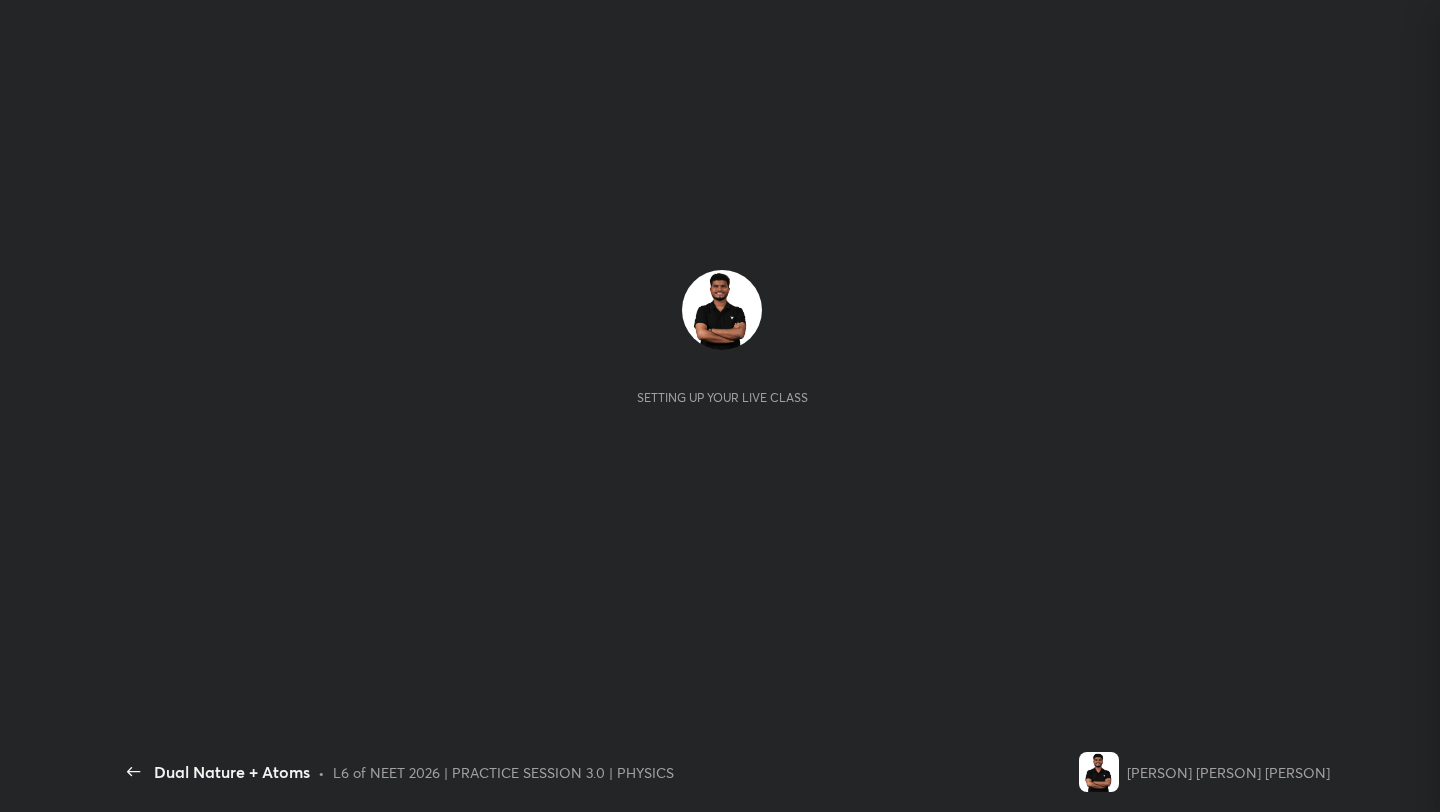 scroll, scrollTop: 0, scrollLeft: 0, axis: both 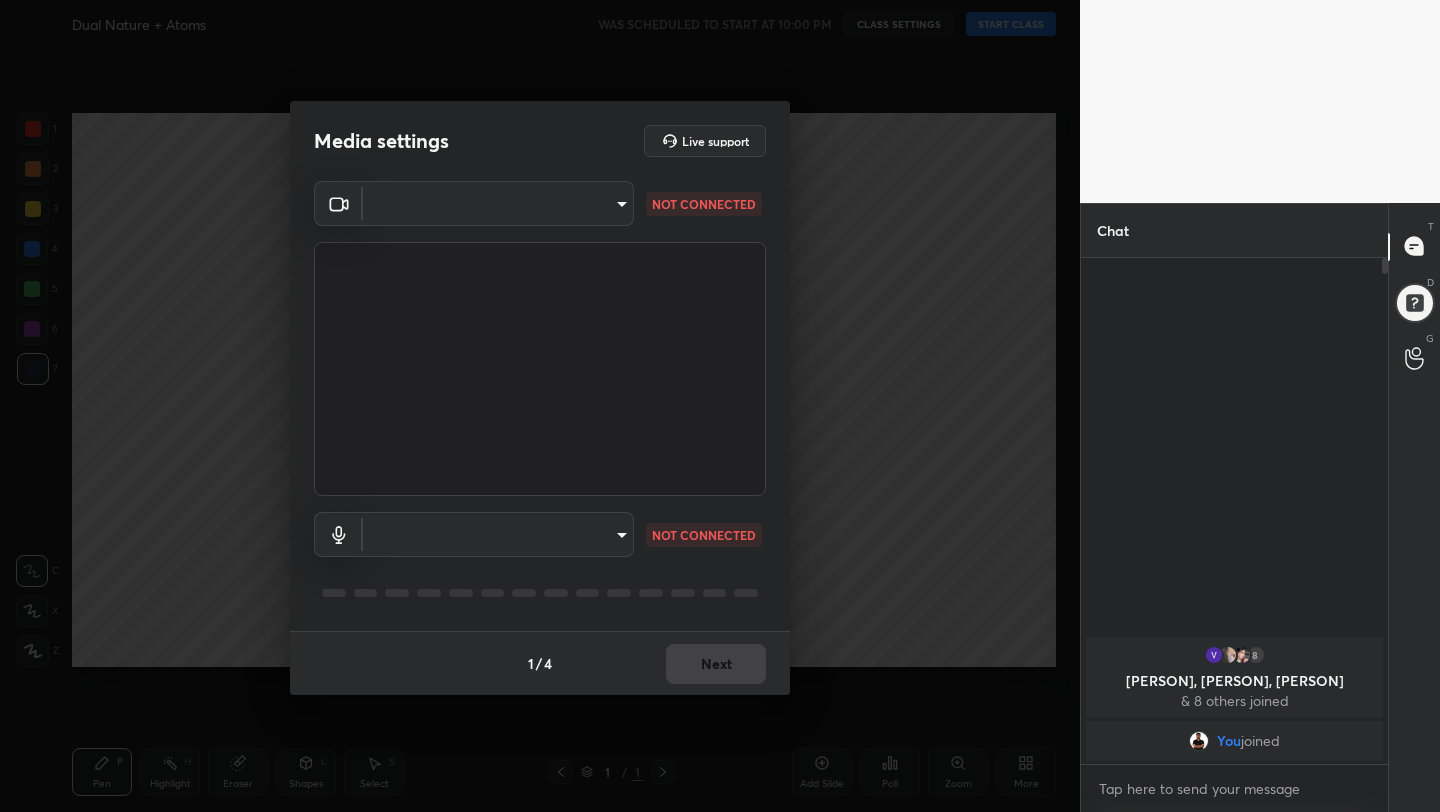 type on "x" 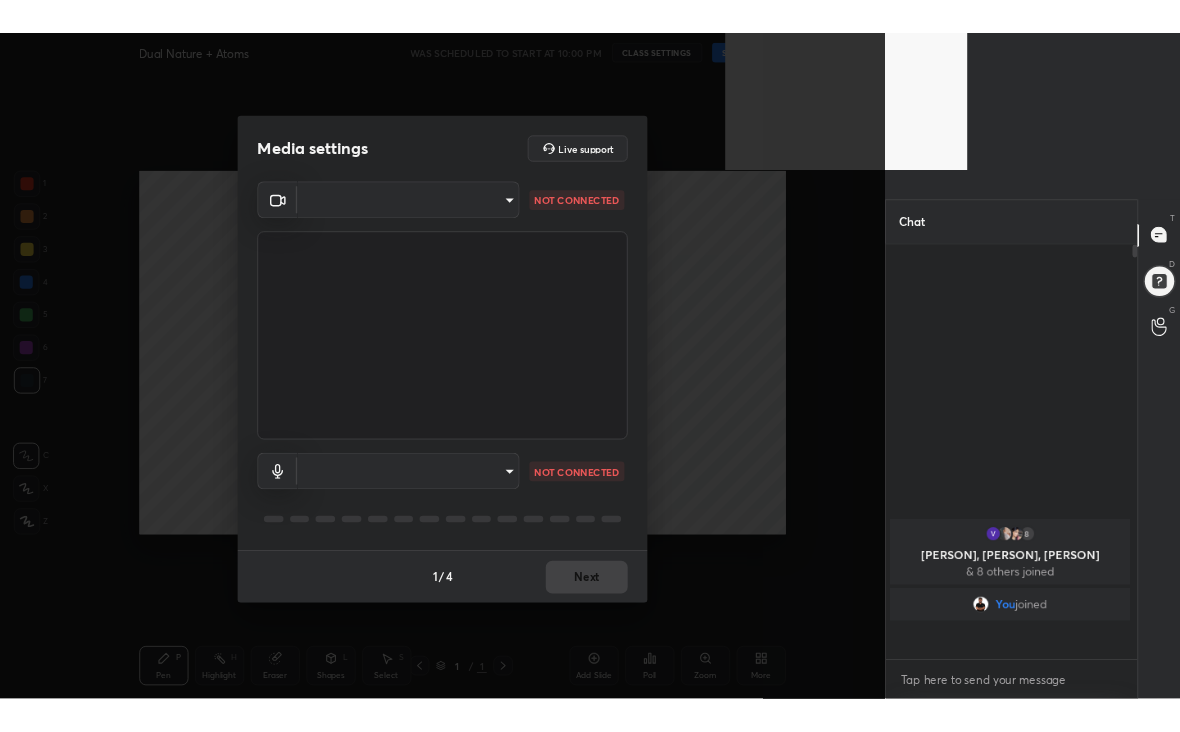 scroll, scrollTop: 604, scrollLeft: 805, axis: both 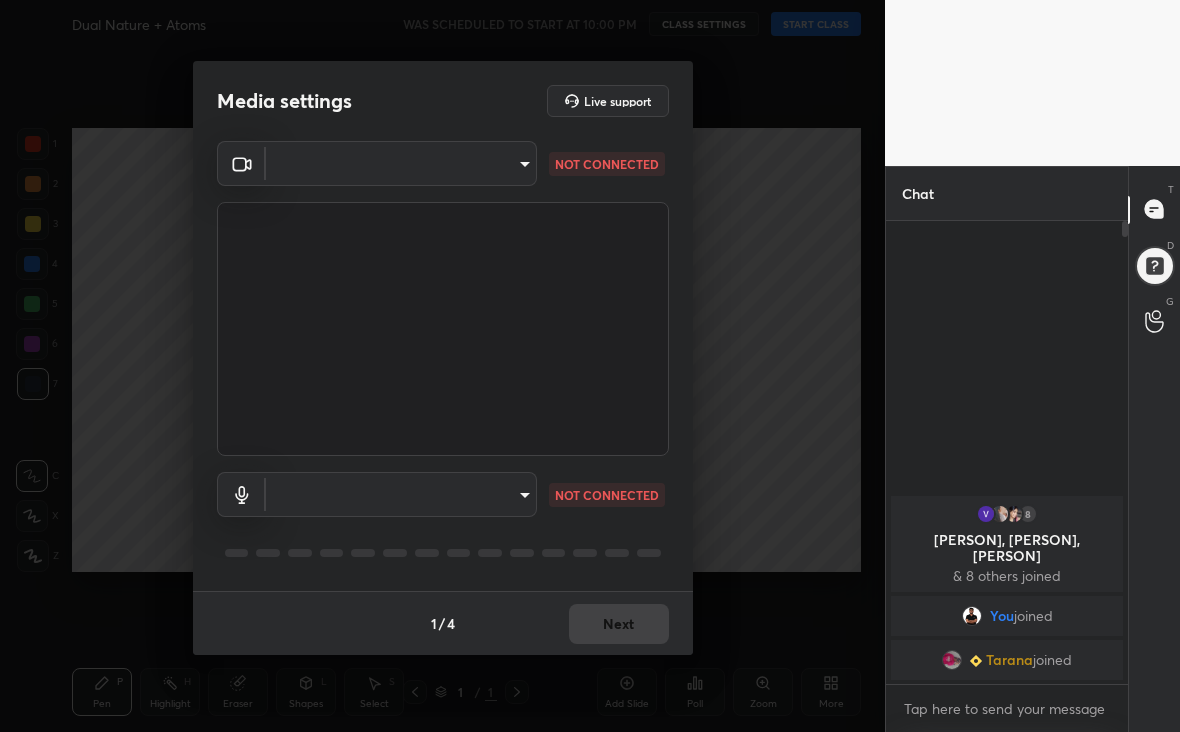 click on "1 2 3 4 5 6 7 C X Z C X Z E E Erase all   H H Dual Nature + Atoms WAS SCHEDULED TO START AT  10:00 PM CLASS SETTINGS START CLASS Setting up your live class Back Dual Nature + Atoms • L6 of NEET 2026 | PRACTICE SESSION 3.0 | PHYSICS [PERSON], [PERSON] Pen P Highlight H Eraser Shapes L Select S 1 / 1 Add Slide Poll Zoom More Chat 8 [PERSON], [PERSON], [PERSON] &  8 others  joined You  joined [PERSON]  joined 2 NEW MESSAGES Enable hand raising Enable raise hand to speak to learners. Once enabled, chat will be turned off temporarily. Enable x   introducing Raise a hand with a doubt Now learners can raise their hand along with a doubt  How it works? Doubts asked by learners will show up here Raise hand disabled You have disabled Raise hand currently. Enable it to invite learners to speak Enable Can't raise hand Looks like educator just invited you to speak. Please wait before you can raise your hand again. Got it T Messages (T) D Doubts (D) G Raise Hand (G) Report an issue Reason for reporting Buffering ​ ​ 1" at bounding box center (590, 366) 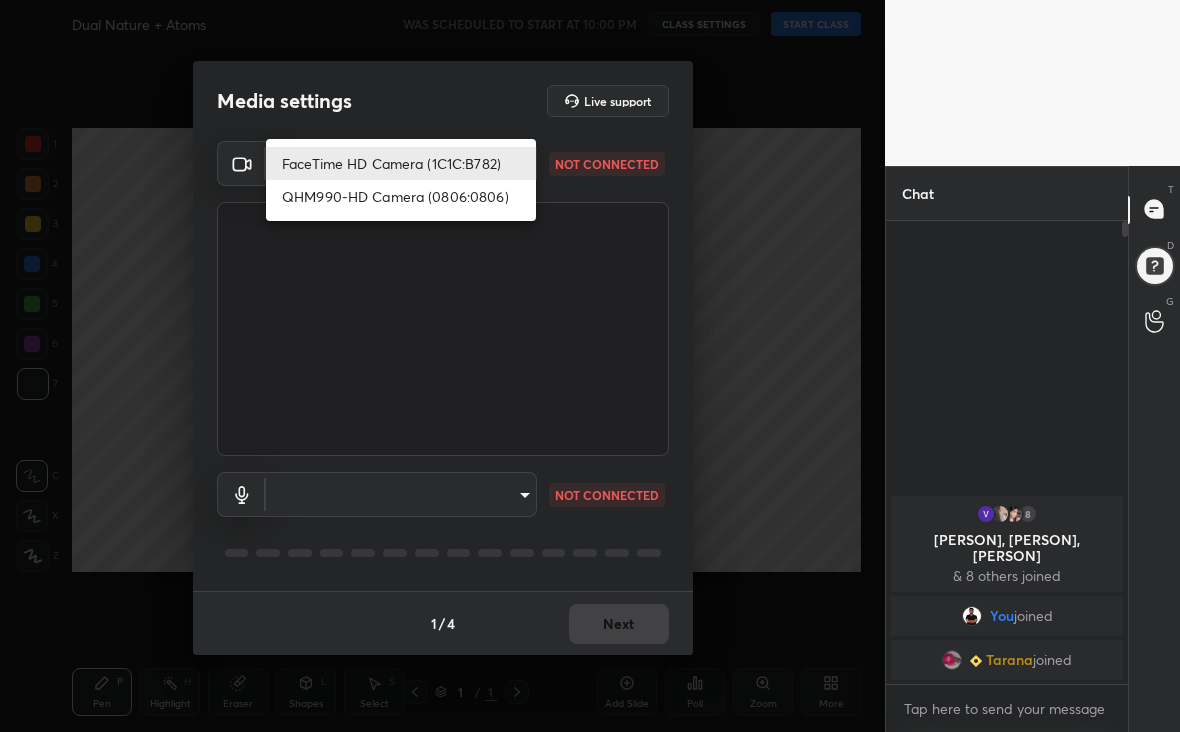 click on "QHM990-HD Camera (0806:0806)" at bounding box center (401, 196) 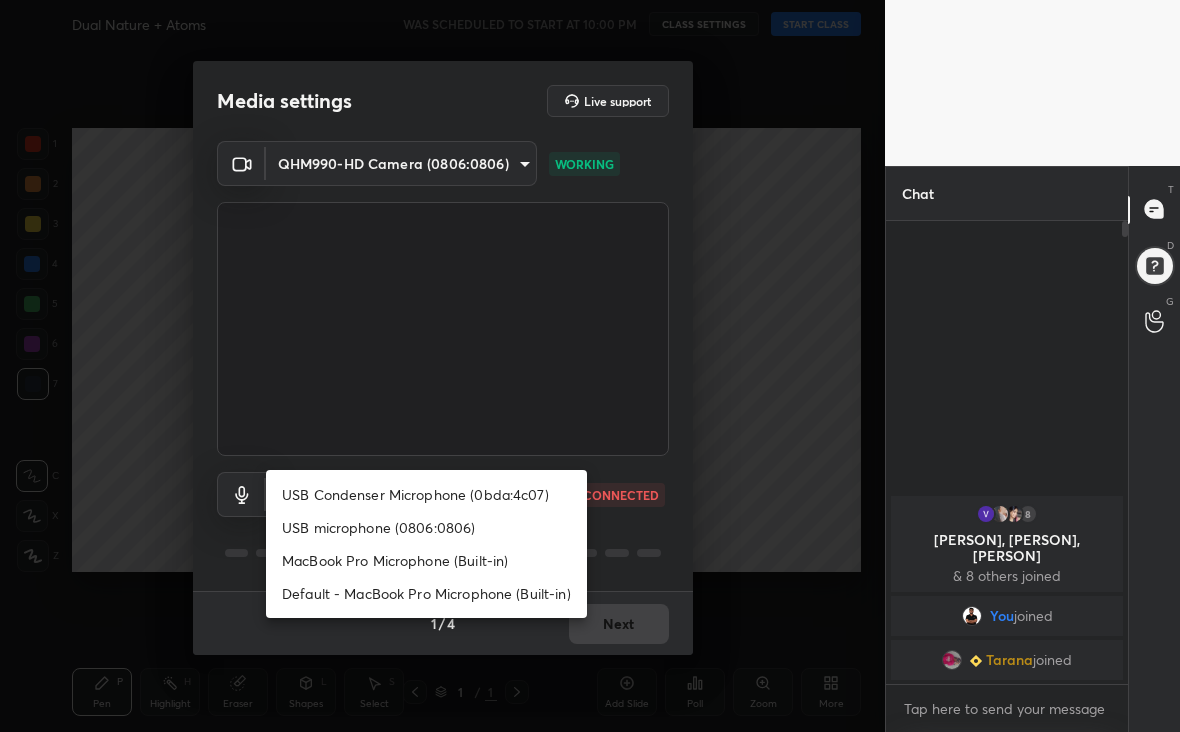 click on "1 2 3 4 5 6 7 C X Z C X Z E E Erase all   H H Dual Nature + Atoms WAS SCHEDULED TO START AT  10:00 PM CLASS SETTINGS START CLASS Setting up your live class Back Dual Nature + Atoms • L6 of NEET 2026 | PRACTICE SESSION 3.0 | PHYSICS [PERSON], [PERSON] Pen P Highlight H Eraser Shapes L Select S 1 / 1 Add Slide Poll Zoom More Chat 8 [PERSON], [PERSON], [PERSON] &  8 others  joined You  joined [PERSON]  joined 2 NEW MESSAGES Enable hand raising Enable raise hand to speak to learners. Once enabled, chat will be turned off temporarily. Enable x   introducing Raise a hand with a doubt Now learners can raise their hand along with a doubt  How it works? Doubts asked by learners will show up here Raise hand disabled You have disabled Raise hand currently. Enable it to invite learners to speak Enable Can't raise hand Looks like educator just invited you to speak. Please wait before you can raise your hand again. Got it T Messages (T) D Doubts (D) G Raise Hand (G) Report an issue Reason for reporting Buffering ​ ​ 1" at bounding box center [590, 366] 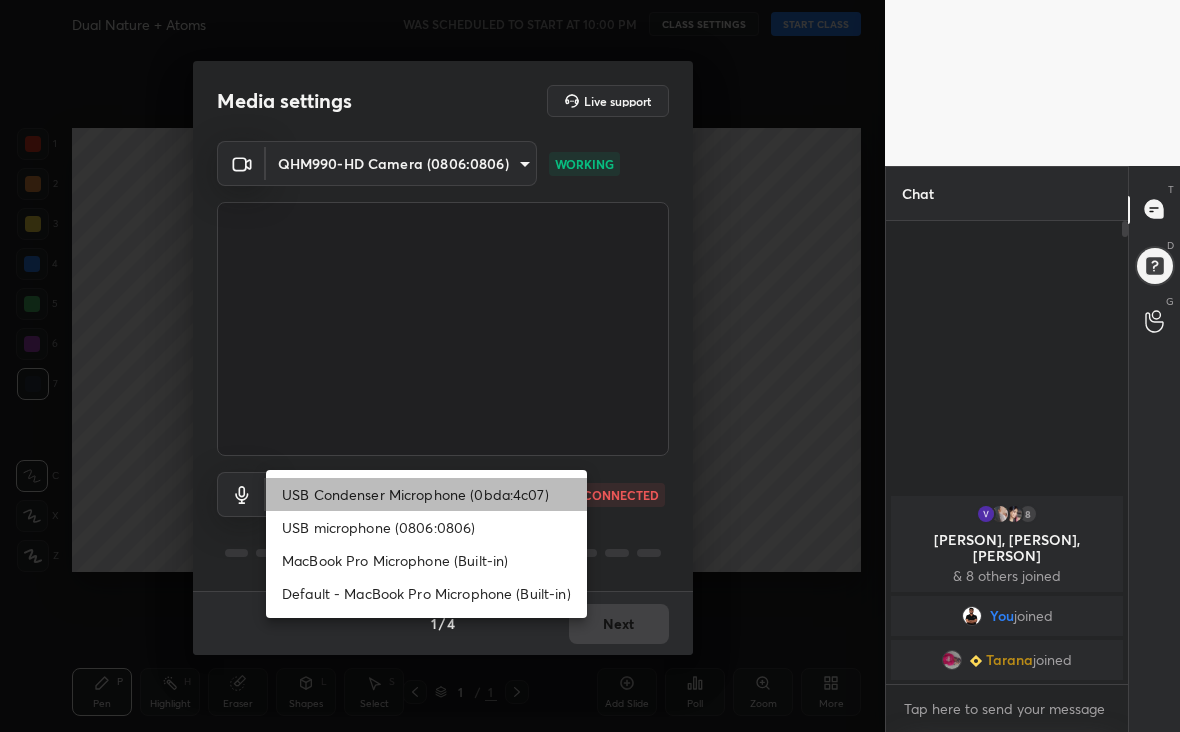 click on "USB Condenser Microphone (0bda:4c07)" at bounding box center [426, 494] 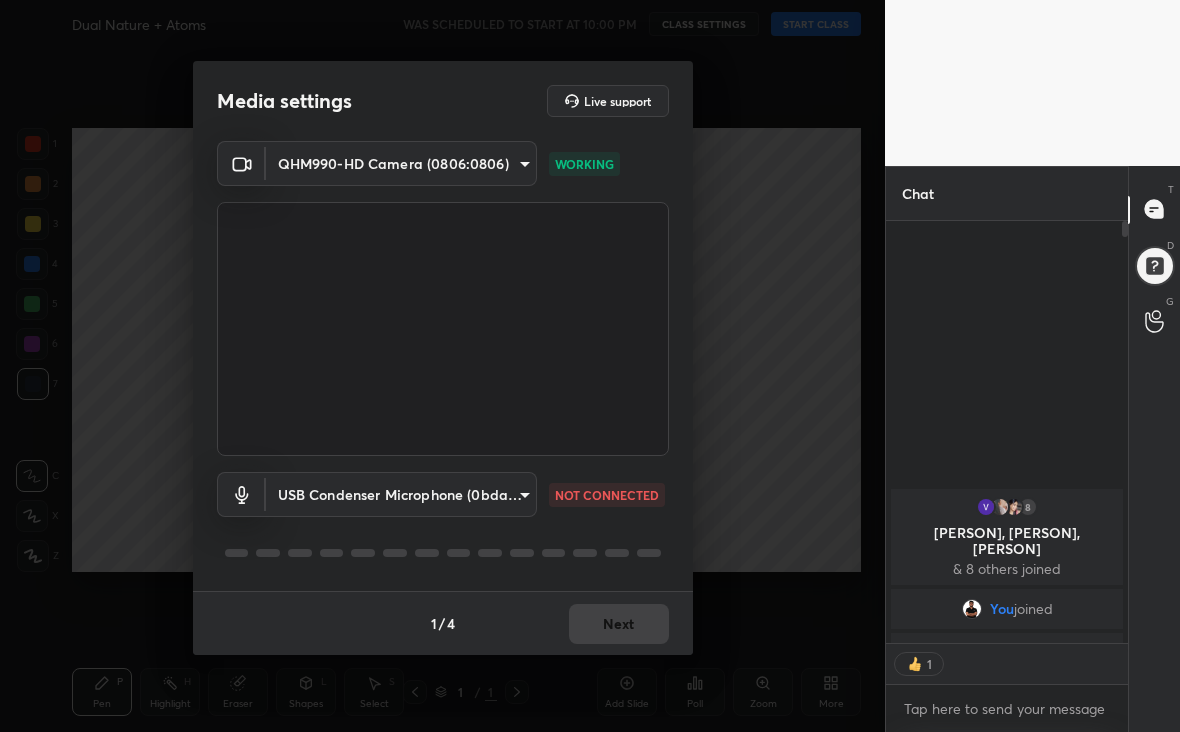 scroll, scrollTop: 416, scrollLeft: 236, axis: both 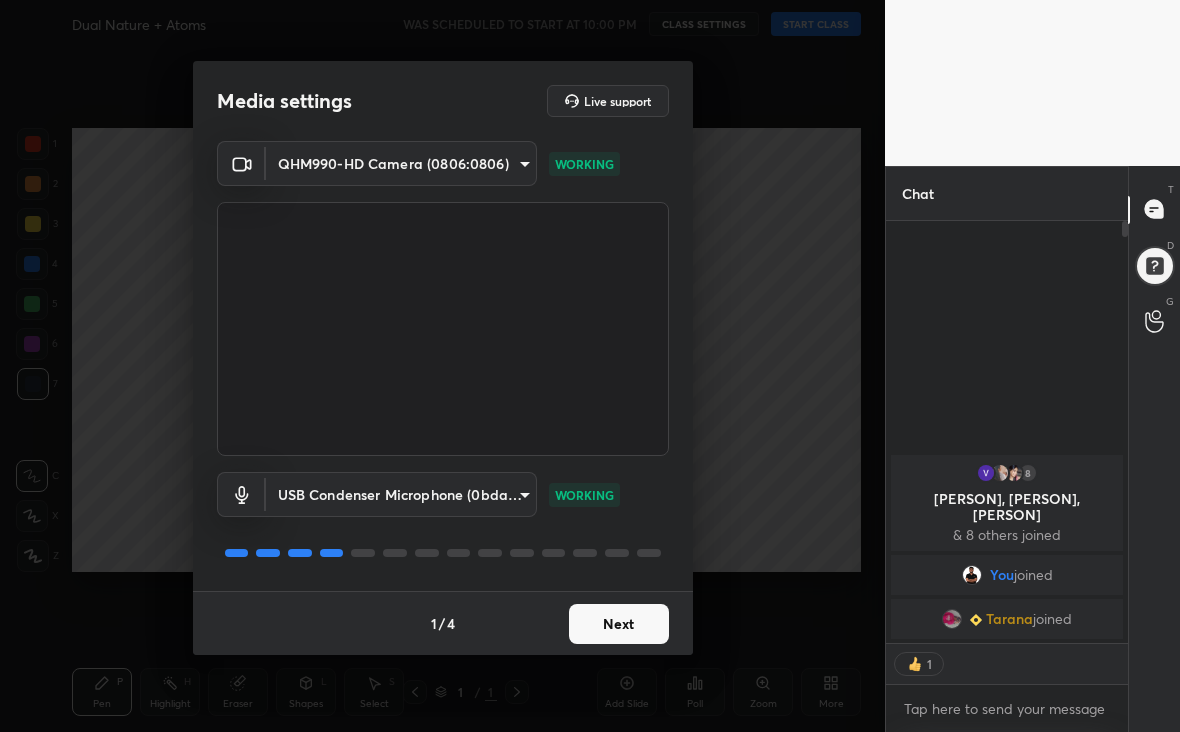 click on "Next" at bounding box center (619, 624) 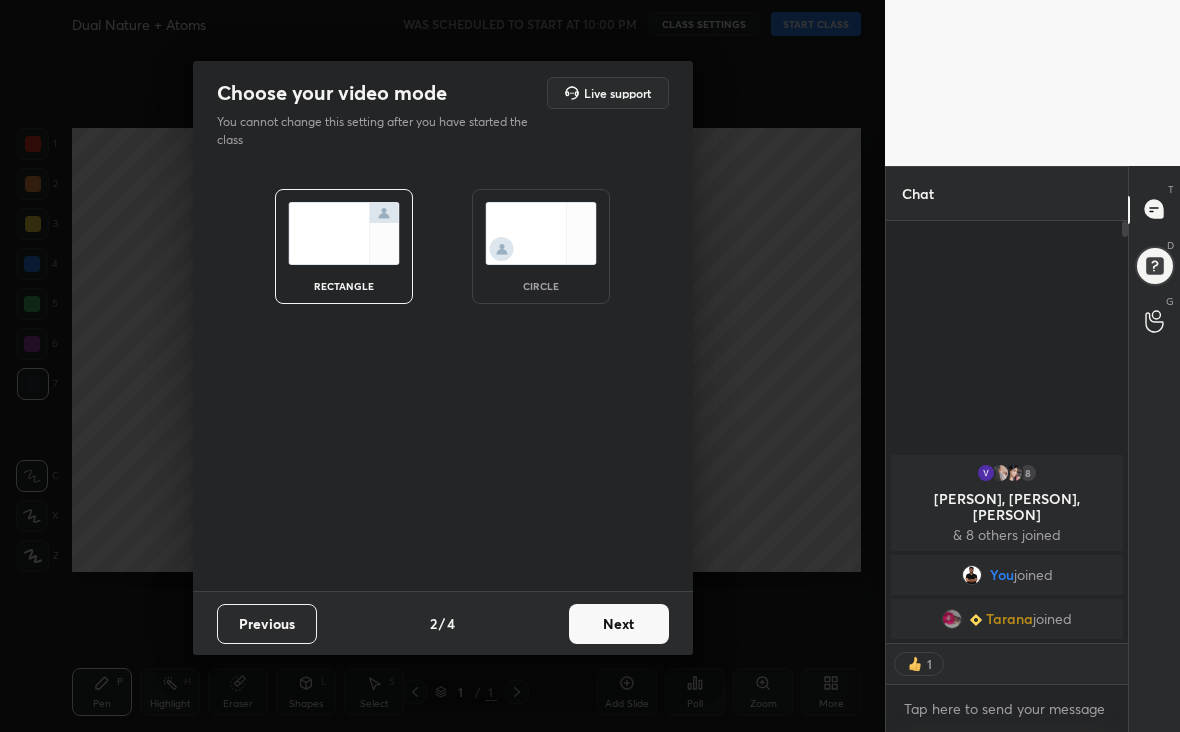 click on "Next" at bounding box center (619, 624) 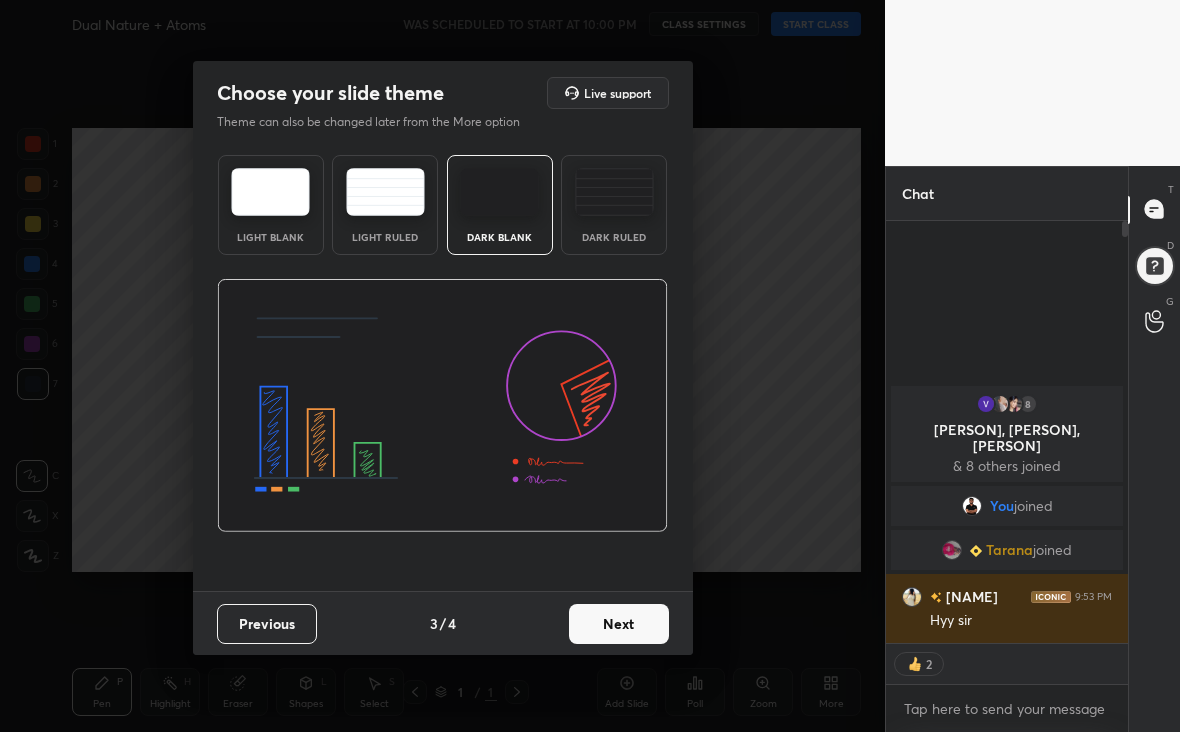 click on "Next" at bounding box center (619, 624) 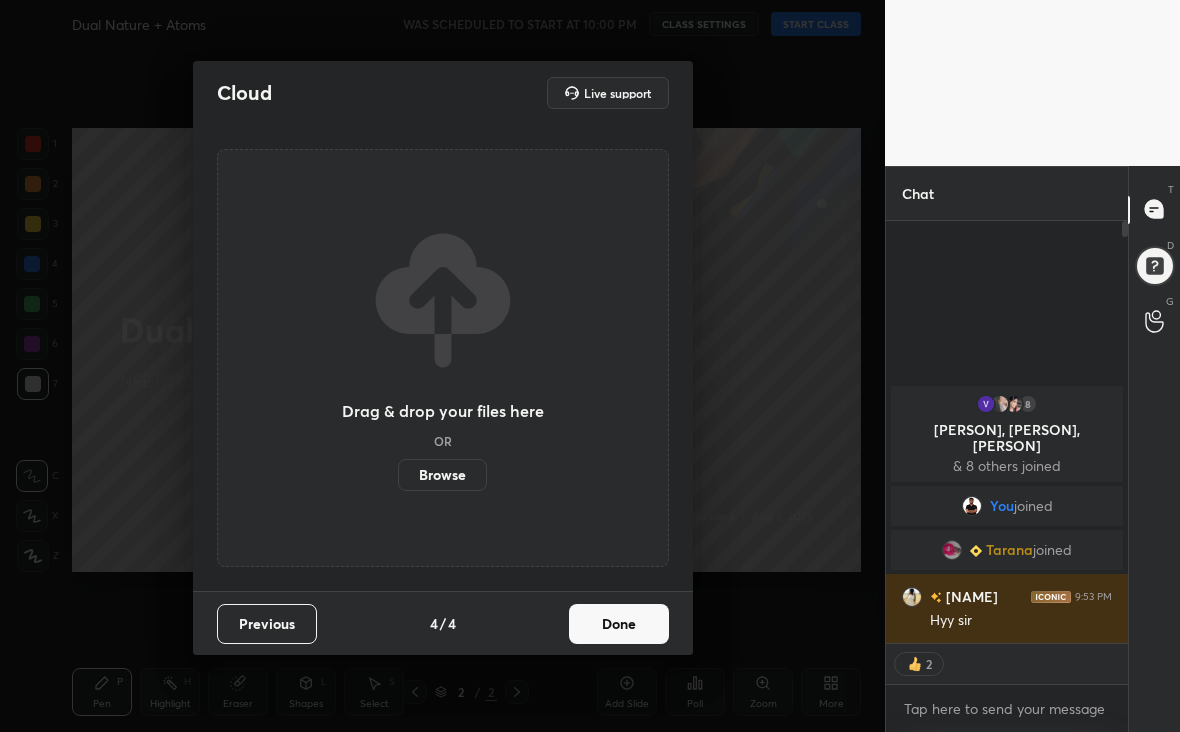 click on "Browse" at bounding box center [442, 475] 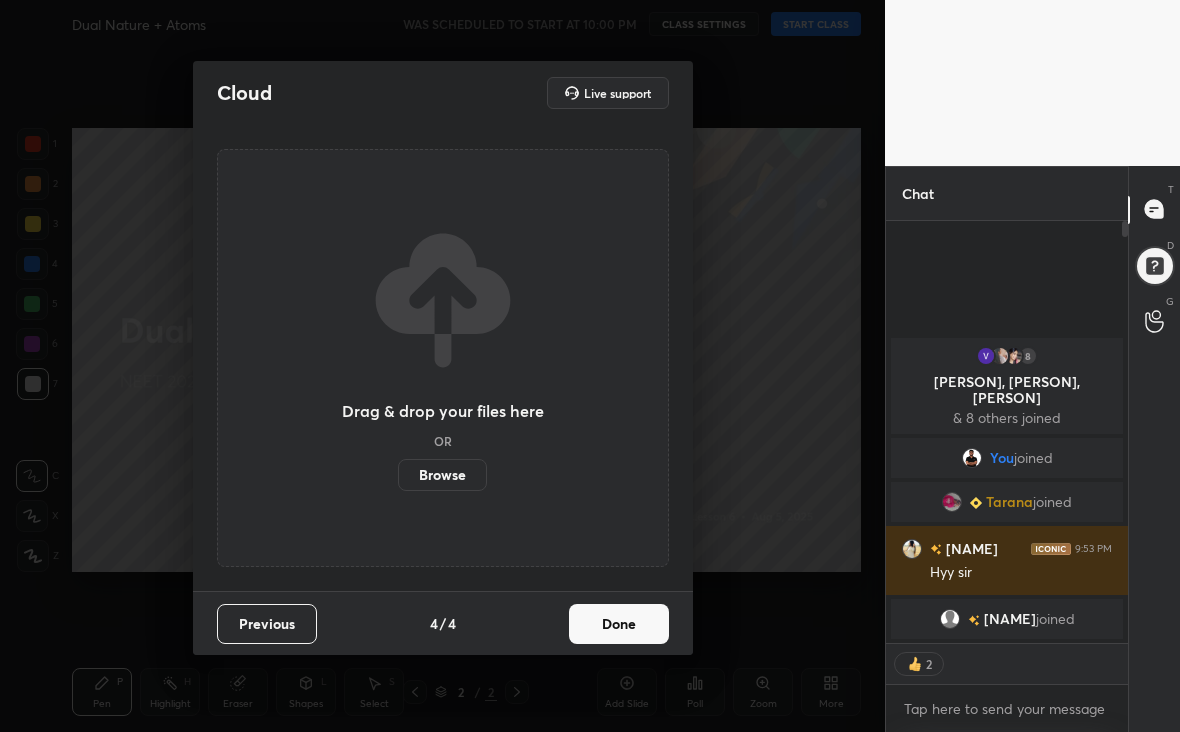 scroll, scrollTop: 7, scrollLeft: 7, axis: both 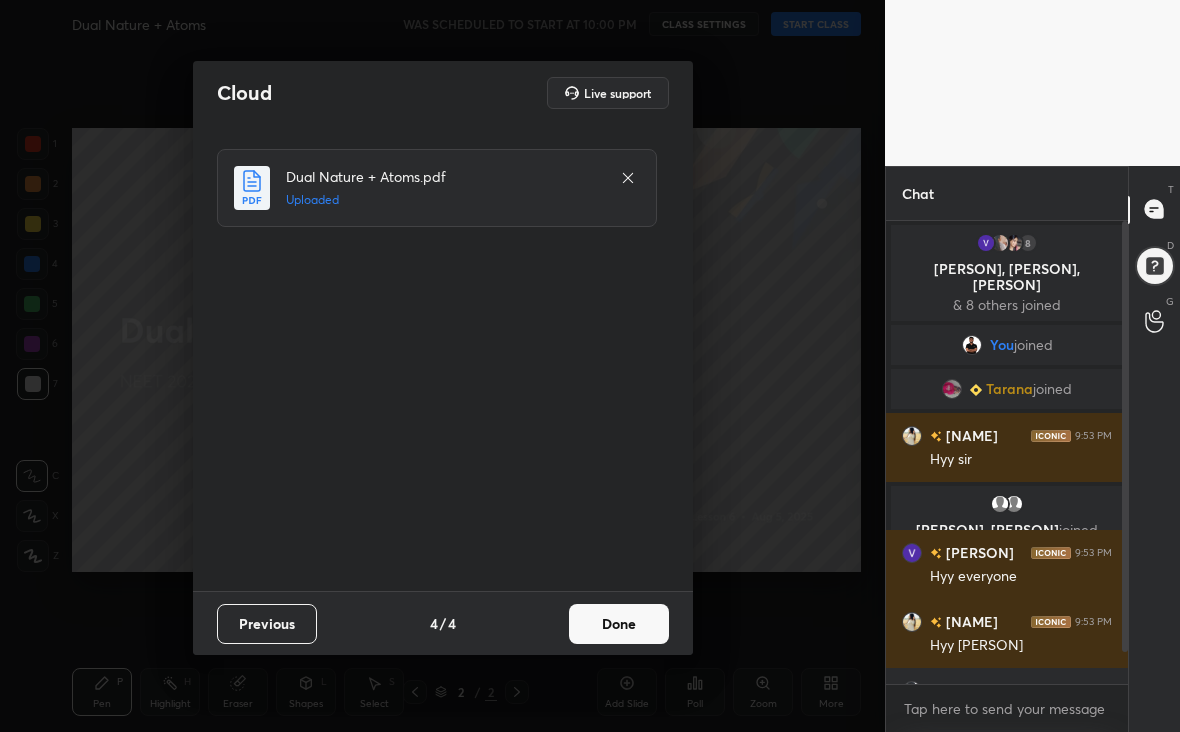 click on "Done" at bounding box center (619, 624) 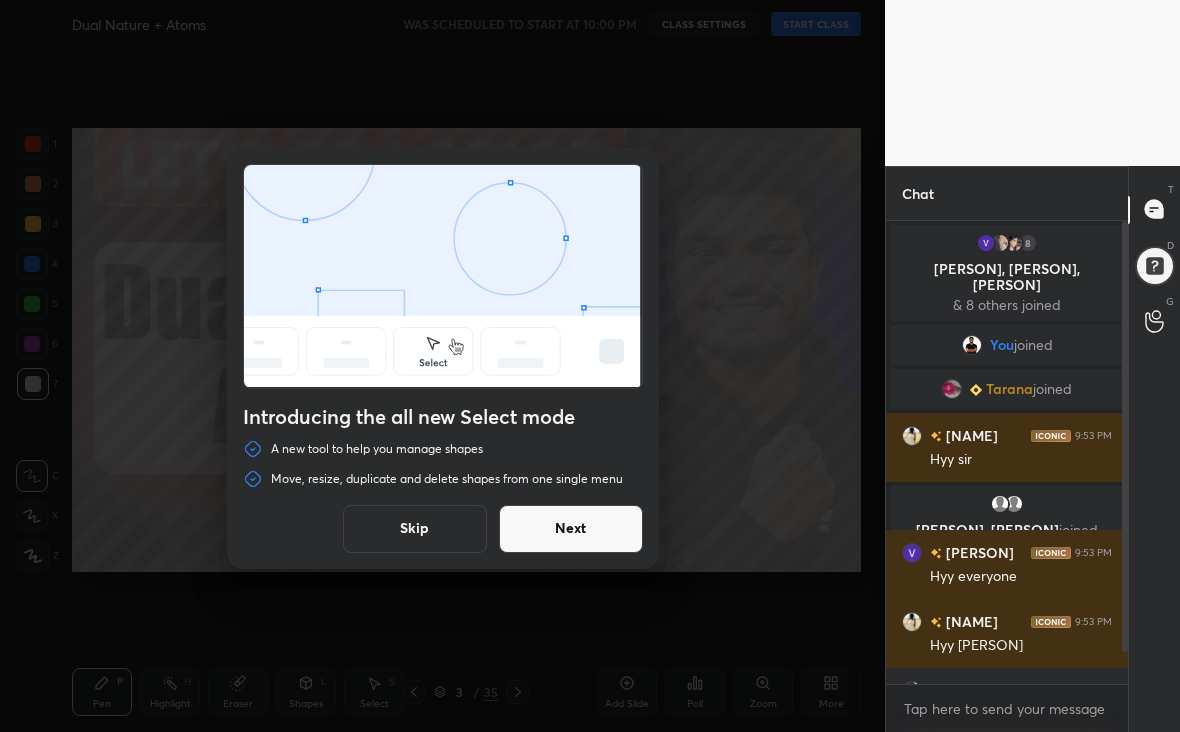 click on "Next" at bounding box center [571, 529] 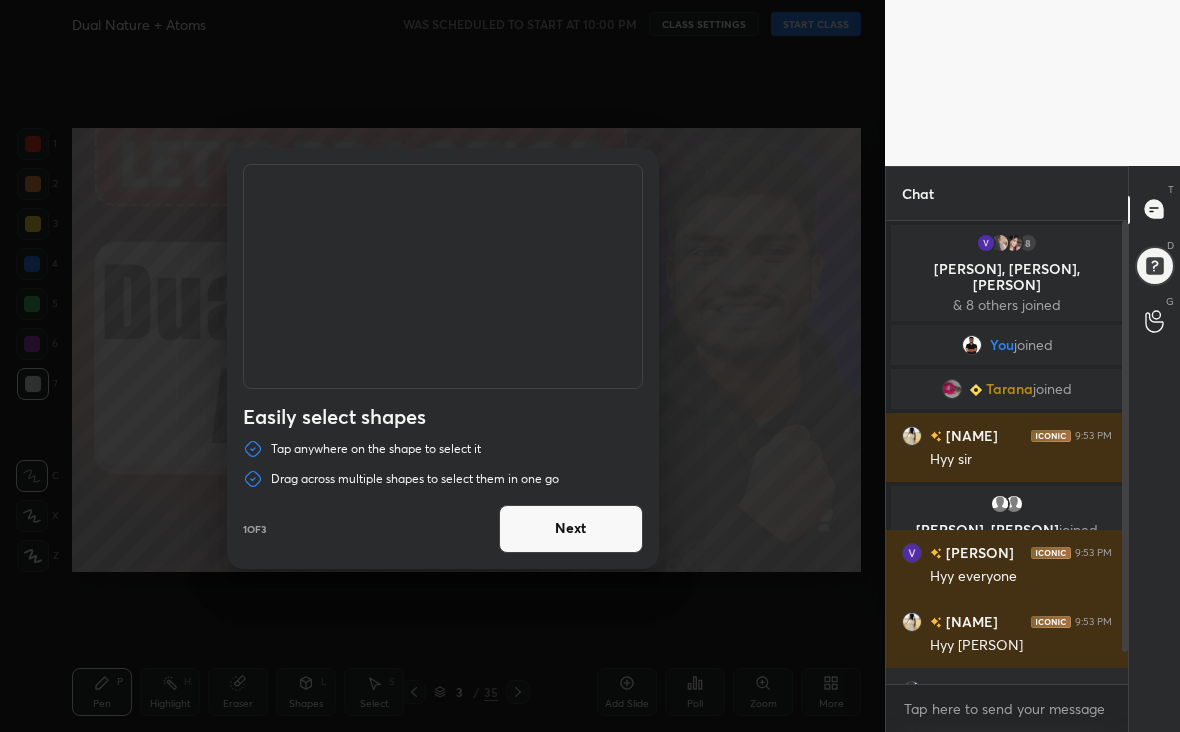 click on "Next" at bounding box center (571, 529) 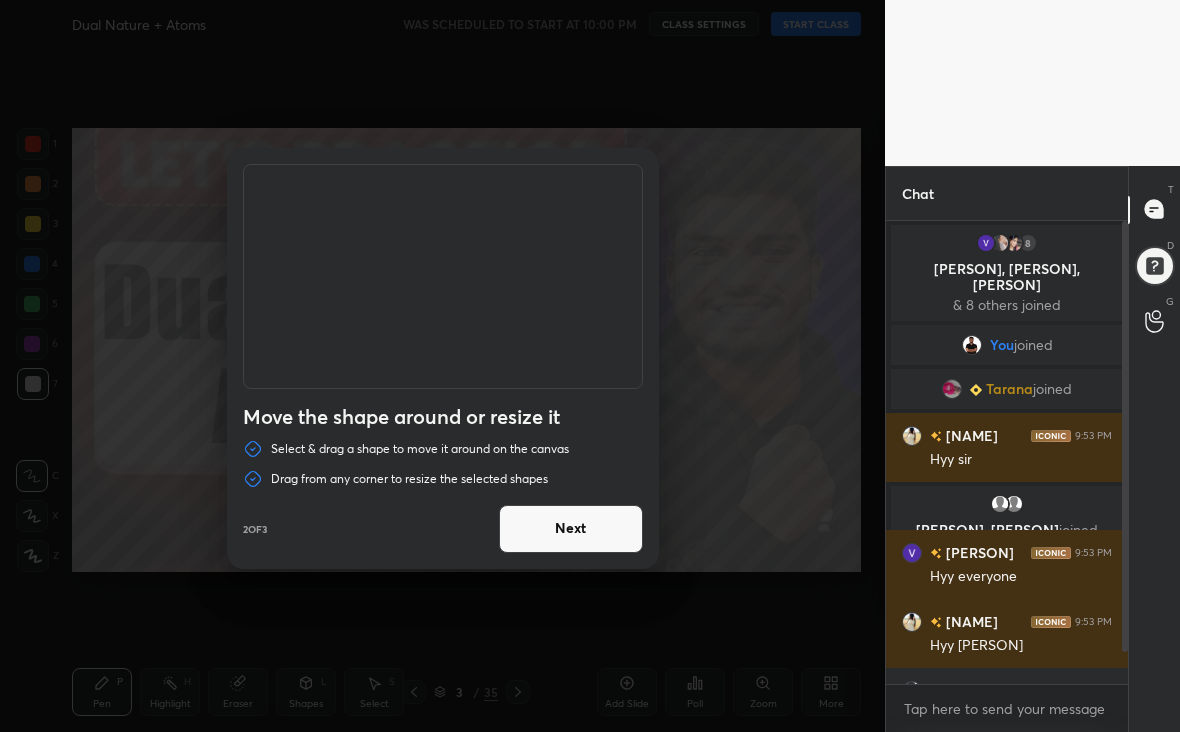 click on "Next" at bounding box center [571, 529] 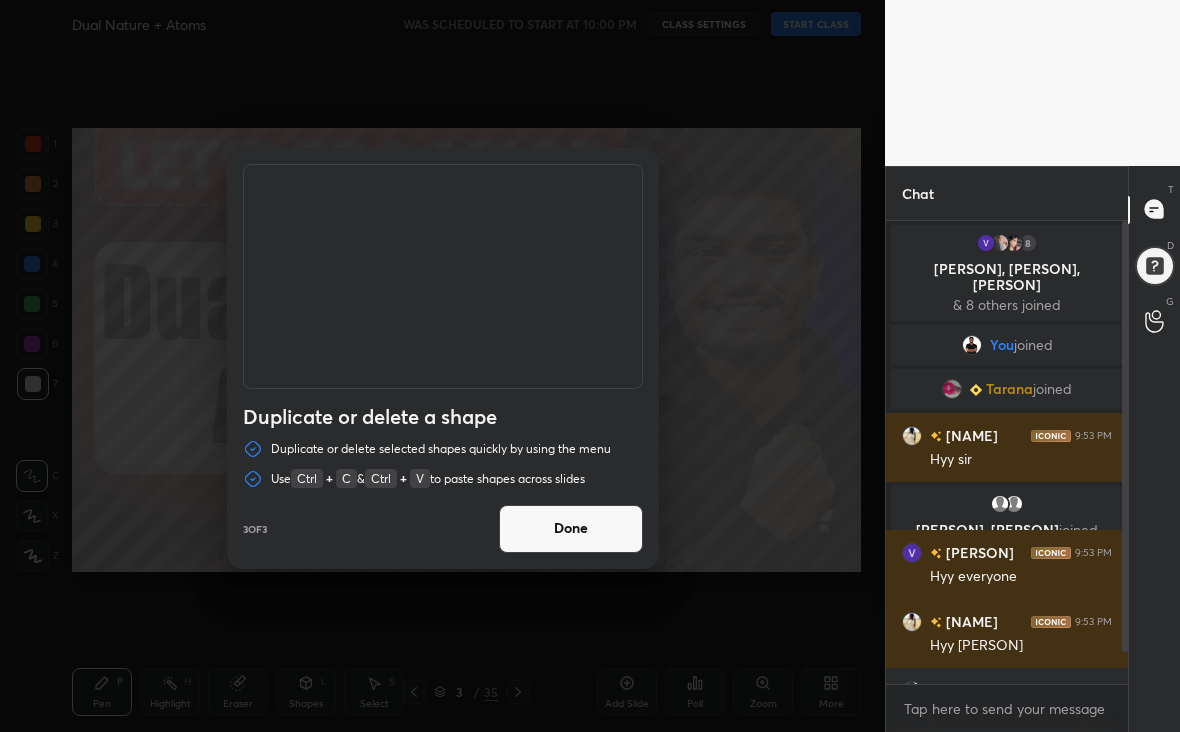 click on "Done" at bounding box center [571, 529] 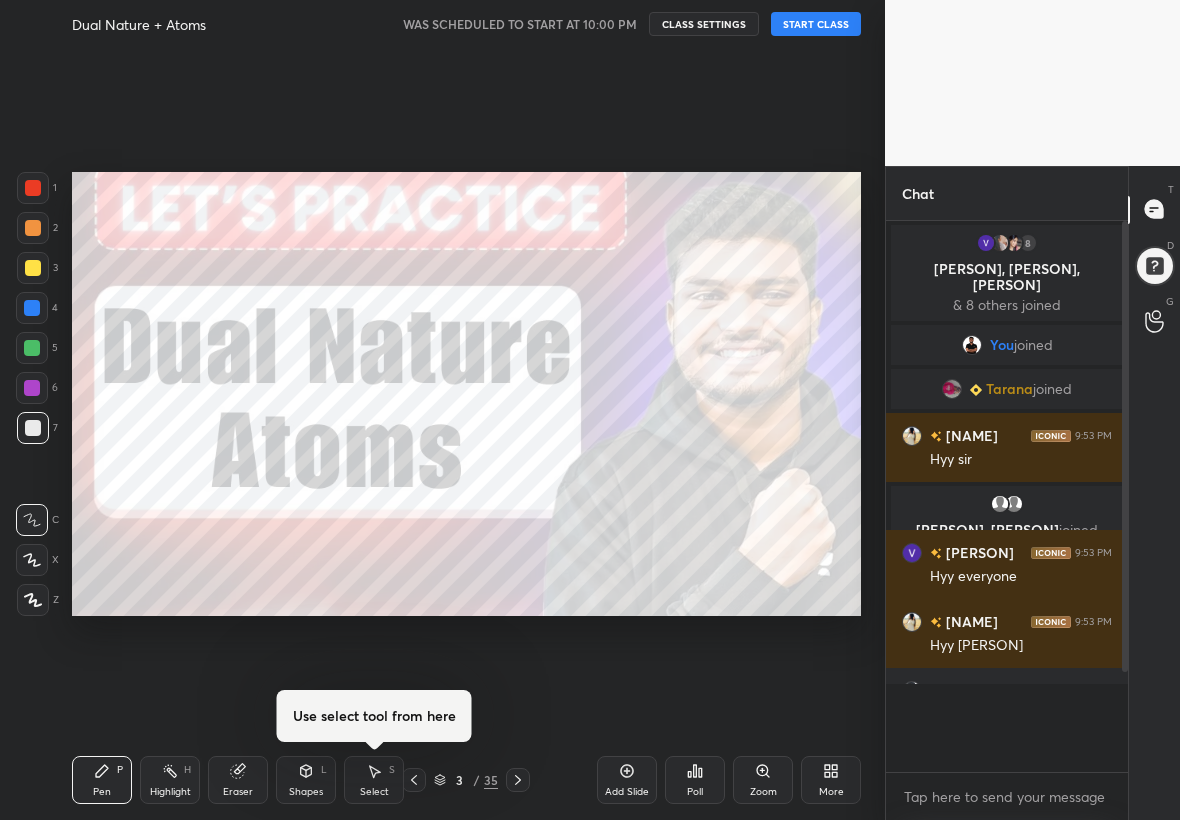scroll 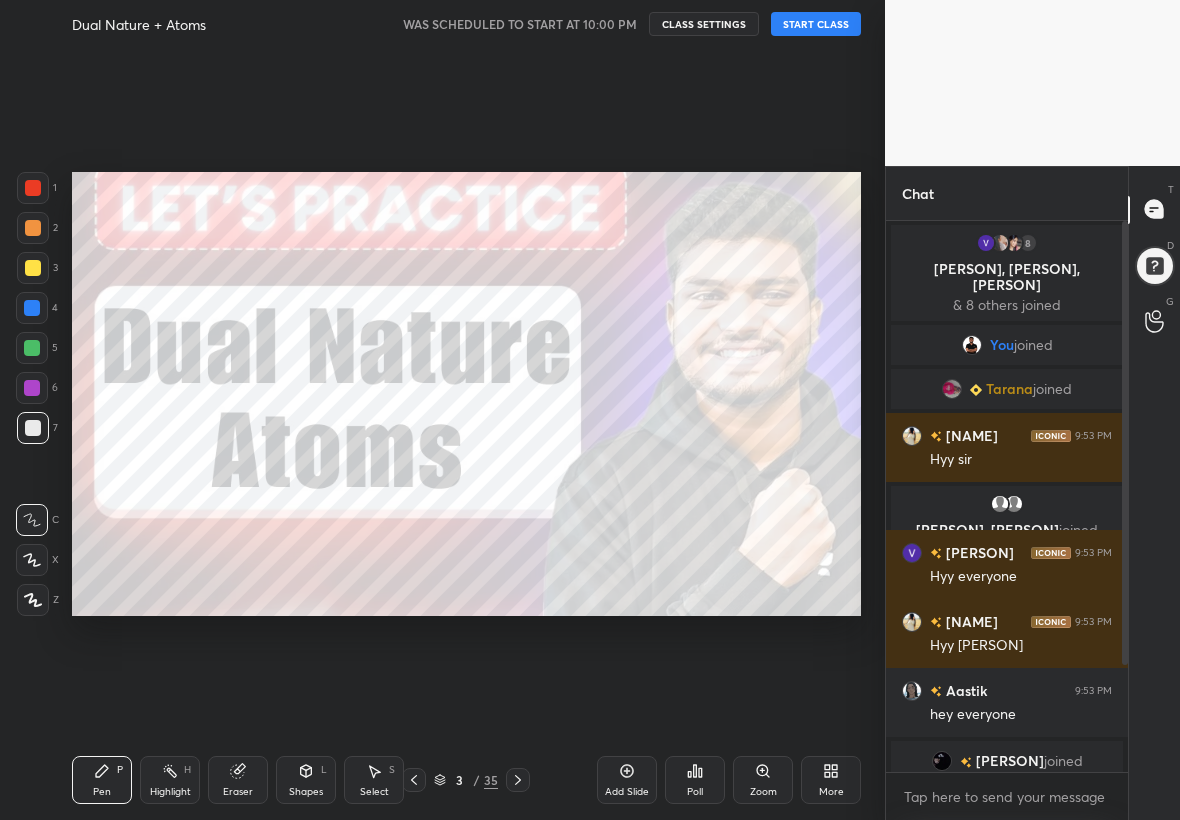 click at bounding box center [33, 188] 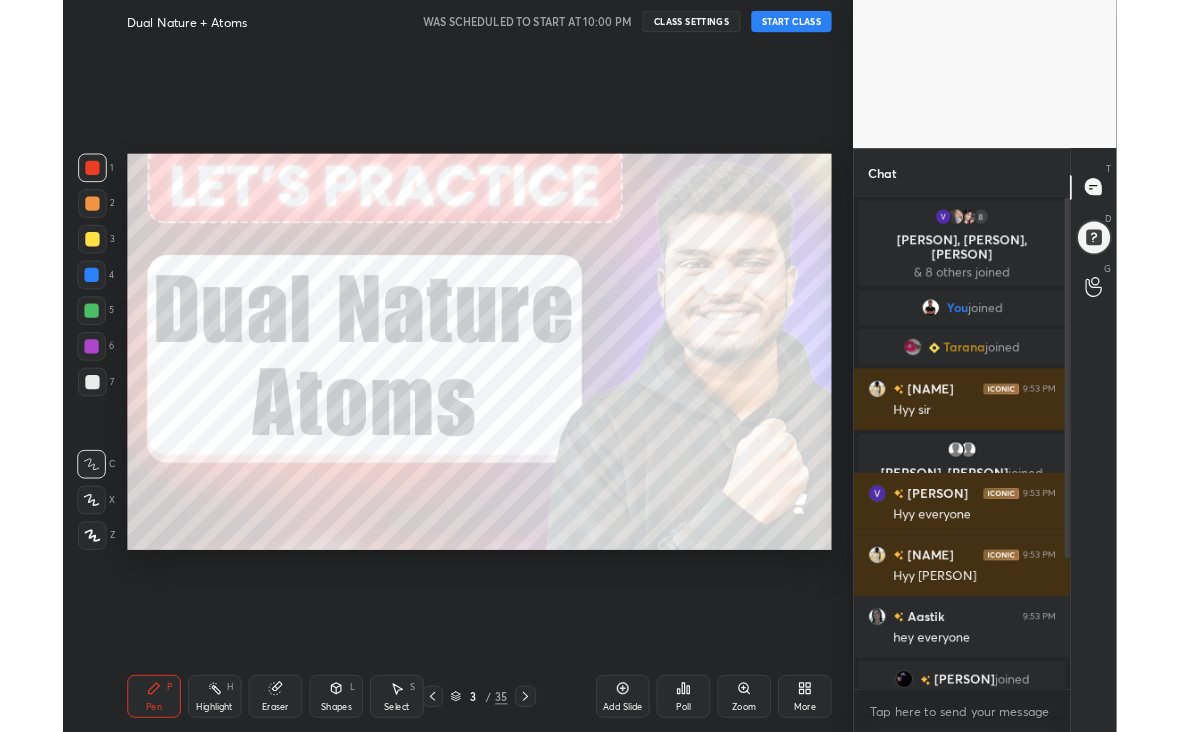 scroll, scrollTop: 604, scrollLeft: 805, axis: both 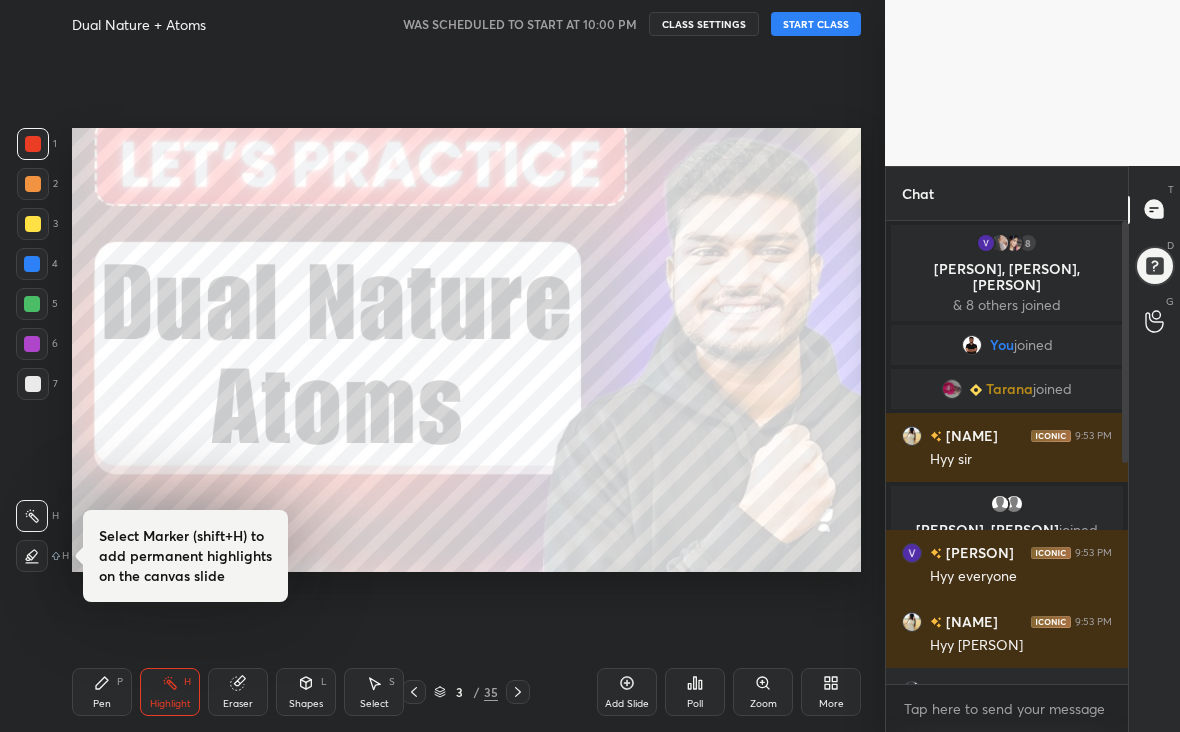 click at bounding box center (33, 384) 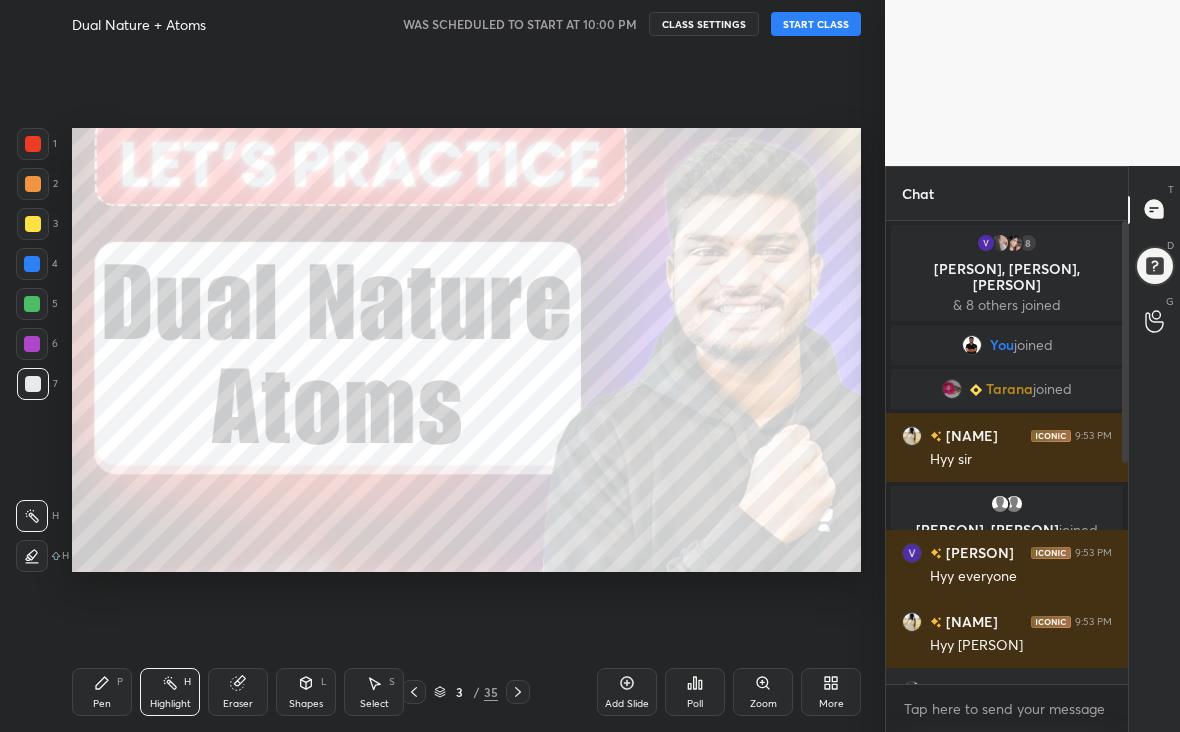 click on "DIVYANSH, Hemanshi, Sandhya & 8 others joined You joined Tarana joined Rashmeet 9:53 PM Hyy sir Rishabh, Yashasvi joined DIVYANSH 9:53 PM Hyy everyone Rashmeet 9:53 PM Hyy divyansh Aastik 9:53 PM hey everyone Mehraj joined Rishabh 9:54 PM hii sirr DIVYANSH 9:54 PM Hyy rashmeet Dhani, Jwrmoni, Sanchita joined Rashmeet 9:54 PM Divyansh physics ka aaj vala homework kr liya kya DIVYANSH 9:54 PM Nhi time nhi mila hai 17 NEW MESSAGES Enable hand raising Enable raise hand to speak to learners. Once enabled, chat will be turned off temporarily. Enable x   introducing Raise a hand with a doubt Now learners can raise their hand along with a doubt  How it works? Raise hand disabled" at bounding box center [590, 366] 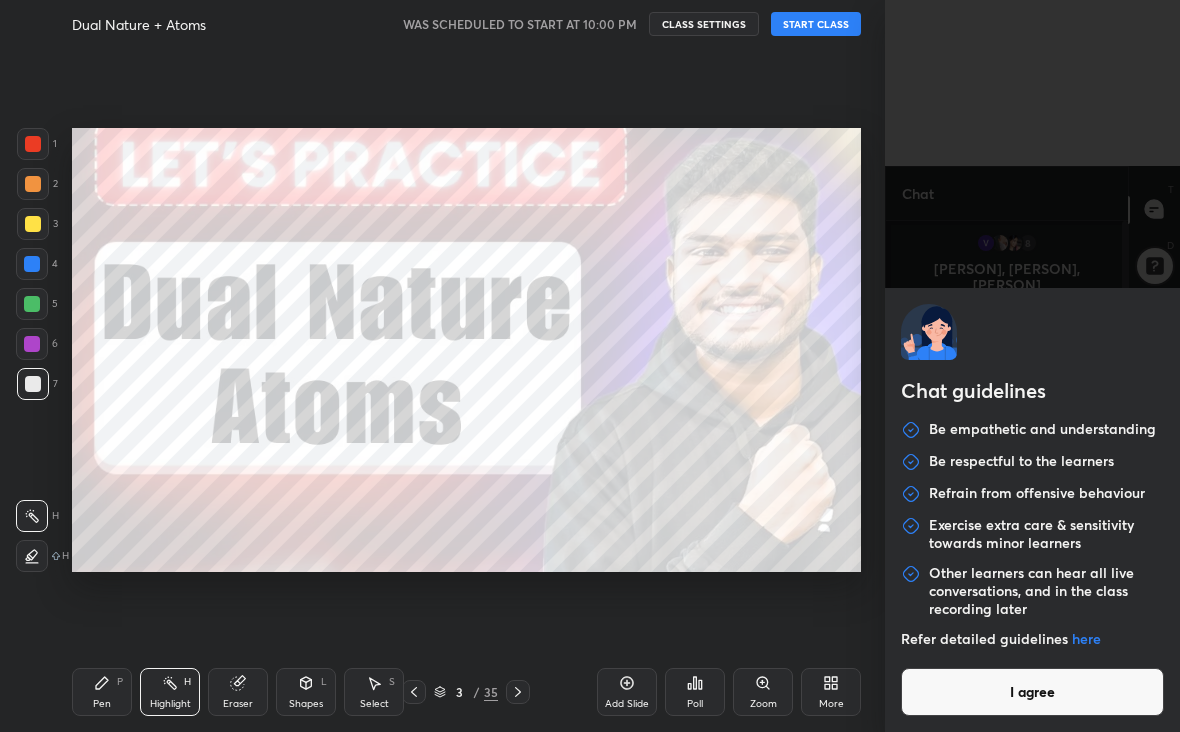 click on "I agree" at bounding box center [1032, 692] 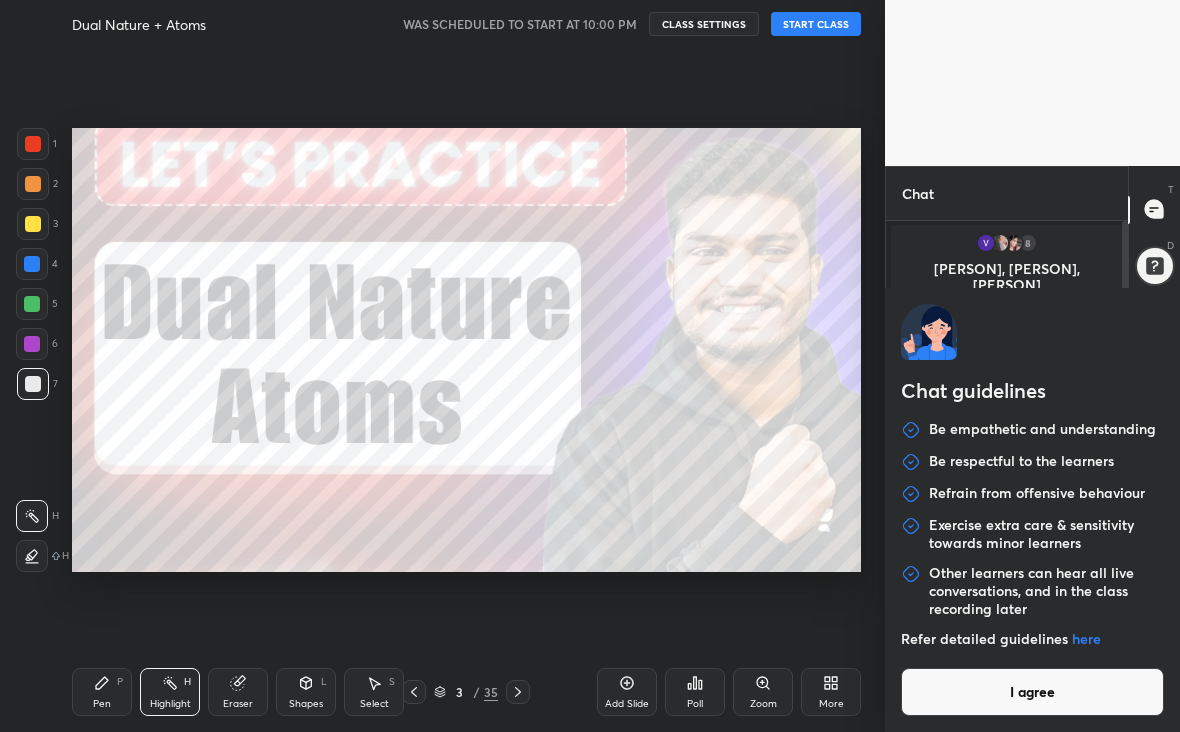 type on "x" 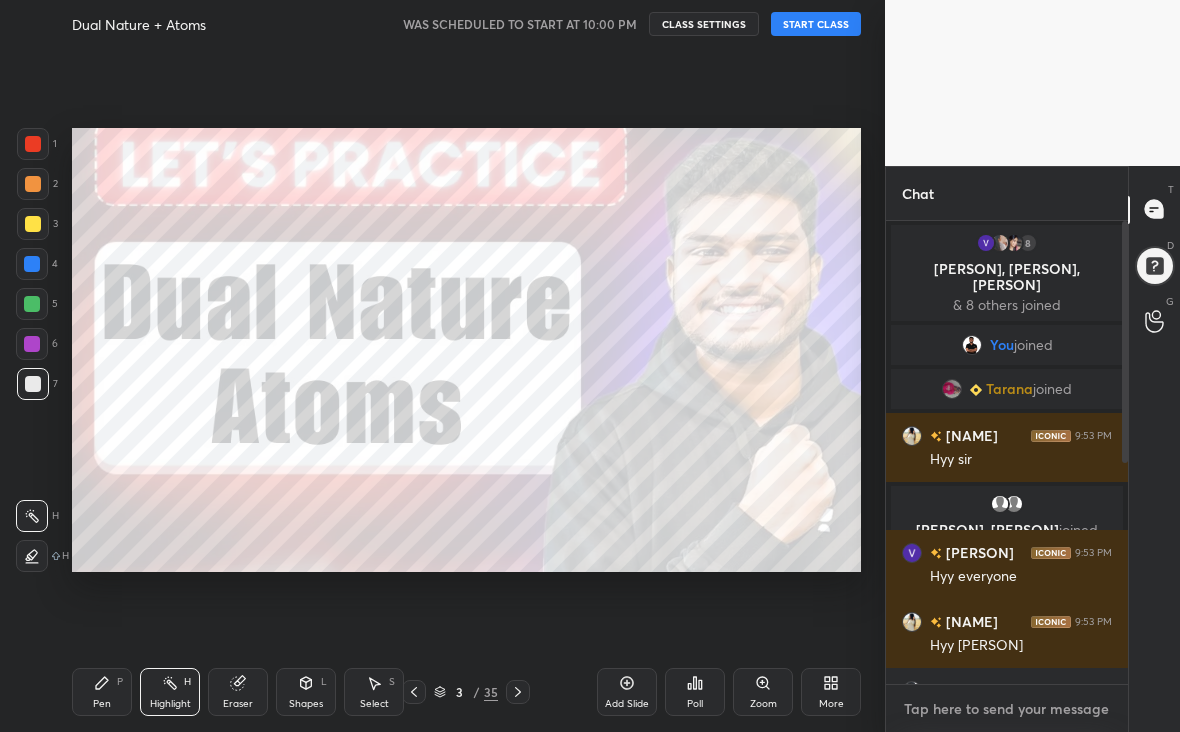 click at bounding box center (1007, 709) 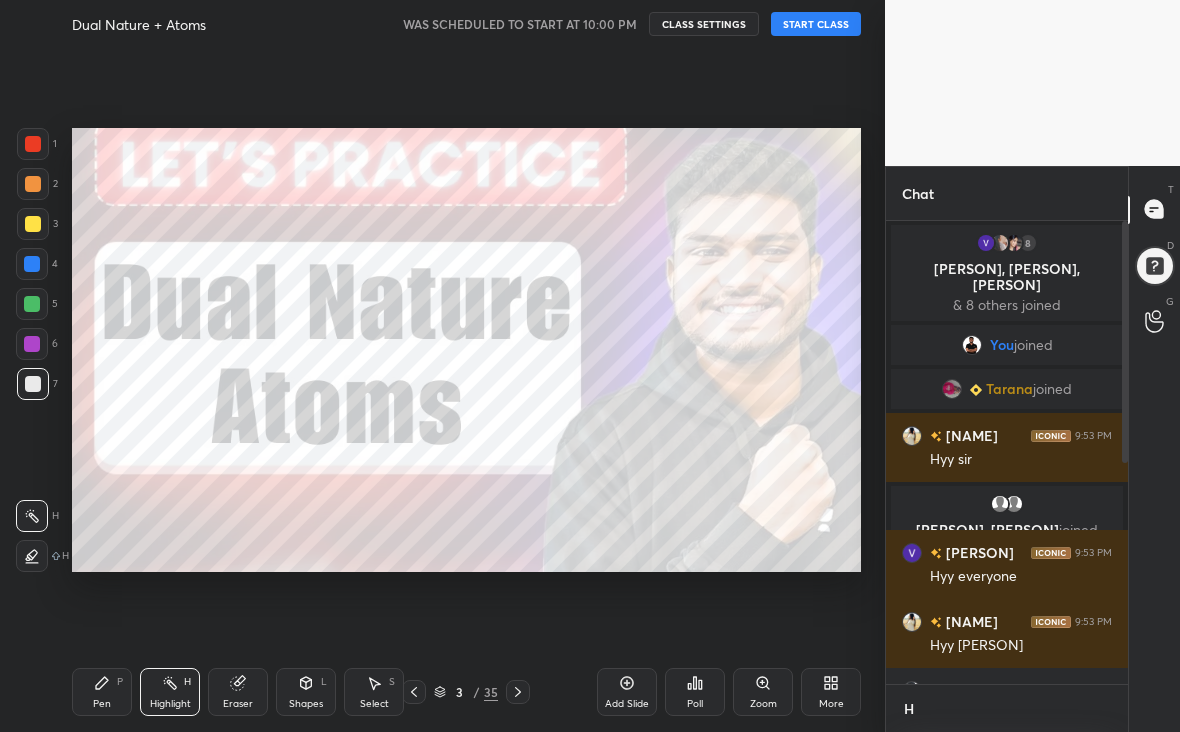 scroll, scrollTop: 451, scrollLeft: 236, axis: both 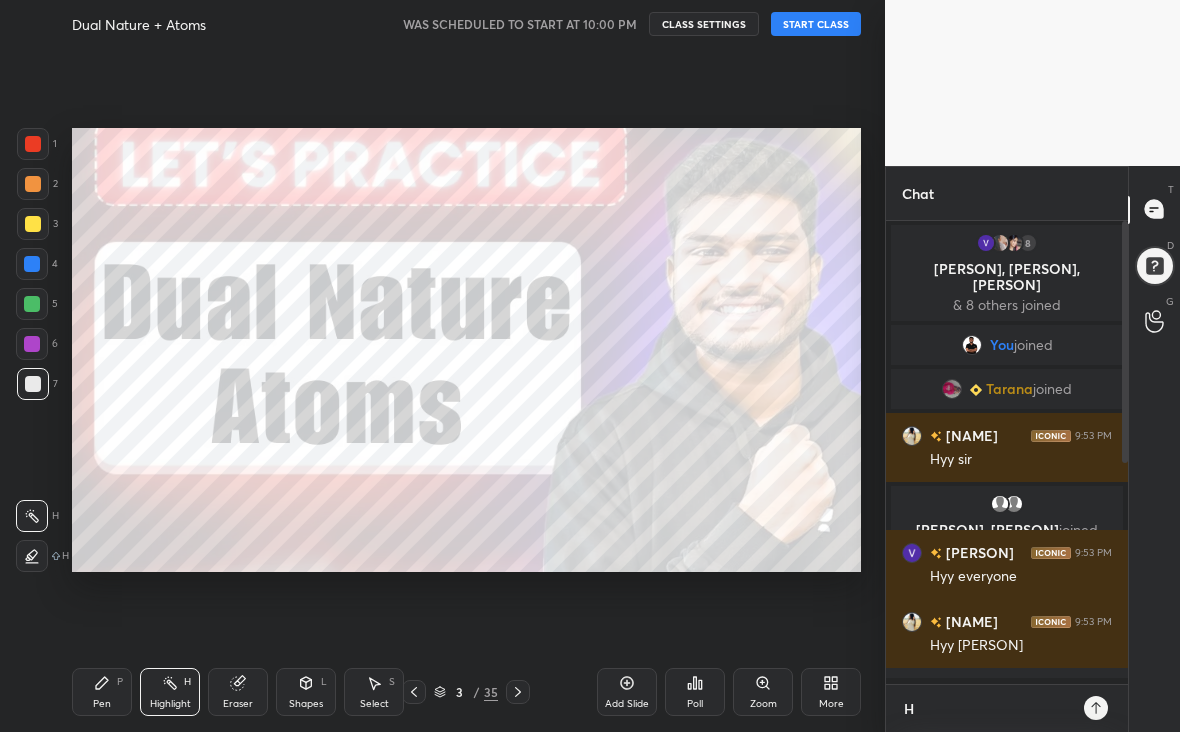 type on "Hi" 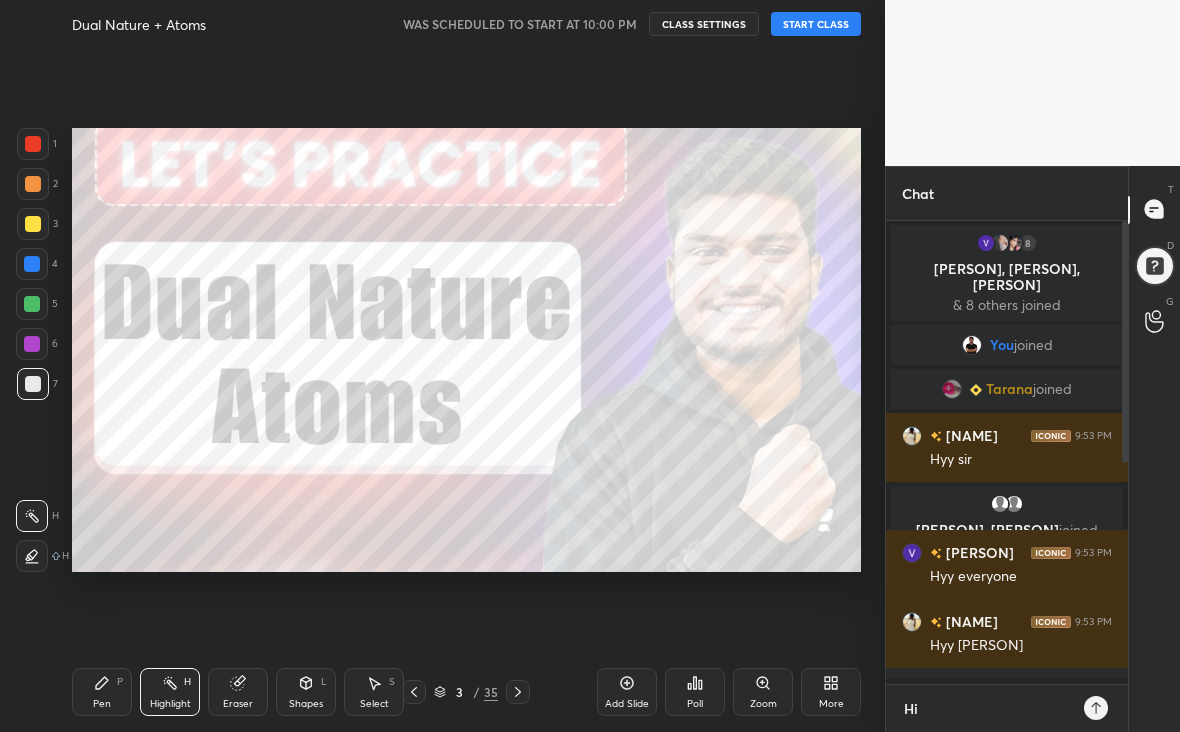 scroll, scrollTop: 7, scrollLeft: 7, axis: both 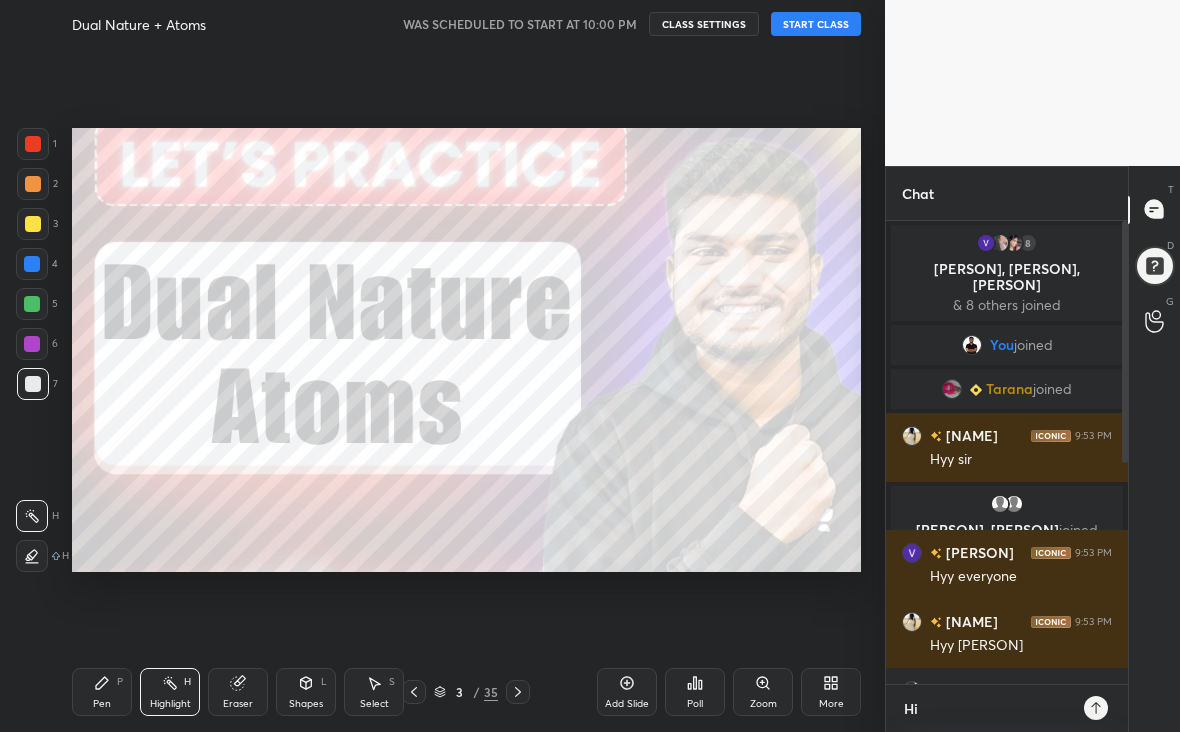 type on "Hi" 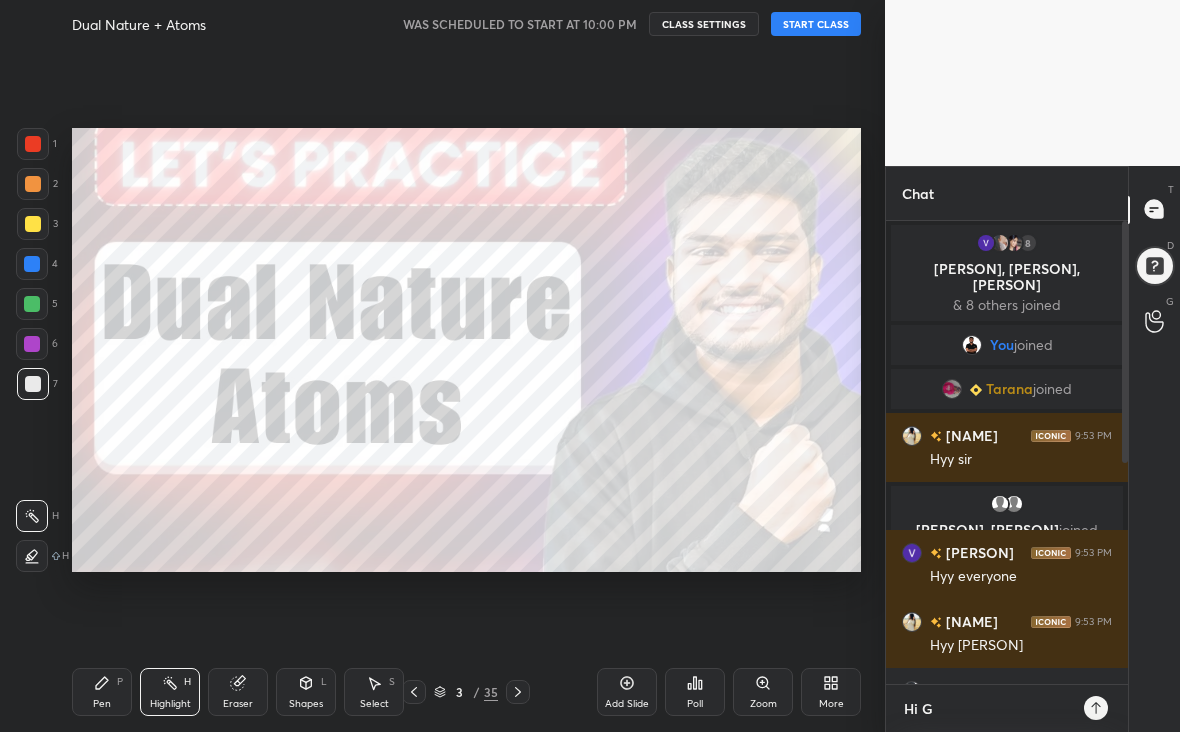 type on "Hi Gu" 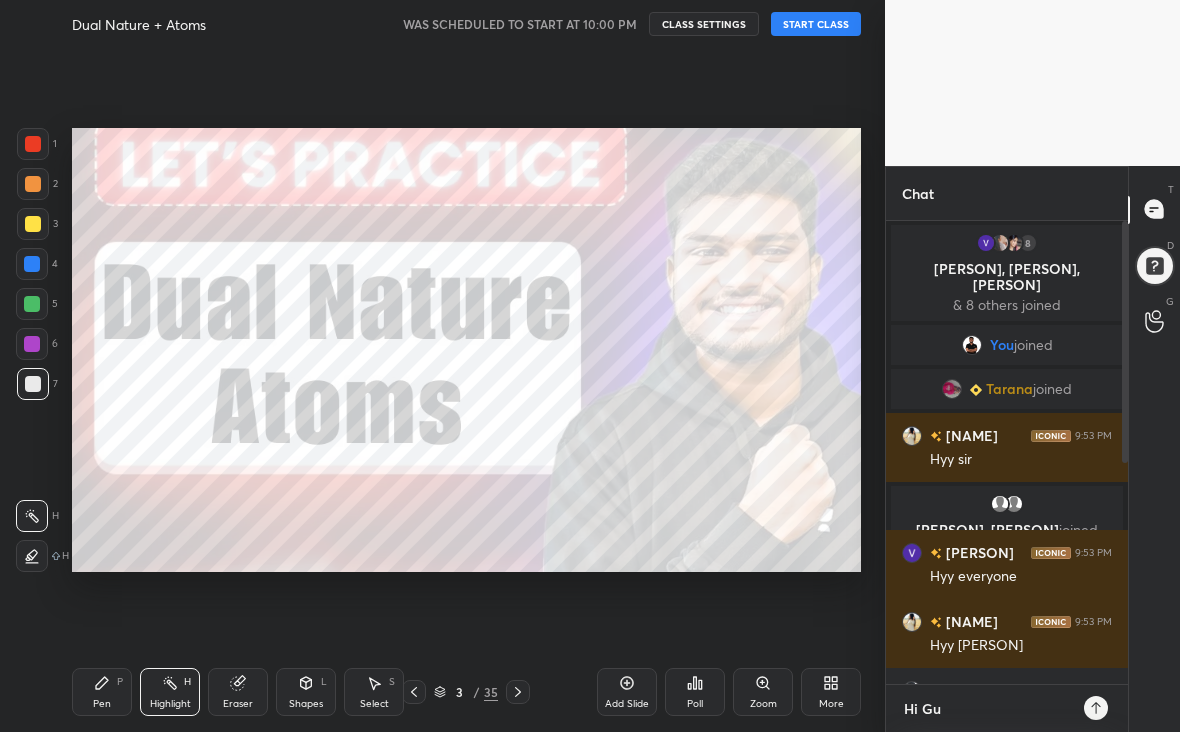 type on "Hi [PERSON]" 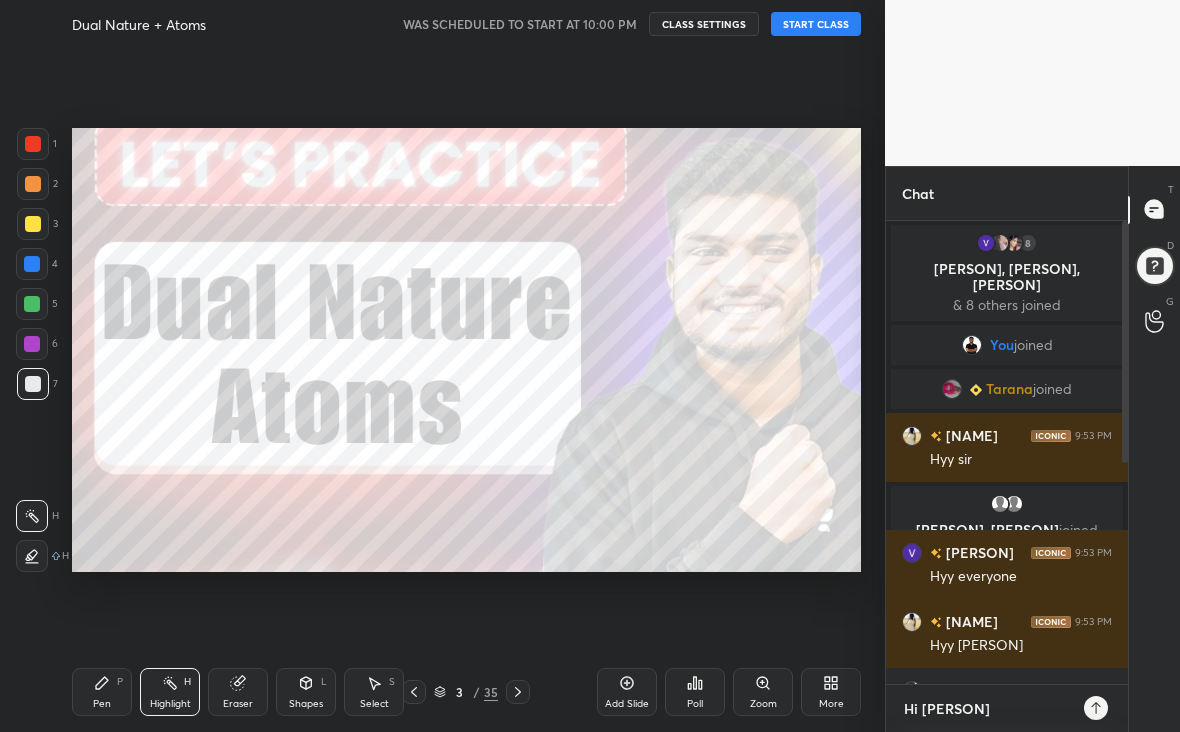 type on "x" 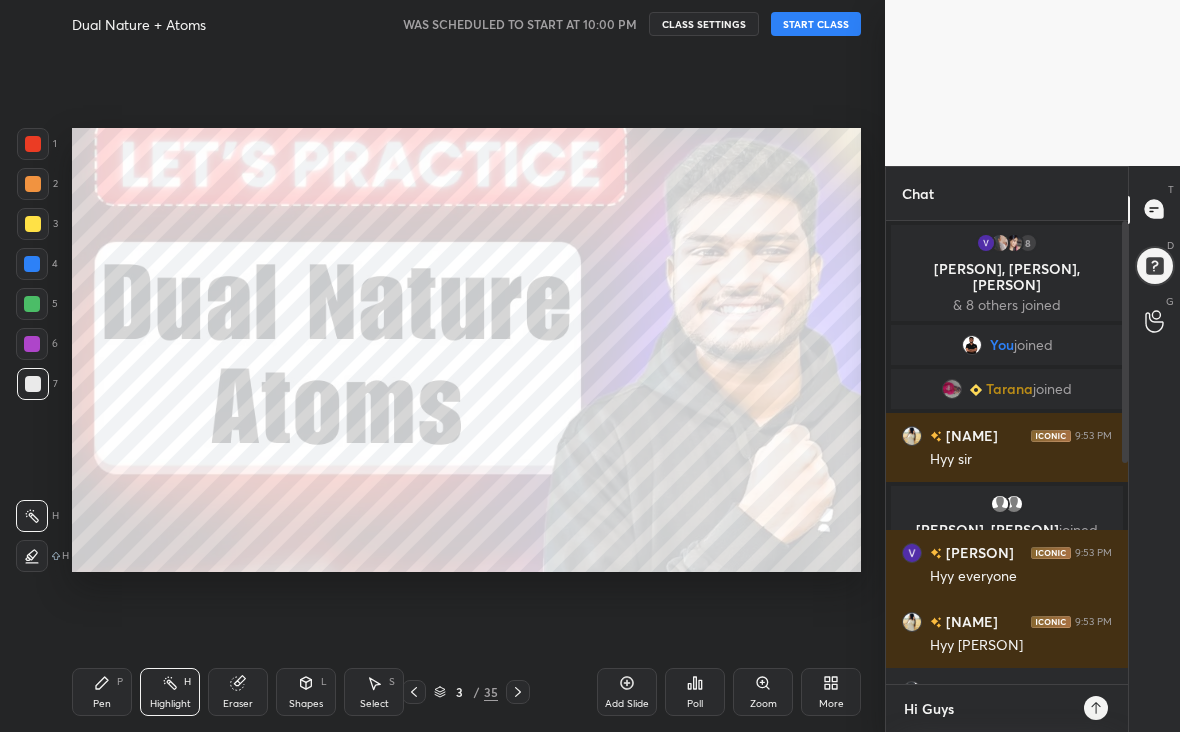 type on "Hi Guys," 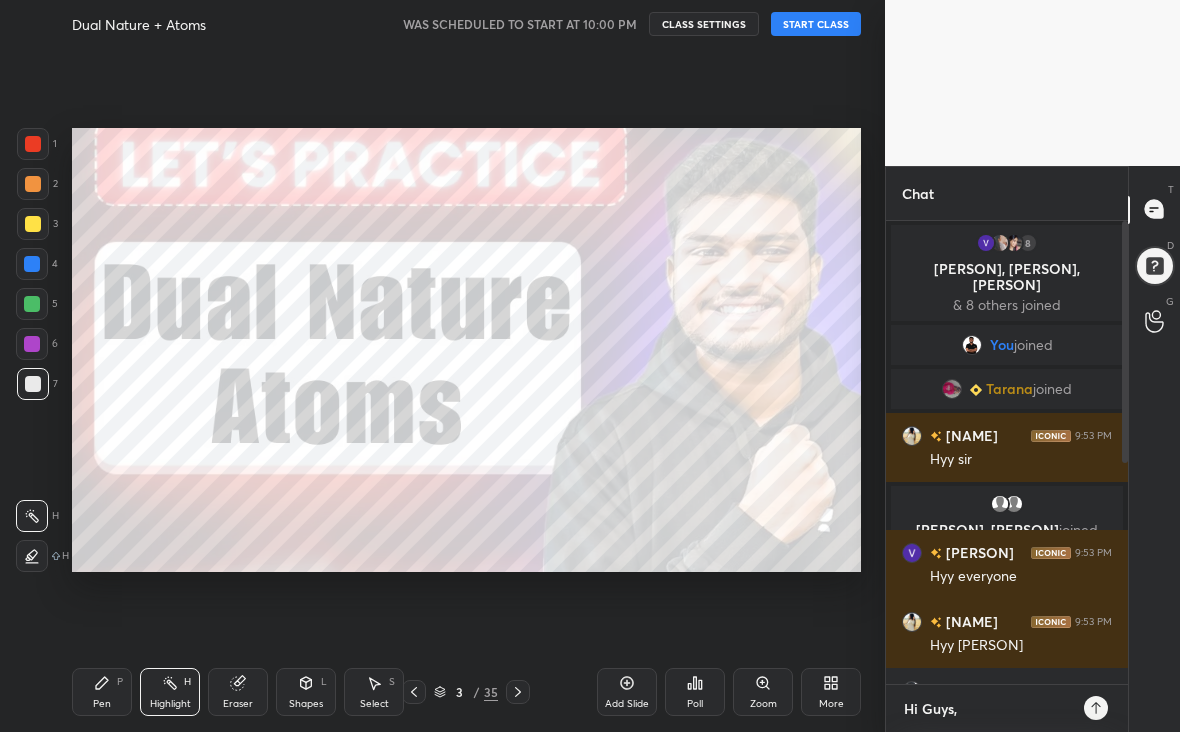 type on "Hi Guys," 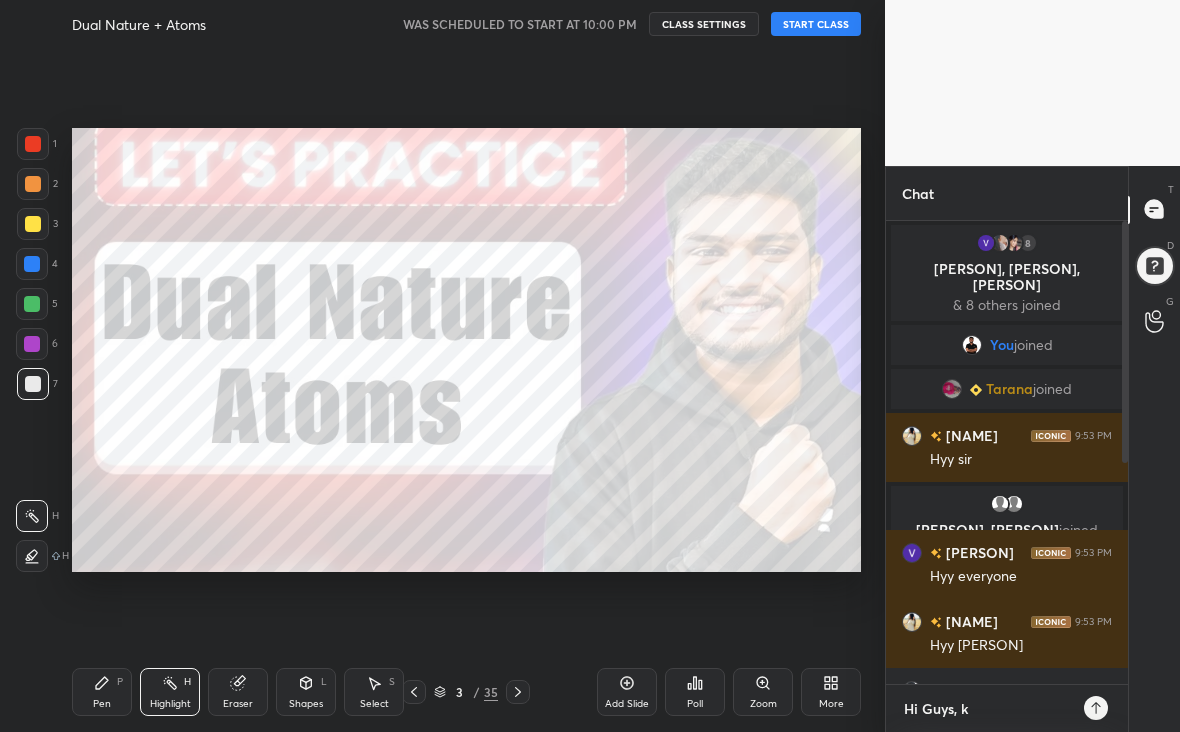 type on "Hi Guys, ky" 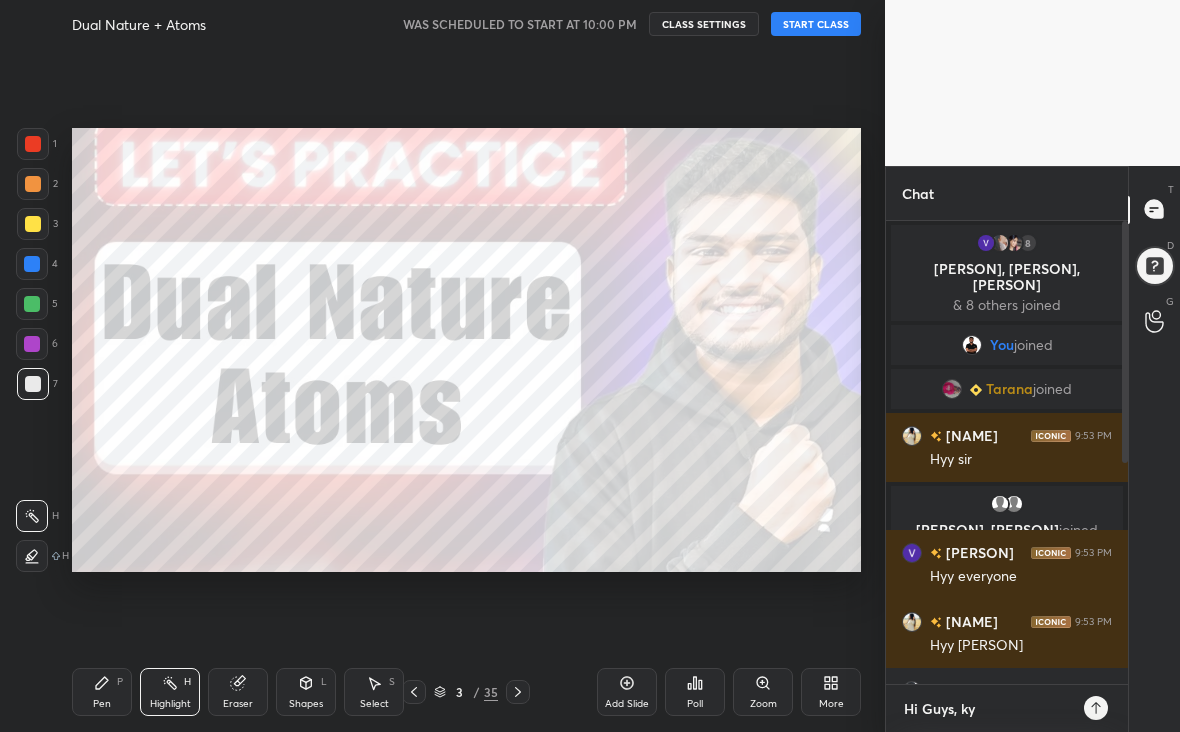 type on "Hi Guys, kya" 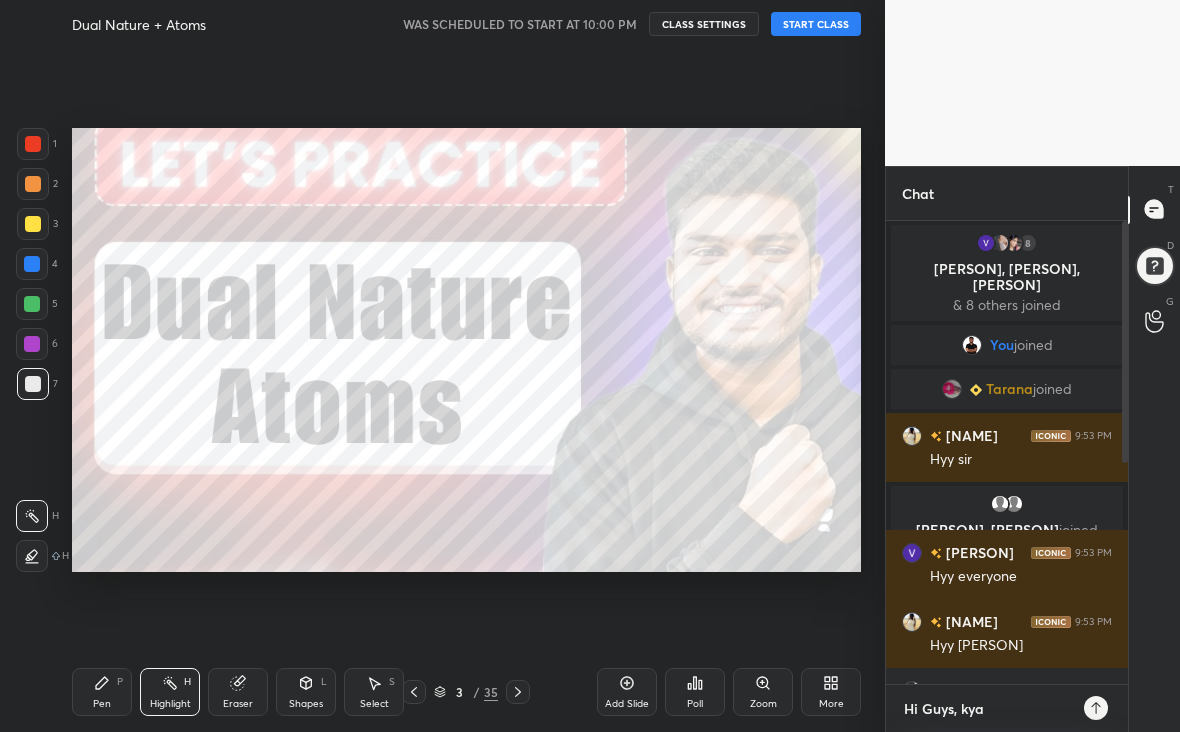 type on "Hi Guys, kya" 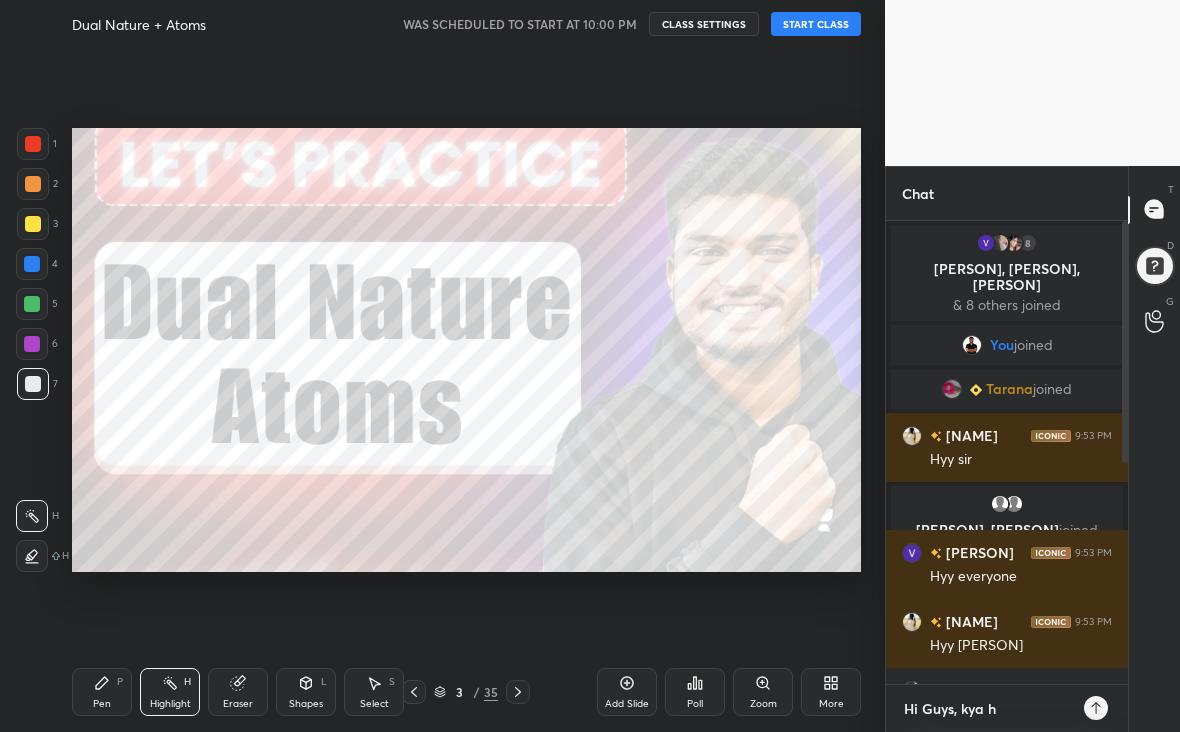 type on "x" 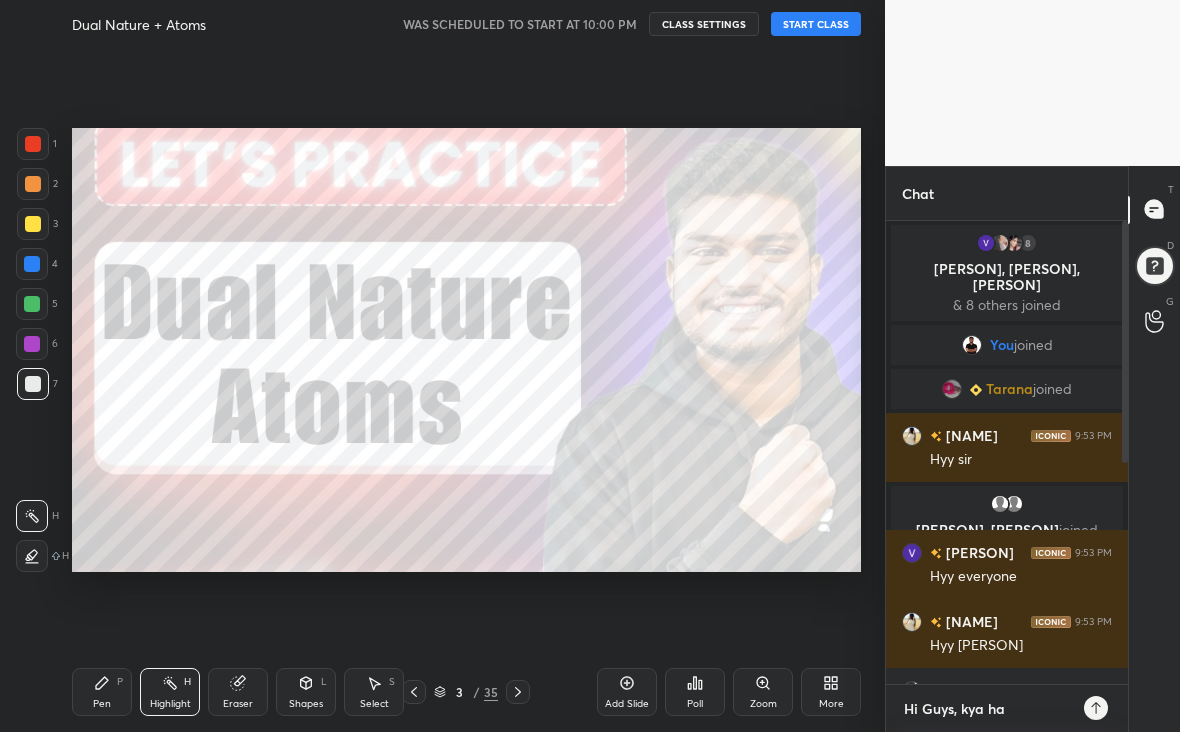 type on "Hi Guys, kya haa" 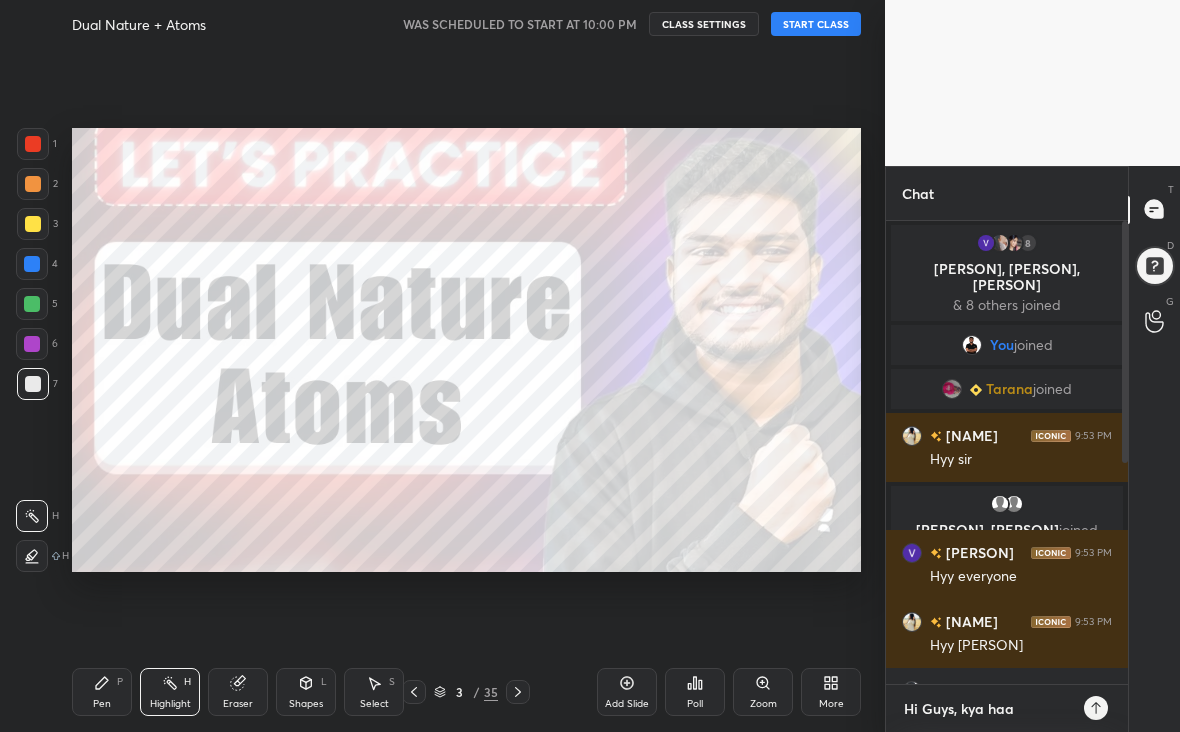type on "Hi Guys, kya haal" 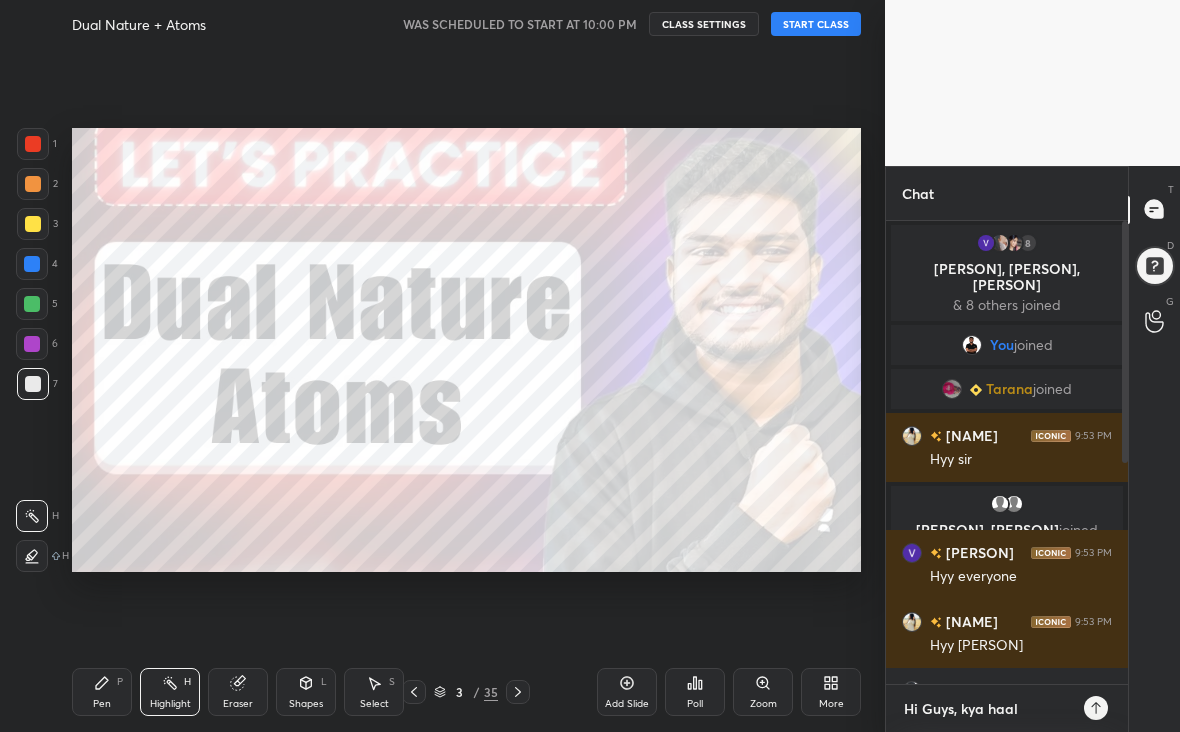 type on "Hi Guys, kya haal" 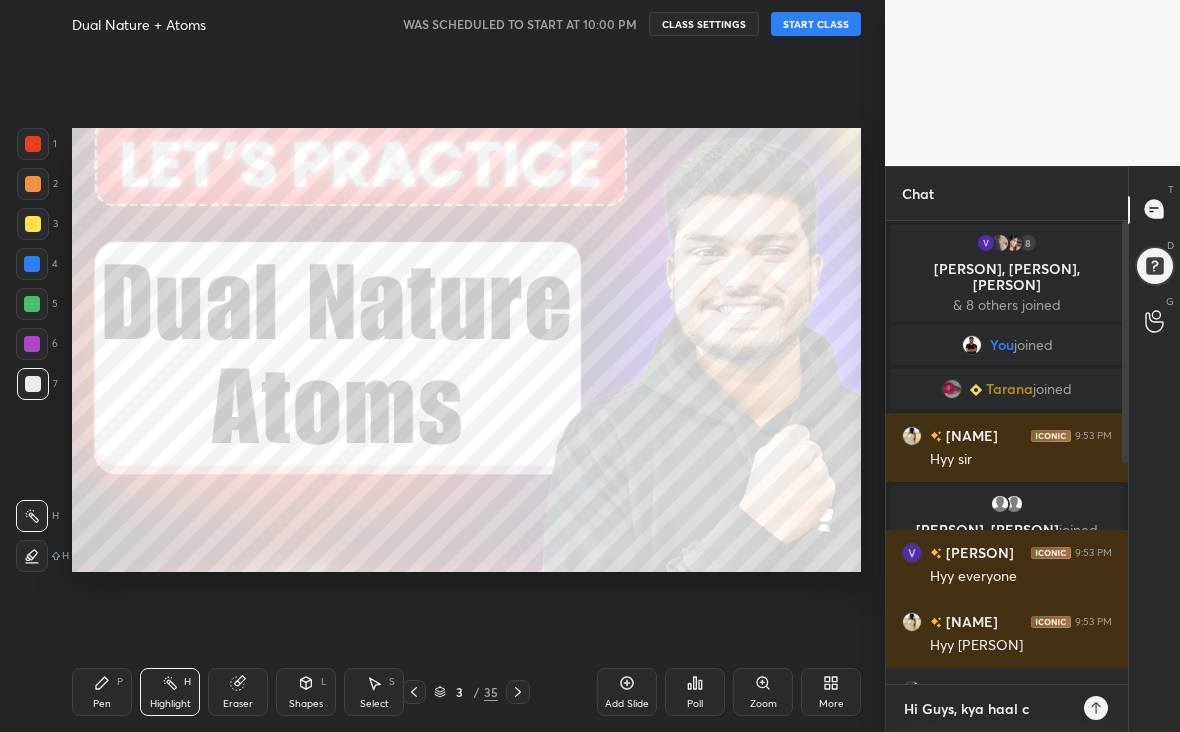 type on "Hi Guys, kya haal ch" 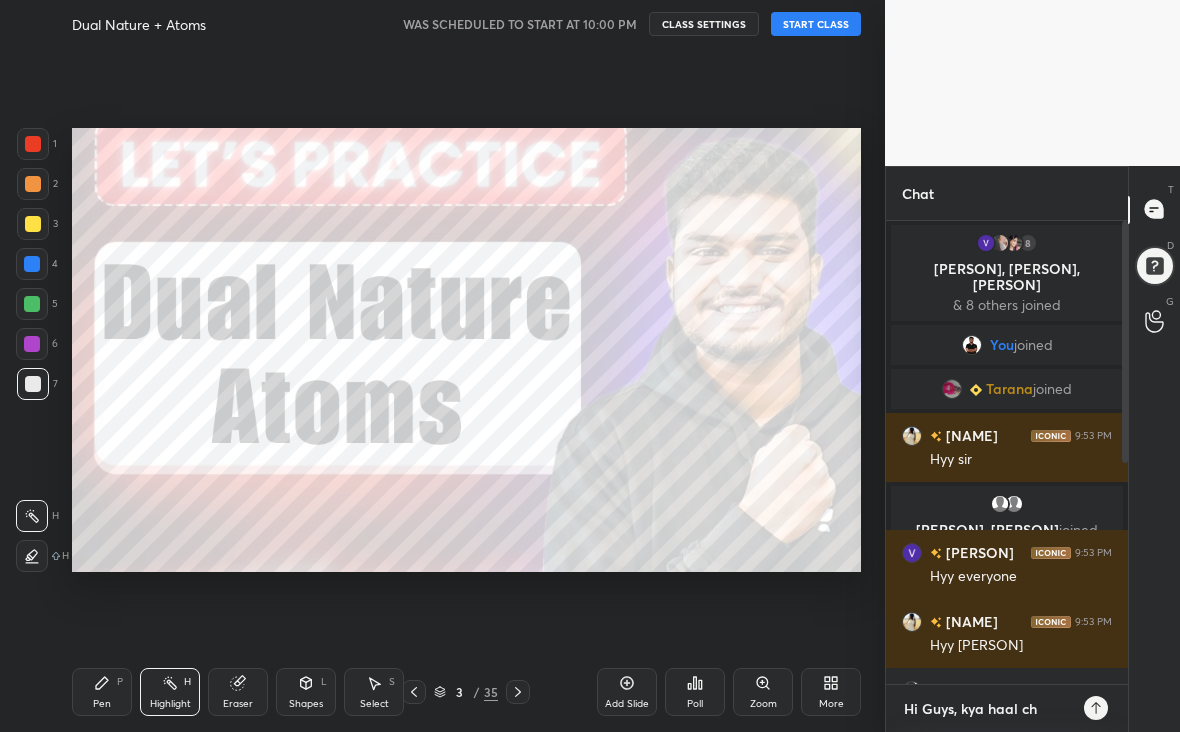 type on "Hi Guys, kya haal cha" 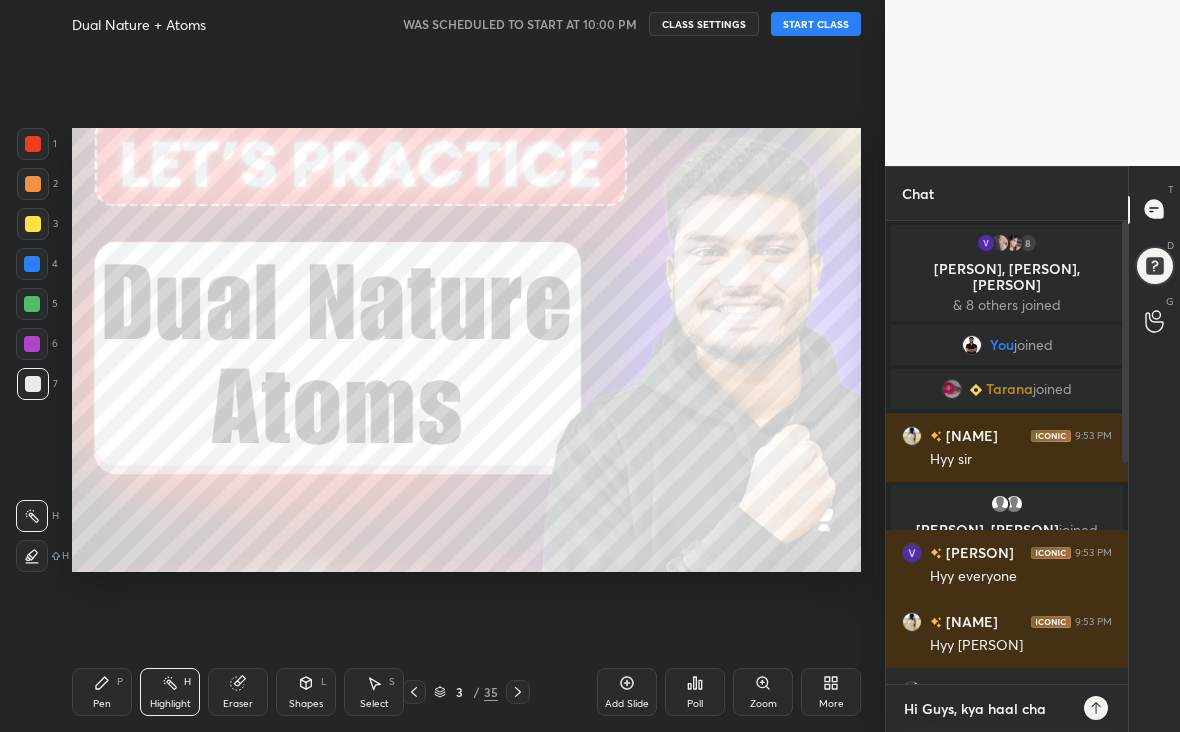 type on "Hi Guys, kya haal chal" 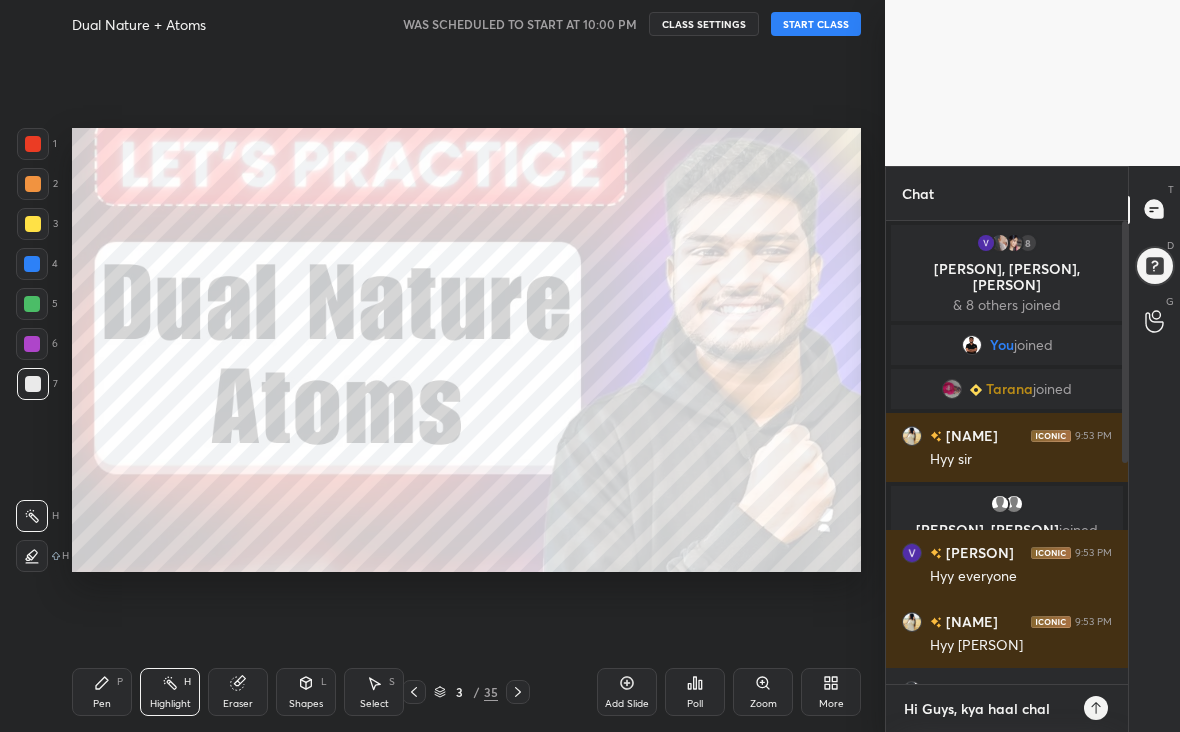 type 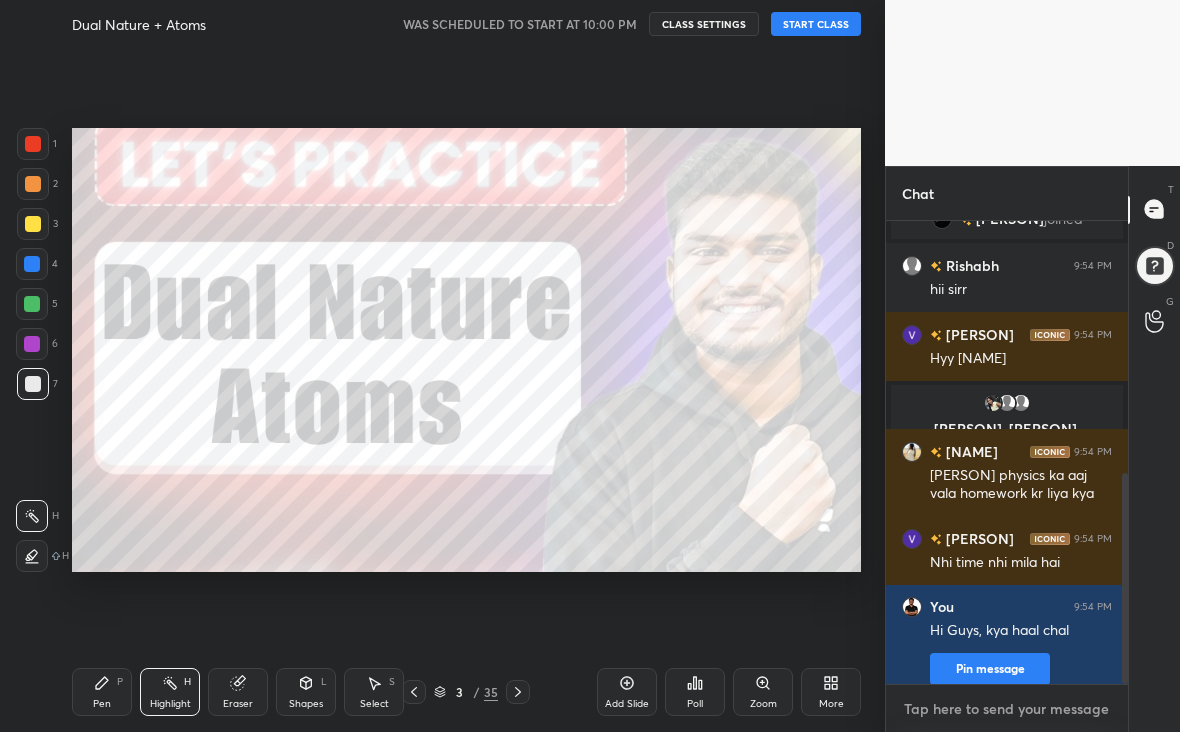 scroll, scrollTop: 555, scrollLeft: 0, axis: vertical 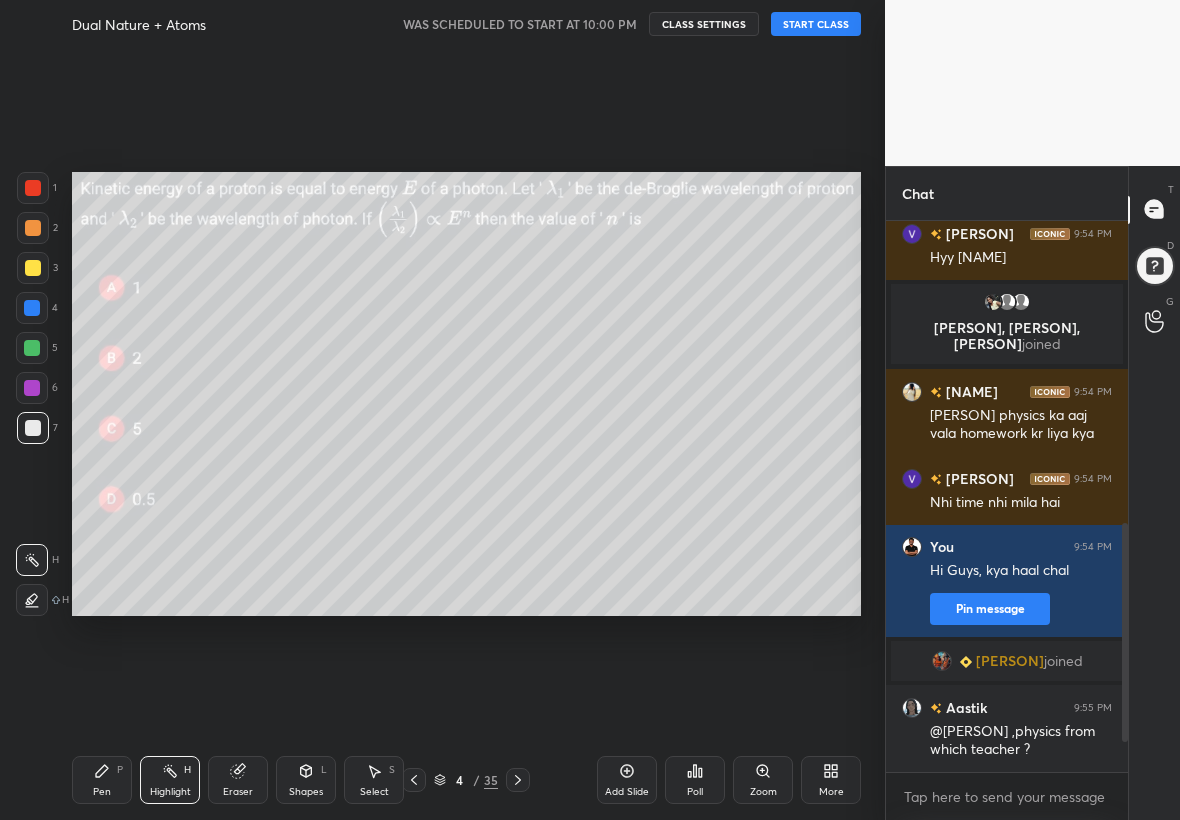 type on "x" 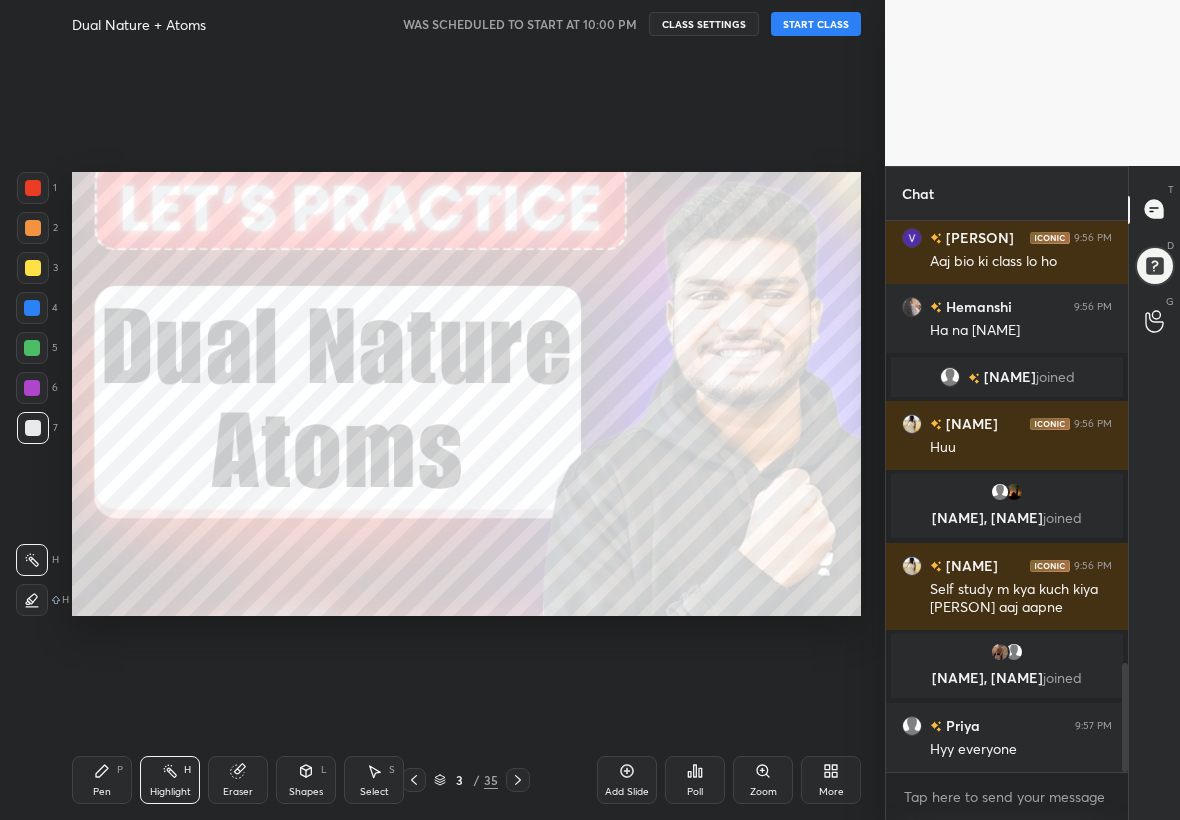 scroll, scrollTop: 2241, scrollLeft: 0, axis: vertical 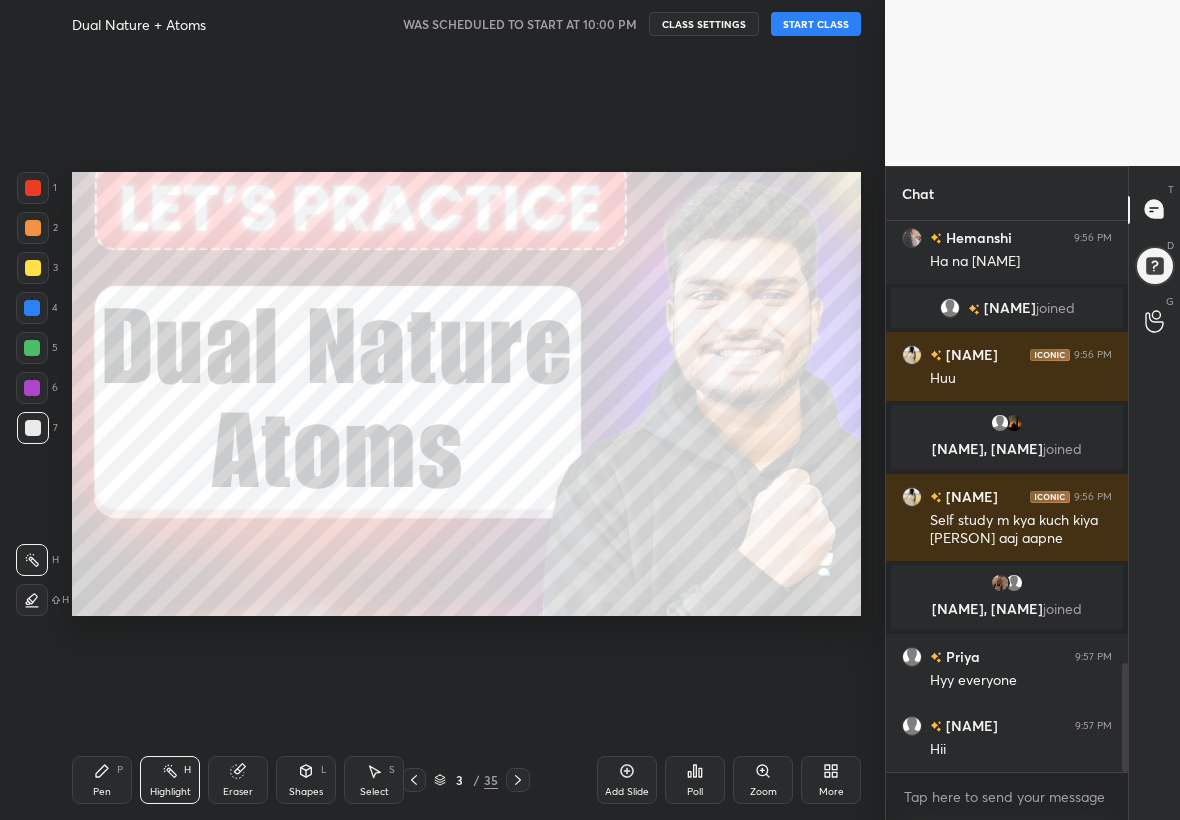 click on "CLASS SETTINGS" at bounding box center [704, 24] 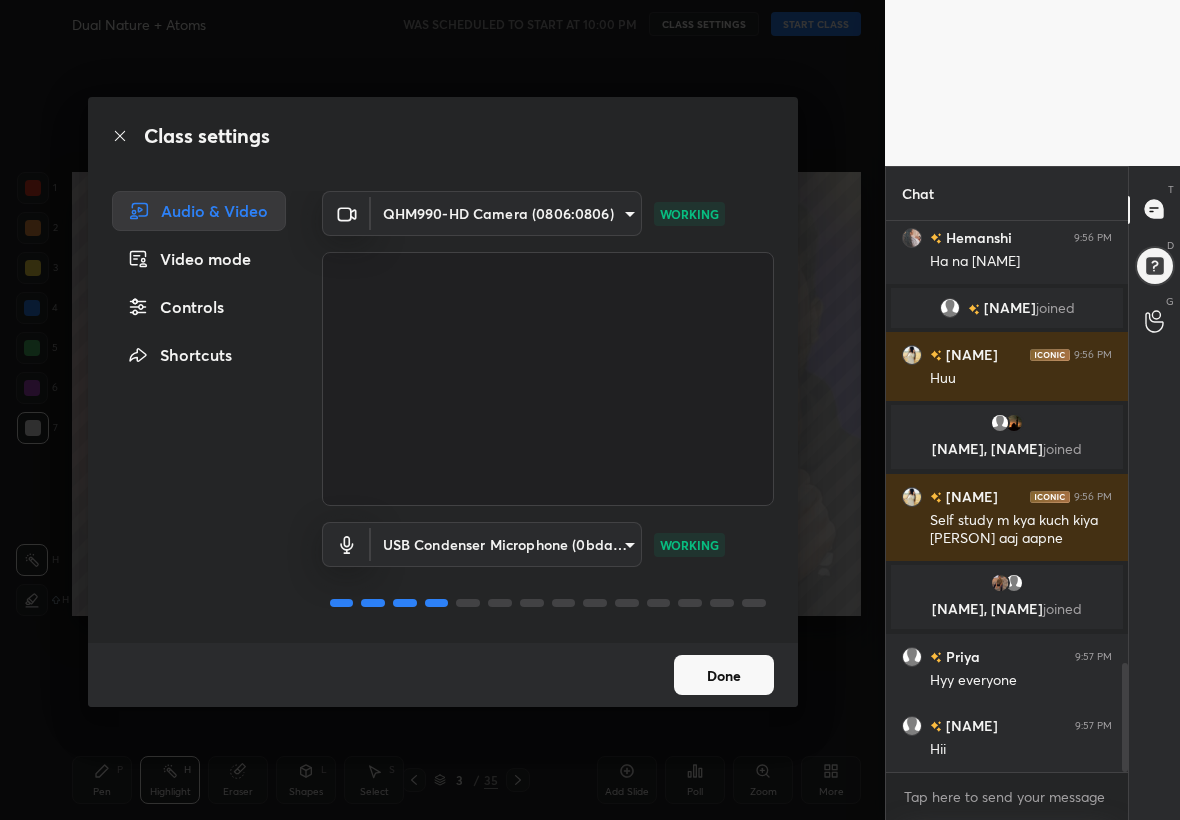click on "Done" at bounding box center (724, 675) 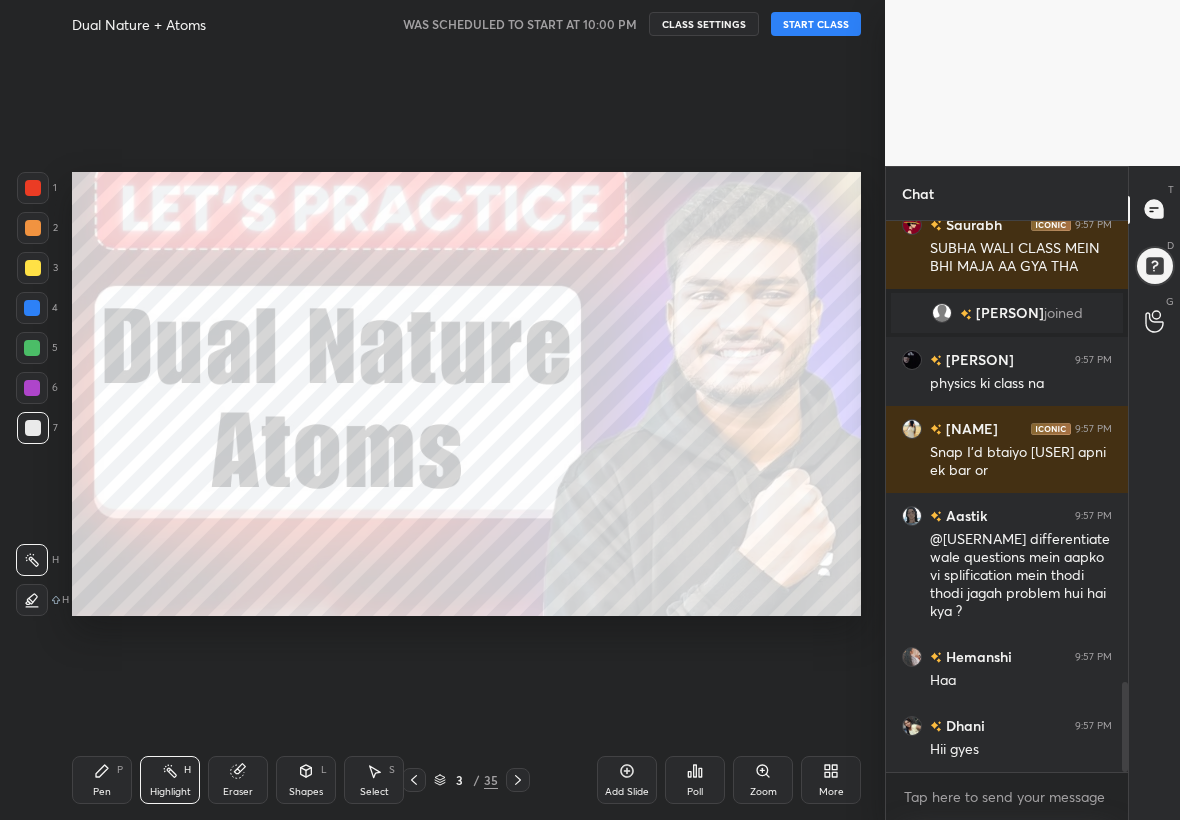 scroll, scrollTop: 2879, scrollLeft: 0, axis: vertical 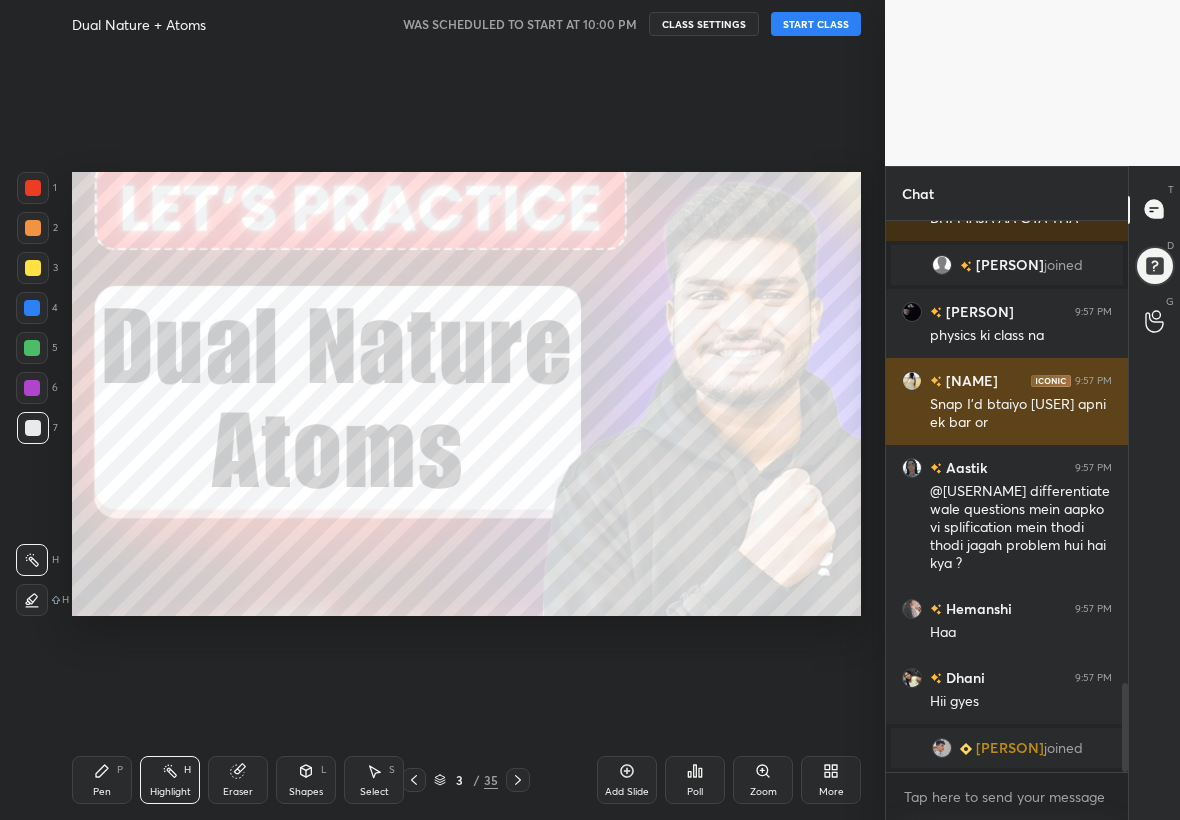 type 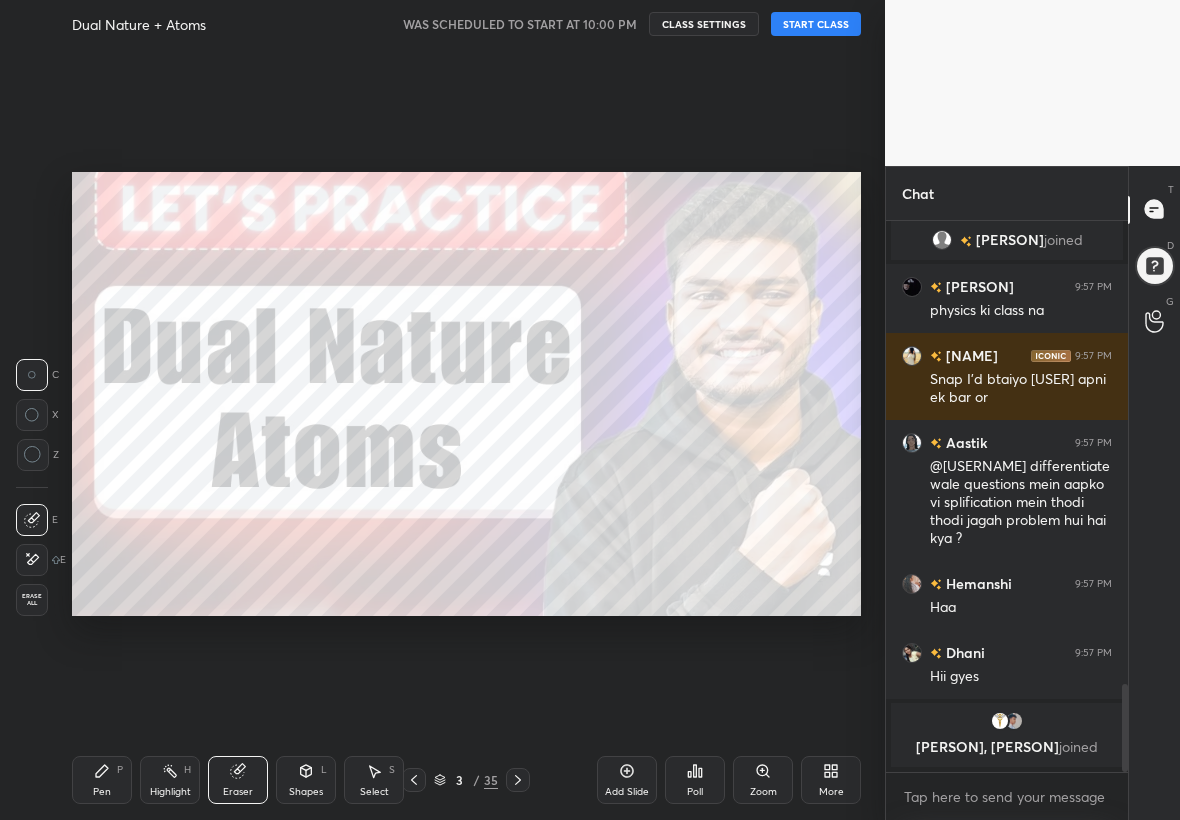 scroll, scrollTop: 2804, scrollLeft: 0, axis: vertical 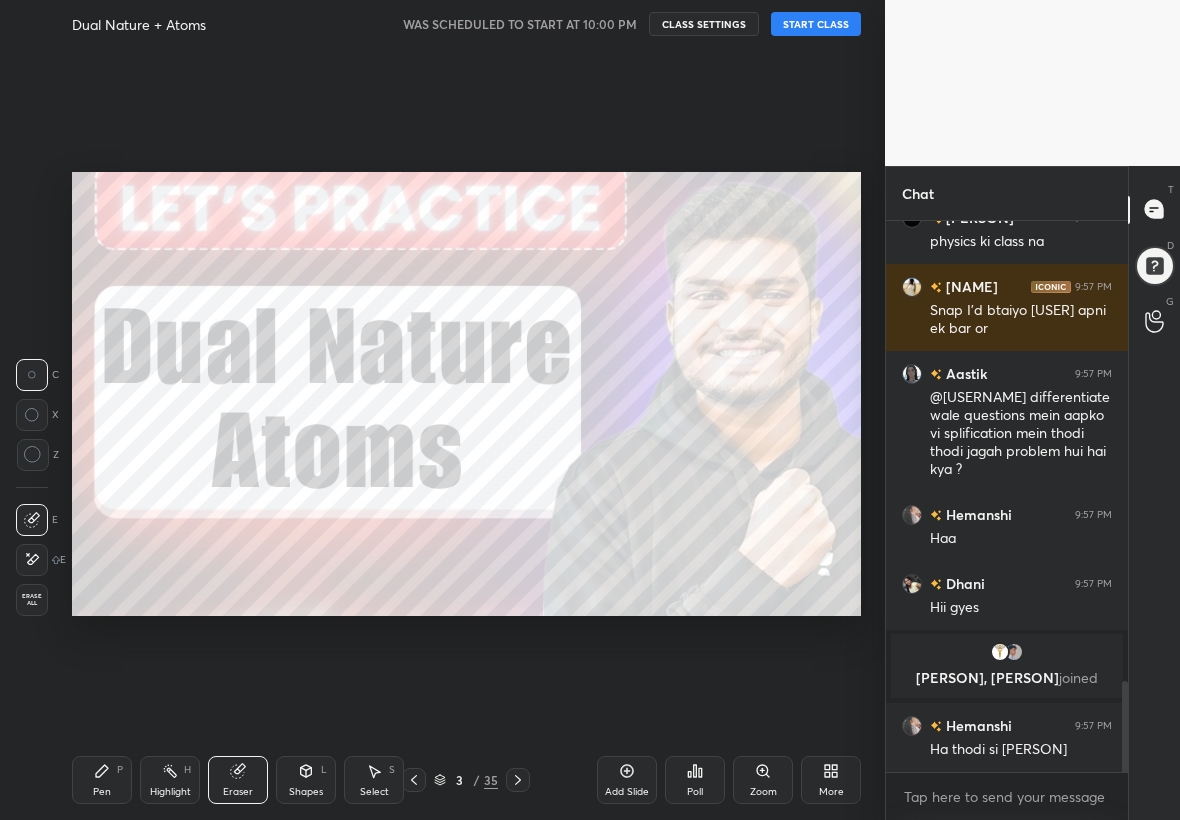 click on "Setting up your live class" at bounding box center (466, 394) 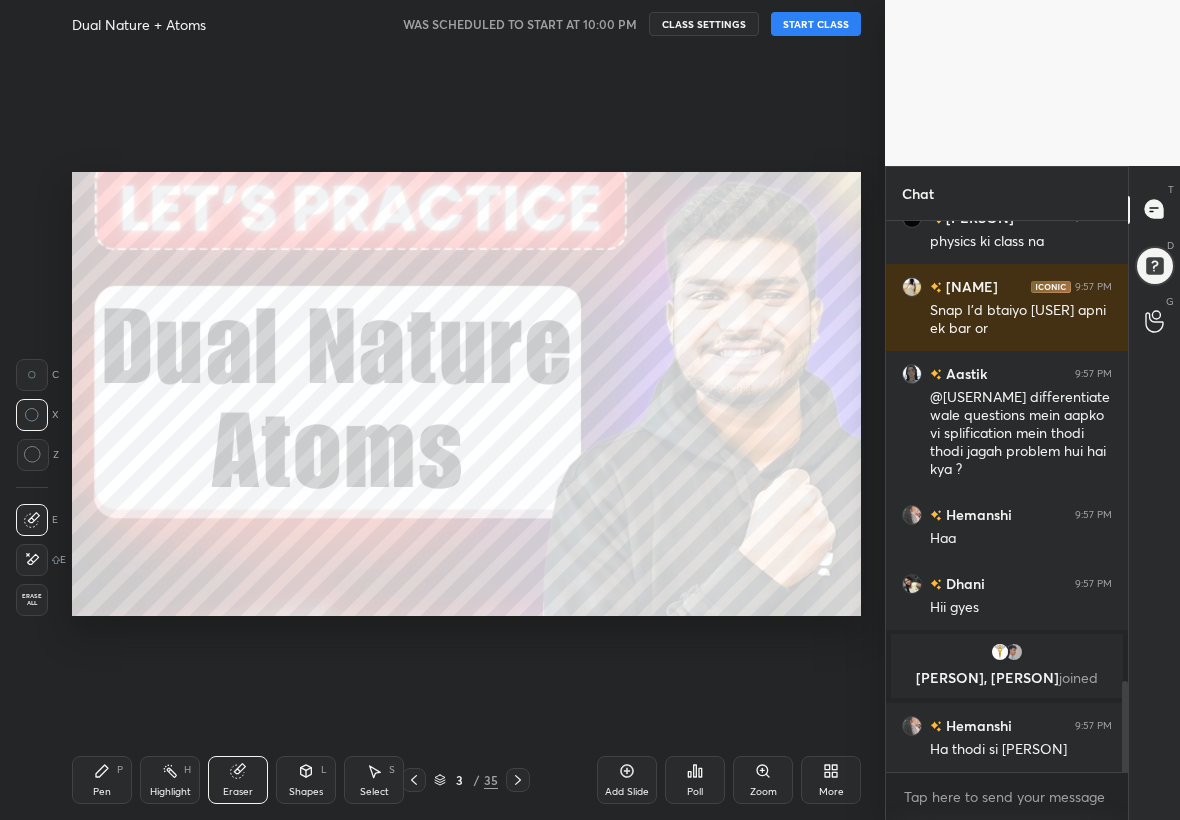 click 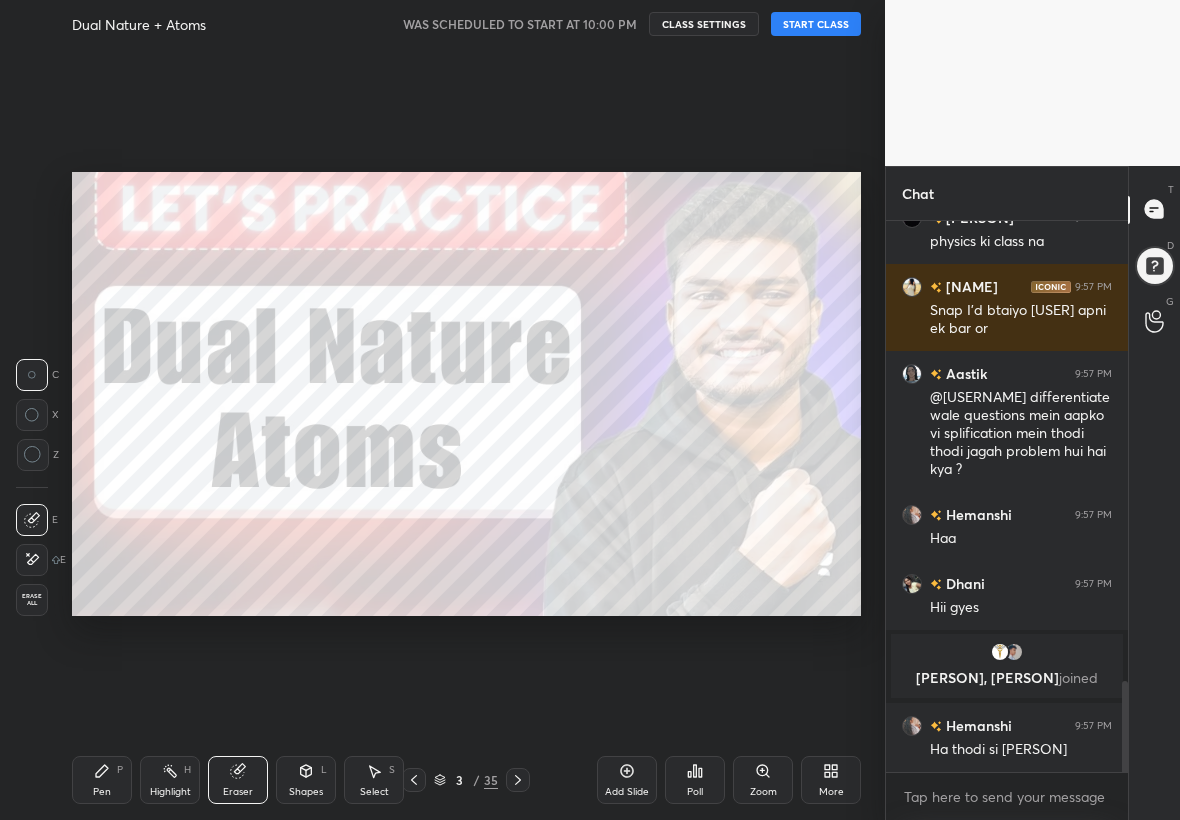 click 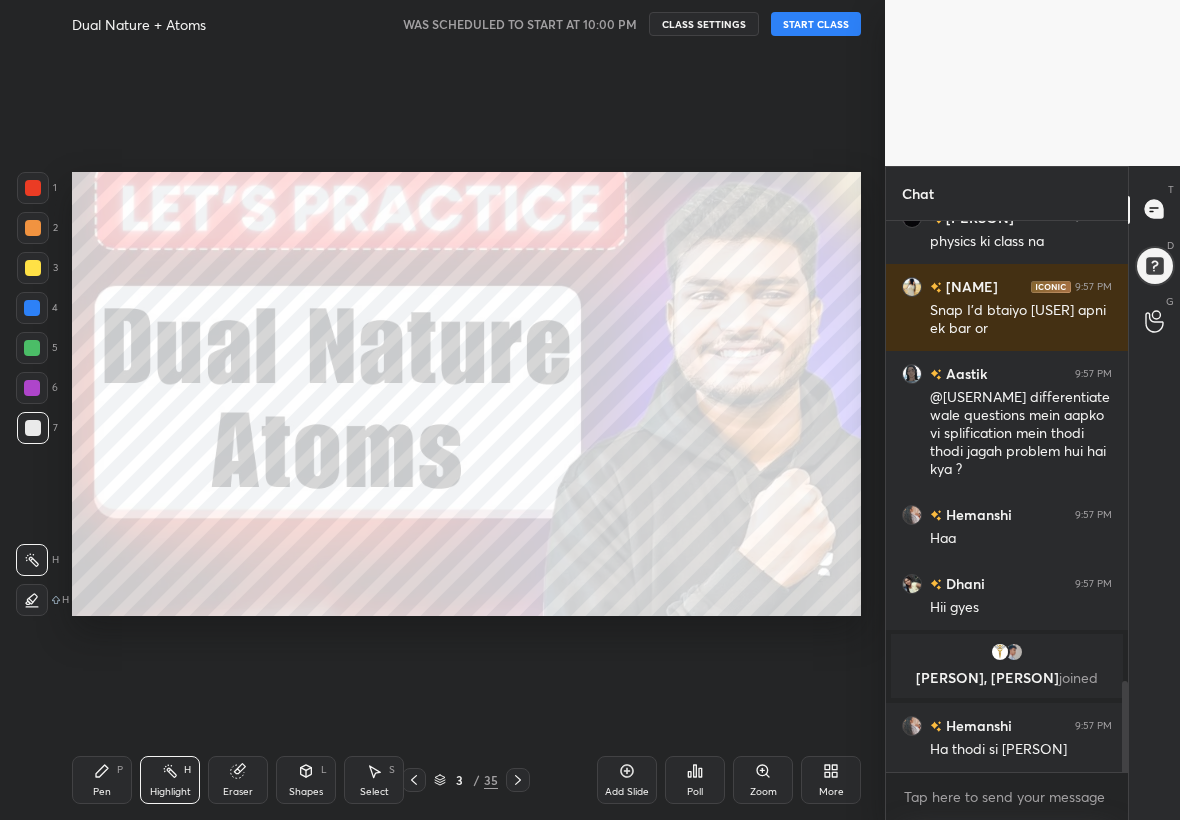 click on "Eraser" at bounding box center (238, 780) 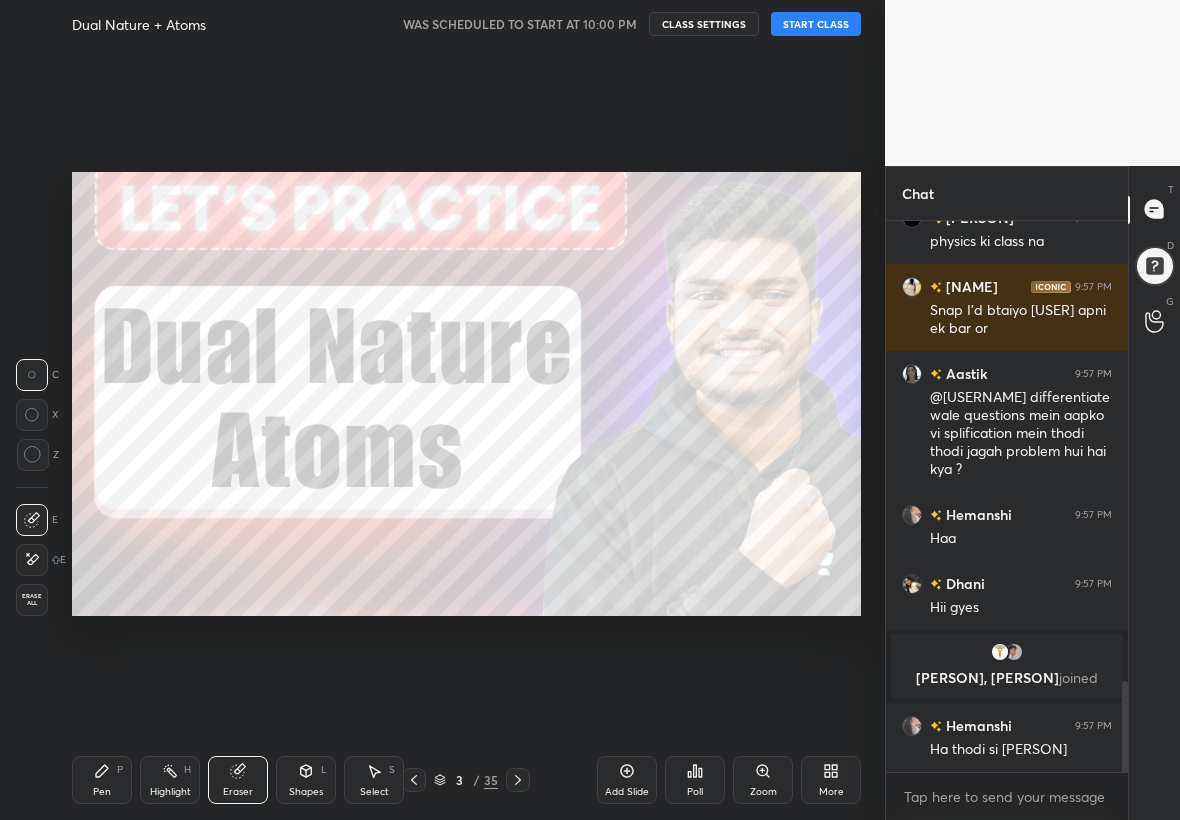click at bounding box center [32, 560] 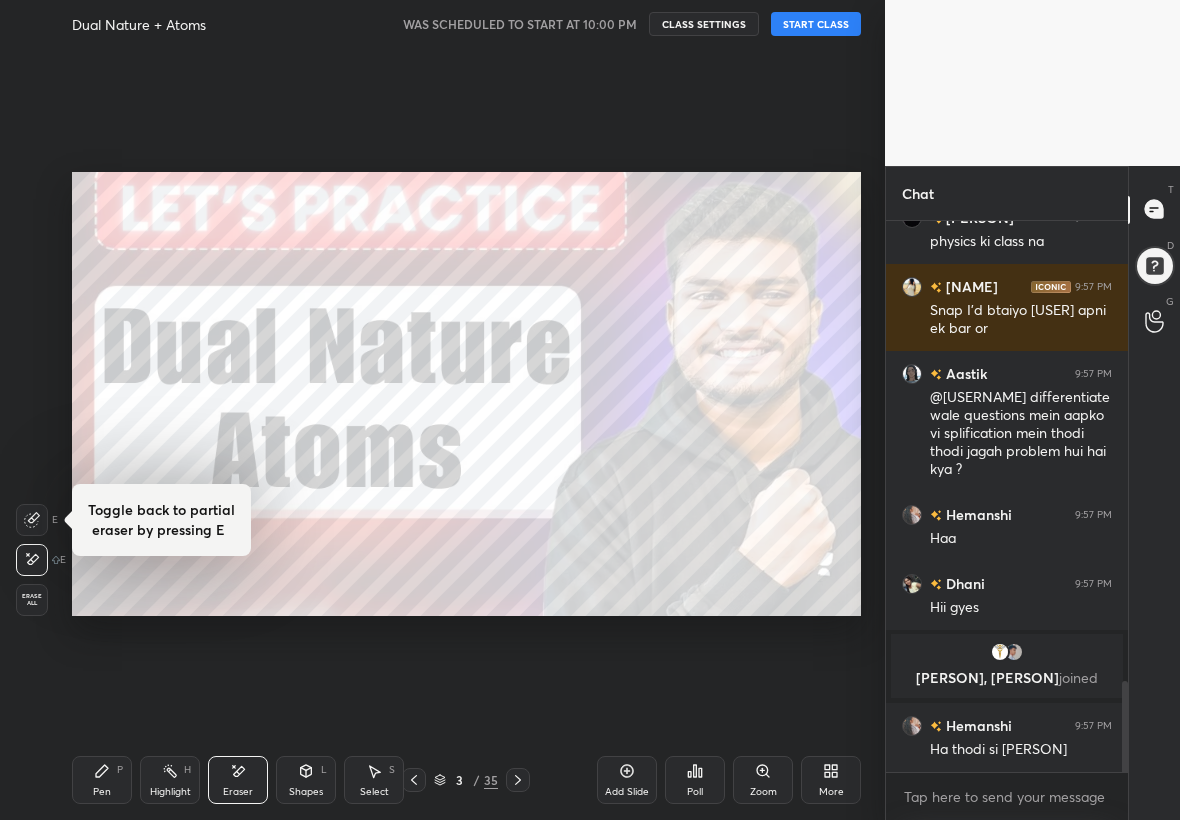 click on "Highlight" at bounding box center [170, 792] 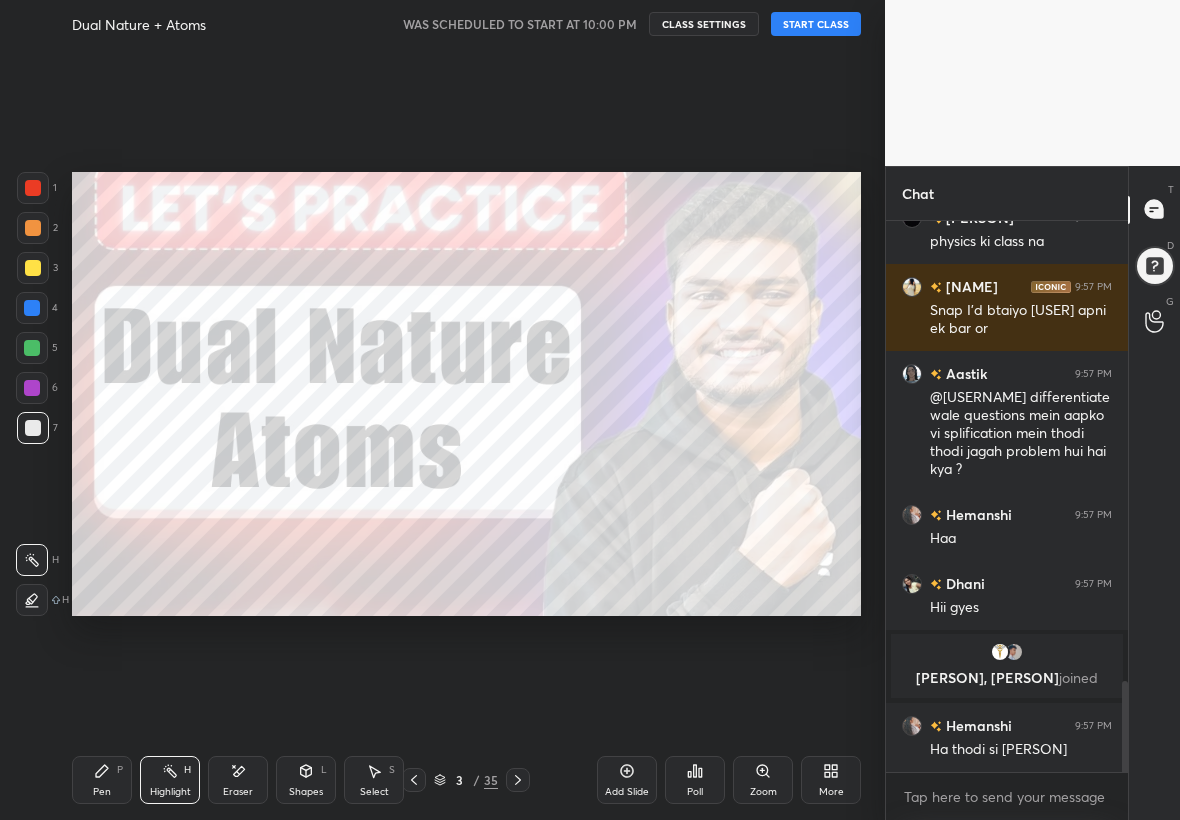 click on "Pen" at bounding box center [102, 792] 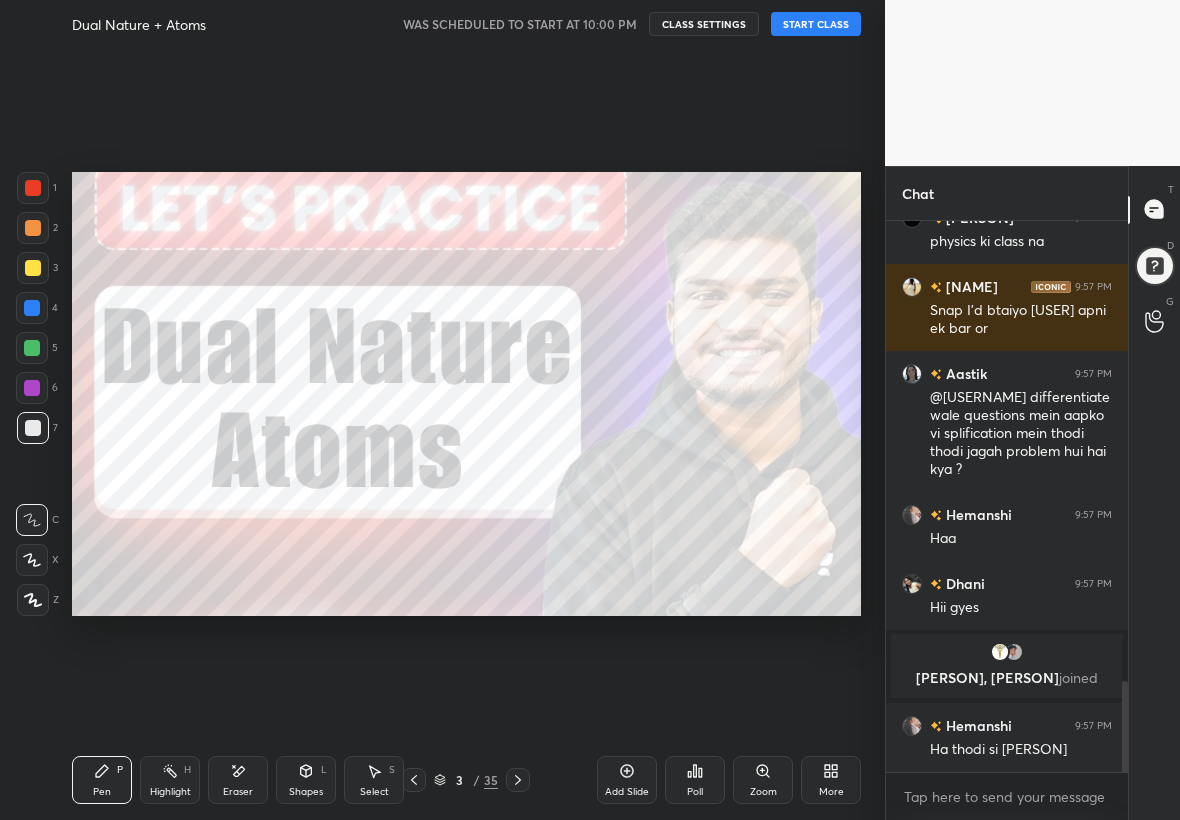 click 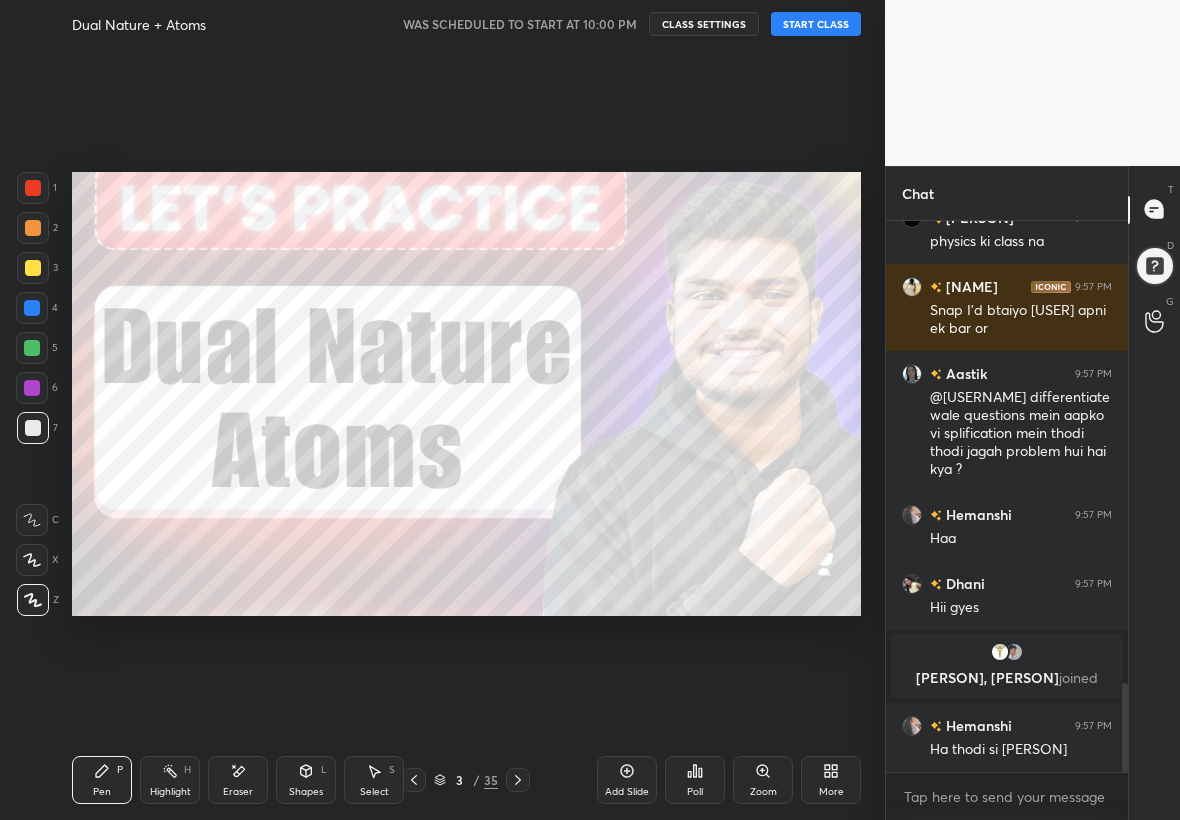 scroll, scrollTop: 2852, scrollLeft: 0, axis: vertical 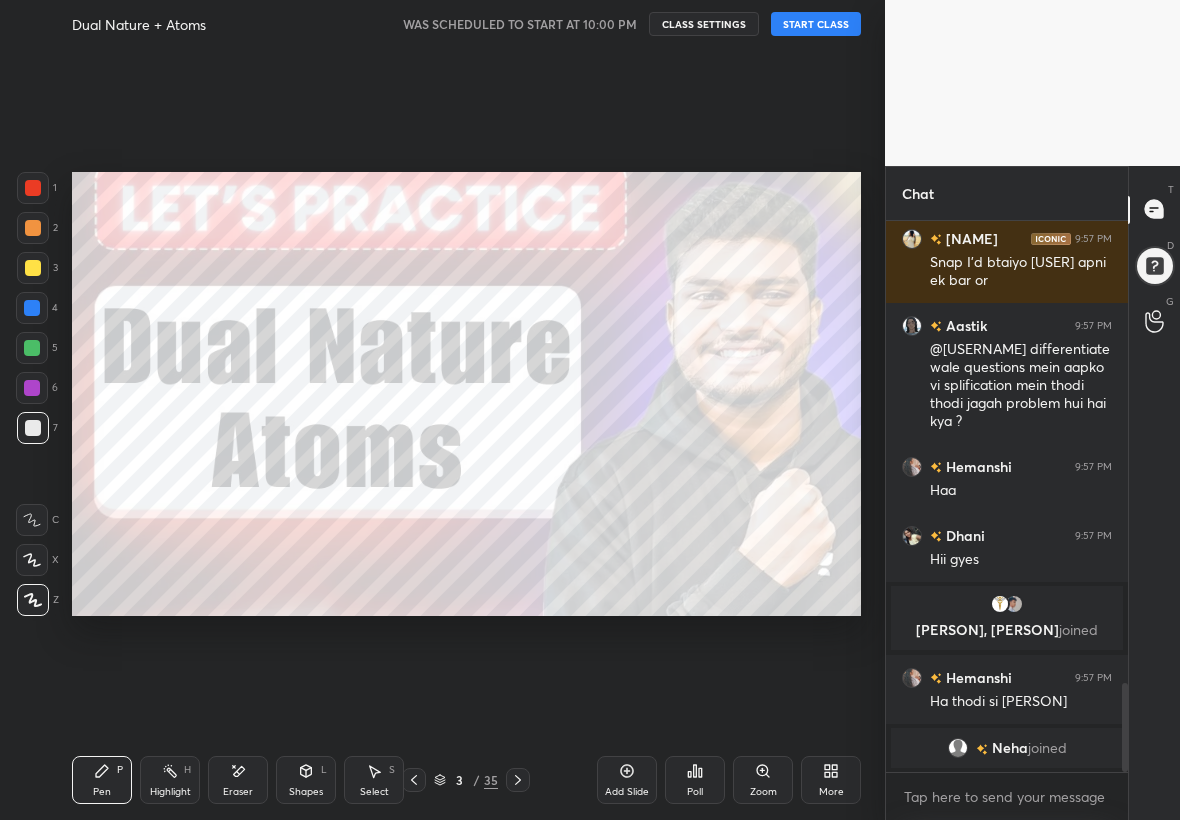 click at bounding box center (33, 268) 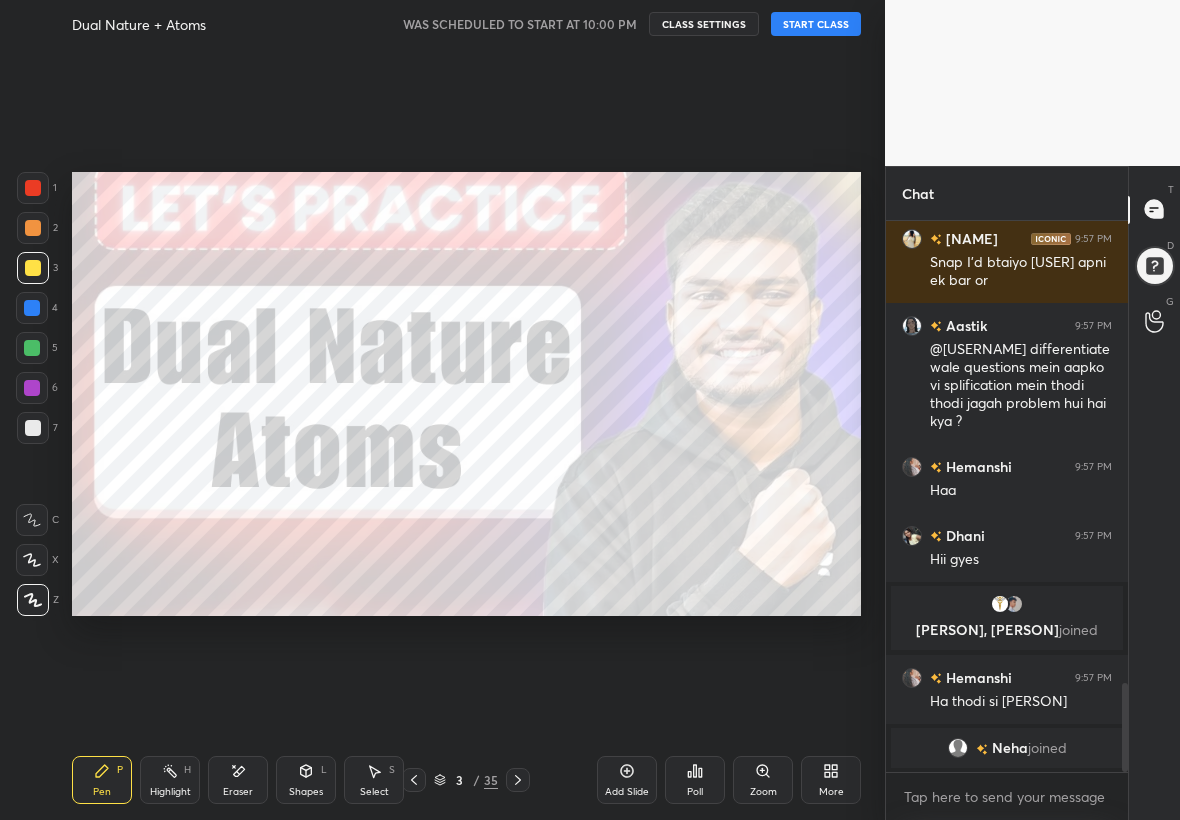 click on "x" at bounding box center (1007, 796) 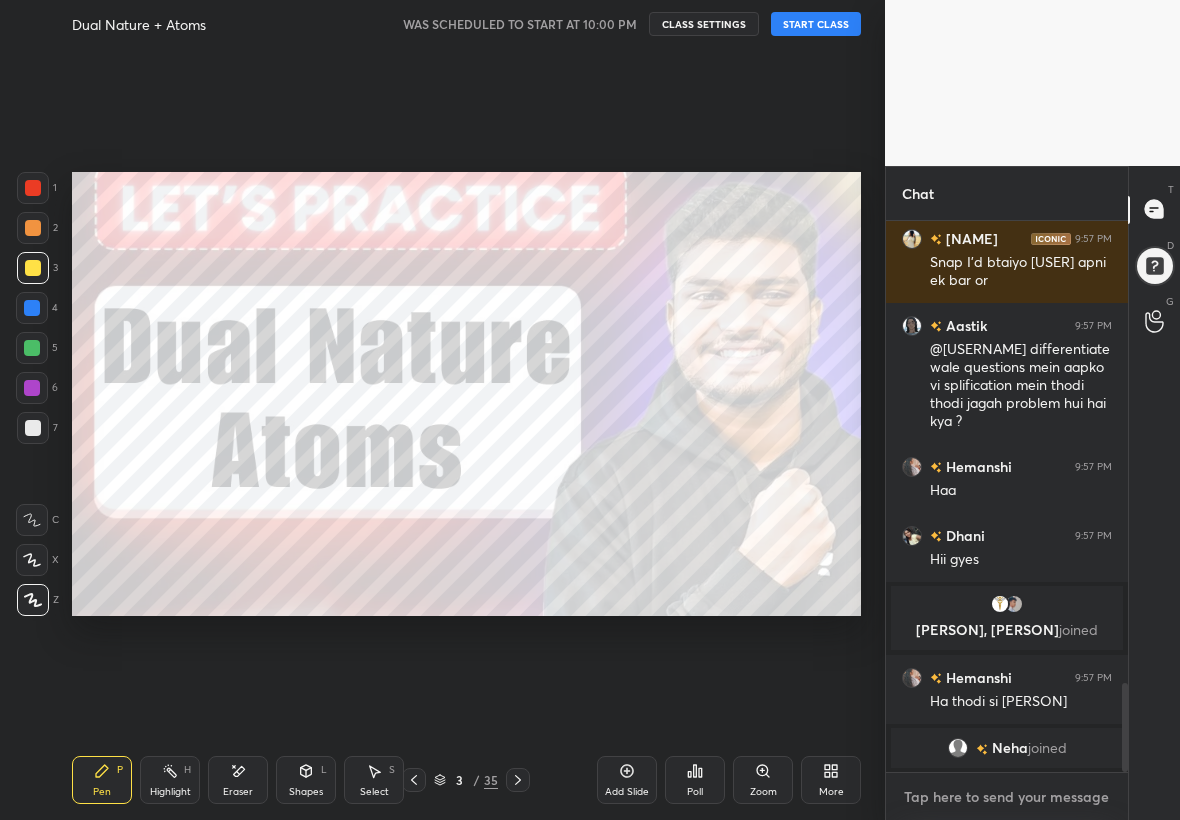 type on "x" 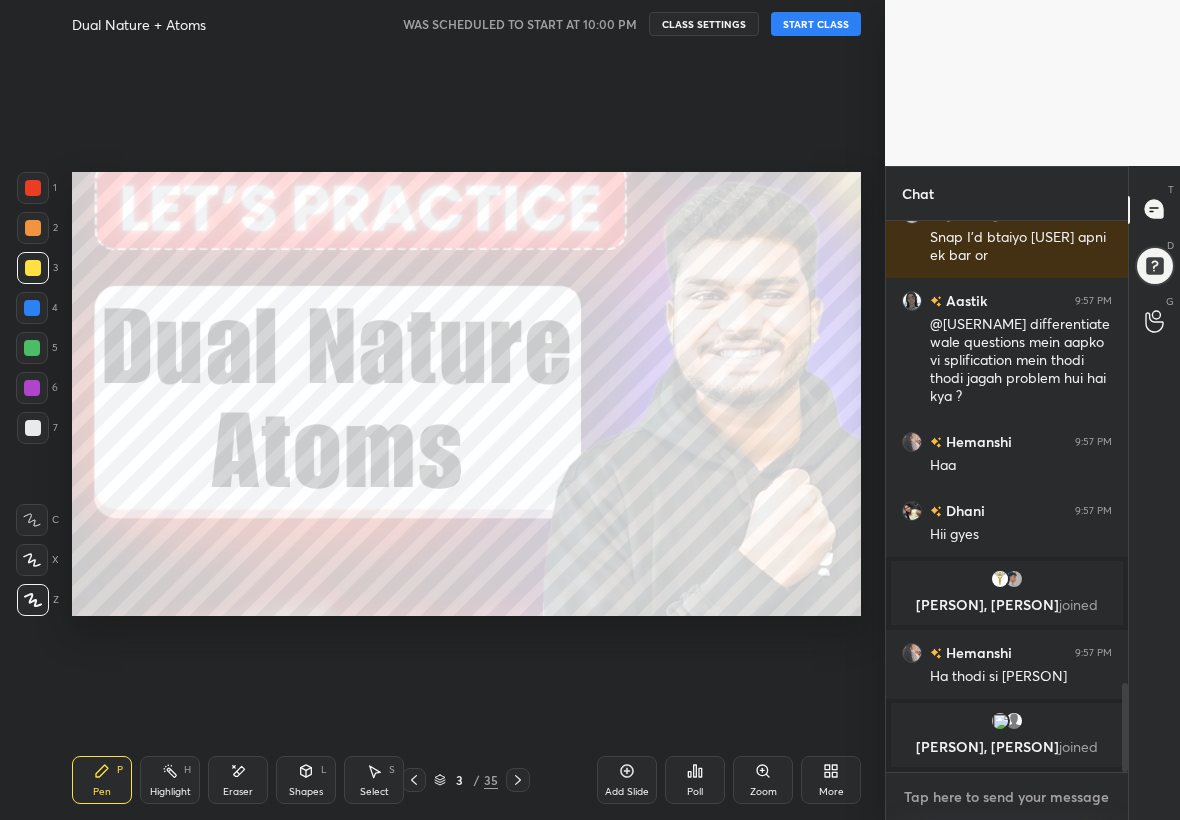 type on "h" 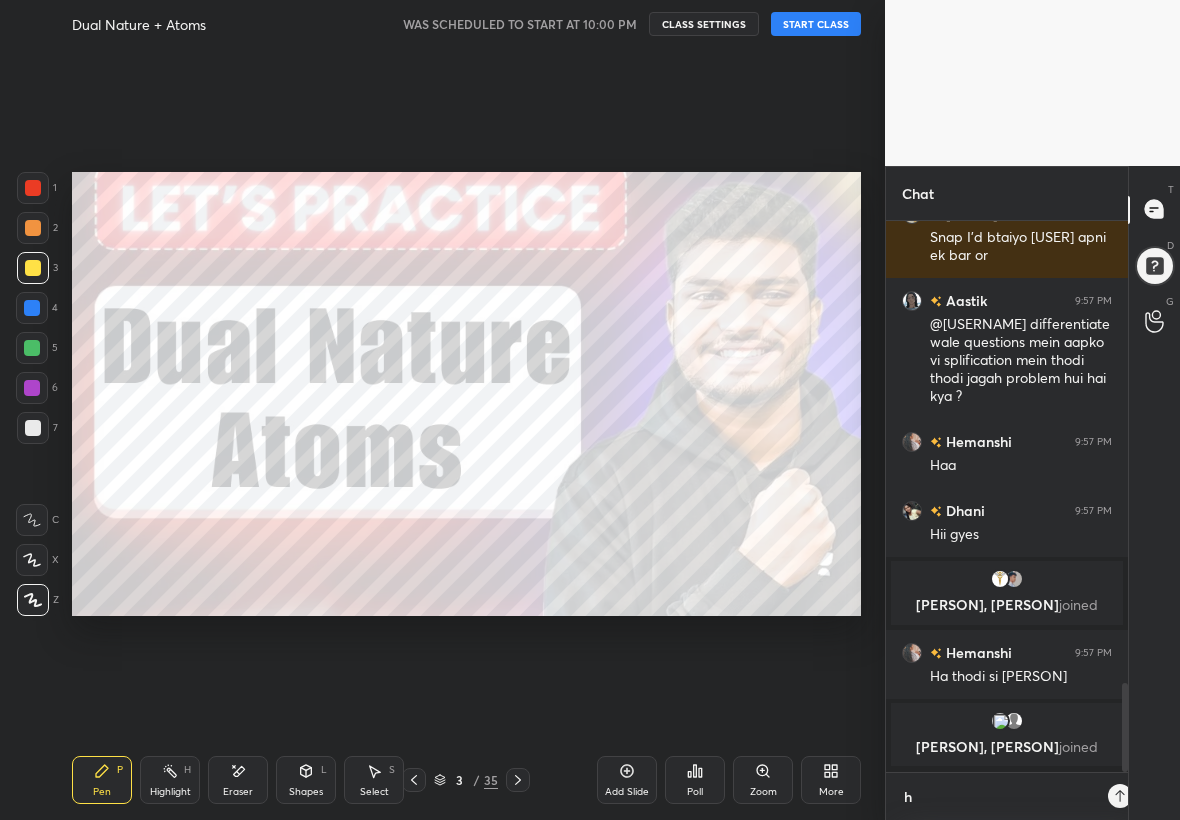 type on "he" 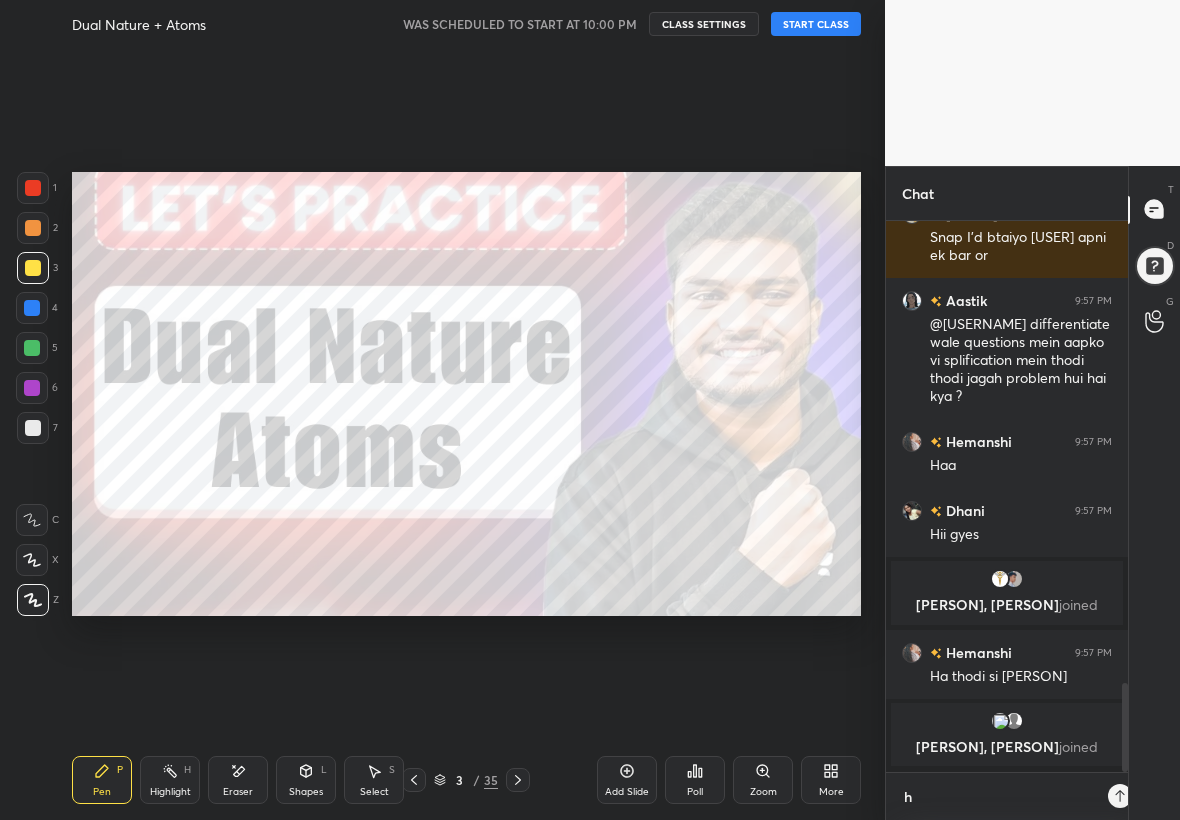 type on "x" 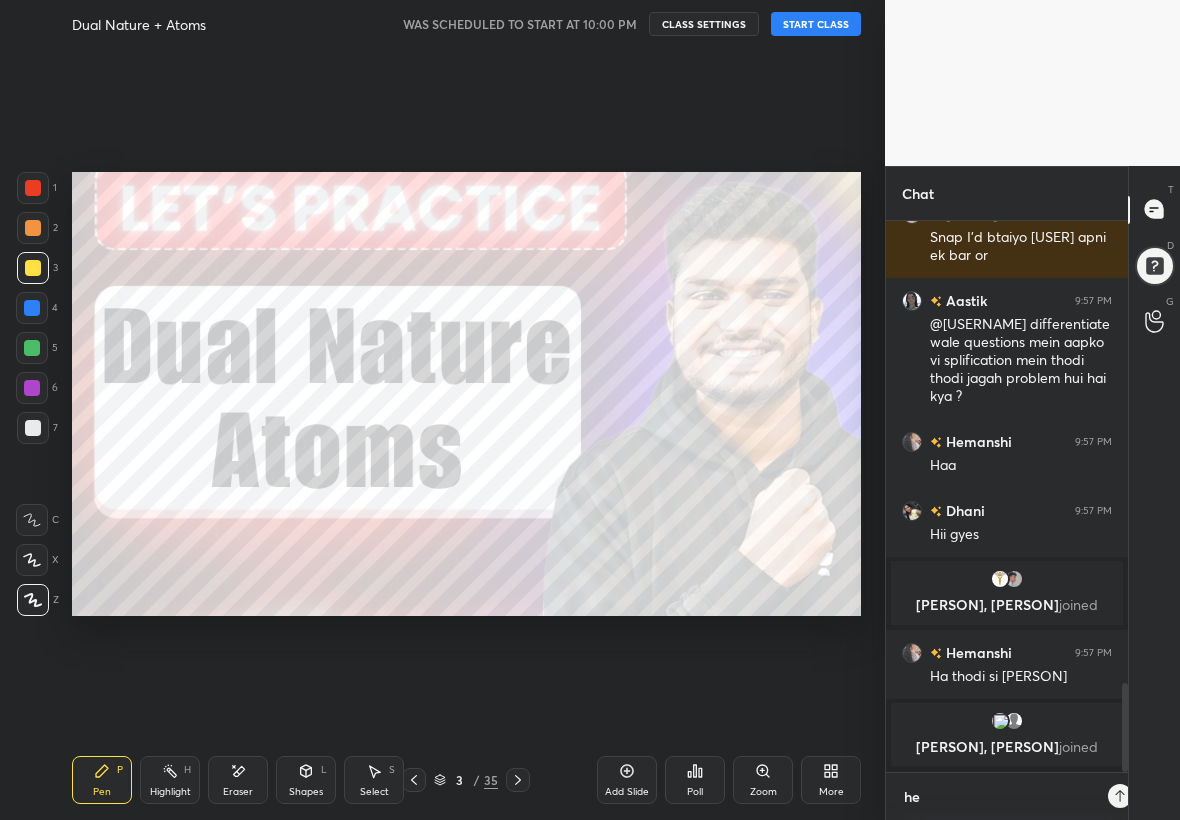 scroll, scrollTop: 545, scrollLeft: 236, axis: both 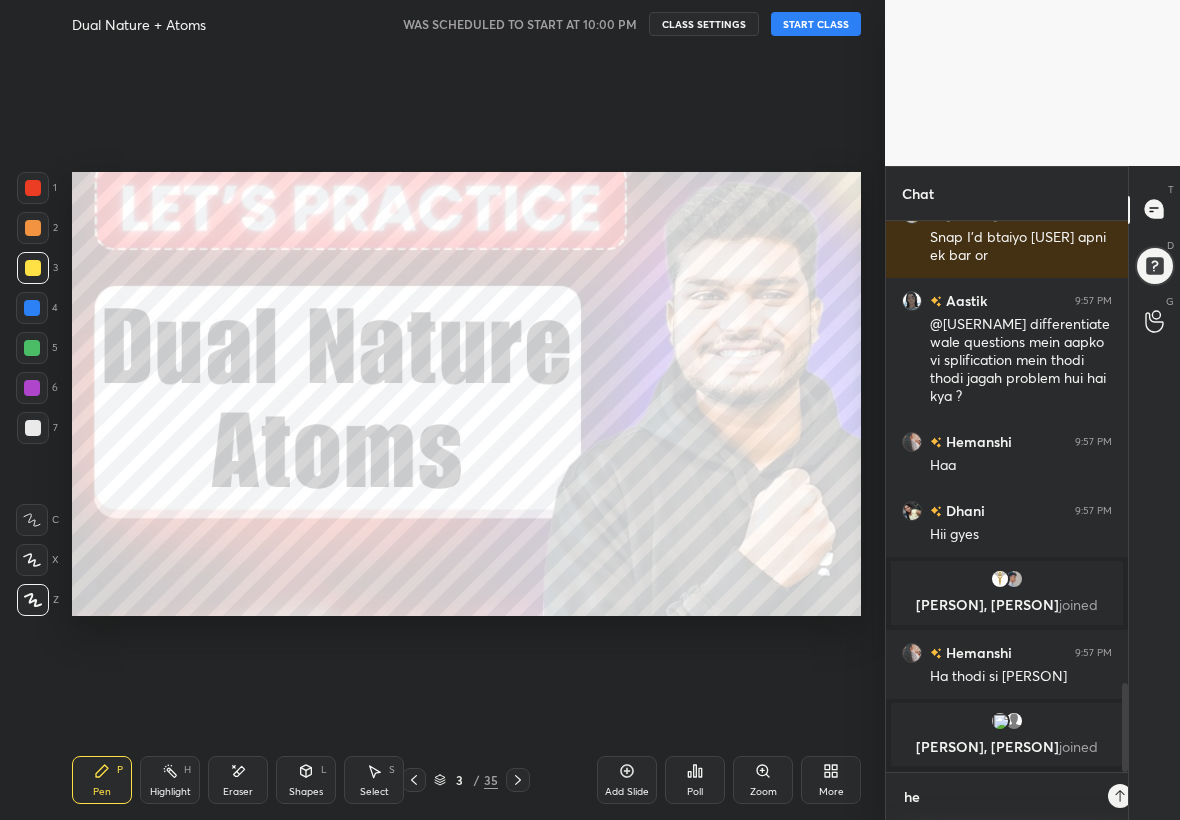 type on "hey" 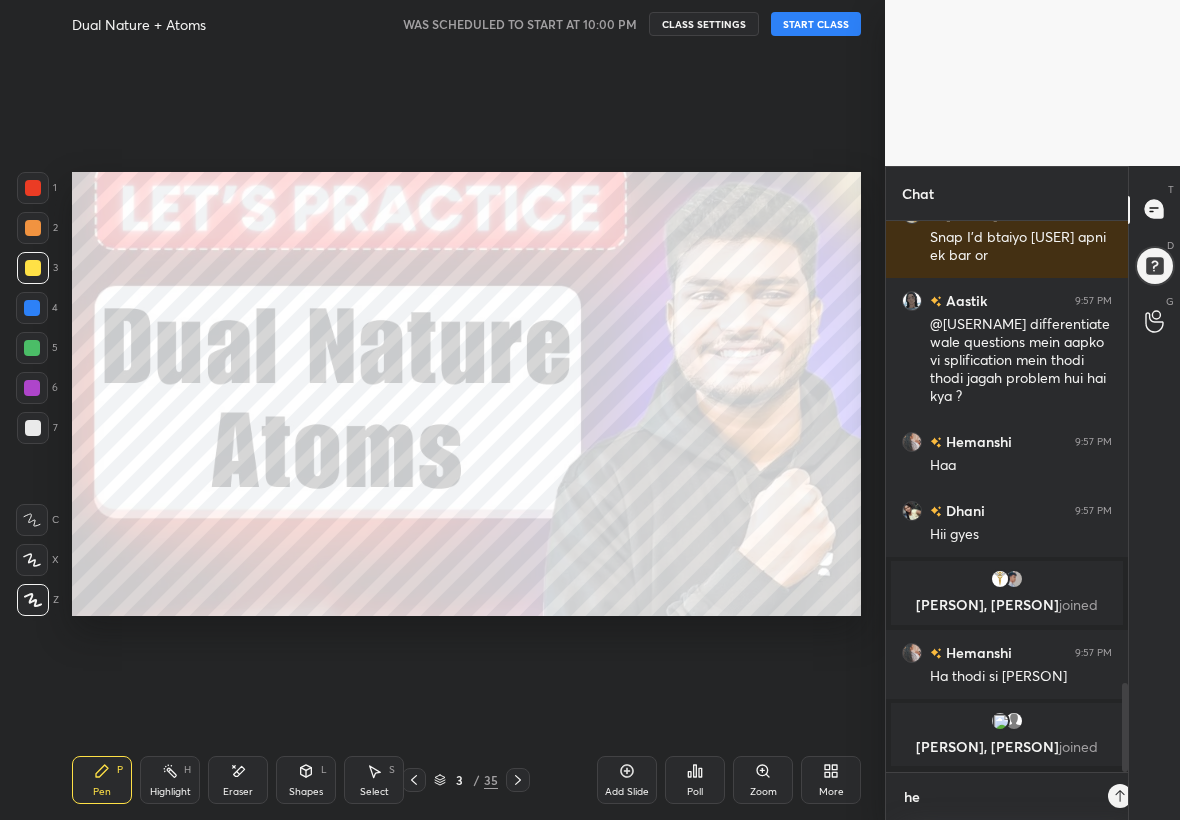 type on "x" 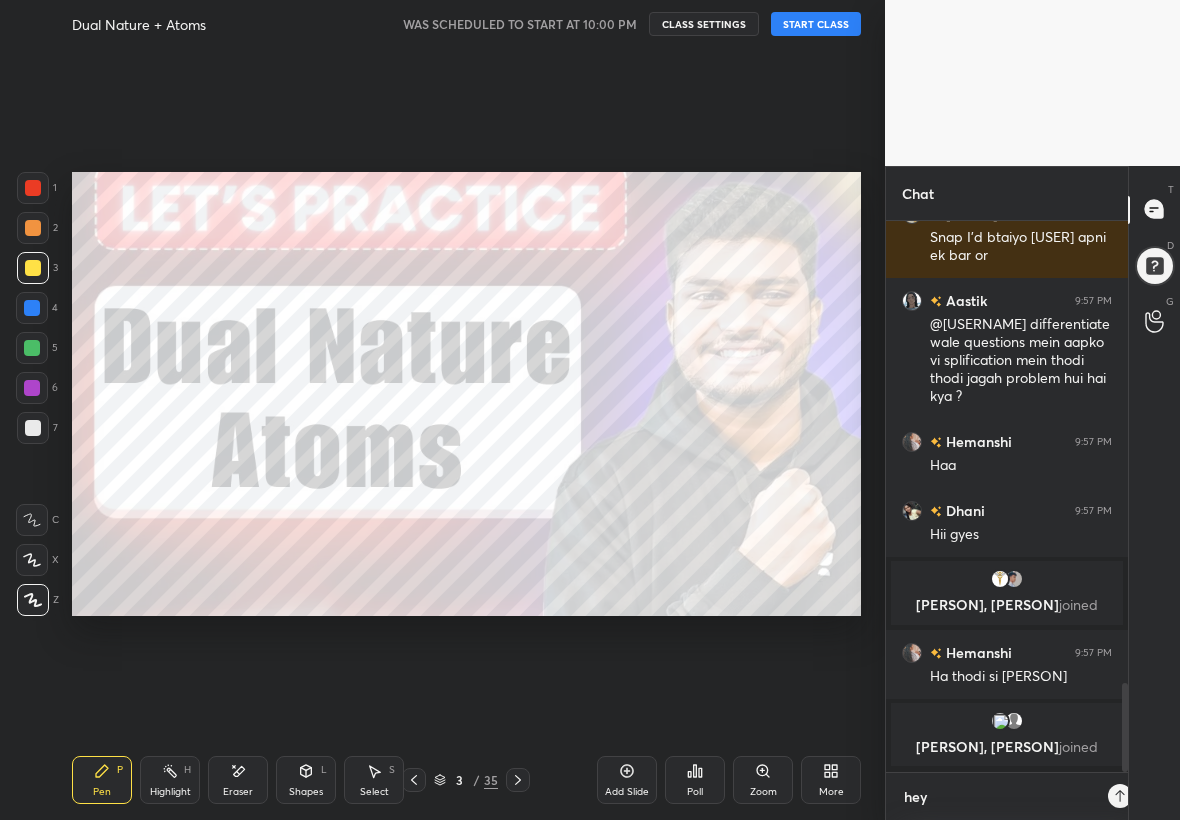 scroll, scrollTop: 7, scrollLeft: 7, axis: both 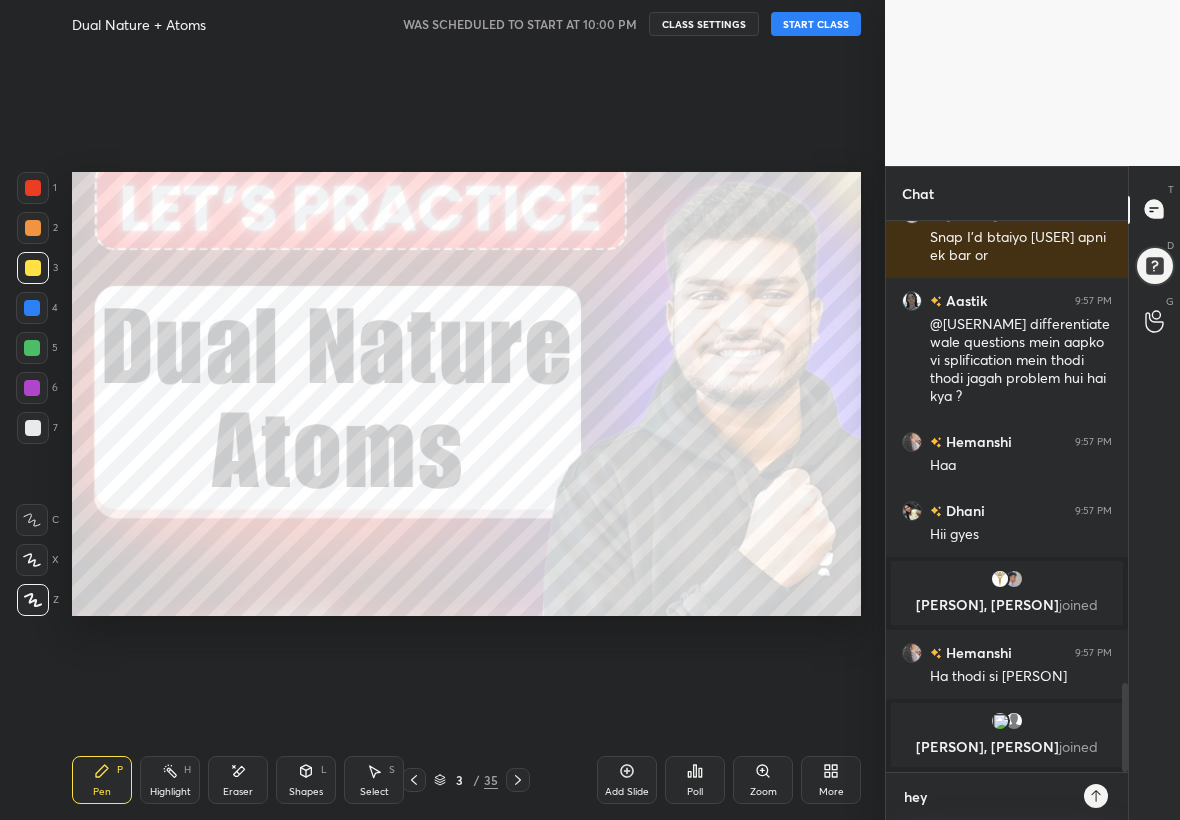 type on "hey G" 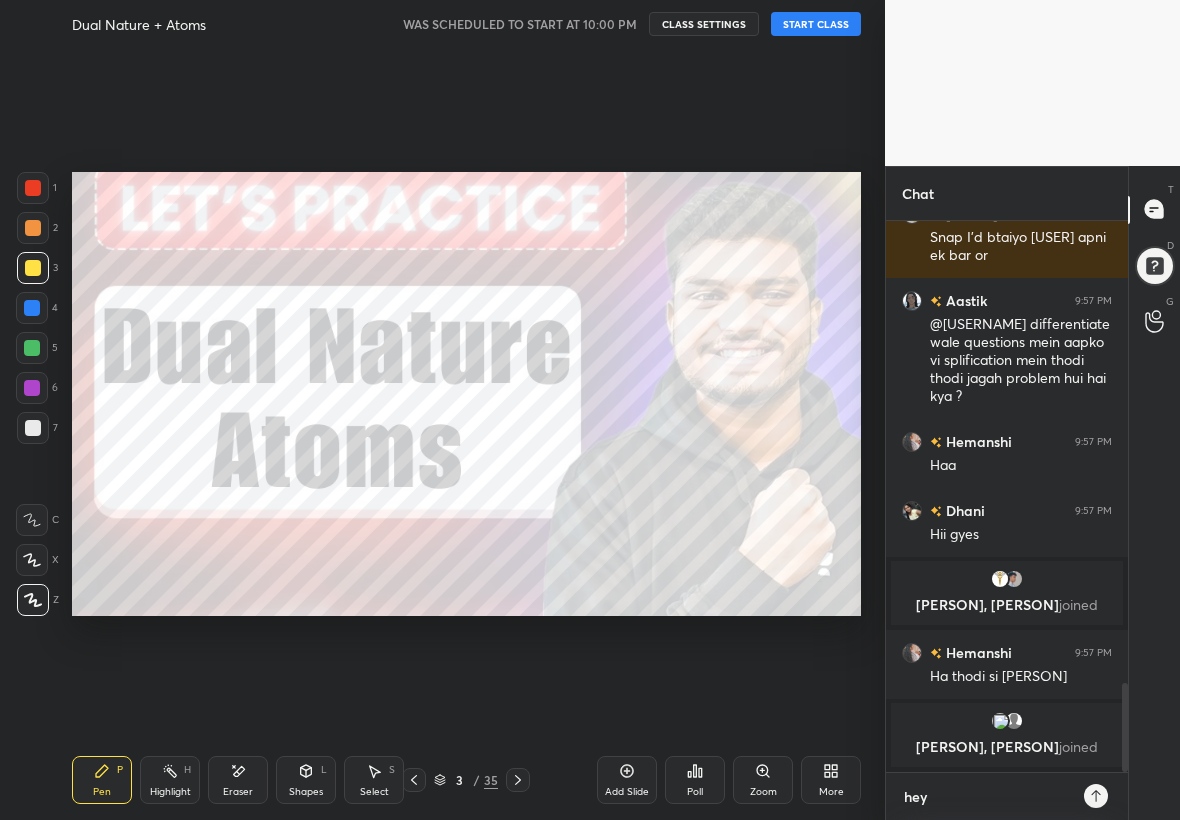 type on "x" 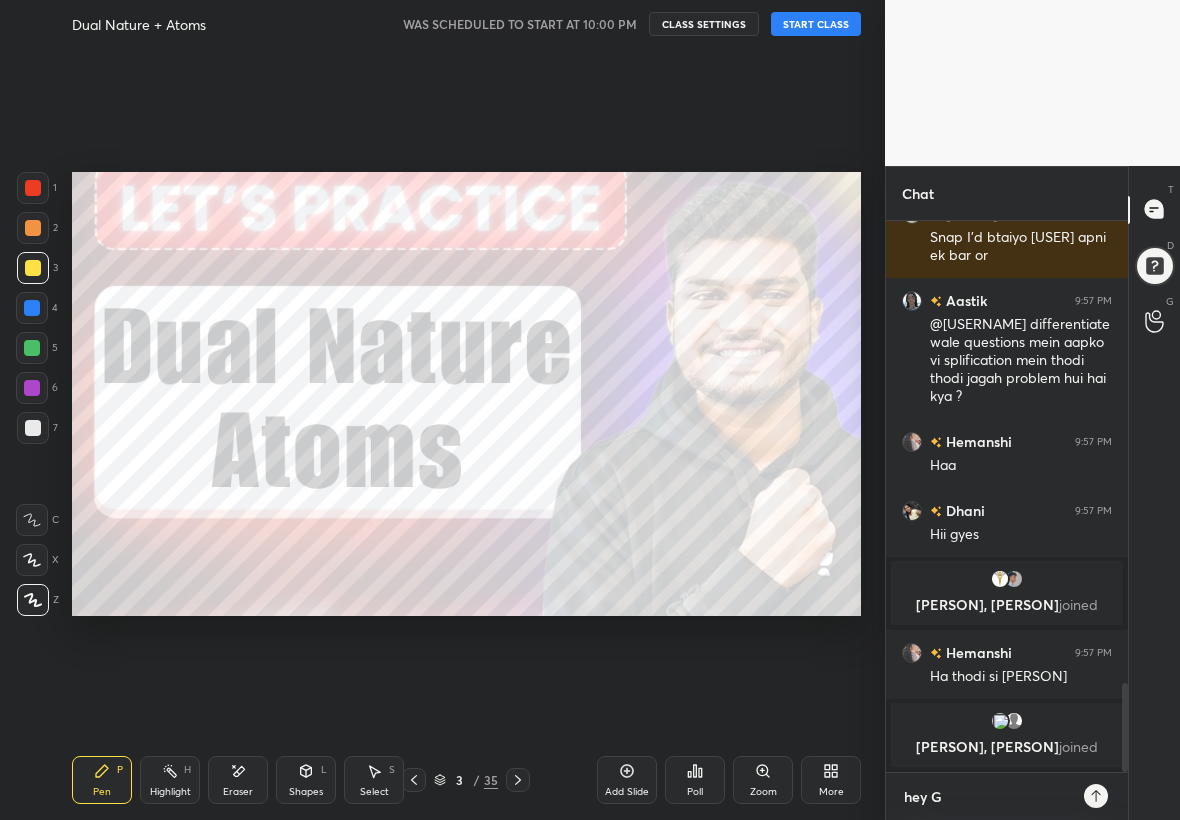 type on "hey Gu" 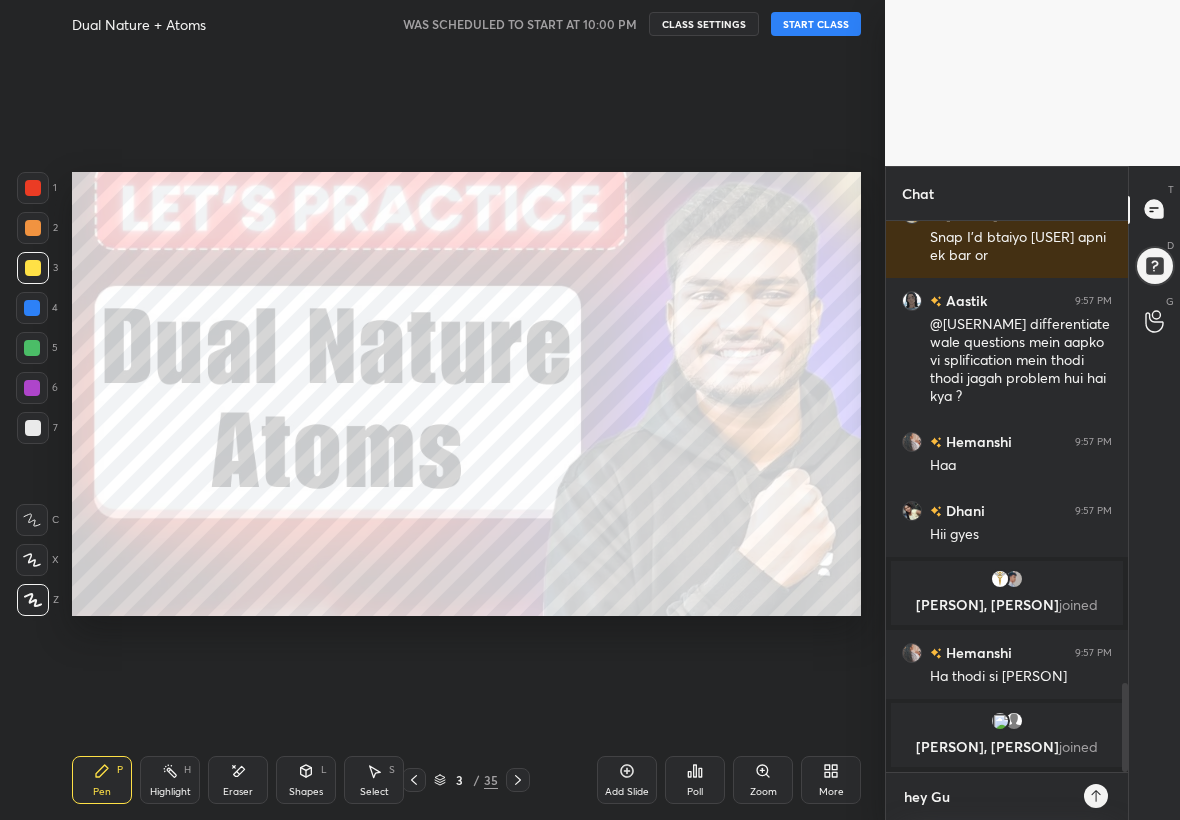 type on "hey Guy" 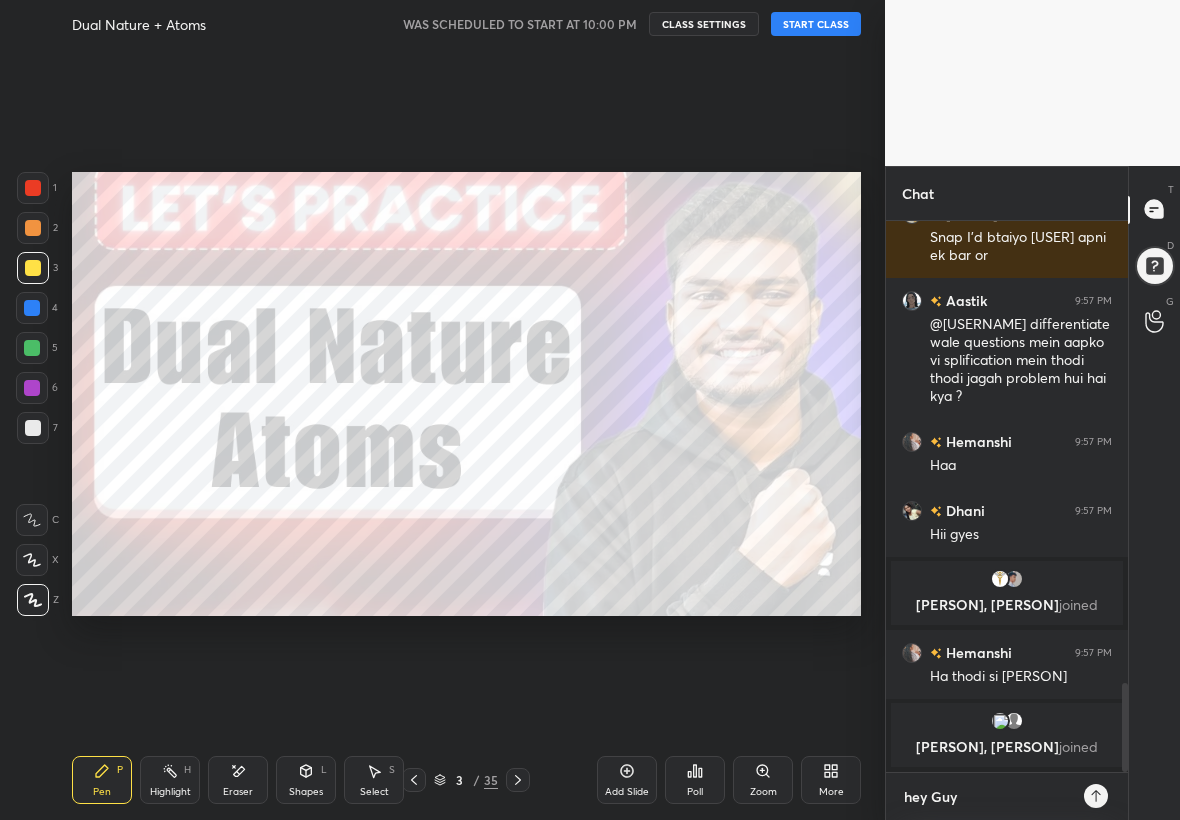 type on "hey Guys" 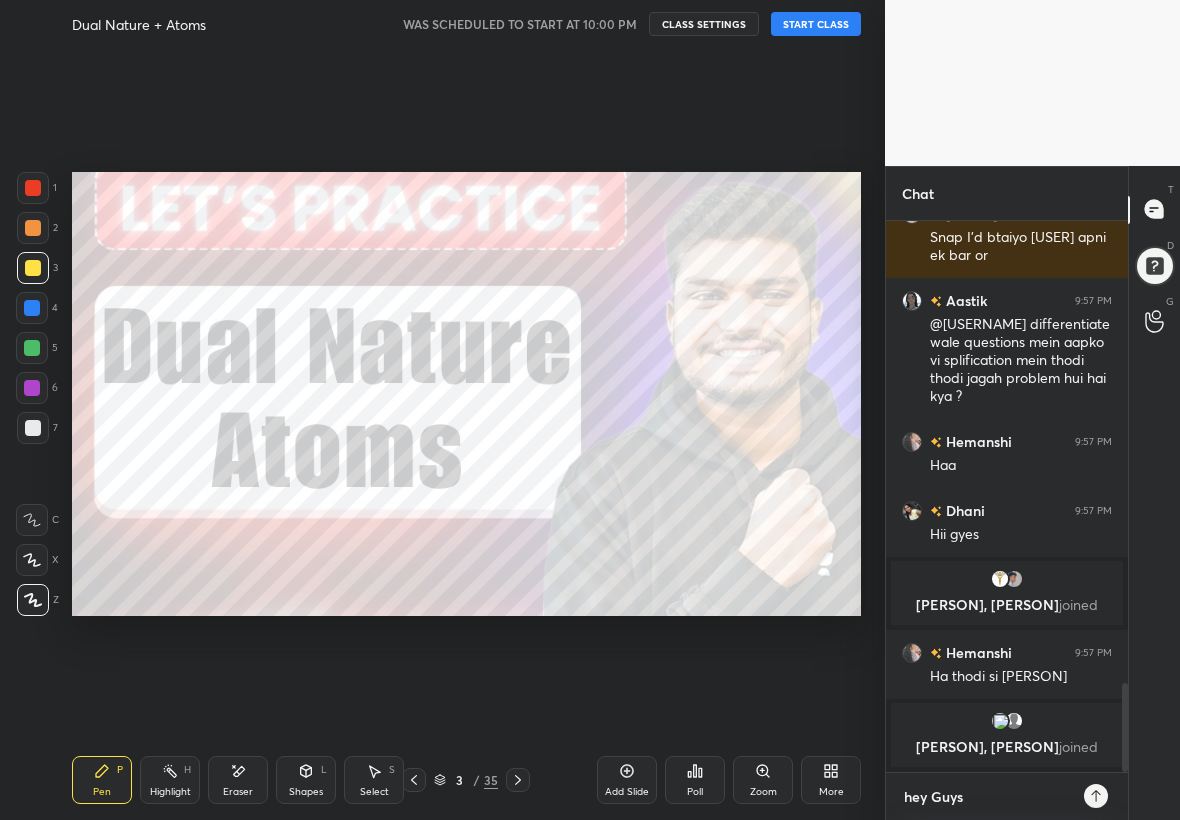 type on "x" 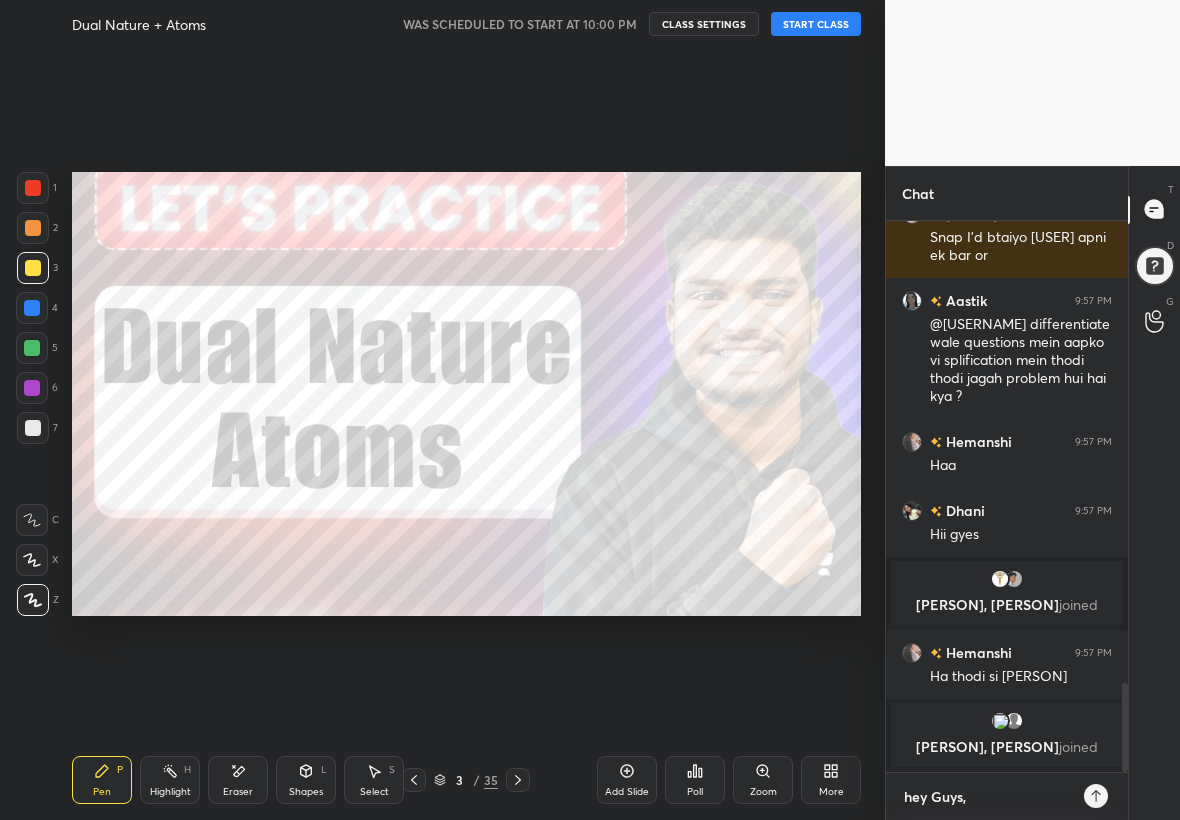 type on "hey Guys," 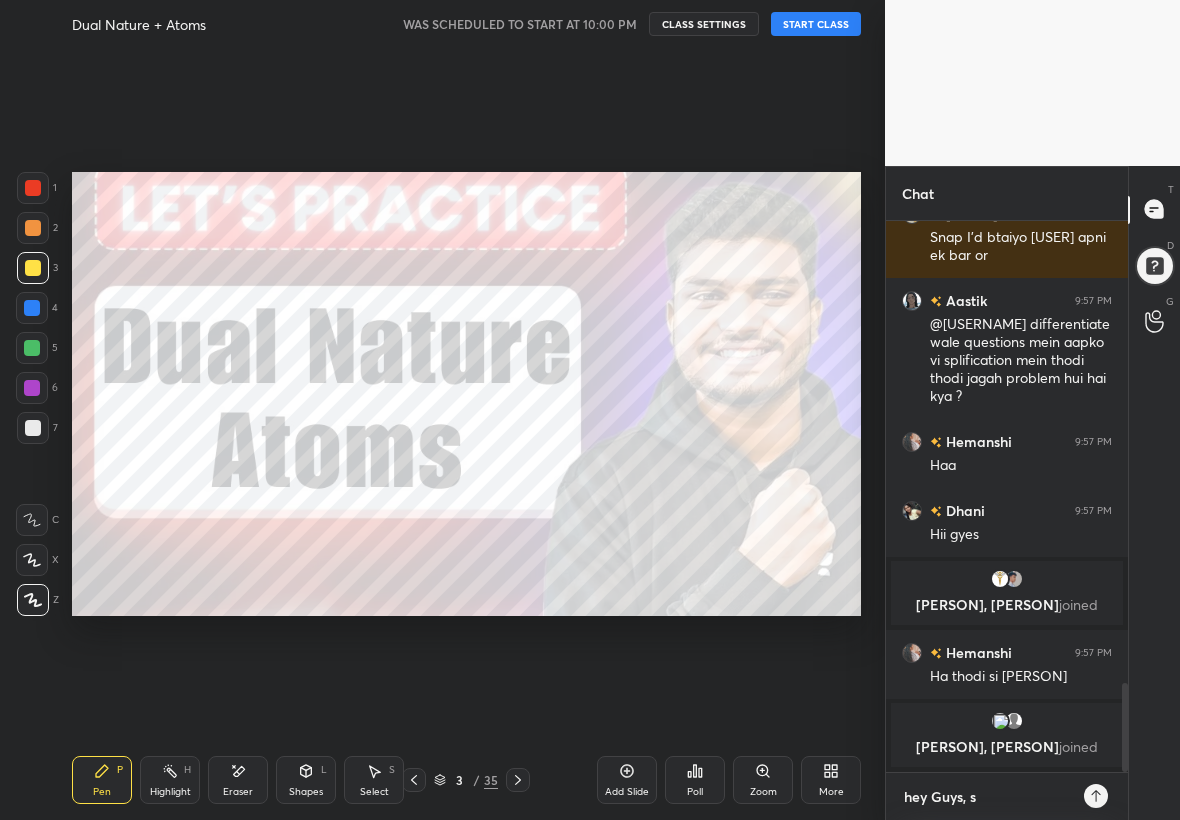 type on "hey Guys, st" 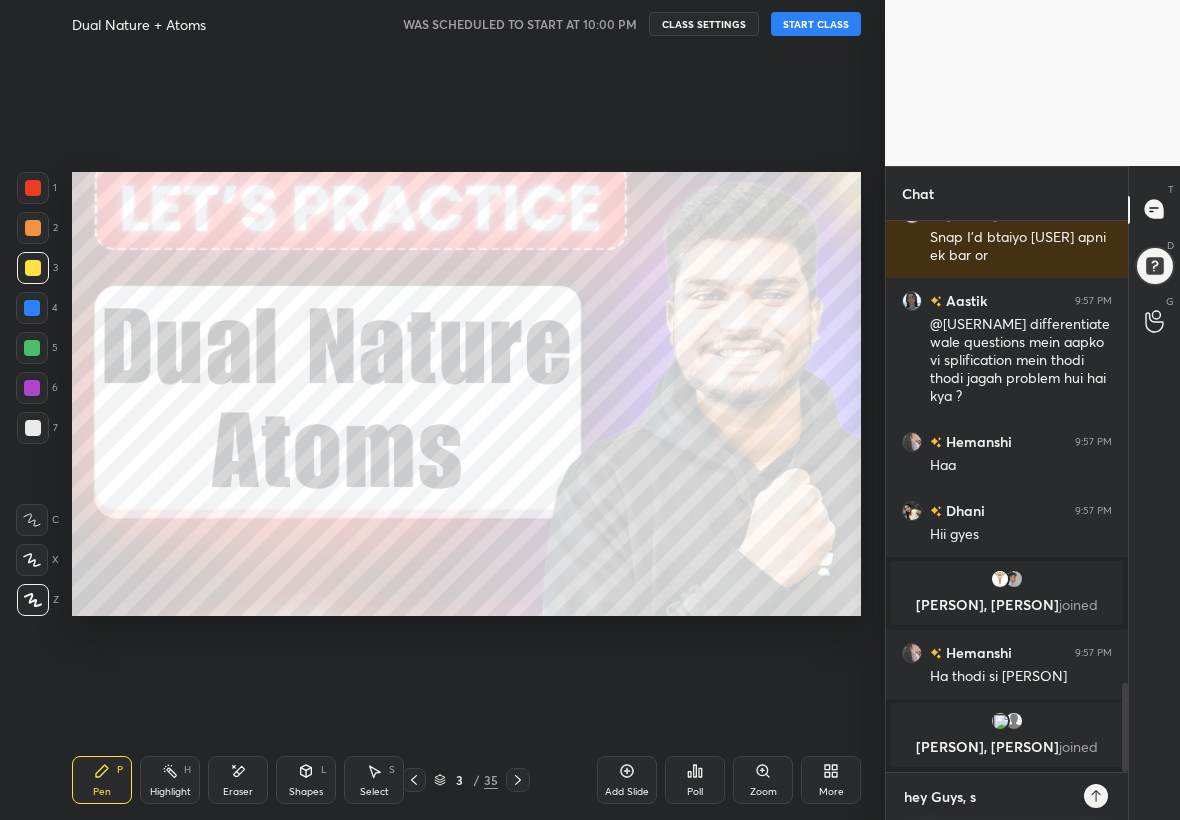 type on "x" 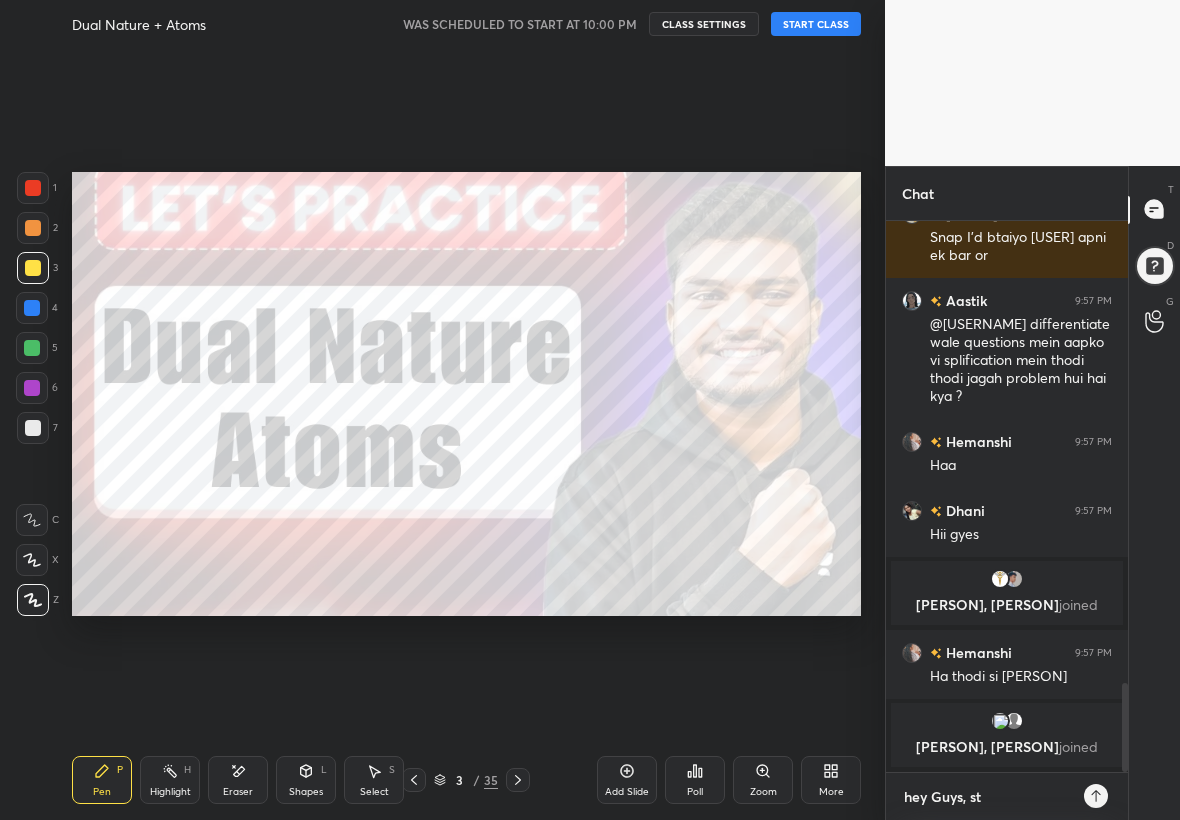 type on "hey Guys, sta" 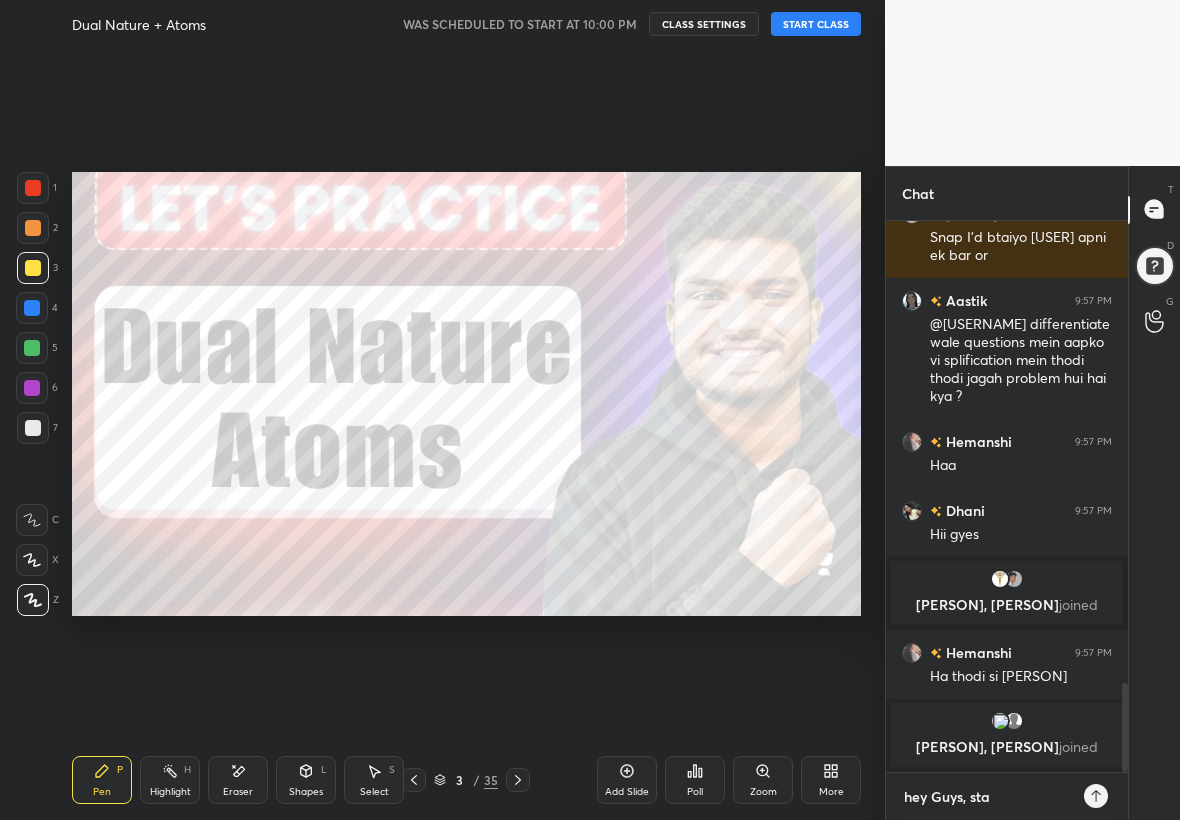 type on "hey Guys, star" 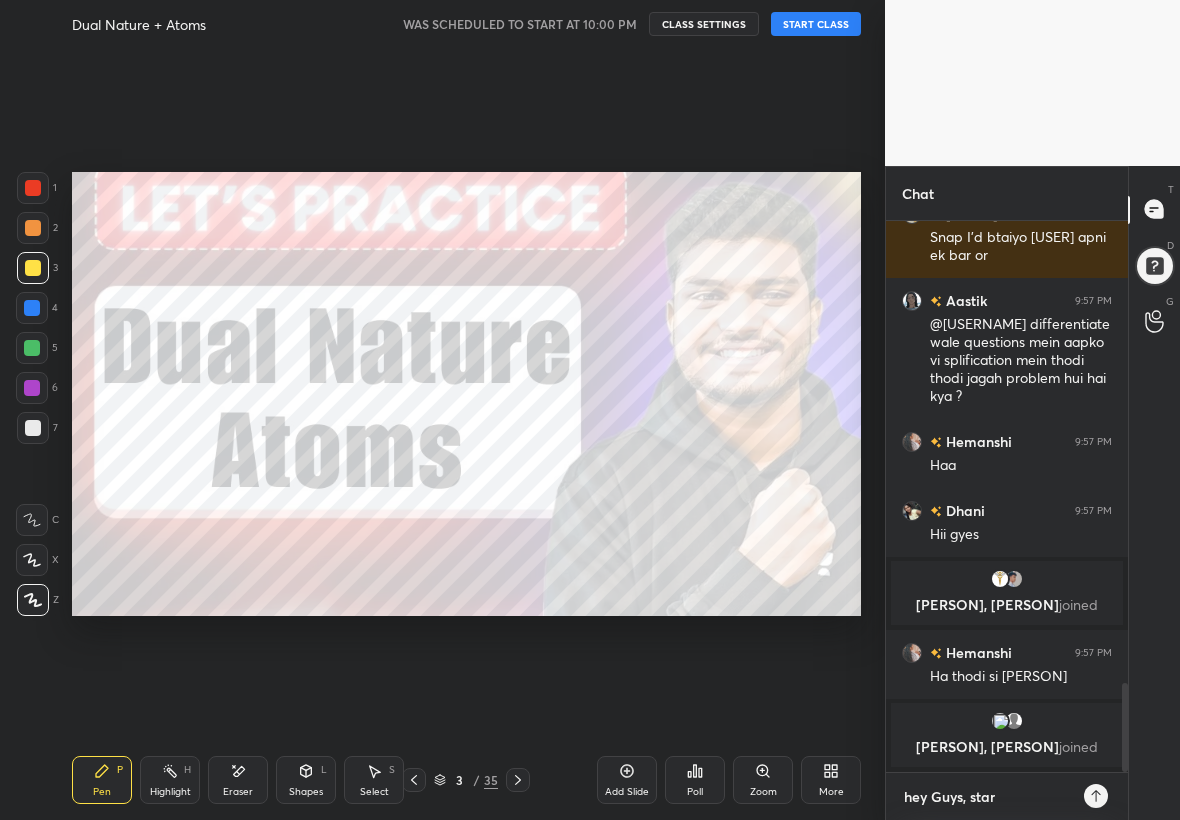 type on "hey Guys, sta" 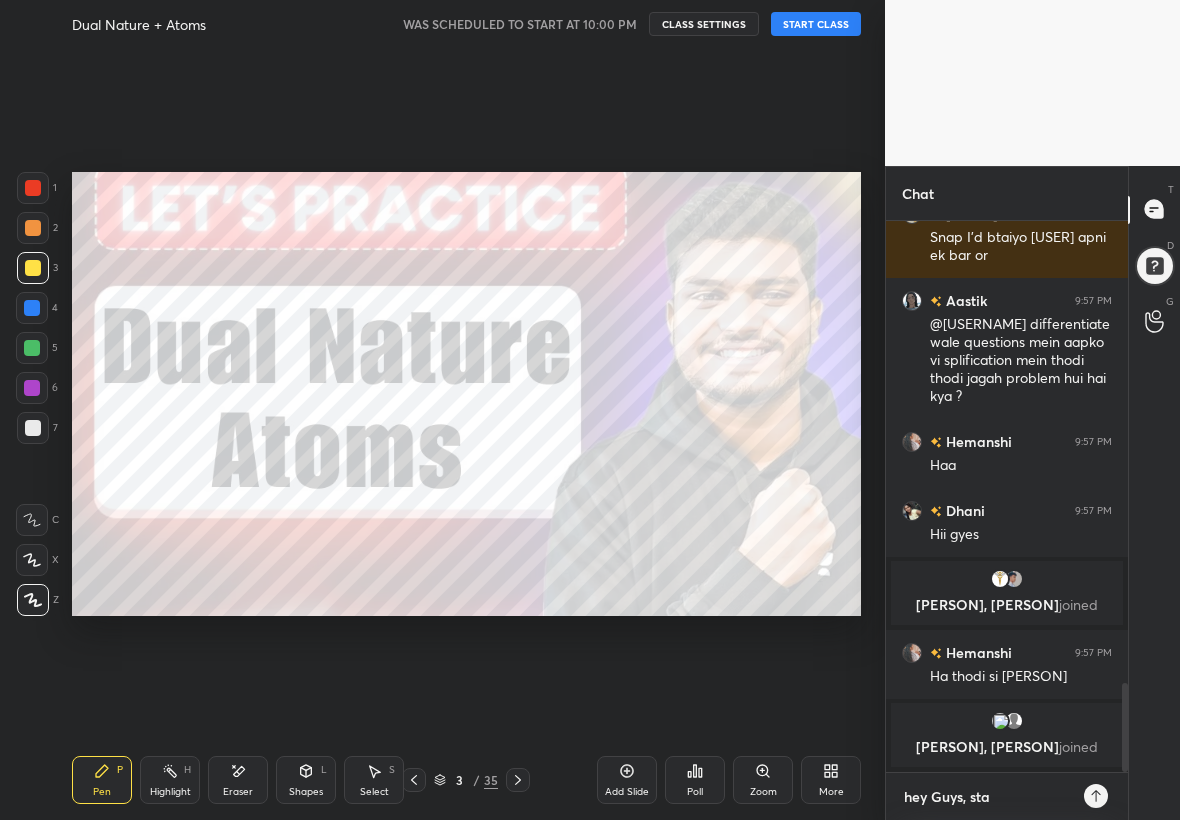 type on "hey Guys, st" 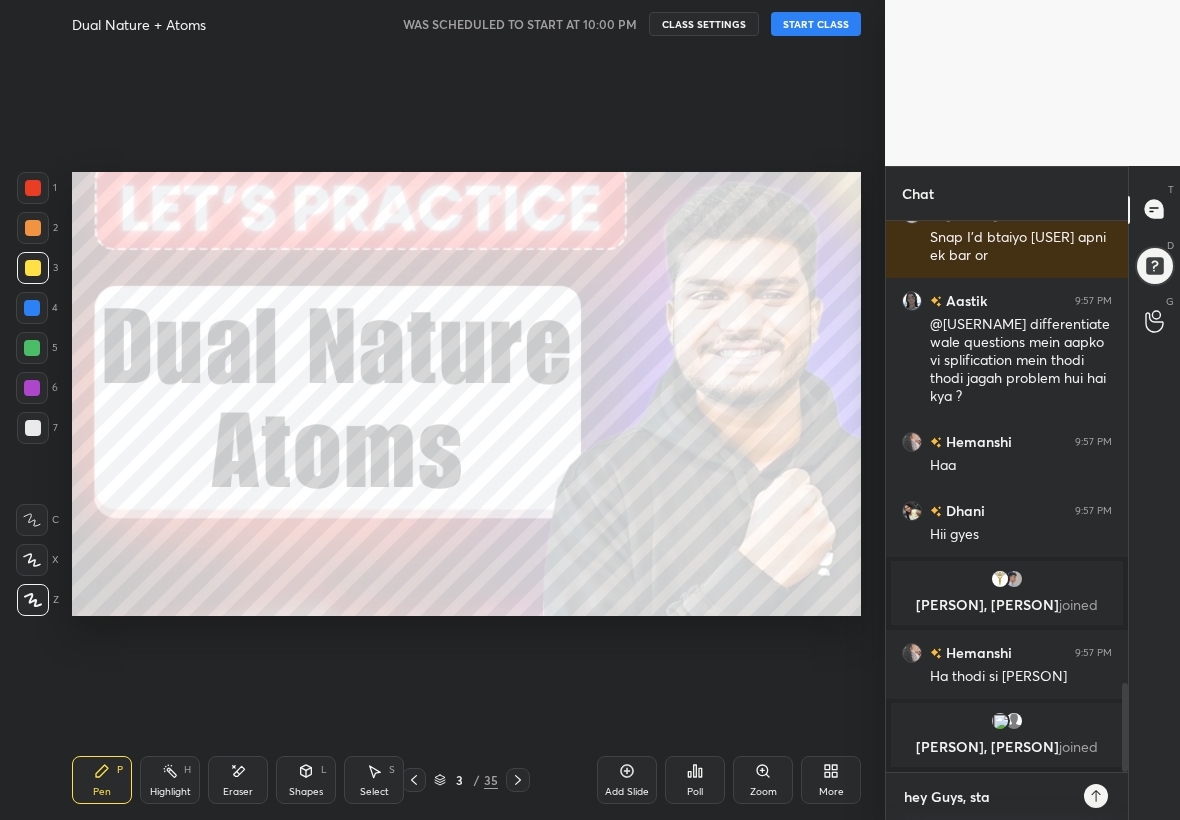 type on "x" 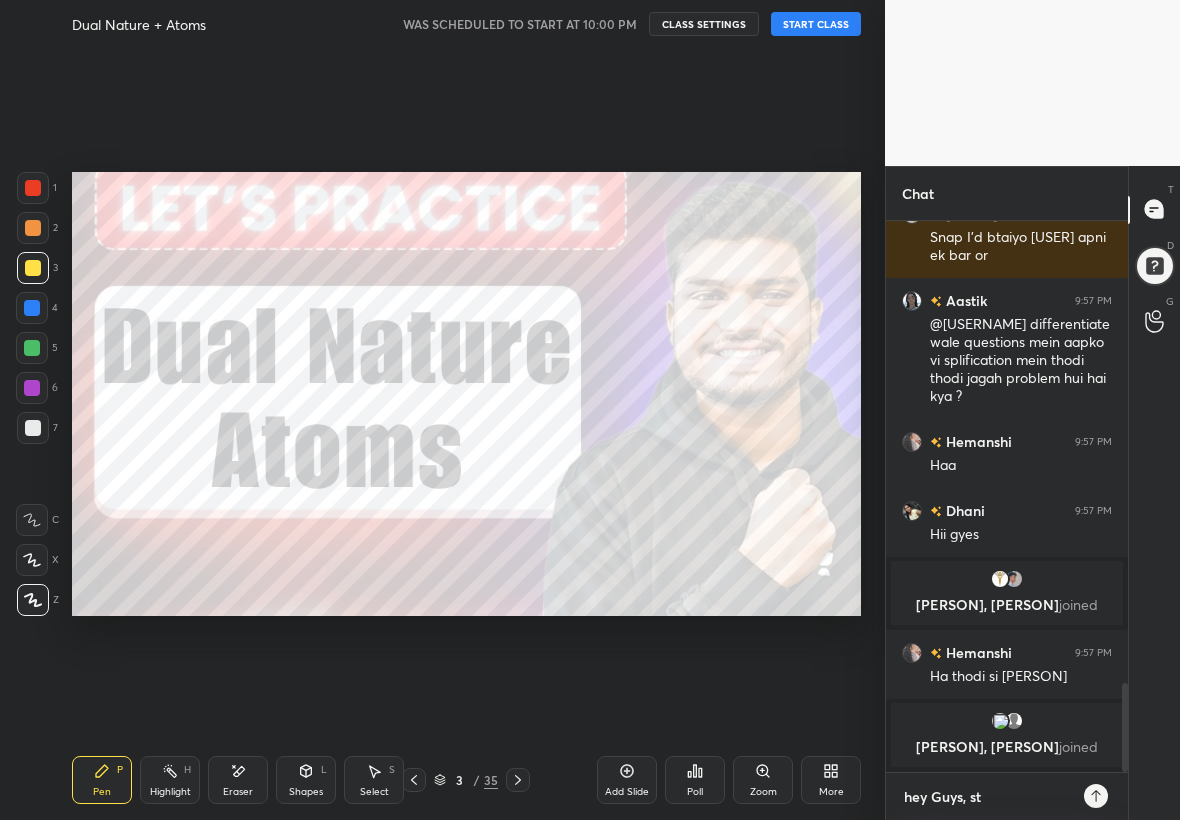 type on "hey Guys, s" 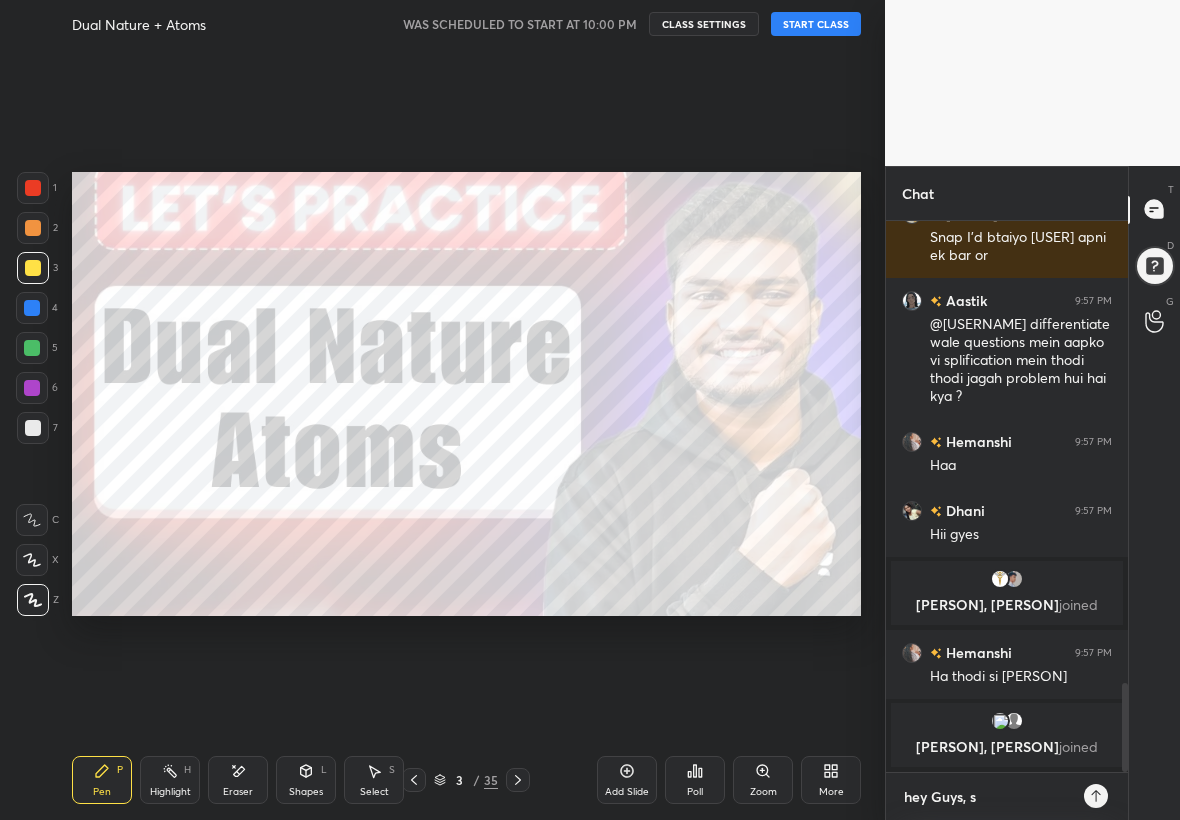 type on "hey Guys," 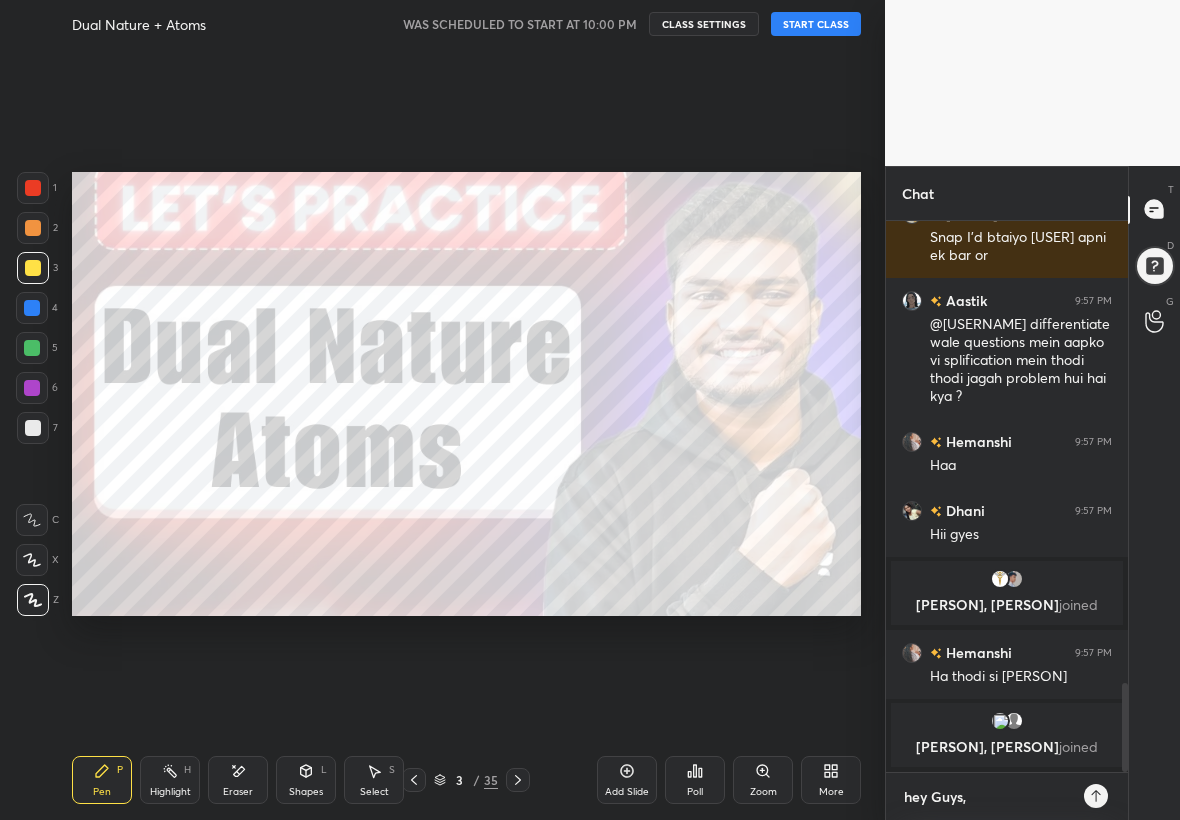 type on "hey Guys, w" 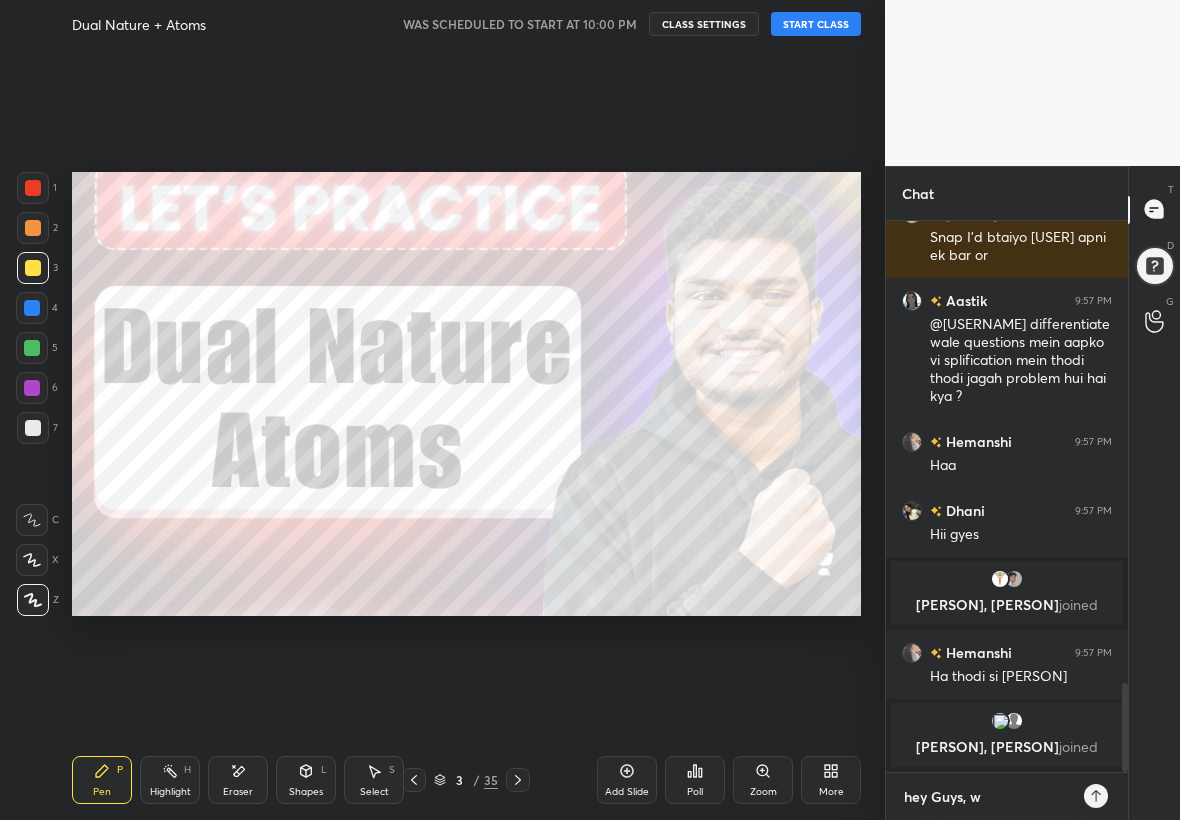 type on "hey Guys, we" 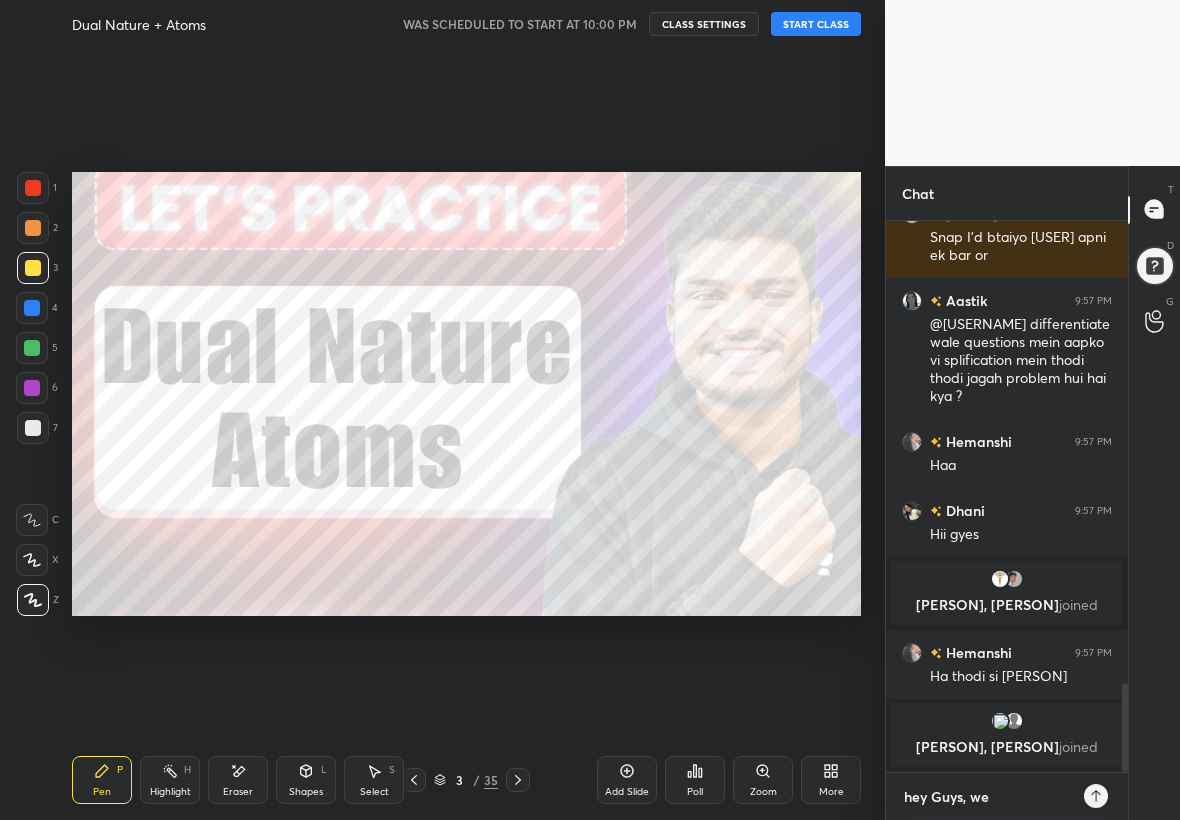 type on "hey Guys, we" 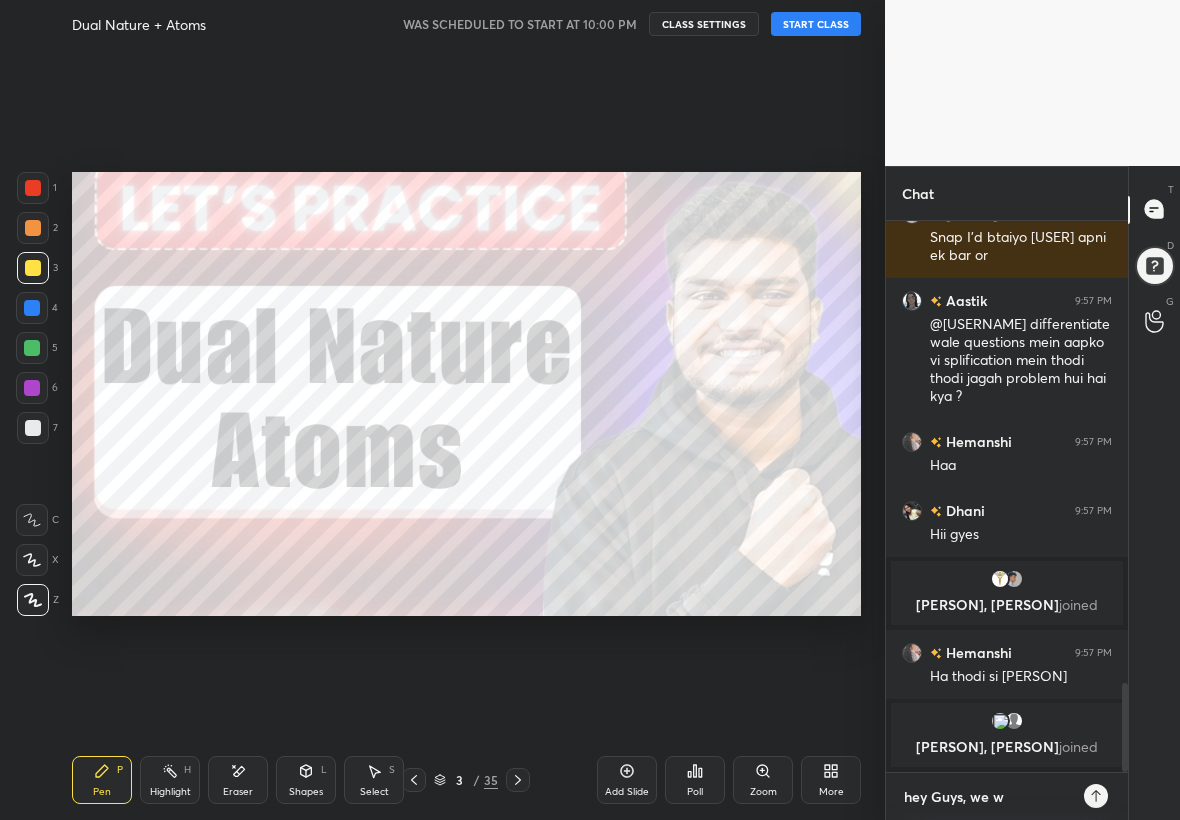 type on "x" 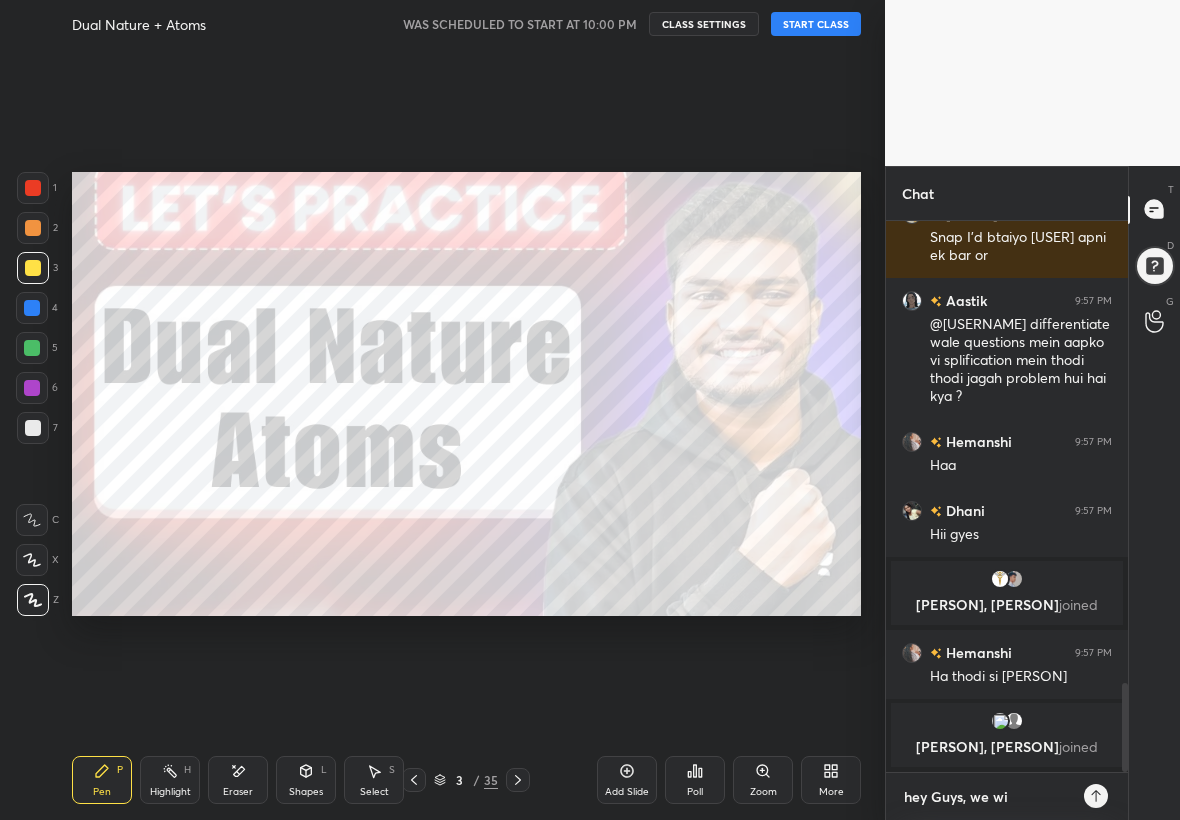 type on "x" 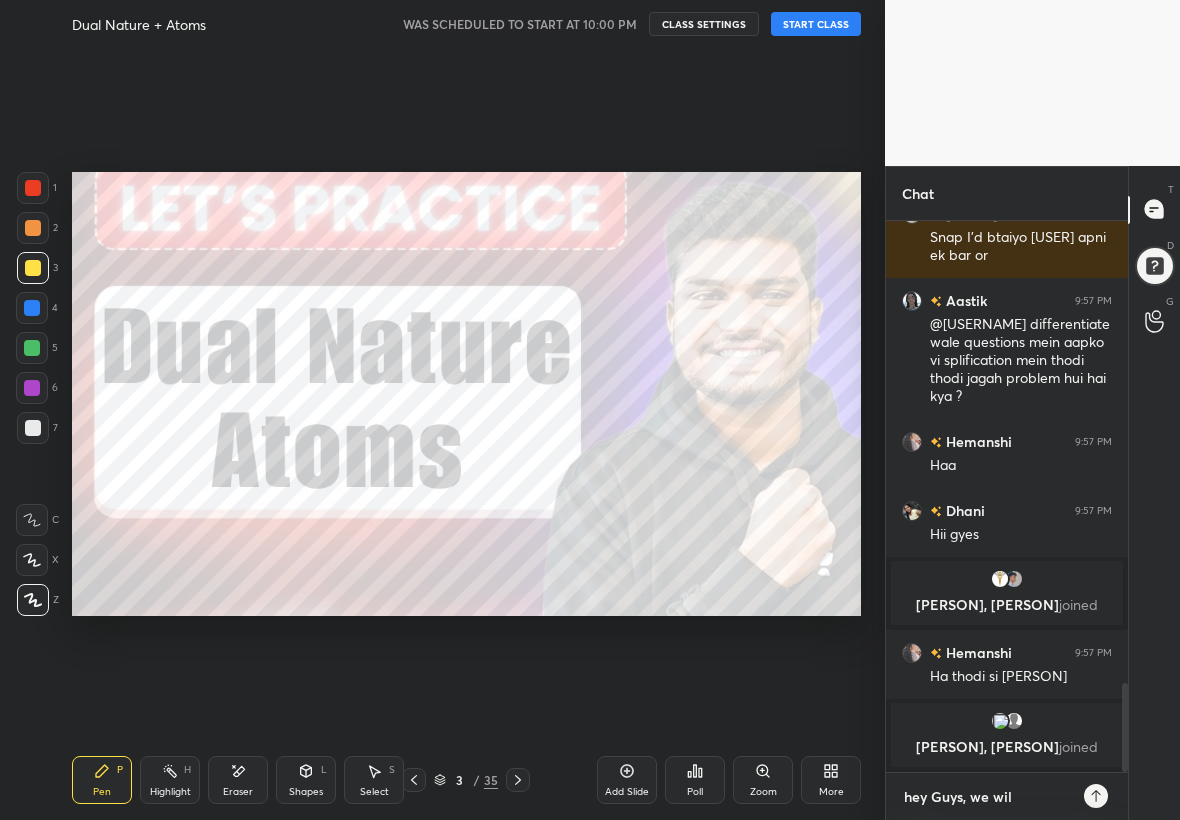 type on "hey Guys, we will" 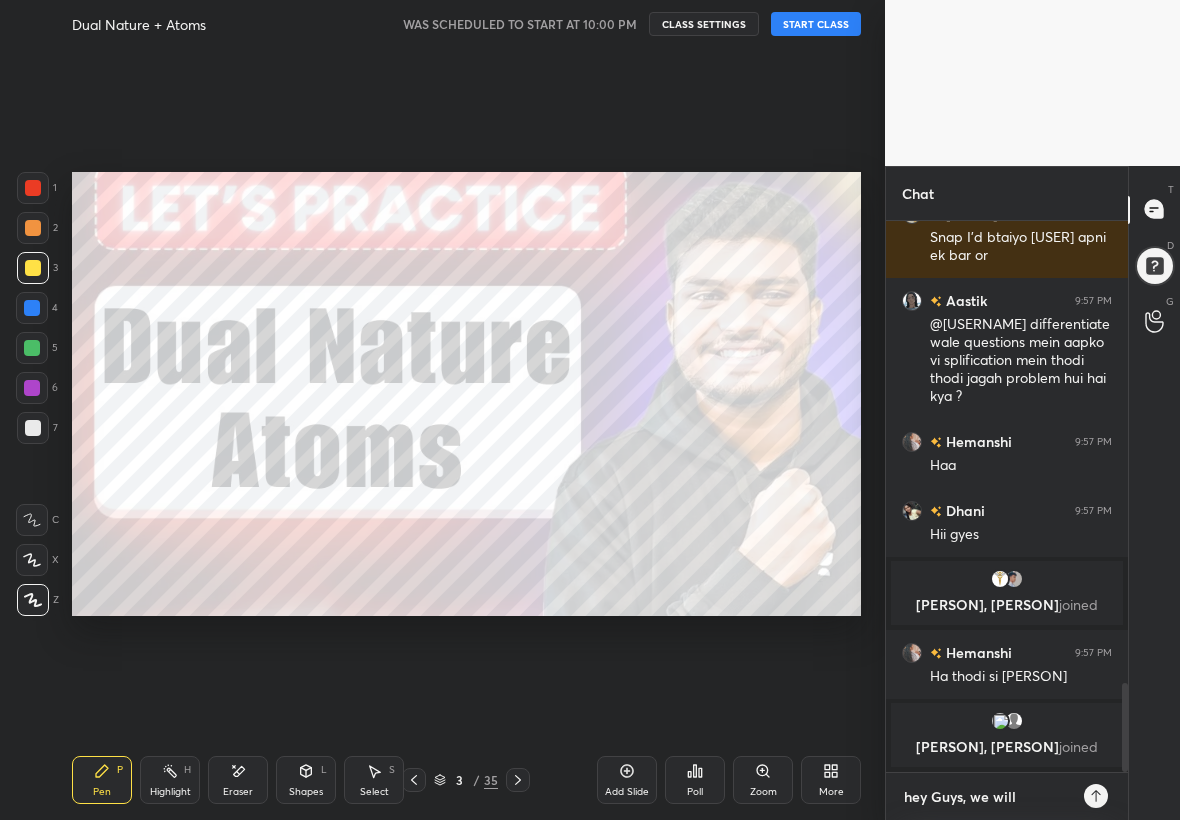 type on "hey Guys, we will" 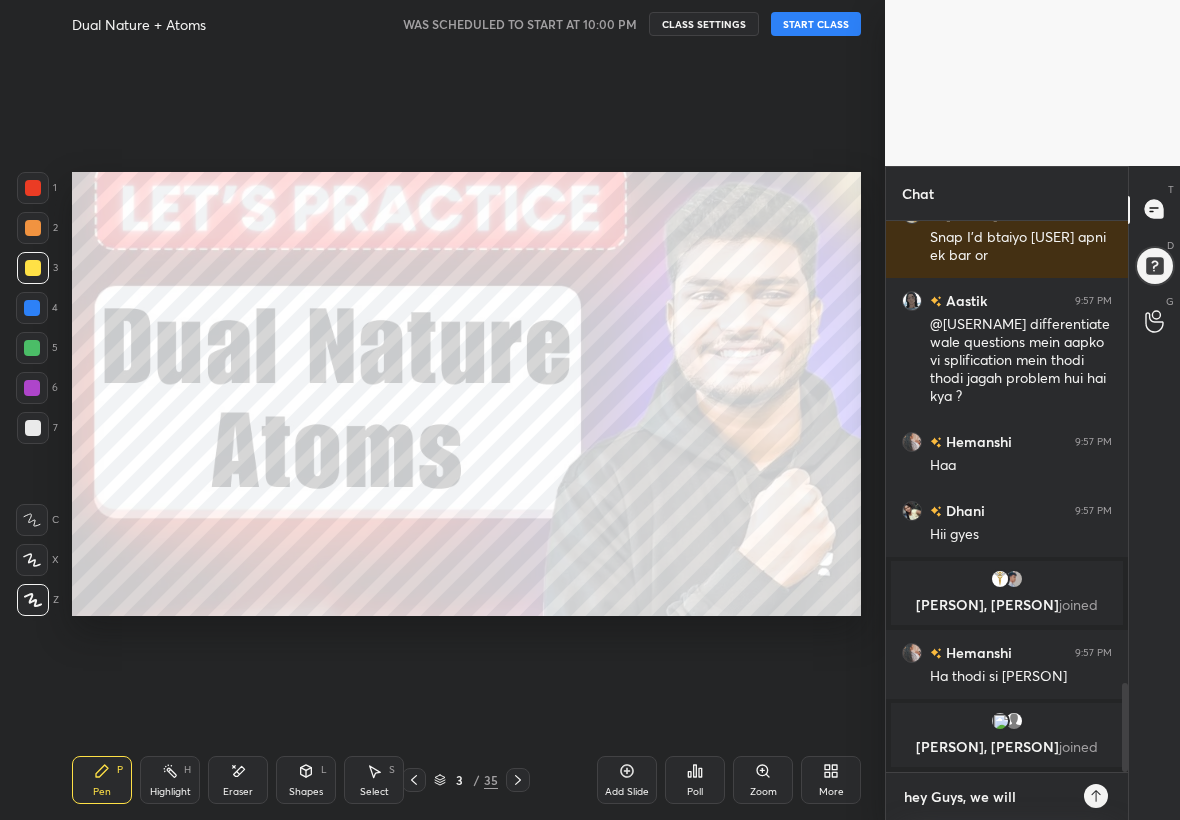 type on "x" 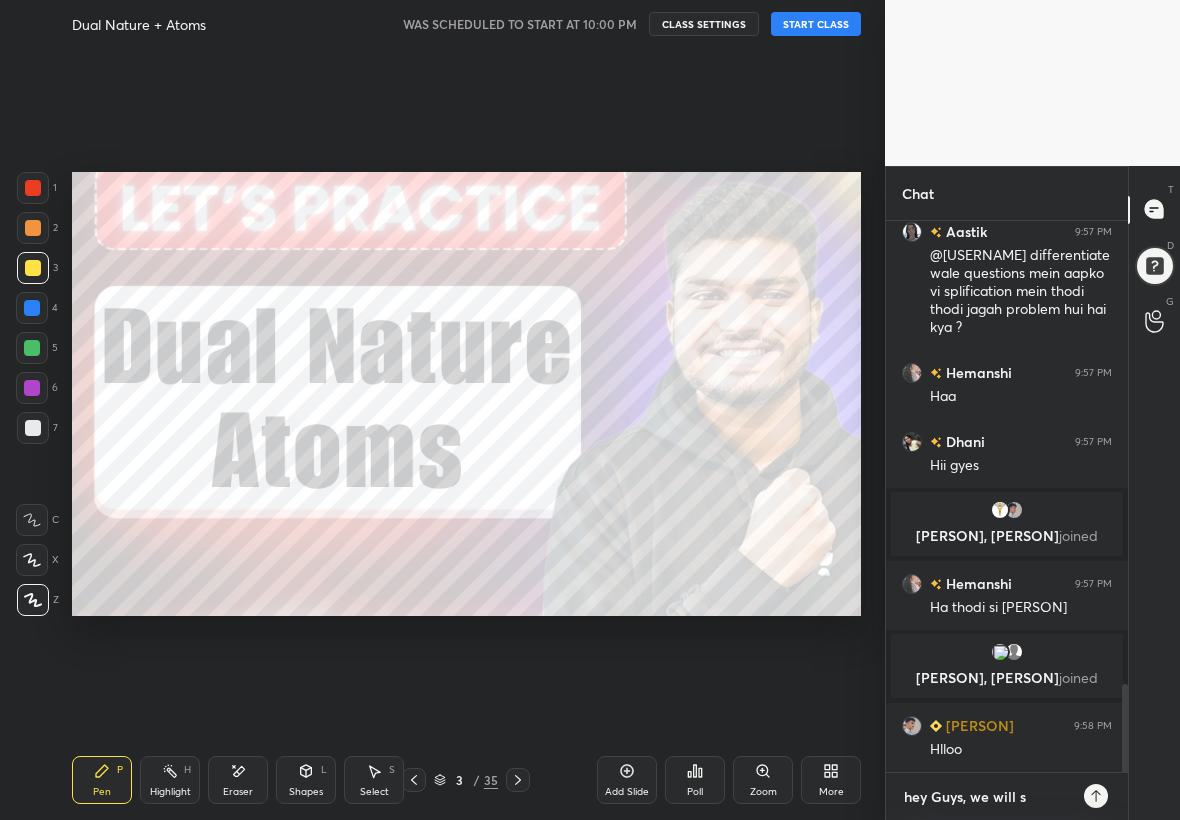 type on "hey Guys, we will st" 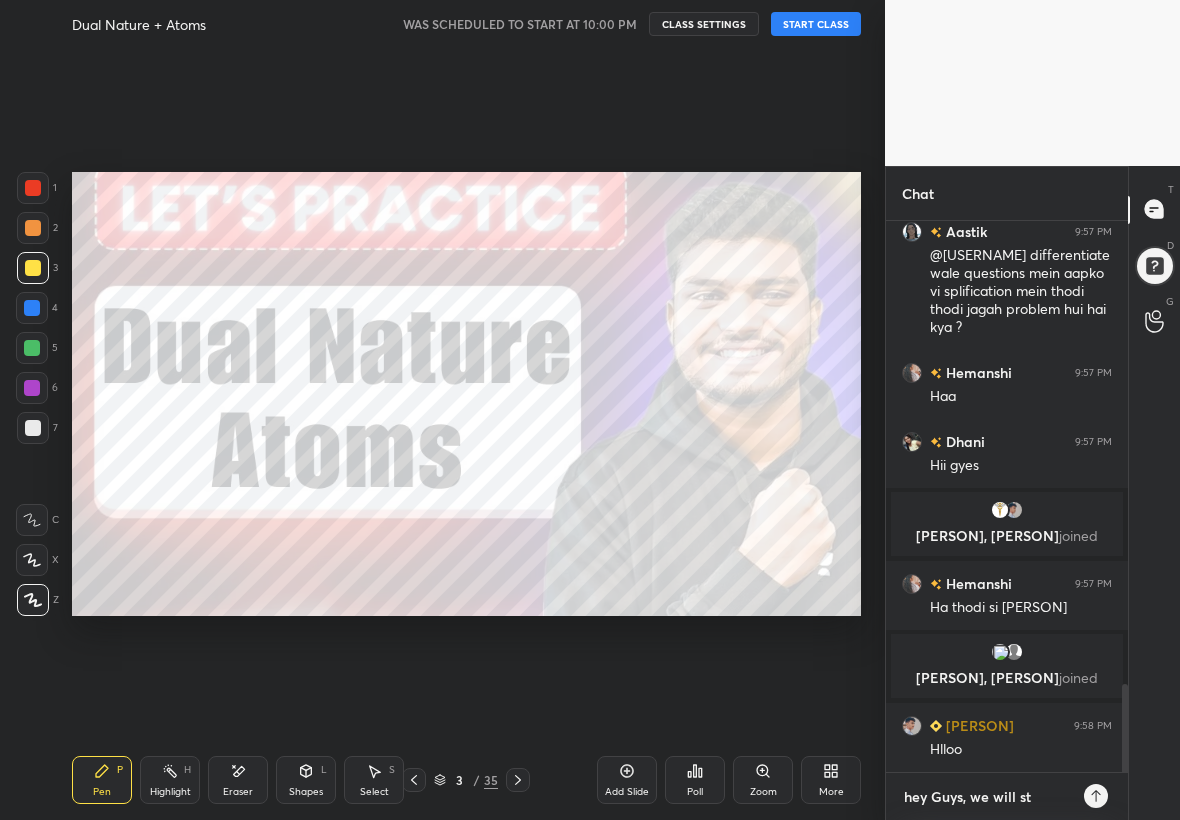 type on "hey Guys, we will sta" 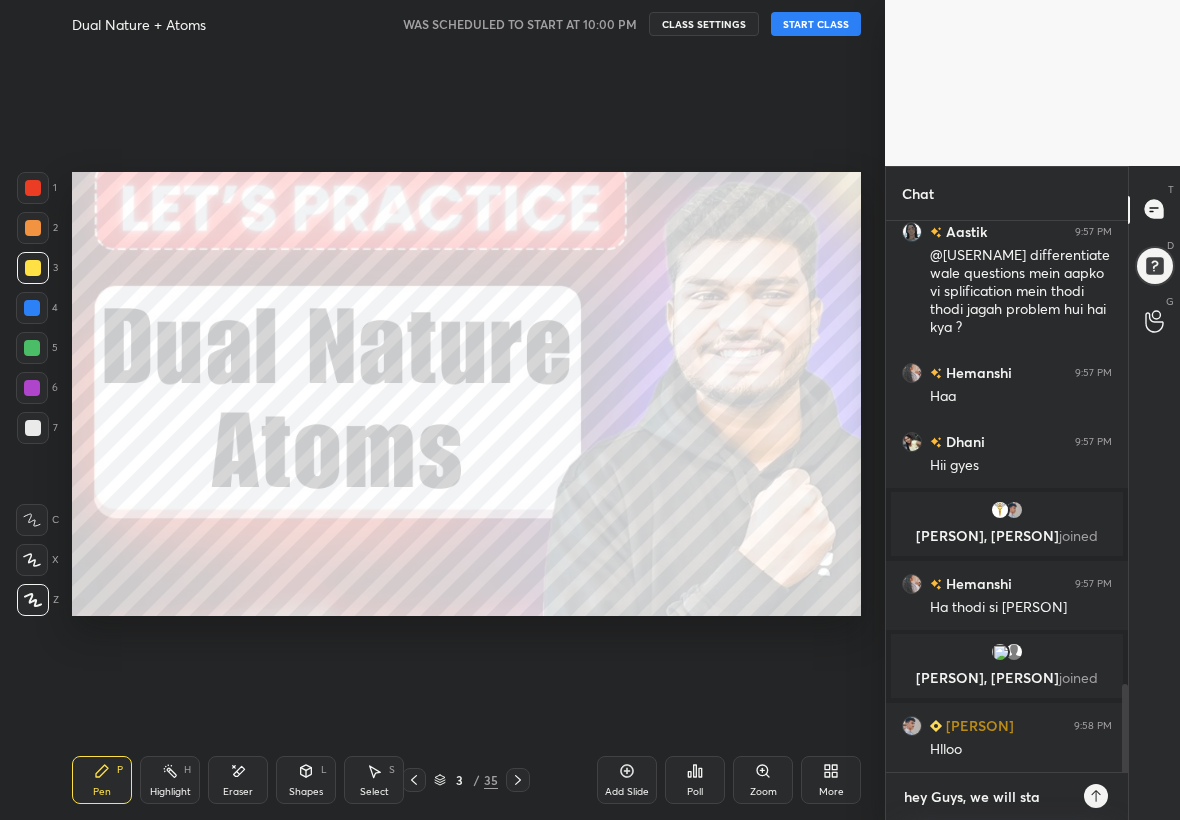 type on "hey Guys, we will star" 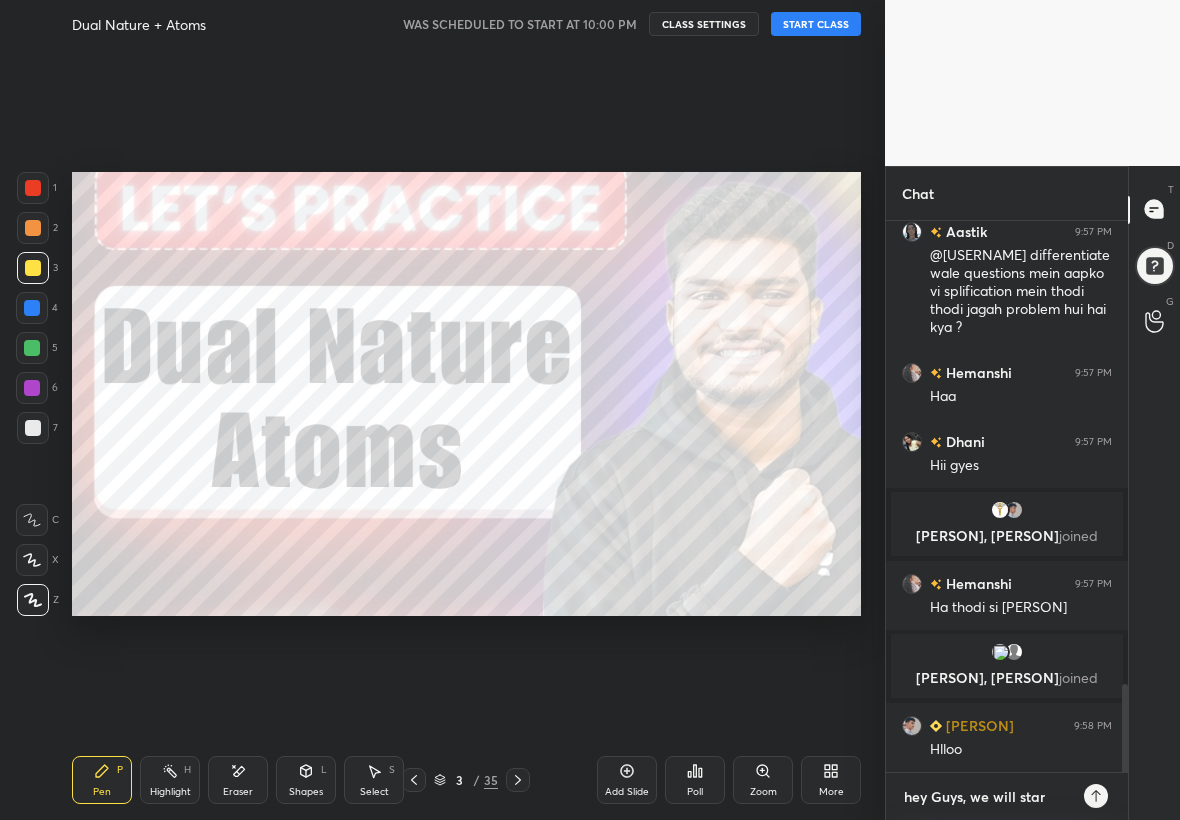 type on "hey Guys, we will start" 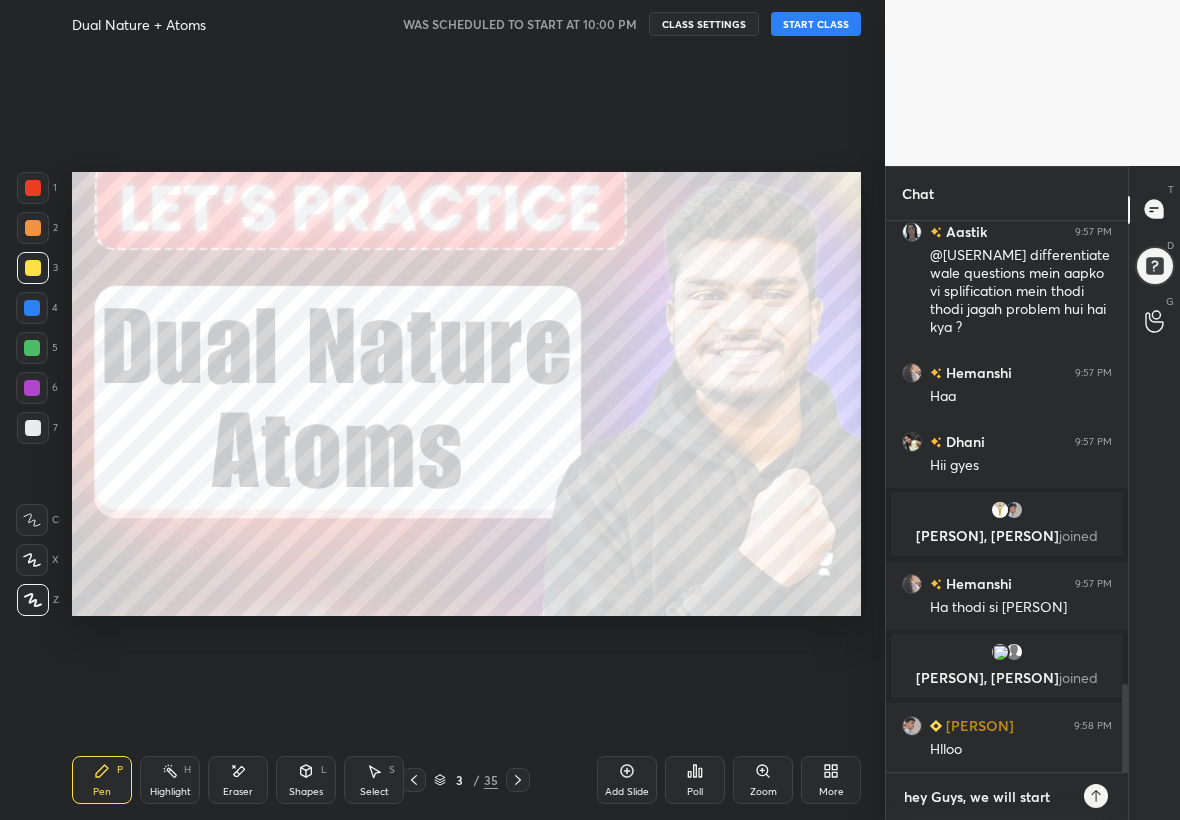 type on "hey Guys, we will start" 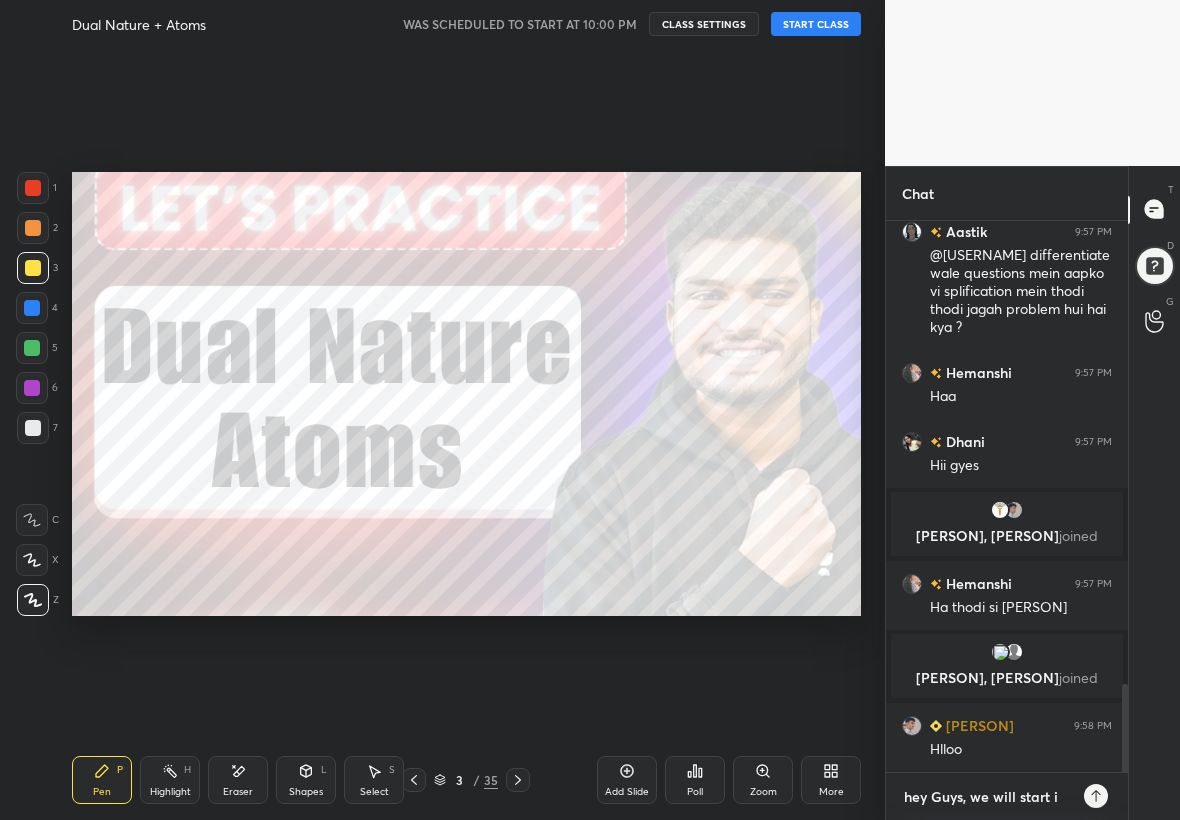 type on "hey Guys, we will start in" 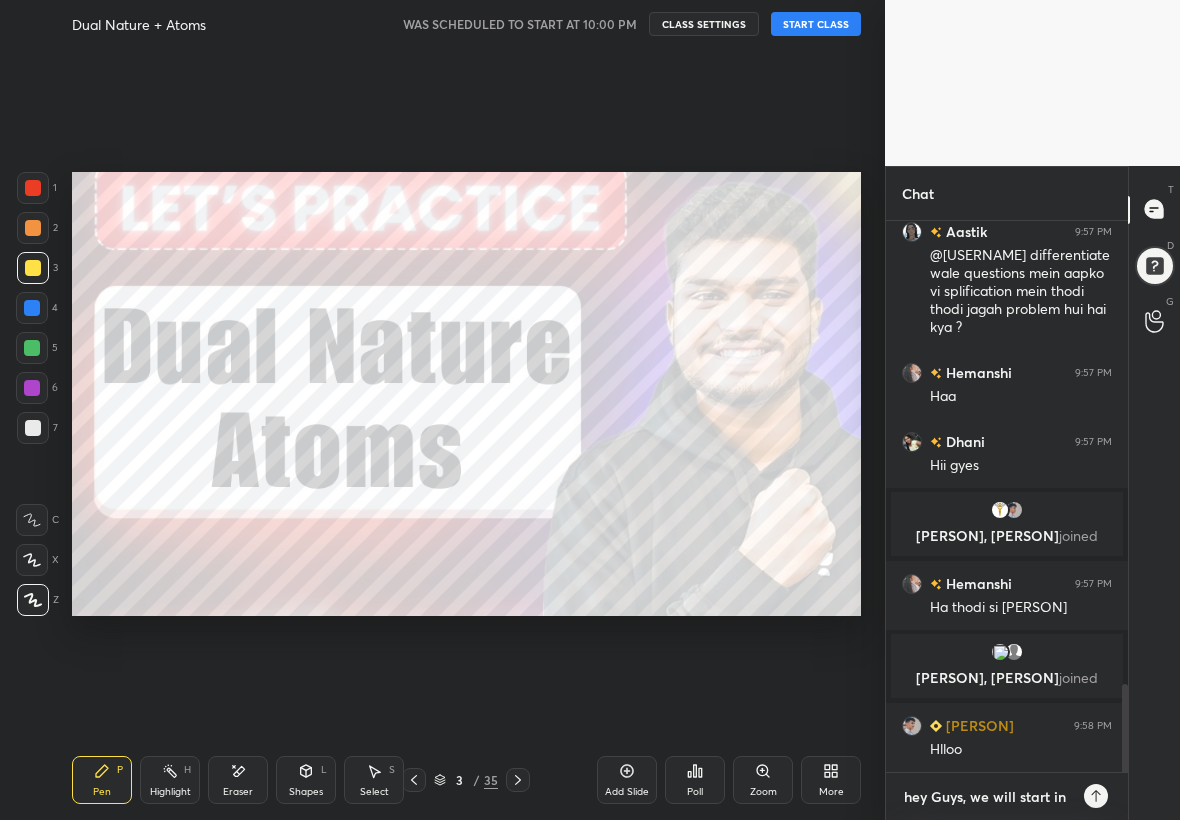 type on "hey Guys, we will start in" 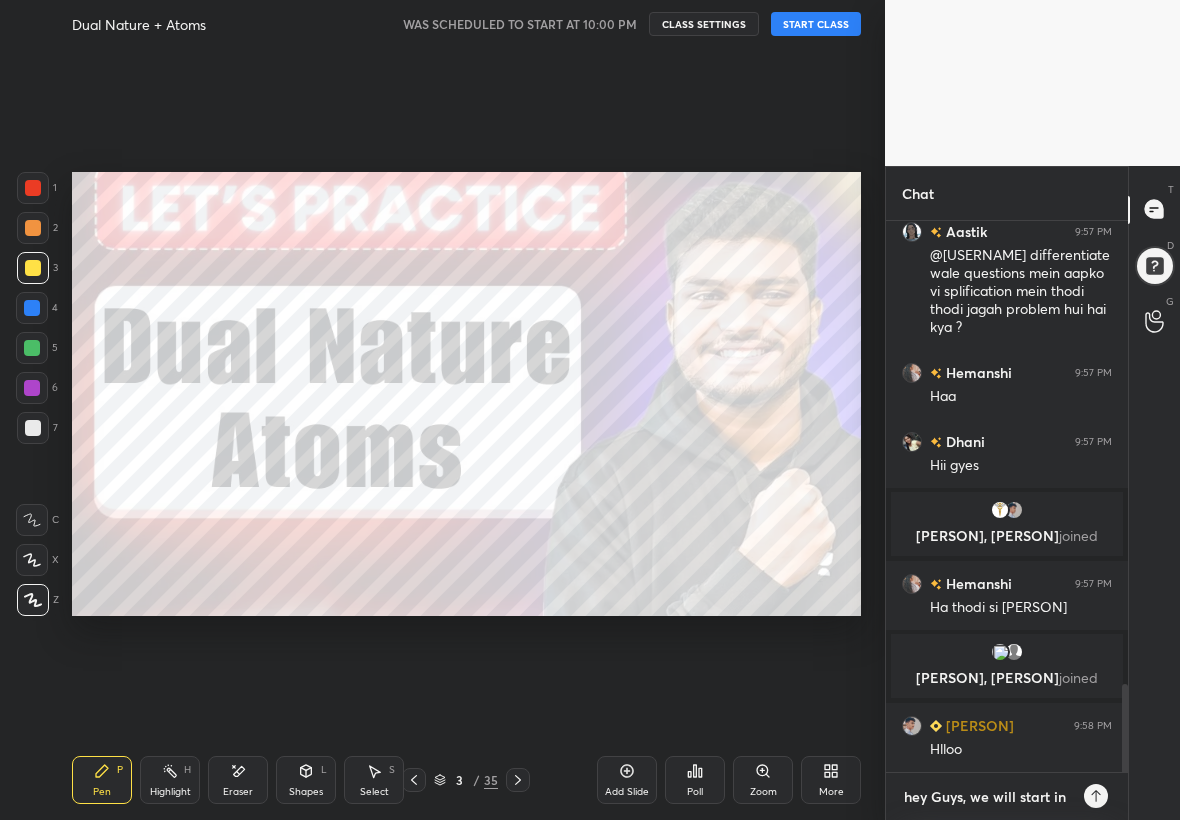 type on "x" 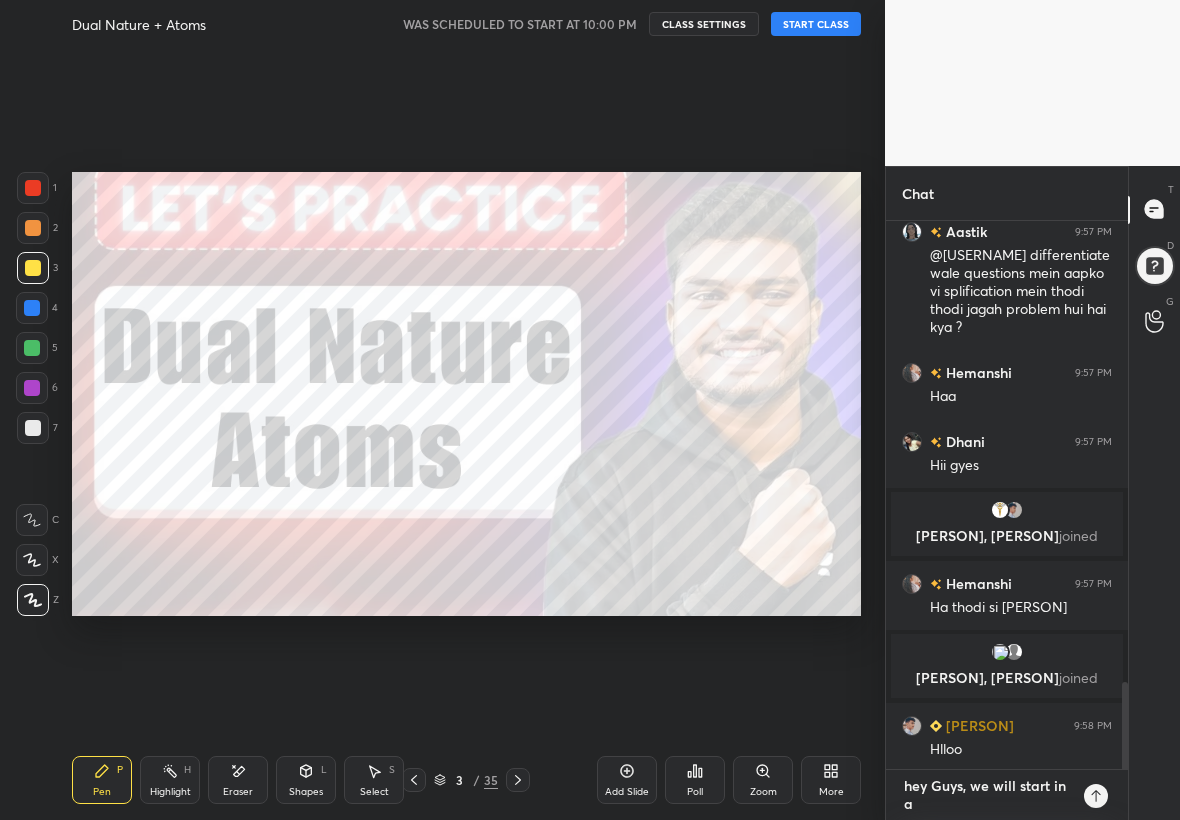 scroll, scrollTop: 0, scrollLeft: 0, axis: both 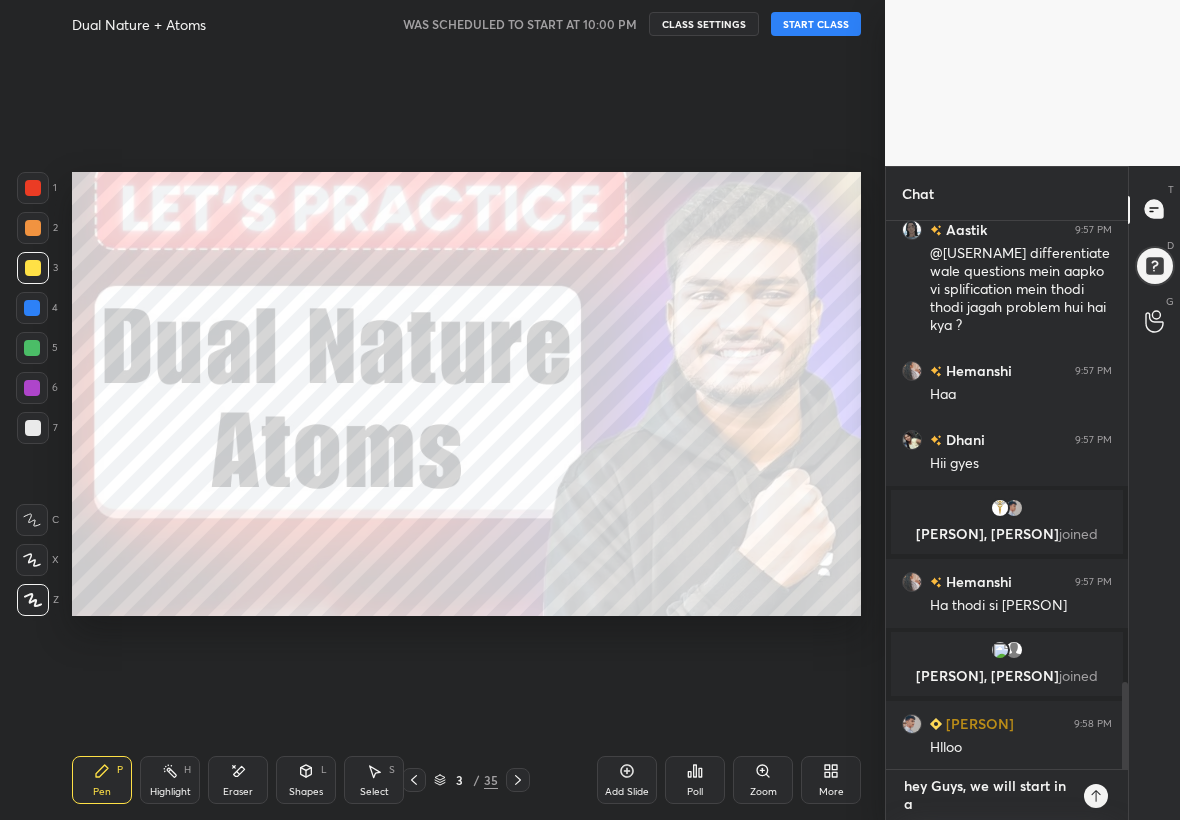 type on "hey Guys, we will start in a i" 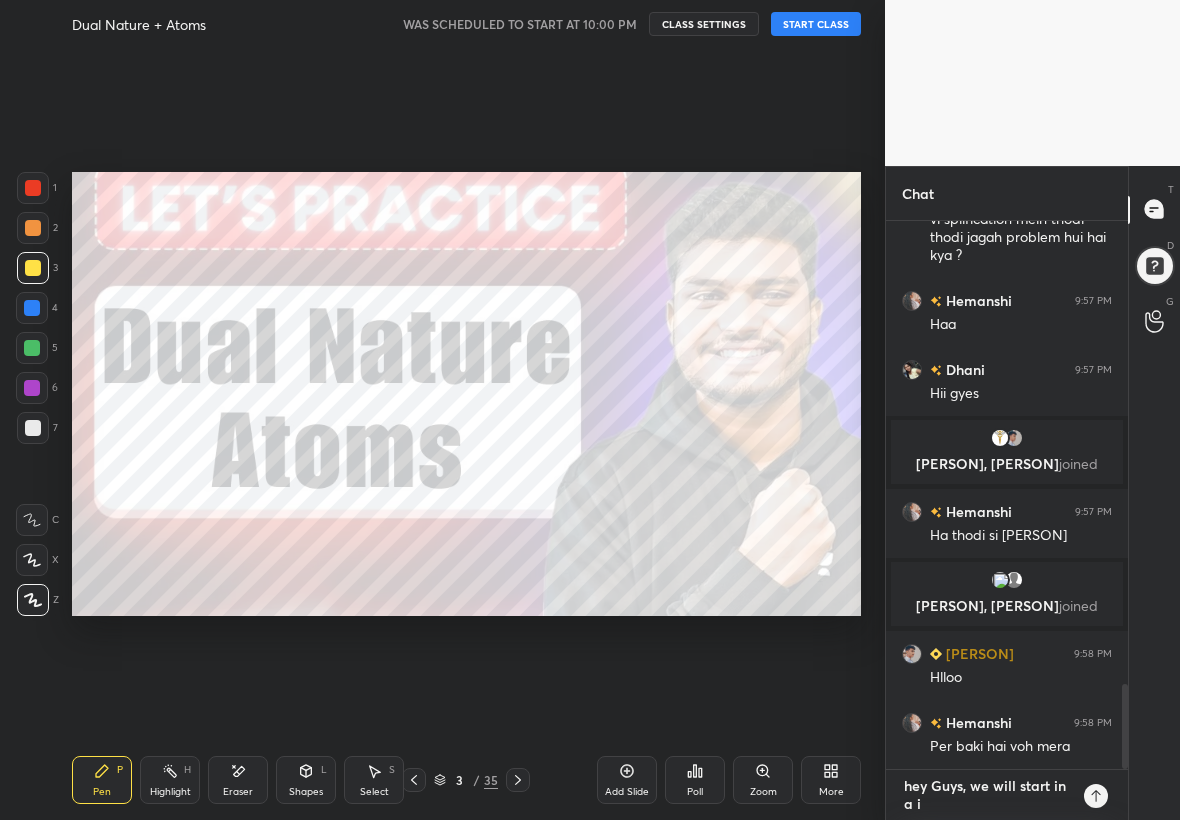 type on "hey Guys, we will start in a in" 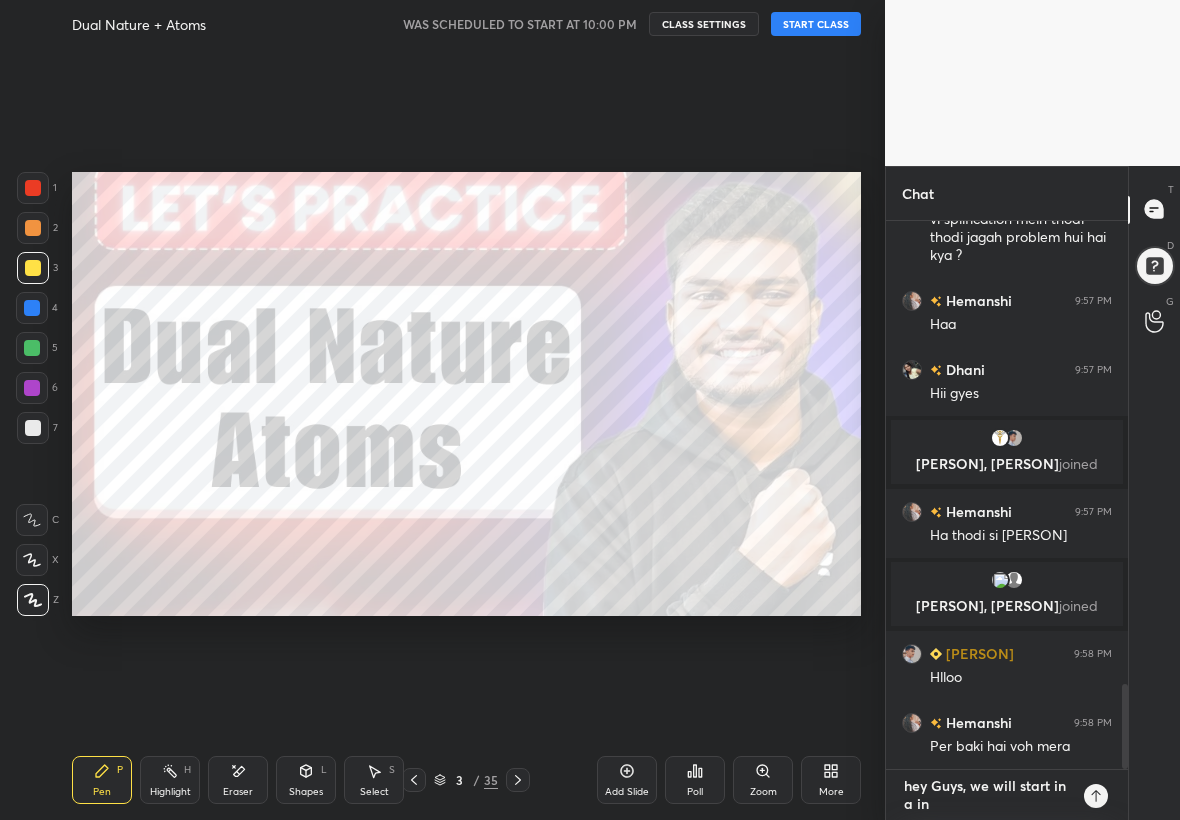 type on "hey Guys, we will start in a i" 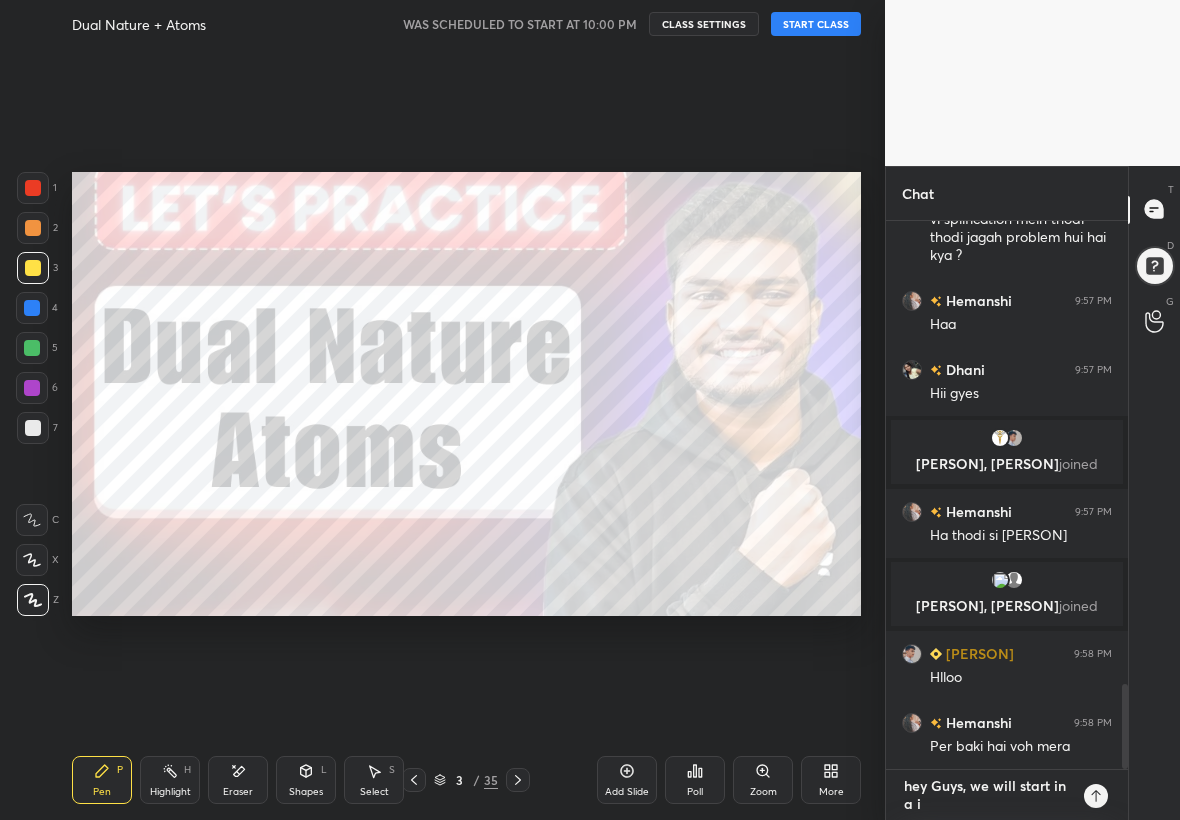 type on "hey Guys, we will start in a" 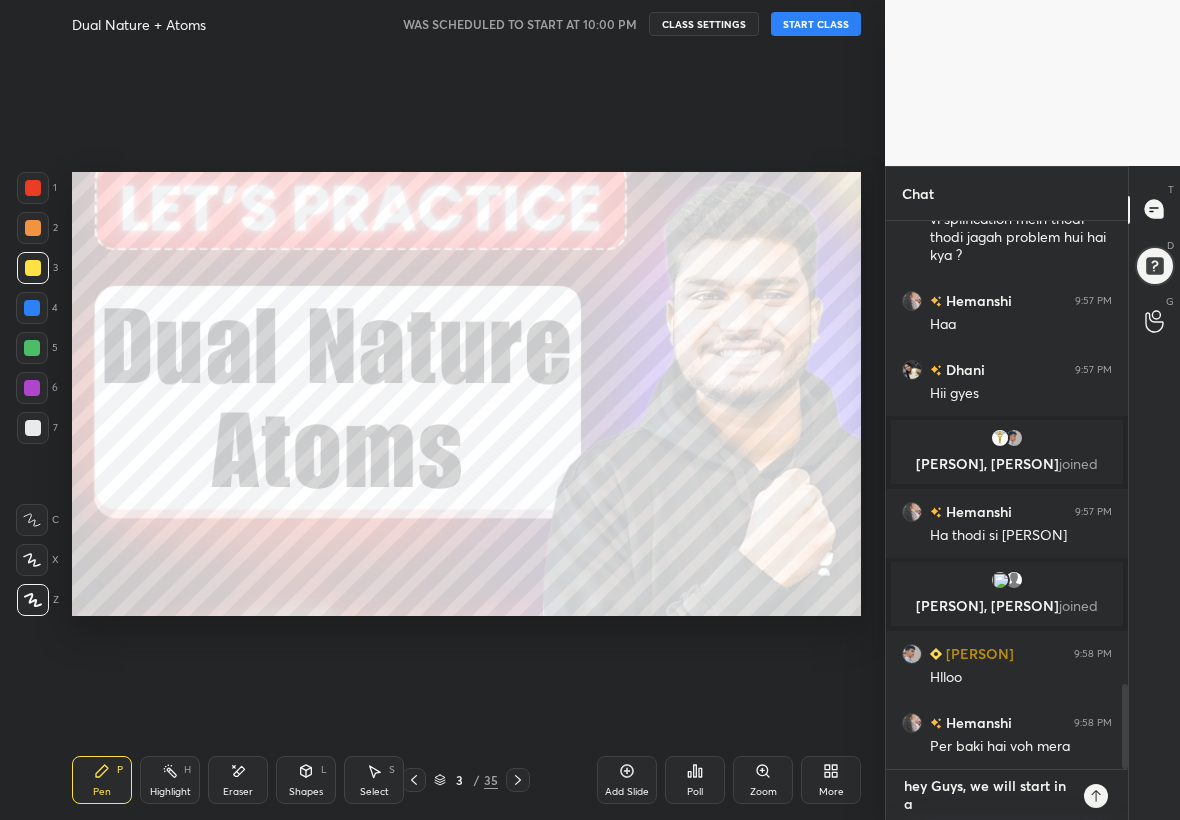 type on "hey Guys, we will start in a m" 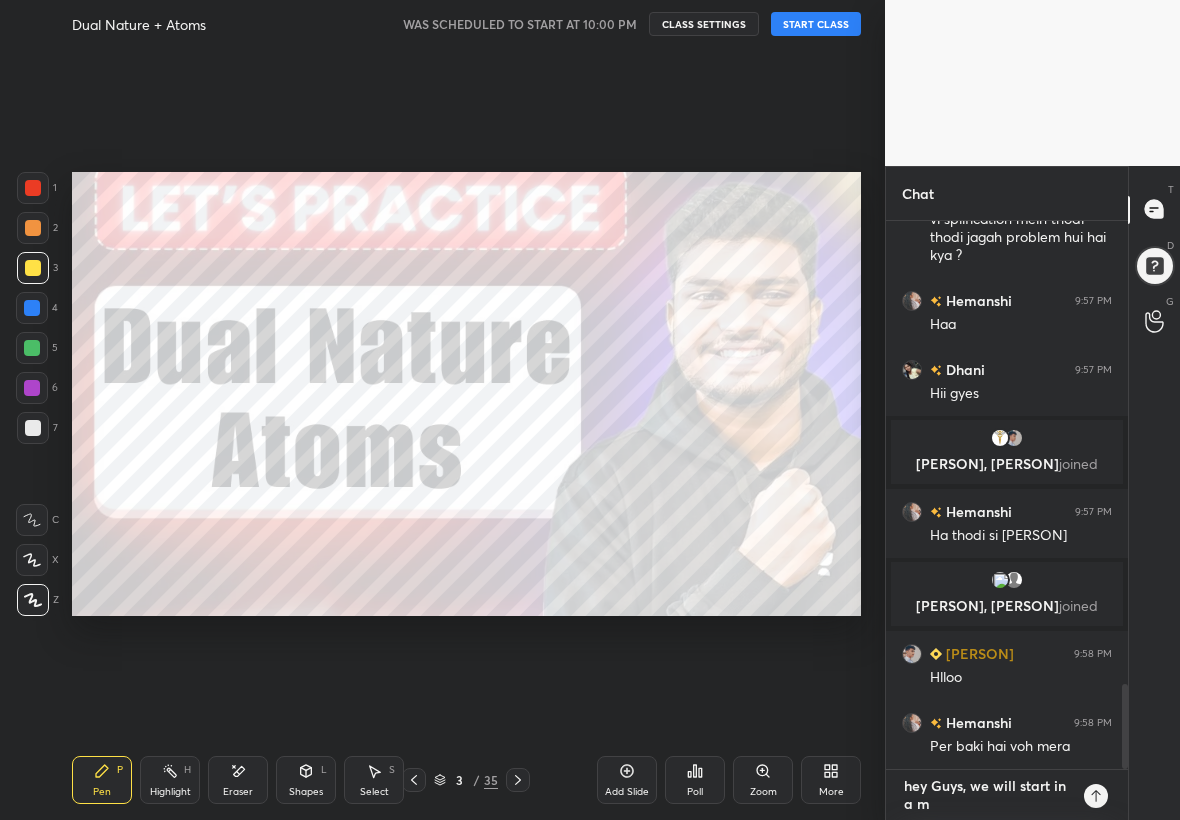 type on "hey Guys, we will start in a mi" 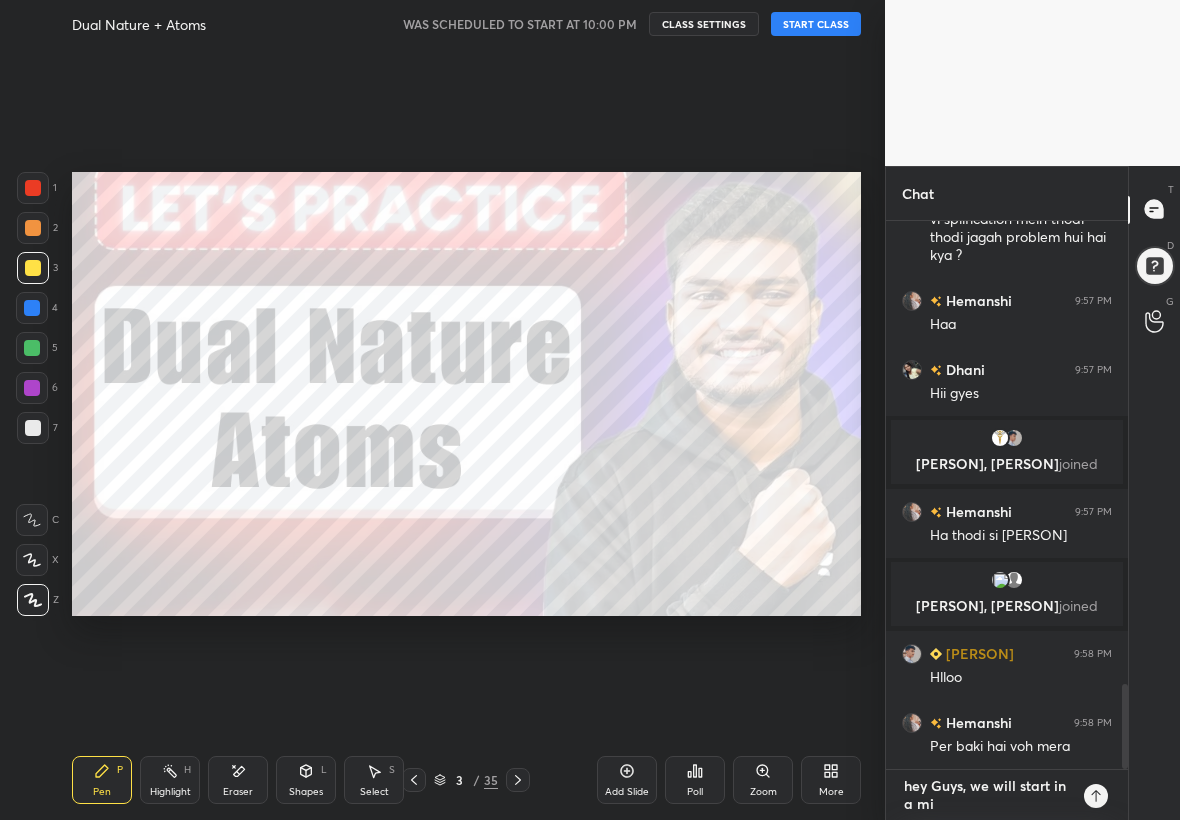 type on "hey Guys, we will start in a min" 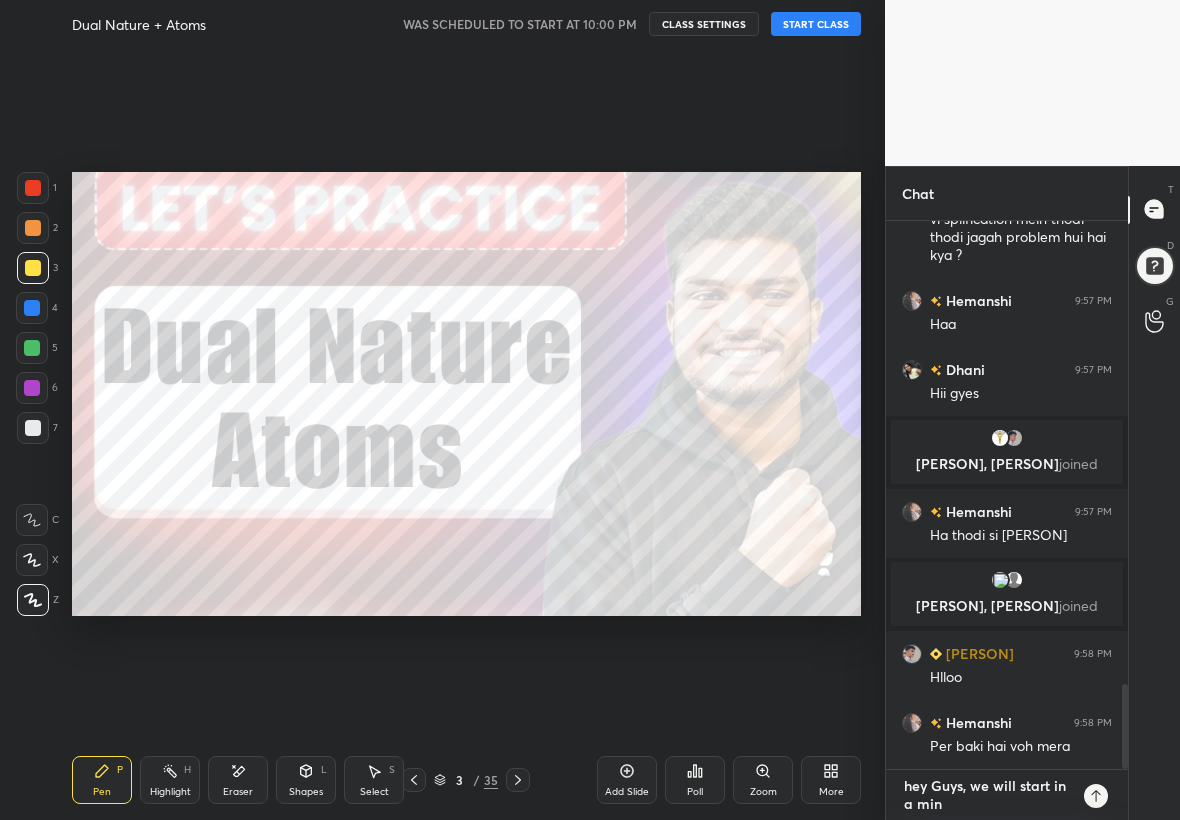 scroll, scrollTop: 3049, scrollLeft: 0, axis: vertical 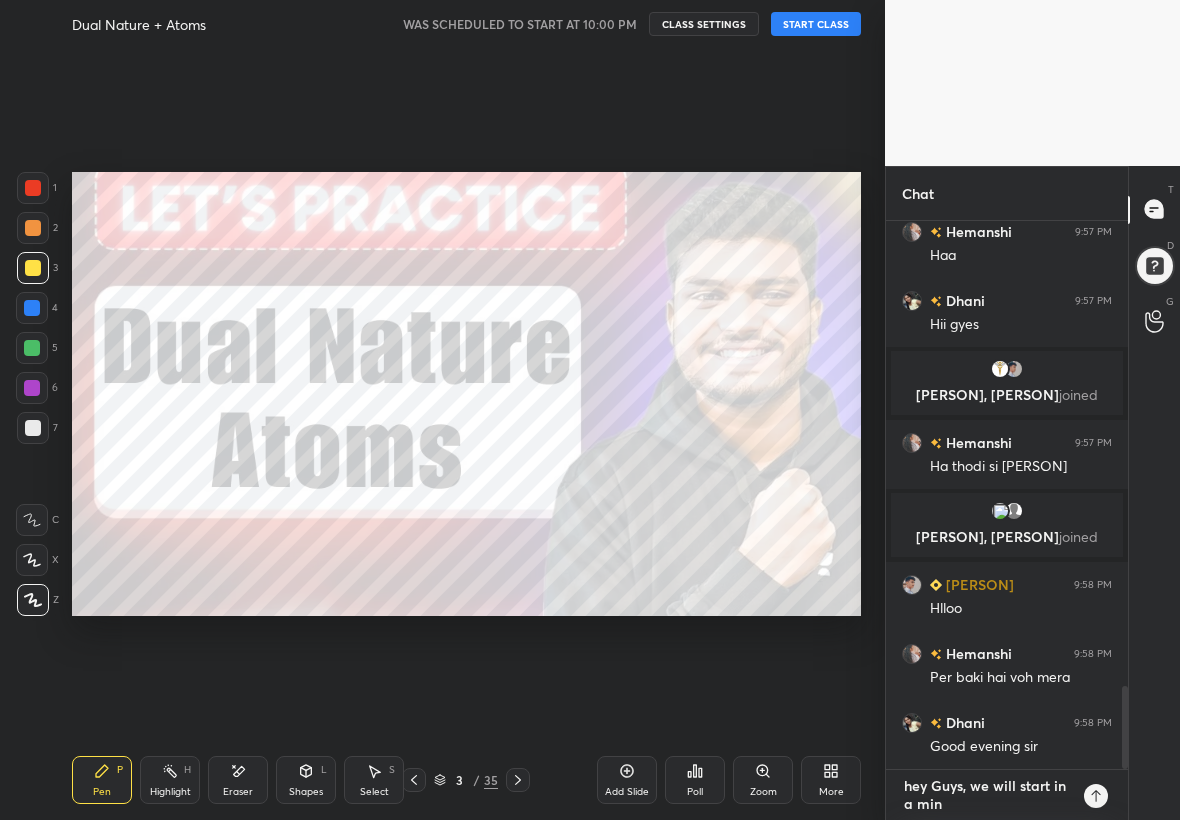 type 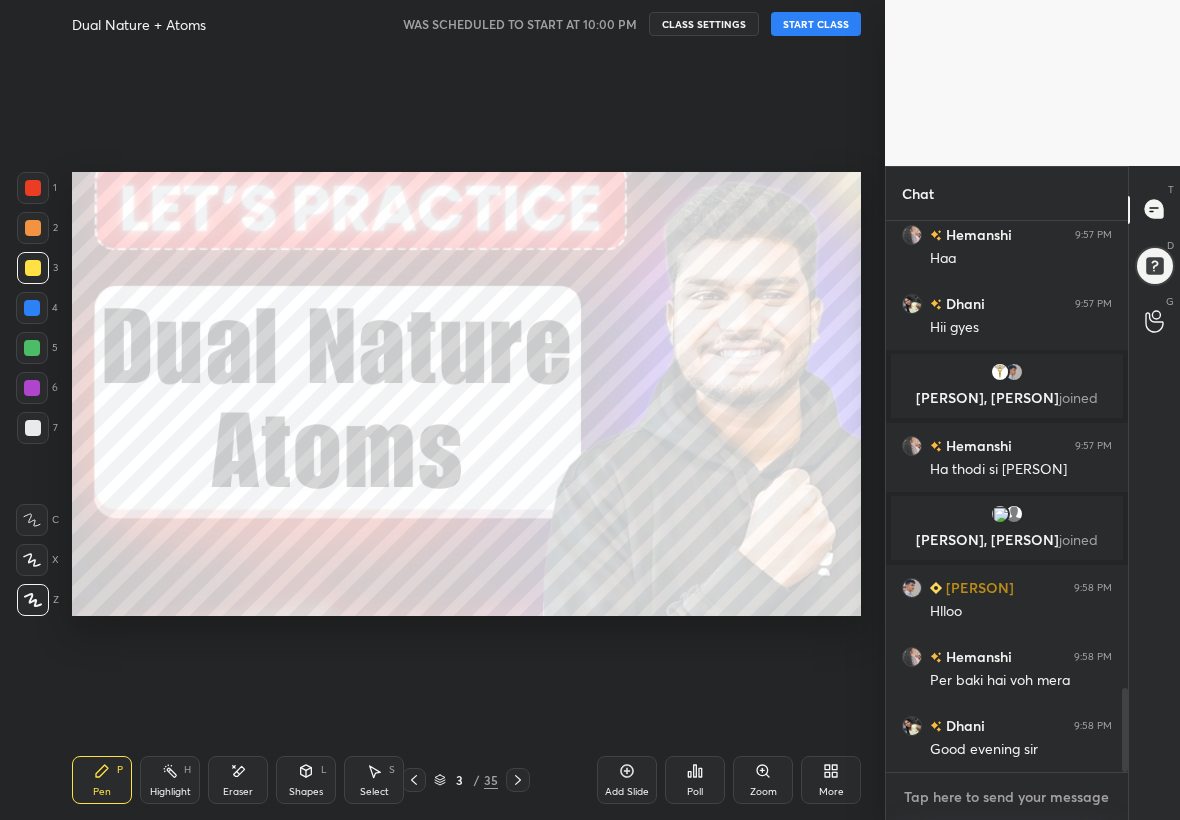scroll, scrollTop: 7, scrollLeft: 7, axis: both 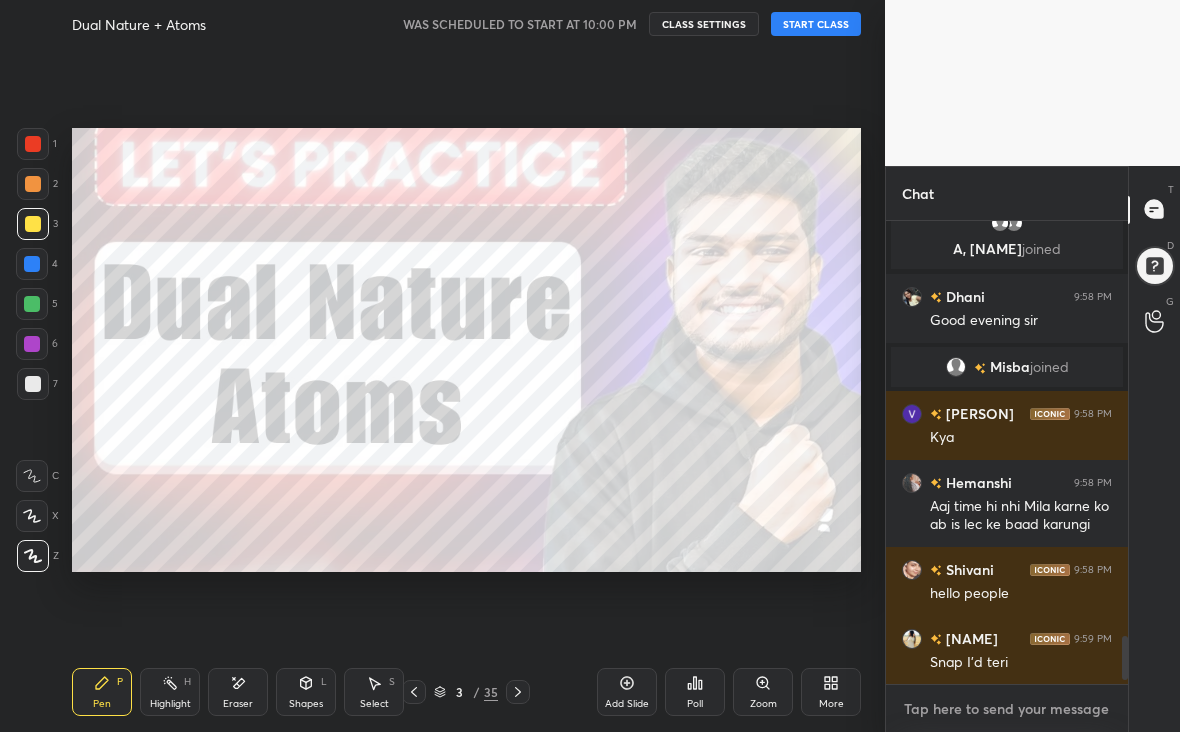type on "x" 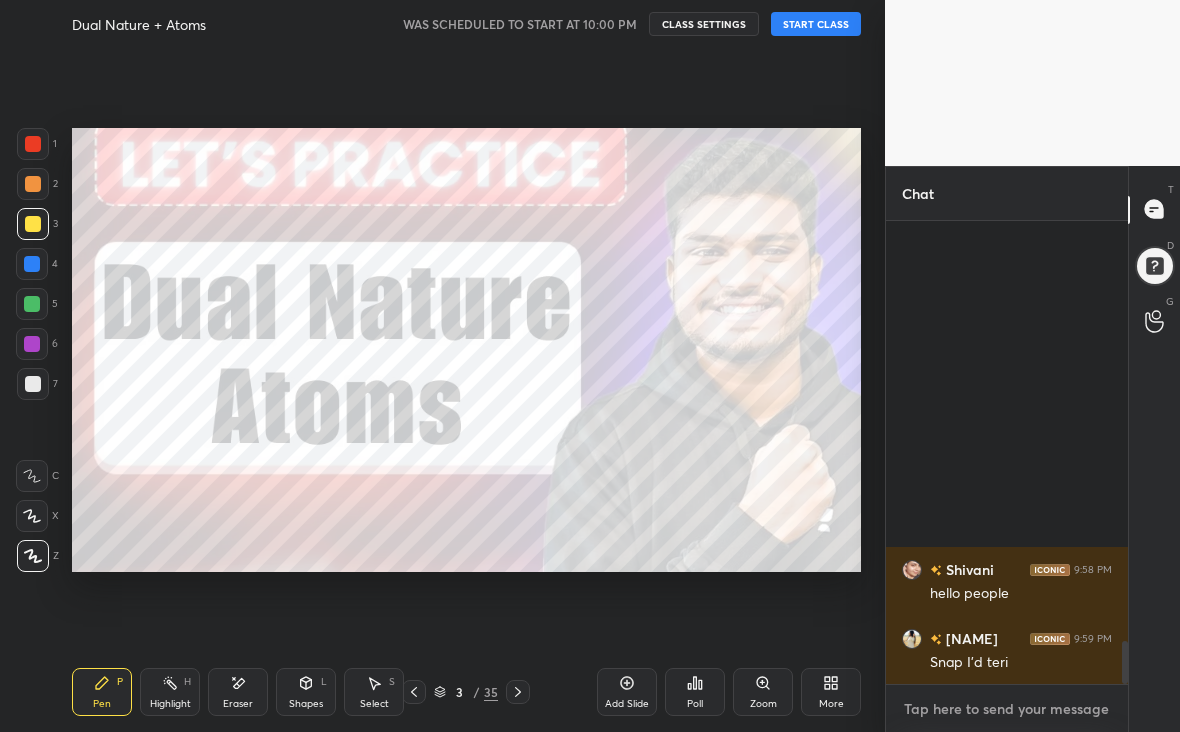 scroll, scrollTop: 4526, scrollLeft: 0, axis: vertical 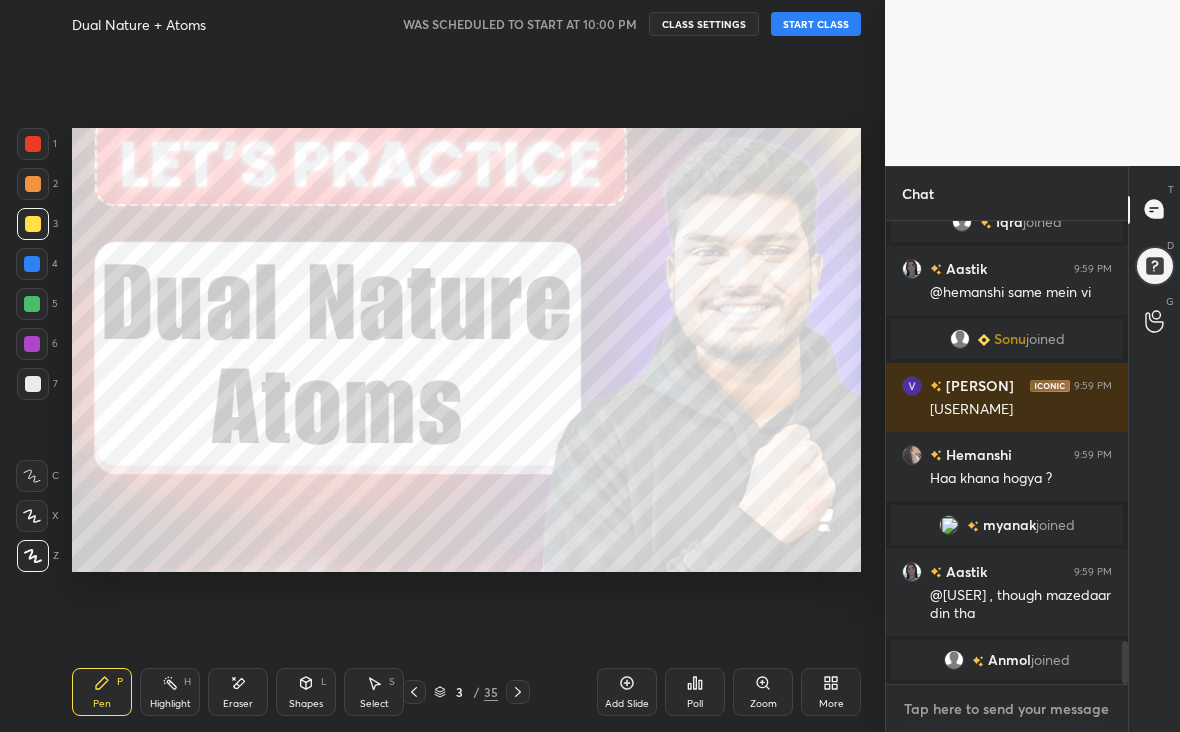type on "f" 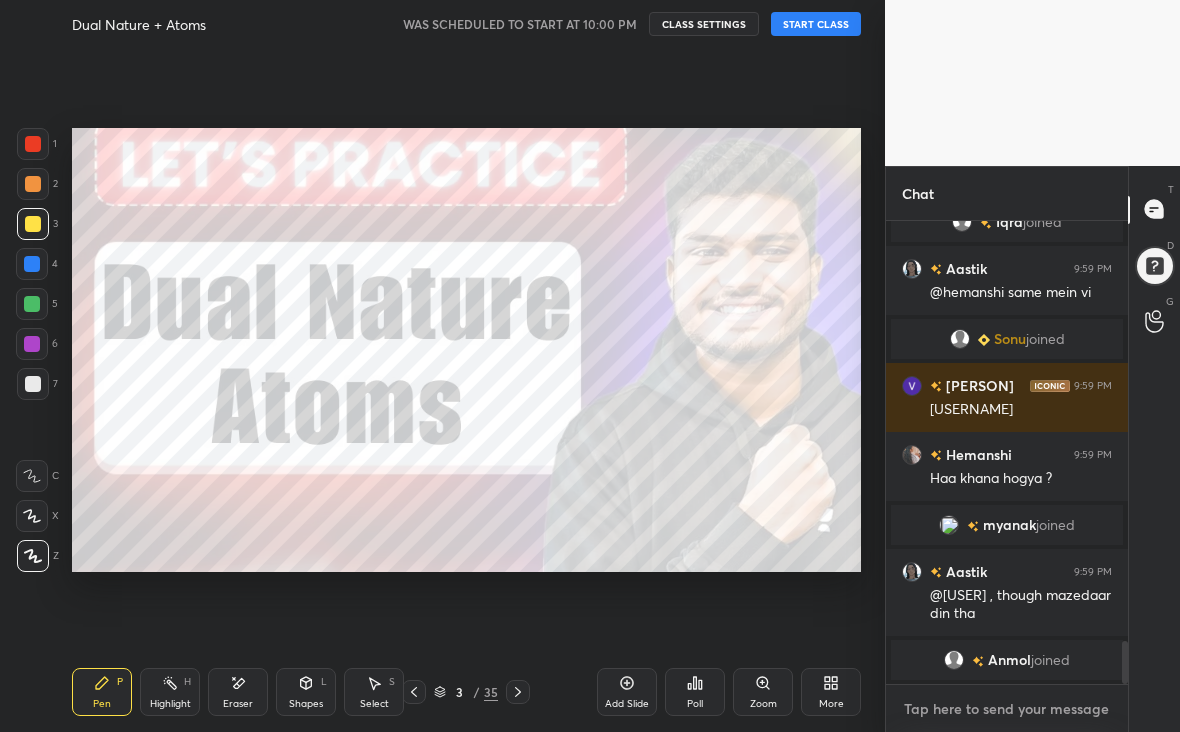 type on "x" 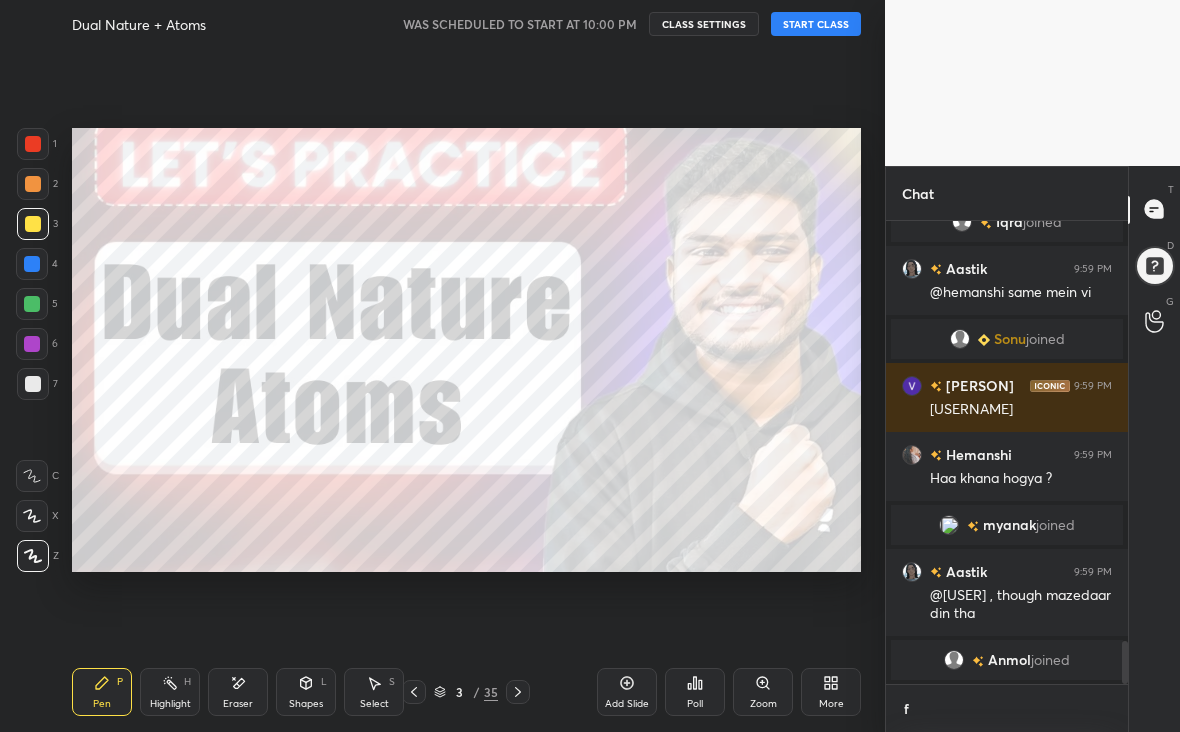 scroll, scrollTop: 451, scrollLeft: 236, axis: both 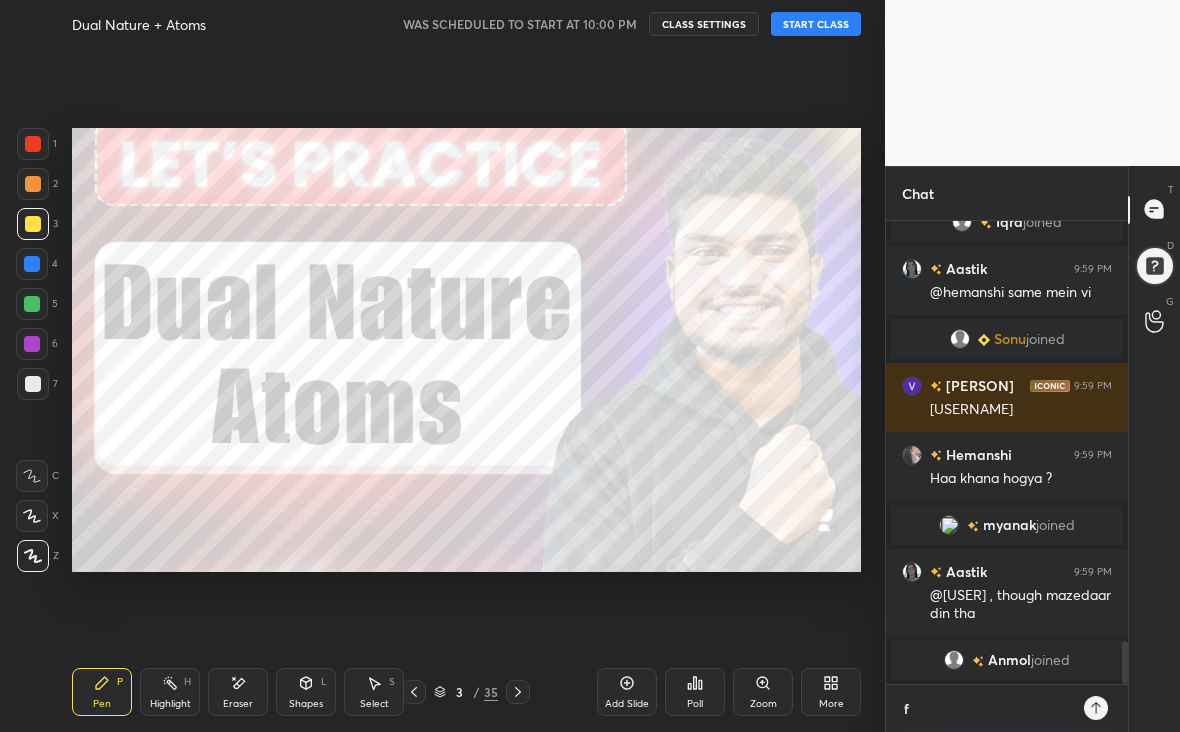 type 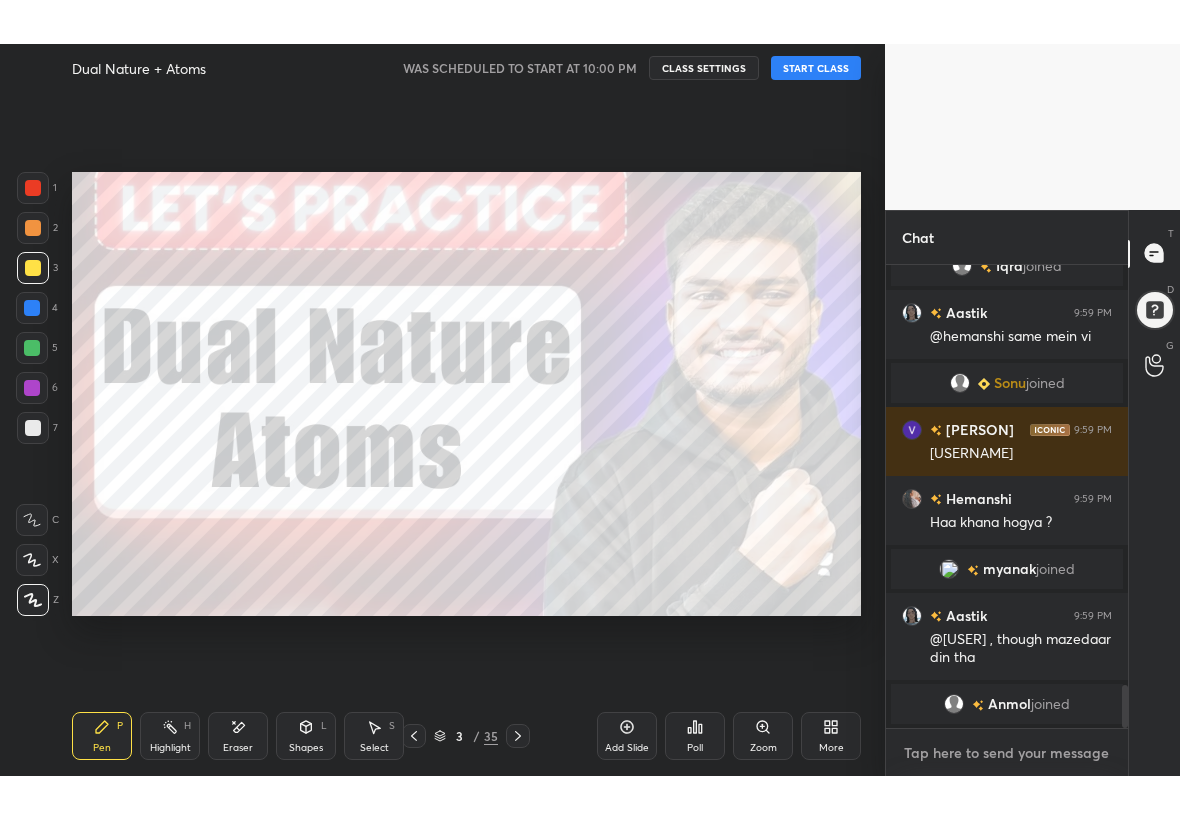 scroll, scrollTop: 4671, scrollLeft: 0, axis: vertical 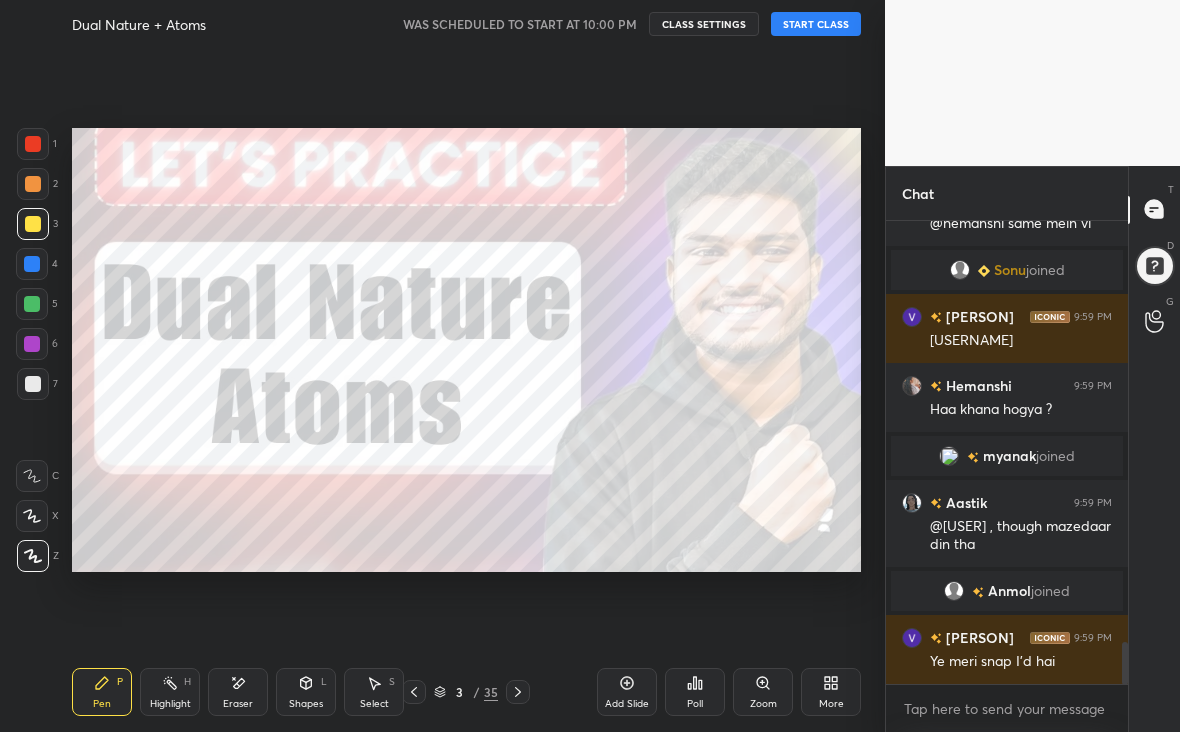 click on "Dual Nature + Atoms" at bounding box center (233, 24) 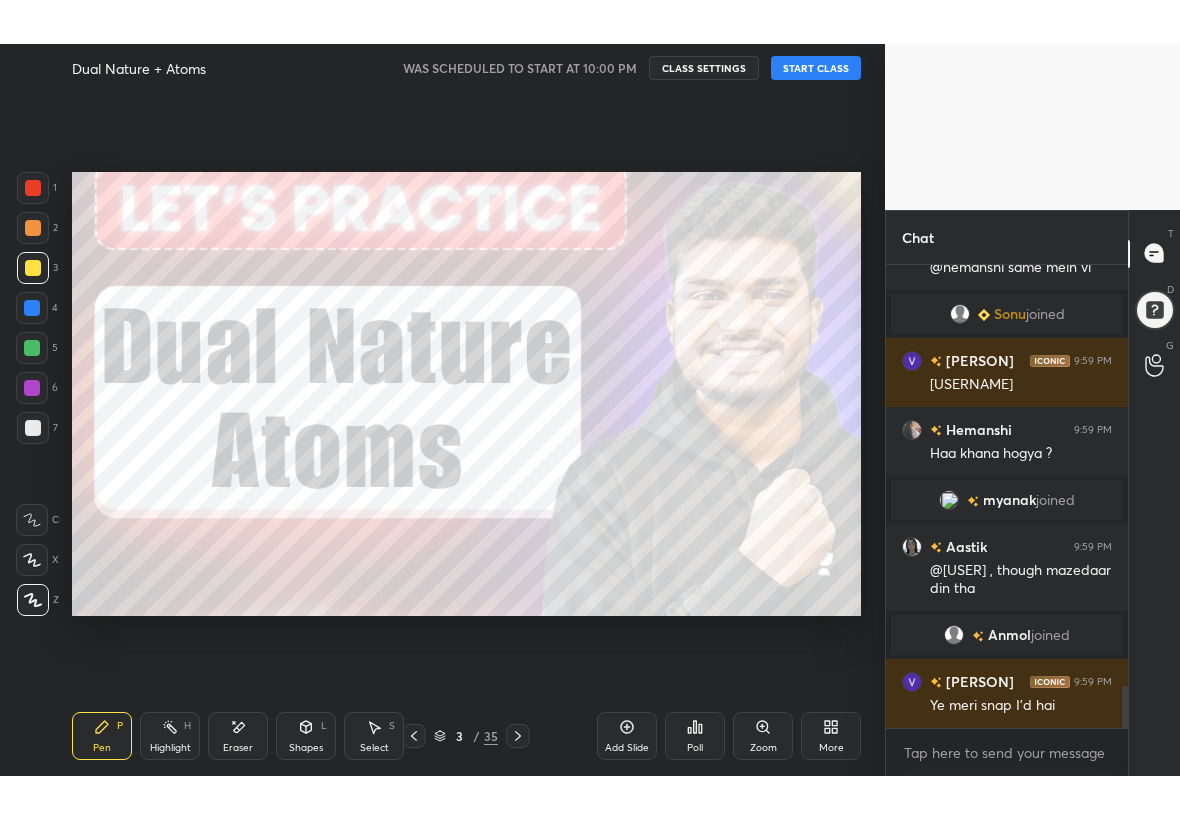 scroll, scrollTop: 99308, scrollLeft: 99195, axis: both 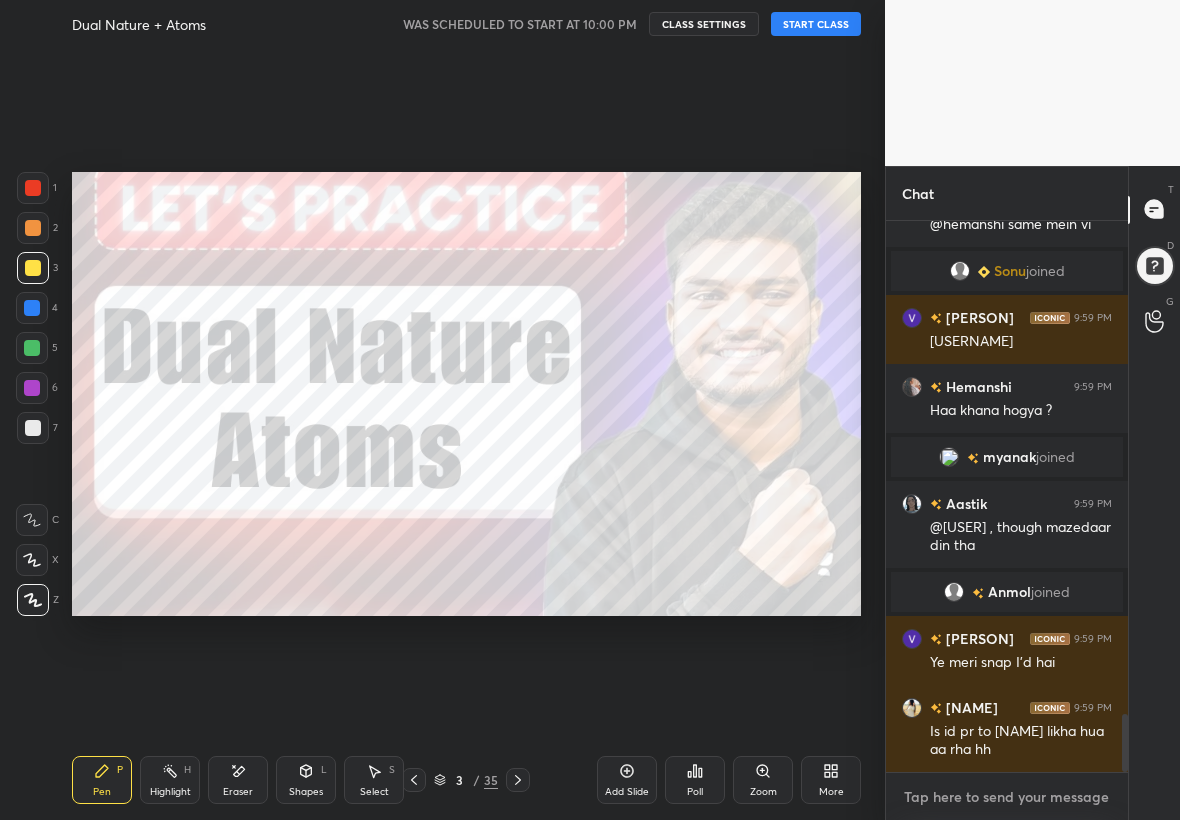 type on "x" 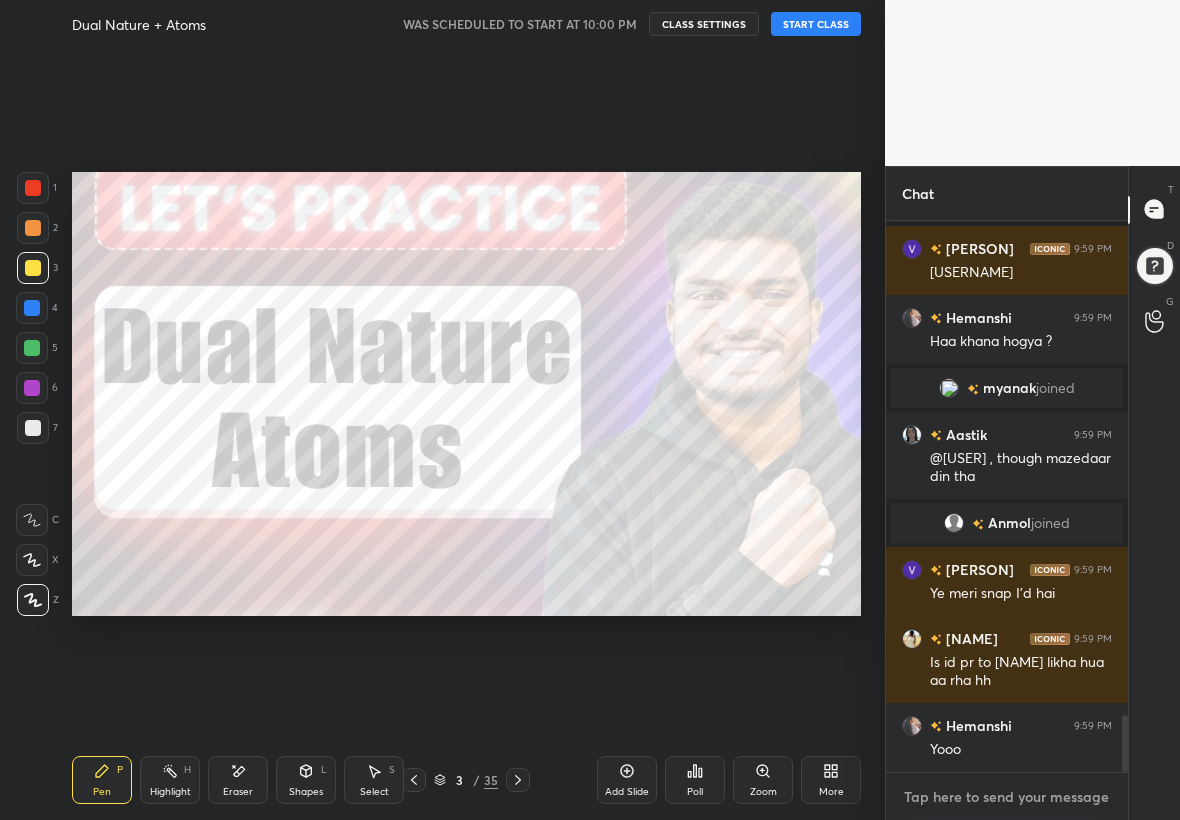 paste on "https://t.me/jonathanmathewphysics" 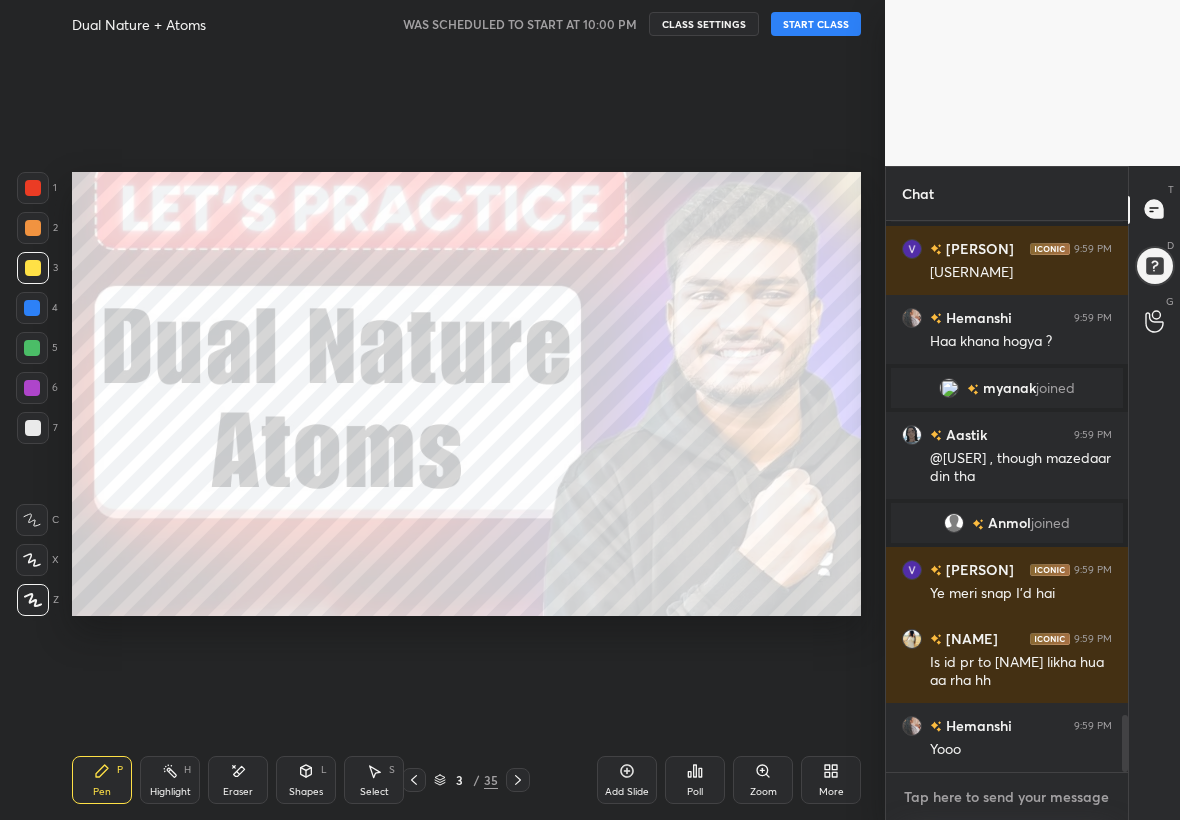 type on "https://t.me/jonathanmathewphysics" 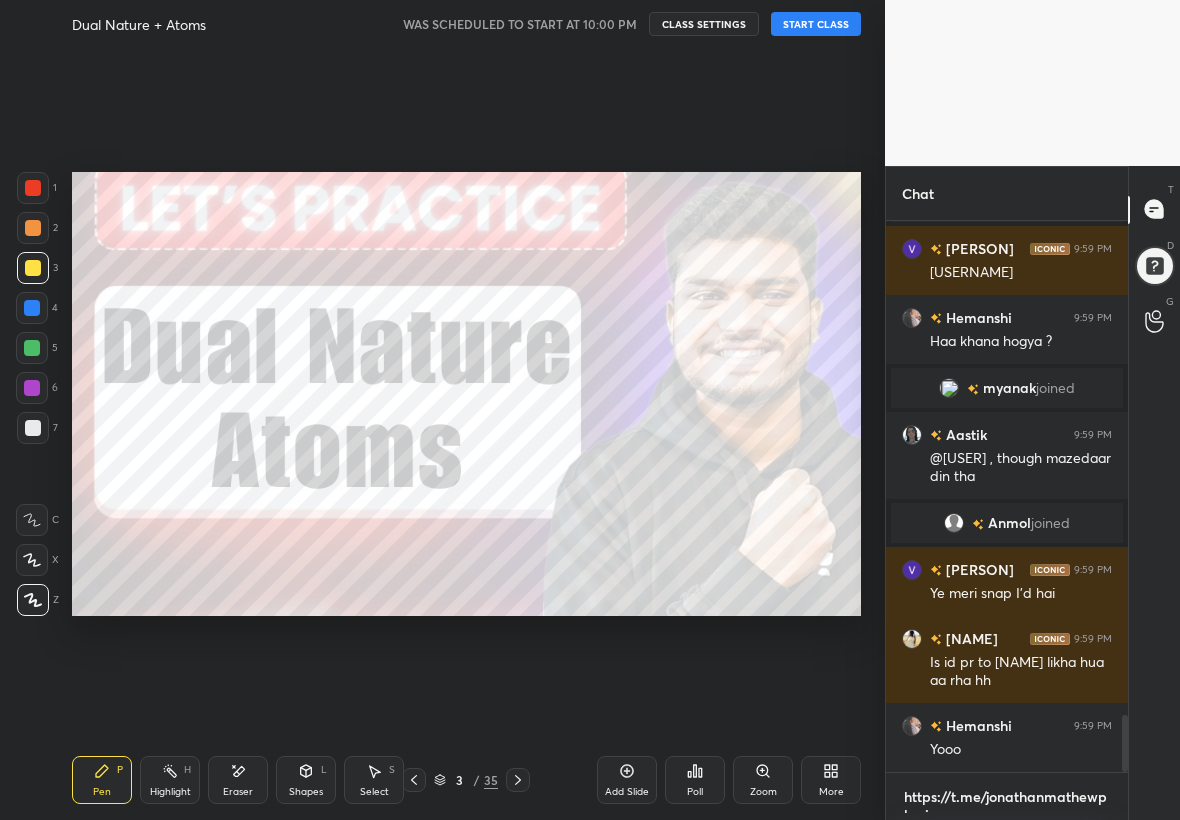 scroll, scrollTop: 0, scrollLeft: 0, axis: both 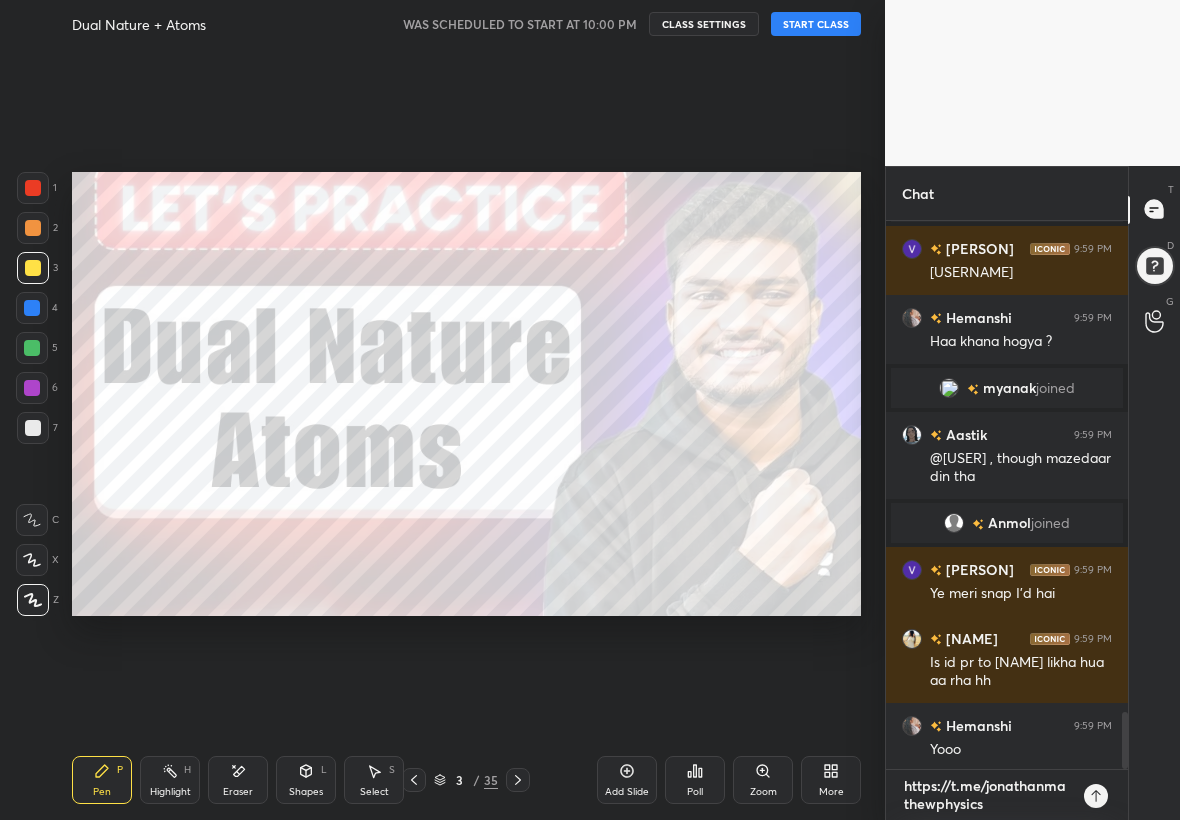 type 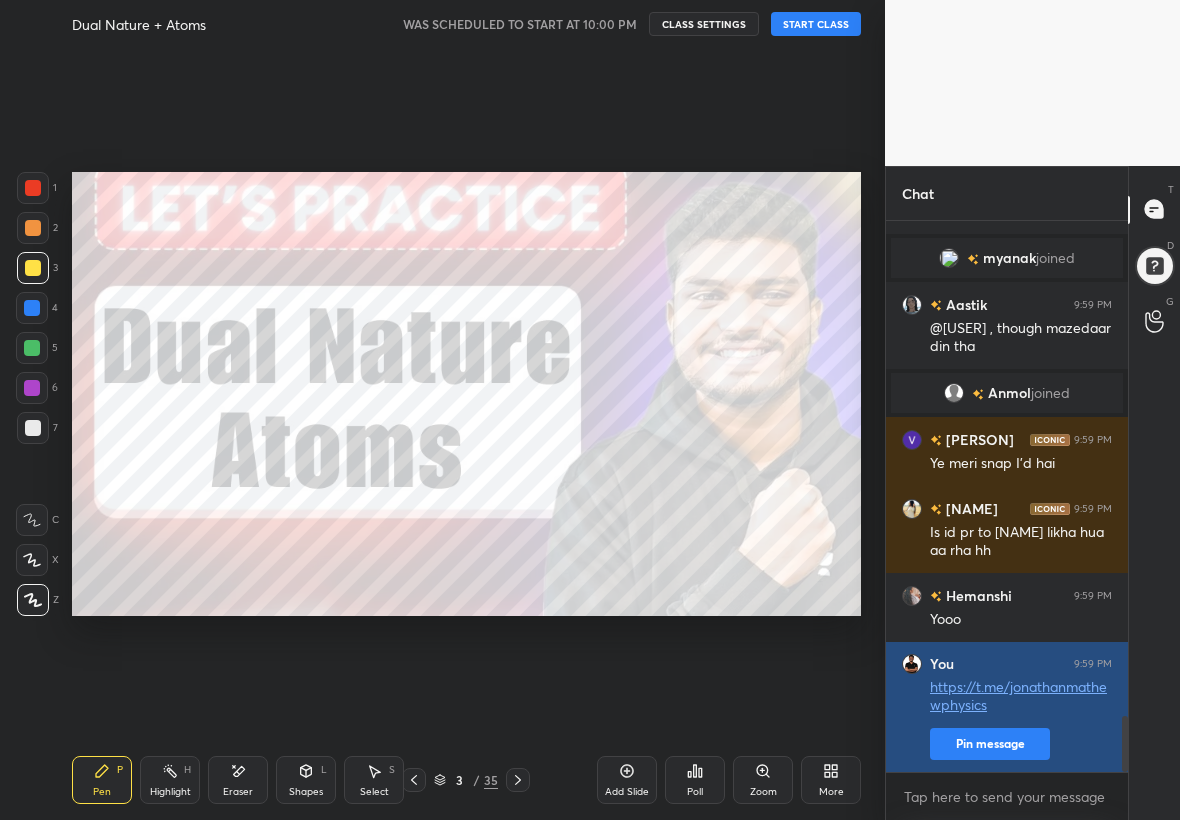 click on "Pin message" at bounding box center (990, 744) 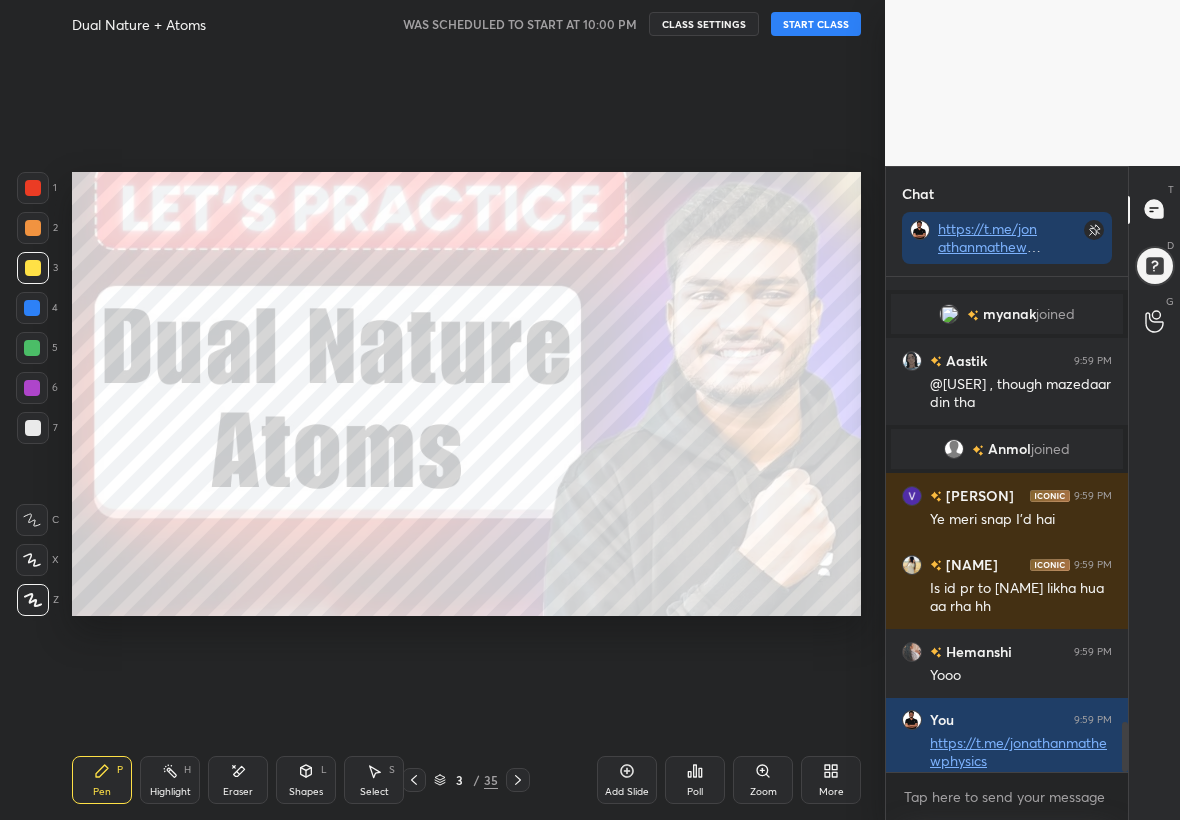 click on "START CLASS" at bounding box center (816, 24) 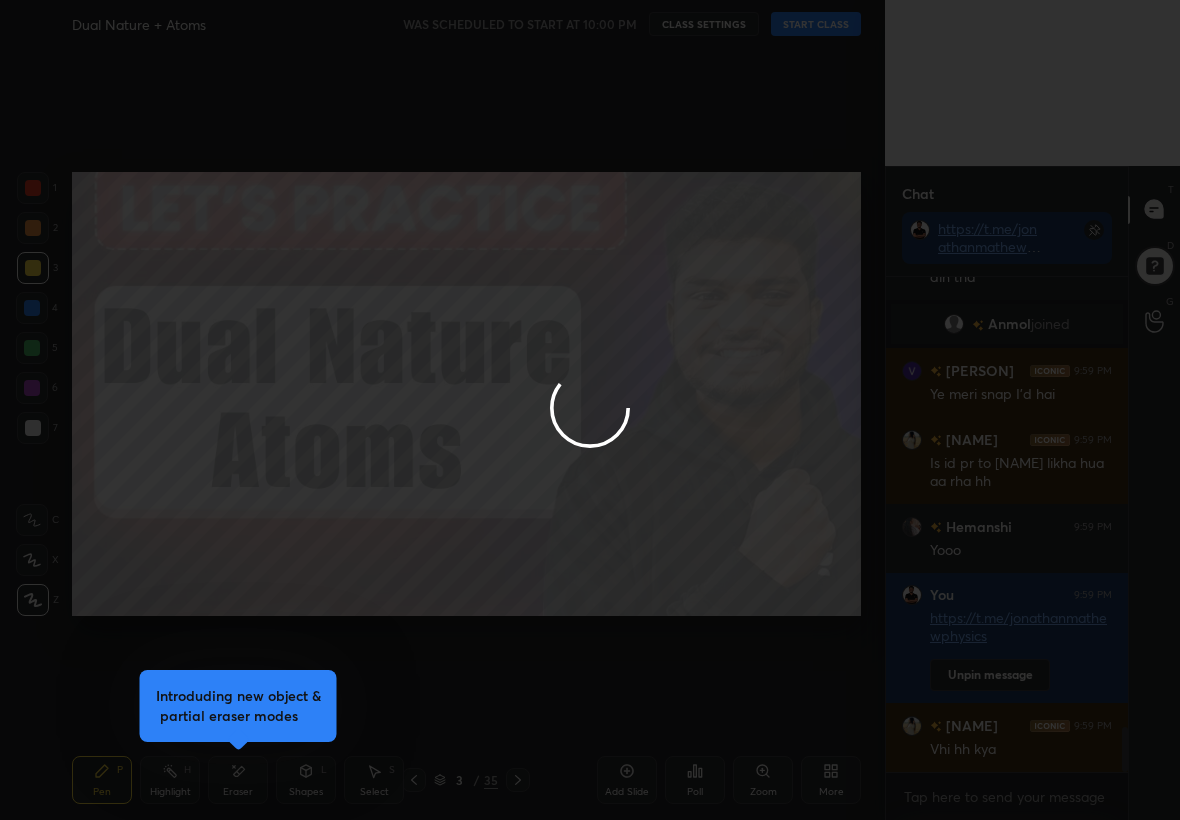 type on "x" 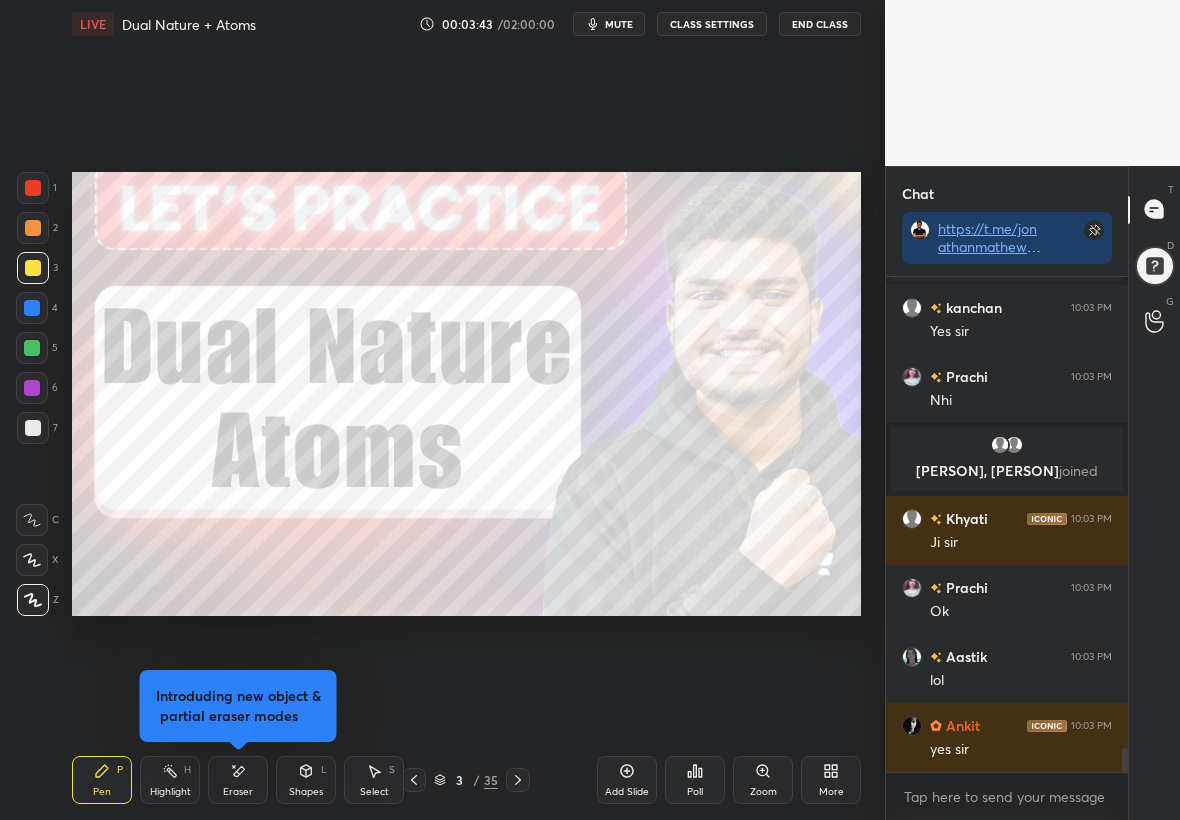 scroll, scrollTop: 9754, scrollLeft: 0, axis: vertical 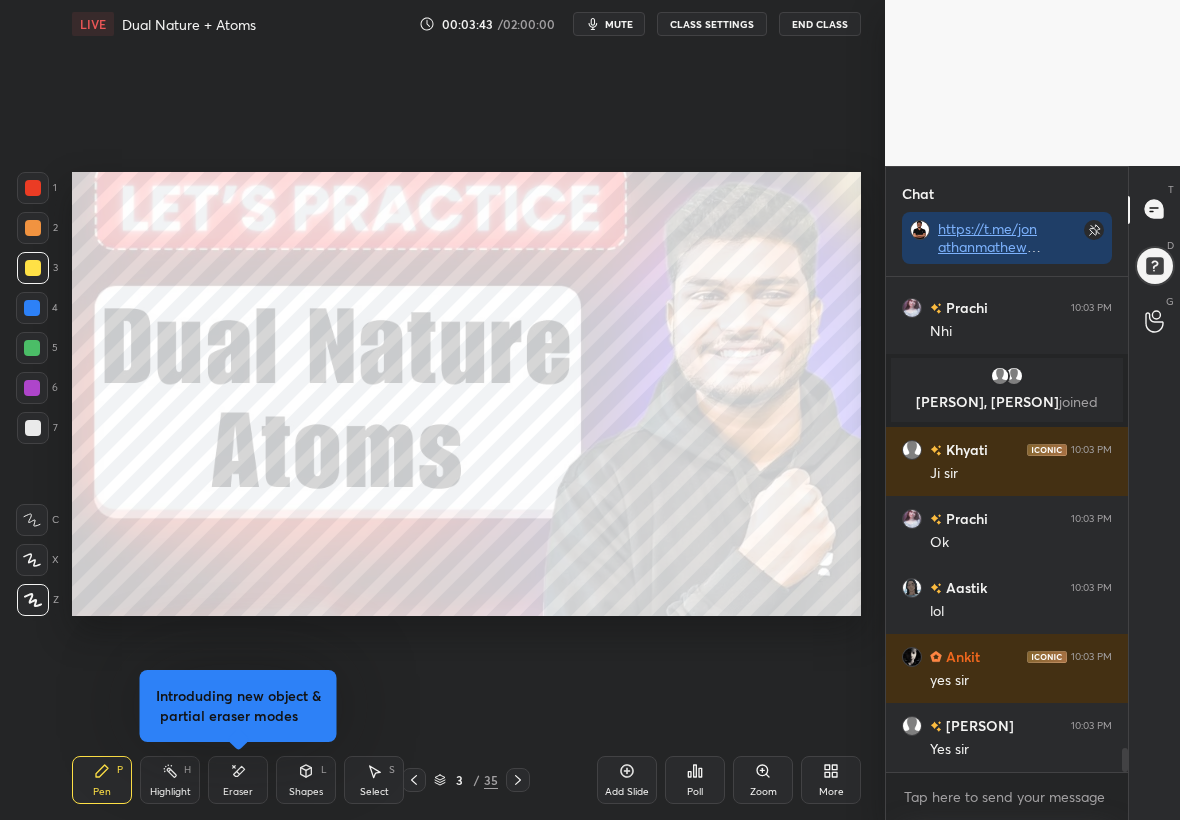 click 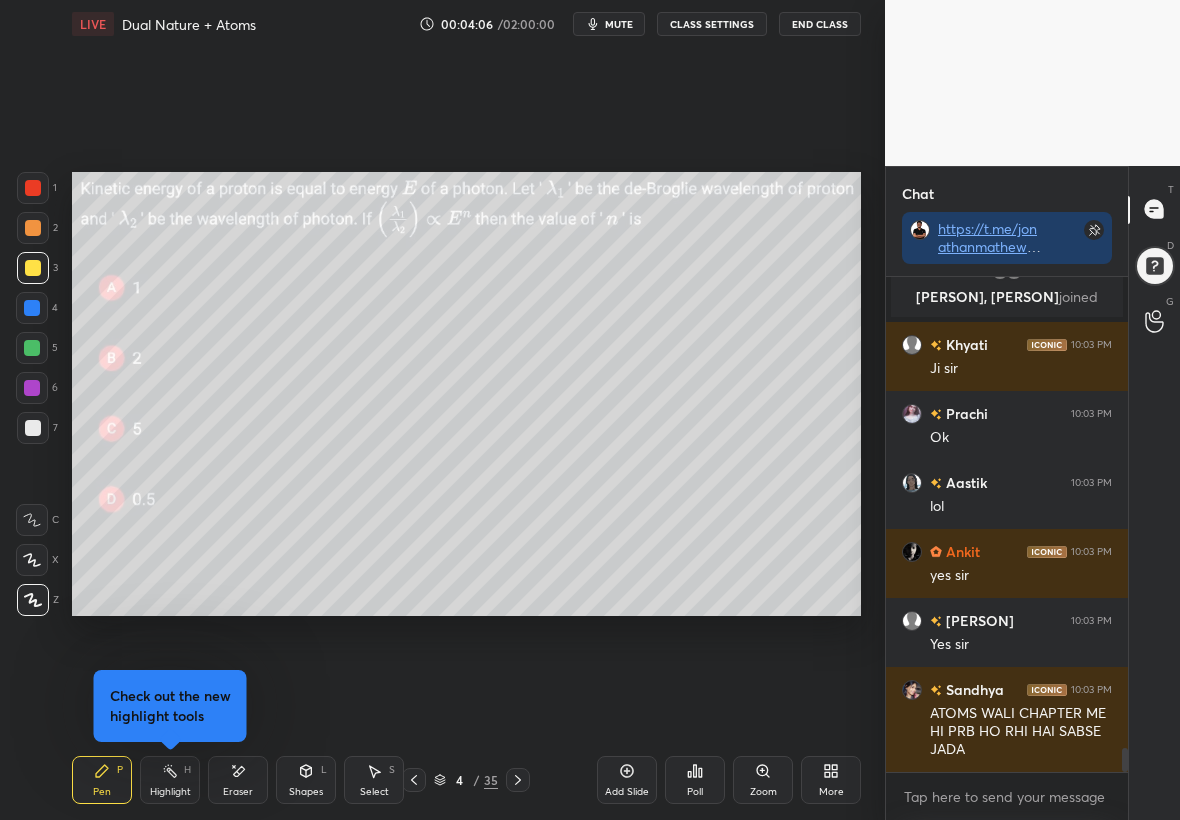 scroll, scrollTop: 9907, scrollLeft: 0, axis: vertical 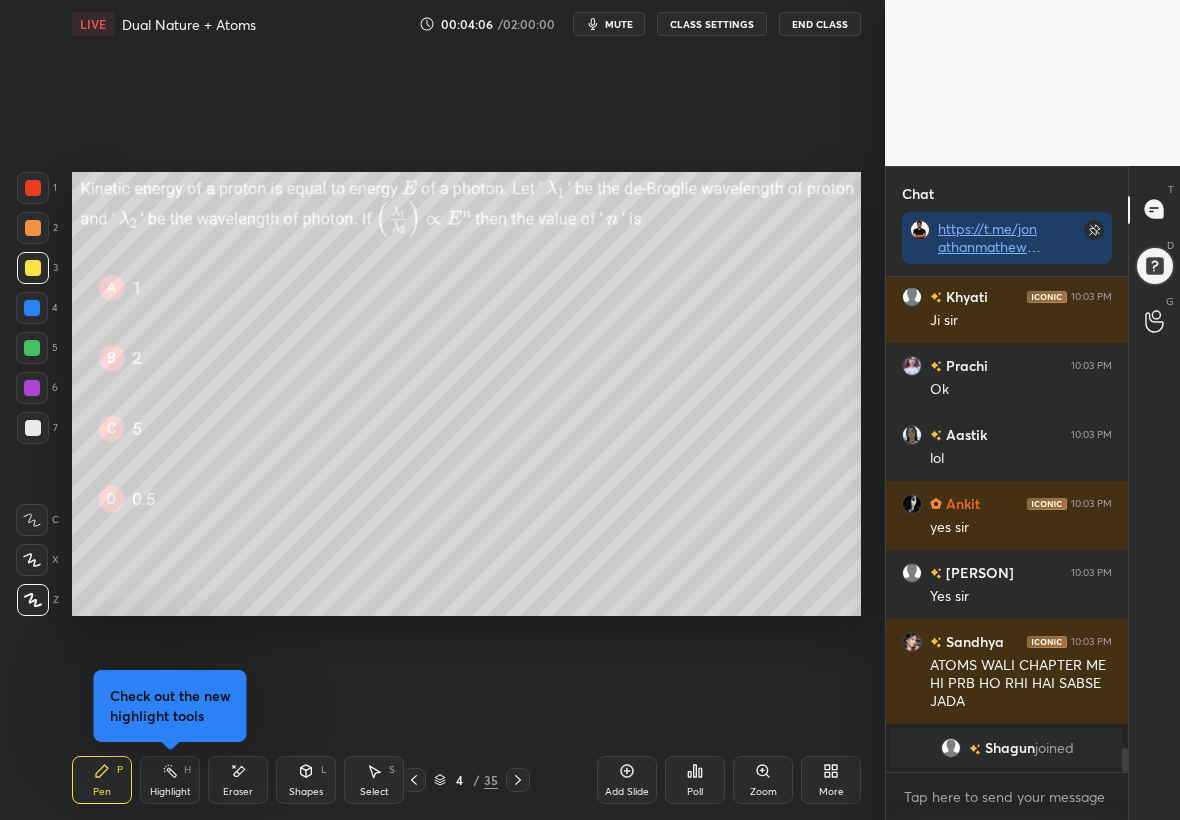 click on "Poll" at bounding box center (695, 792) 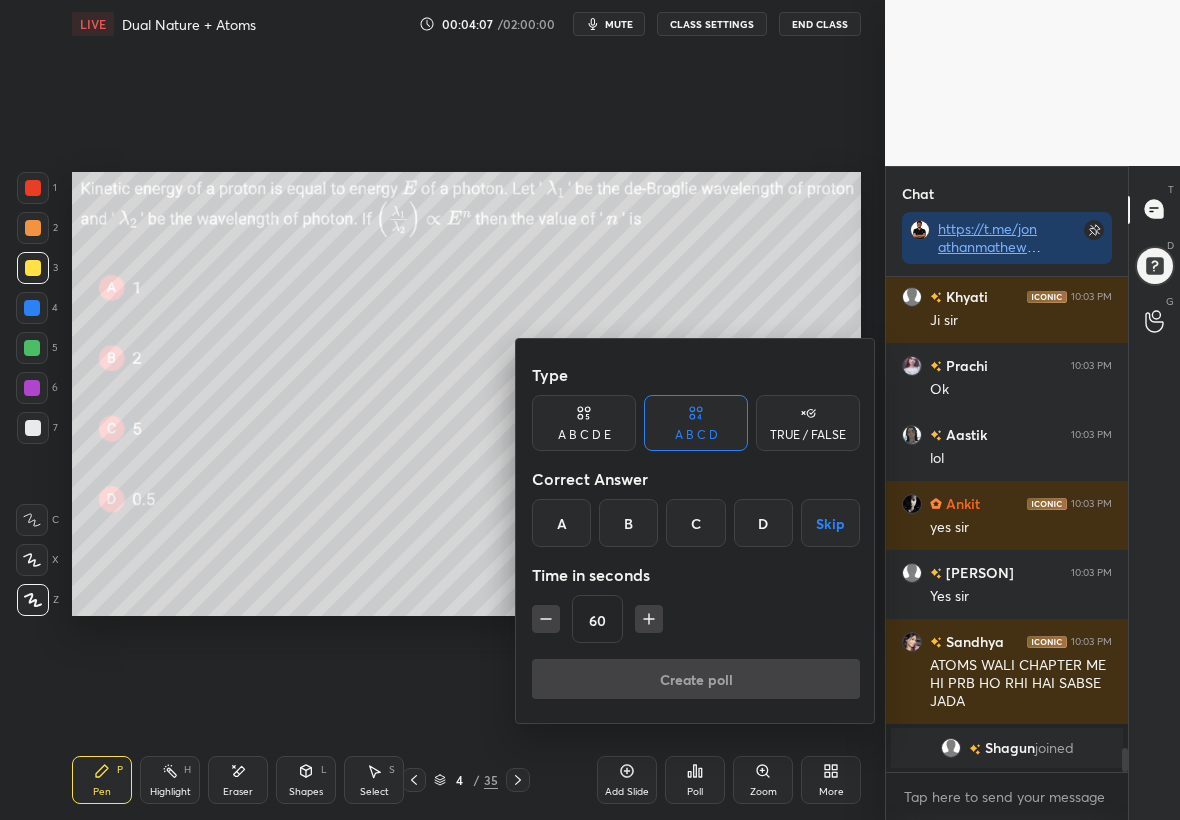 click 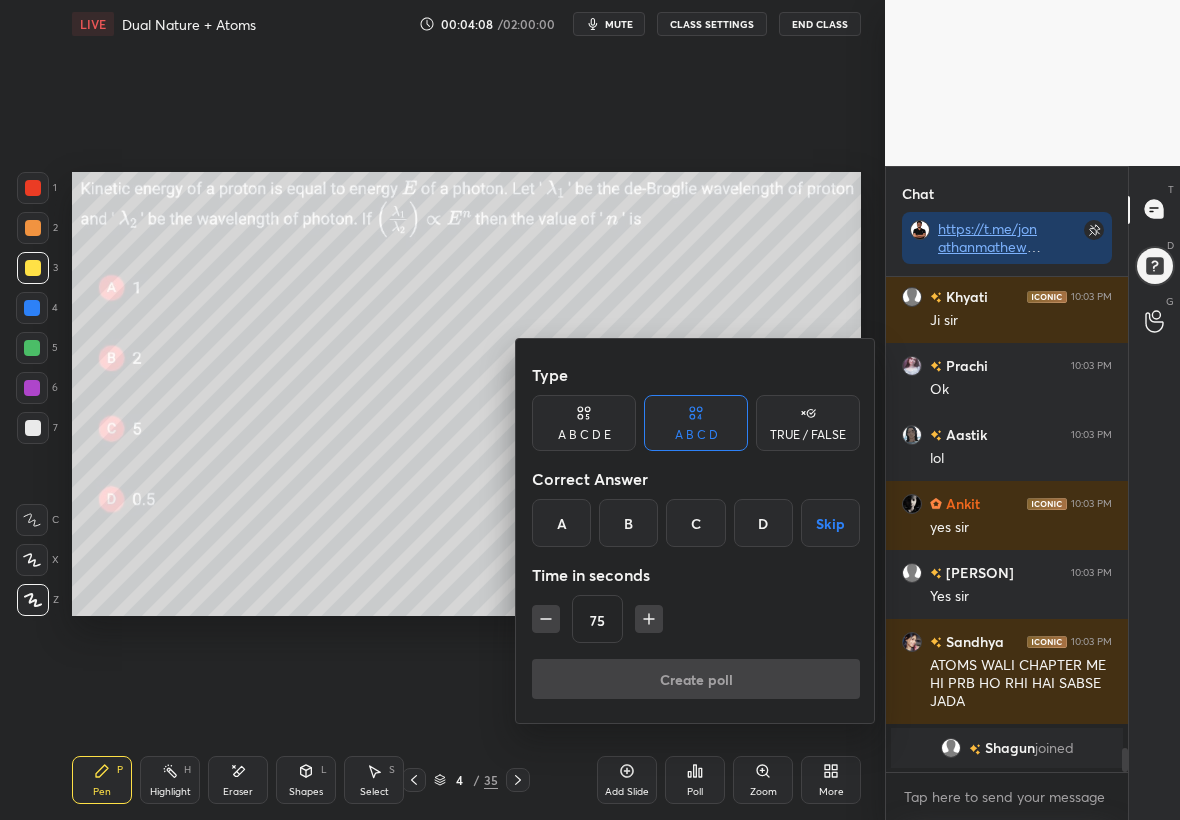 click 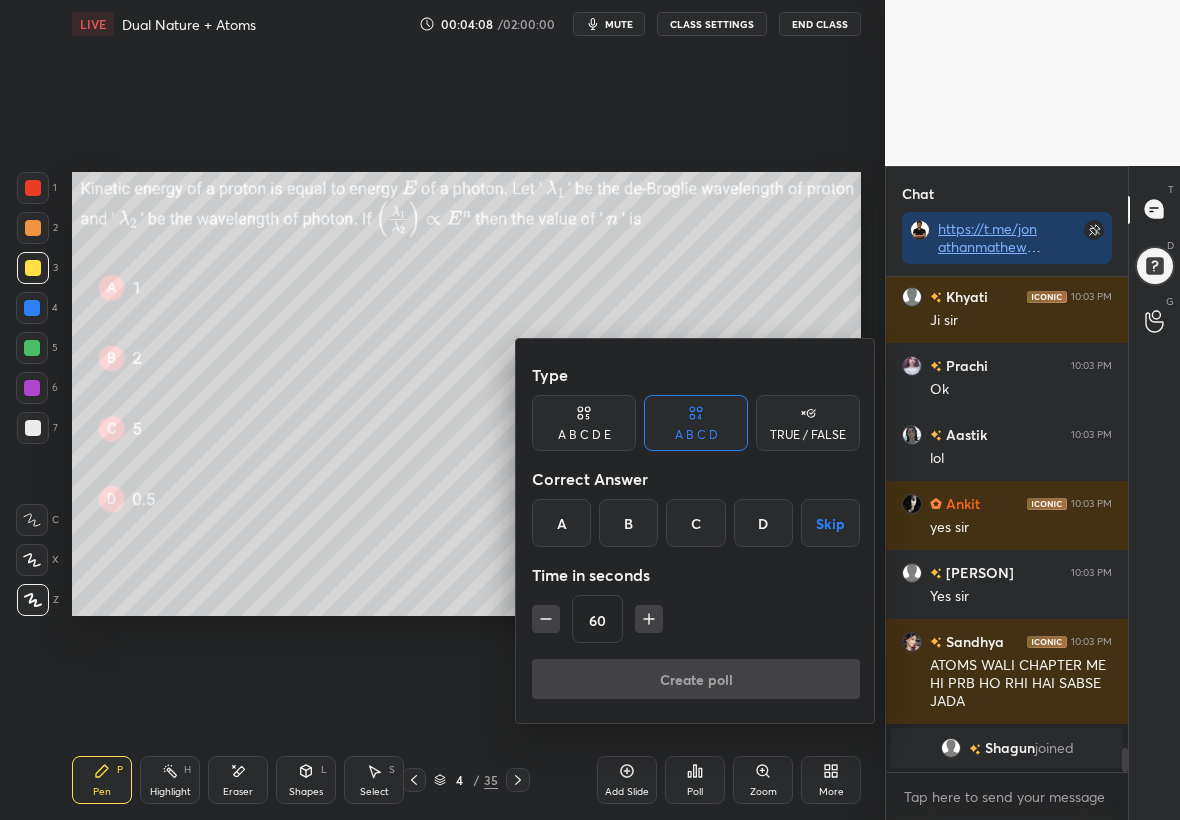 click on "D" at bounding box center [763, 523] 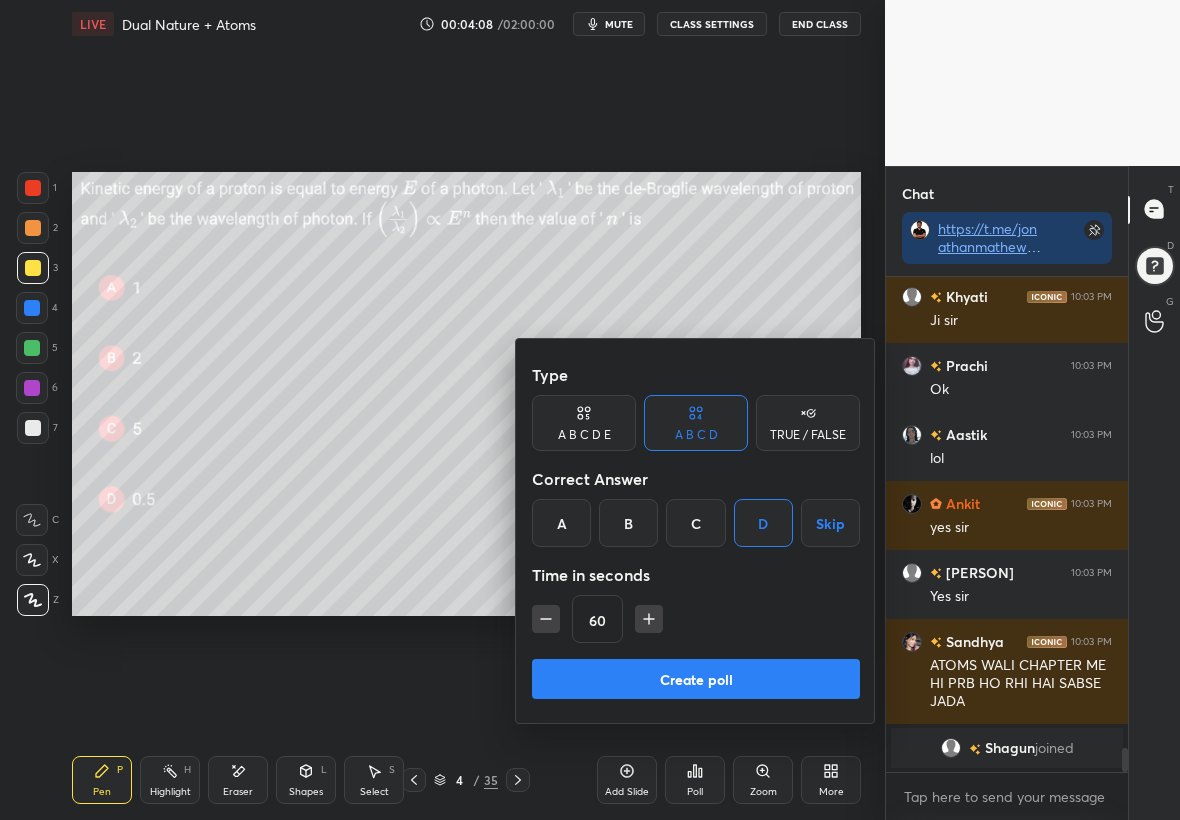 click on "D" at bounding box center (763, 523) 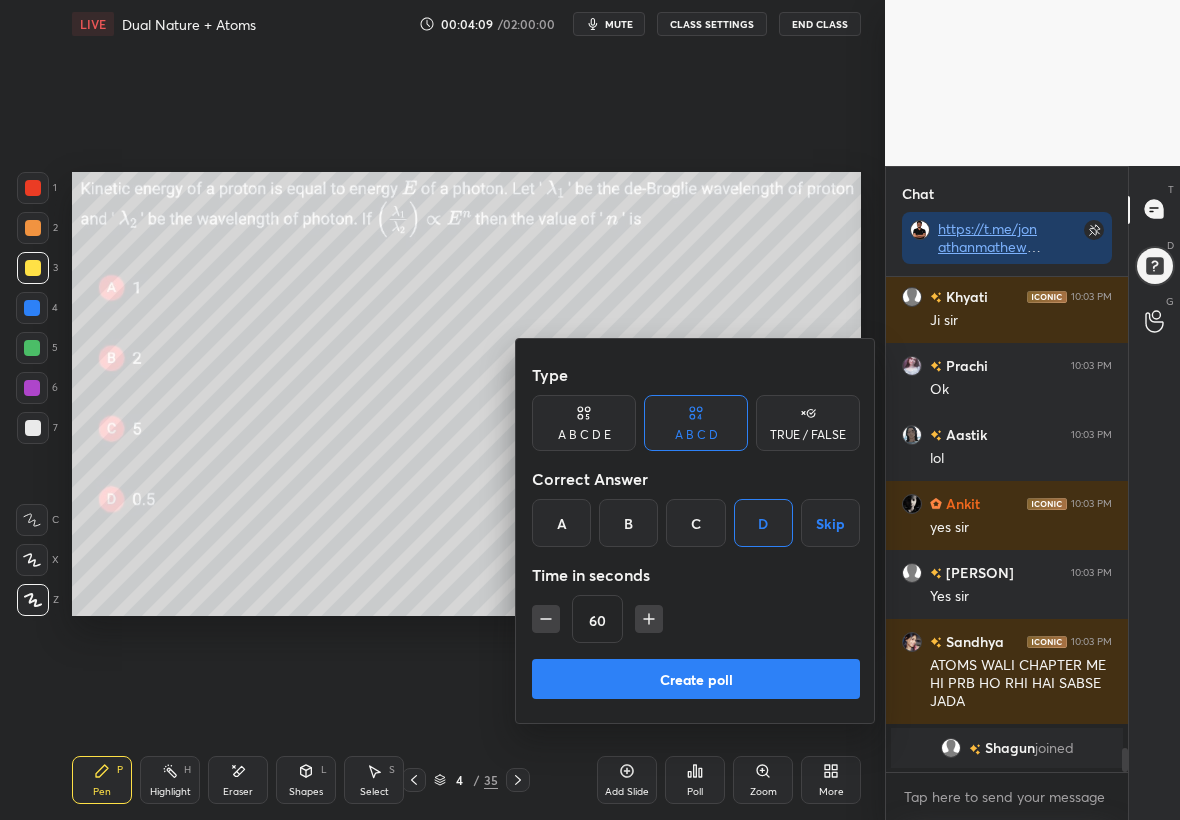 click on "Create poll" at bounding box center [696, 679] 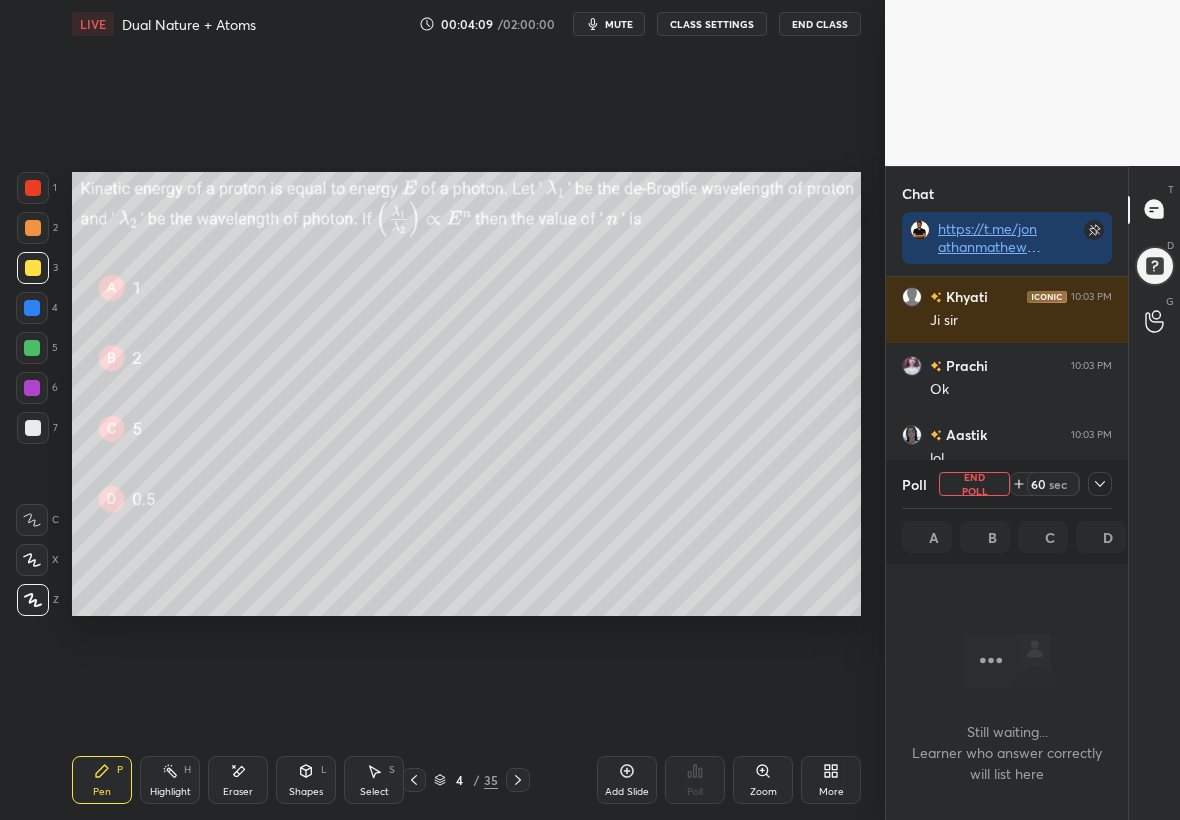 scroll, scrollTop: 402, scrollLeft: 236, axis: both 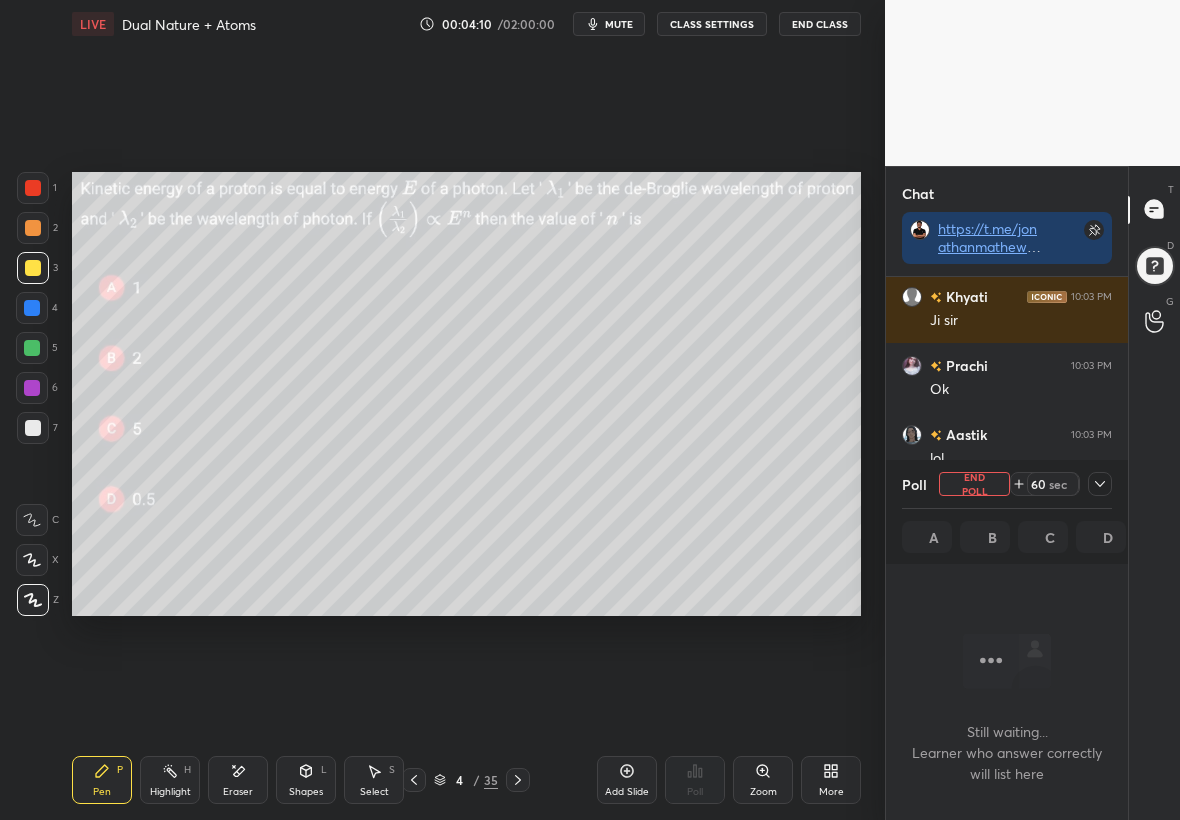 click 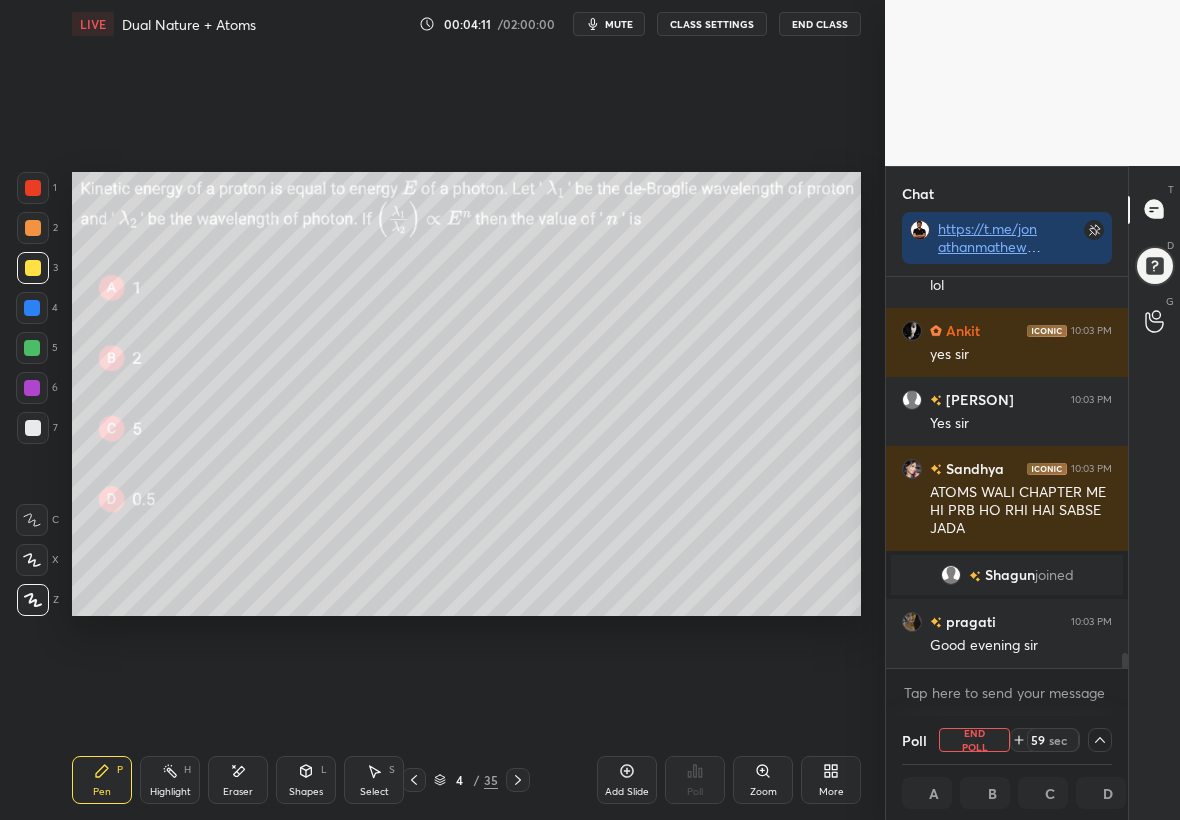 scroll, scrollTop: 9941, scrollLeft: 0, axis: vertical 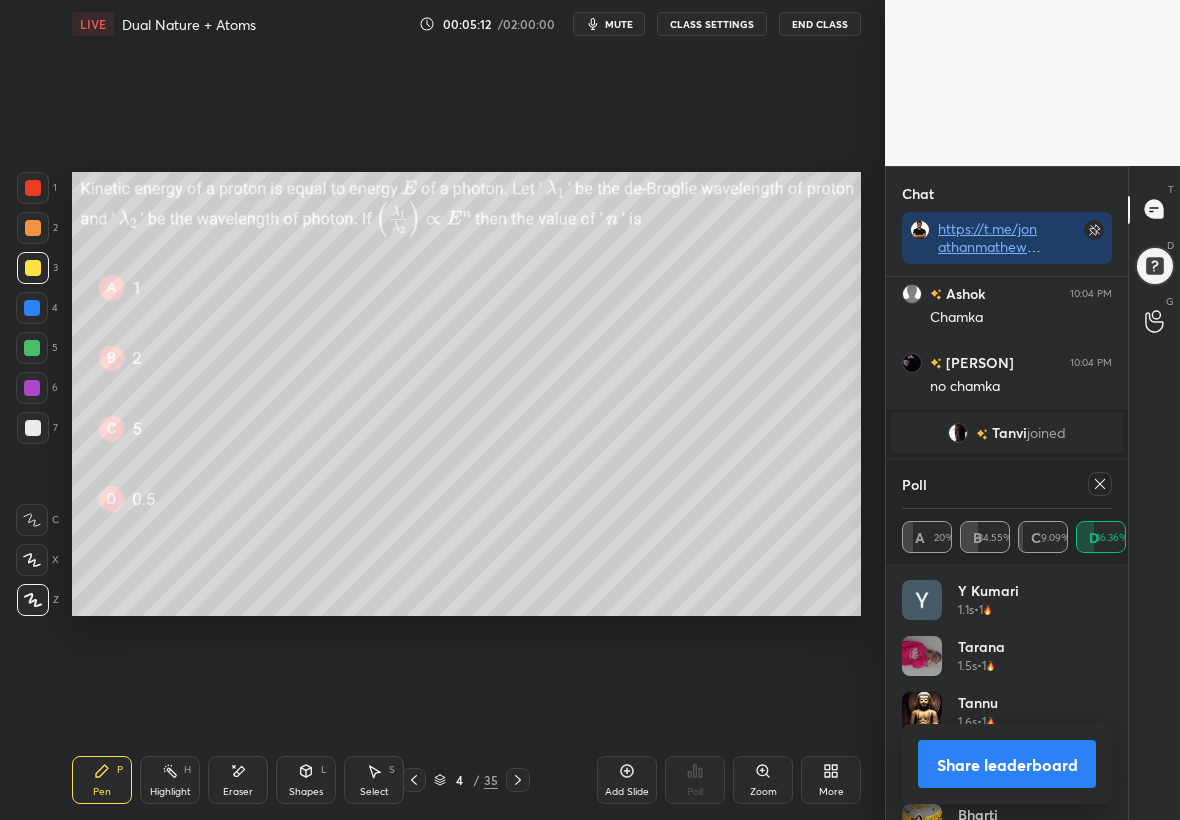 click 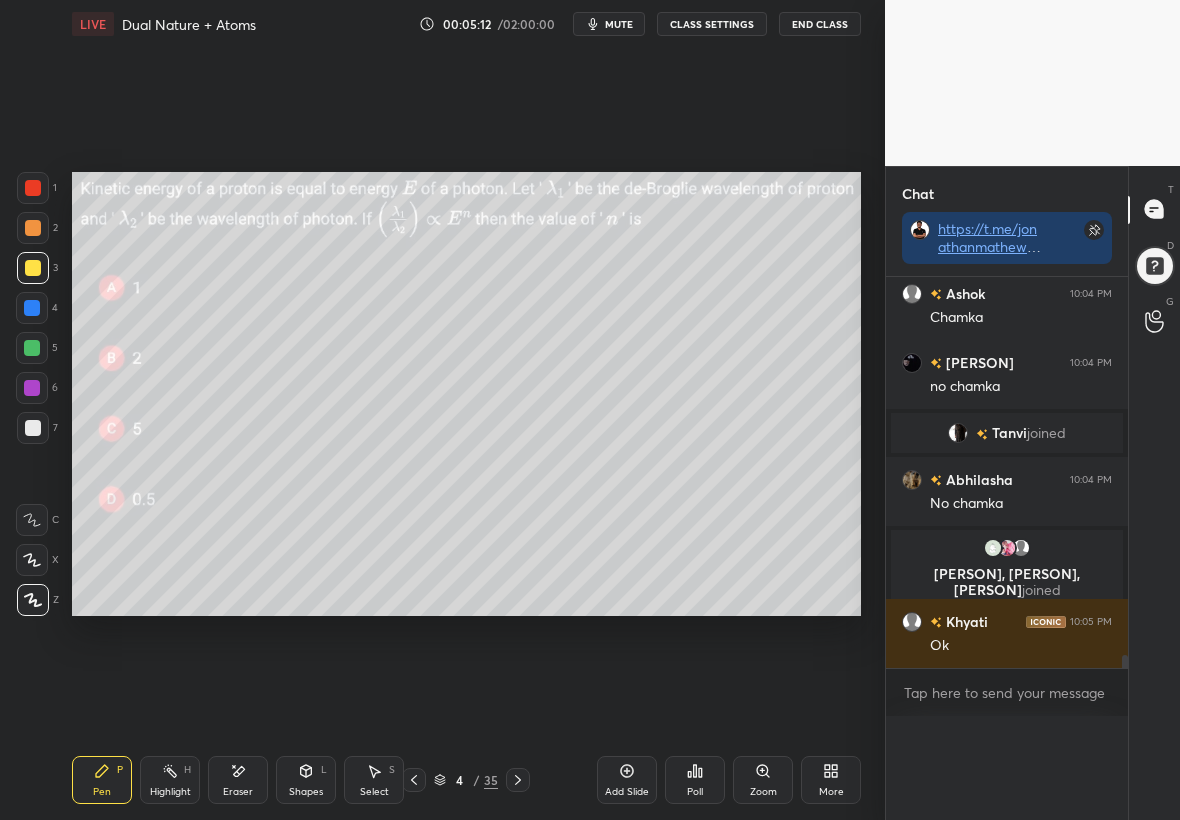 scroll, scrollTop: 0, scrollLeft: 0, axis: both 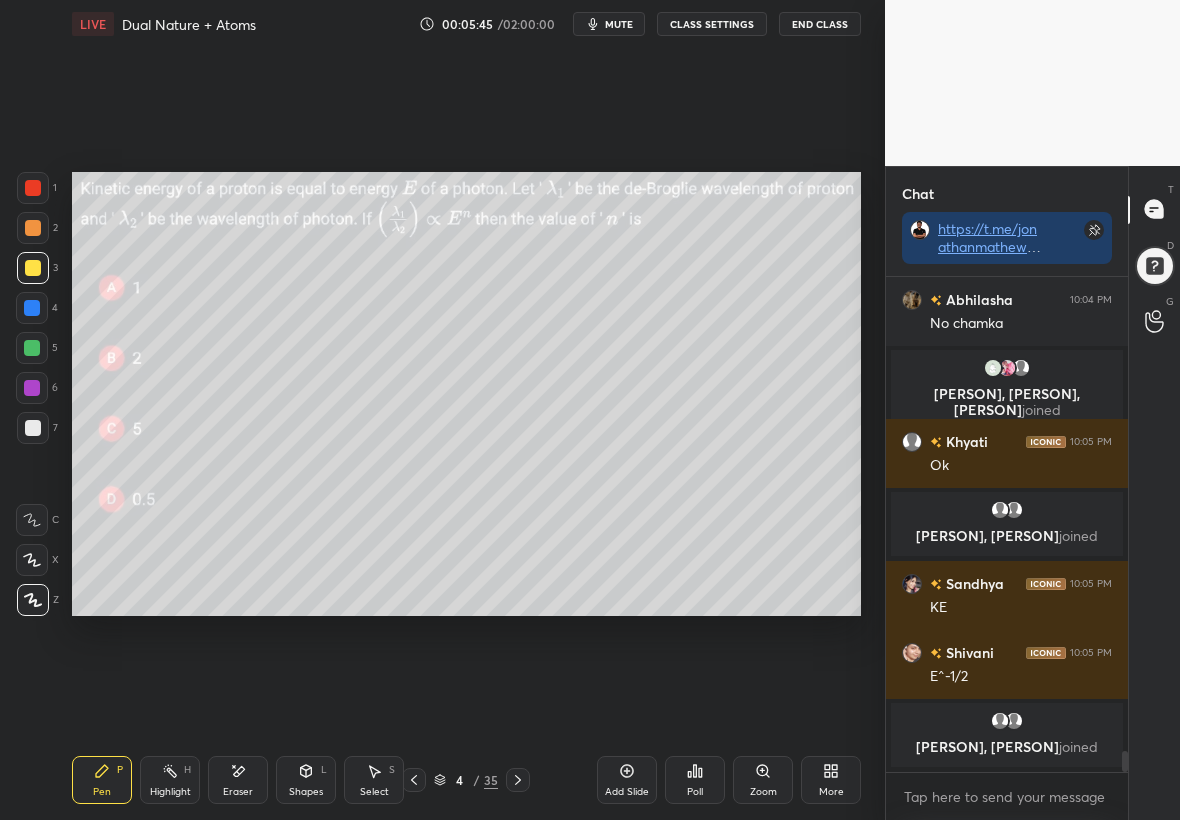 click at bounding box center [32, 348] 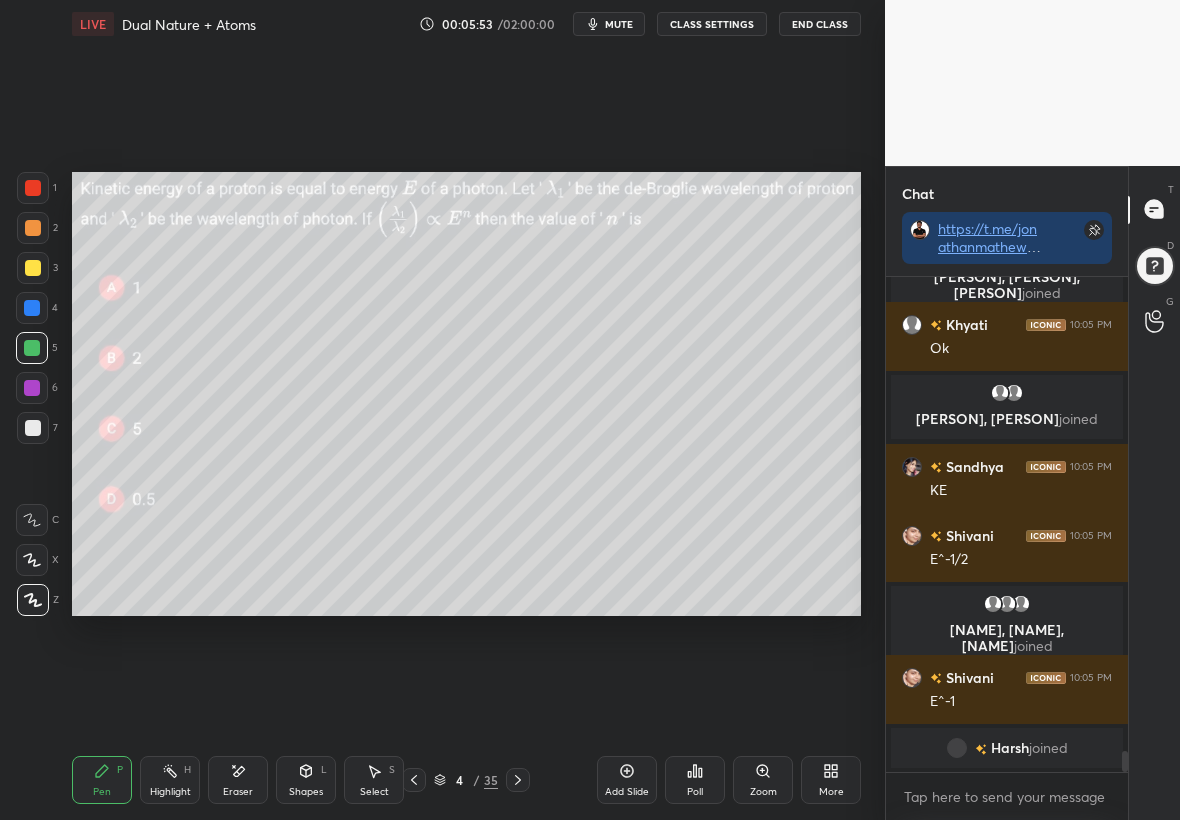 scroll, scrollTop: 11410, scrollLeft: 0, axis: vertical 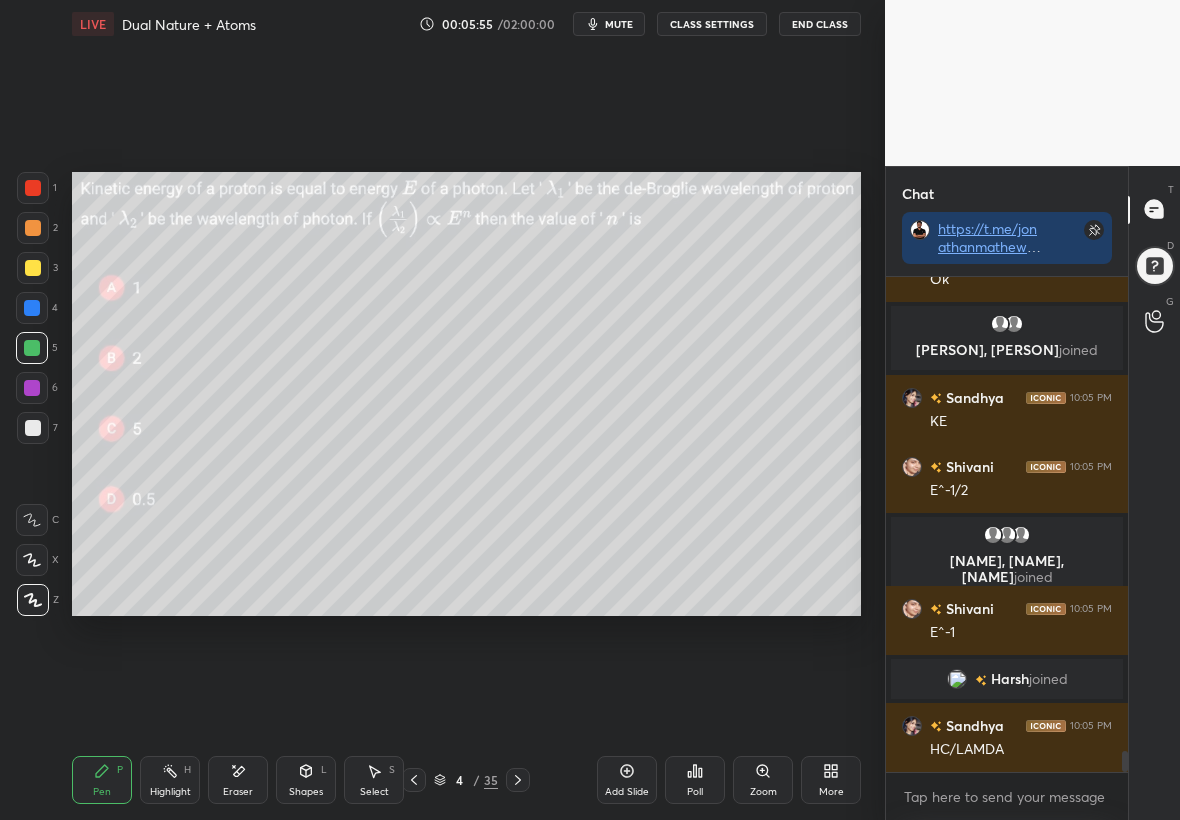 click on "Shapes L" at bounding box center (306, 780) 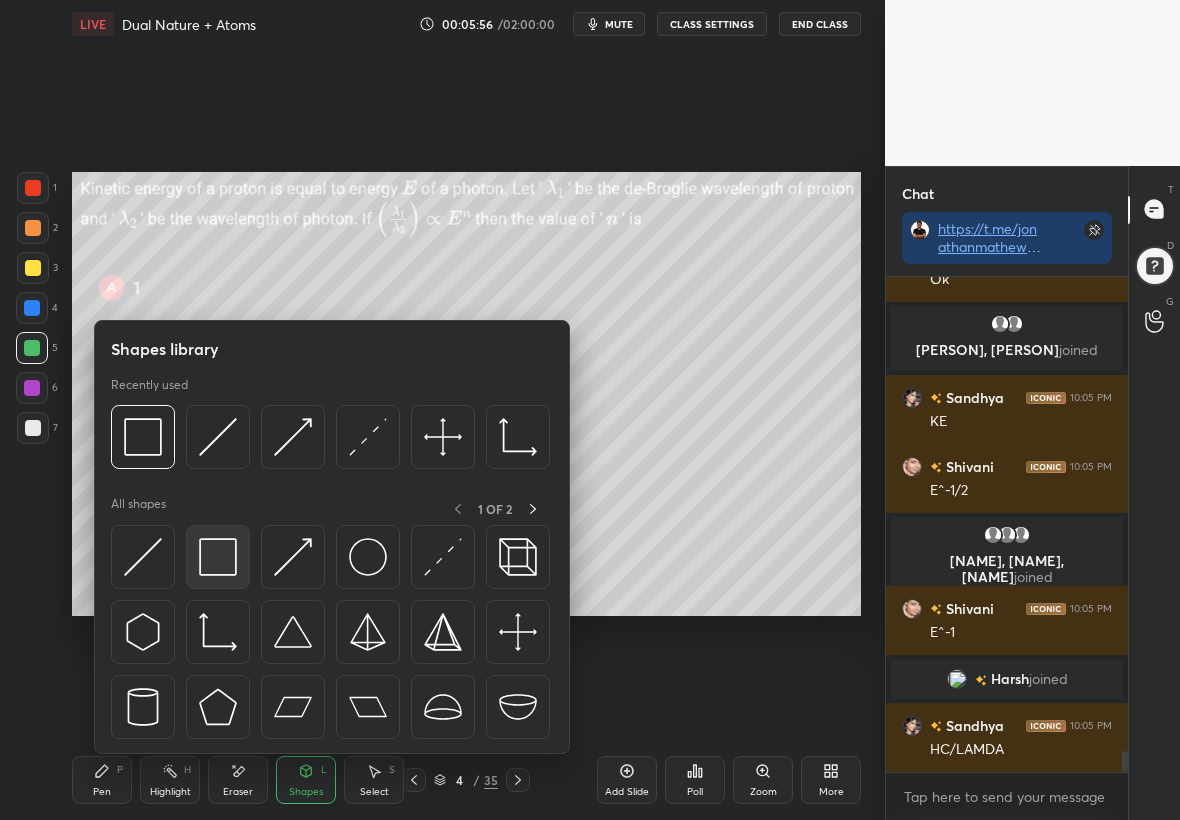 click at bounding box center (218, 557) 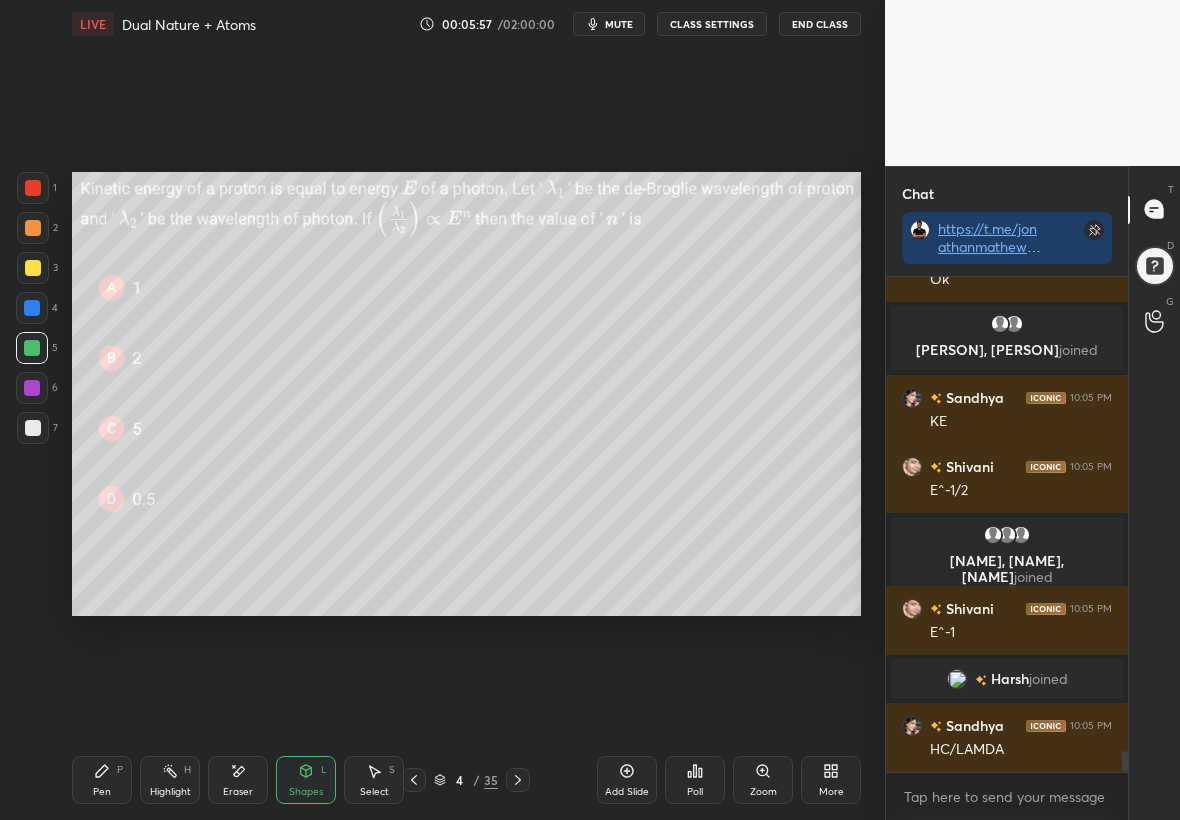 click at bounding box center (33, 188) 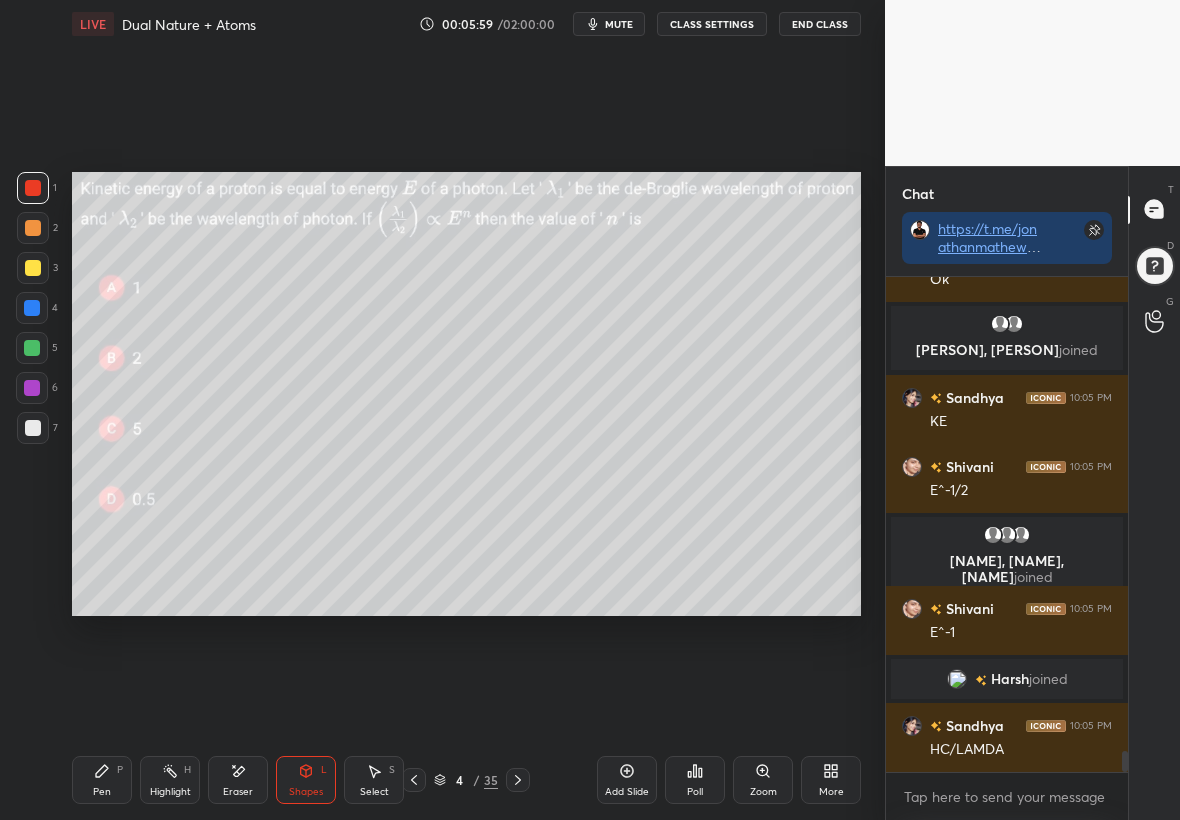 click at bounding box center (33, 428) 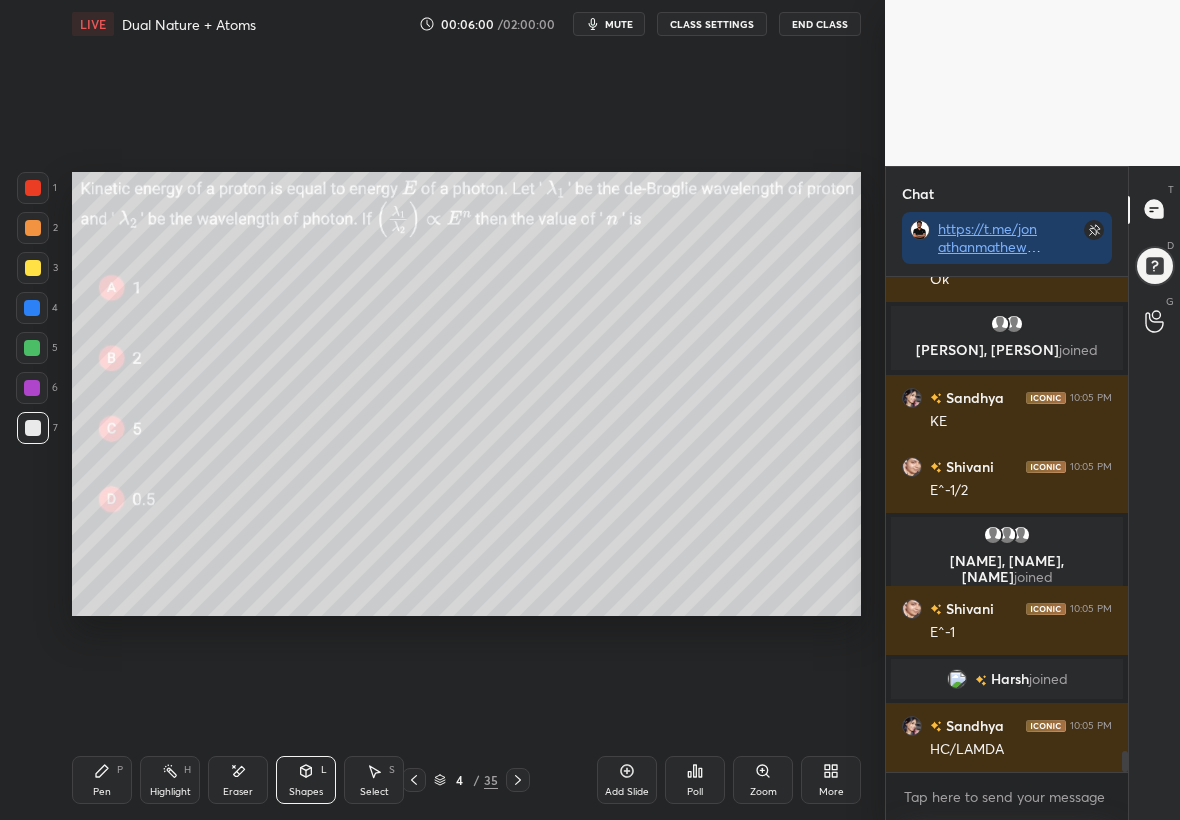 click at bounding box center [33, 268] 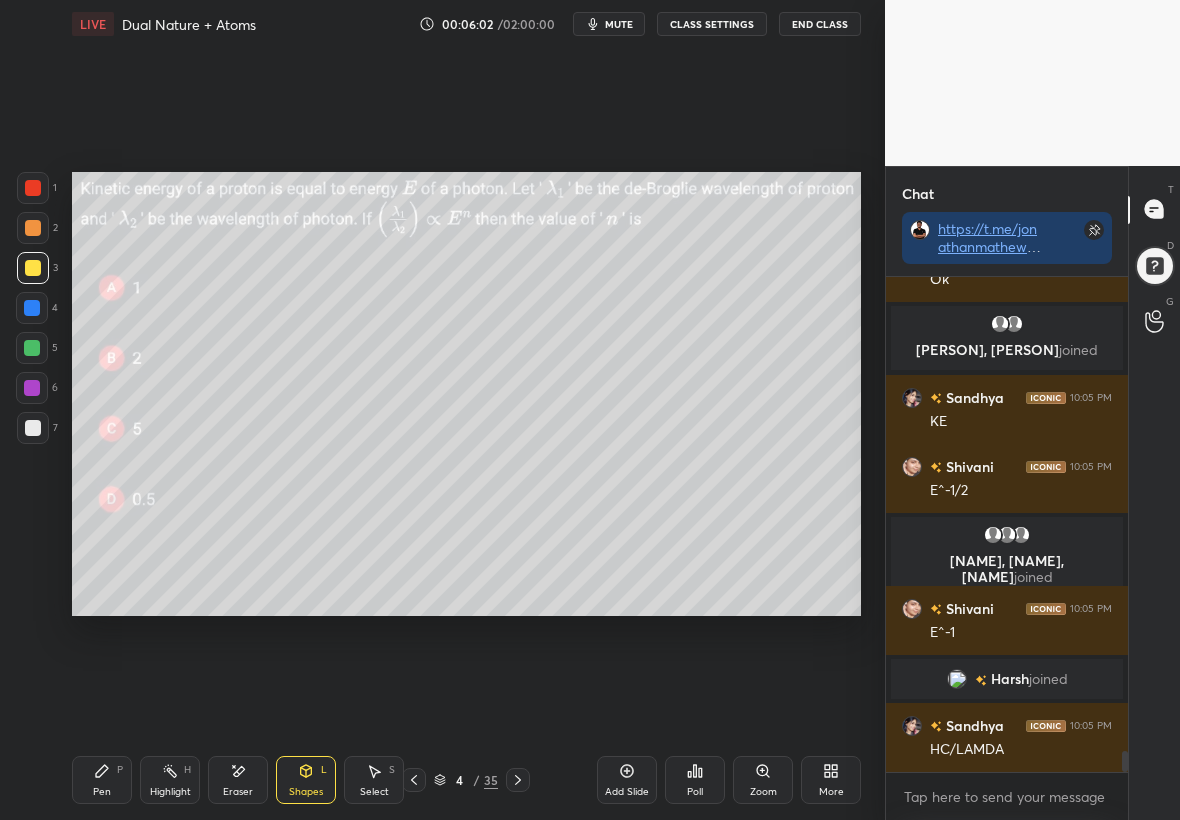 scroll, scrollTop: 11458, scrollLeft: 0, axis: vertical 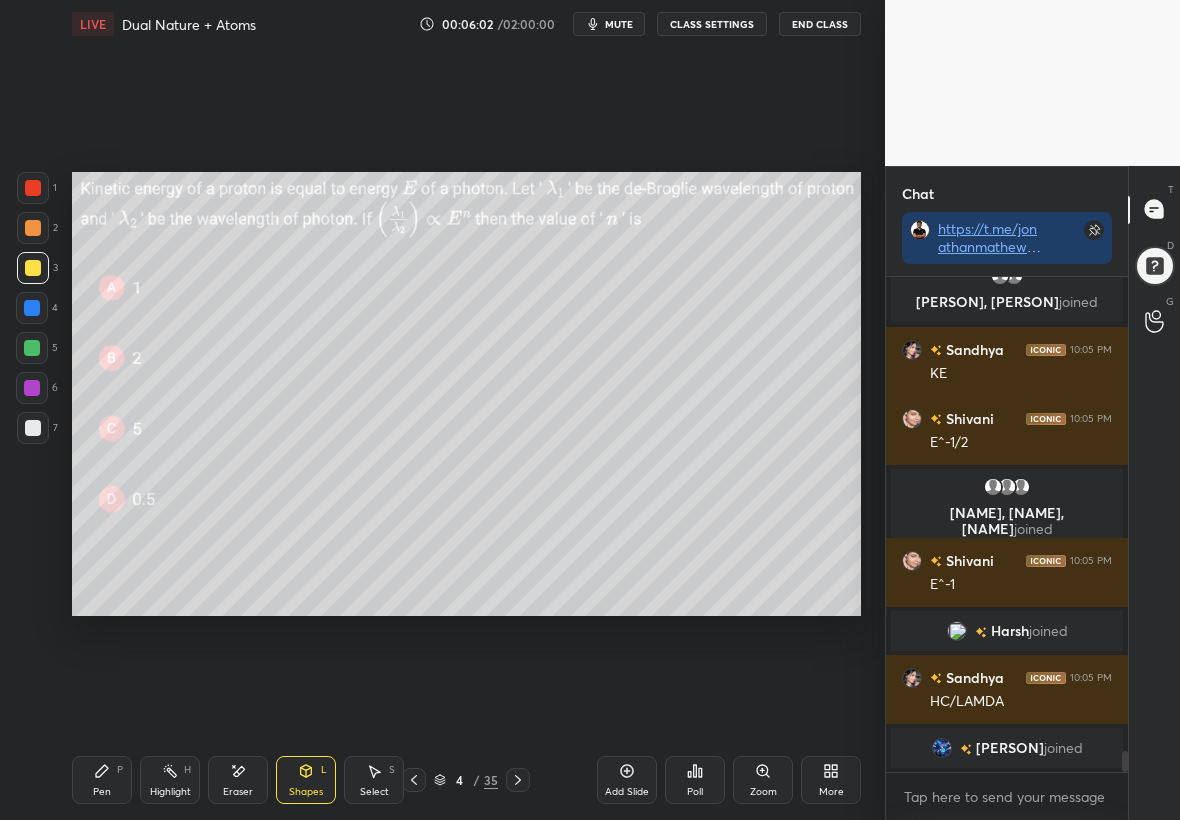 click on "Pen P" at bounding box center (102, 780) 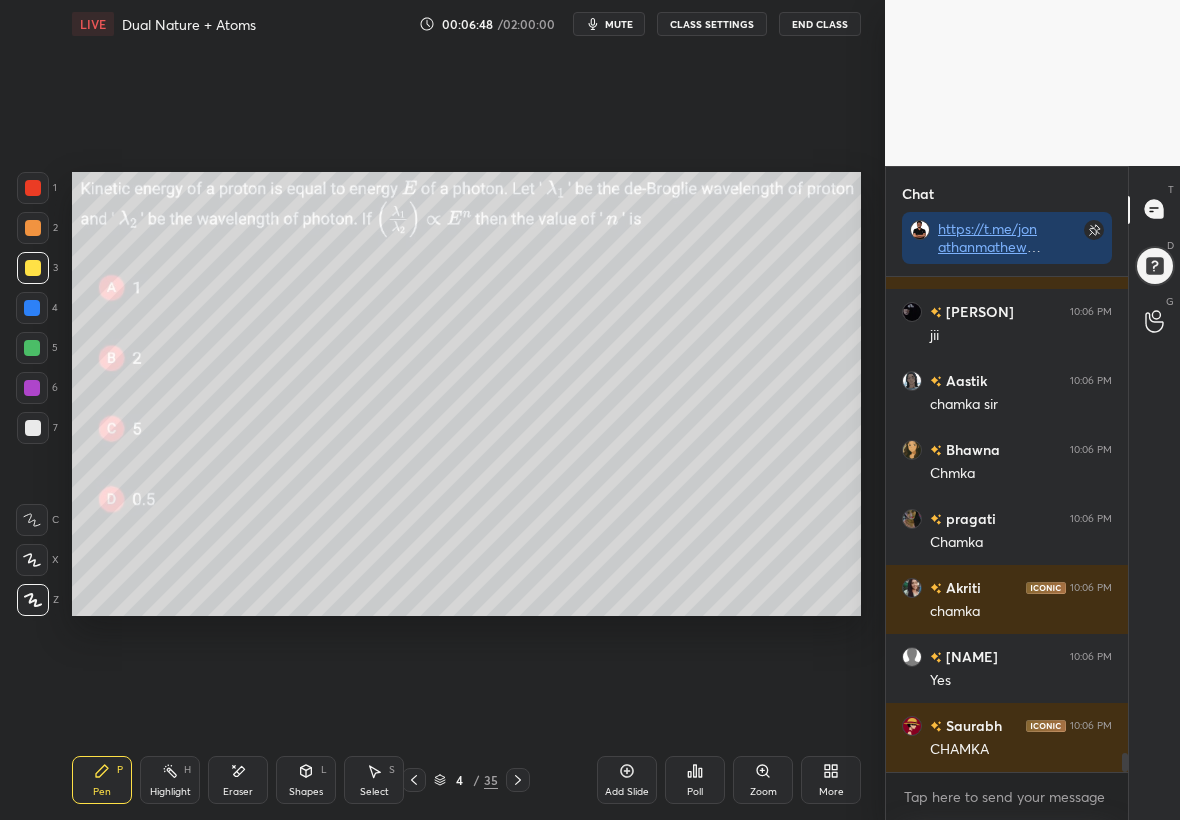 scroll, scrollTop: 12644, scrollLeft: 0, axis: vertical 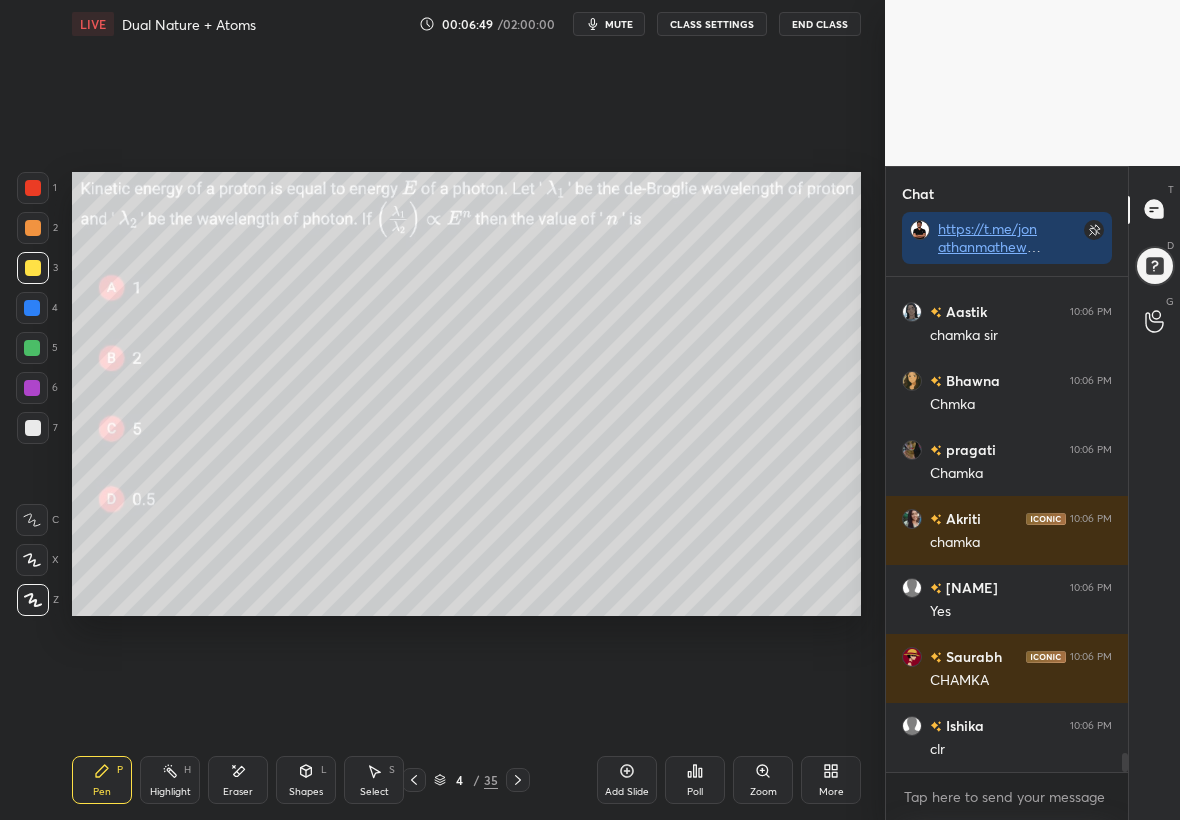 click 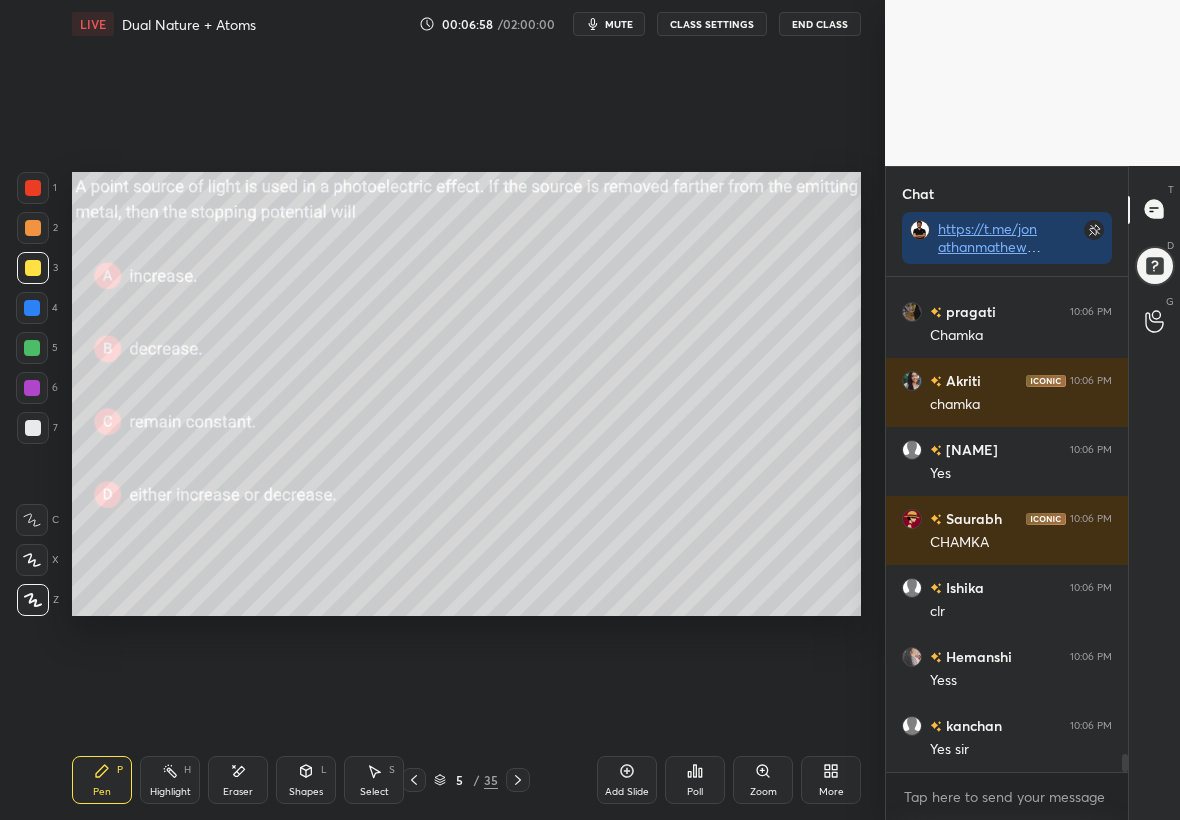 scroll, scrollTop: 12830, scrollLeft: 0, axis: vertical 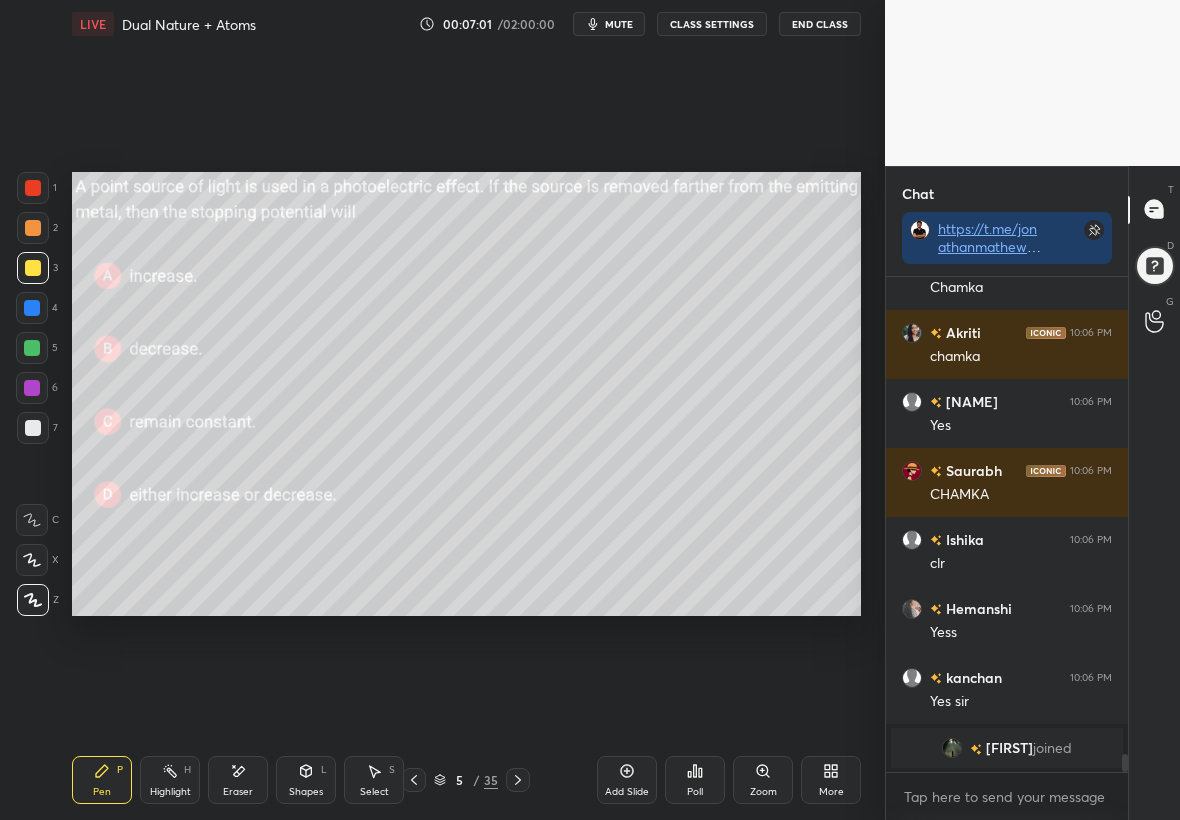 click on "Poll" at bounding box center [695, 780] 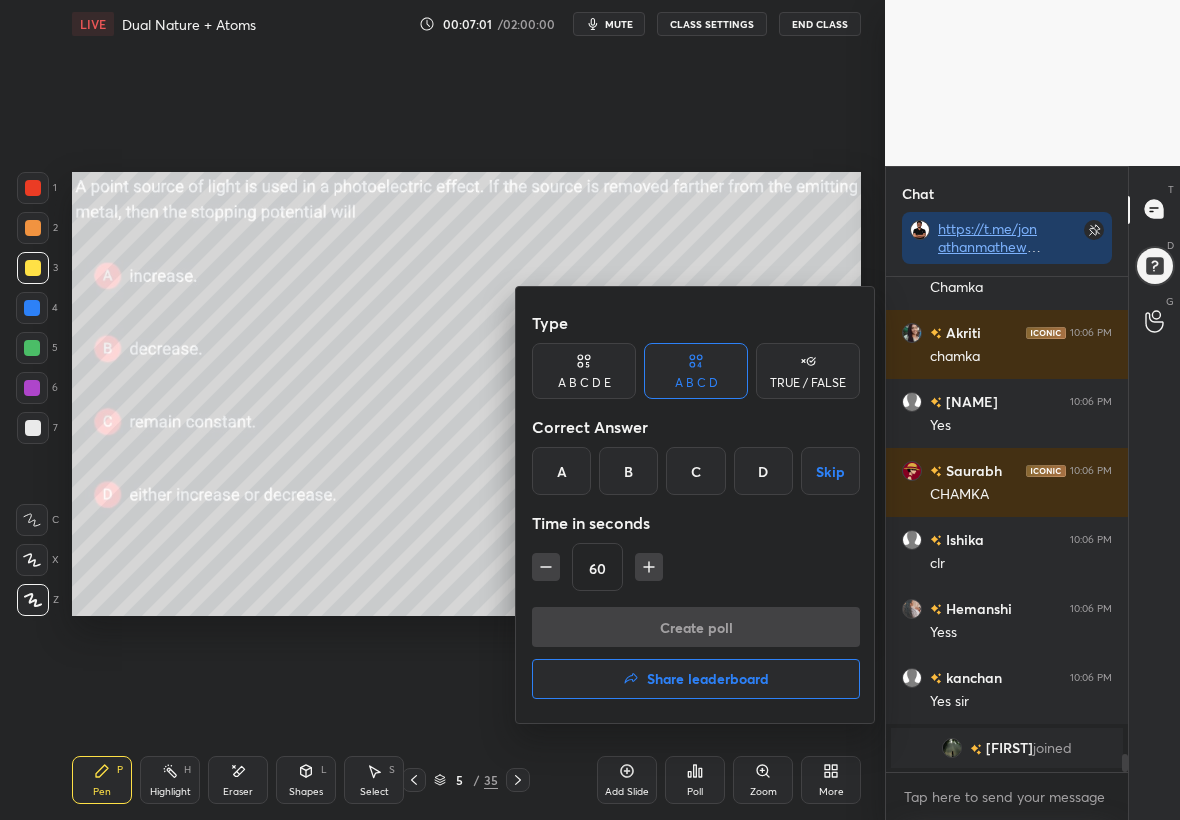 scroll, scrollTop: 12855, scrollLeft: 0, axis: vertical 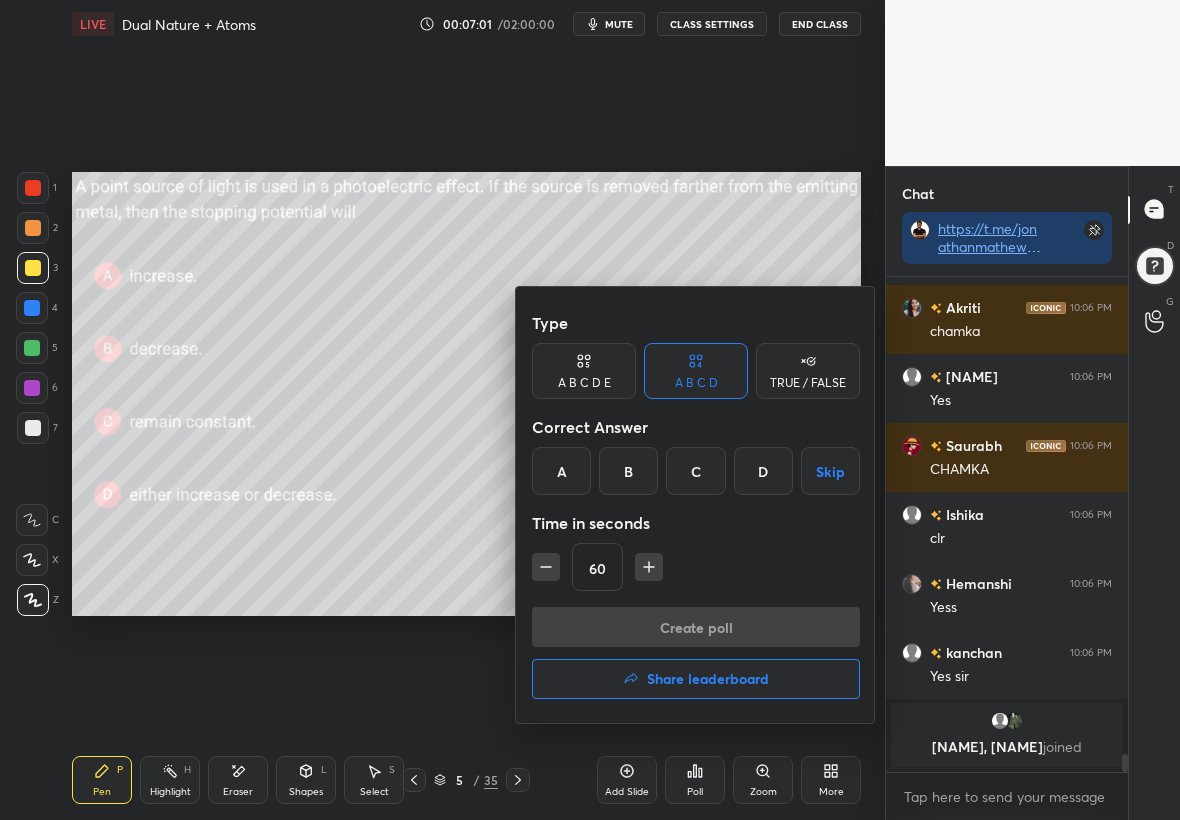 click 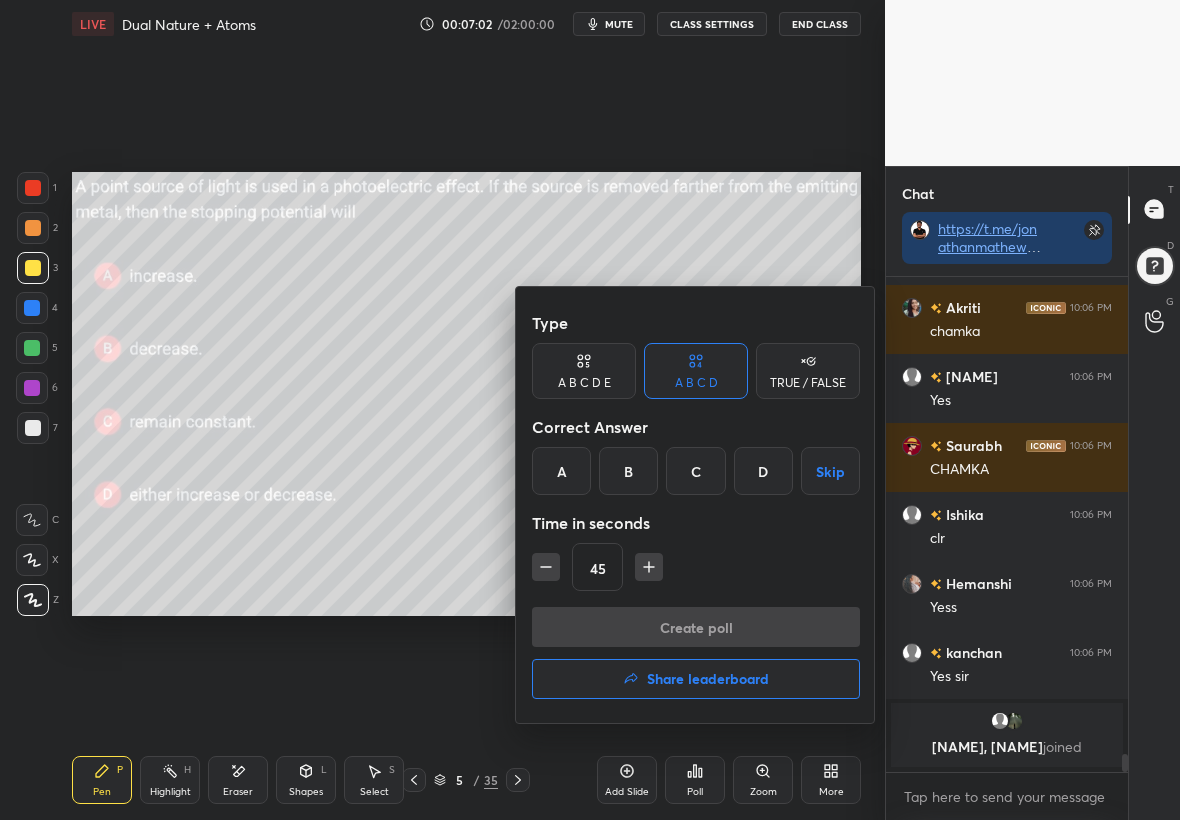 click 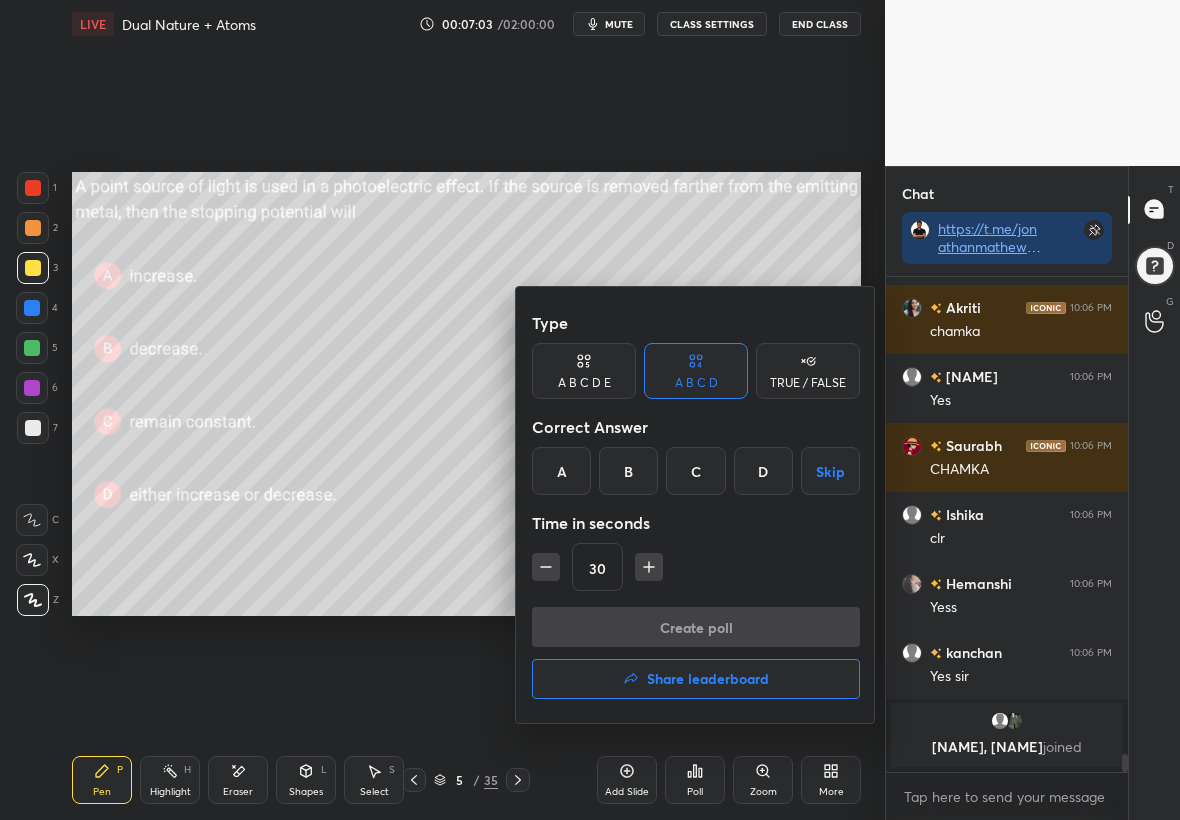 click on "C" at bounding box center (695, 471) 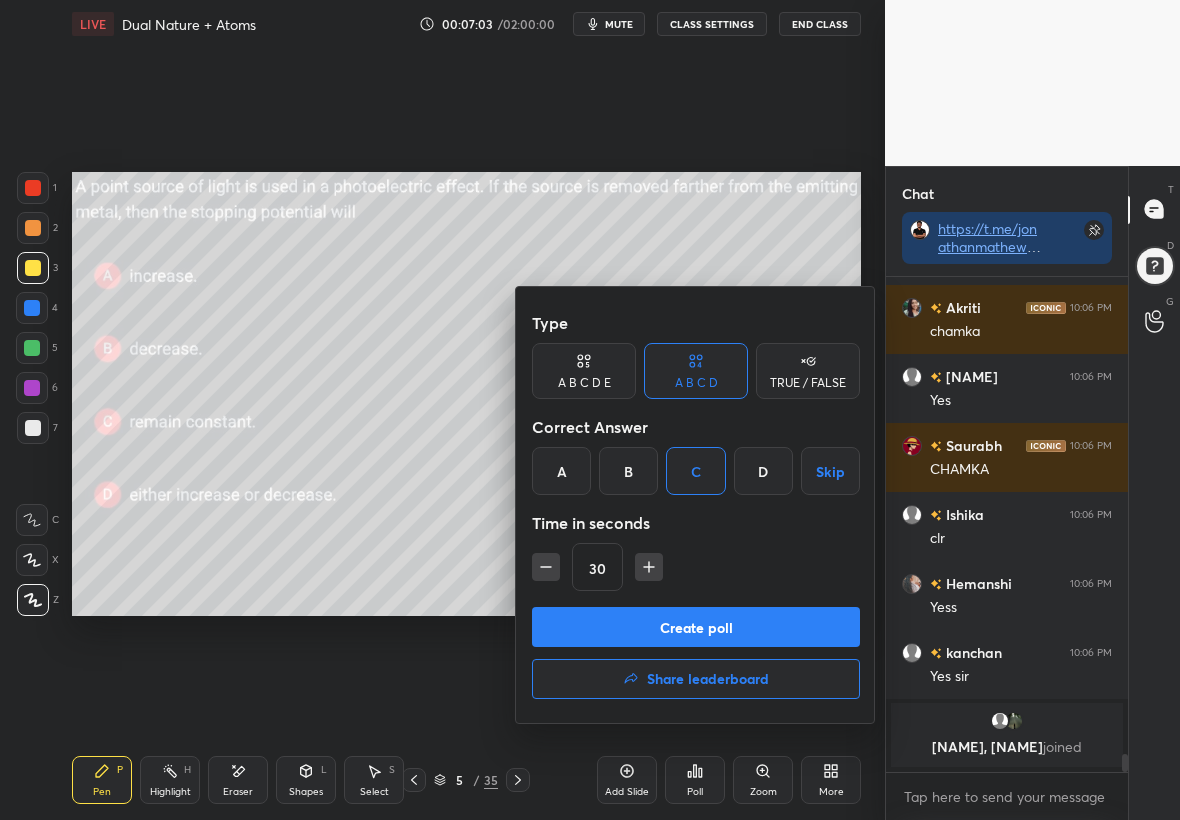 click on "Create poll" at bounding box center (696, 627) 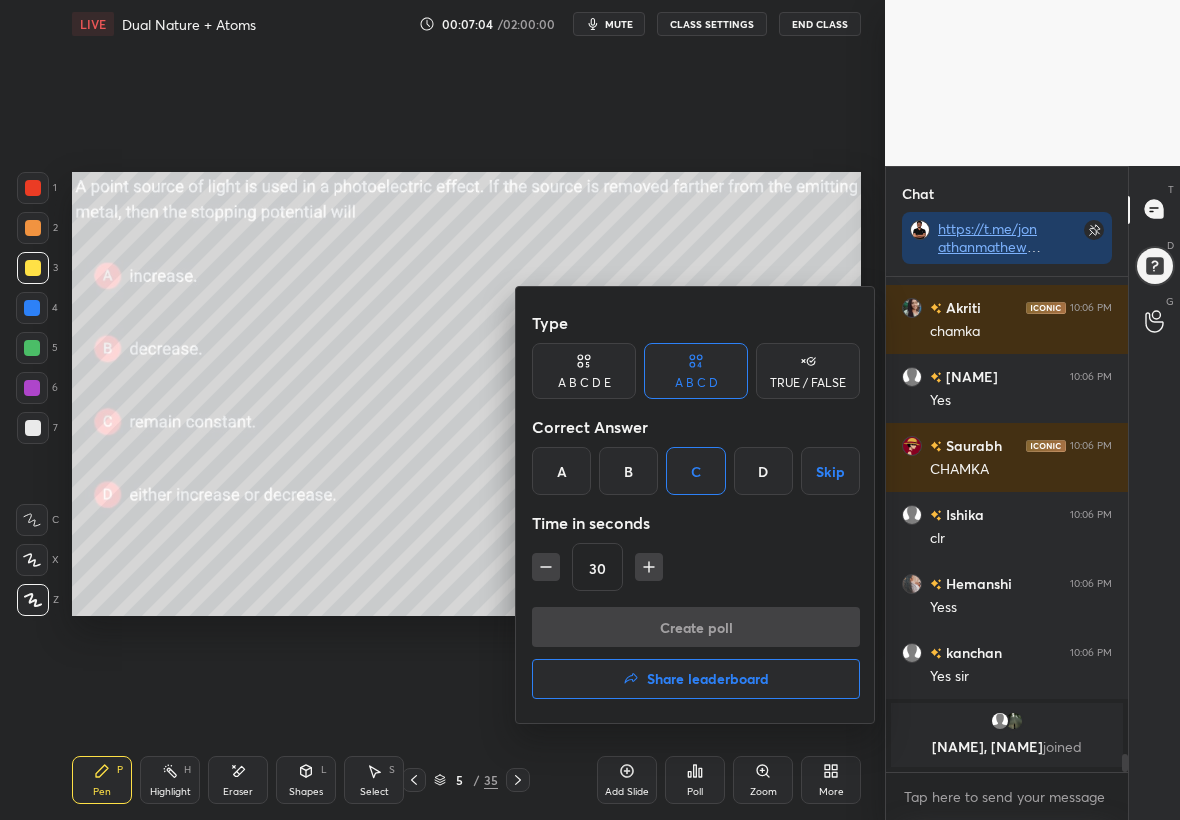 scroll, scrollTop: 447, scrollLeft: 236, axis: both 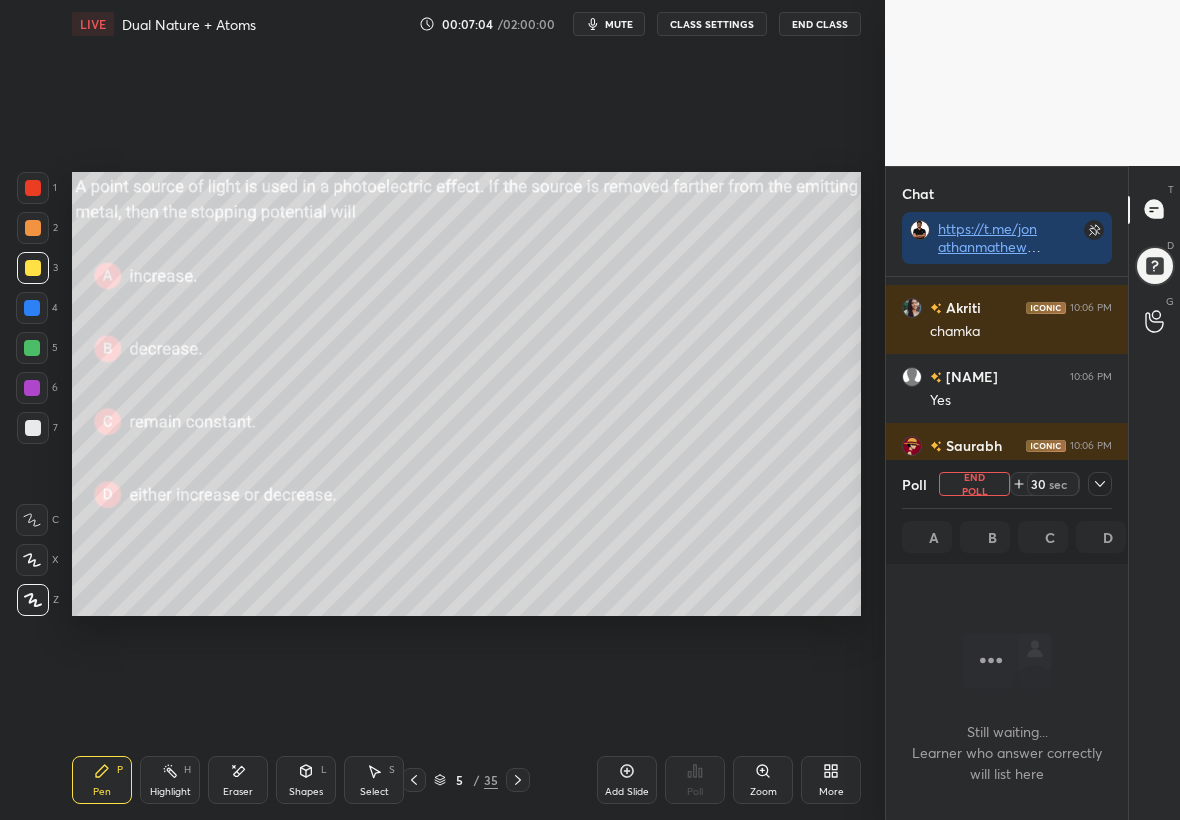 click at bounding box center (1100, 484) 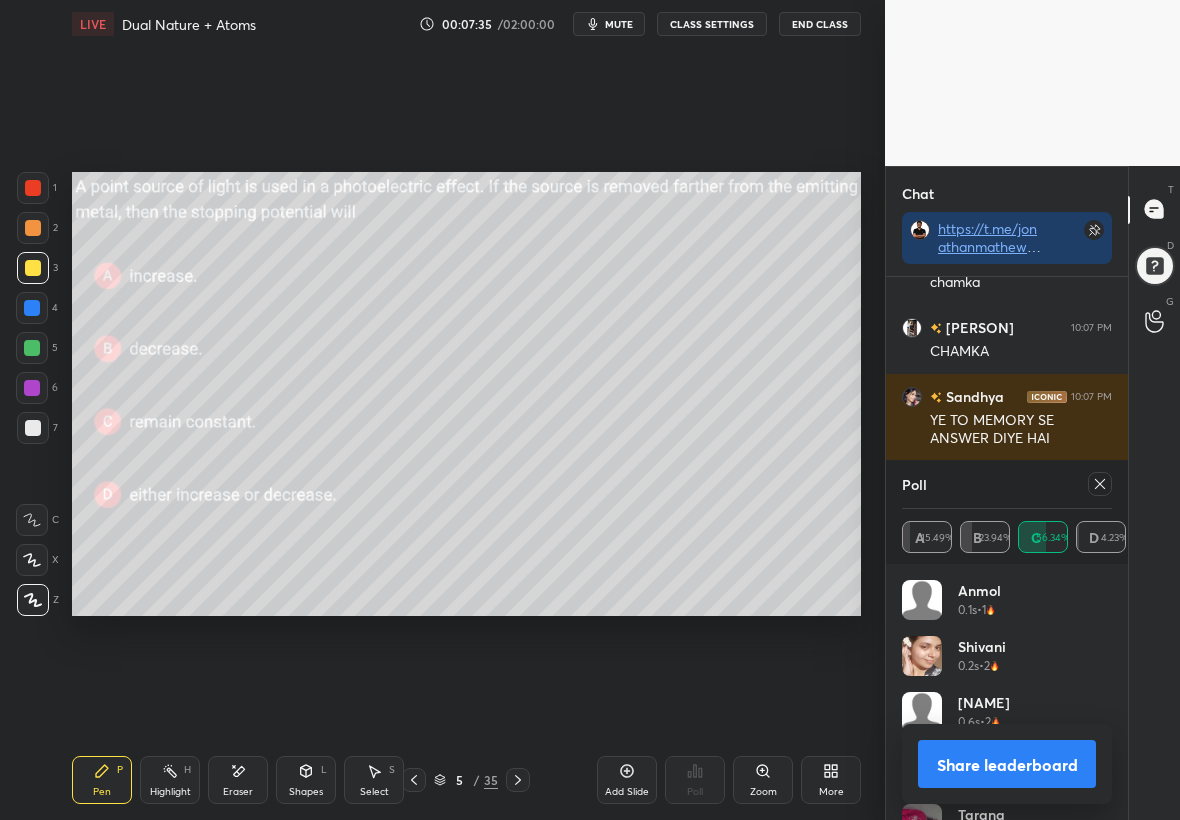 click at bounding box center (33, 268) 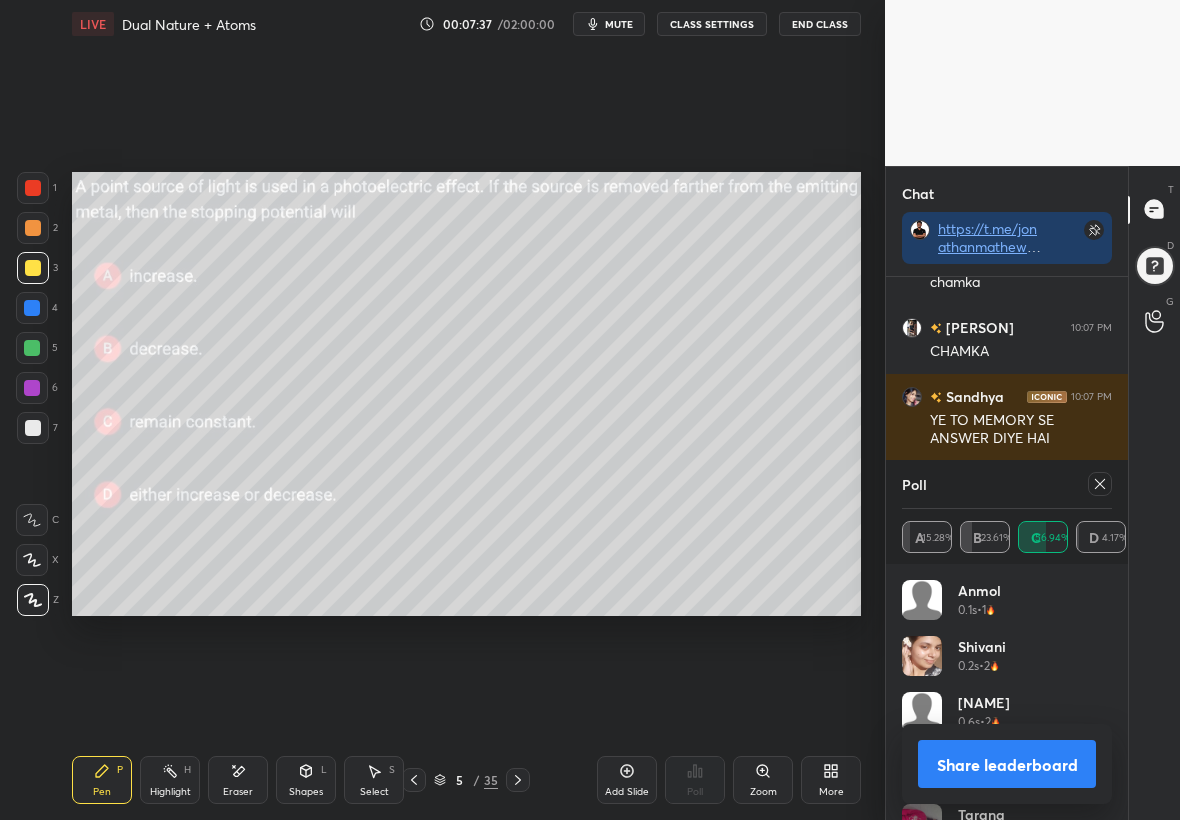 click 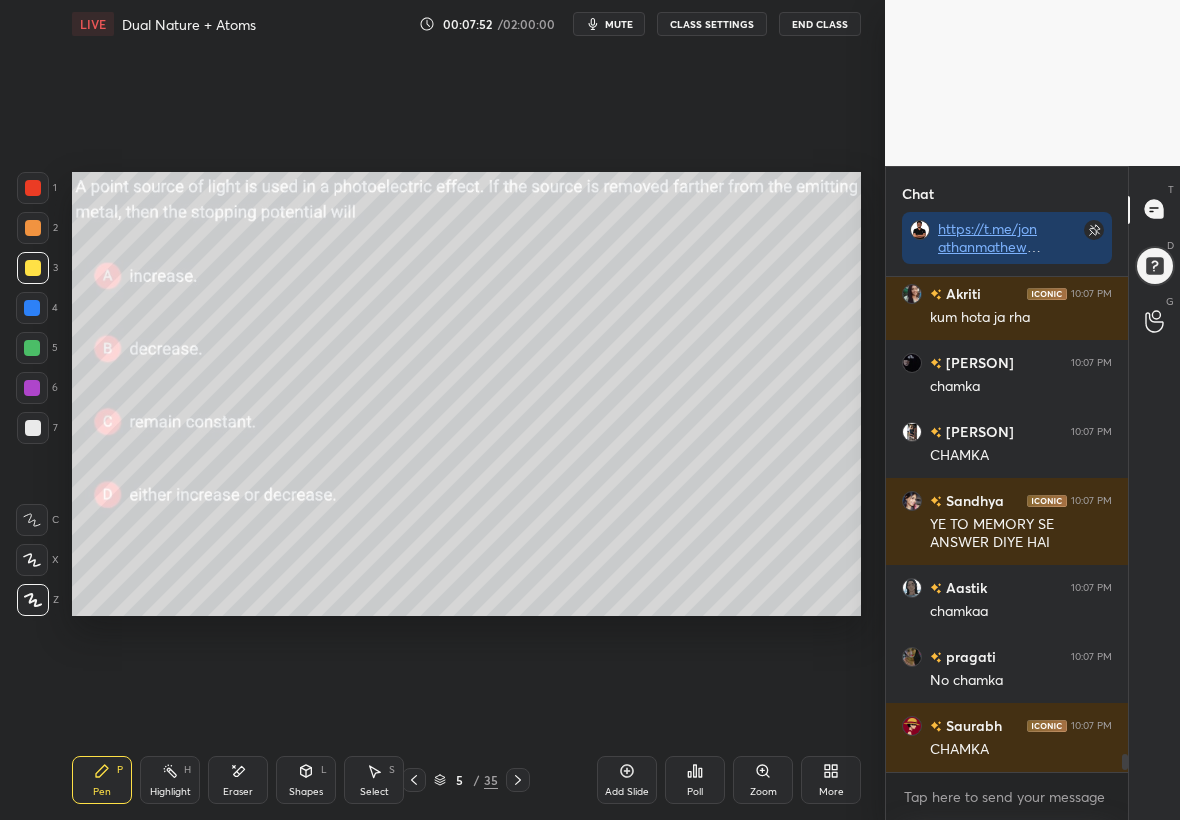 click at bounding box center [33, 428] 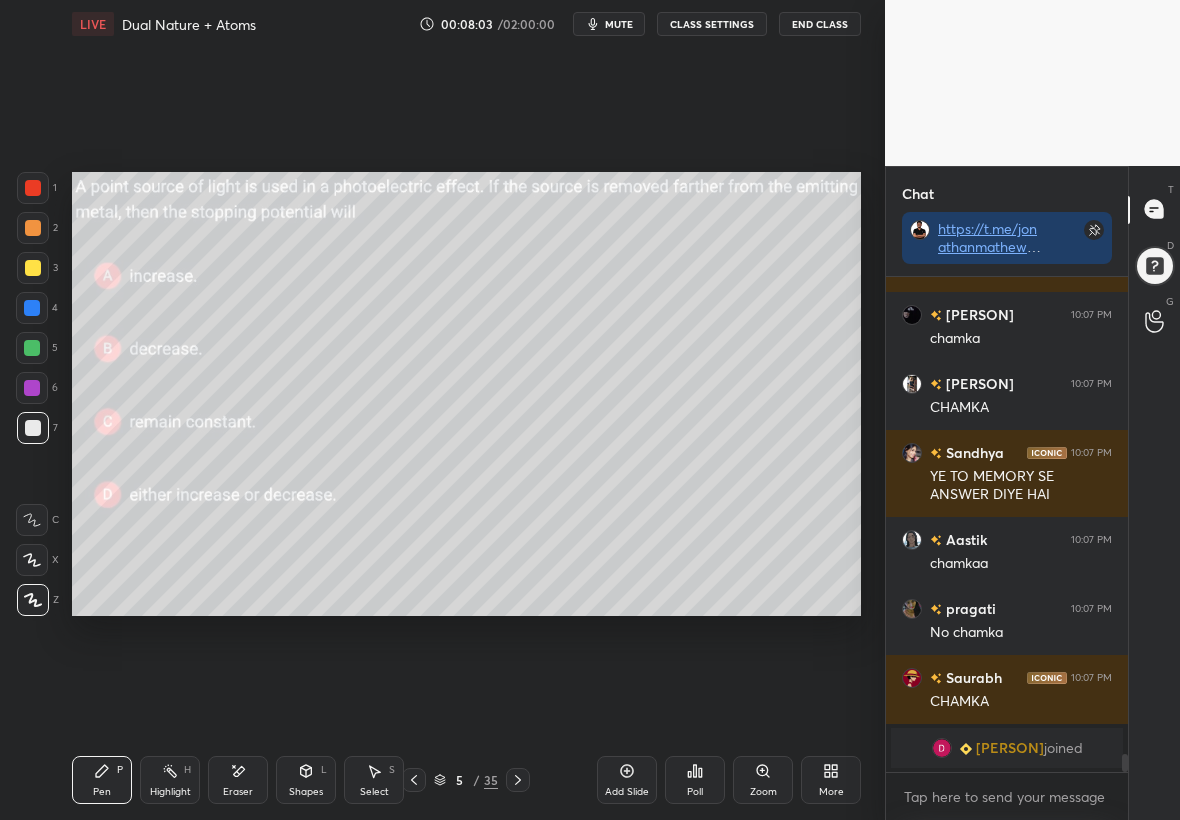 click at bounding box center (33, 268) 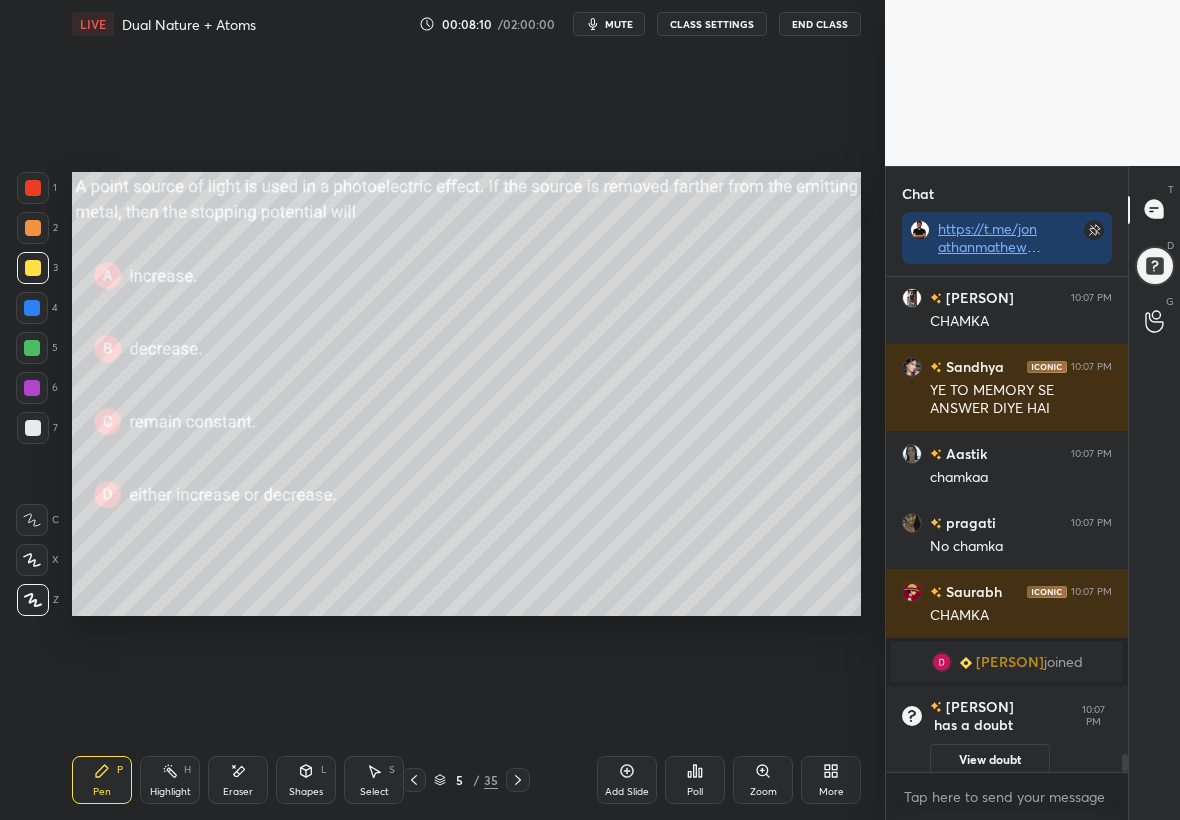 drag, startPoint x: 43, startPoint y: 421, endPoint x: 54, endPoint y: 416, distance: 12.083046 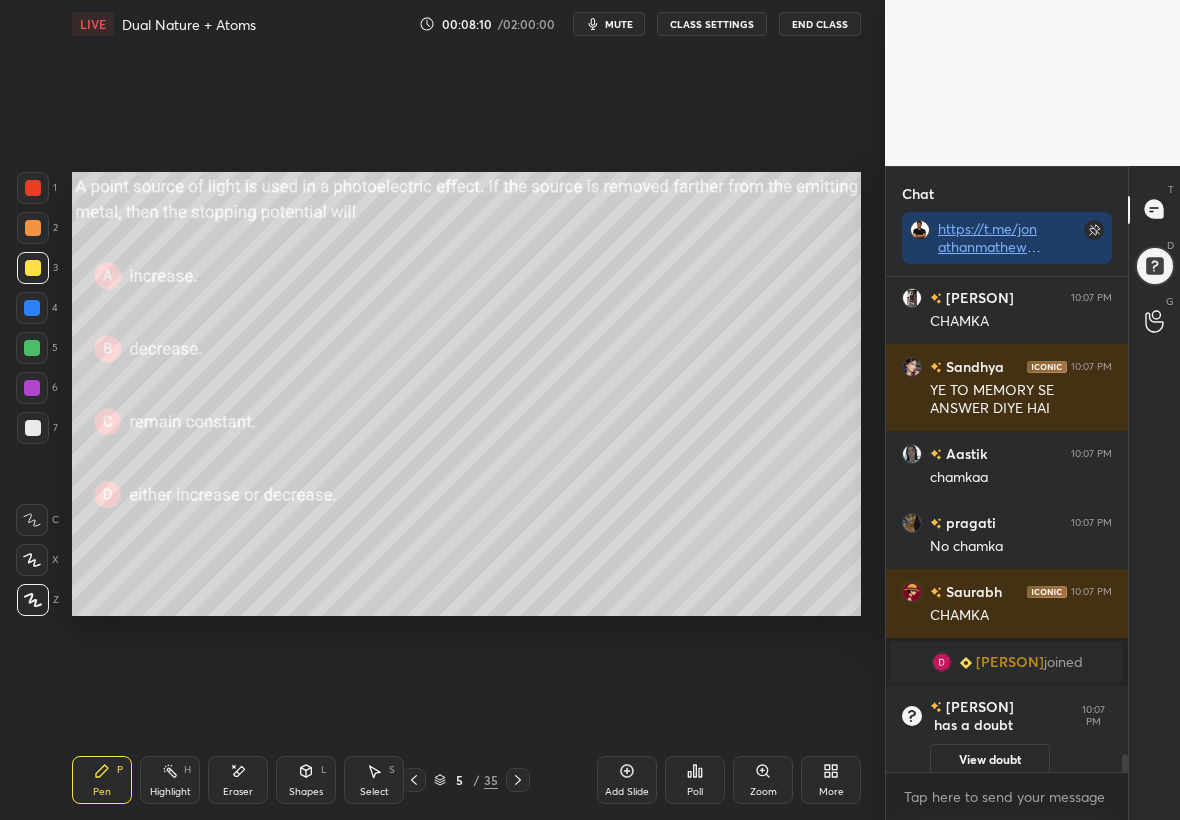click at bounding box center [33, 428] 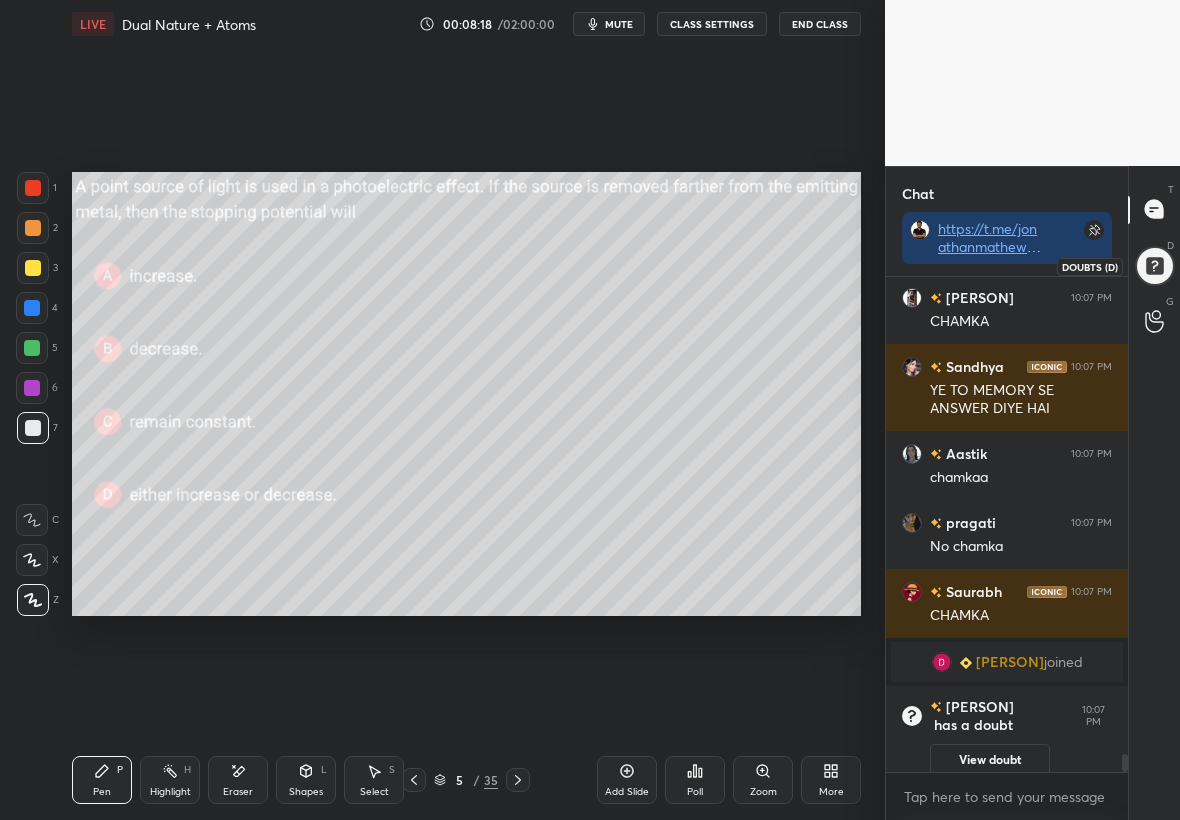 click at bounding box center [1155, 266] 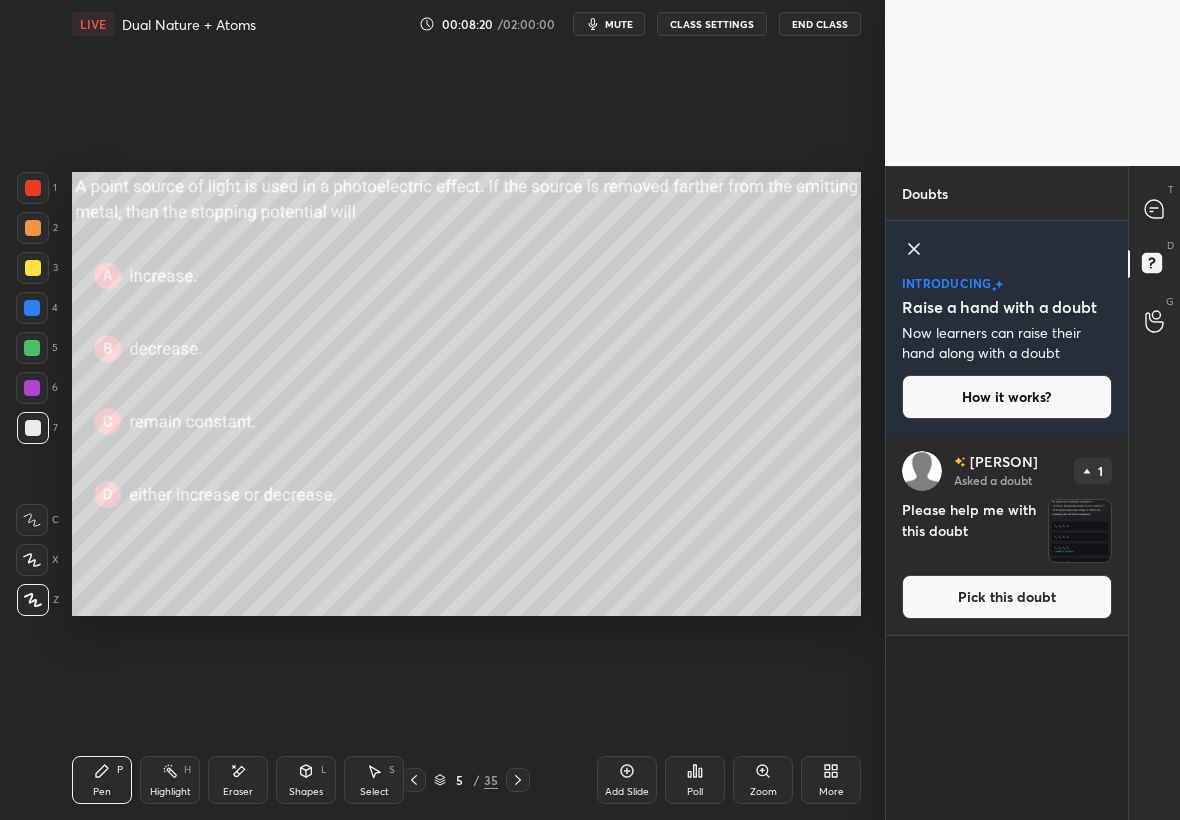 click at bounding box center [1080, 531] 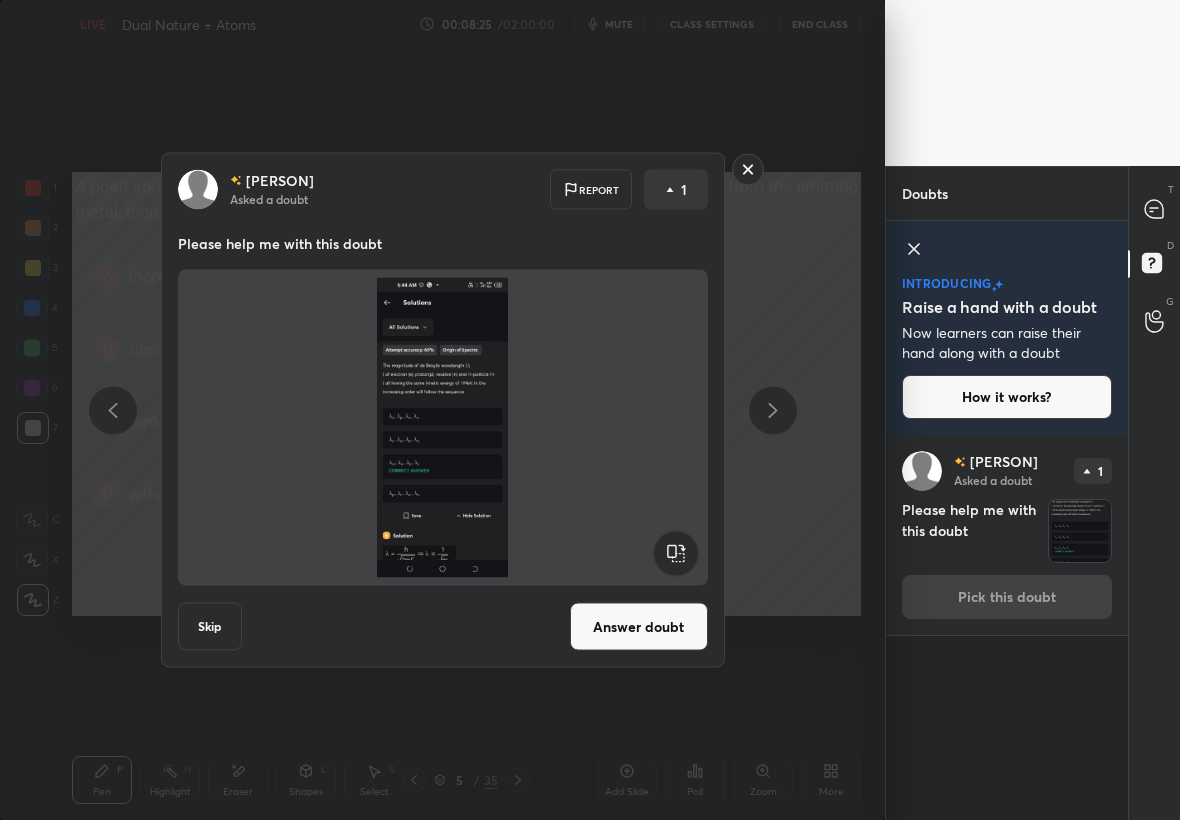 click 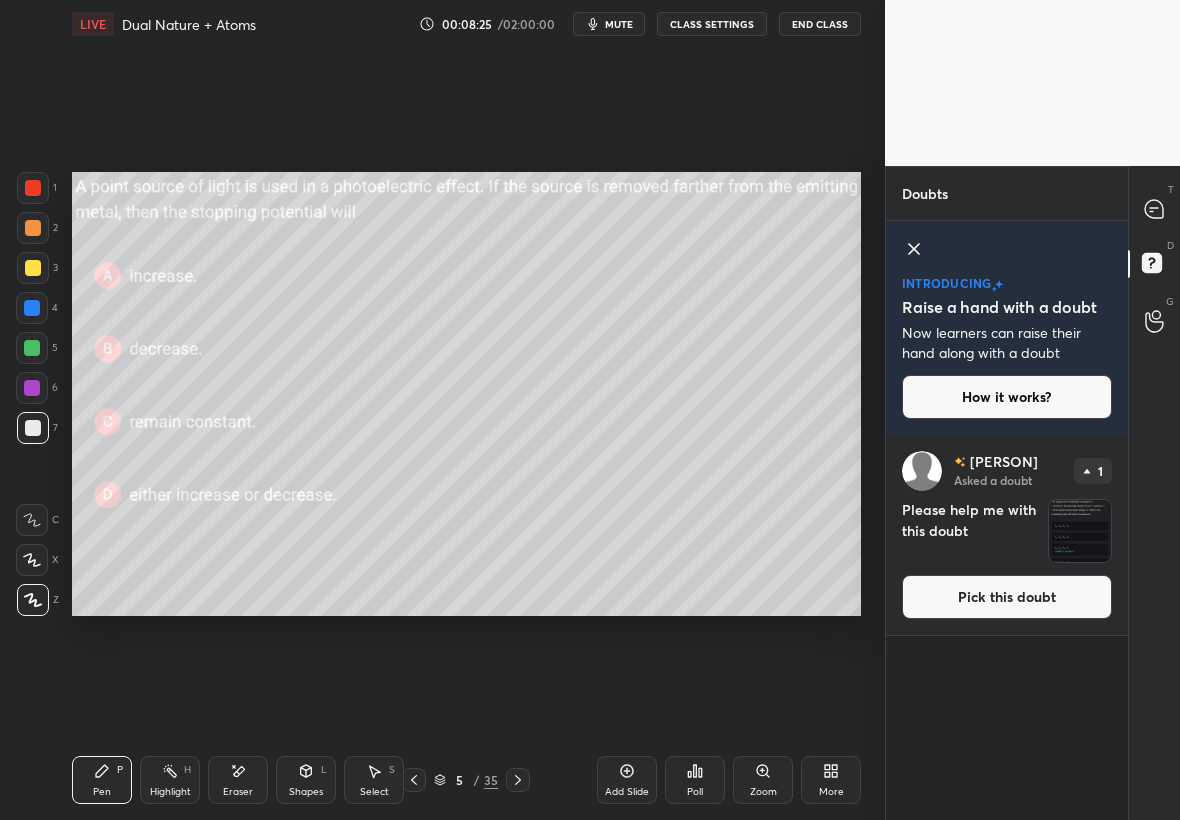 click on "Report an issue Reason for reporting Buffering Chat not working Audio - Video sync issue Educator video quality low ​ Attach an image Report" at bounding box center (1327, 410) 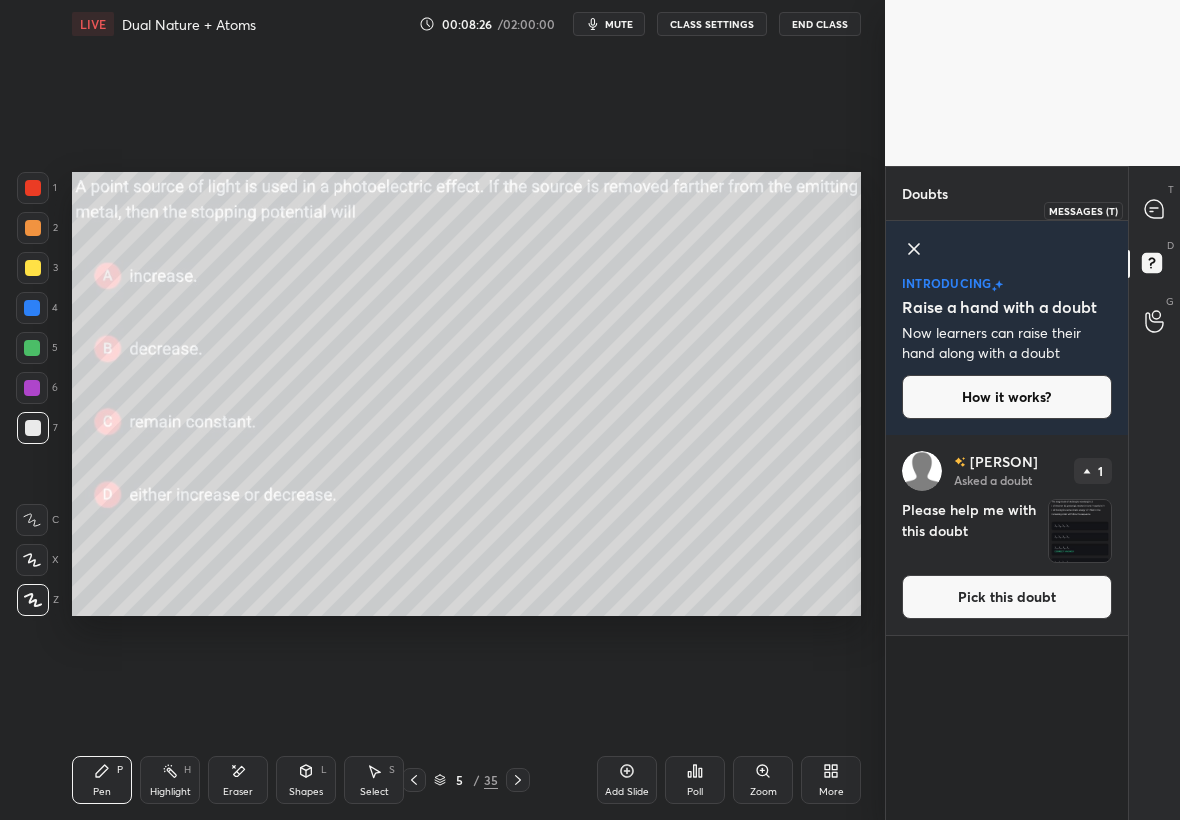 click at bounding box center (1155, 210) 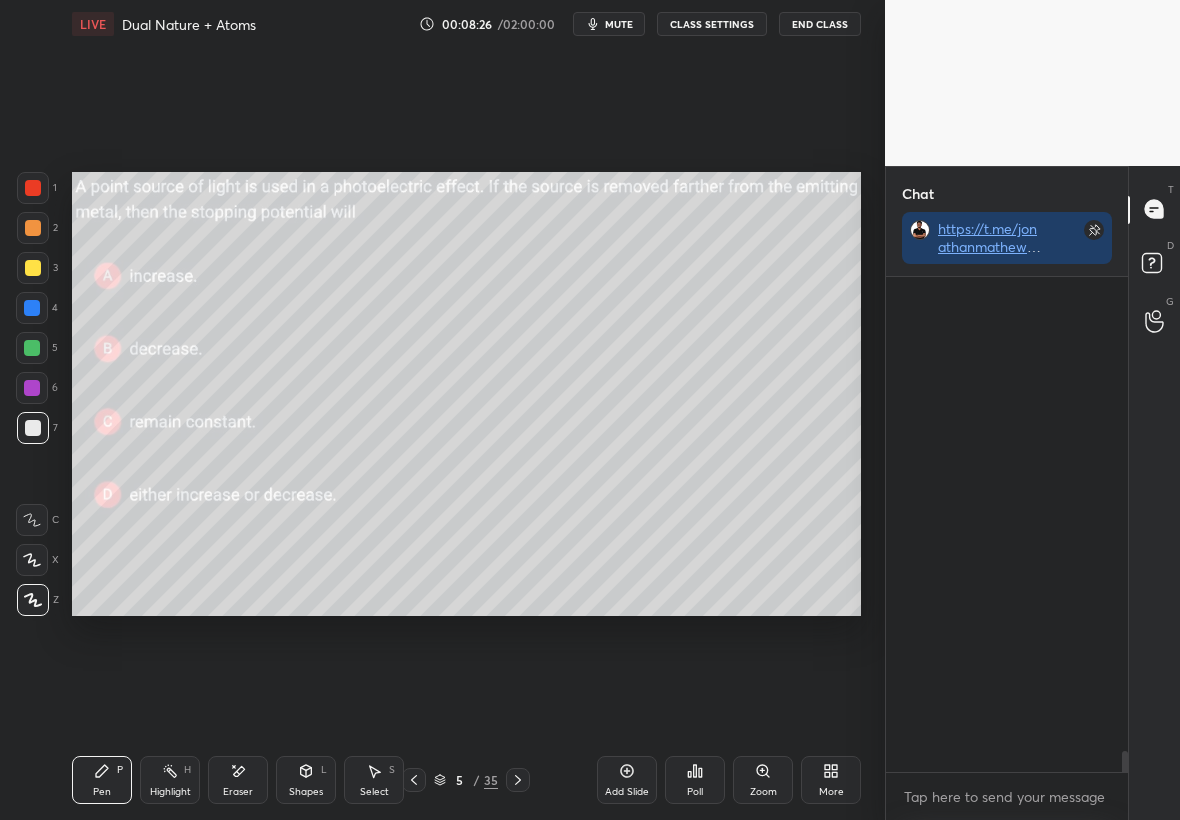 scroll, scrollTop: 14050, scrollLeft: 0, axis: vertical 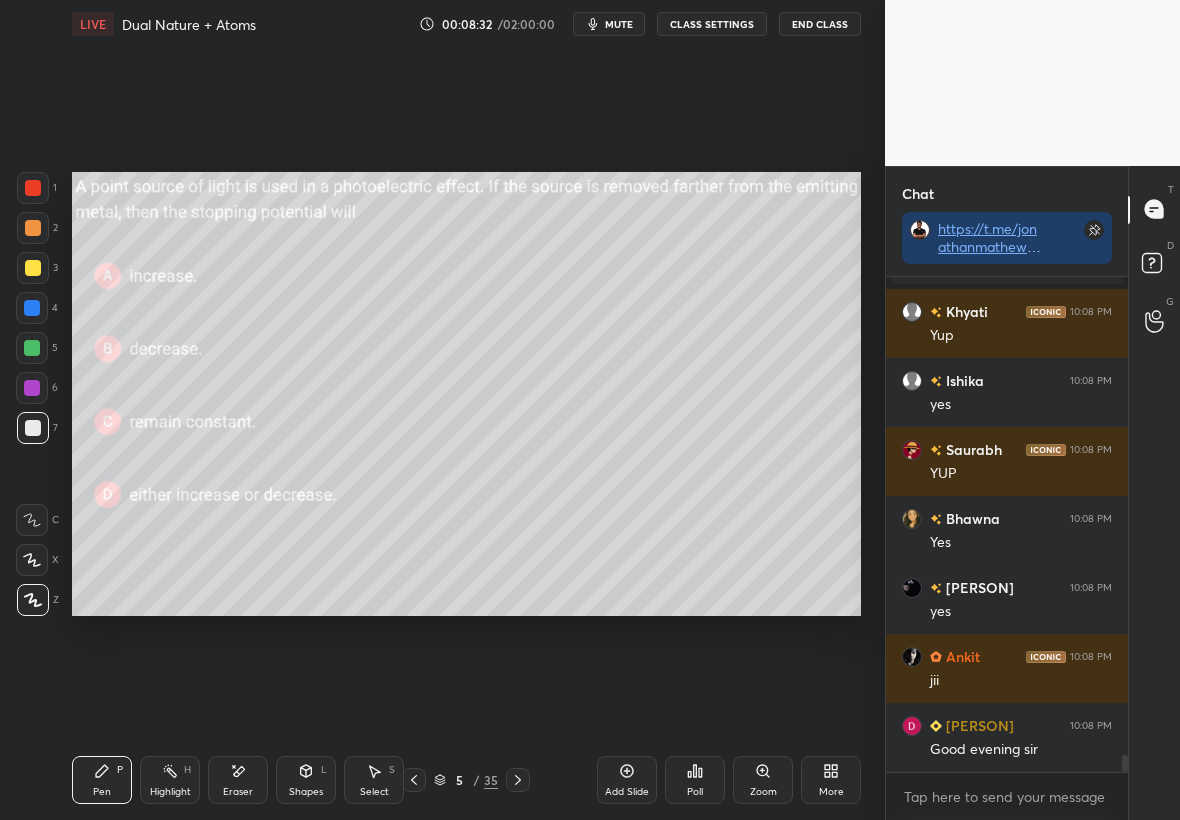click at bounding box center [33, 268] 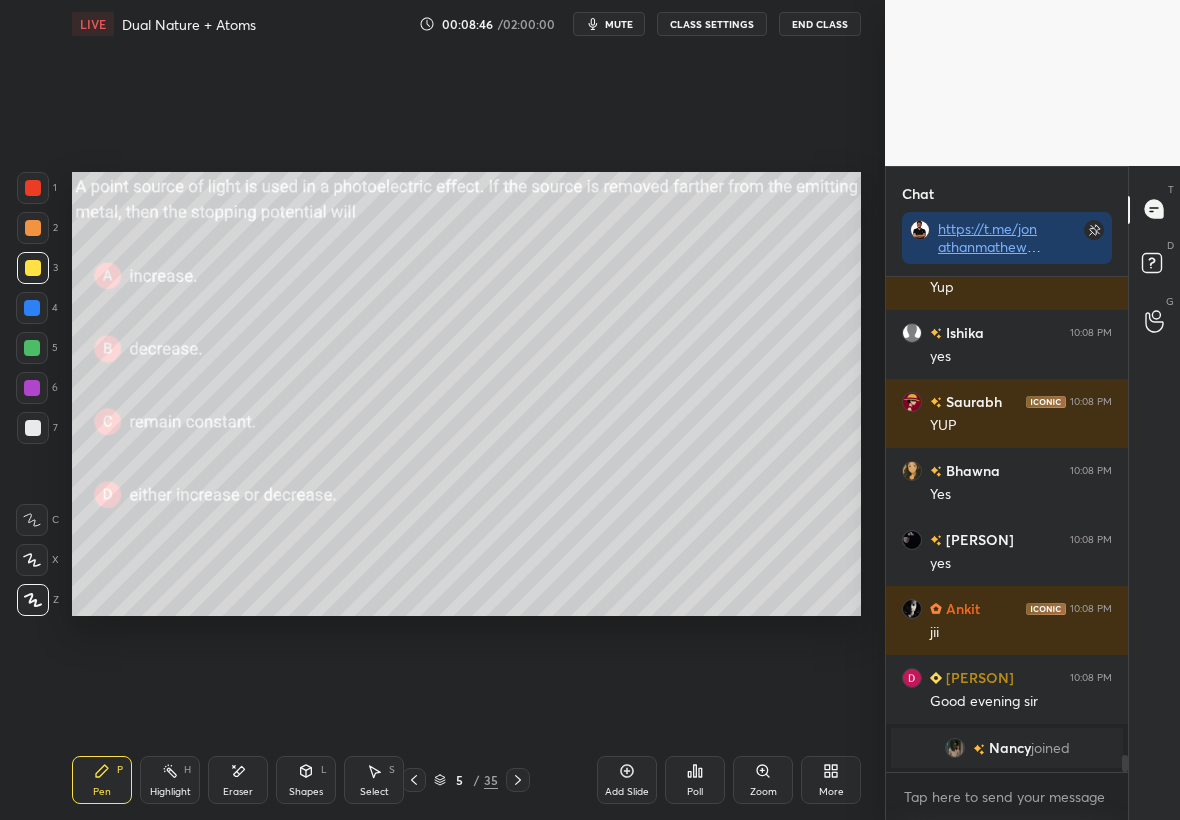 scroll, scrollTop: 13882, scrollLeft: 0, axis: vertical 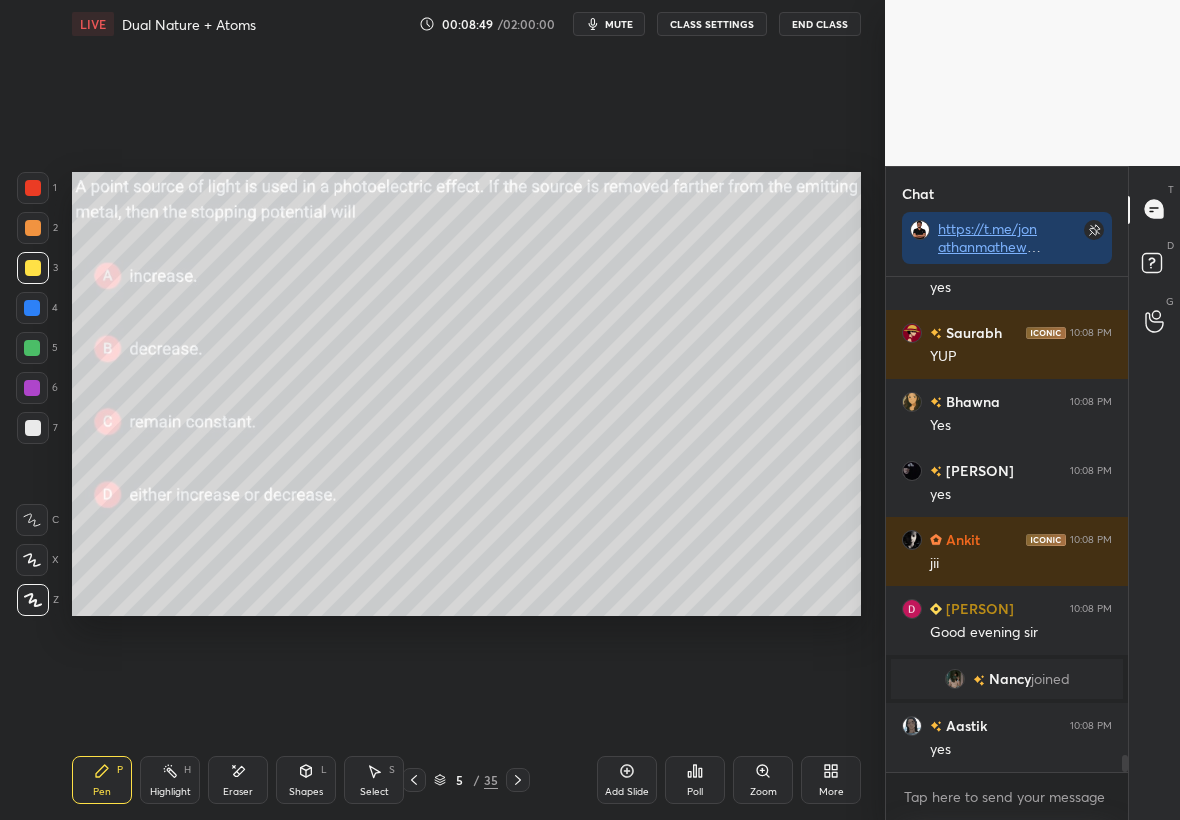 click at bounding box center [32, 348] 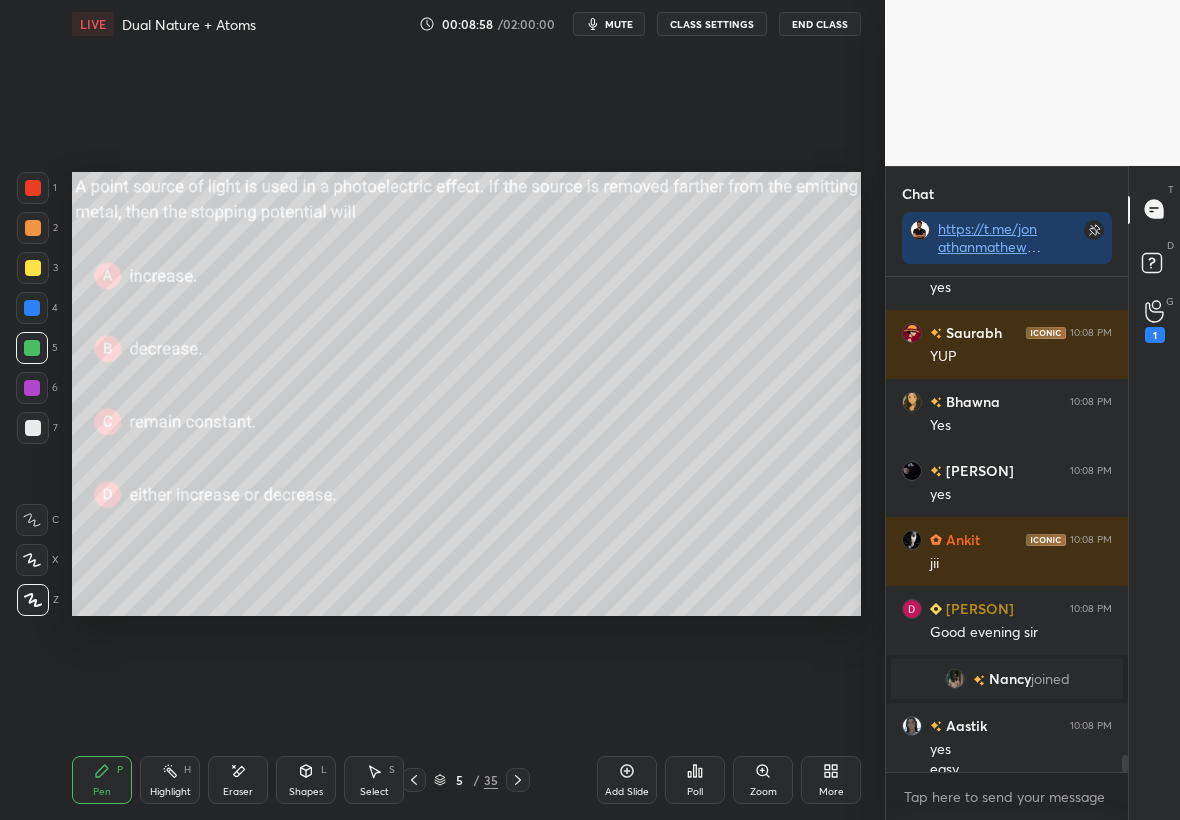 scroll, scrollTop: 13902, scrollLeft: 0, axis: vertical 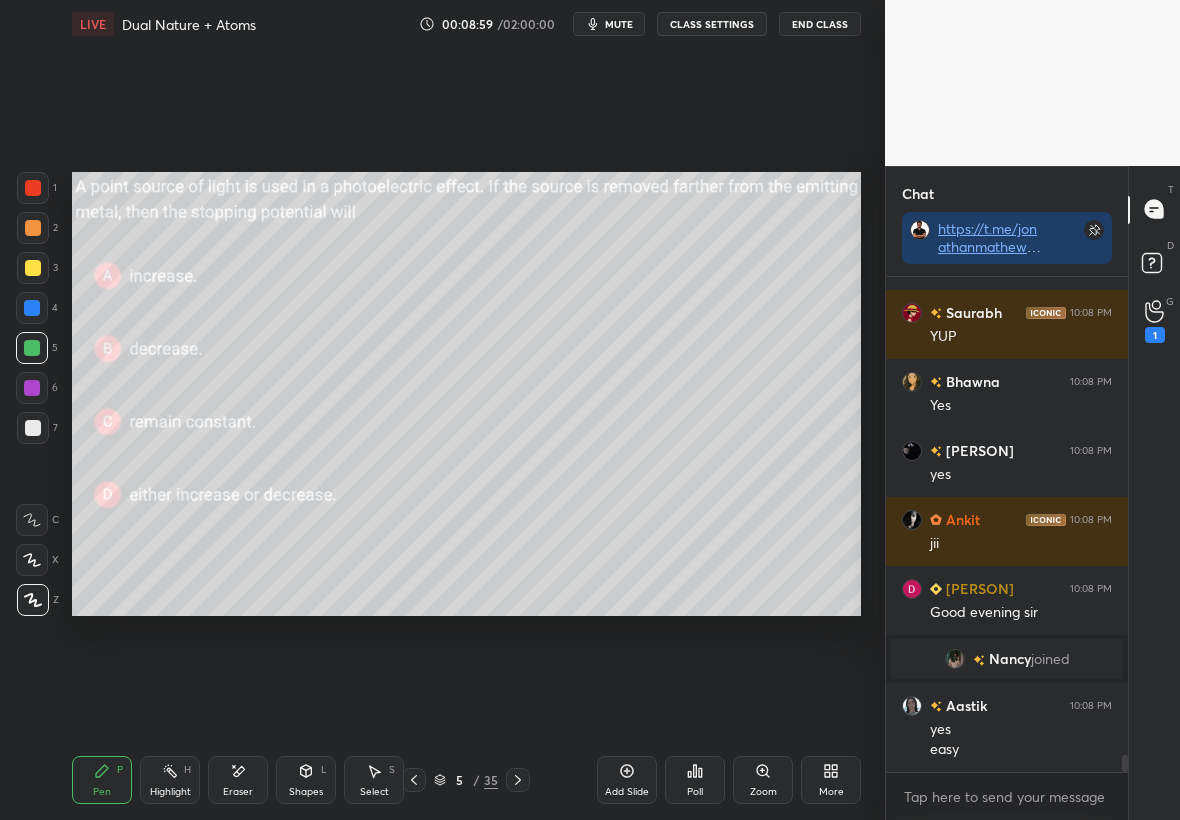 click on "Report an issue Reason for reporting Buffering Chat not working Audio - Video sync issue Educator video quality low ​ Attach an image Report" at bounding box center (1327, 410) 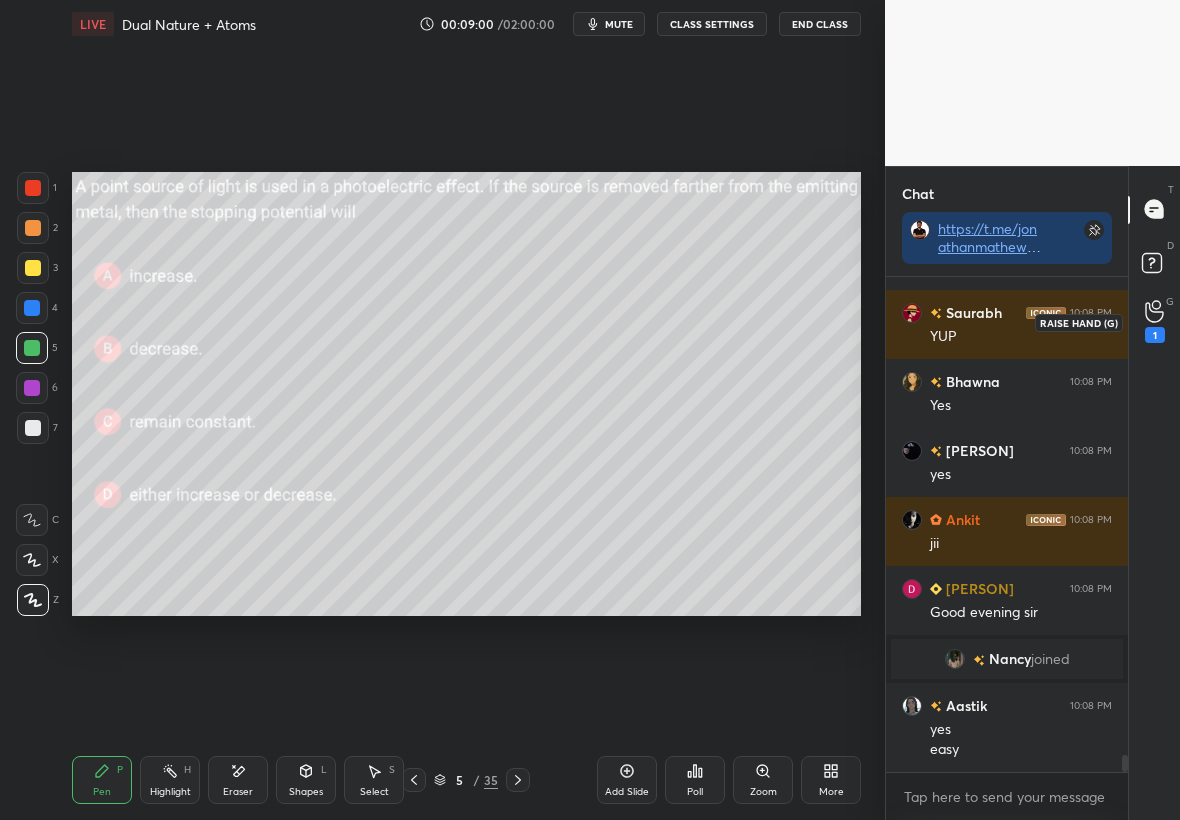 click on "1" at bounding box center [1155, 322] 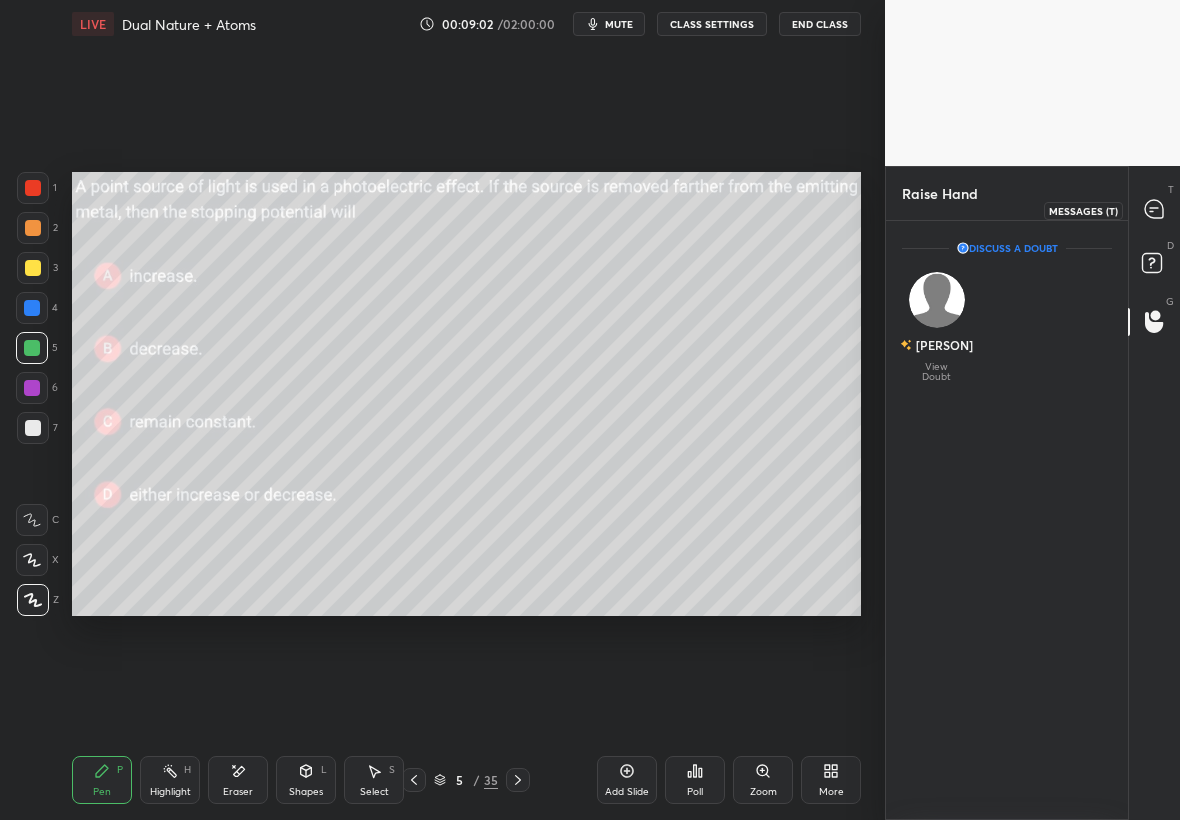 click at bounding box center (1155, 210) 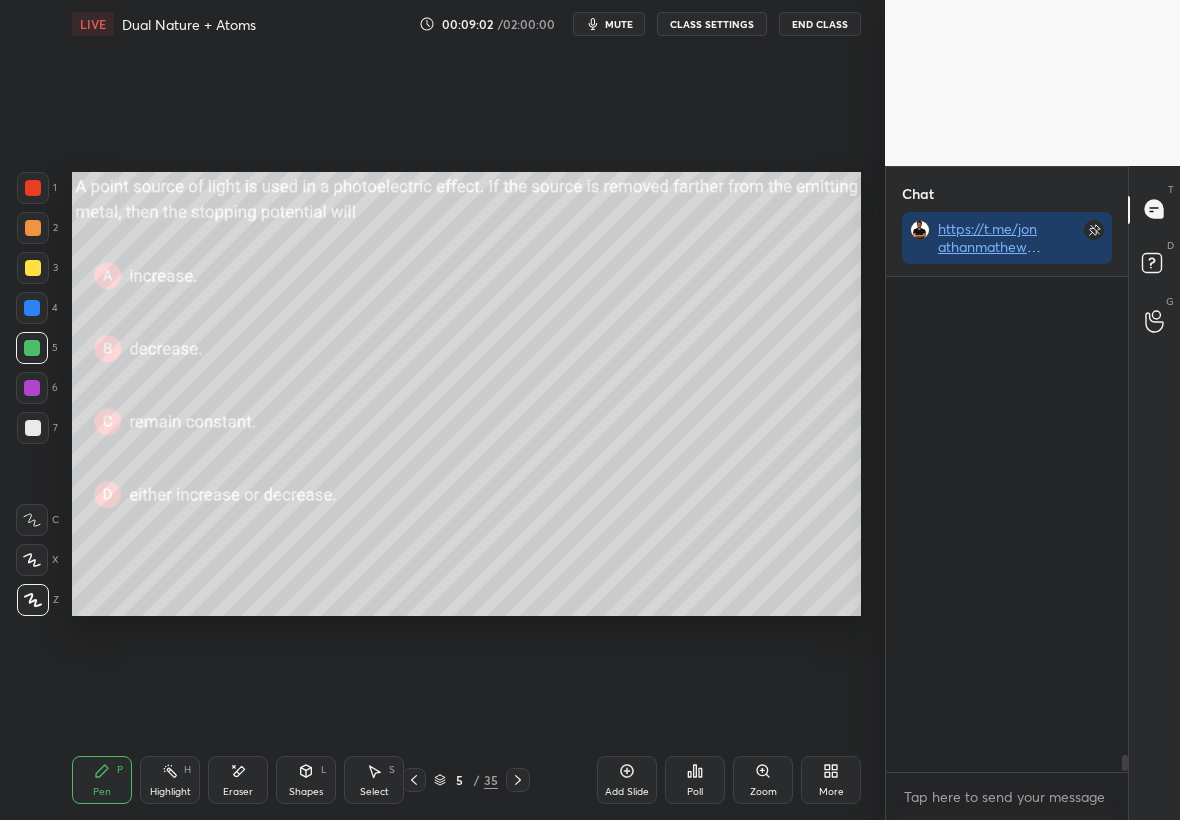 scroll, scrollTop: 14141, scrollLeft: 0, axis: vertical 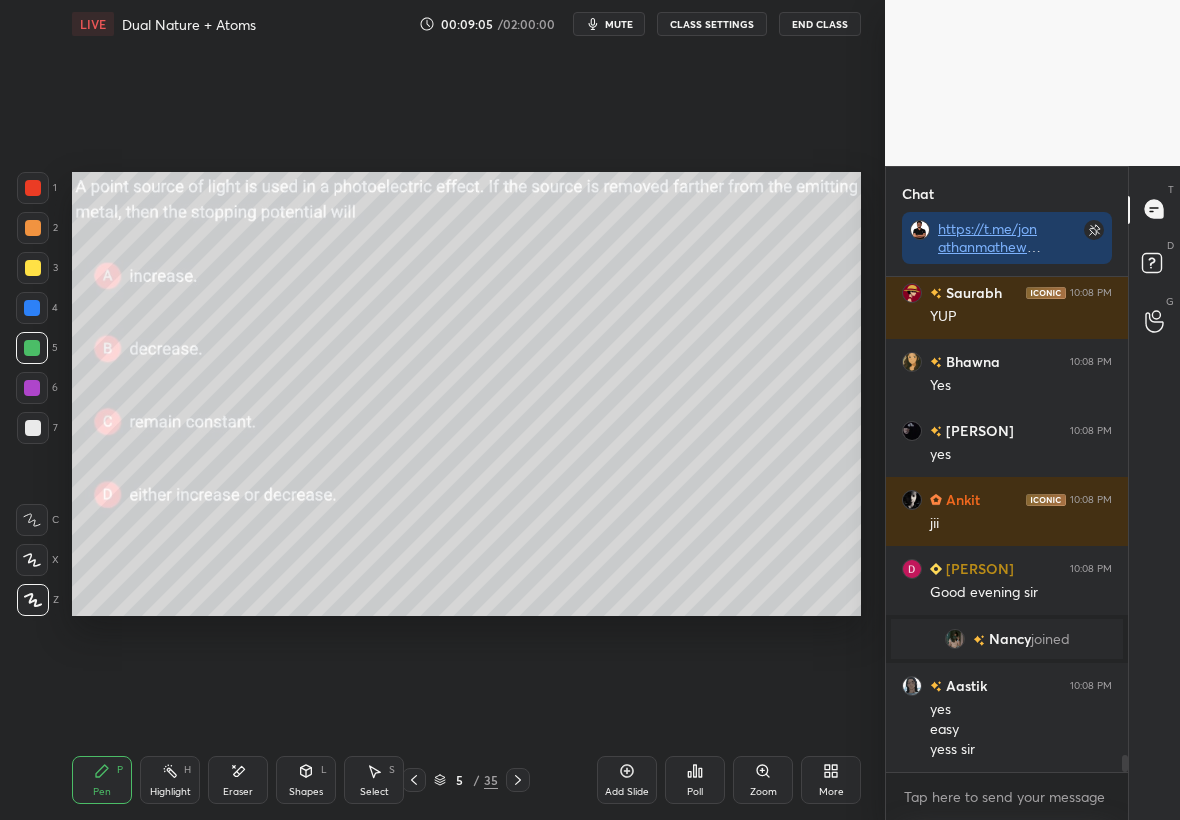 click 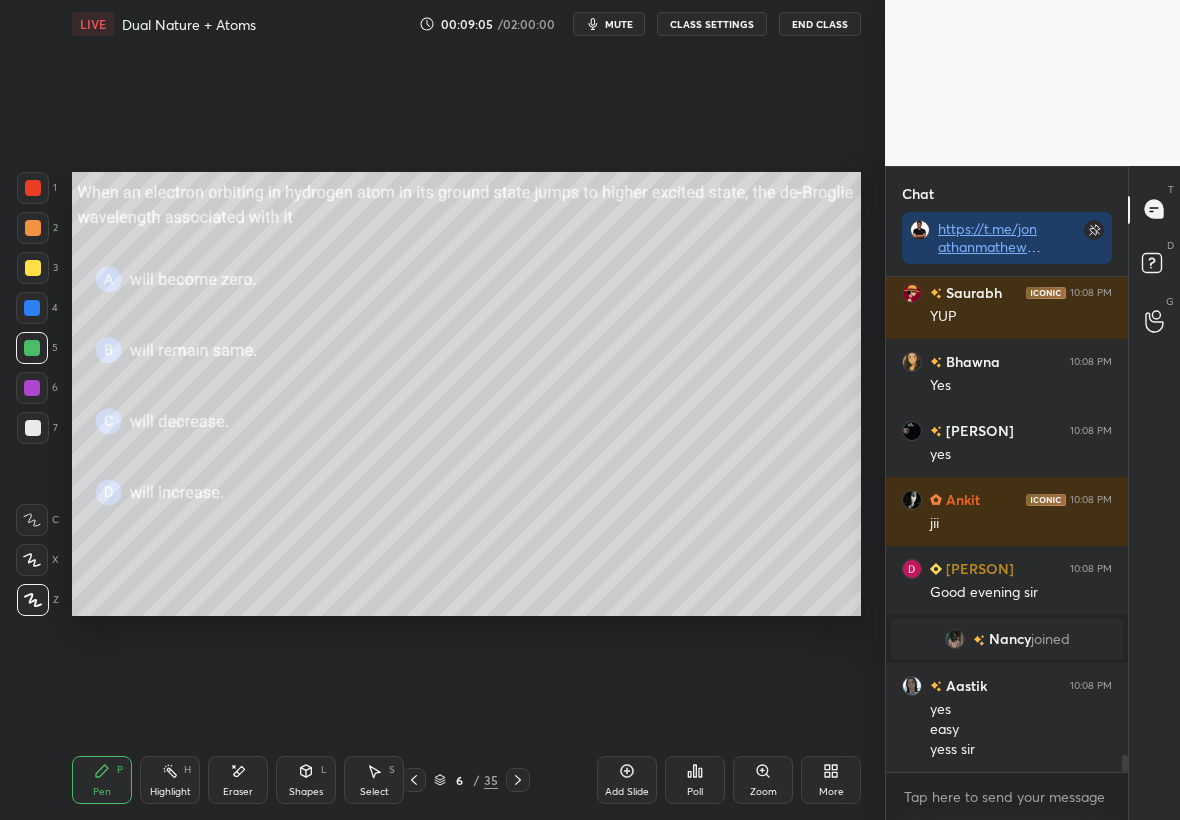 scroll, scrollTop: 14210, scrollLeft: 0, axis: vertical 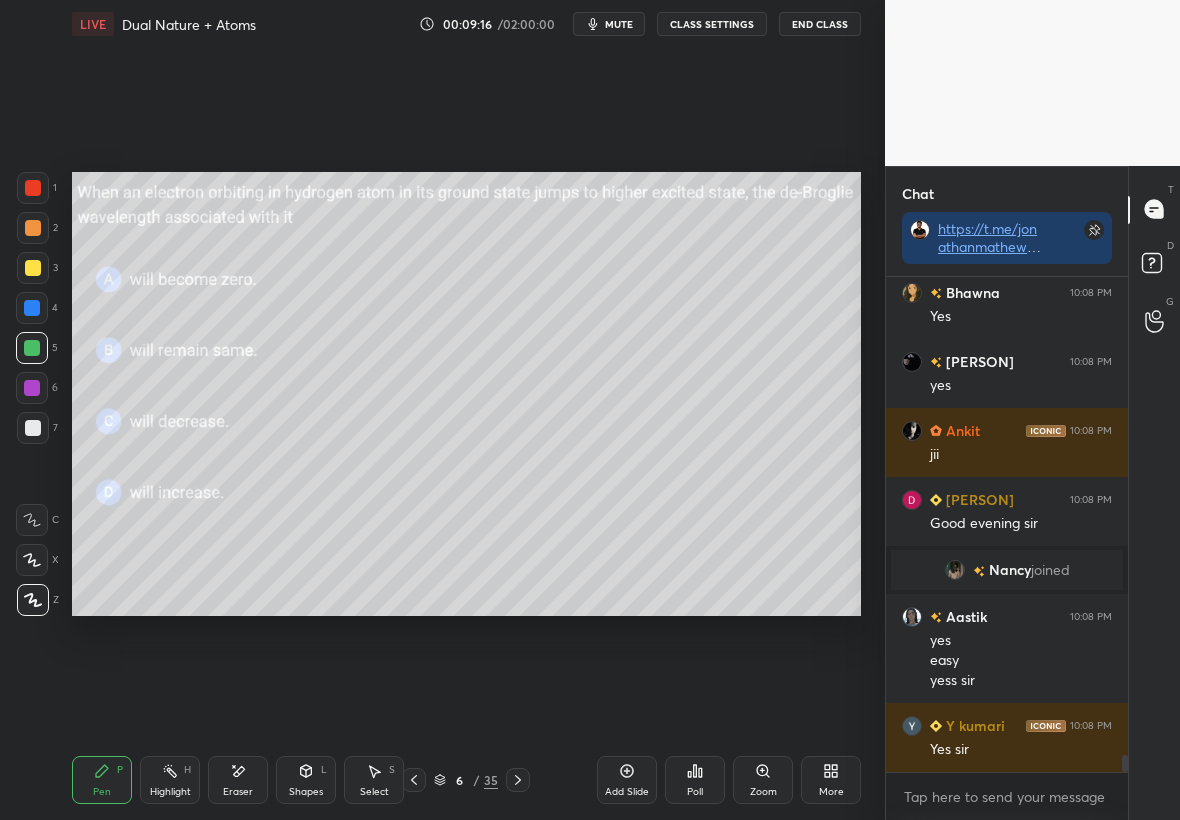 click on "Poll" at bounding box center (695, 780) 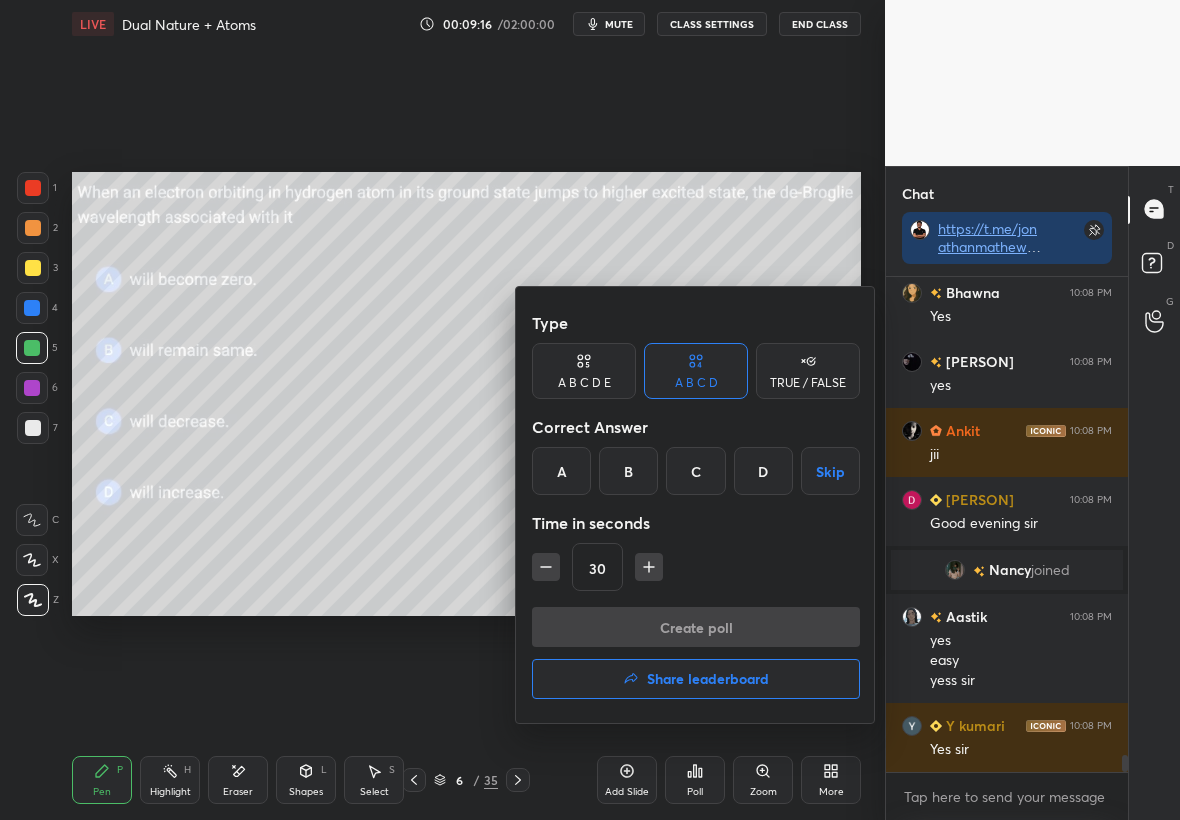 click 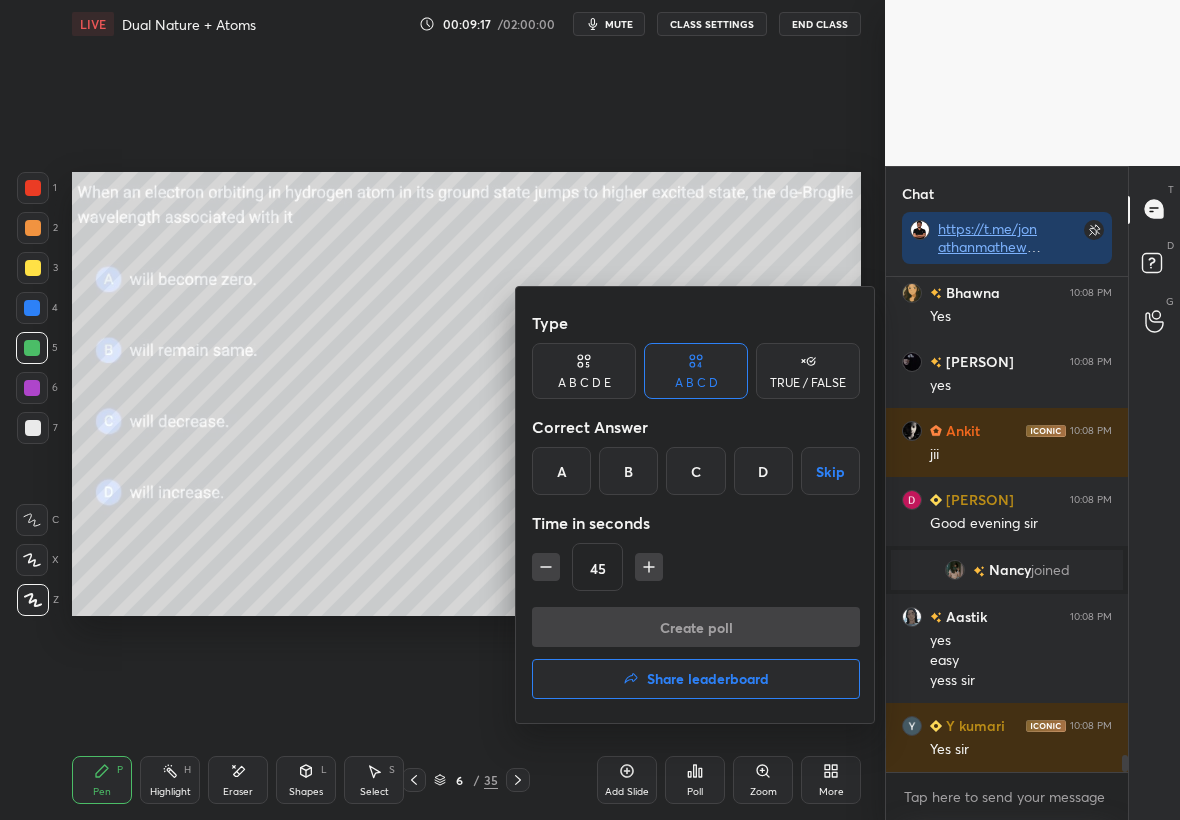 click on "D" at bounding box center (763, 471) 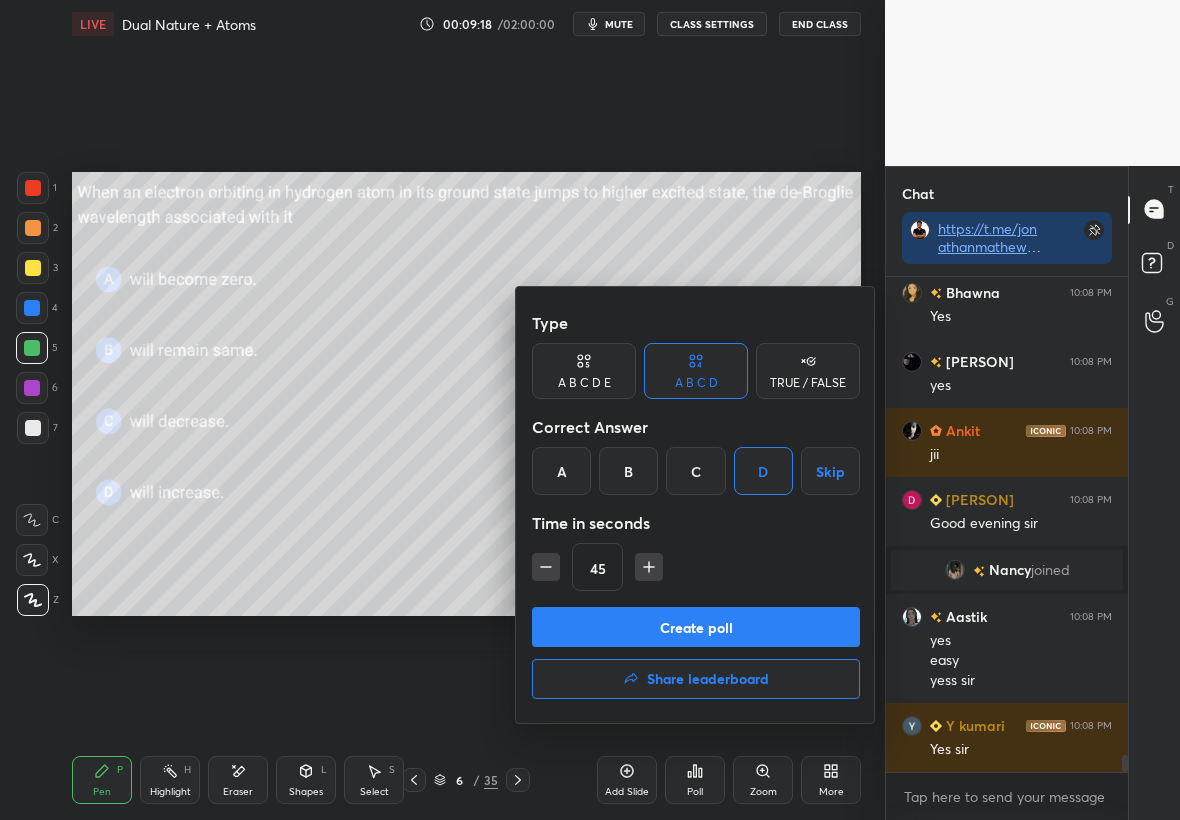 scroll, scrollTop: 14258, scrollLeft: 0, axis: vertical 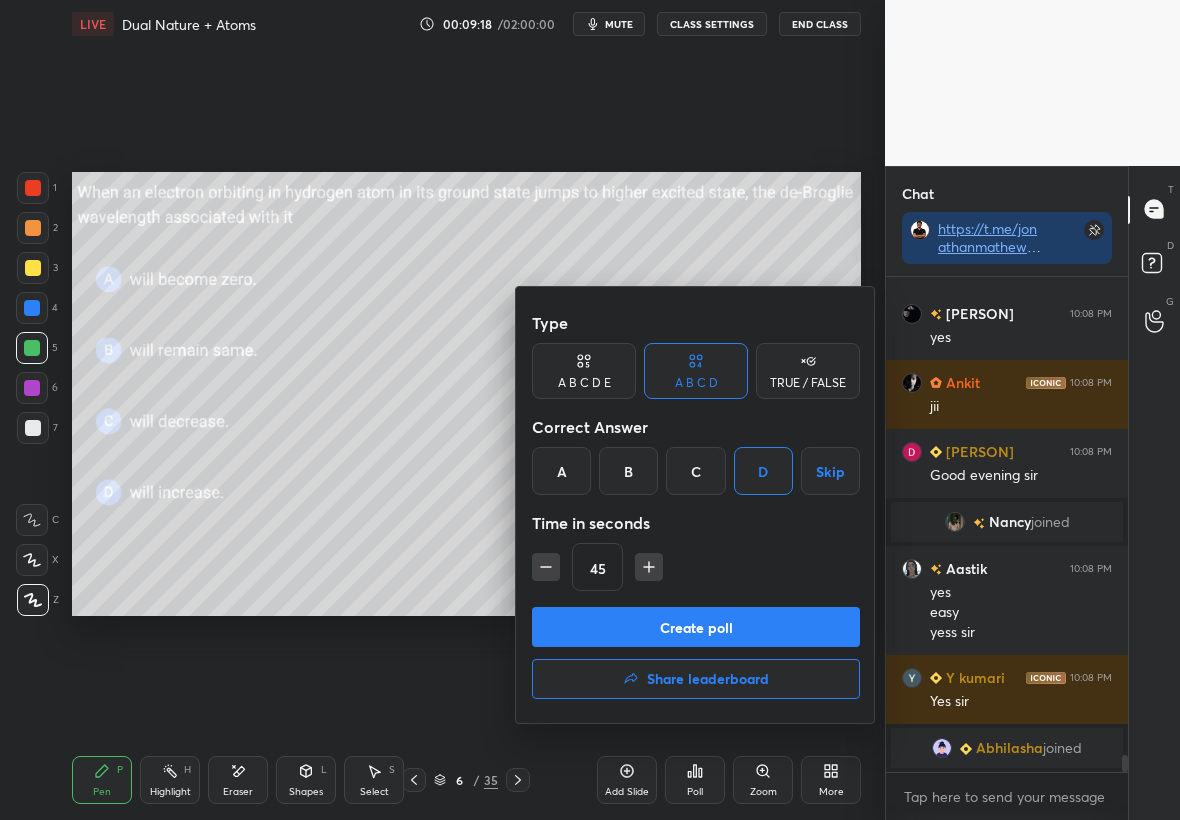 click on "Create poll" at bounding box center (696, 627) 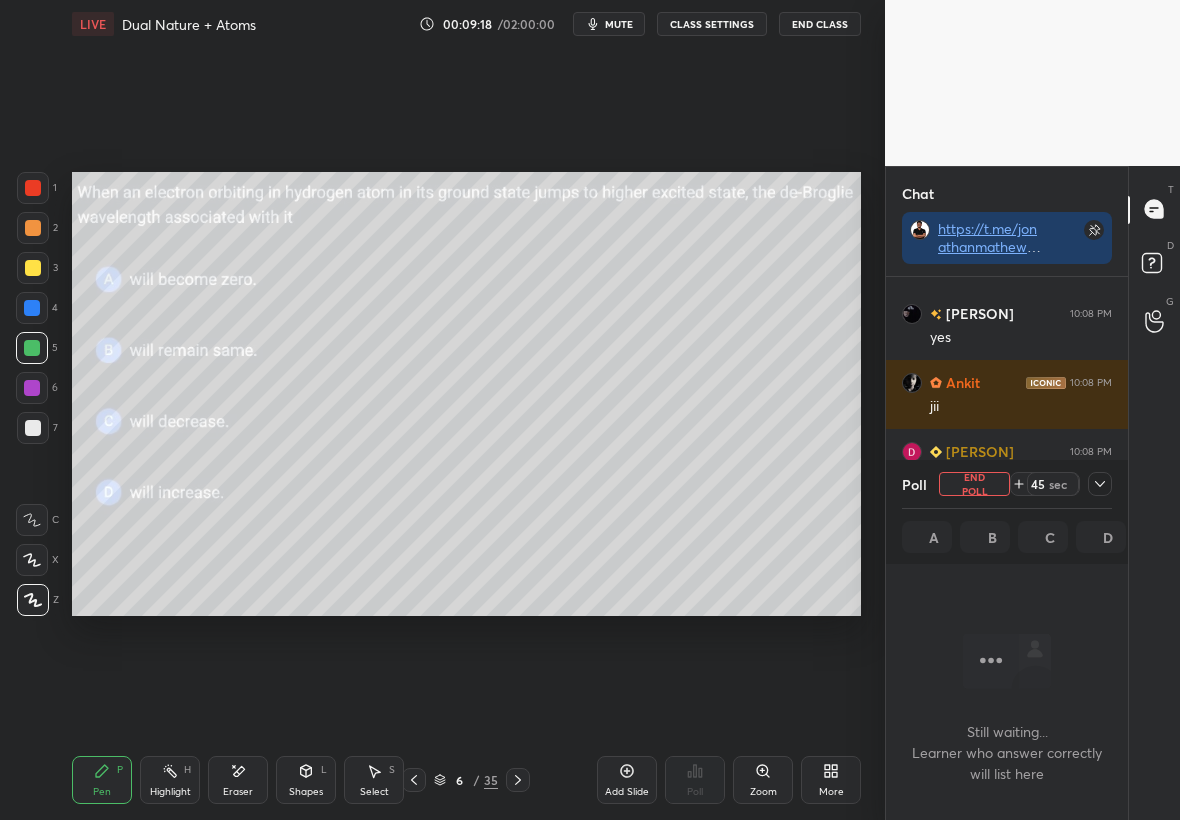 scroll, scrollTop: 391, scrollLeft: 236, axis: both 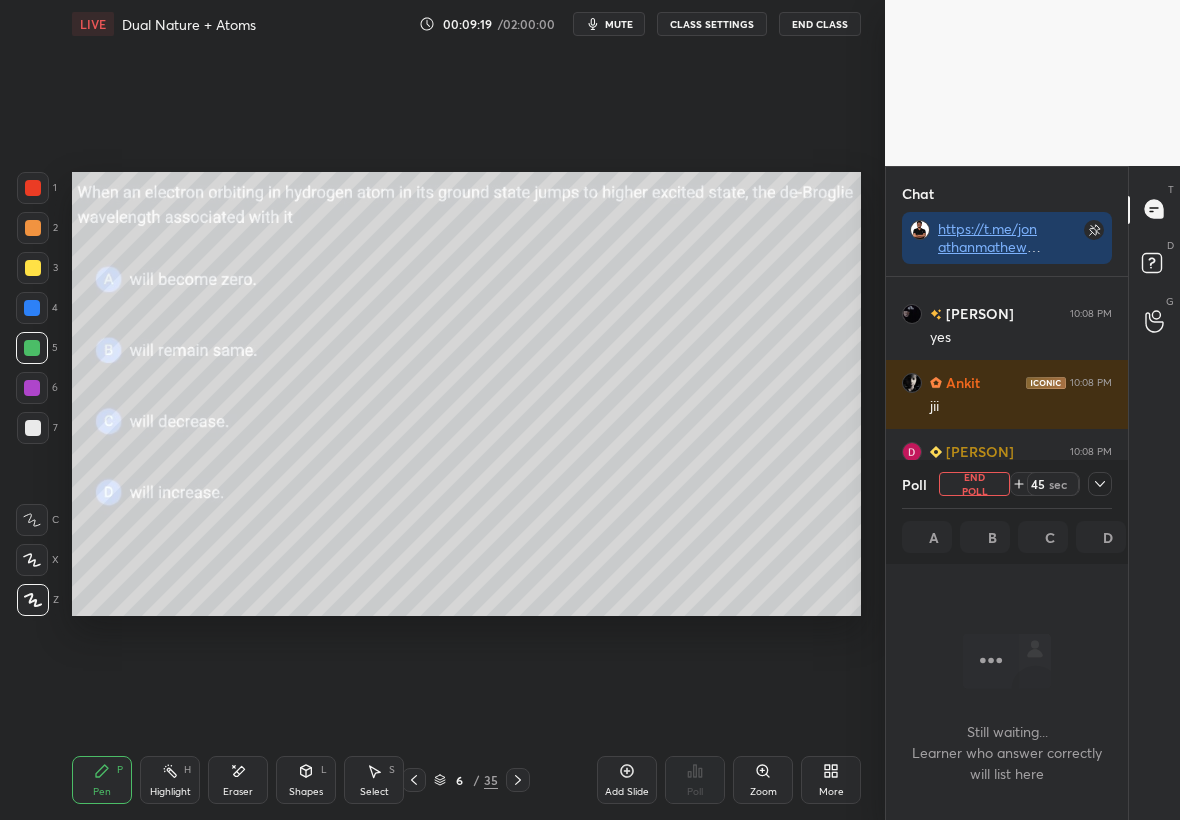 click at bounding box center [1100, 484] 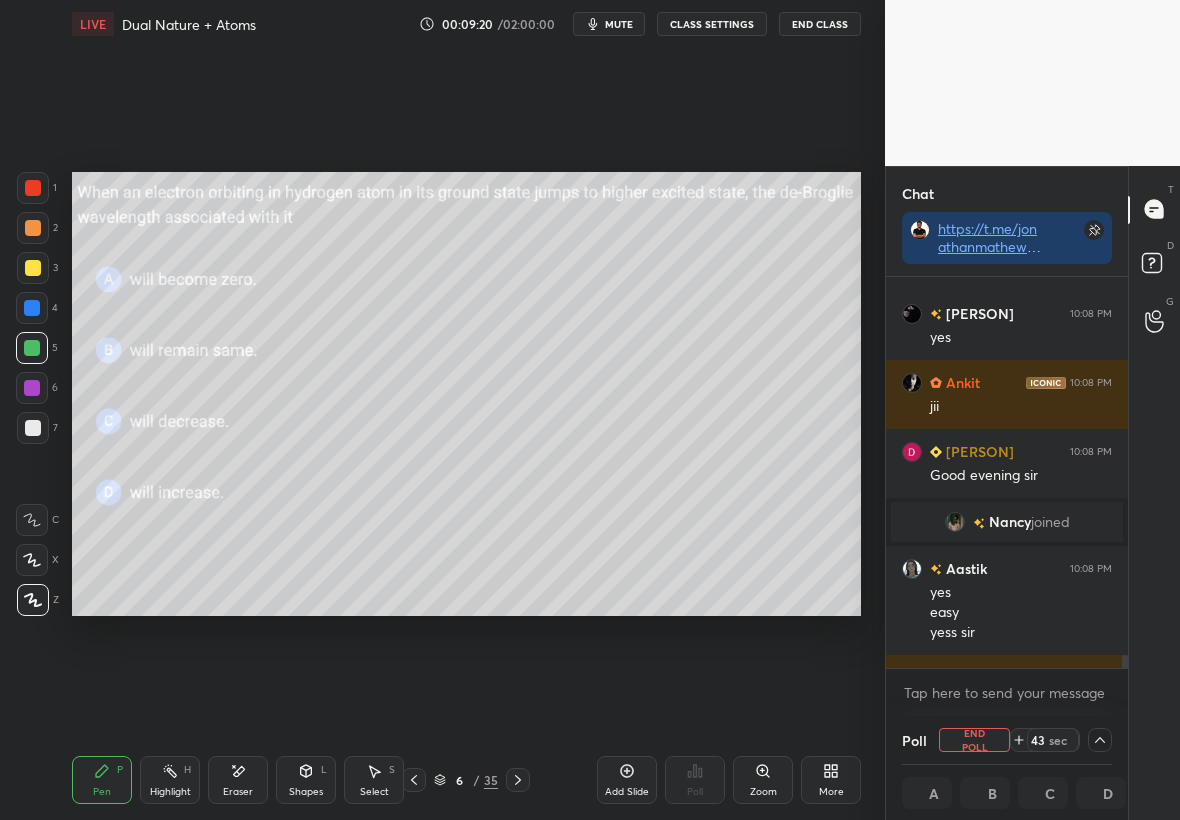 scroll, scrollTop: 1, scrollLeft: 7, axis: both 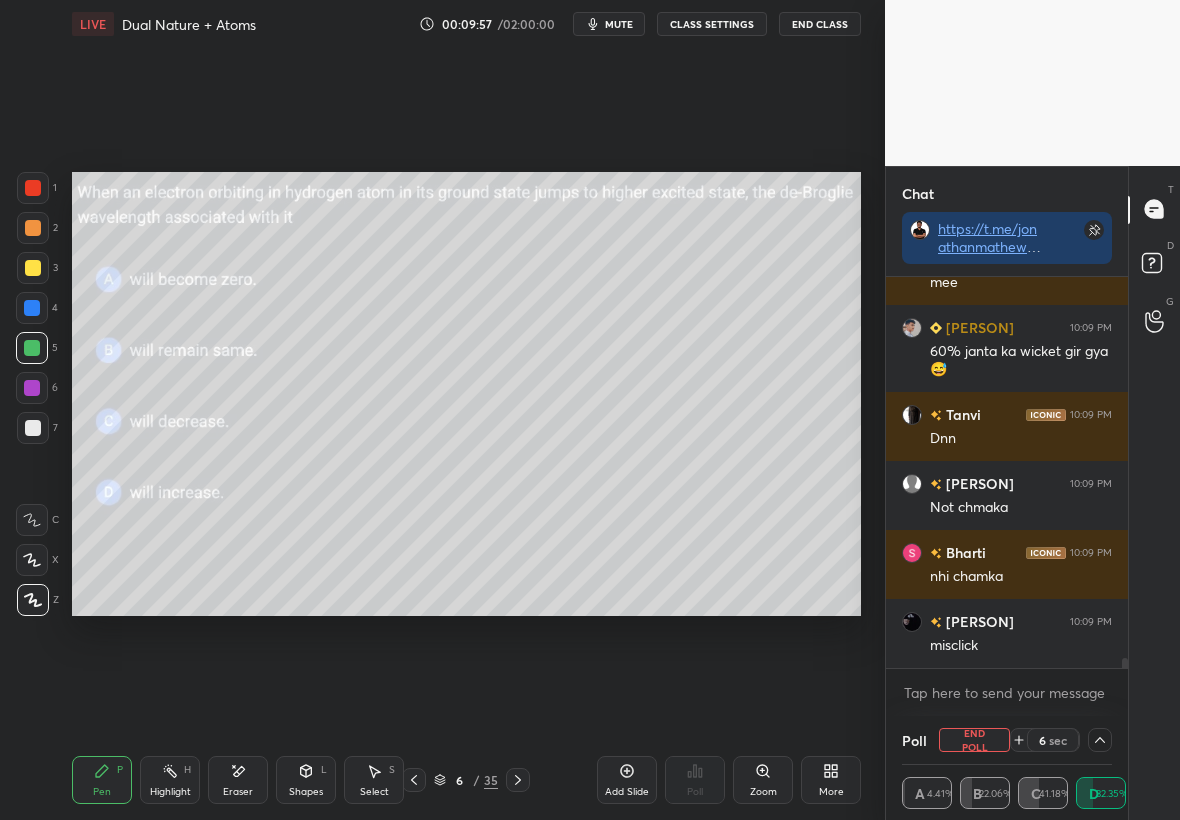click at bounding box center [33, 268] 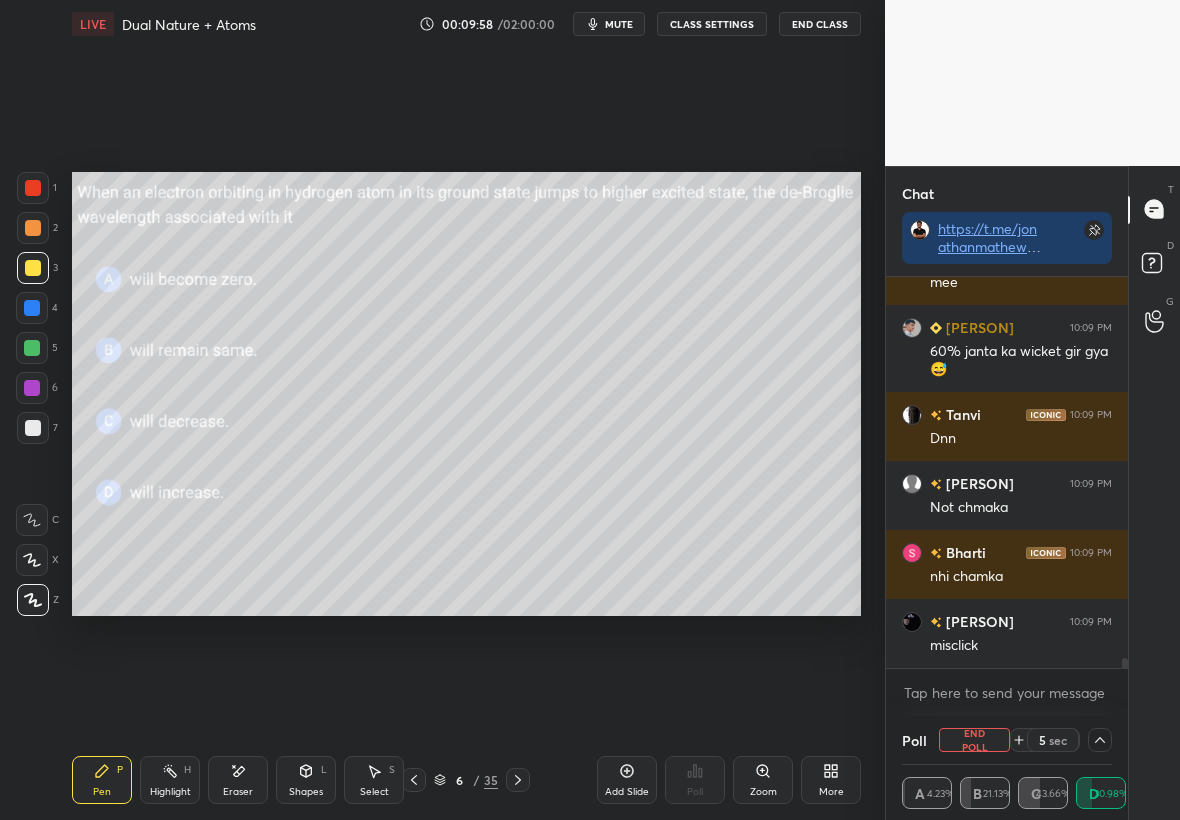 scroll, scrollTop: 15462, scrollLeft: 0, axis: vertical 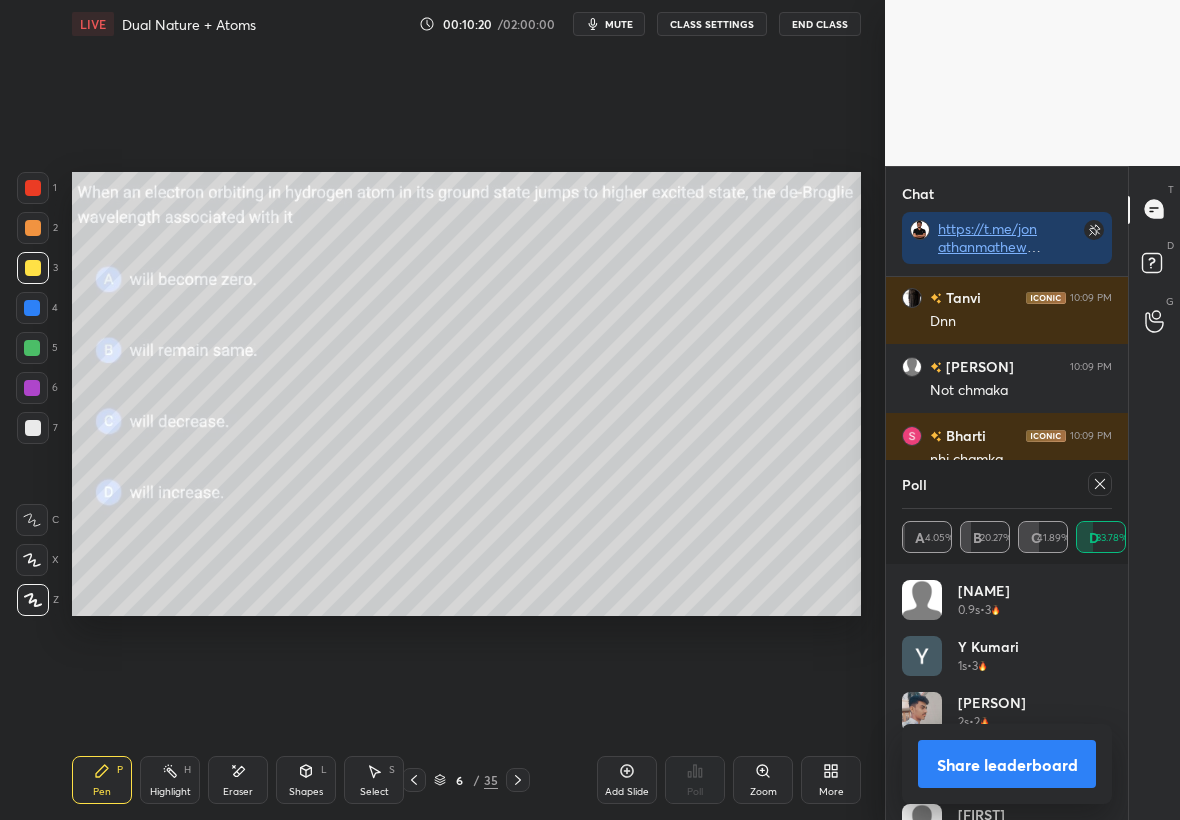 click at bounding box center (32, 348) 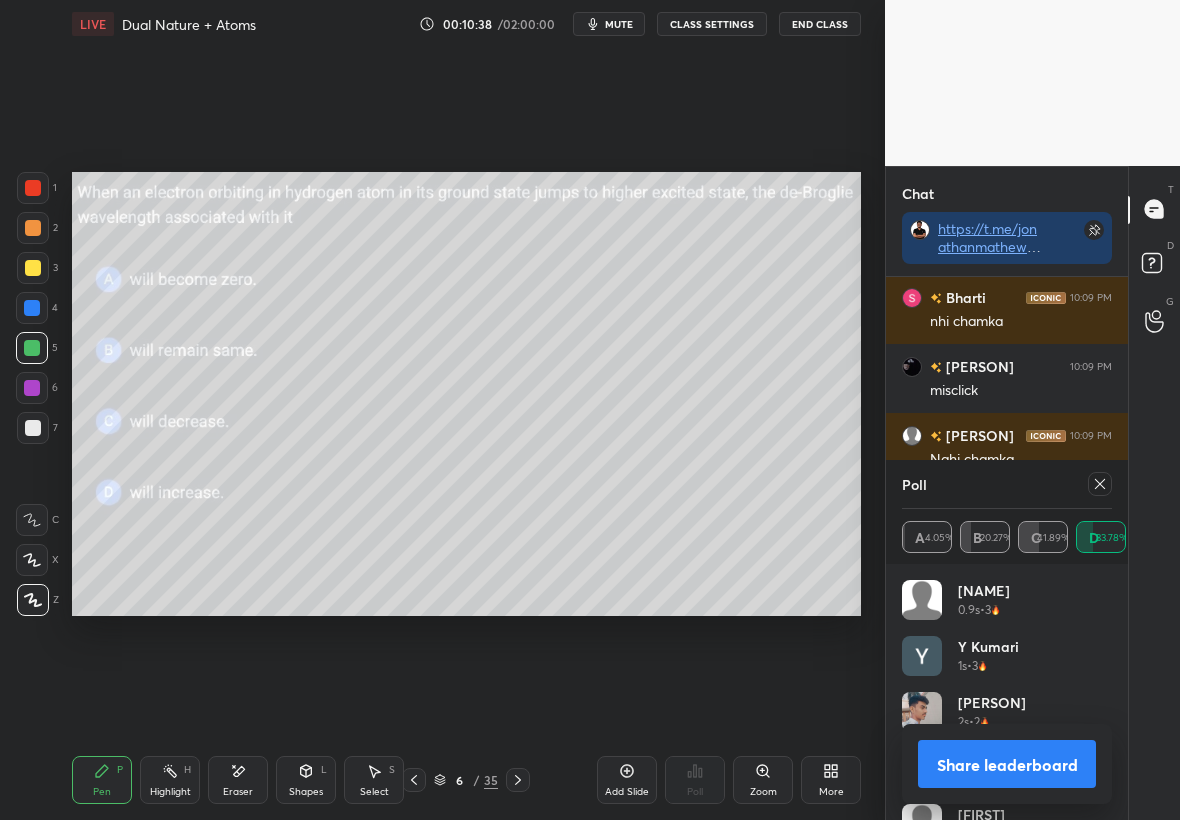 scroll, scrollTop: 15243, scrollLeft: 0, axis: vertical 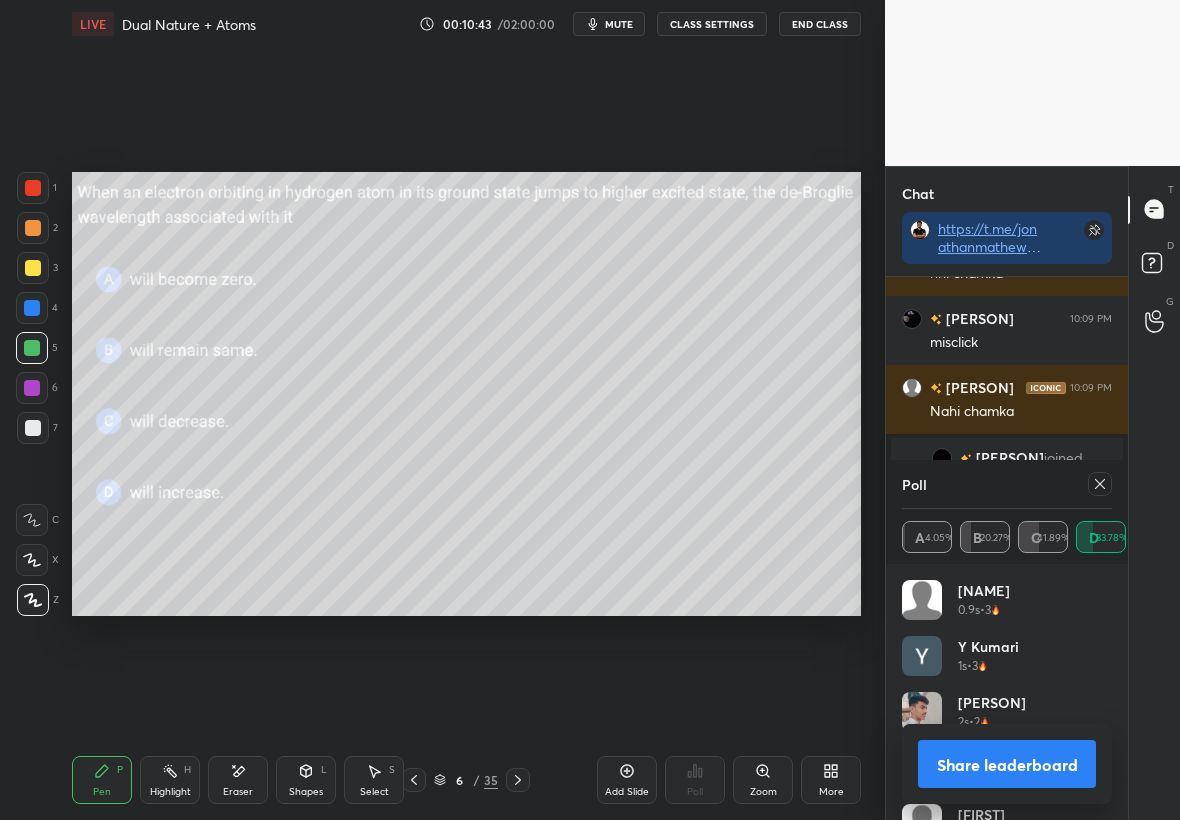 click at bounding box center [33, 268] 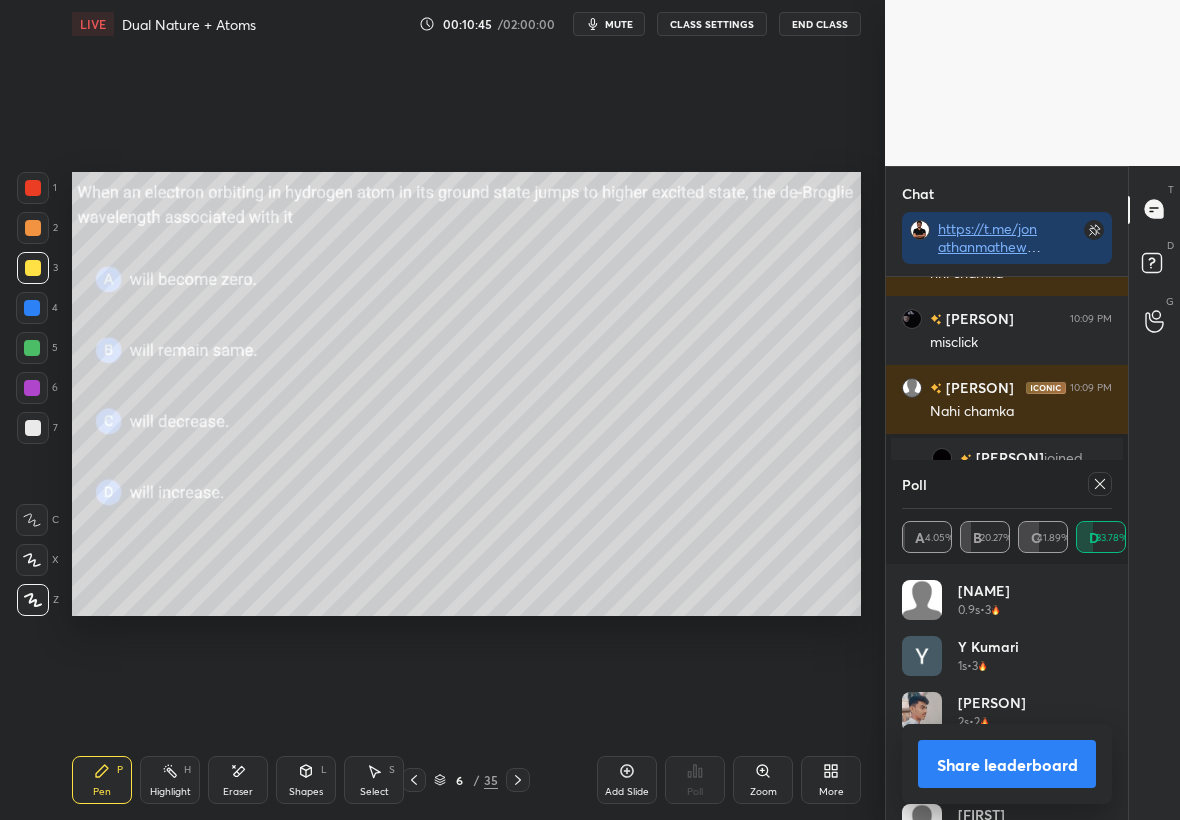 click 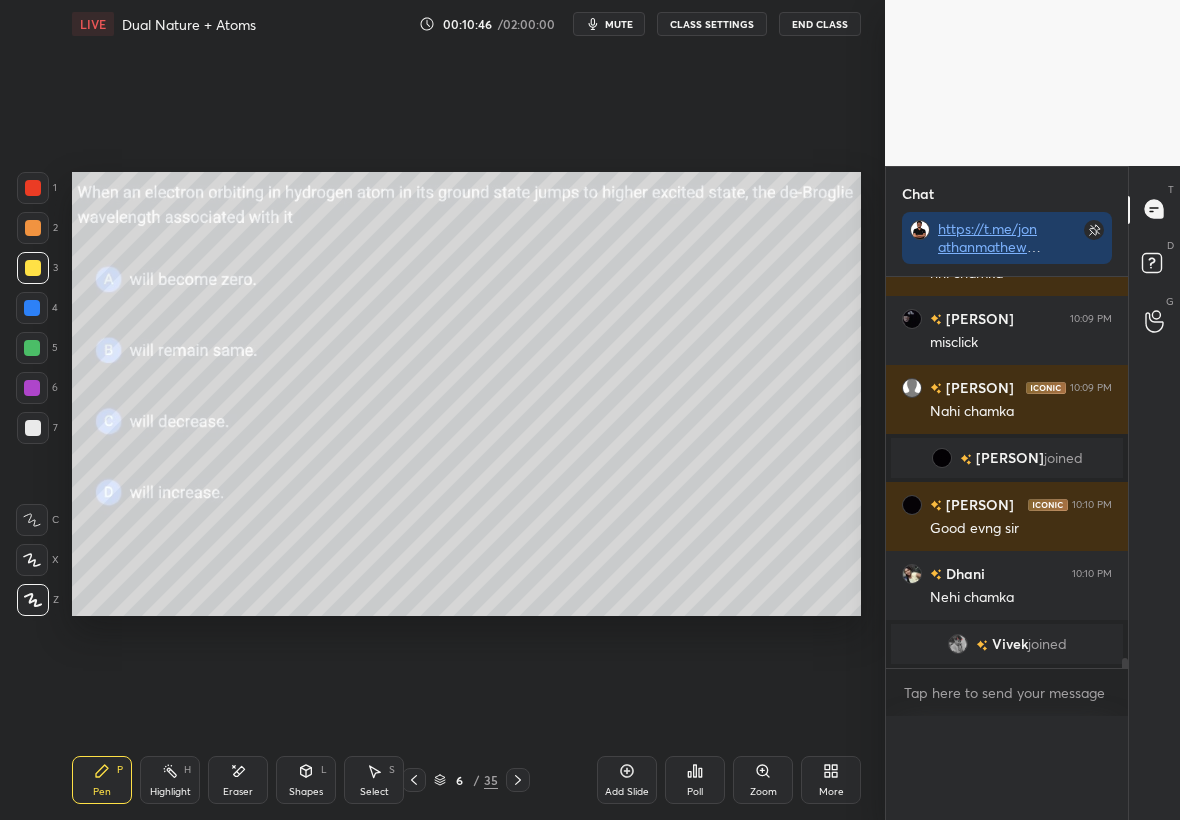 scroll, scrollTop: 0, scrollLeft: 0, axis: both 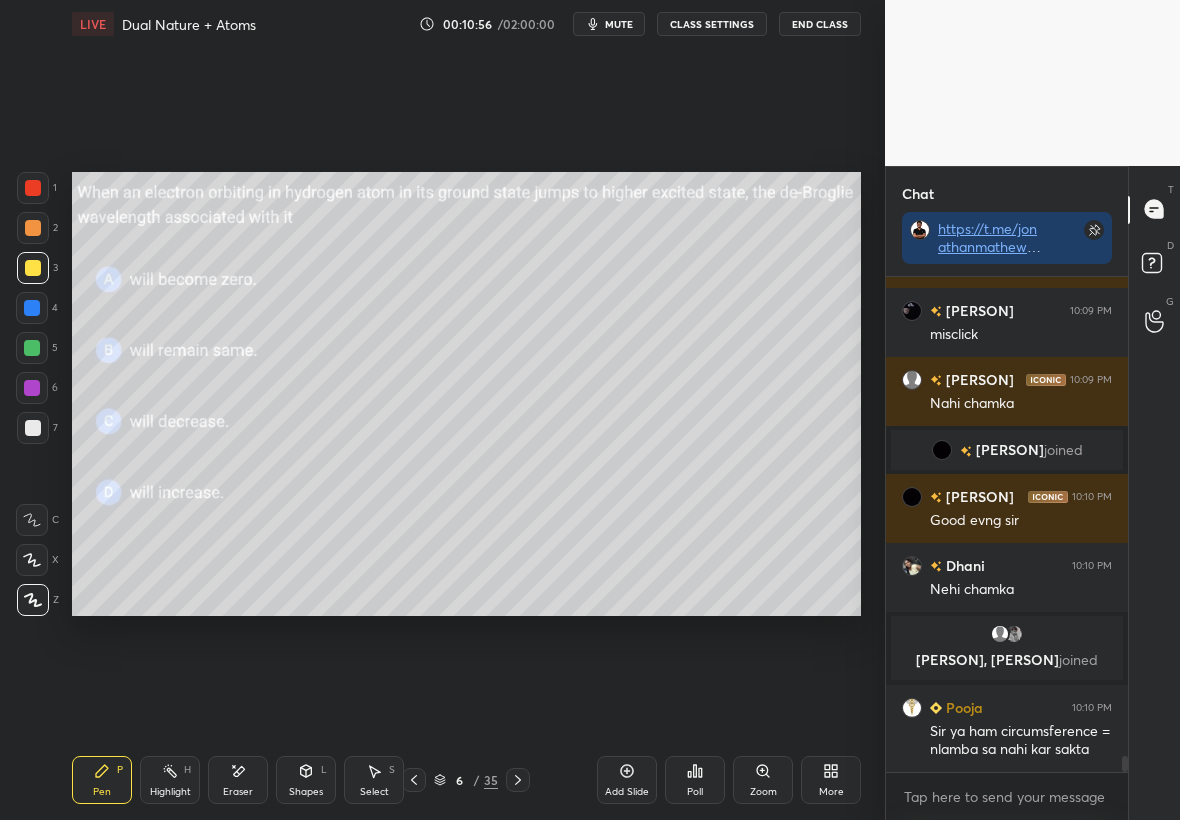 click at bounding box center (33, 428) 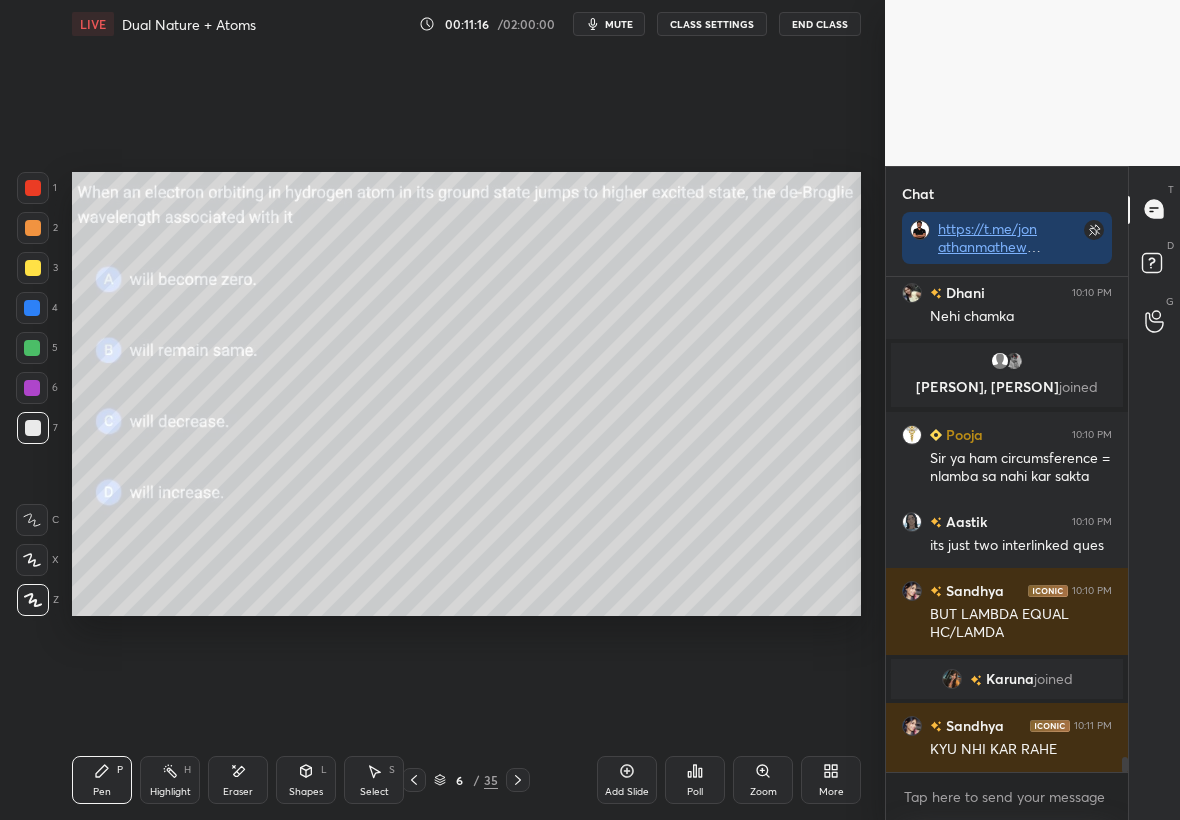 scroll, scrollTop: 15478, scrollLeft: 0, axis: vertical 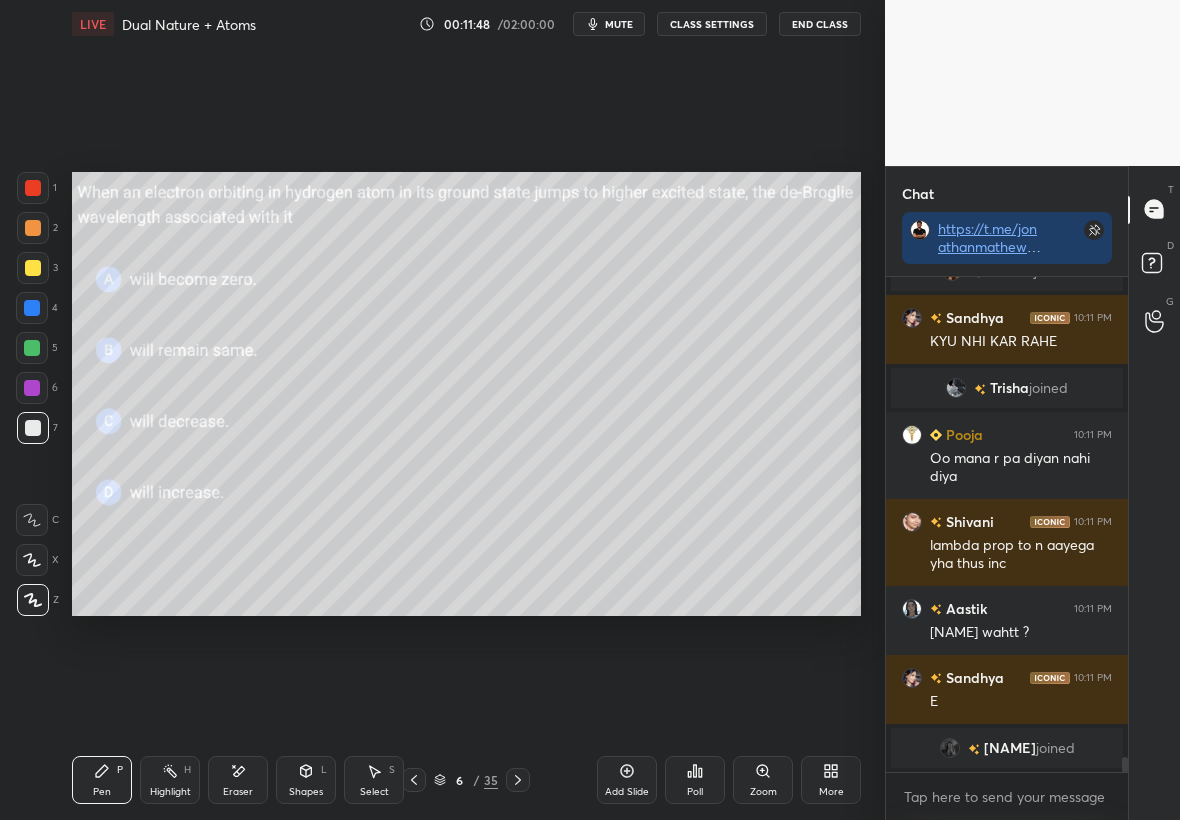 click on "Select S" at bounding box center [374, 780] 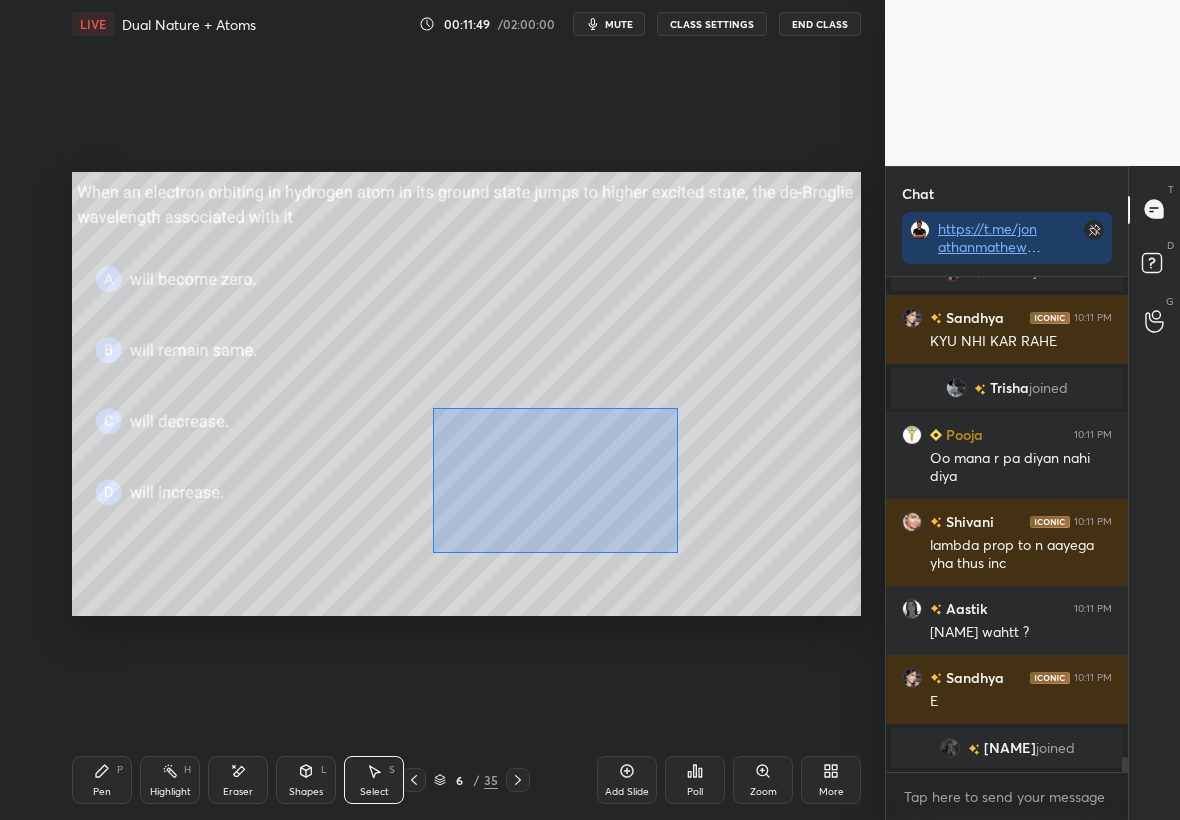 drag, startPoint x: 448, startPoint y: 420, endPoint x: 699, endPoint y: 578, distance: 296.58893 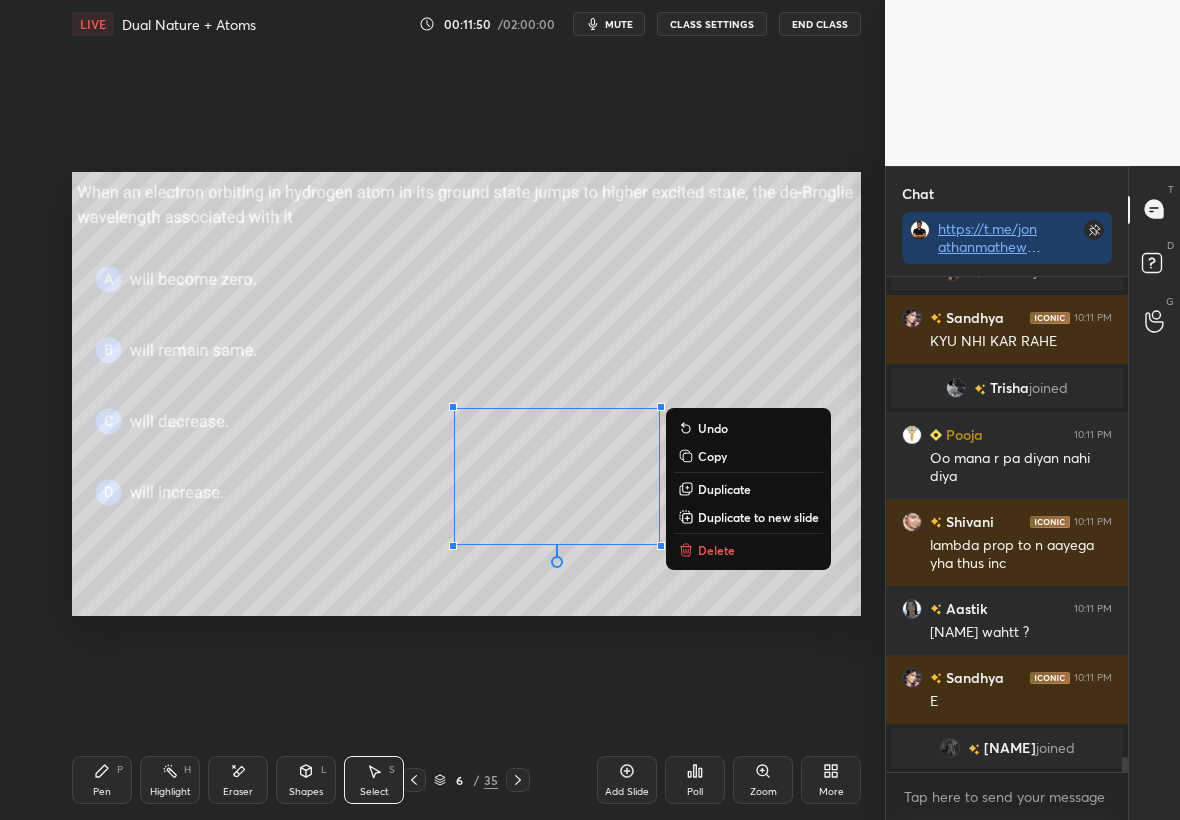 click on "Delete" at bounding box center (748, 550) 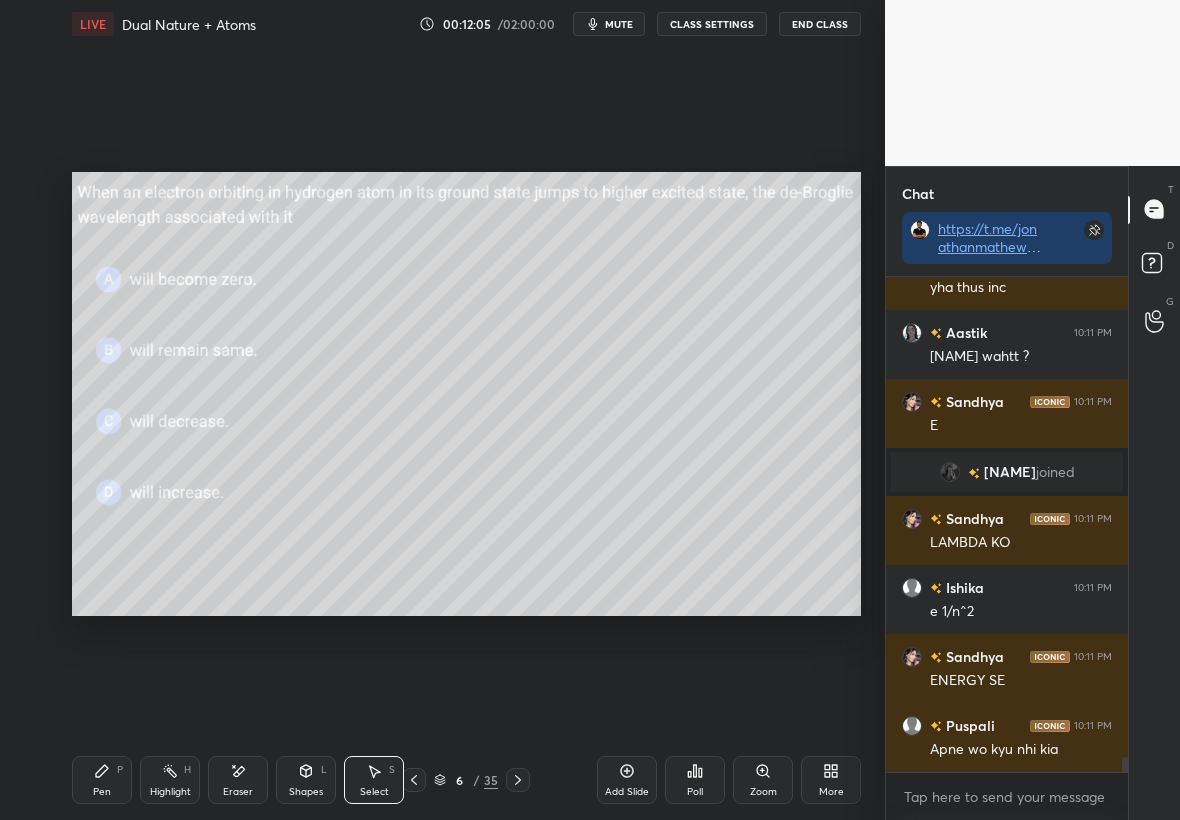 scroll, scrollTop: 16034, scrollLeft: 0, axis: vertical 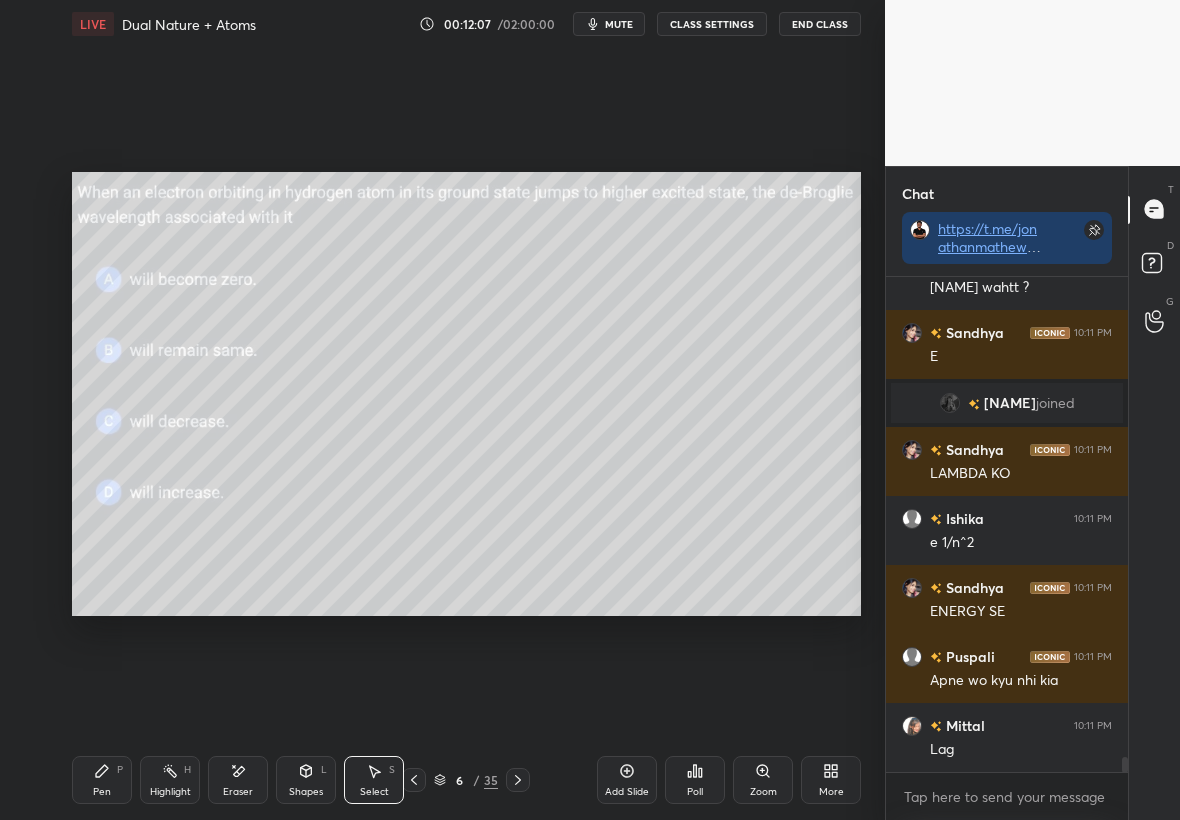click on "Pen" at bounding box center [102, 792] 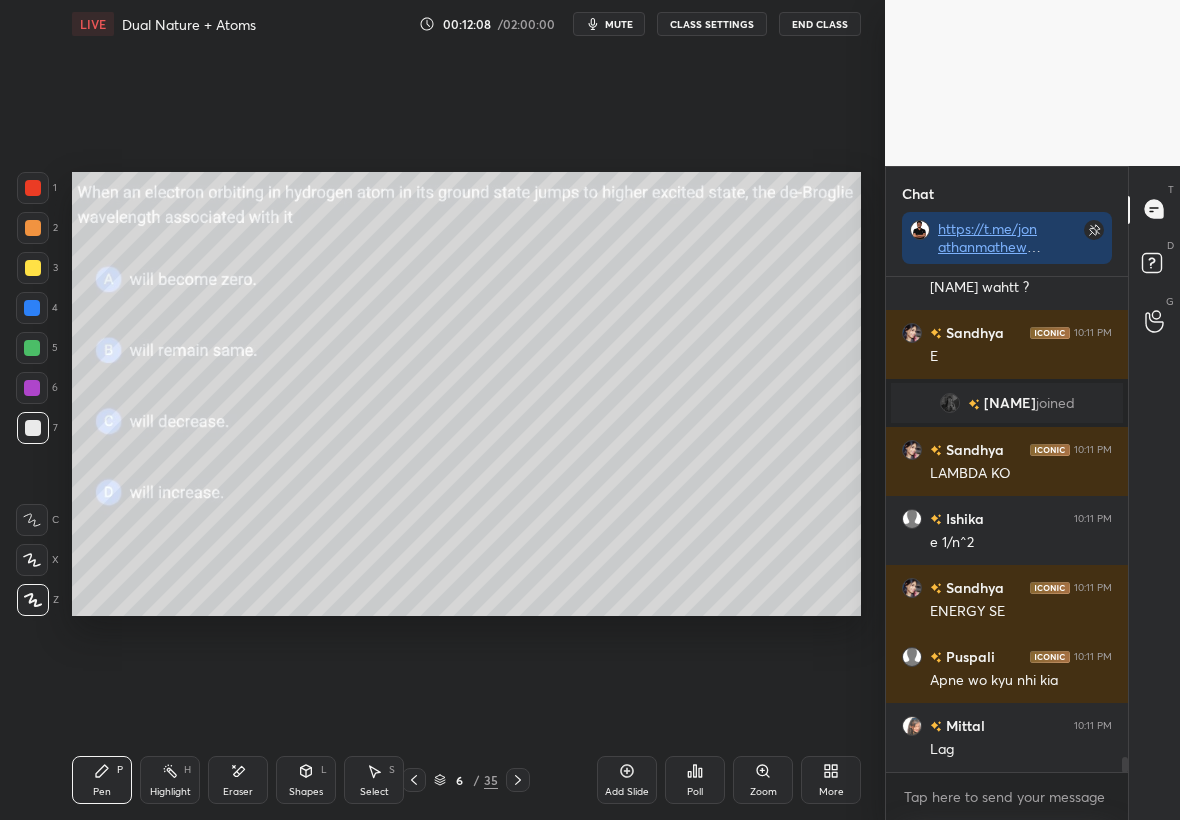 click at bounding box center [33, 268] 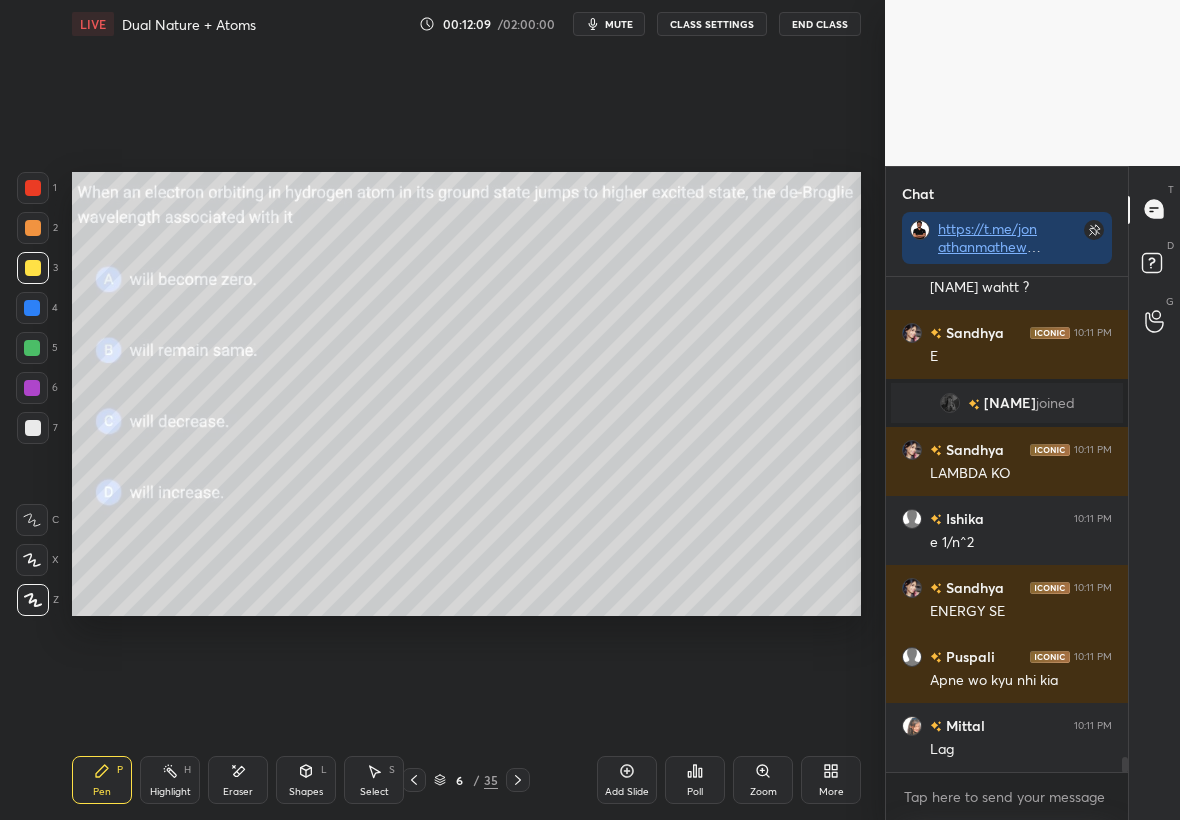 click at bounding box center [32, 348] 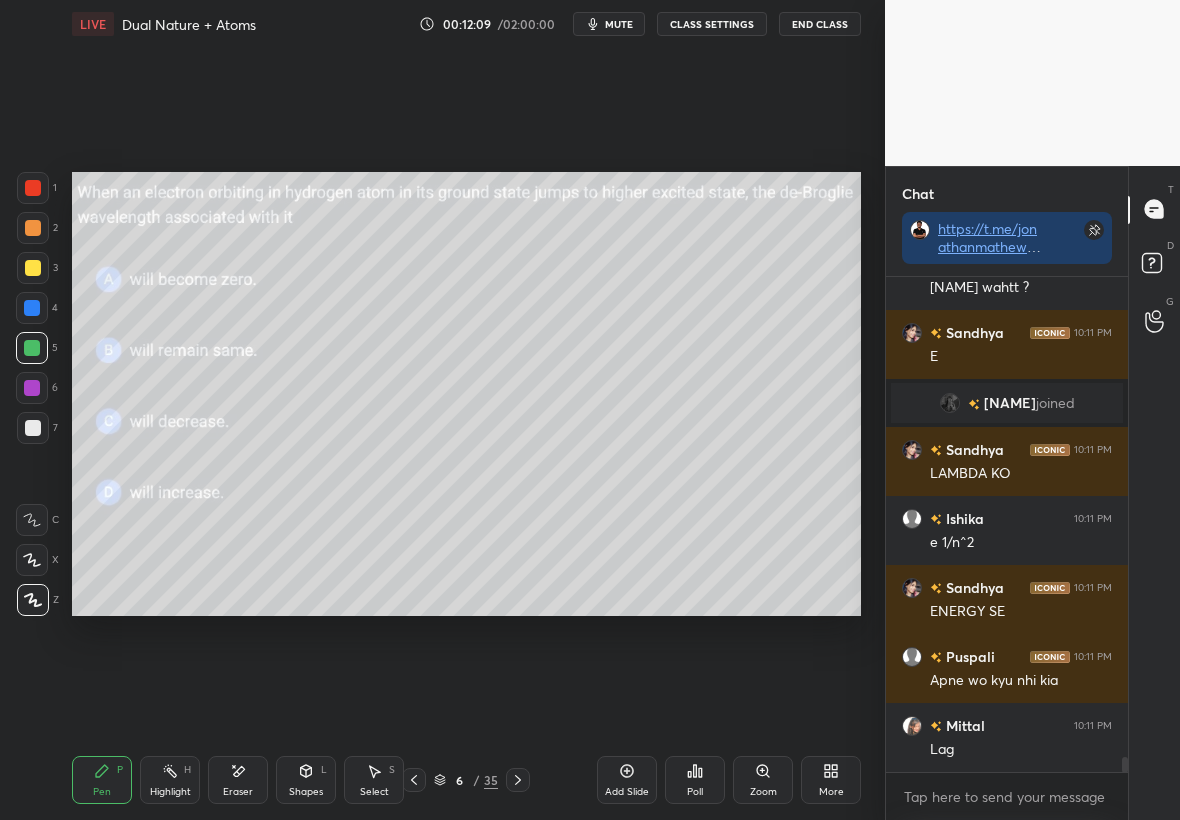 scroll, scrollTop: 16103, scrollLeft: 0, axis: vertical 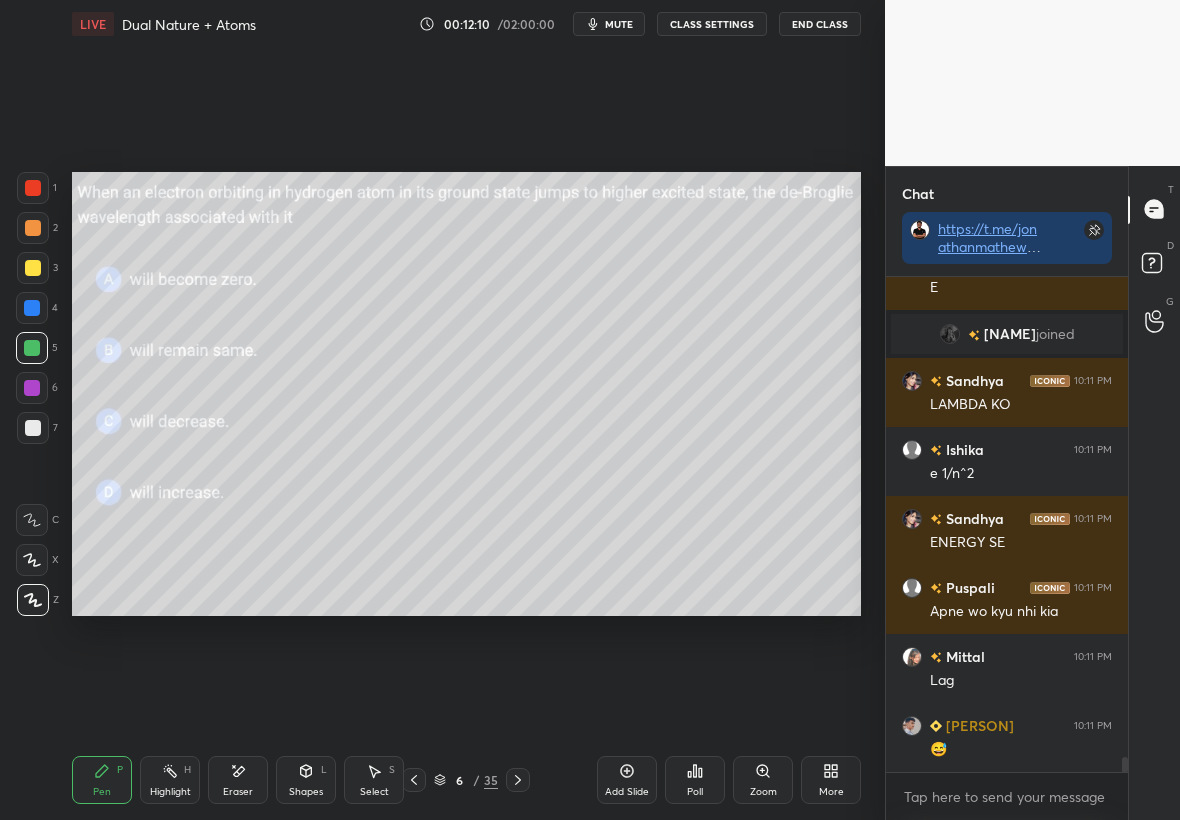 click on "Add Slide" at bounding box center [627, 780] 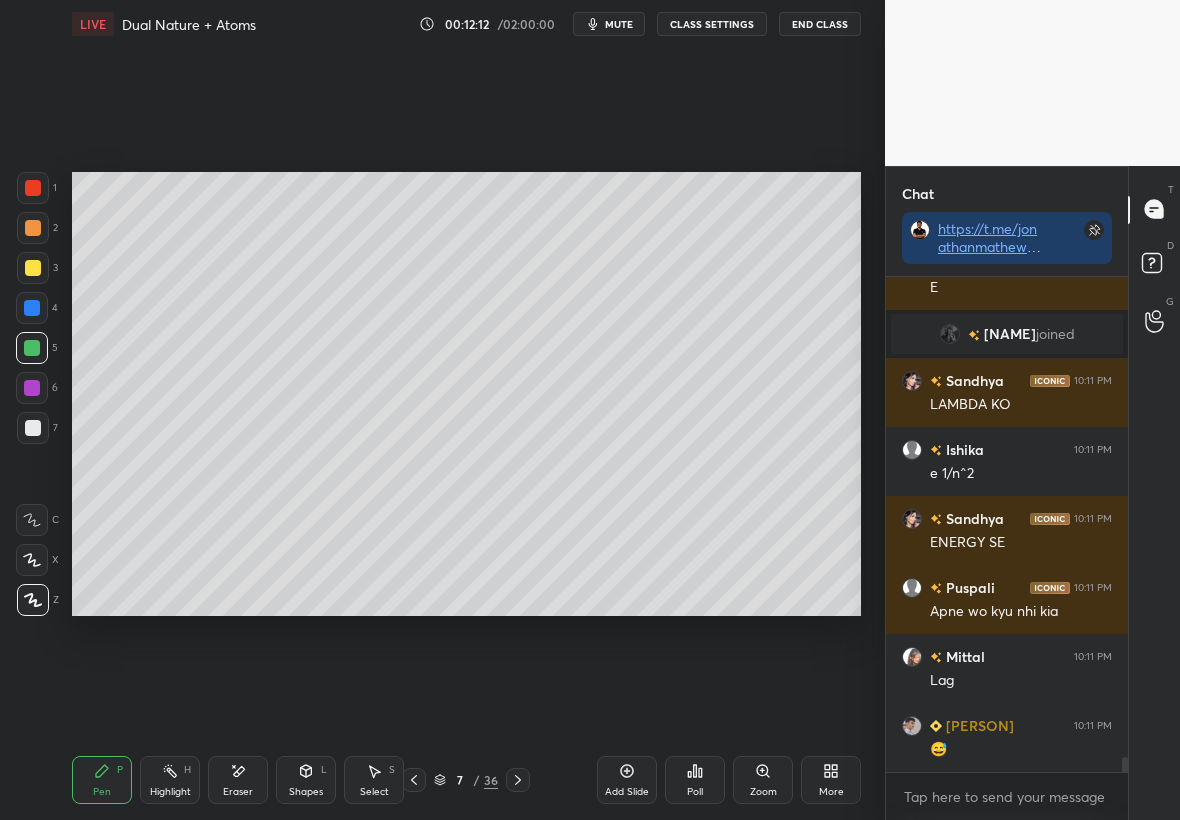 click at bounding box center [33, 268] 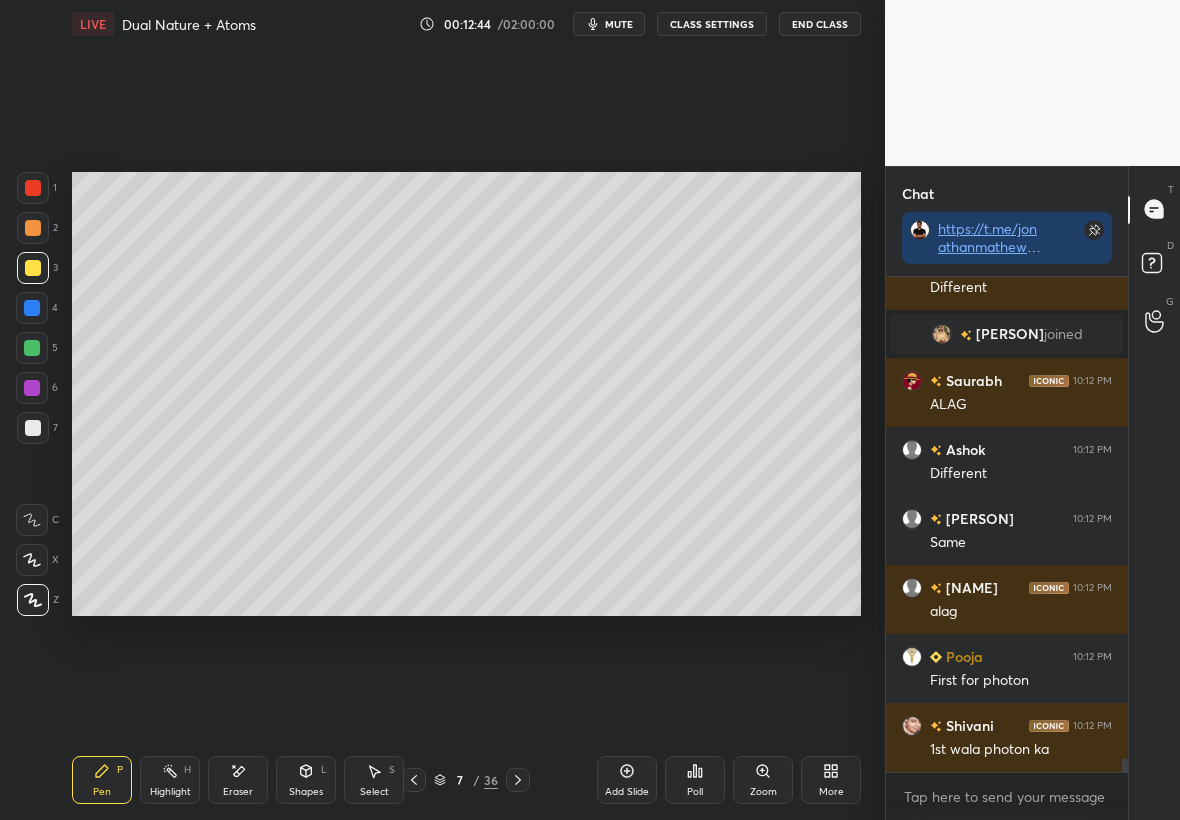 scroll, scrollTop: 17549, scrollLeft: 0, axis: vertical 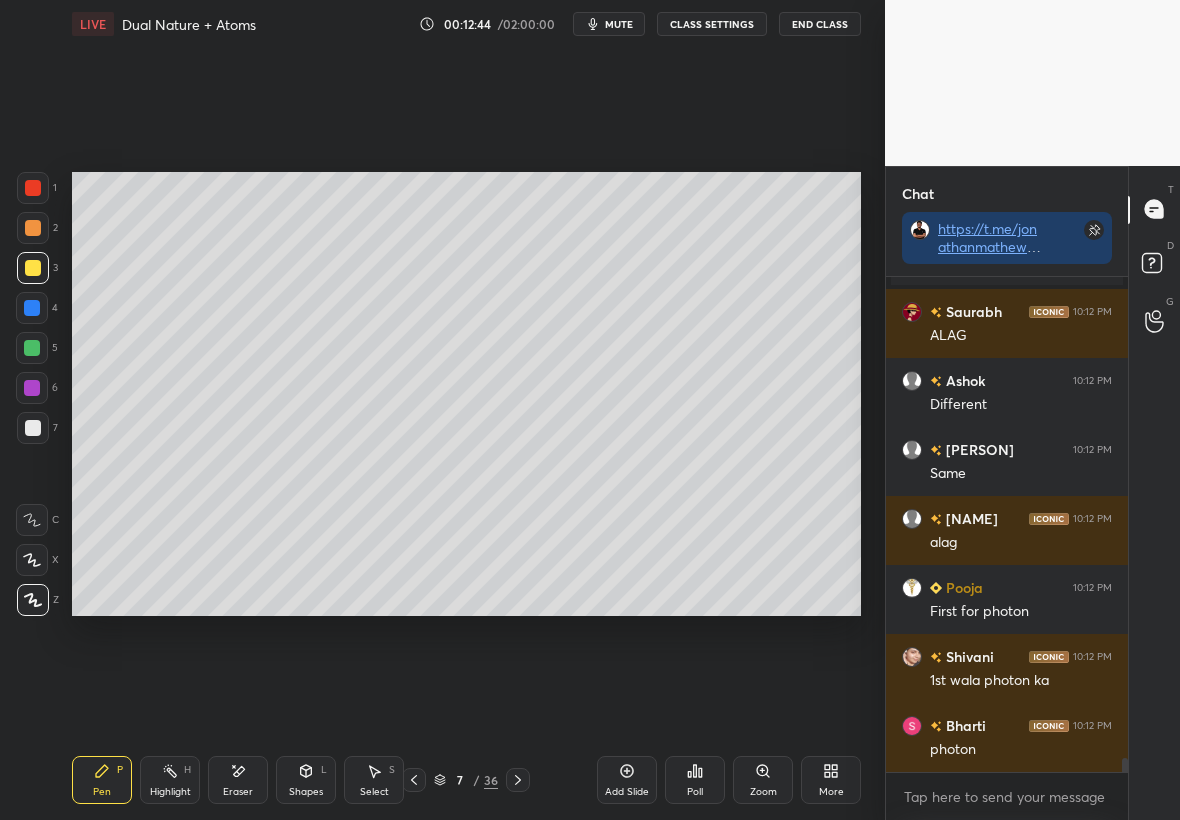 click at bounding box center [33, 268] 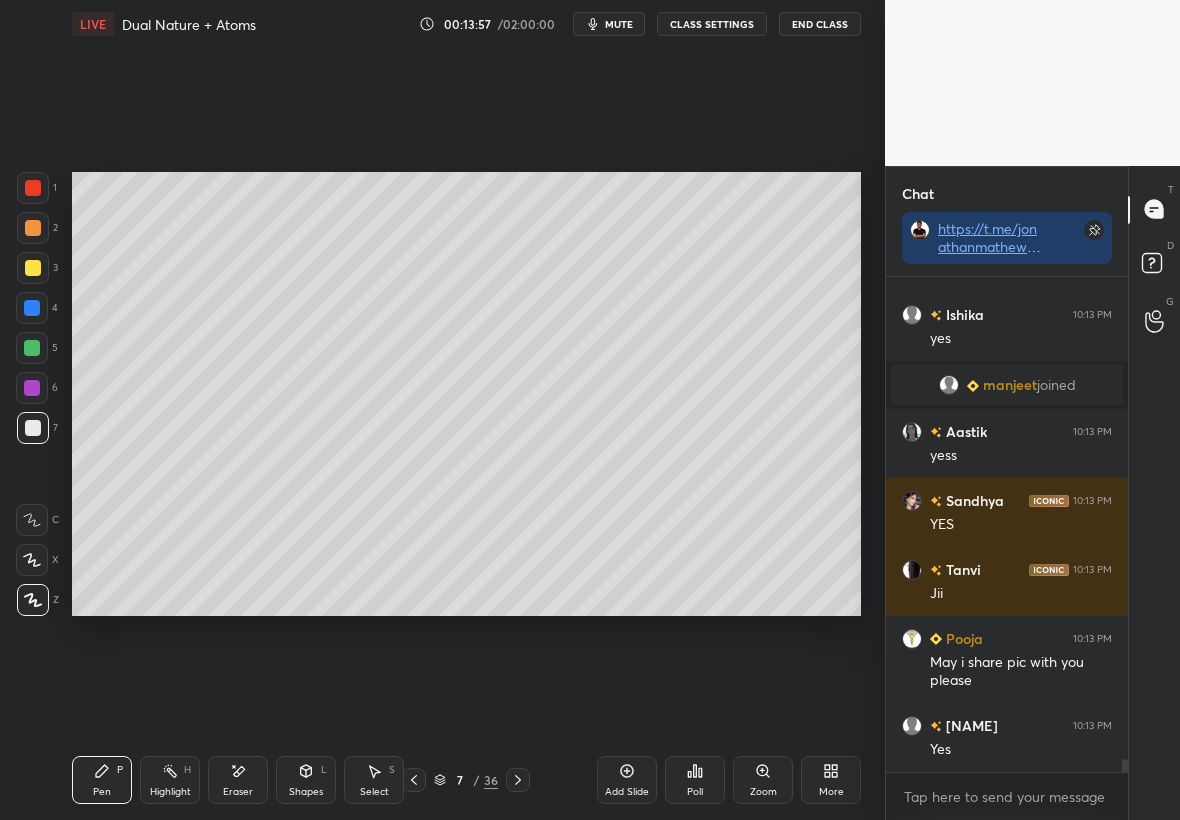 scroll, scrollTop: 18381, scrollLeft: 0, axis: vertical 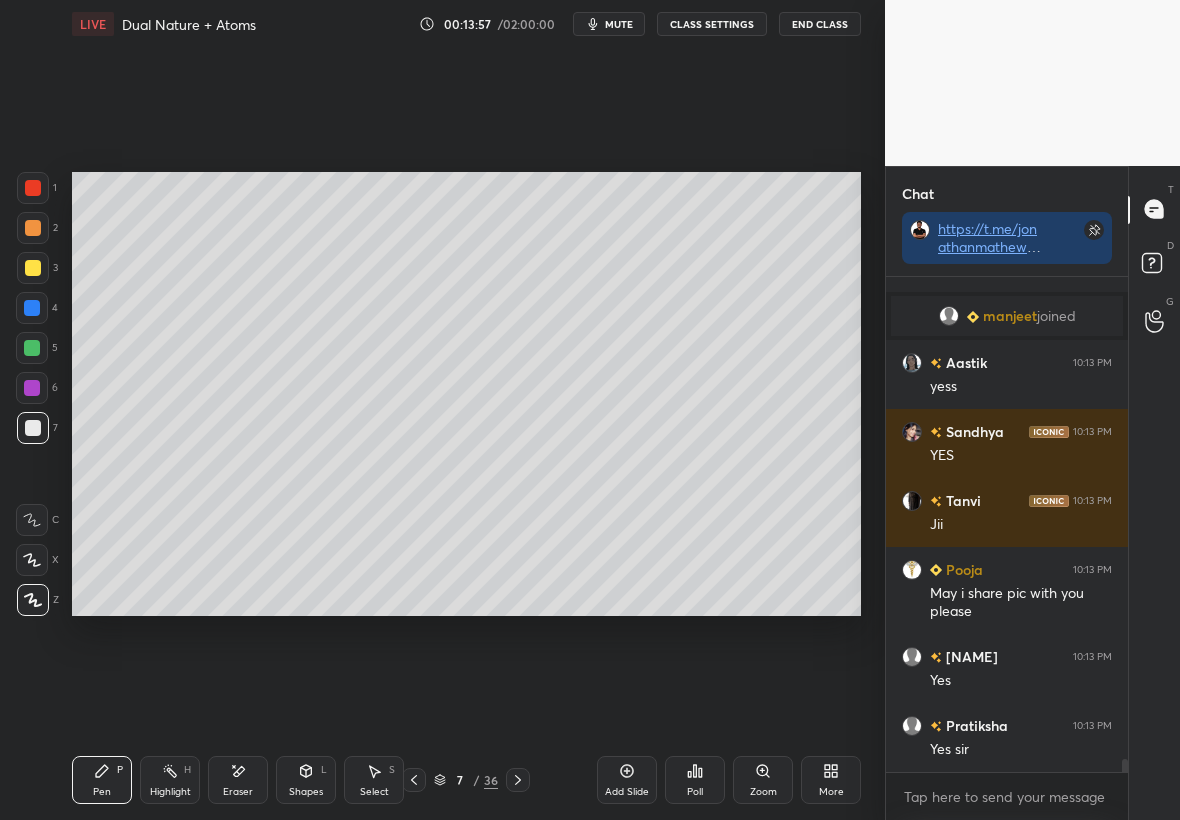 click 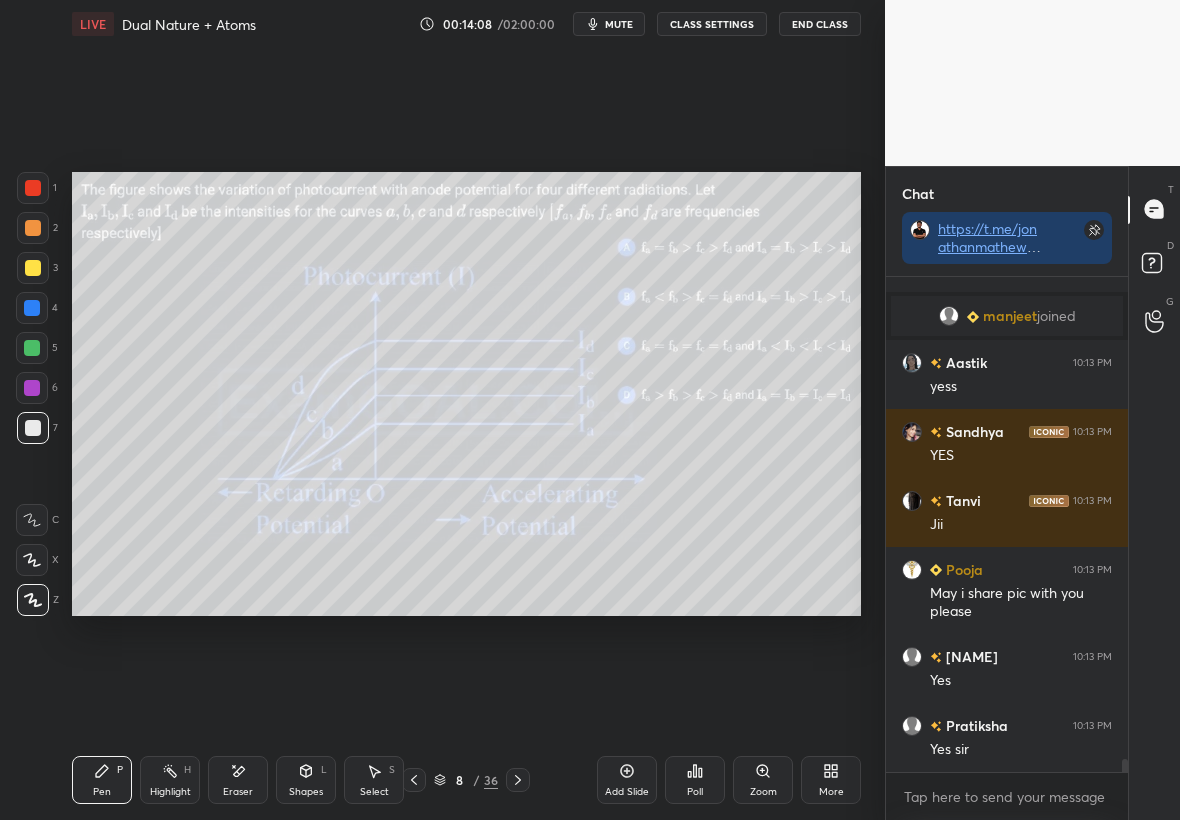 scroll, scrollTop: 18468, scrollLeft: 0, axis: vertical 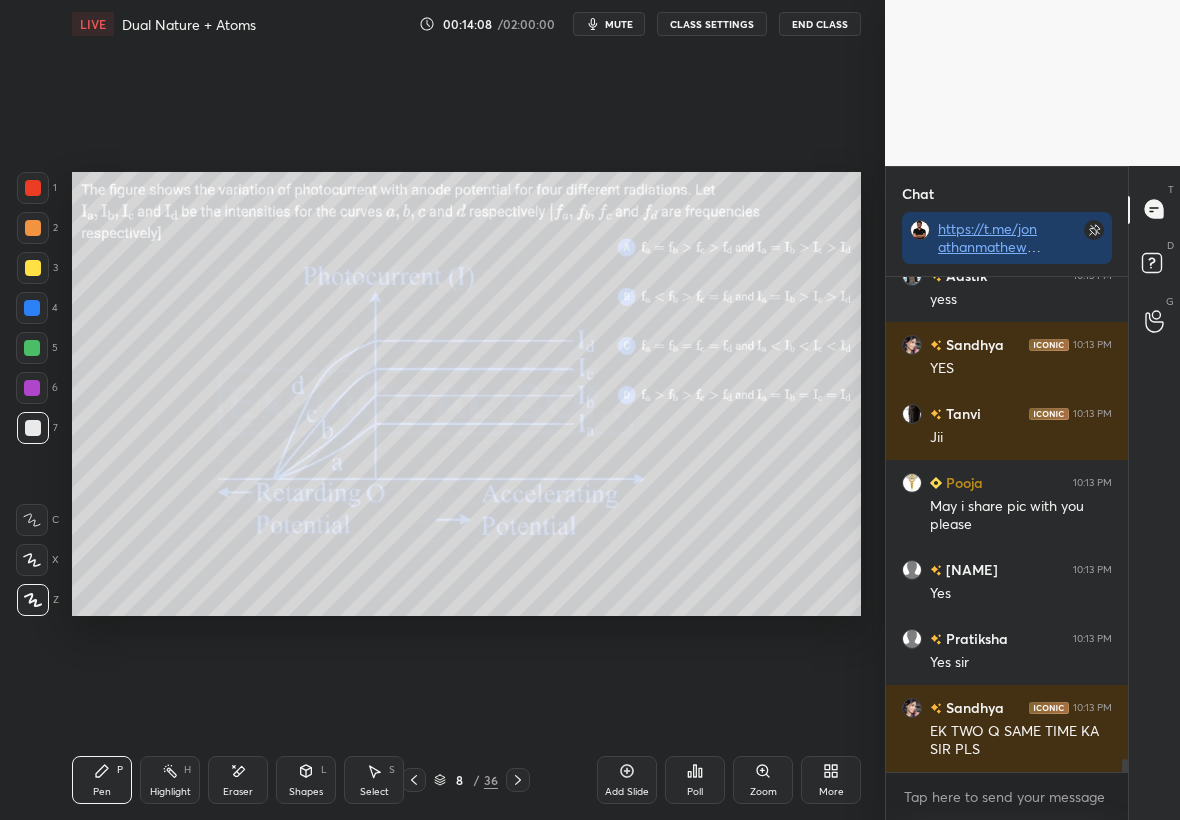 click 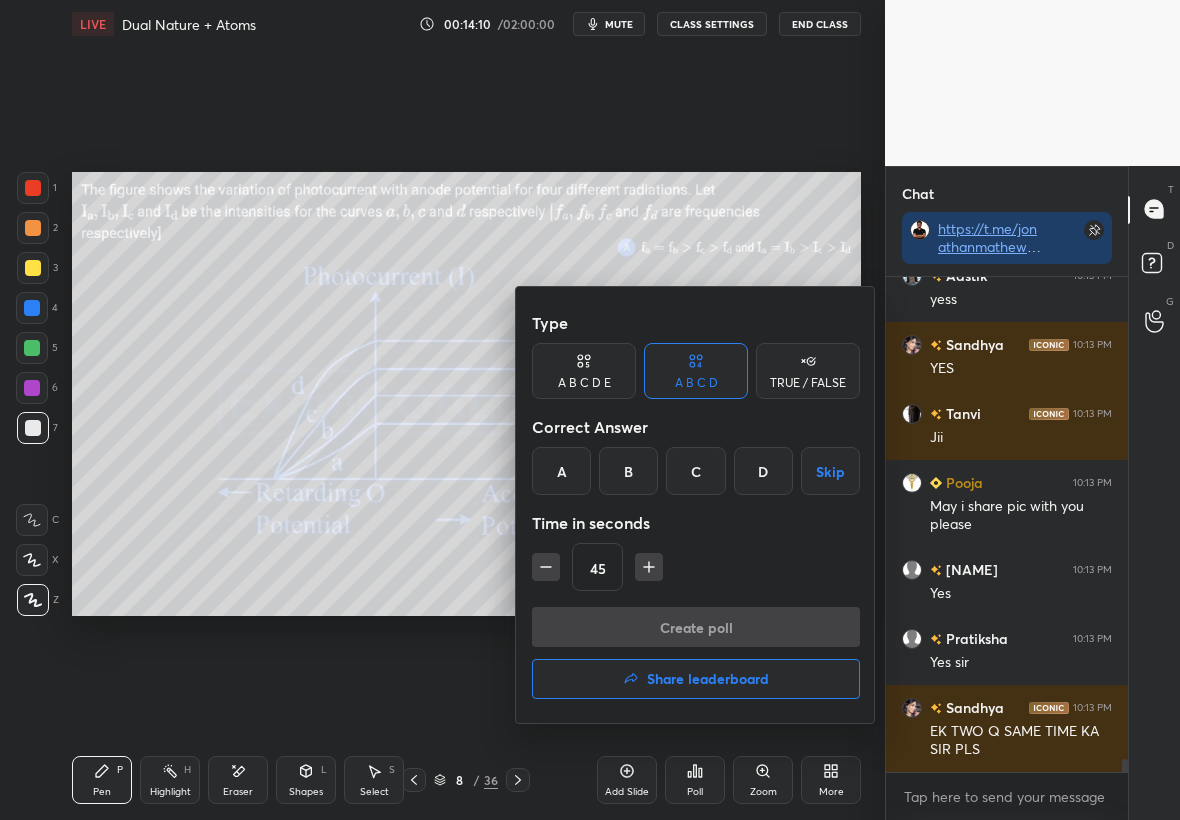 click on "C" at bounding box center [695, 471] 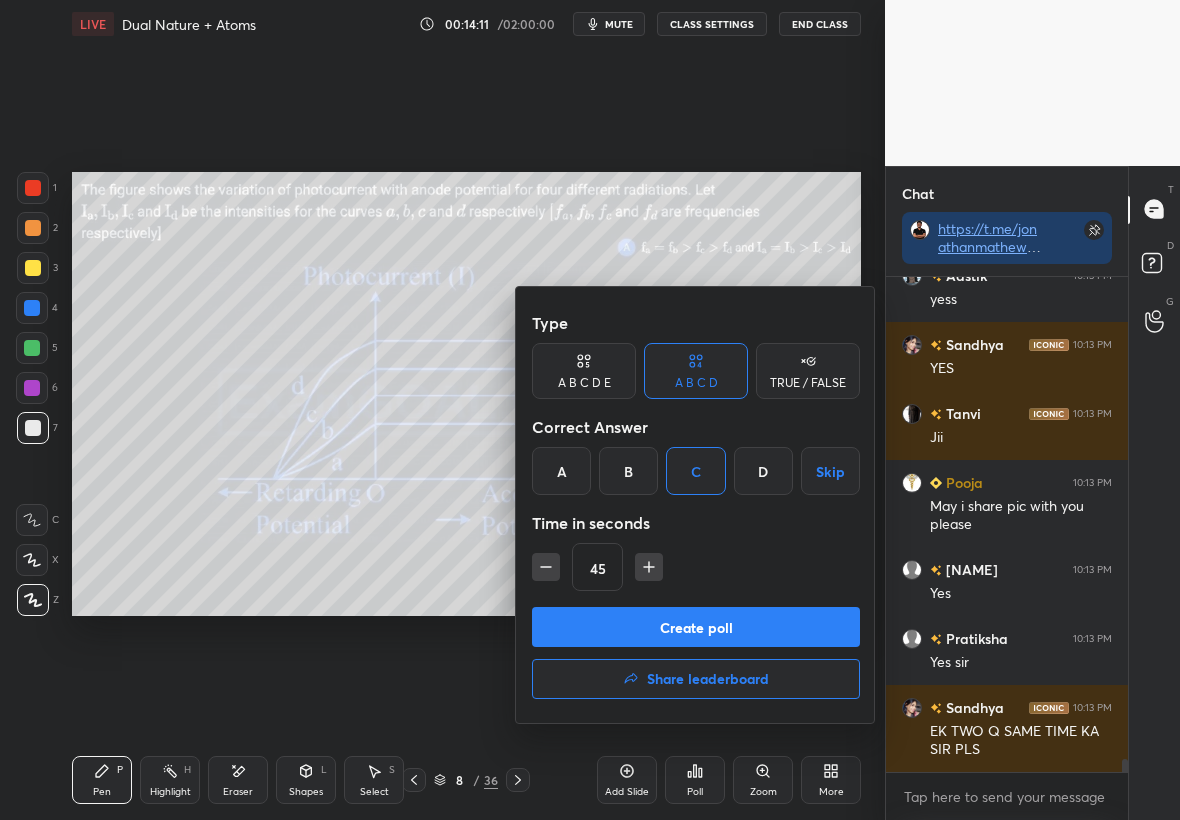 click on "Create poll" at bounding box center (696, 627) 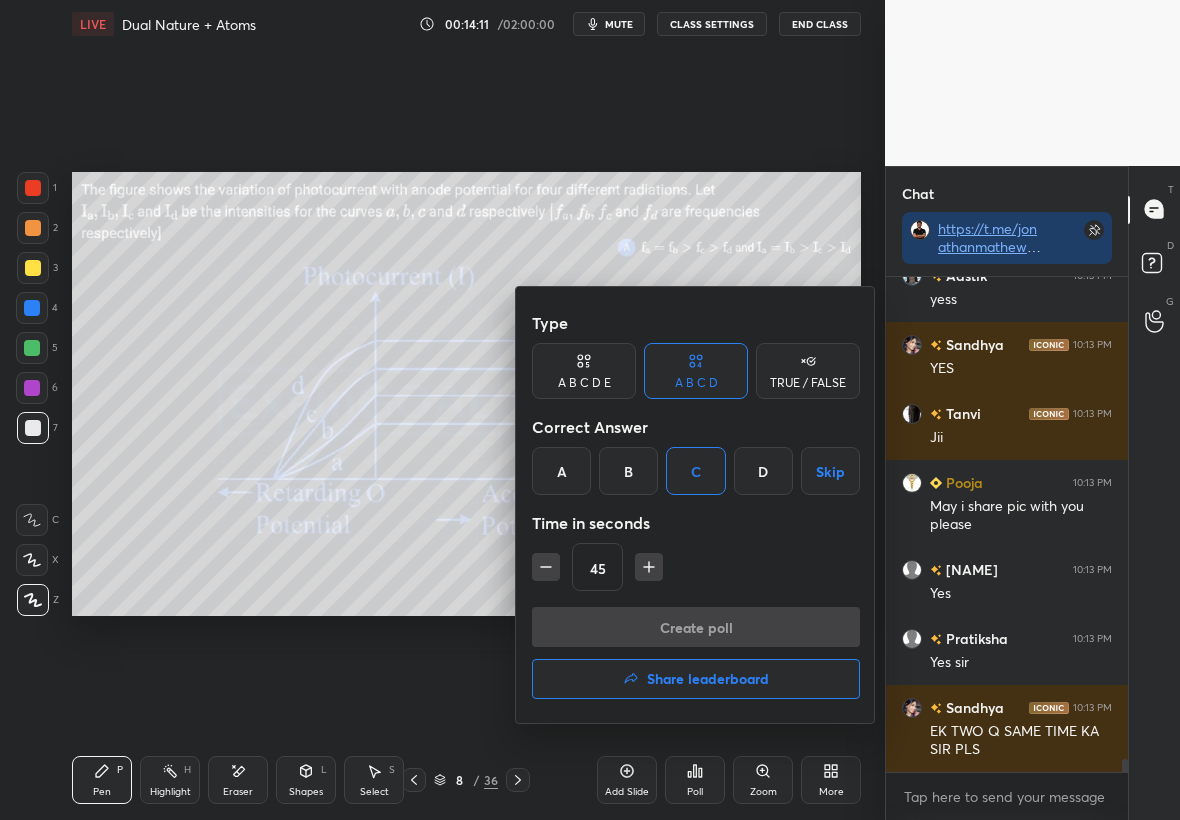 scroll, scrollTop: 447, scrollLeft: 236, axis: both 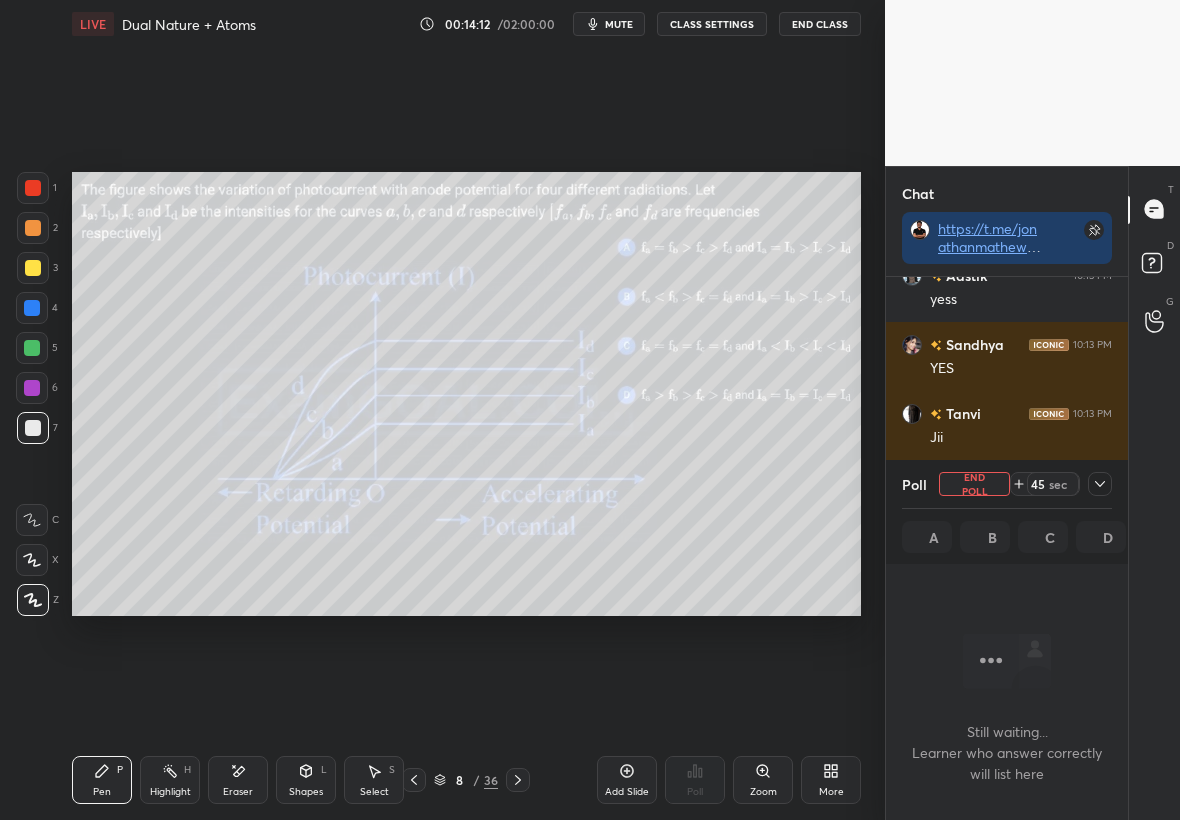 click 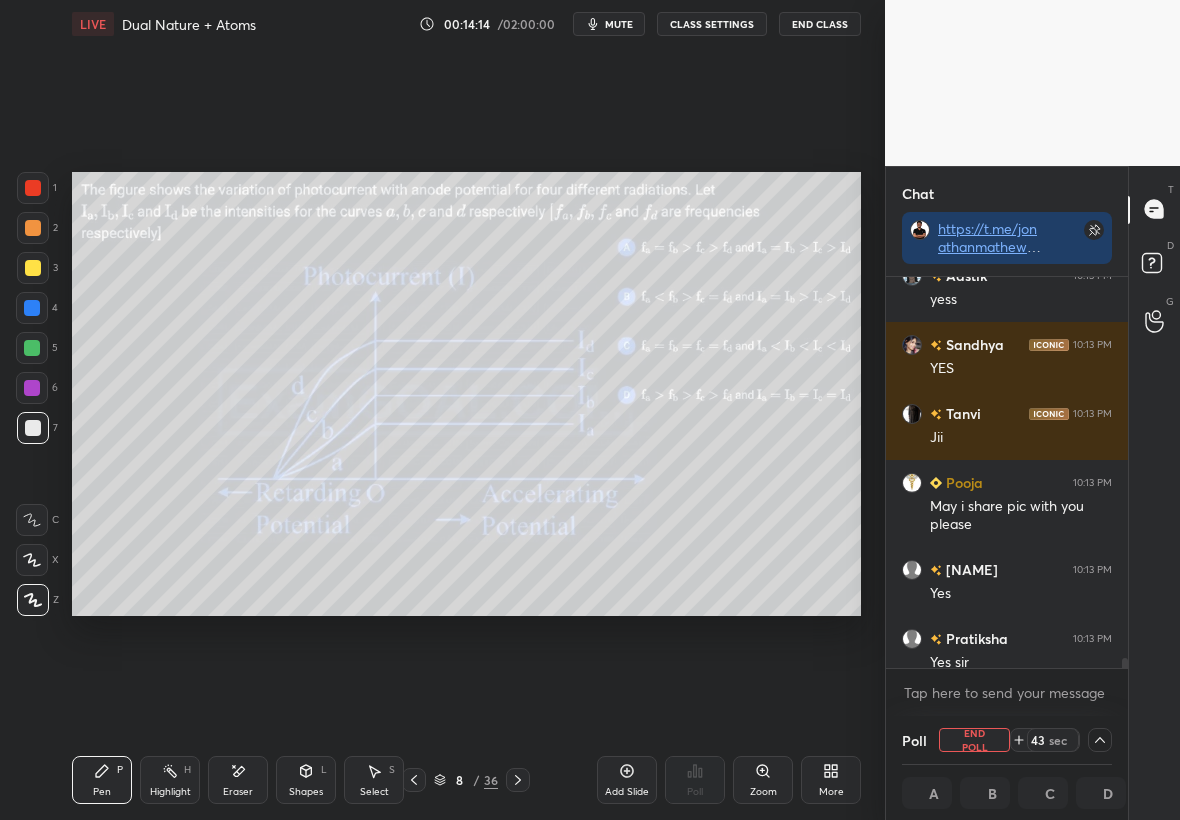 scroll, scrollTop: 1, scrollLeft: 7, axis: both 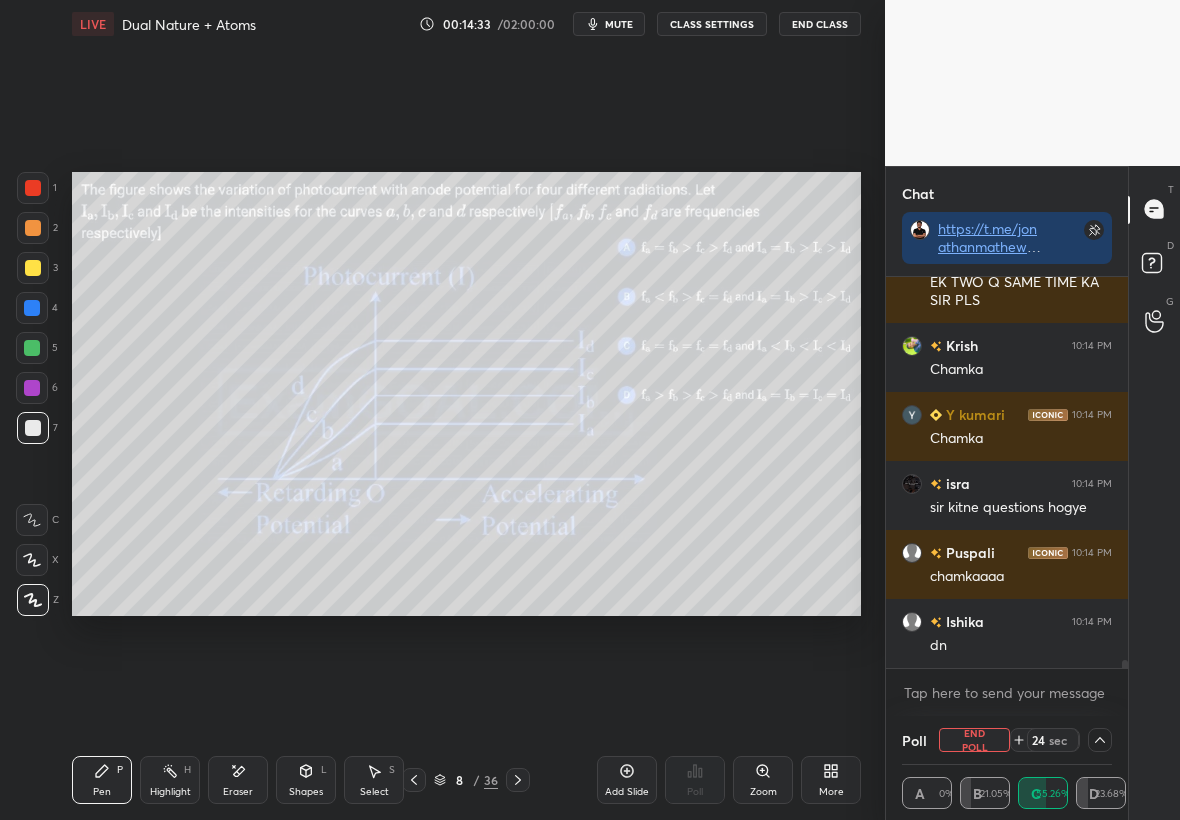 click 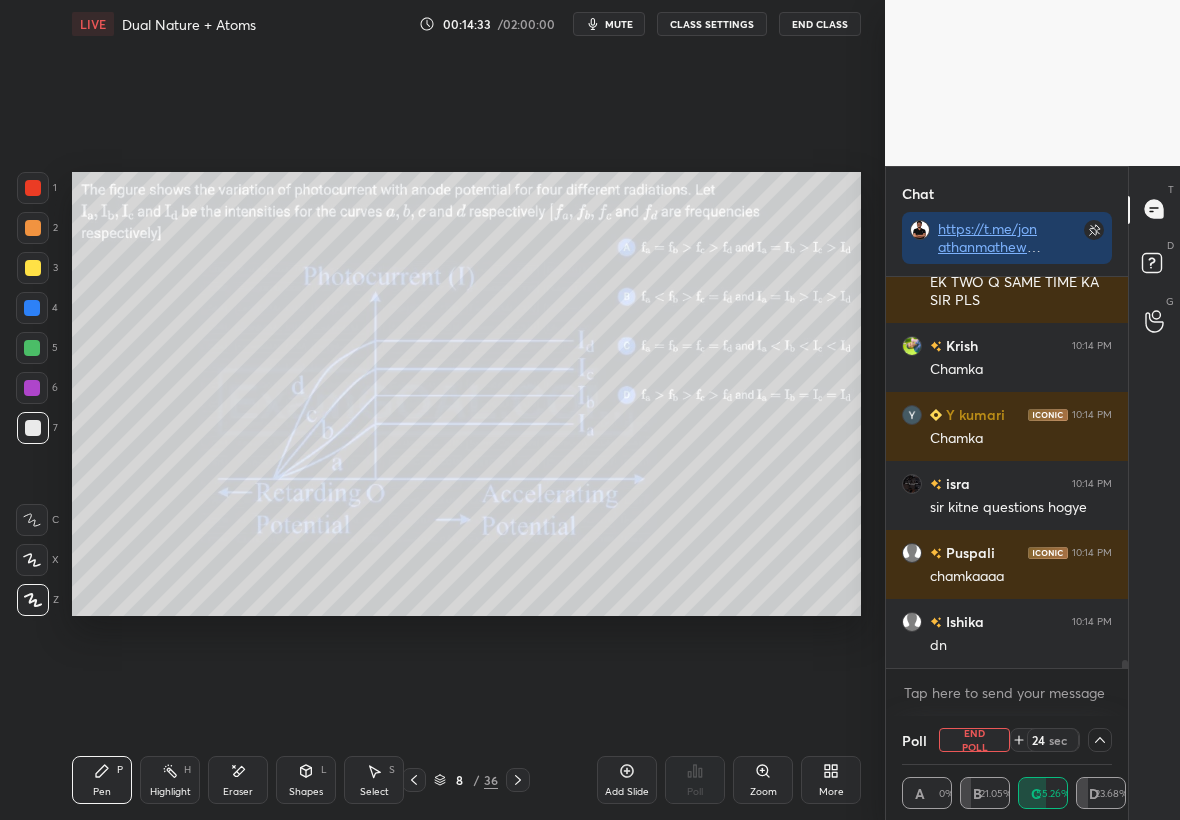 scroll, scrollTop: 18986, scrollLeft: 0, axis: vertical 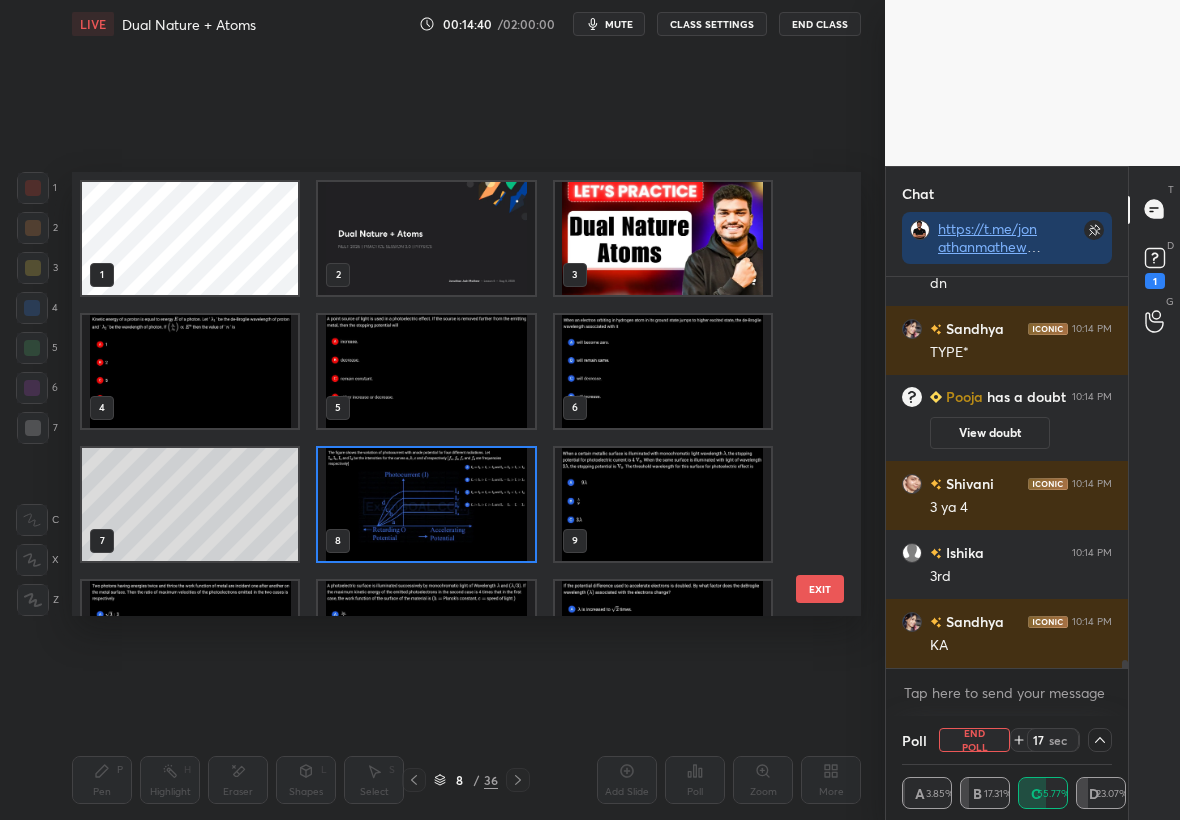 click at bounding box center (426, 504) 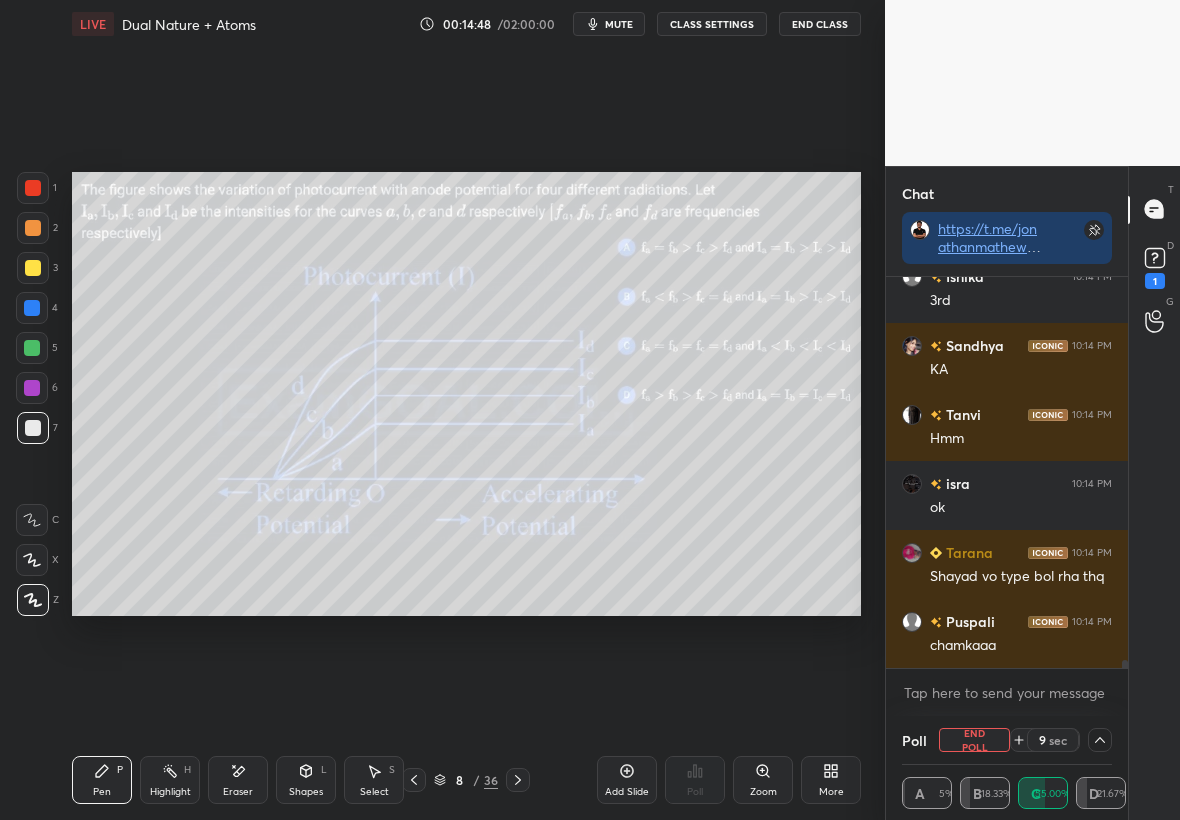 click at bounding box center [33, 268] 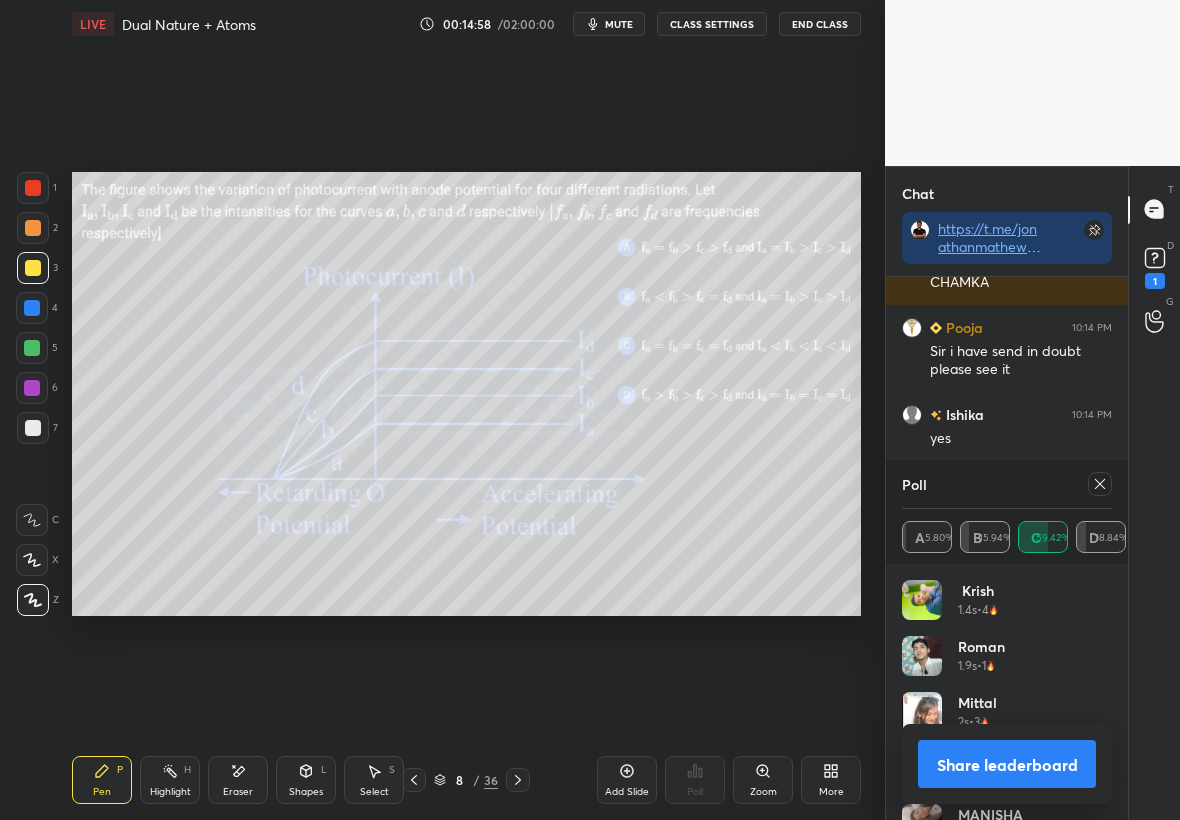 click 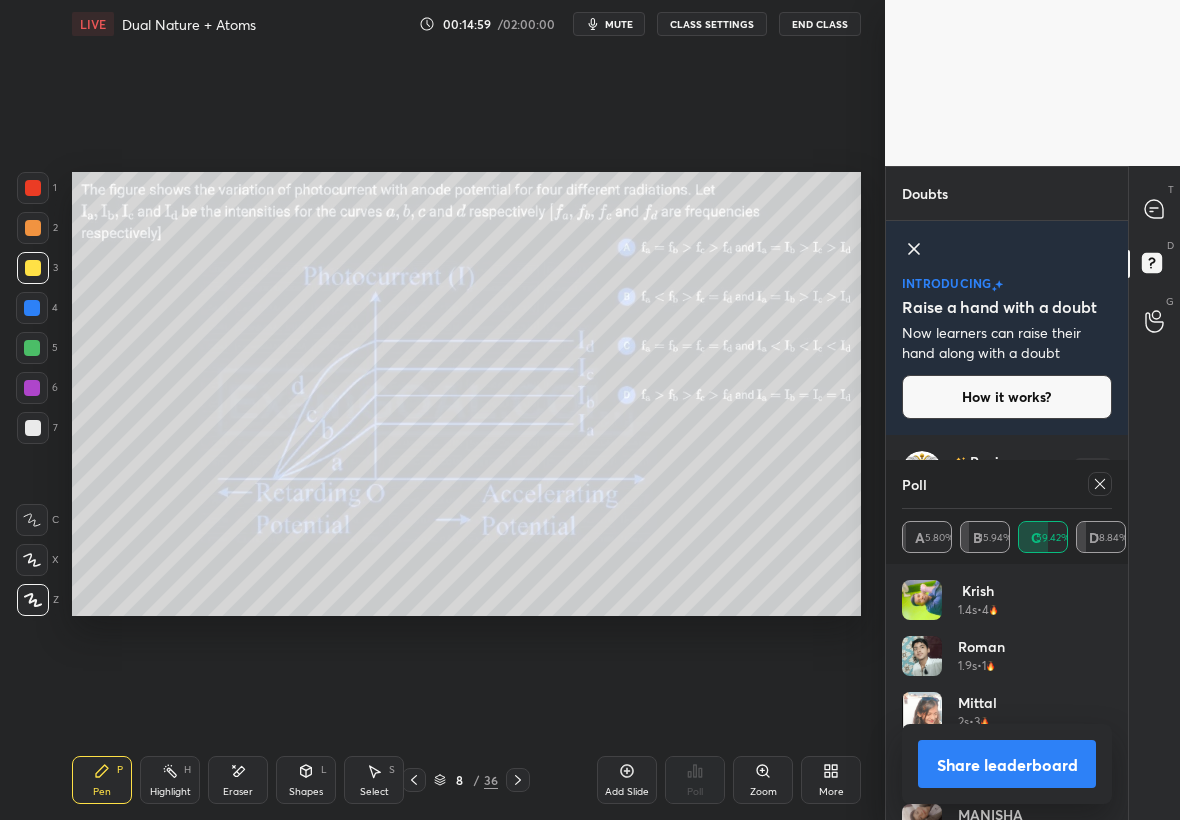 click 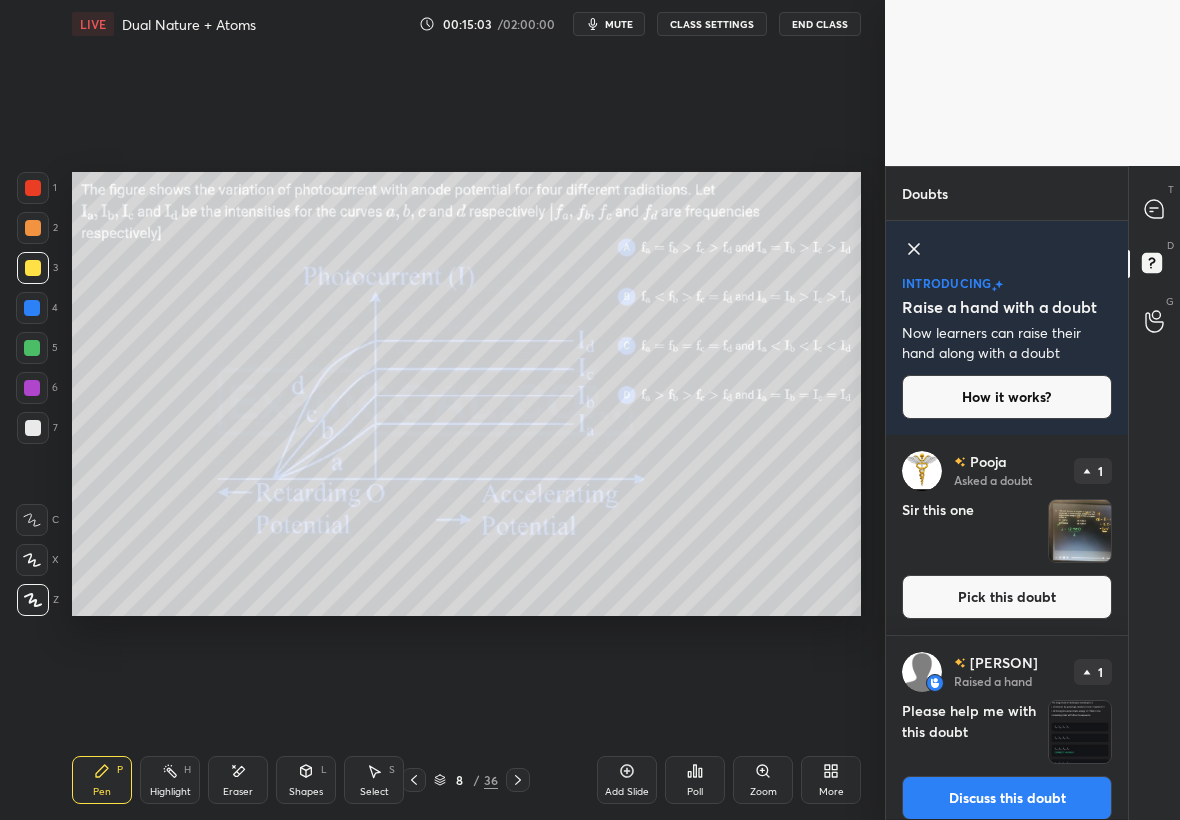 click at bounding box center [1080, 531] 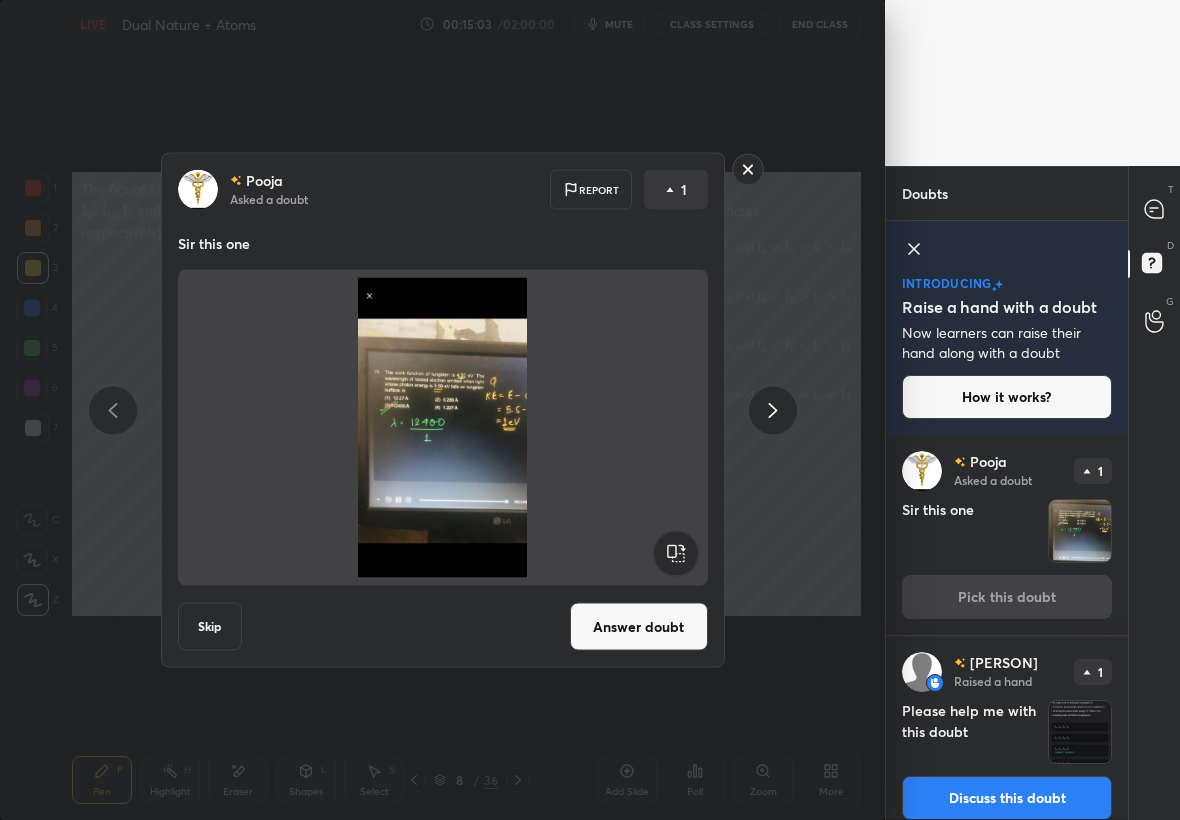 click at bounding box center (1080, 531) 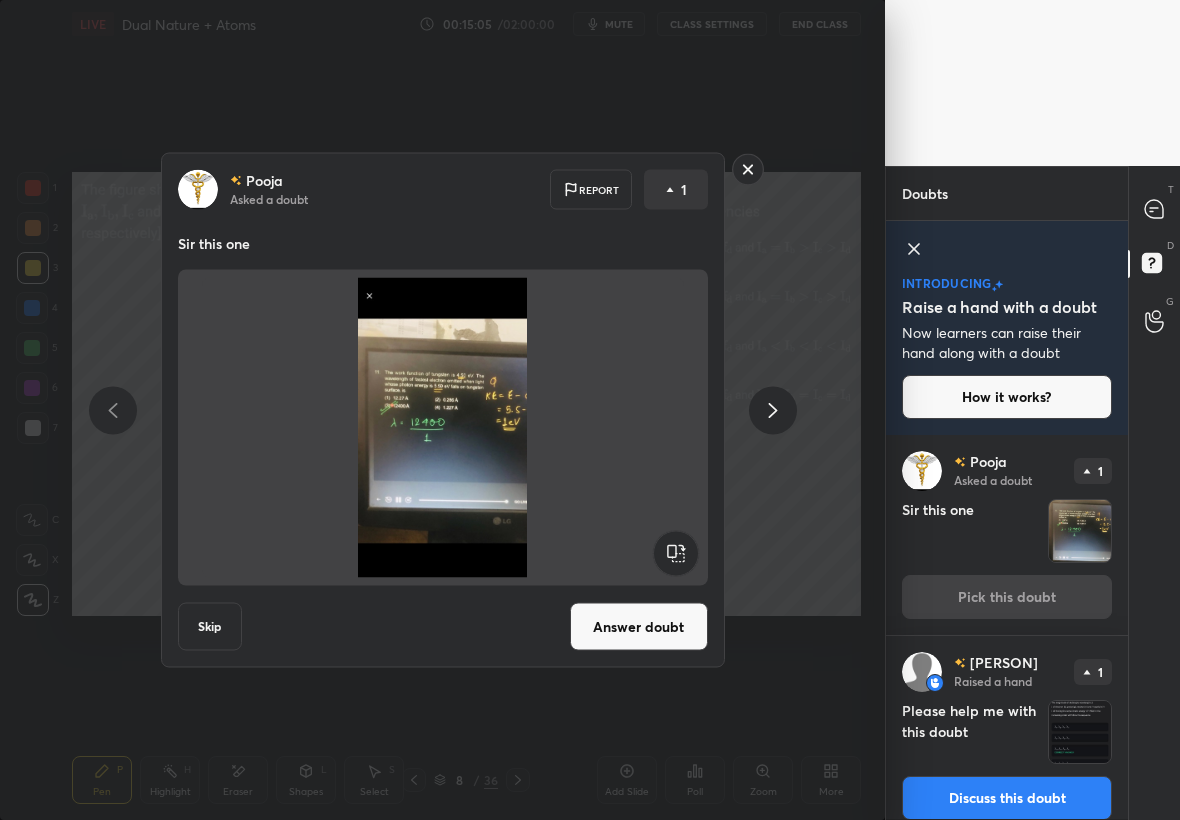 click 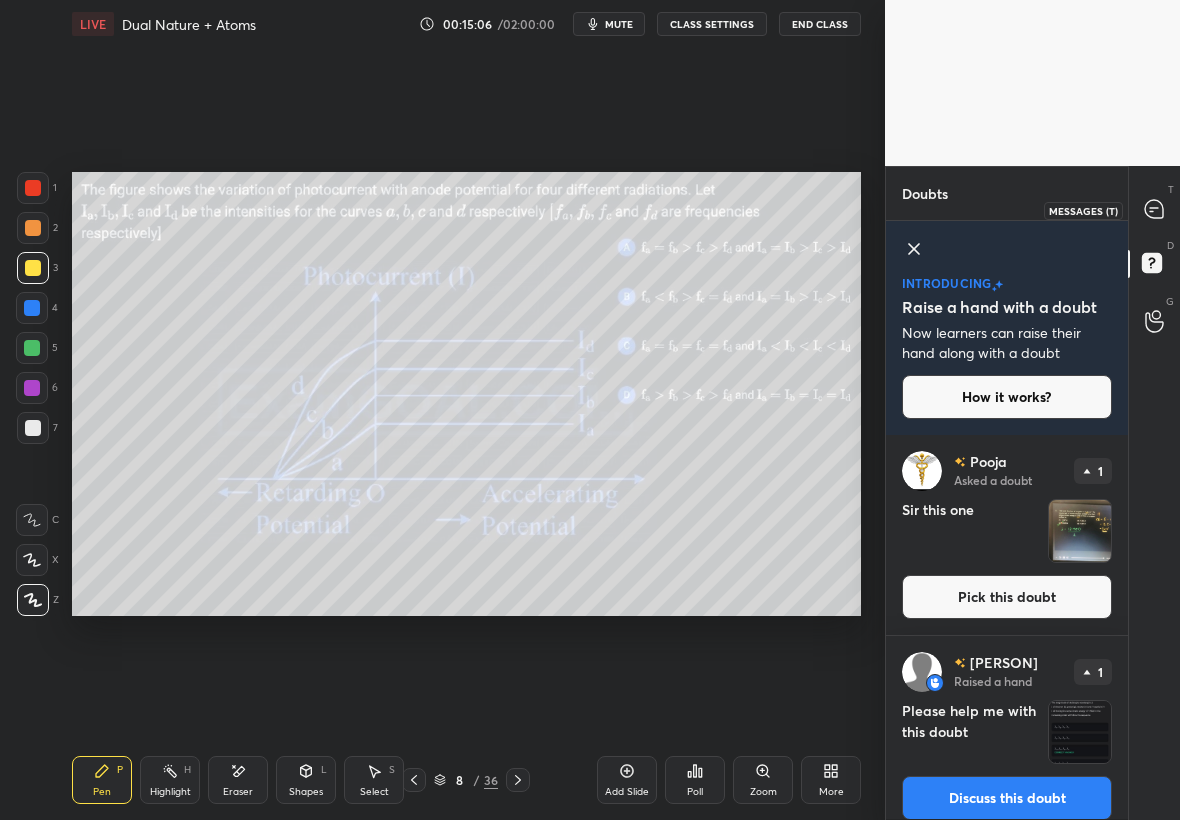 click 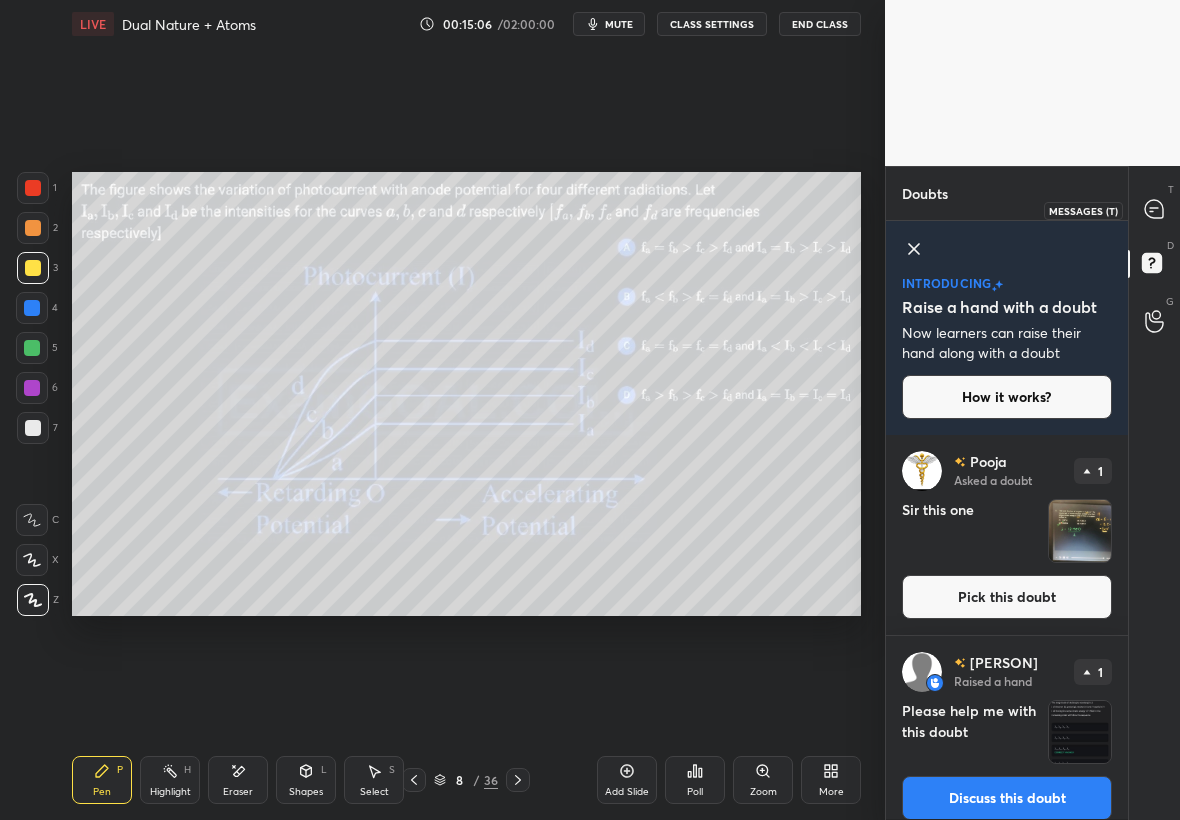 type on "x" 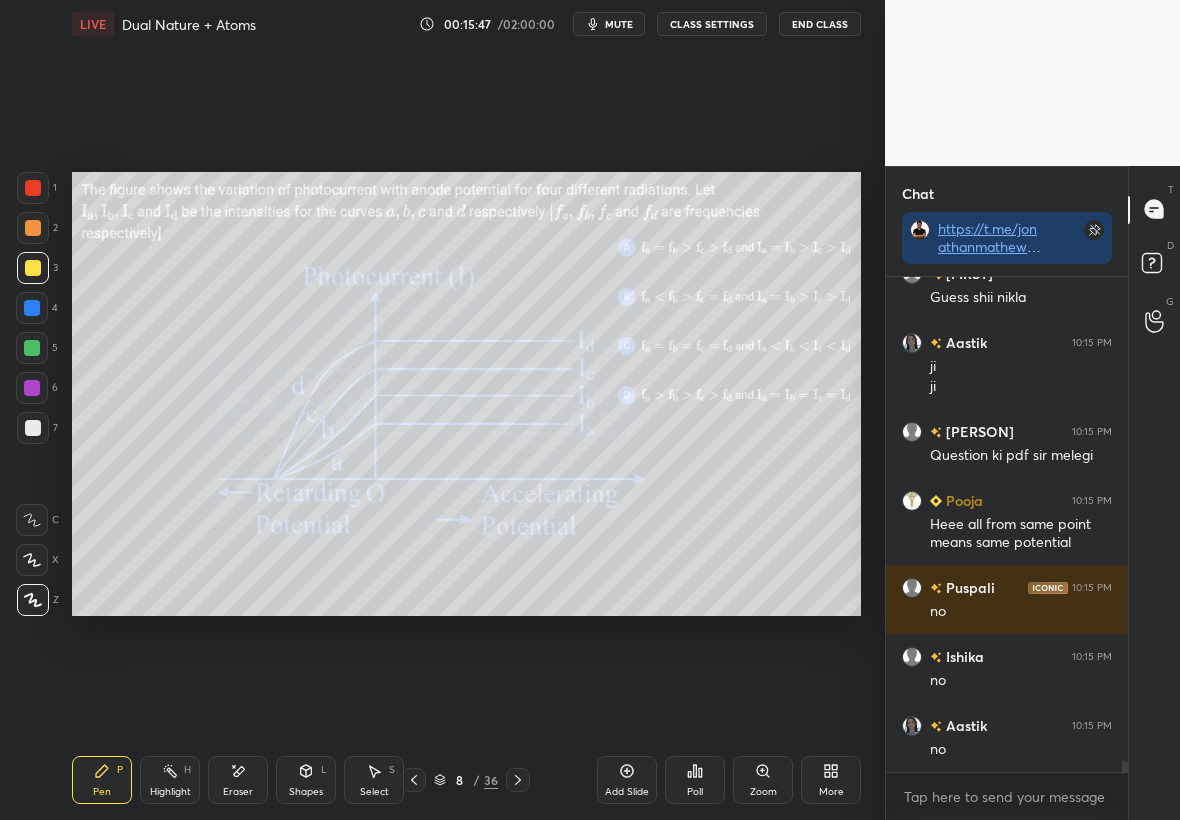 click on "Highlight H" at bounding box center (170, 780) 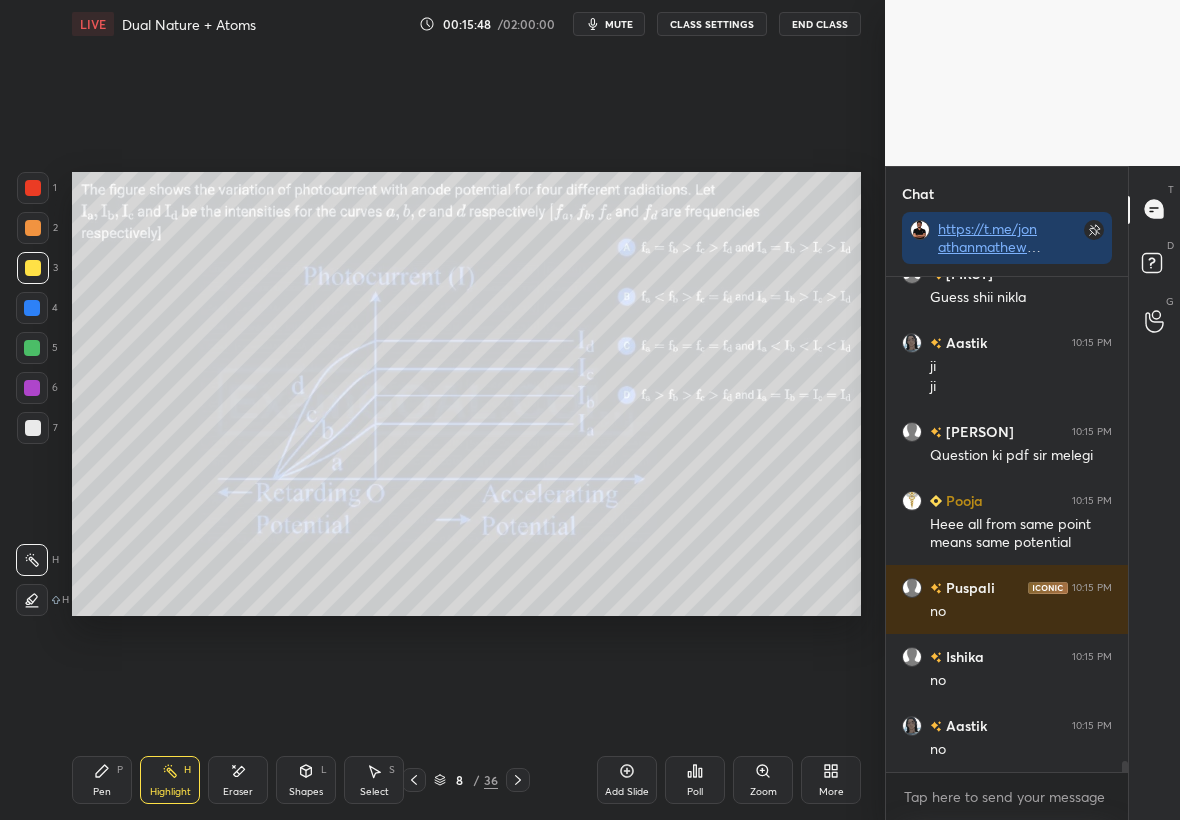 click on "1 2 3 4 5 6 7 C X Z E E Erase all   H H" at bounding box center (32, 394) 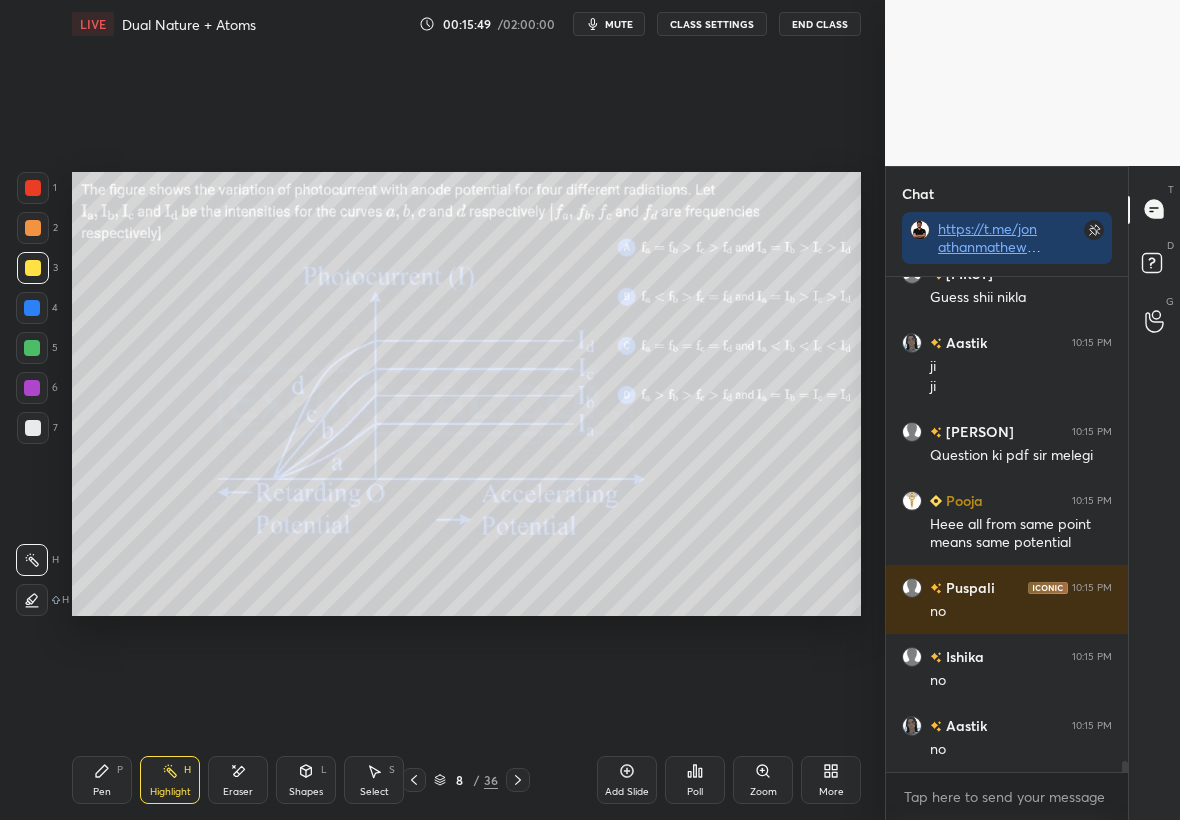 click at bounding box center (33, 188) 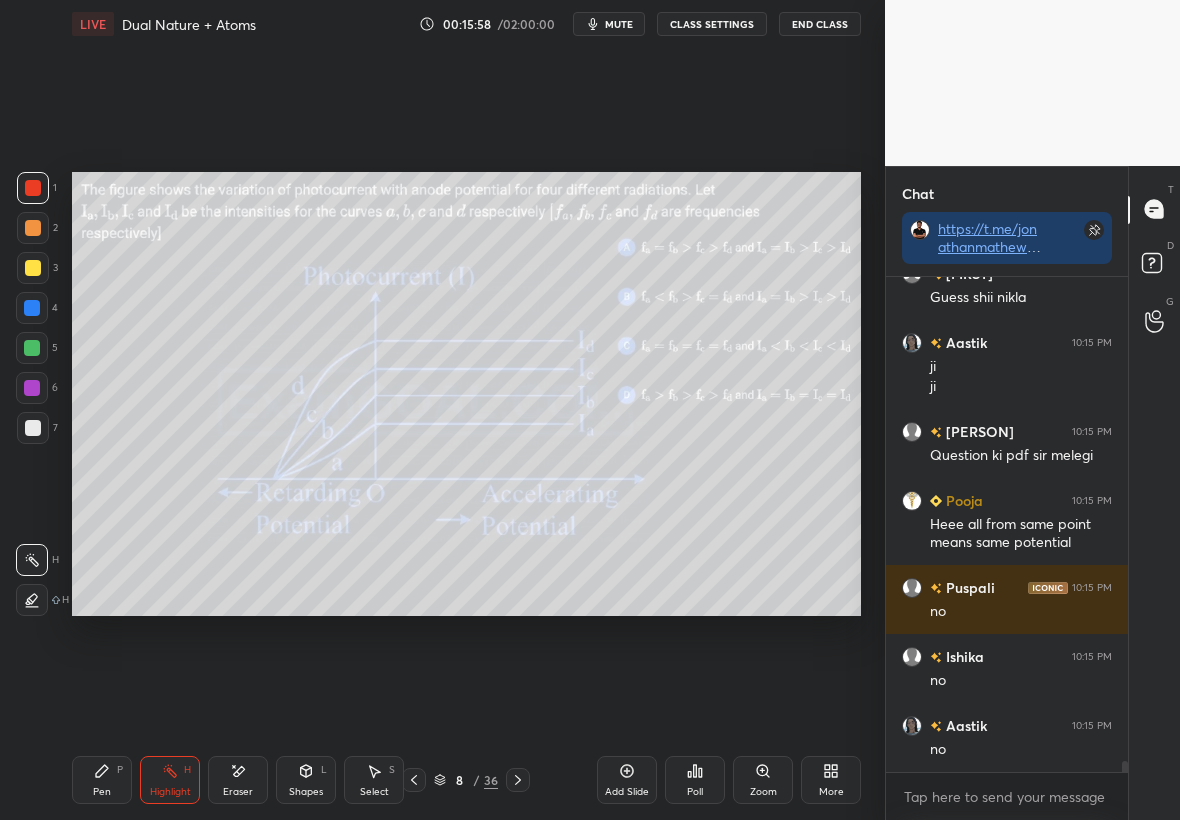 scroll, scrollTop: 21182, scrollLeft: 0, axis: vertical 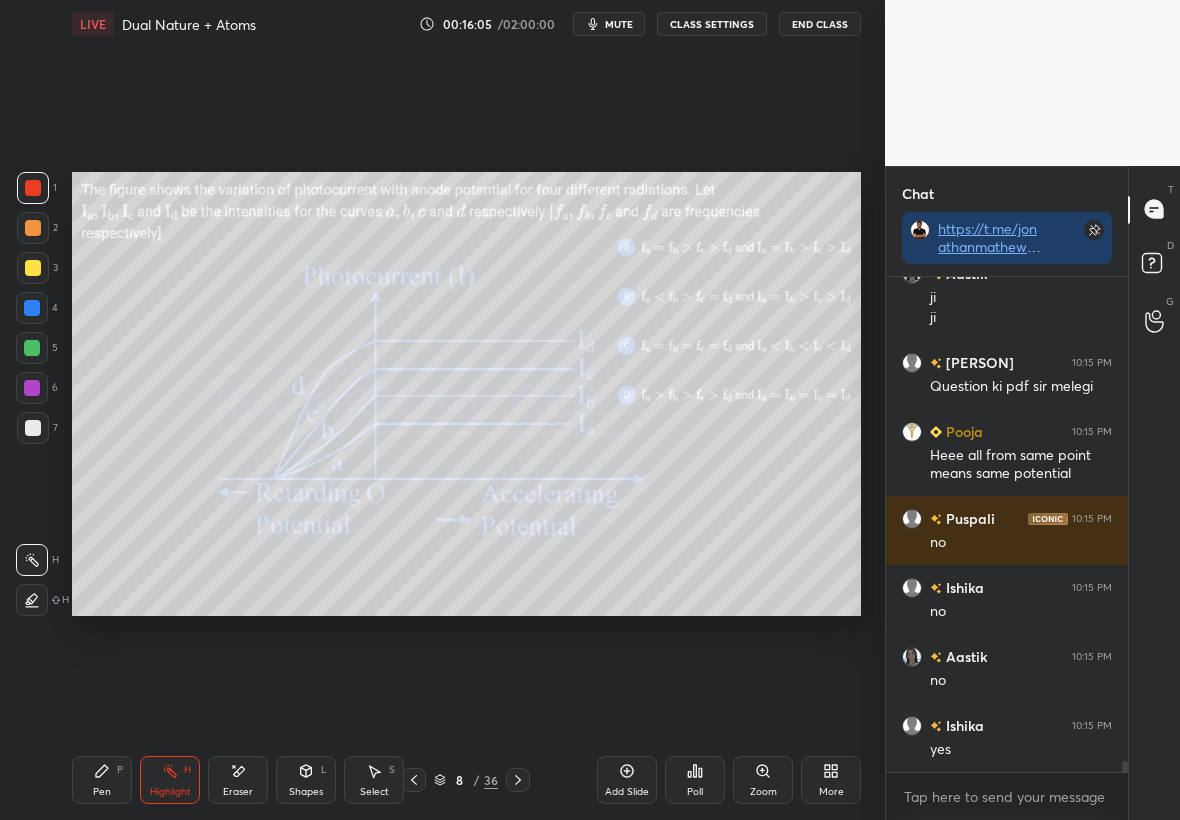 click on "P" at bounding box center (120, 770) 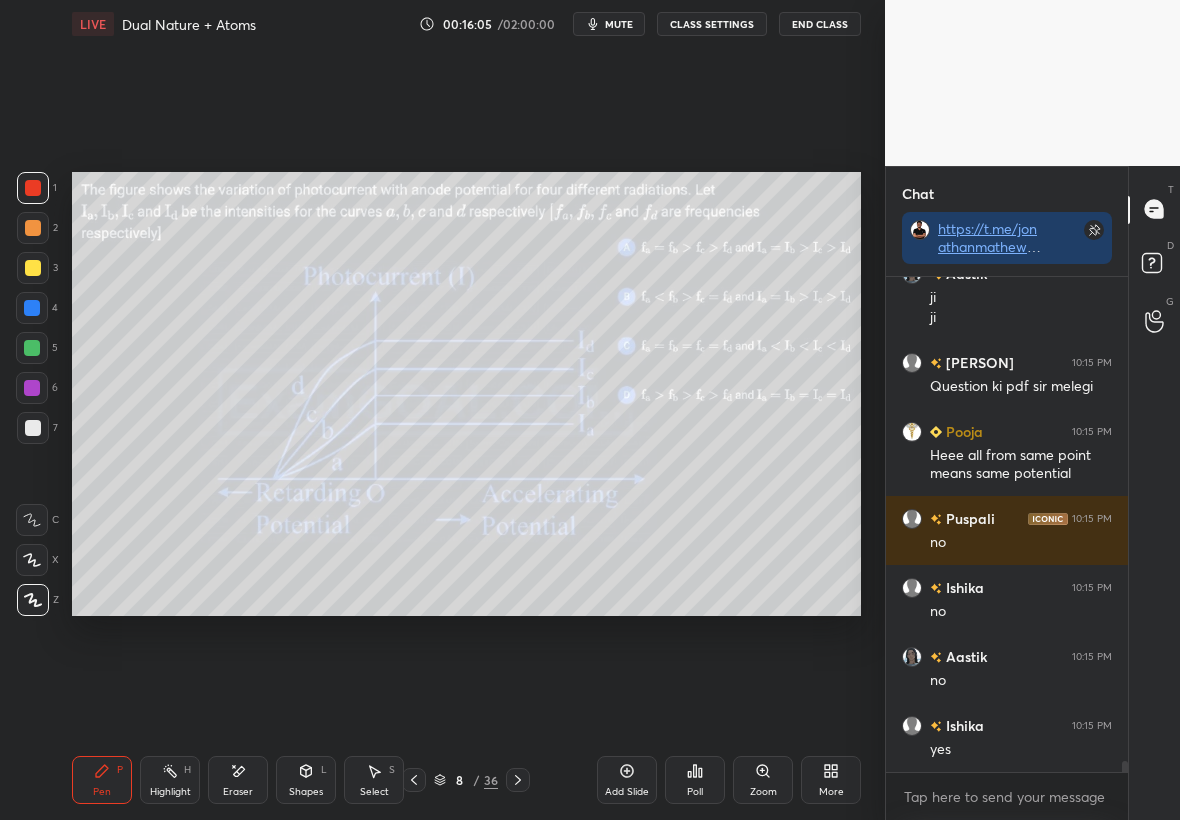 click at bounding box center (33, 268) 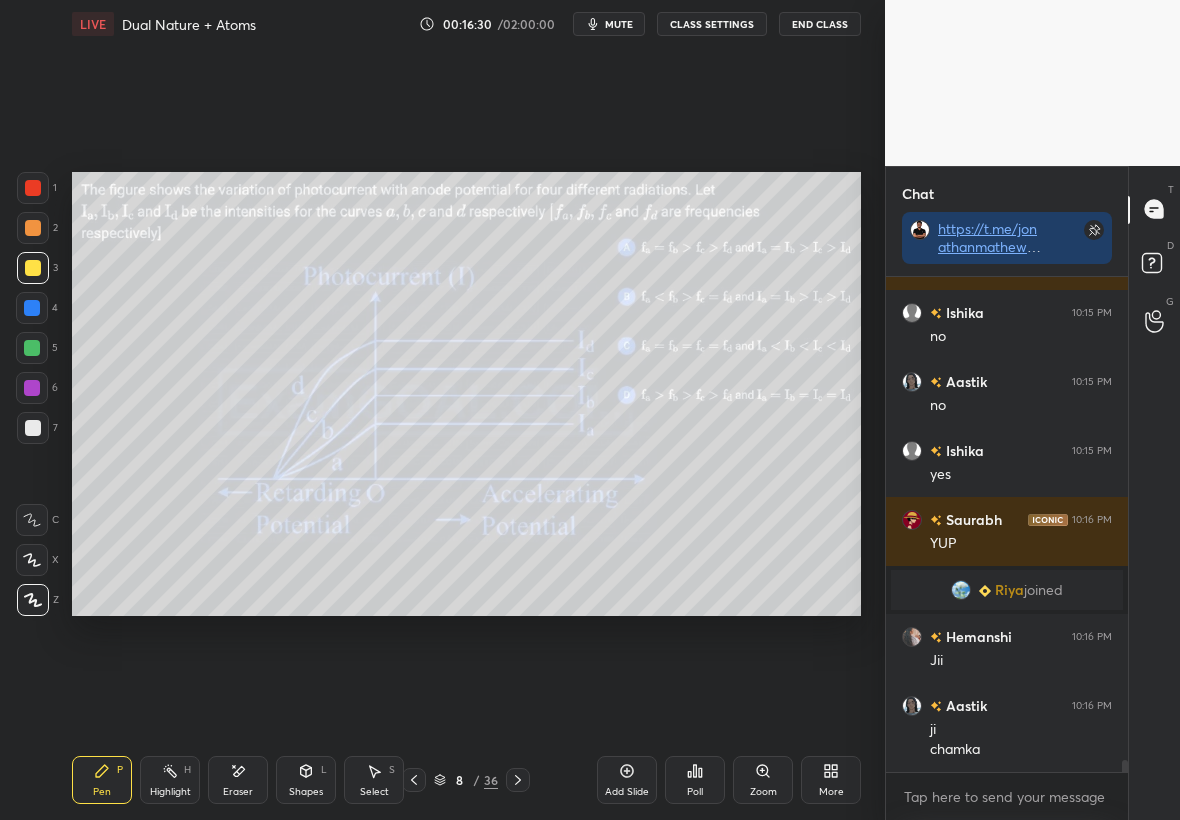 scroll, scrollTop: 20460, scrollLeft: 0, axis: vertical 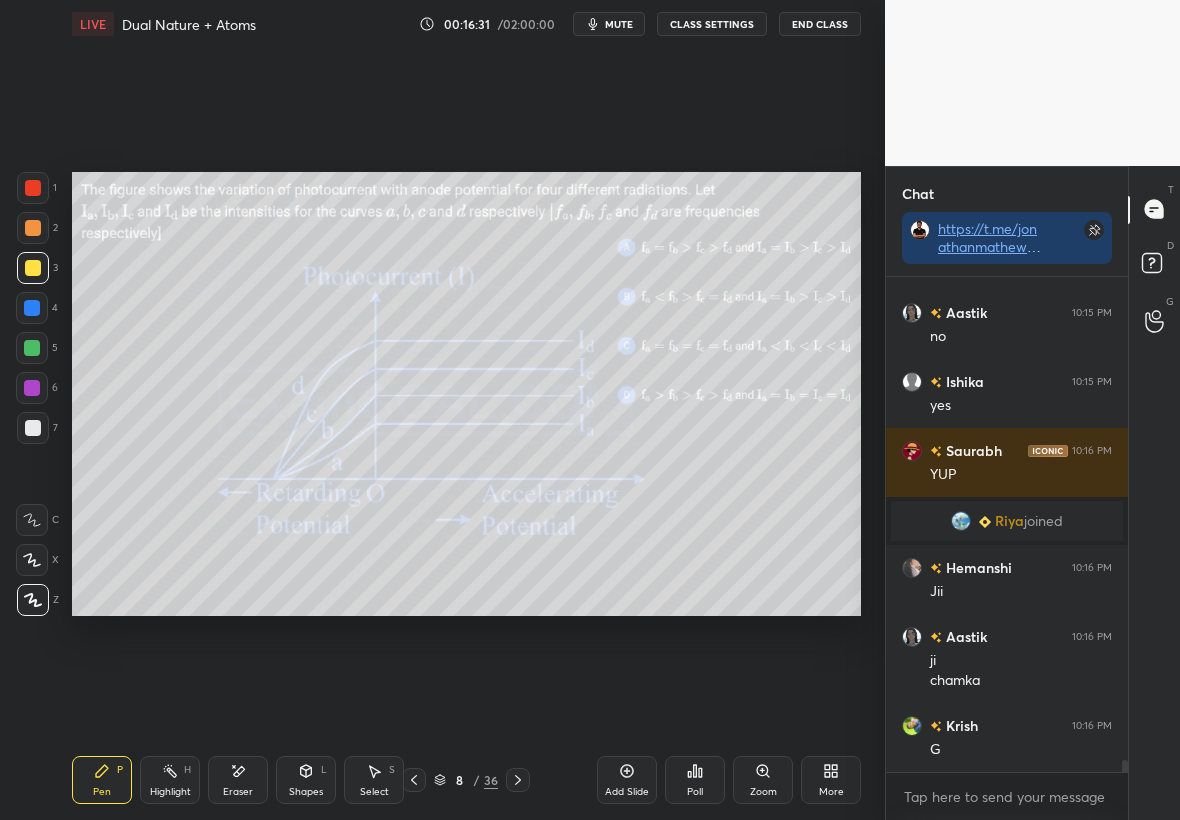 click 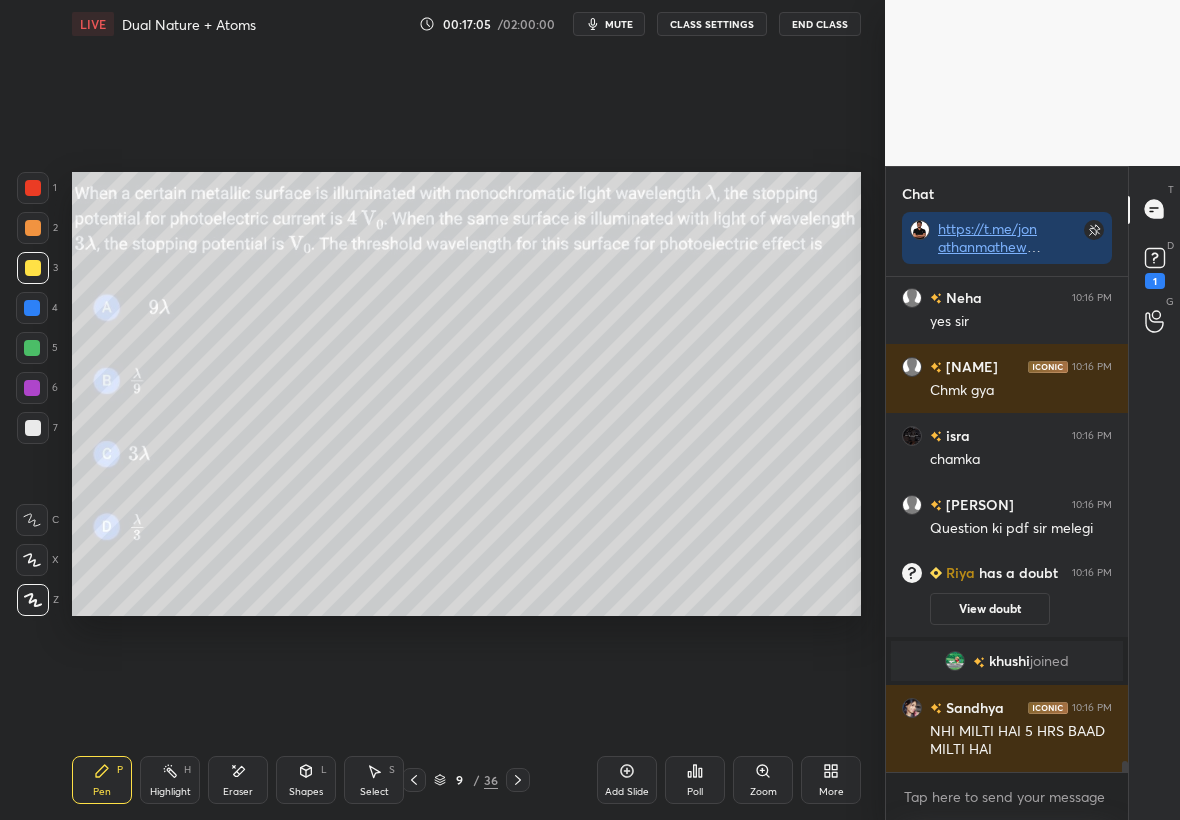 scroll, scrollTop: 20910, scrollLeft: 0, axis: vertical 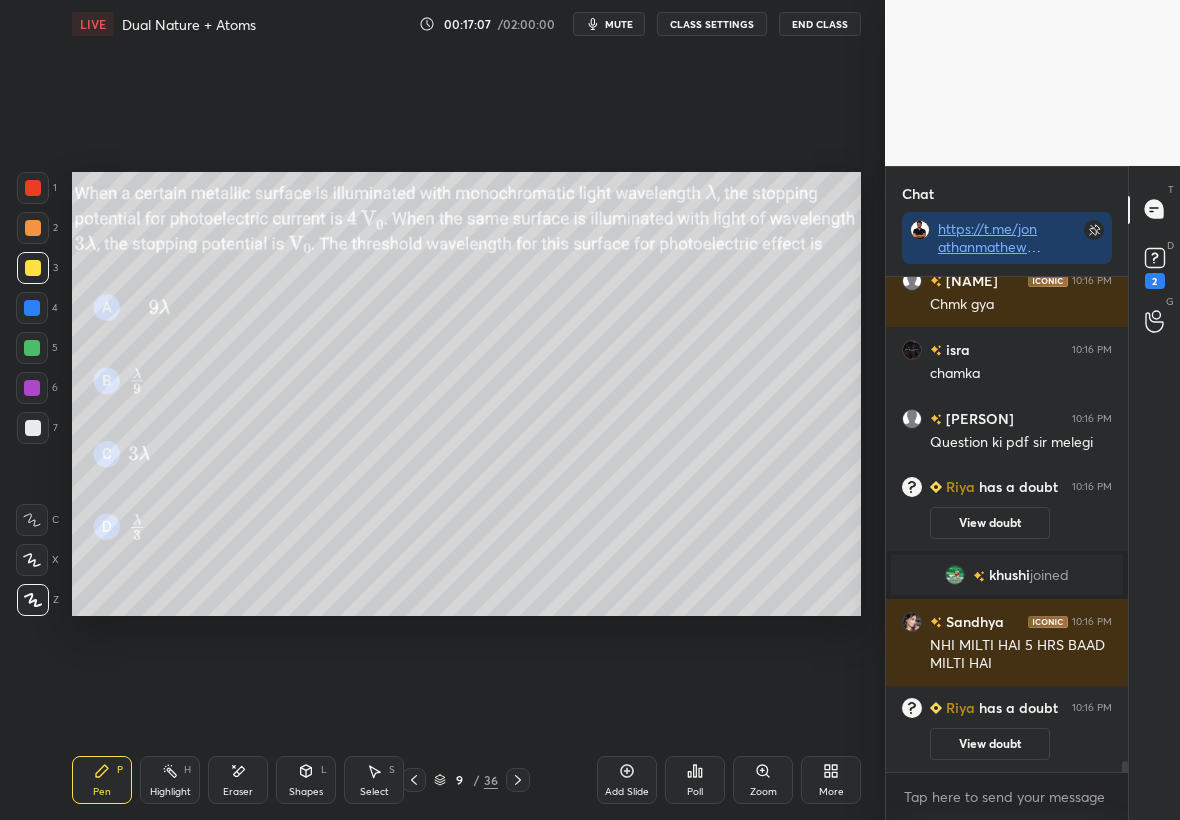 click on "Poll" at bounding box center [695, 792] 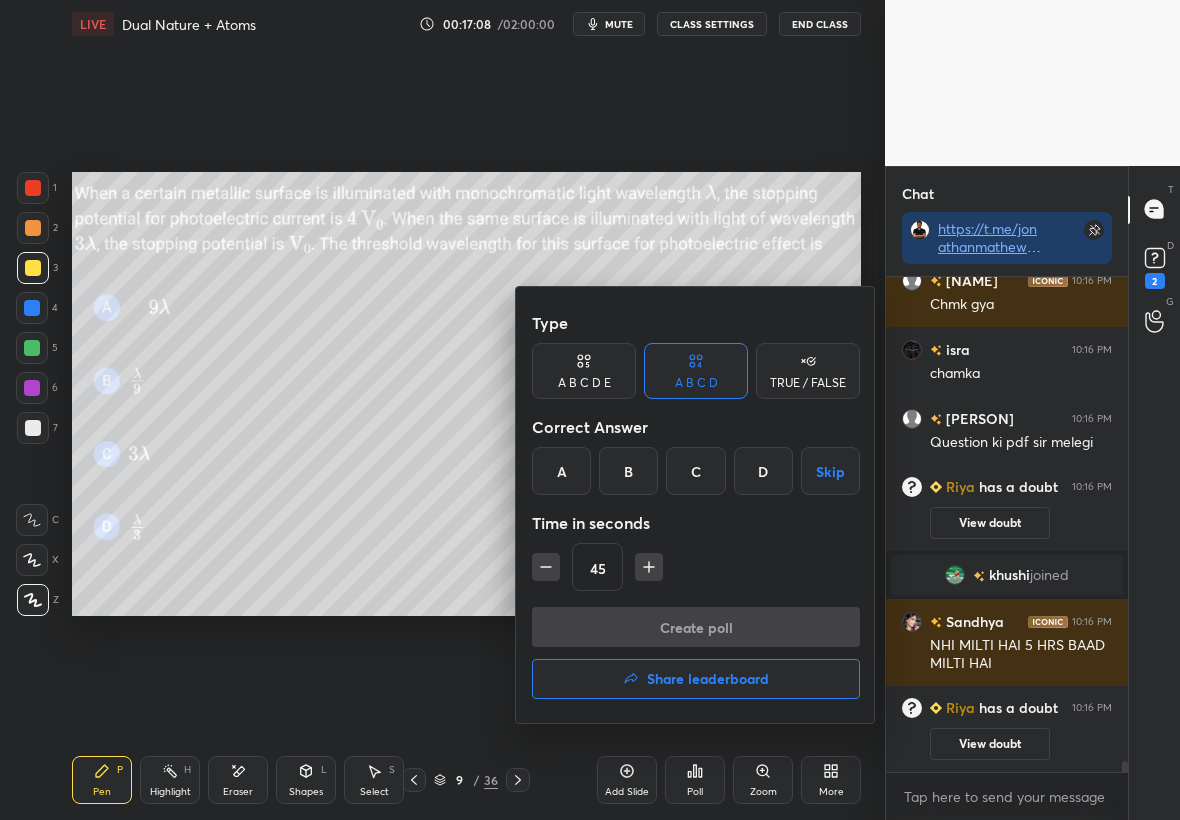click 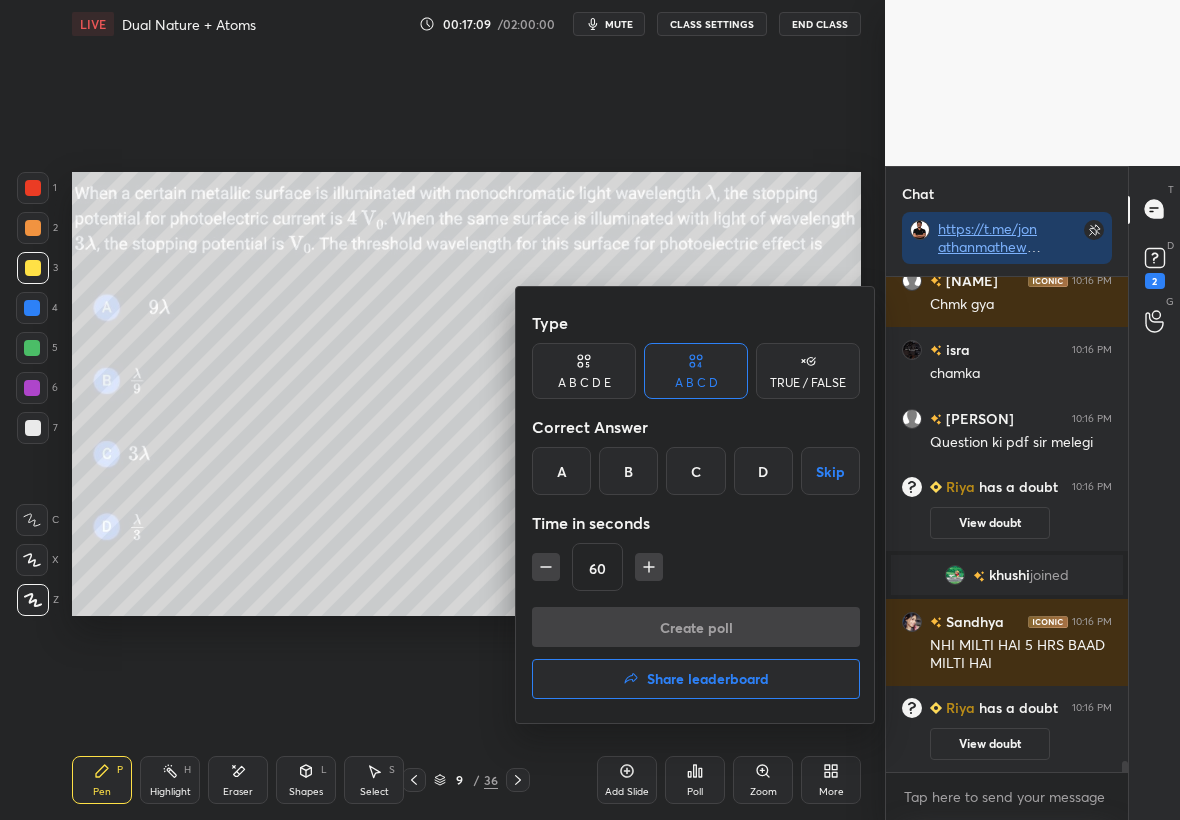 click on "A" at bounding box center [561, 471] 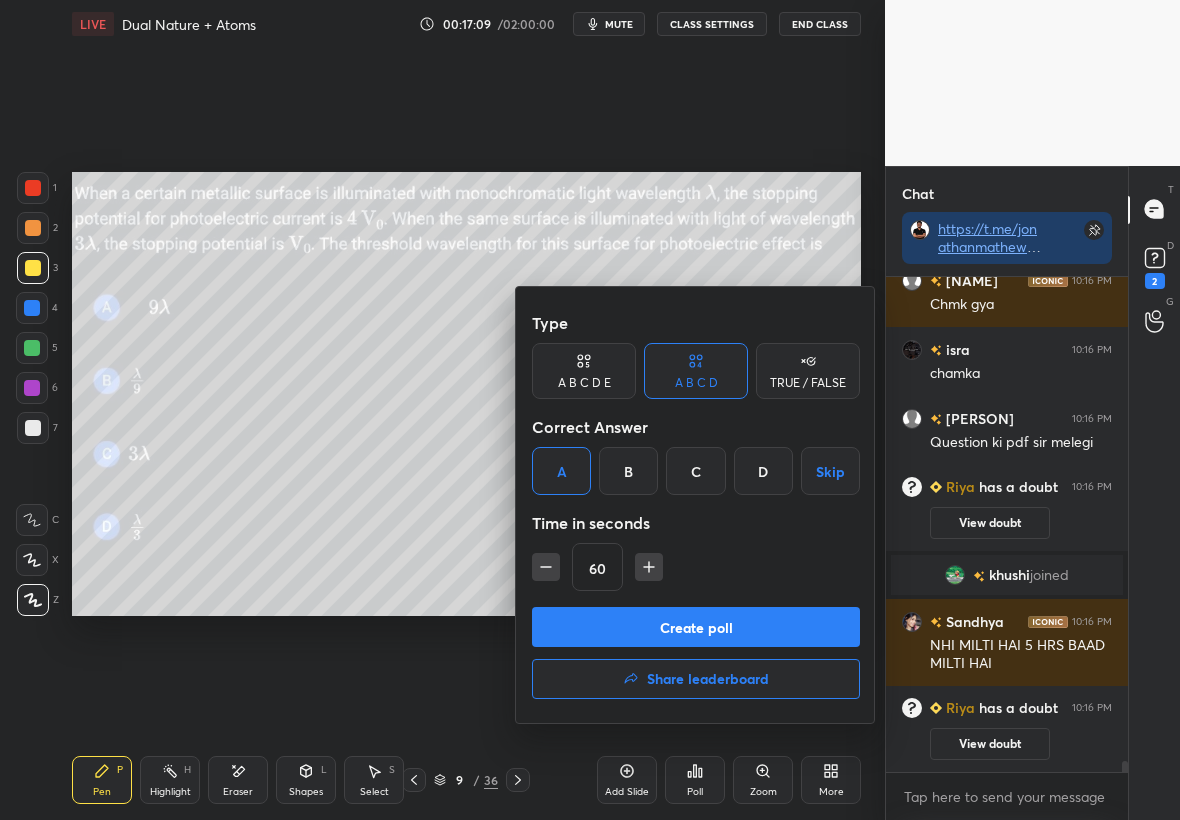 click on "Create poll" at bounding box center [696, 627] 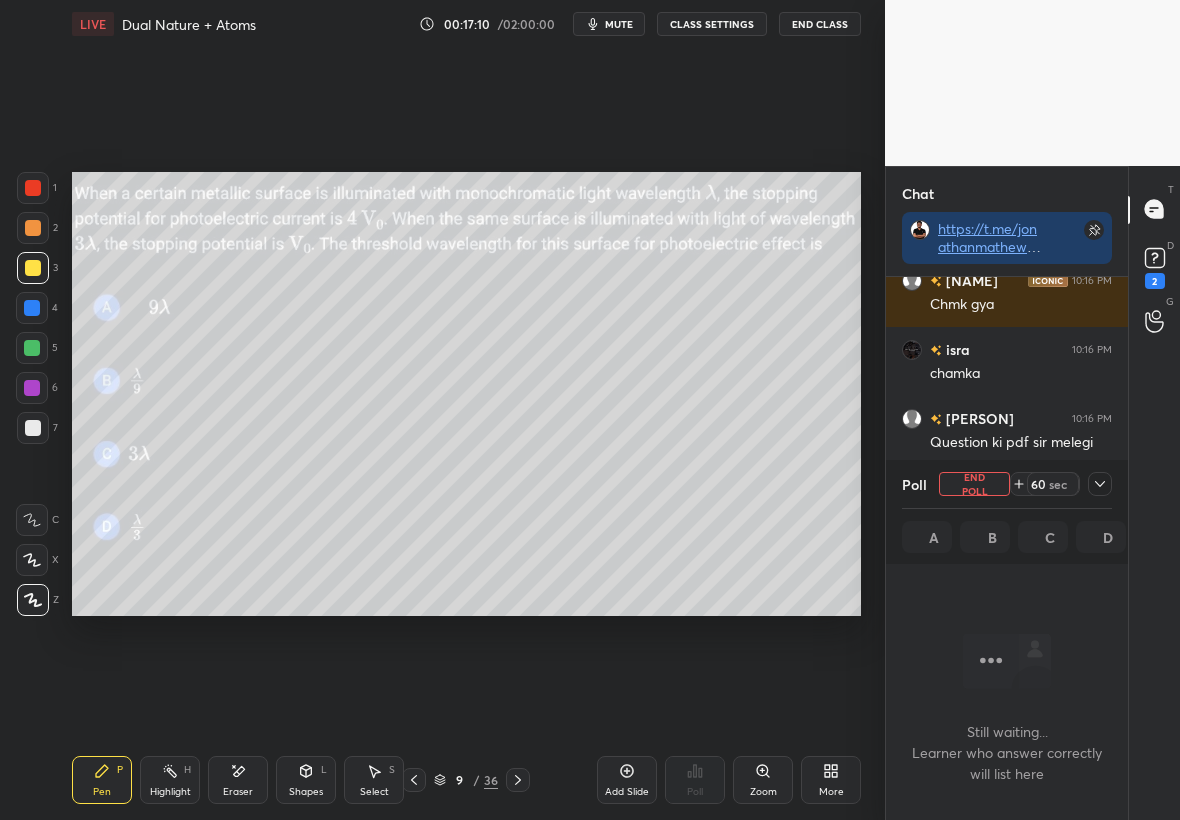 scroll, scrollTop: 391, scrollLeft: 236, axis: both 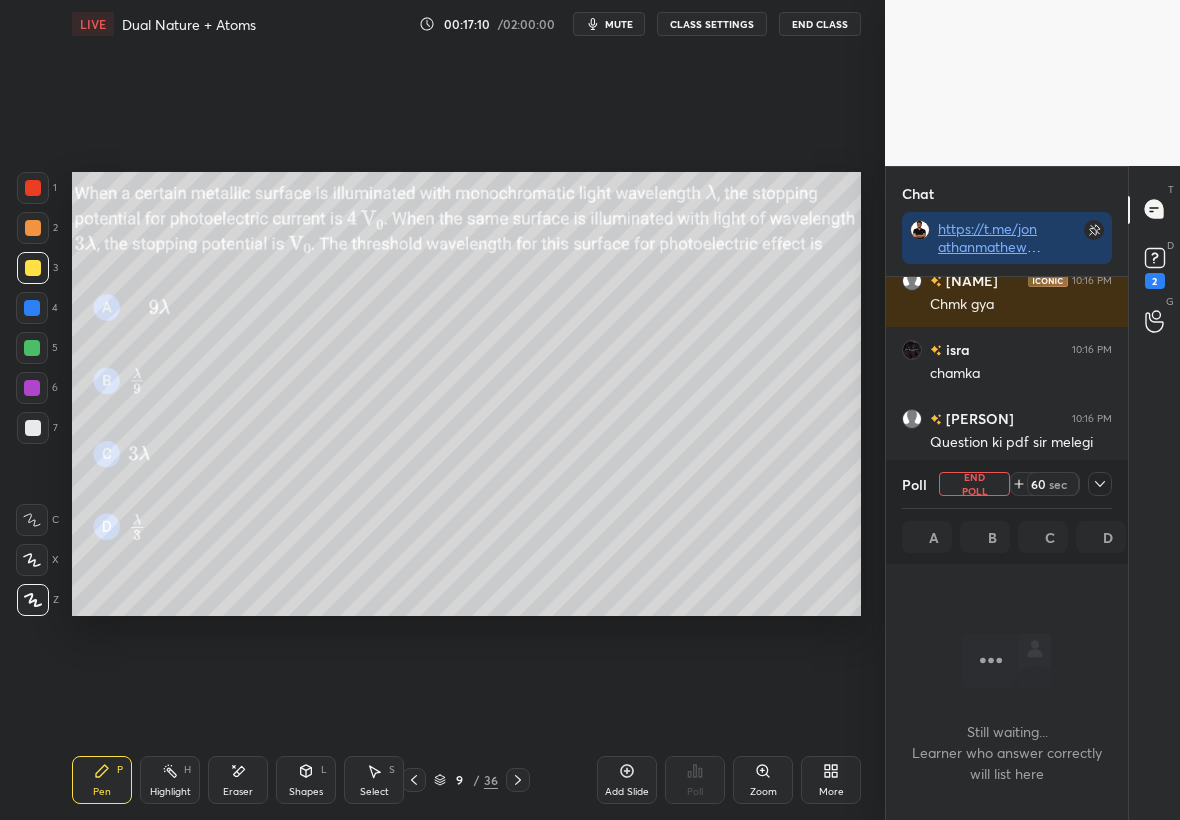 click at bounding box center (1100, 484) 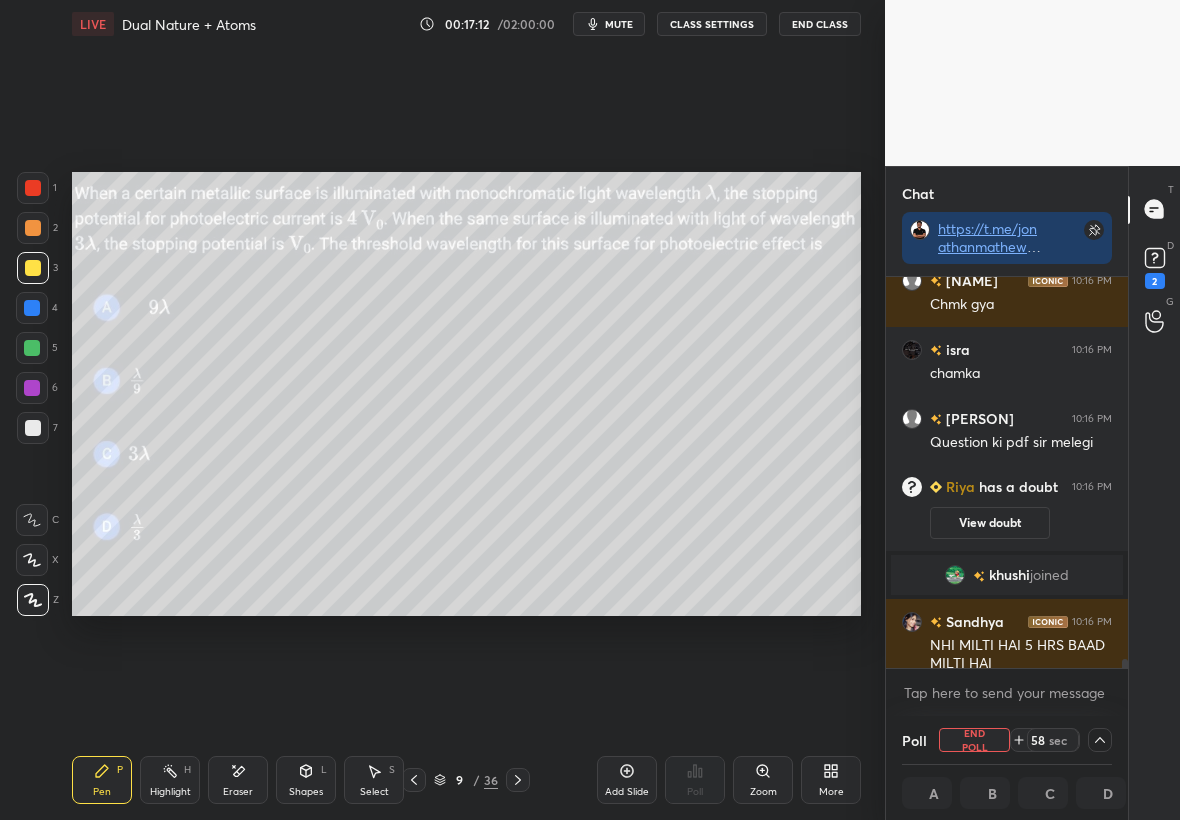 scroll, scrollTop: 1, scrollLeft: 7, axis: both 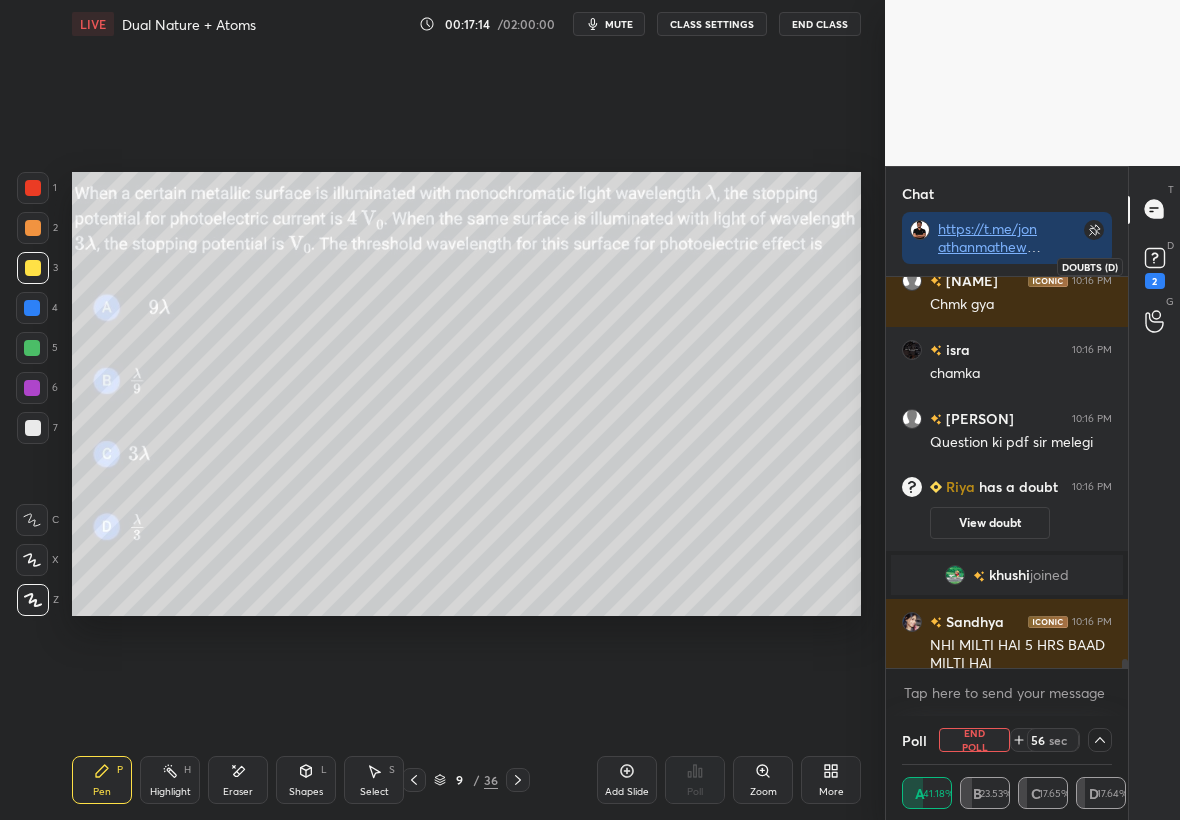 click 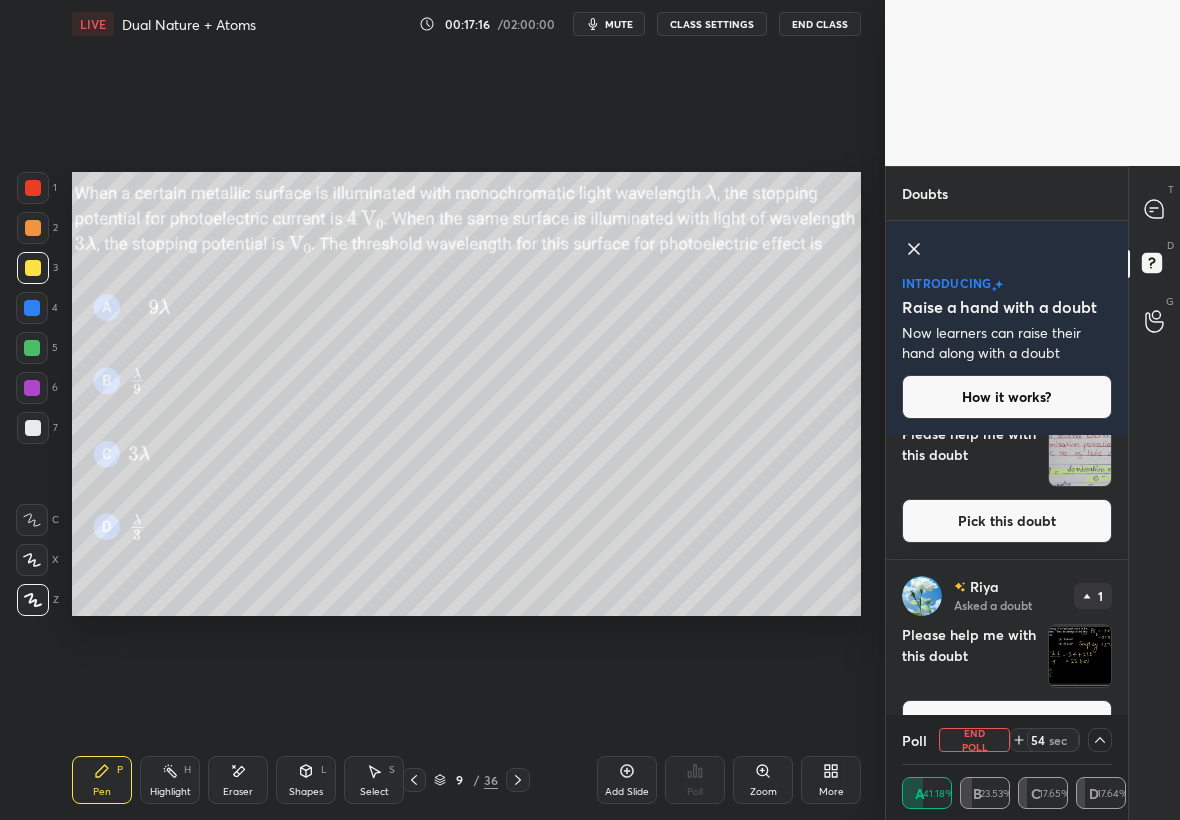 scroll, scrollTop: 9, scrollLeft: 0, axis: vertical 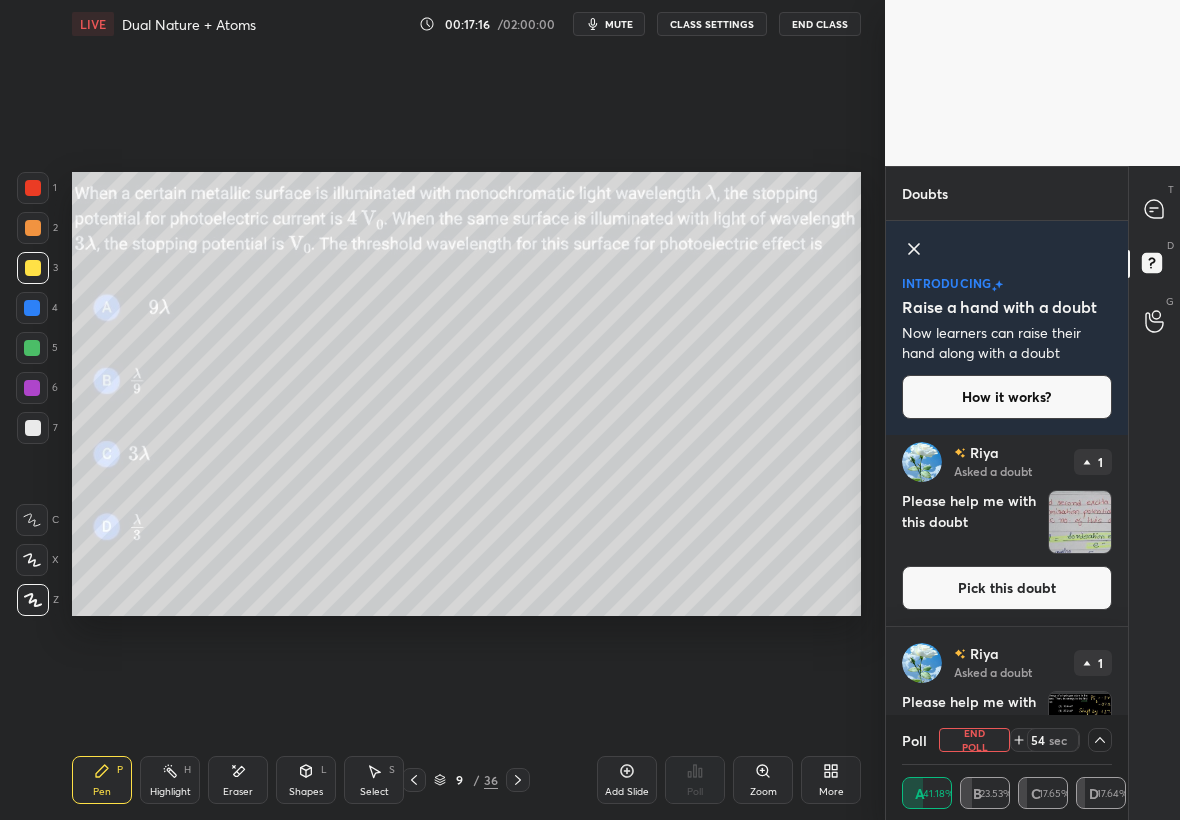 click at bounding box center (1080, 522) 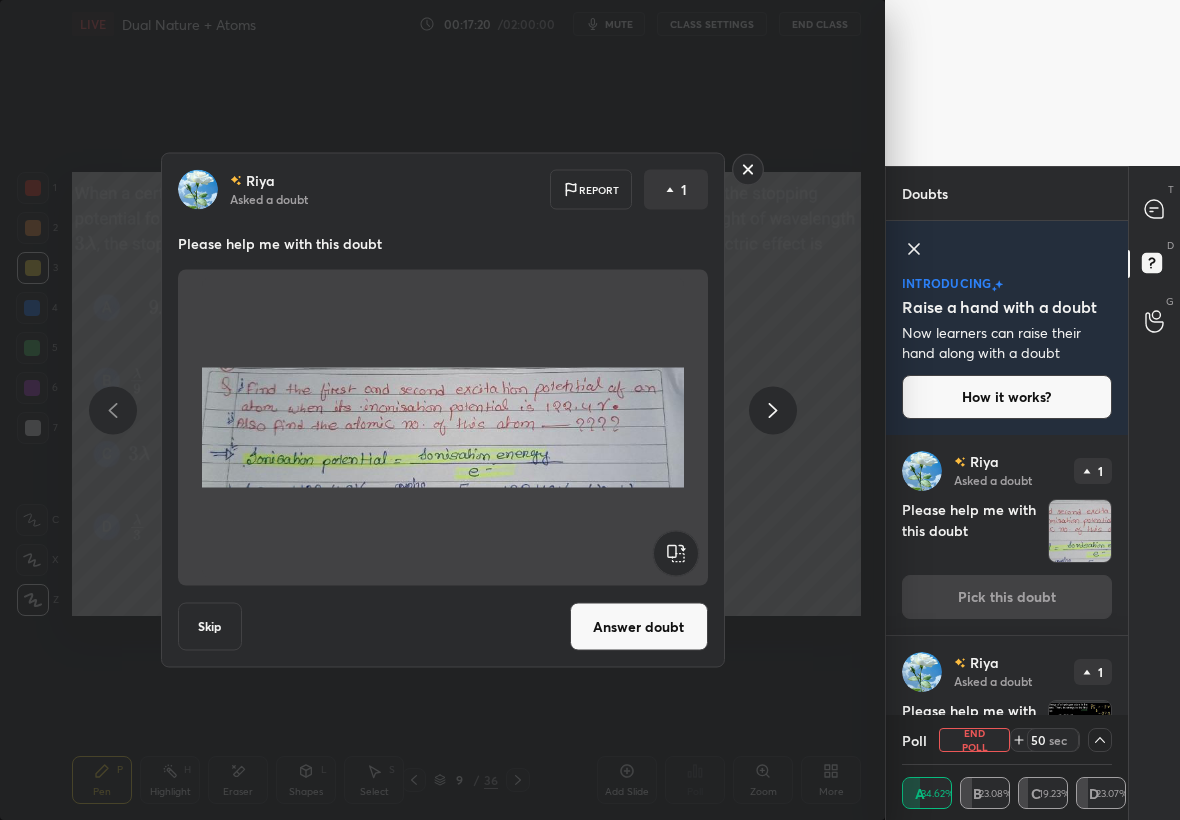 click 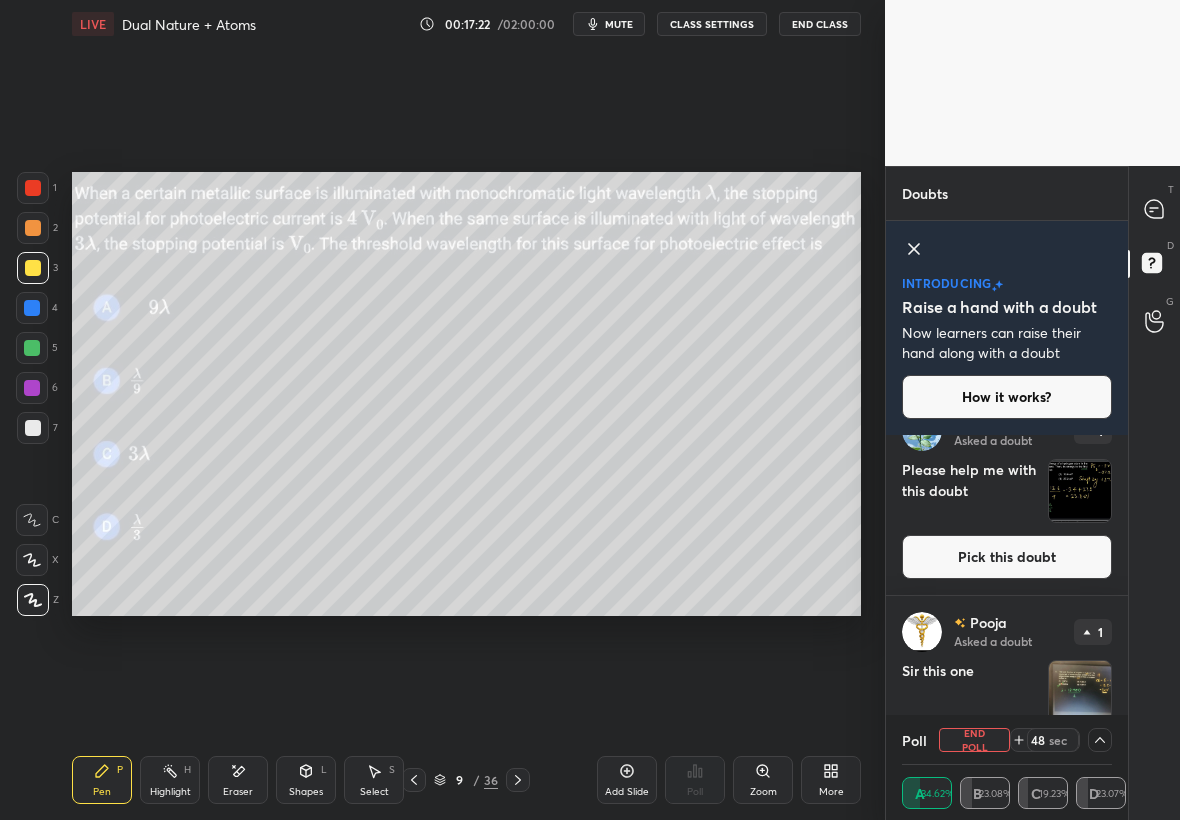 click at bounding box center [1080, 491] 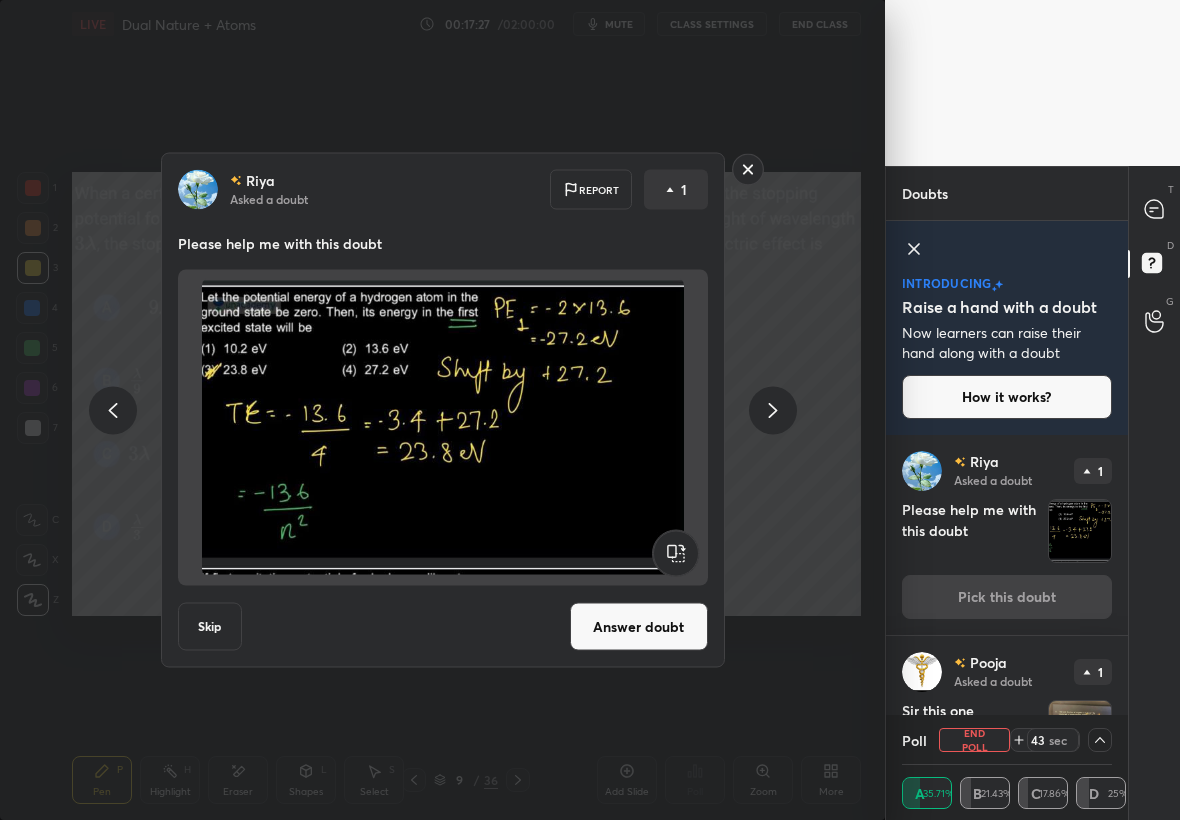 click 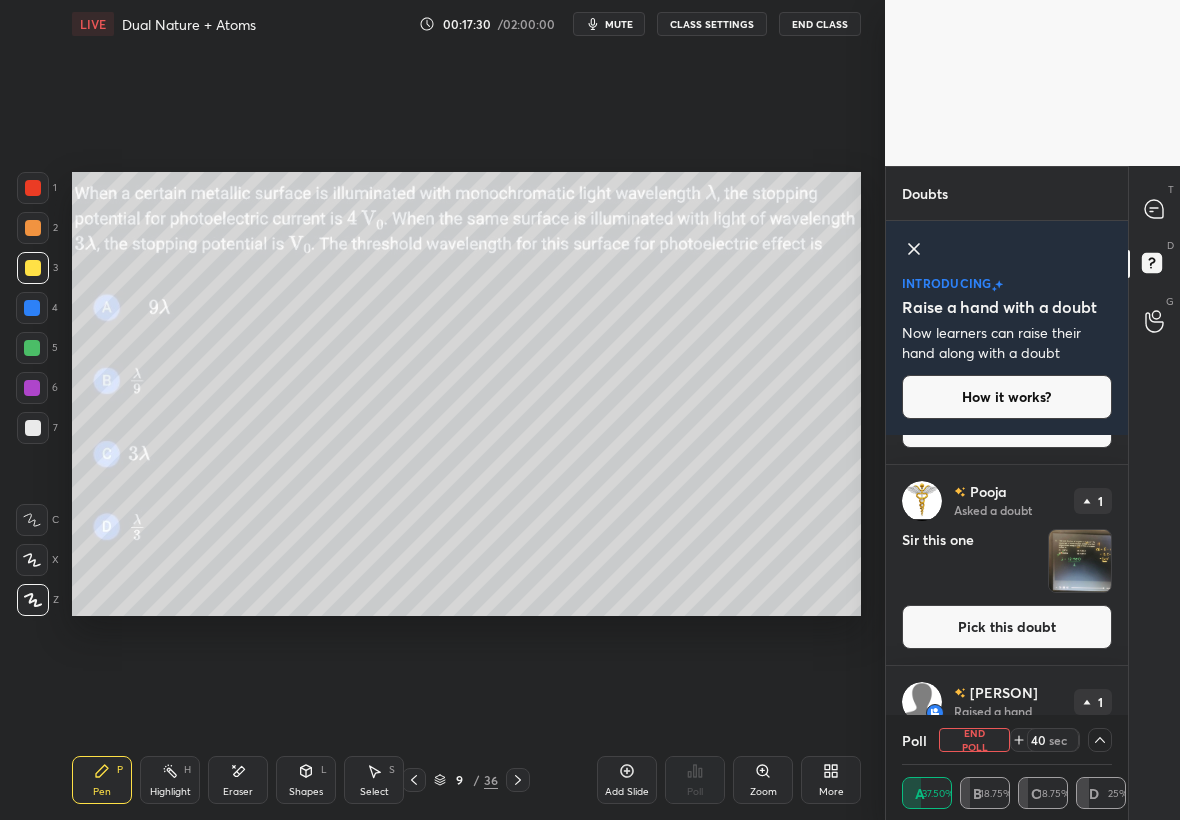 scroll, scrollTop: 524, scrollLeft: 0, axis: vertical 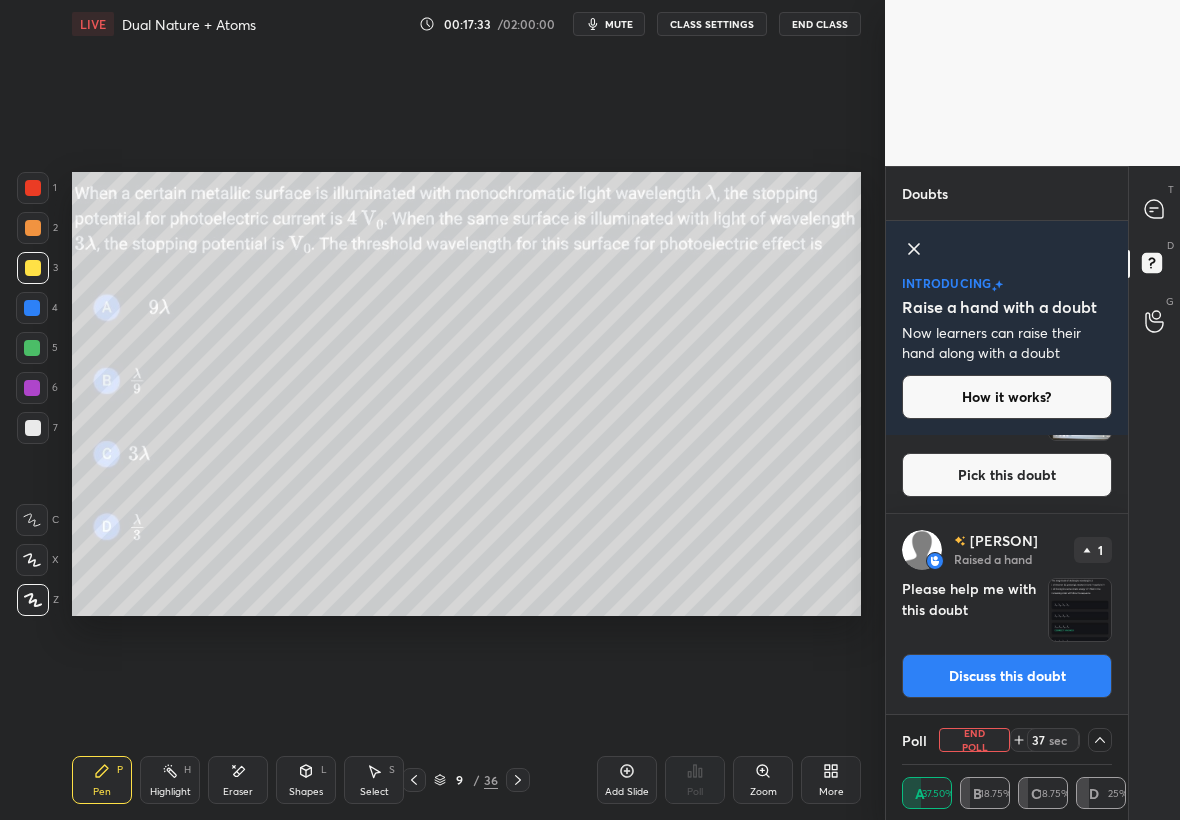 click 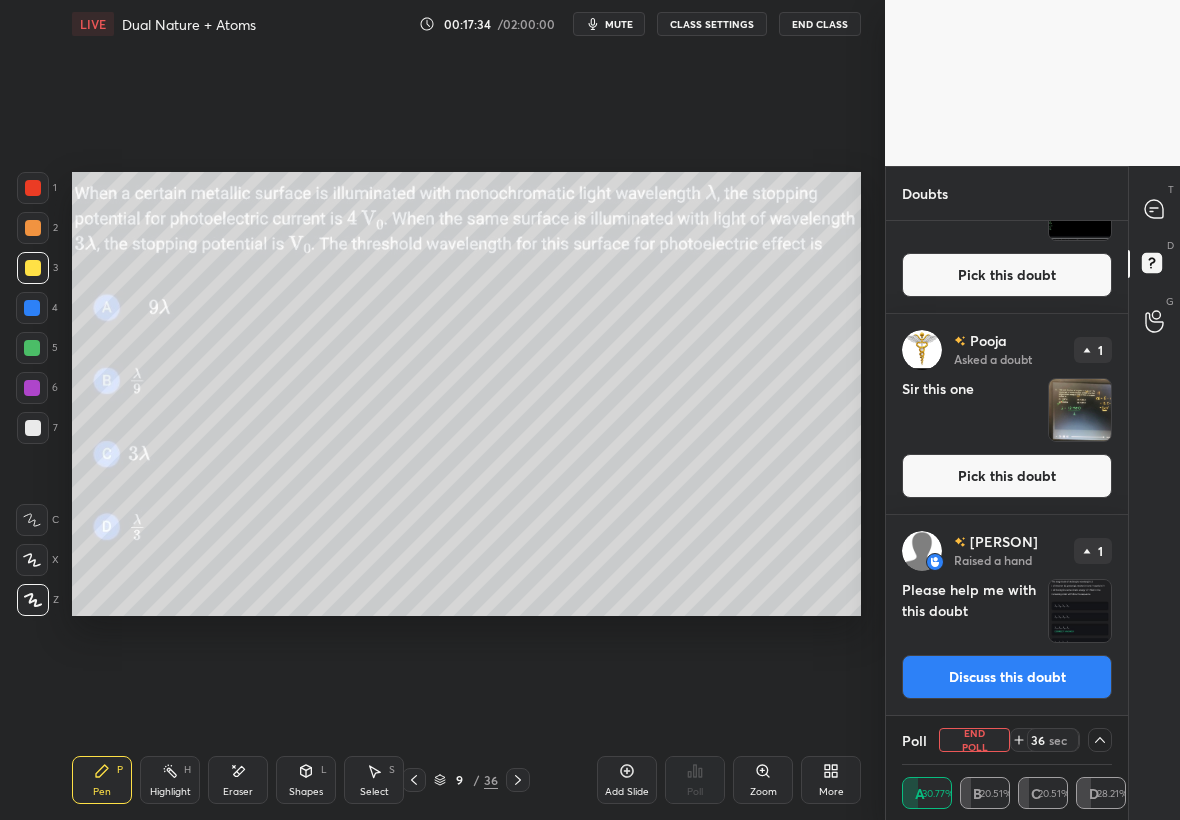 scroll, scrollTop: 7, scrollLeft: 7, axis: both 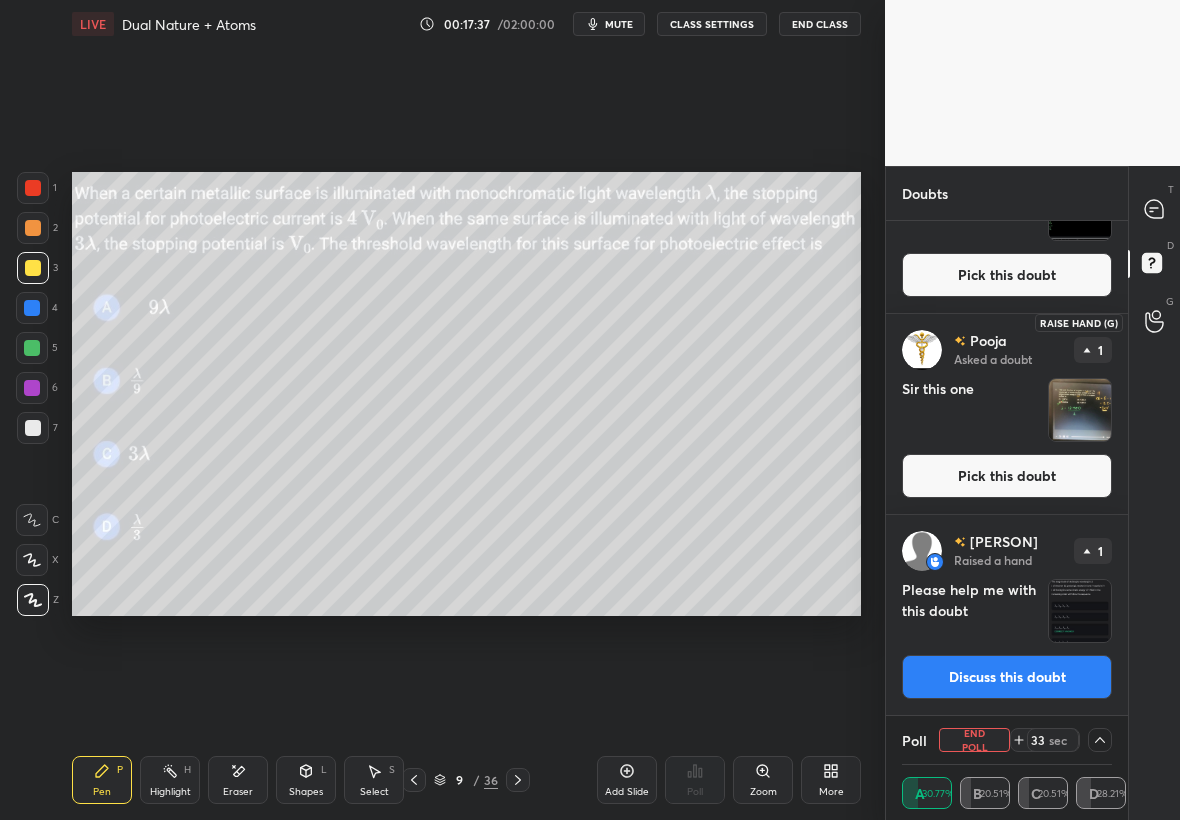 click 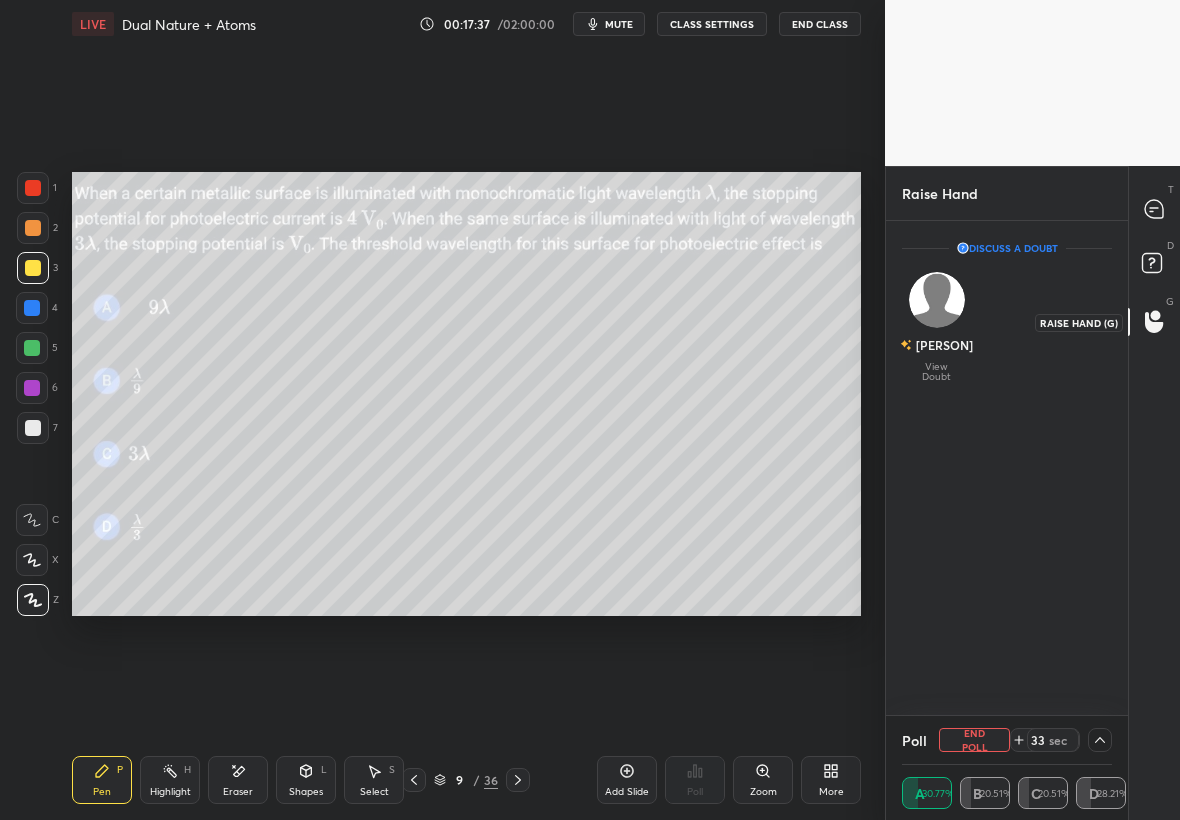 scroll, scrollTop: 489, scrollLeft: 236, axis: both 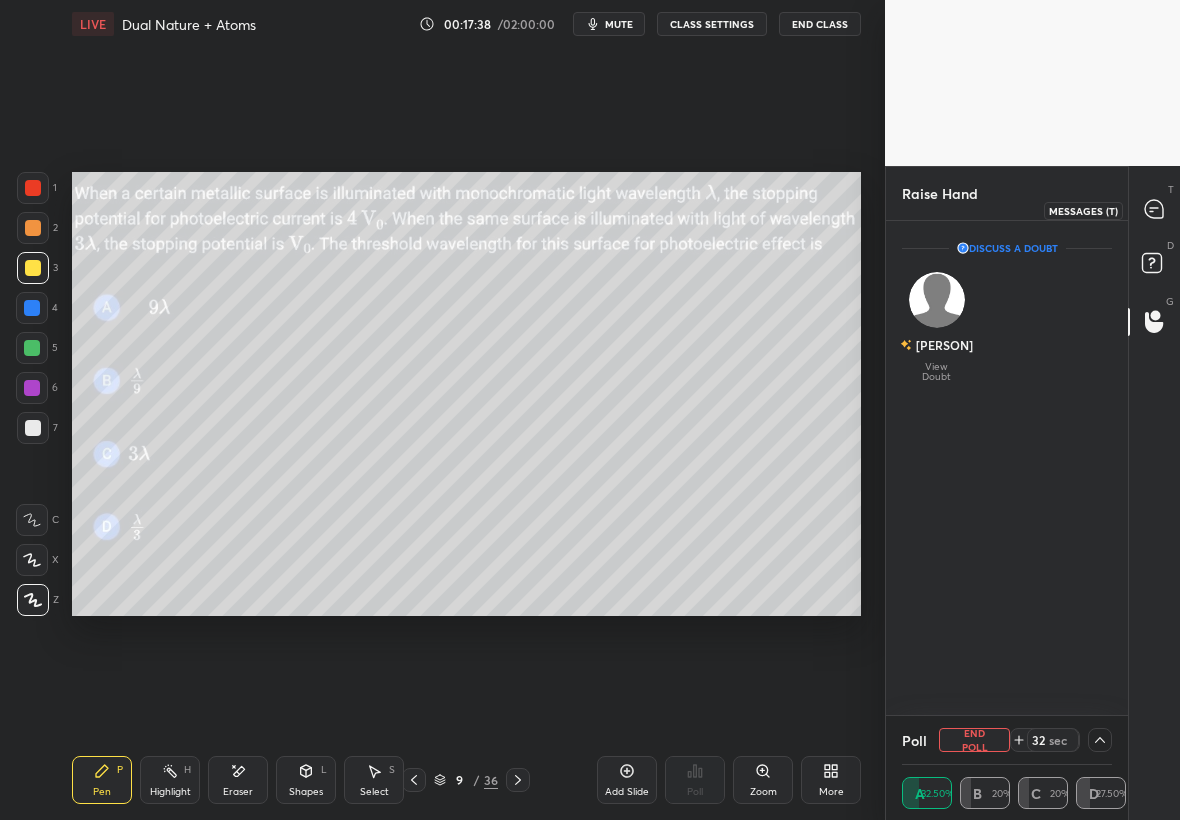 click 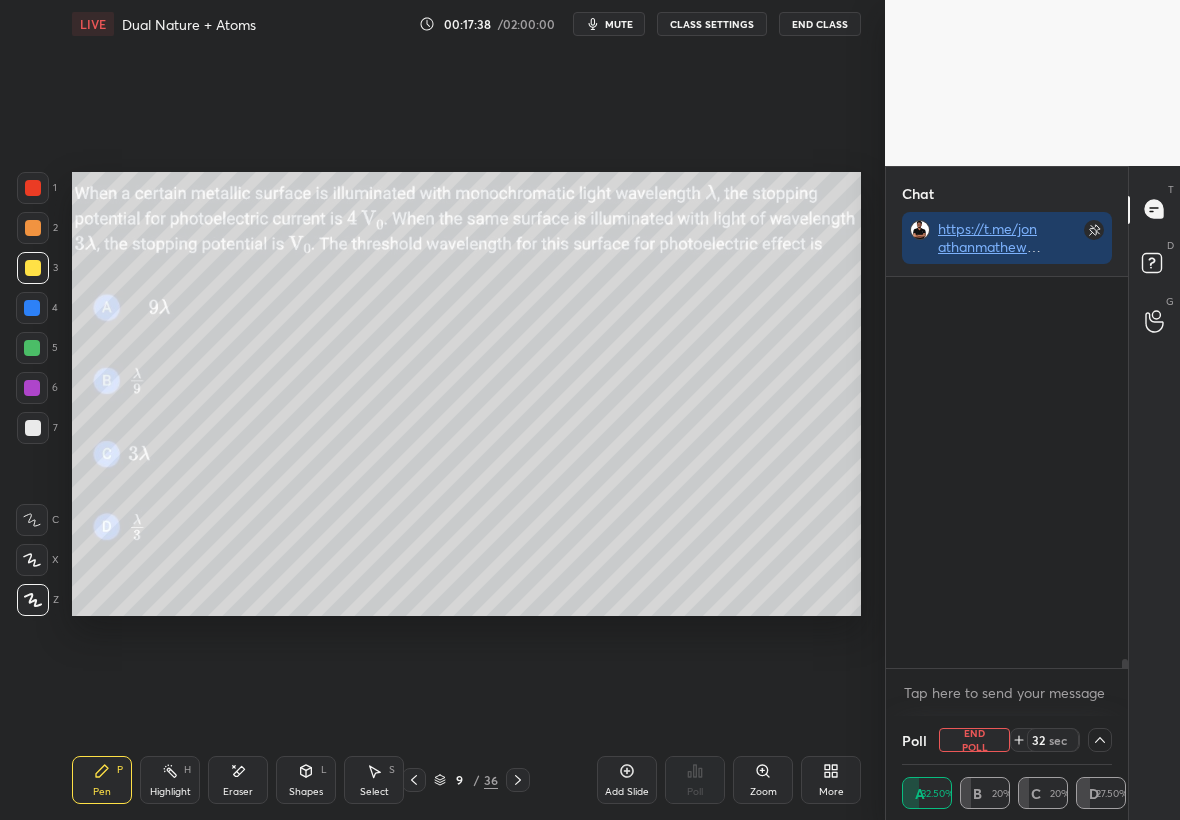 scroll, scrollTop: 21269, scrollLeft: 0, axis: vertical 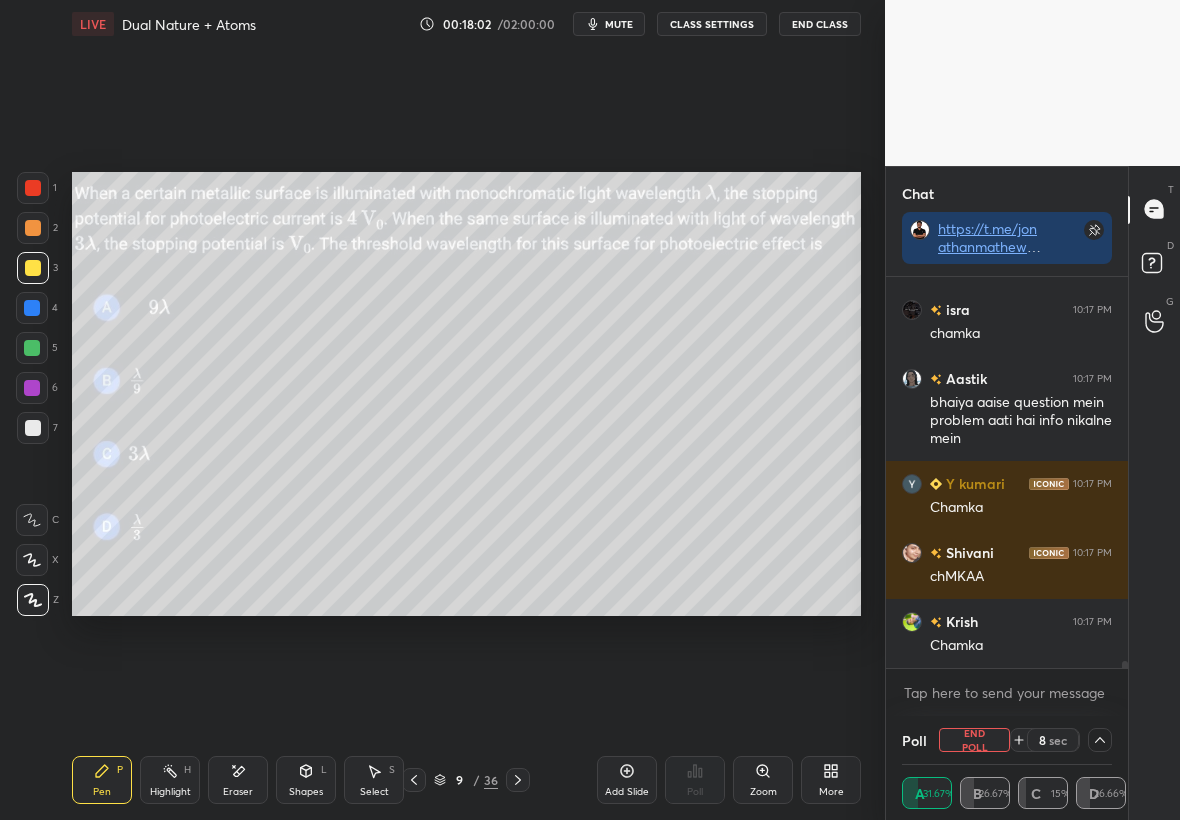 click at bounding box center [33, 428] 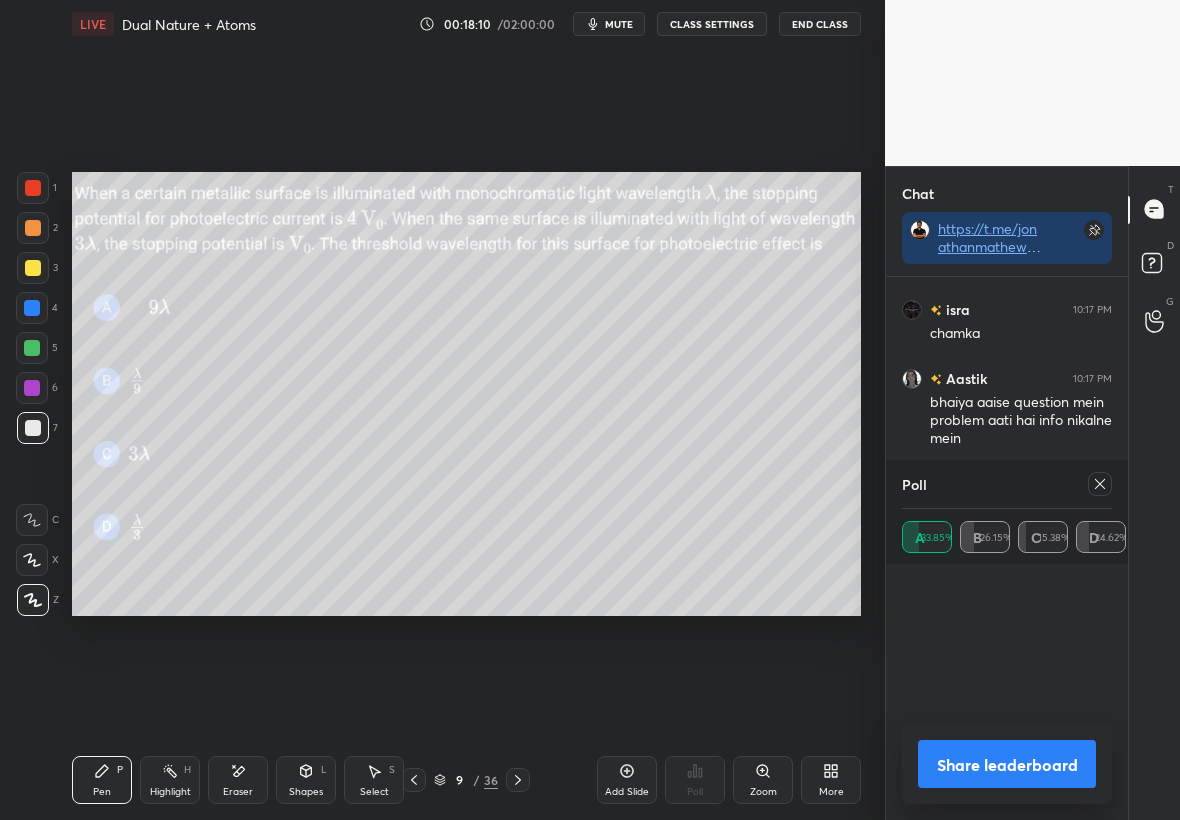 scroll, scrollTop: 7, scrollLeft: 7, axis: both 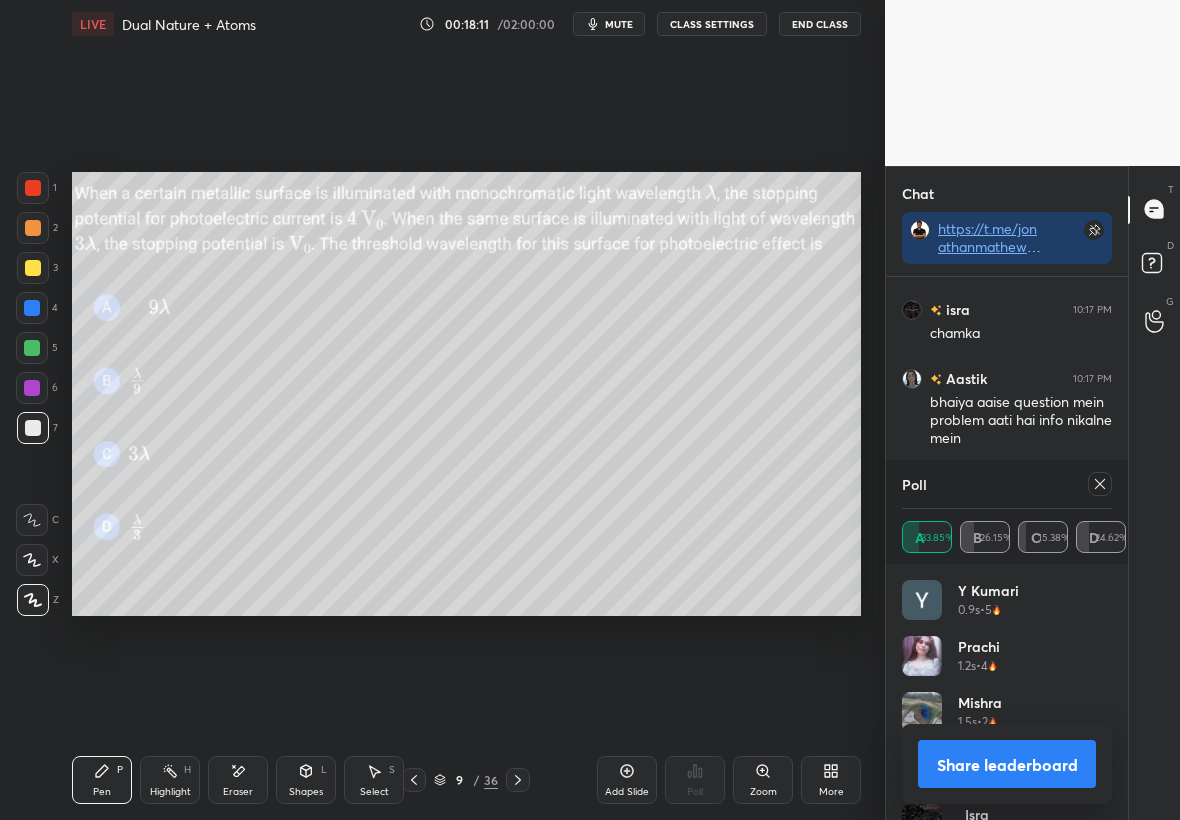 click 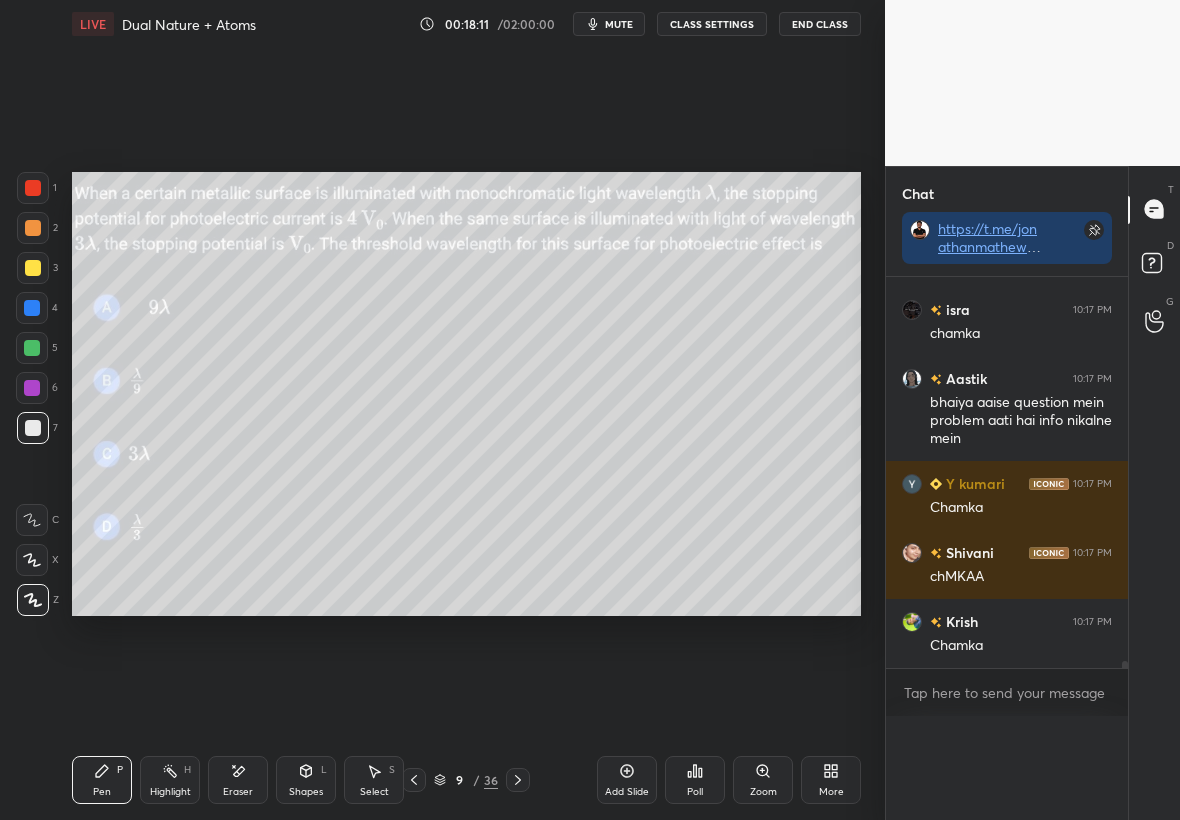 scroll, scrollTop: 176, scrollLeft: 204, axis: both 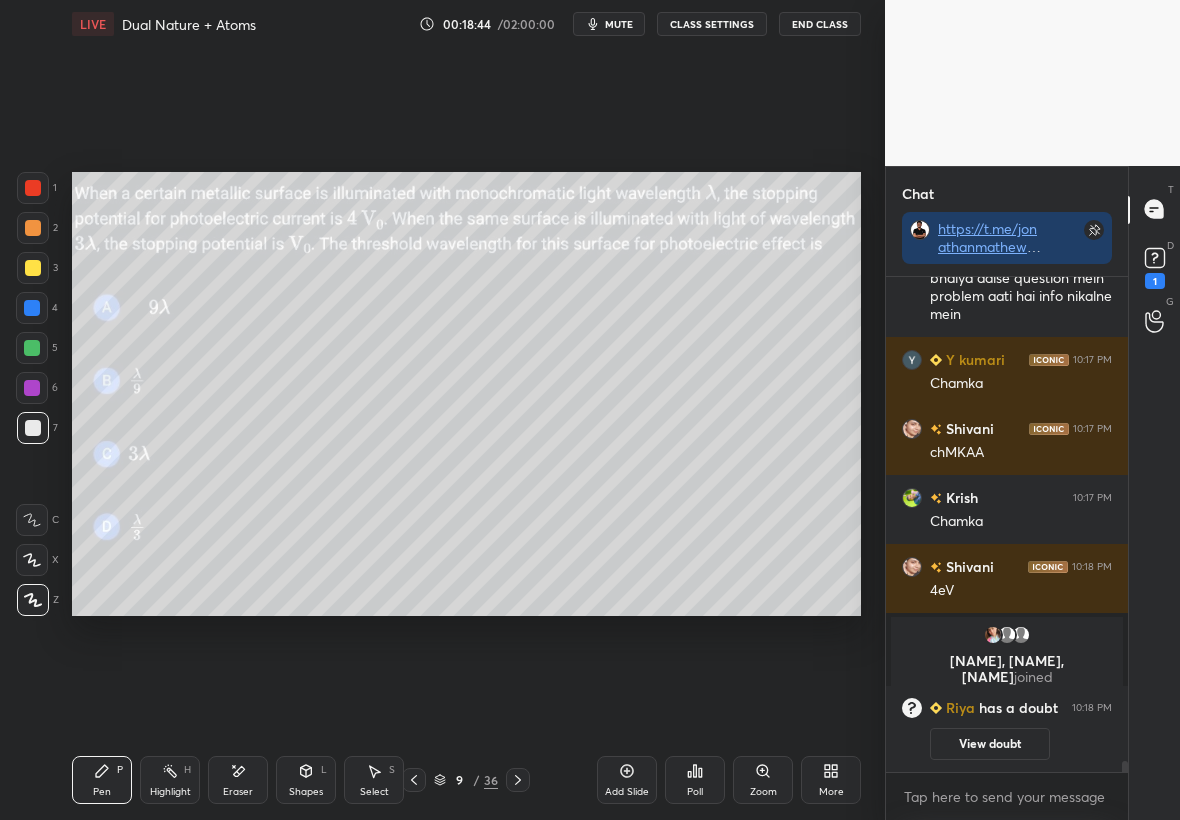 click at bounding box center [33, 268] 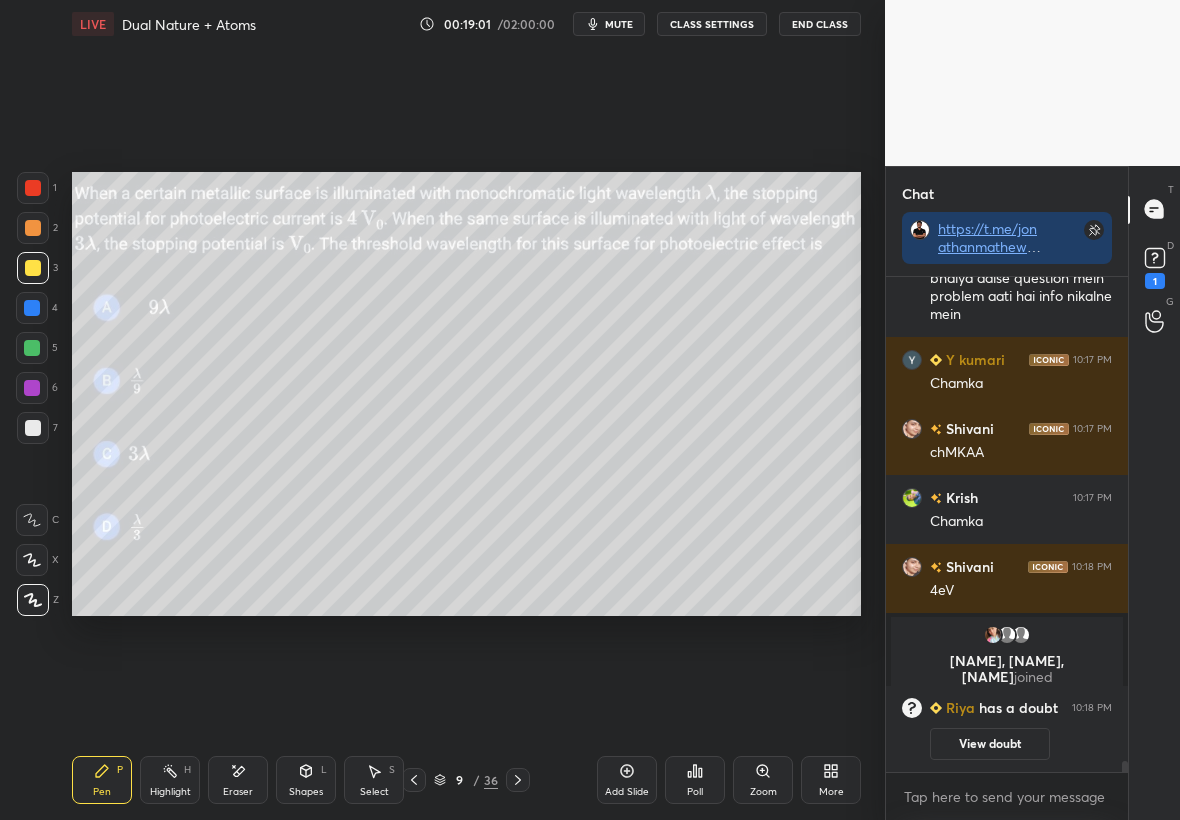 click at bounding box center [32, 348] 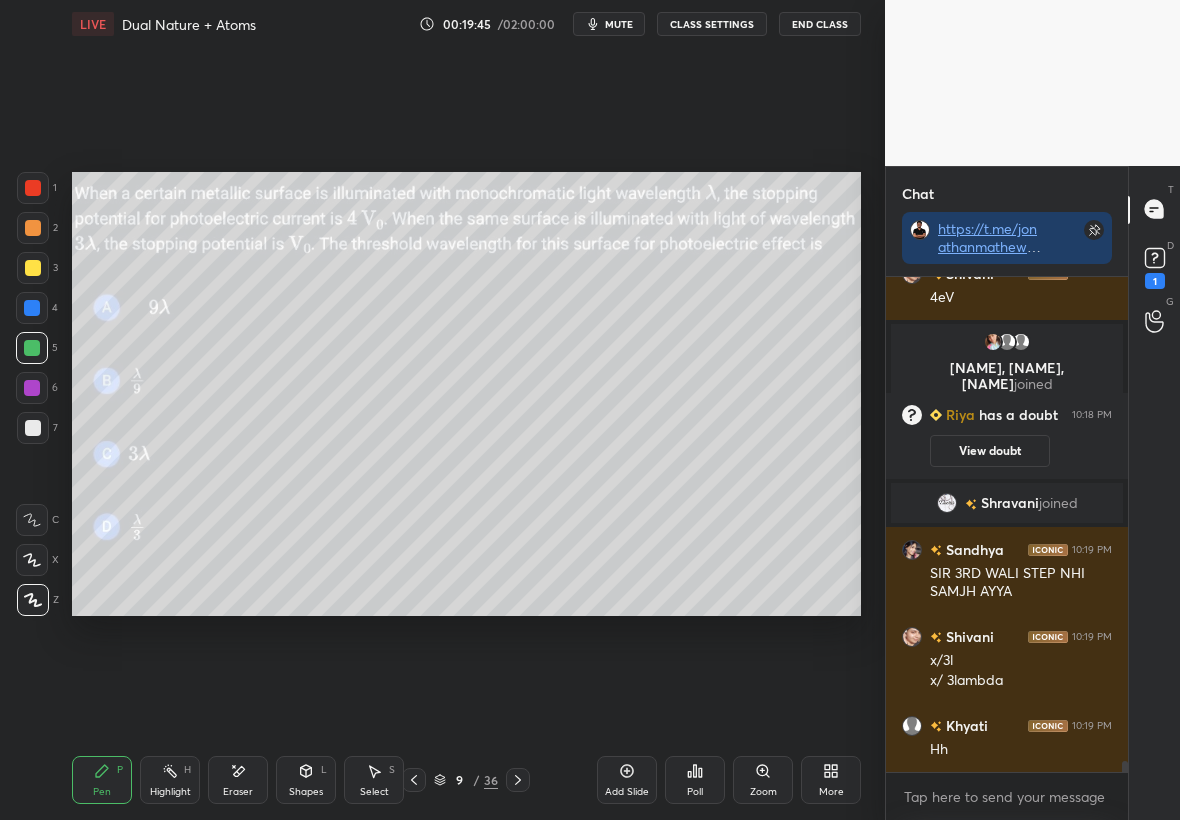scroll, scrollTop: 21596, scrollLeft: 0, axis: vertical 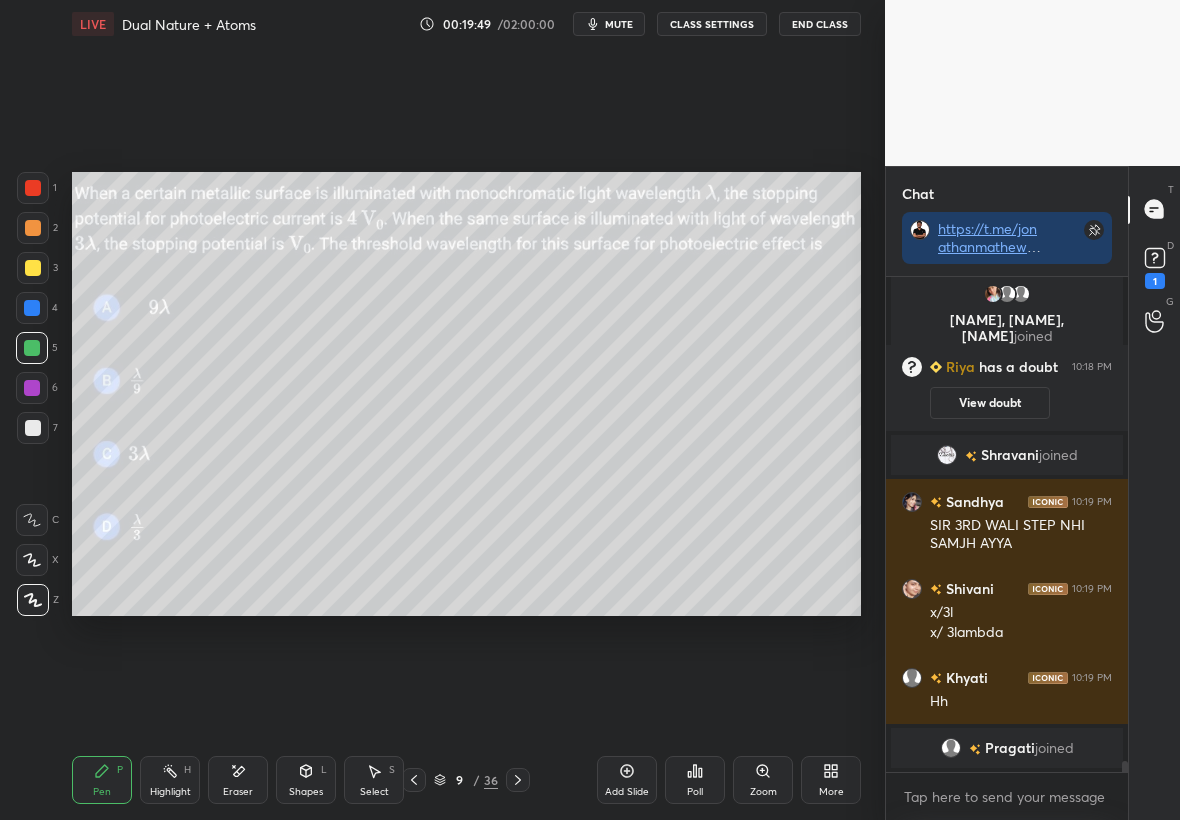 click on "Eraser" at bounding box center (238, 792) 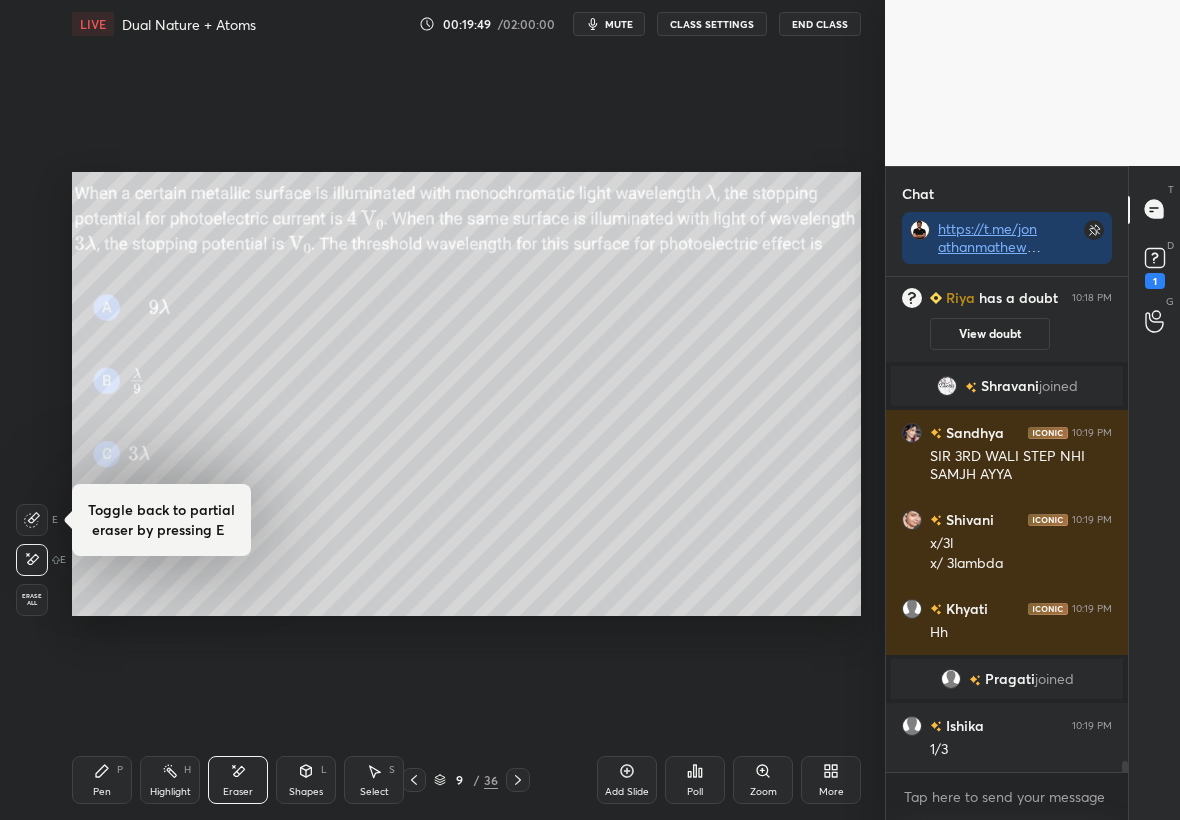 scroll, scrollTop: 21588, scrollLeft: 0, axis: vertical 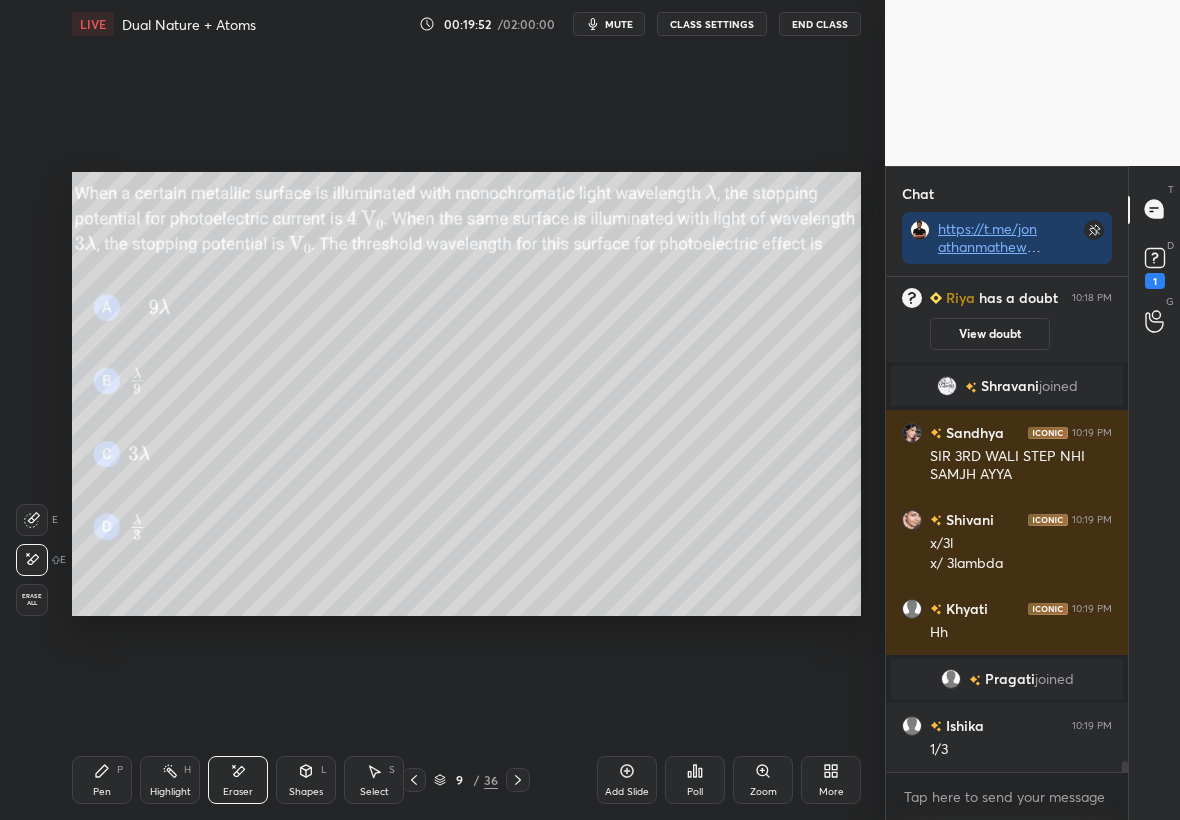 click on "Pen P" at bounding box center [102, 780] 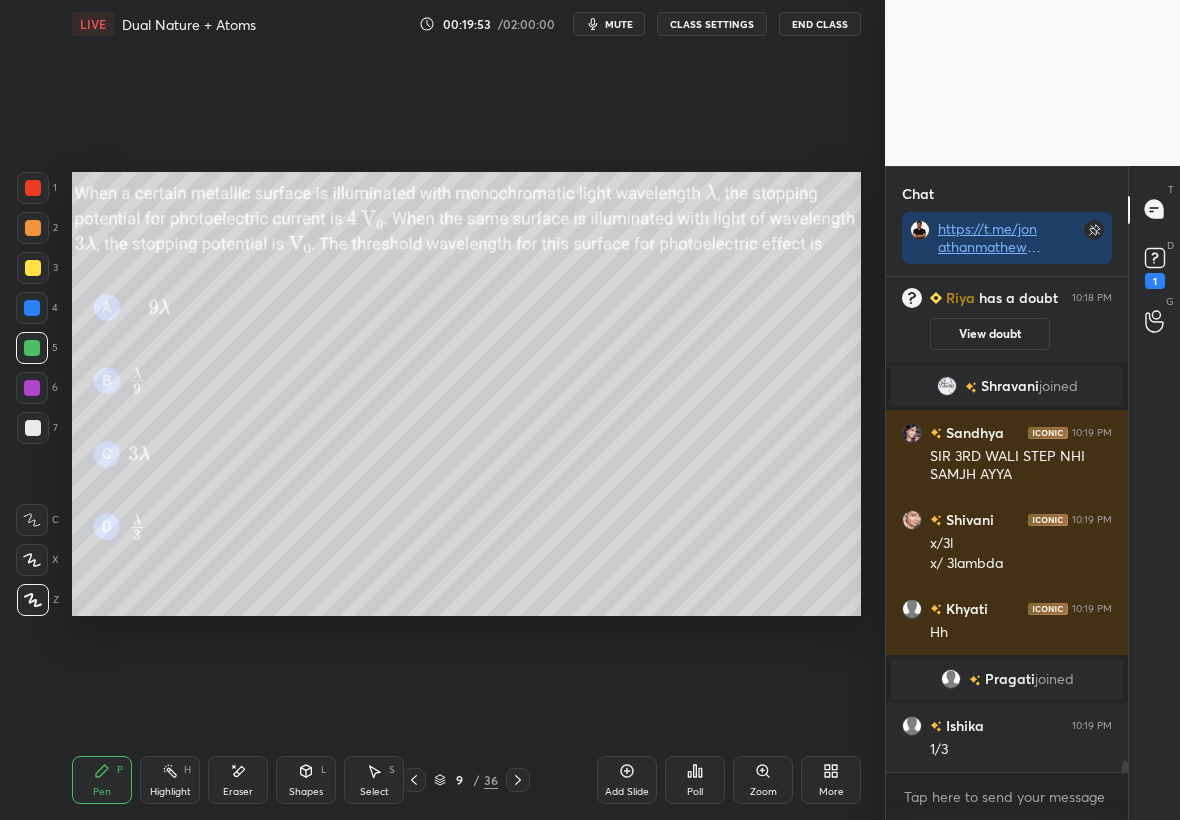 scroll, scrollTop: 21711, scrollLeft: 0, axis: vertical 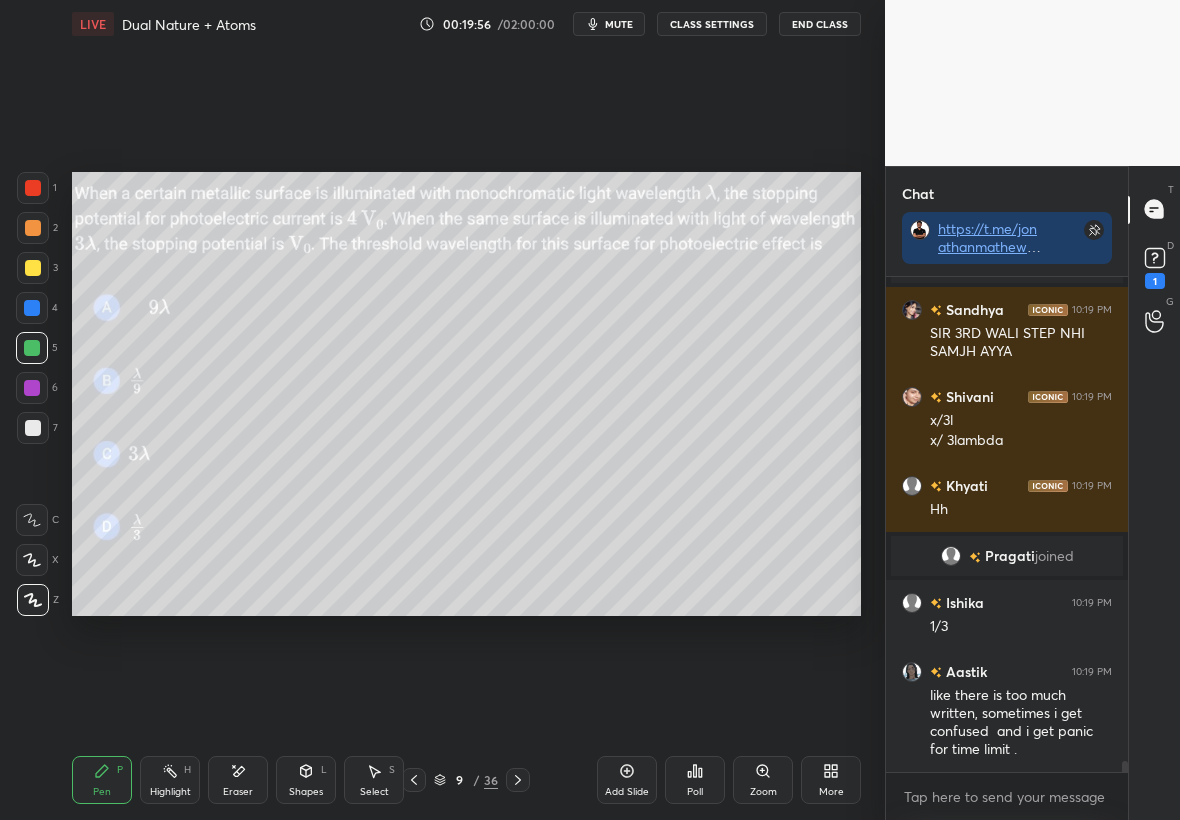 click on "Eraser" at bounding box center (238, 780) 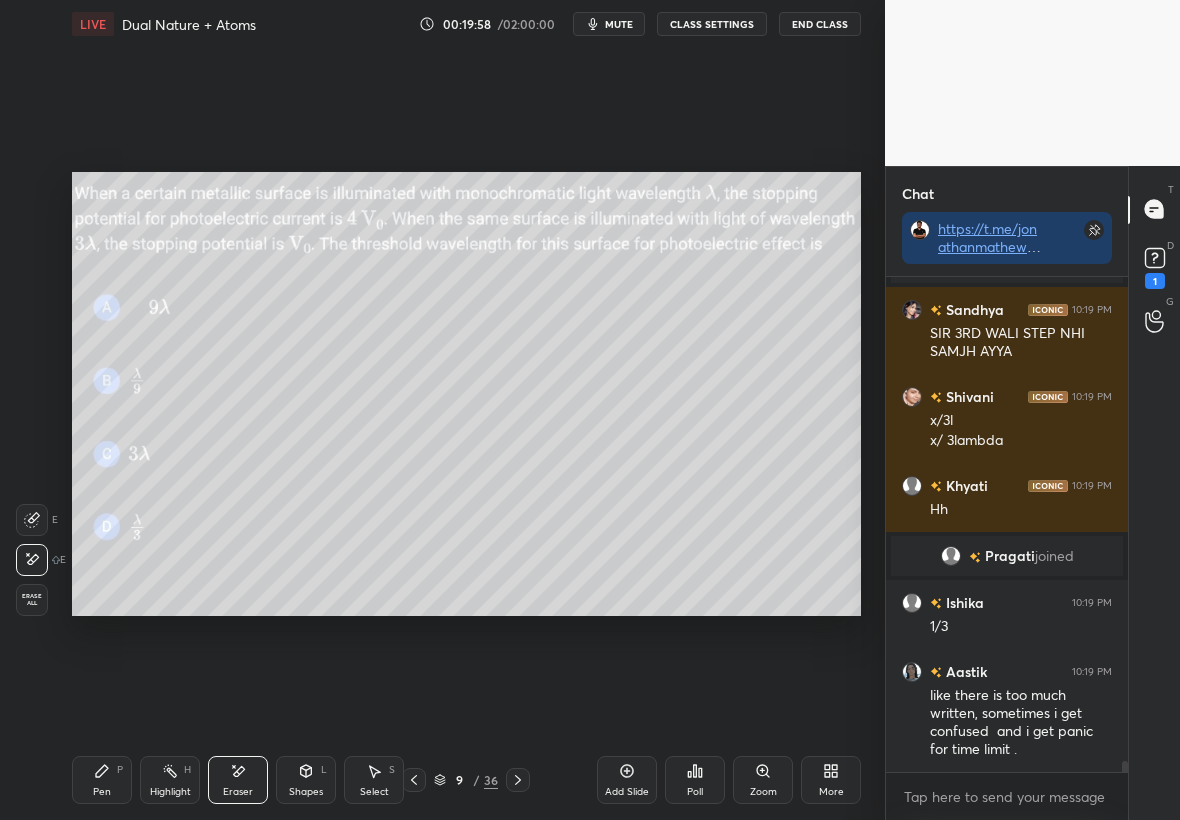 scroll, scrollTop: 21780, scrollLeft: 0, axis: vertical 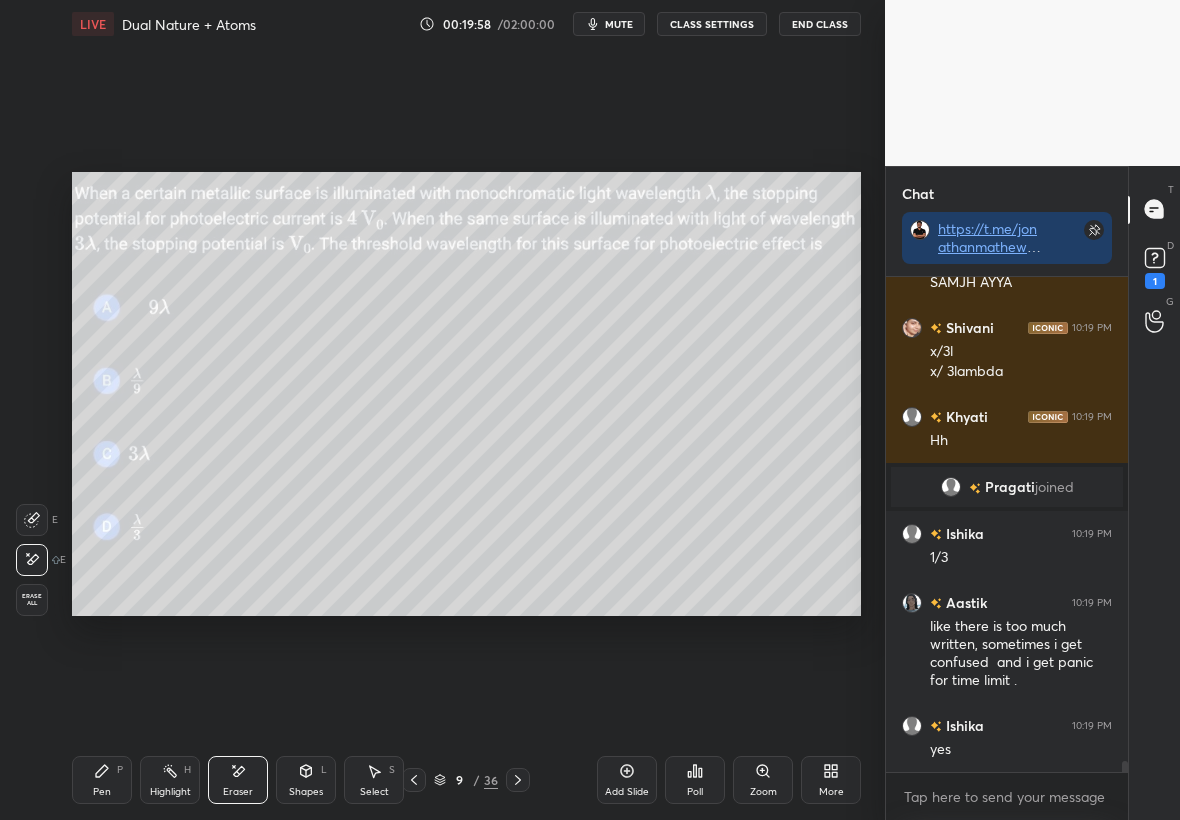 click on "Pen P" at bounding box center [102, 780] 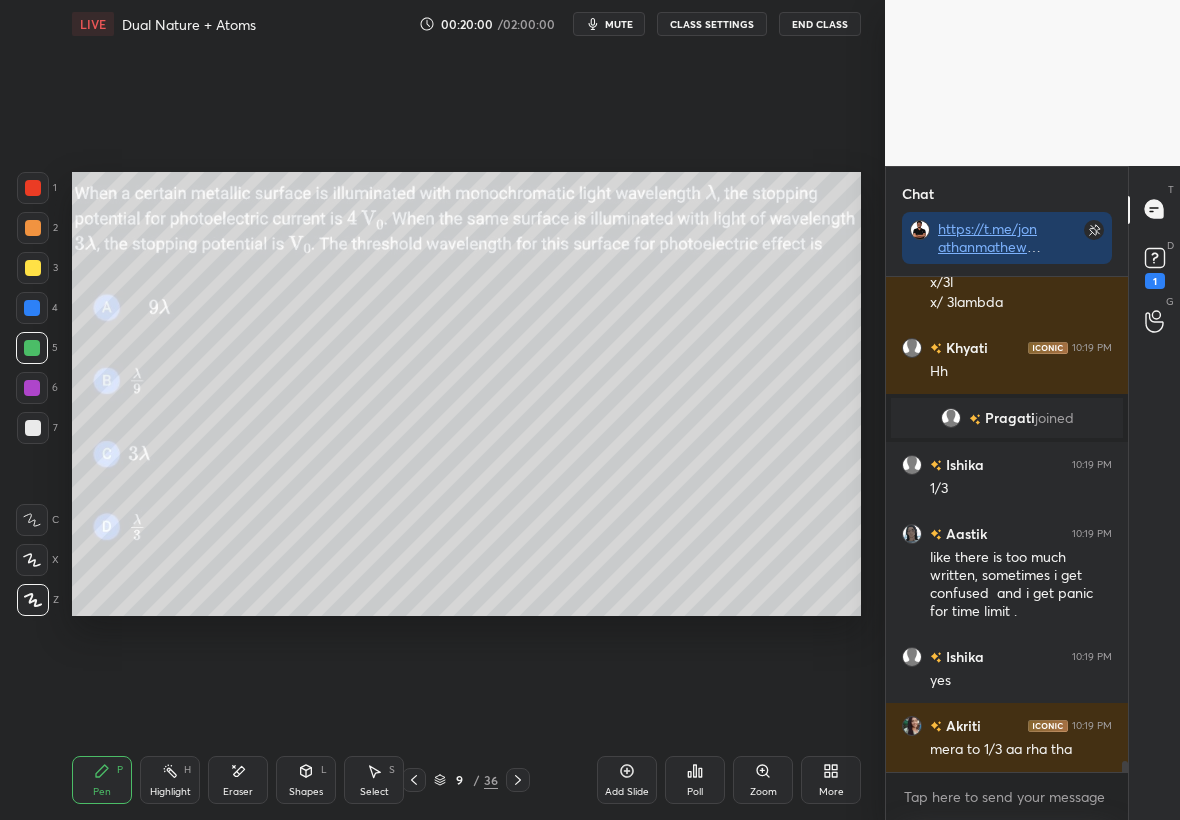 click on "Eraser" at bounding box center [238, 780] 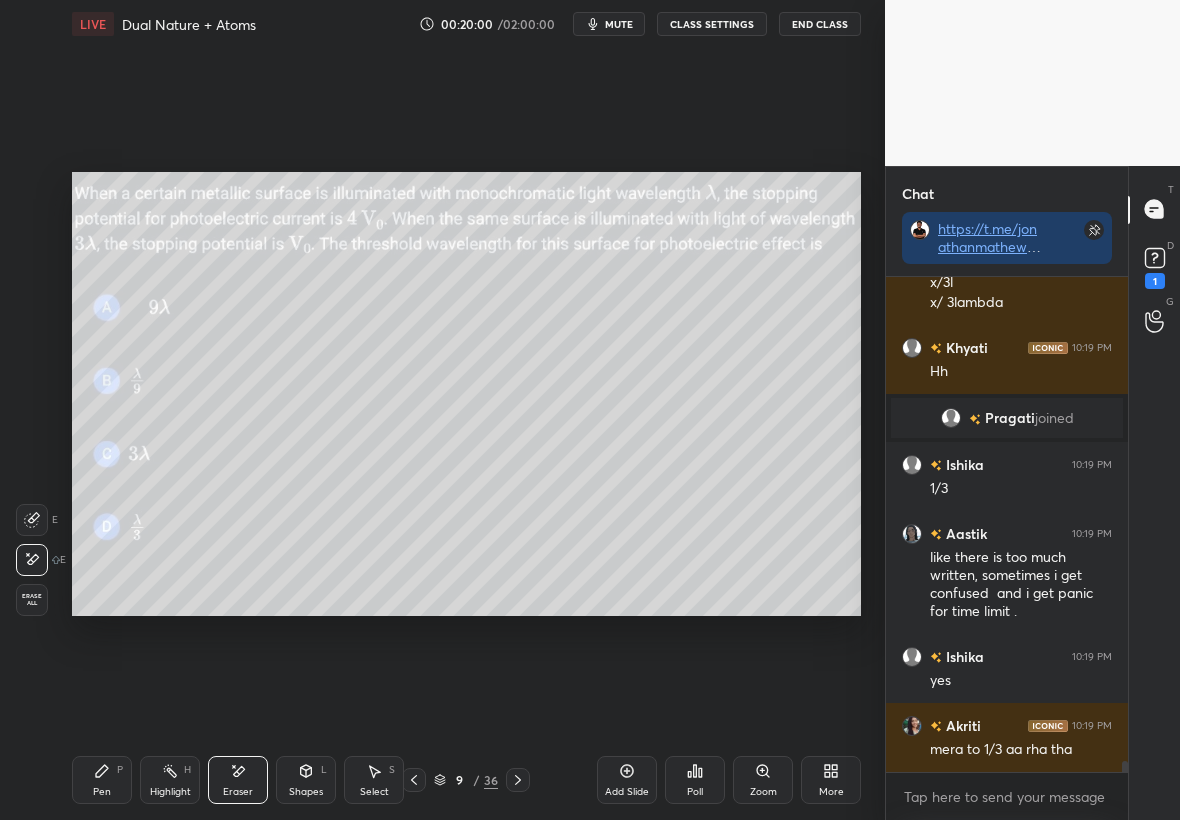 click on "Eraser" at bounding box center (238, 780) 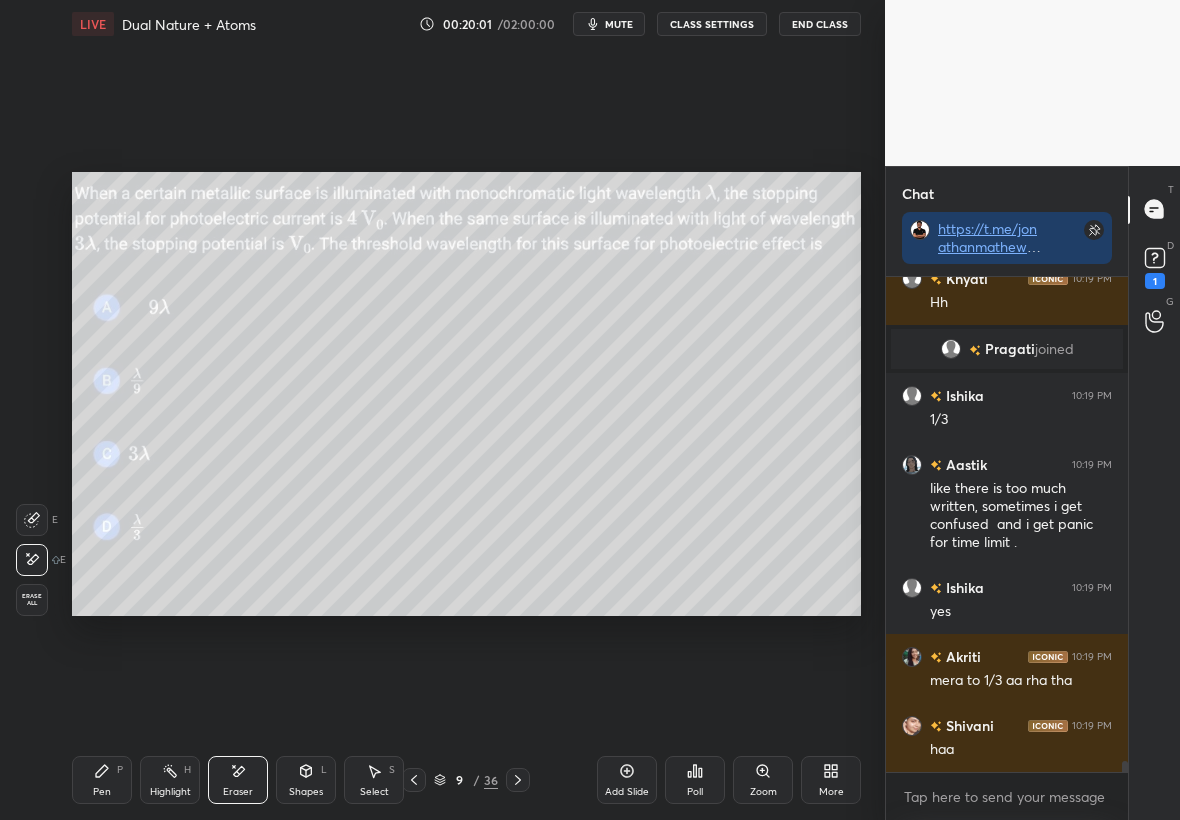 click on "Pen P" at bounding box center [102, 780] 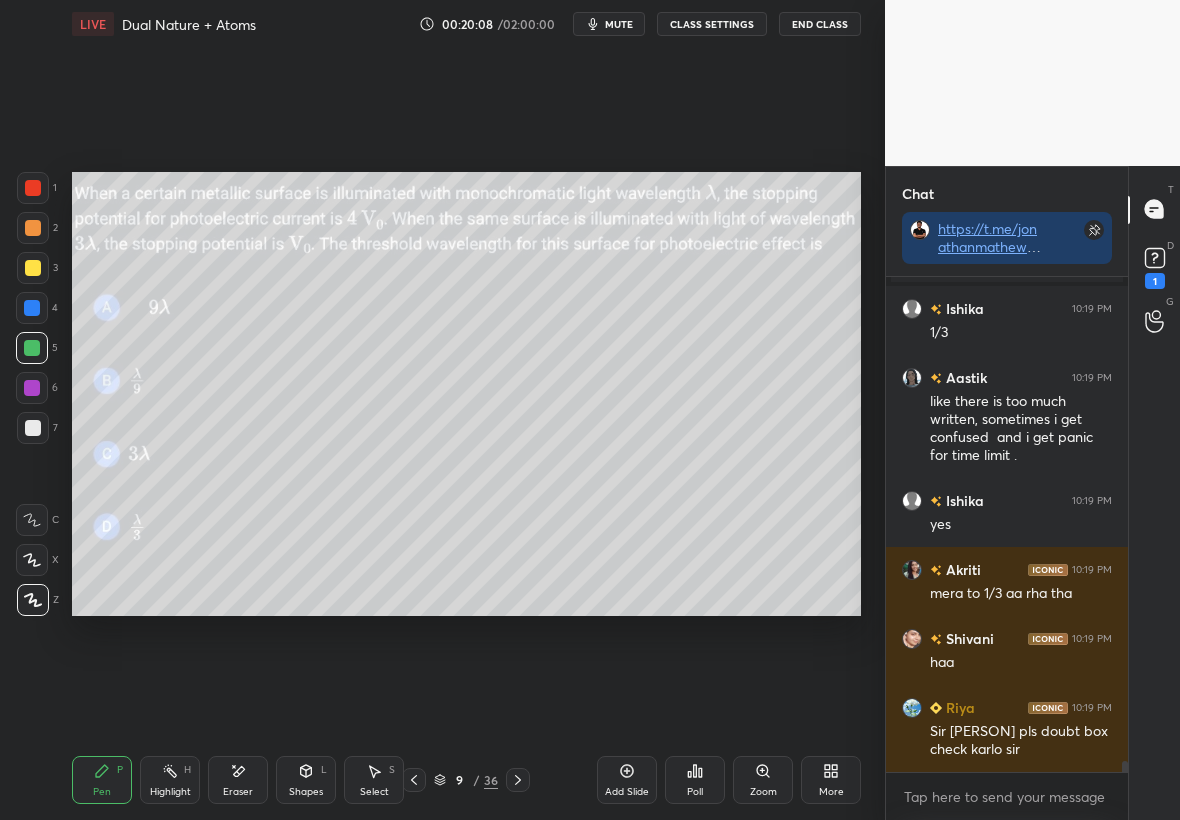 click on "Eraser" at bounding box center [238, 792] 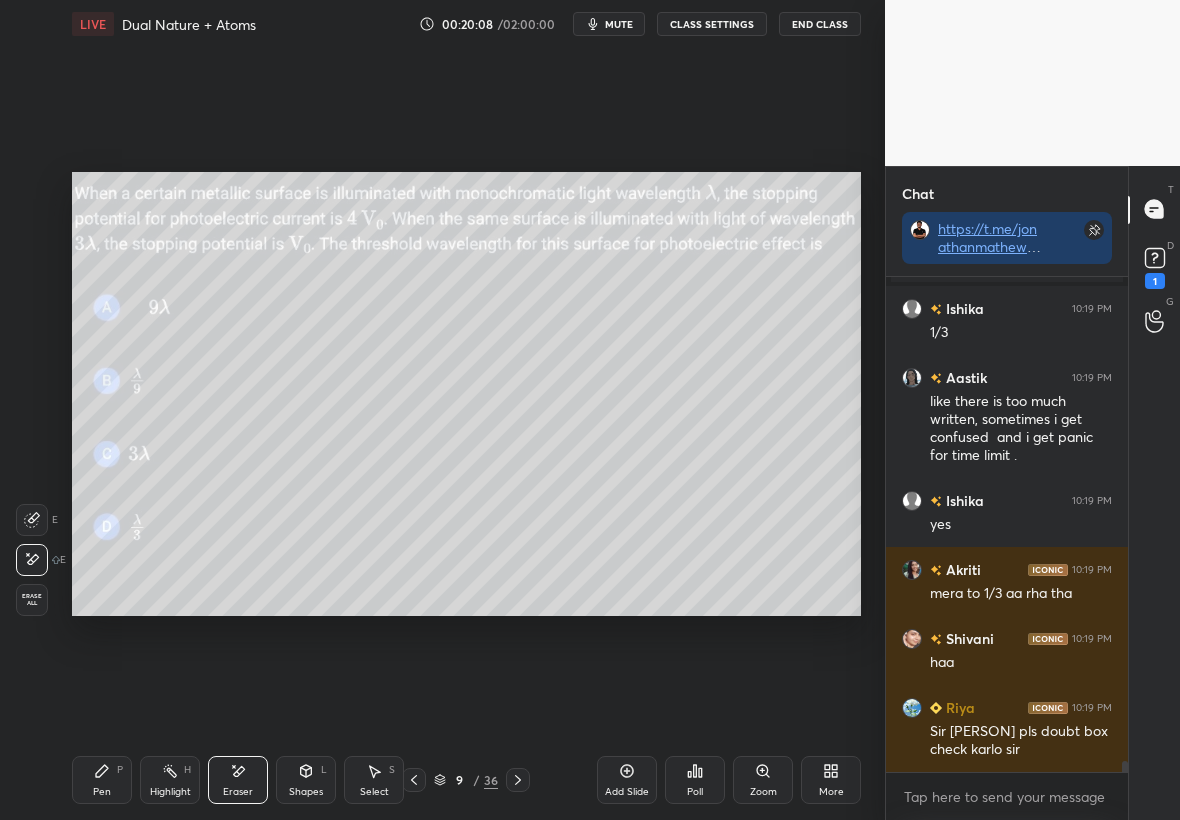 scroll, scrollTop: 22053, scrollLeft: 0, axis: vertical 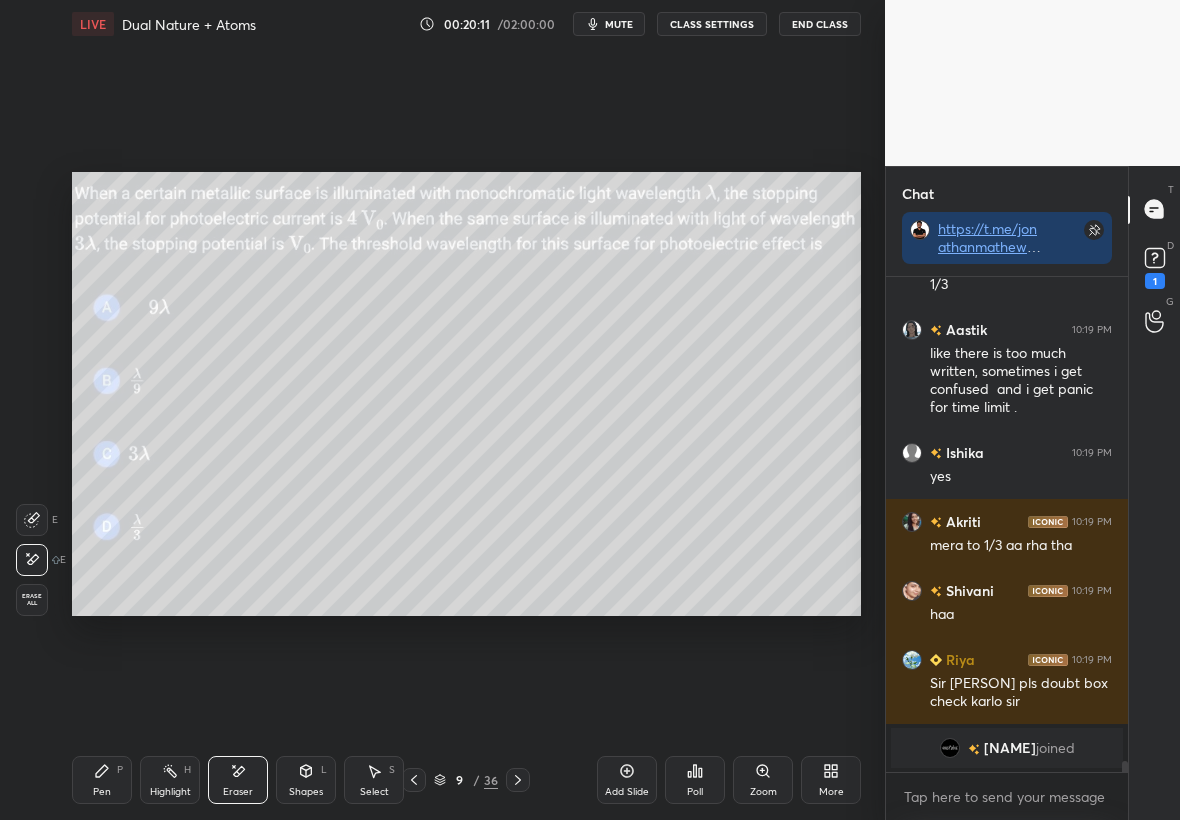 drag, startPoint x: 100, startPoint y: 782, endPoint x: 108, endPoint y: 775, distance: 10.630146 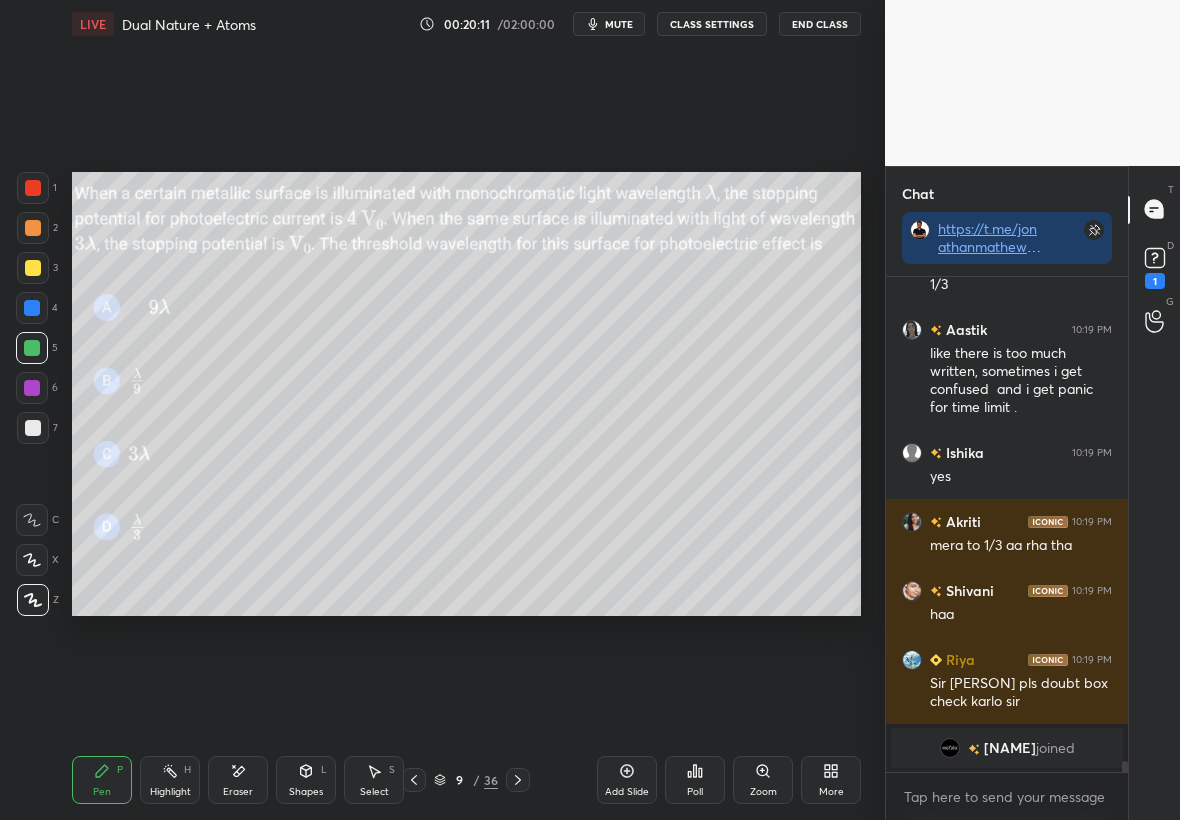 scroll, scrollTop: 21958, scrollLeft: 0, axis: vertical 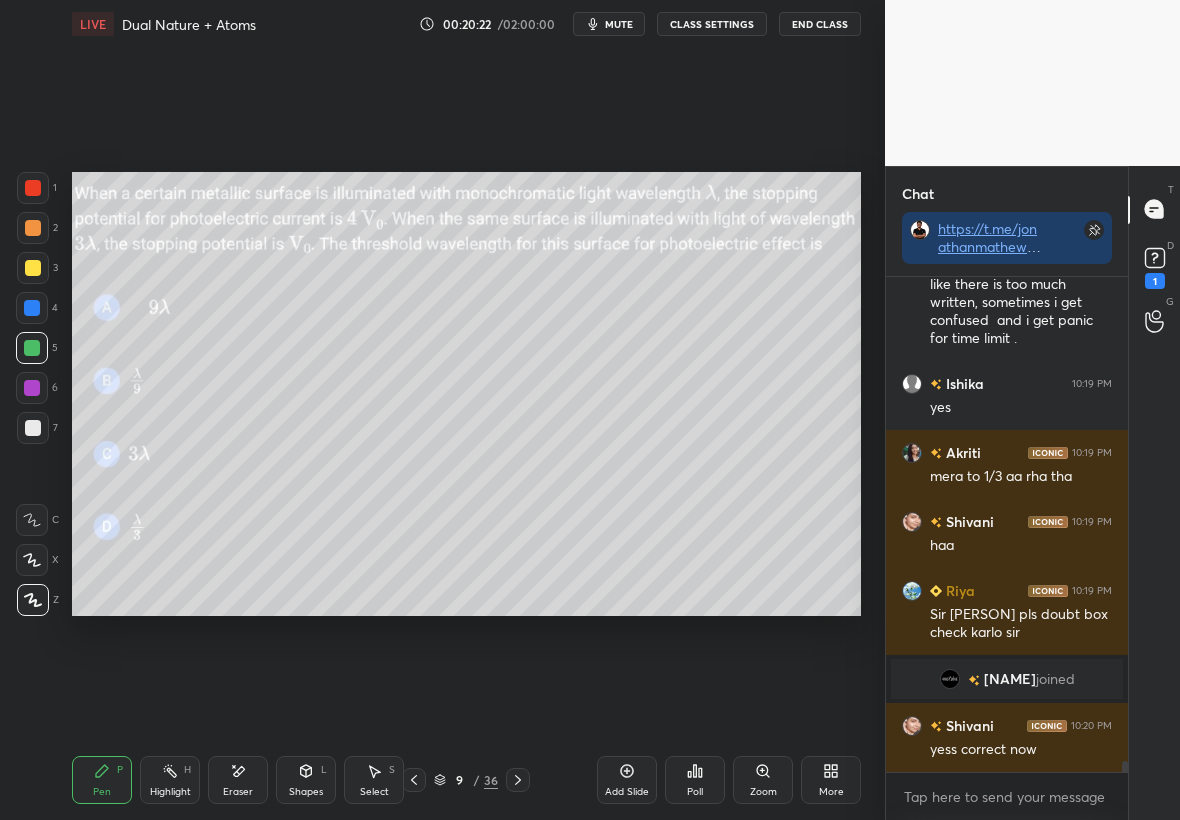 click on "Eraser" at bounding box center (238, 780) 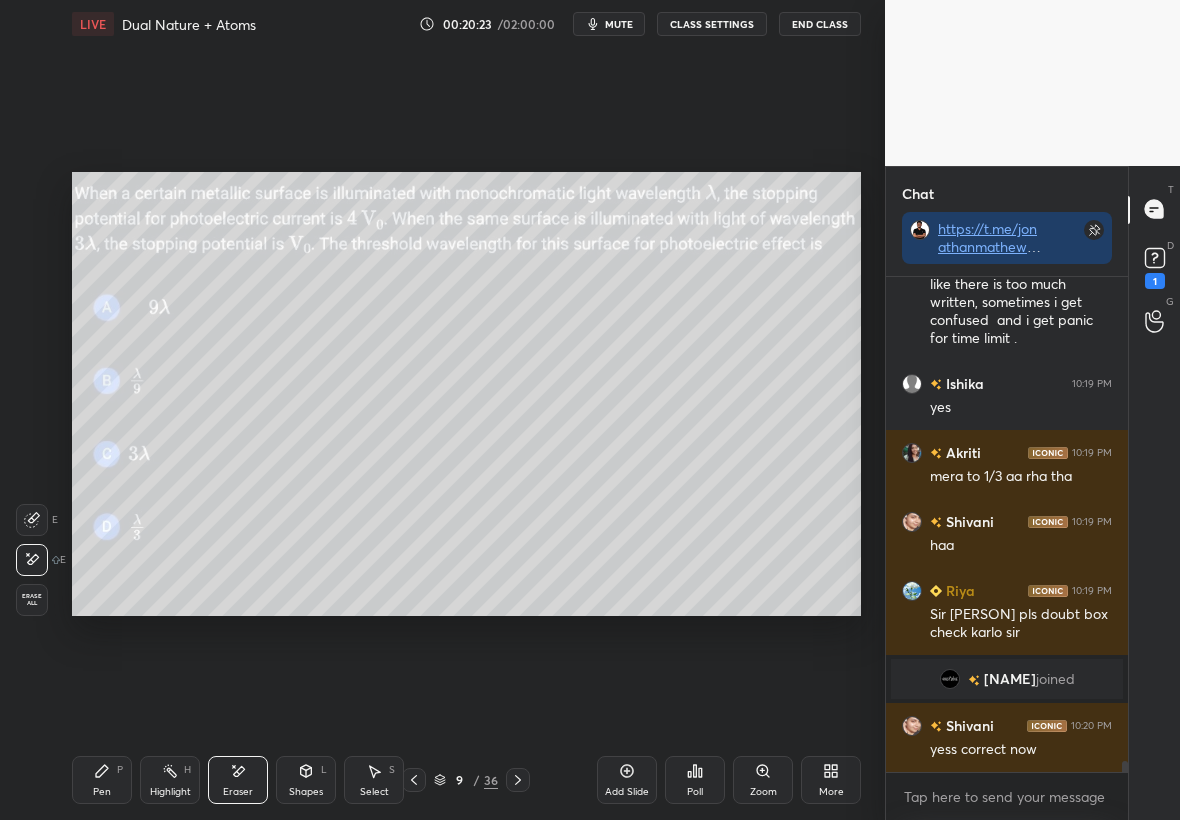 click on "Pen P" at bounding box center [102, 780] 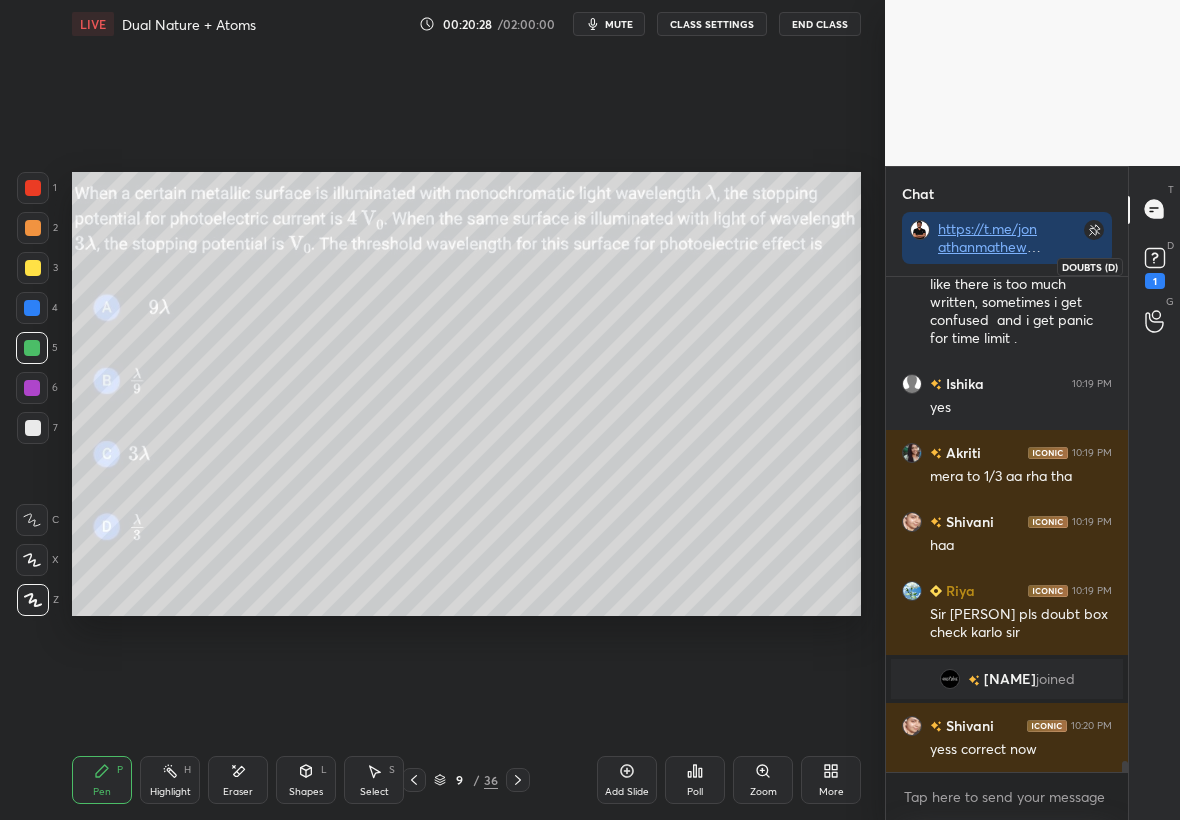 click 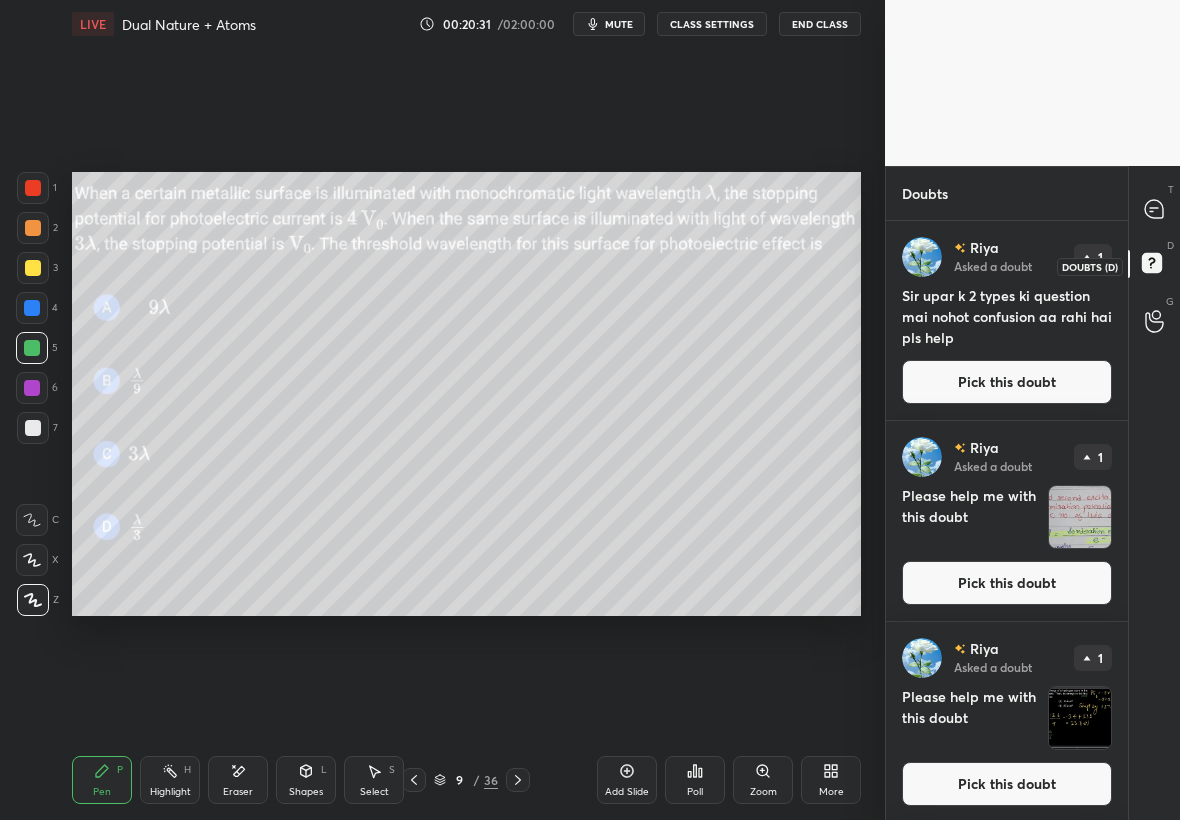 click 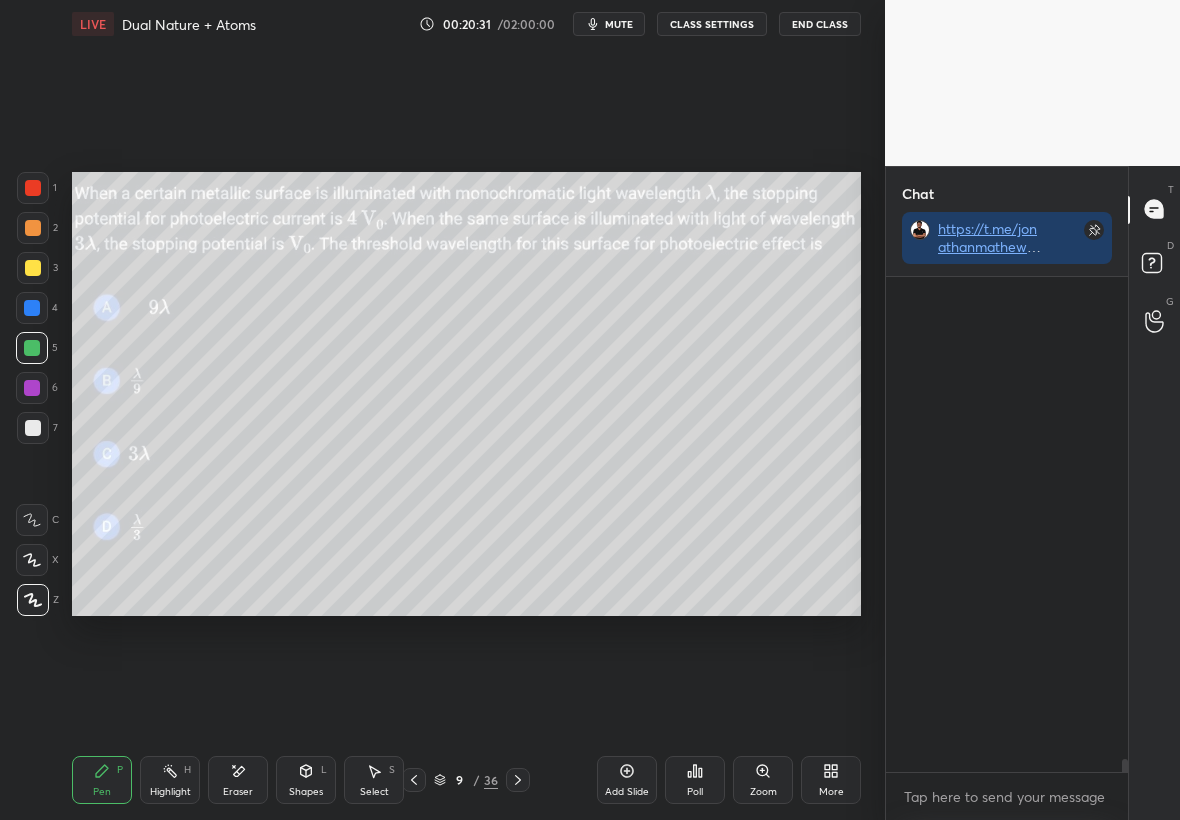 scroll, scrollTop: 537, scrollLeft: 236, axis: both 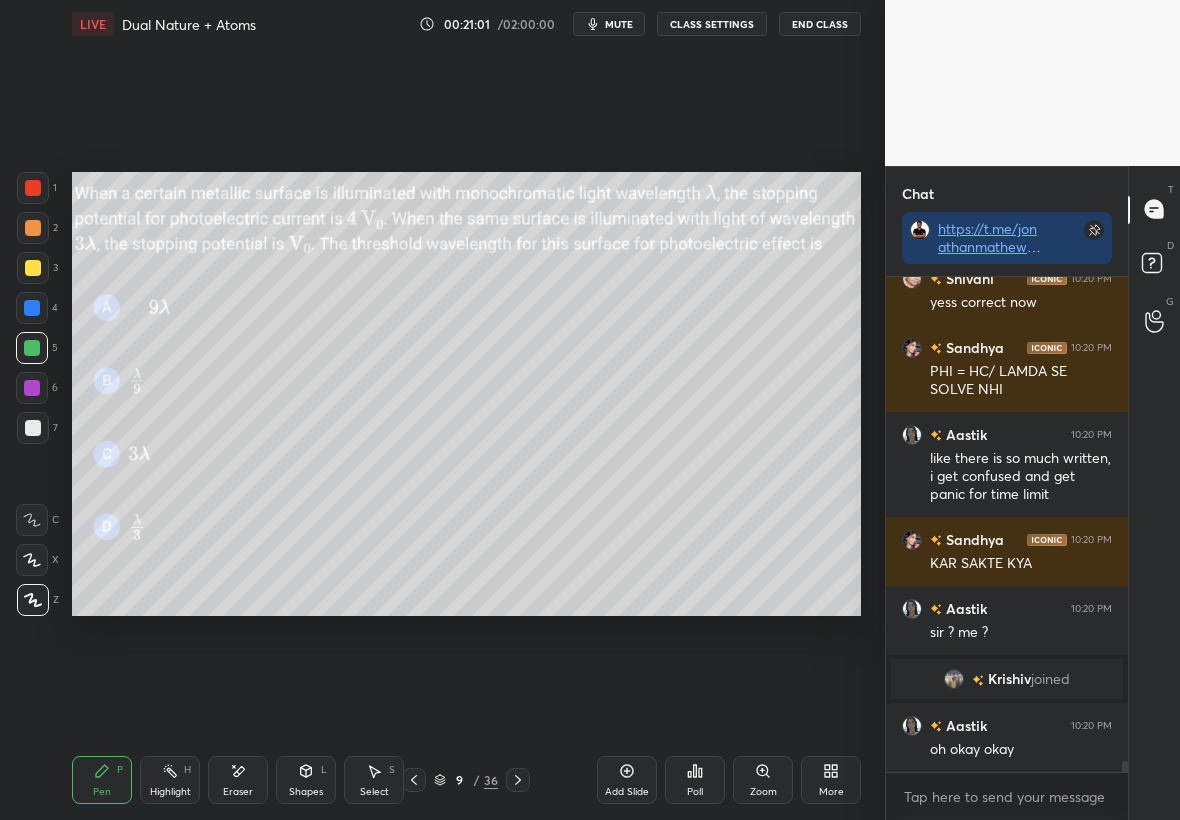 click 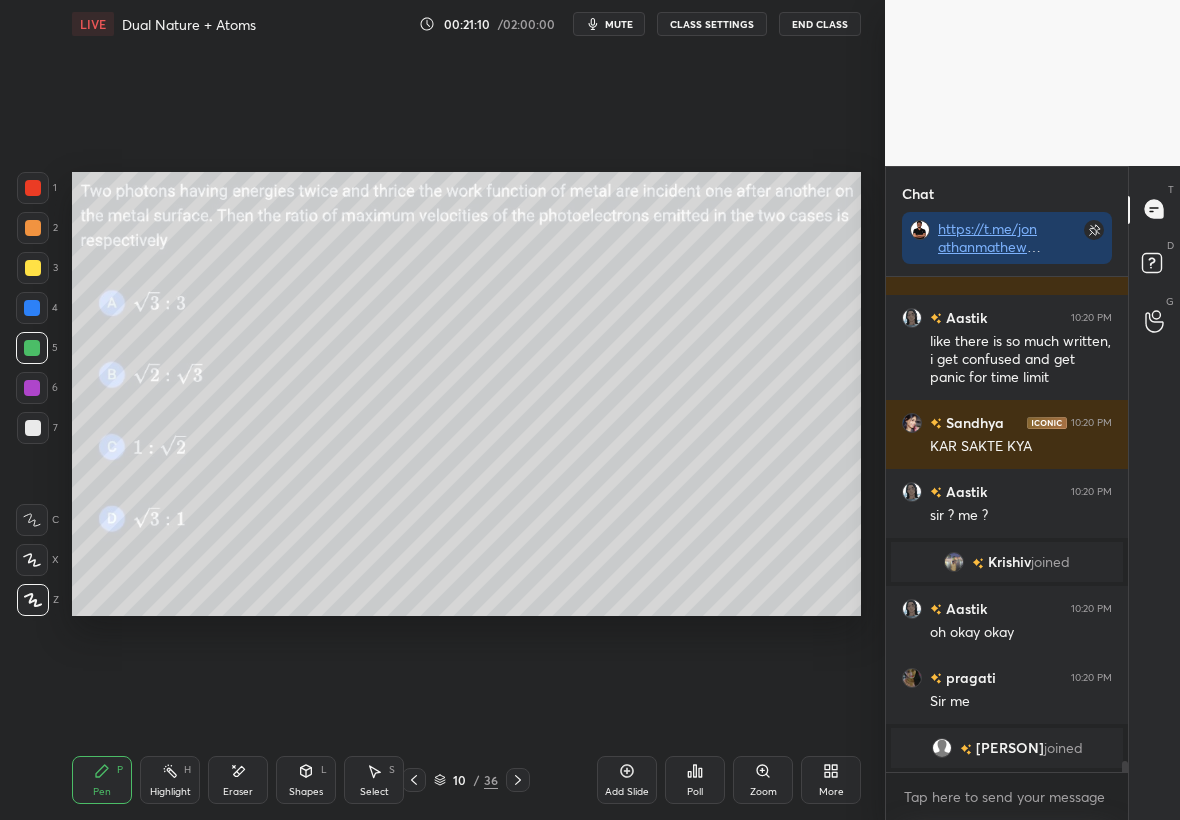 scroll, scrollTop: 22397, scrollLeft: 0, axis: vertical 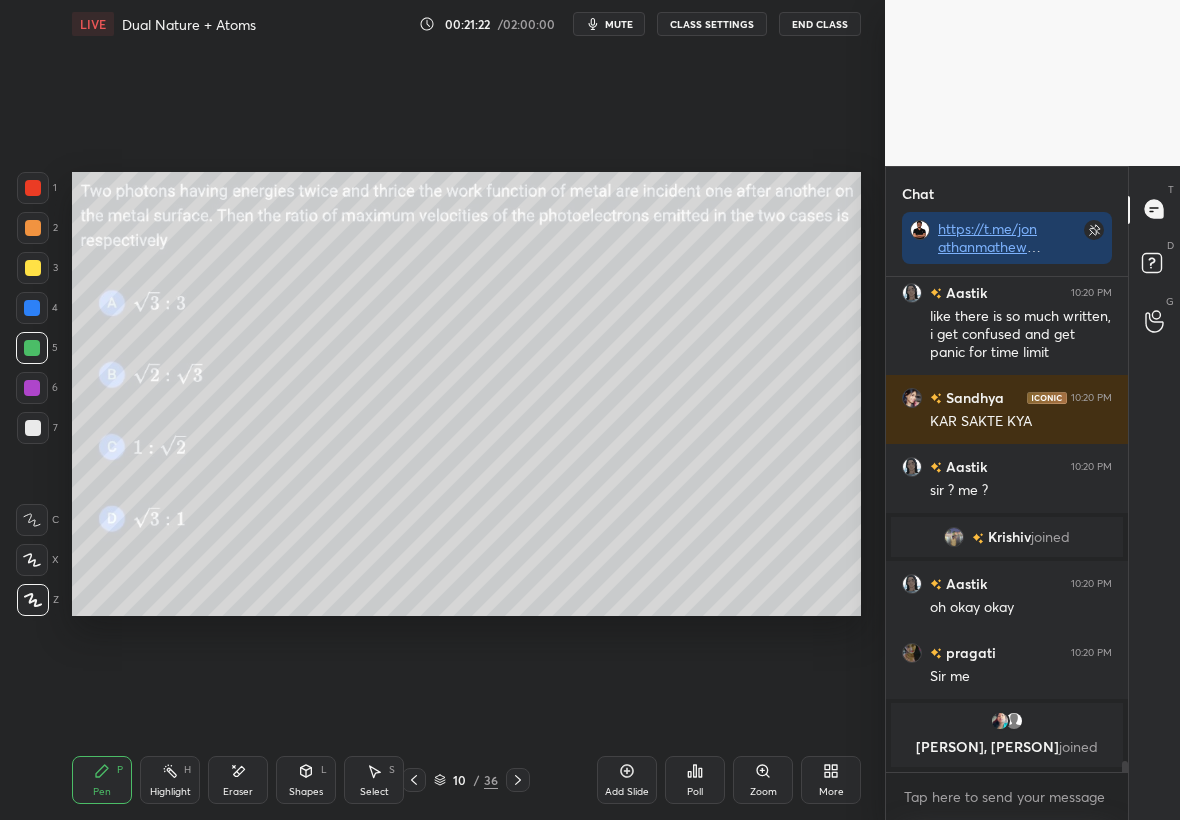 click on "Poll" at bounding box center (695, 780) 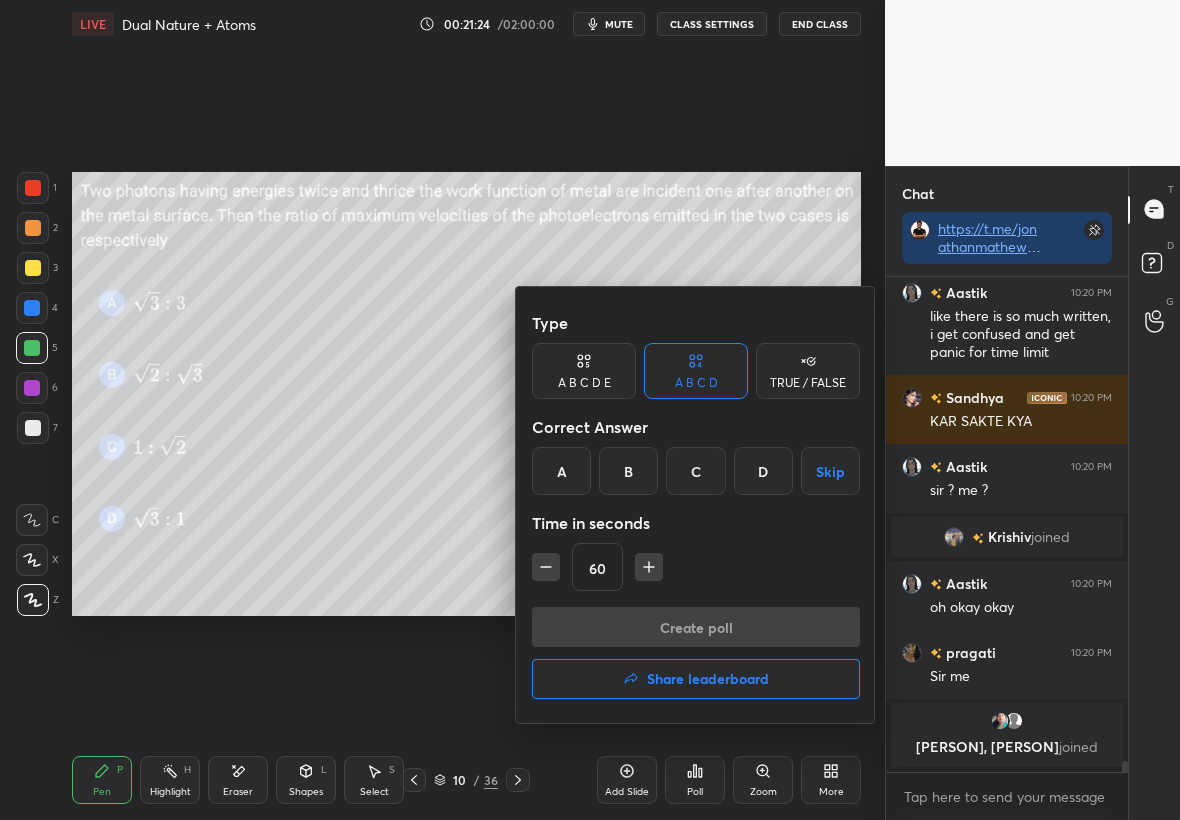 click on "C" at bounding box center [695, 471] 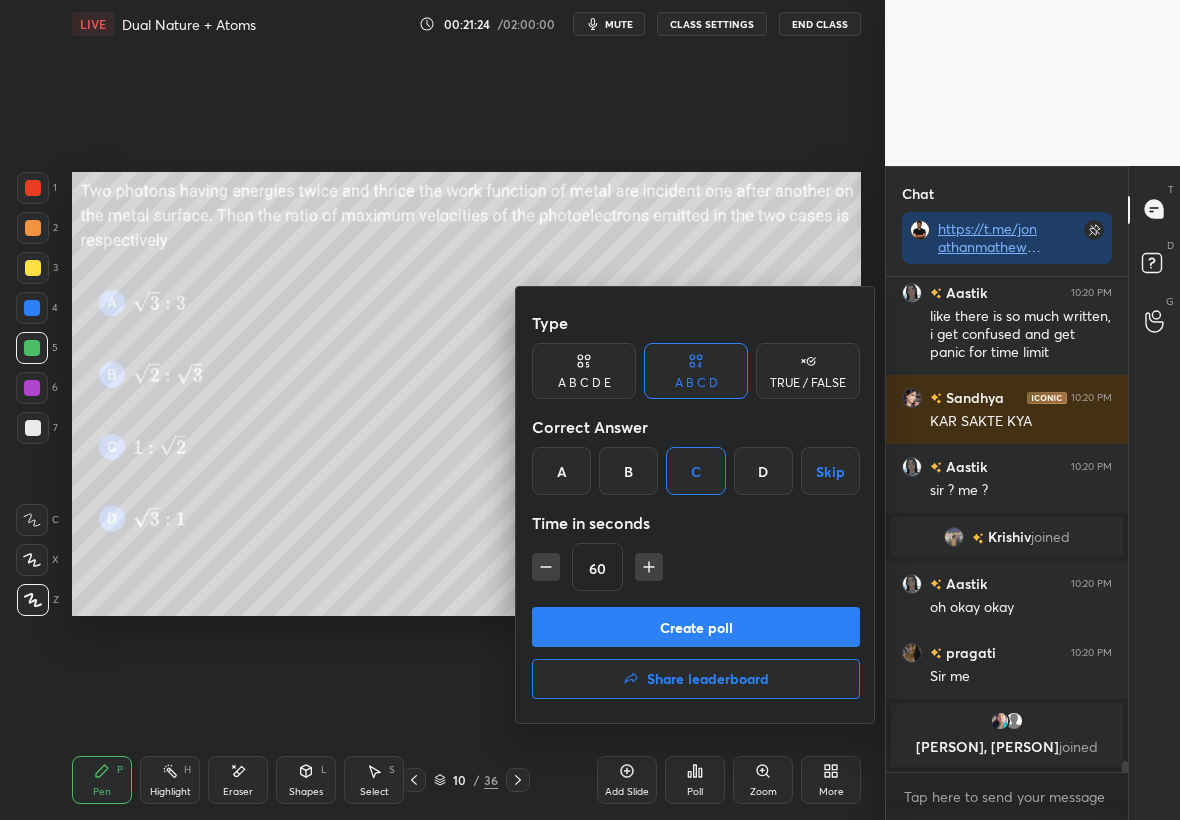 click on "Create poll" at bounding box center [696, 627] 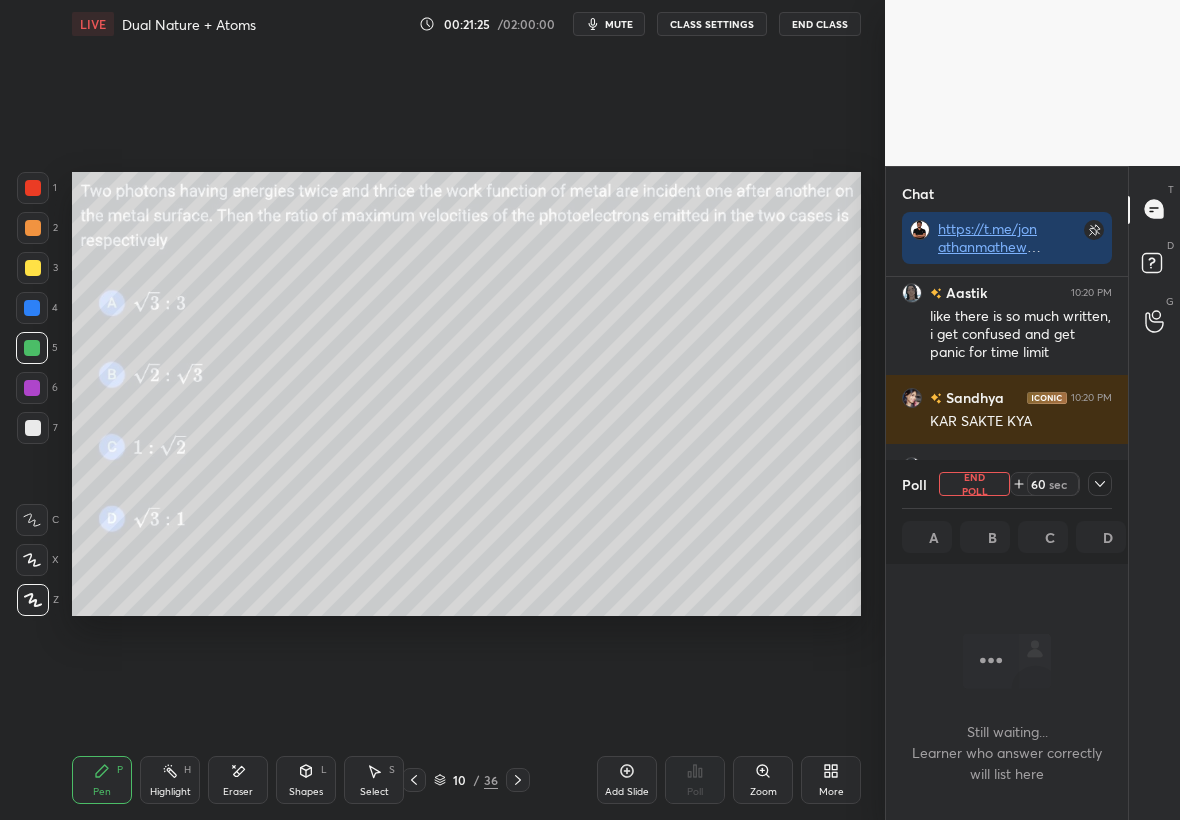 scroll, scrollTop: 391, scrollLeft: 236, axis: both 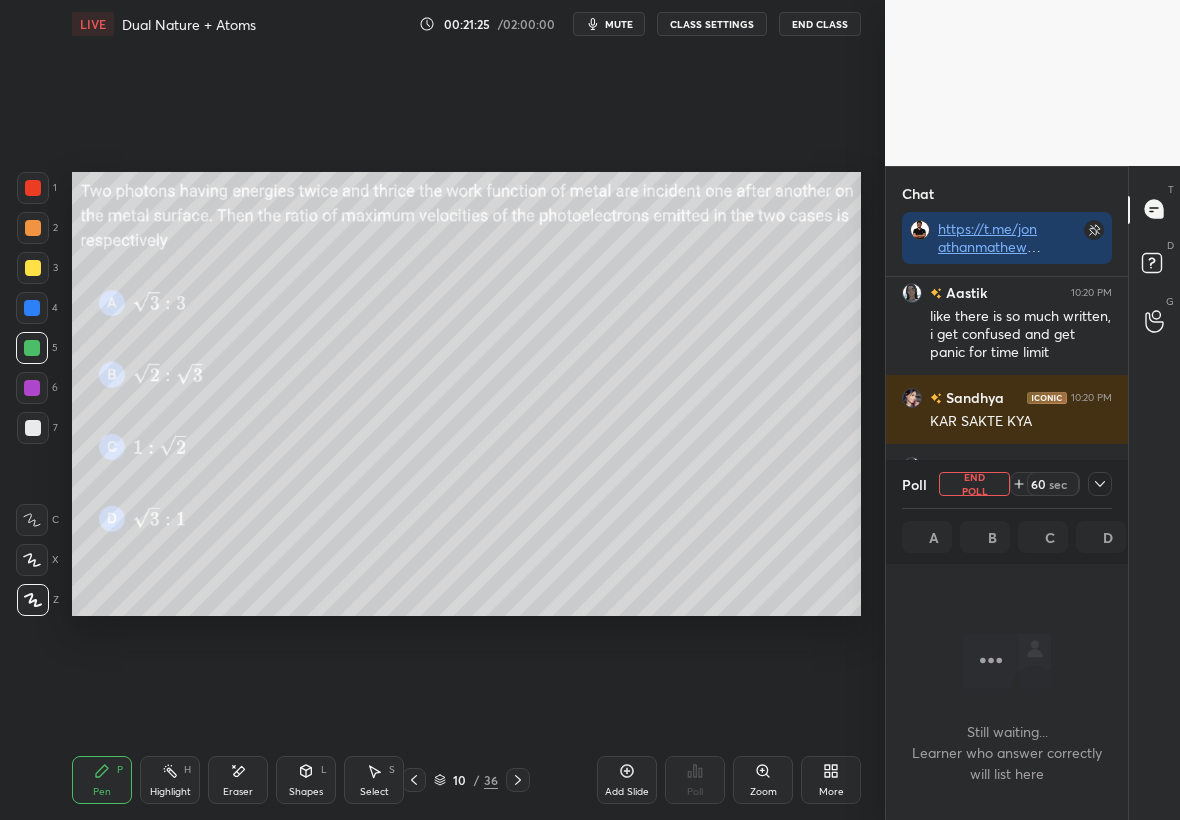 click at bounding box center (1100, 484) 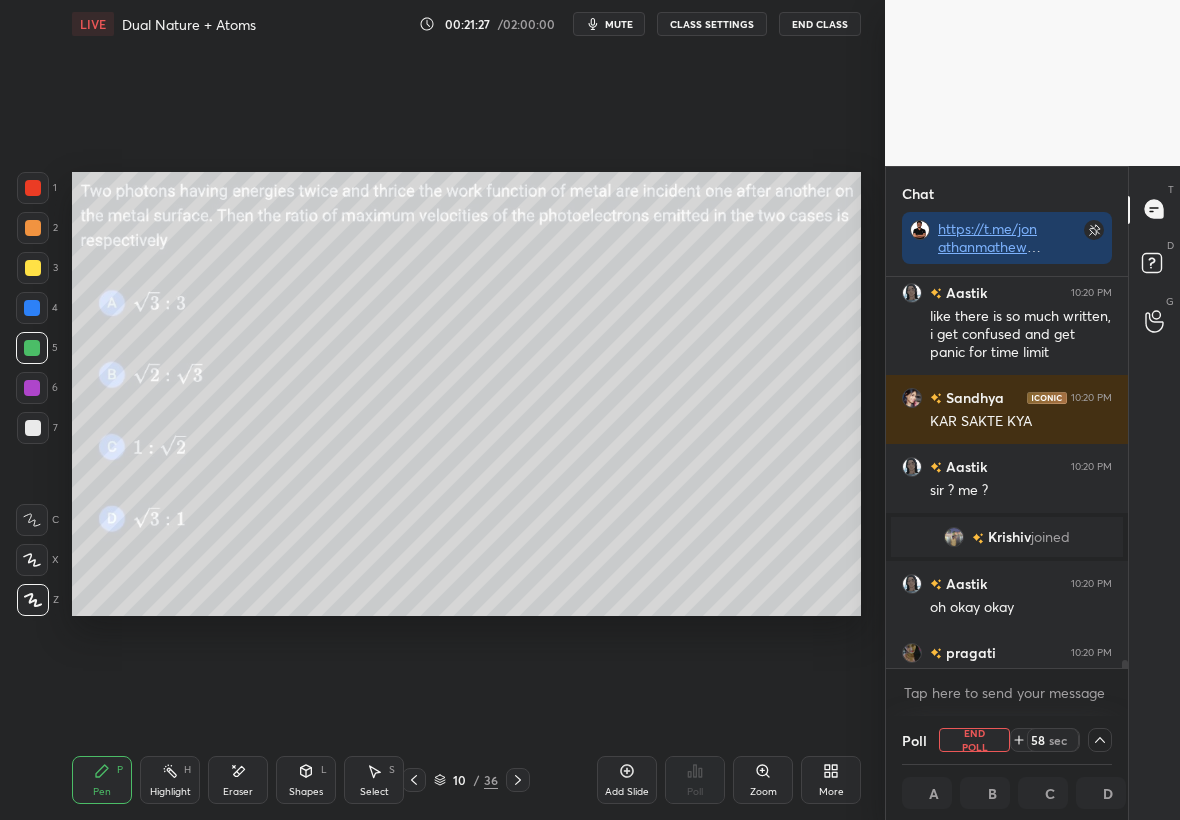scroll, scrollTop: 1, scrollLeft: 7, axis: both 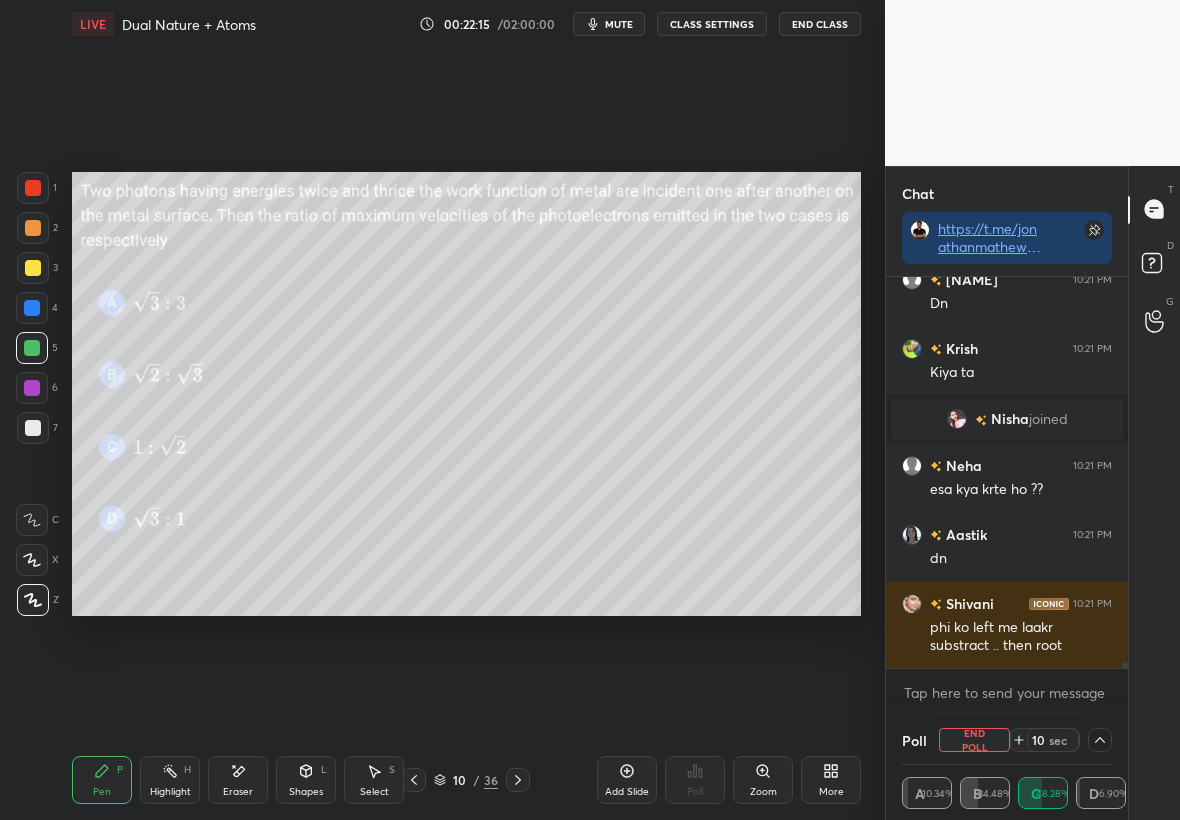 click at bounding box center (33, 268) 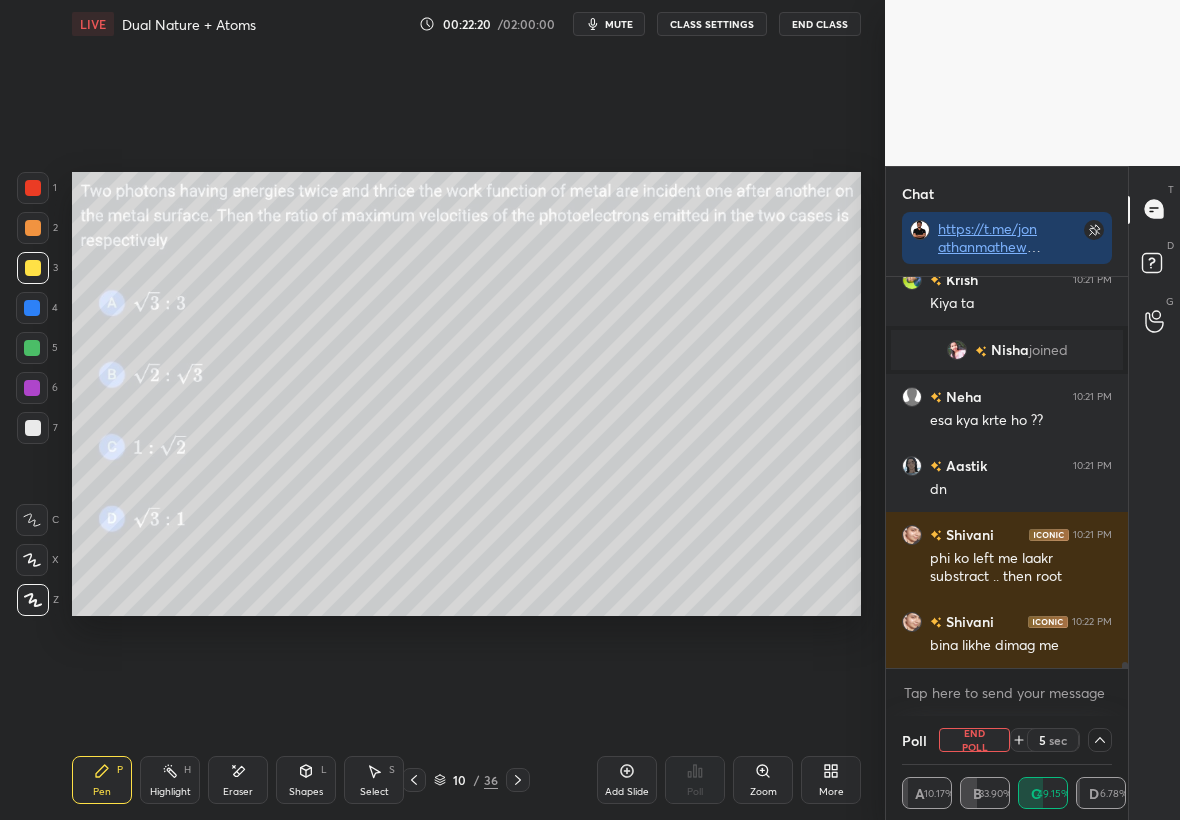 scroll, scrollTop: 23344, scrollLeft: 0, axis: vertical 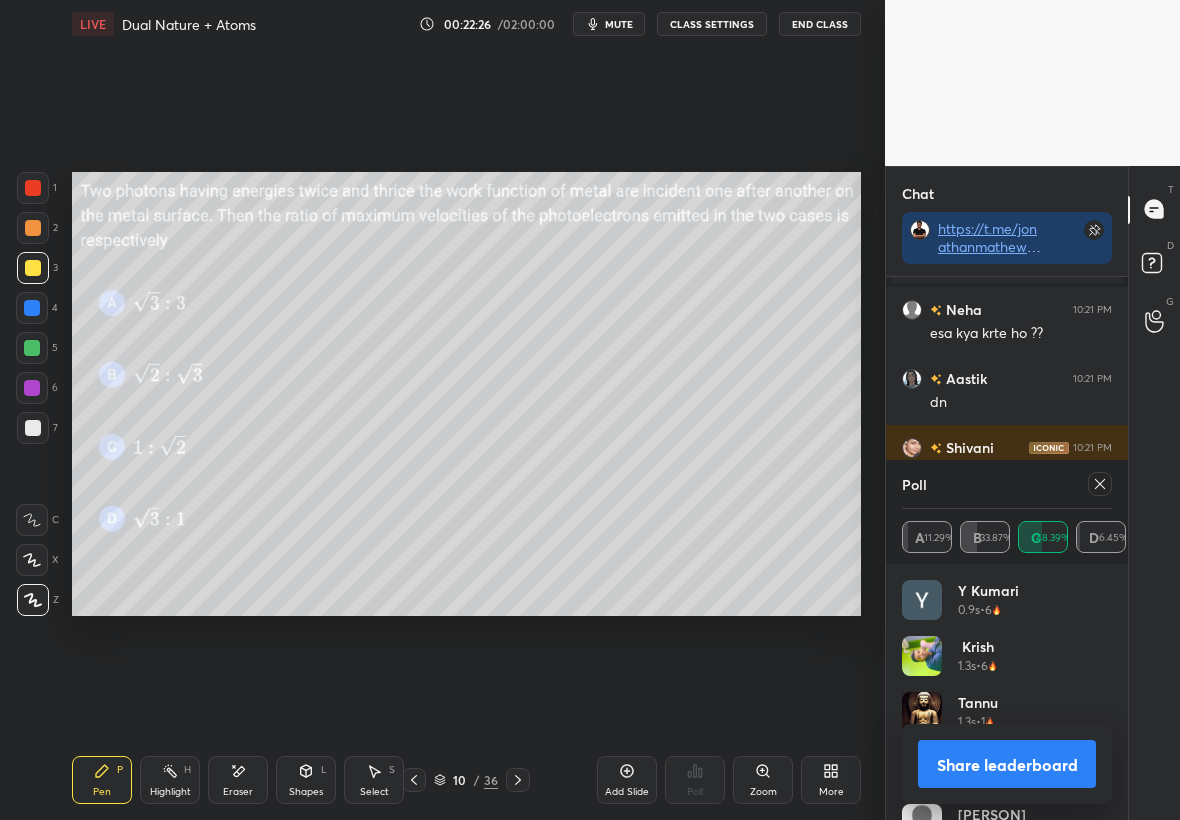 click 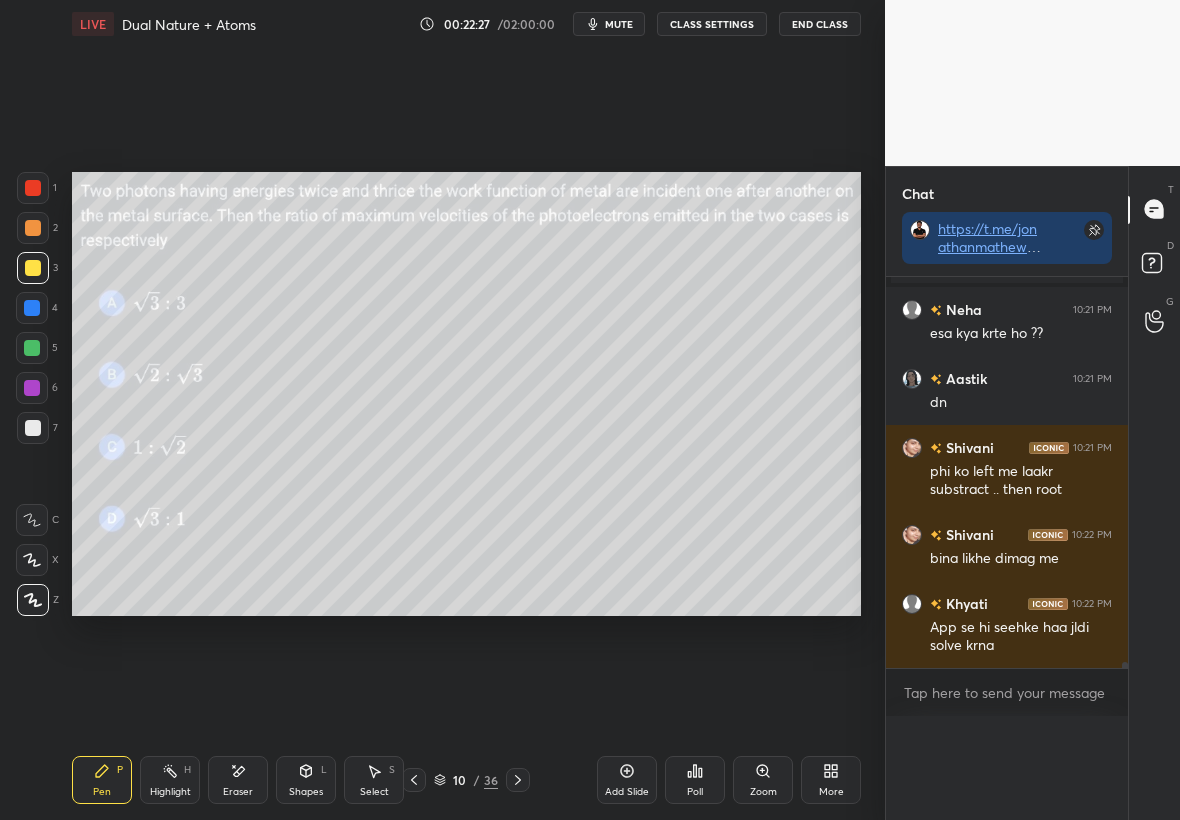 scroll, scrollTop: 0, scrollLeft: 0, axis: both 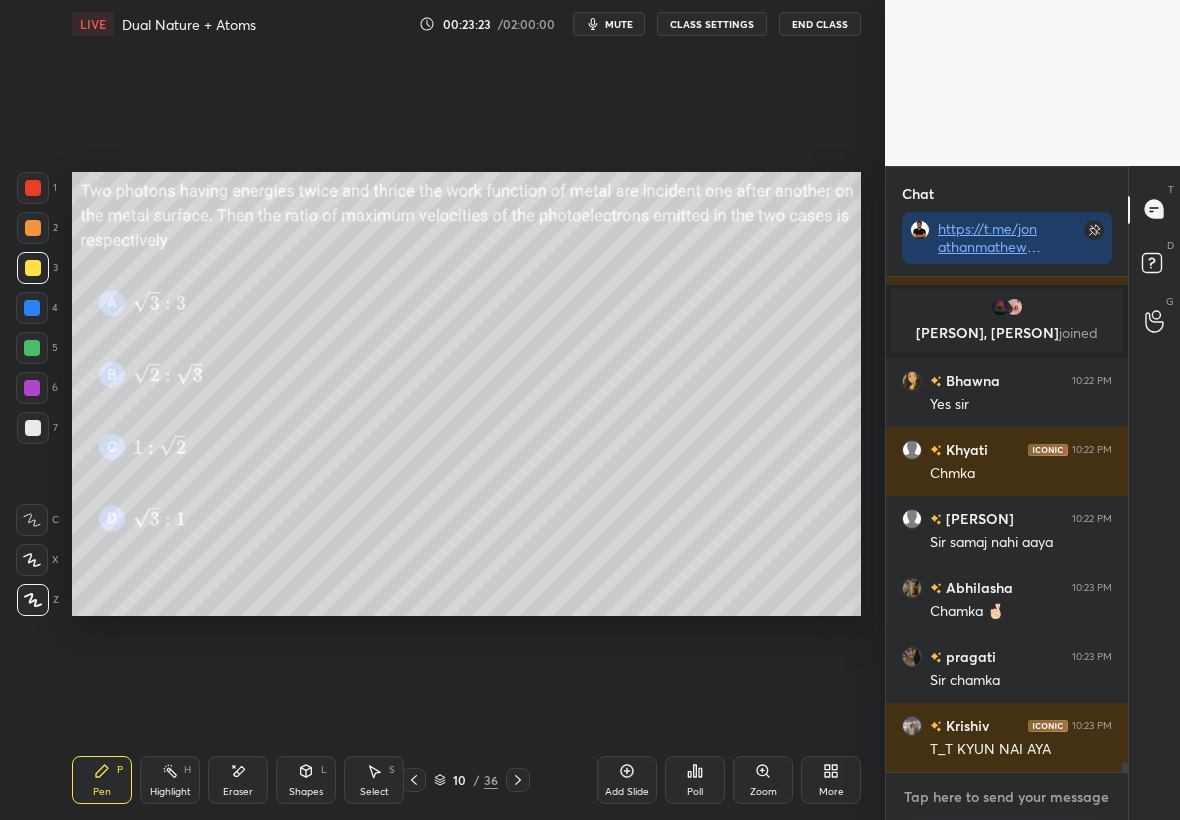 type on "x" 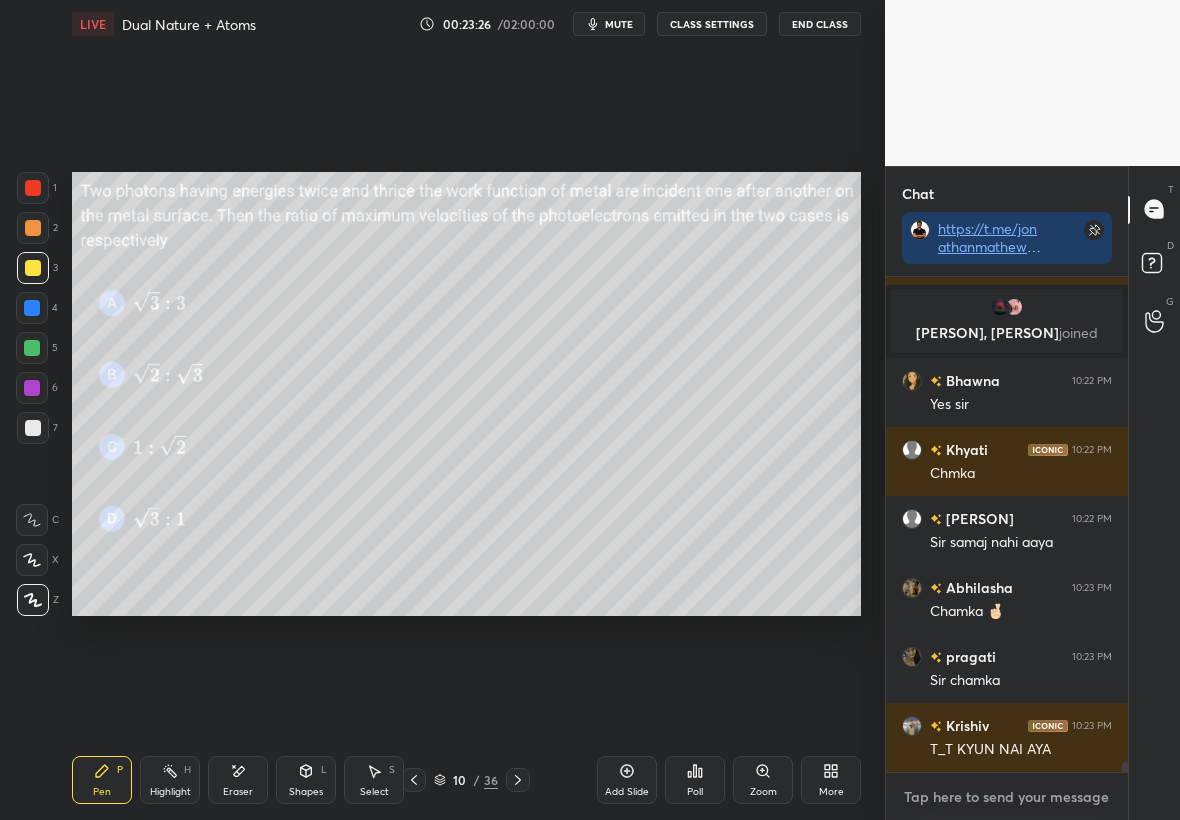 paste on "https://www.youtube.com/live/uG9djdjlDCE?si=vF8UwPEQsR13mxEj" 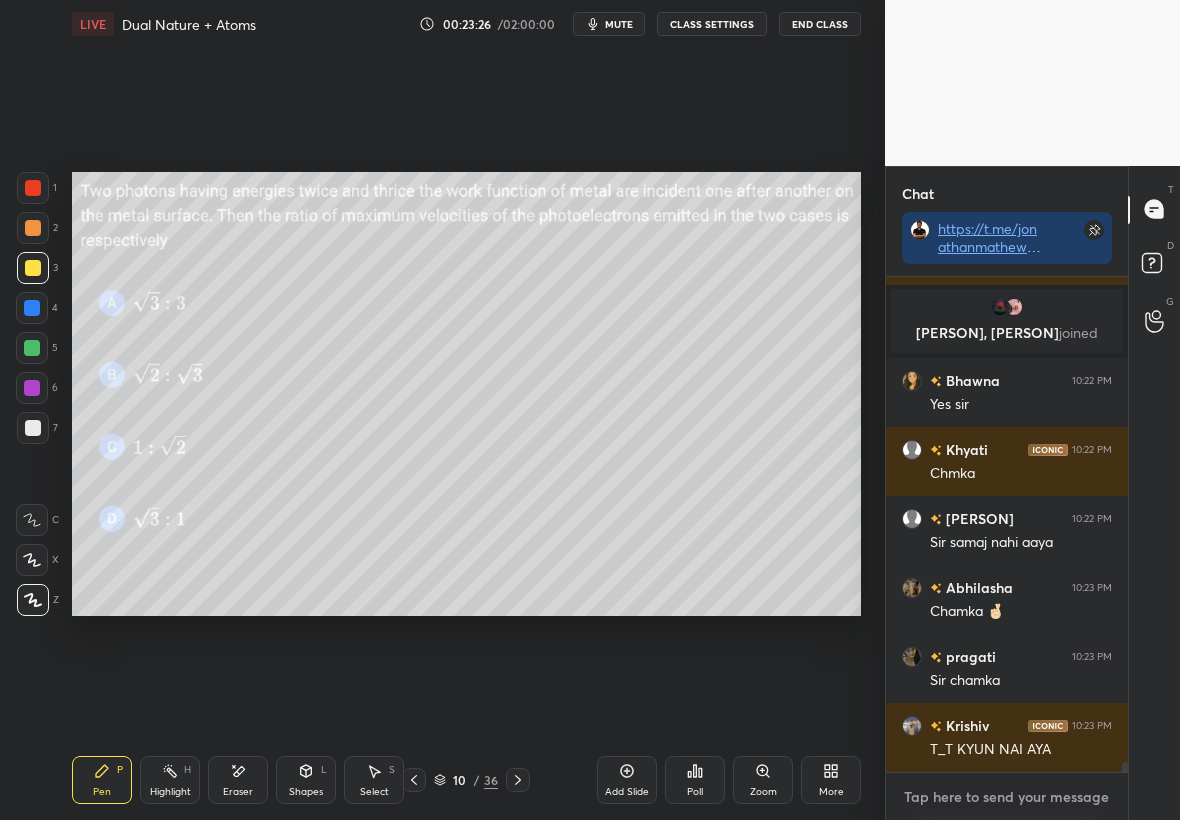 type on "https://www.youtube.com/live/uG9djdjlDCE?si=vF8UwPEQsR13mxEj" 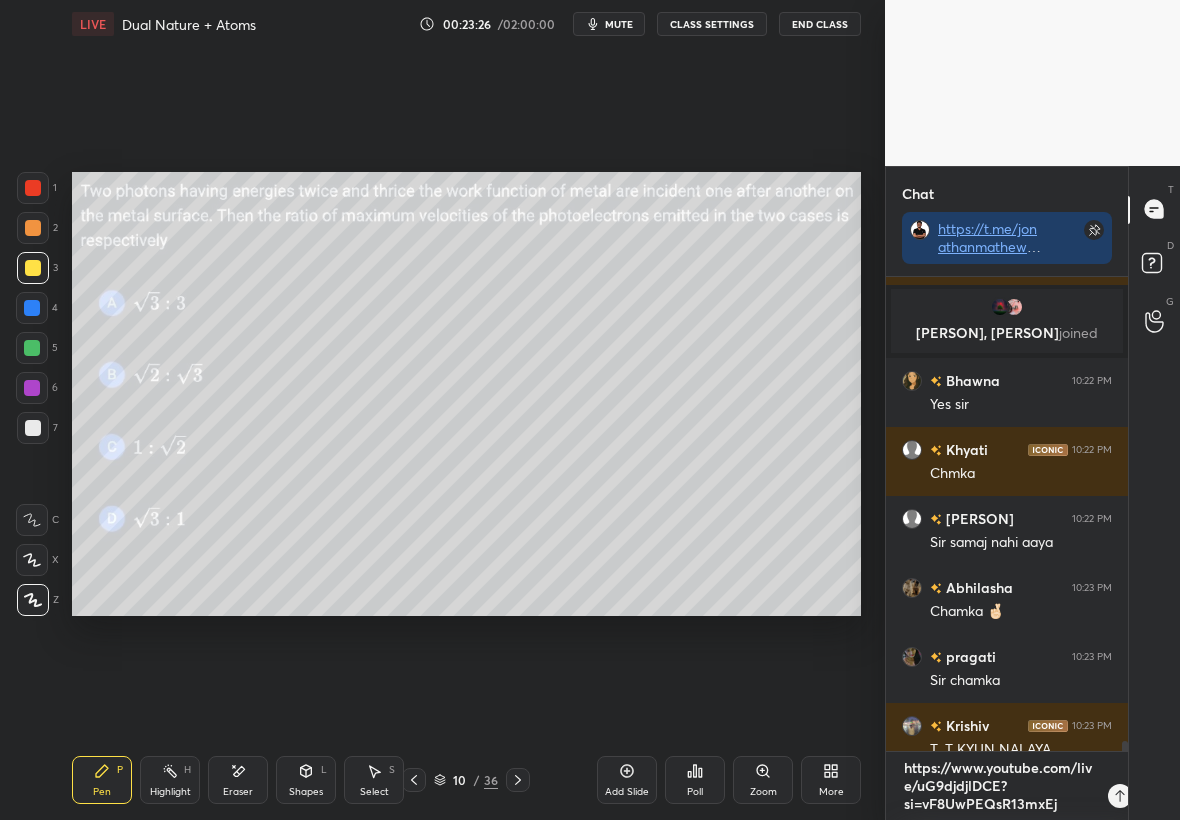 scroll, scrollTop: 0, scrollLeft: 0, axis: both 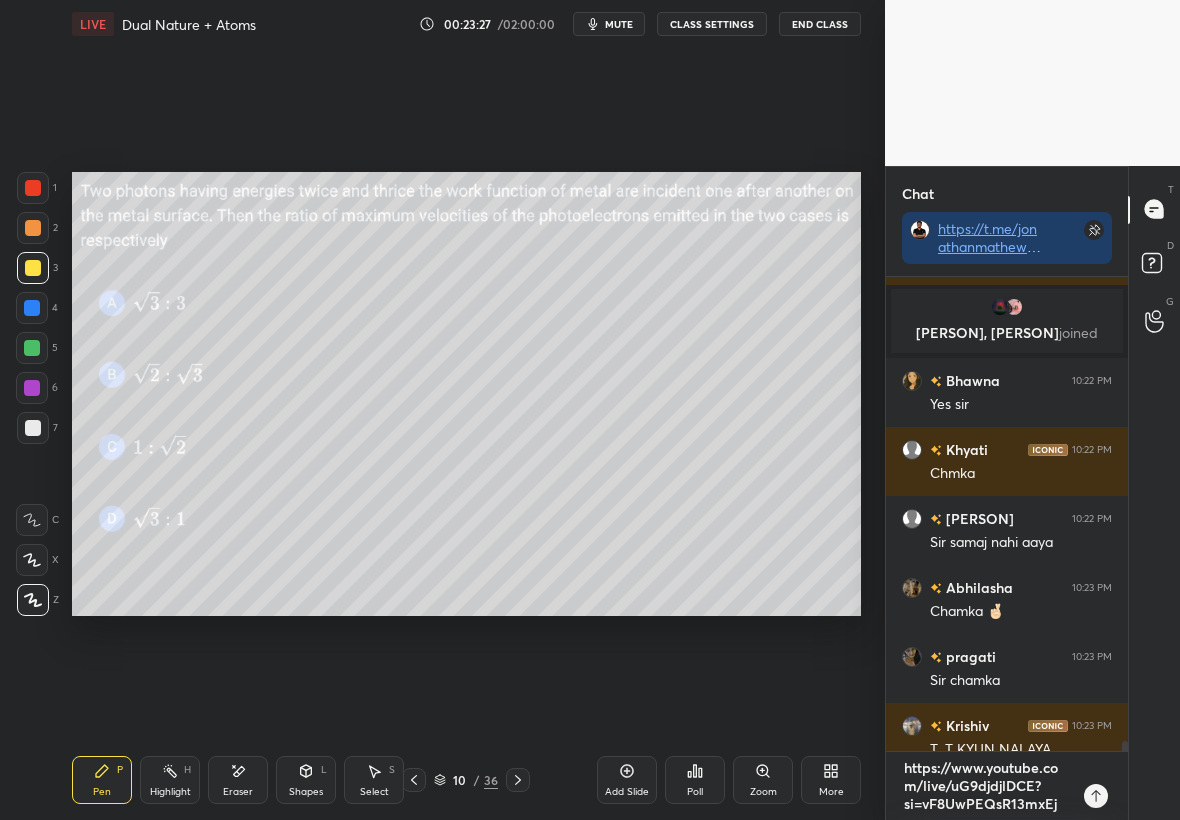 type 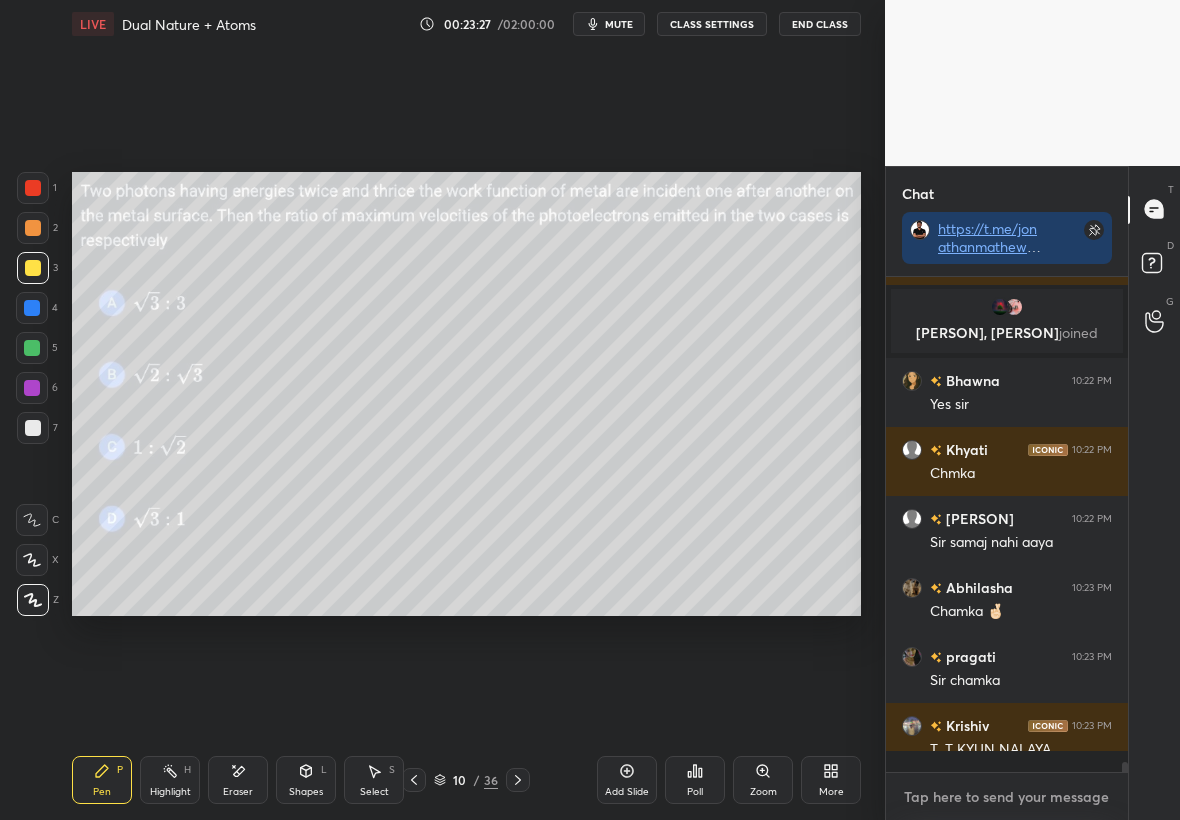 scroll, scrollTop: 7, scrollLeft: 7, axis: both 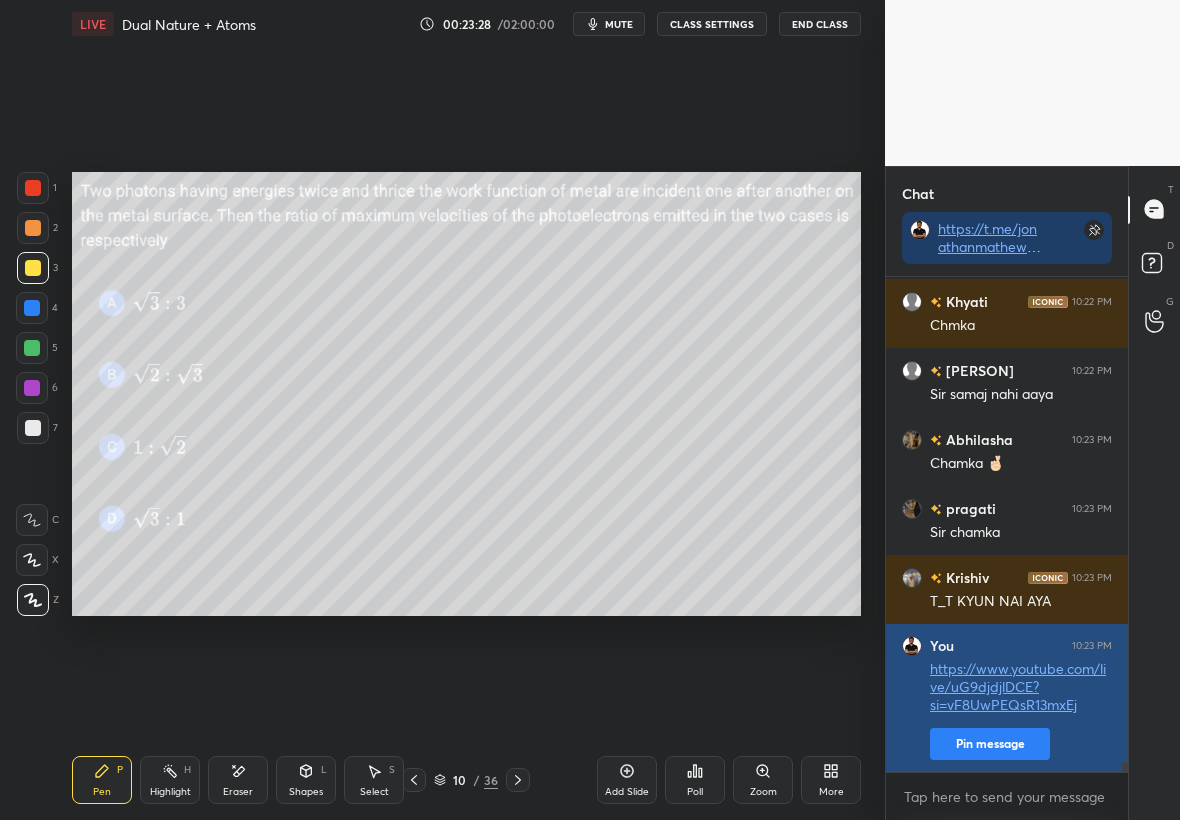click on "Pin message" at bounding box center [990, 744] 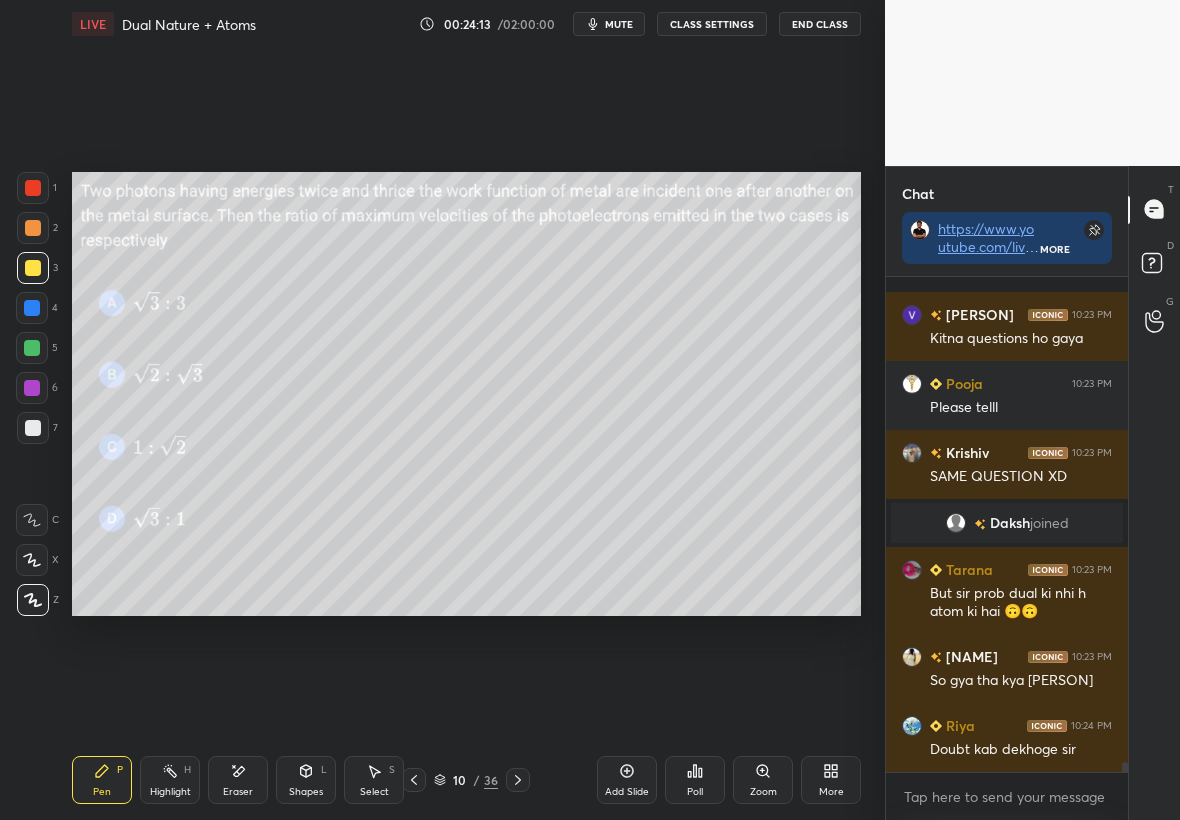 scroll, scrollTop: 24924, scrollLeft: 0, axis: vertical 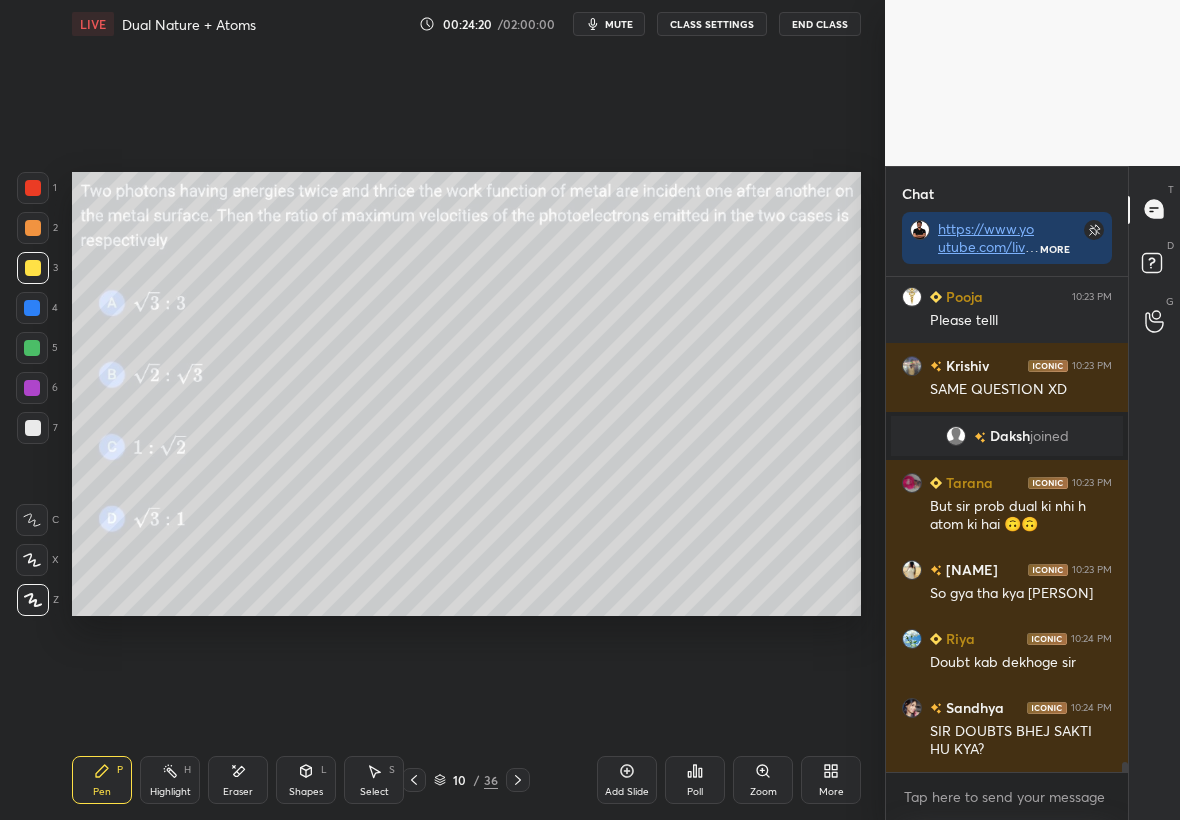 click 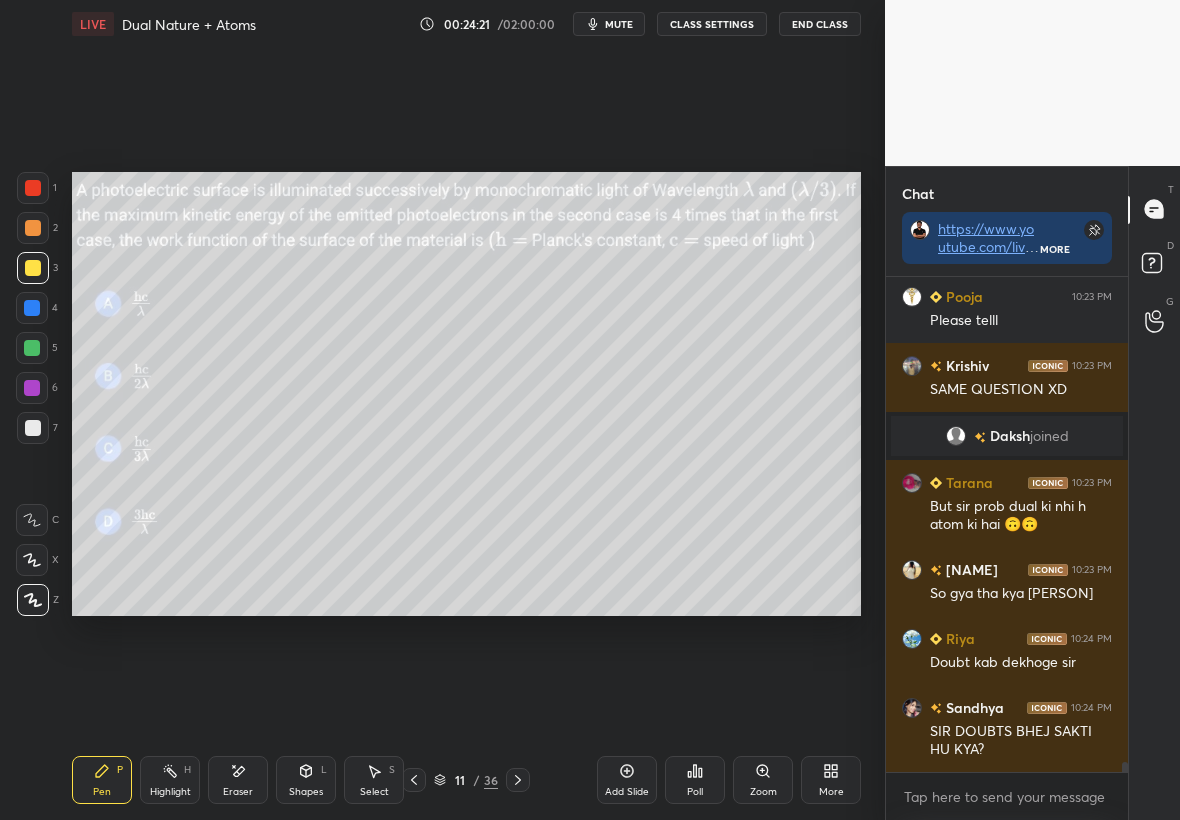 click 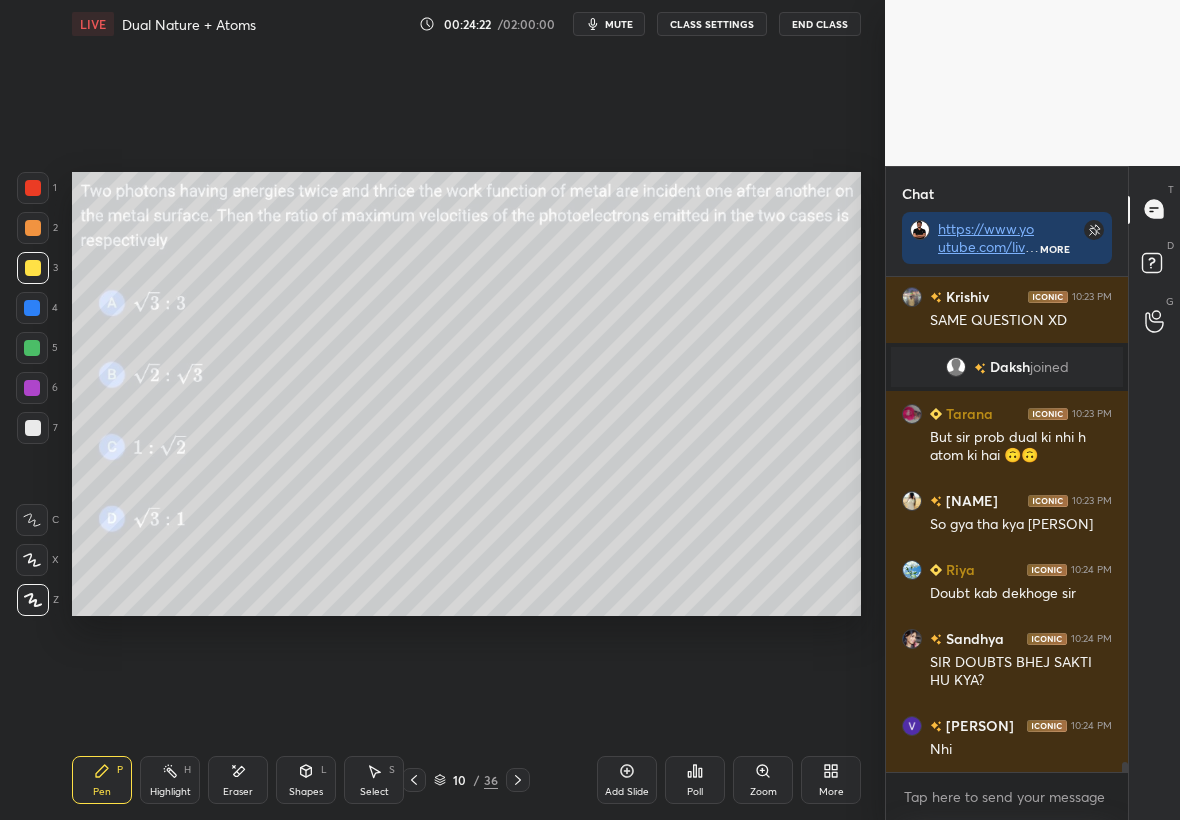 click at bounding box center (518, 780) 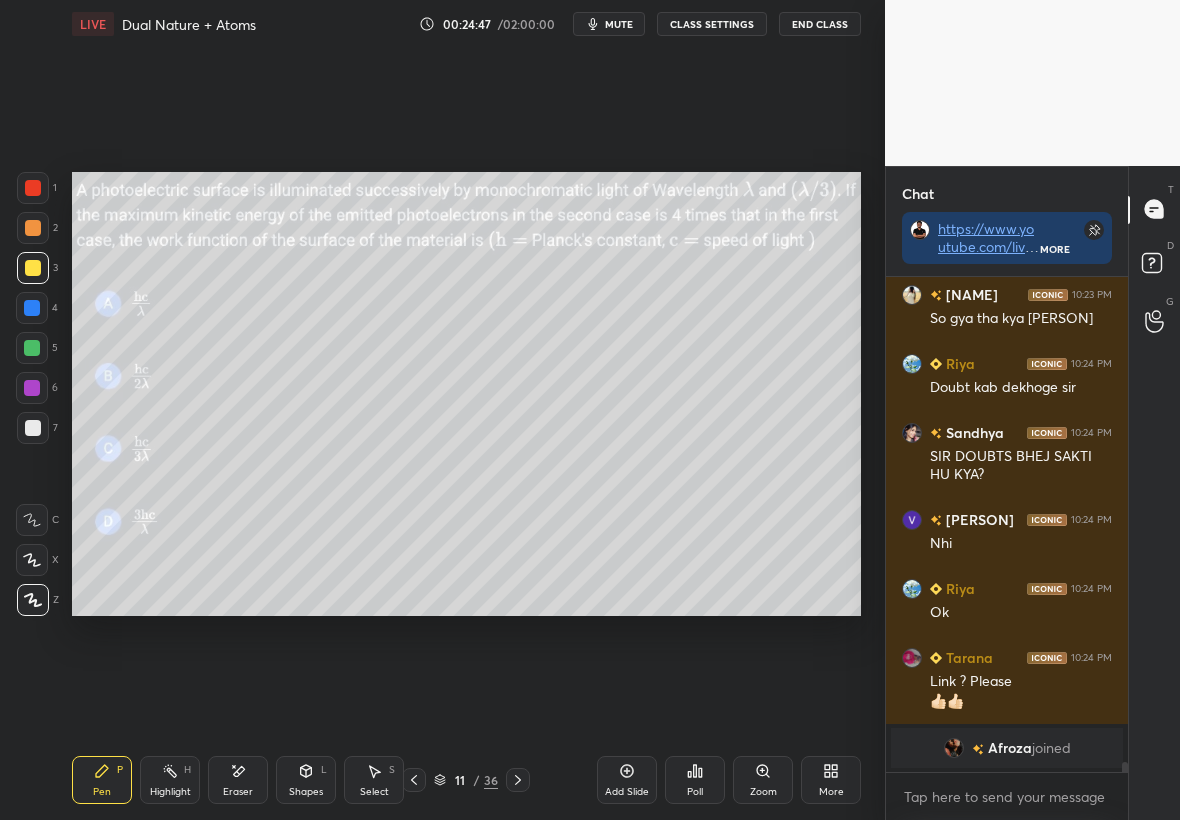 scroll, scrollTop: 25014, scrollLeft: 0, axis: vertical 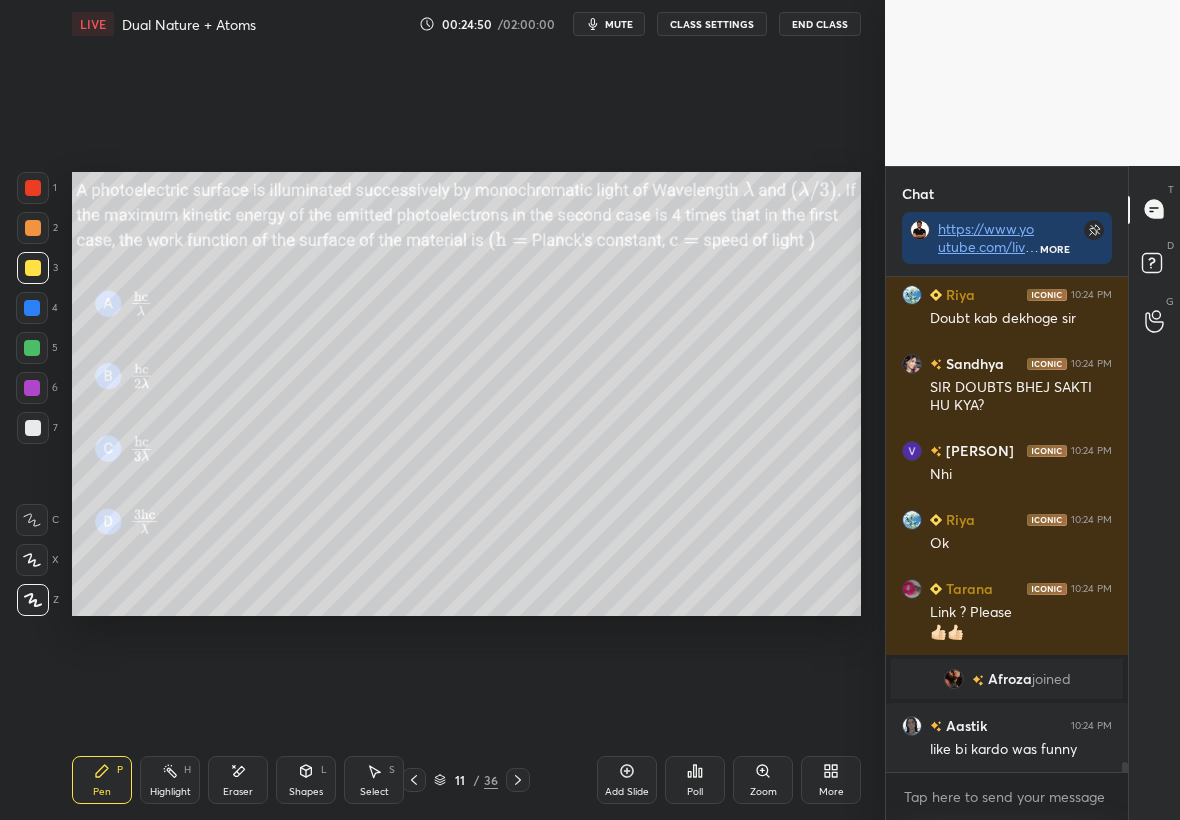click on "Poll" at bounding box center (695, 780) 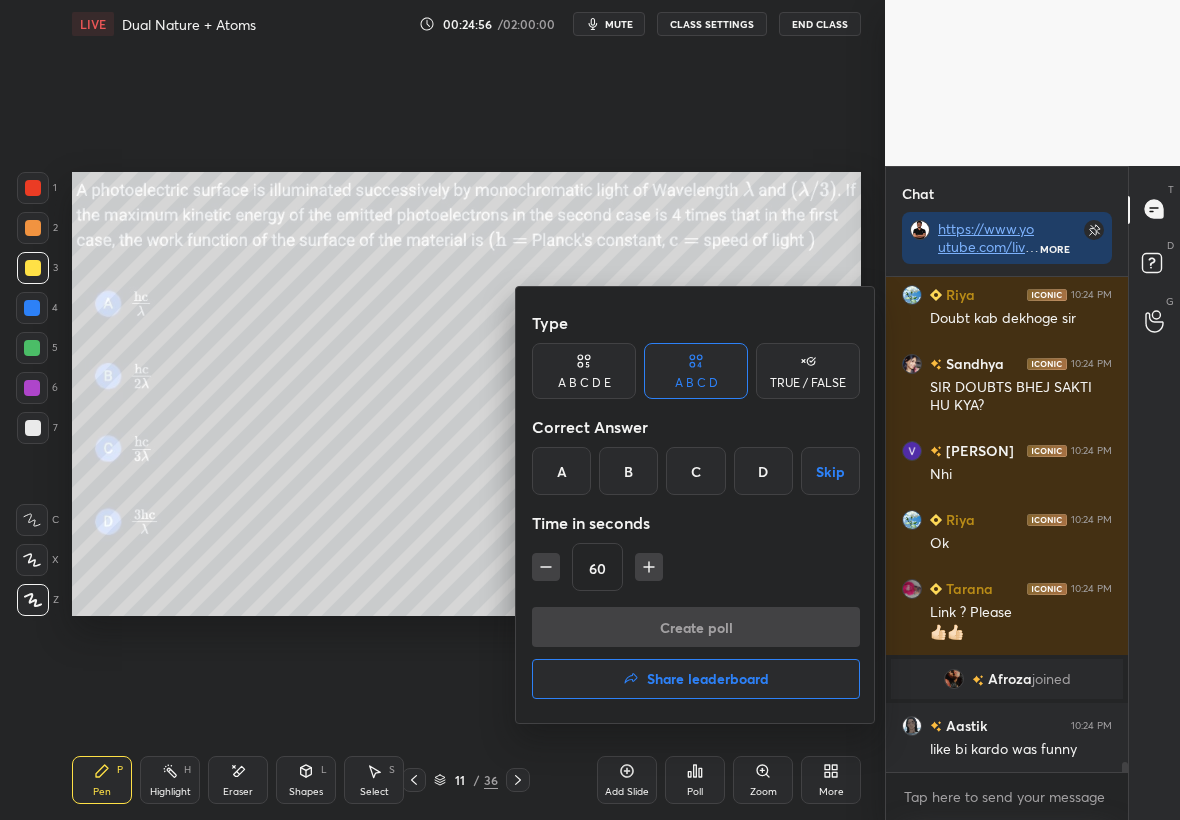 click on "C" at bounding box center (695, 471) 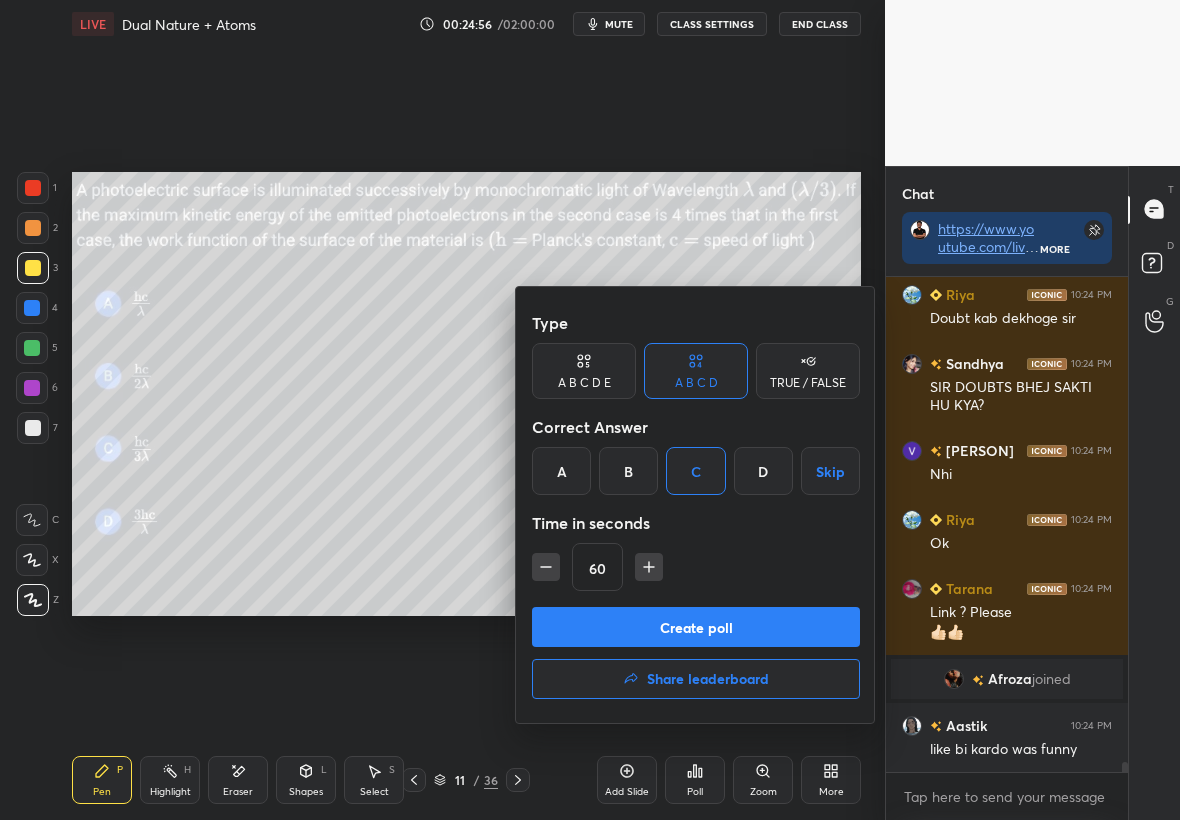 click on "Create poll" at bounding box center [696, 627] 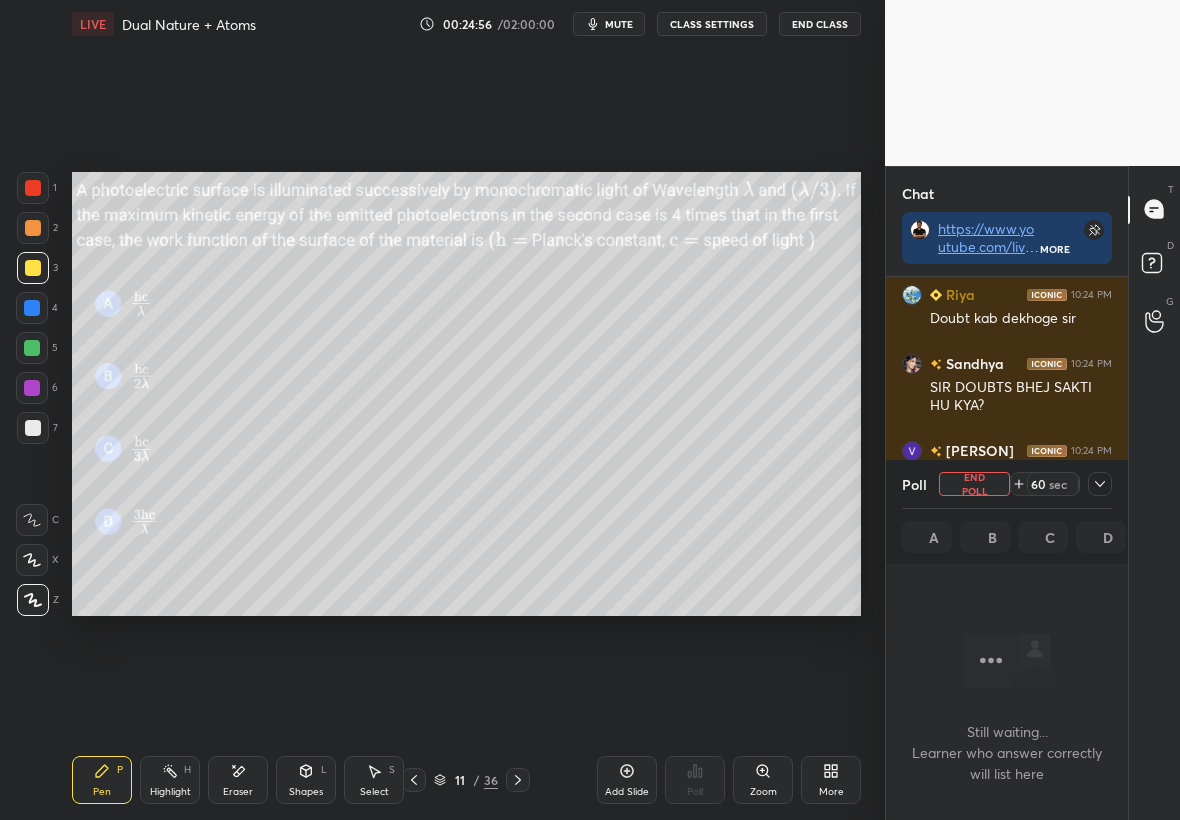 scroll, scrollTop: 391, scrollLeft: 236, axis: both 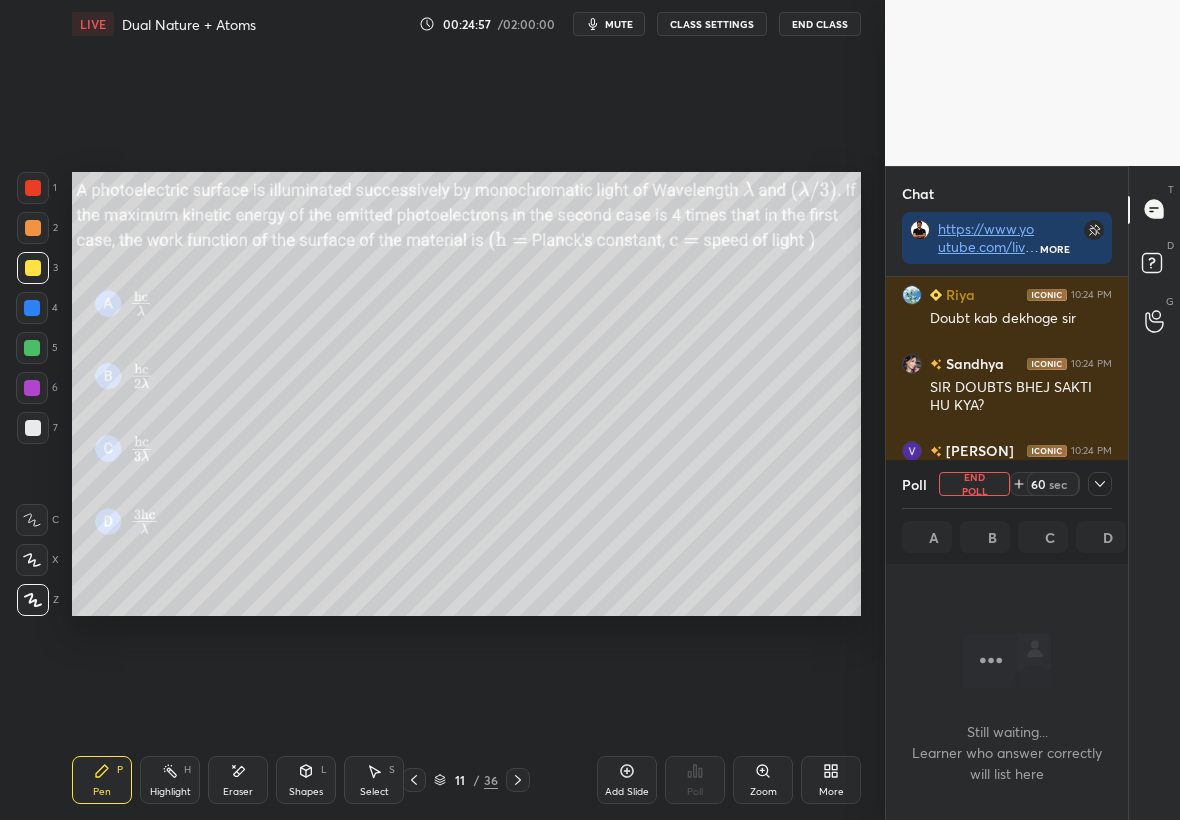 click 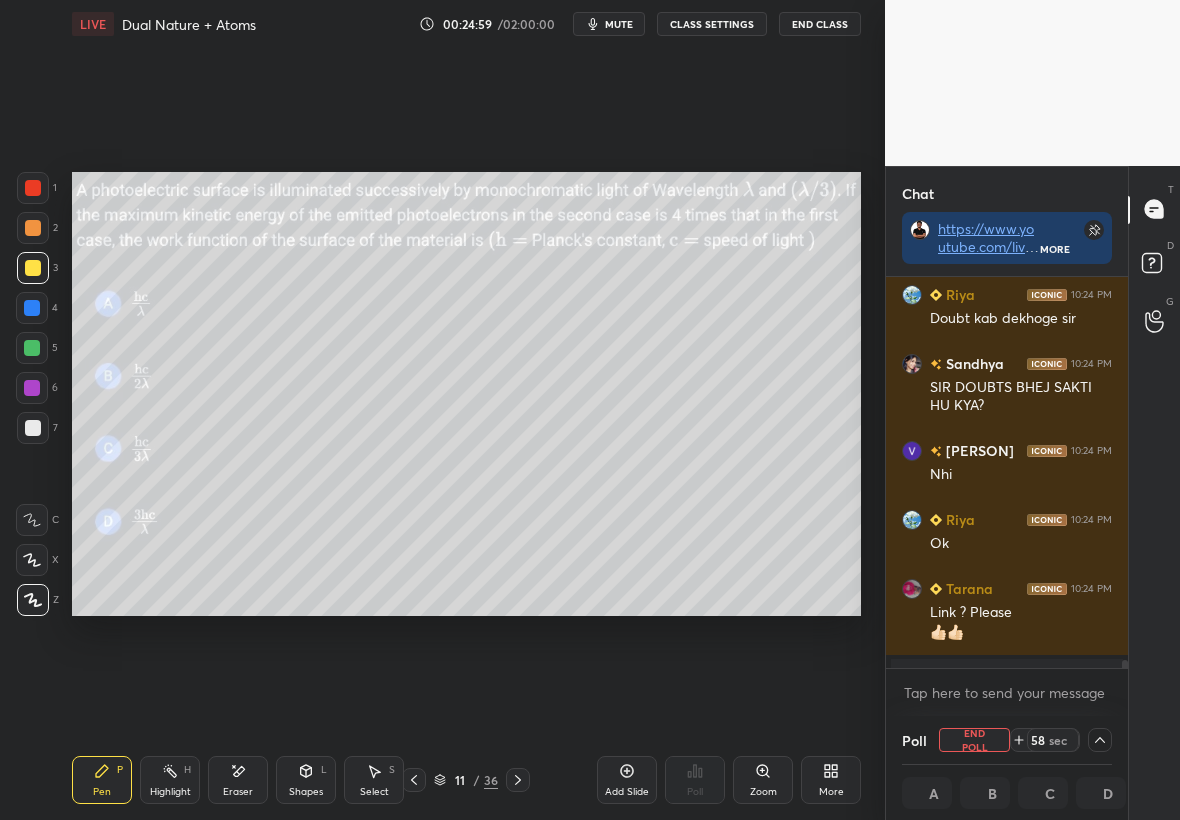 scroll, scrollTop: 1, scrollLeft: 7, axis: both 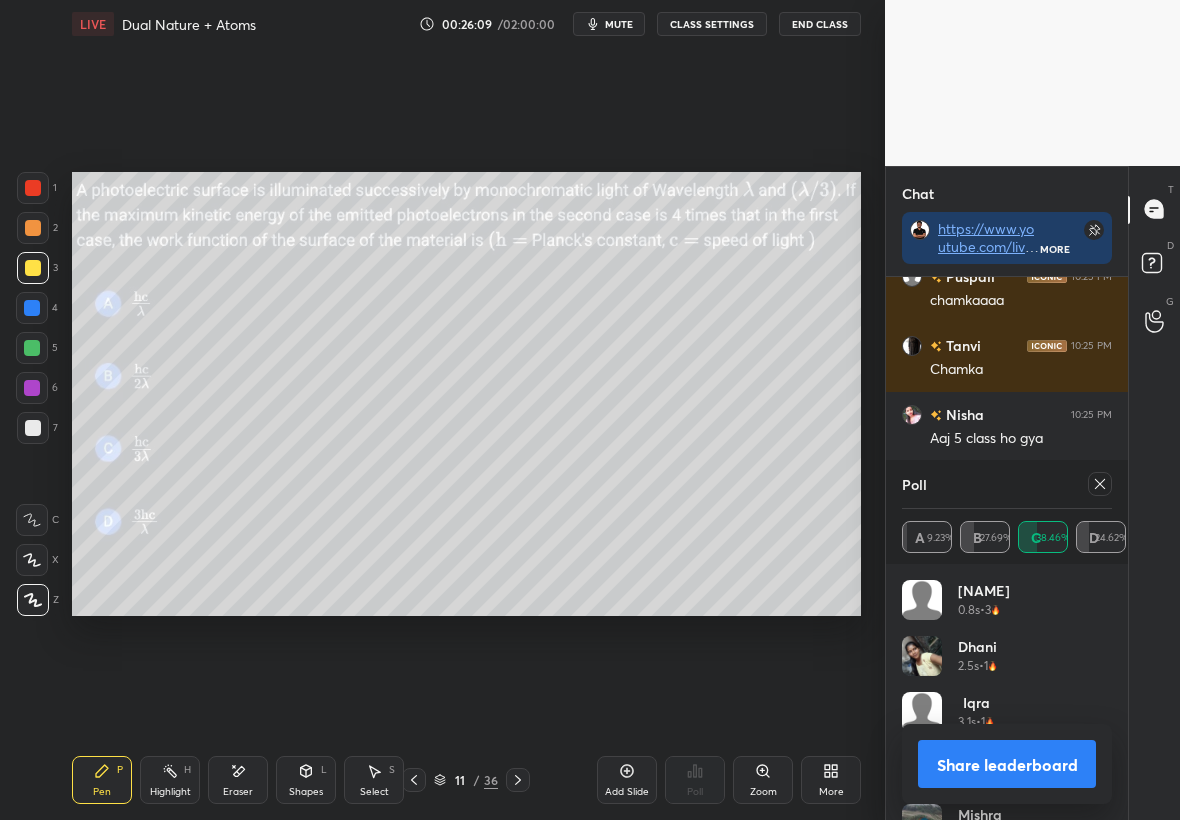 click at bounding box center [33, 428] 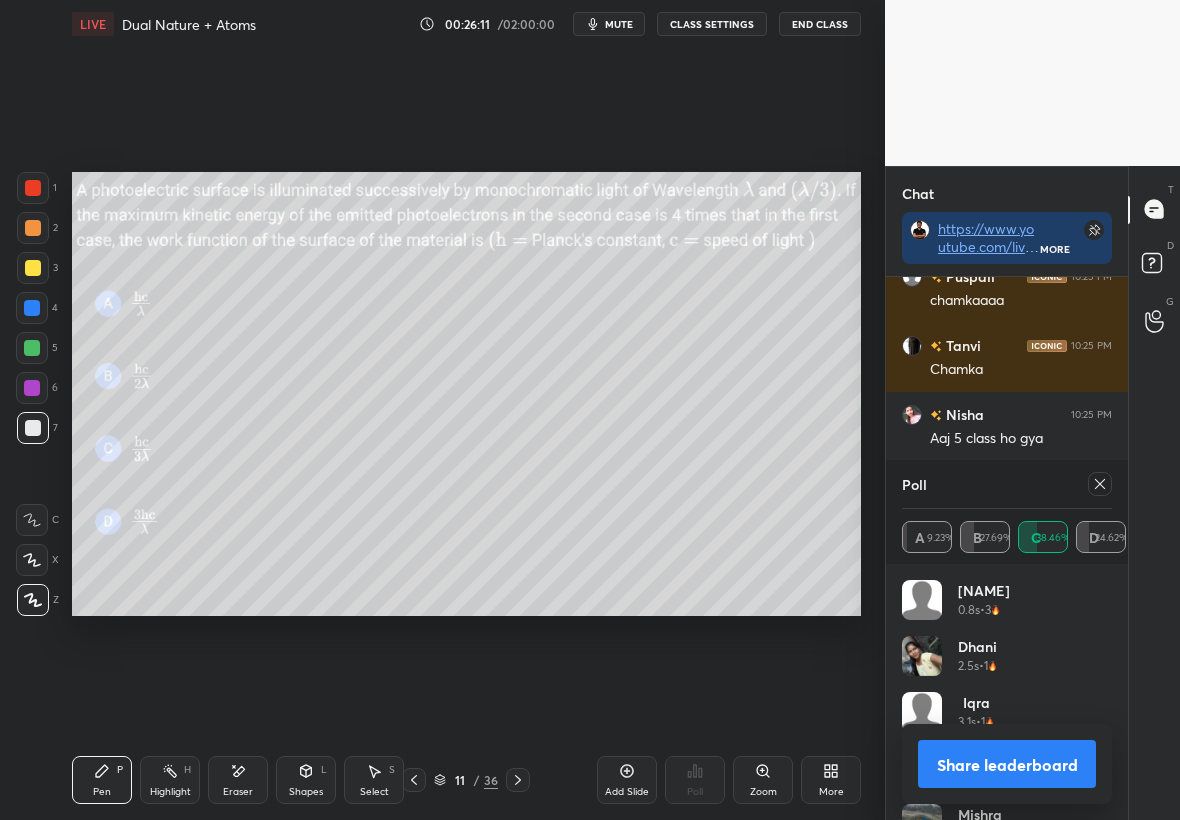 click 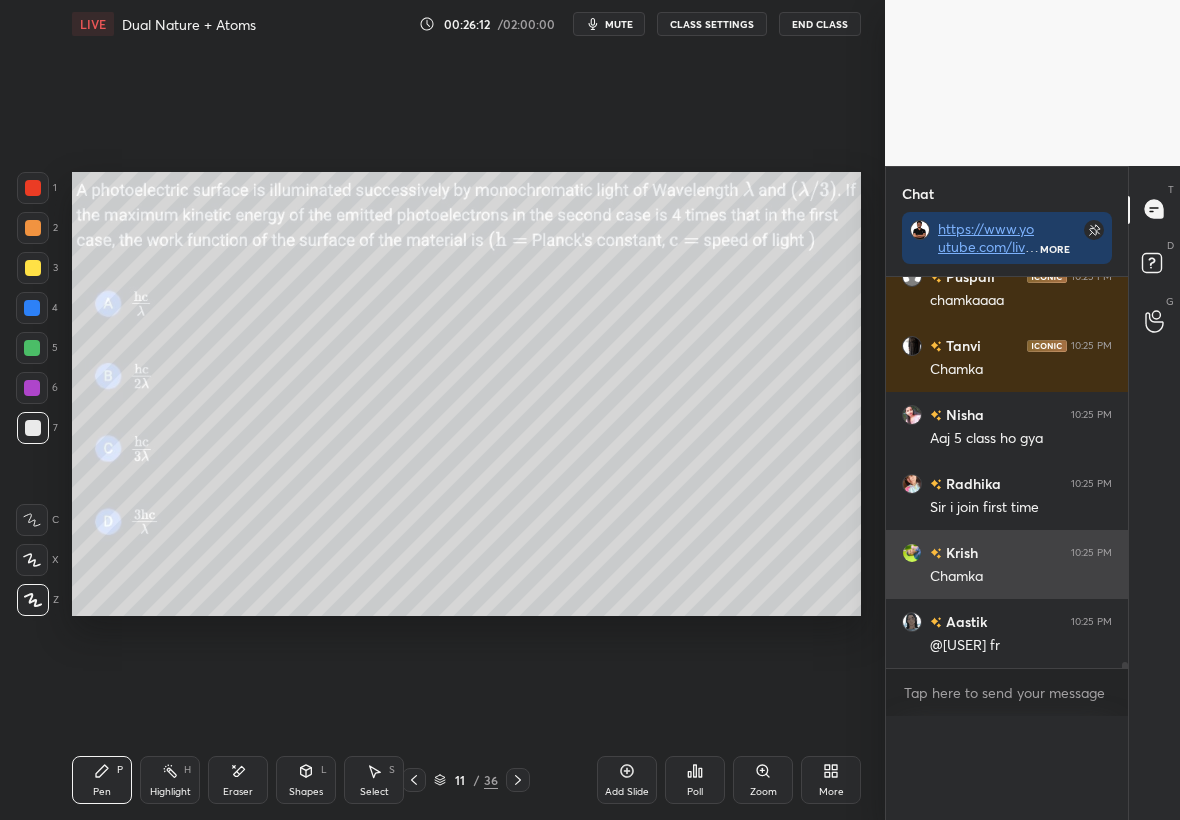 scroll, scrollTop: 0, scrollLeft: 0, axis: both 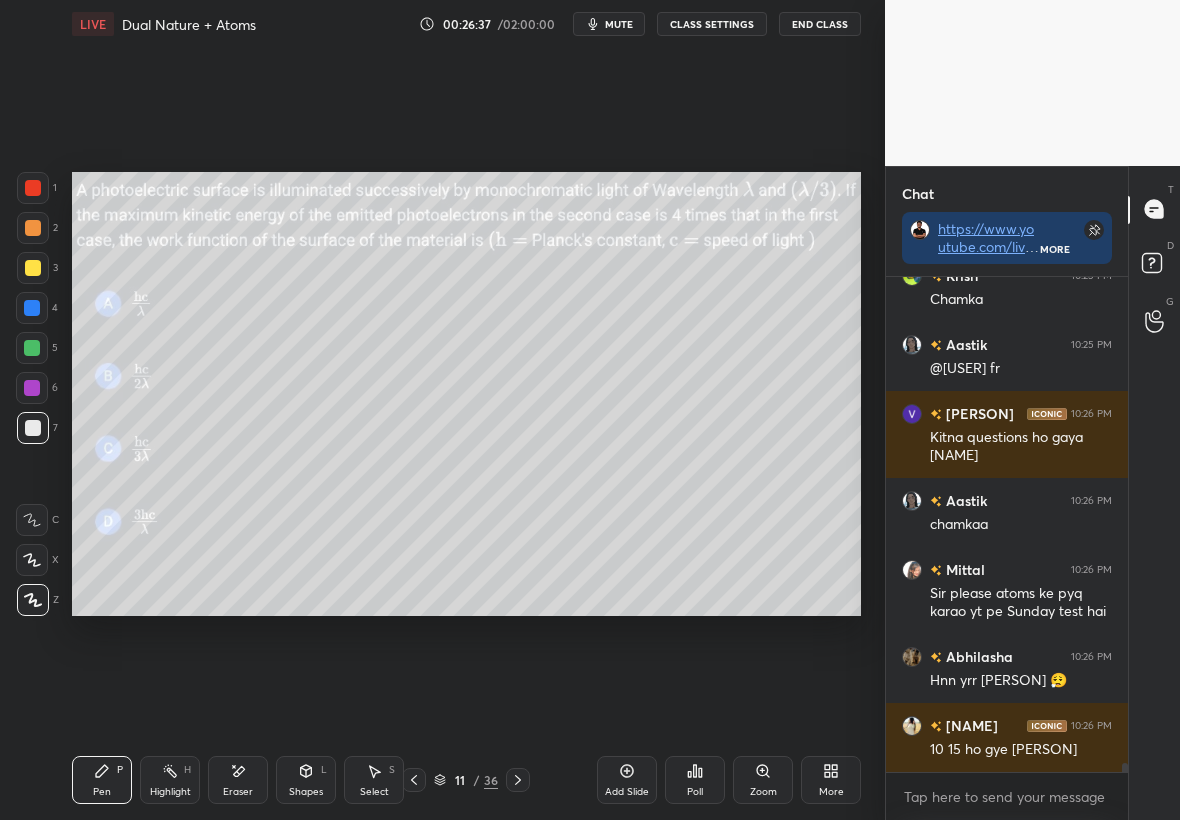 click at bounding box center [33, 268] 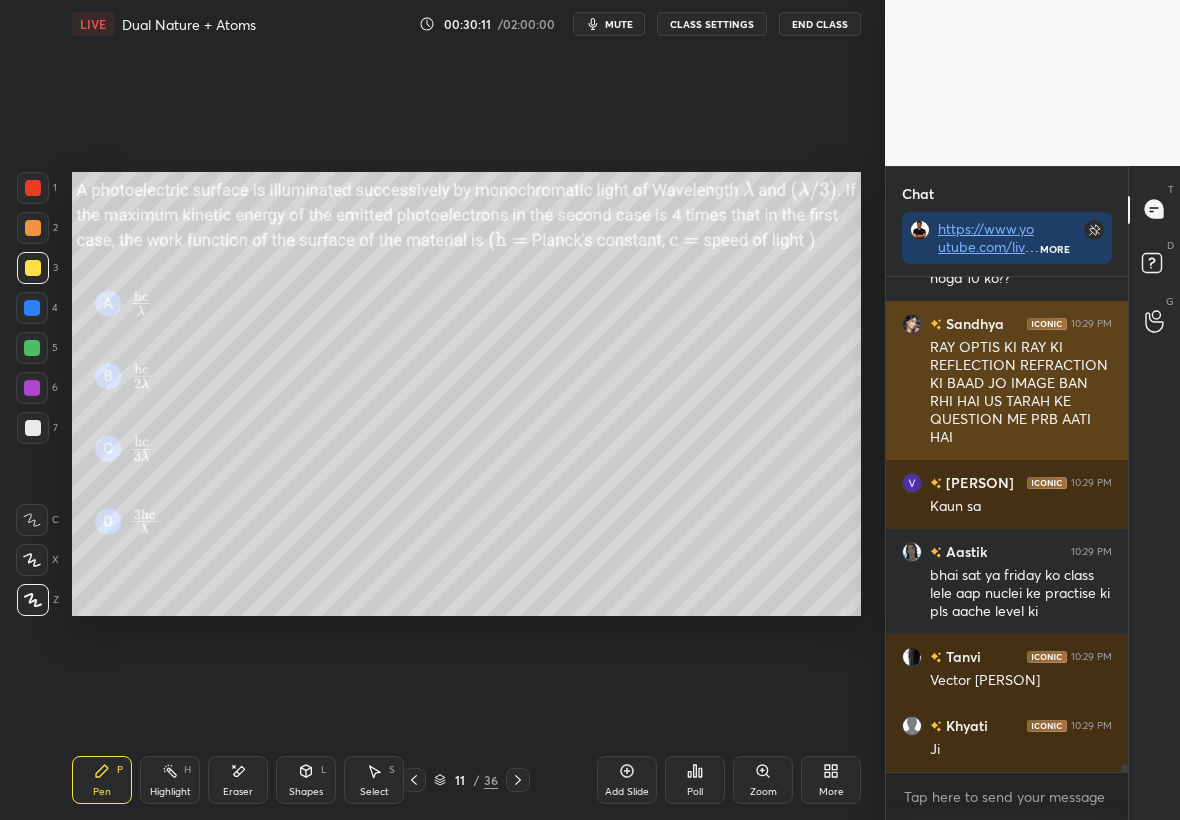 scroll, scrollTop: 30407, scrollLeft: 0, axis: vertical 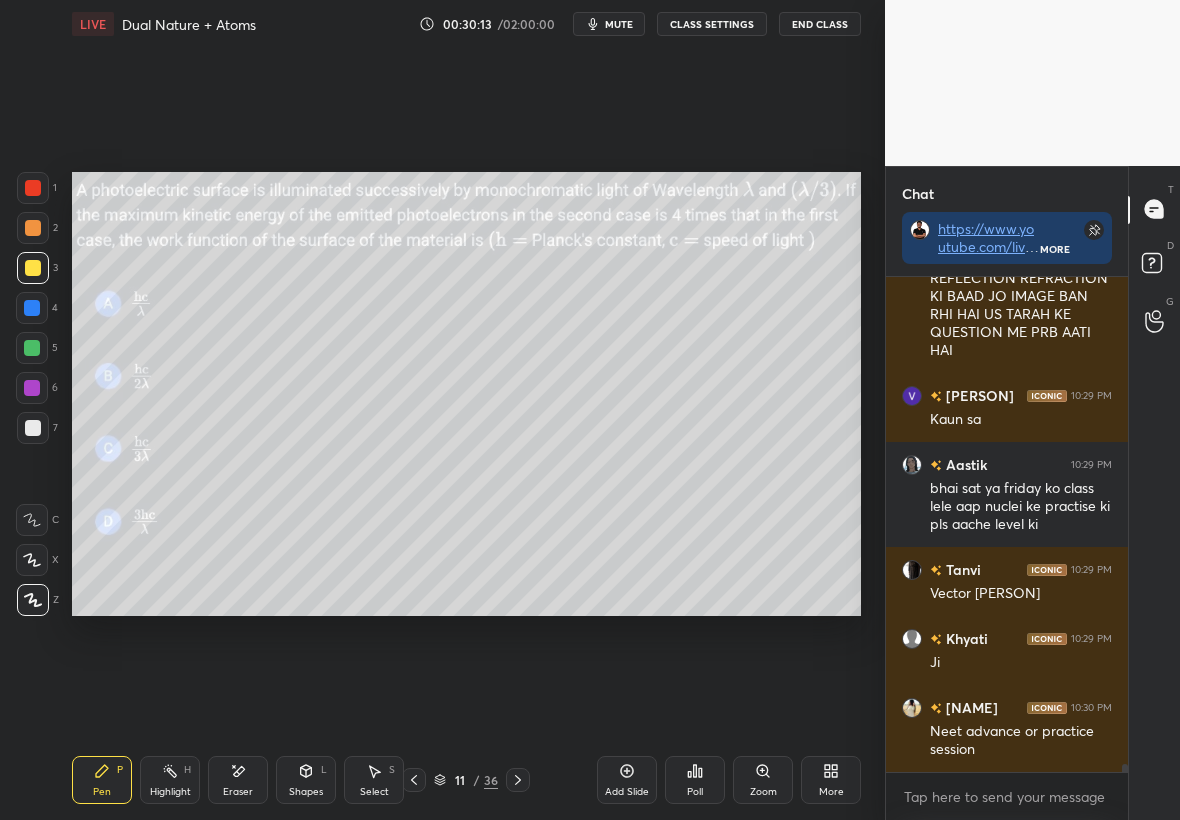click 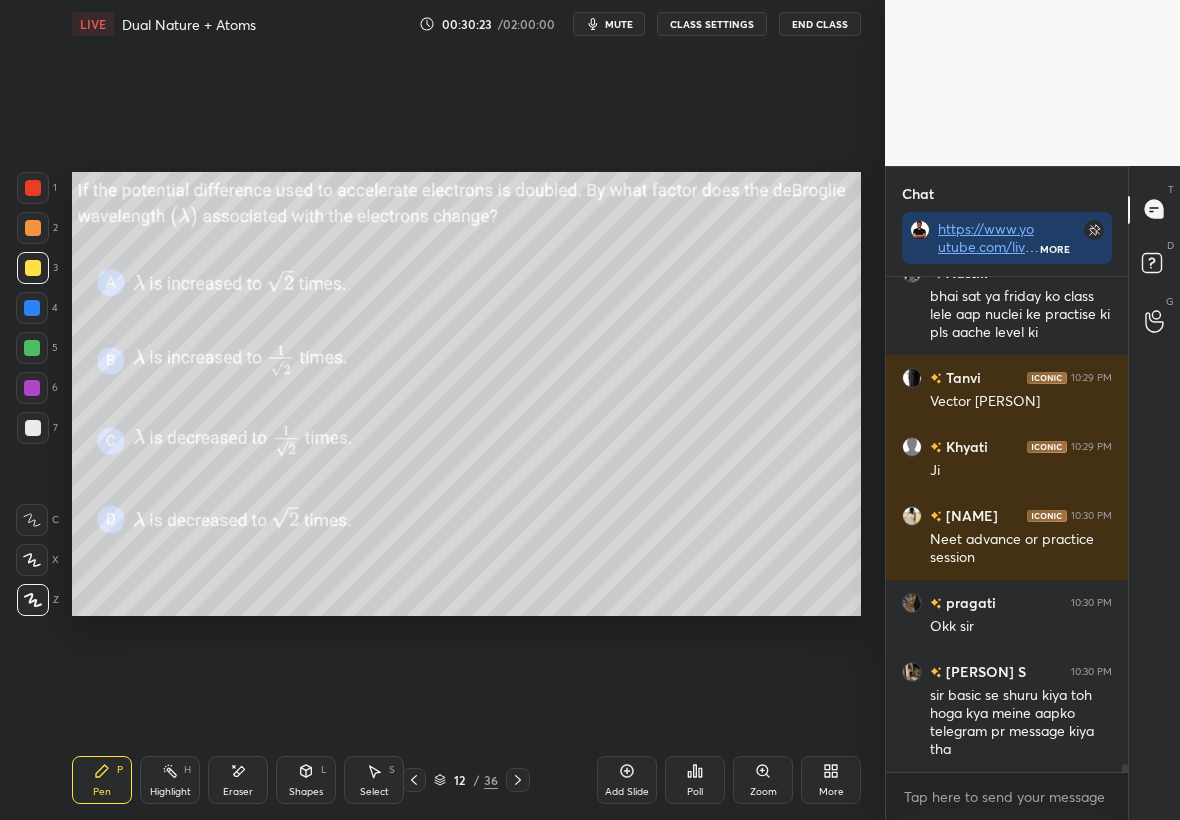 scroll, scrollTop: 30722, scrollLeft: 0, axis: vertical 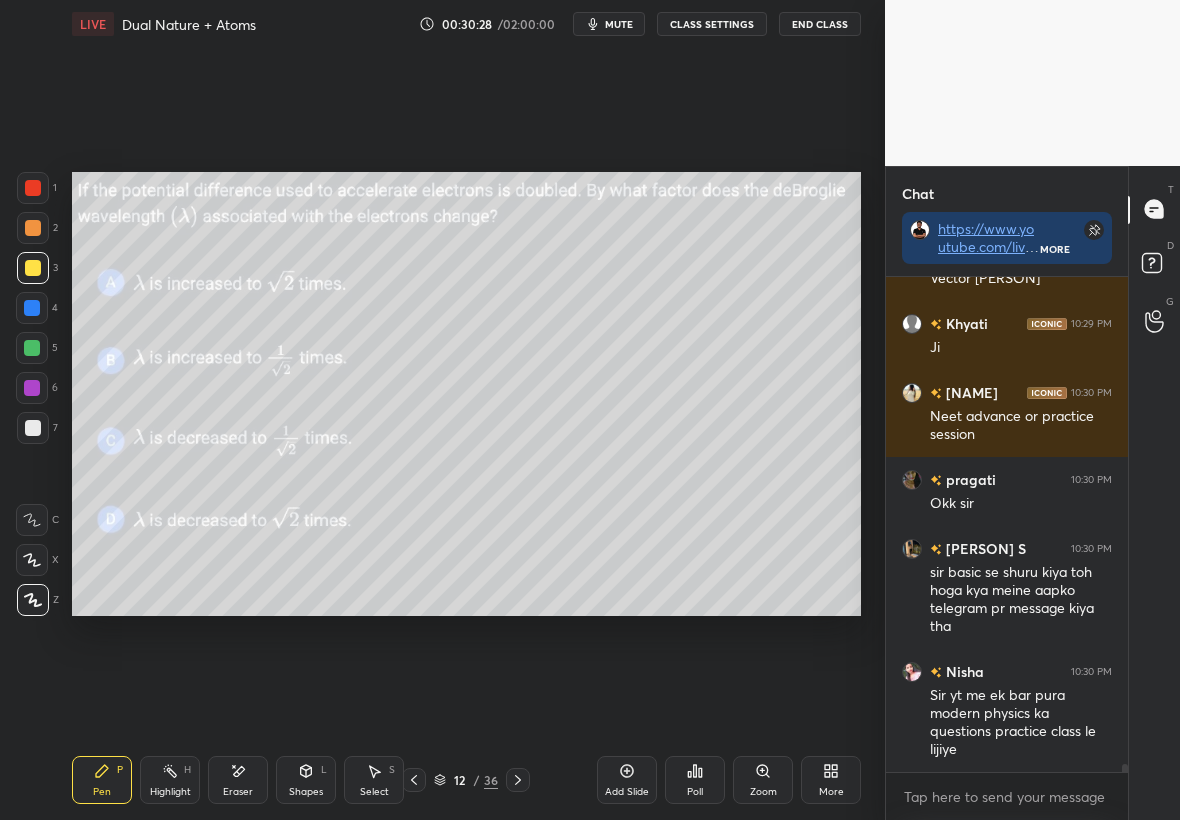 click on "Poll" at bounding box center [695, 780] 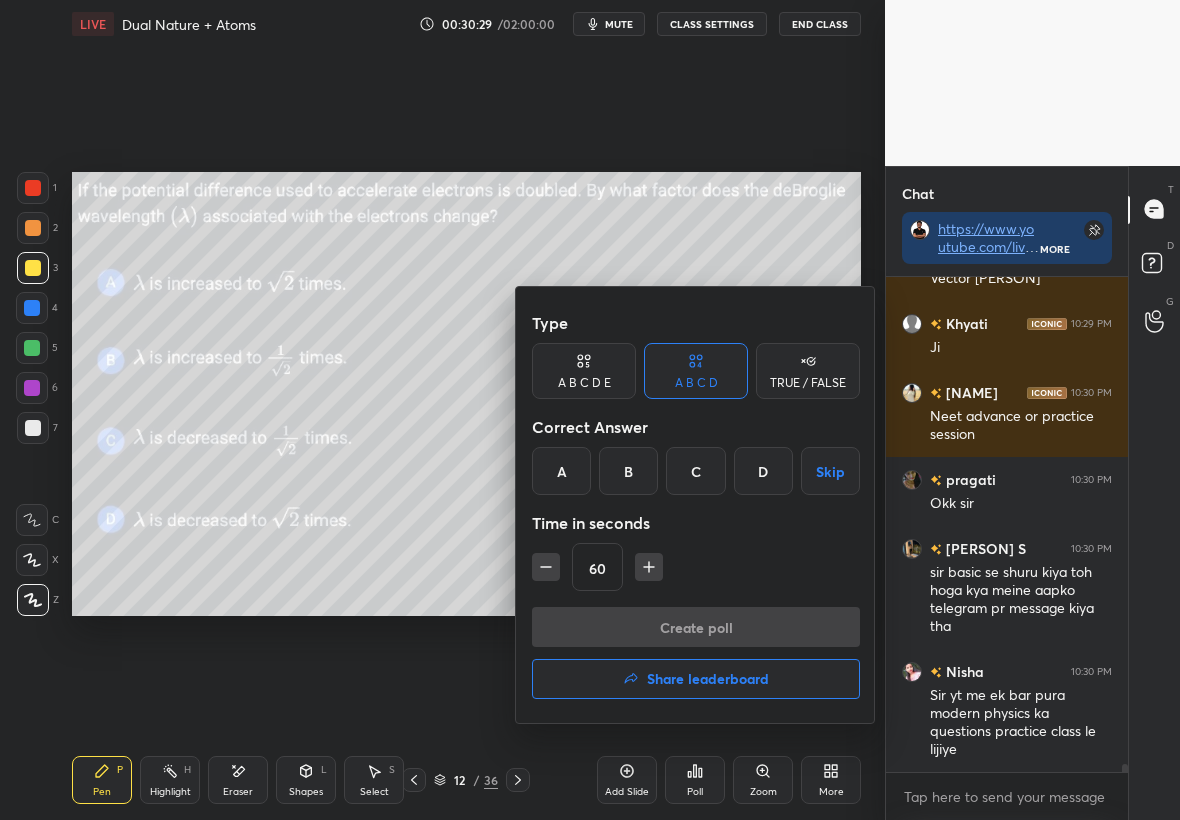 click 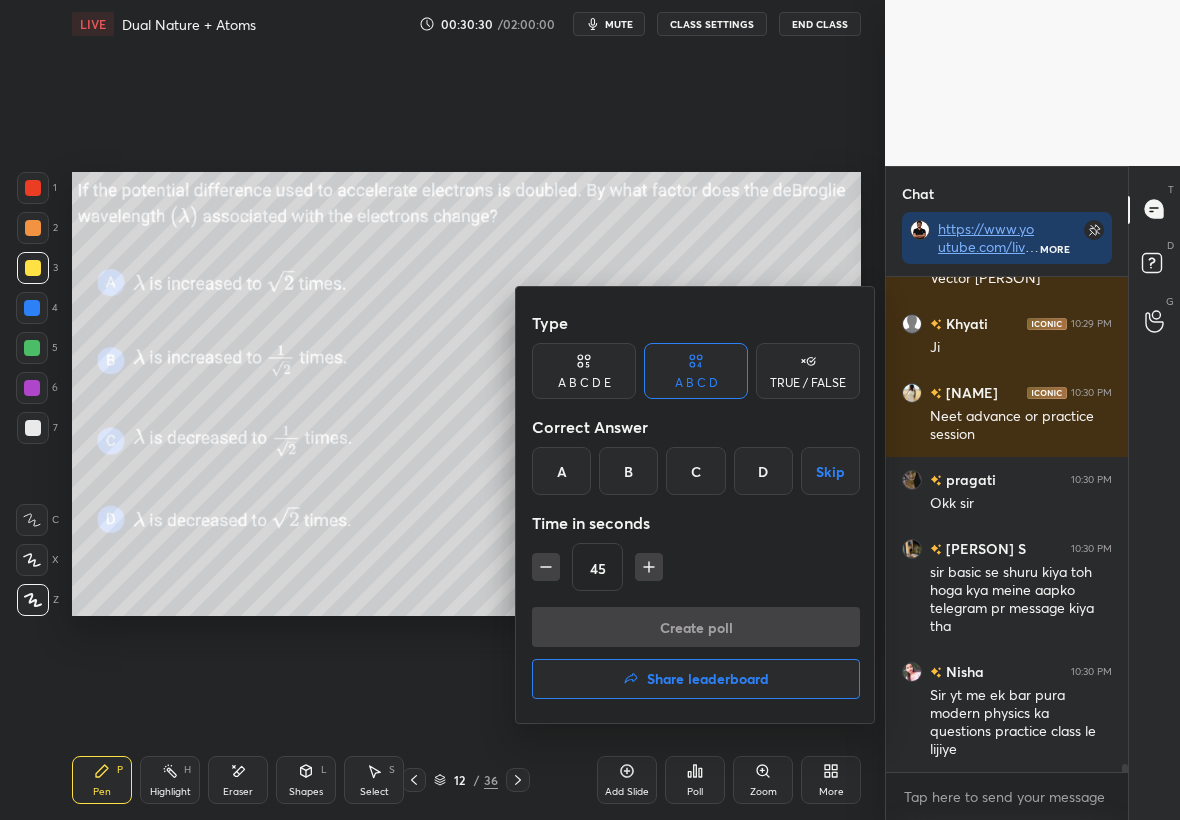 scroll, scrollTop: 30791, scrollLeft: 0, axis: vertical 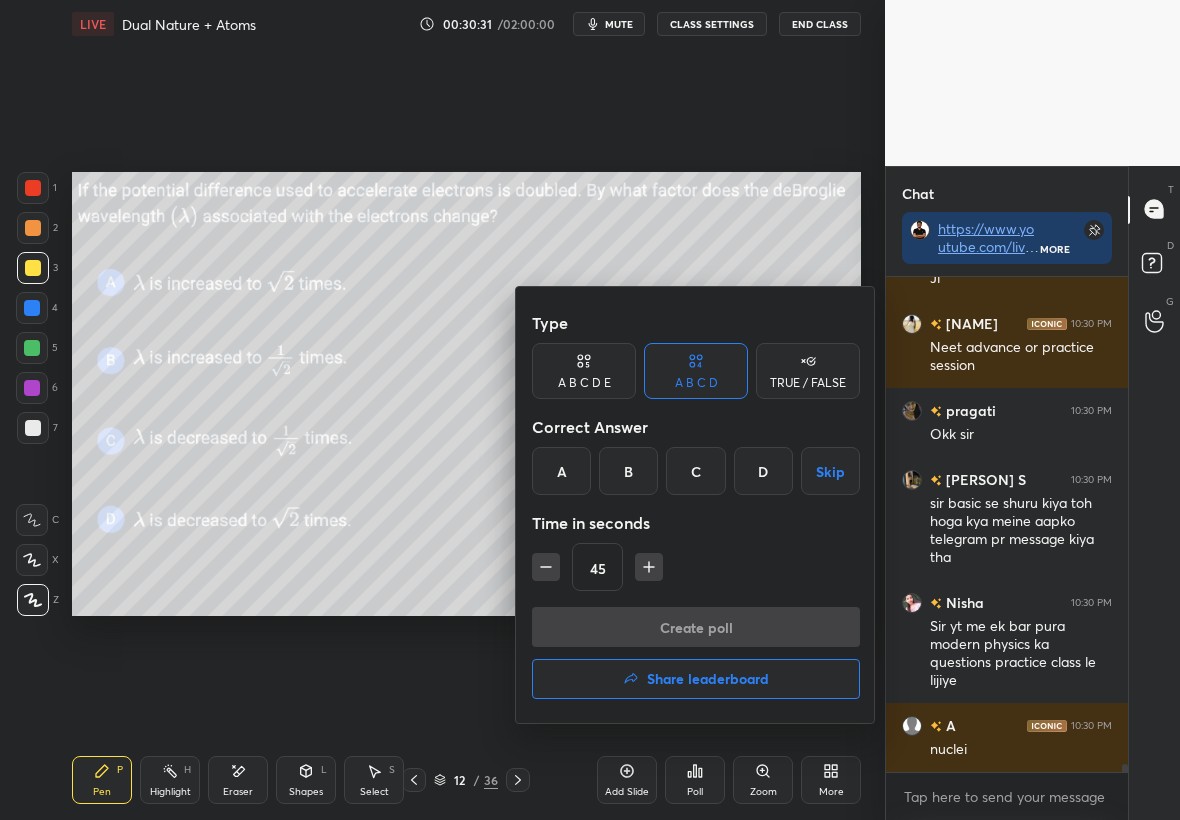 click 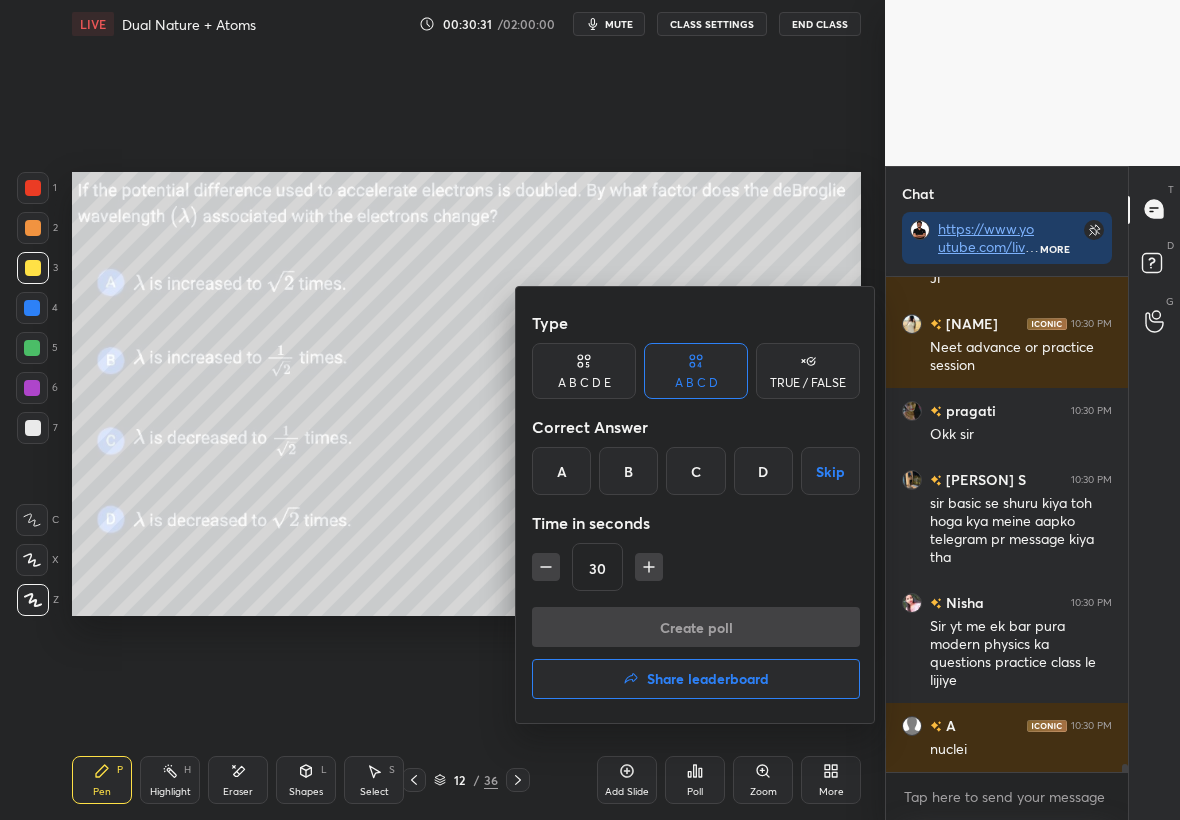 click 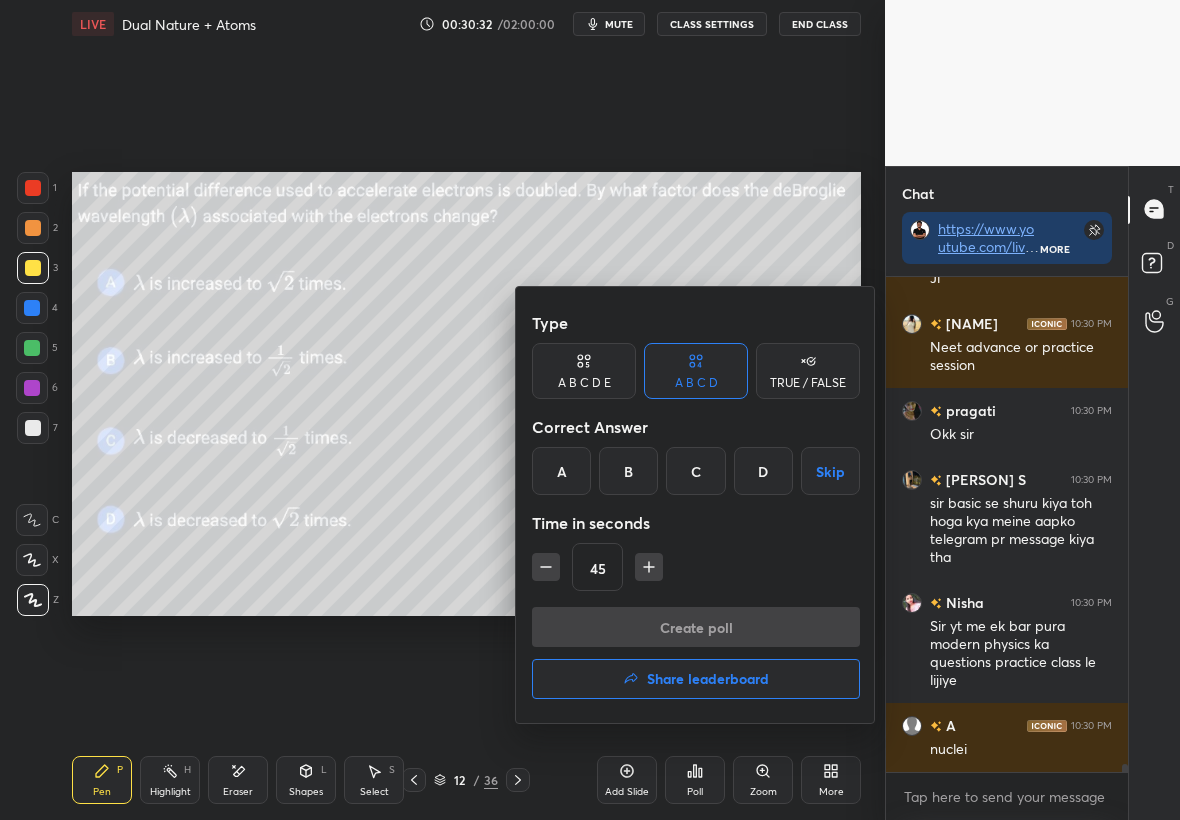 click on "C" at bounding box center [695, 471] 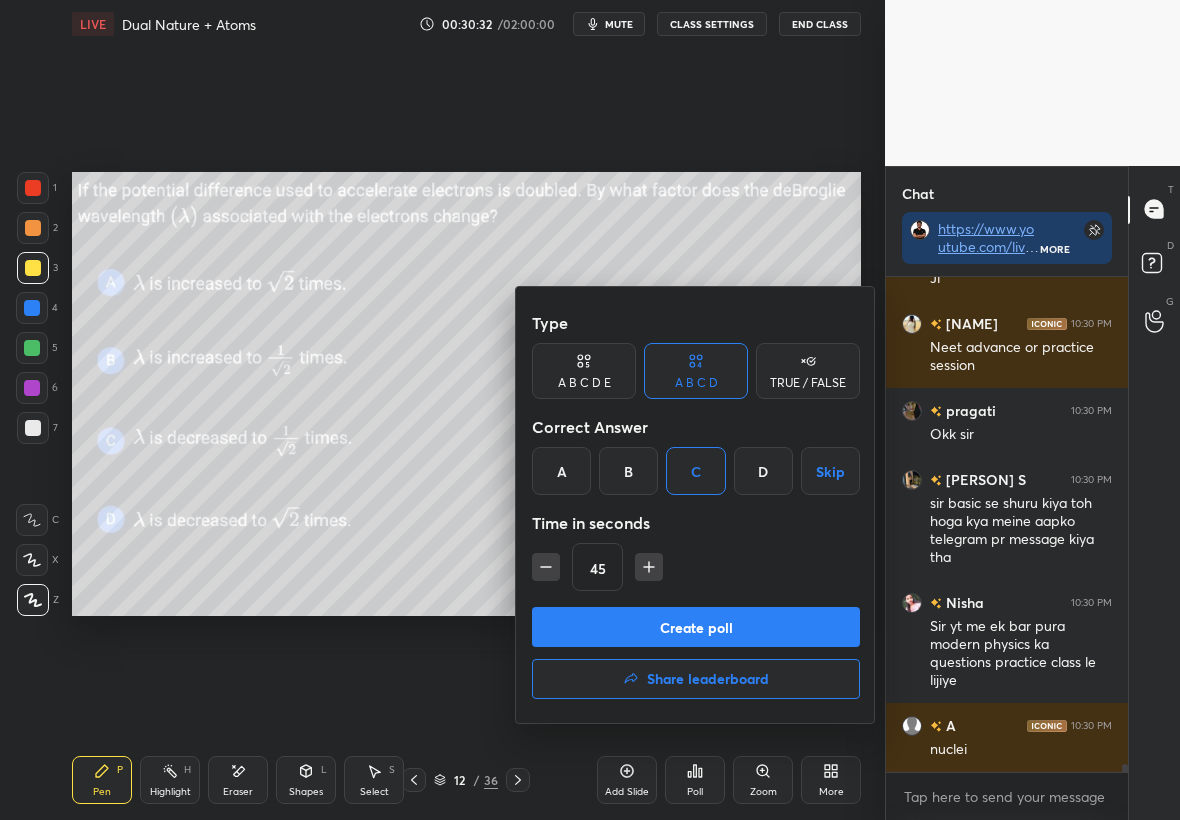 click on "Create poll" at bounding box center [696, 627] 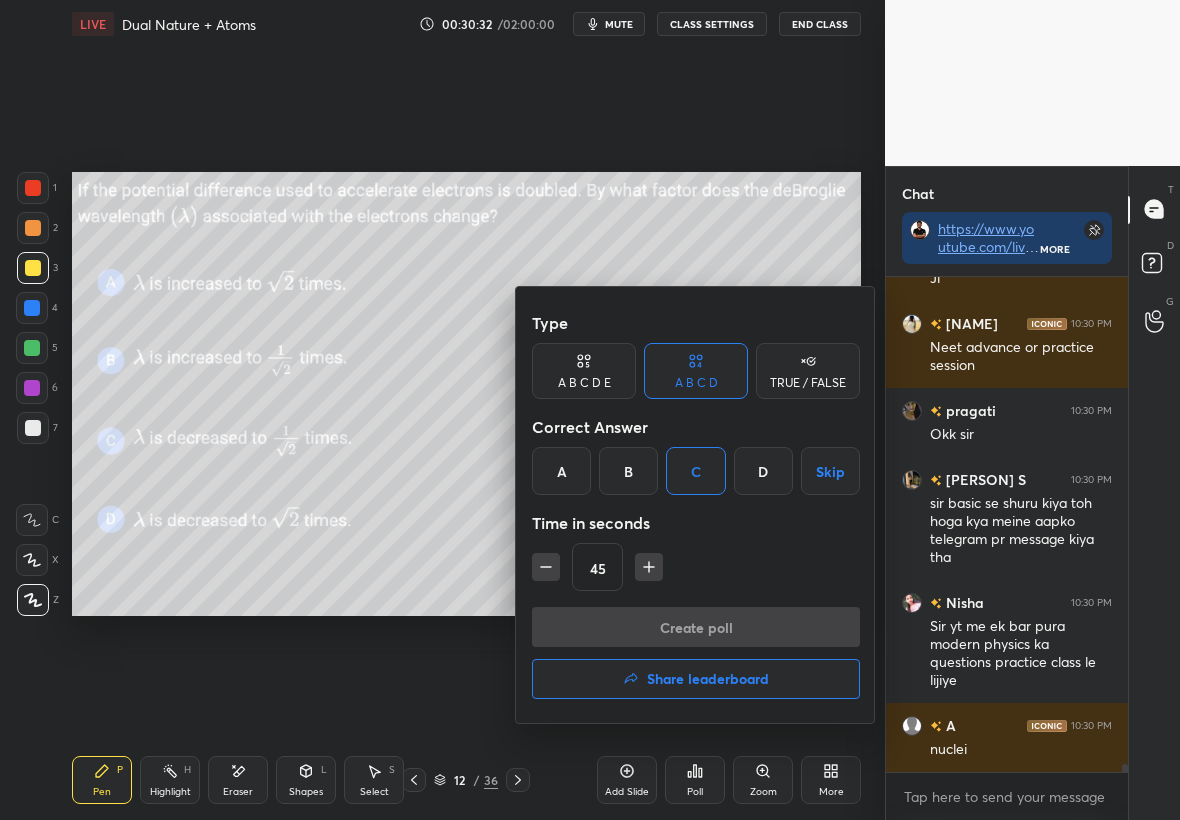scroll, scrollTop: 447, scrollLeft: 236, axis: both 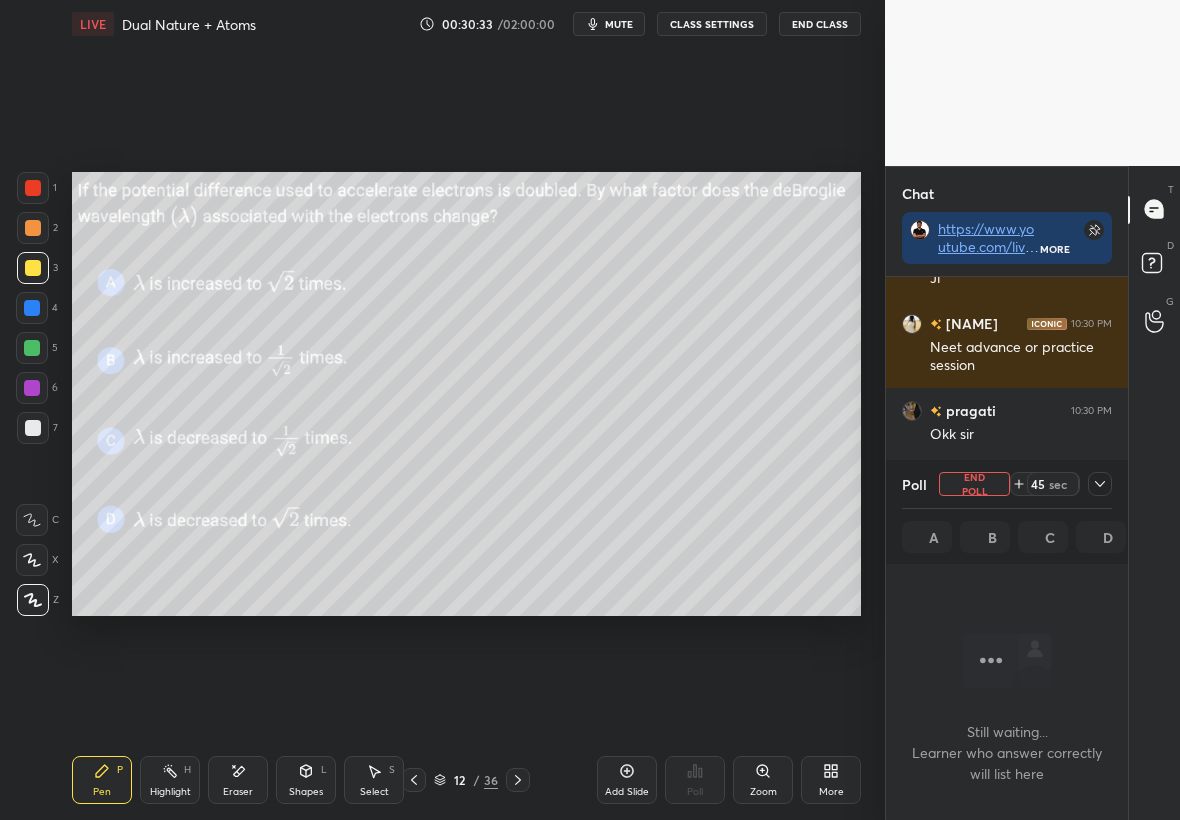click at bounding box center [1100, 484] 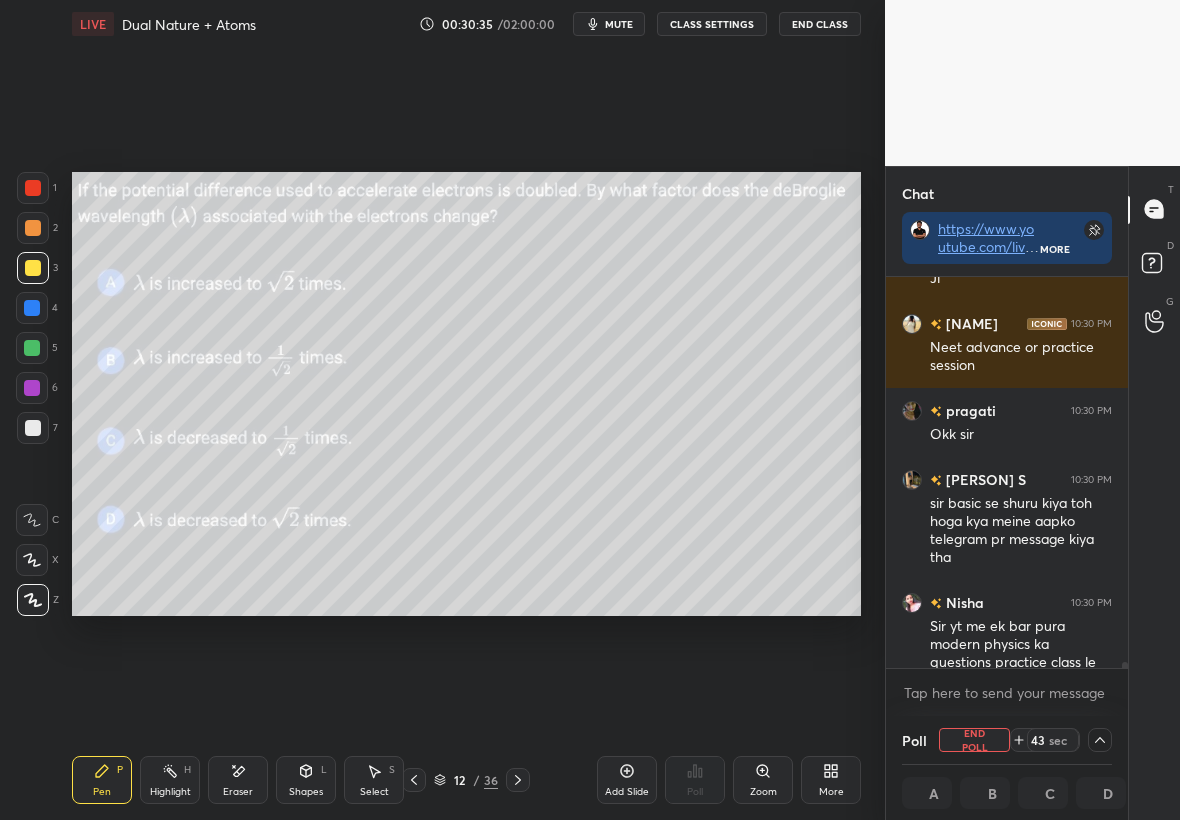 scroll, scrollTop: 1, scrollLeft: 7, axis: both 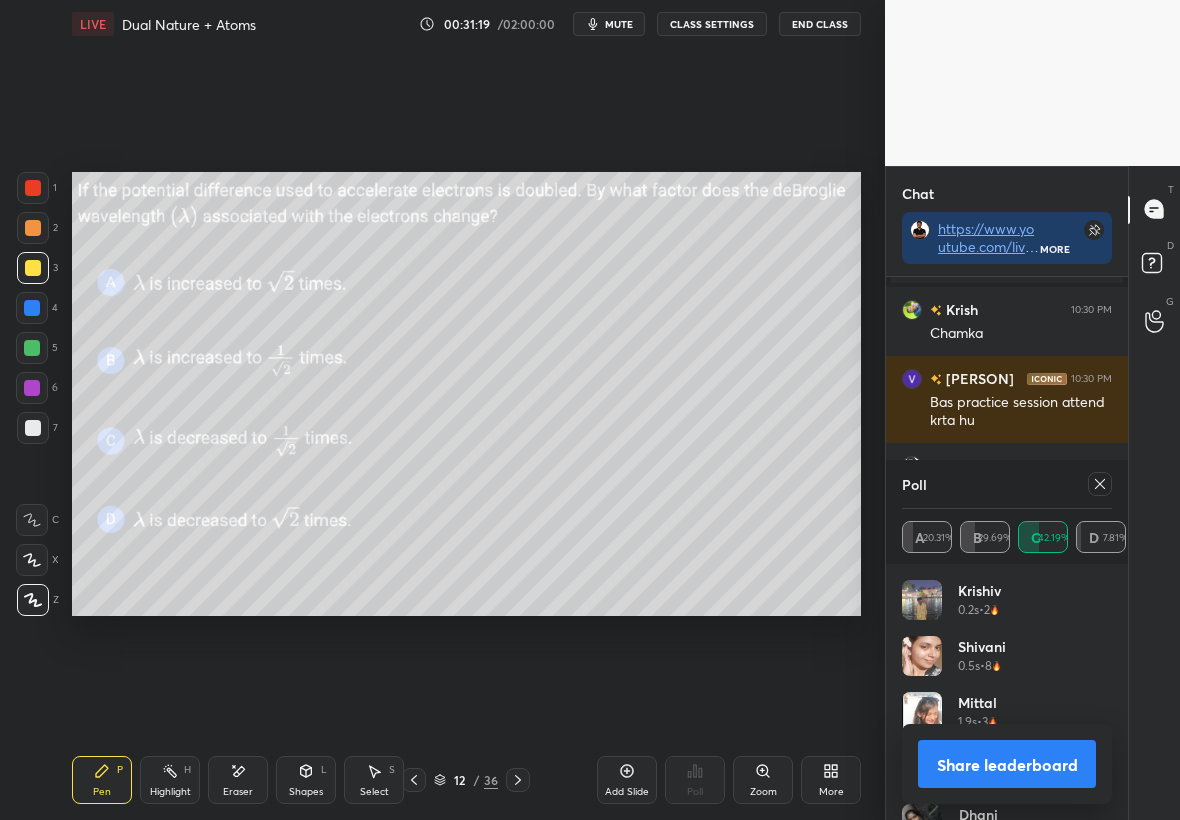 click 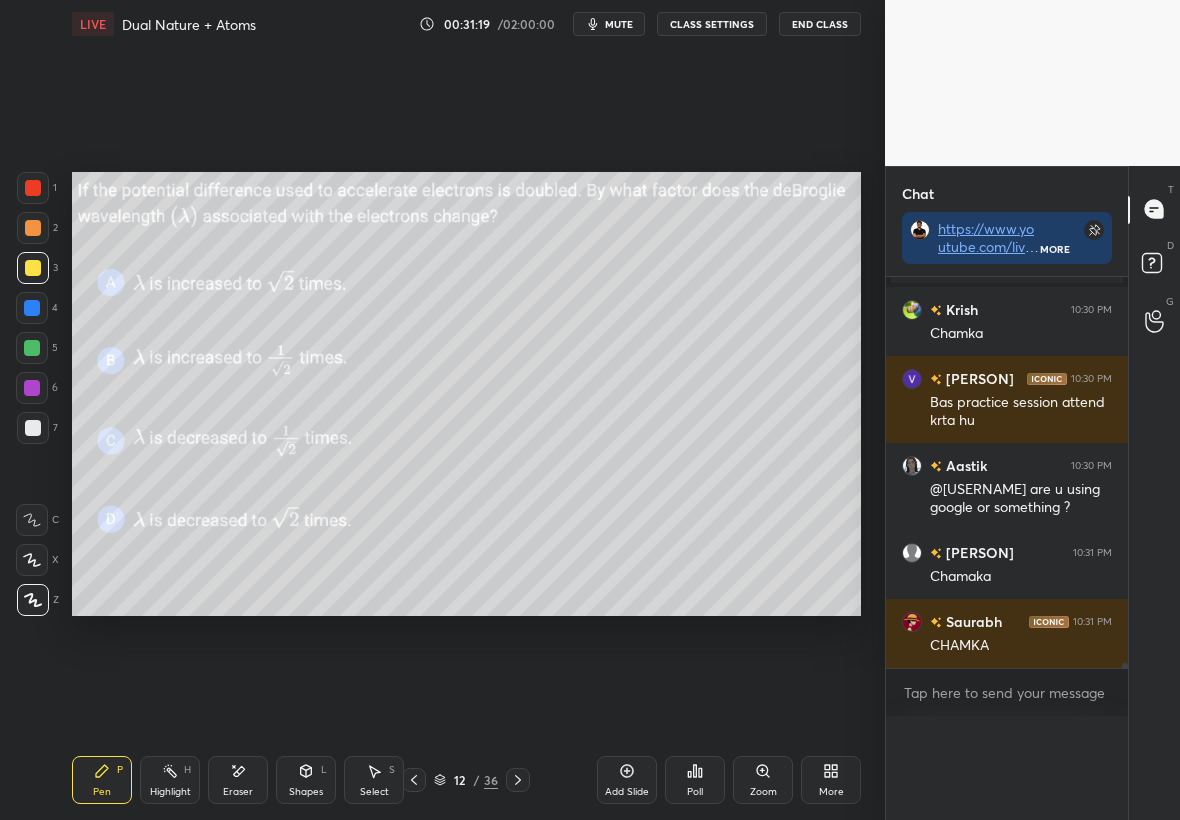 scroll, scrollTop: 0, scrollLeft: 0, axis: both 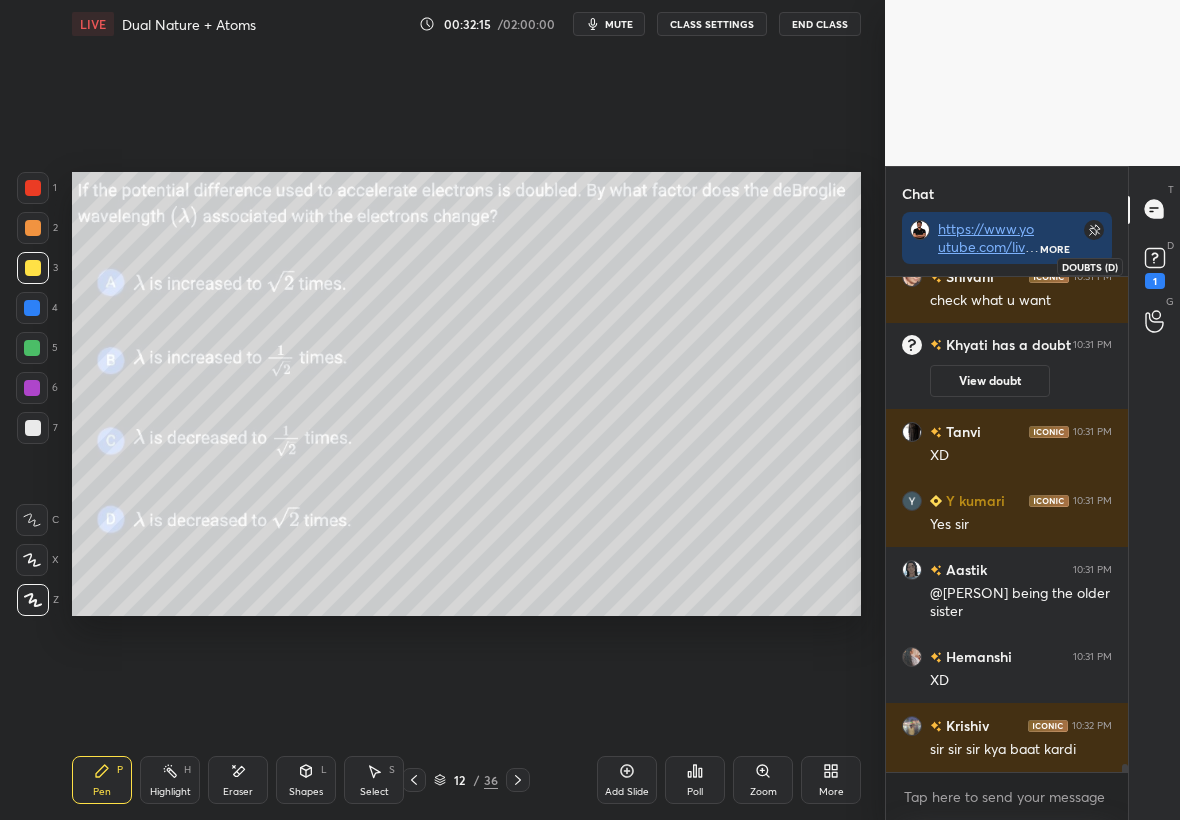 click 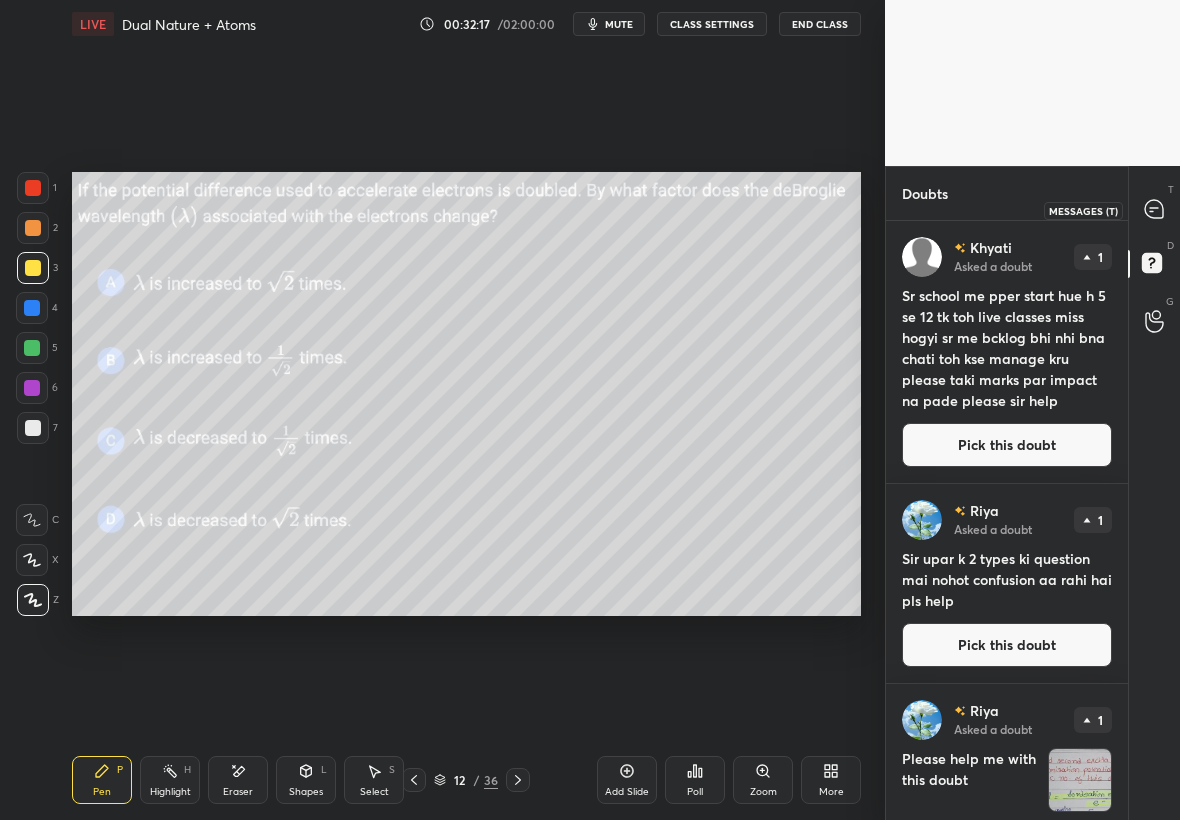 click 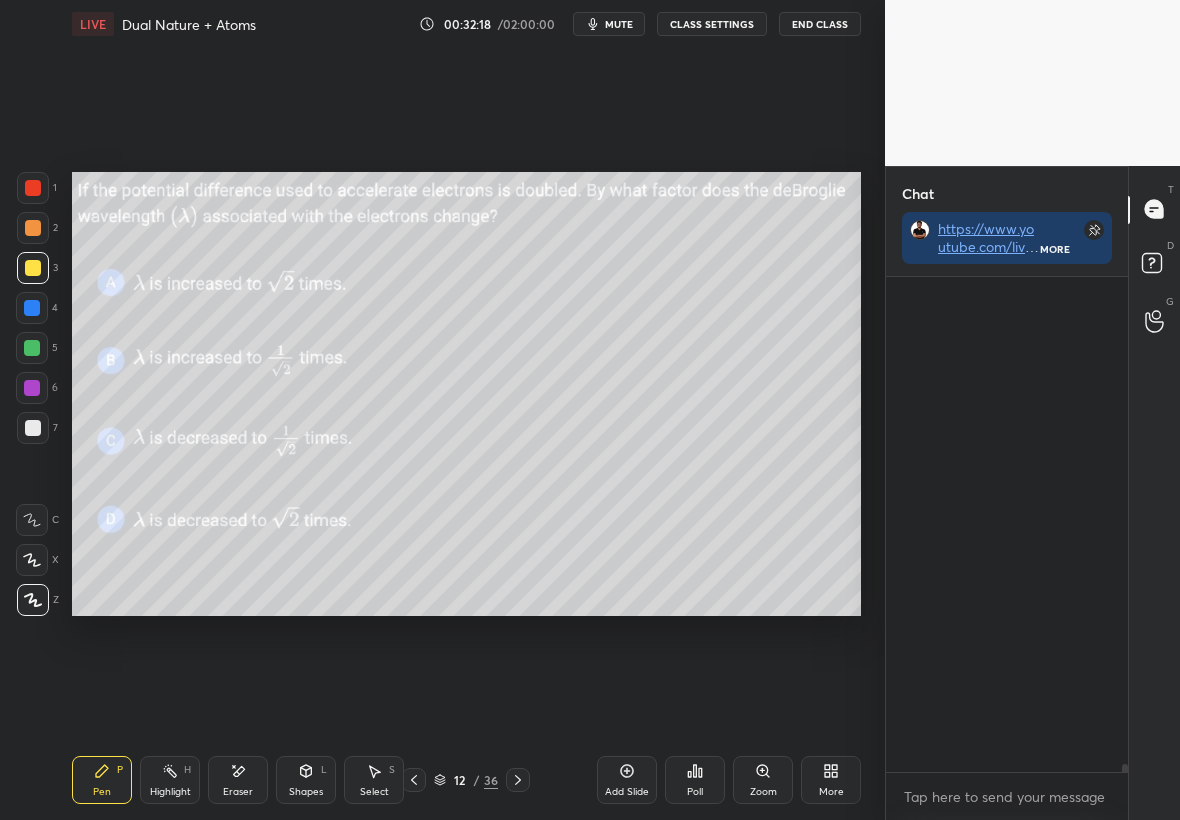 scroll, scrollTop: 537, scrollLeft: 236, axis: both 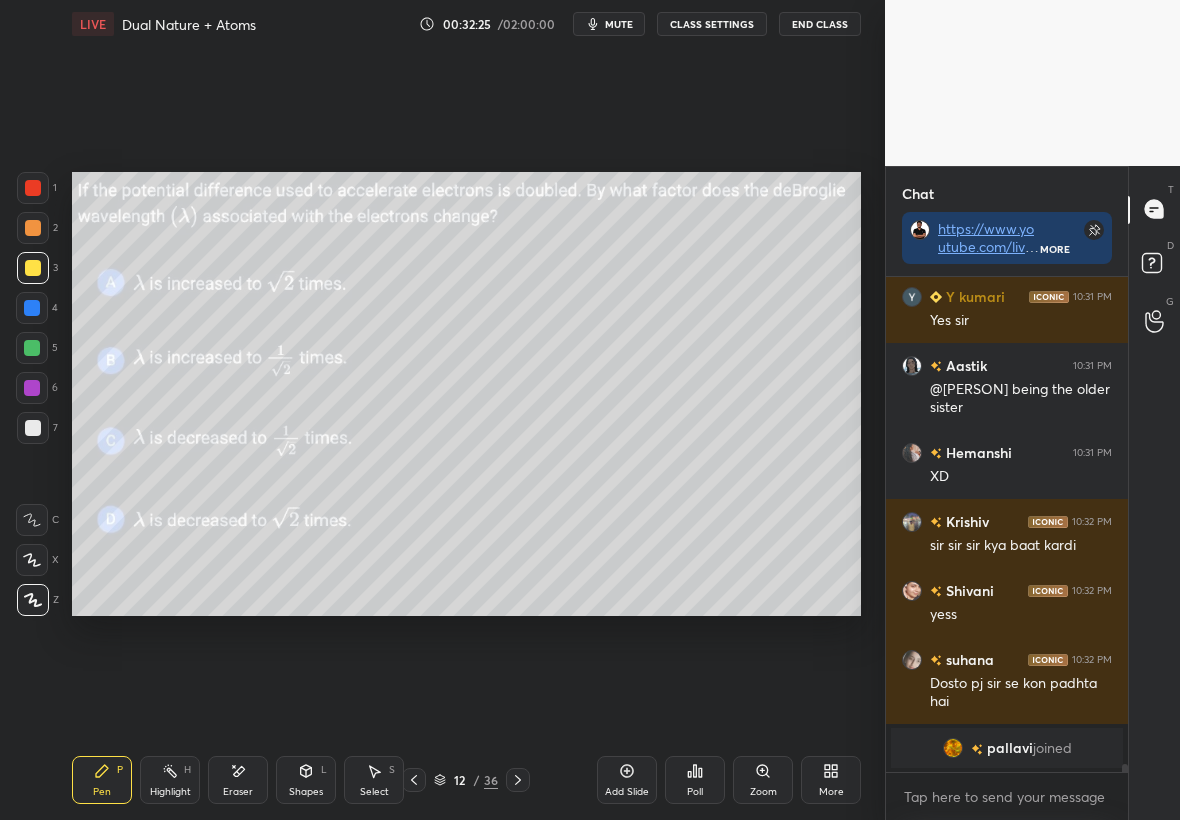 click 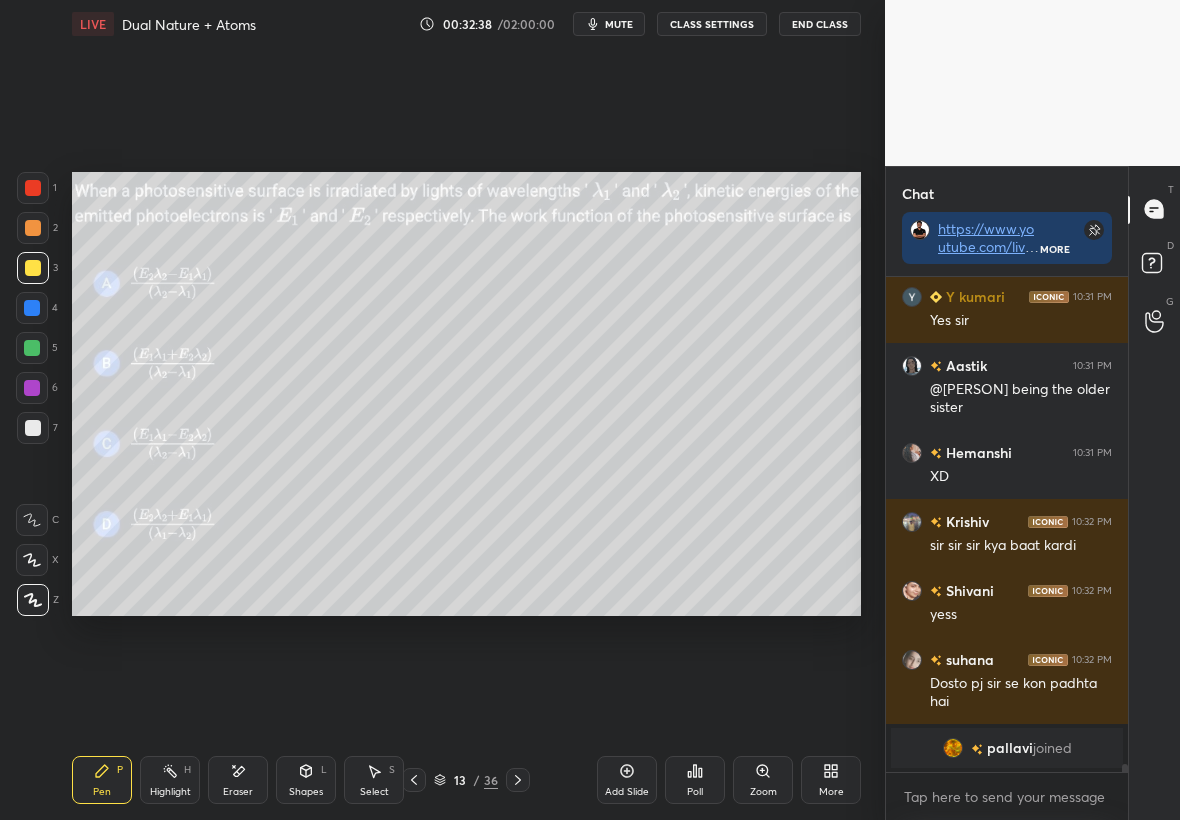 click on "Poll" at bounding box center [695, 780] 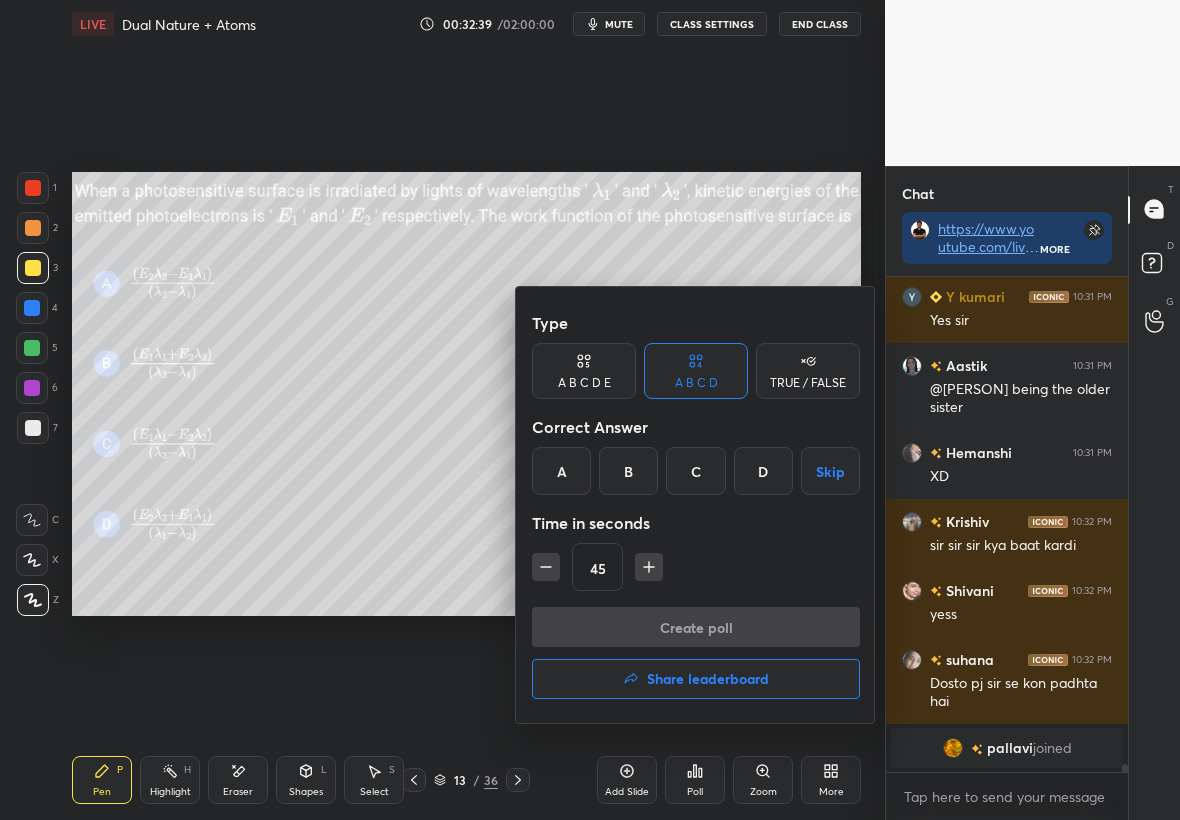 click 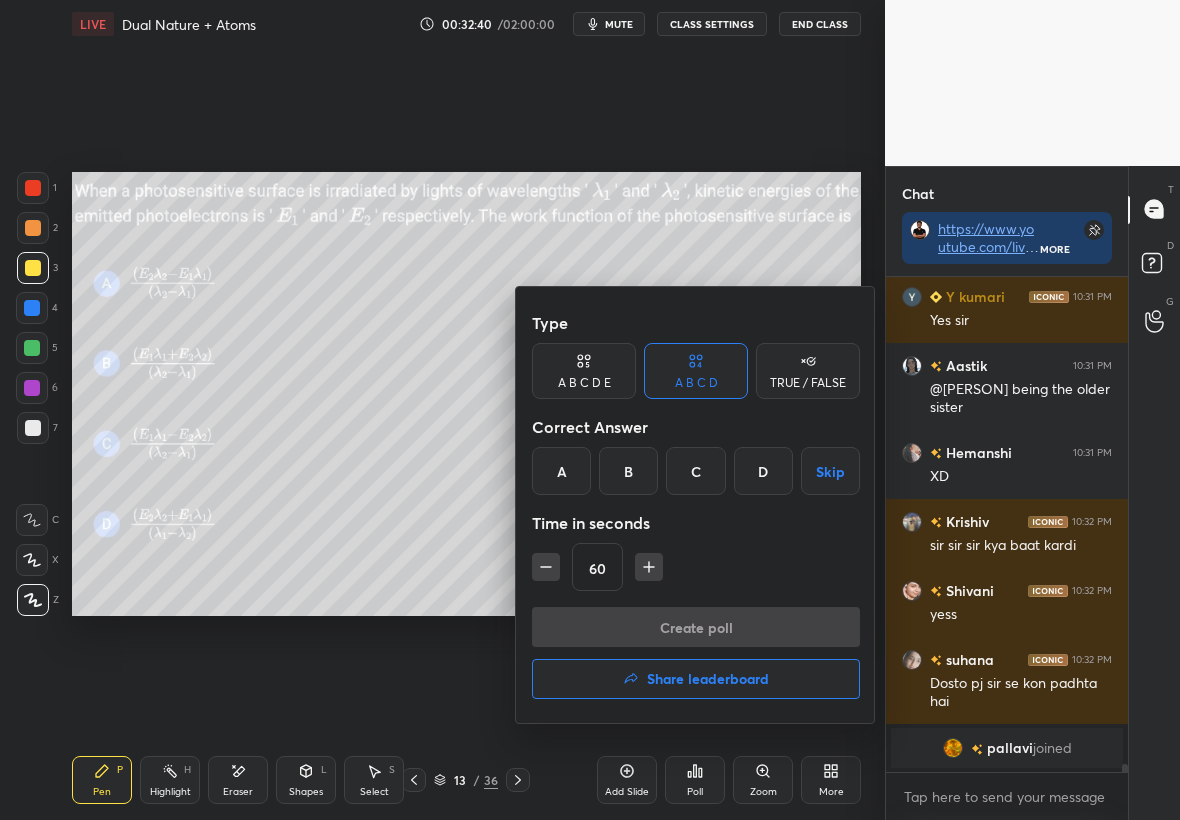 click on "C" at bounding box center (695, 471) 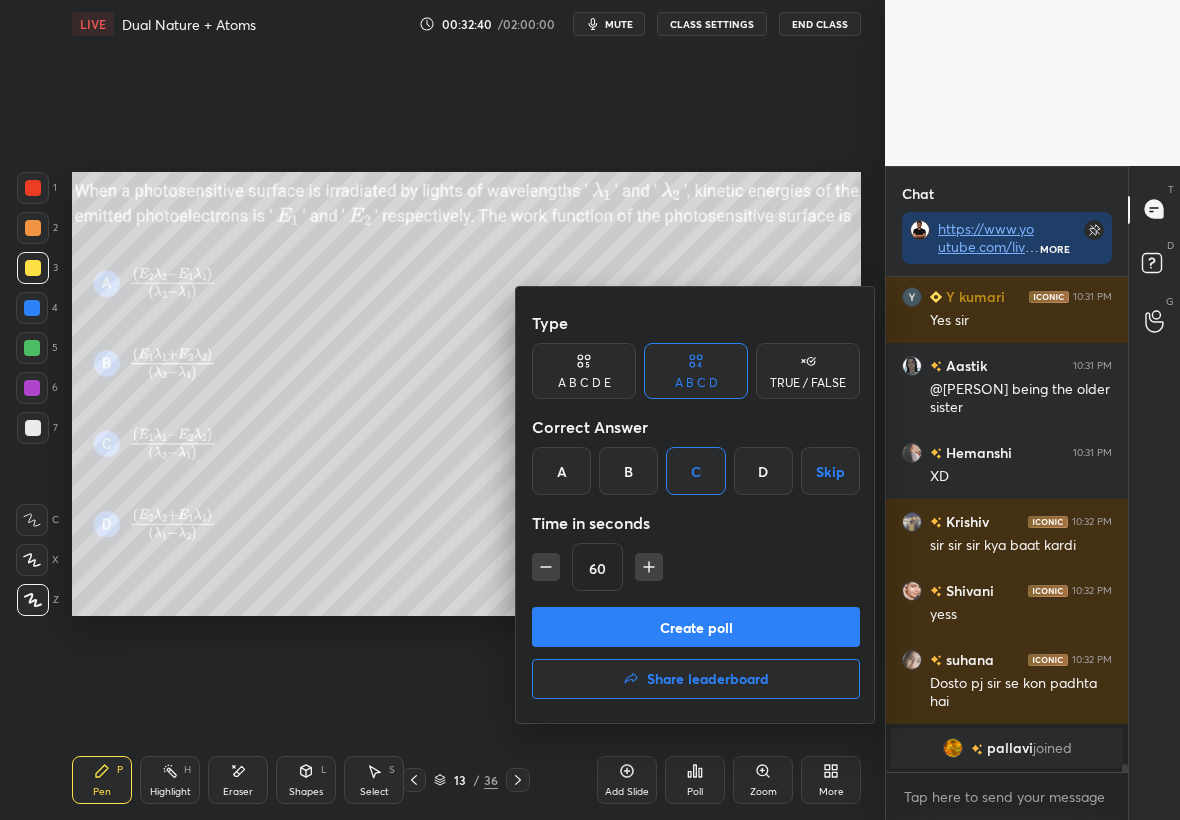 click on "Create poll" at bounding box center [696, 627] 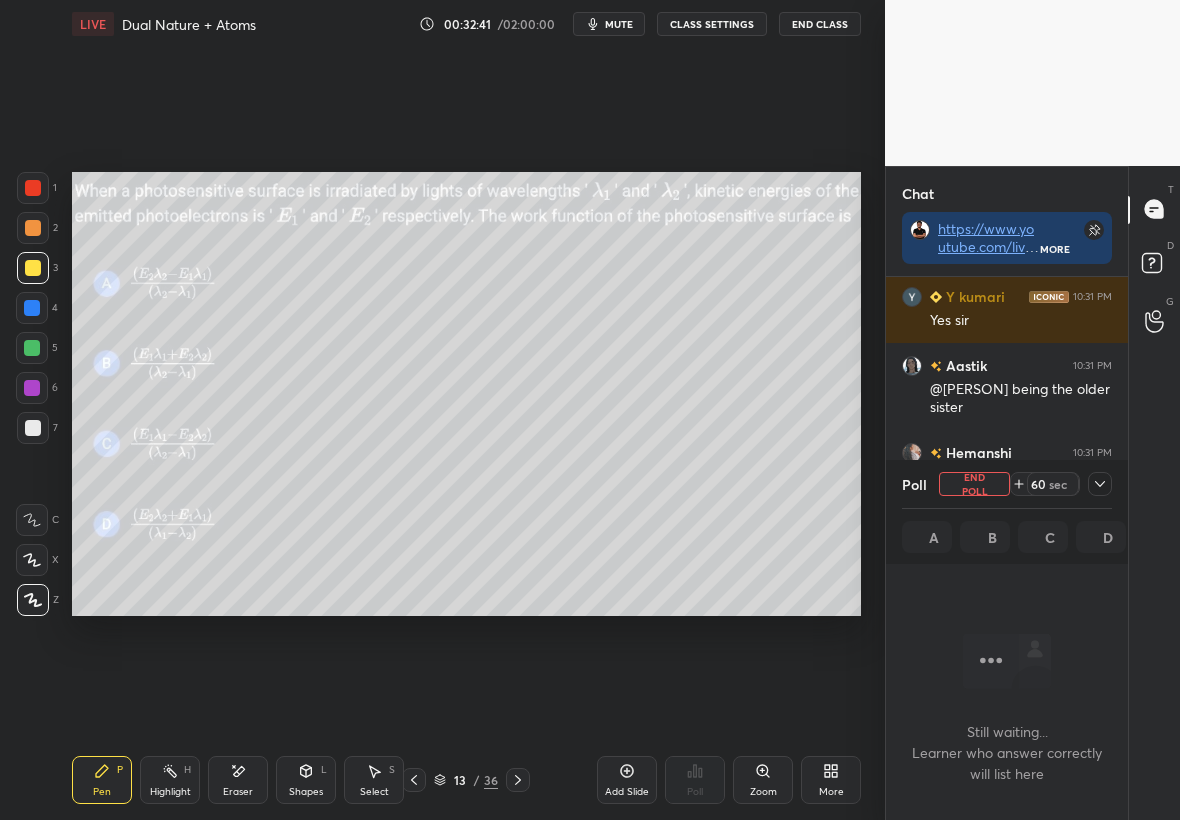 scroll, scrollTop: 395, scrollLeft: 236, axis: both 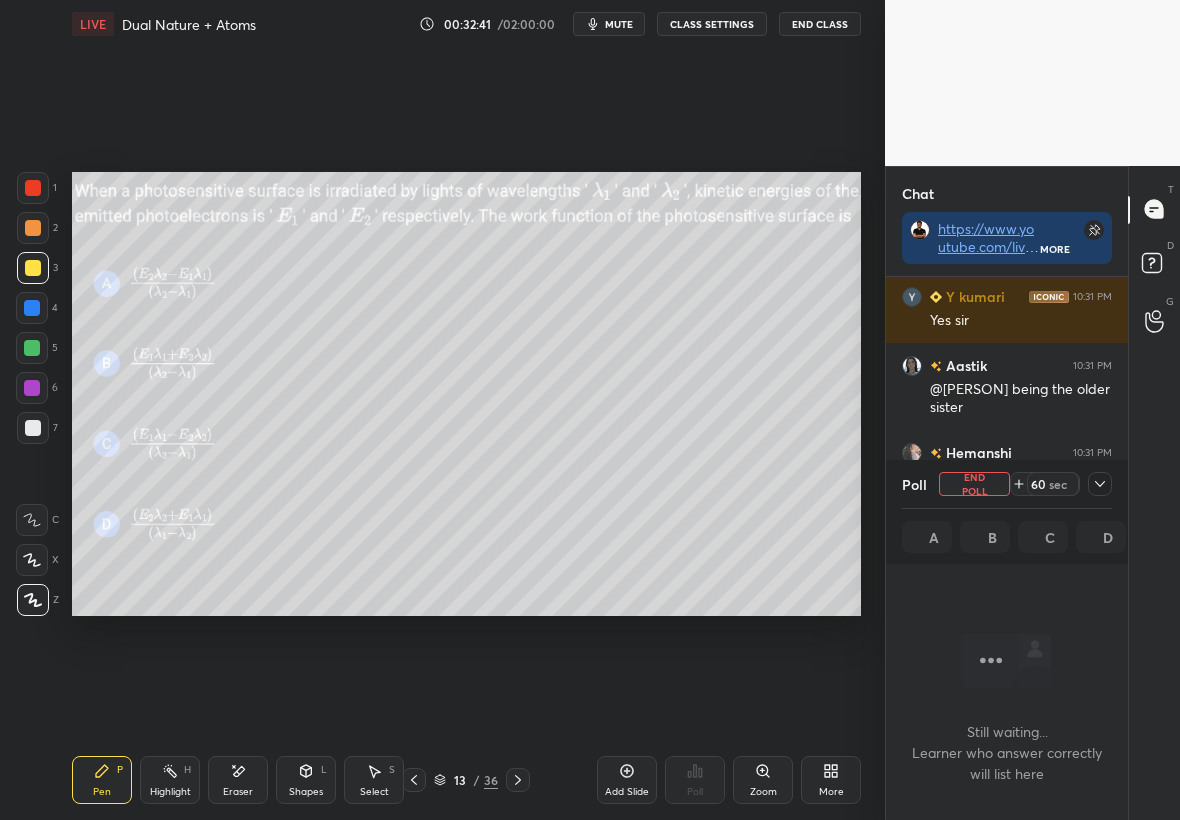 click 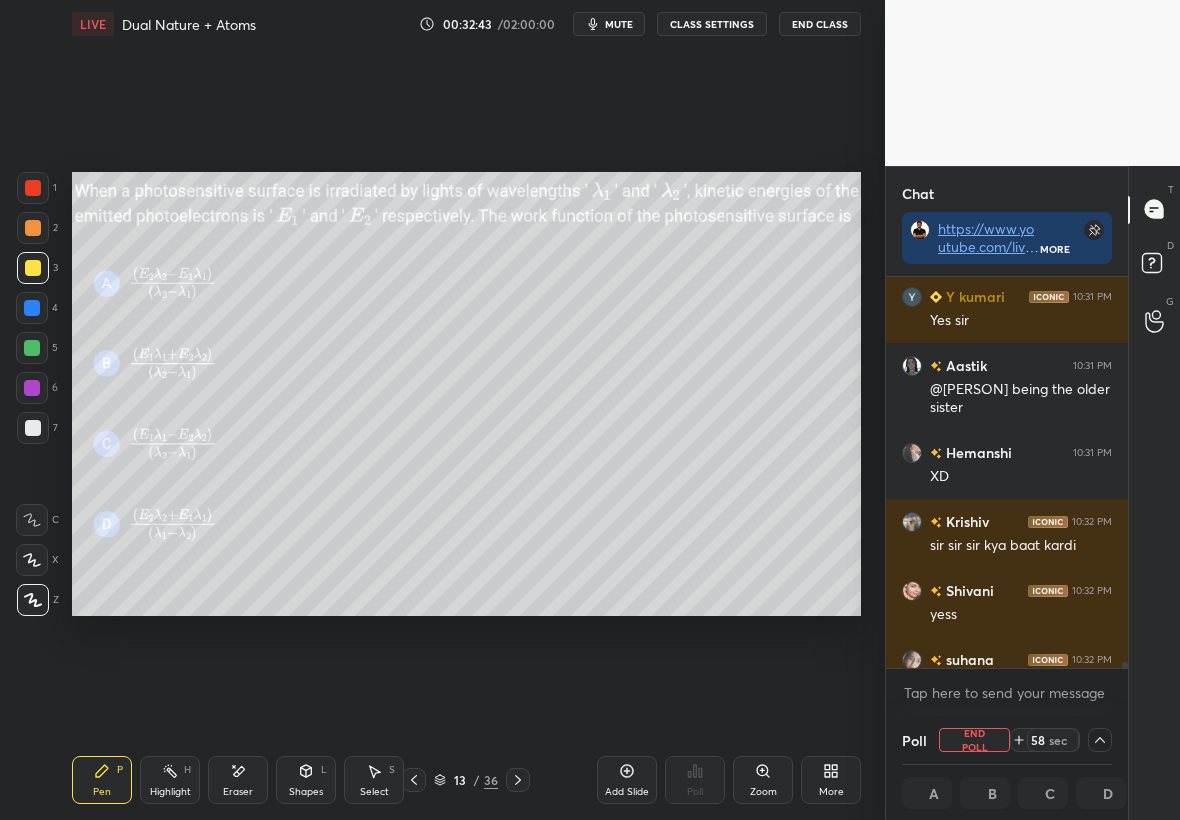 scroll, scrollTop: 1, scrollLeft: 7, axis: both 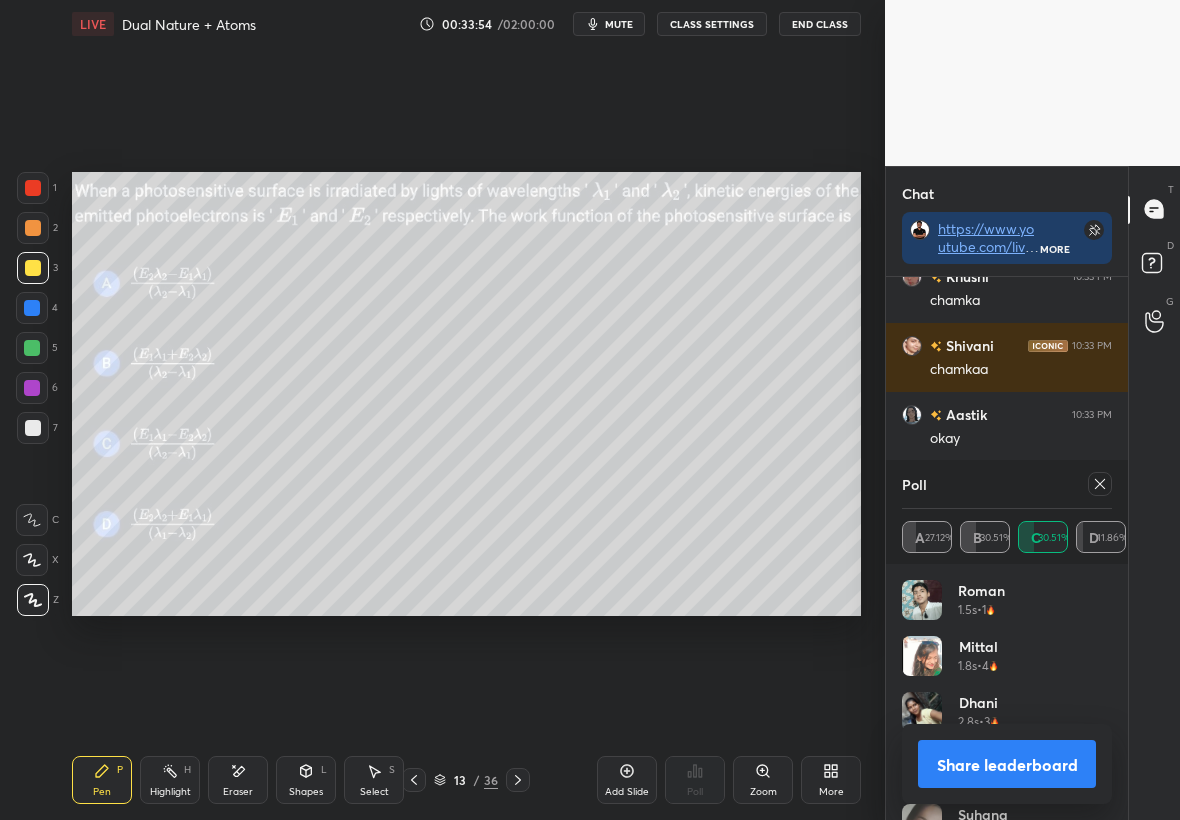 click 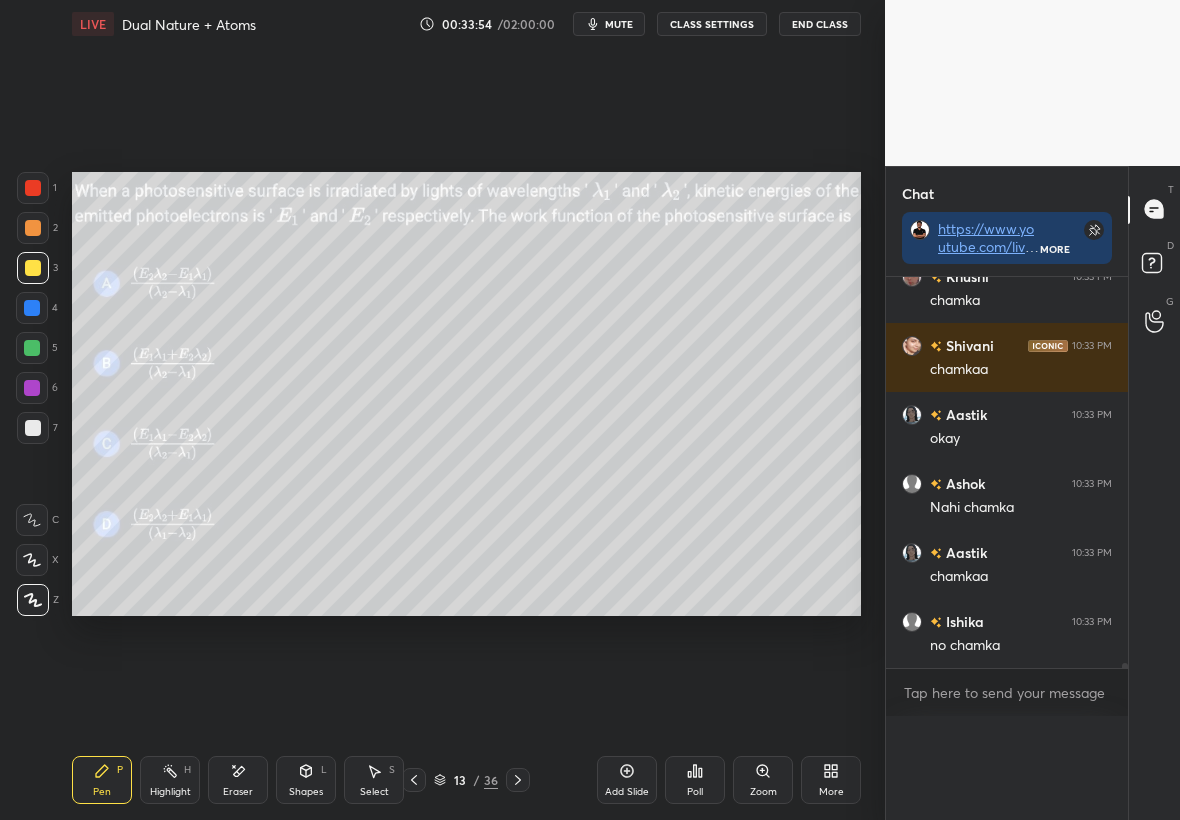 scroll, scrollTop: 0, scrollLeft: 0, axis: both 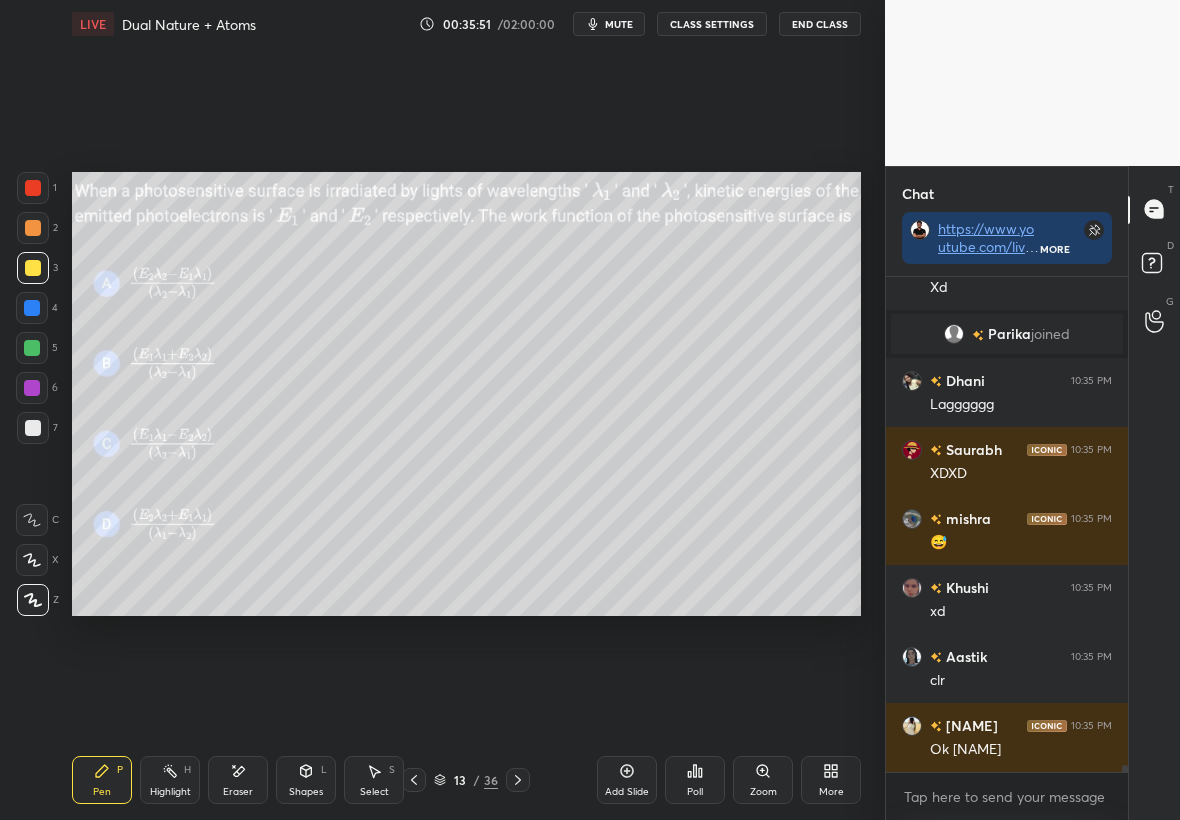 click on "Setting up your live class Poll for   secs No correct answer Start poll" at bounding box center (466, 394) 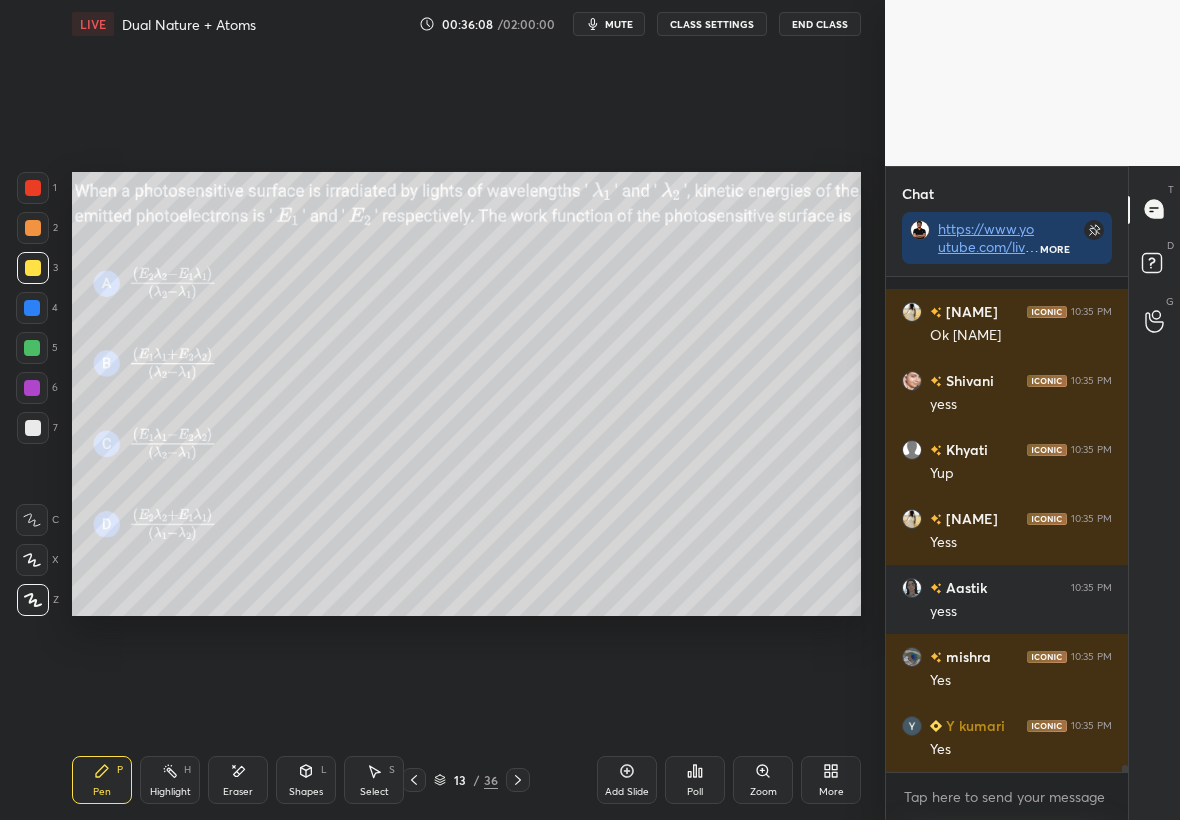 scroll, scrollTop: 33346, scrollLeft: 0, axis: vertical 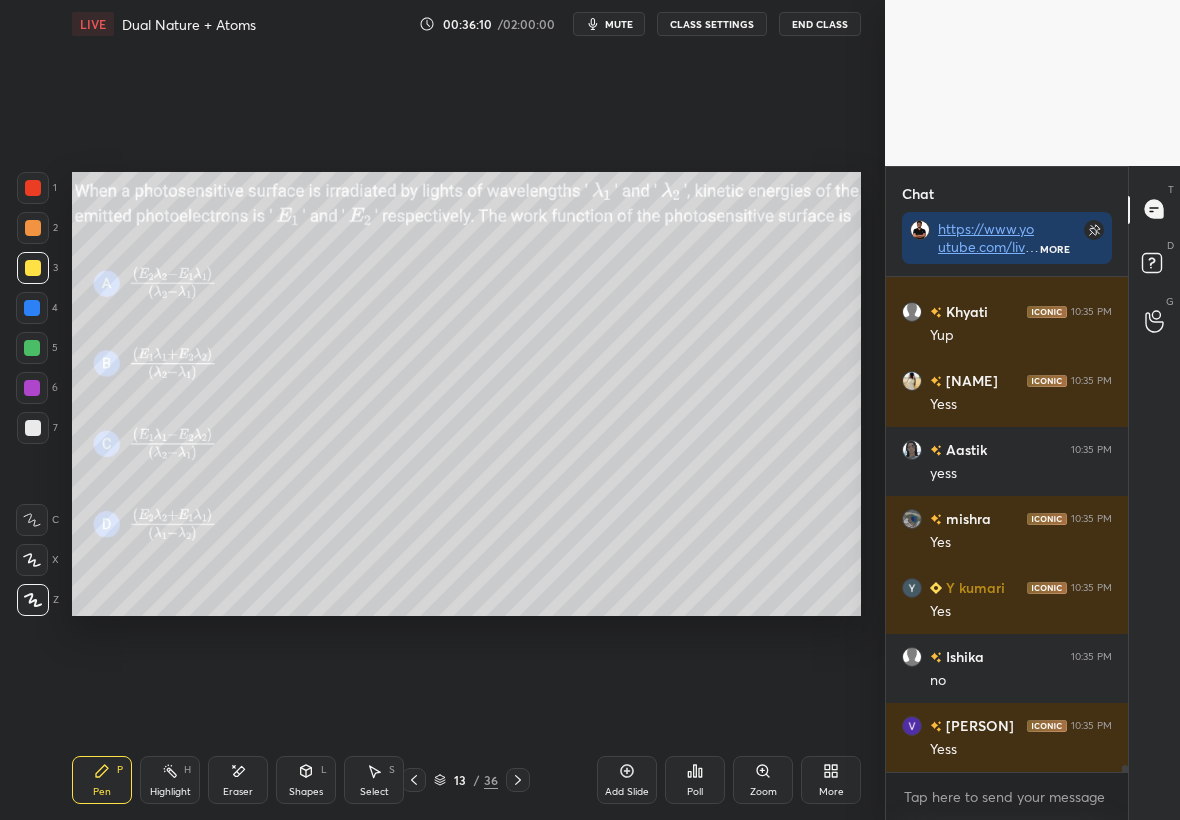type on "x" 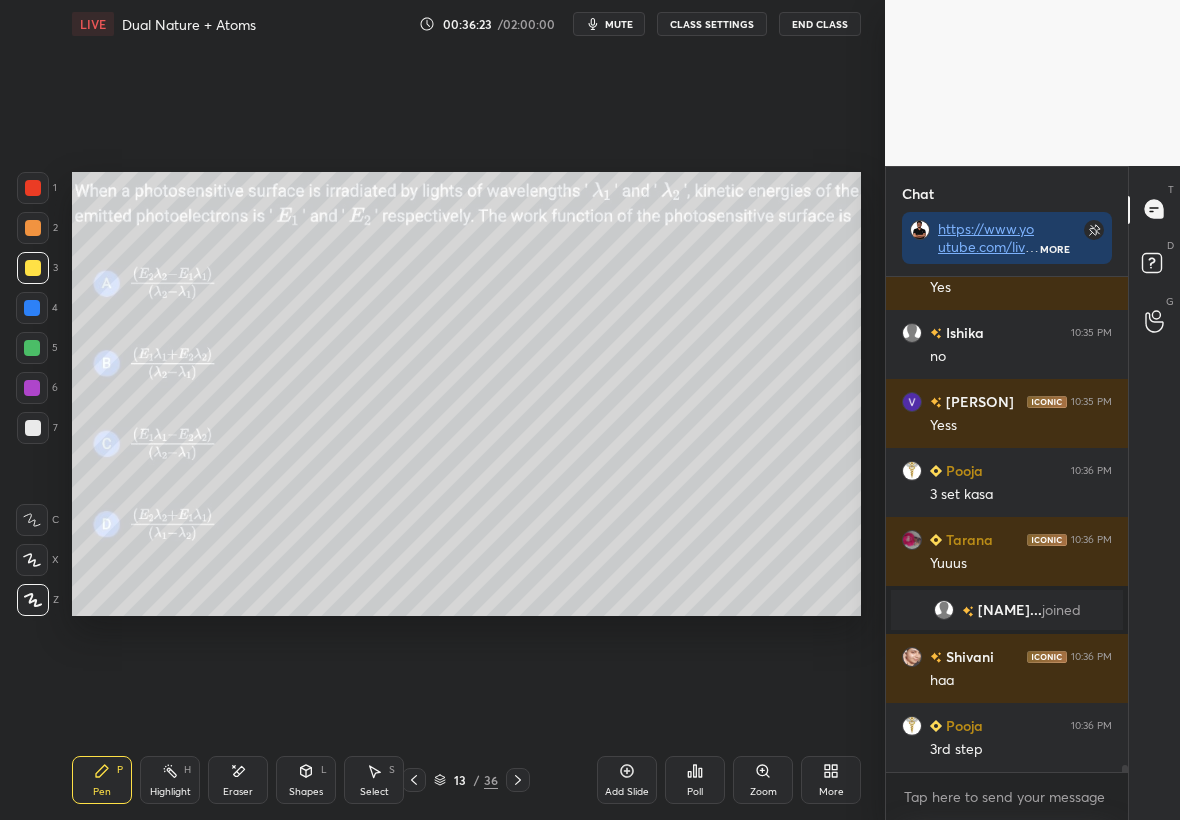 scroll, scrollTop: 33381, scrollLeft: 0, axis: vertical 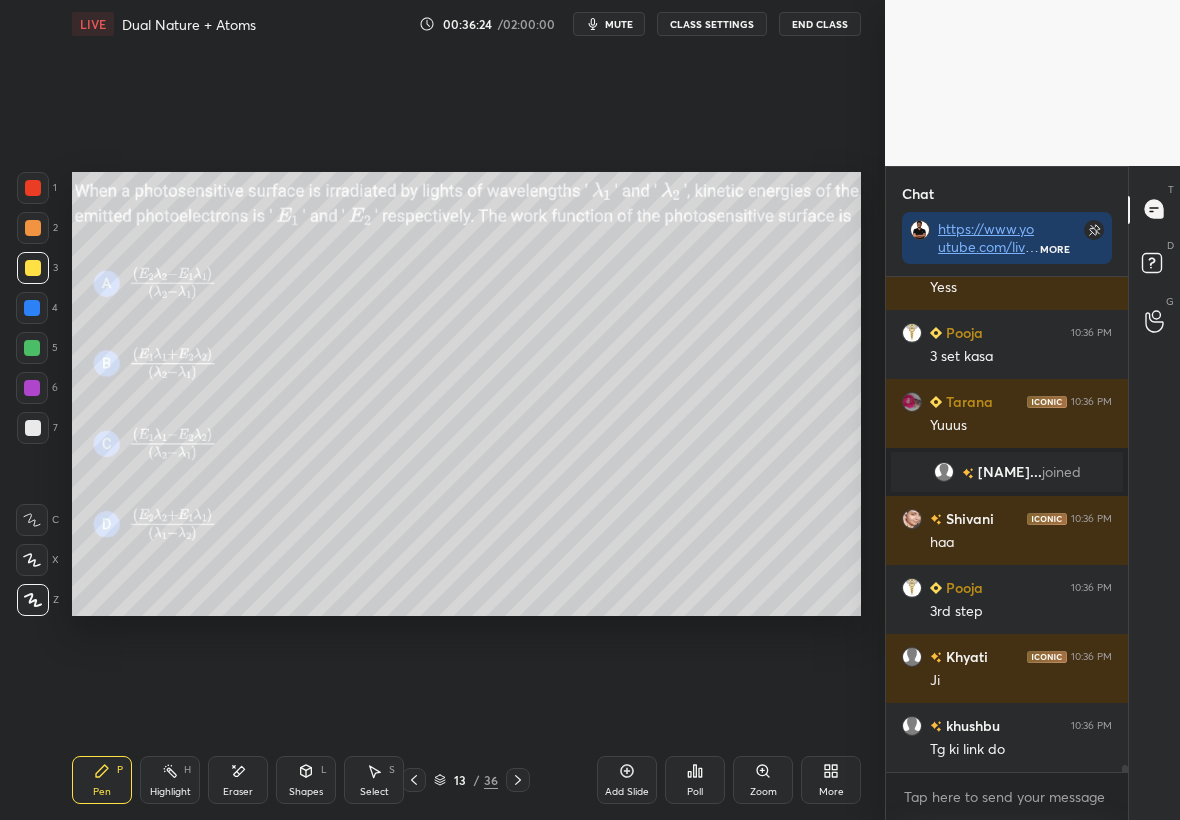 click at bounding box center (32, 348) 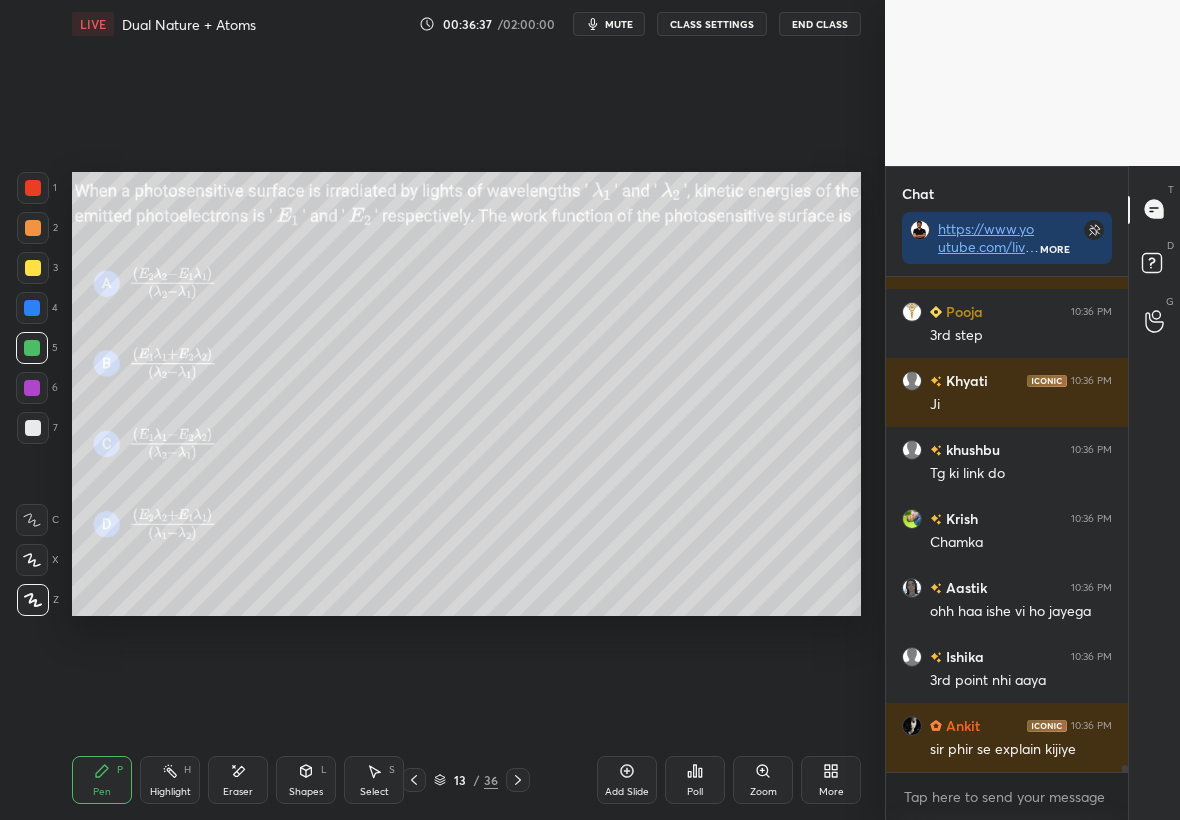 scroll, scrollTop: 33774, scrollLeft: 0, axis: vertical 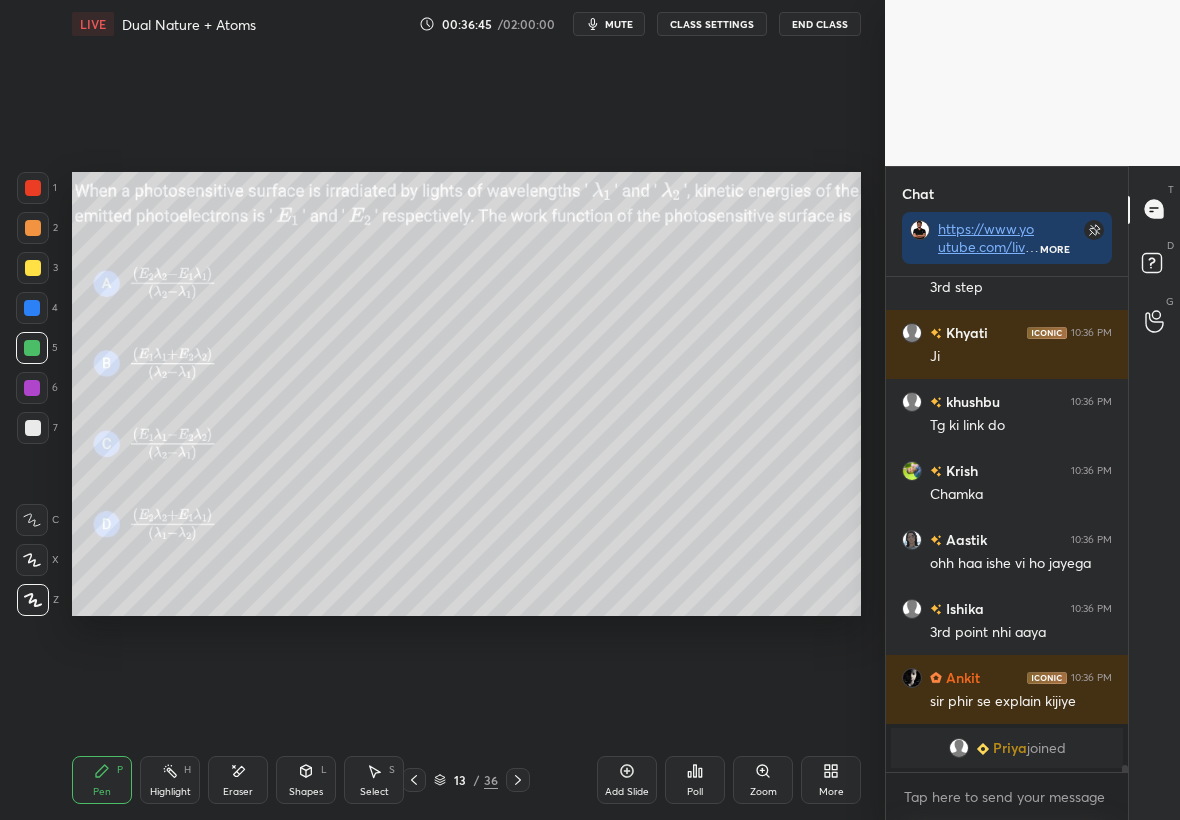 click on "Eraser" at bounding box center [238, 780] 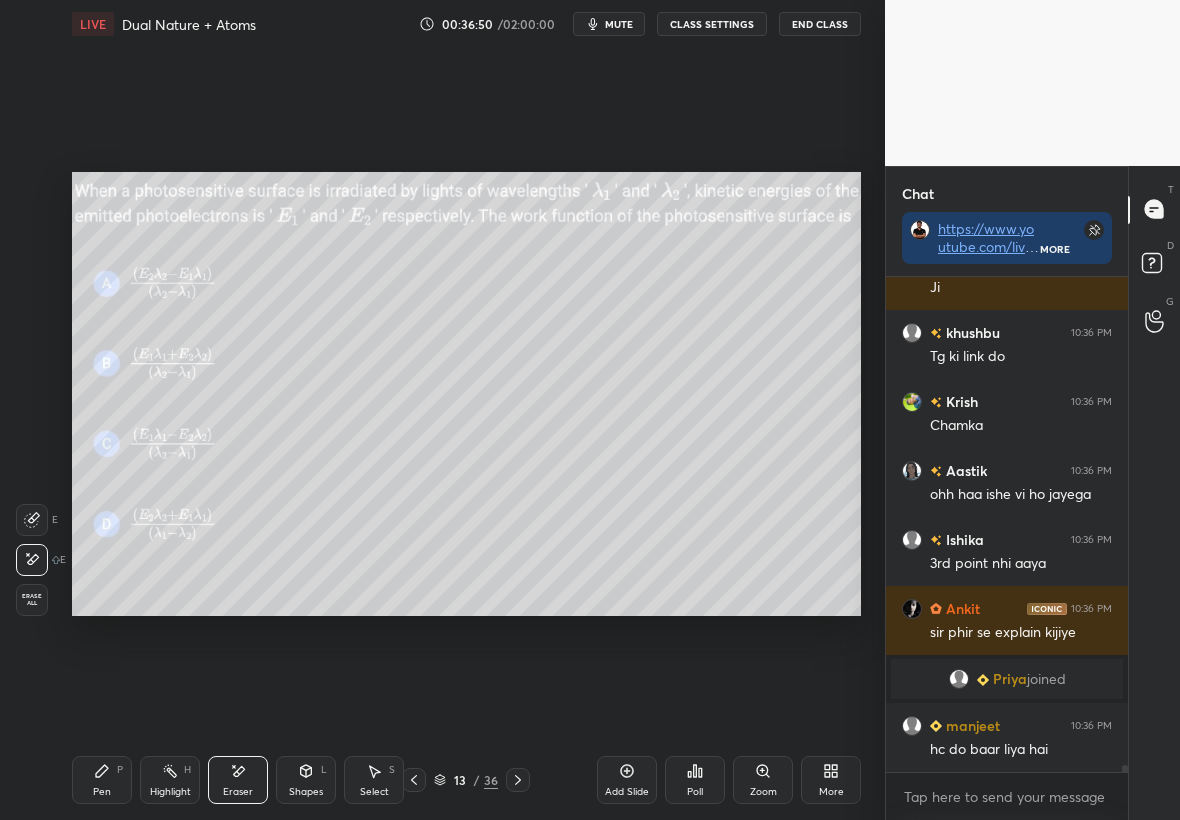 scroll, scrollTop: 33762, scrollLeft: 0, axis: vertical 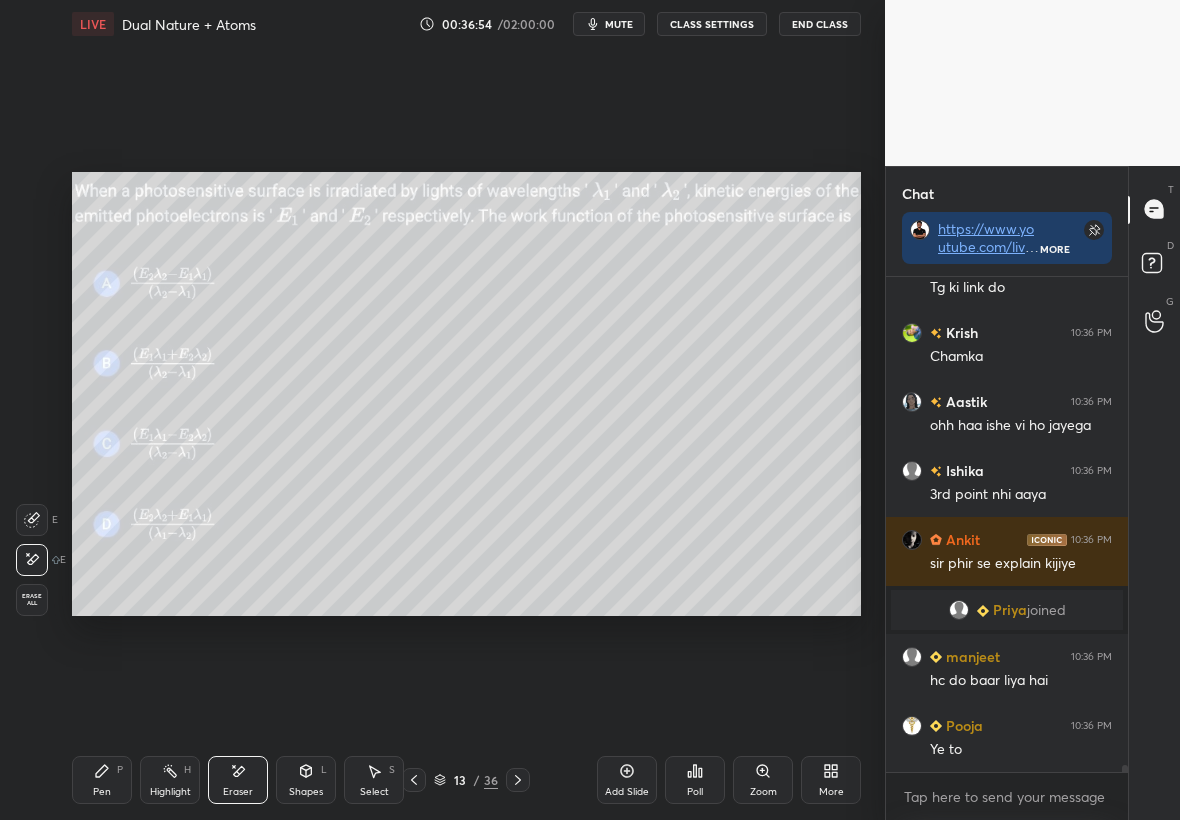 click on "Eraser" at bounding box center [238, 780] 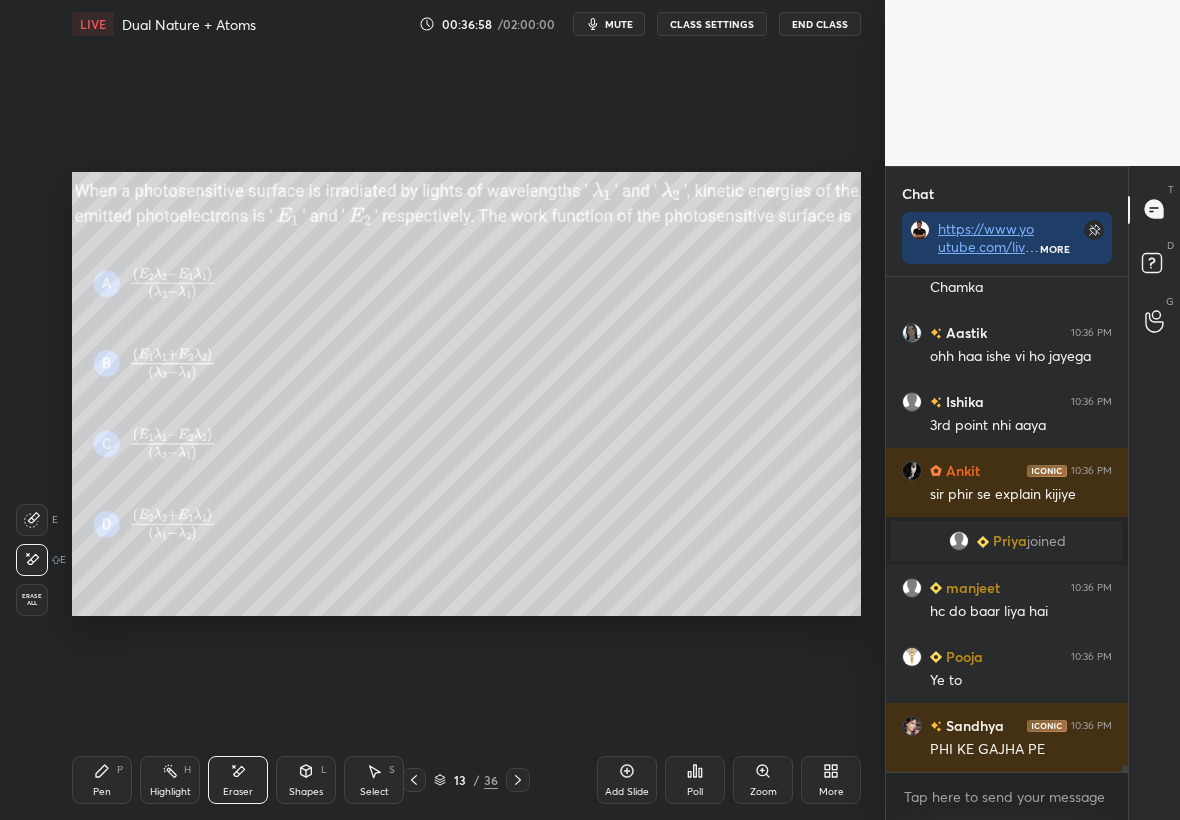 click on "Pen" at bounding box center (102, 792) 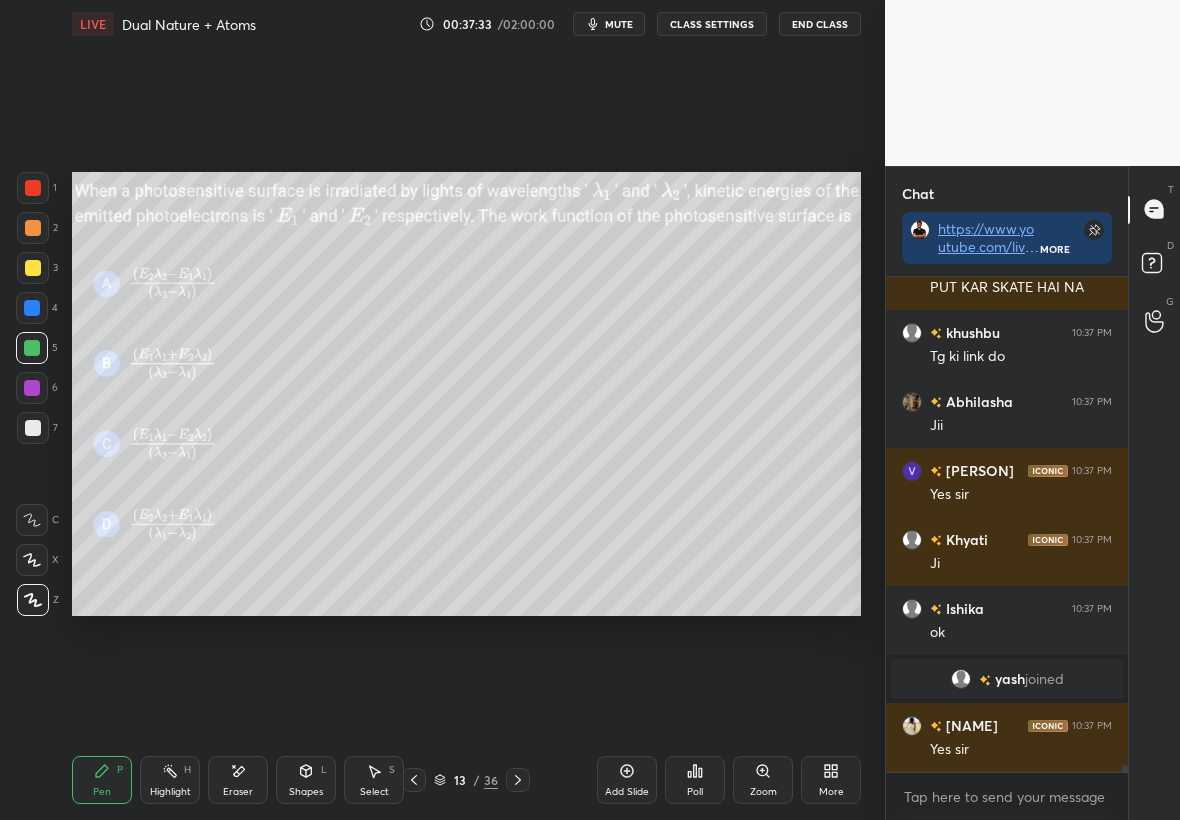 scroll, scrollTop: 34412, scrollLeft: 0, axis: vertical 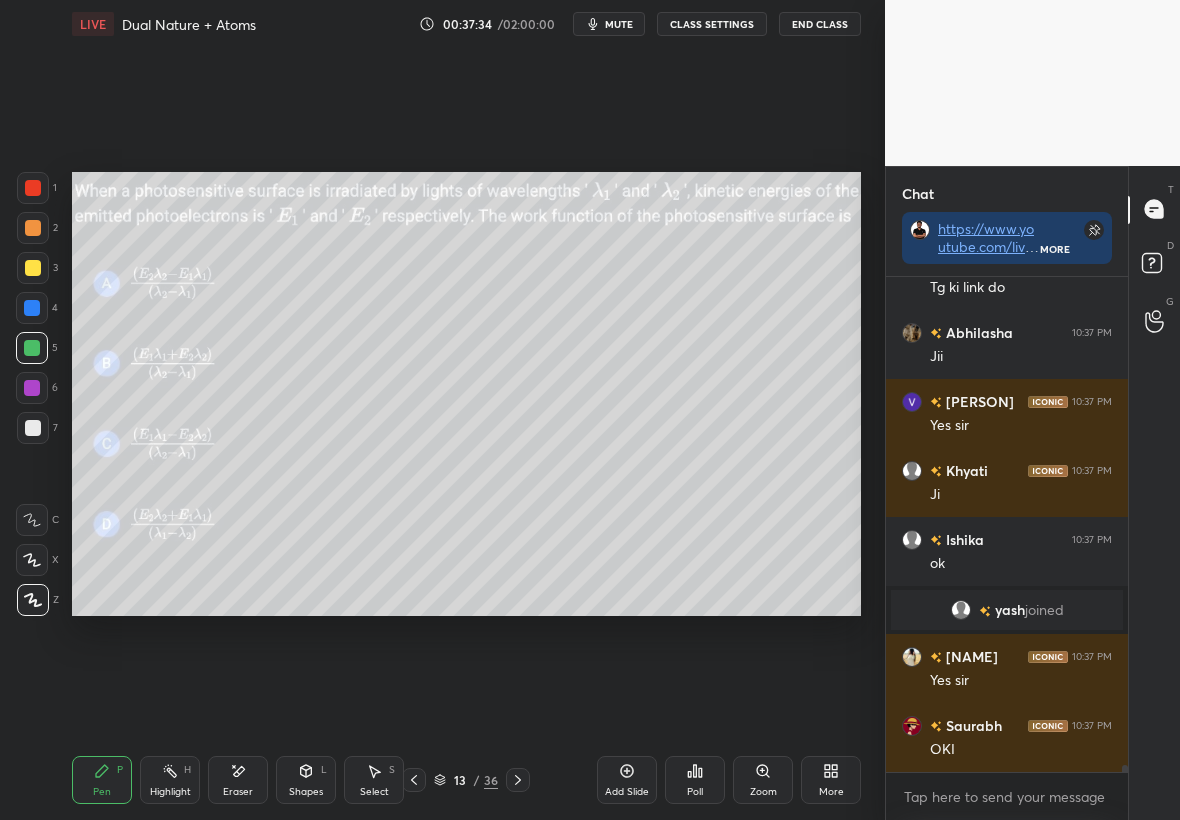 click 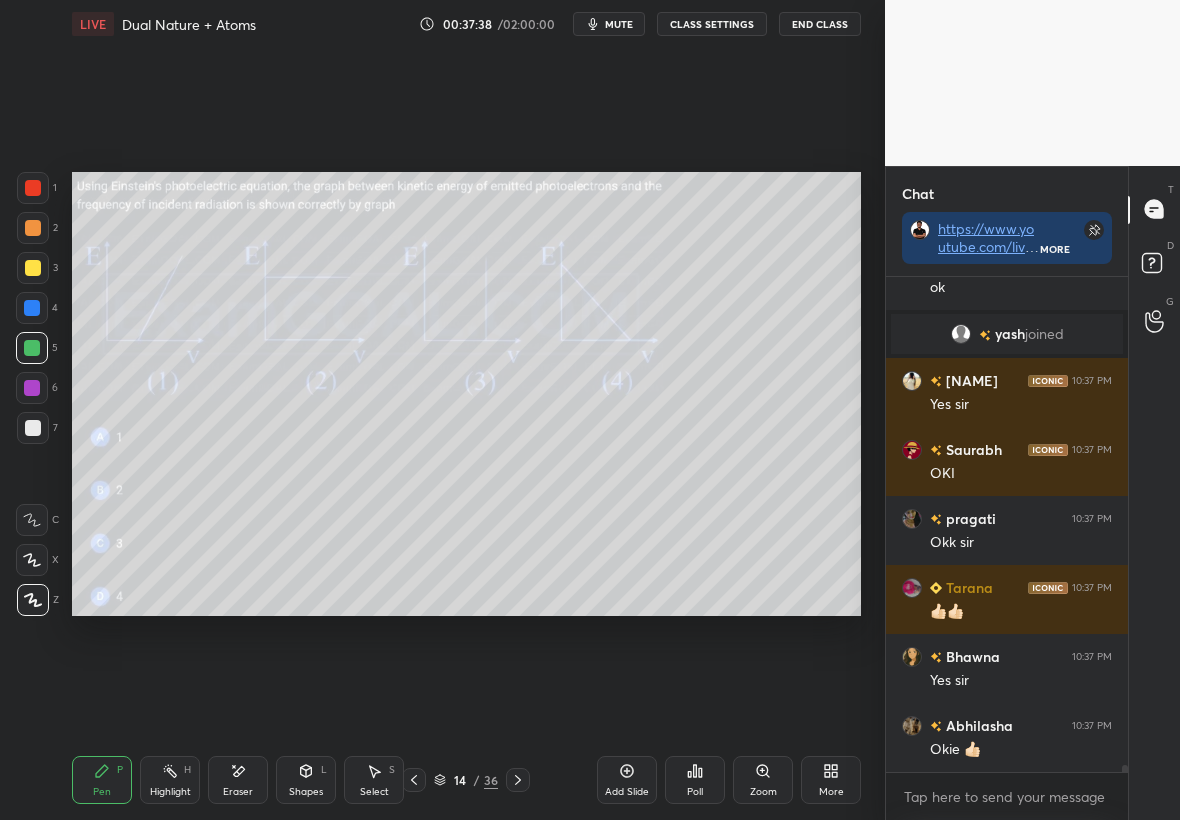 scroll, scrollTop: 34757, scrollLeft: 0, axis: vertical 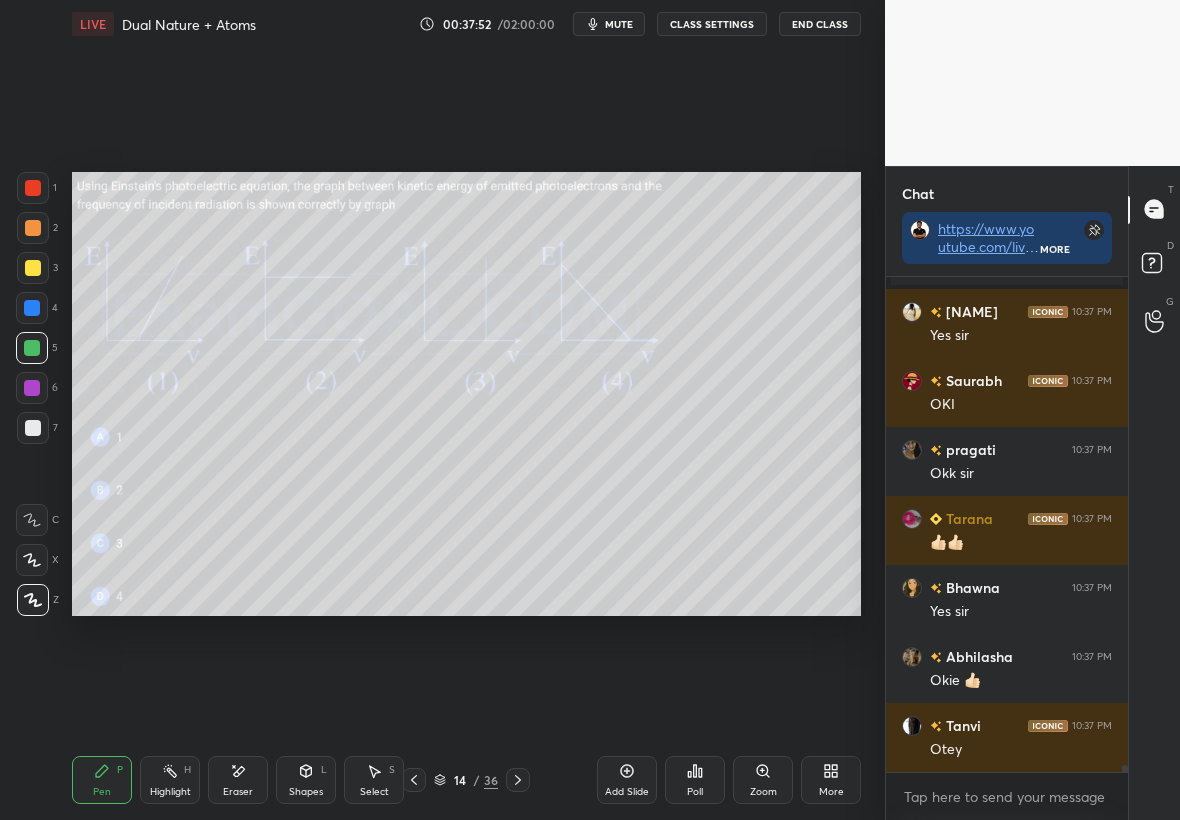 click 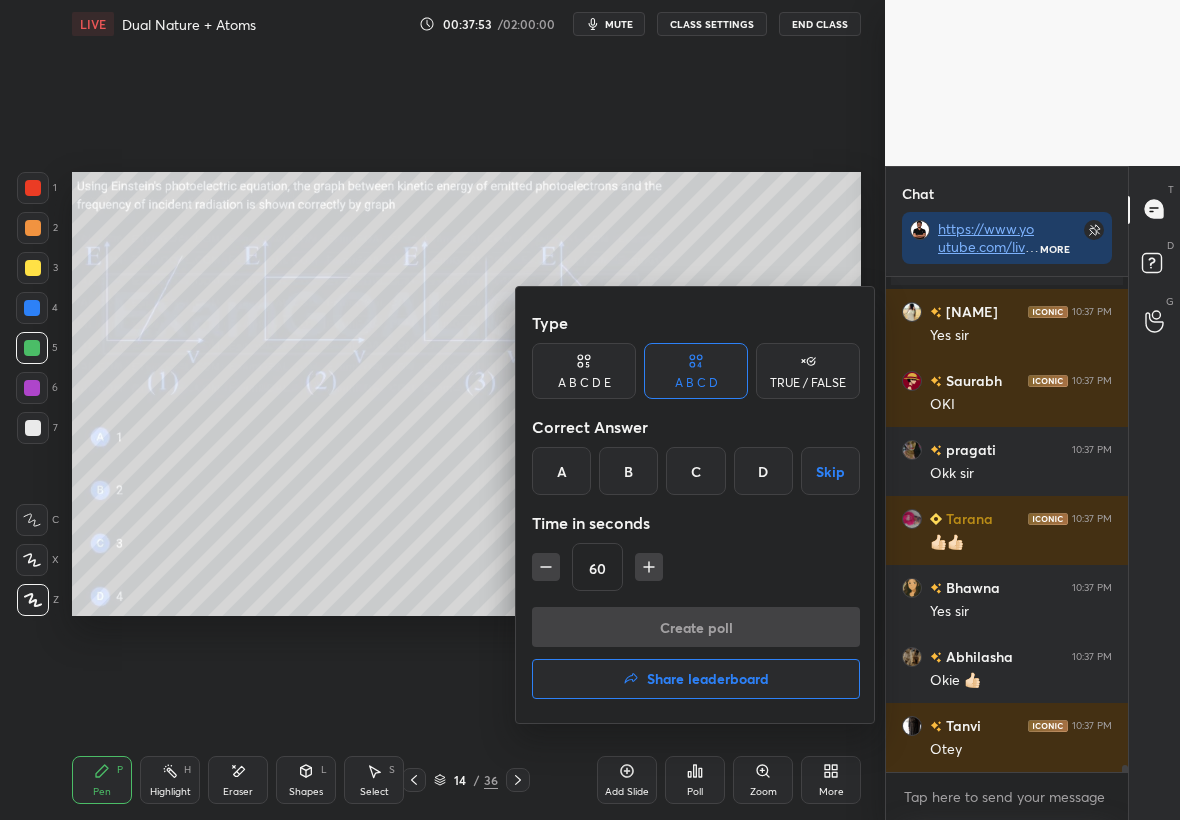 click 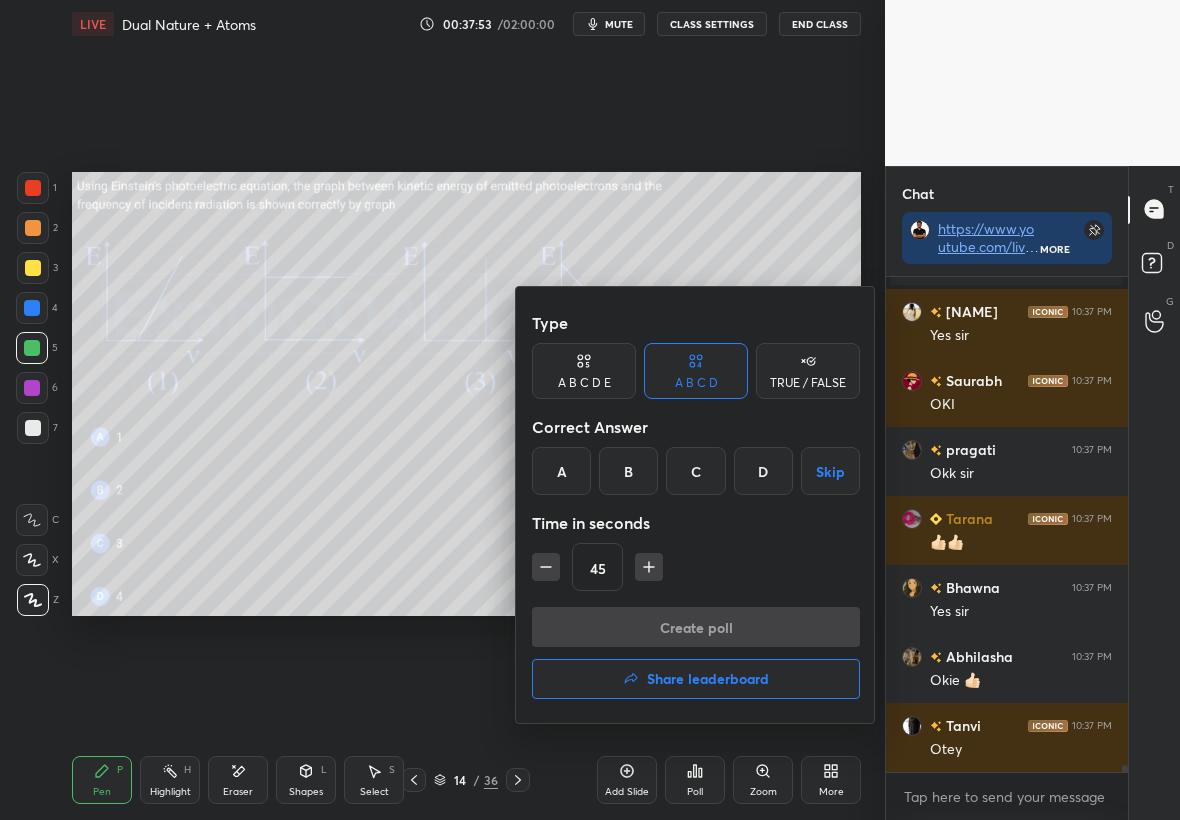 click 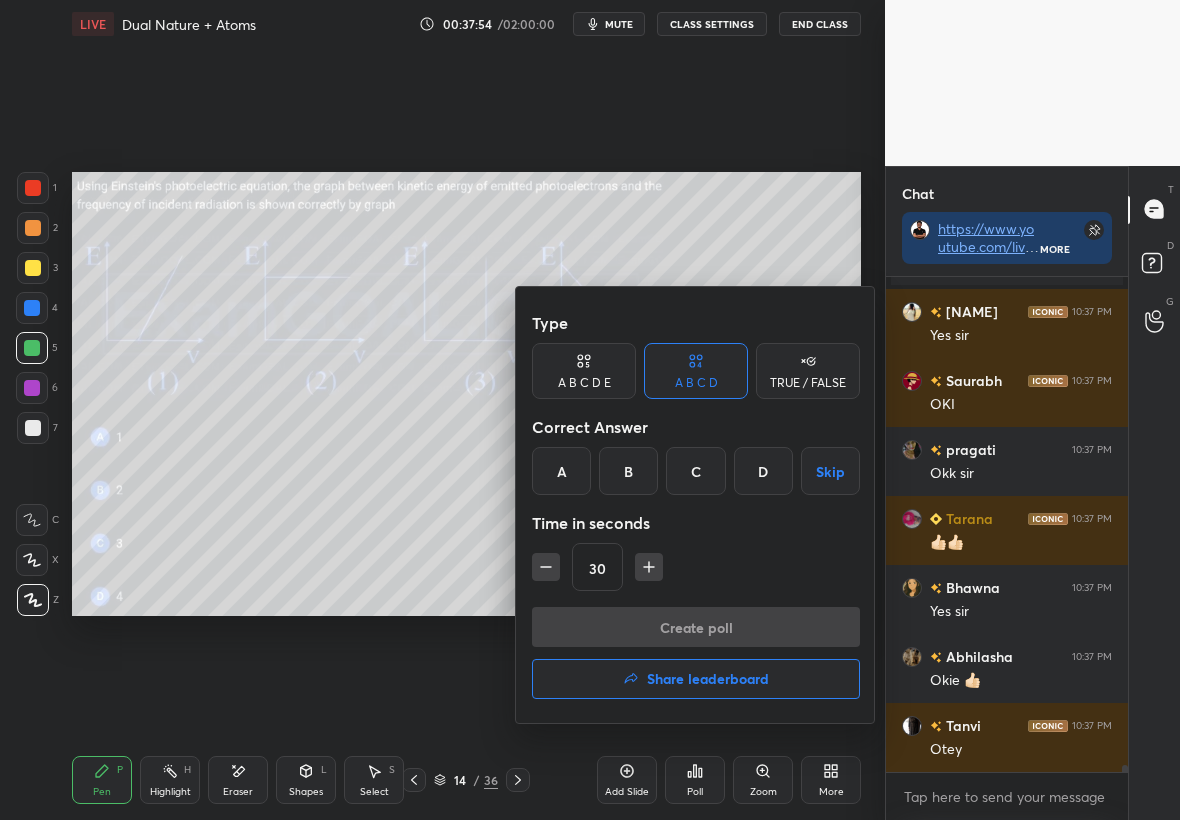 click 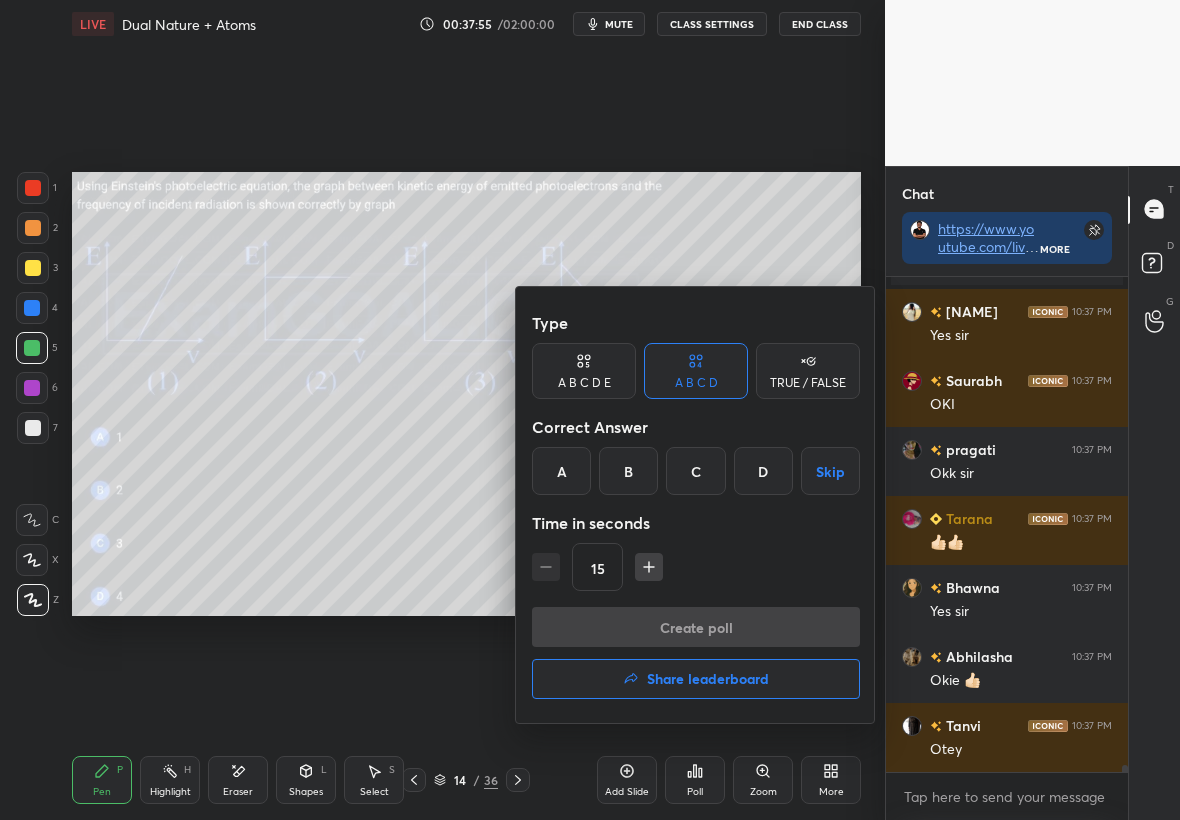 click 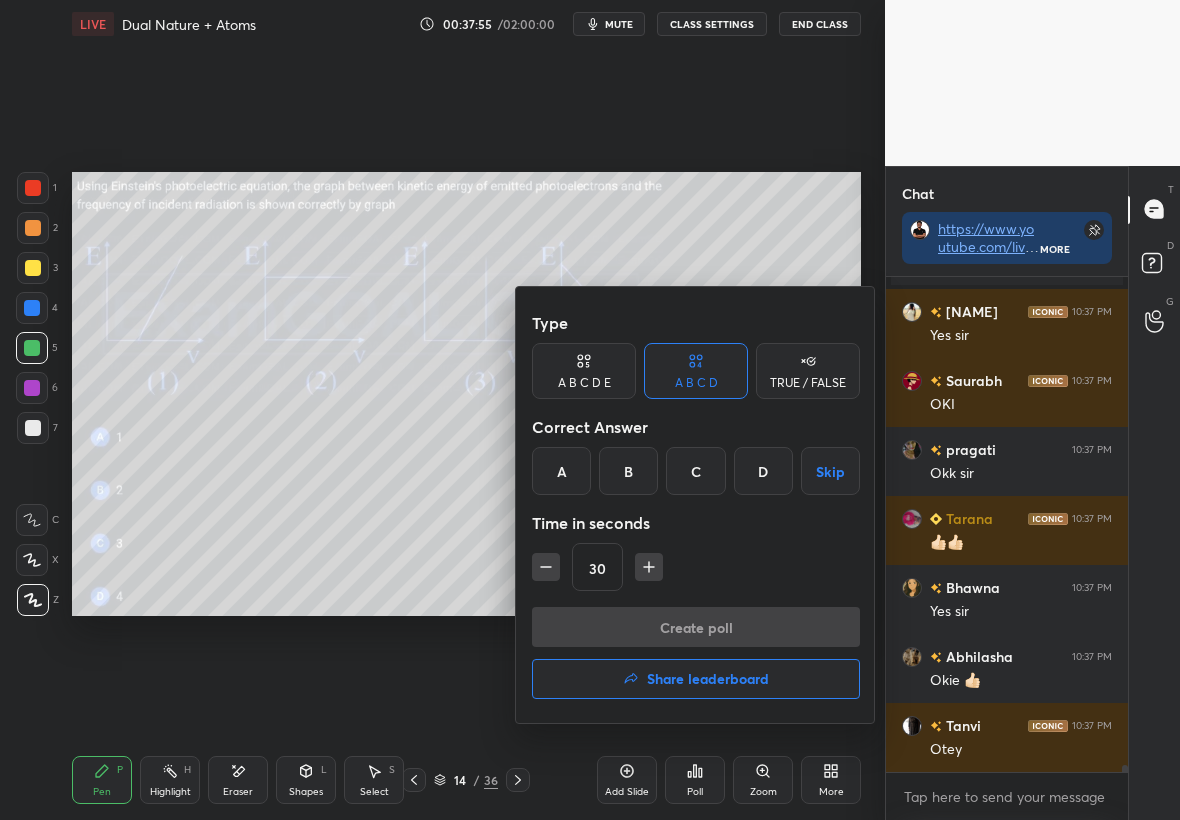 click on "A" at bounding box center (561, 471) 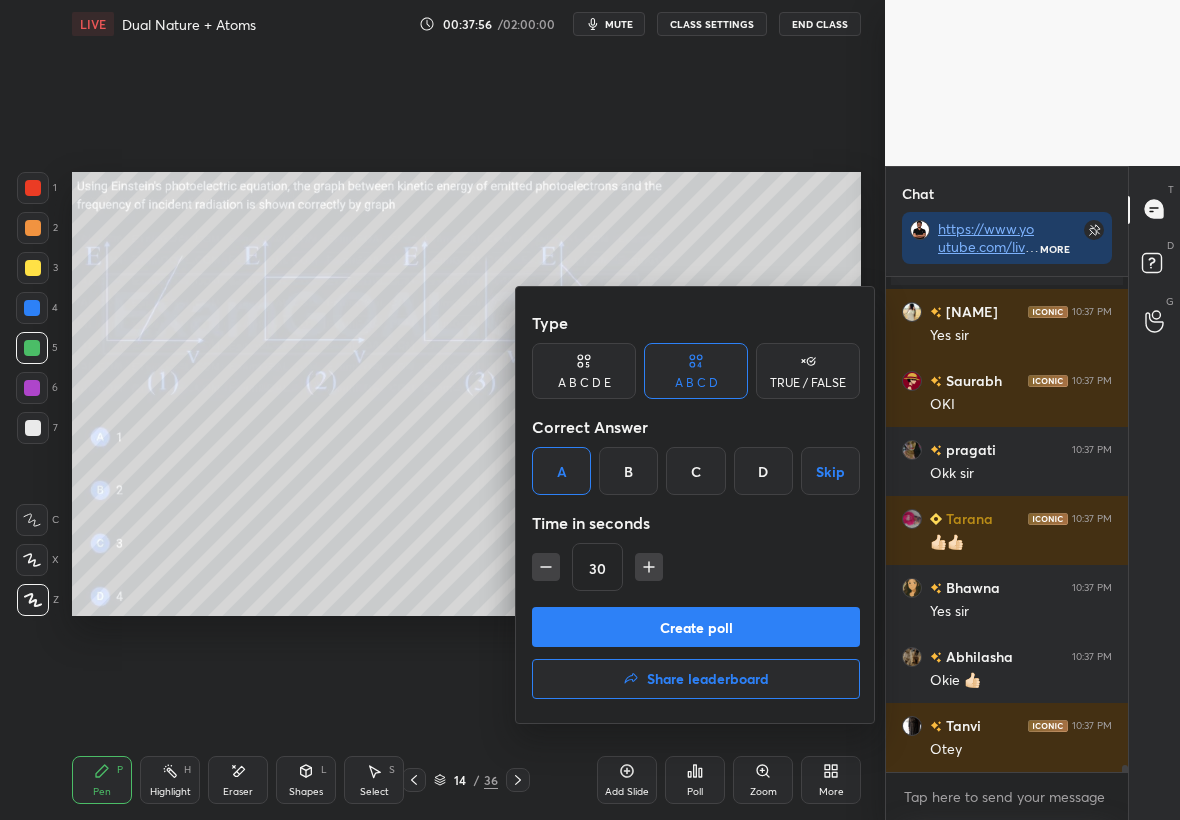 click on "Create poll" at bounding box center (696, 627) 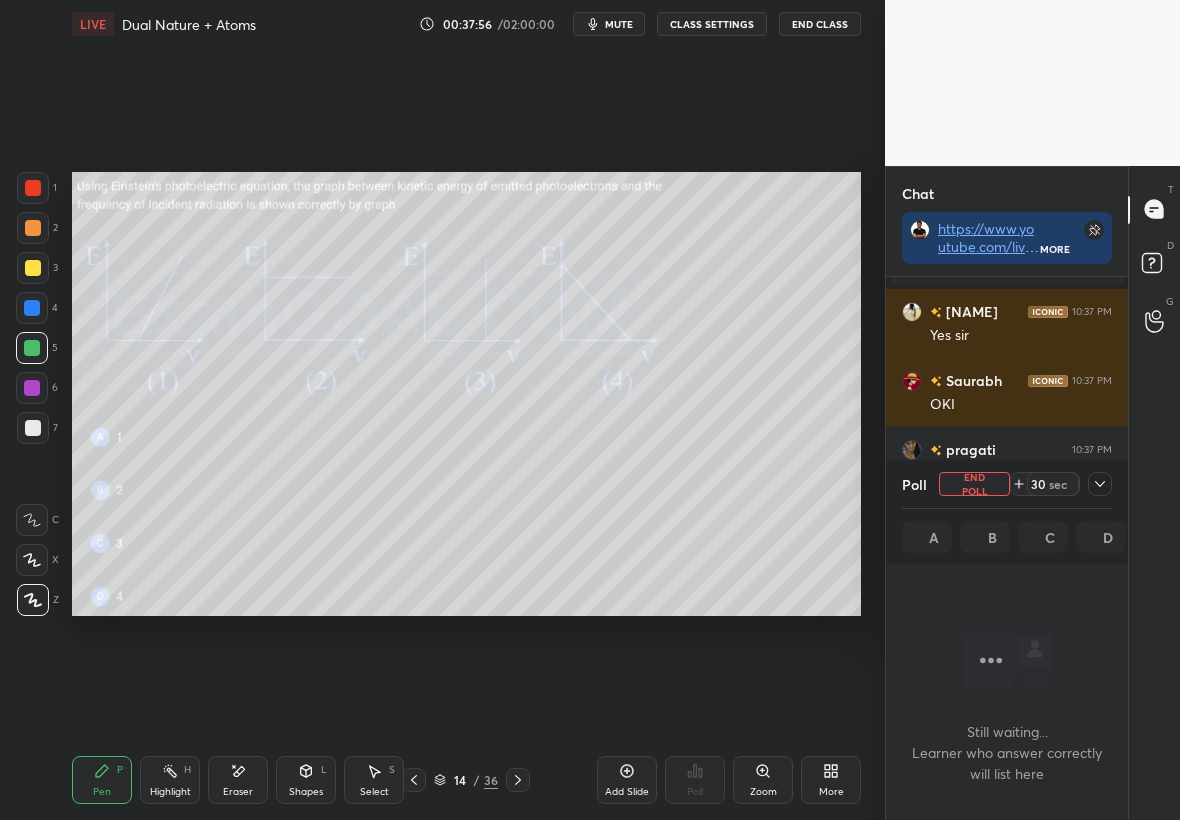 scroll, scrollTop: 6, scrollLeft: 7, axis: both 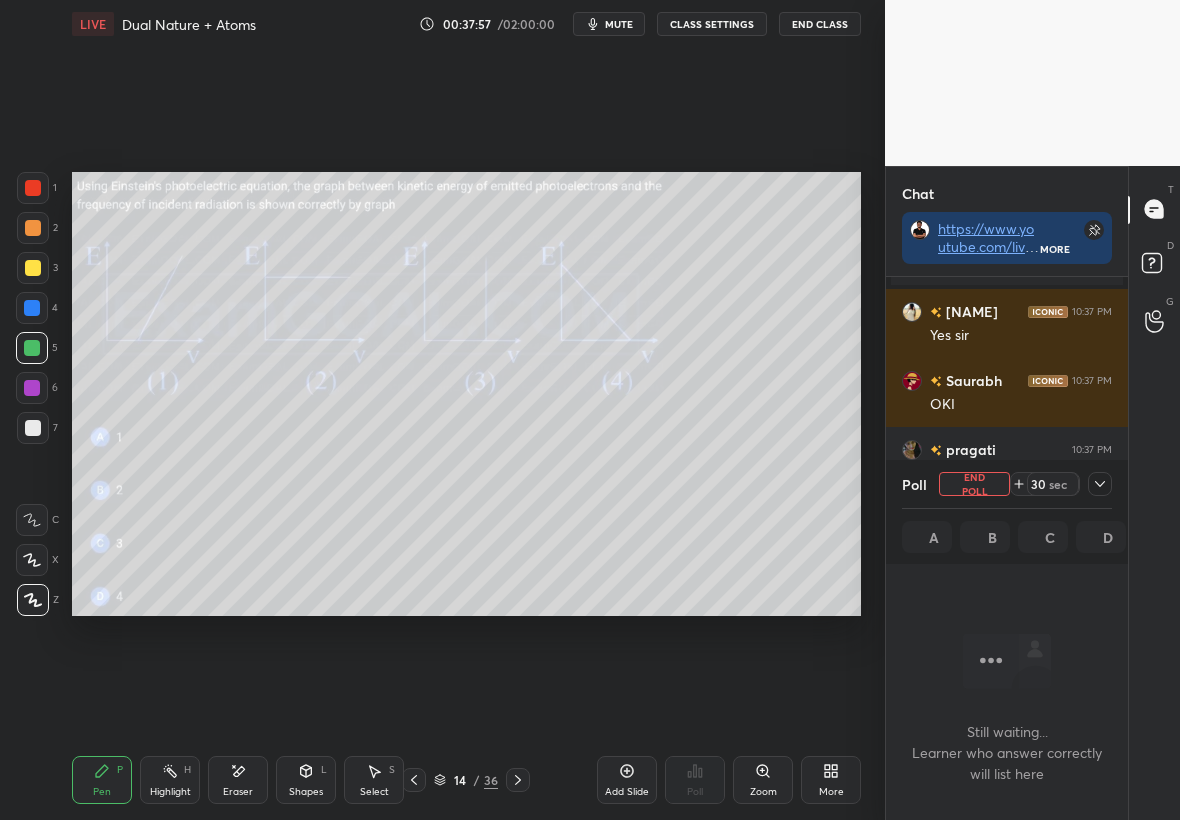 click 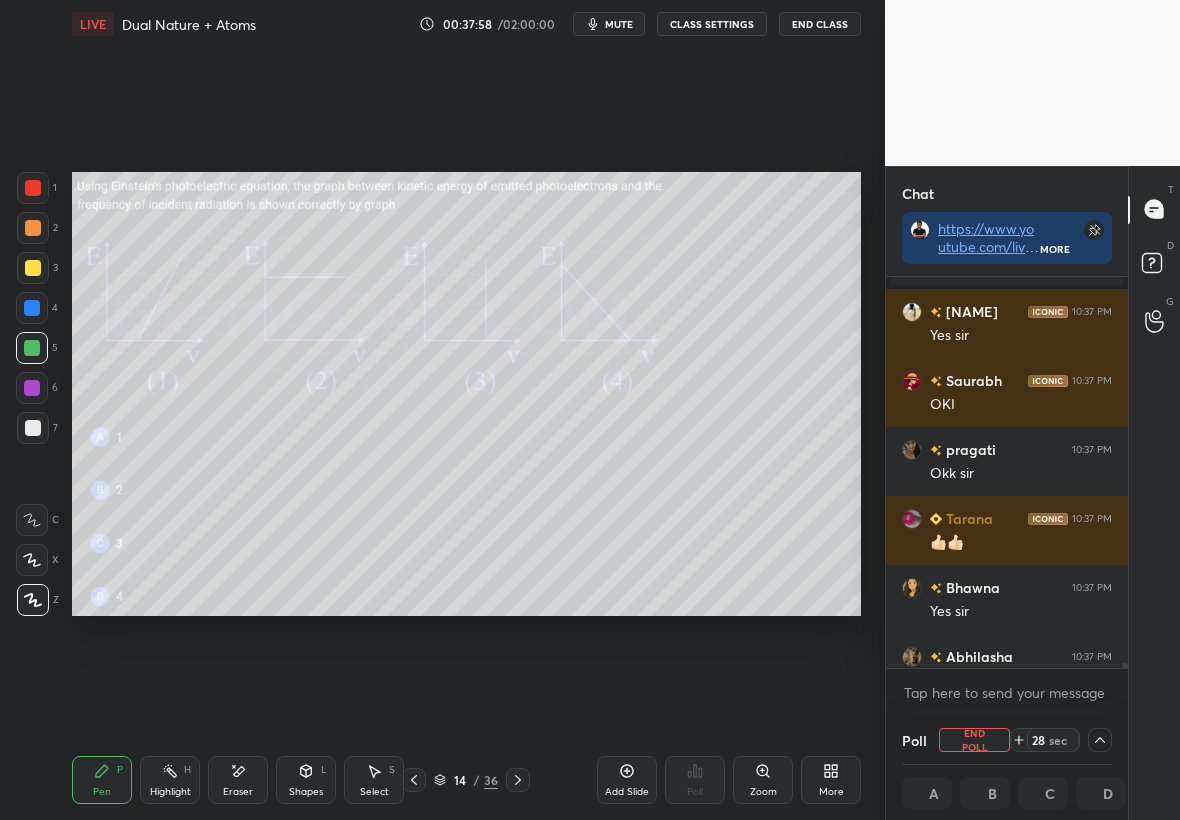 scroll, scrollTop: 1, scrollLeft: 7, axis: both 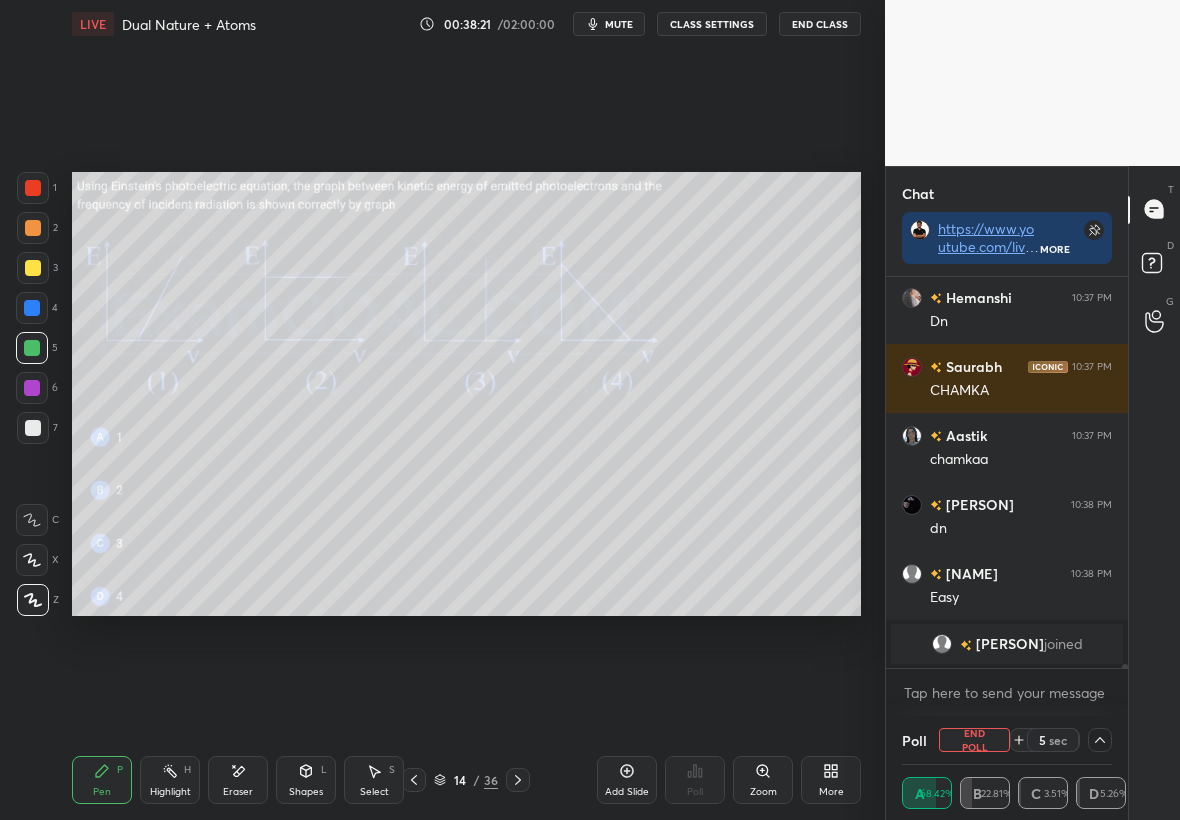 click at bounding box center [33, 268] 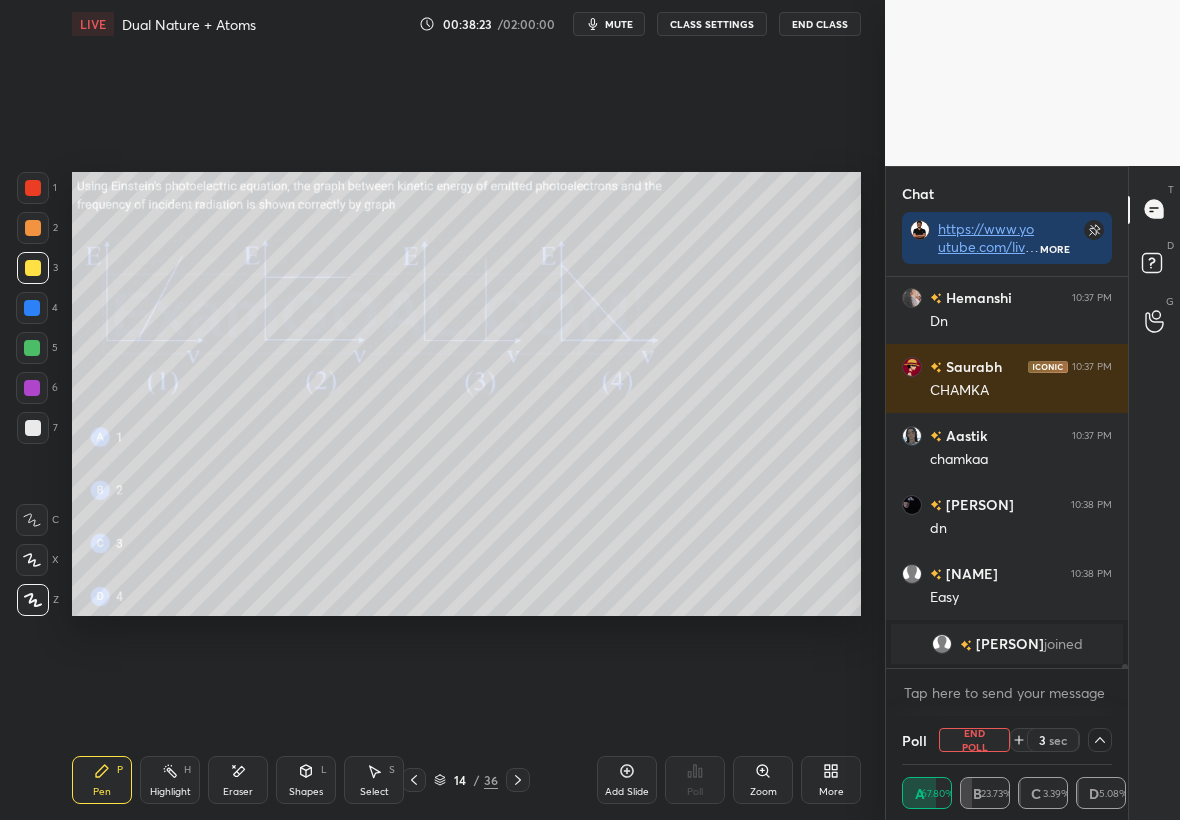 scroll, scrollTop: 35499, scrollLeft: 0, axis: vertical 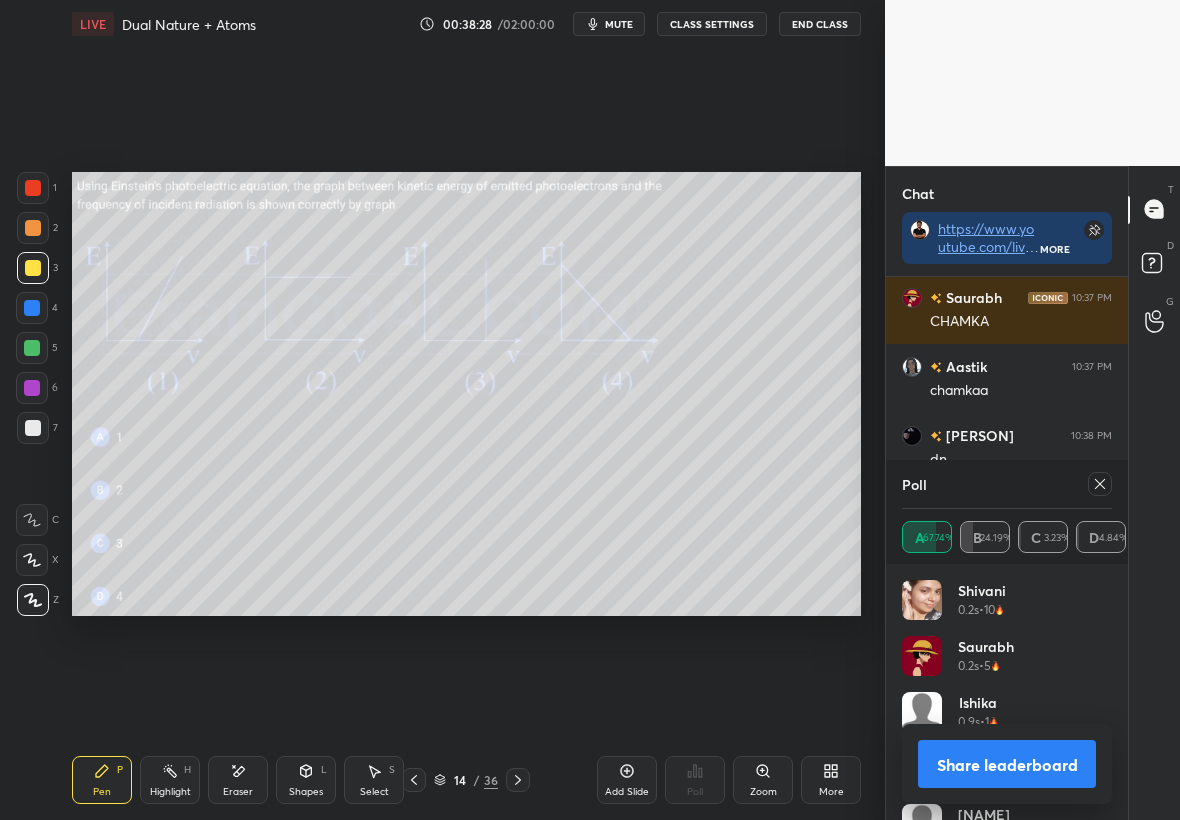 click 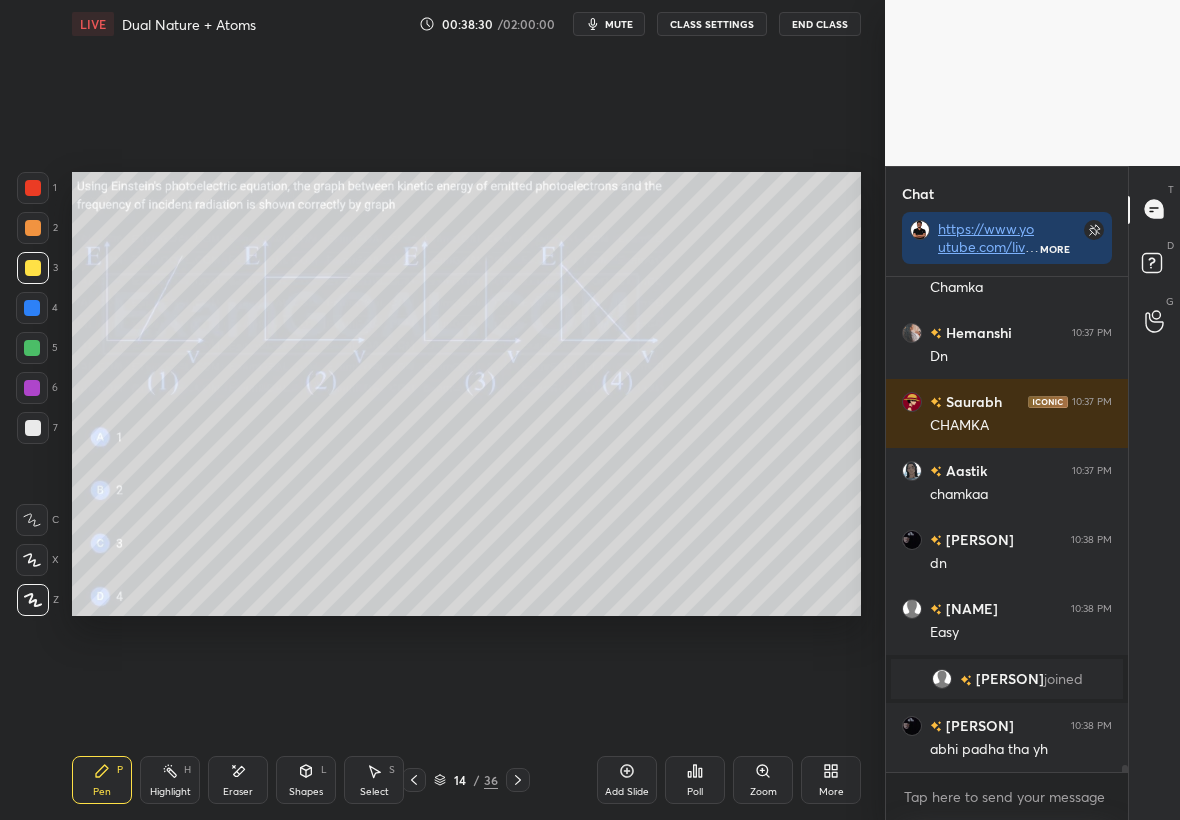 click 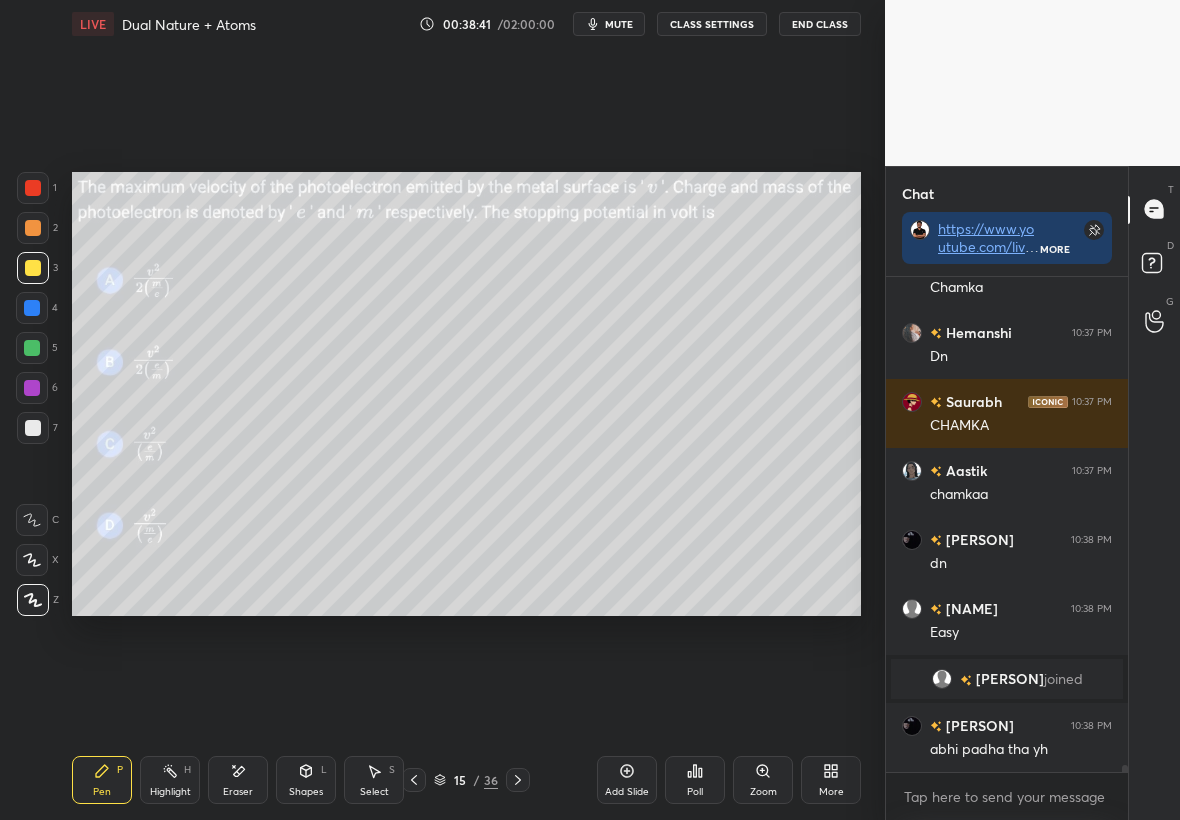 click on "Poll" at bounding box center [695, 780] 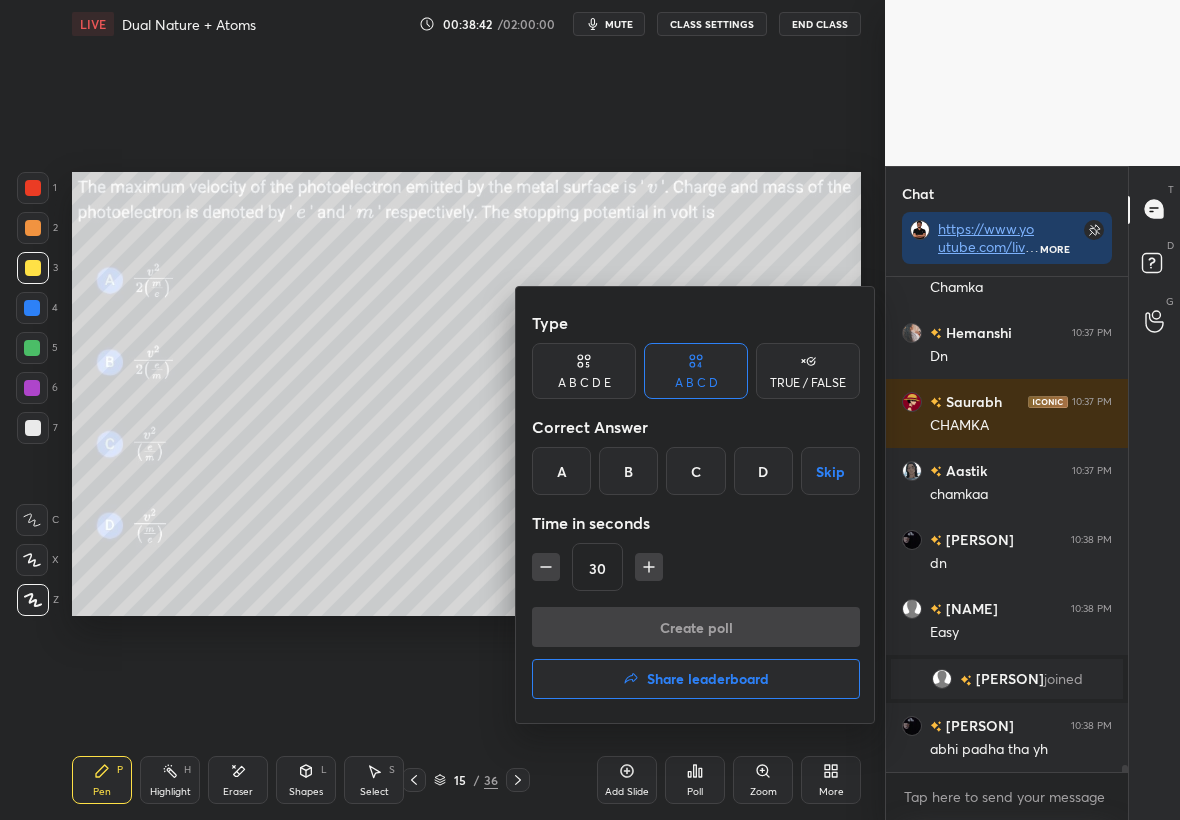 click 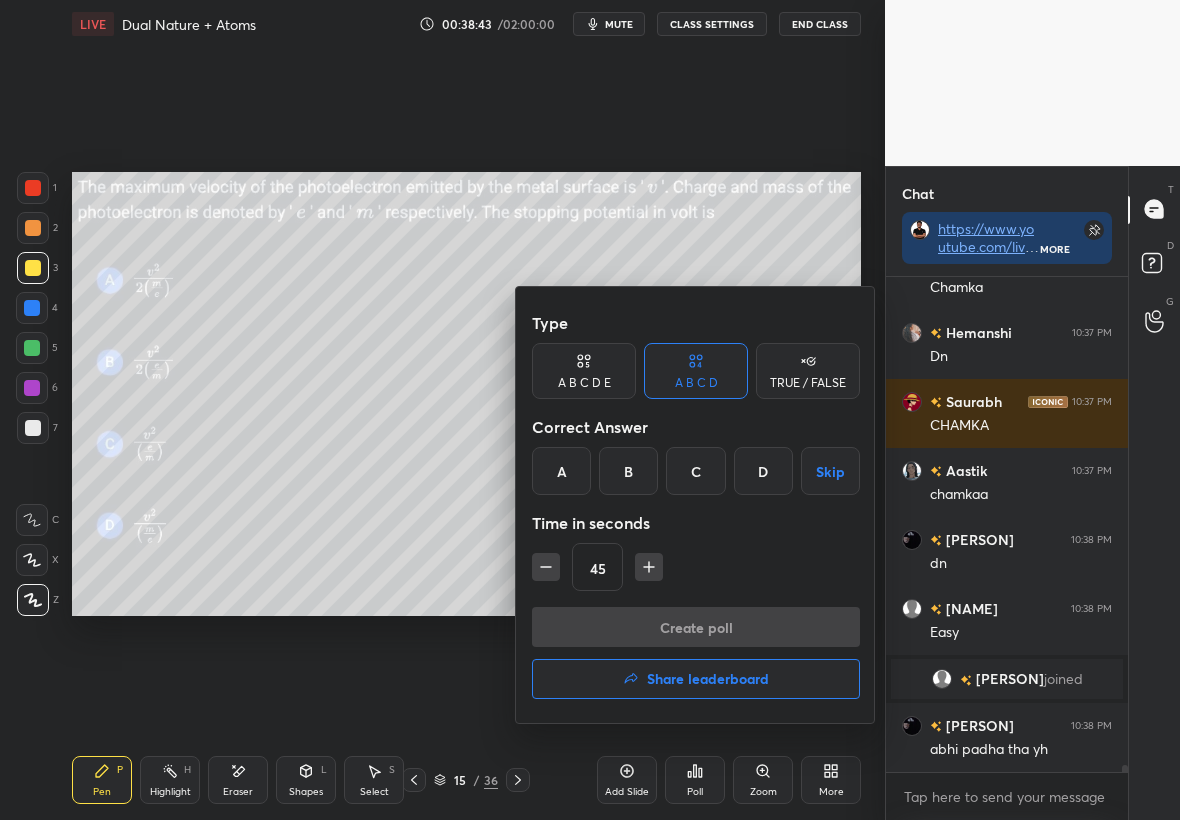 click on "B" at bounding box center (628, 471) 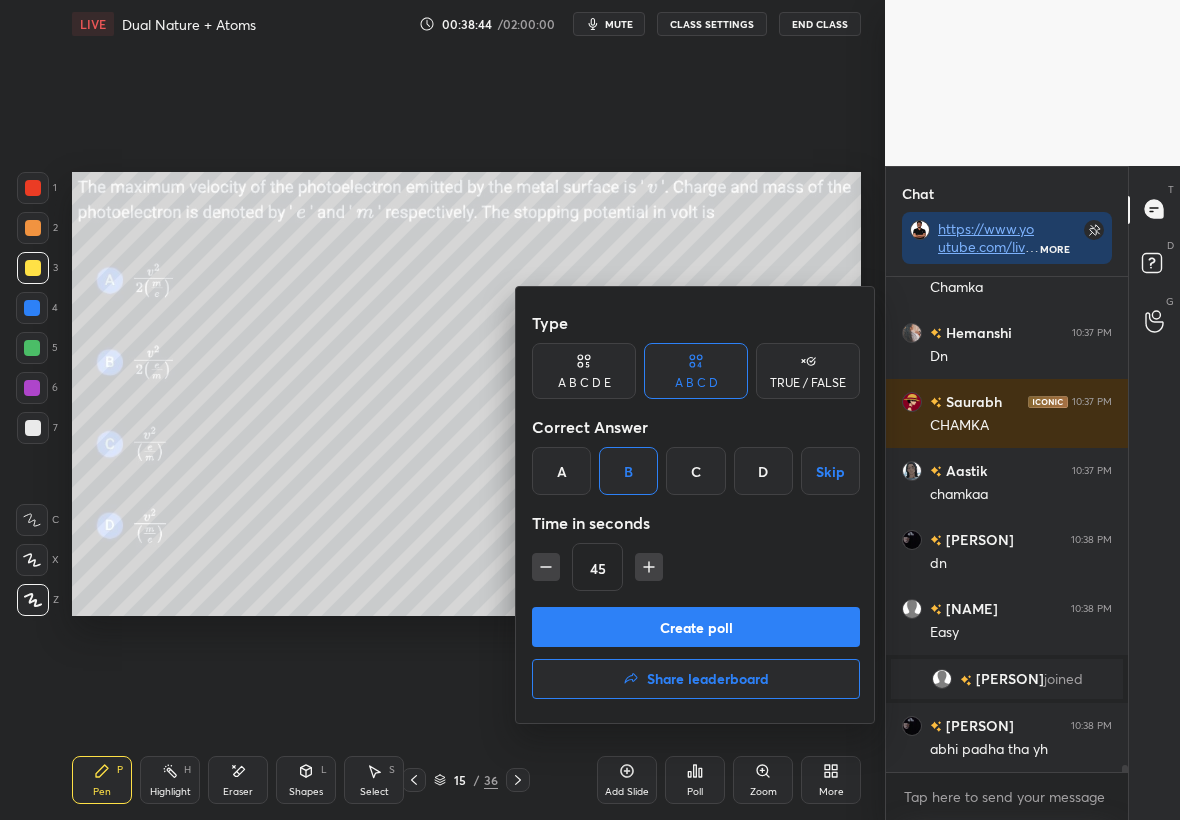 click on "Create poll" at bounding box center (696, 627) 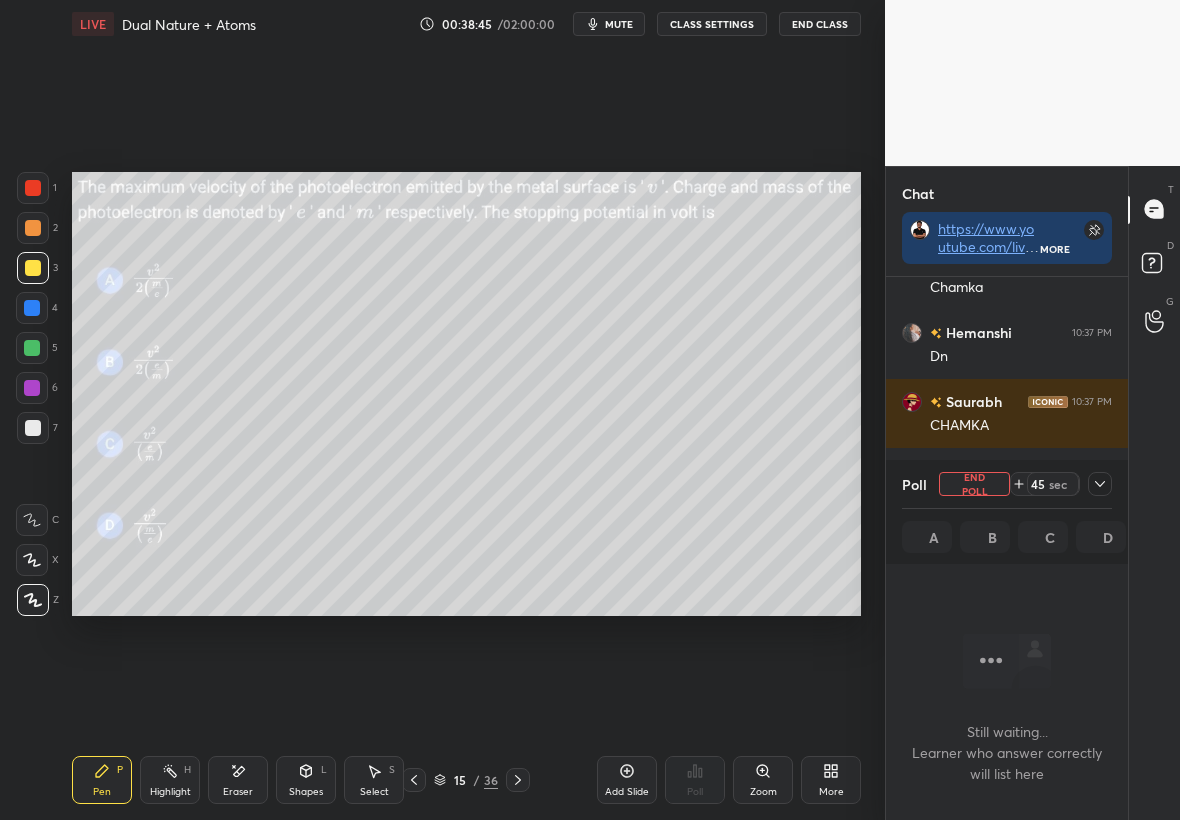 click at bounding box center [1100, 484] 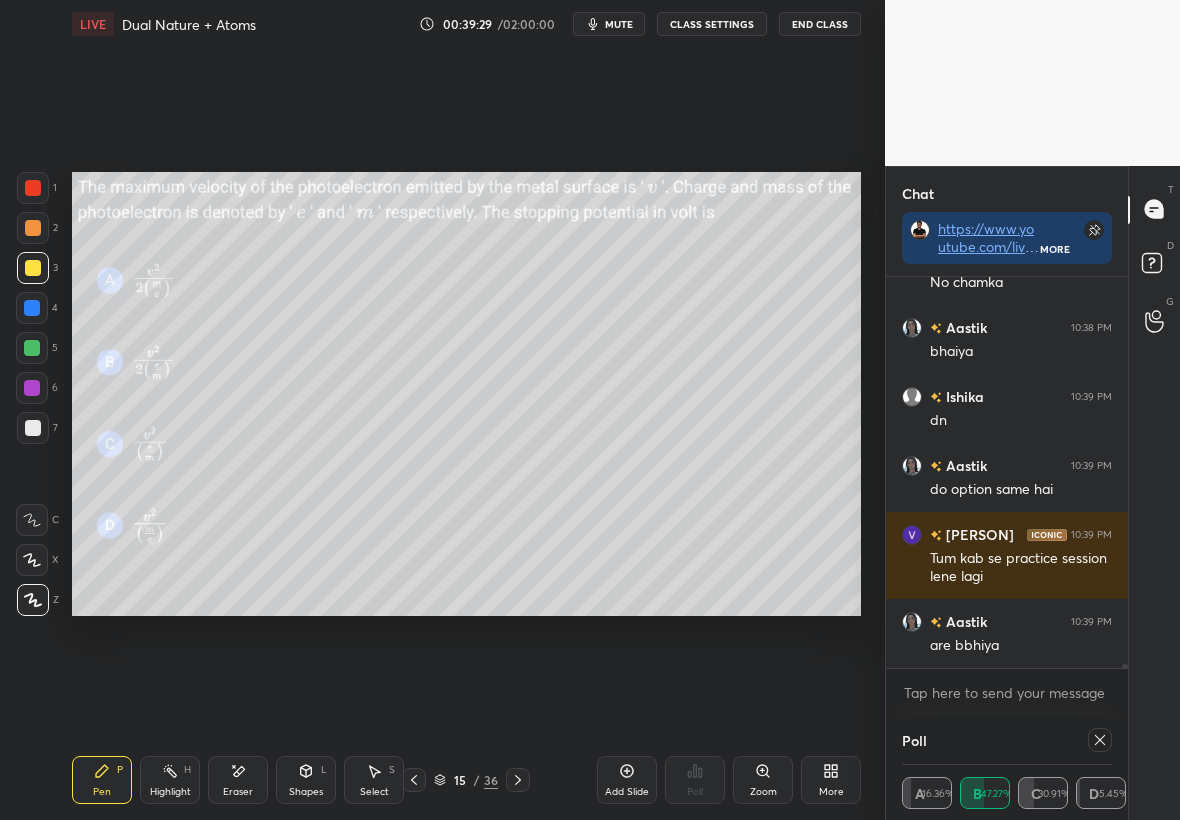 scroll, scrollTop: 36236, scrollLeft: 0, axis: vertical 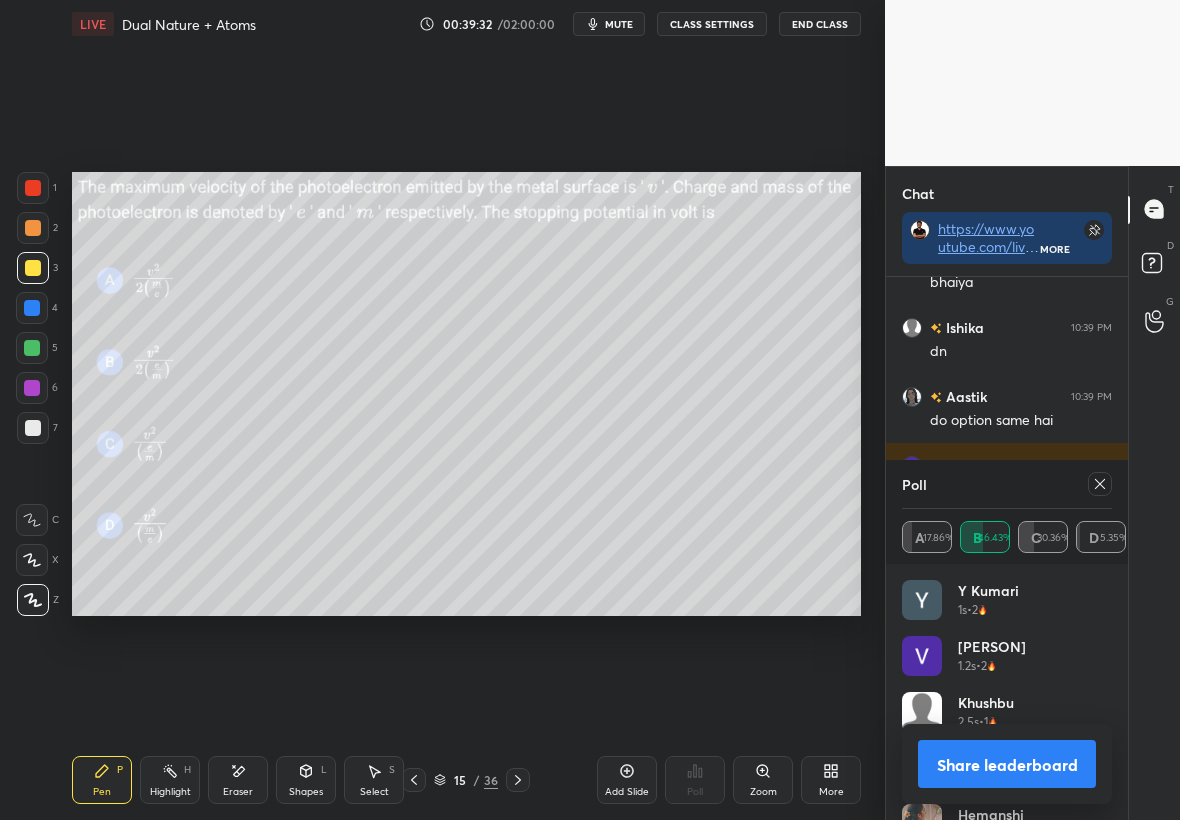 drag, startPoint x: 1137, startPoint y: 511, endPoint x: 1122, endPoint y: 505, distance: 16.155495 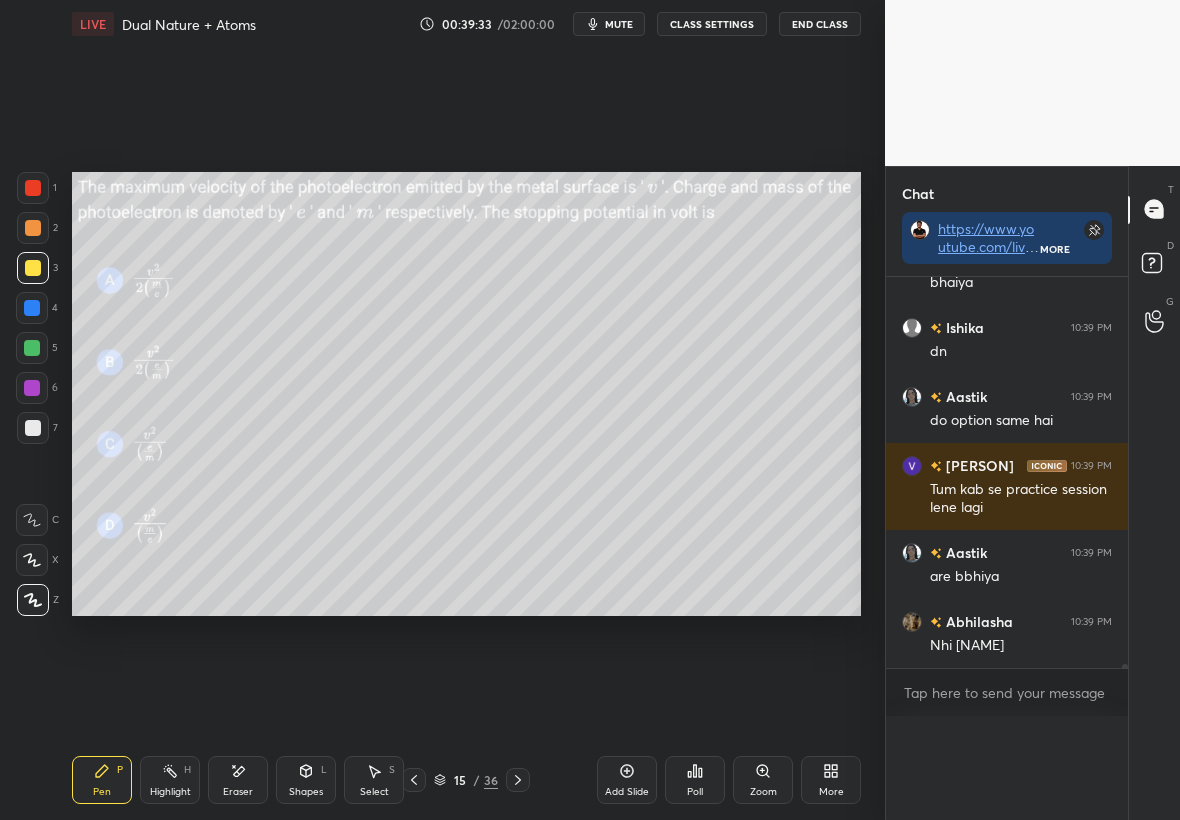 scroll, scrollTop: 1, scrollLeft: 7, axis: both 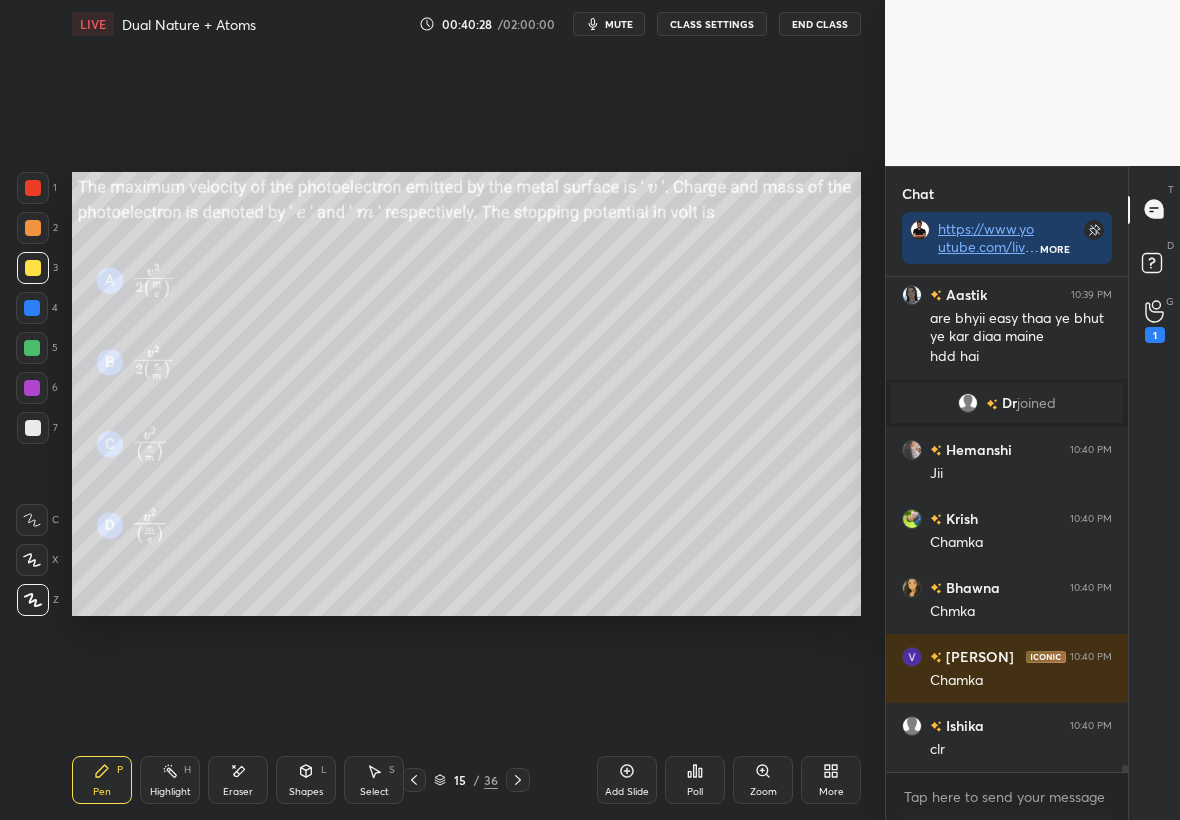 click at bounding box center (518, 780) 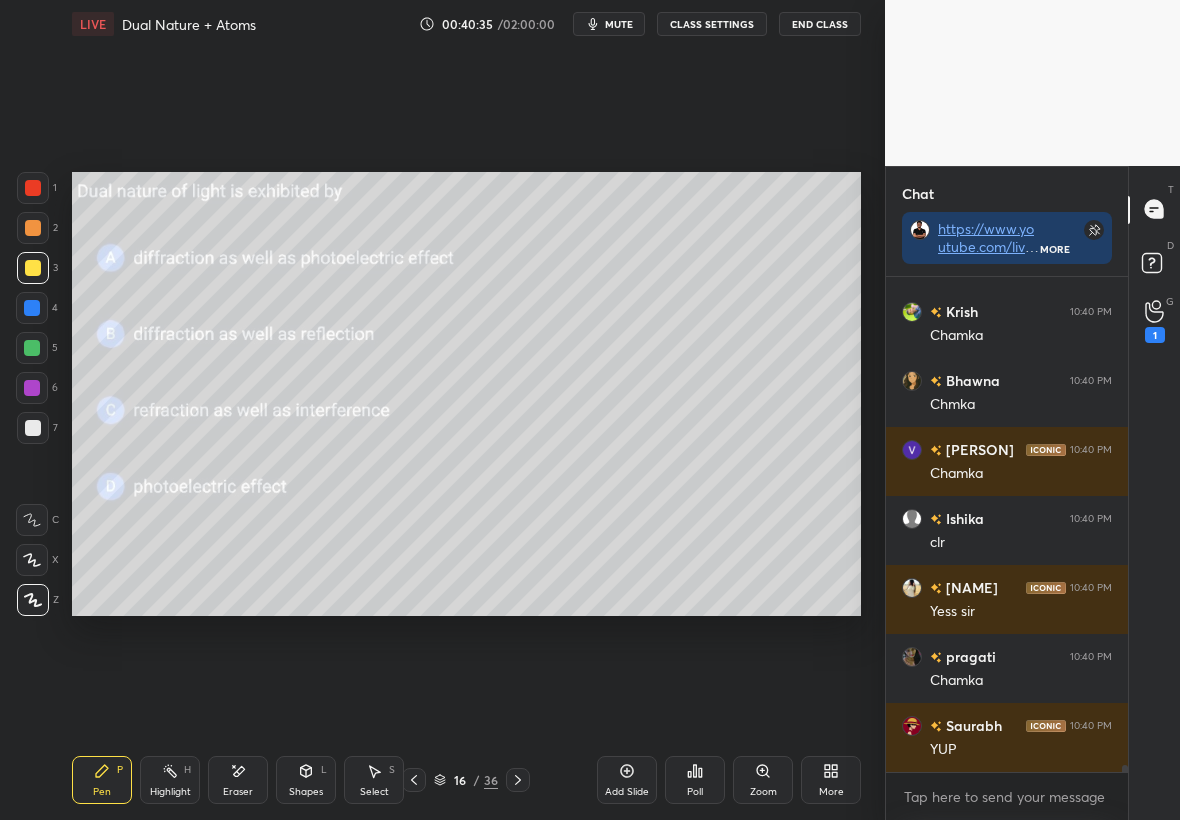 click on "Poll" at bounding box center (695, 780) 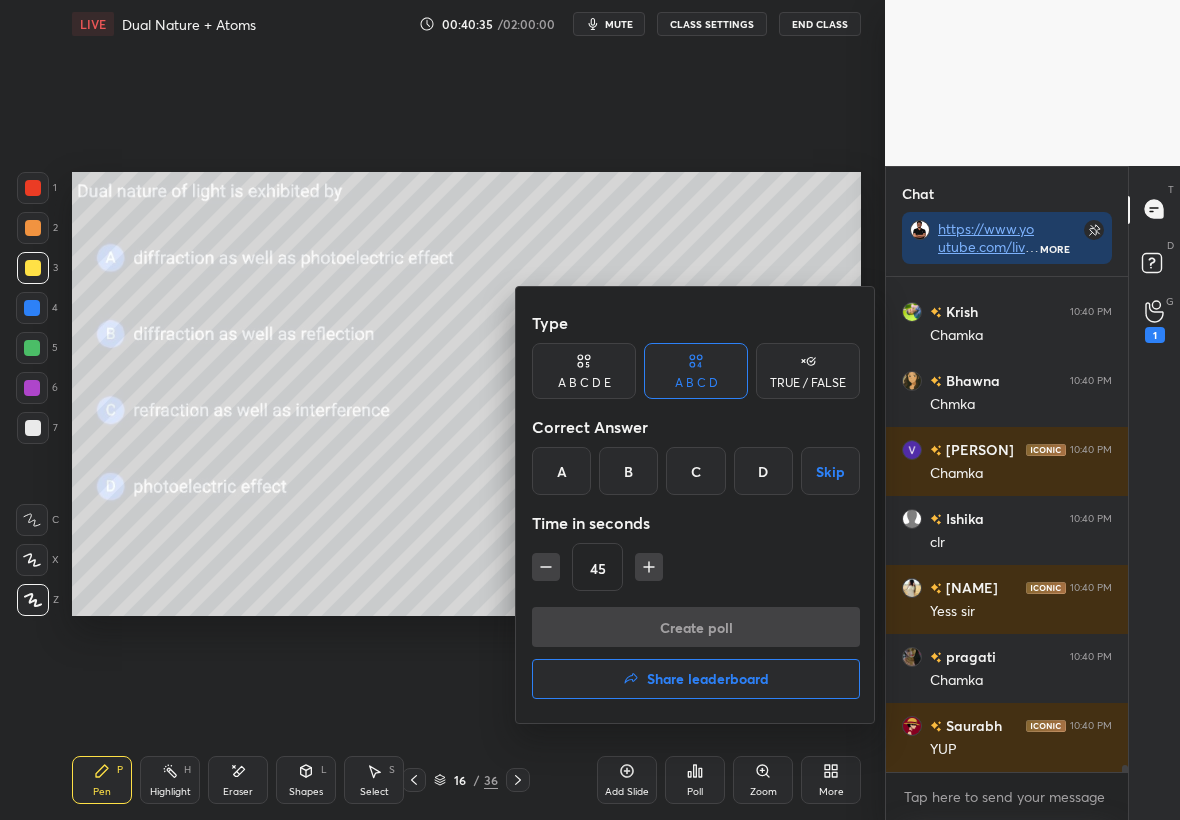 click 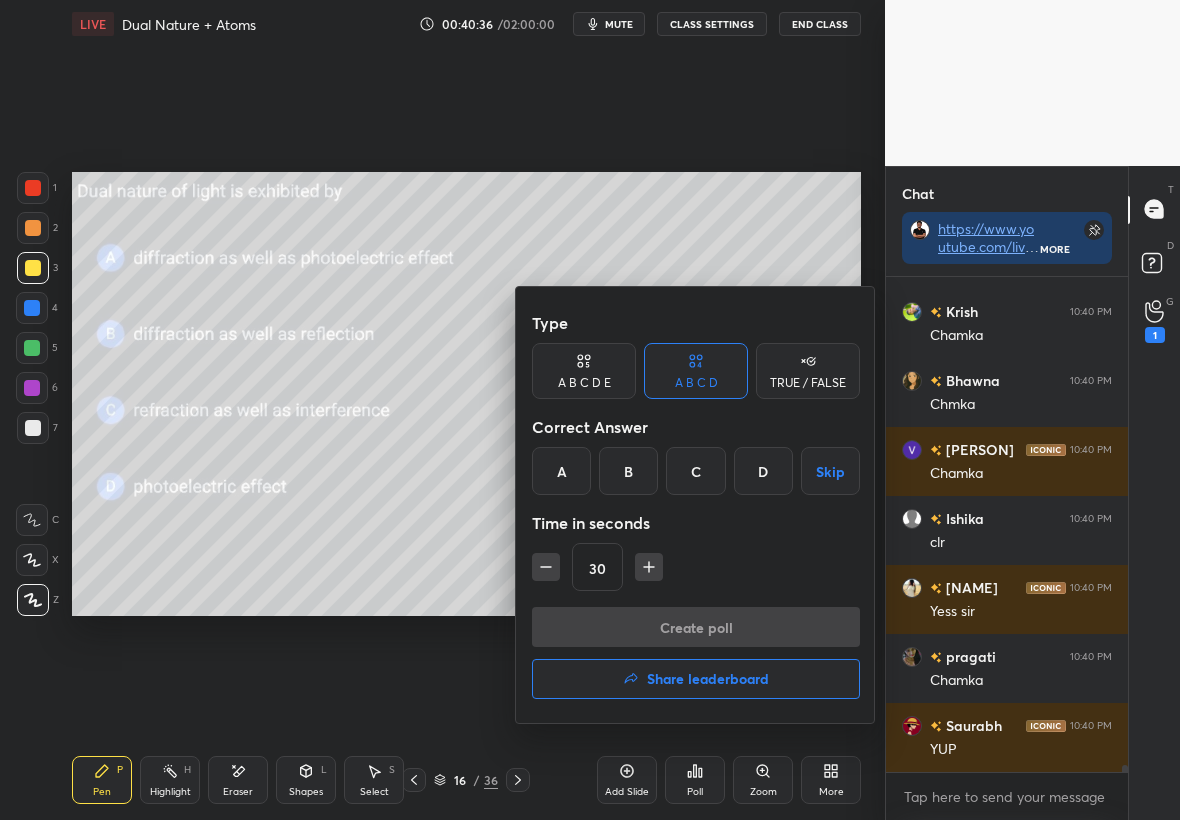 click 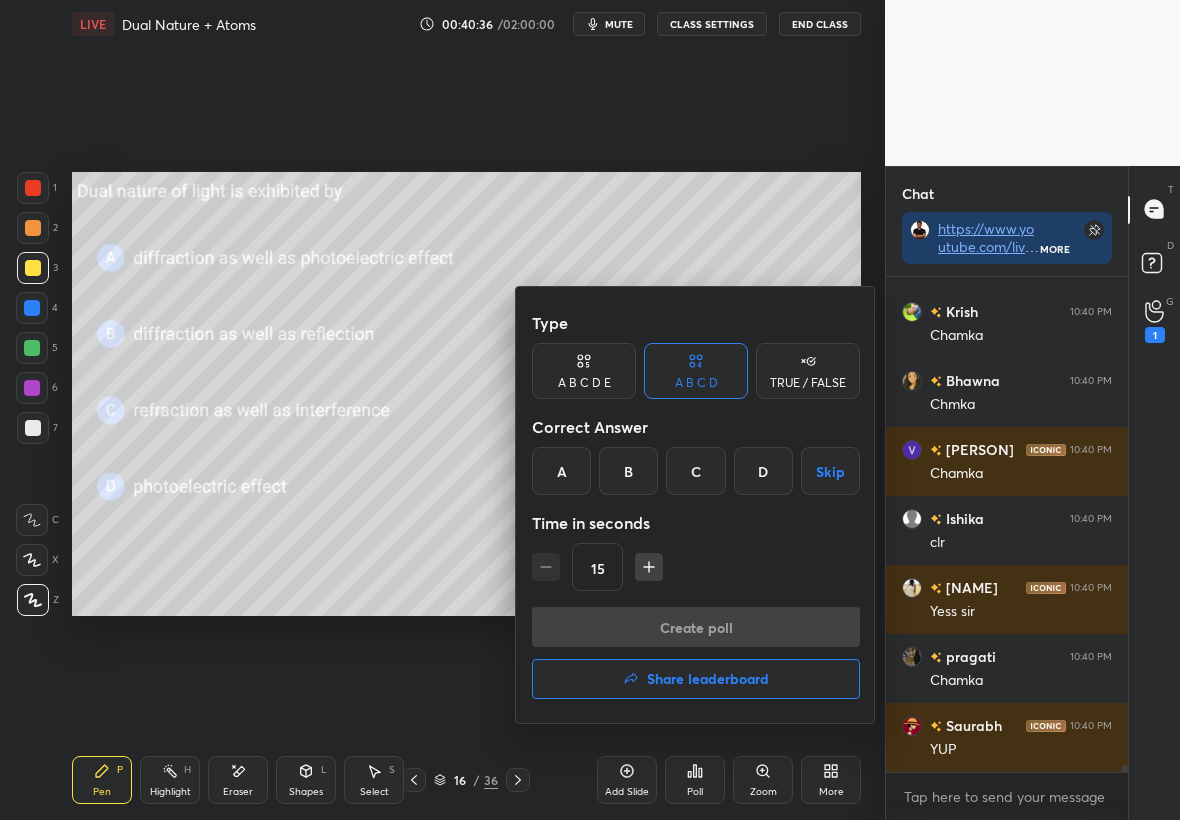 click on "A" at bounding box center [561, 471] 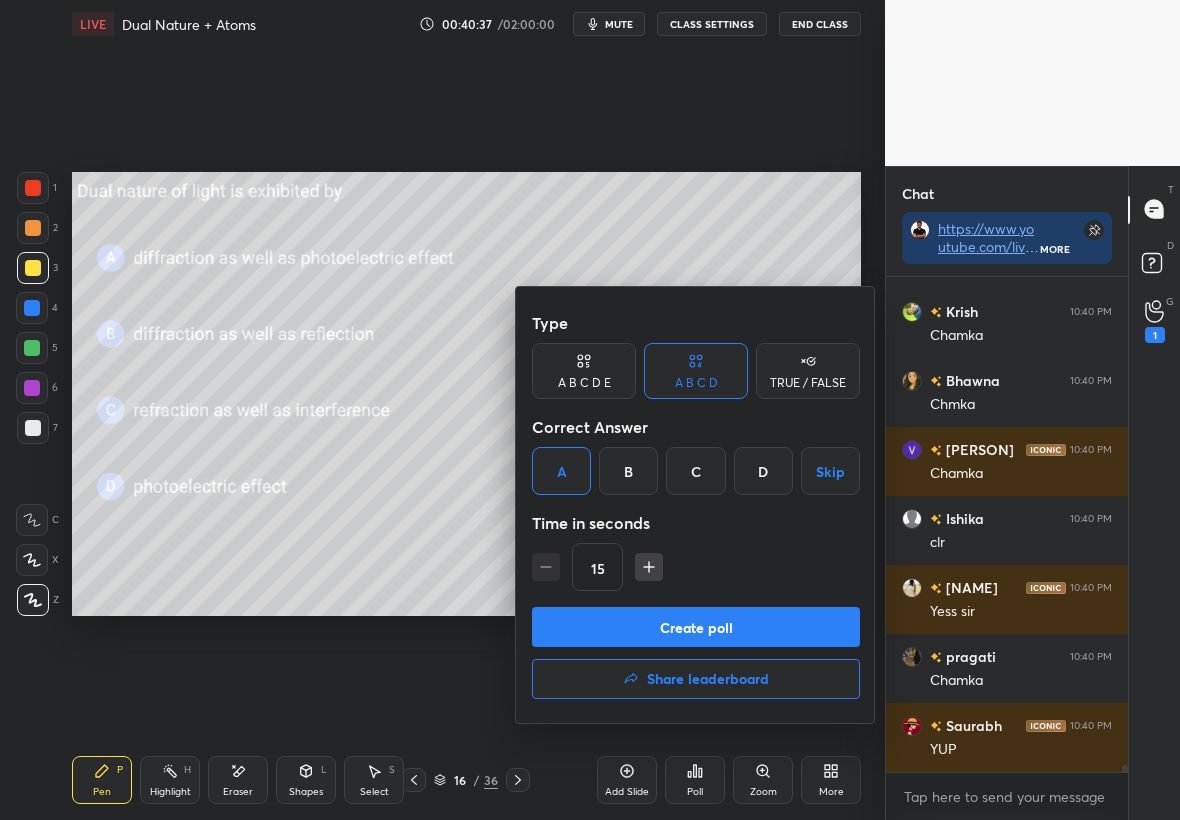 click on "Create poll" at bounding box center [696, 627] 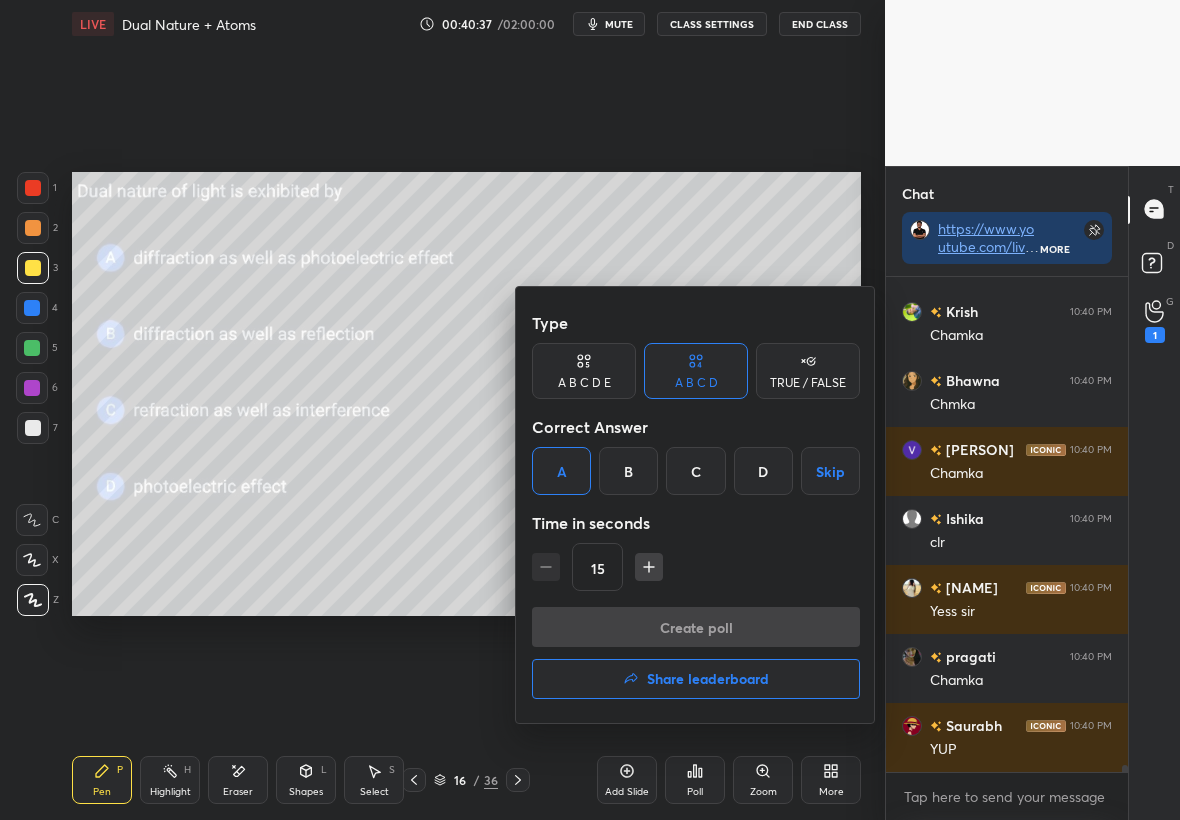 scroll, scrollTop: 446, scrollLeft: 236, axis: both 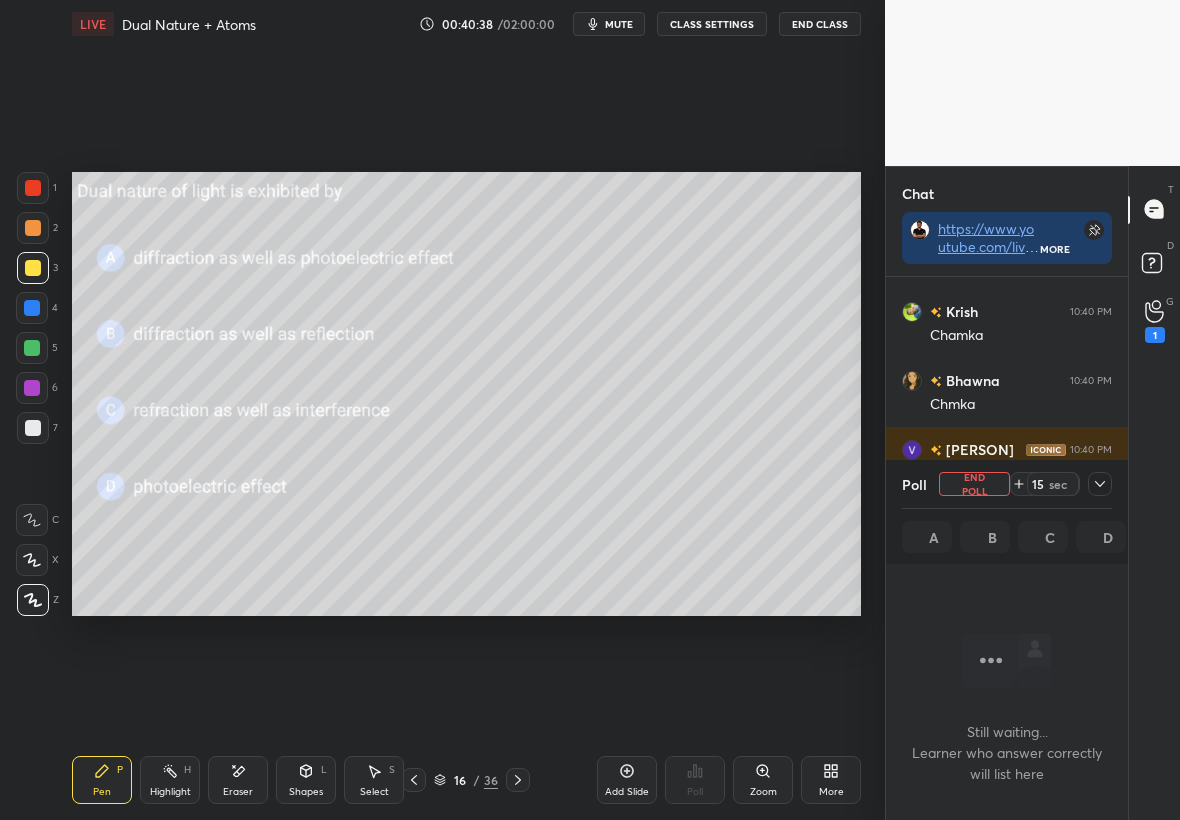 click 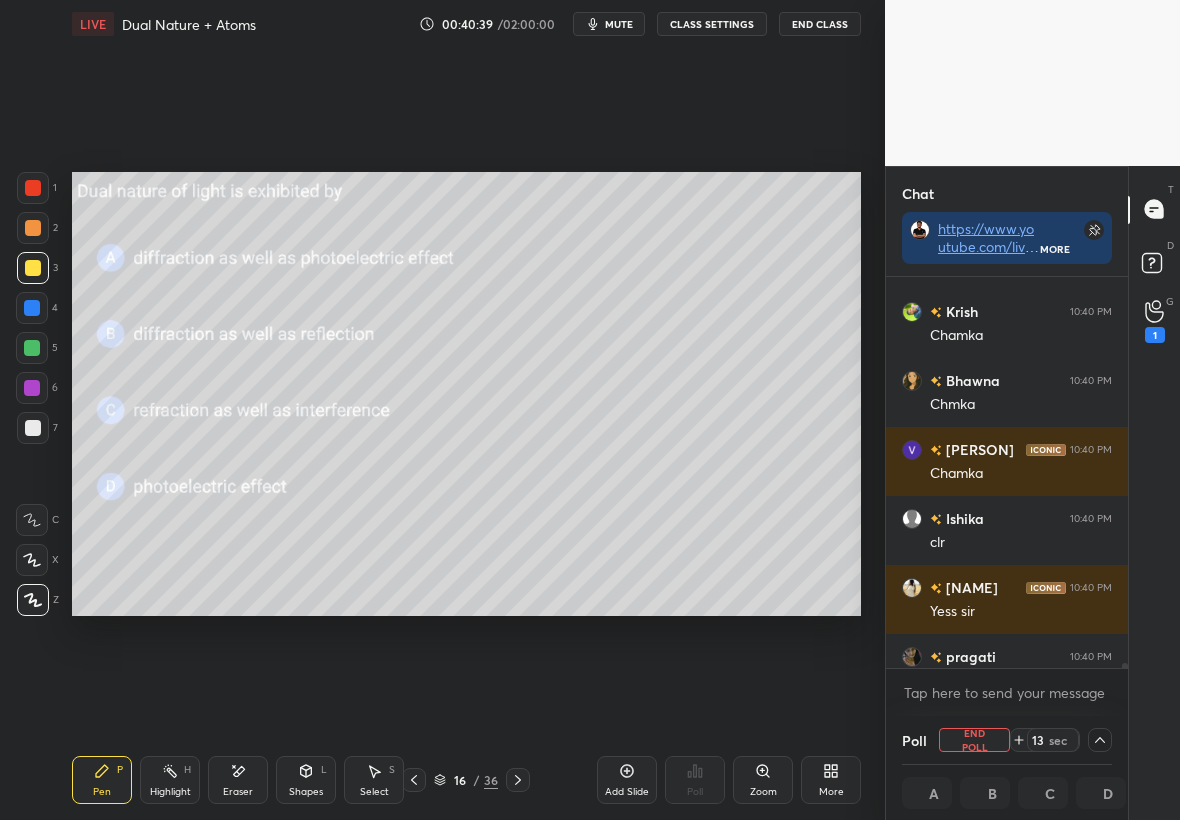 scroll, scrollTop: 1, scrollLeft: 7, axis: both 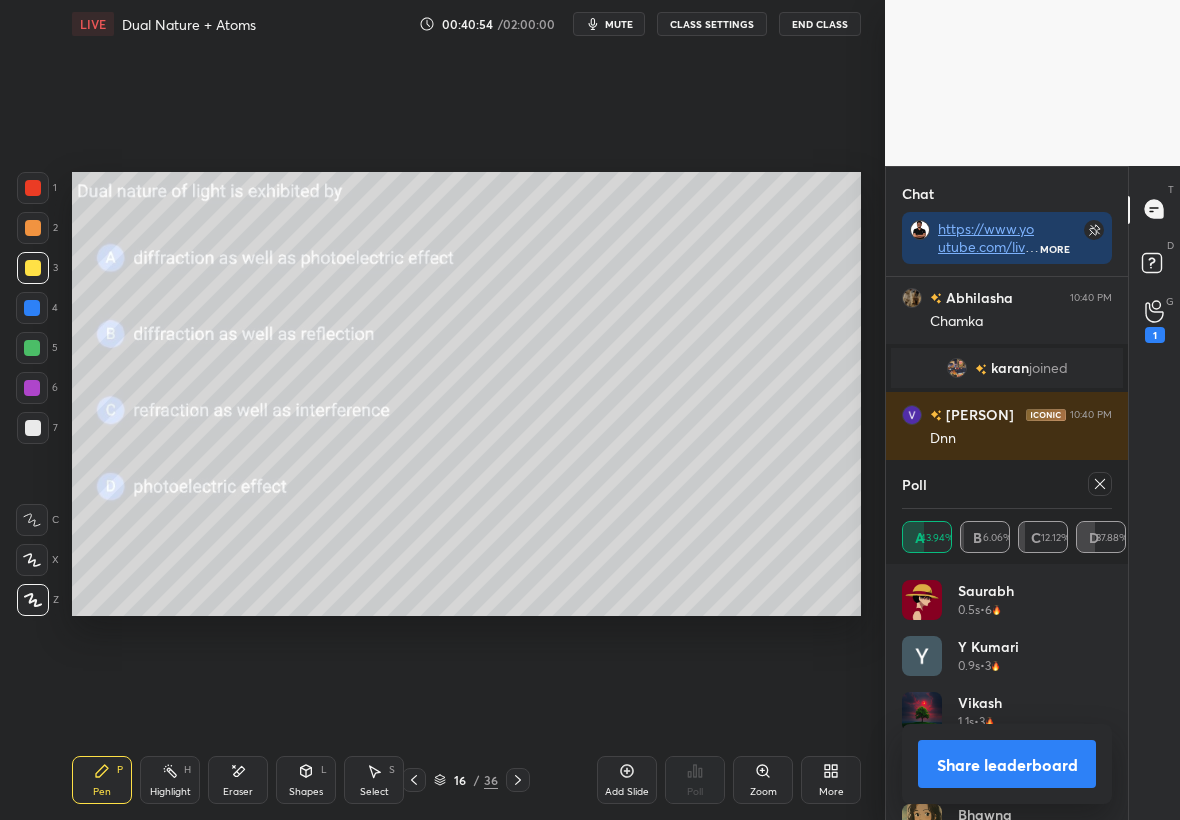 click 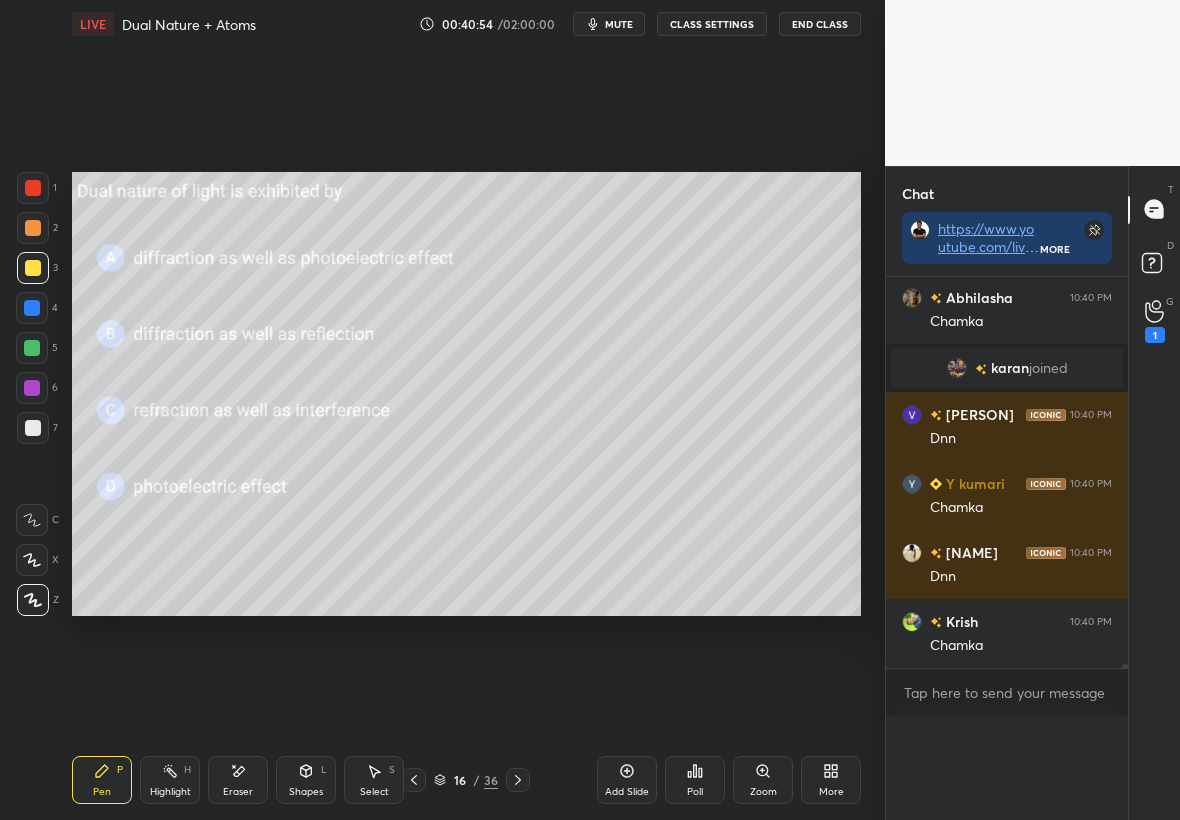 scroll, scrollTop: 0, scrollLeft: 0, axis: both 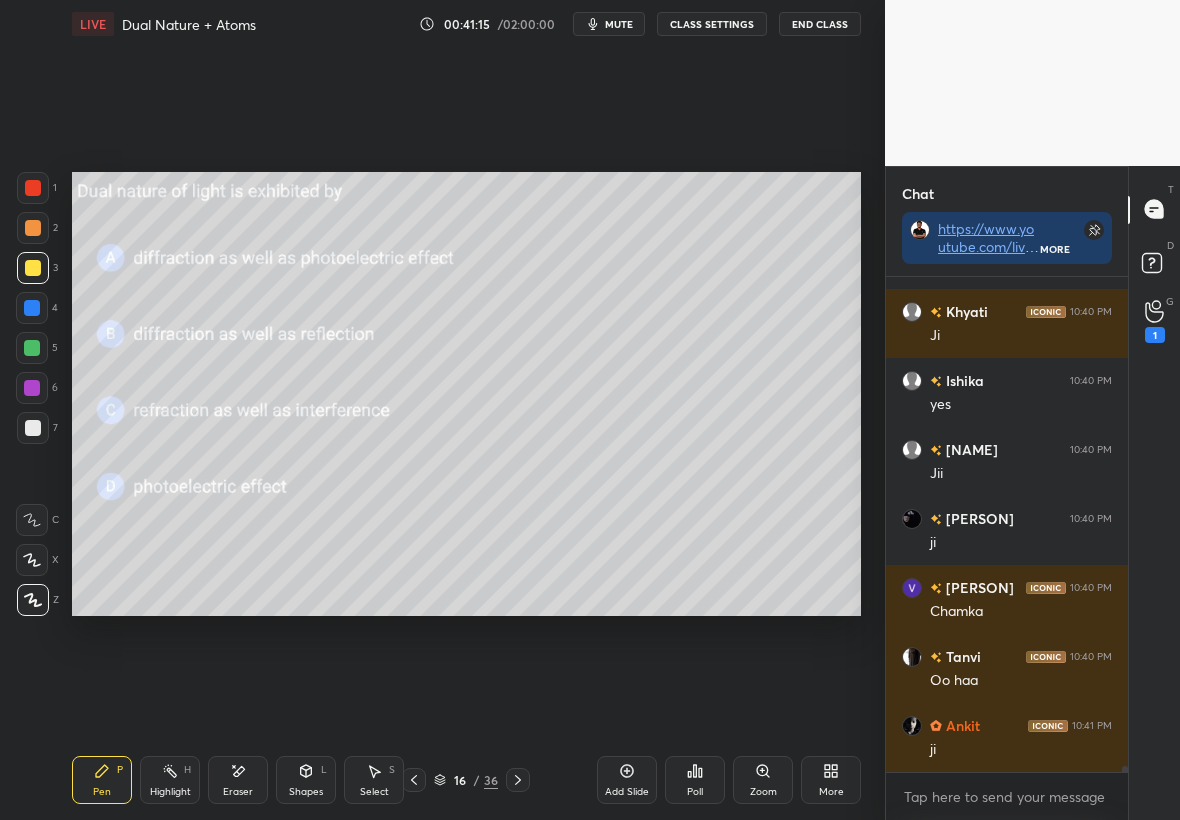 click 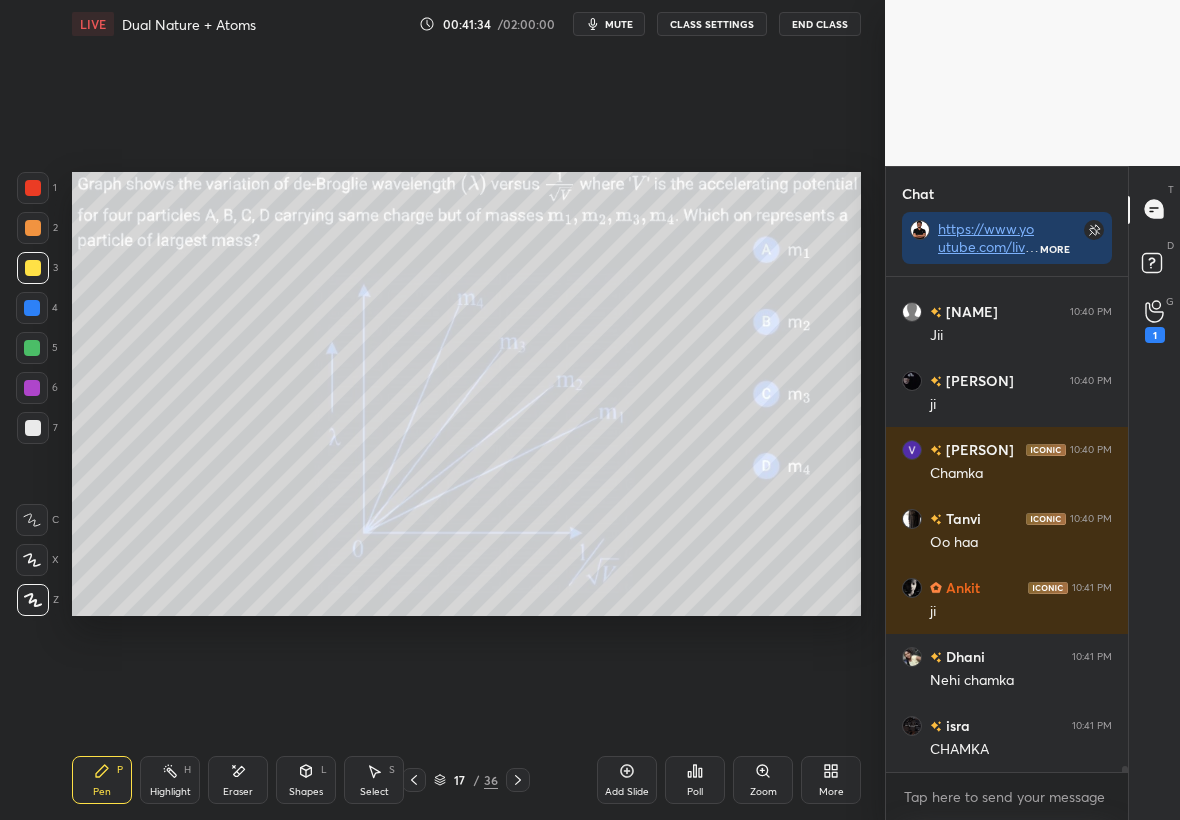 click on "Poll" at bounding box center [695, 780] 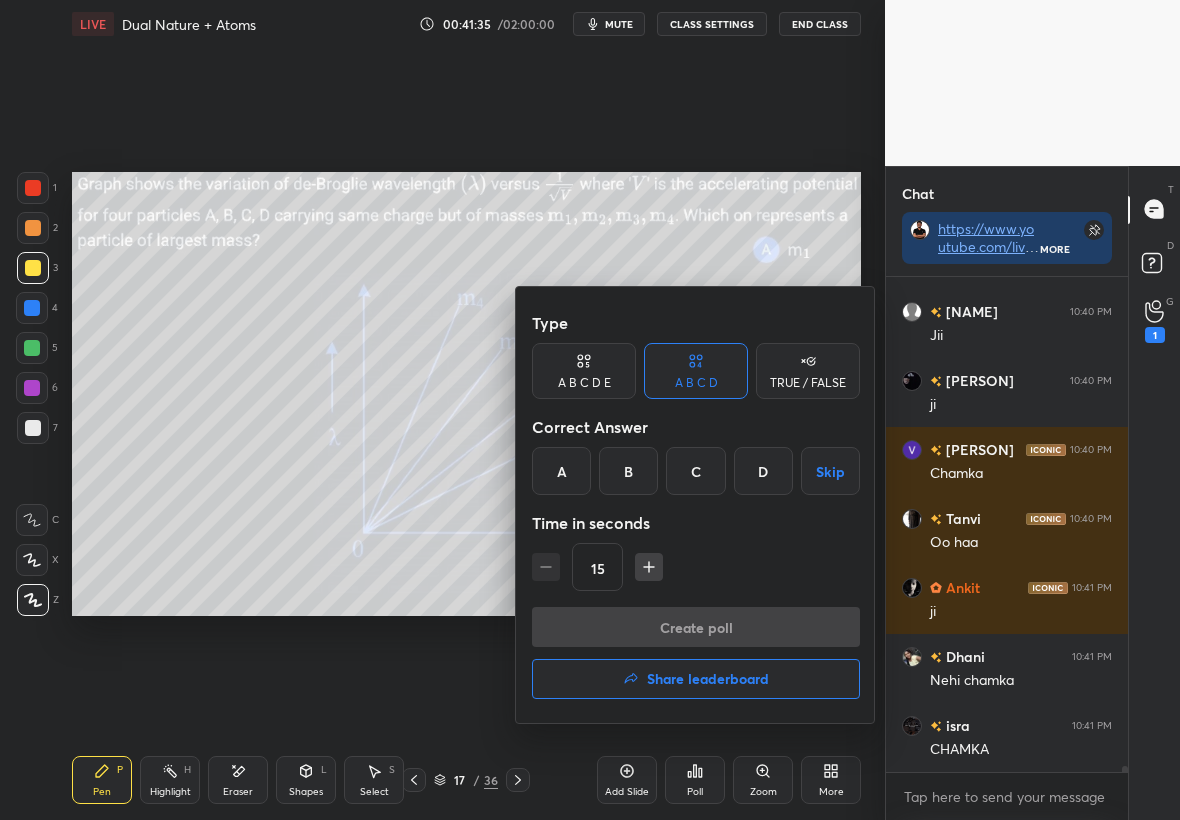click 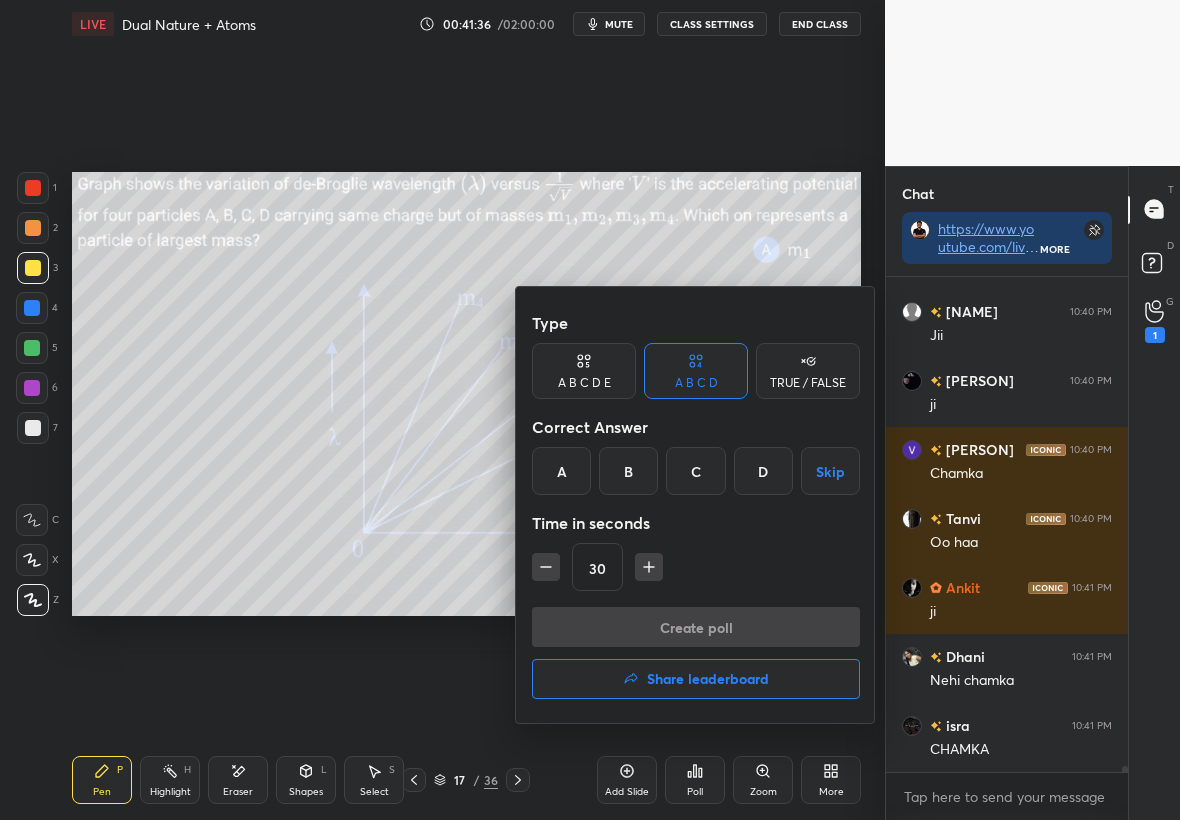 click 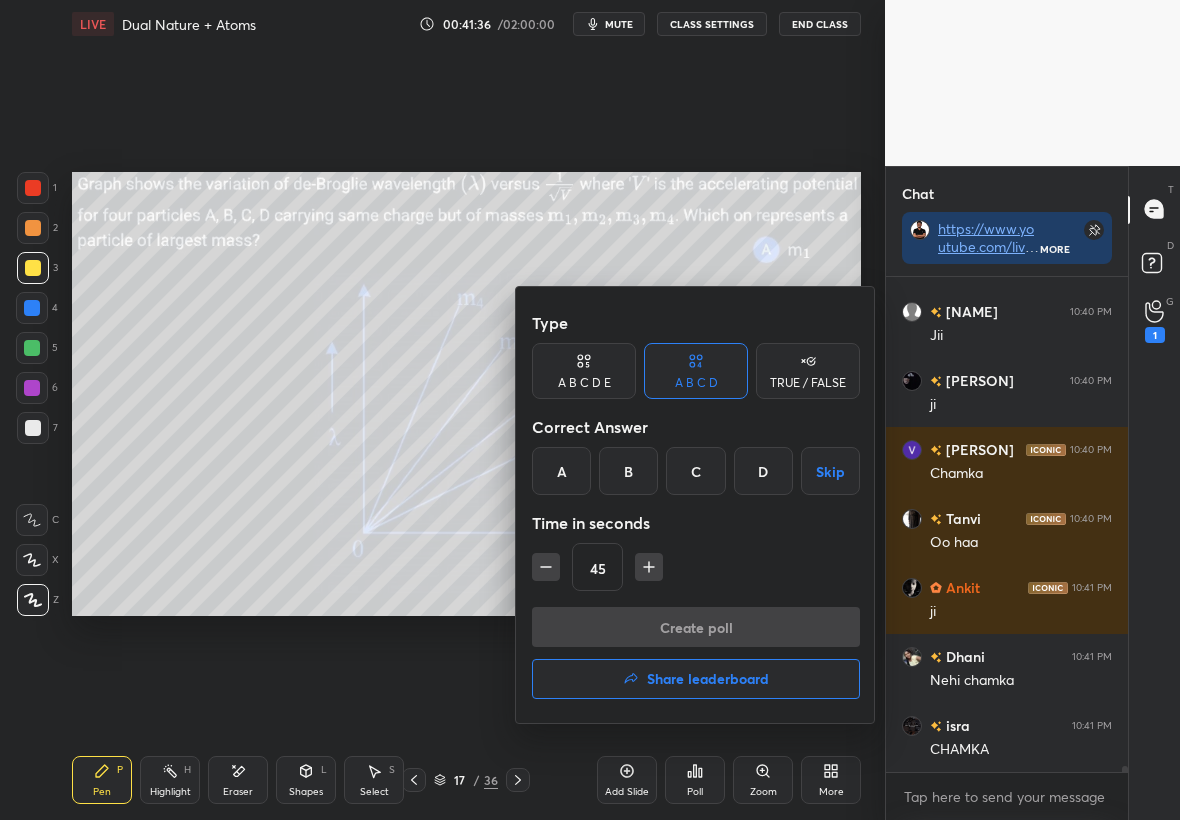 click 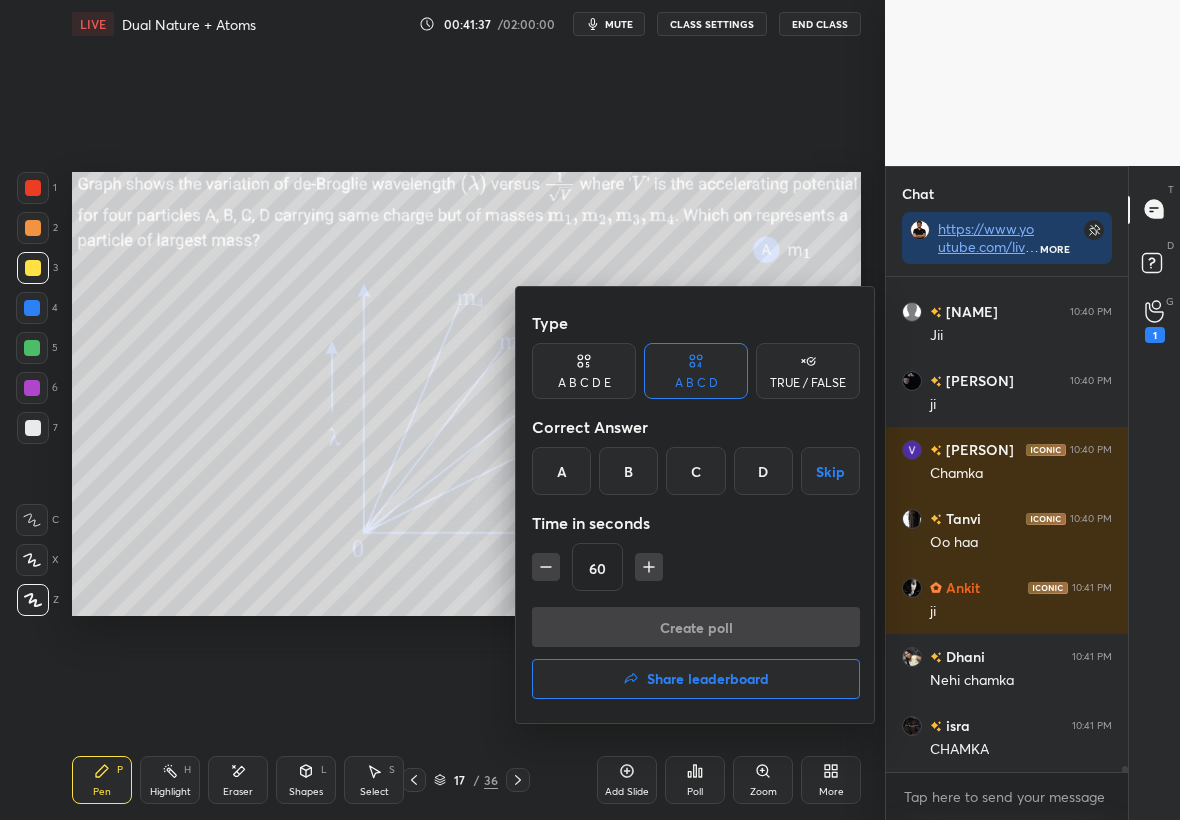 click on "A" at bounding box center (561, 471) 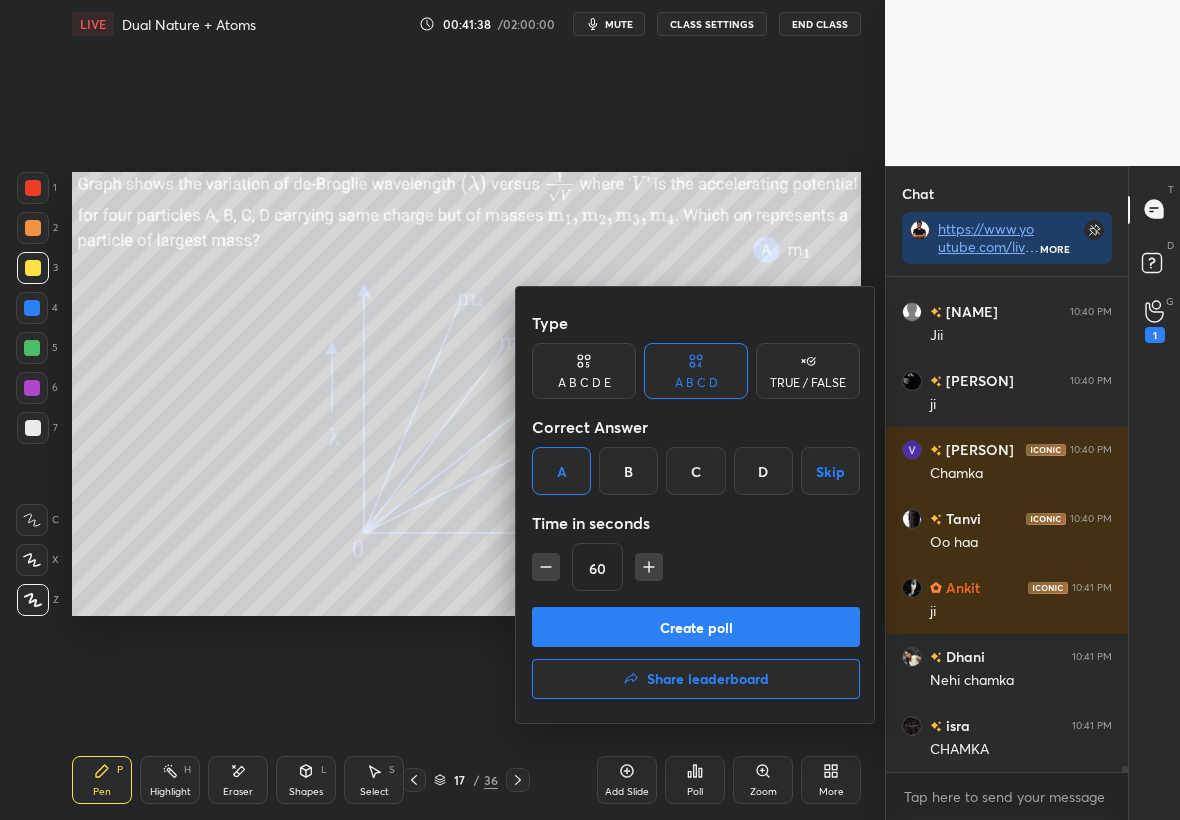 click on "Create poll" at bounding box center [696, 627] 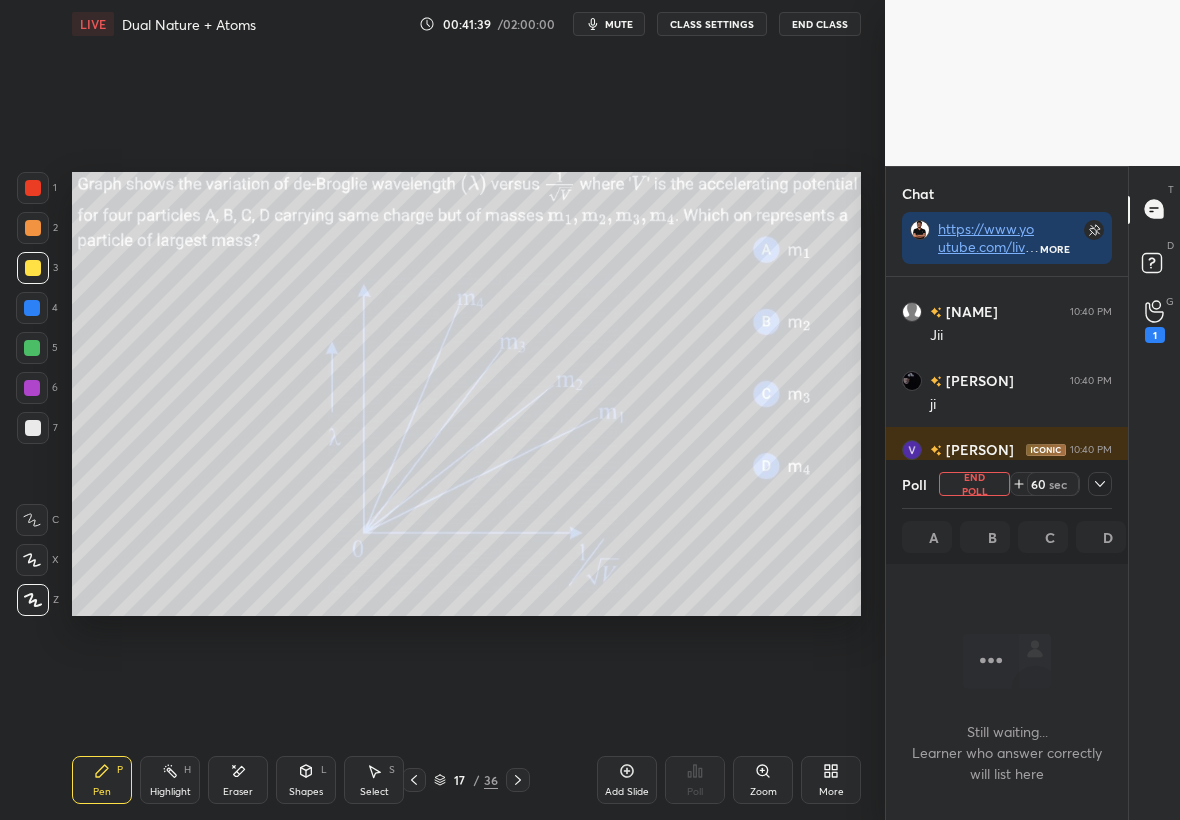 click at bounding box center (1100, 484) 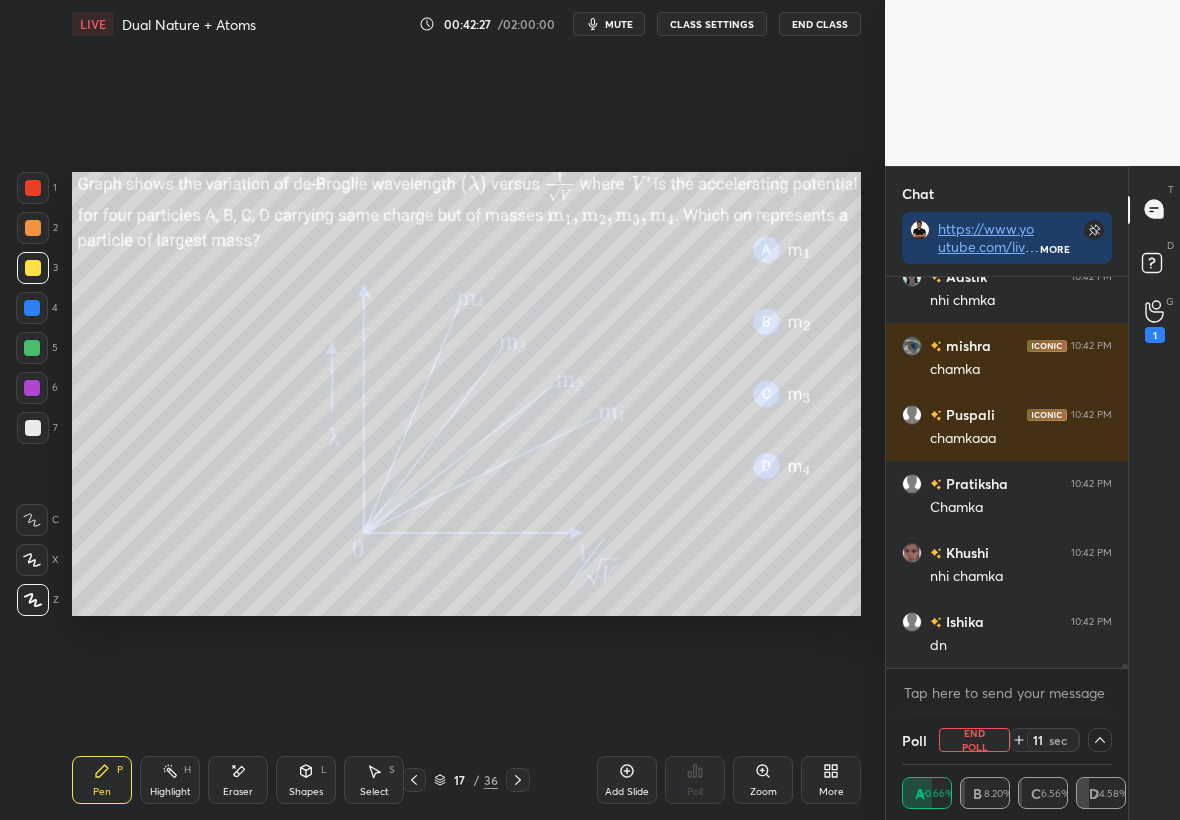 scroll, scrollTop: 39645, scrollLeft: 0, axis: vertical 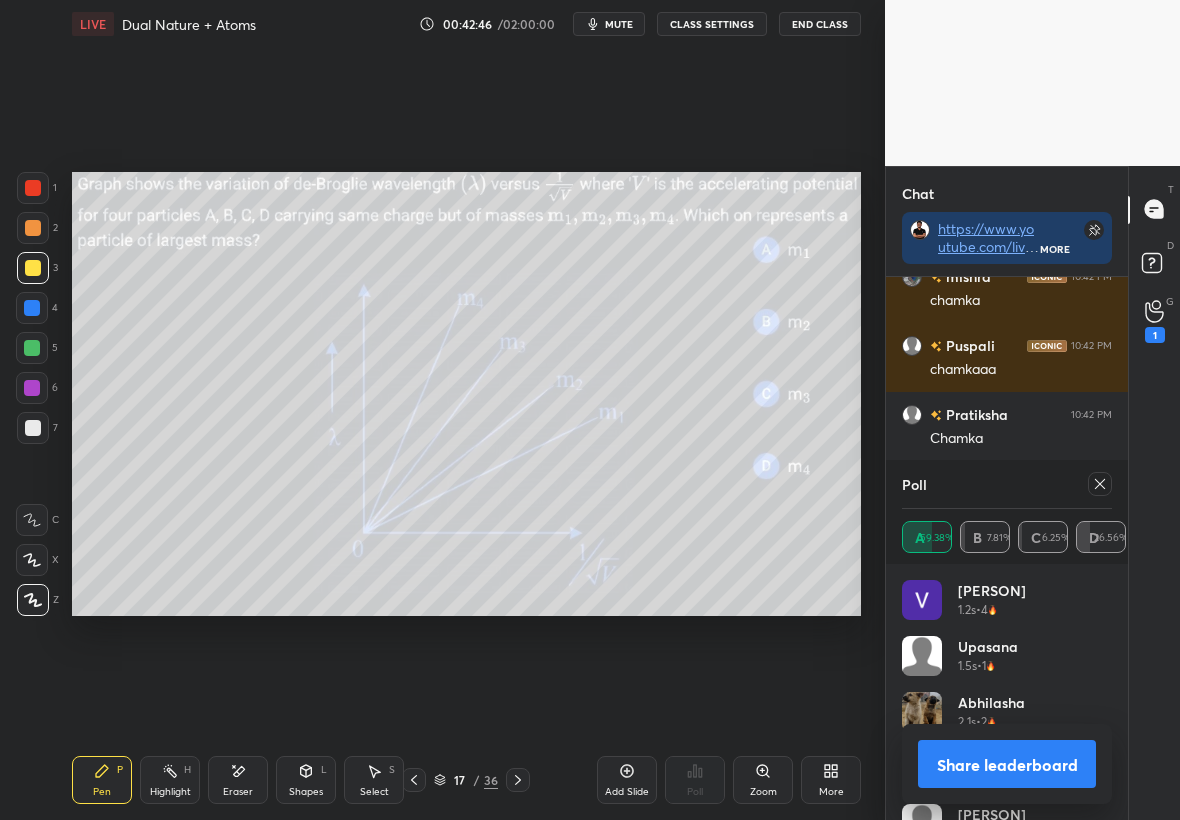click 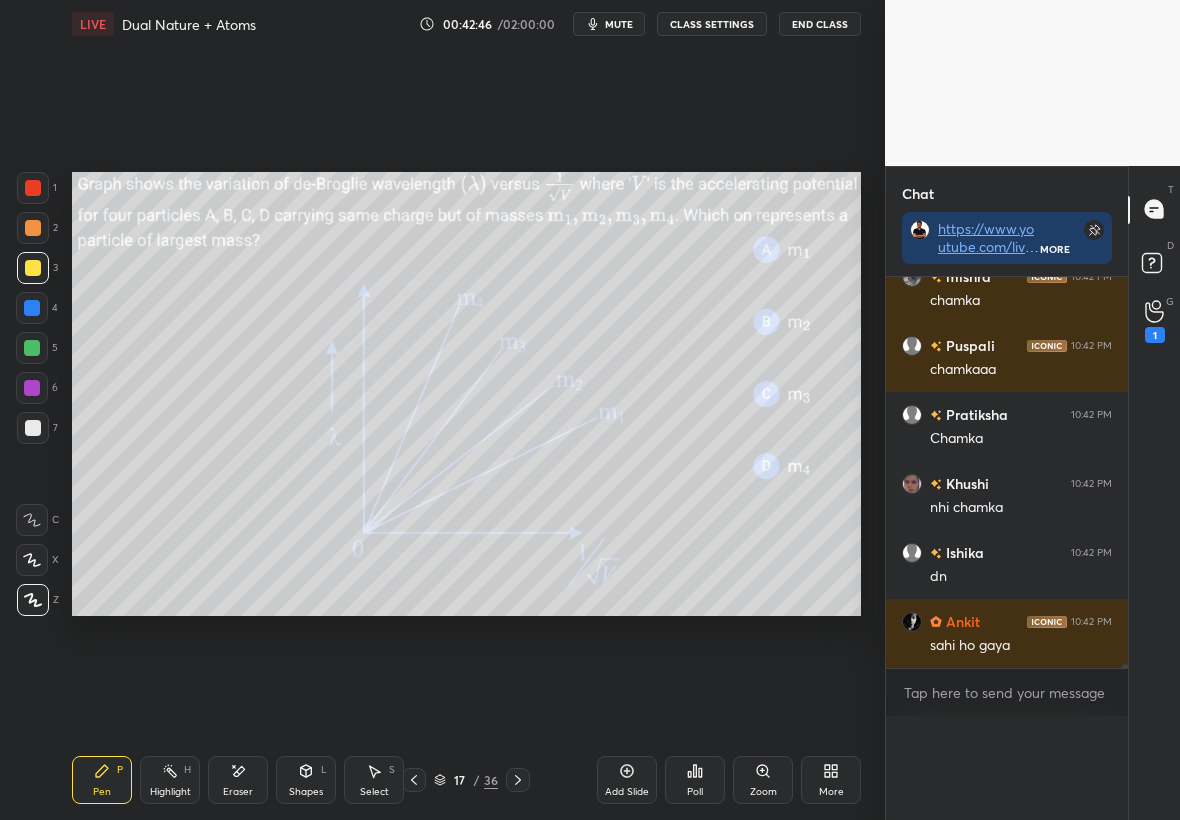 scroll, scrollTop: 0, scrollLeft: 0, axis: both 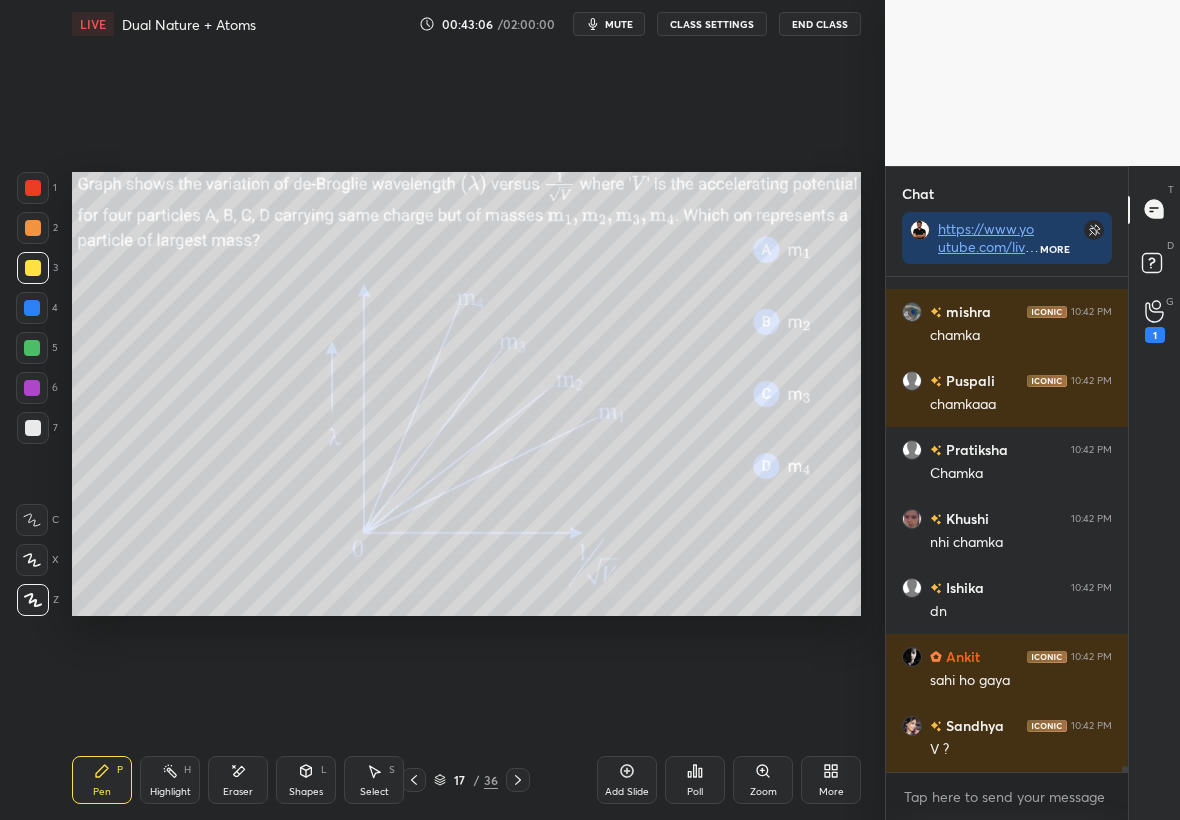 click on "Eraser" at bounding box center [238, 792] 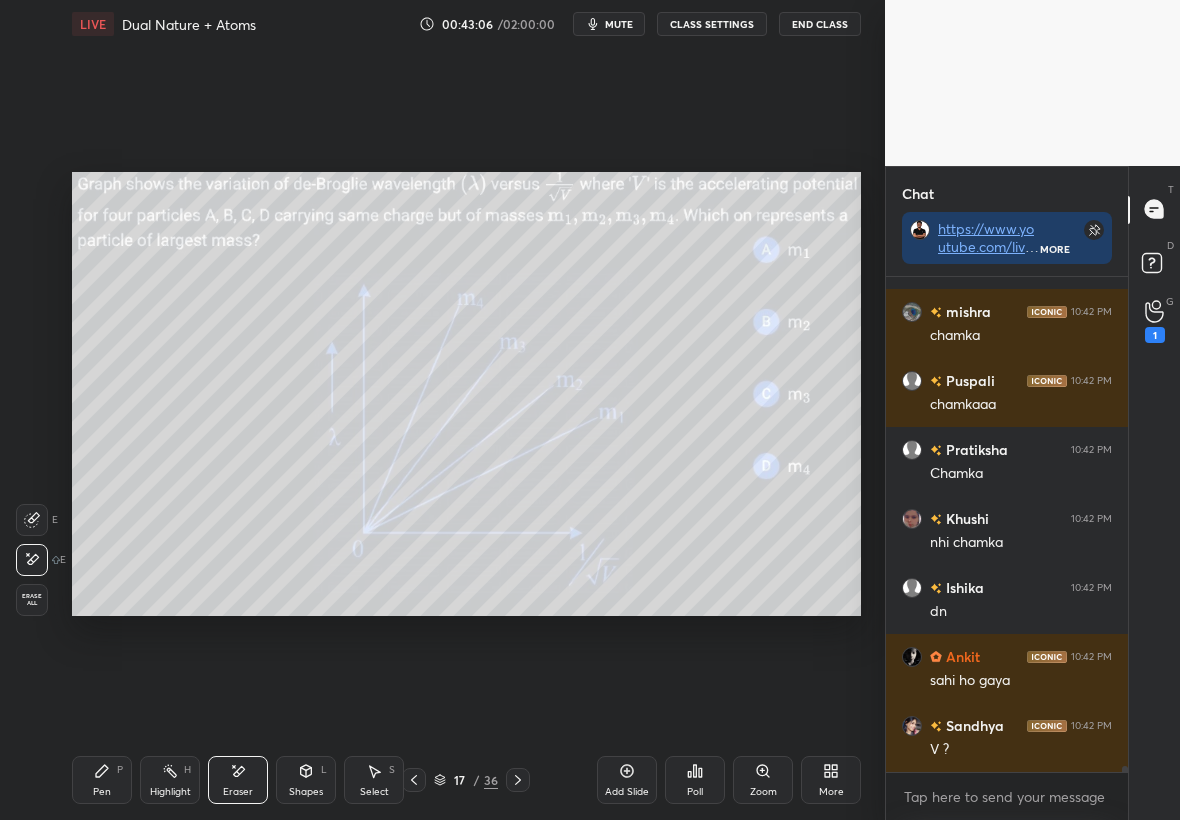click on "Pen P" at bounding box center [102, 780] 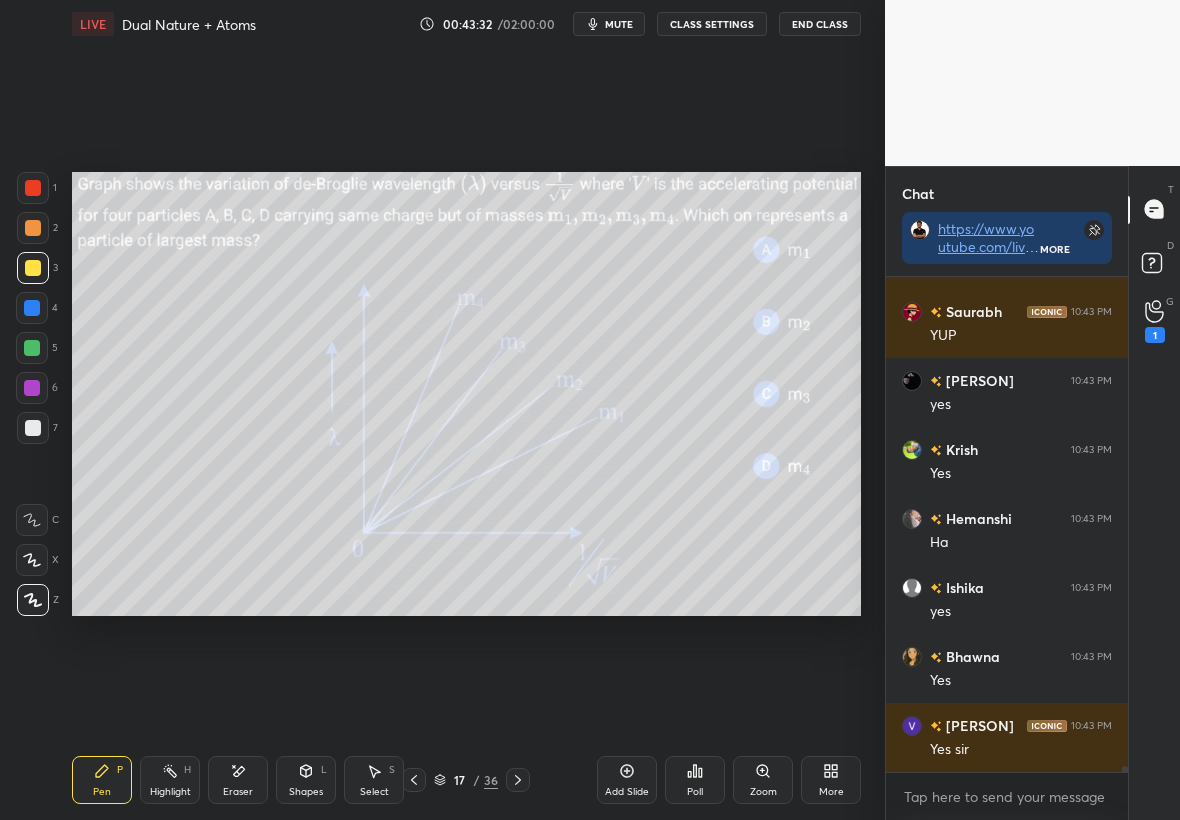 scroll, scrollTop: 40162, scrollLeft: 0, axis: vertical 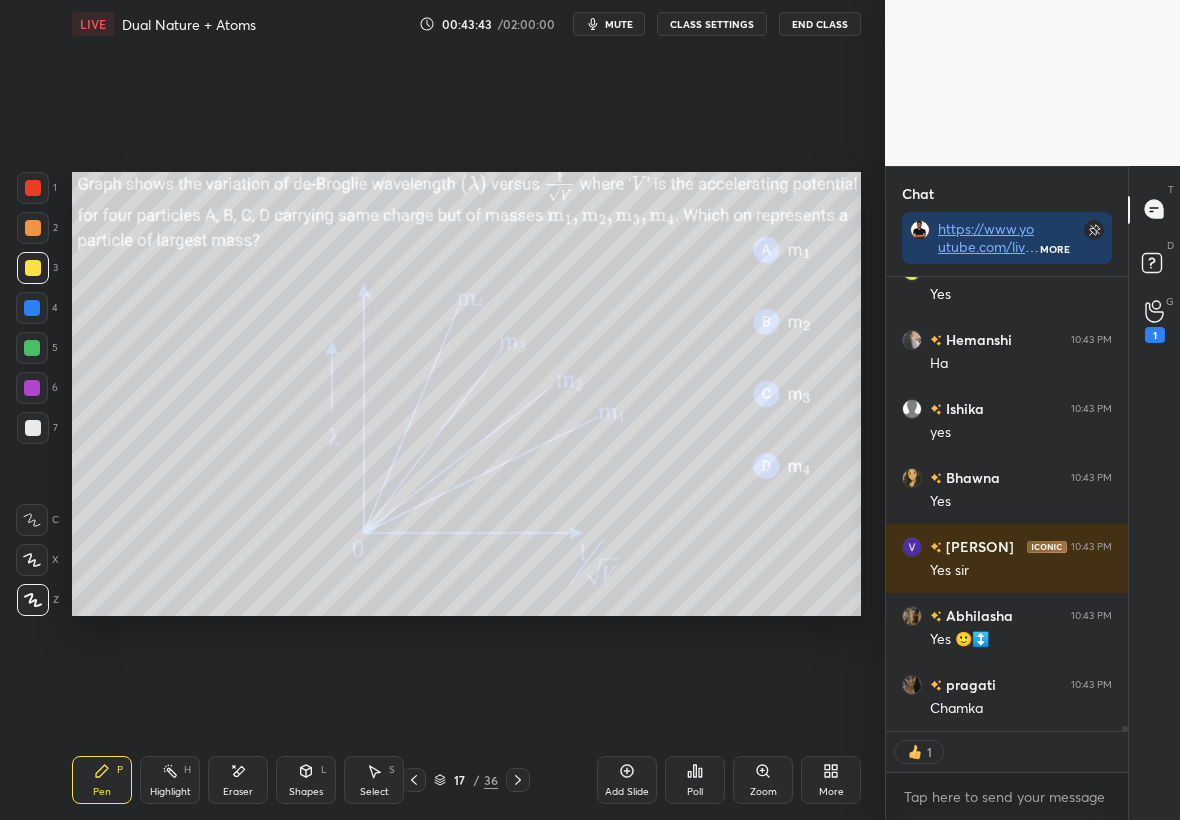 click on "Add Slide" at bounding box center (627, 780) 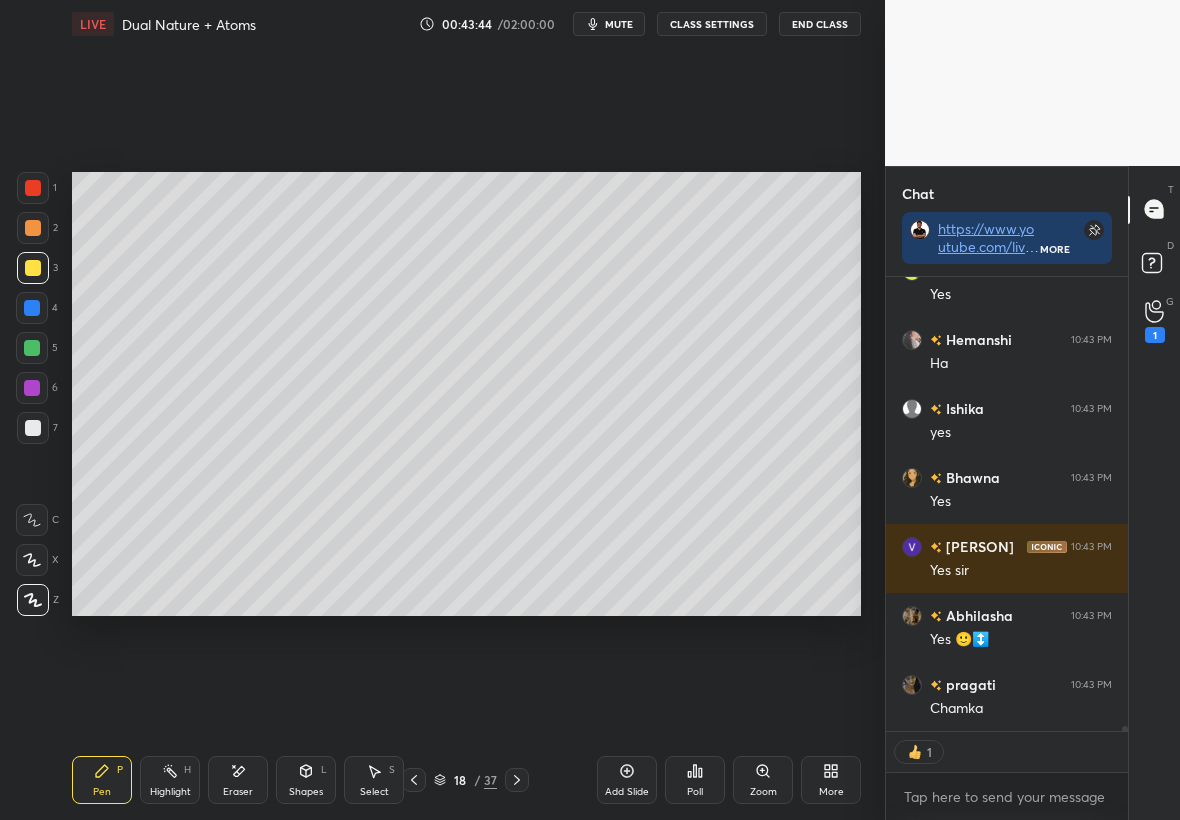 click at bounding box center (33, 428) 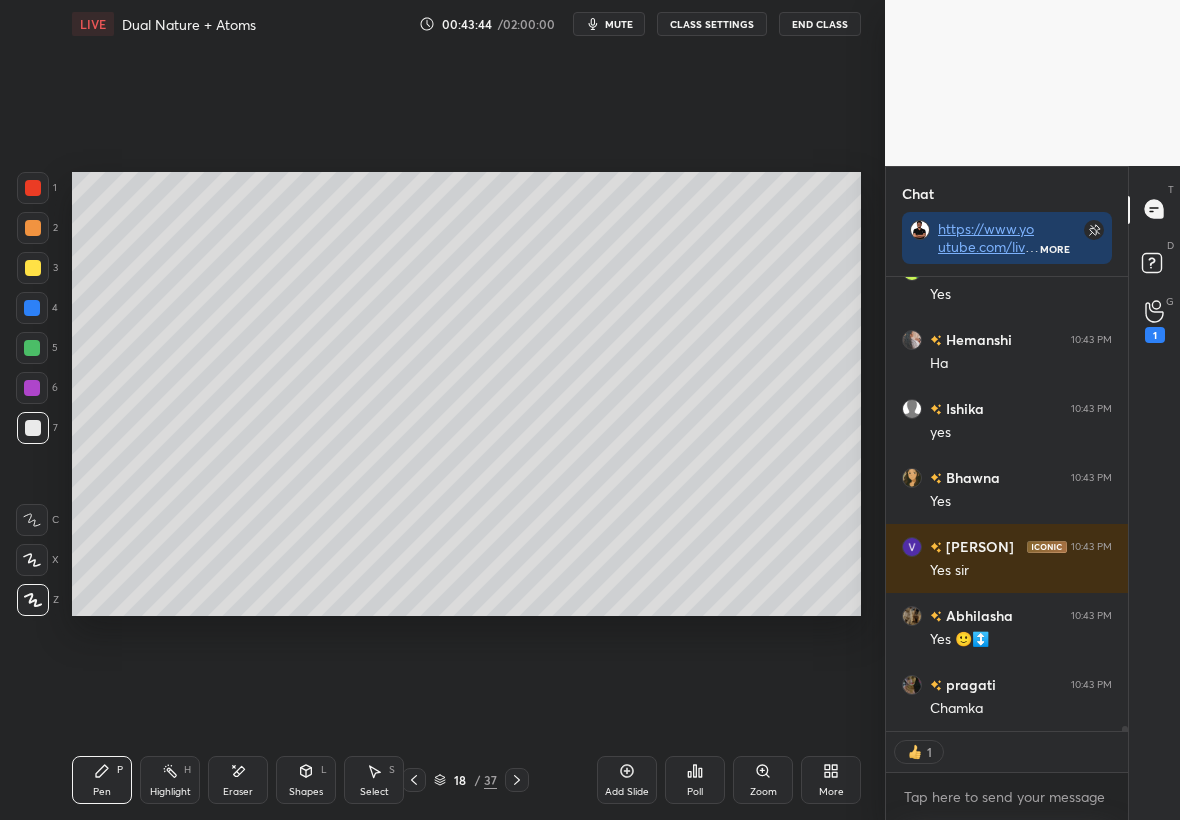 scroll, scrollTop: 7, scrollLeft: 7, axis: both 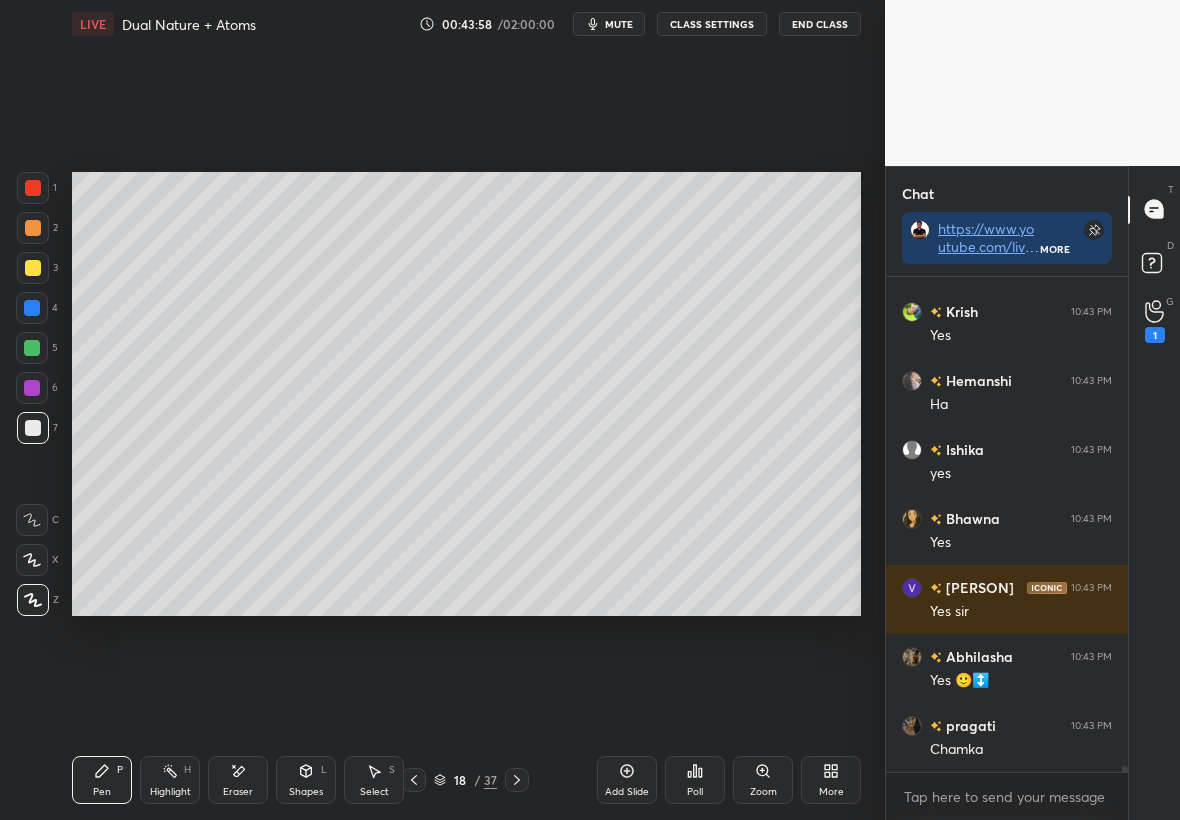 click 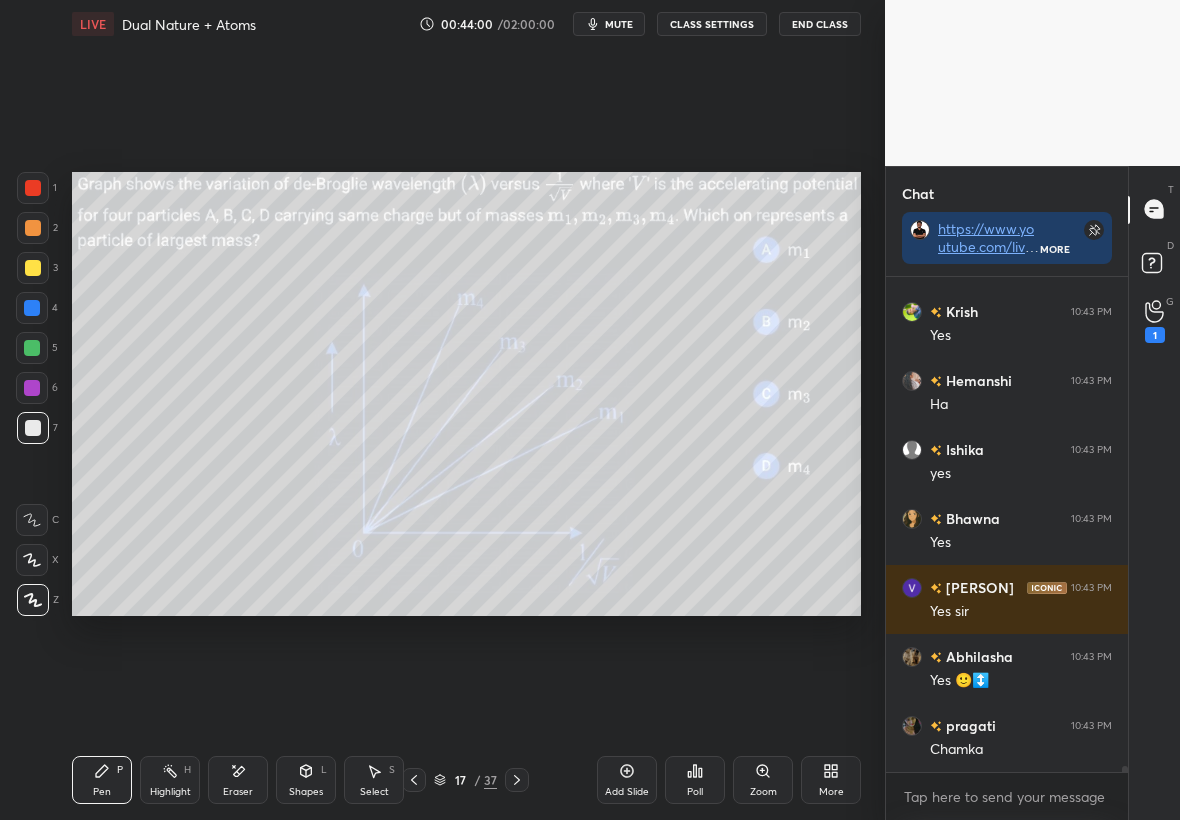 click at bounding box center (33, 268) 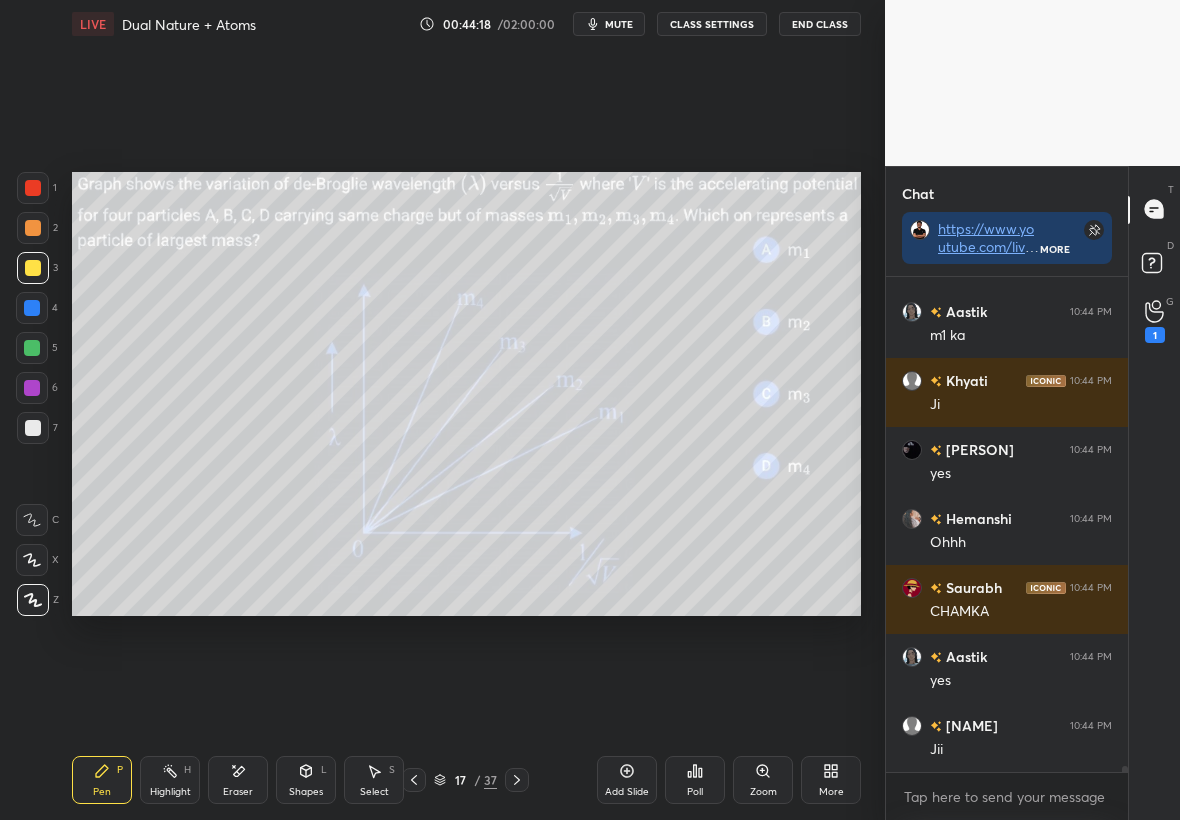 scroll, scrollTop: 40783, scrollLeft: 0, axis: vertical 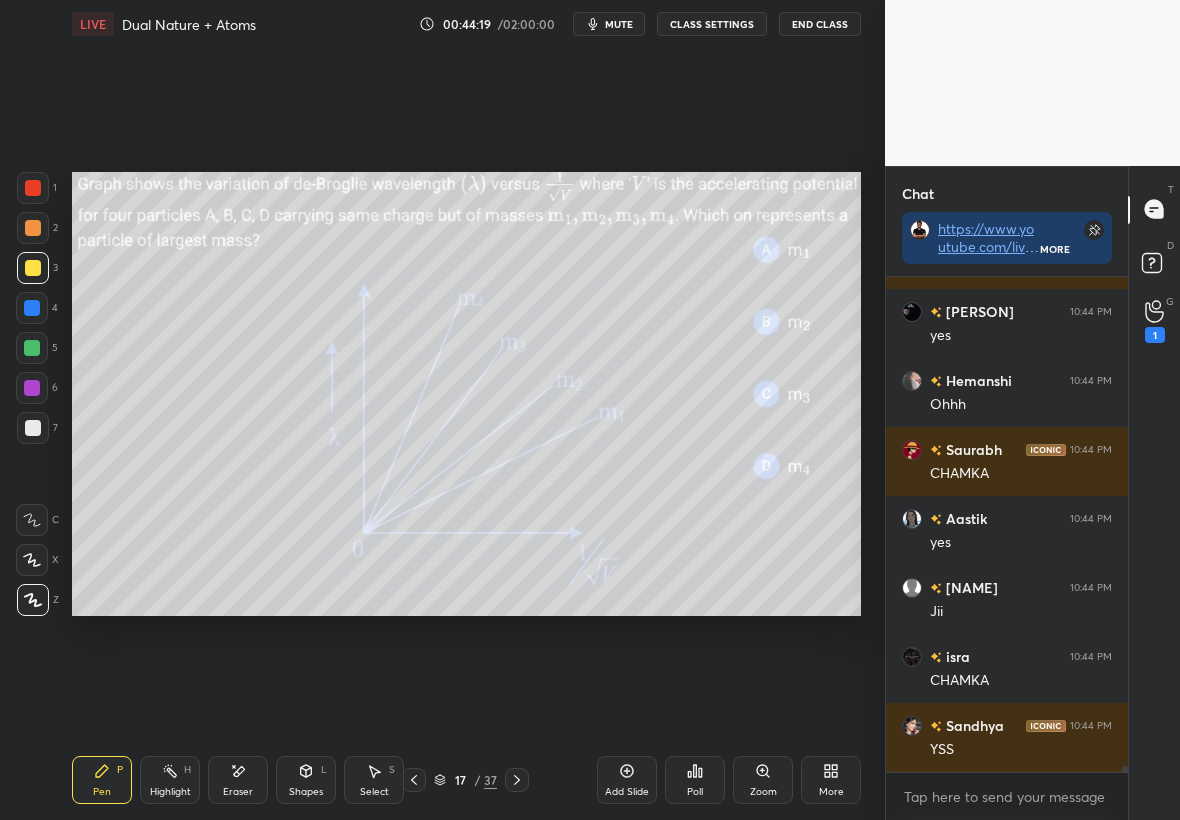 click 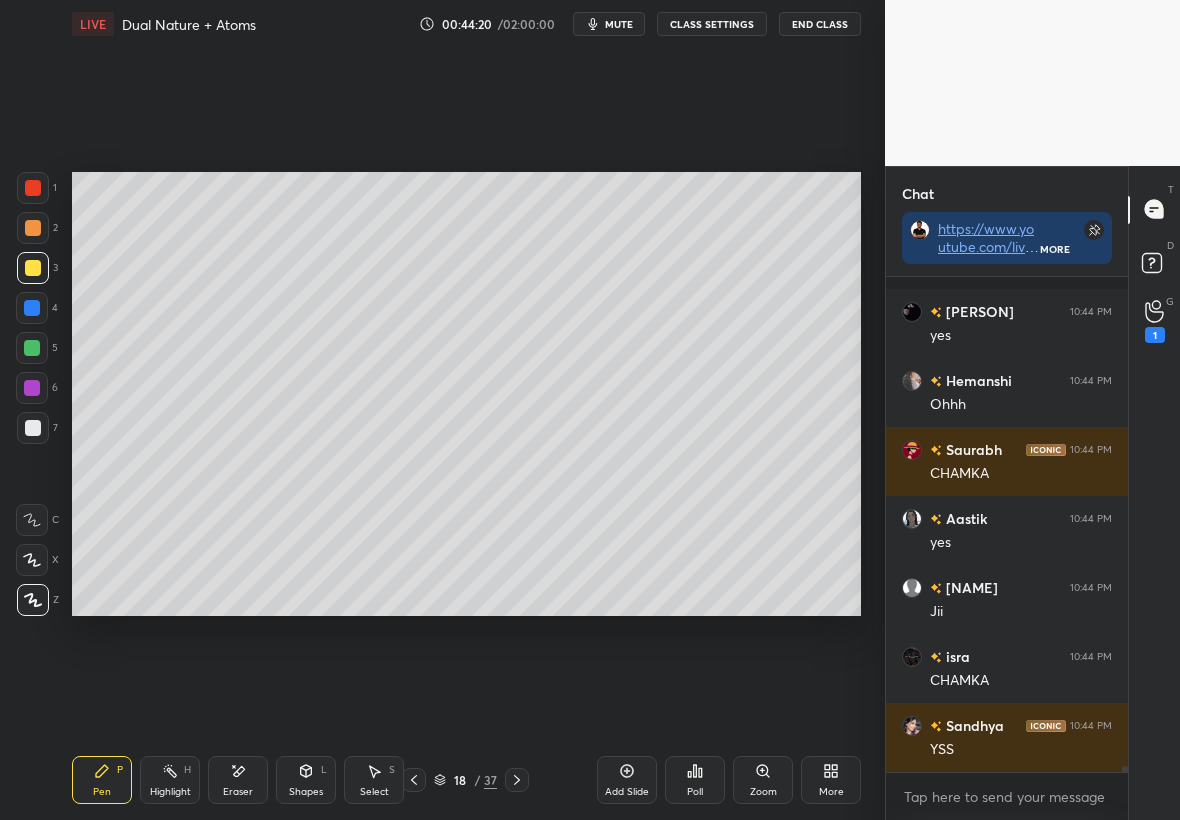 scroll, scrollTop: 40990, scrollLeft: 0, axis: vertical 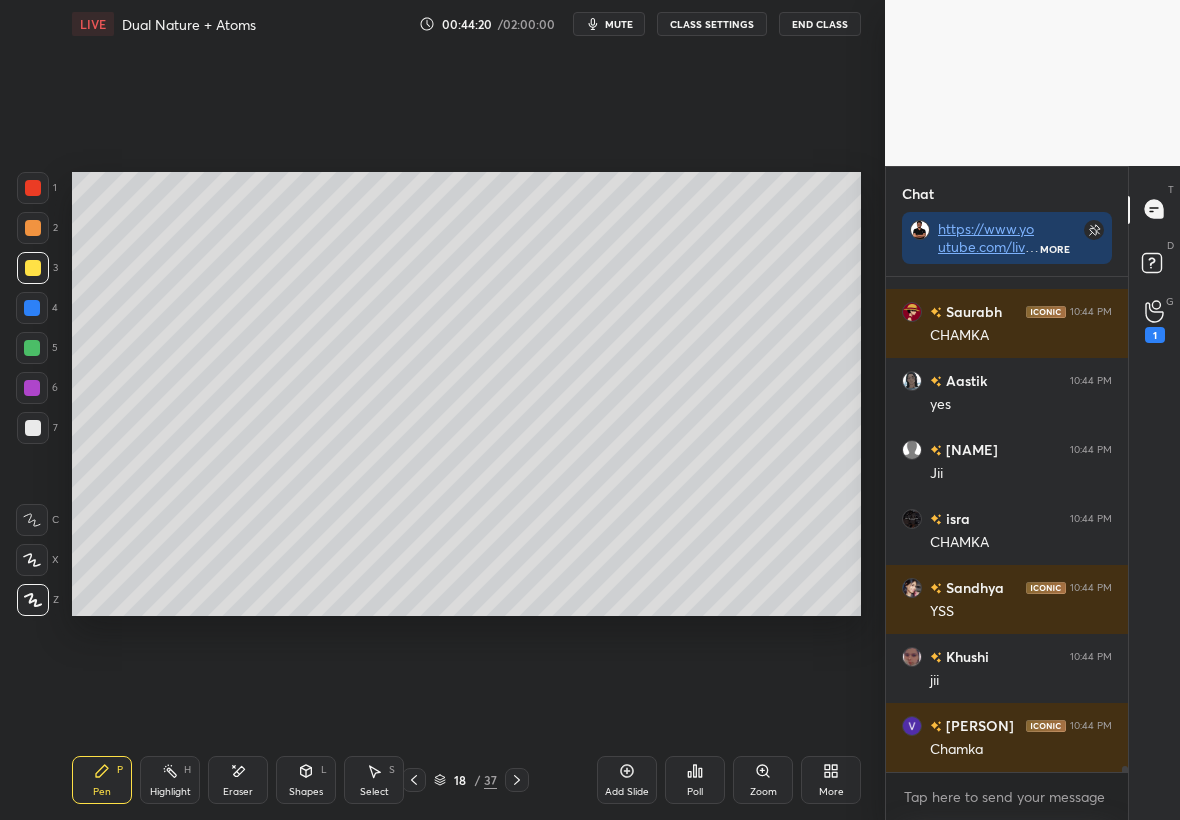 click 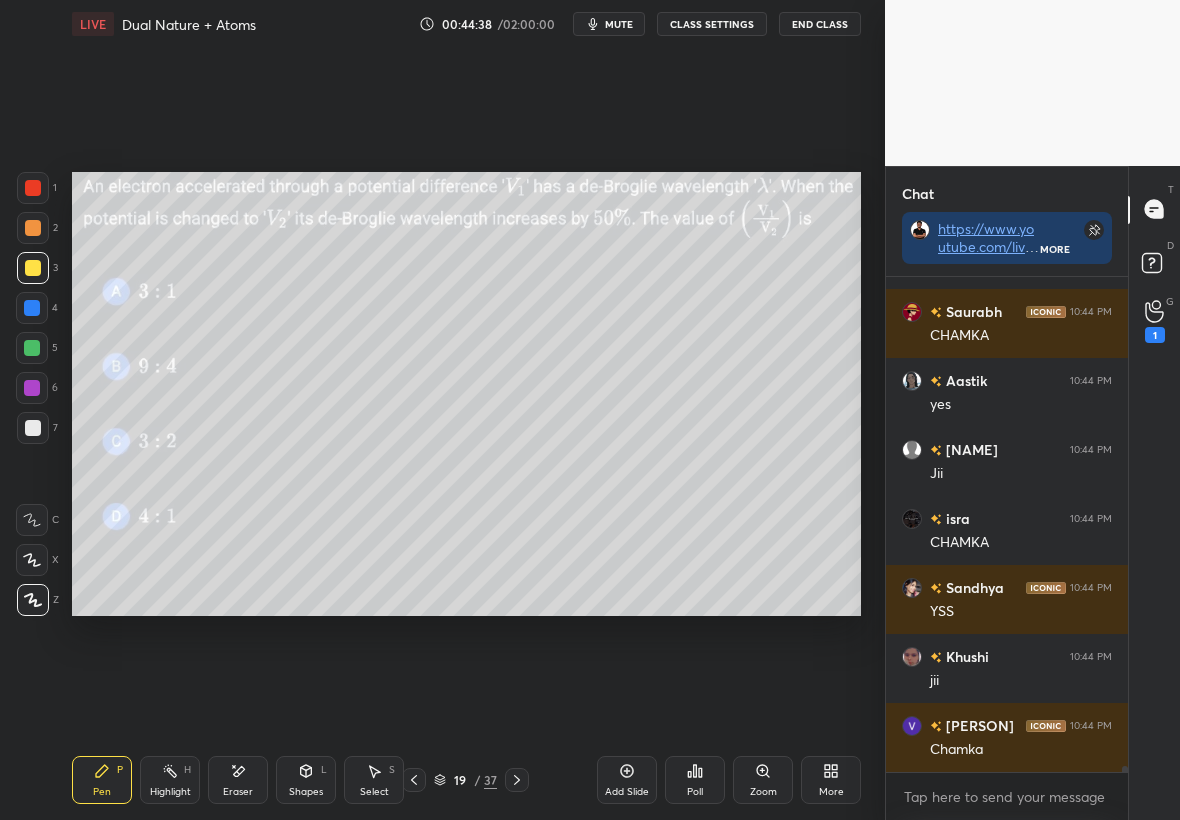 click on "Poll" at bounding box center [695, 780] 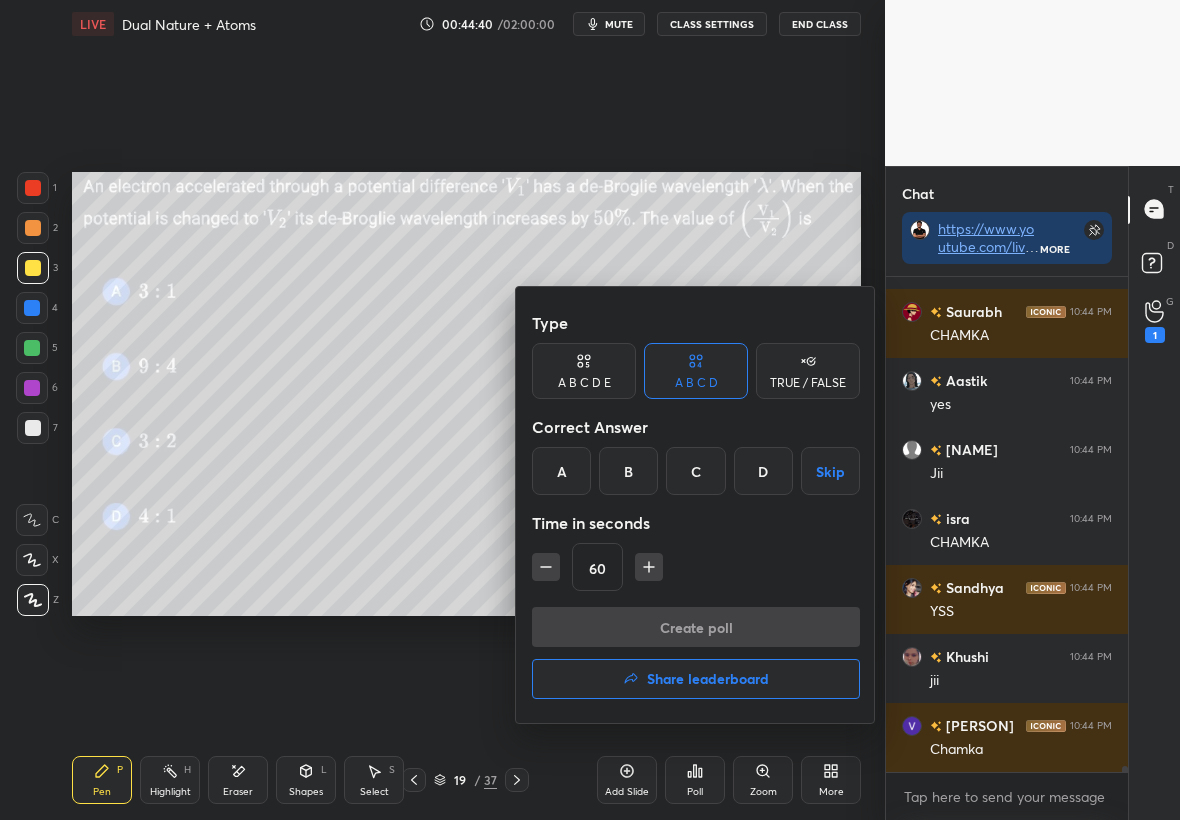 click on "B" at bounding box center (628, 471) 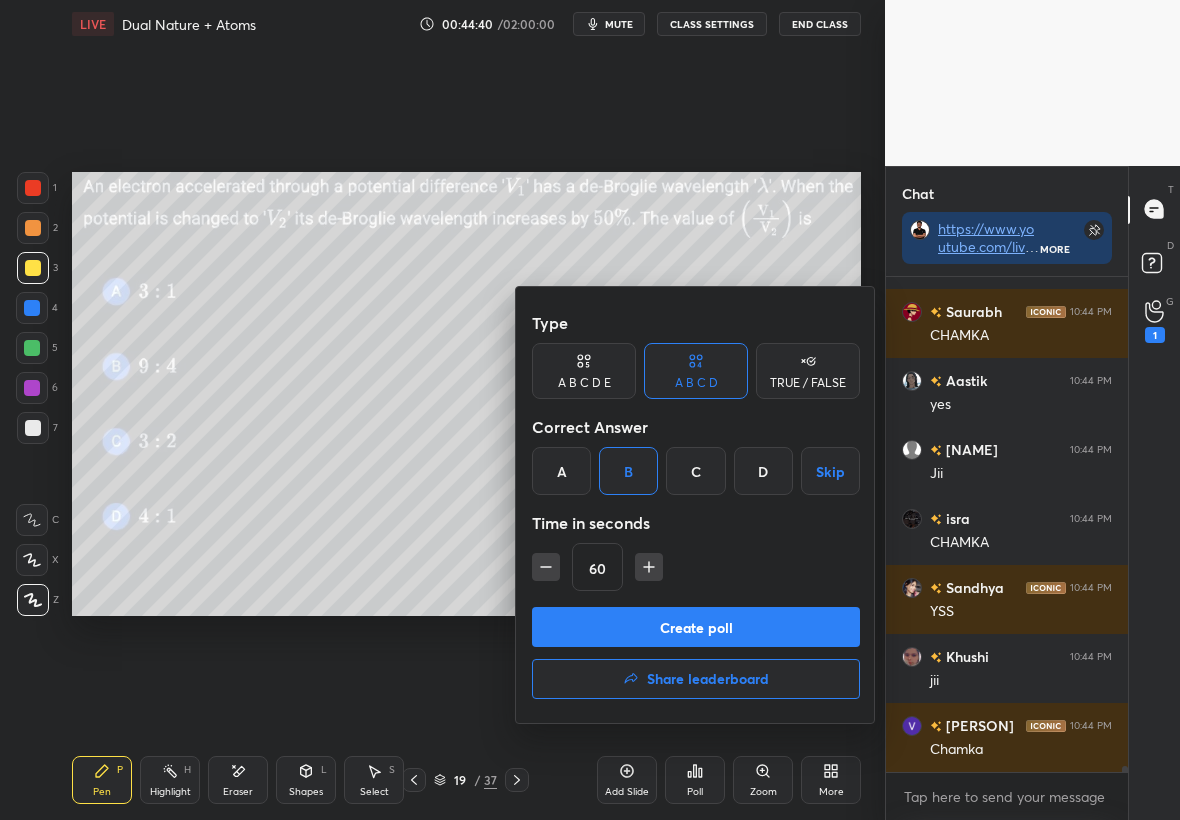 click on "Create poll" at bounding box center (696, 627) 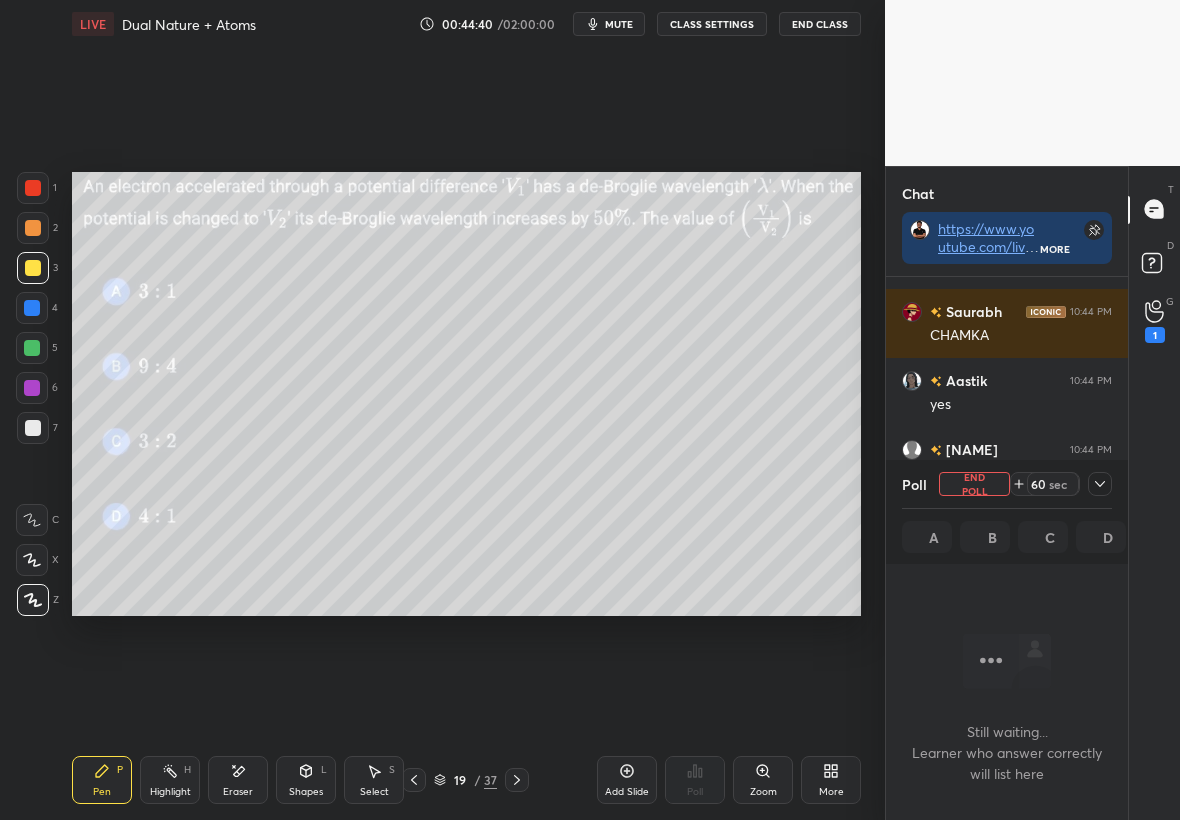 scroll, scrollTop: 395, scrollLeft: 236, axis: both 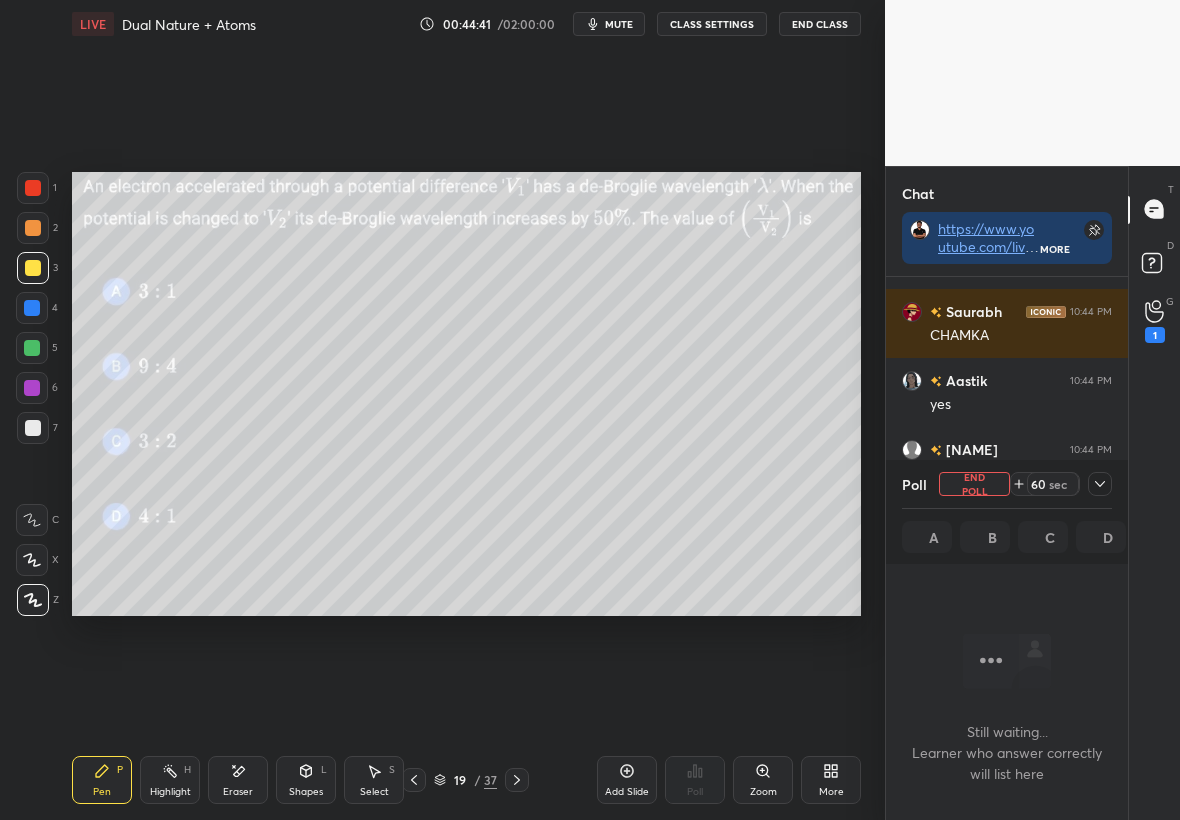 click 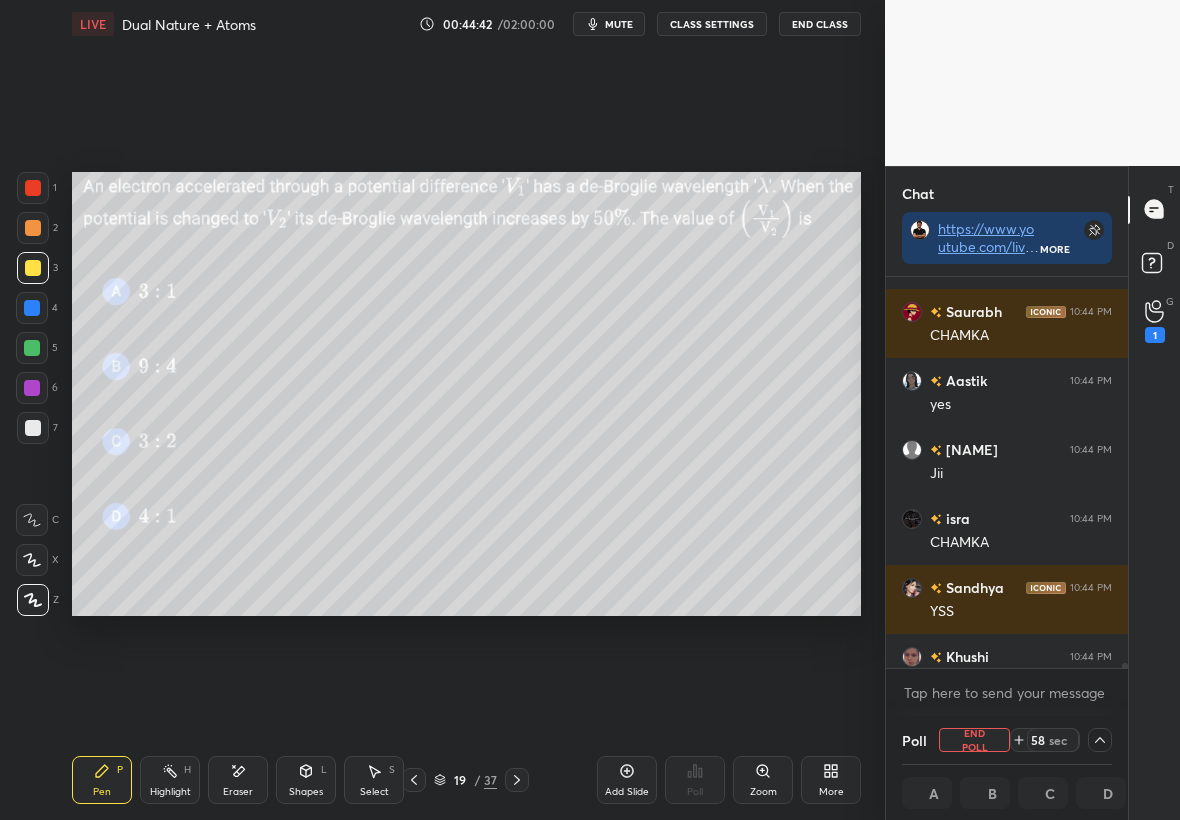 scroll, scrollTop: 1, scrollLeft: 7, axis: both 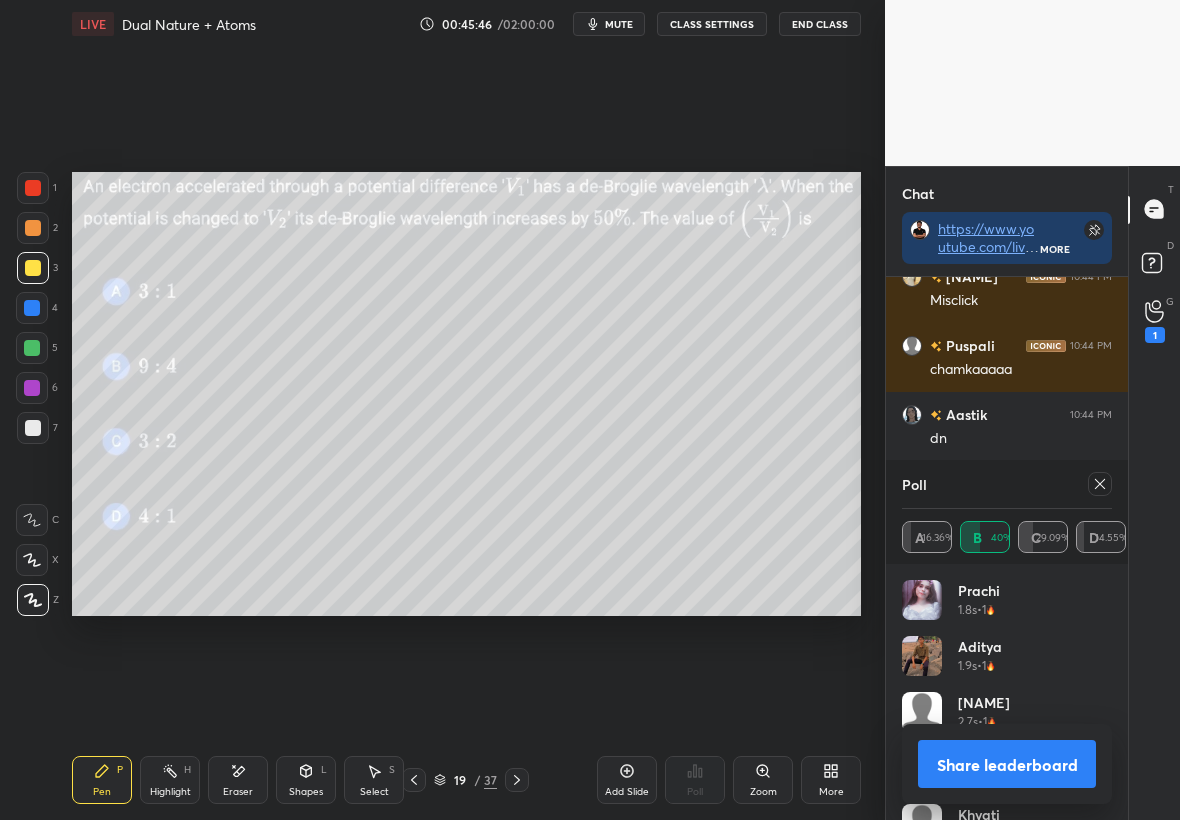 click 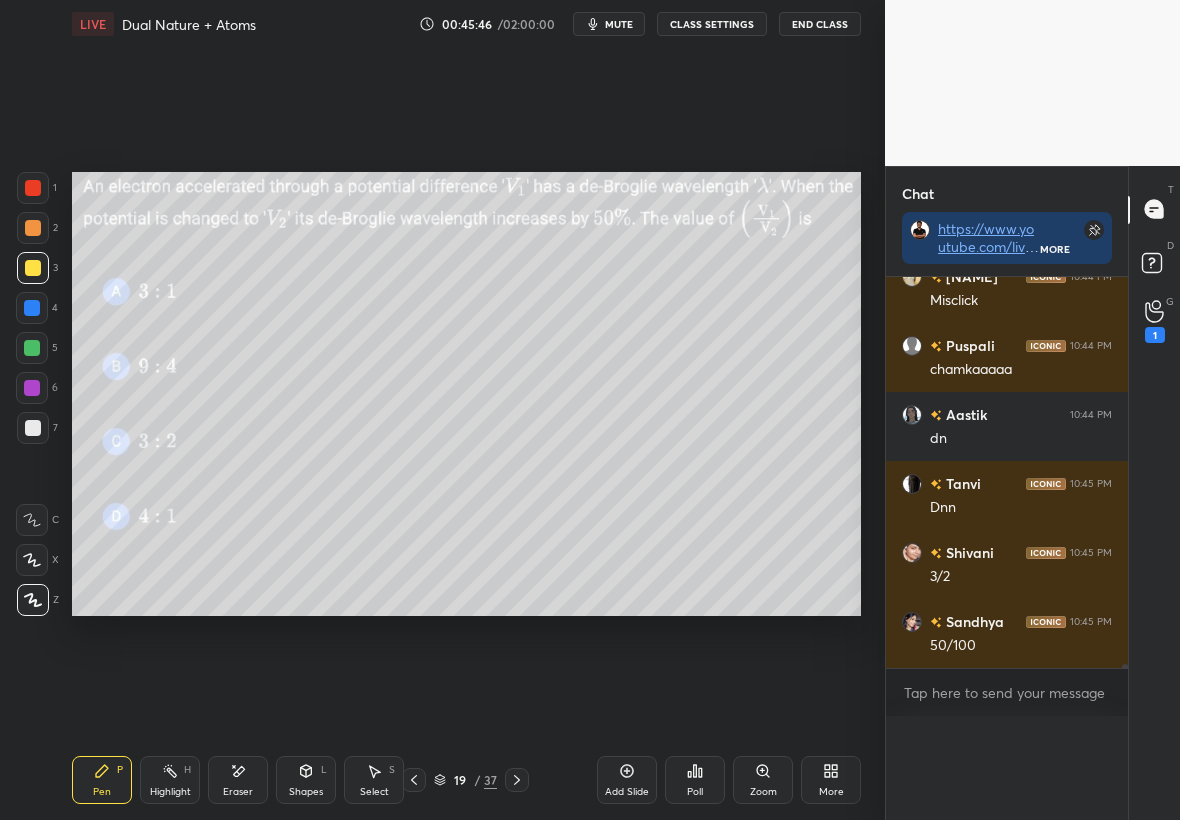 scroll, scrollTop: 1, scrollLeft: 7, axis: both 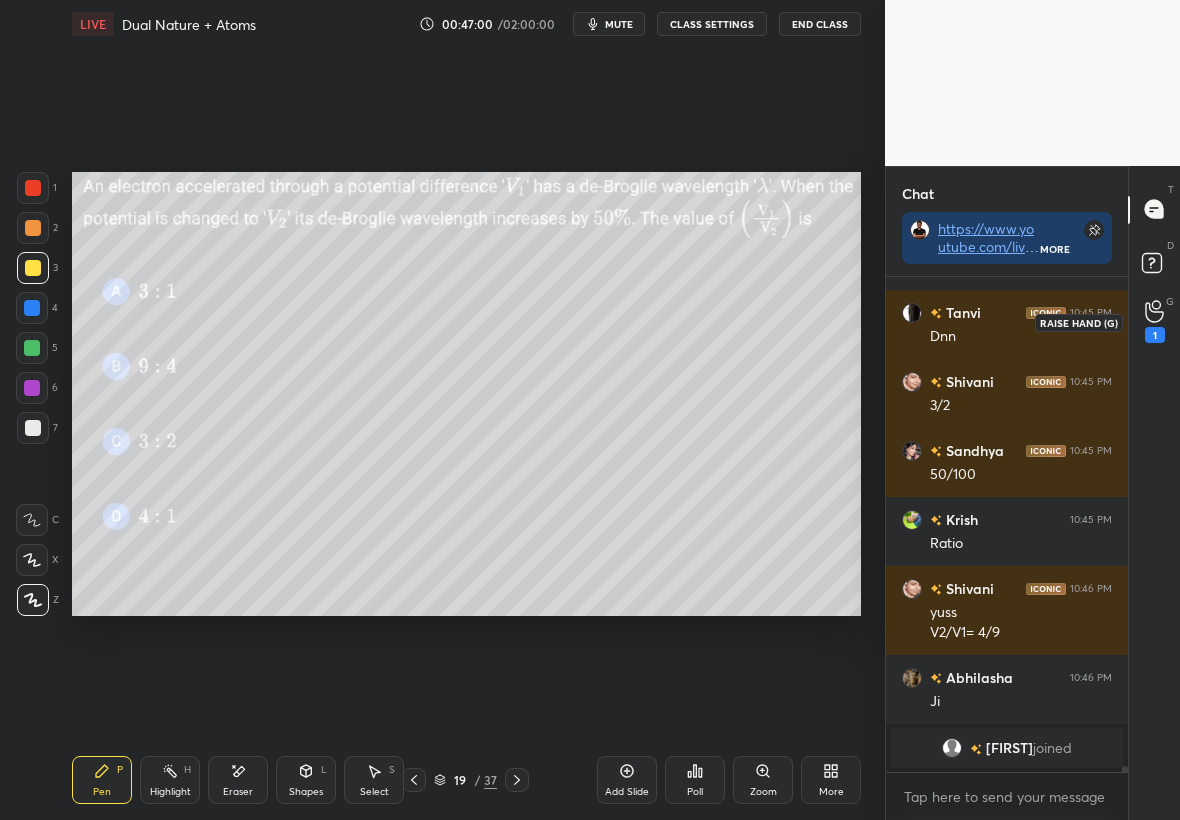 click 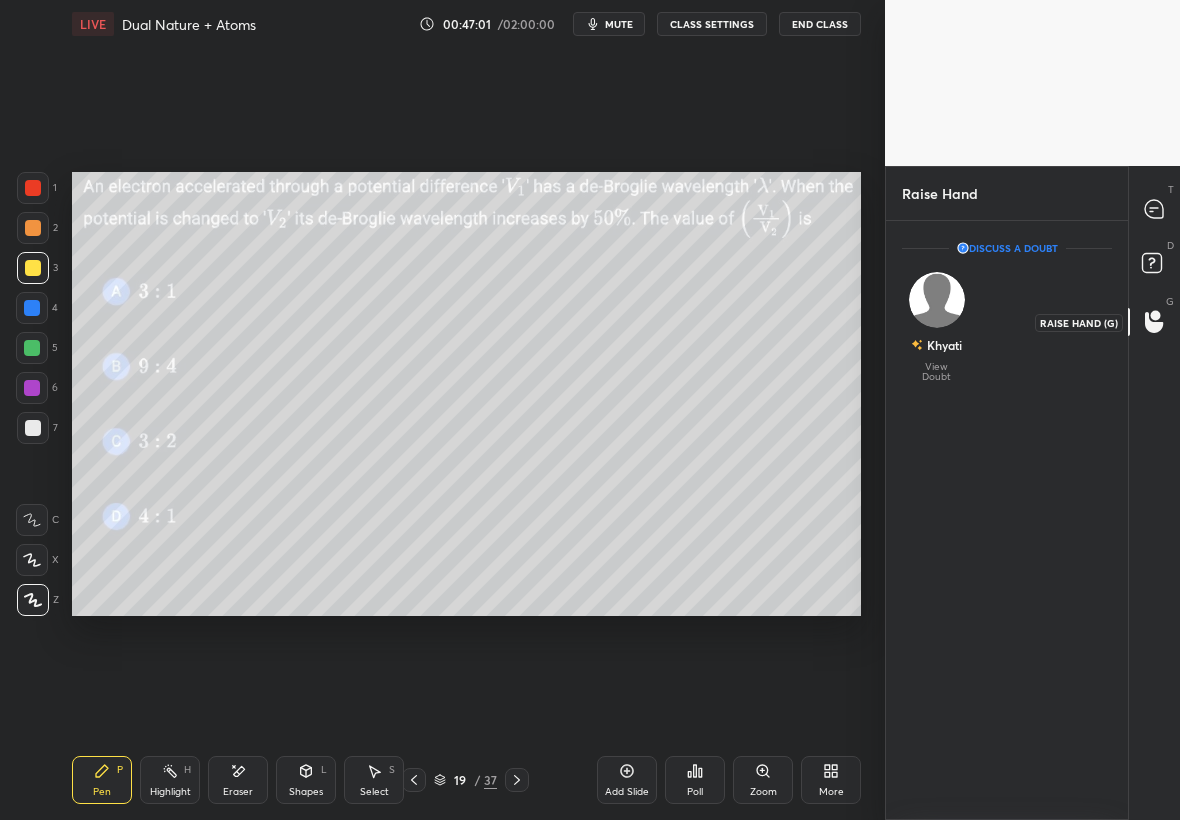 click 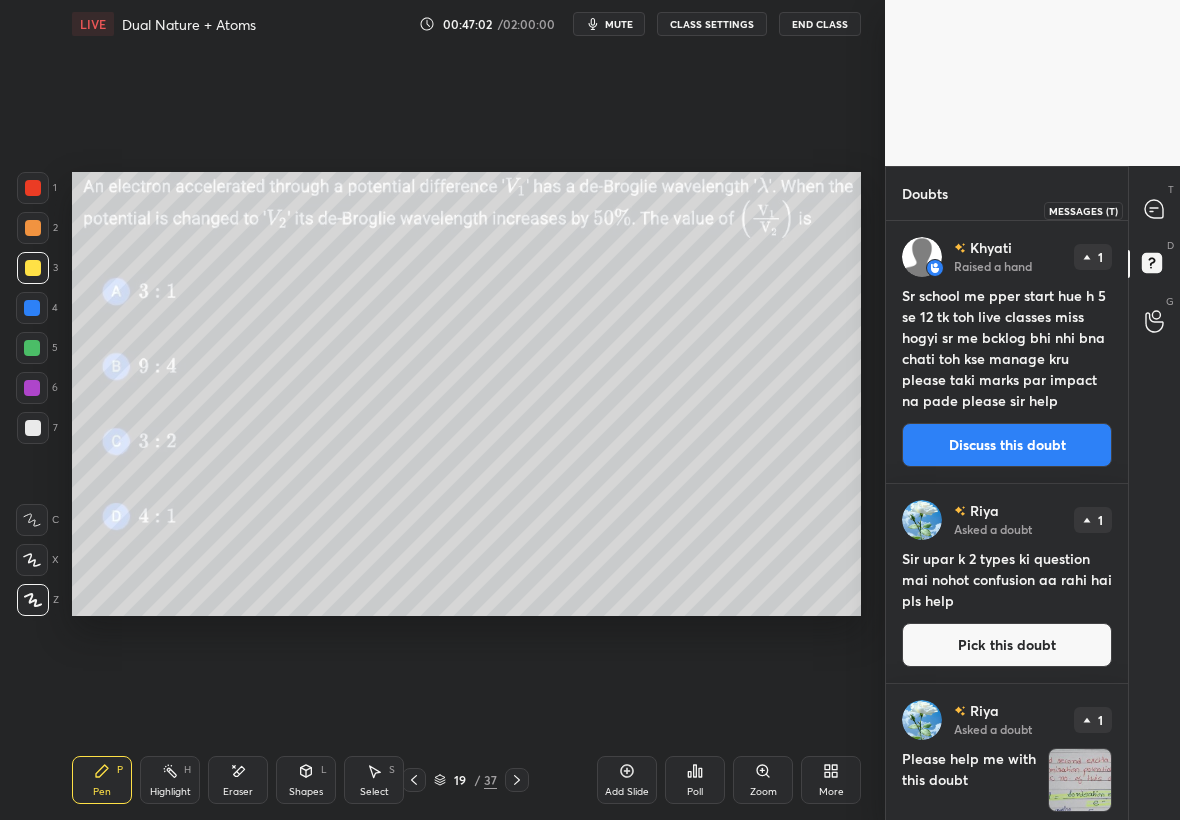 click 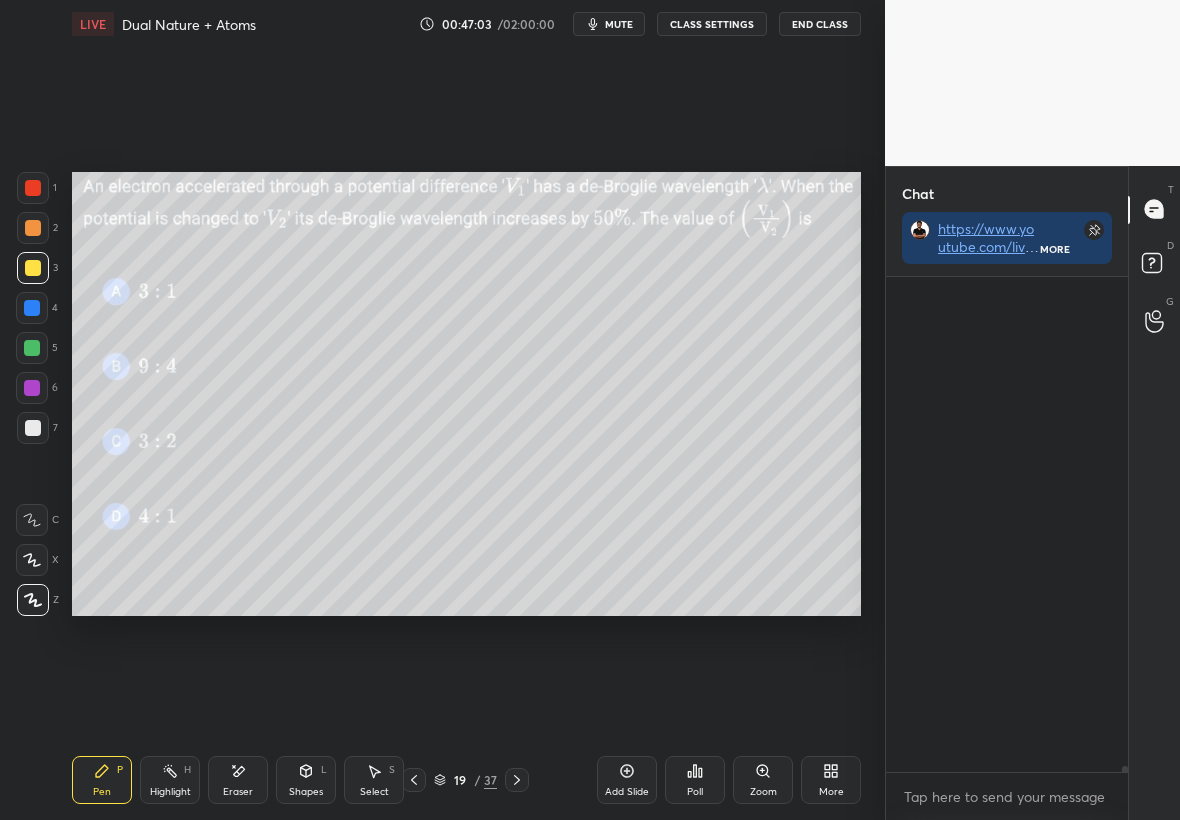 scroll, scrollTop: 537, scrollLeft: 236, axis: both 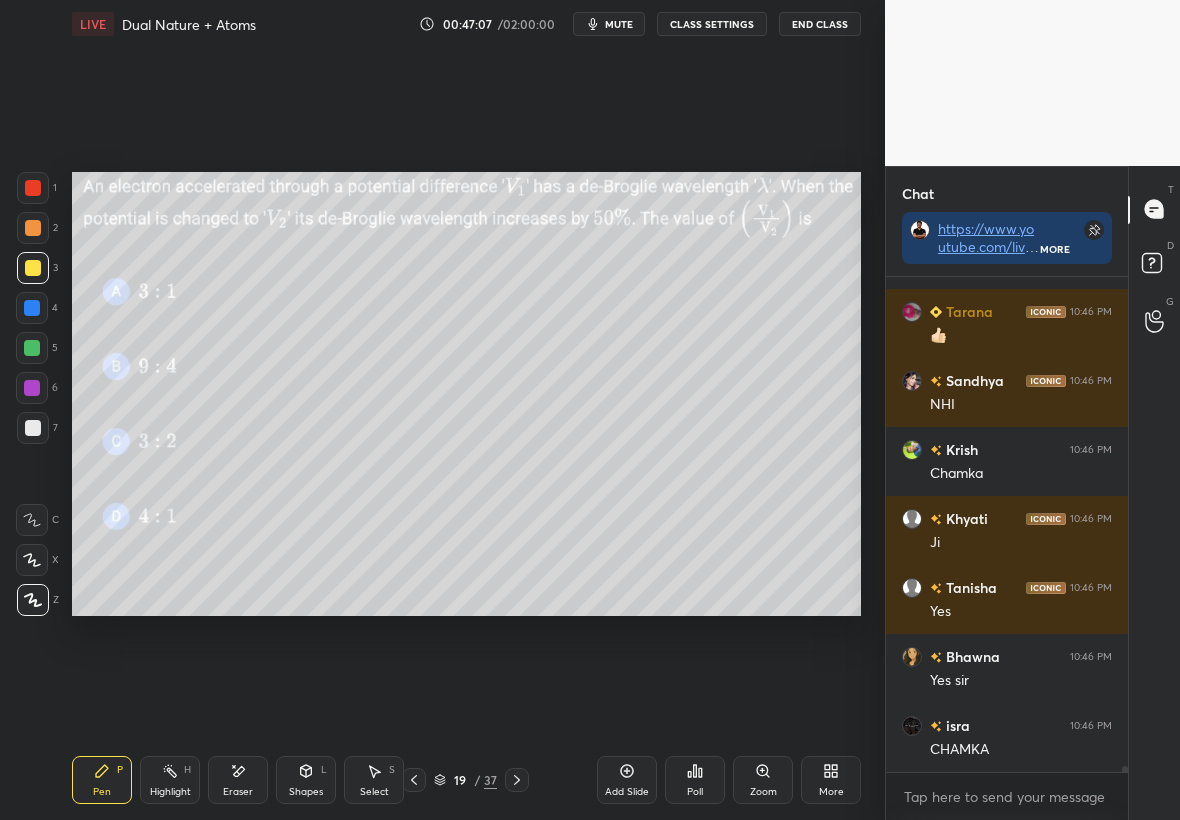click at bounding box center [517, 780] 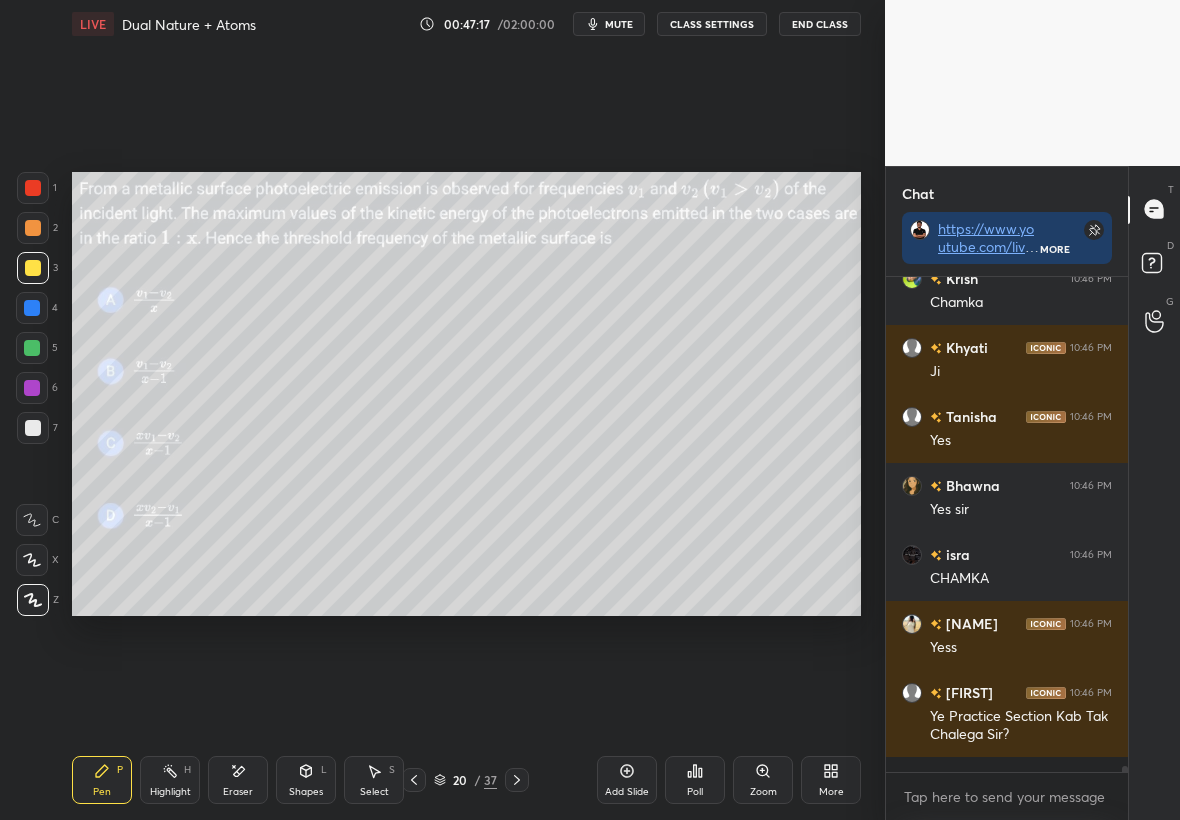 scroll, scrollTop: 41463, scrollLeft: 0, axis: vertical 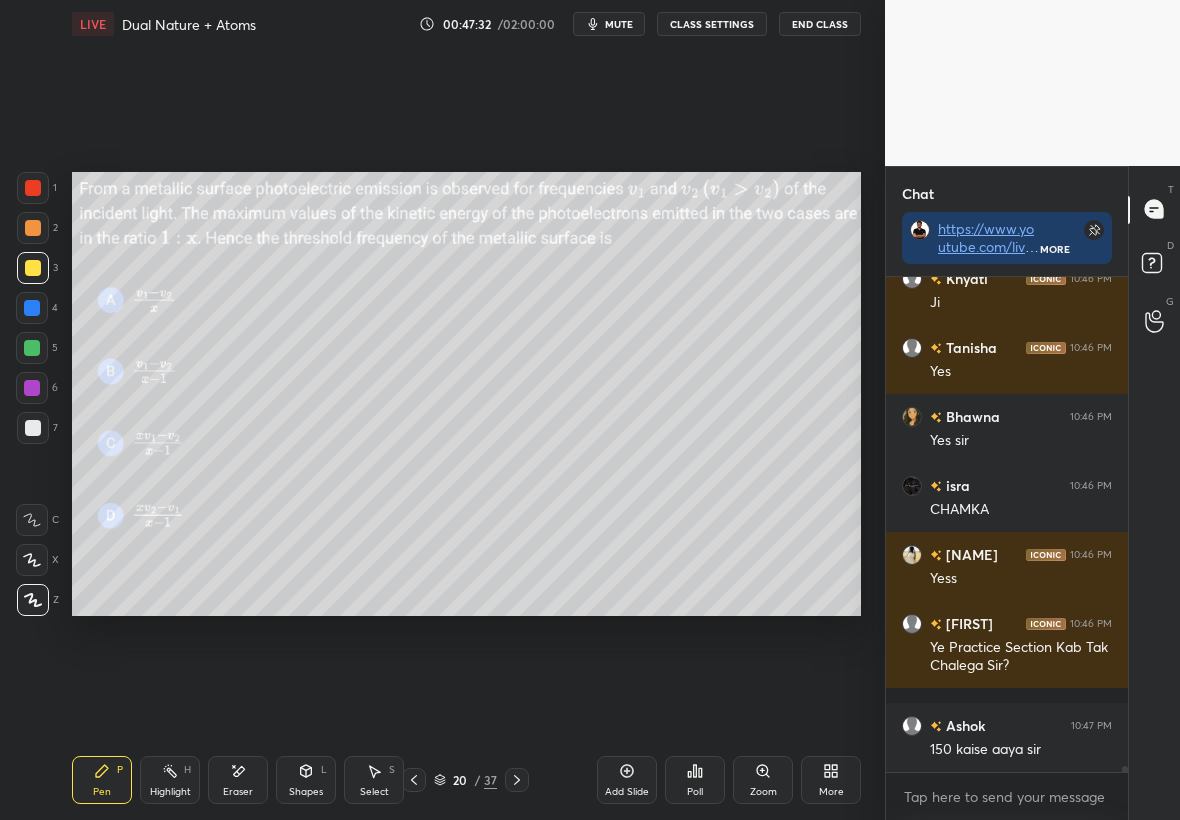 click on "Poll" at bounding box center (695, 792) 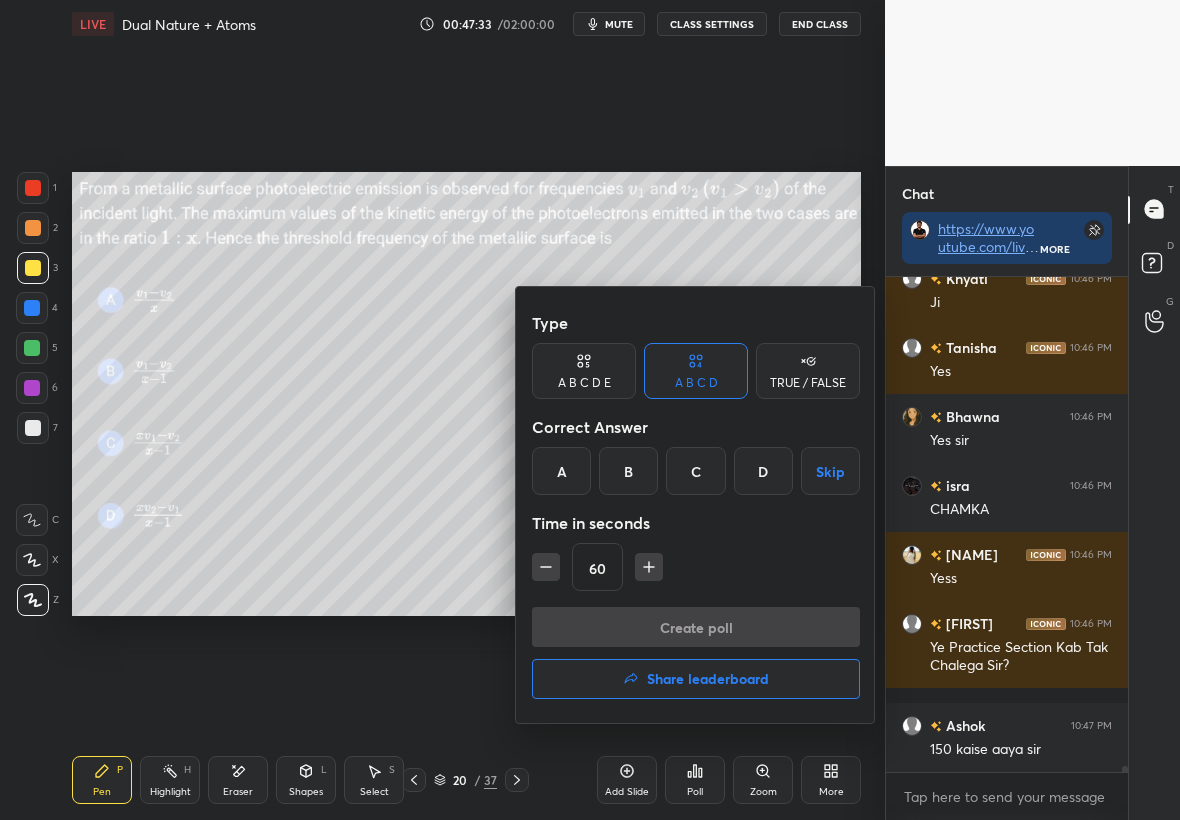 click on "C" at bounding box center (695, 471) 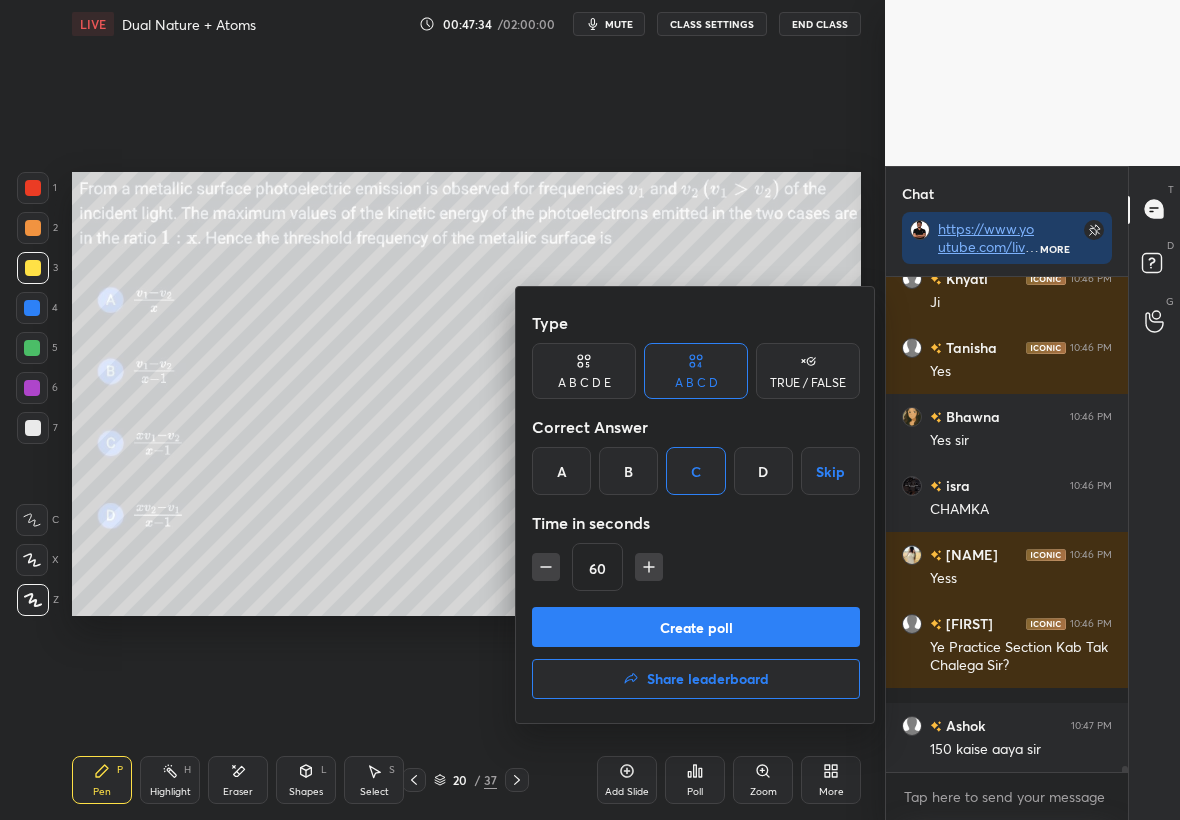click on "Create poll" at bounding box center (696, 627) 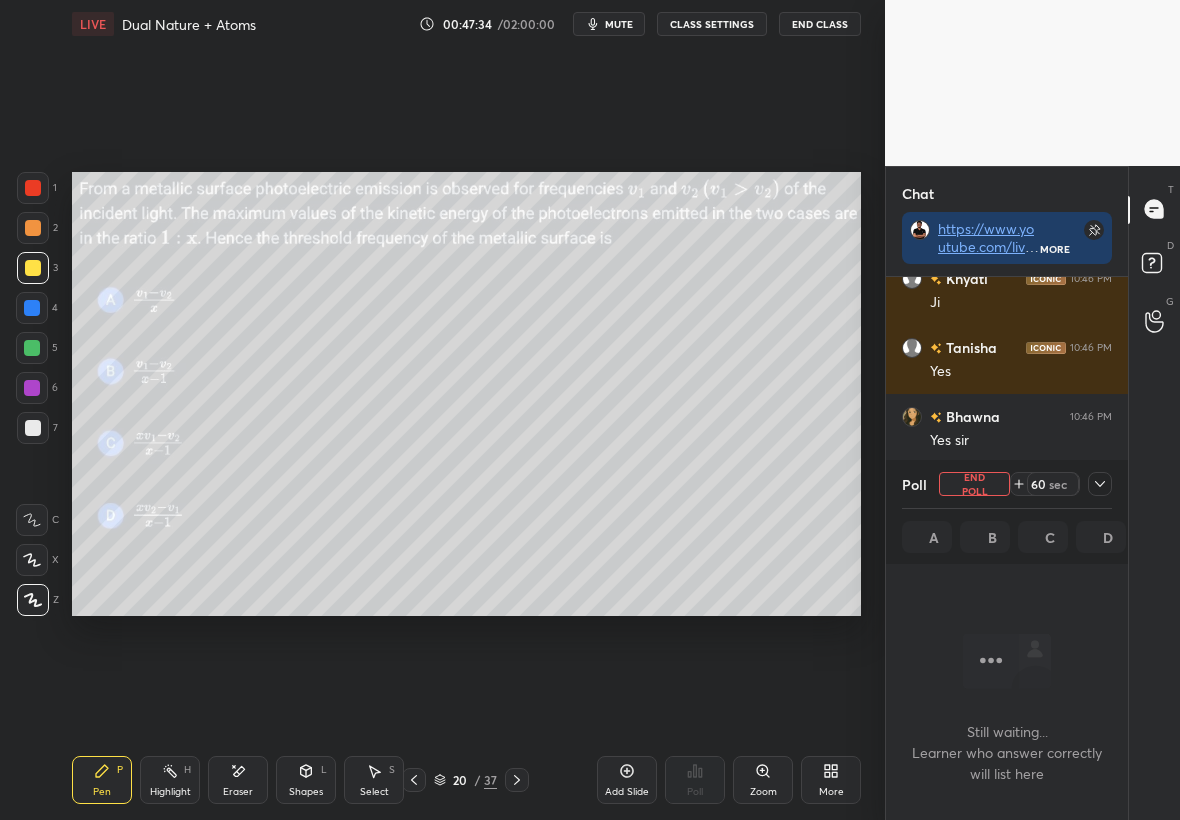 scroll, scrollTop: 391, scrollLeft: 236, axis: both 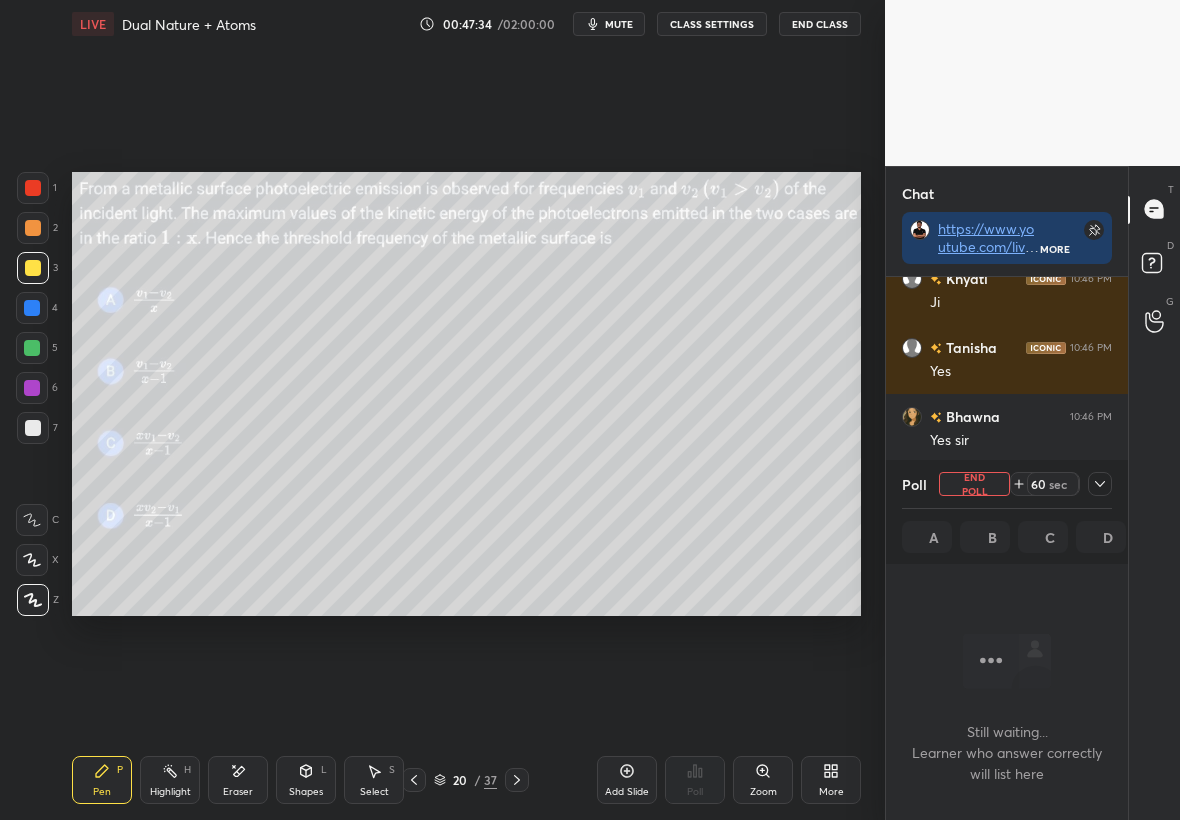 click on "Poll End Poll 60  sec A B C D" at bounding box center (1007, 512) 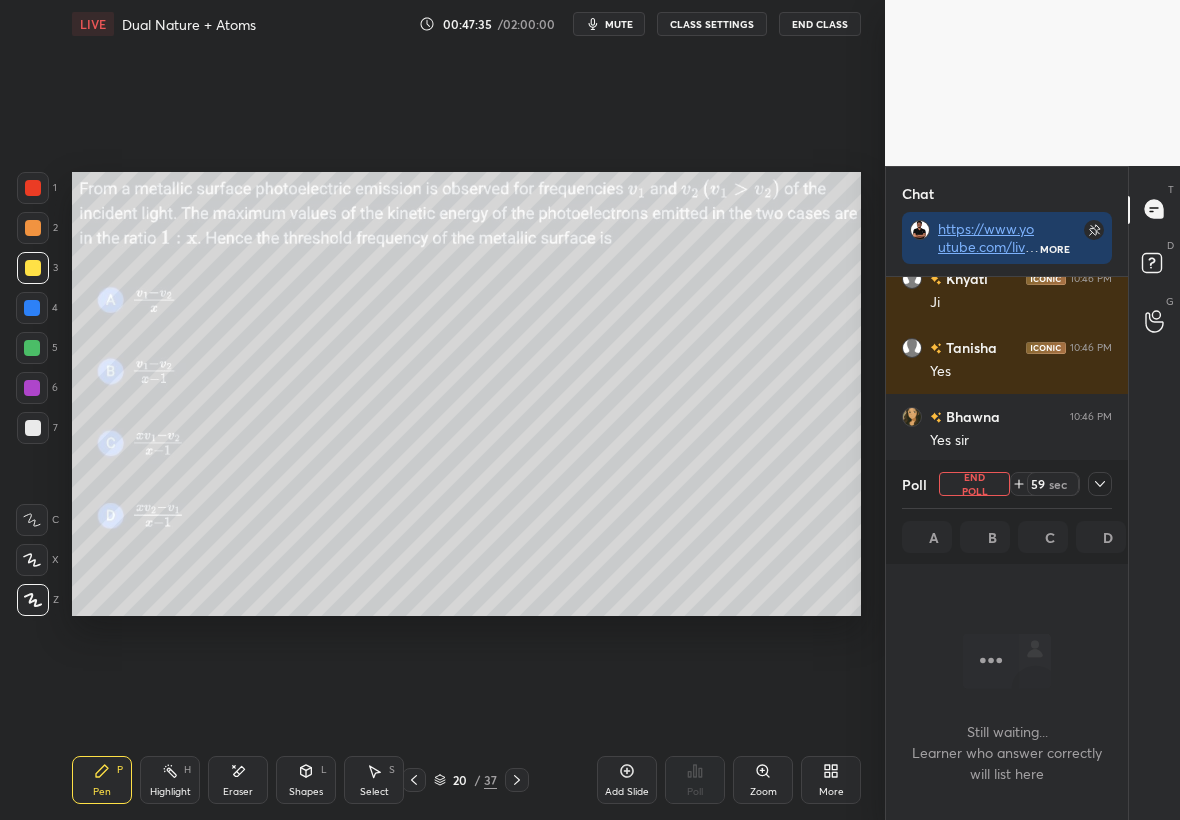 click at bounding box center [1100, 484] 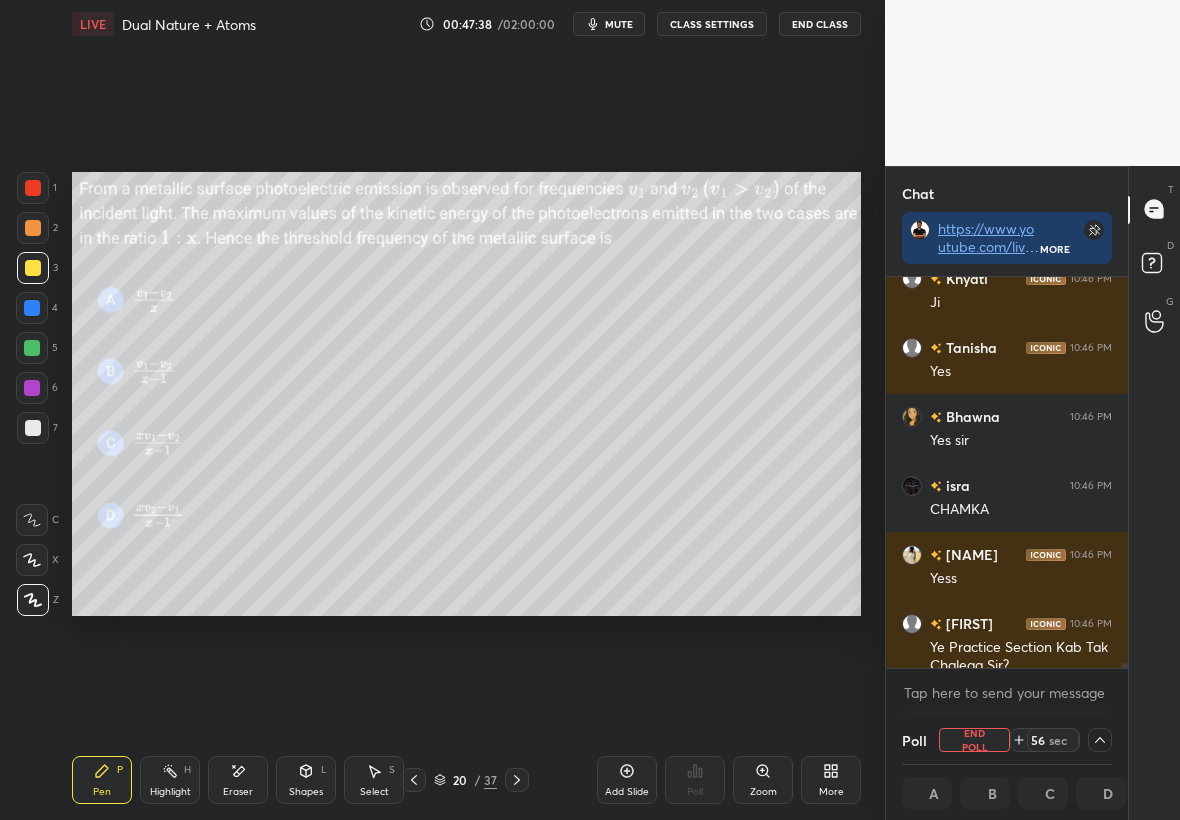 scroll, scrollTop: 1, scrollLeft: 7, axis: both 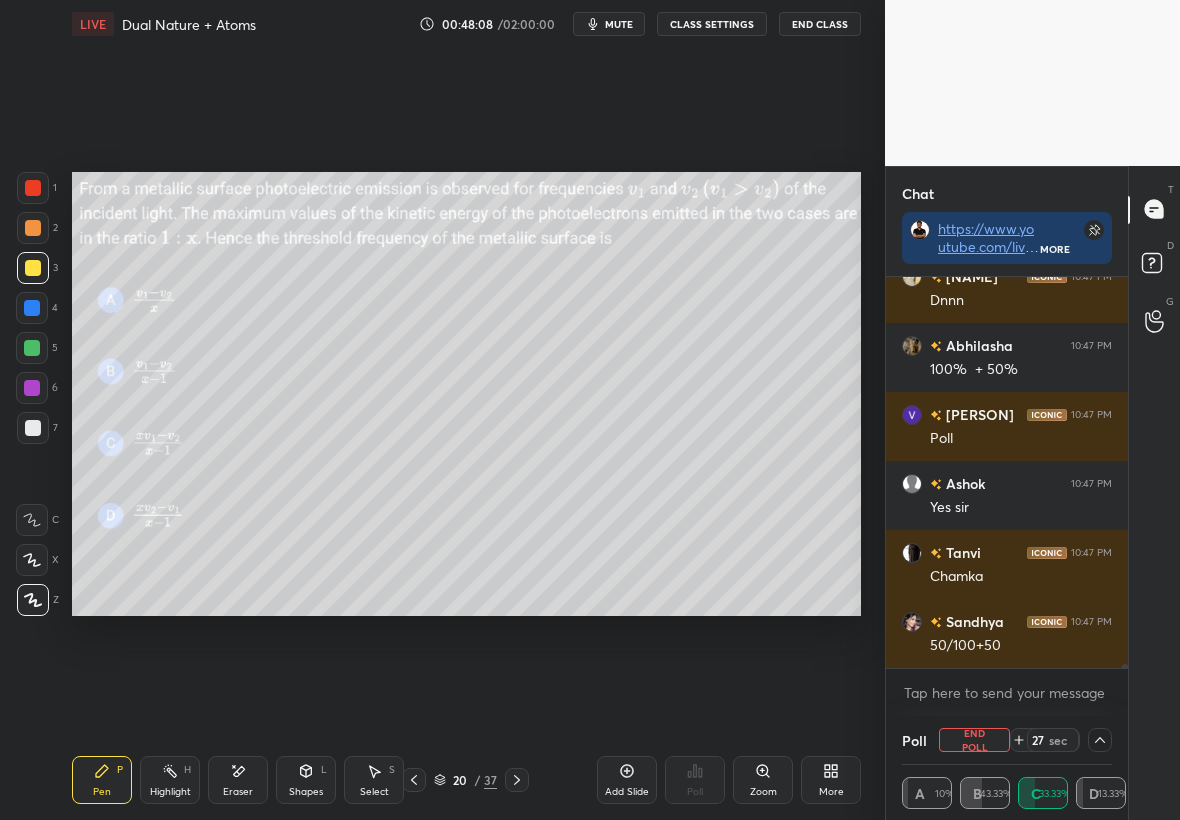click on "Eraser" at bounding box center (238, 792) 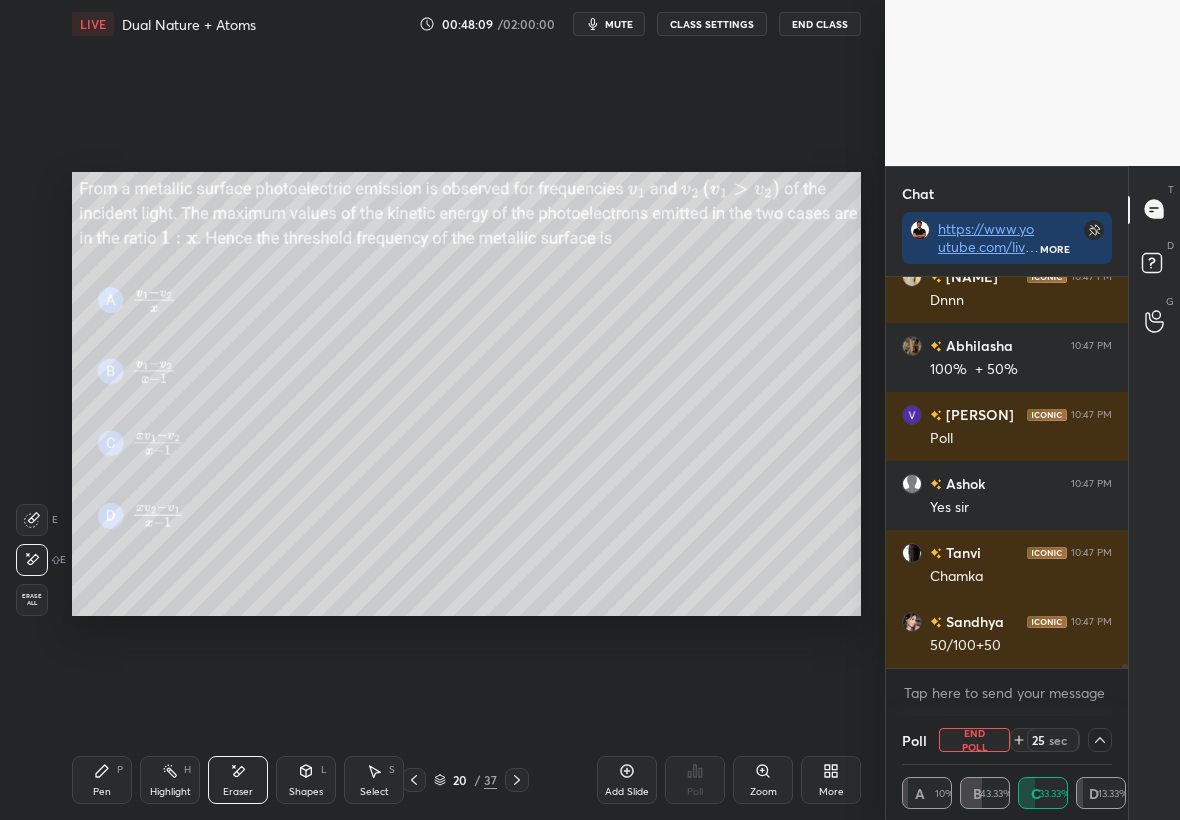 scroll, scrollTop: 42029, scrollLeft: 0, axis: vertical 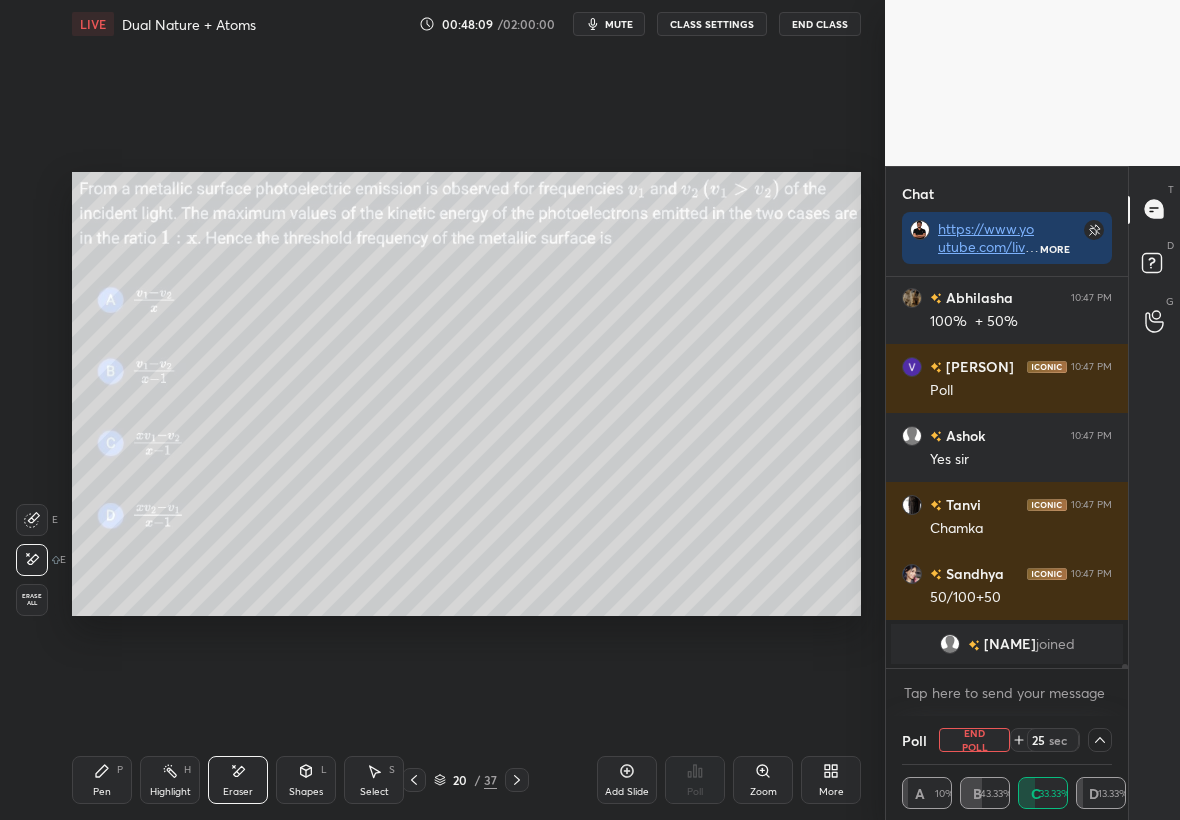 click 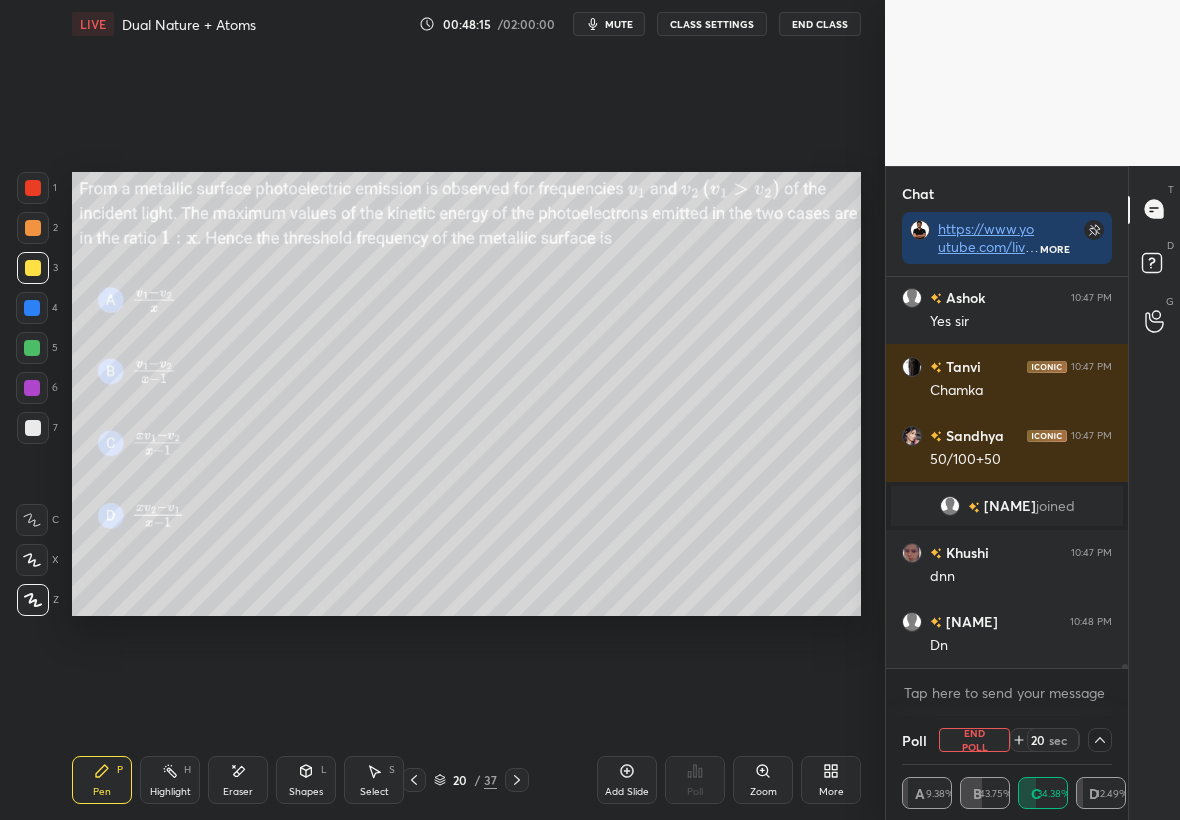 scroll, scrollTop: 41618, scrollLeft: 0, axis: vertical 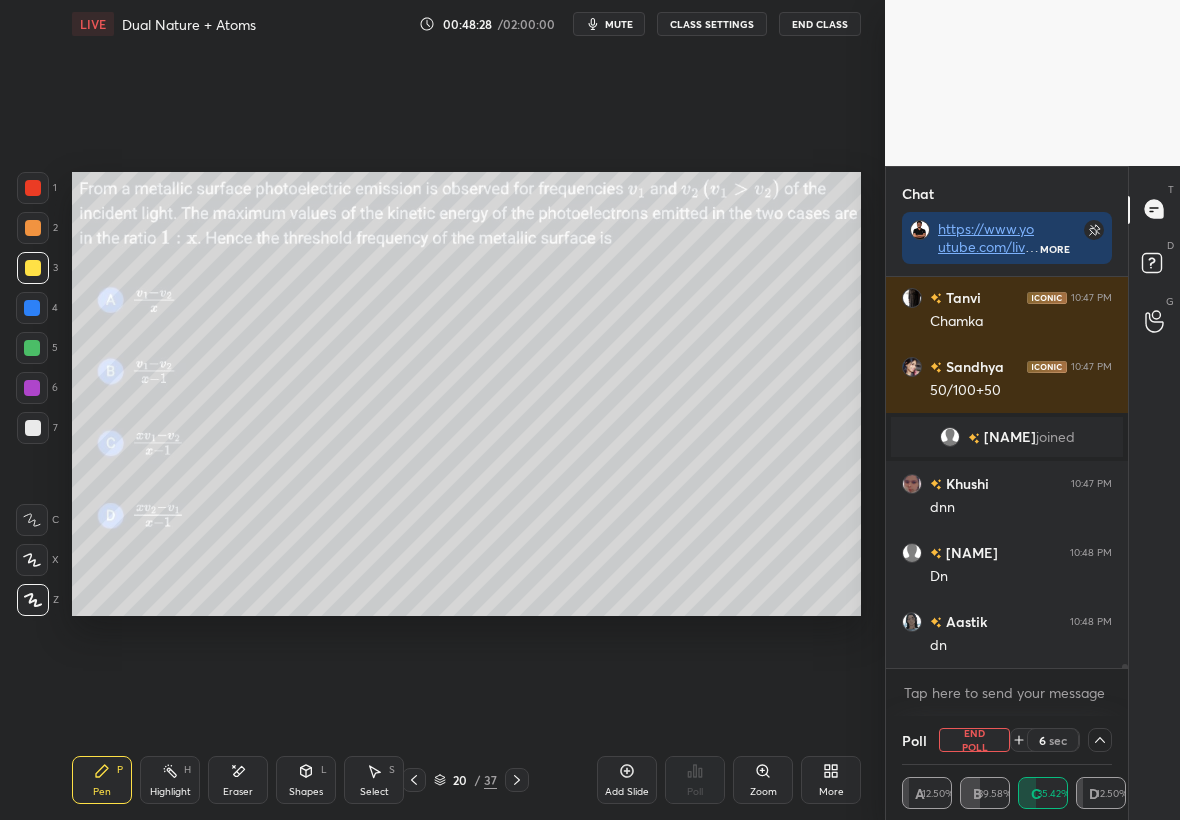 click on "Shapes L" at bounding box center [306, 780] 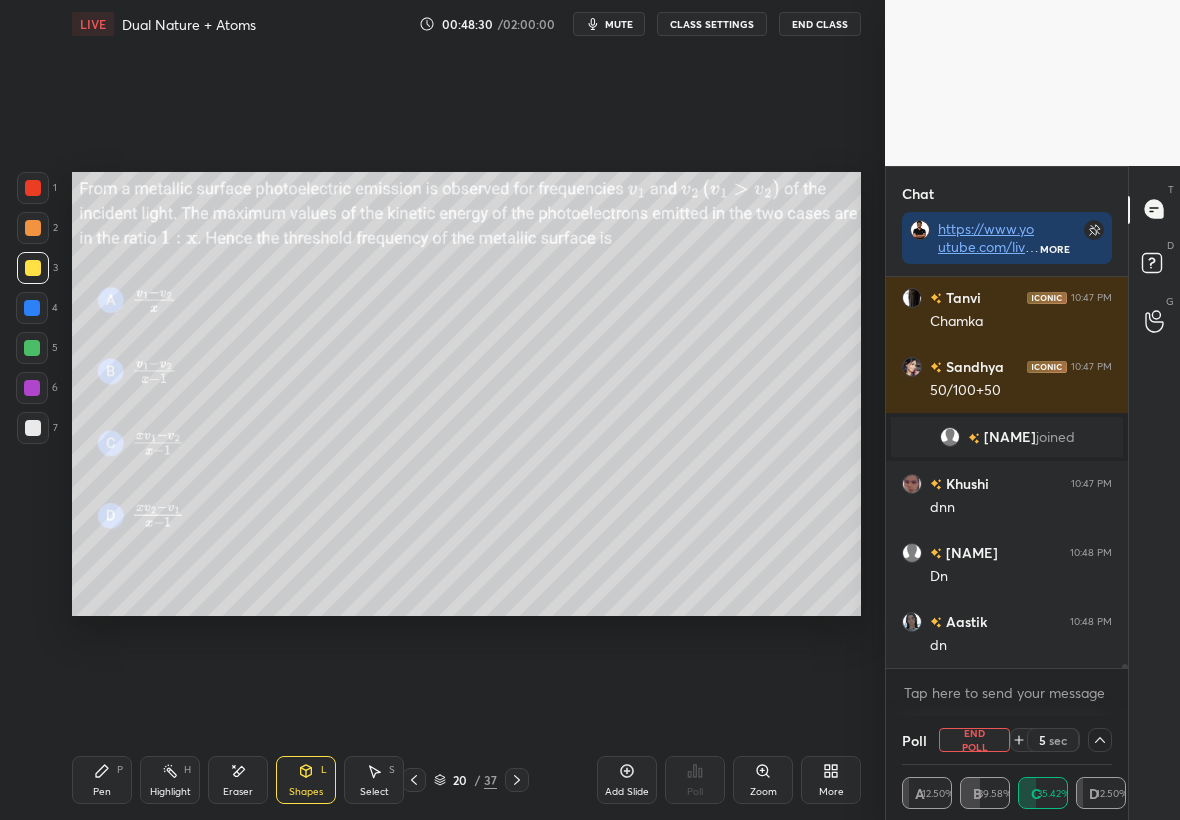click on "Eraser" at bounding box center (238, 780) 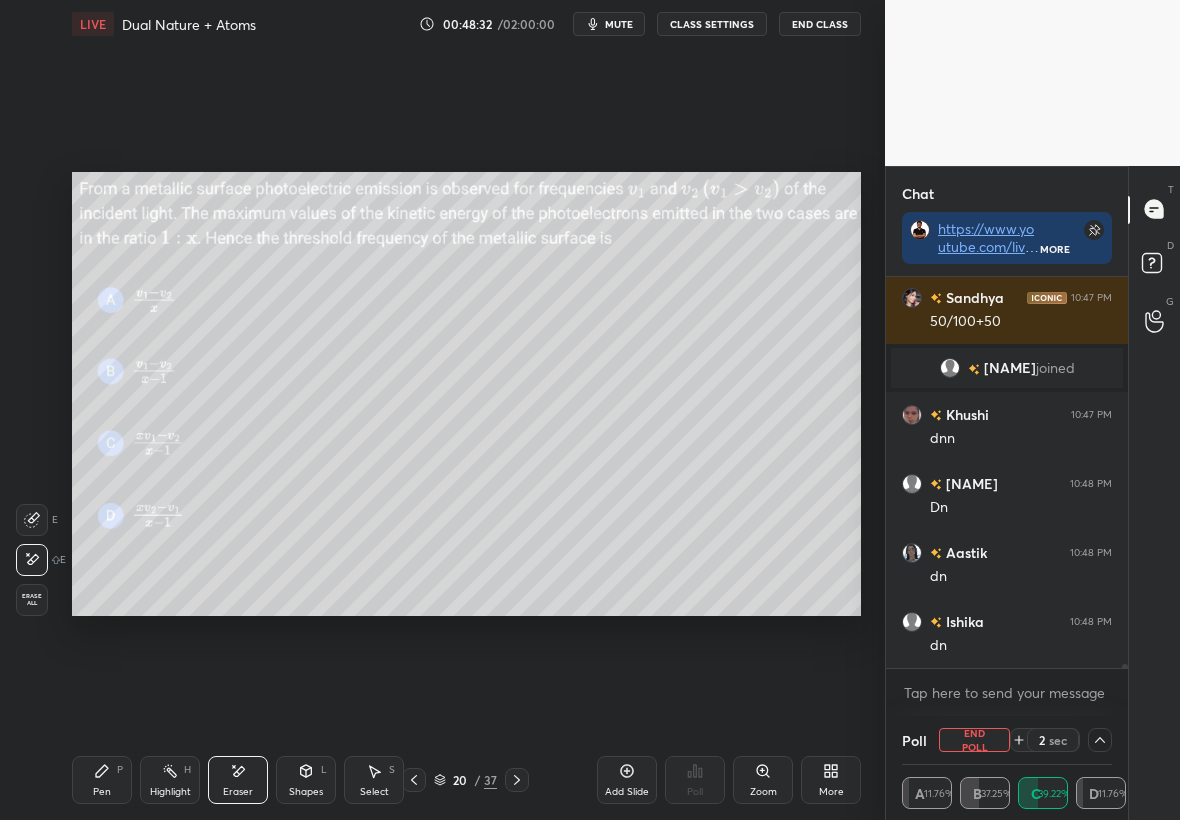 scroll, scrollTop: 41756, scrollLeft: 0, axis: vertical 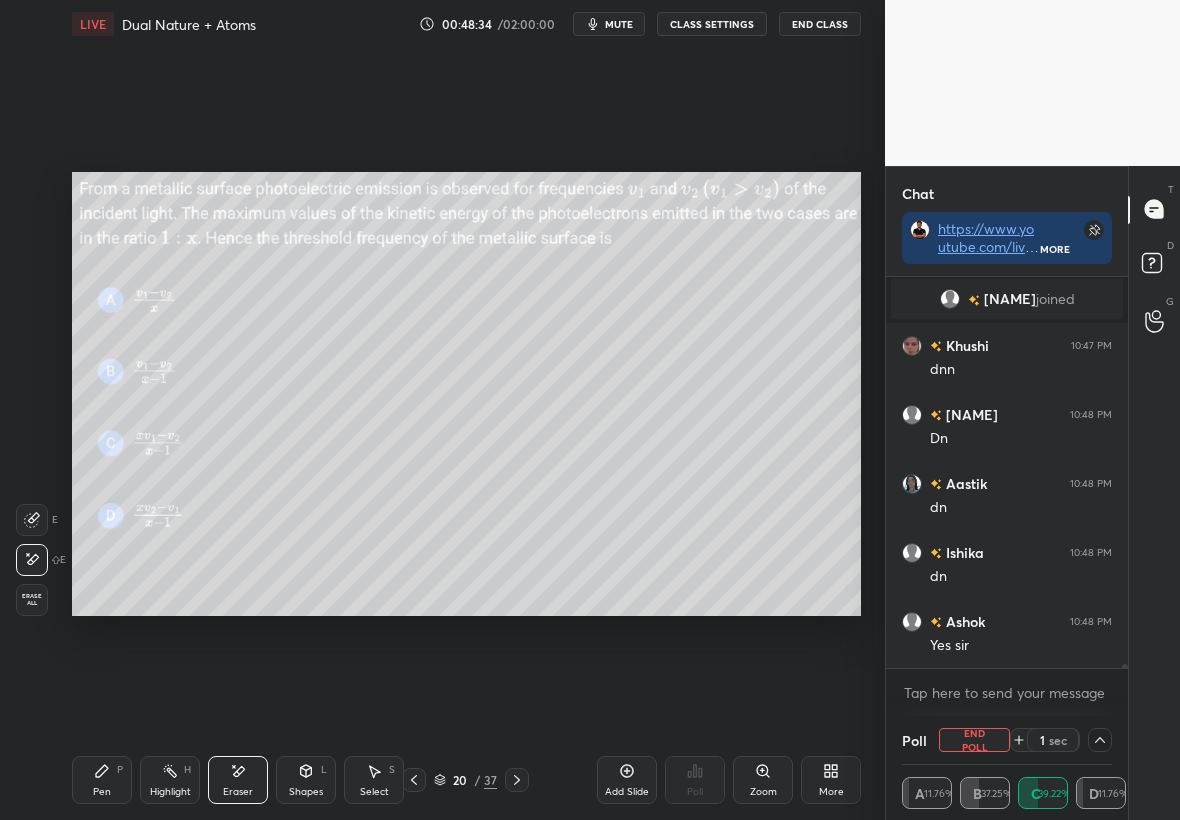 click 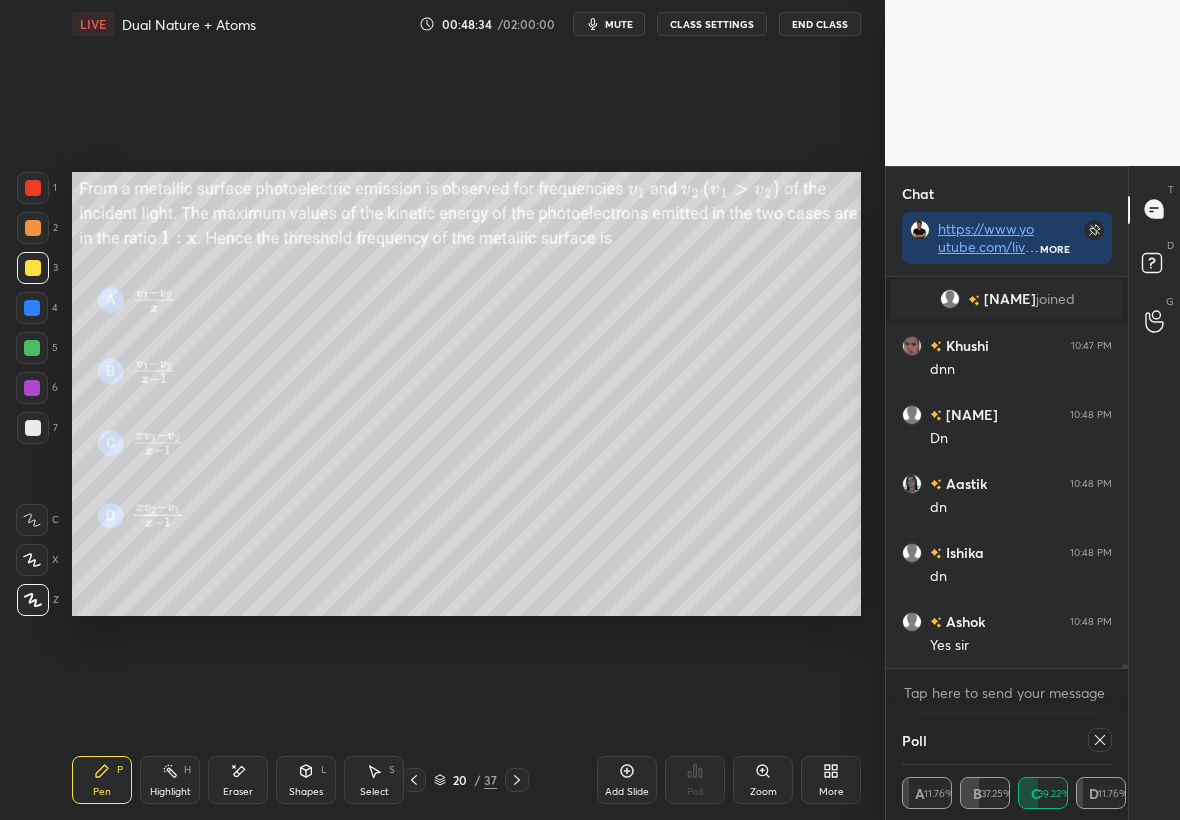 scroll, scrollTop: 6, scrollLeft: 7, axis: both 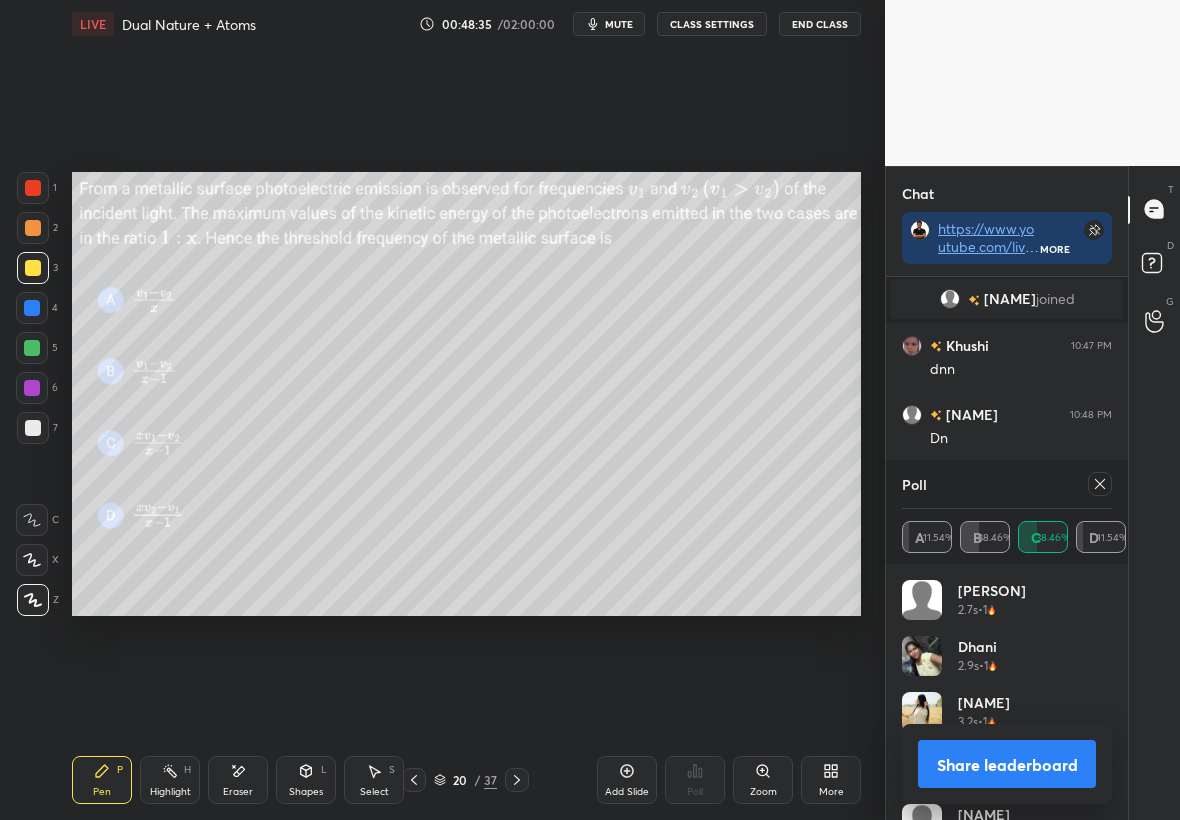 click 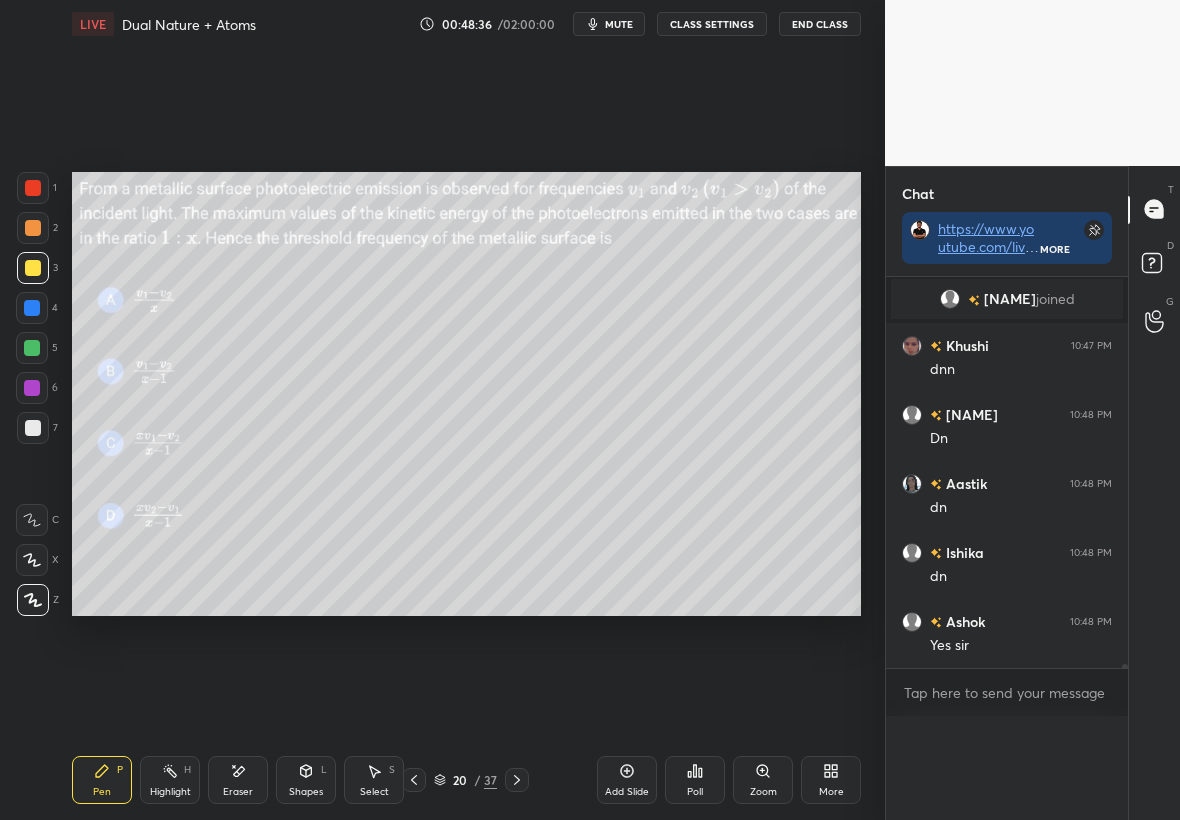 scroll, scrollTop: 0, scrollLeft: 0, axis: both 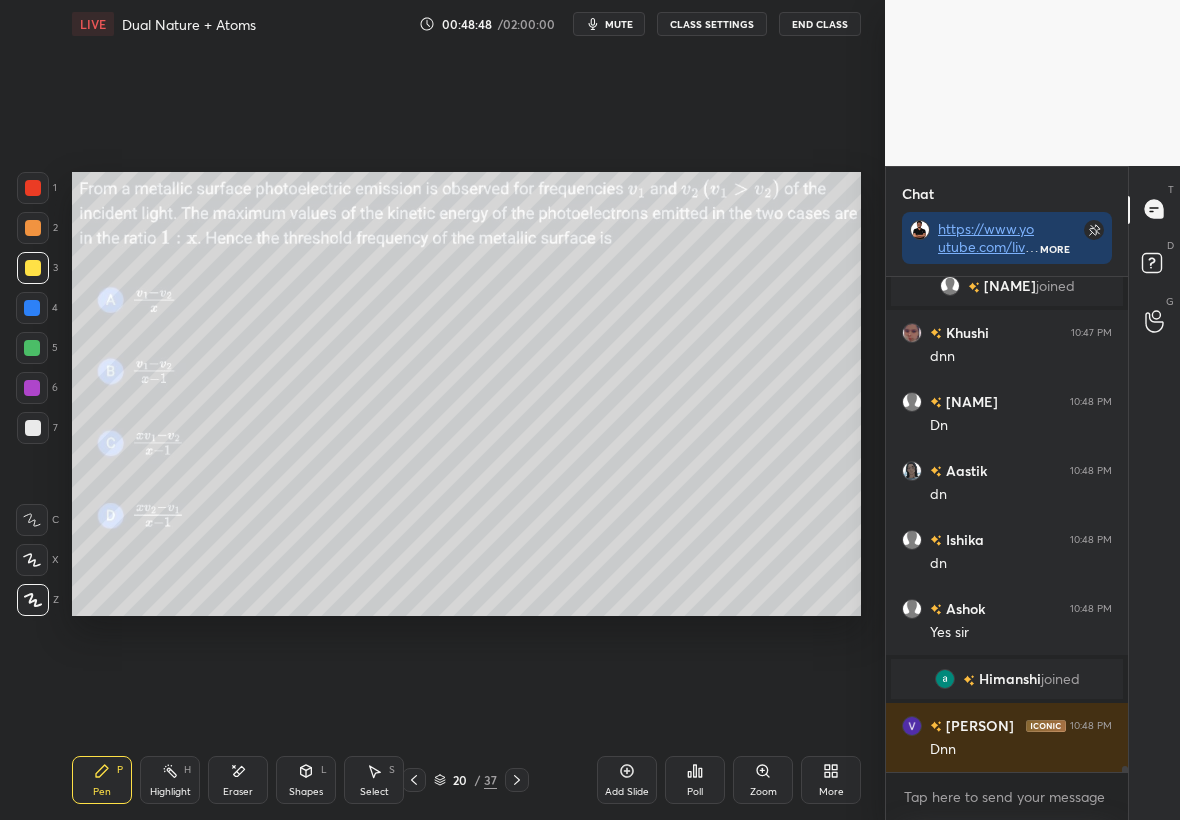click at bounding box center (32, 348) 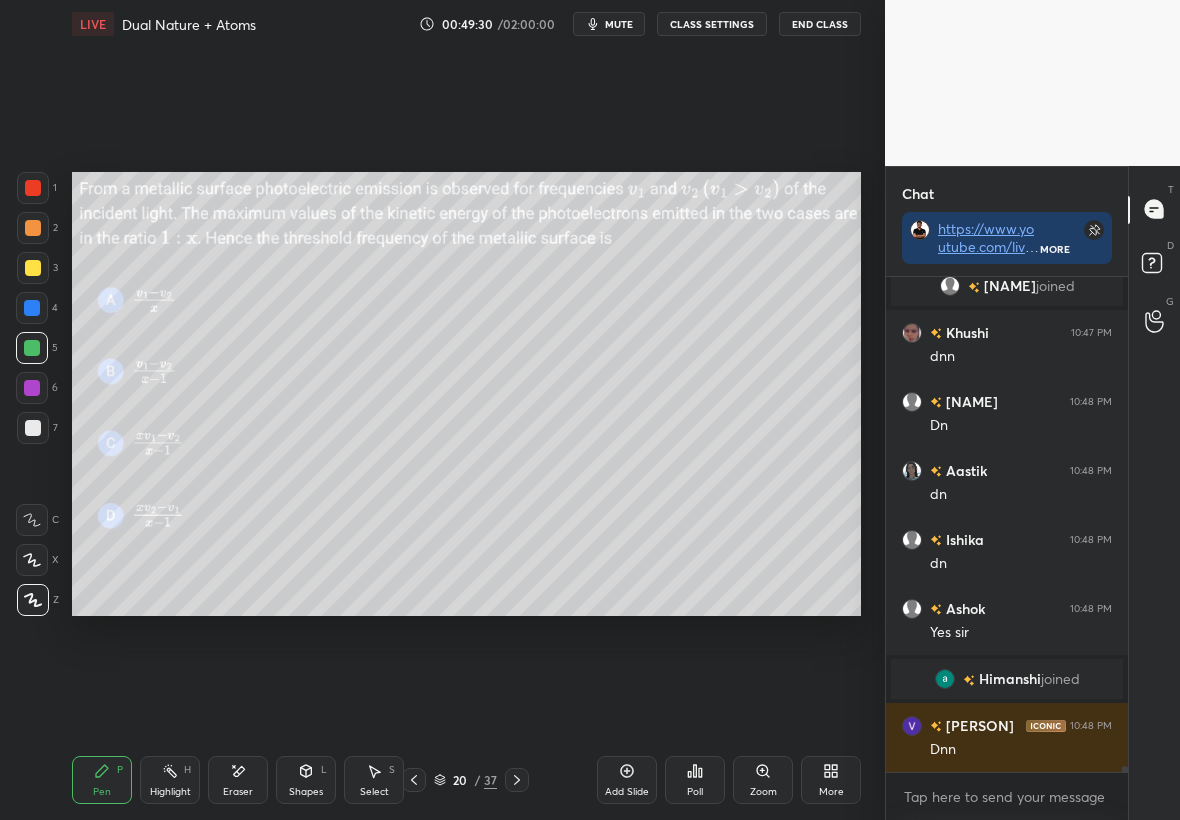 scroll, scrollTop: 41745, scrollLeft: 0, axis: vertical 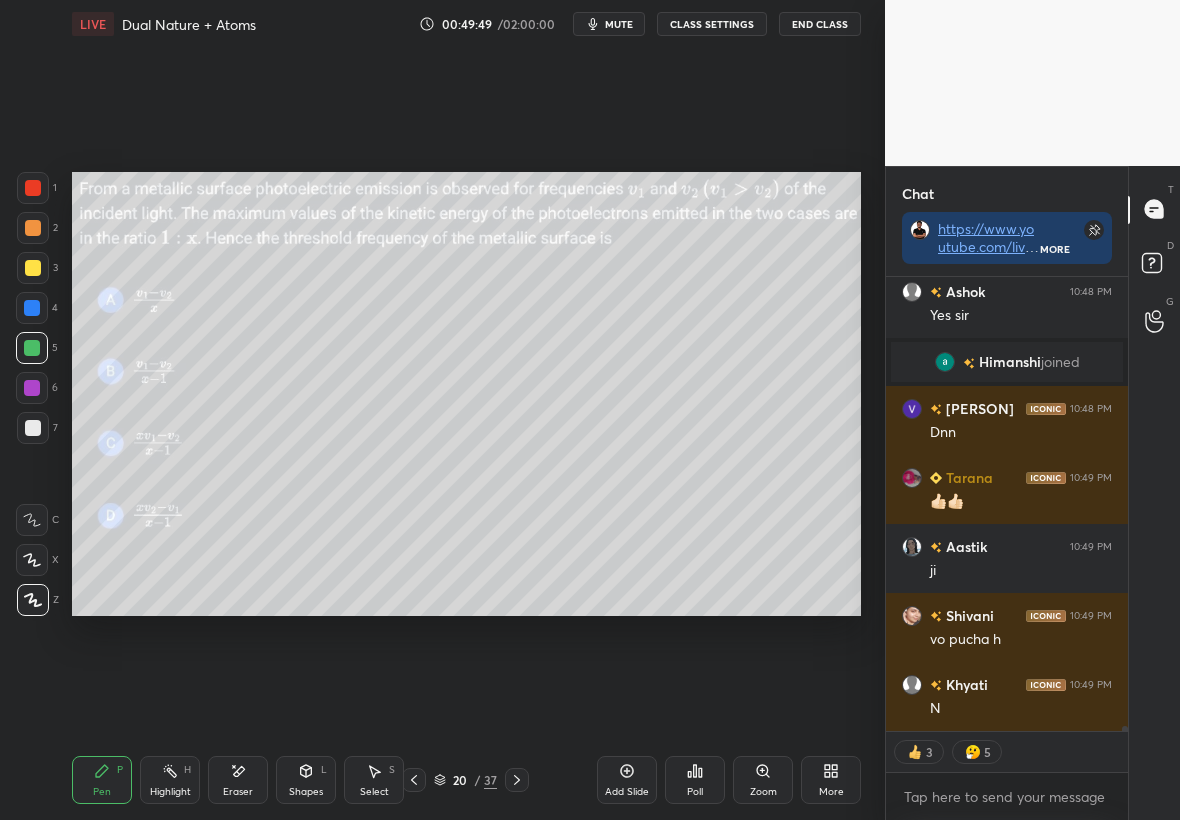 click at bounding box center (33, 428) 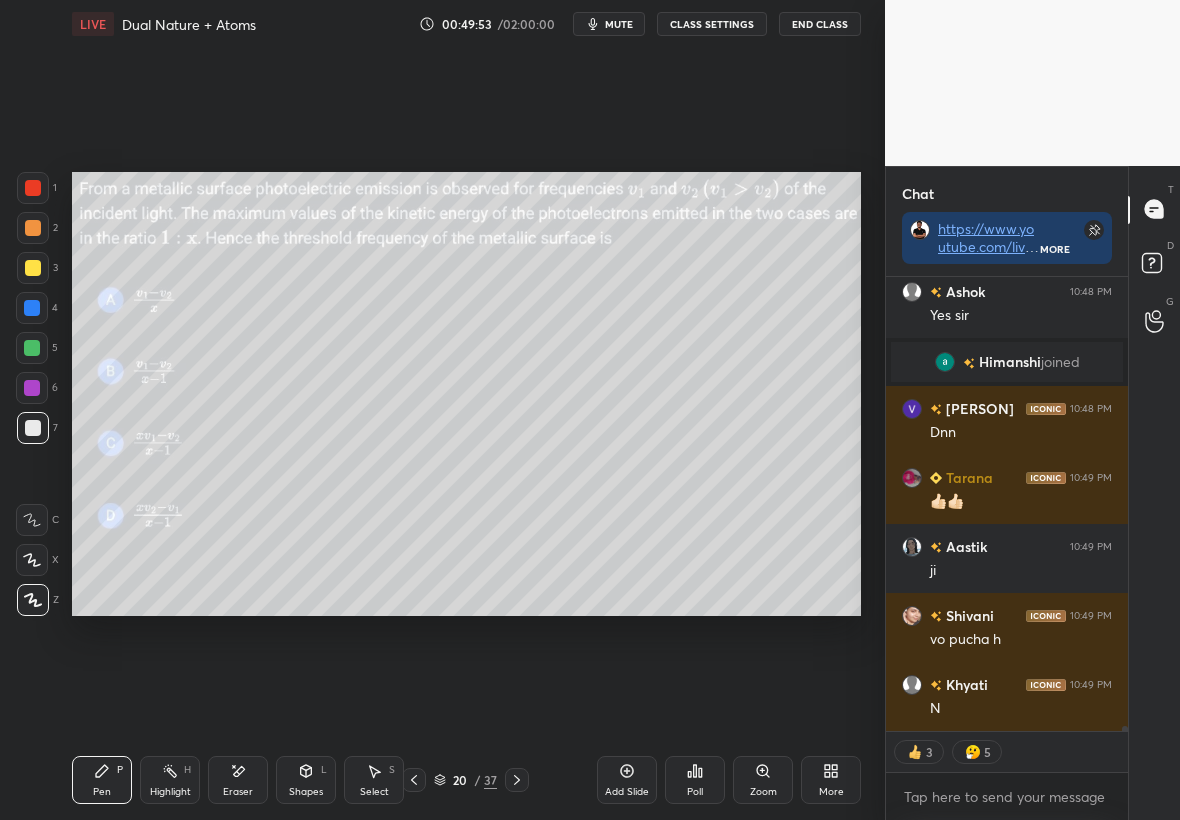 scroll, scrollTop: 42062, scrollLeft: 0, axis: vertical 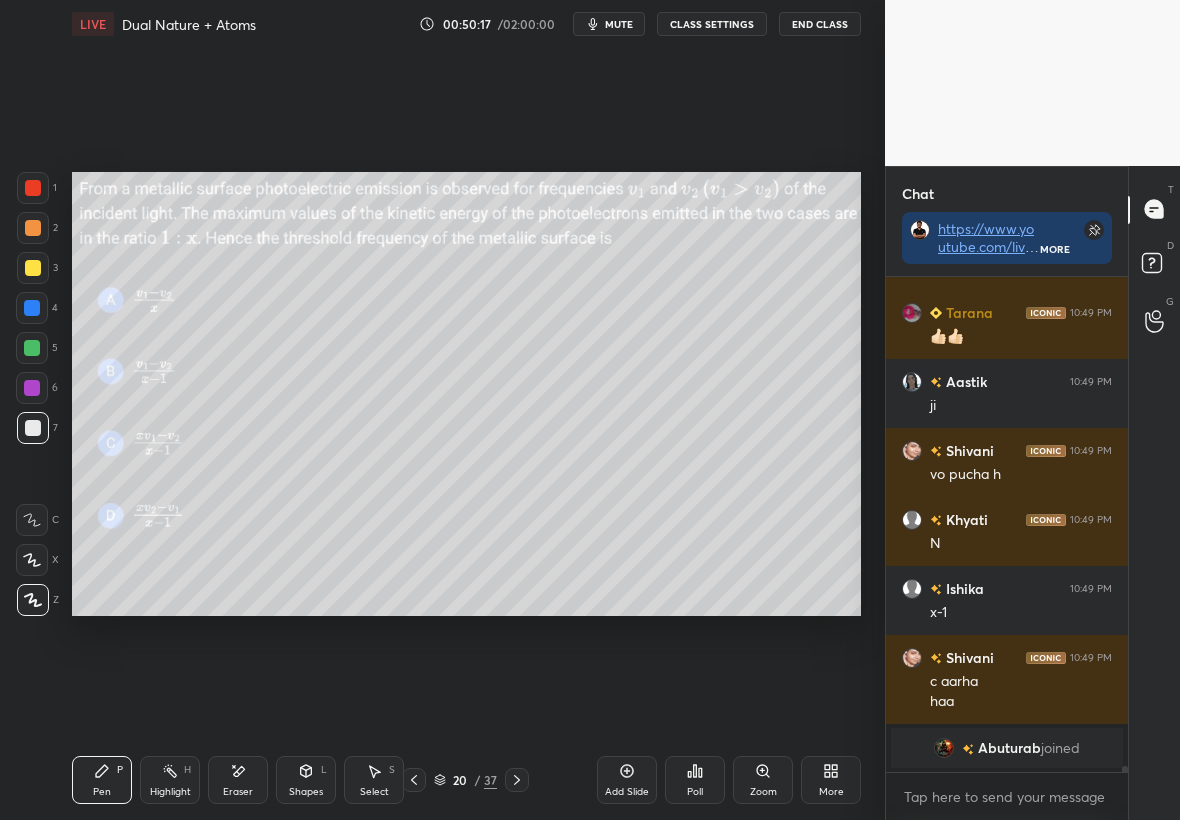 click at bounding box center (33, 268) 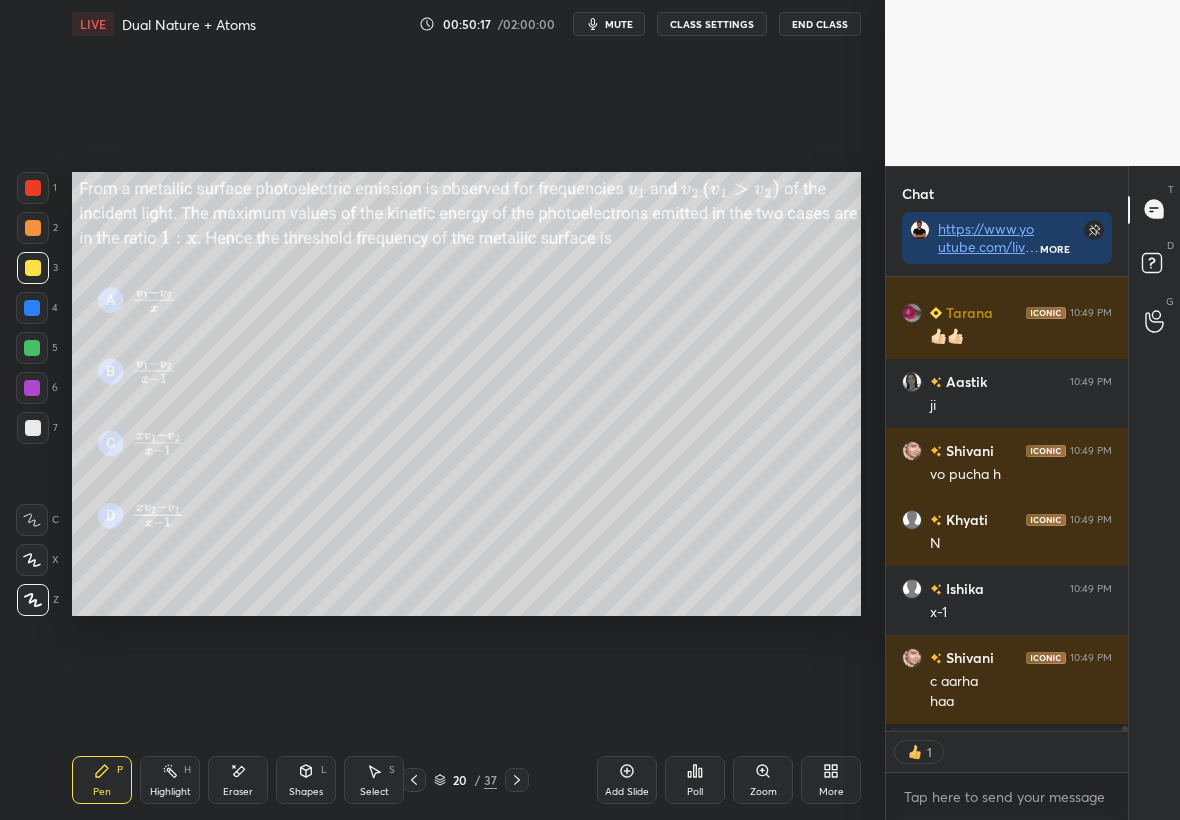 scroll, scrollTop: 448, scrollLeft: 236, axis: both 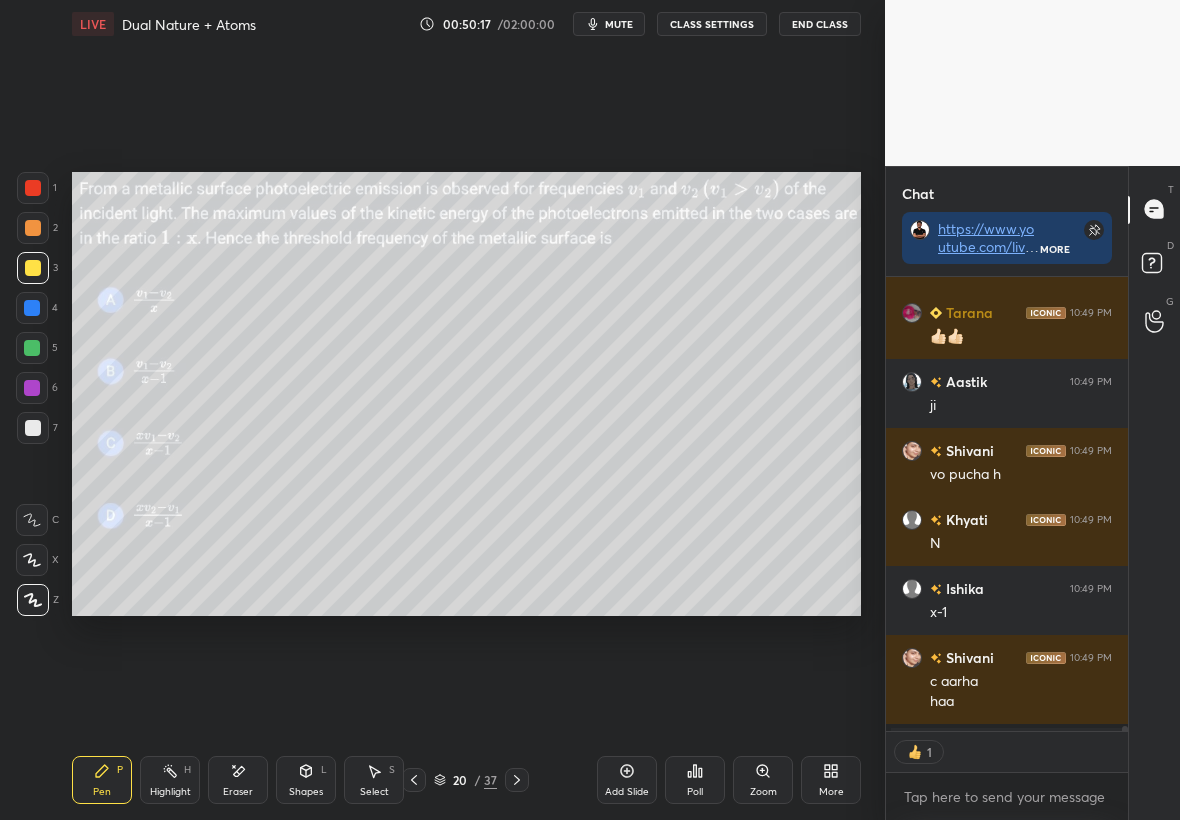 click on "Pen P" at bounding box center (102, 780) 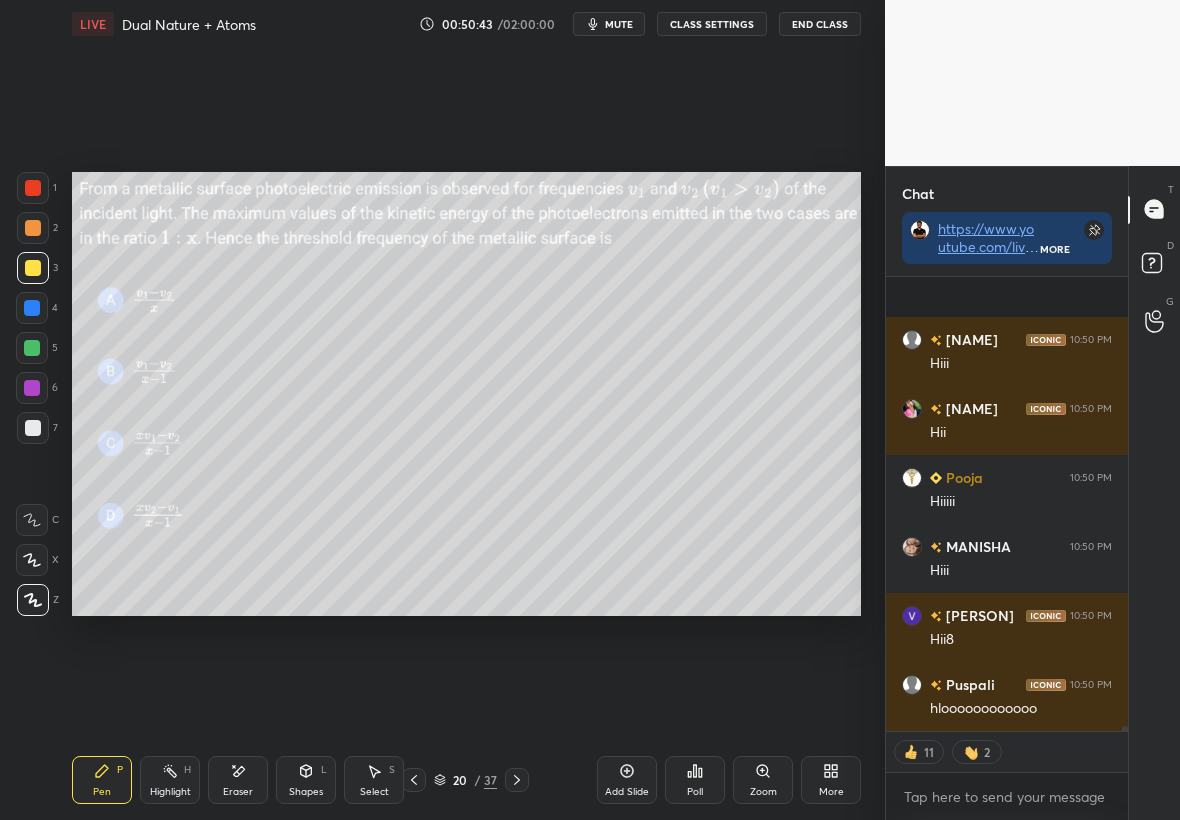 scroll, scrollTop: 44752, scrollLeft: 0, axis: vertical 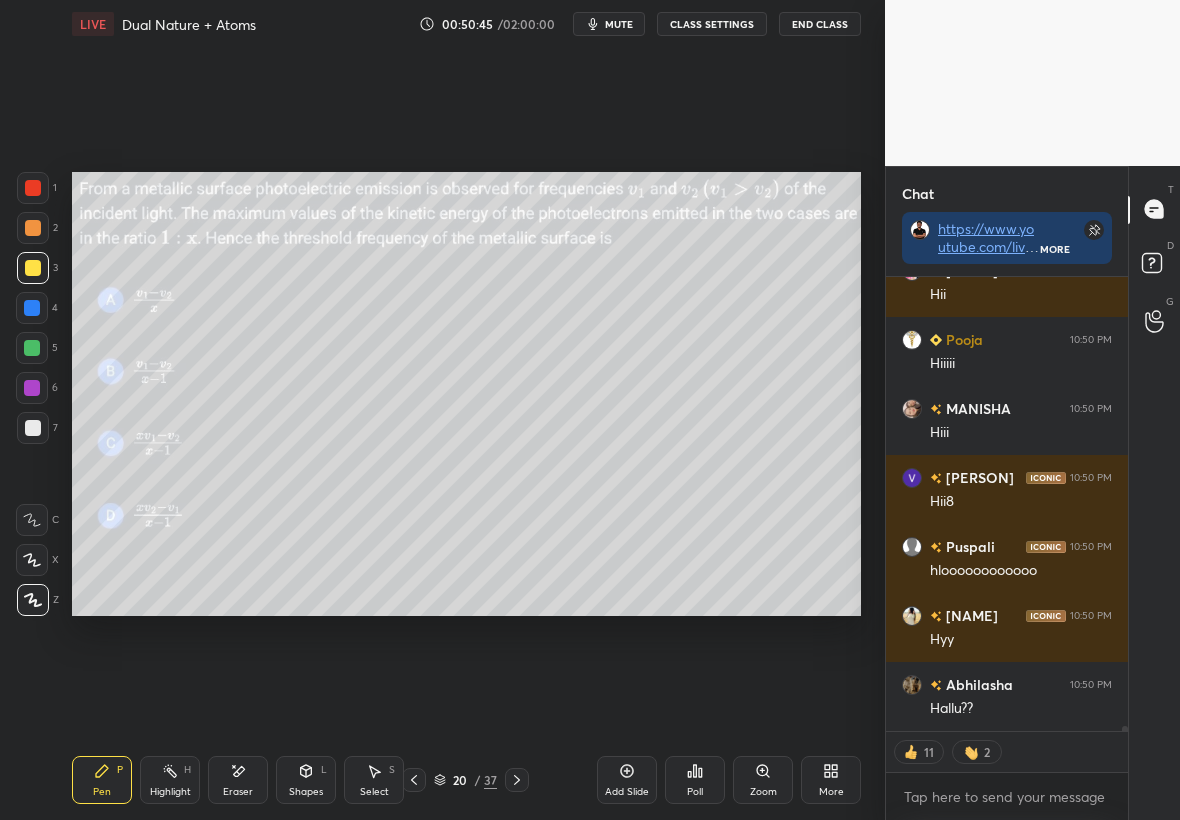 type on "x" 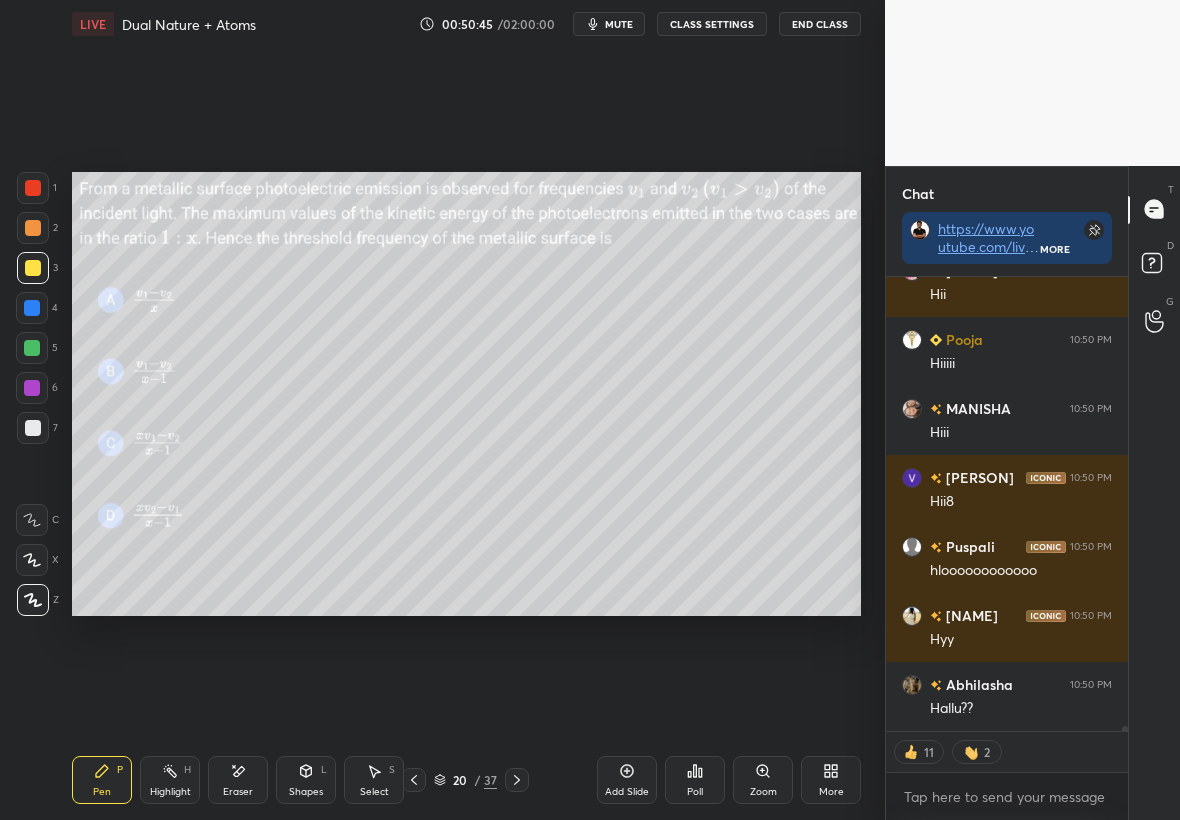 scroll, scrollTop: 7, scrollLeft: 7, axis: both 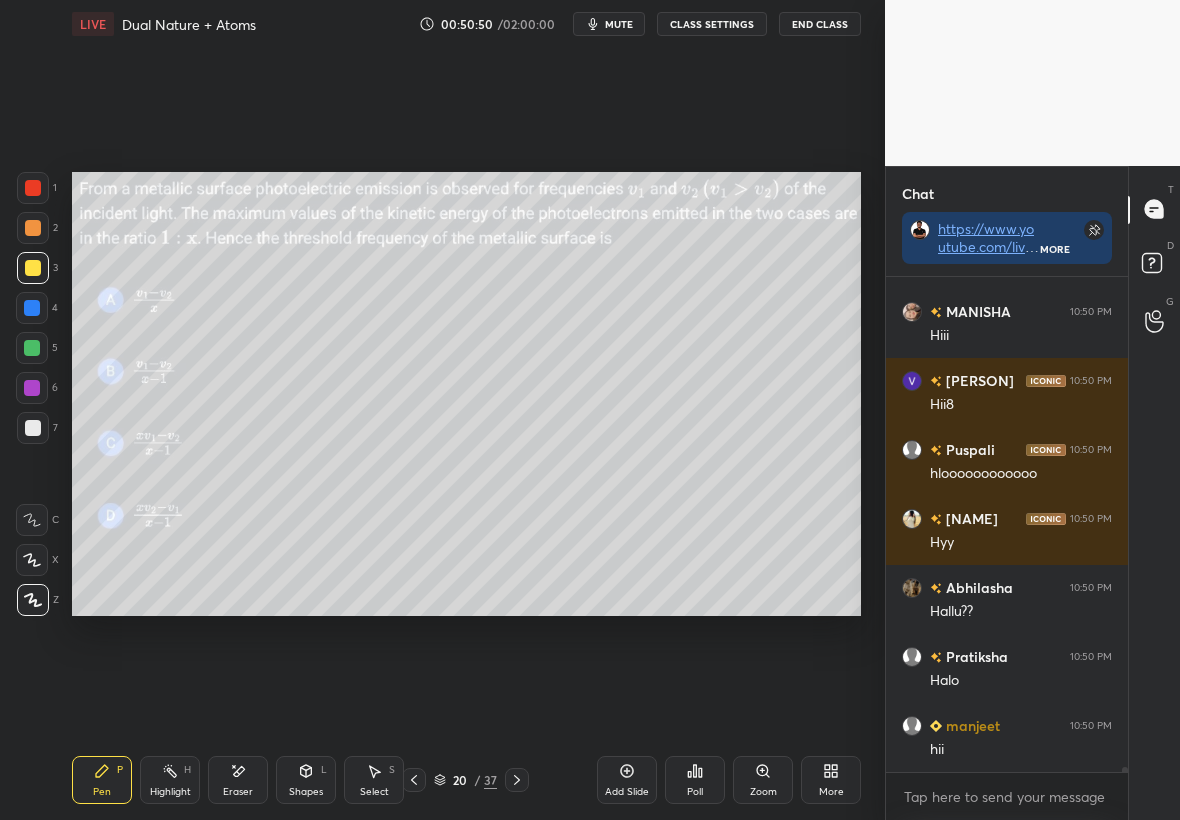 click 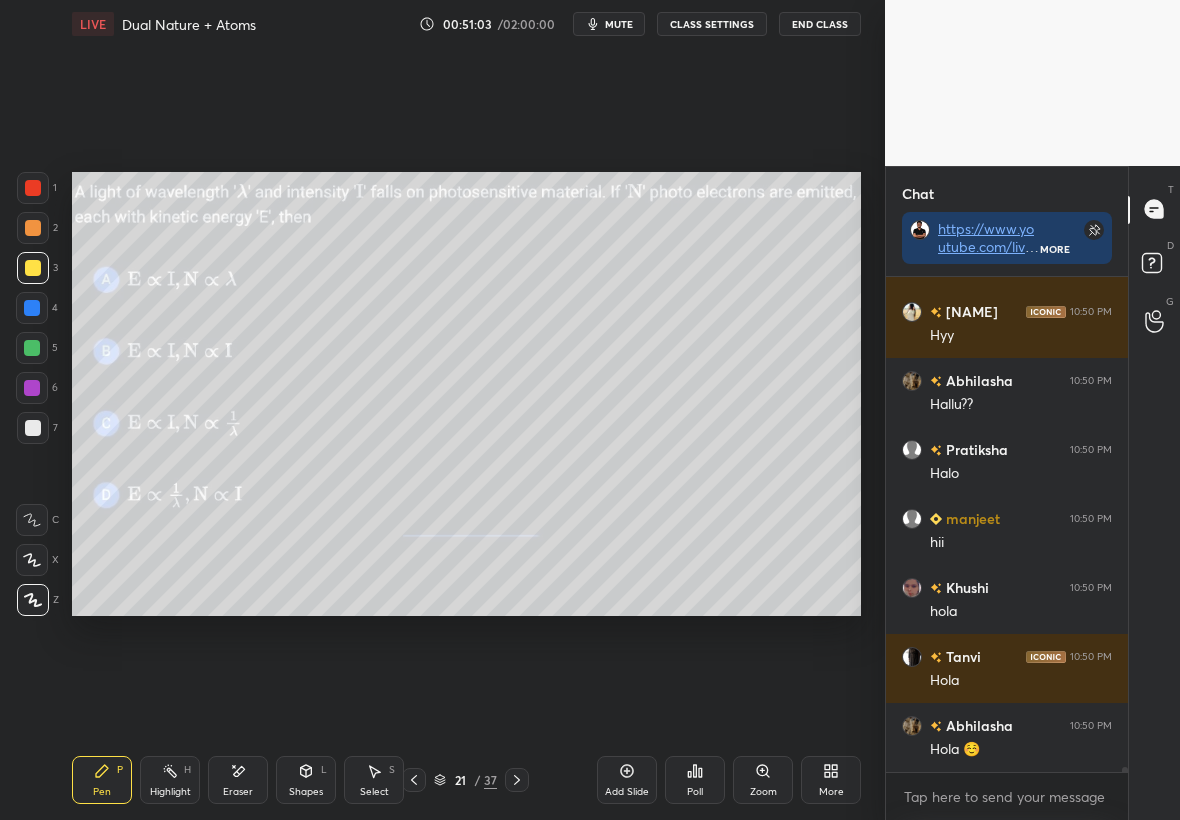 click on "Poll" at bounding box center [695, 780] 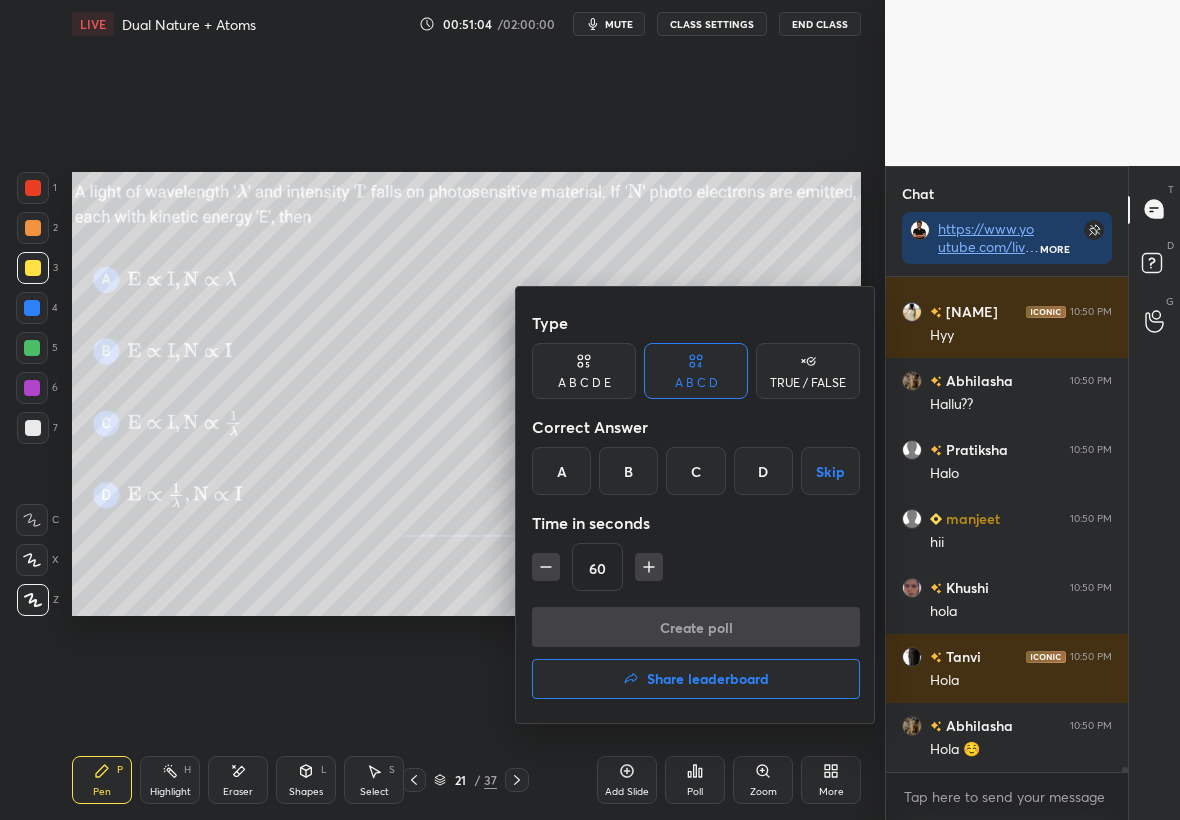 click 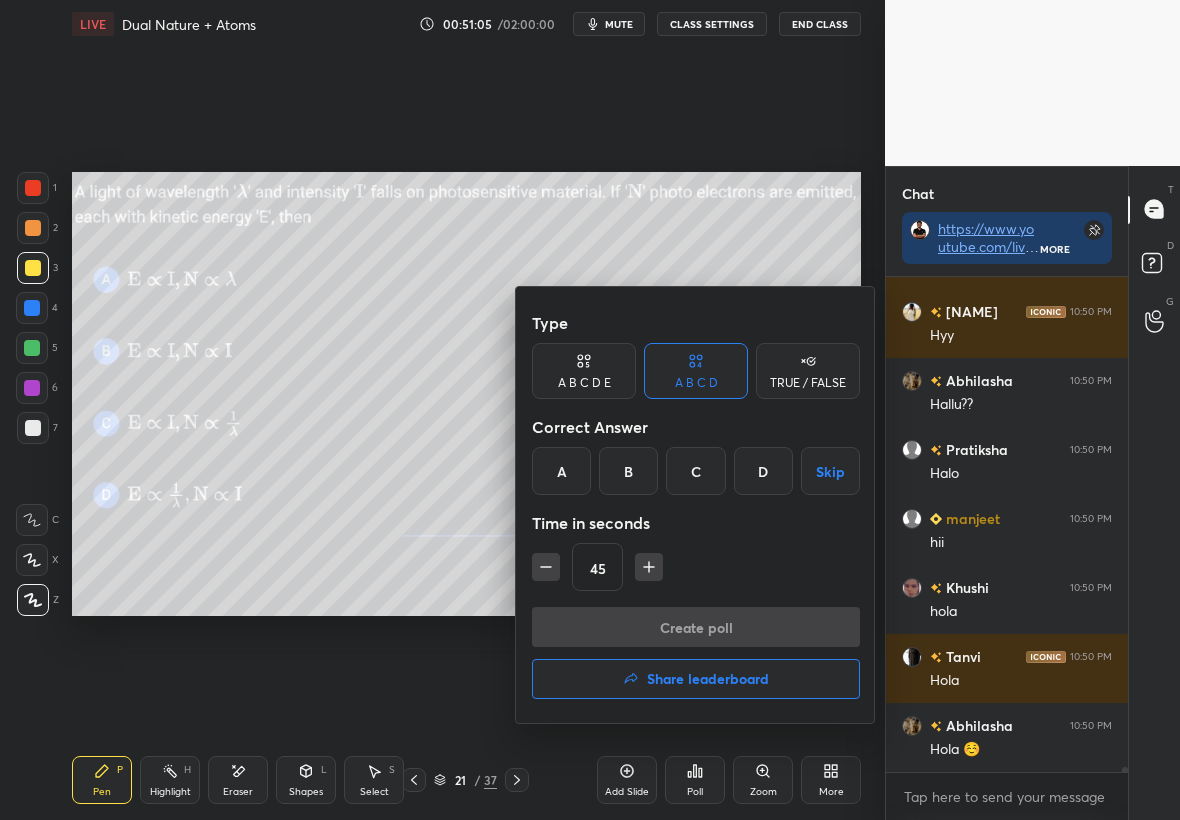 click at bounding box center (546, 567) 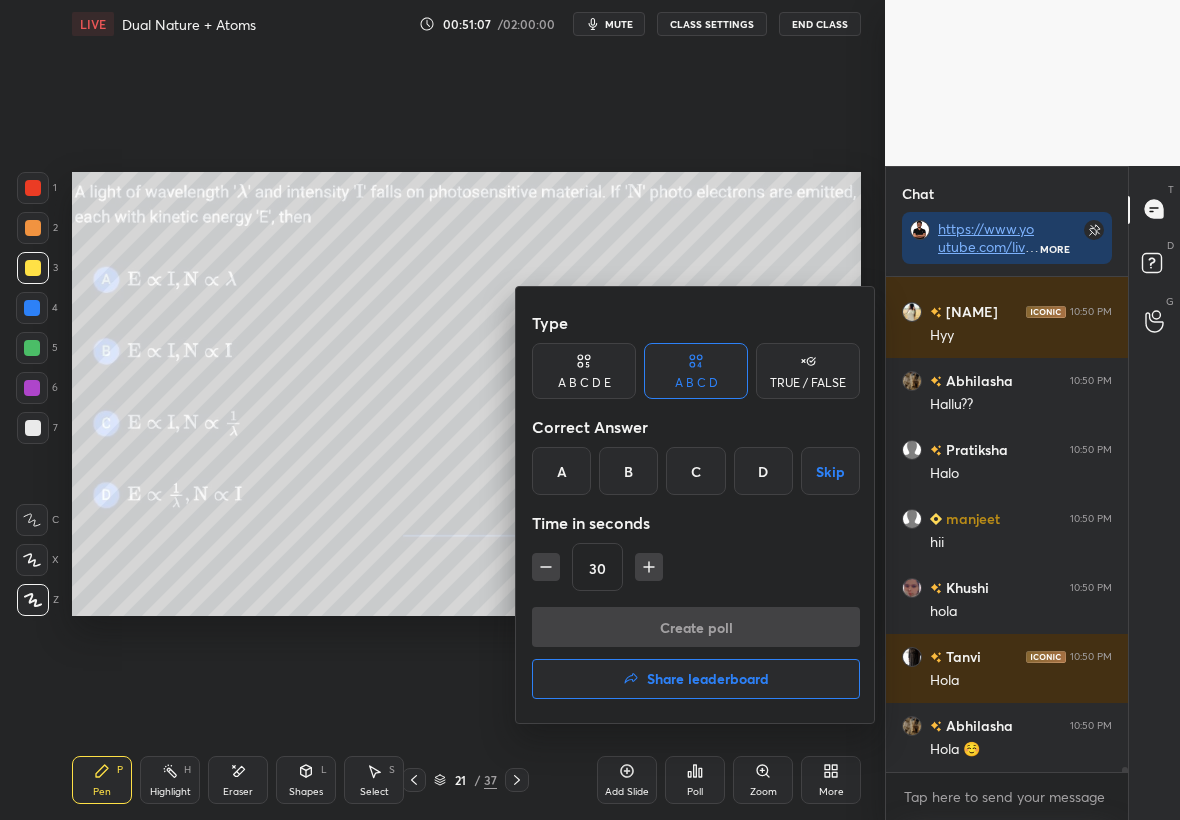 click on "D" at bounding box center [763, 471] 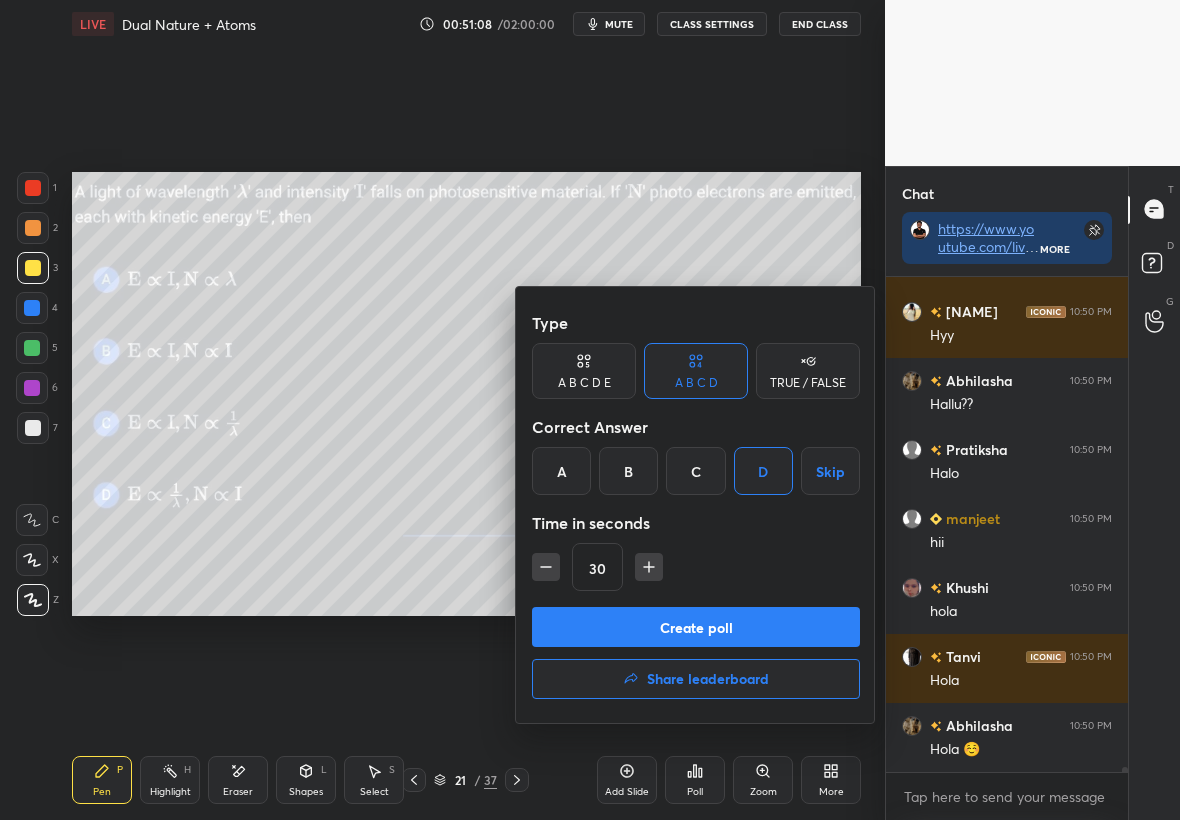 click on "Create poll" at bounding box center (696, 627) 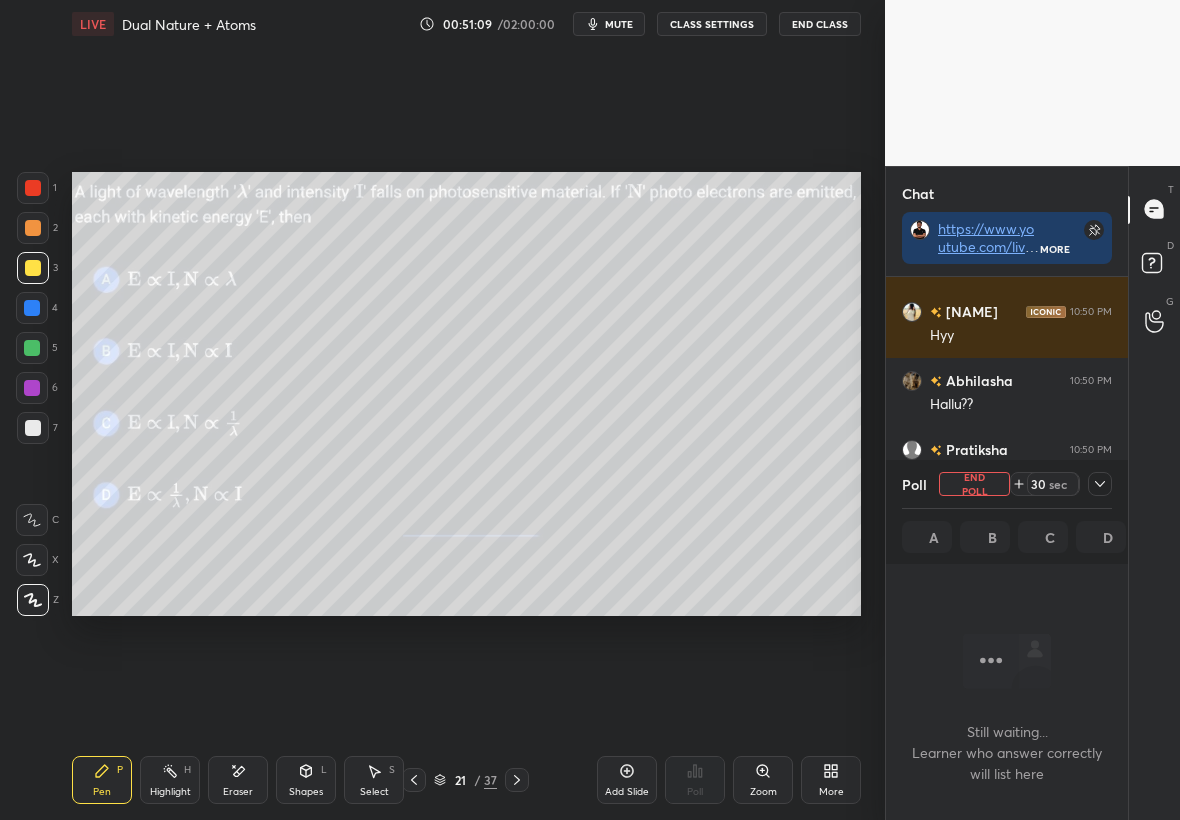 click at bounding box center [1100, 484] 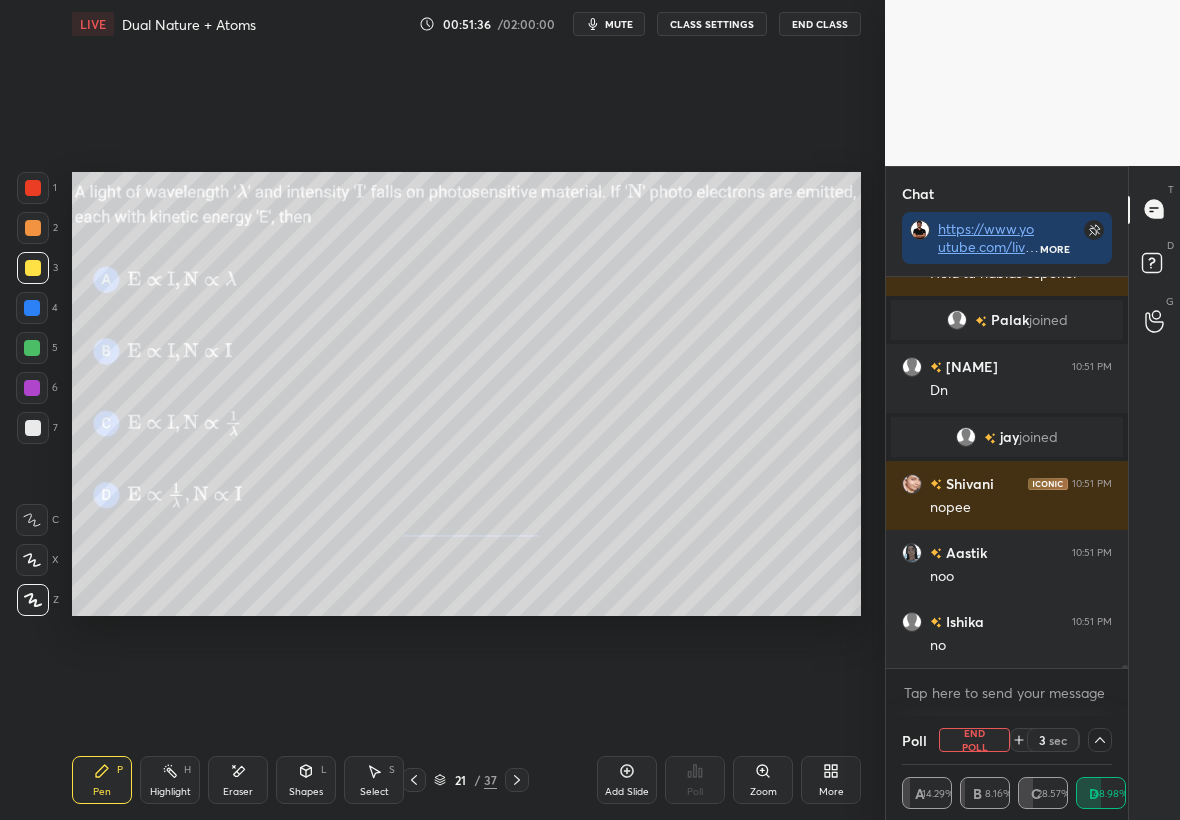 scroll, scrollTop: 44954, scrollLeft: 0, axis: vertical 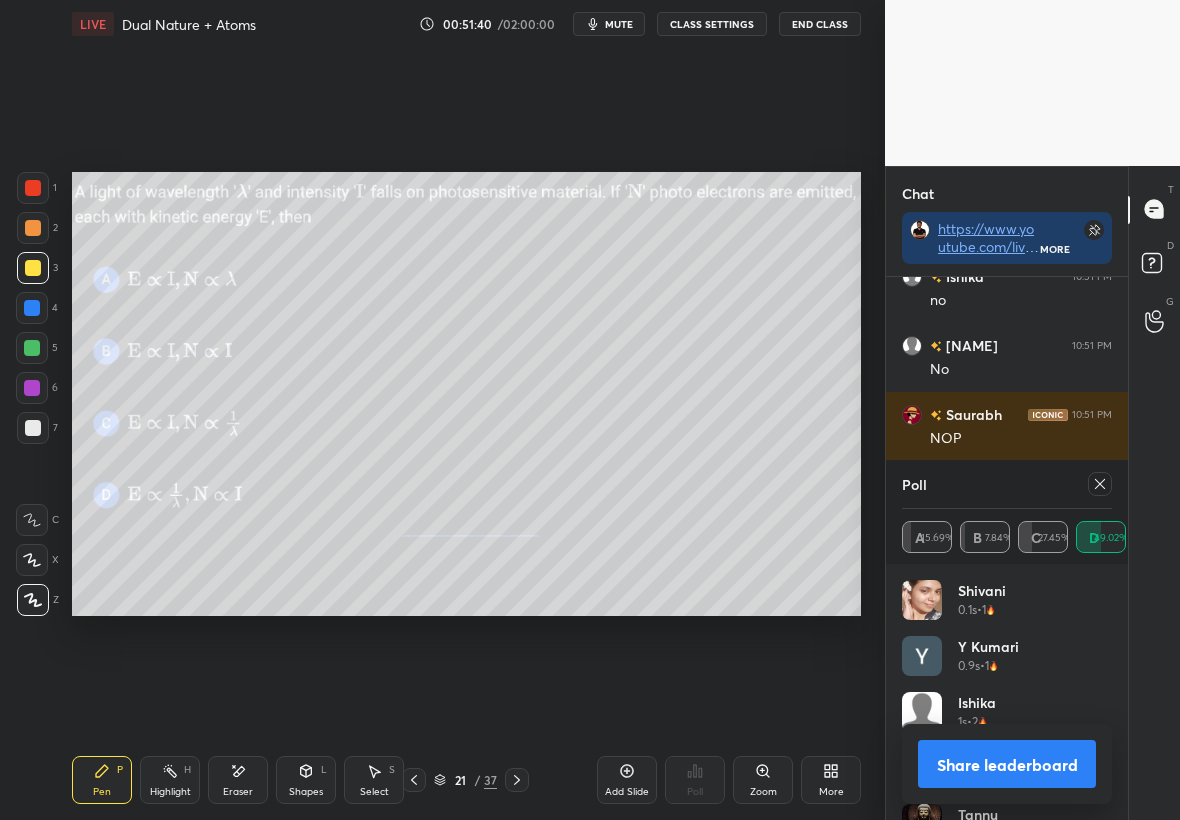 click at bounding box center (1100, 484) 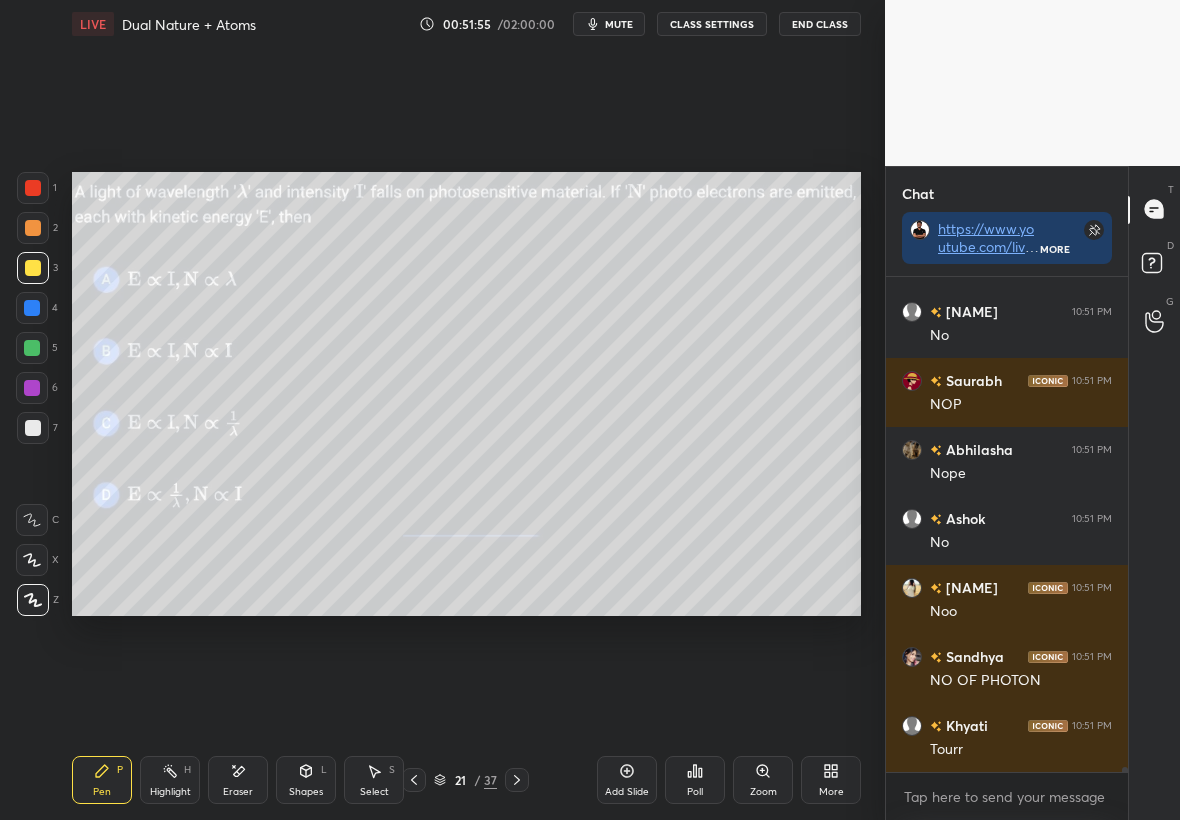 click at bounding box center [517, 780] 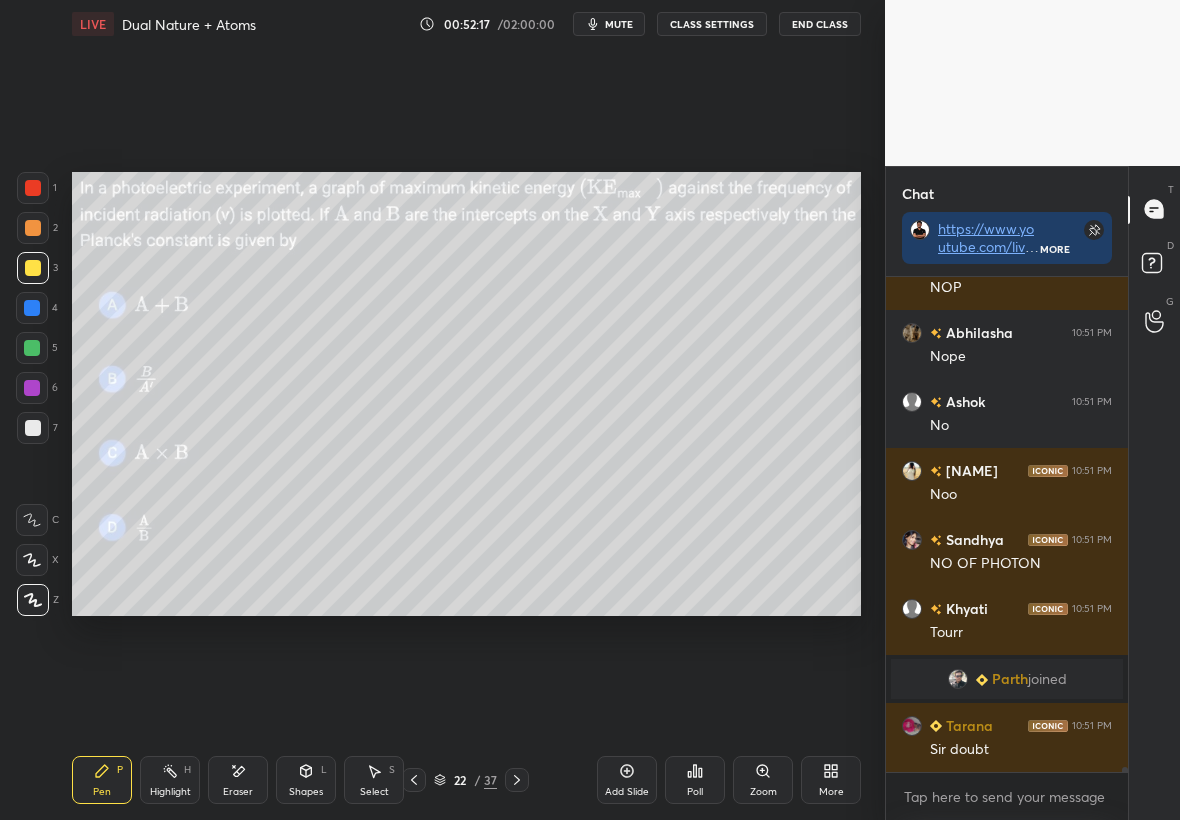 click at bounding box center [33, 428] 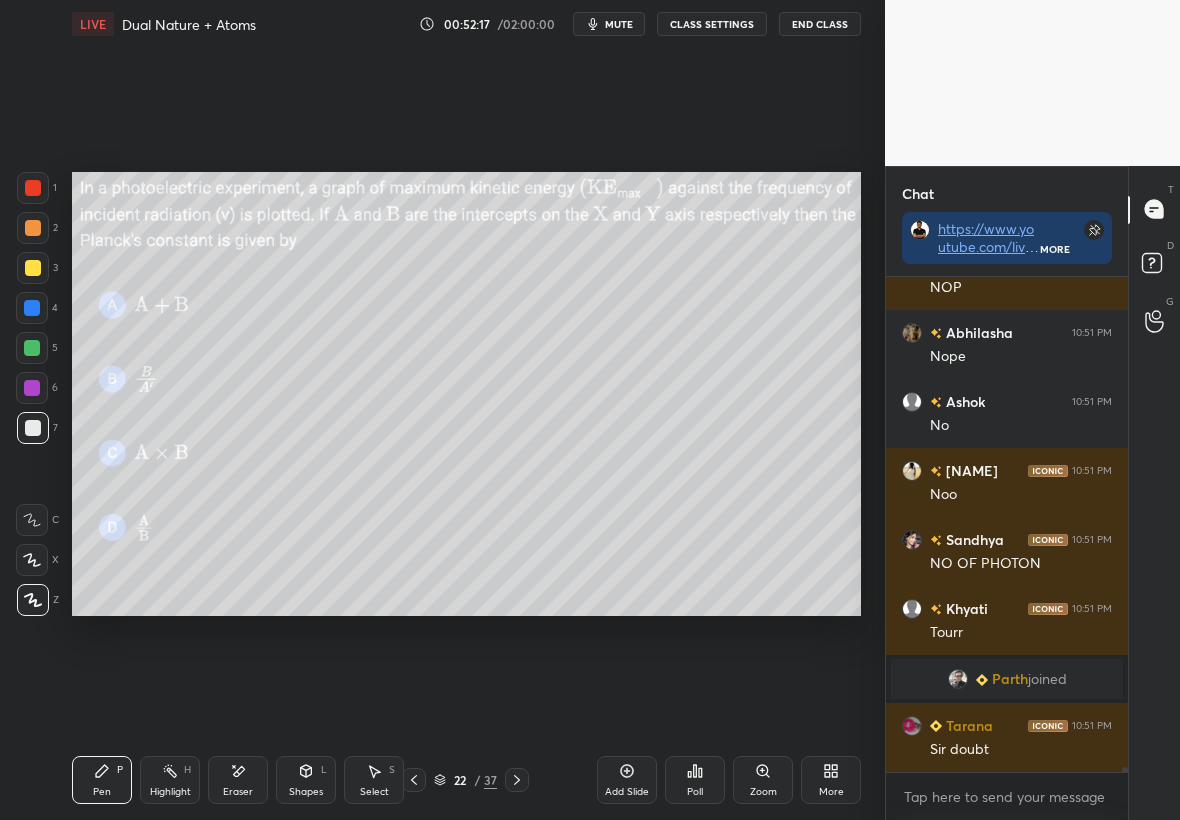 scroll, scrollTop: 45241, scrollLeft: 0, axis: vertical 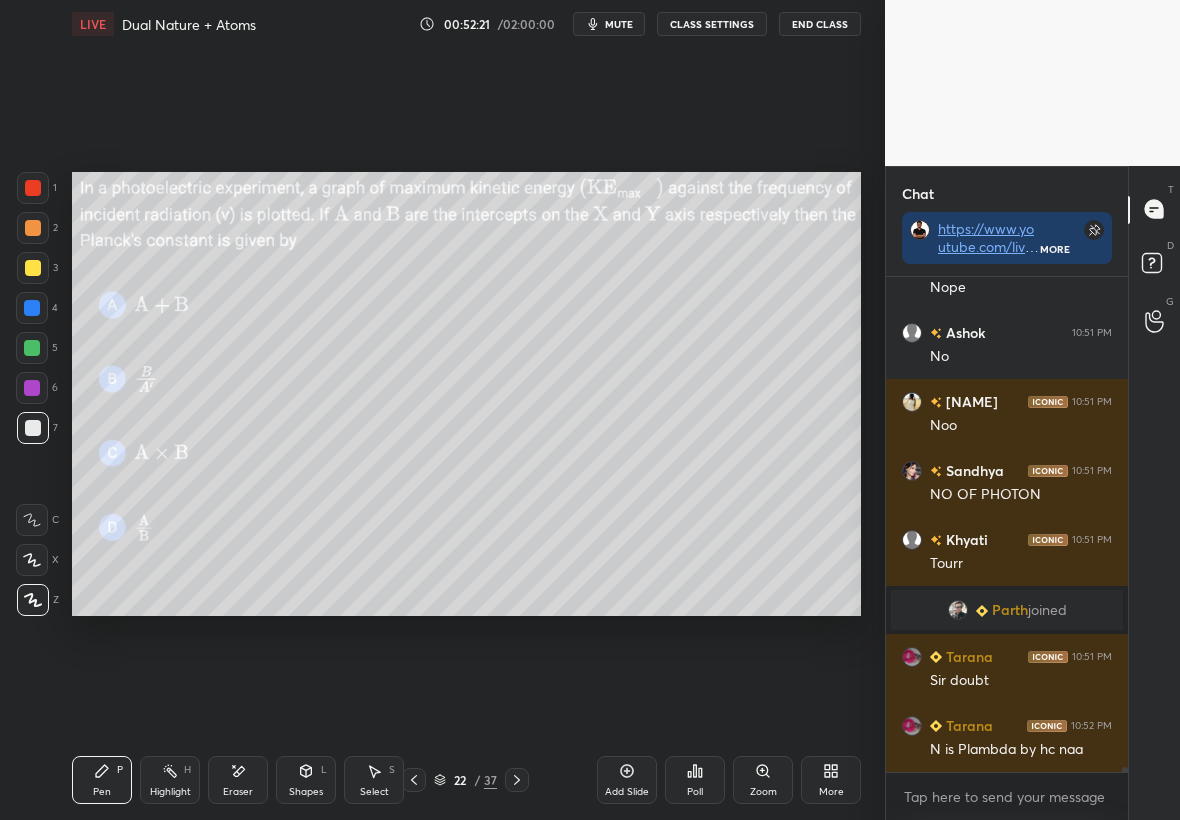 click on "Poll" at bounding box center (695, 780) 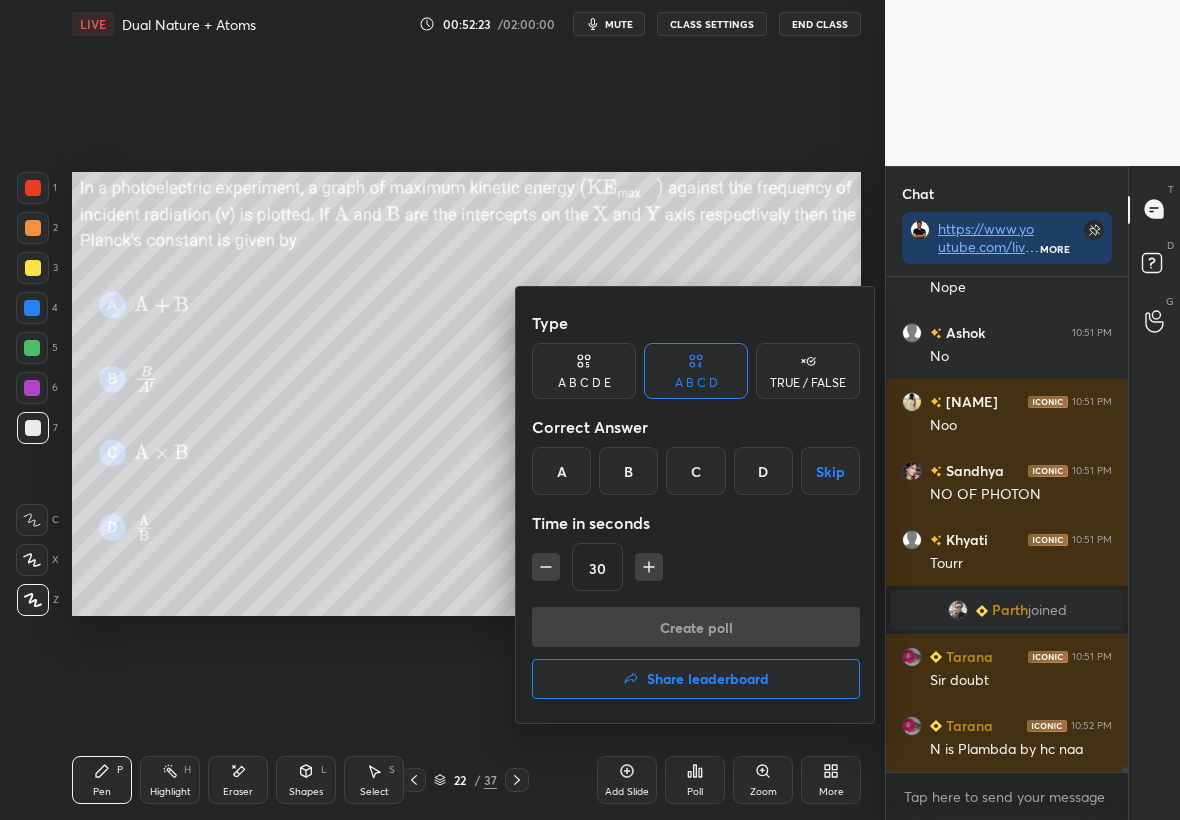 click on "B" at bounding box center (628, 471) 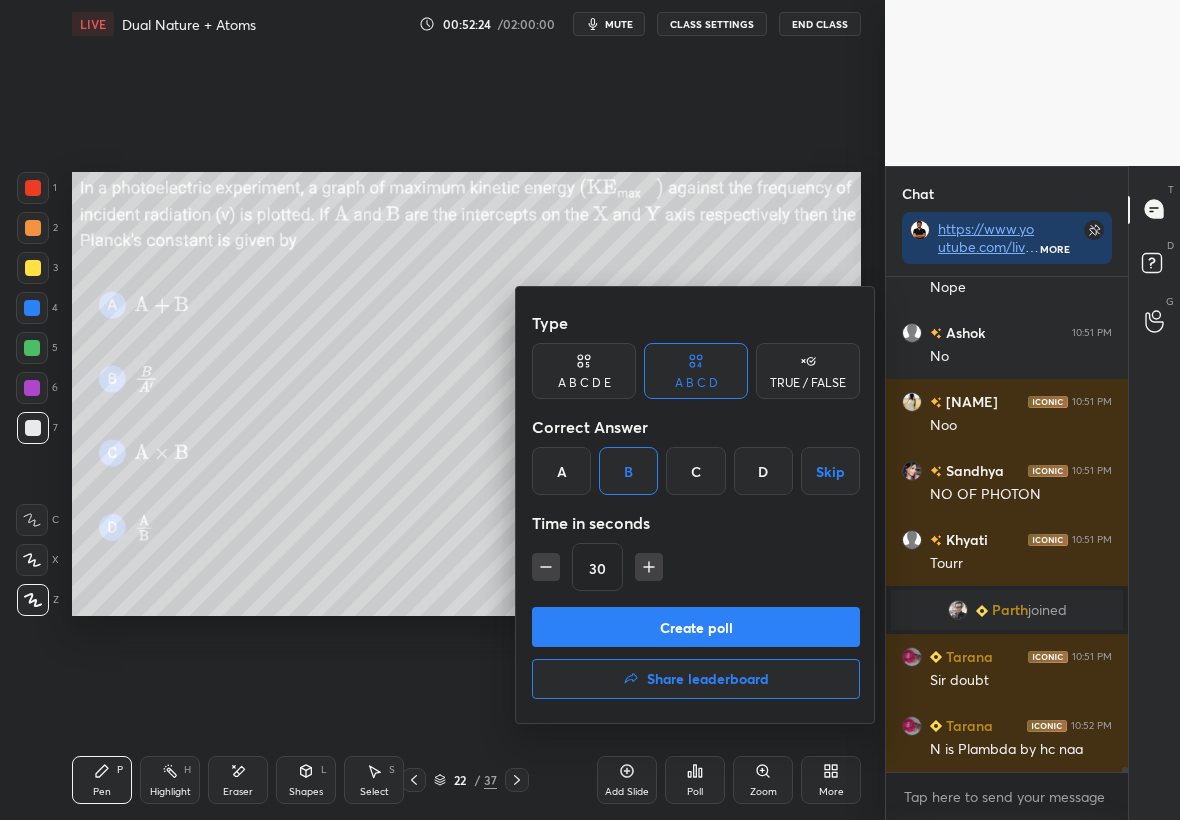 click 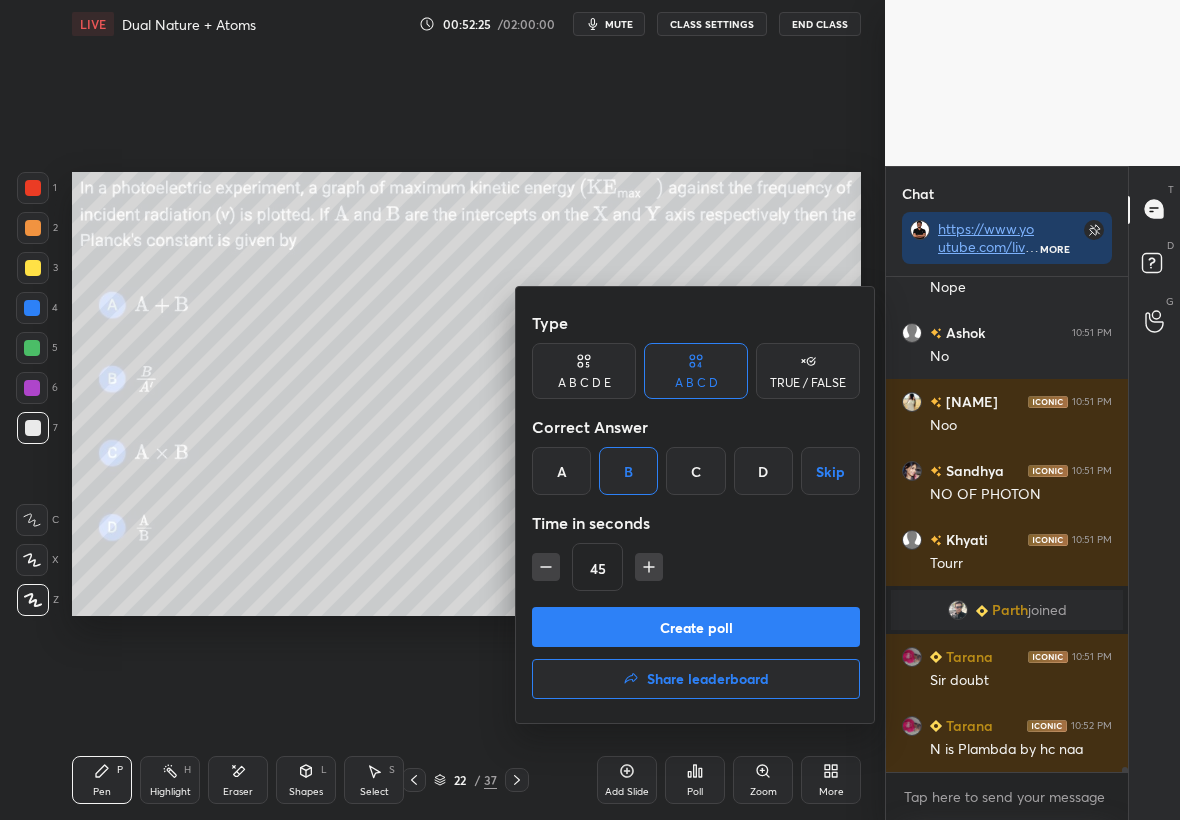 click on "Type A B C D E A B C D TRUE / FALSE Correct Answer A B C D Skip Time in seconds 45 Create poll Share leaderboard" at bounding box center [696, 505] 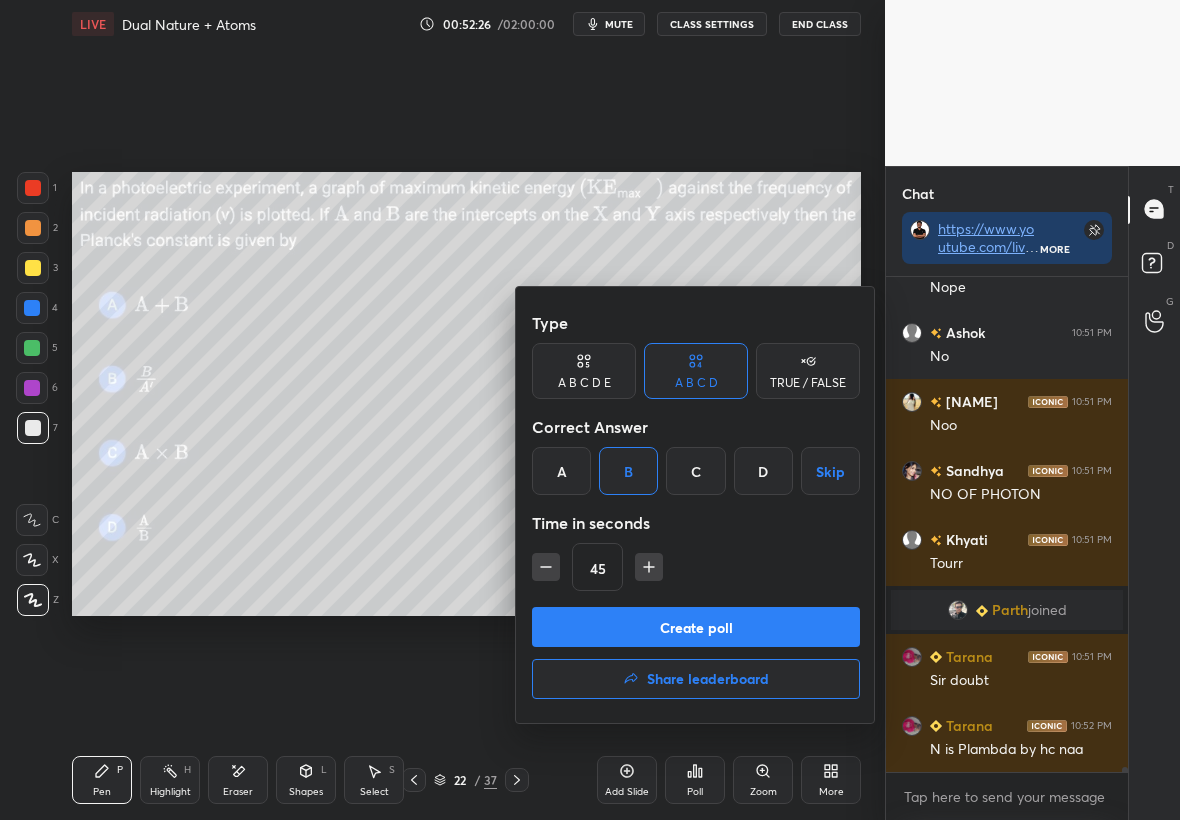 click 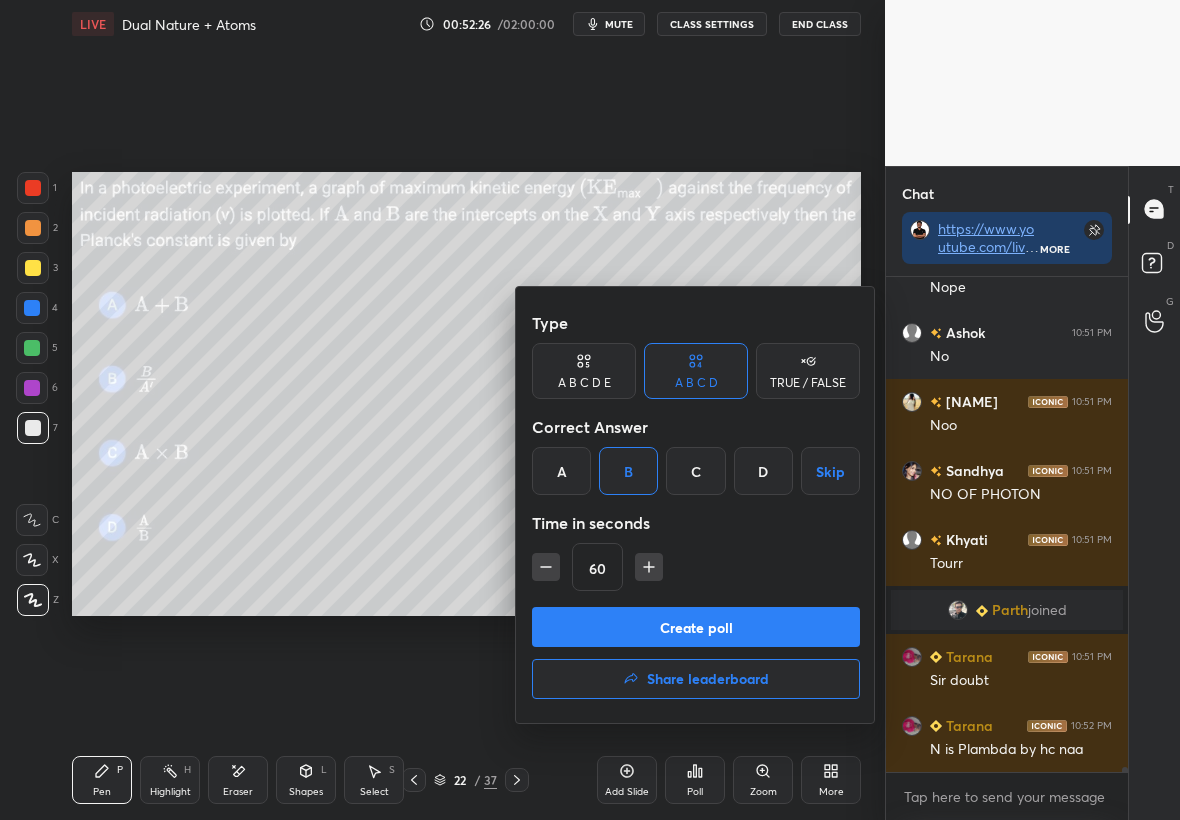 click on "Create poll" at bounding box center [696, 627] 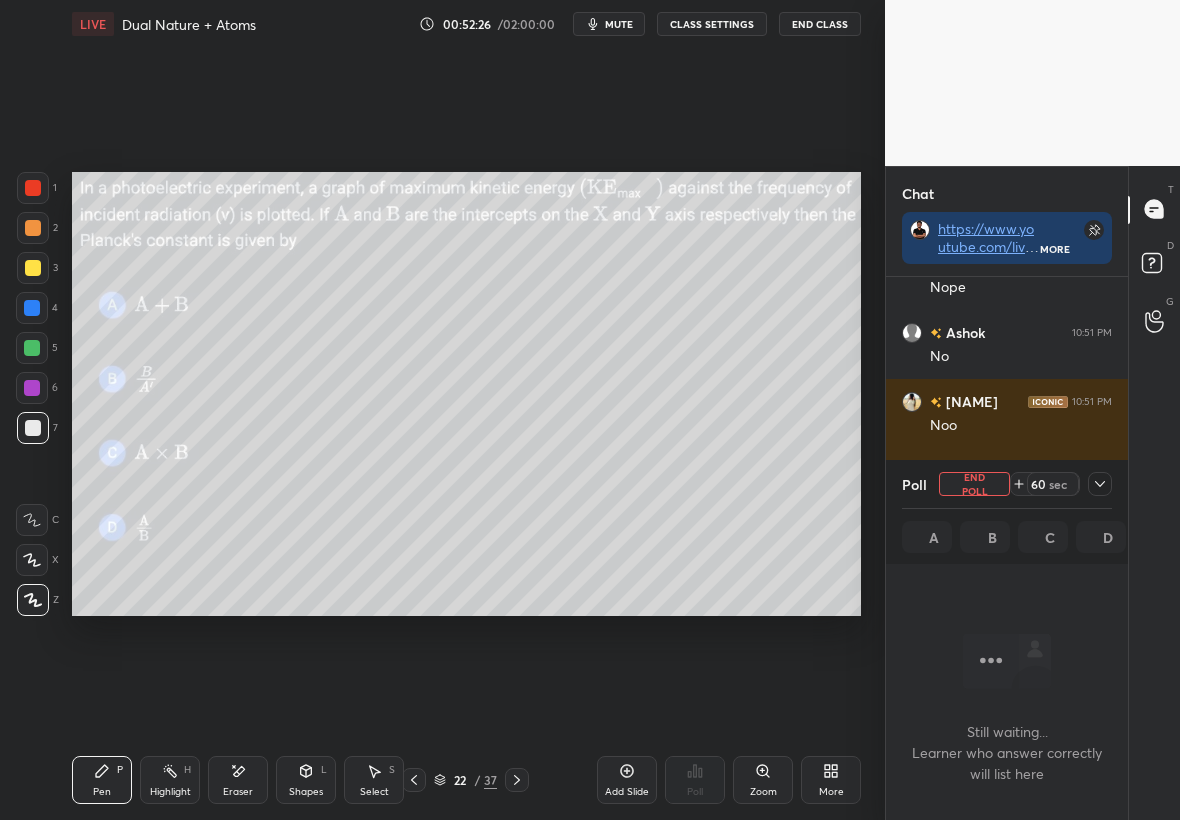 scroll, scrollTop: 395, scrollLeft: 236, axis: both 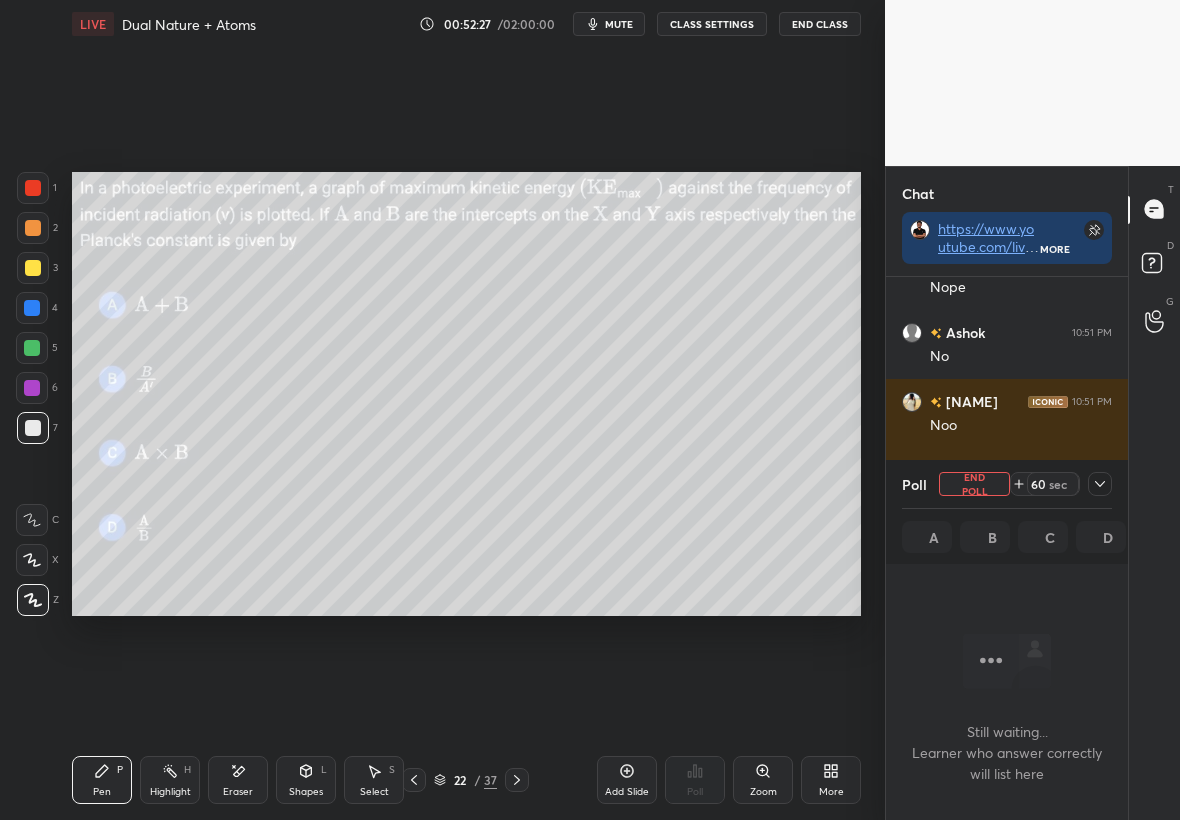 click at bounding box center [1100, 484] 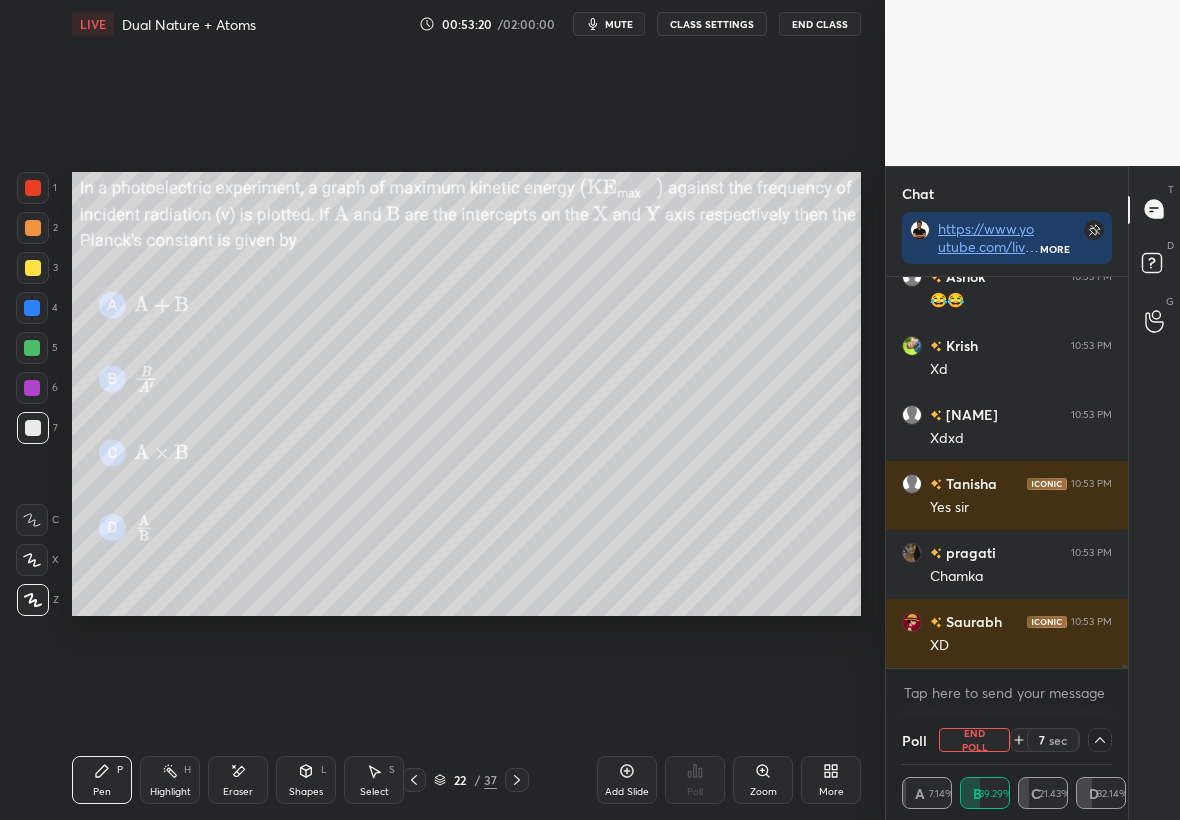 scroll, scrollTop: 46993, scrollLeft: 0, axis: vertical 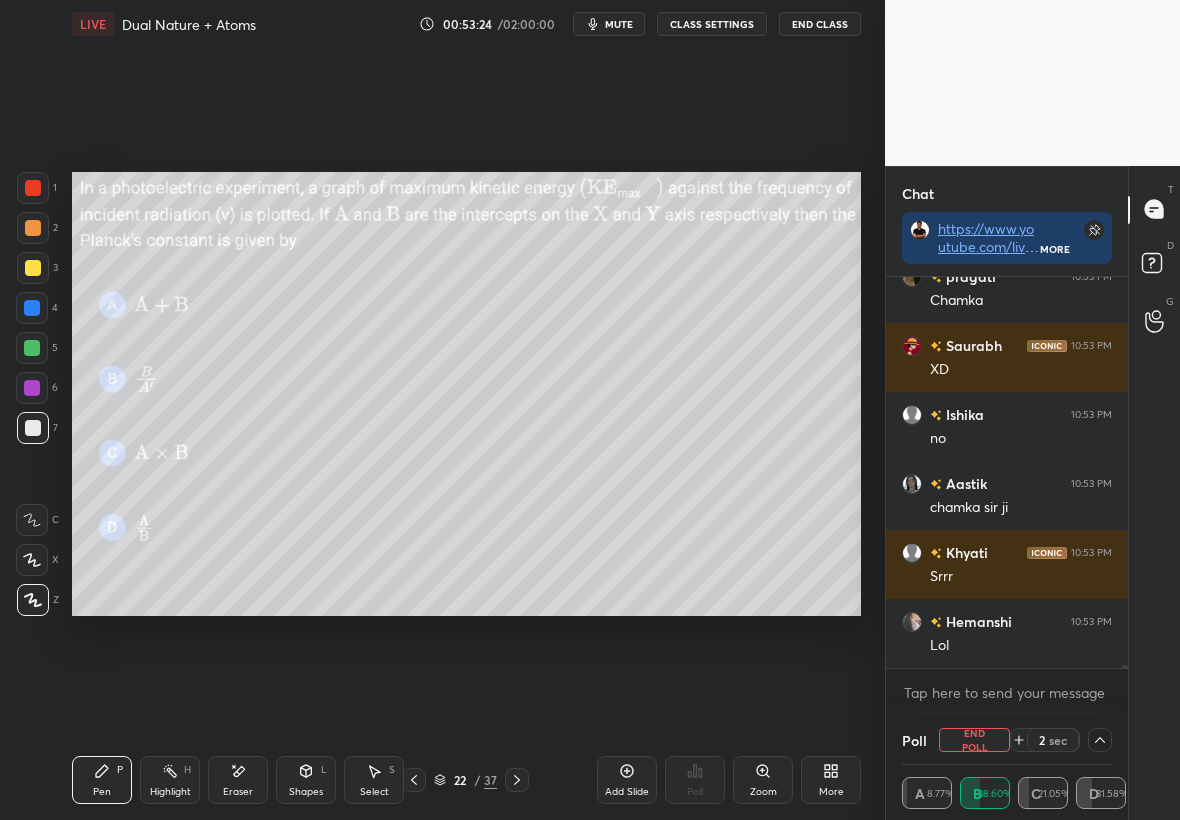 click on "Select S" at bounding box center [374, 780] 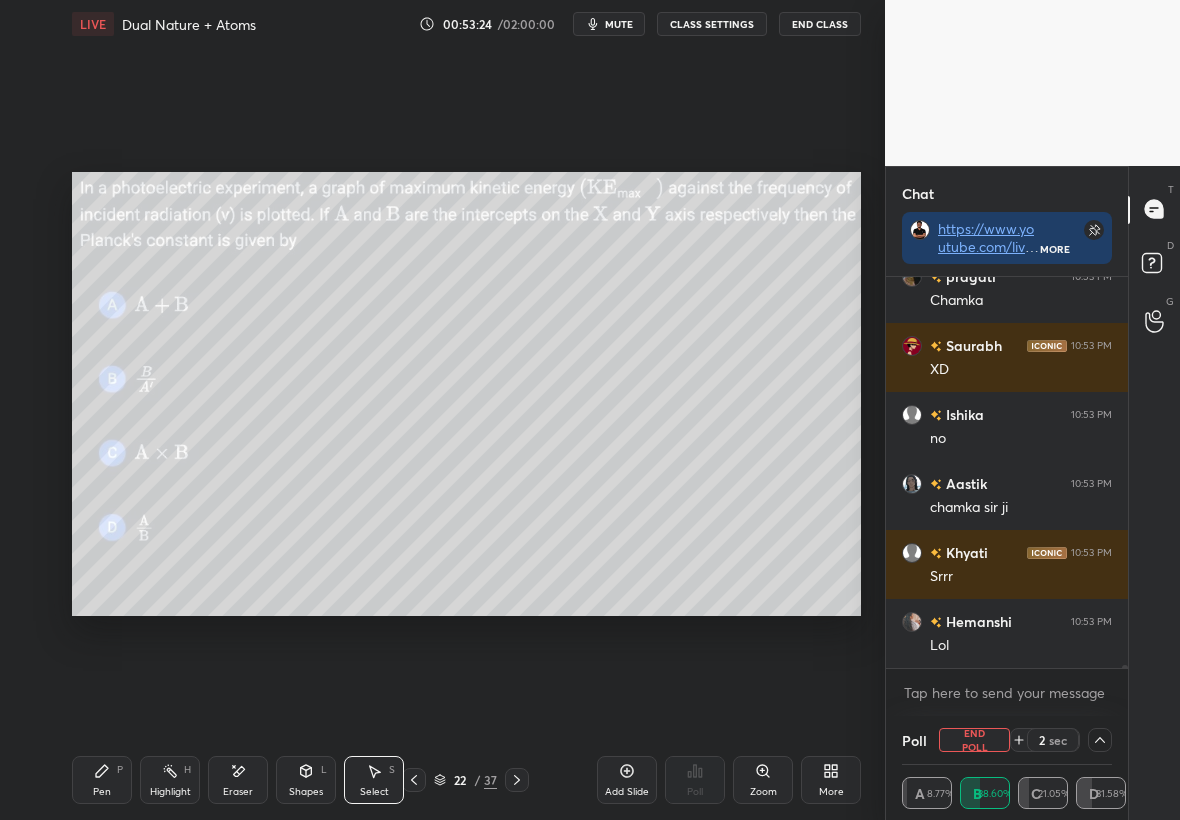click on "Select S" at bounding box center (374, 780) 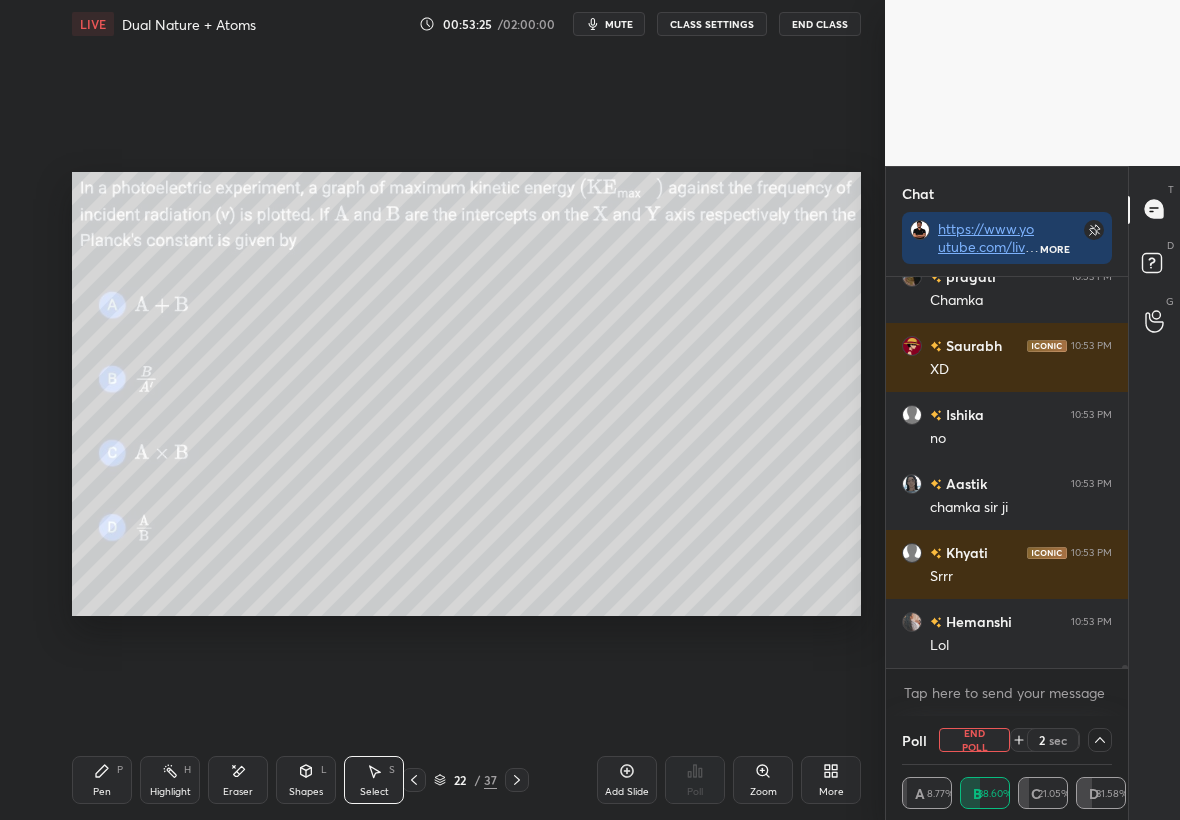 click on "Select S" at bounding box center [374, 780] 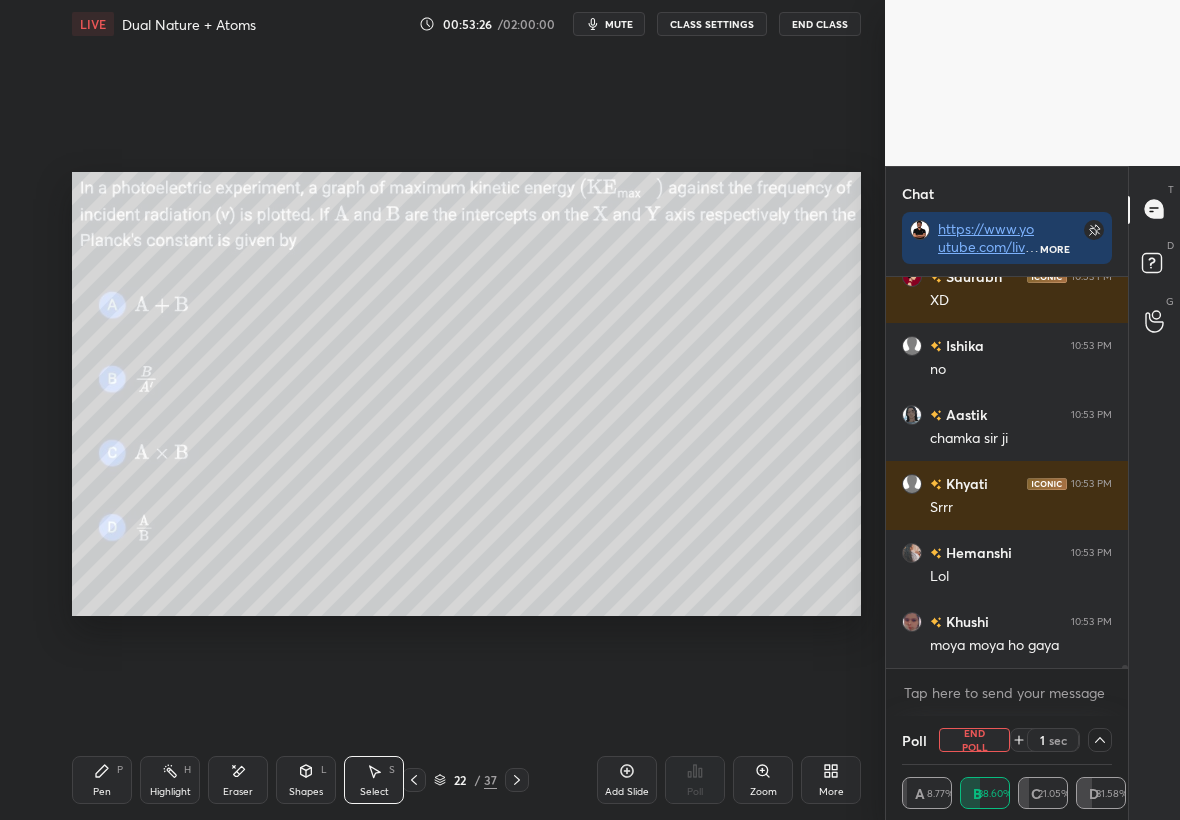 click 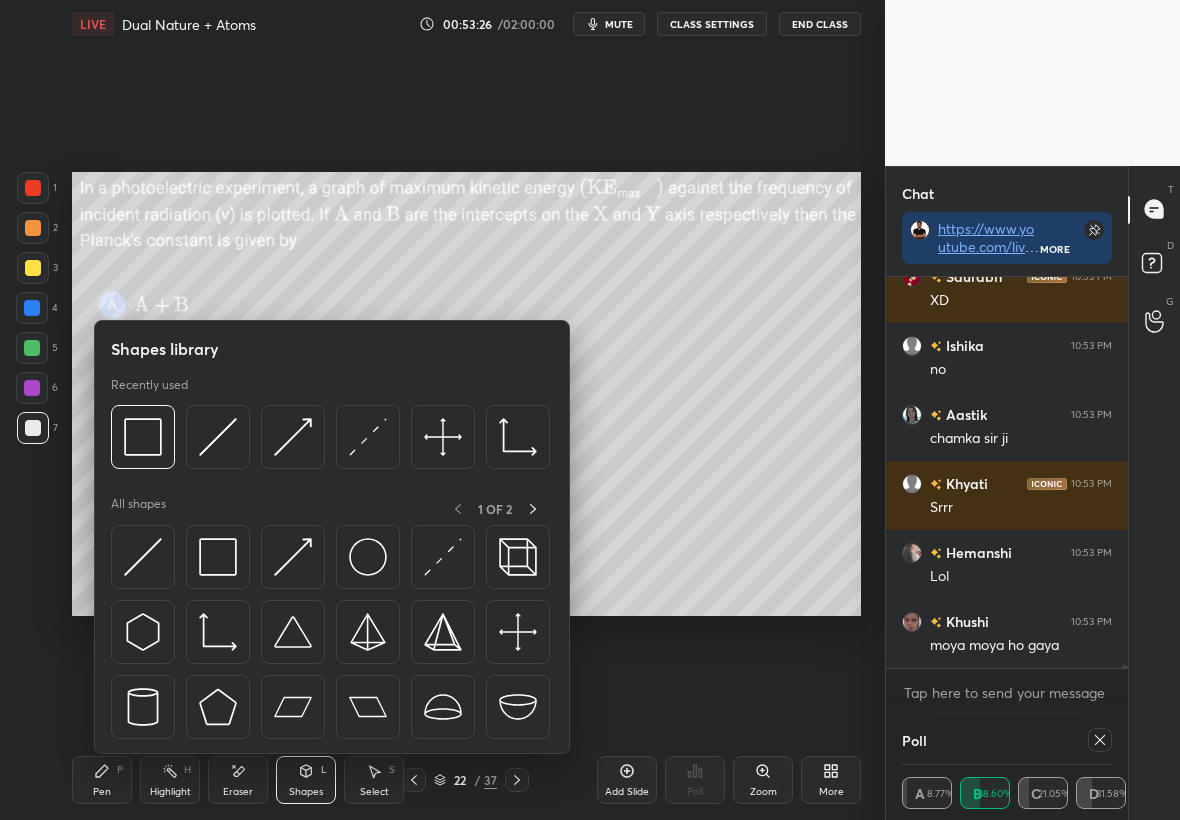 scroll, scrollTop: 47356, scrollLeft: 0, axis: vertical 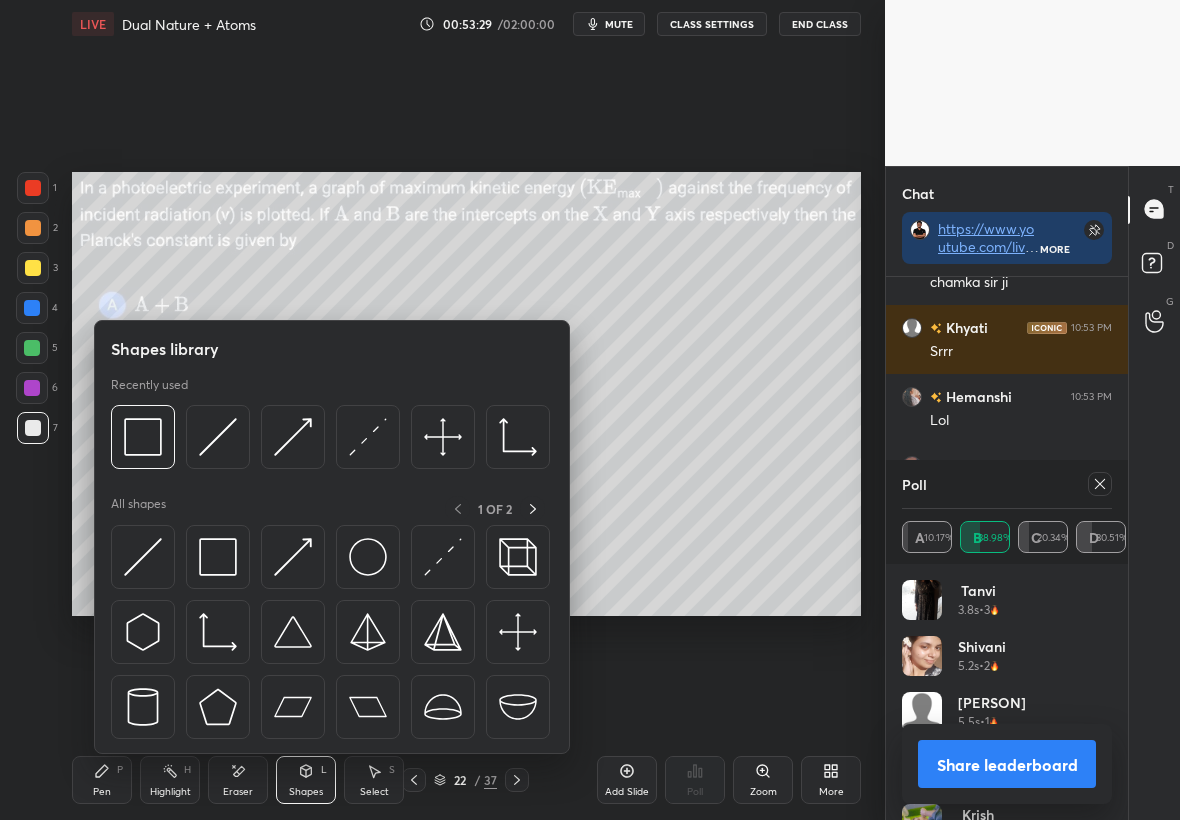 click 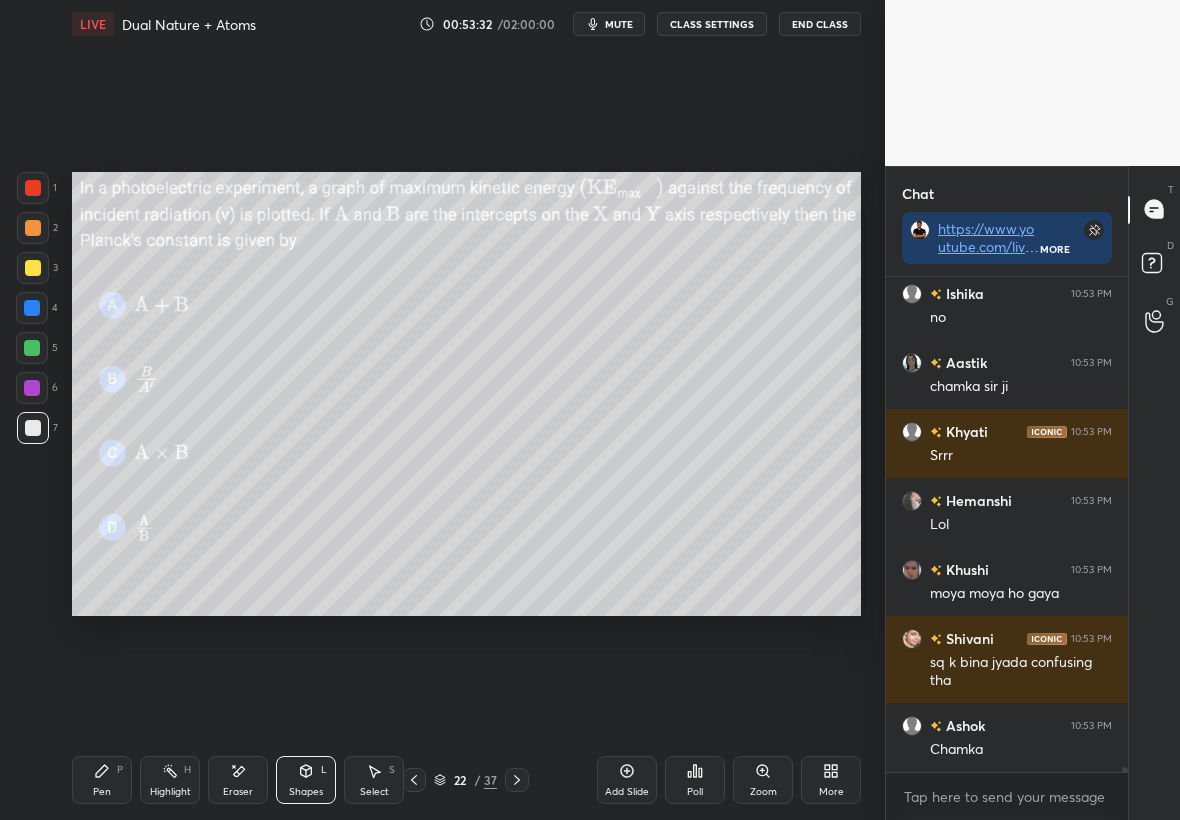 click on "Shapes L" at bounding box center [306, 780] 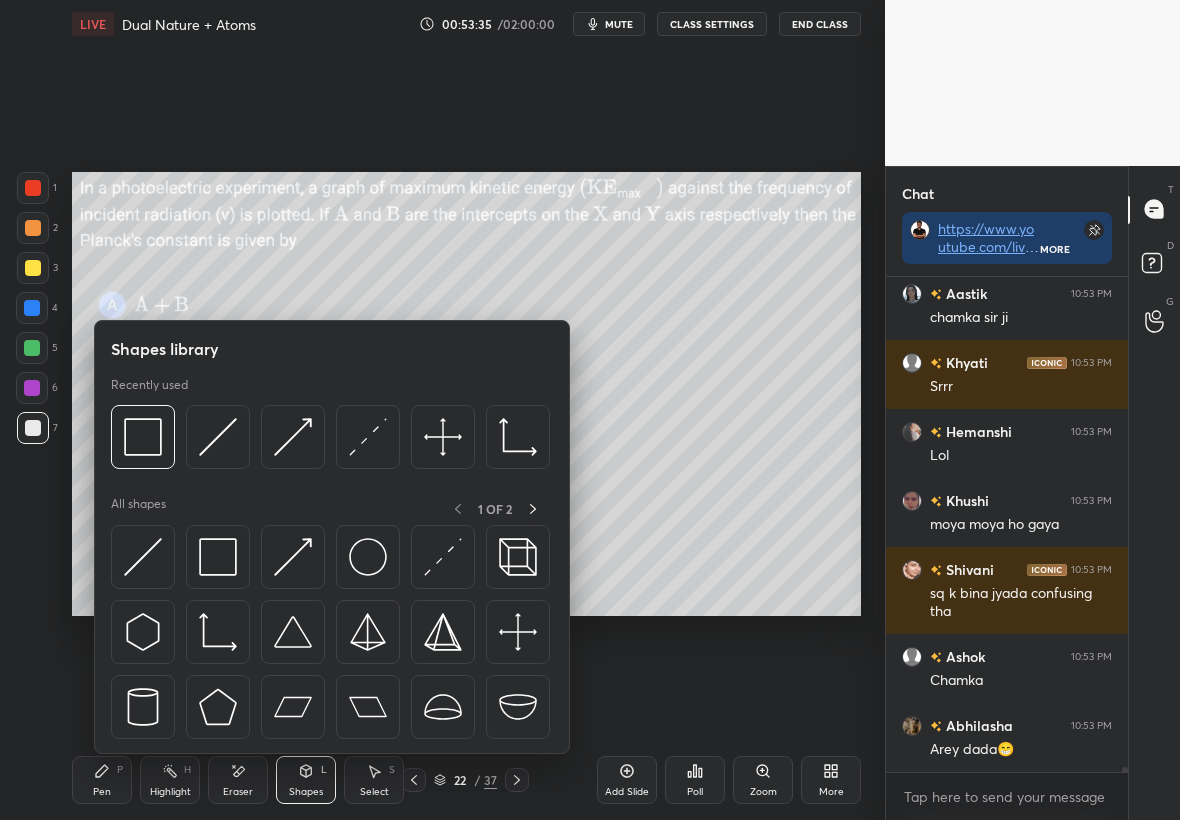 click at bounding box center (518, 632) 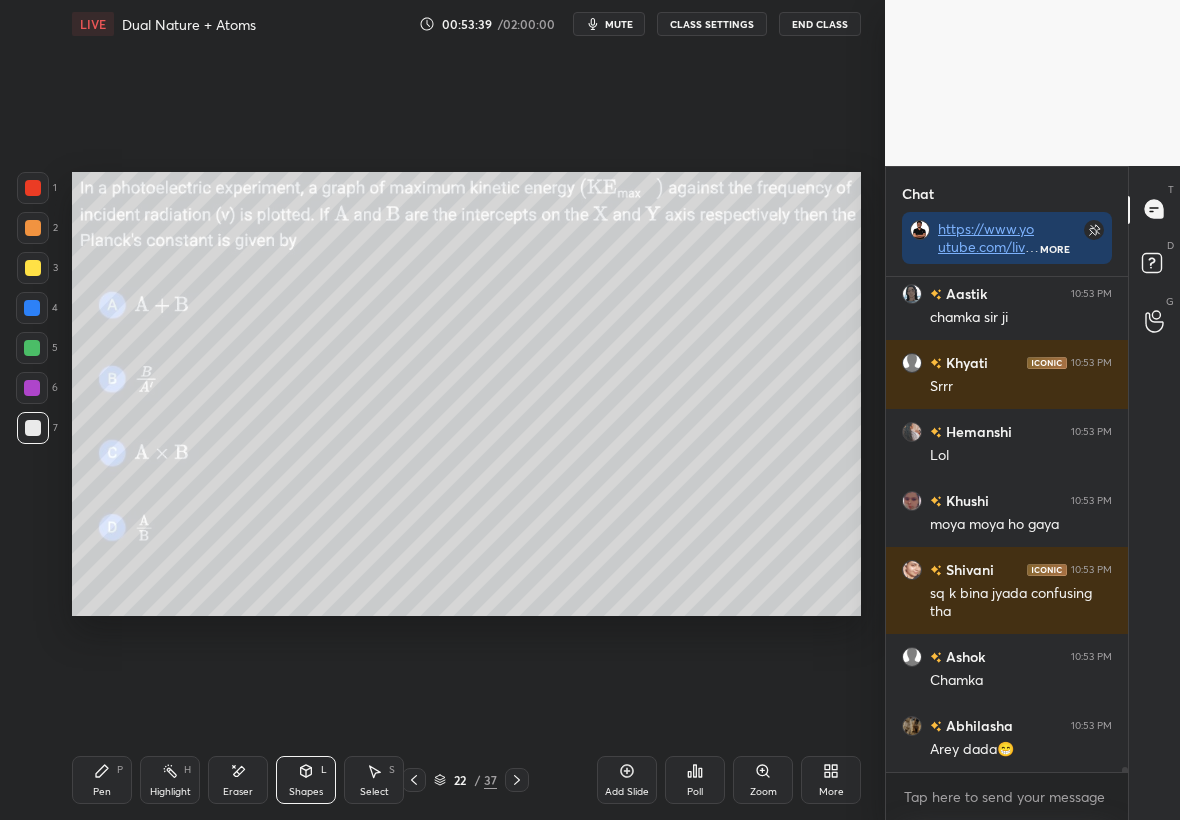 click 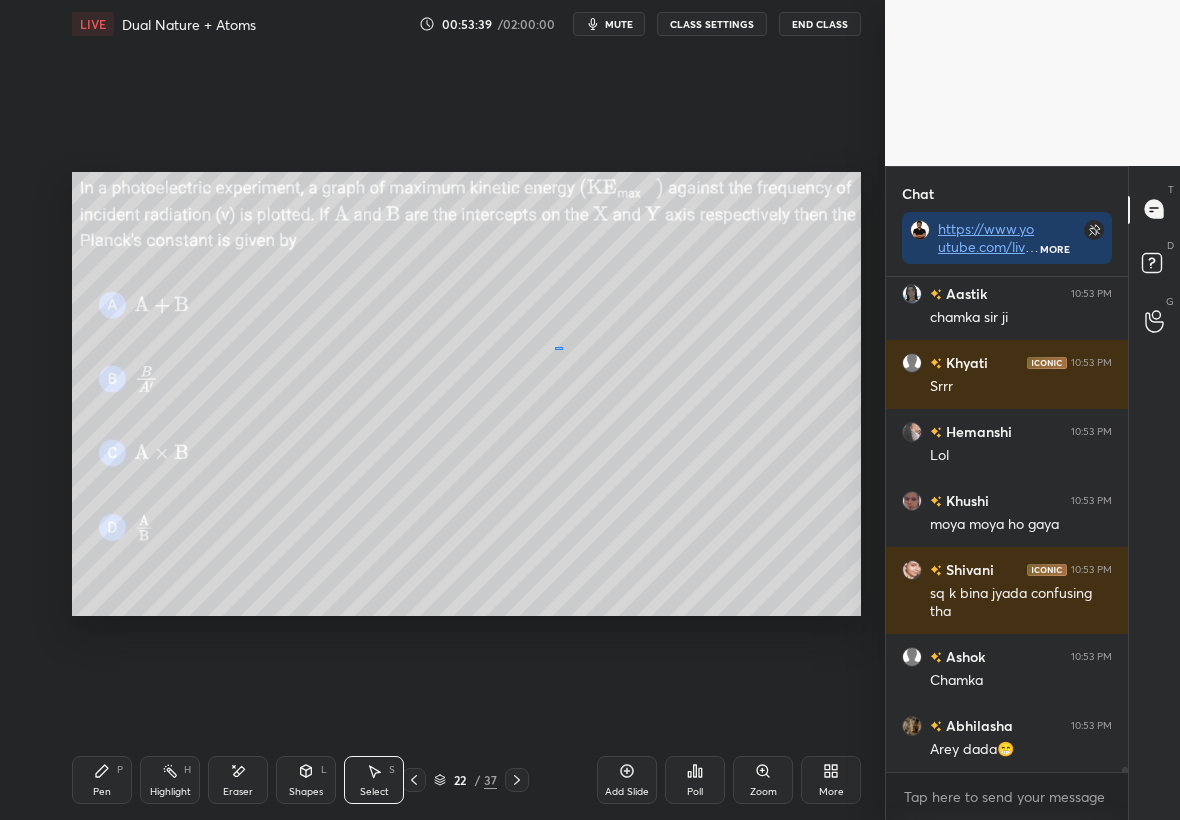 drag, startPoint x: 562, startPoint y: 346, endPoint x: 846, endPoint y: 556, distance: 353.20816 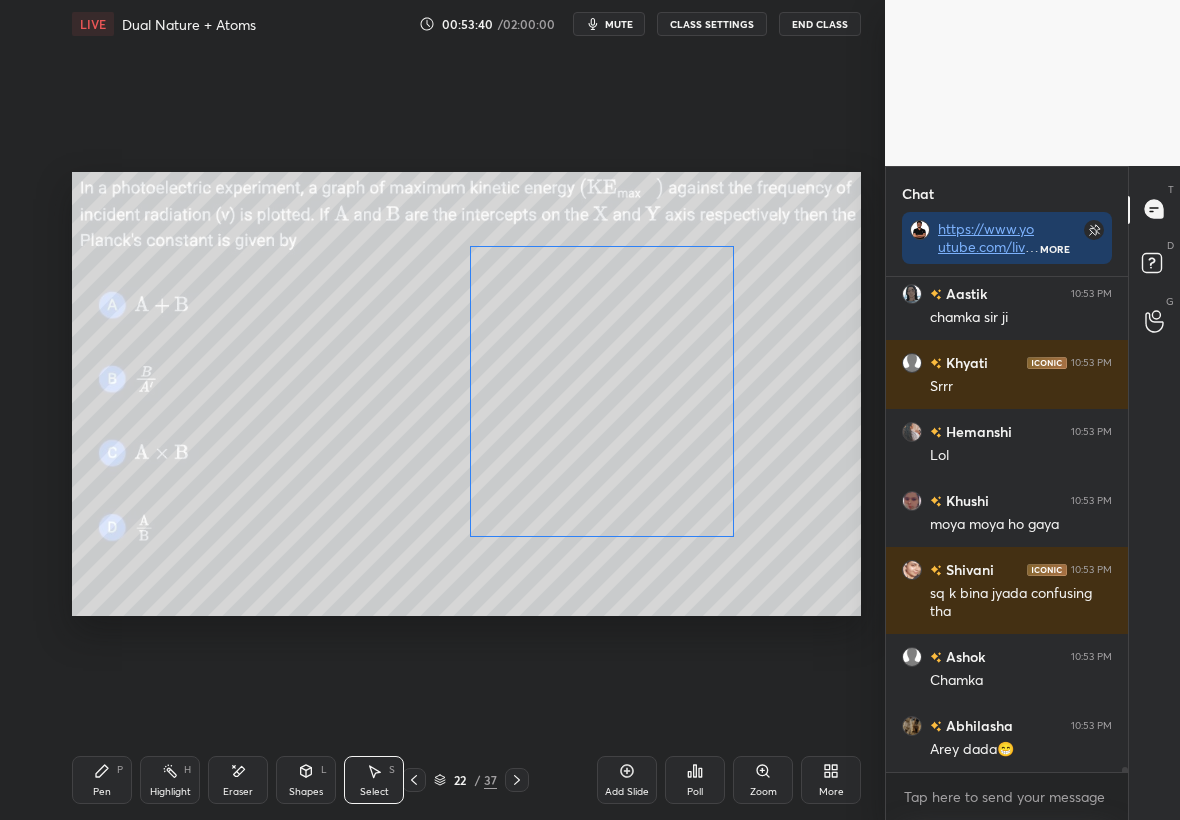drag, startPoint x: 635, startPoint y: 445, endPoint x: 536, endPoint y: 403, distance: 107.54069 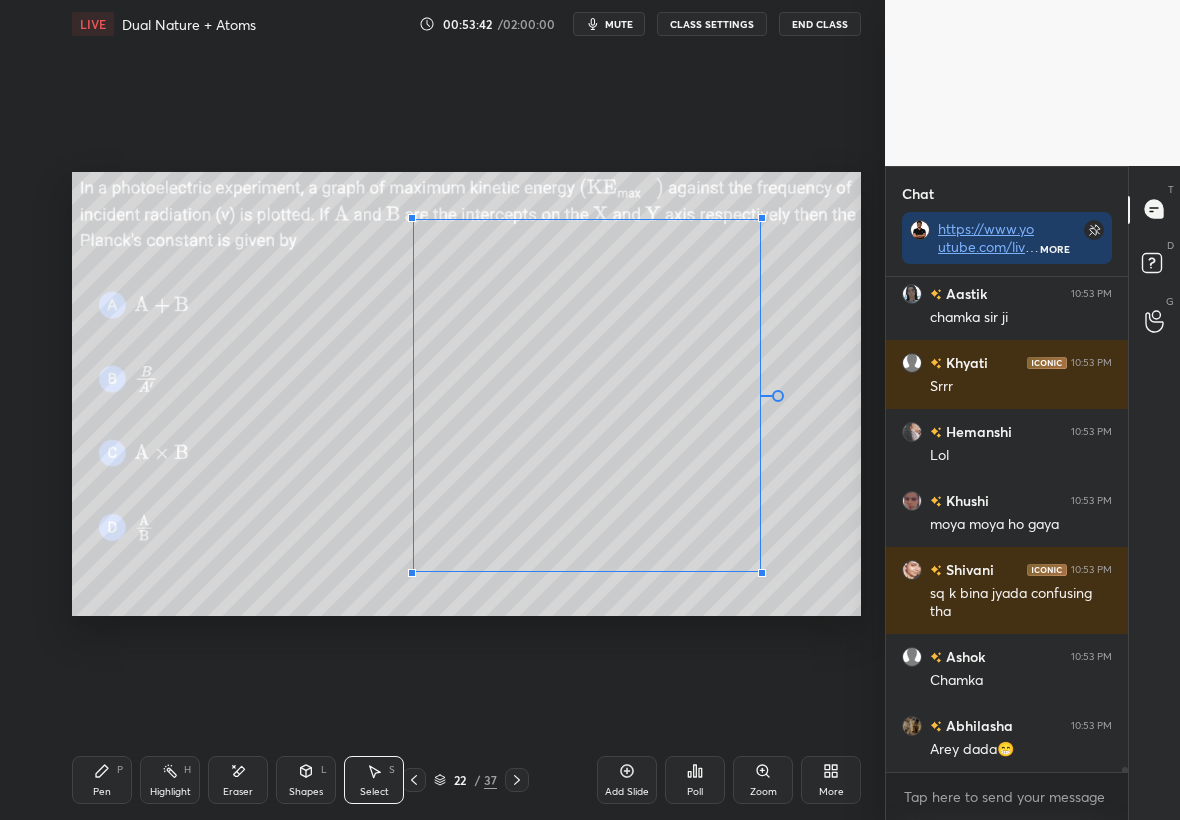 drag, startPoint x: 676, startPoint y: 506, endPoint x: 760, endPoint y: 560, distance: 99.8599 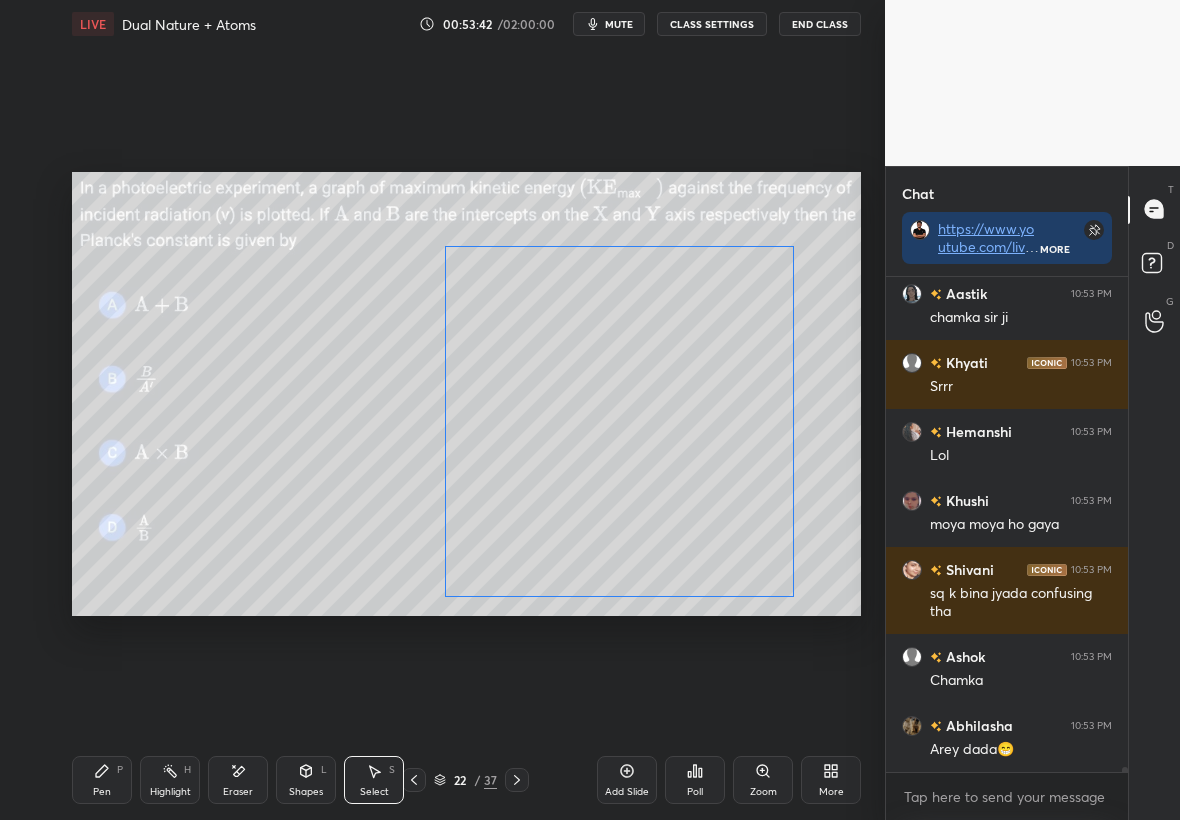 drag, startPoint x: 643, startPoint y: 435, endPoint x: 676, endPoint y: 438, distance: 33.13608 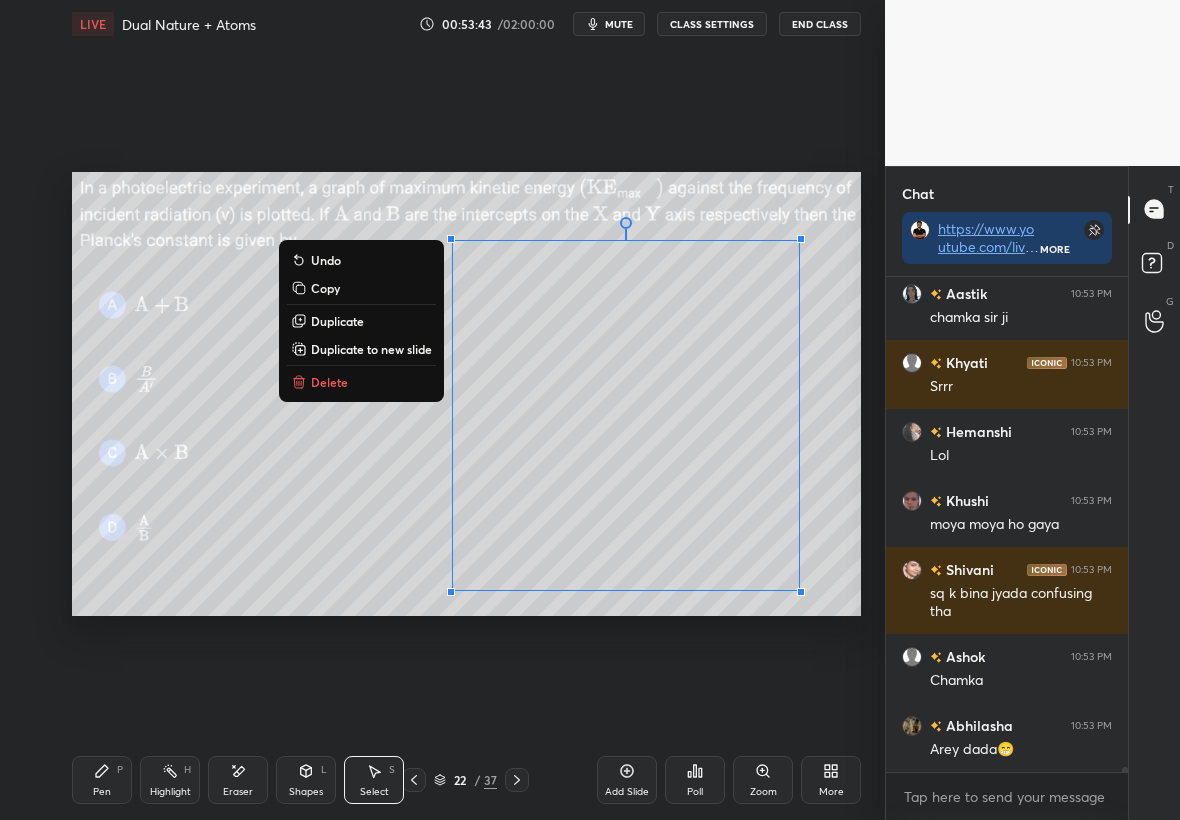 click on "Pen P" at bounding box center (102, 780) 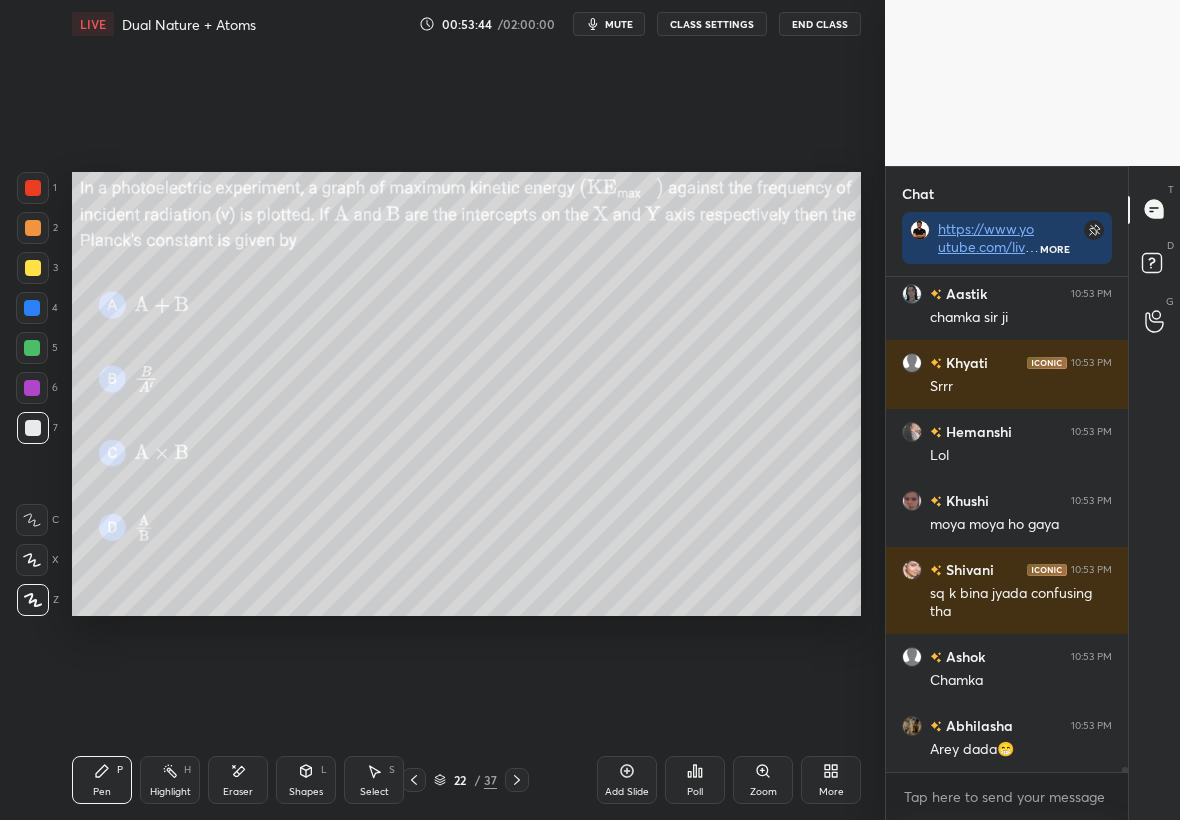 click at bounding box center (33, 268) 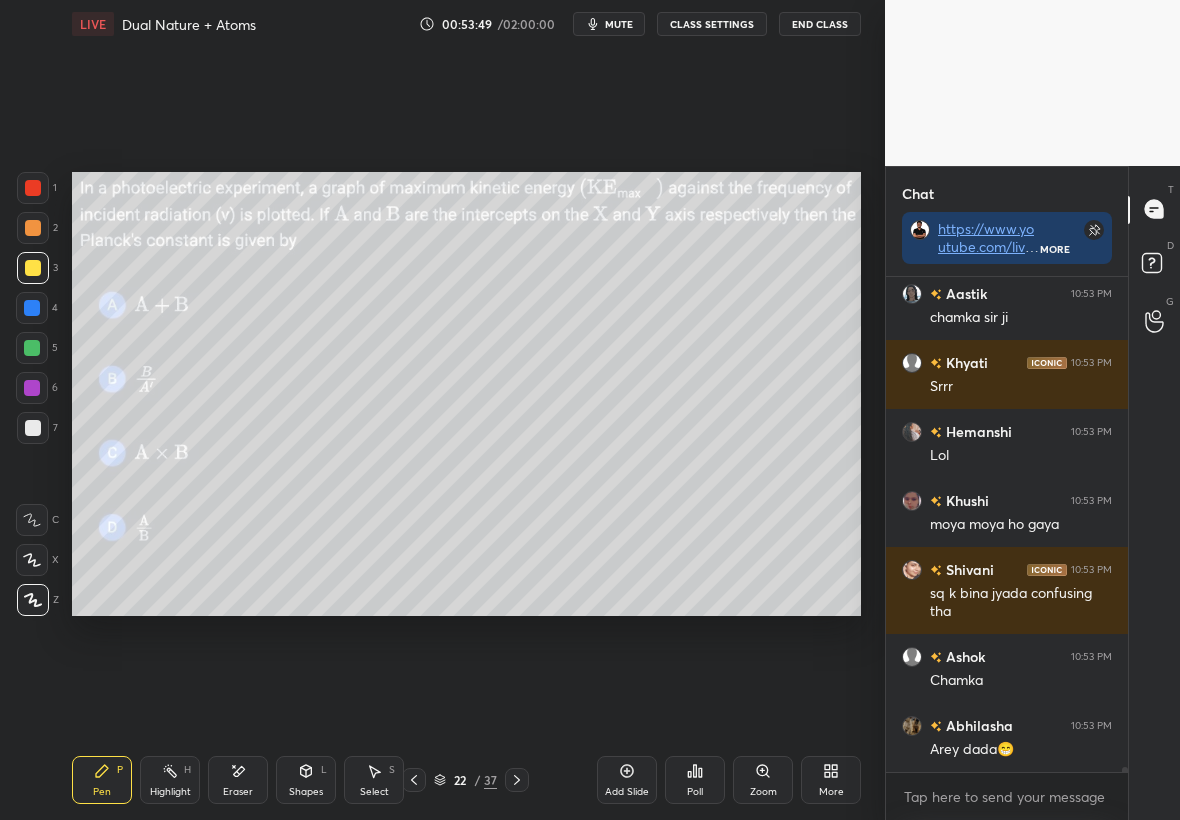 click at bounding box center (32, 348) 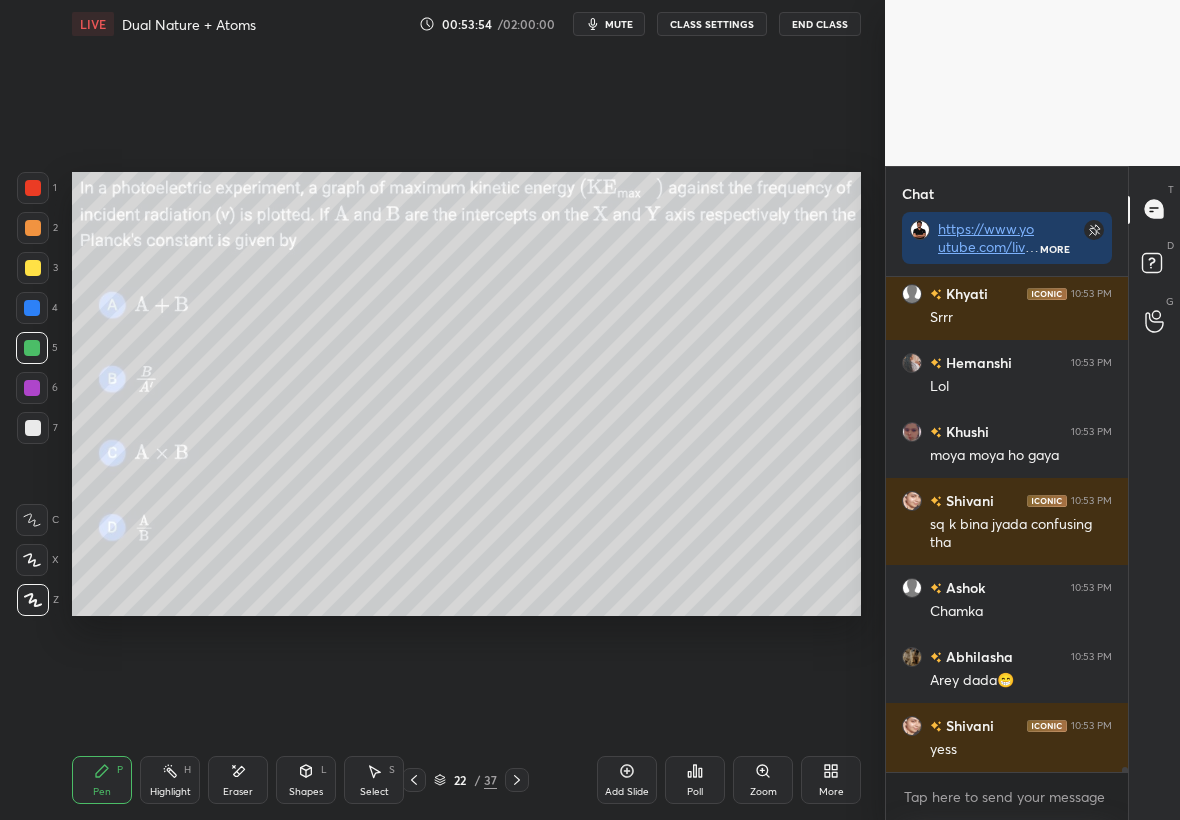 click at bounding box center (33, 428) 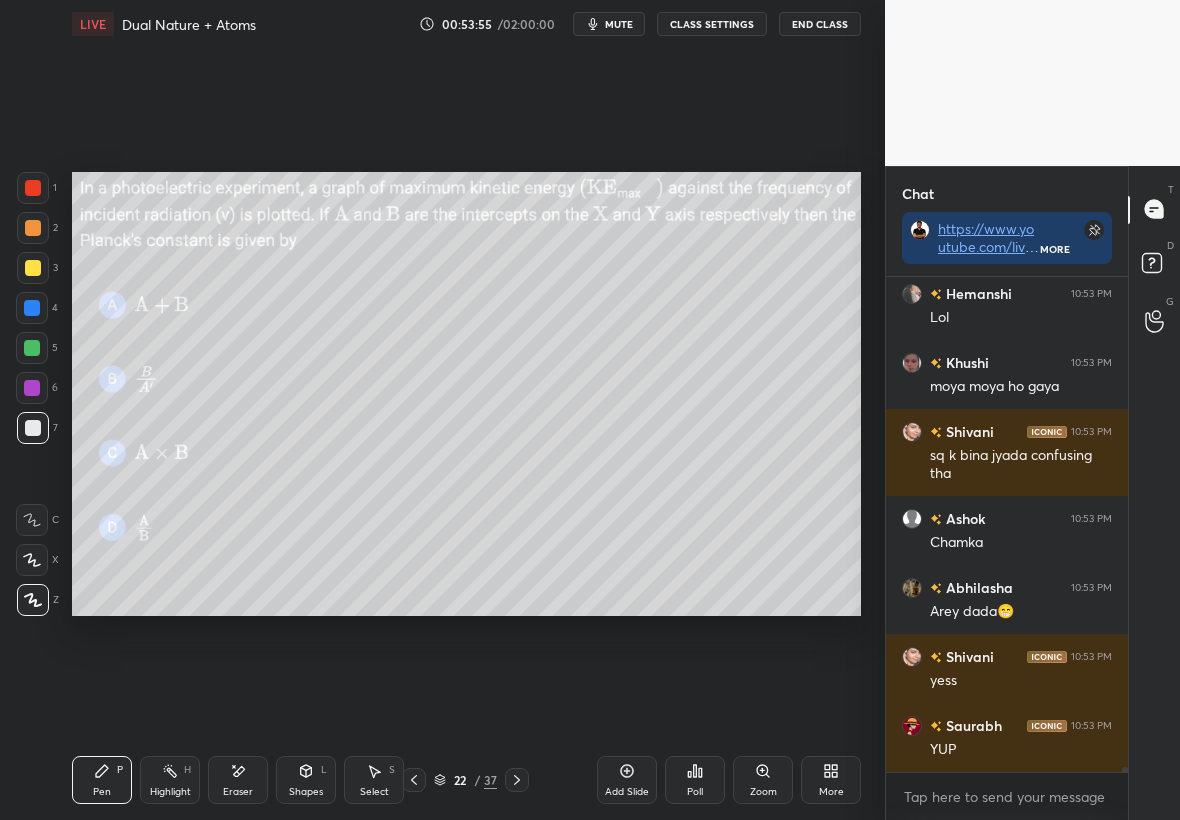 click at bounding box center [32, 308] 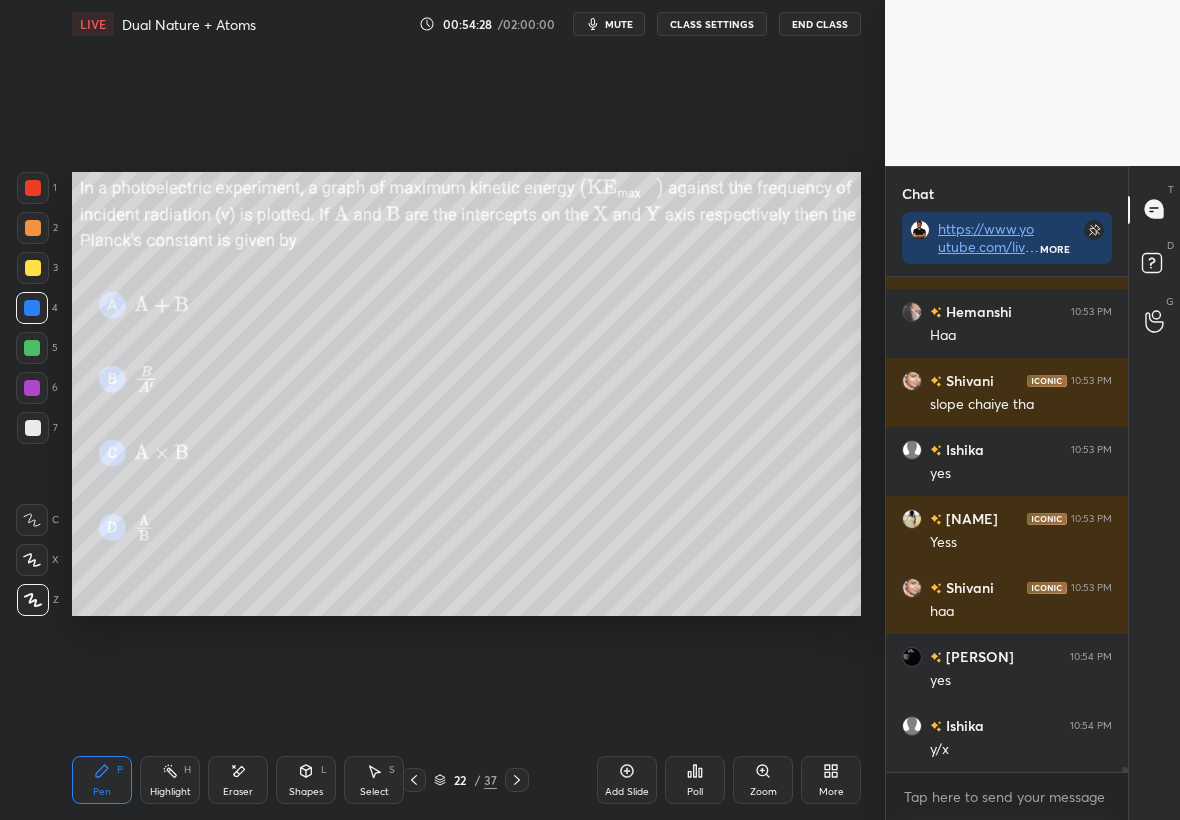 scroll, scrollTop: 47422, scrollLeft: 0, axis: vertical 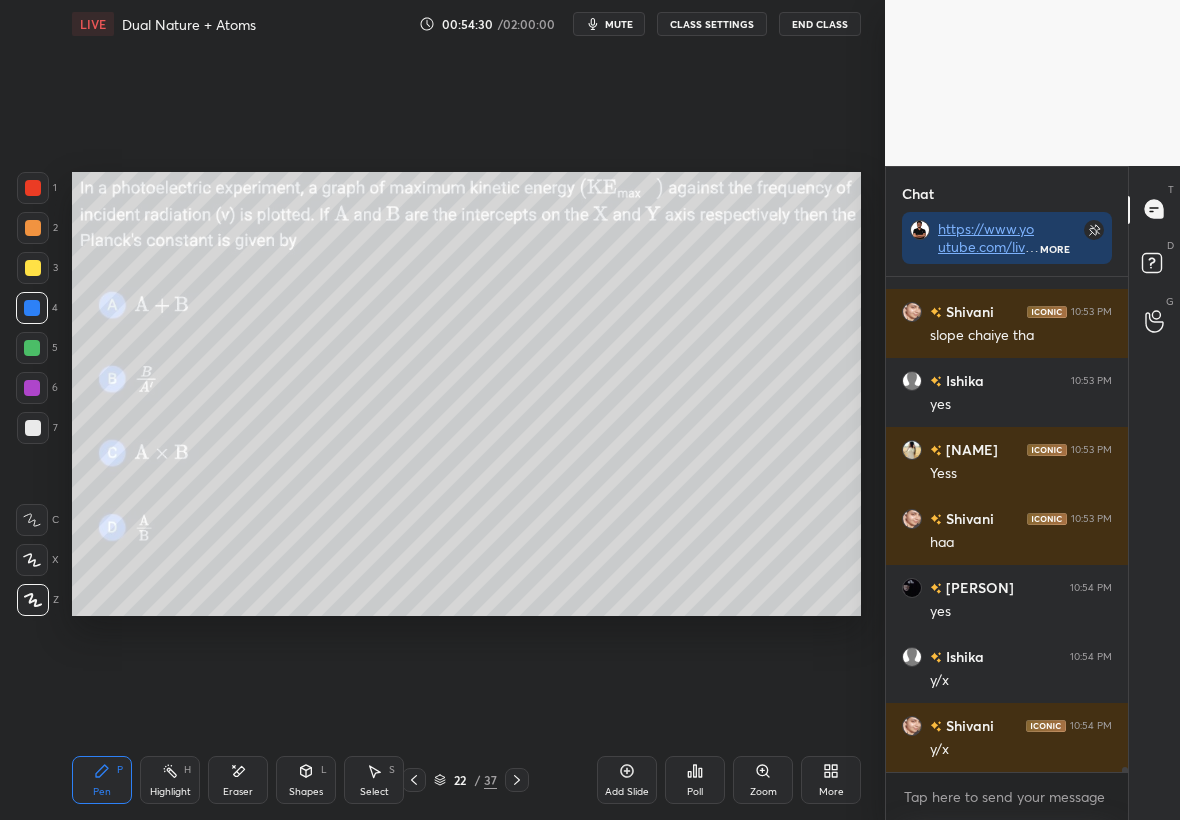 click on "Highlight H" at bounding box center (170, 780) 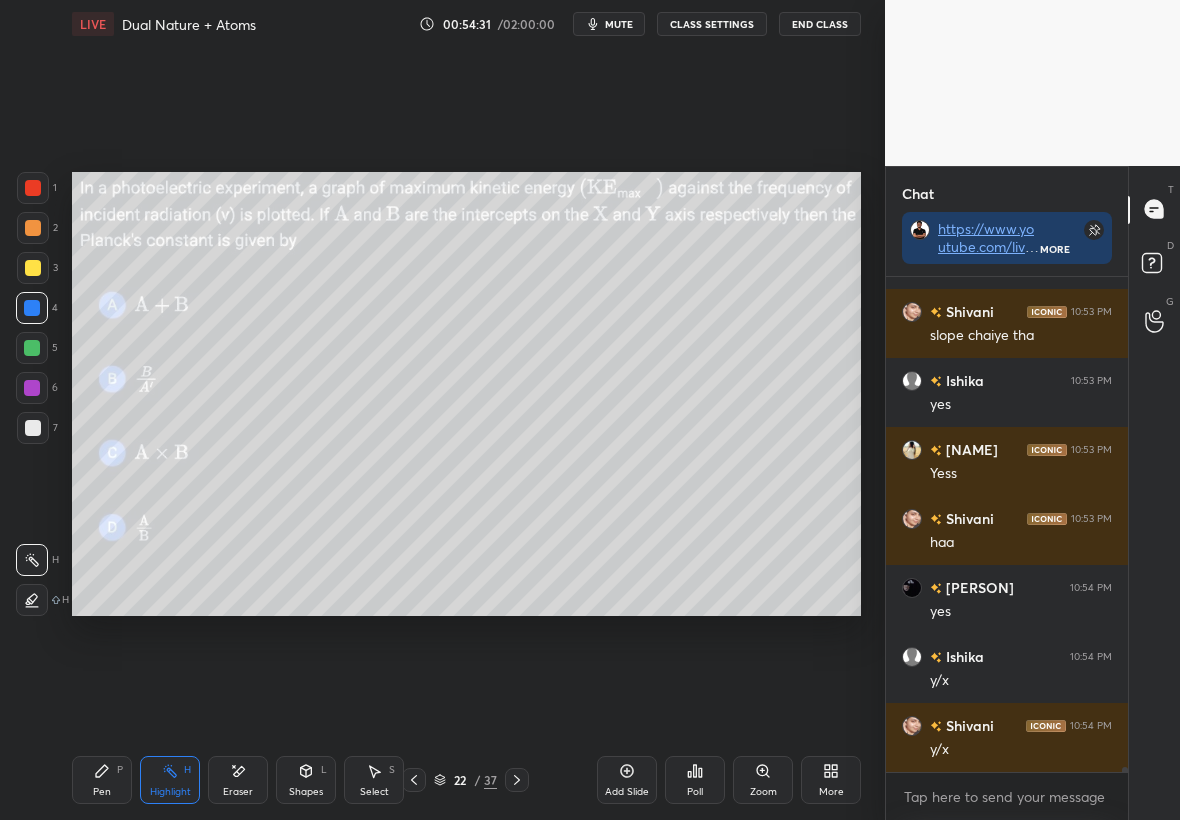 click at bounding box center (33, 428) 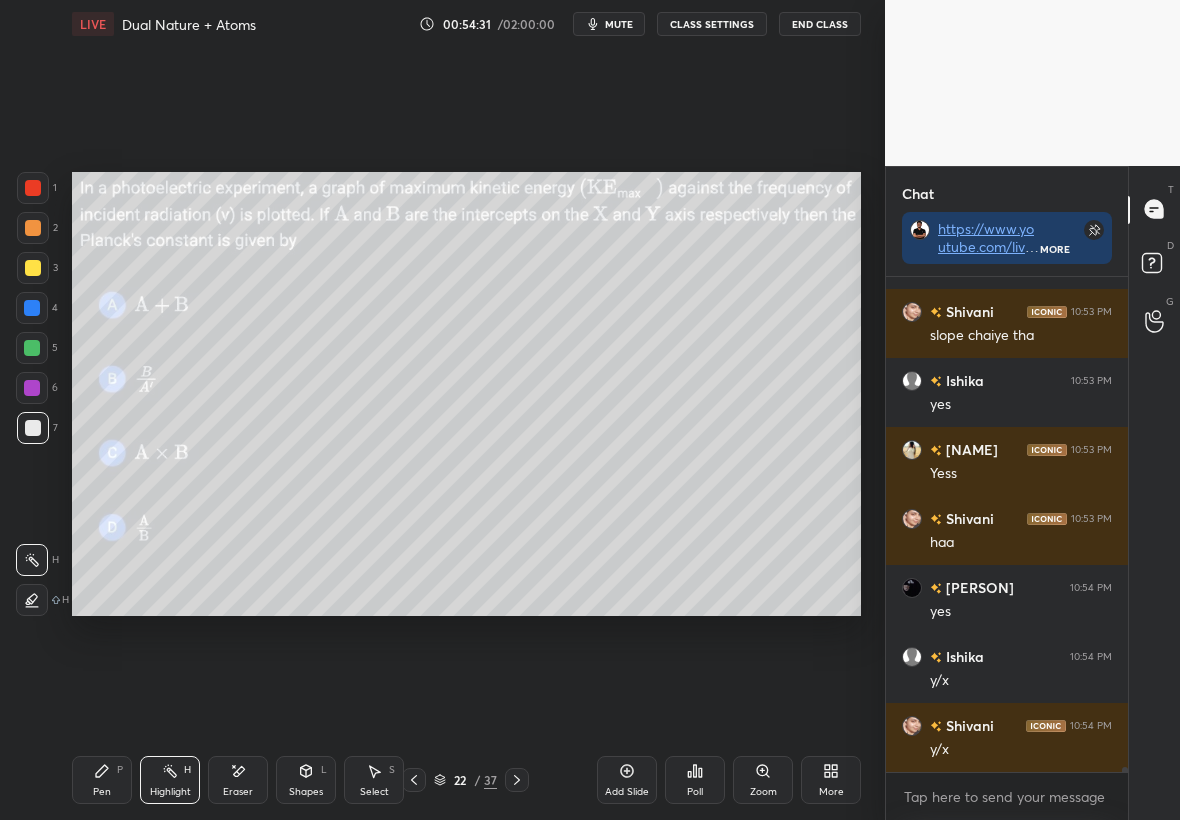 click on "Pen P" at bounding box center [102, 780] 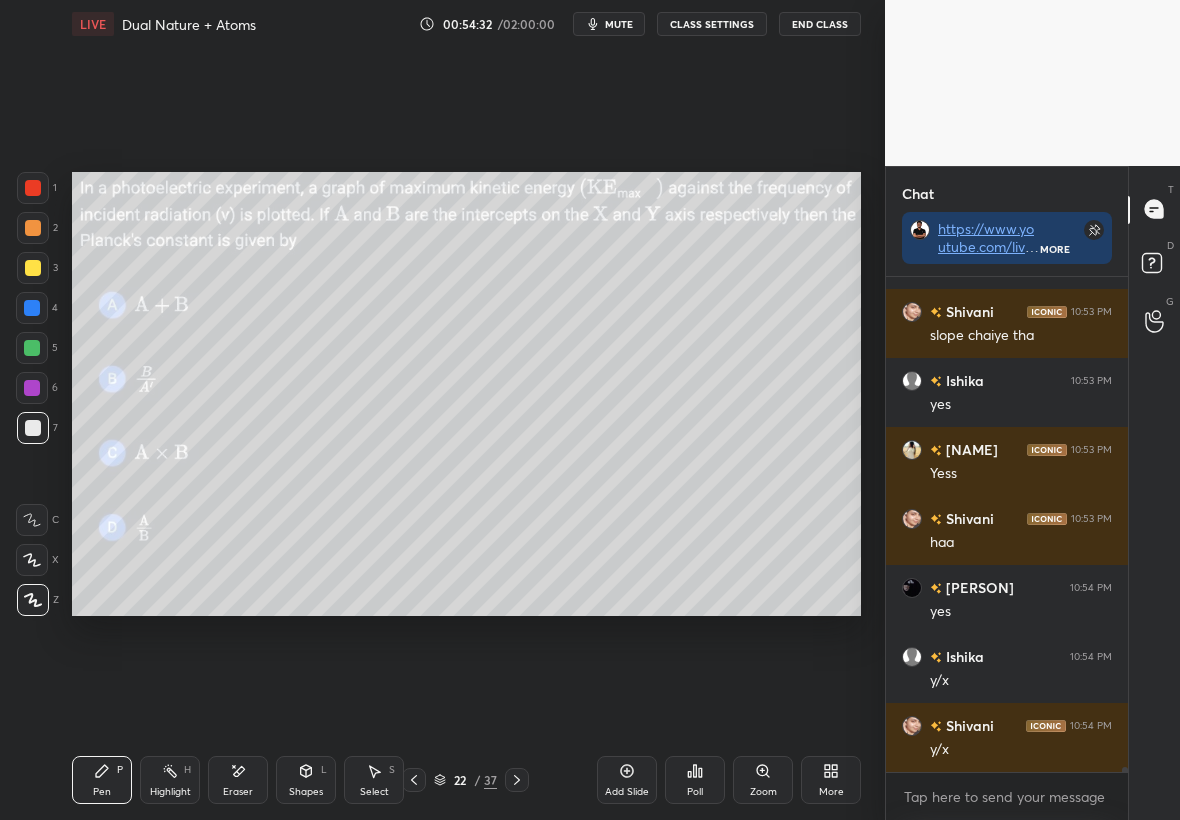 click 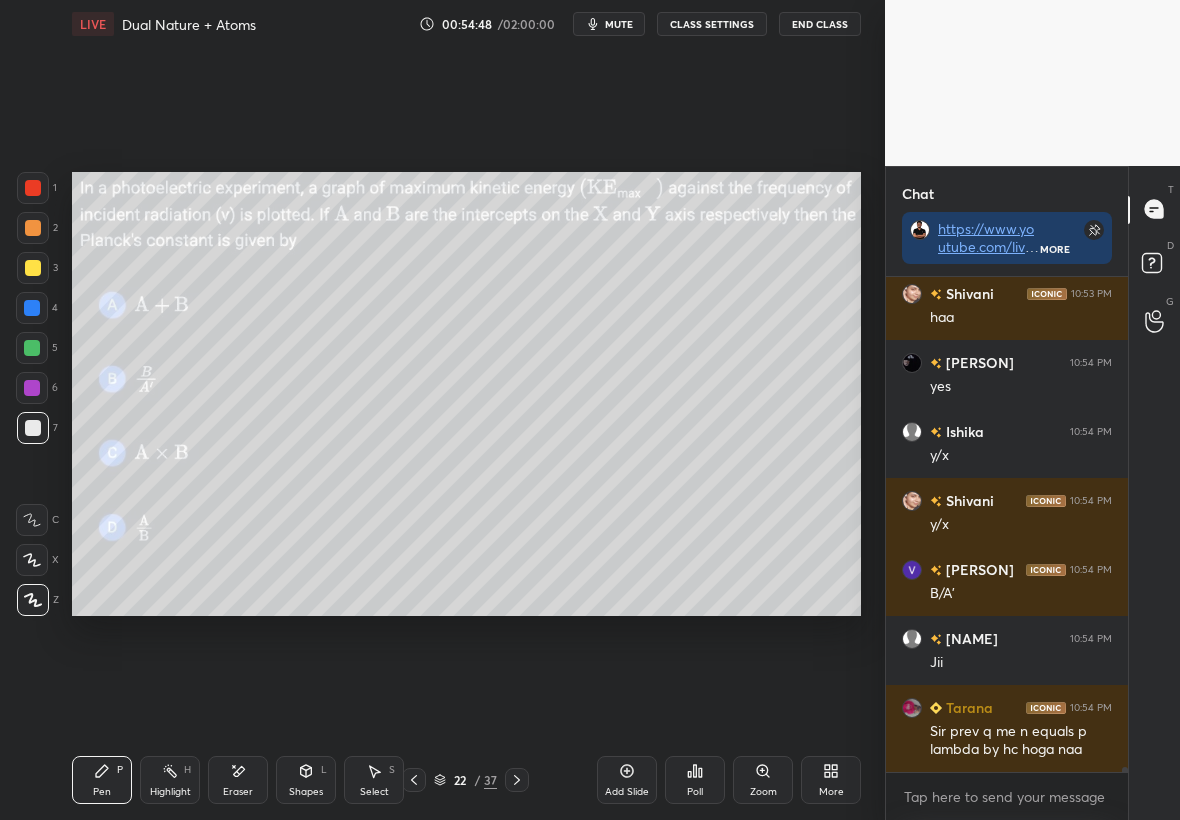 scroll, scrollTop: 47716, scrollLeft: 0, axis: vertical 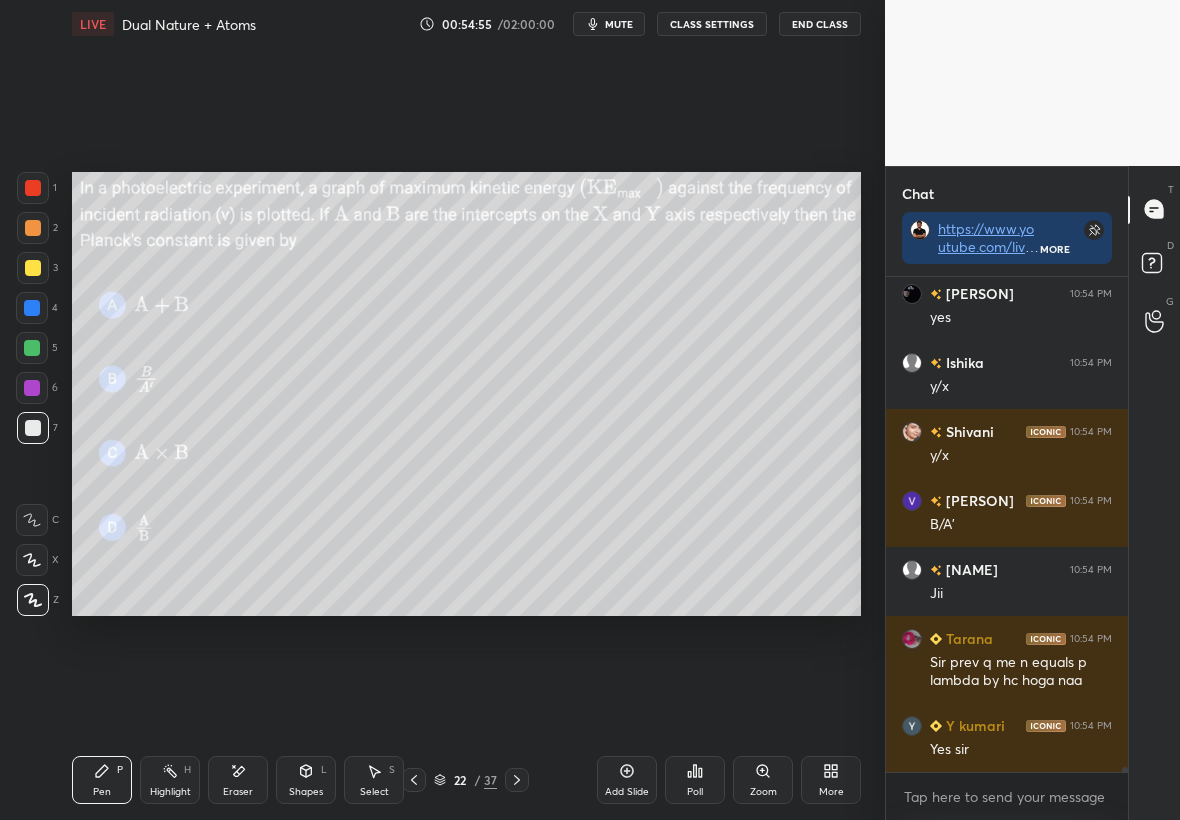 click 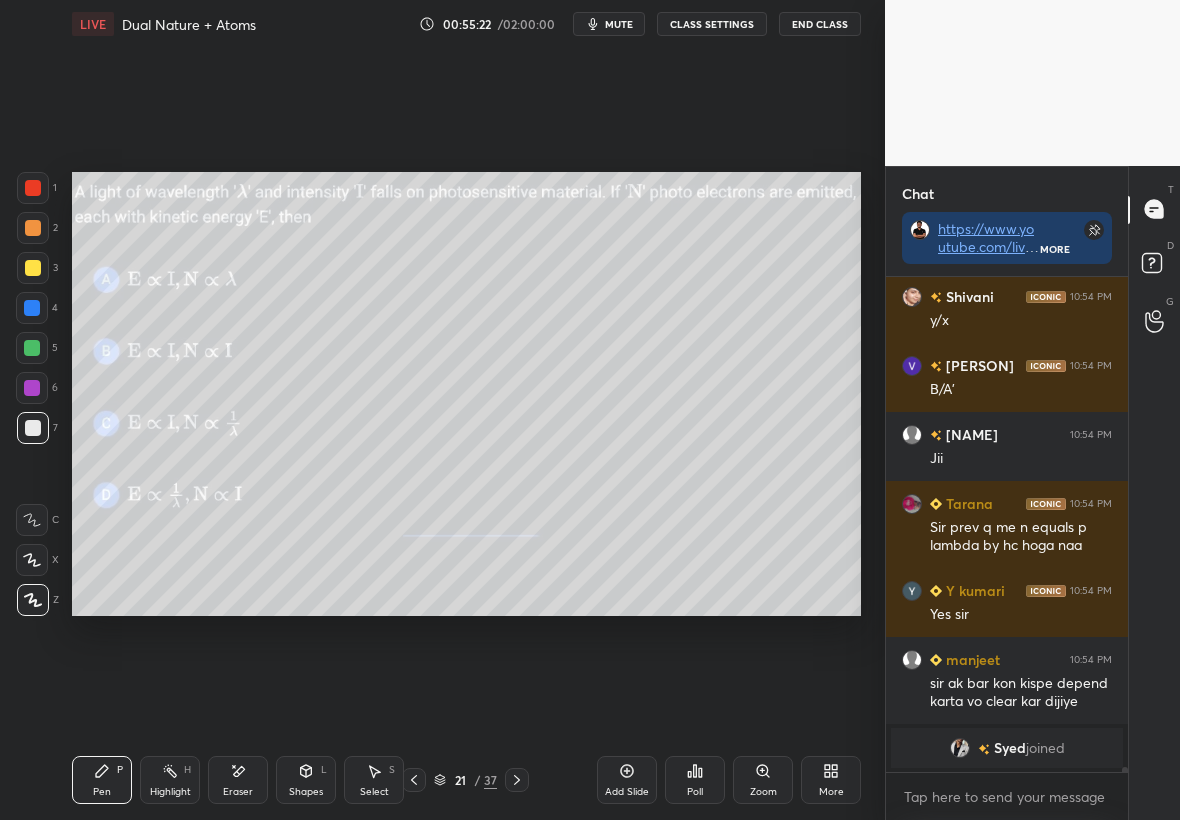 scroll, scrollTop: 47786, scrollLeft: 0, axis: vertical 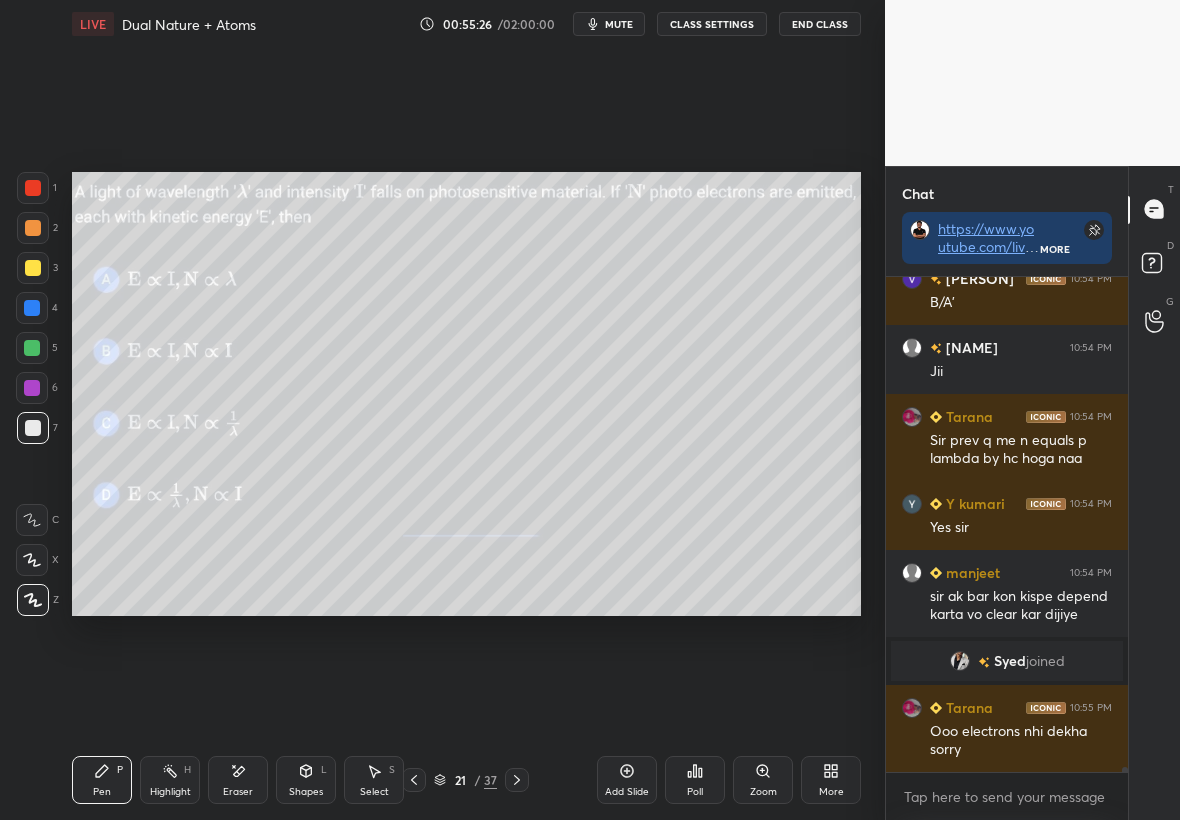 click on "Shapes L" at bounding box center [306, 780] 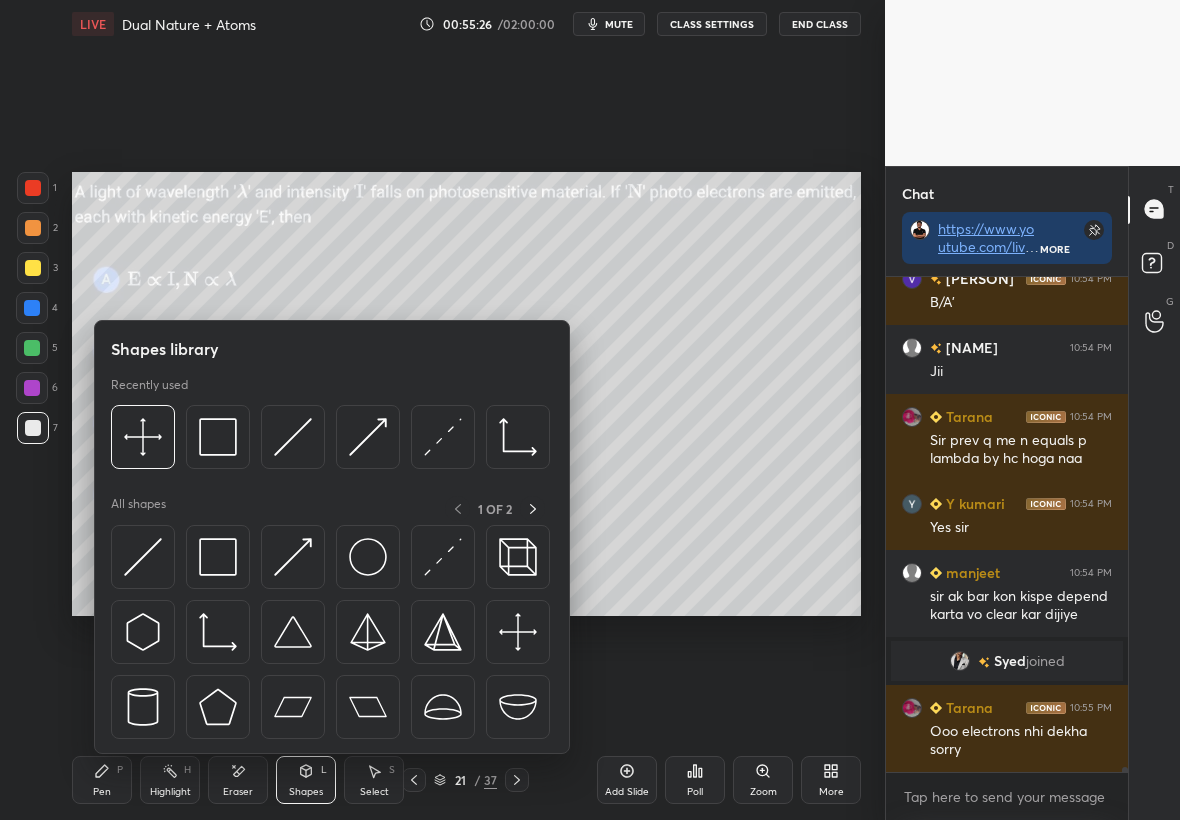 click on "Eraser" at bounding box center (238, 780) 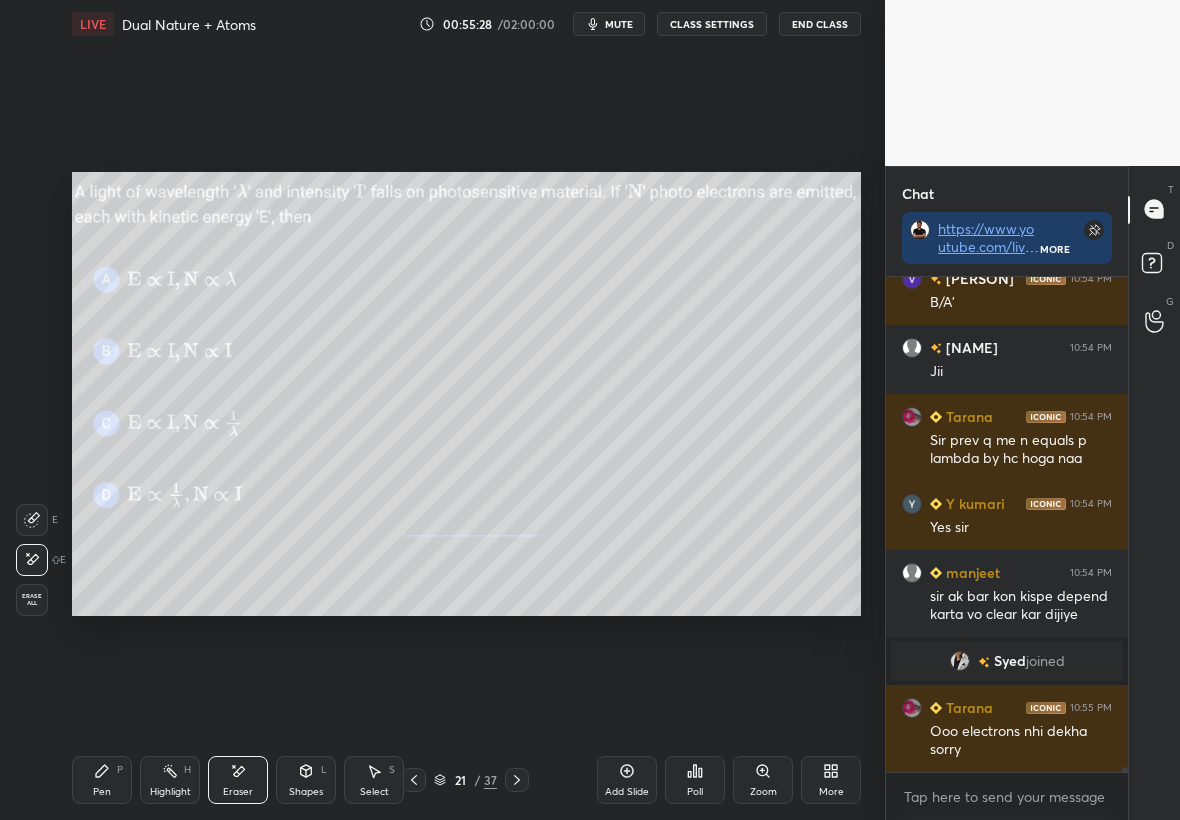 click at bounding box center (517, 780) 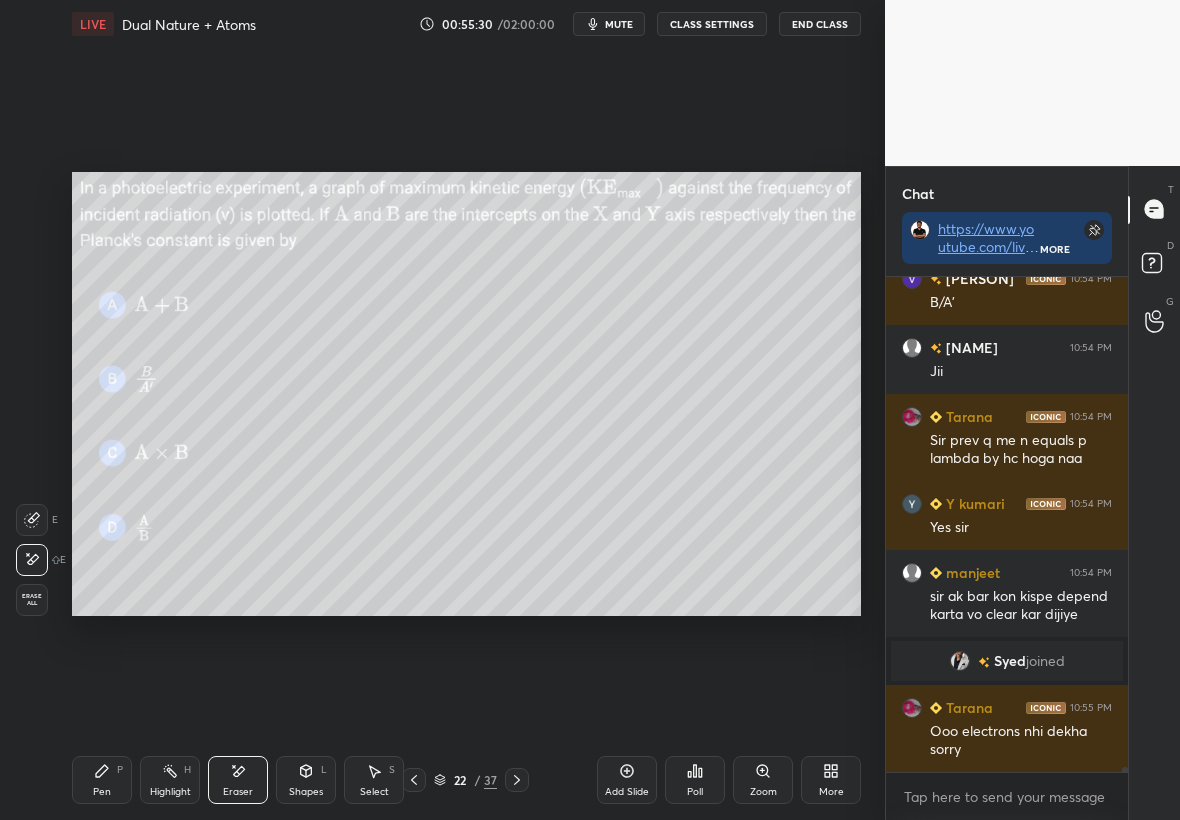click on "Add Slide" at bounding box center [627, 780] 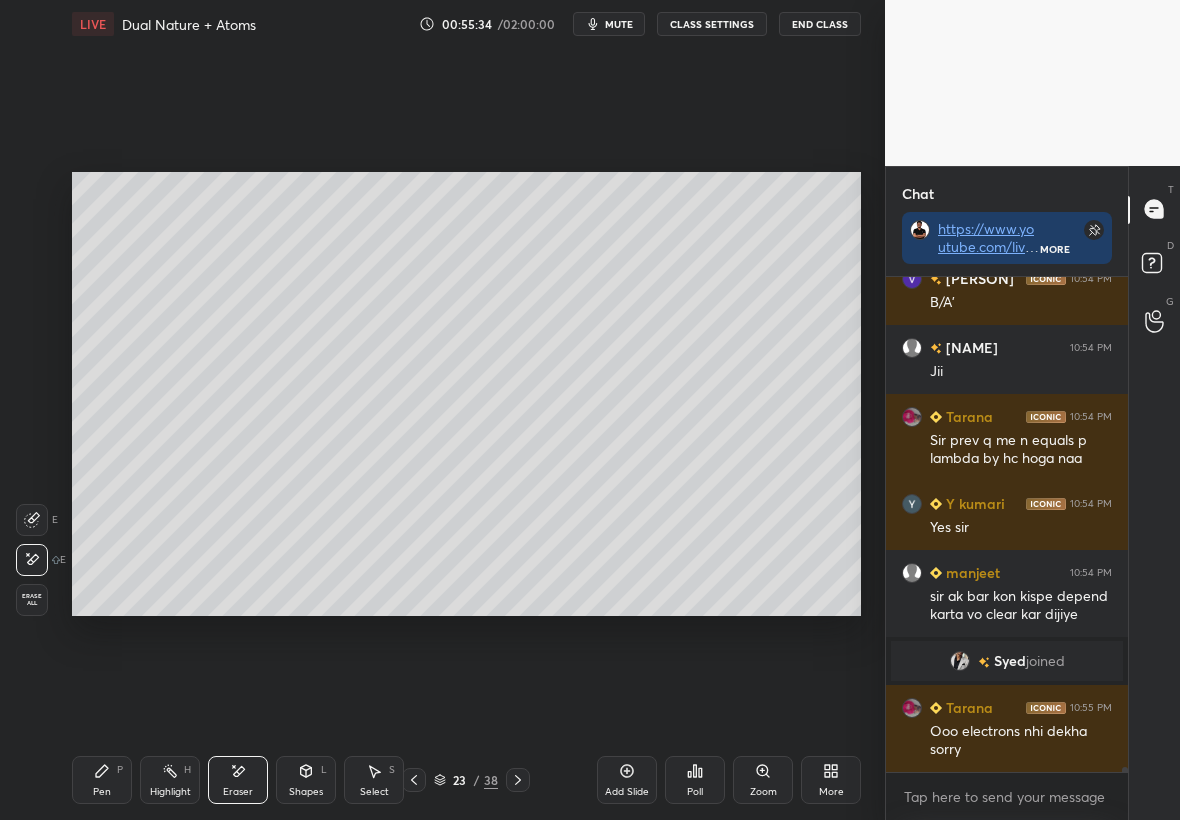 click on "Pen P" at bounding box center (102, 780) 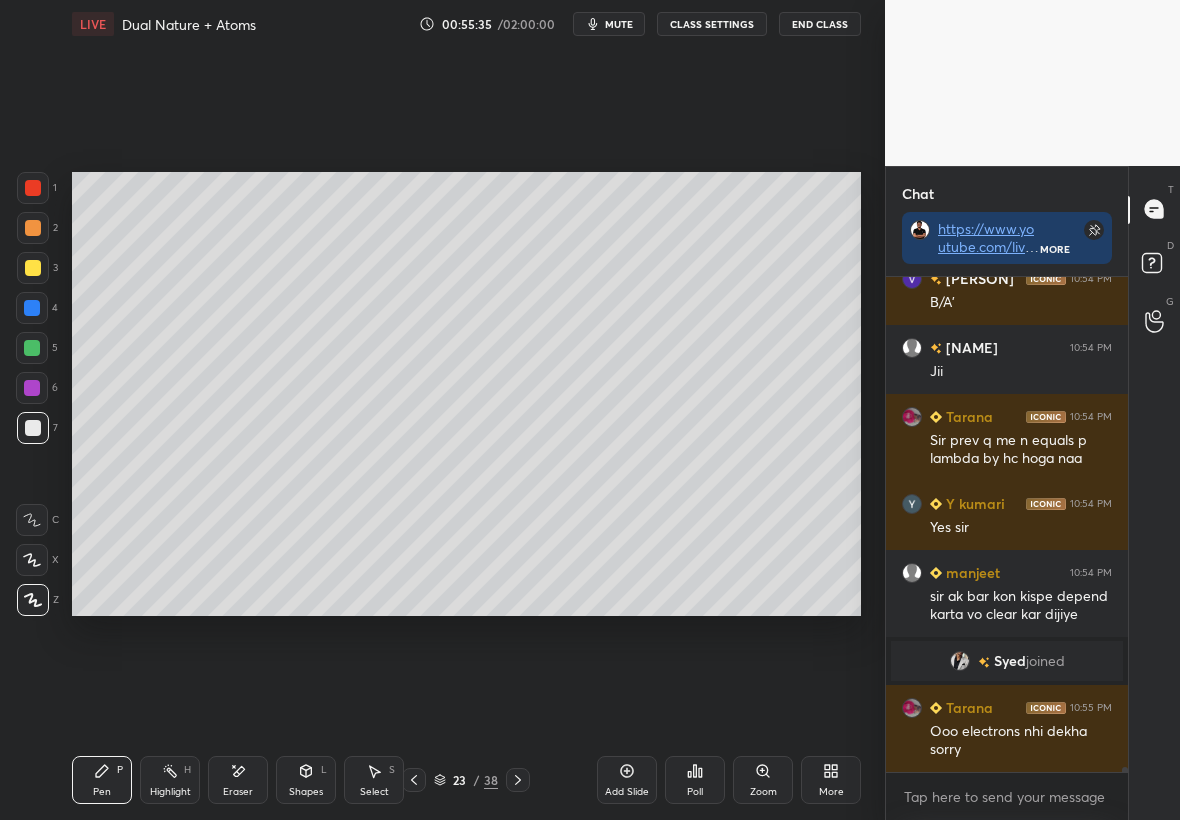 click at bounding box center [33, 268] 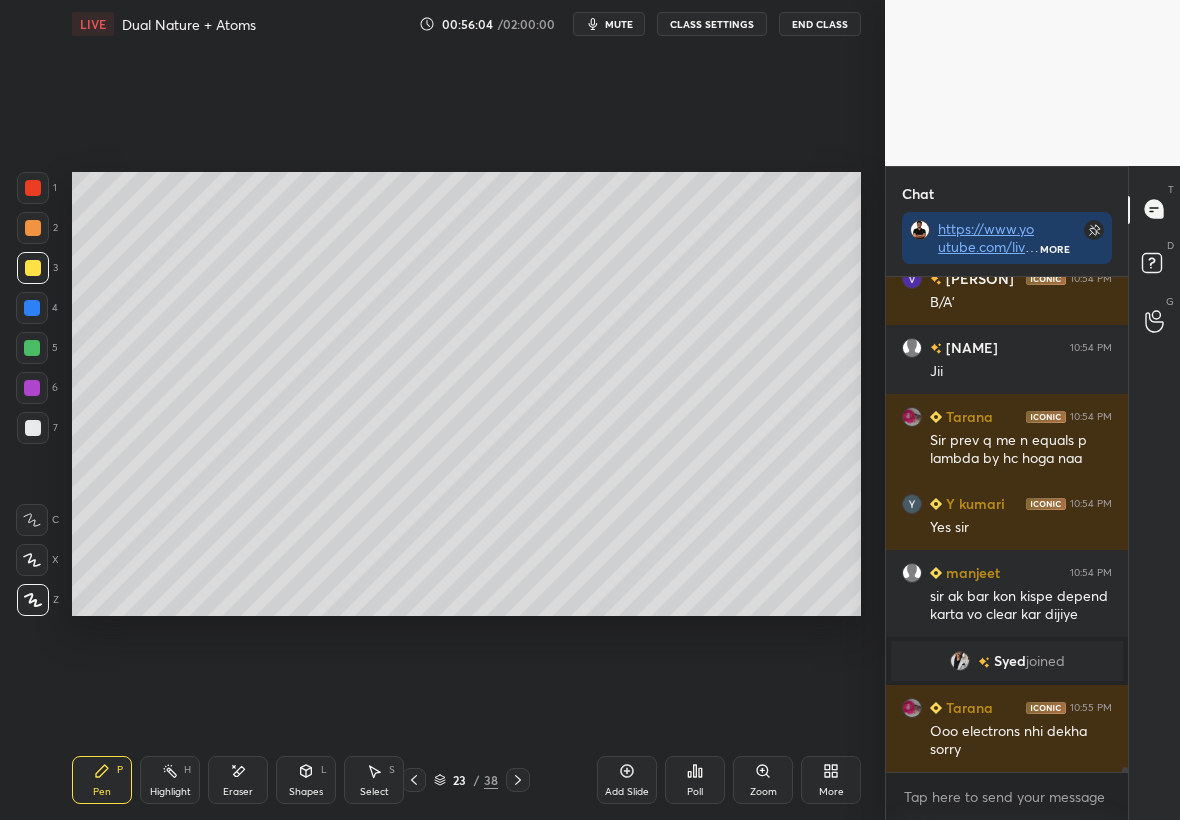 scroll, scrollTop: 47855, scrollLeft: 0, axis: vertical 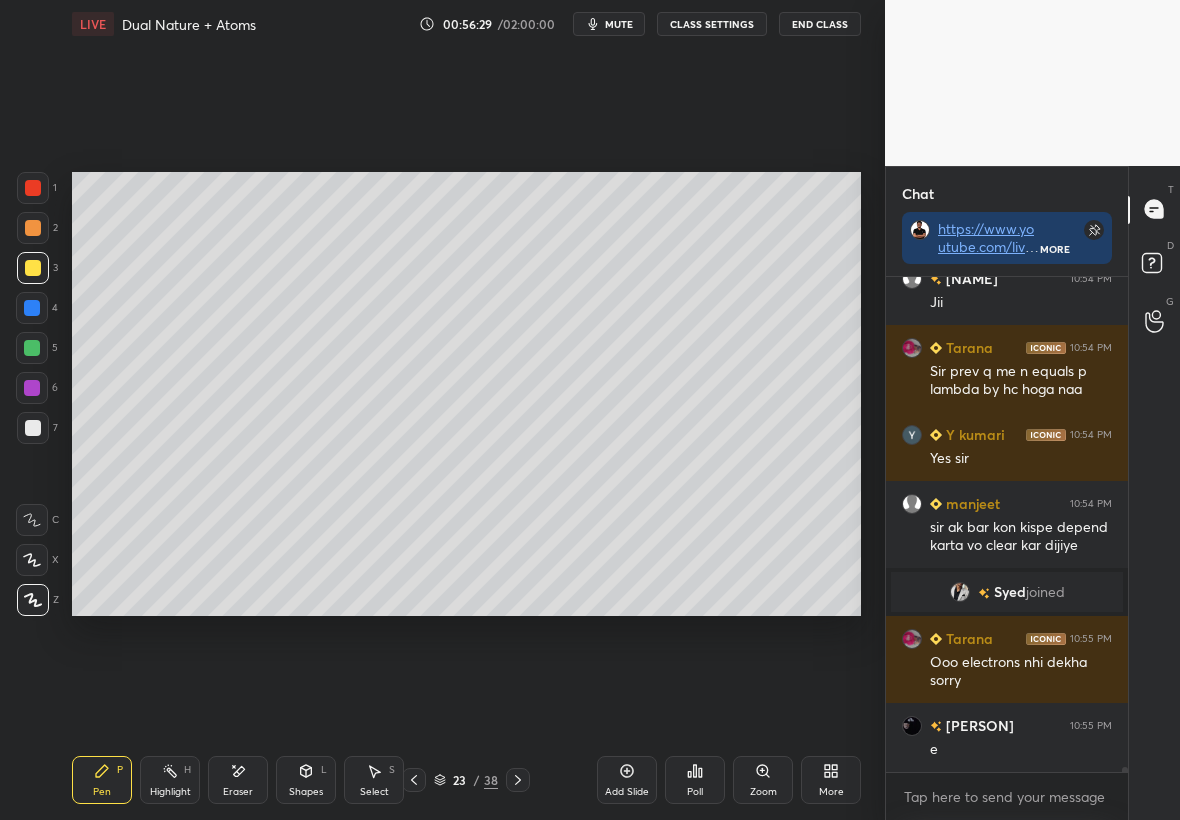 click 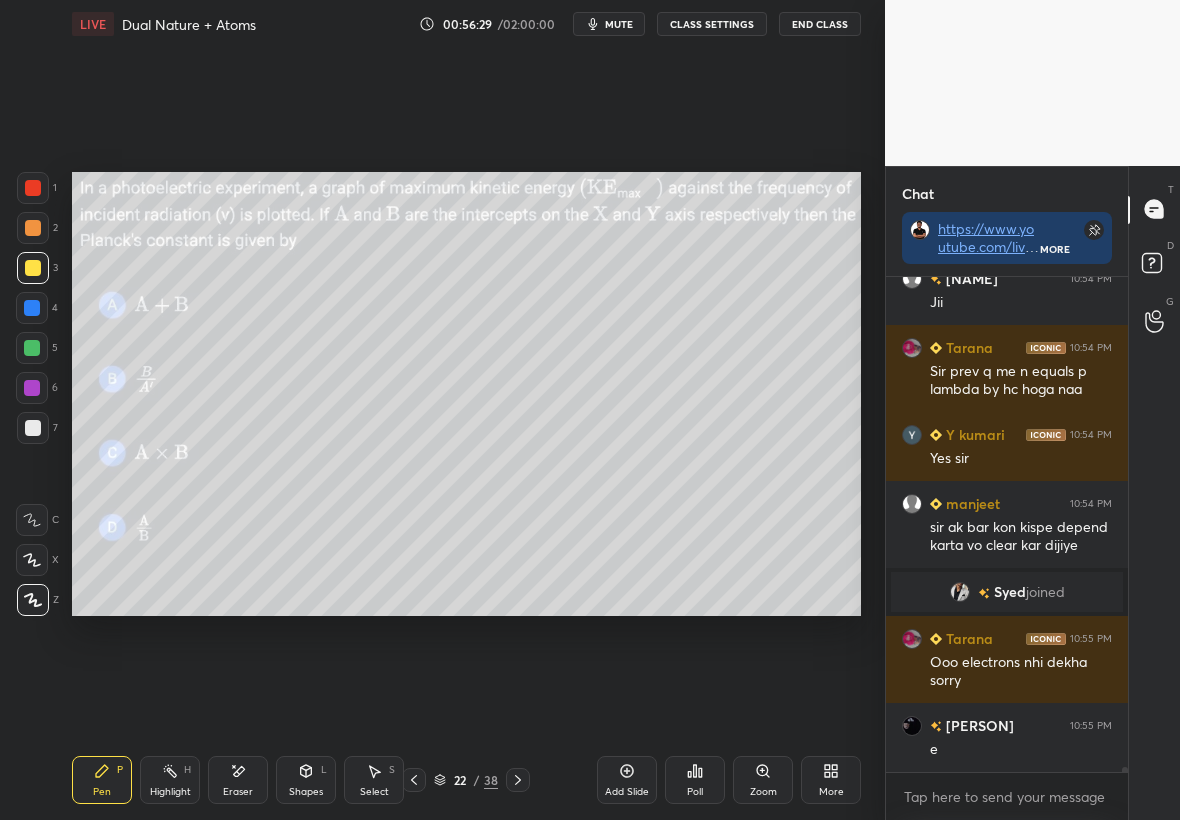 scroll, scrollTop: 47942, scrollLeft: 0, axis: vertical 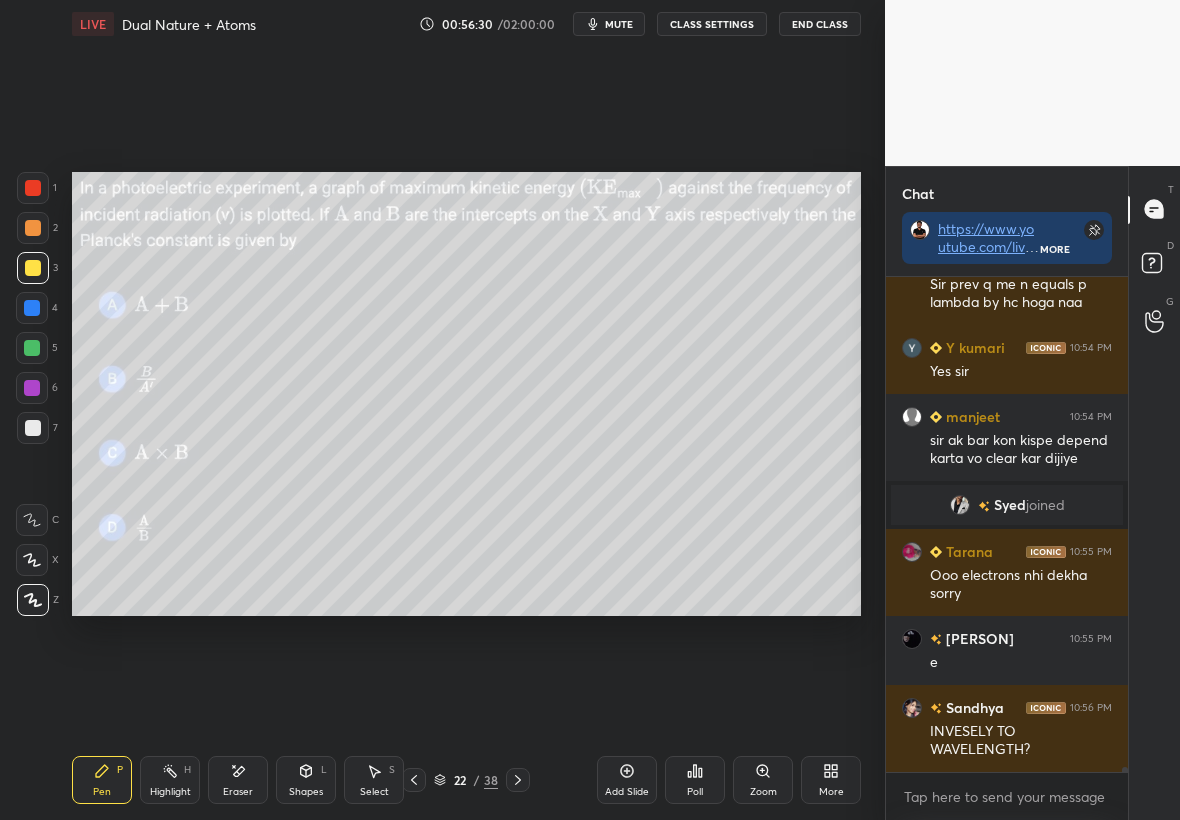 click 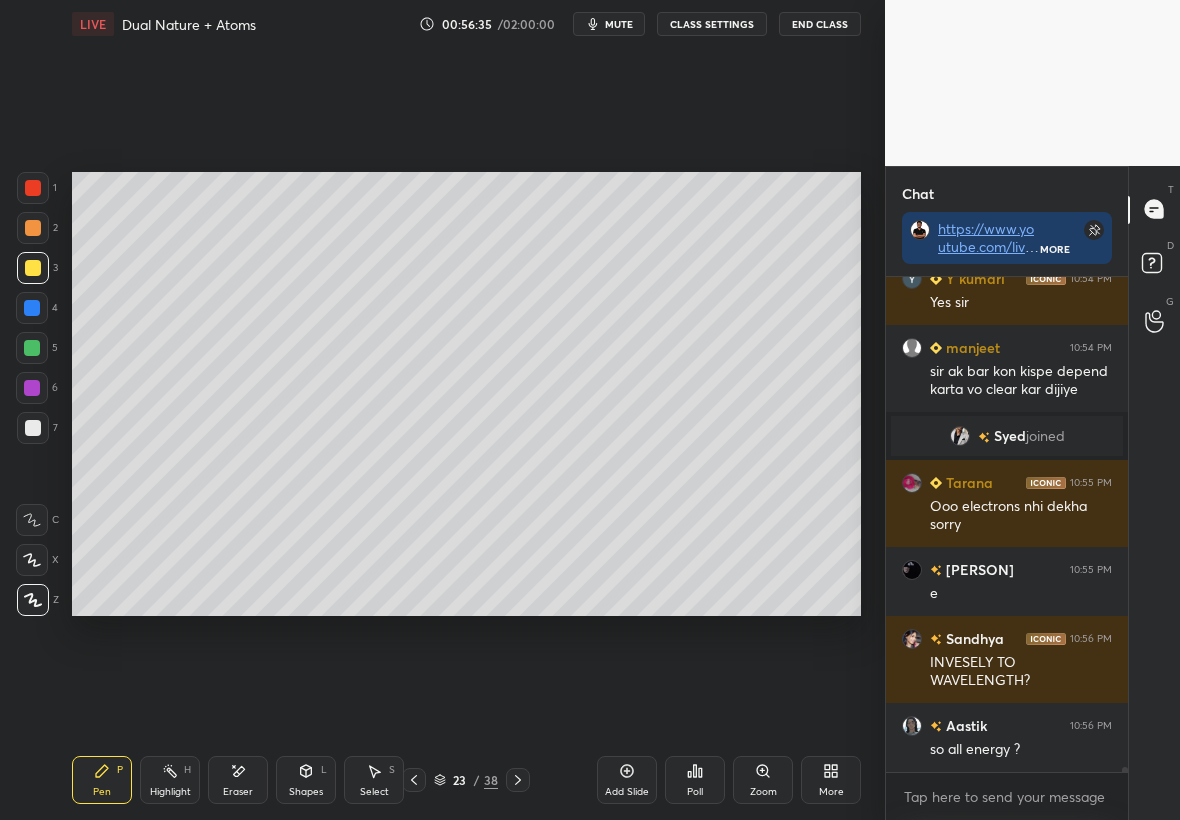 scroll, scrollTop: 48080, scrollLeft: 0, axis: vertical 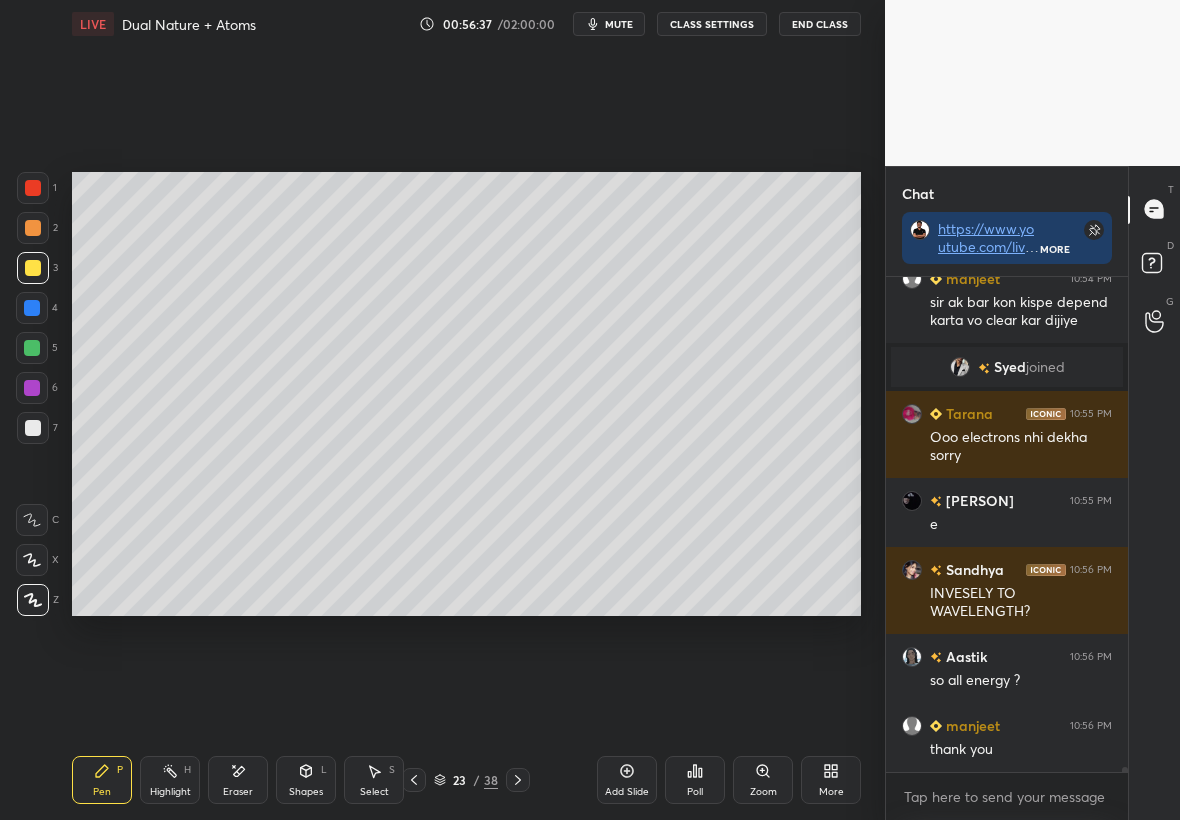 click at bounding box center [518, 780] 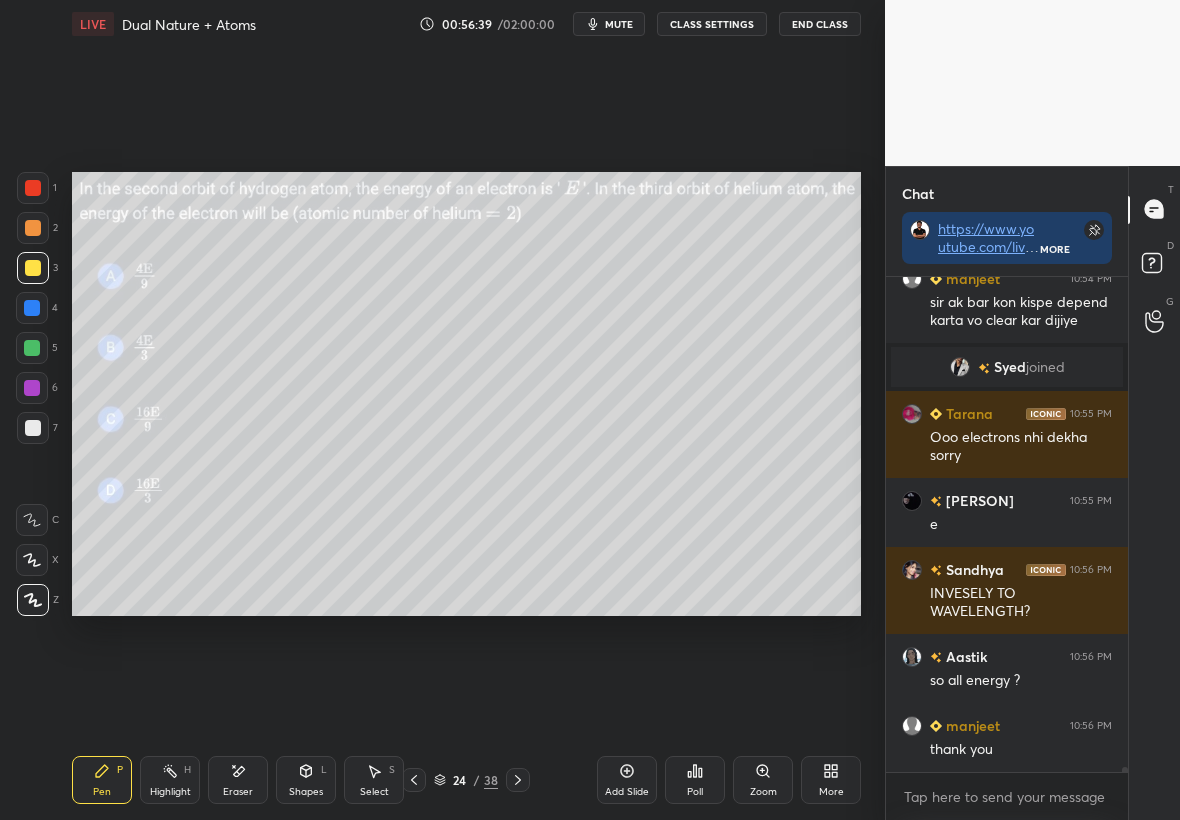 scroll, scrollTop: 48167, scrollLeft: 0, axis: vertical 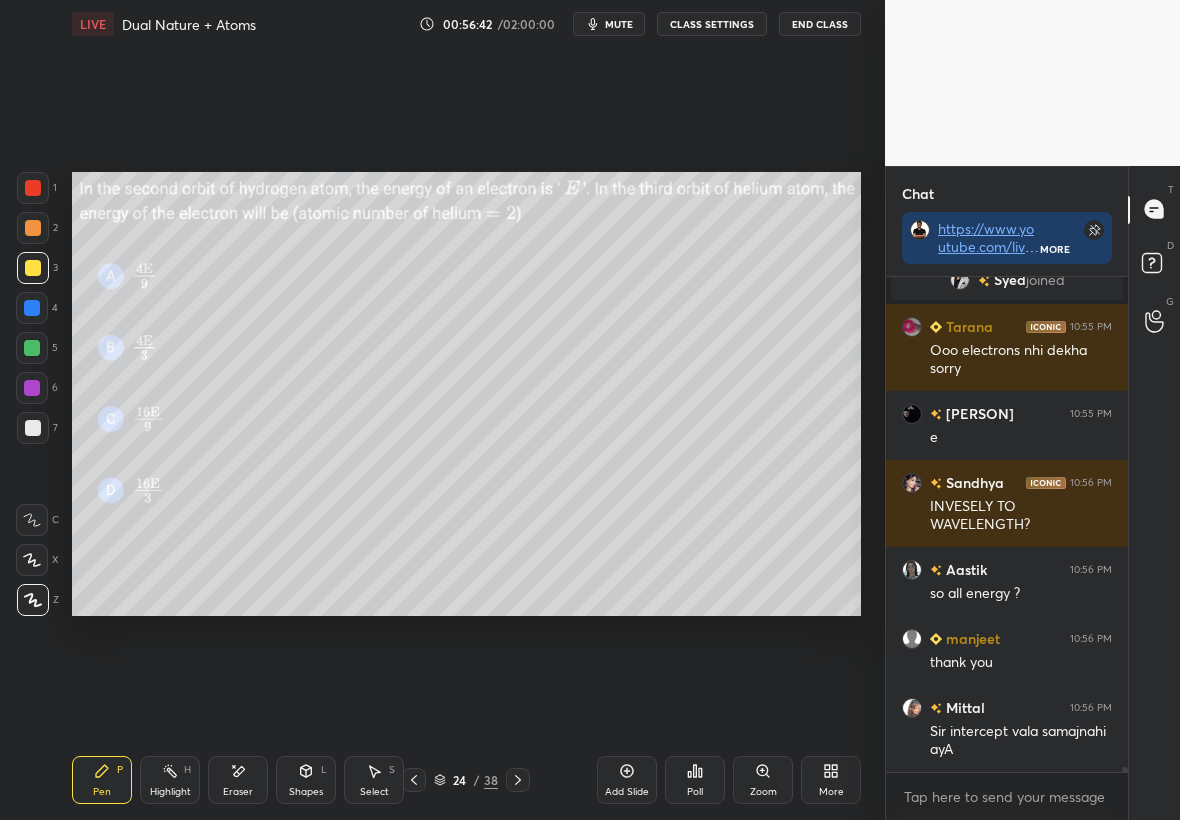 click 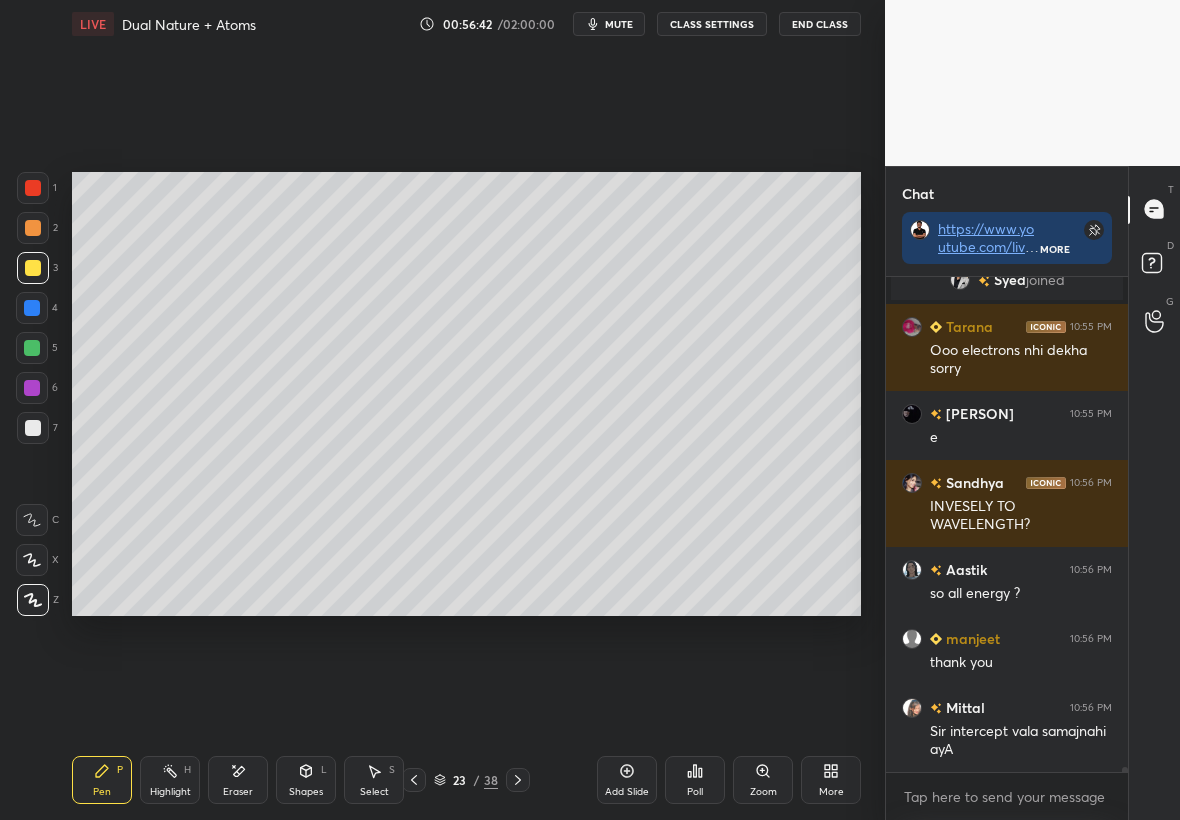 click 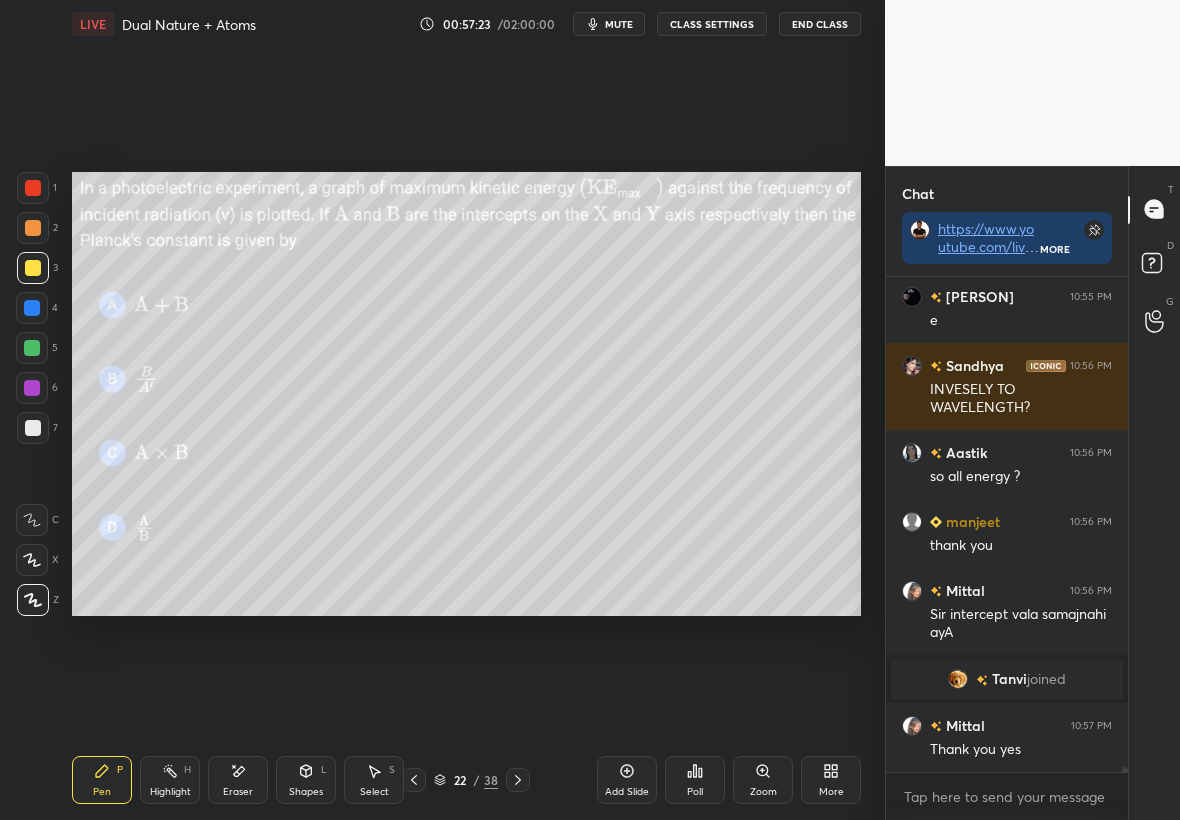 scroll, scrollTop: 48133, scrollLeft: 0, axis: vertical 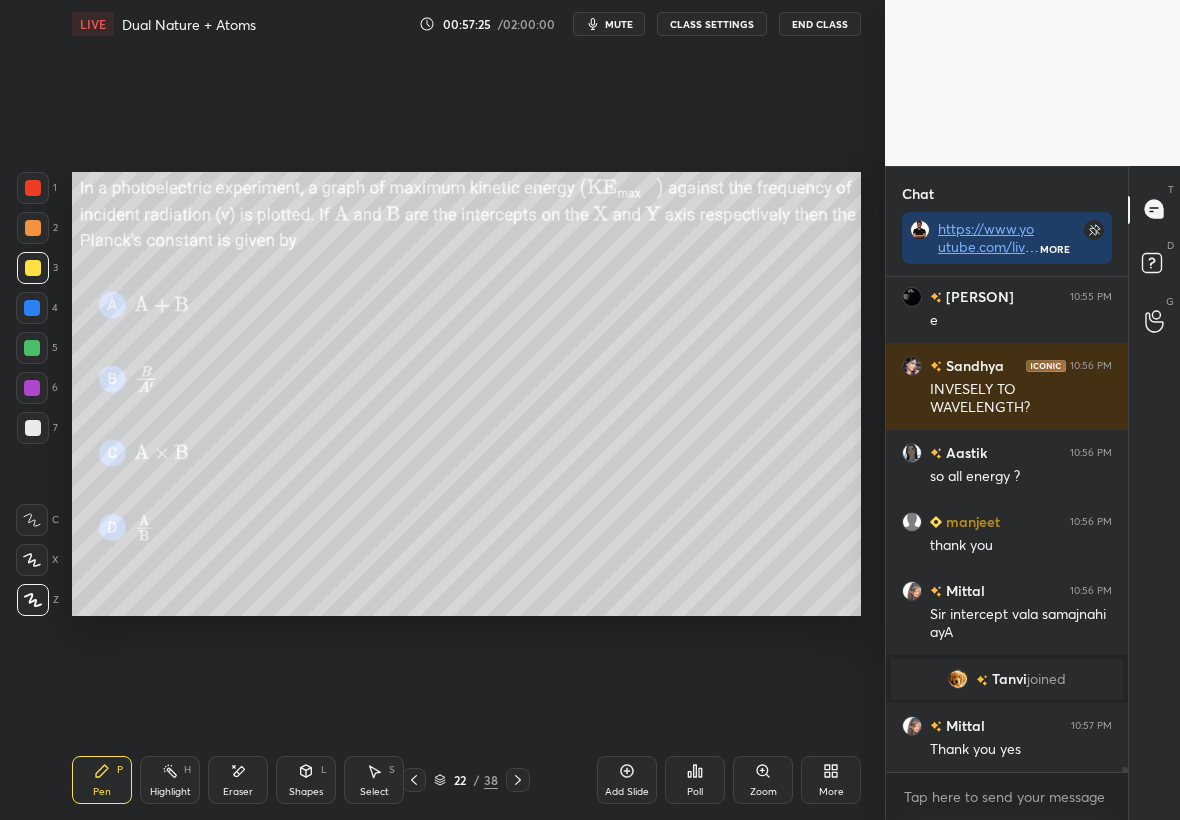 click 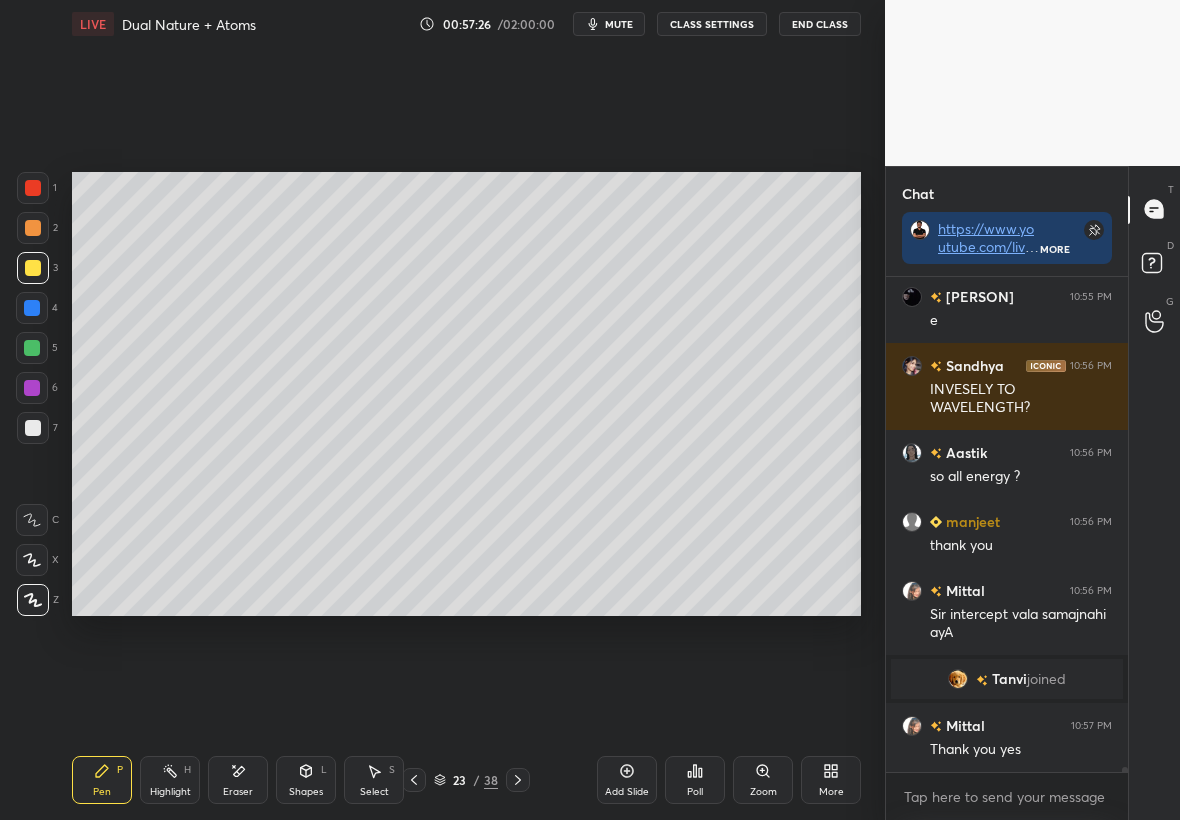 click 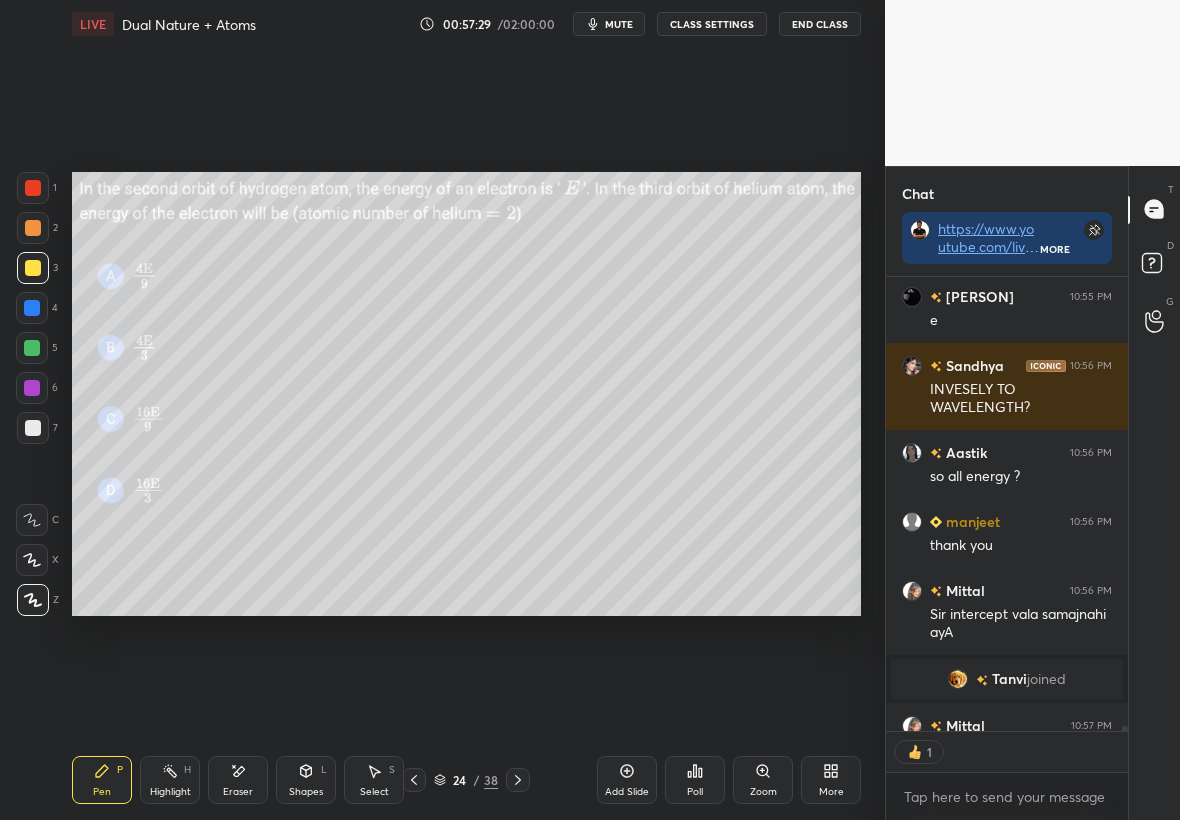 scroll, scrollTop: 448, scrollLeft: 236, axis: both 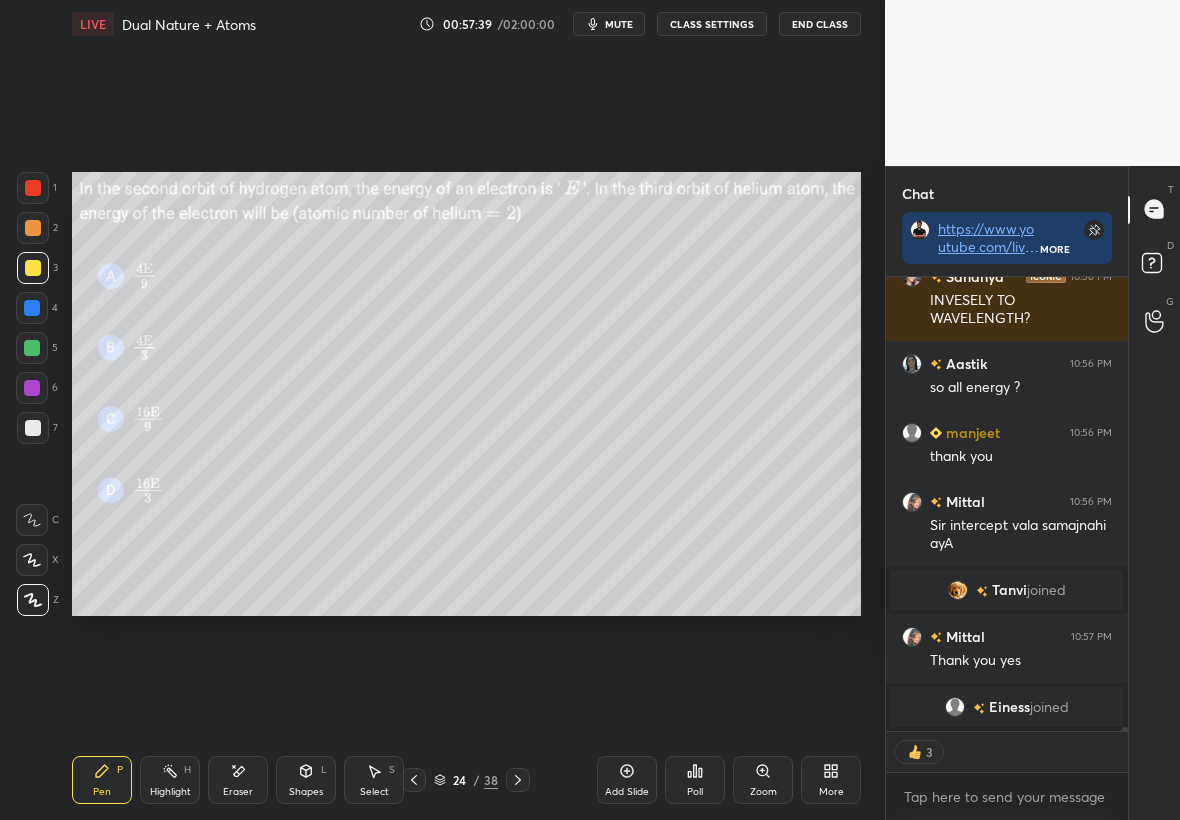 click on "Poll" at bounding box center (695, 780) 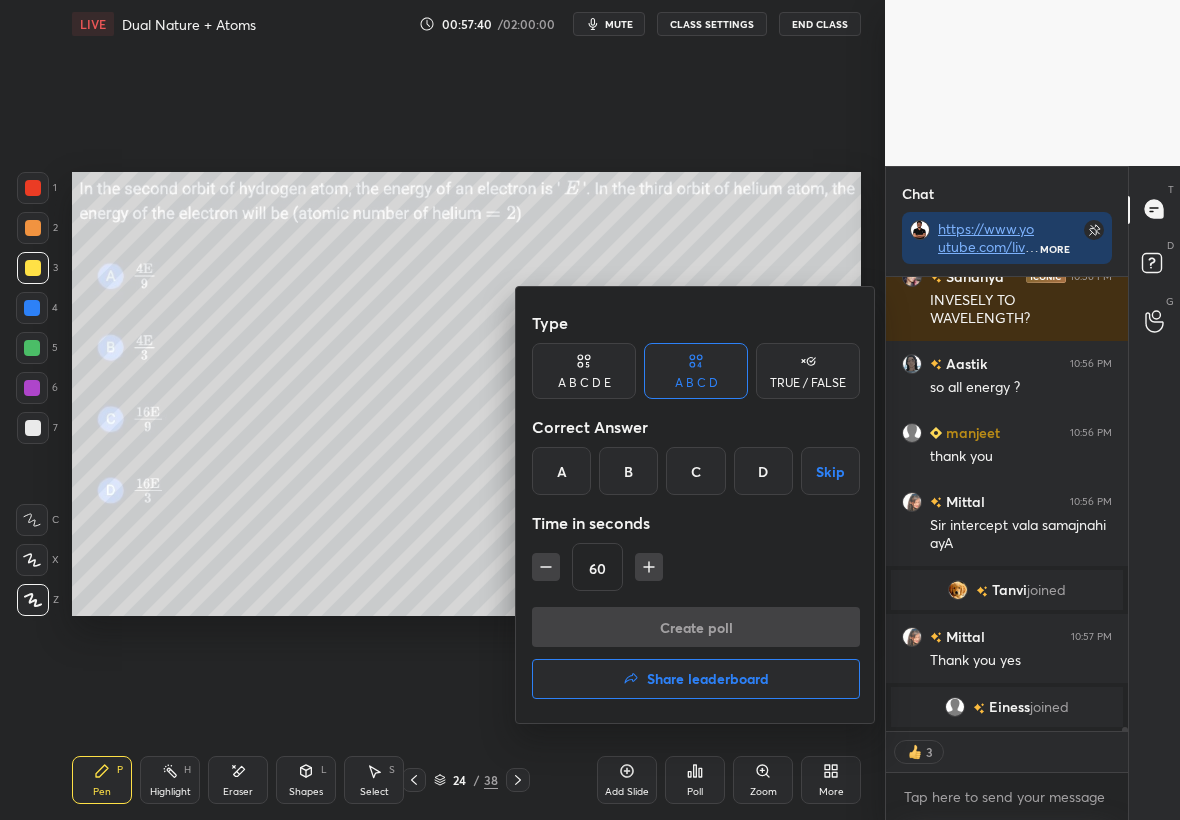 type on "x" 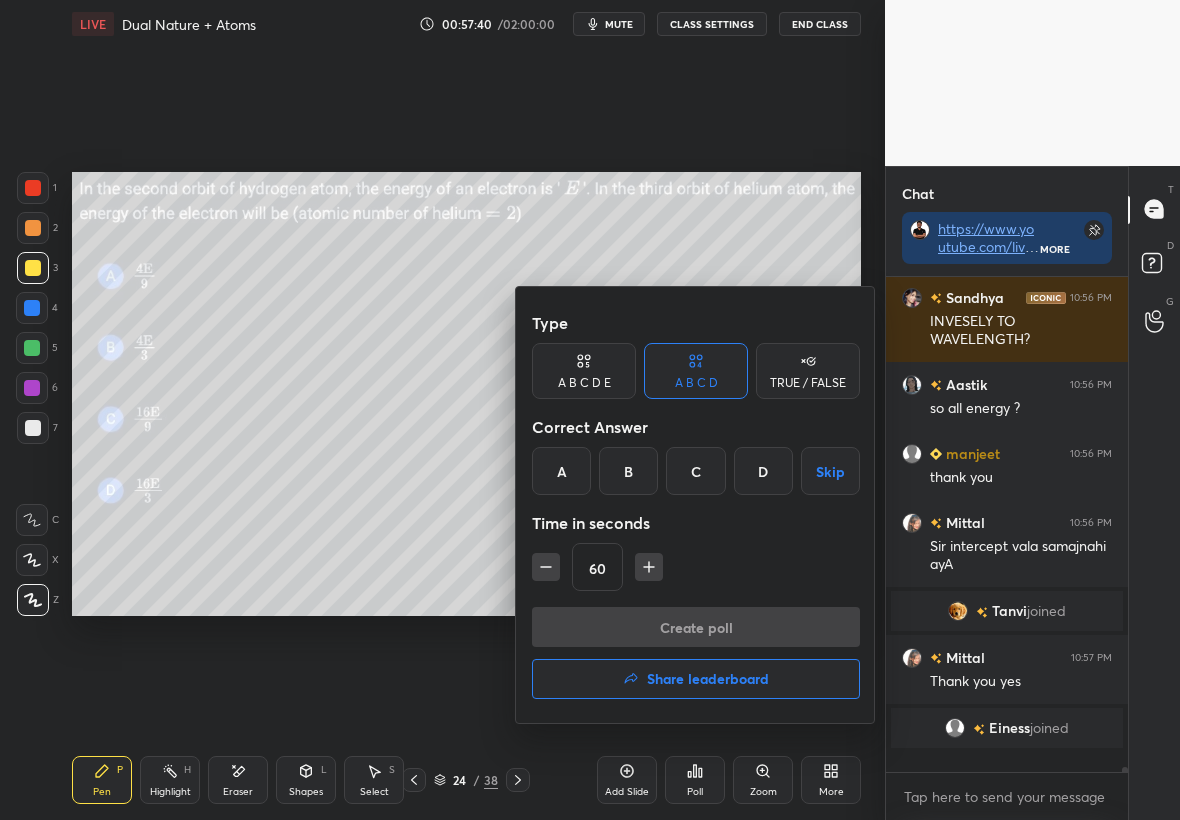scroll, scrollTop: 7, scrollLeft: 7, axis: both 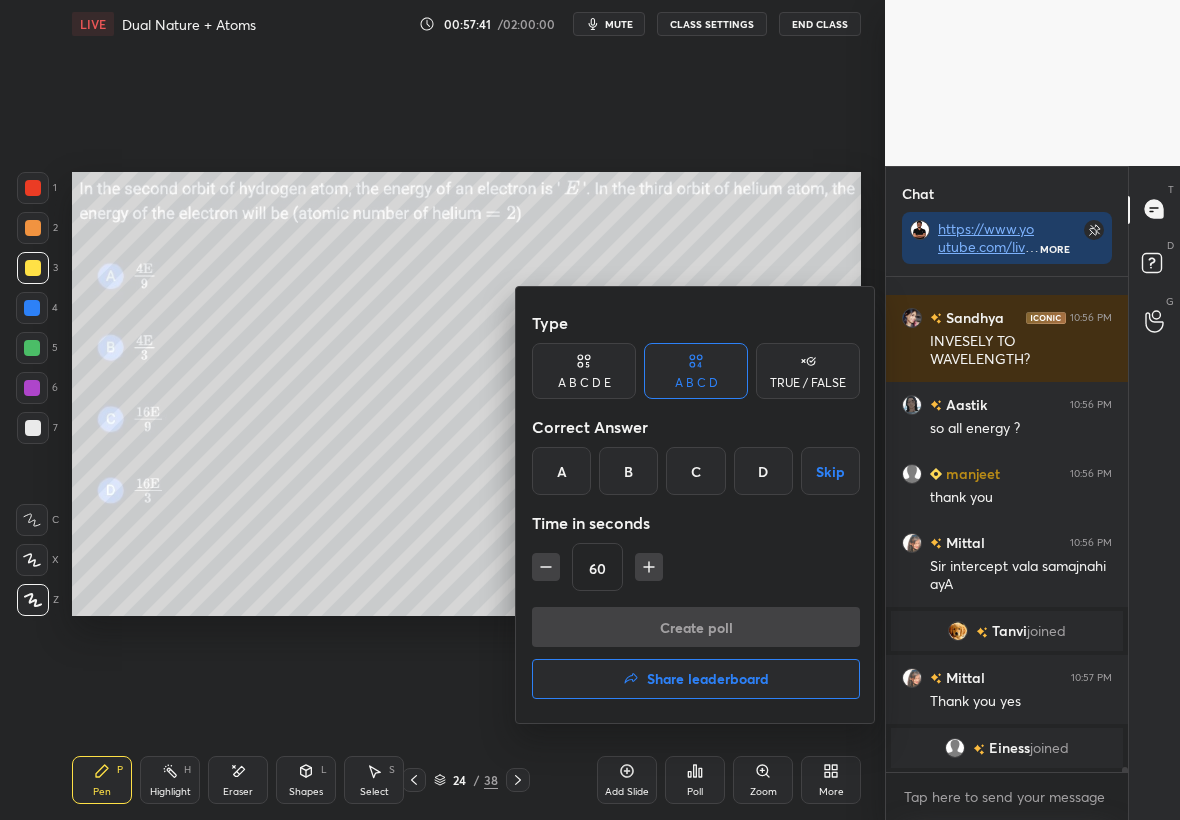 click 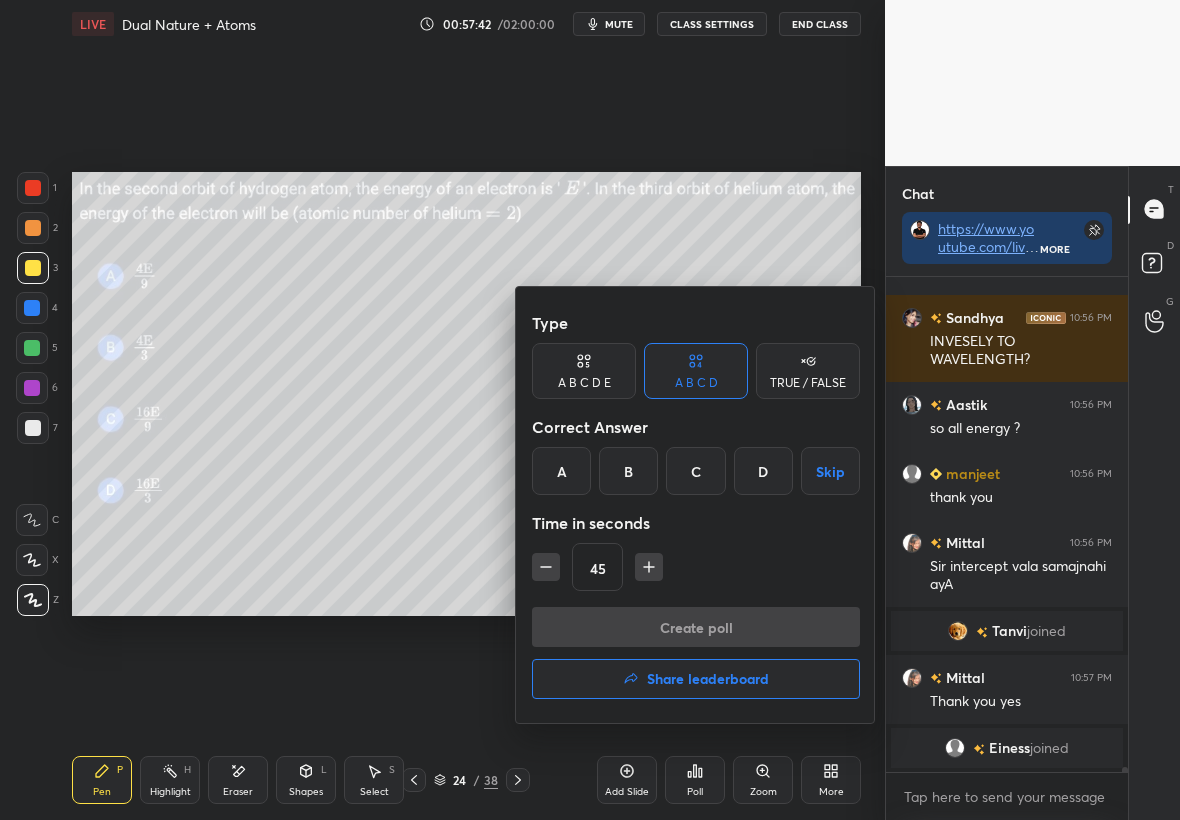 click on "A" at bounding box center [561, 471] 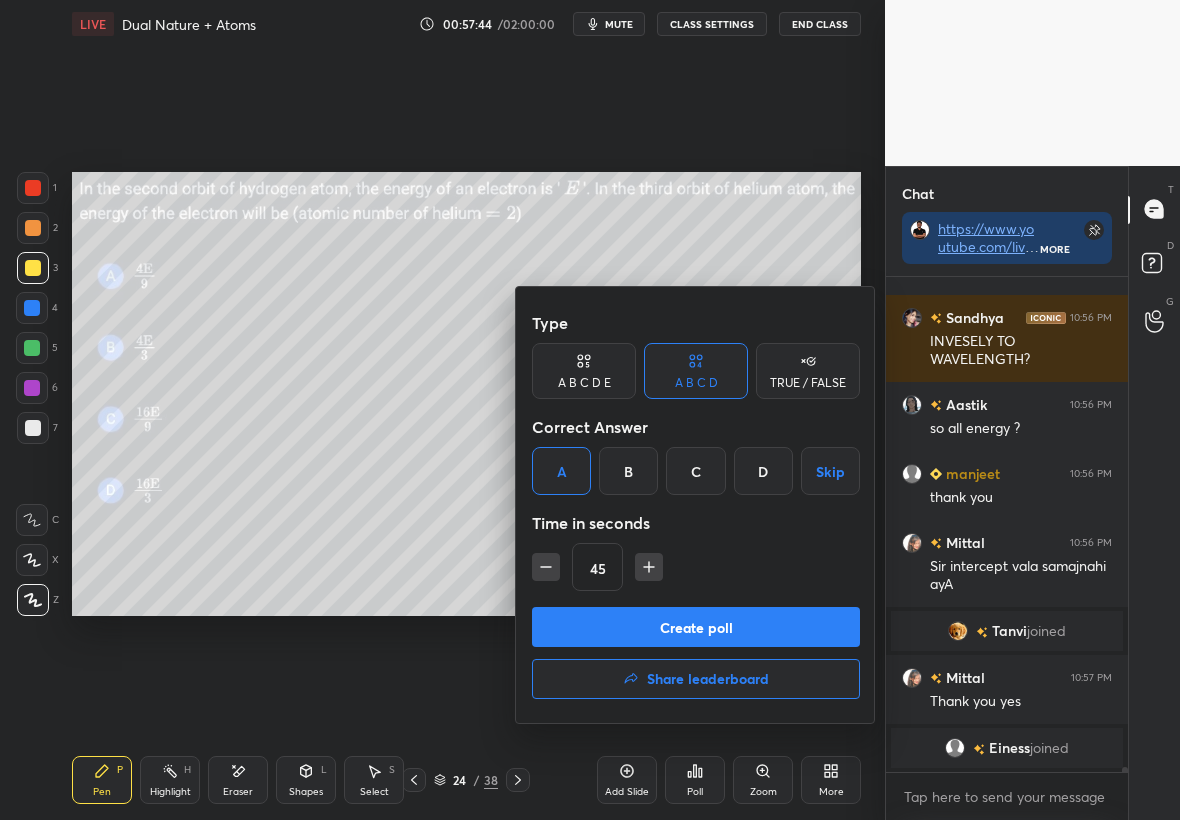click on "Create poll" at bounding box center (696, 627) 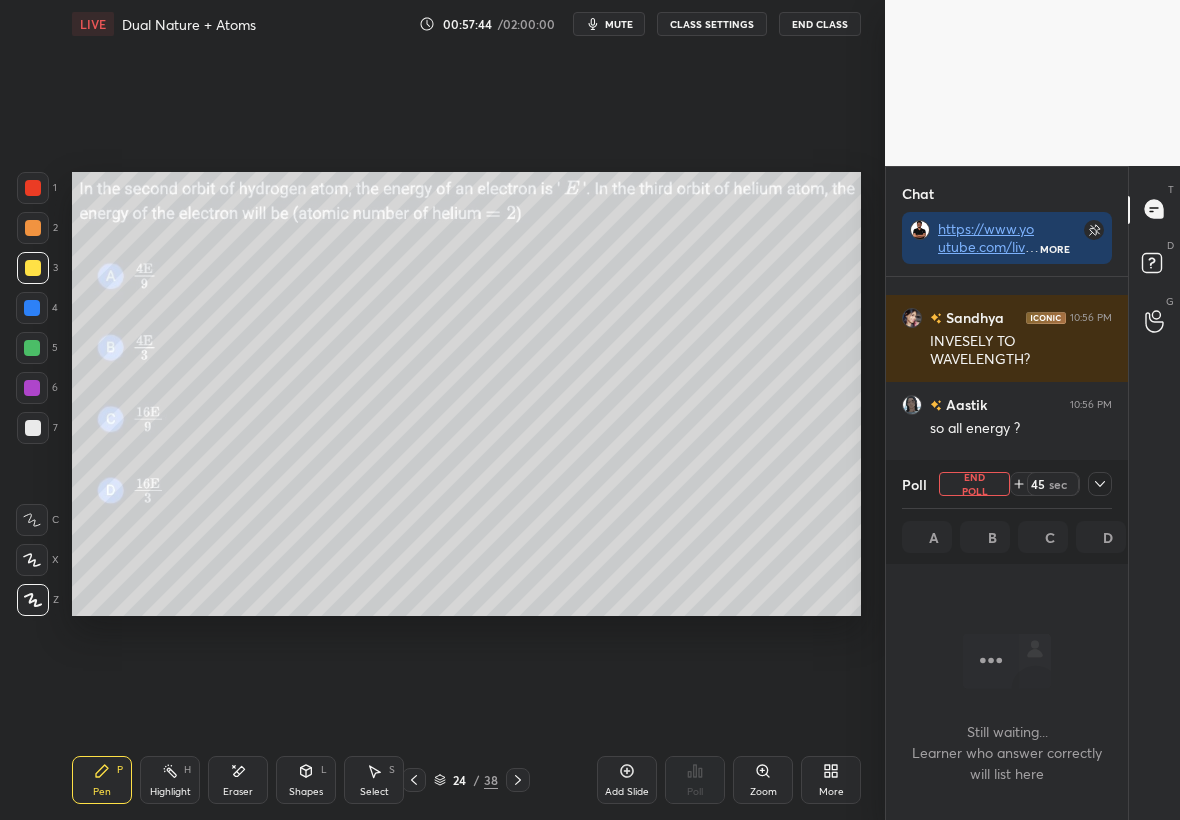 scroll, scrollTop: 395, scrollLeft: 236, axis: both 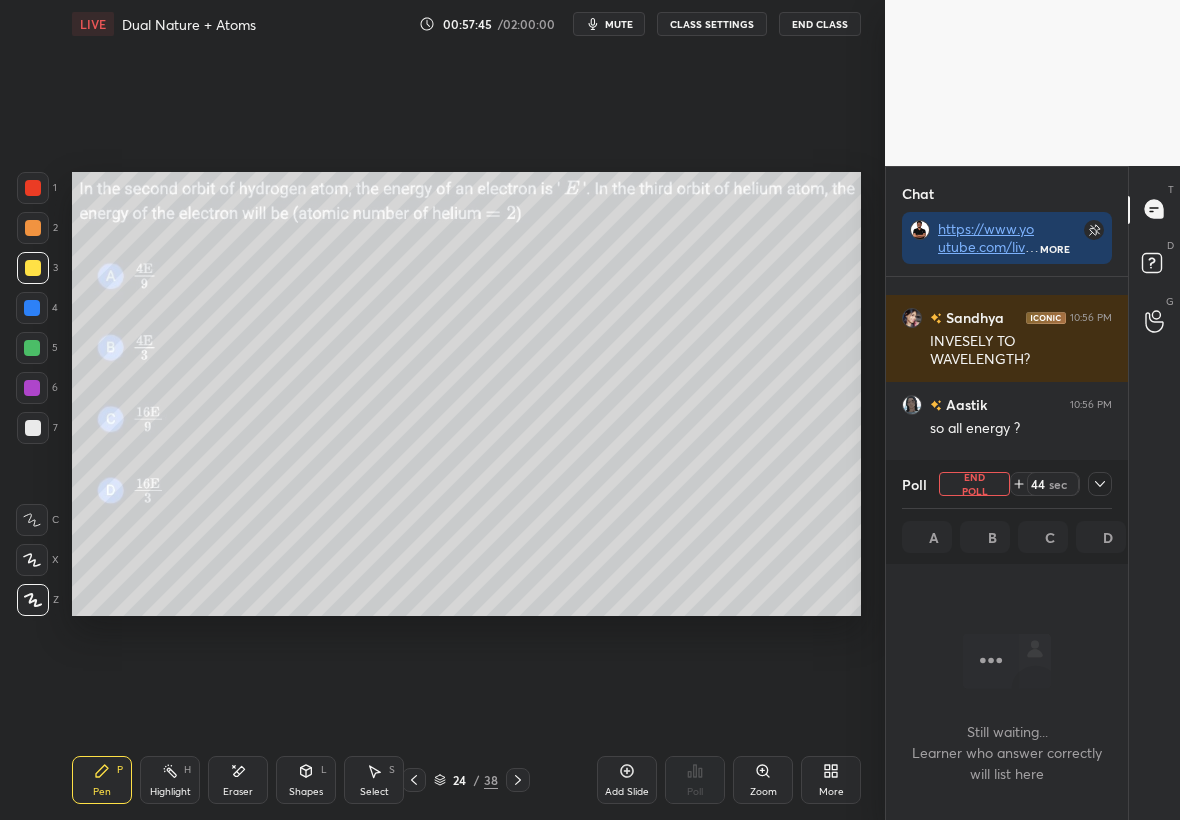 click at bounding box center (1100, 484) 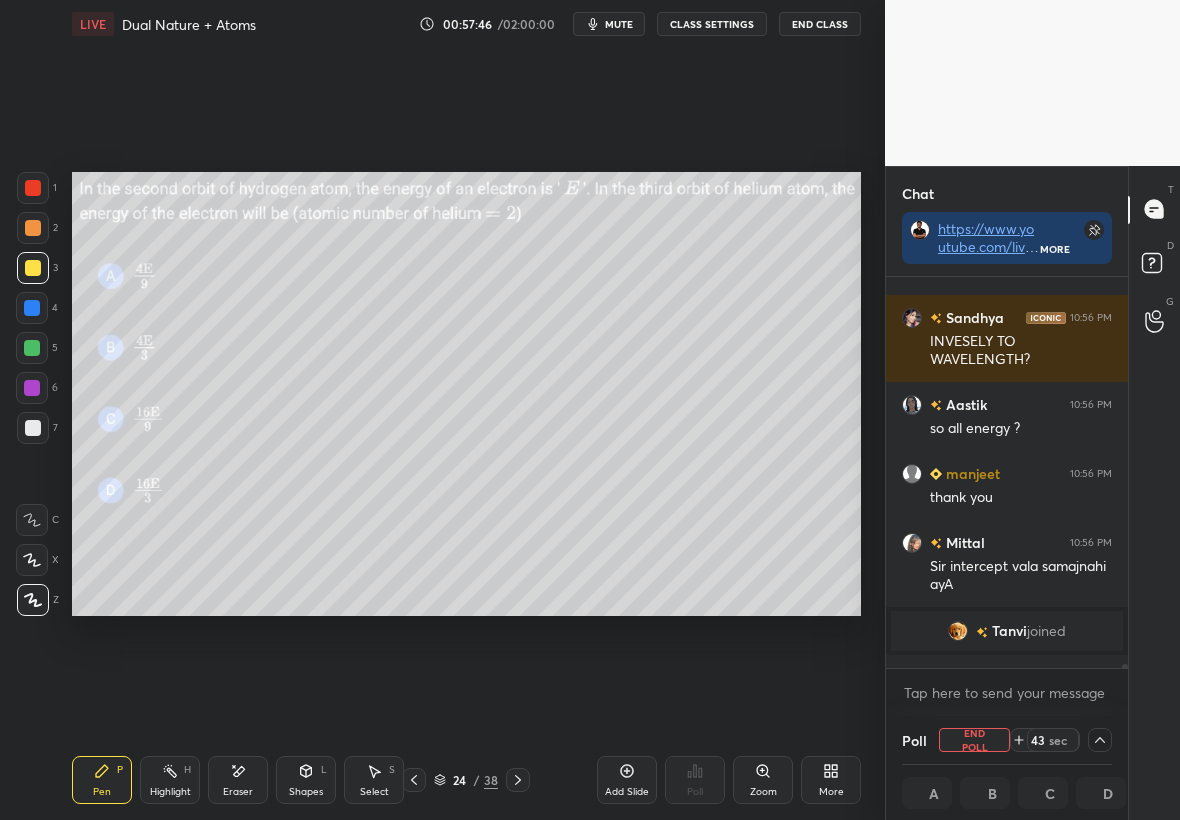 scroll, scrollTop: 1, scrollLeft: 7, axis: both 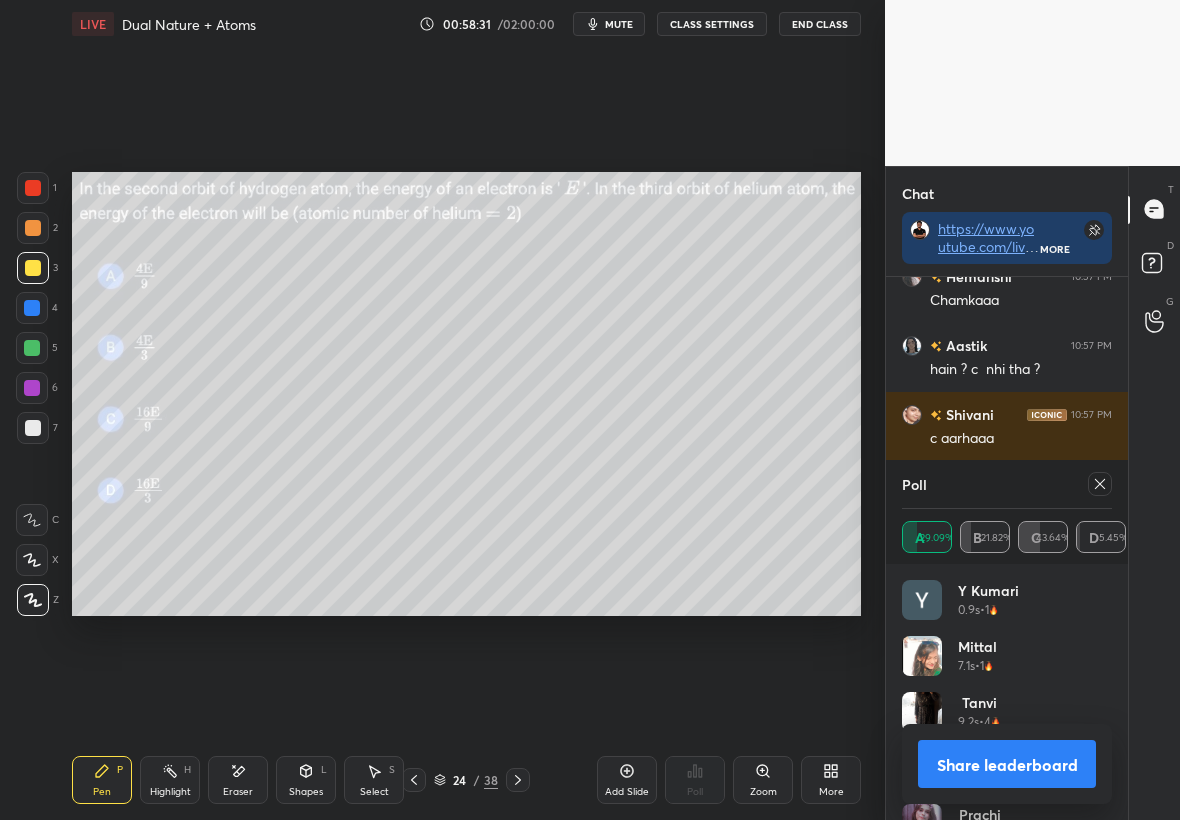 click 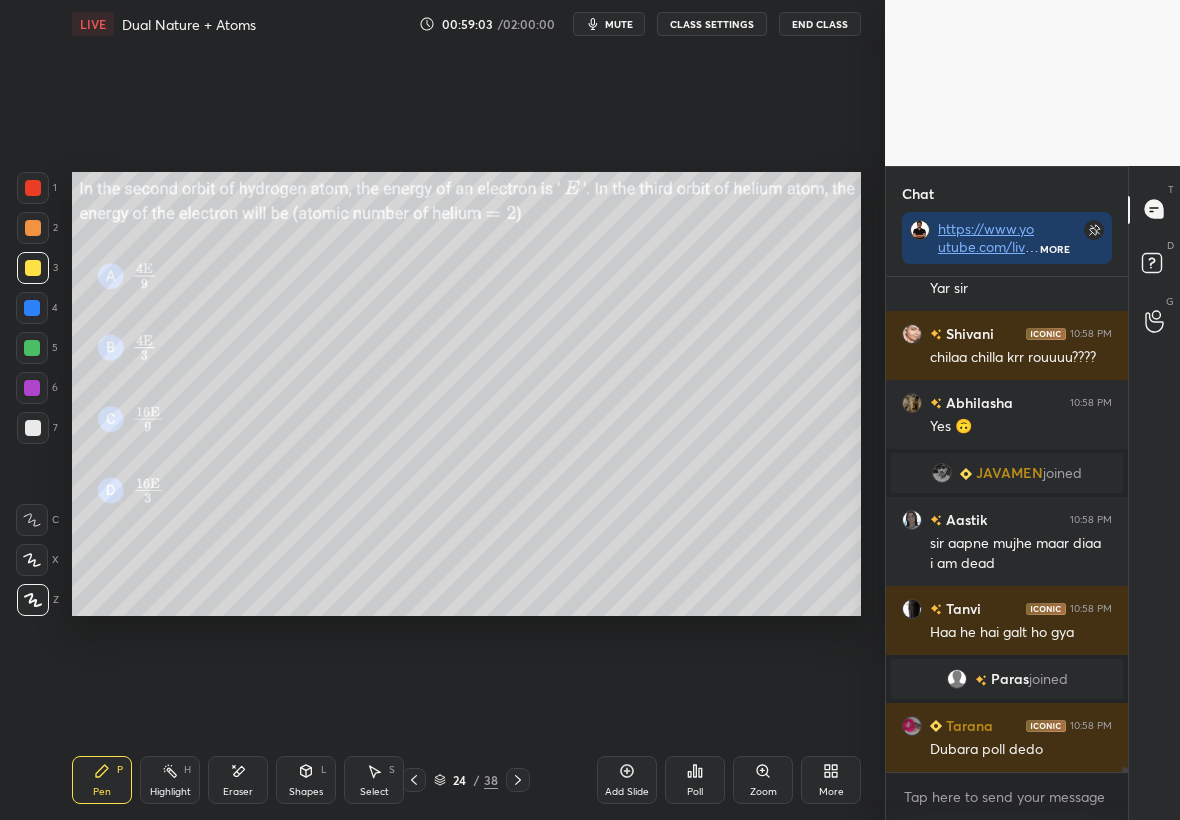 click at bounding box center (32, 308) 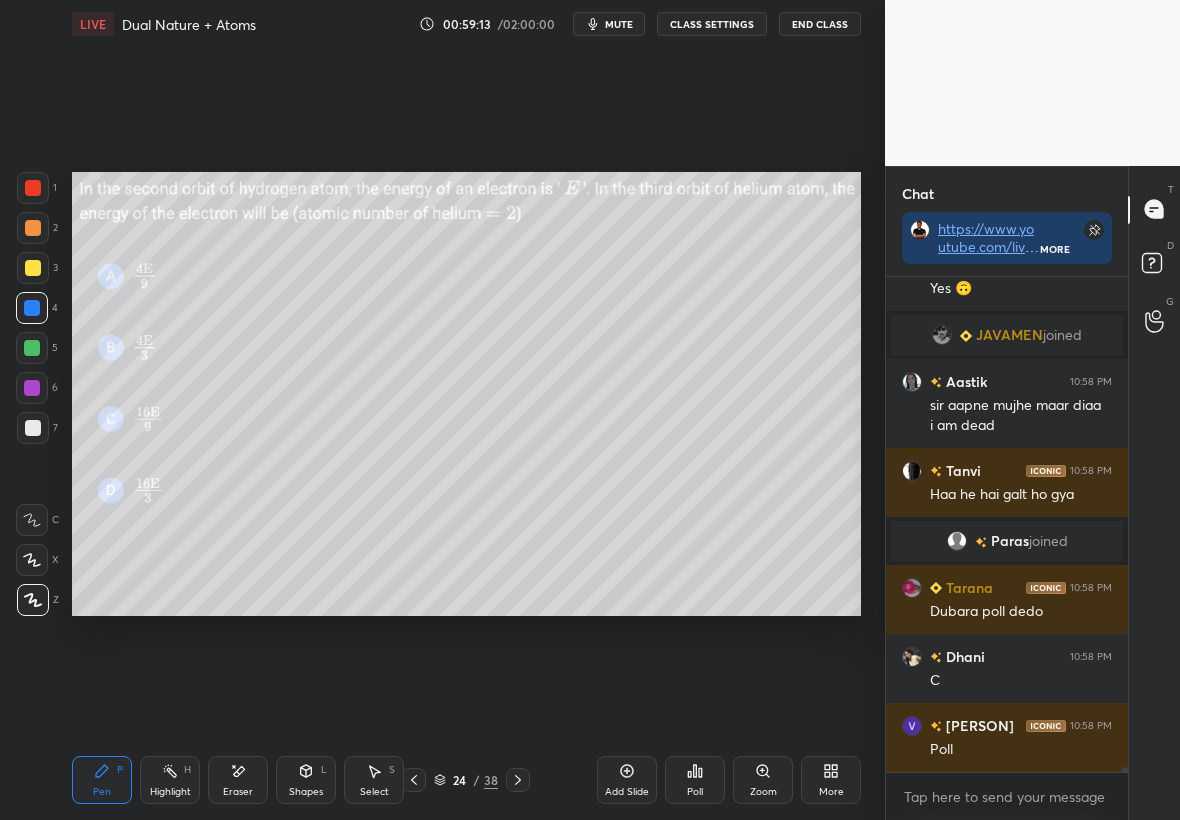 click at bounding box center [33, 428] 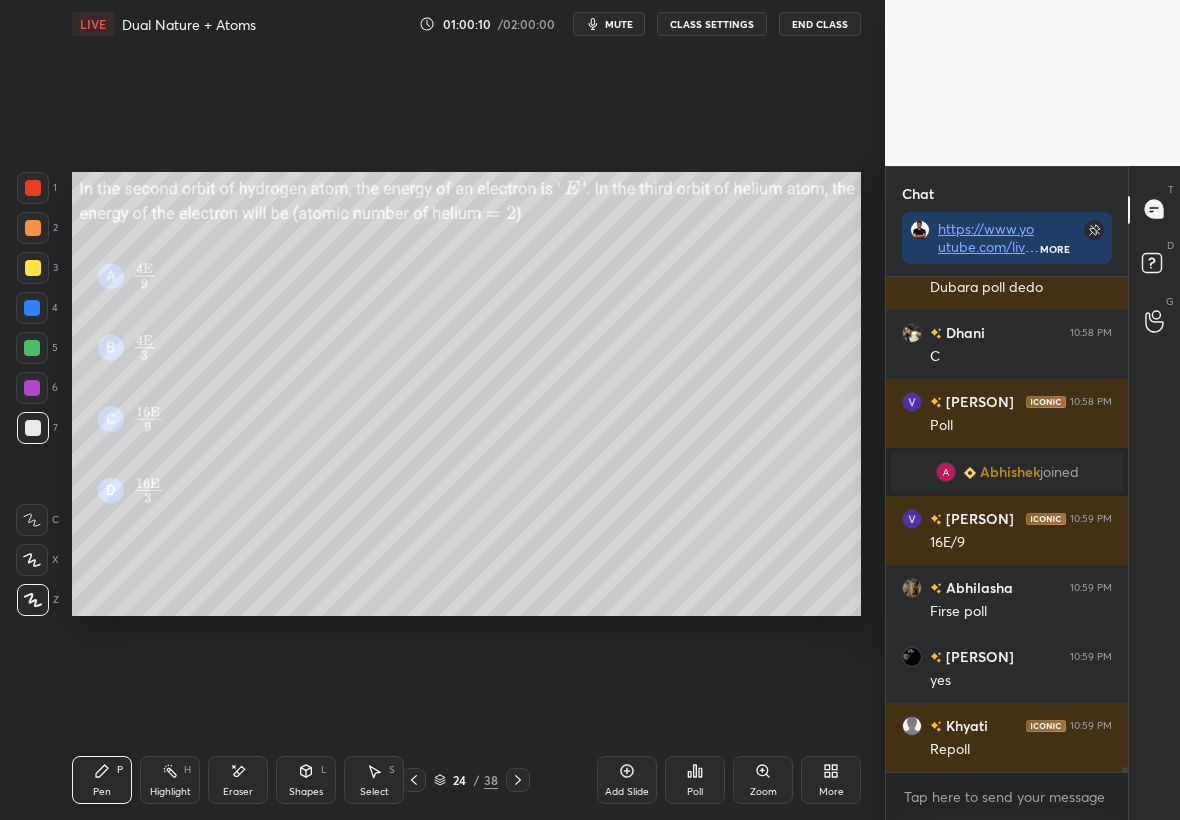 scroll, scrollTop: 50087, scrollLeft: 0, axis: vertical 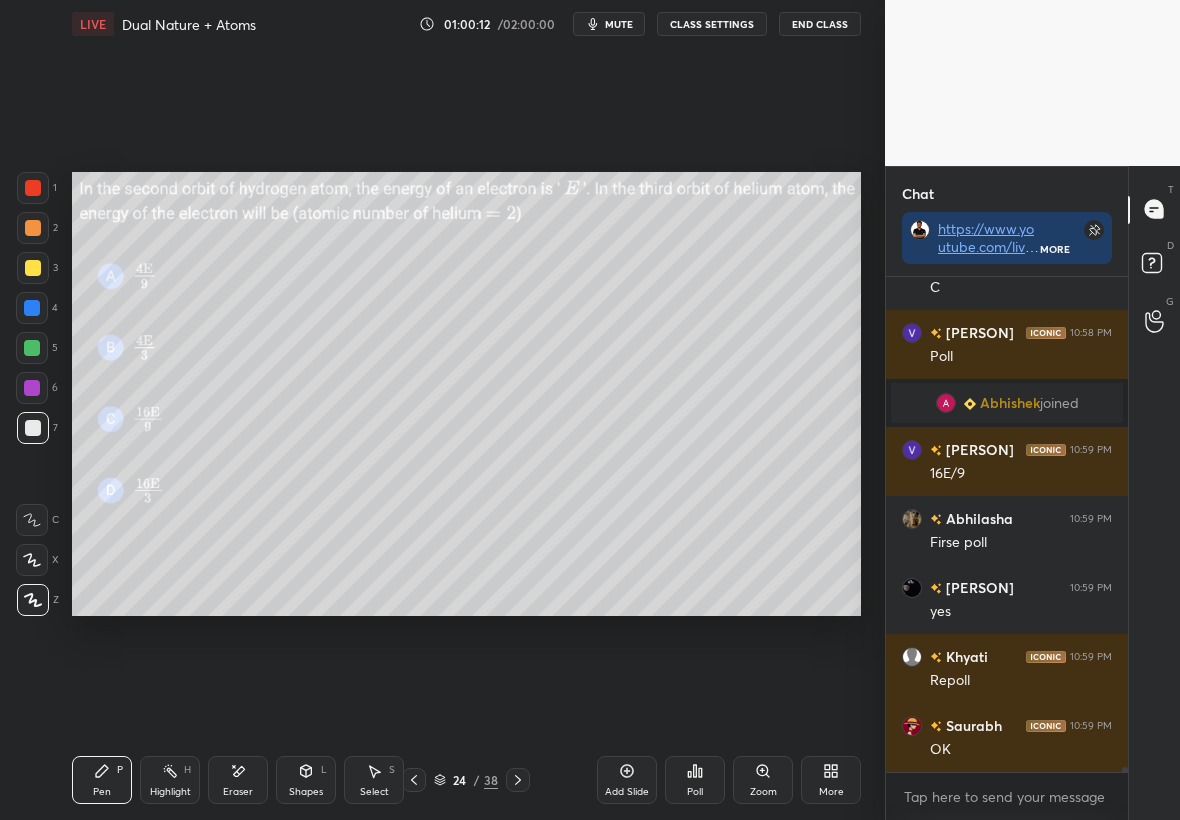 click 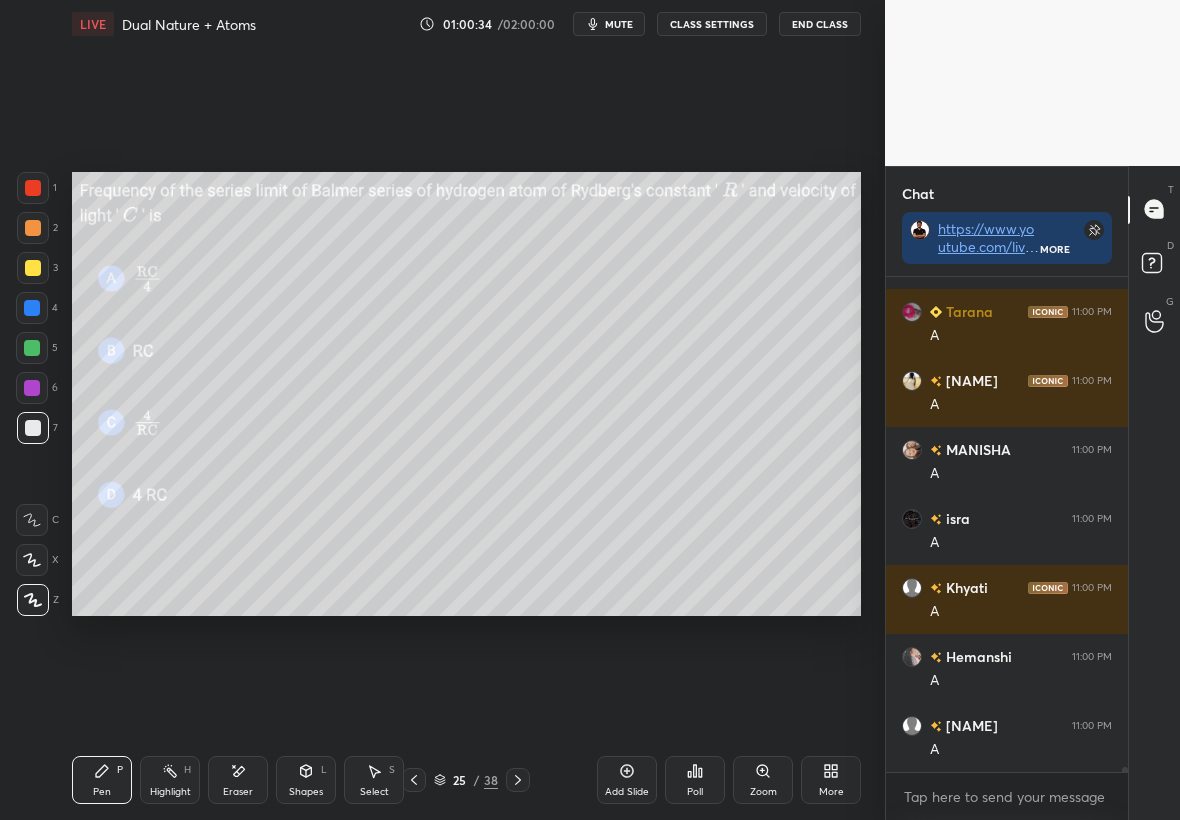 scroll, scrollTop: 51122, scrollLeft: 0, axis: vertical 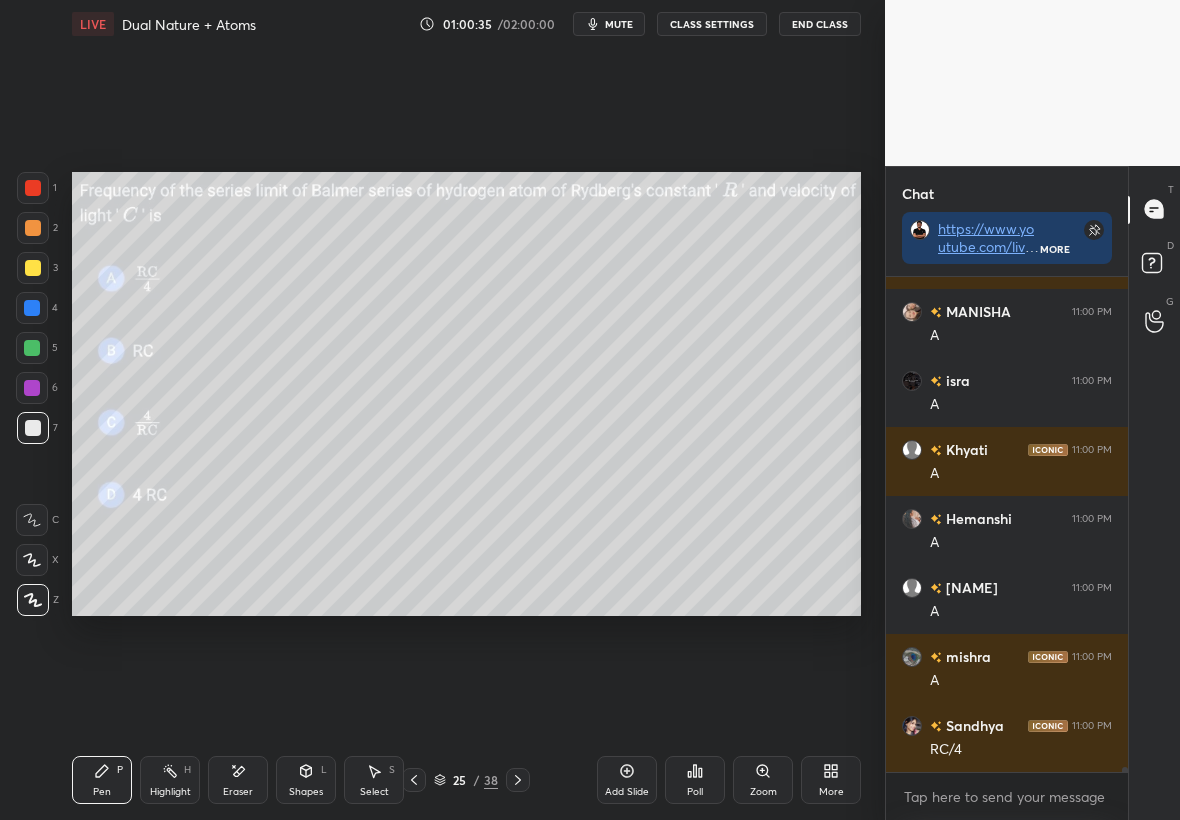 click at bounding box center (33, 268) 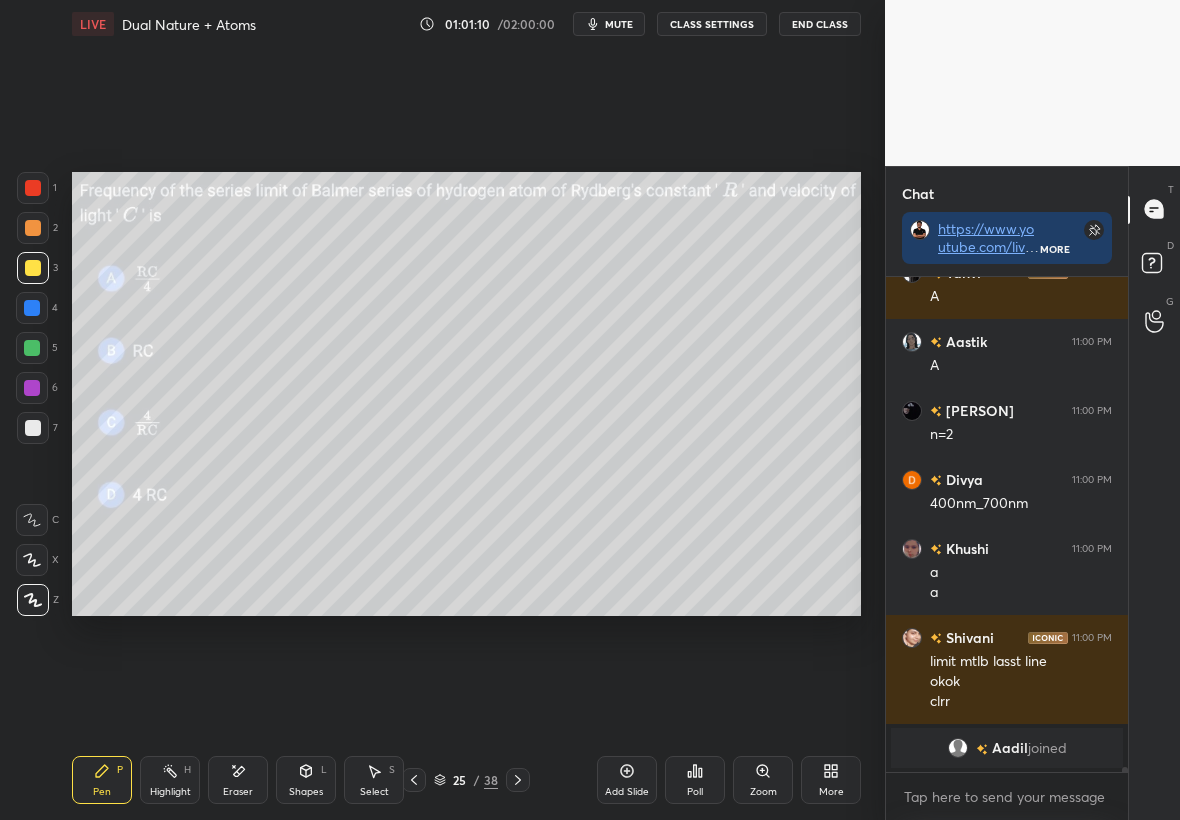scroll, scrollTop: 51424, scrollLeft: 0, axis: vertical 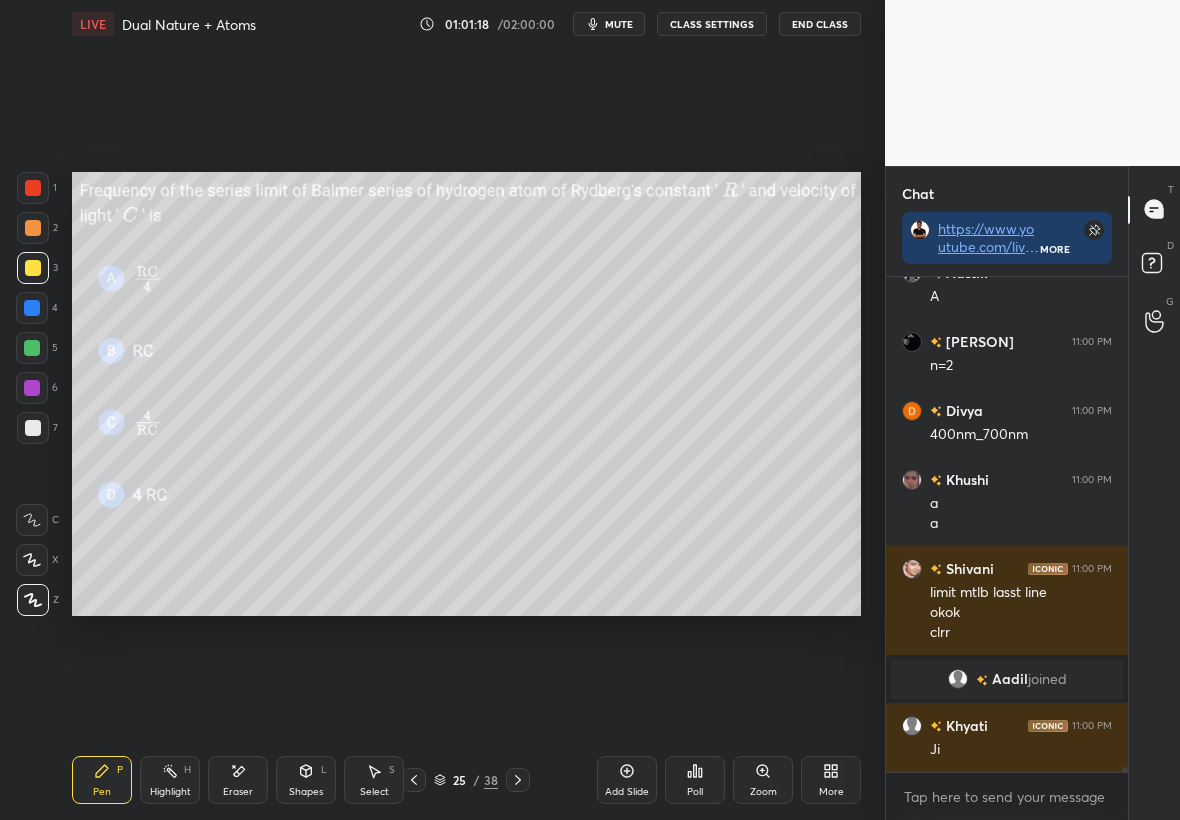click at bounding box center (518, 780) 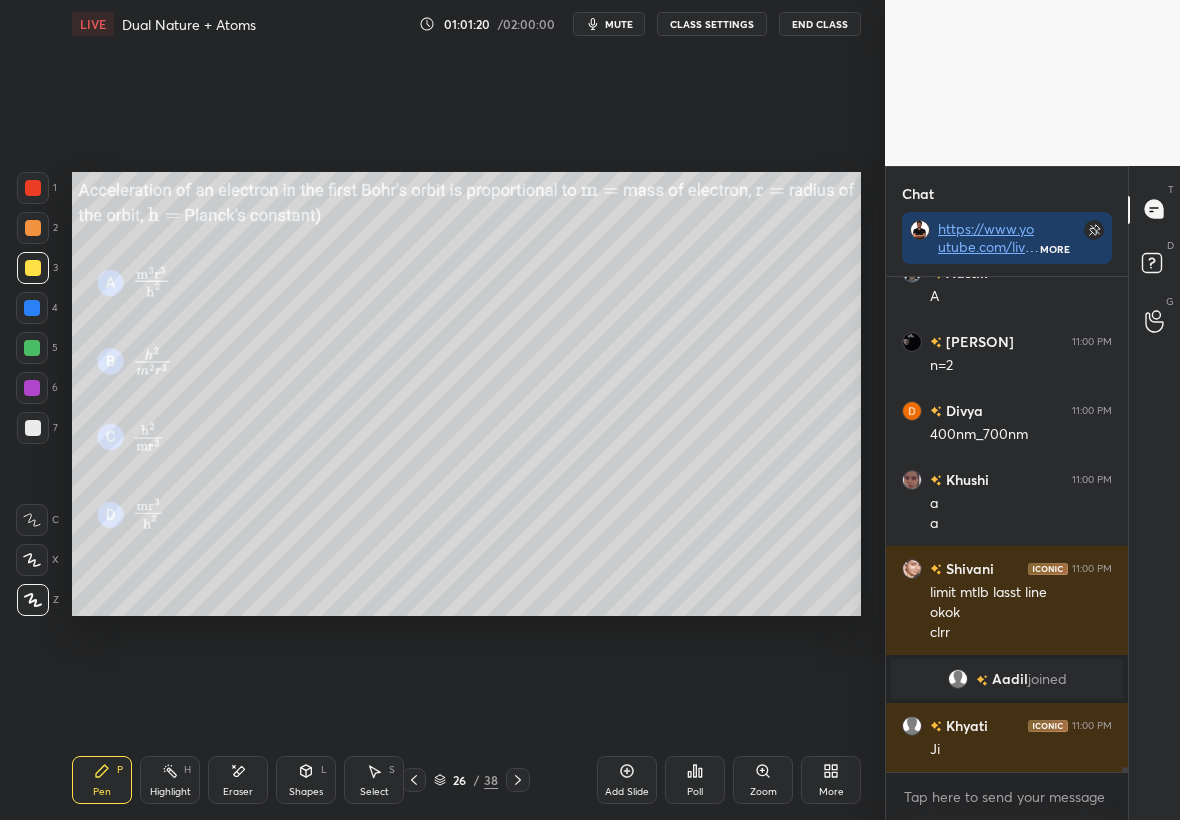 scroll, scrollTop: 448, scrollLeft: 236, axis: both 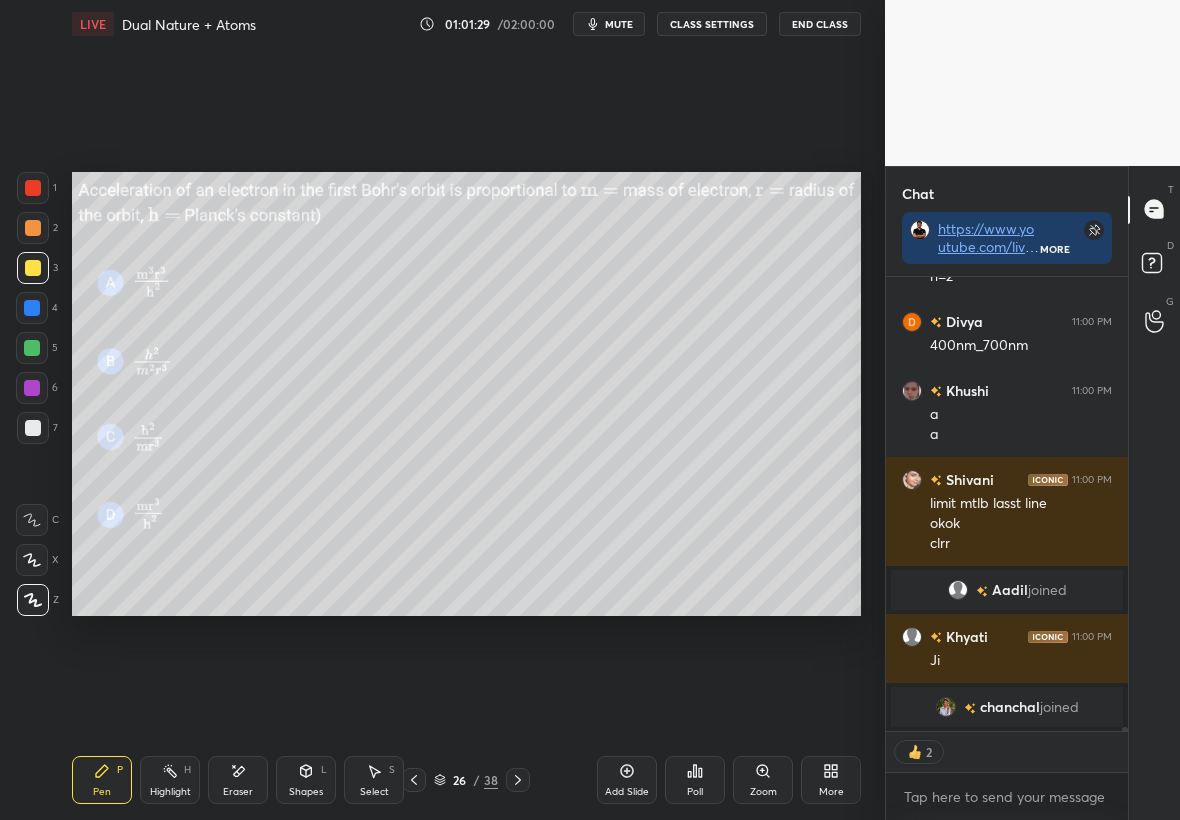 click on "Poll" at bounding box center (695, 780) 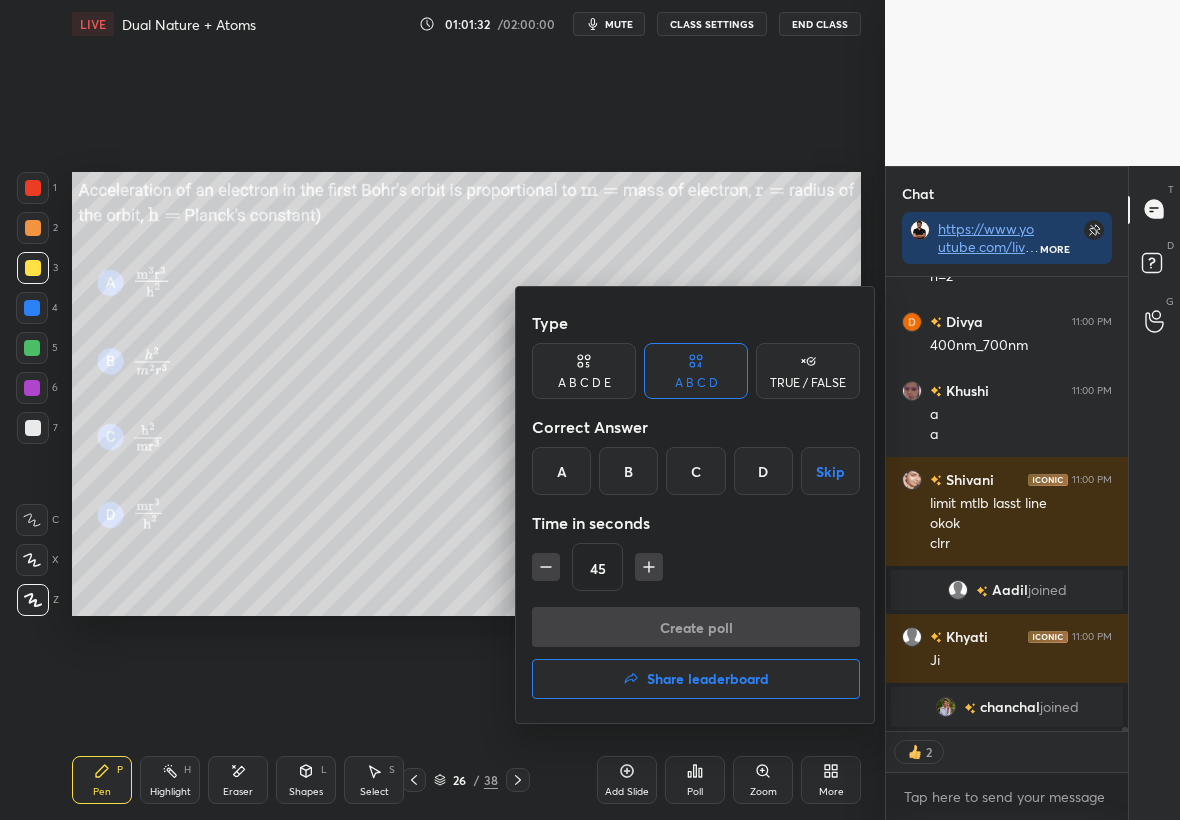 click on "B" at bounding box center (628, 471) 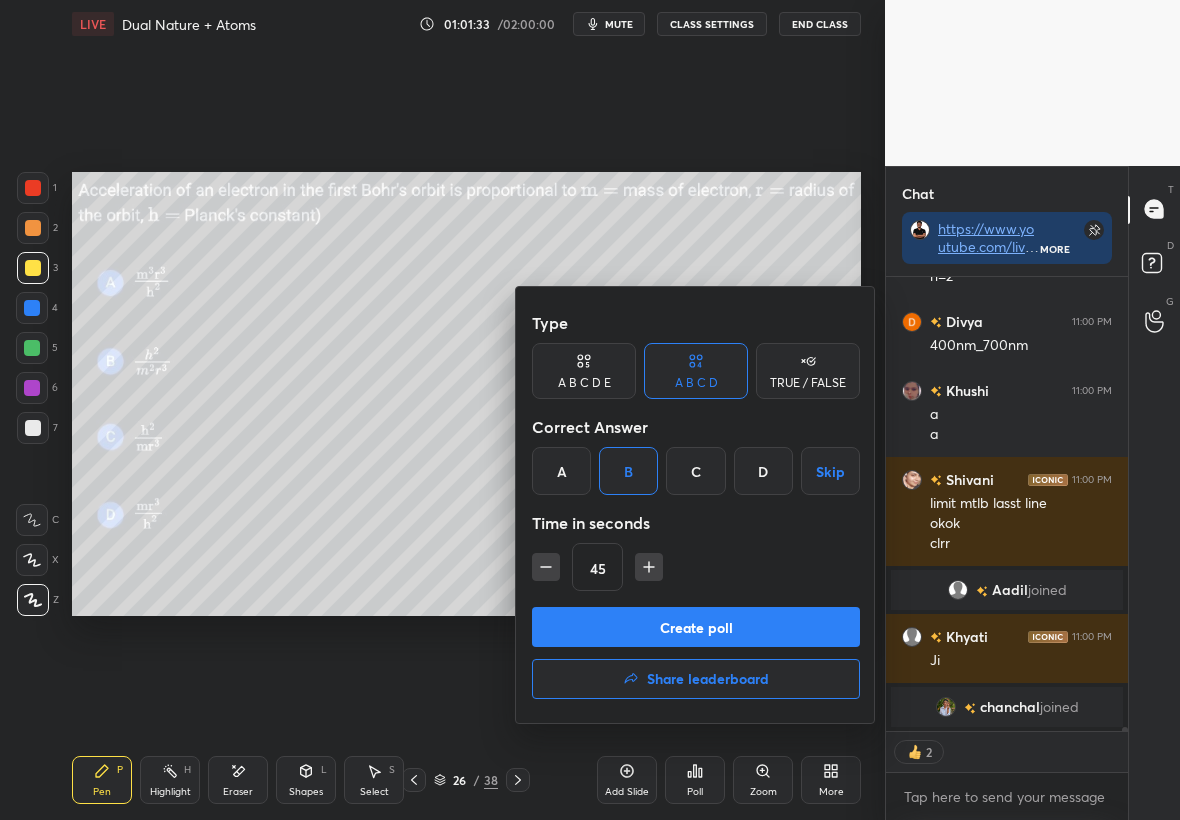 click on "Create poll" at bounding box center (696, 627) 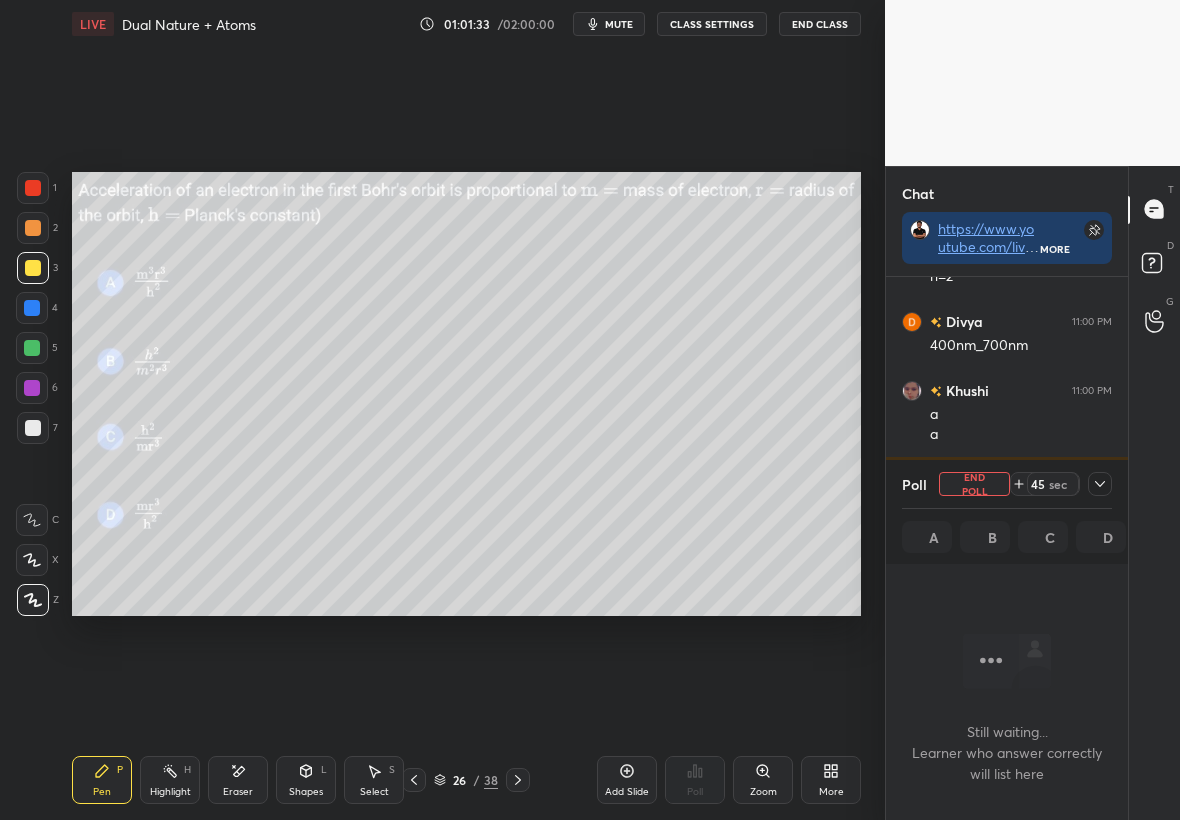 scroll, scrollTop: 350, scrollLeft: 236, axis: both 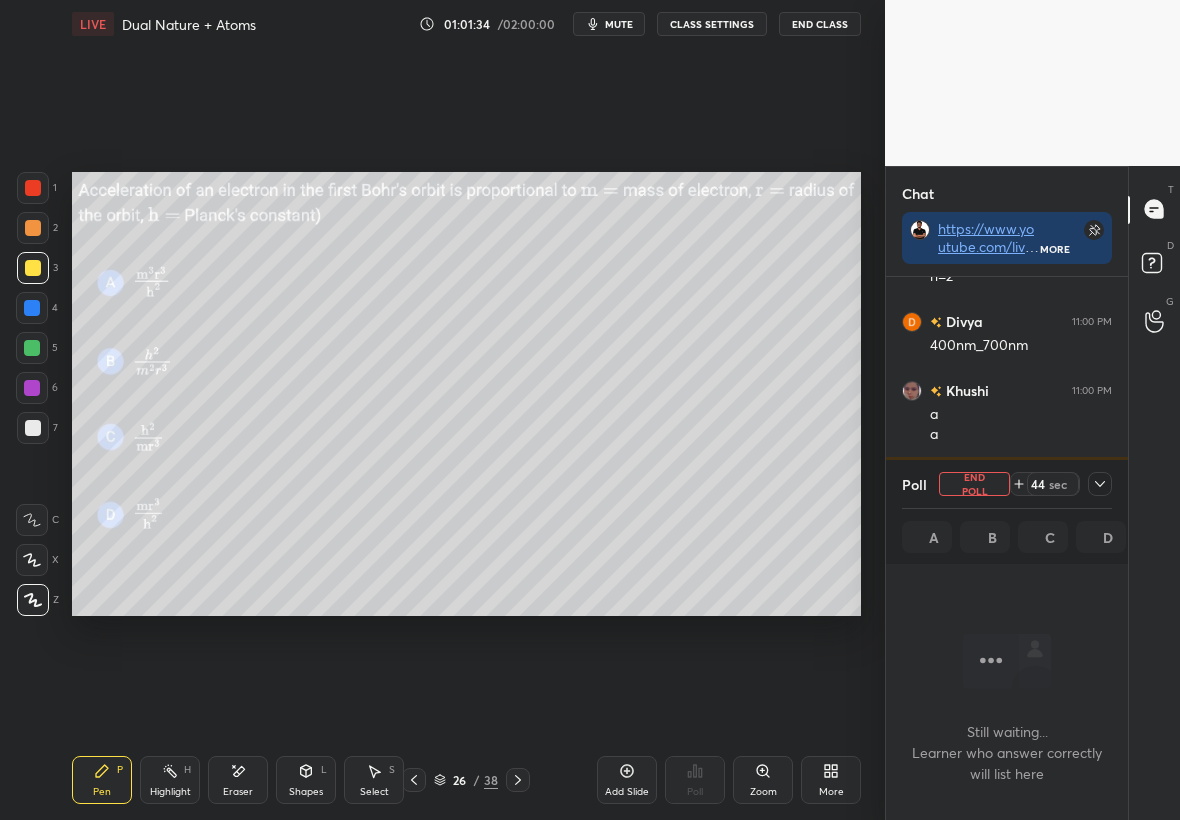 click 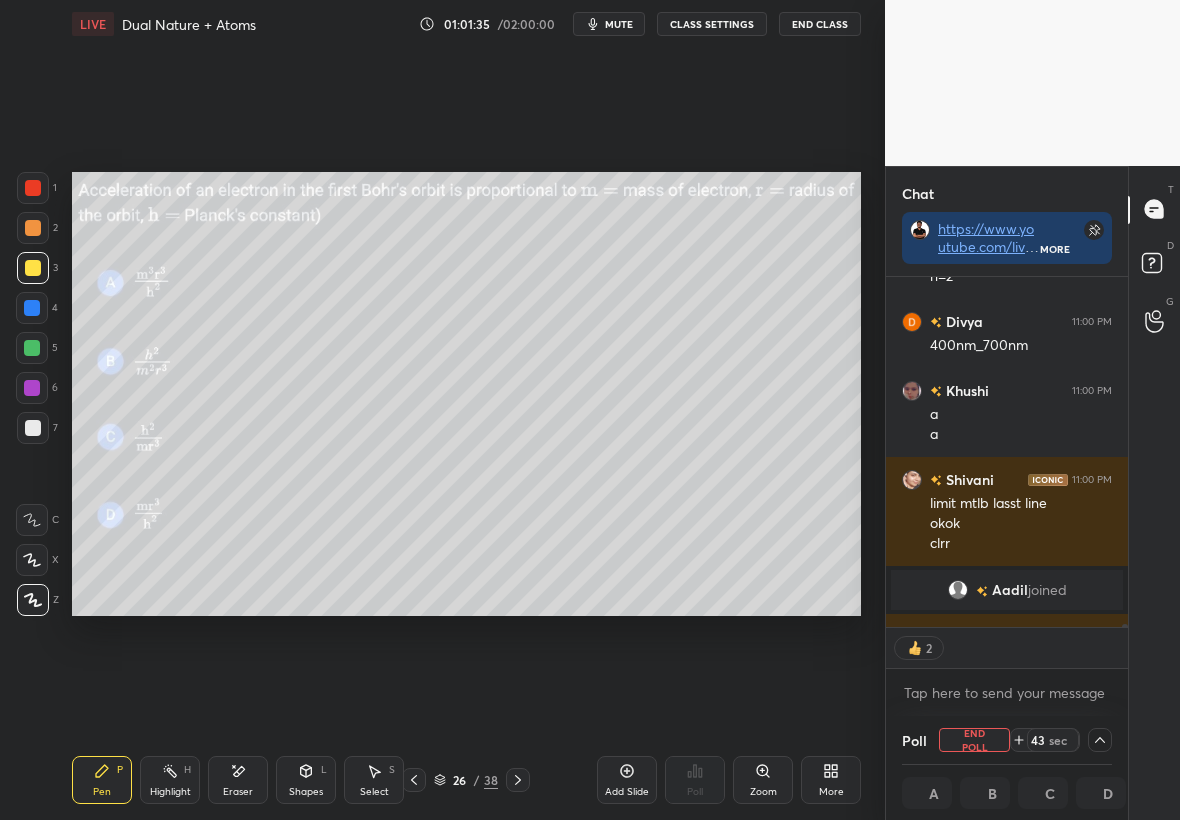 scroll, scrollTop: 7, scrollLeft: 7, axis: both 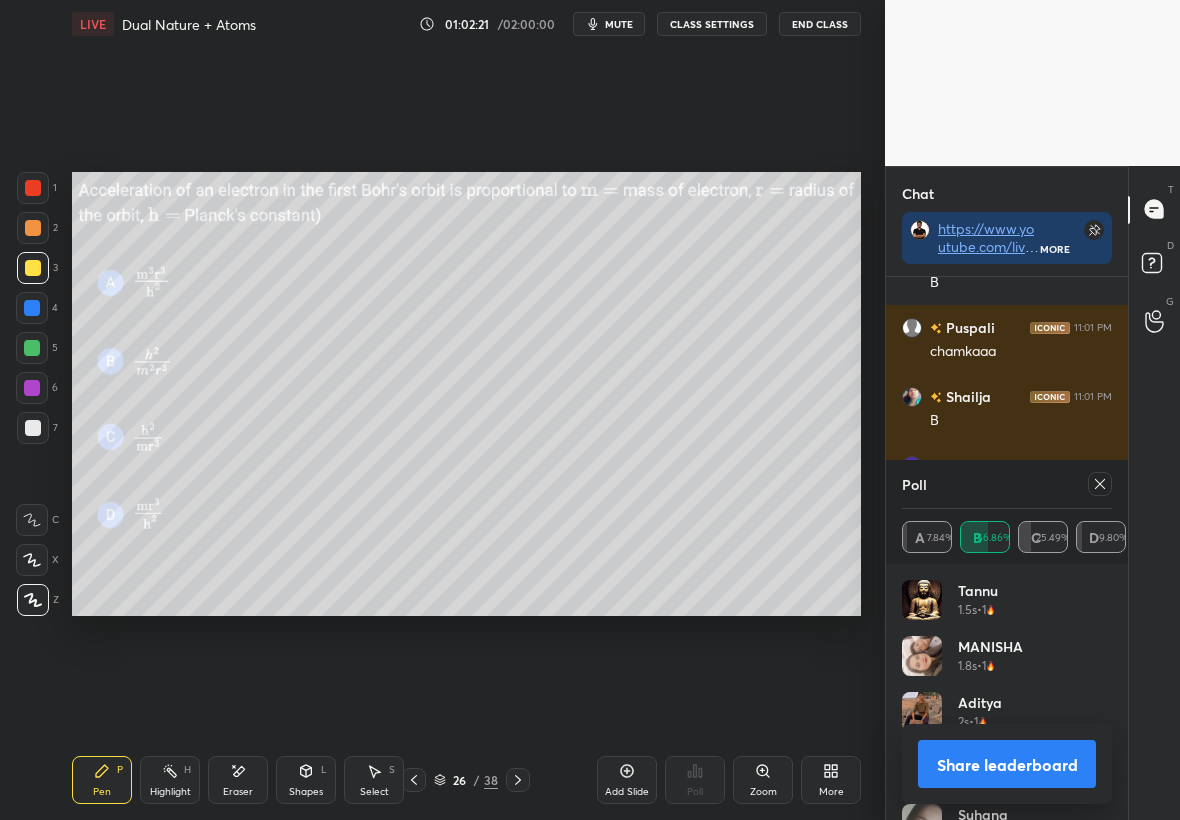 click on "Poll A 7.84% B 56.86% C 25.49% D 9.80%" at bounding box center [1007, 512] 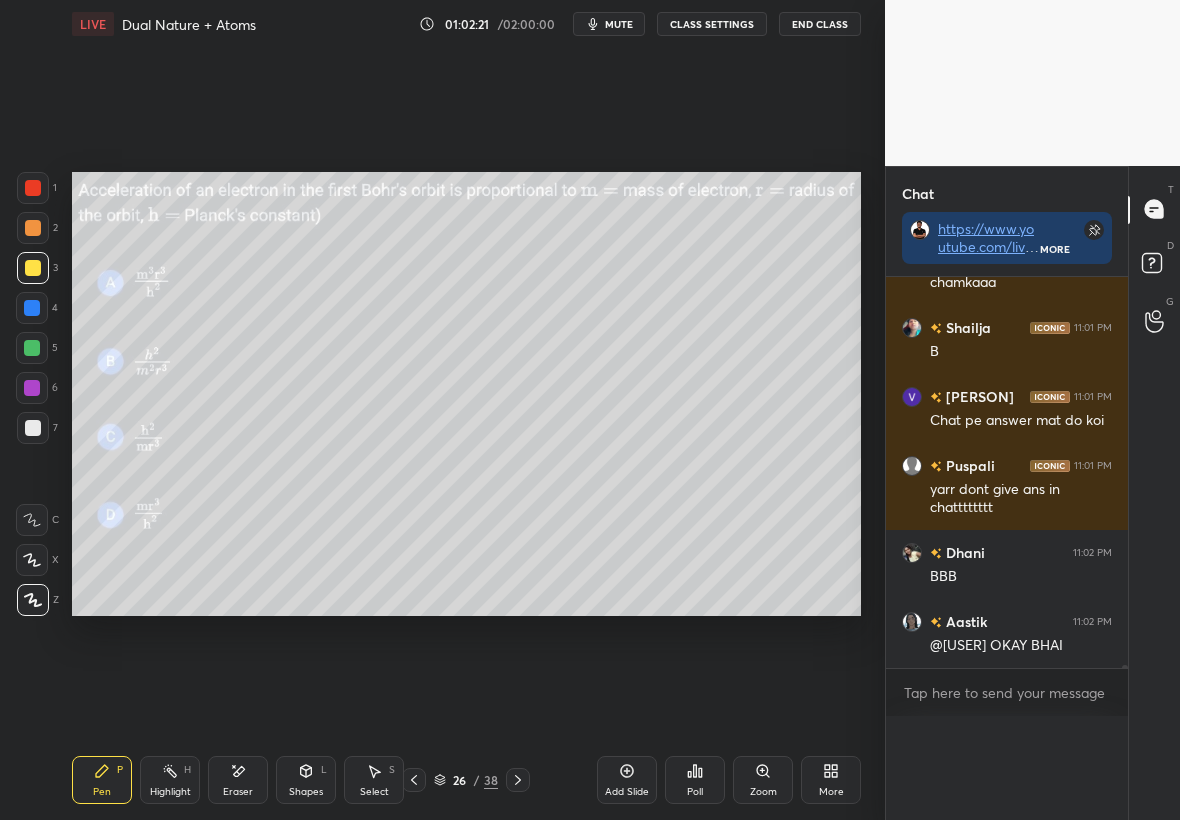 scroll, scrollTop: 0, scrollLeft: 0, axis: both 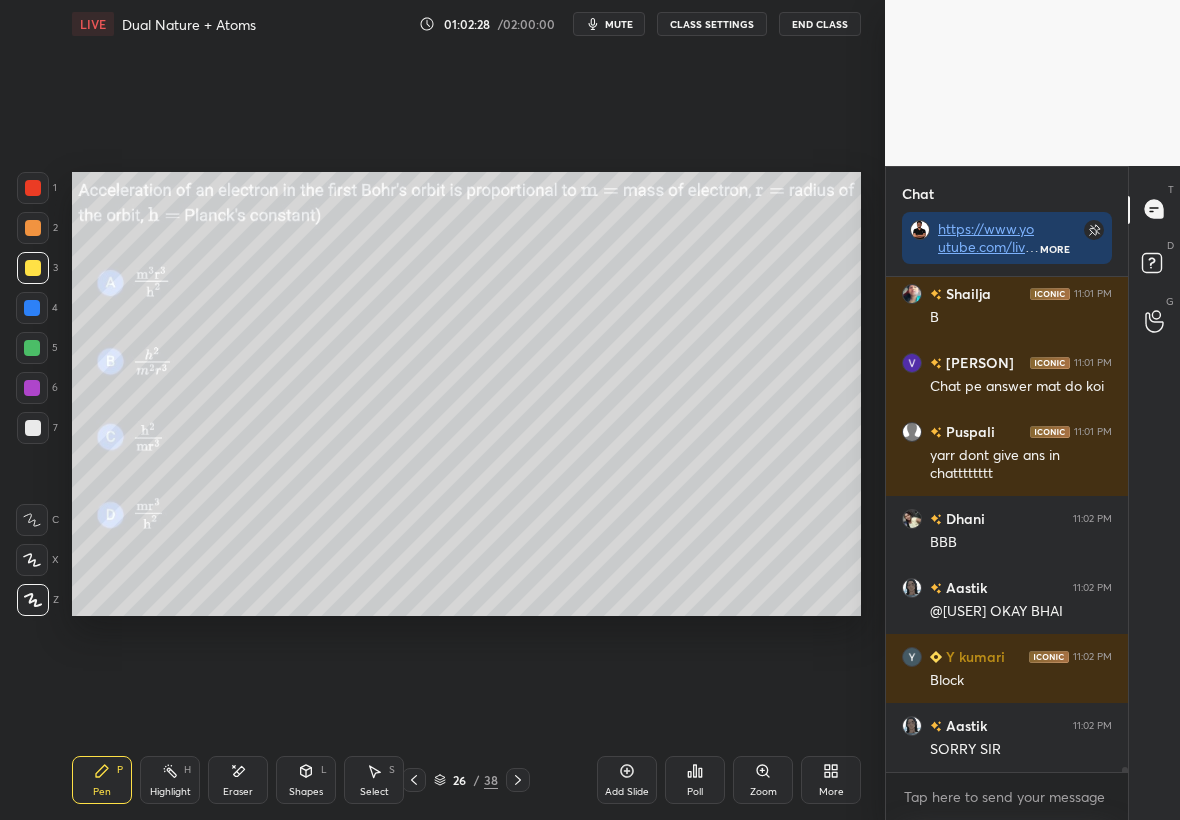 click at bounding box center (33, 428) 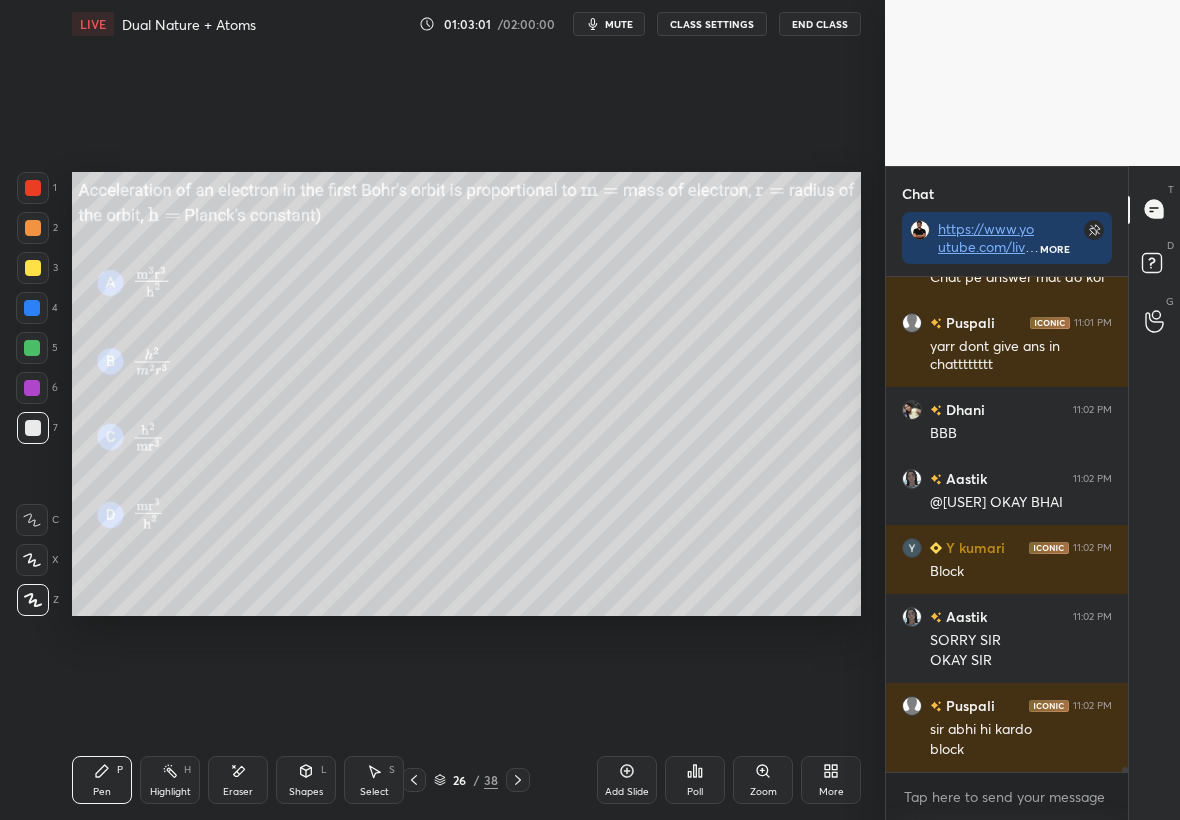 click at bounding box center (32, 348) 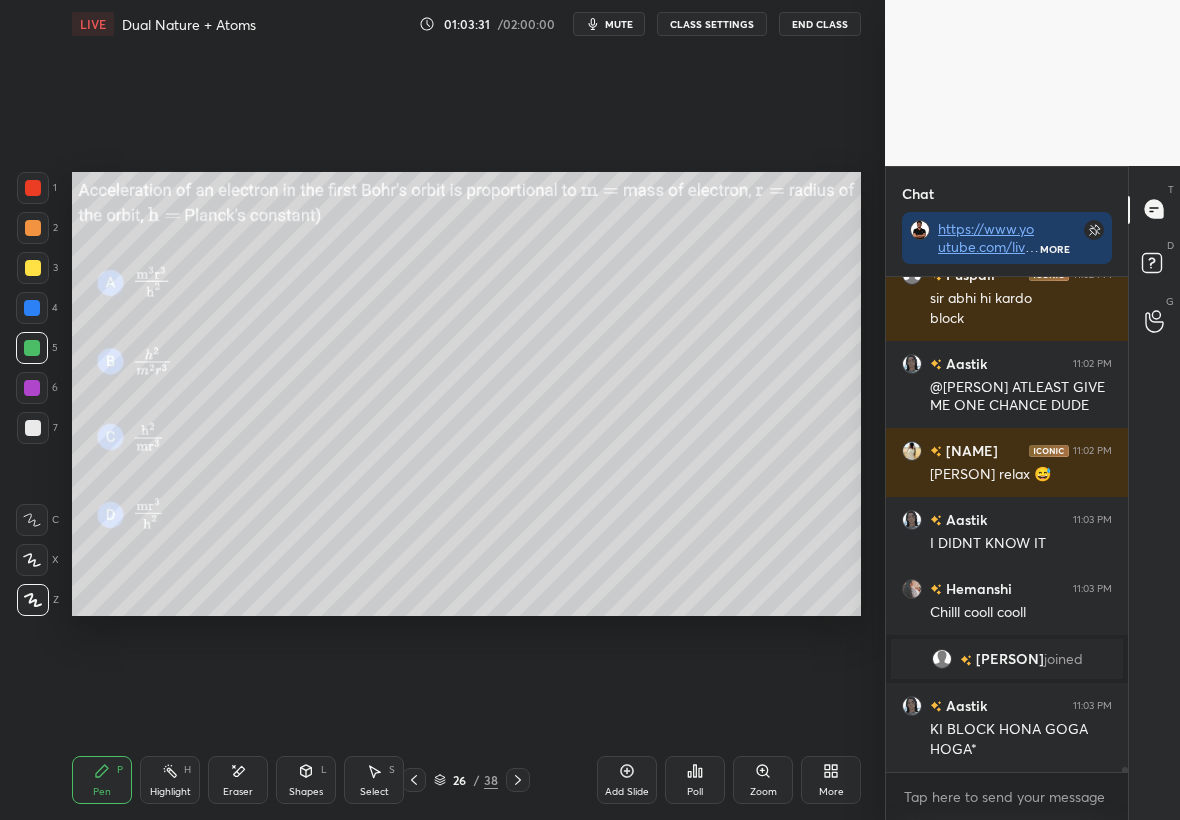 scroll, scrollTop: 52387, scrollLeft: 0, axis: vertical 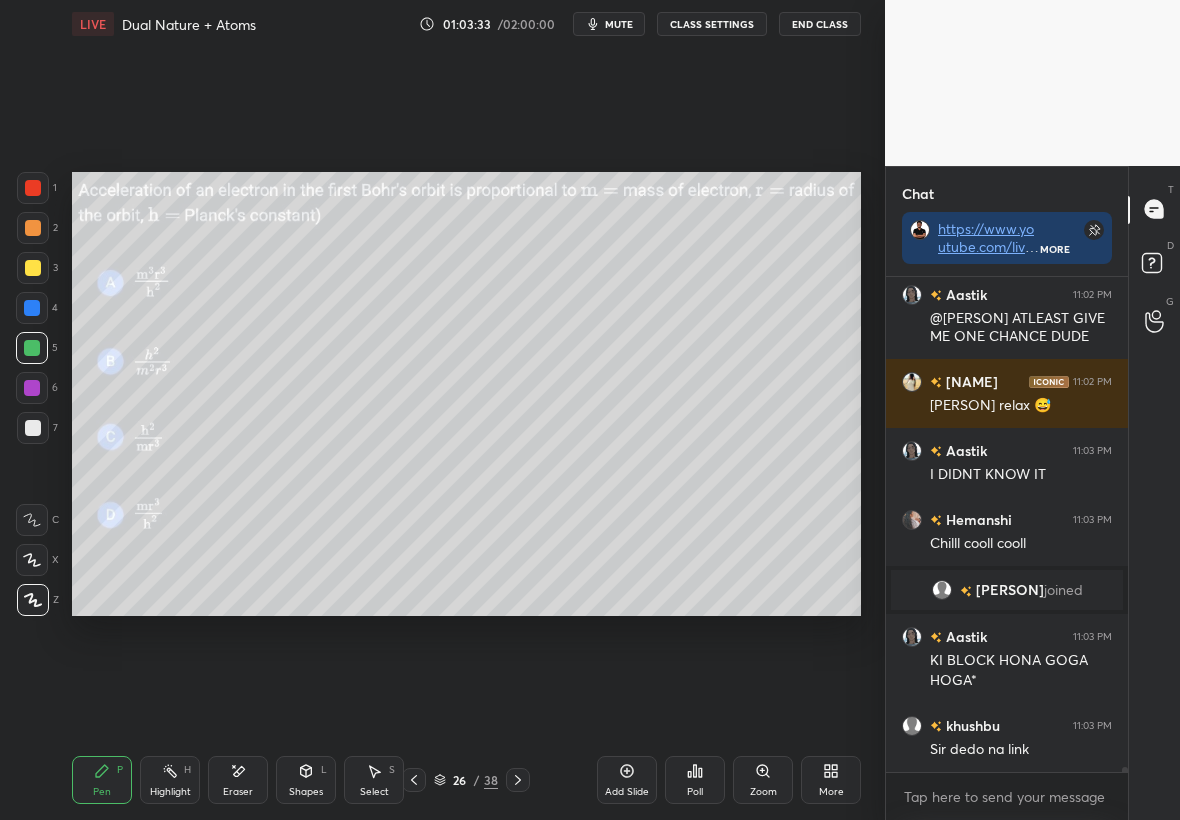 click 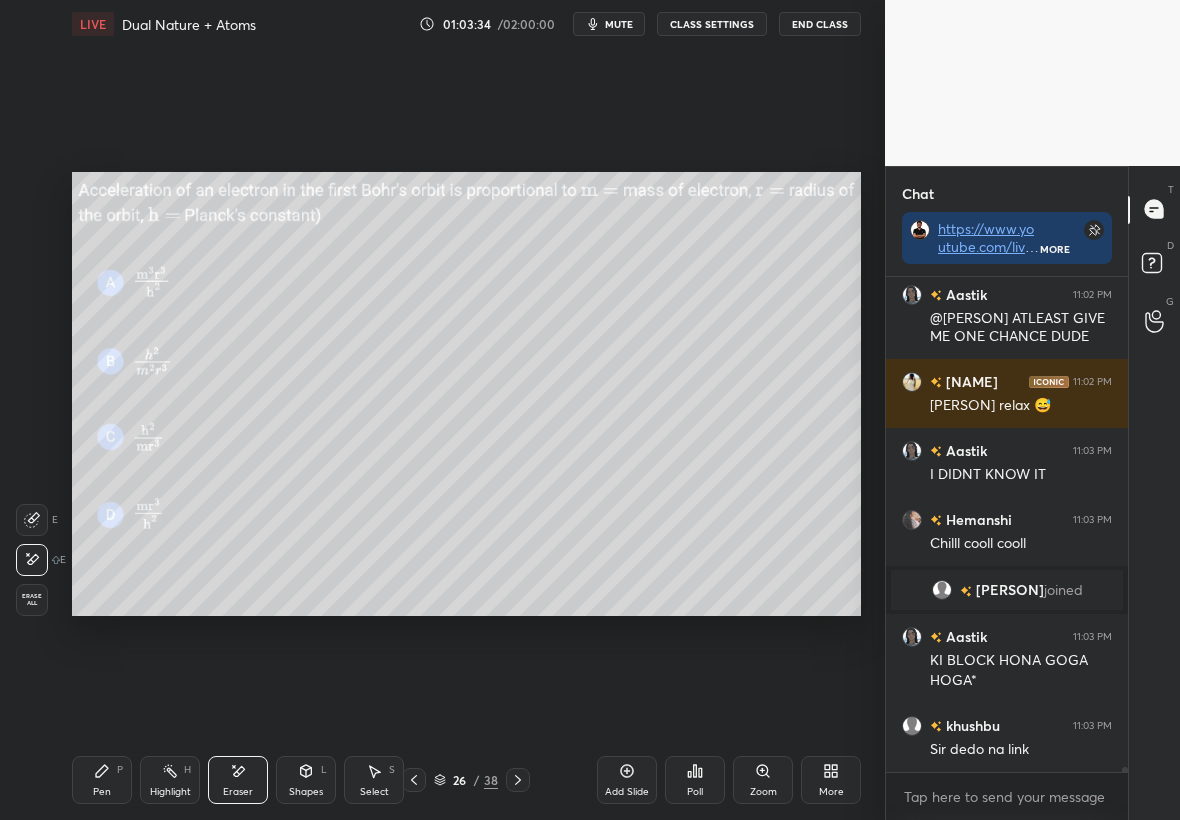 click on "Pen" at bounding box center (102, 792) 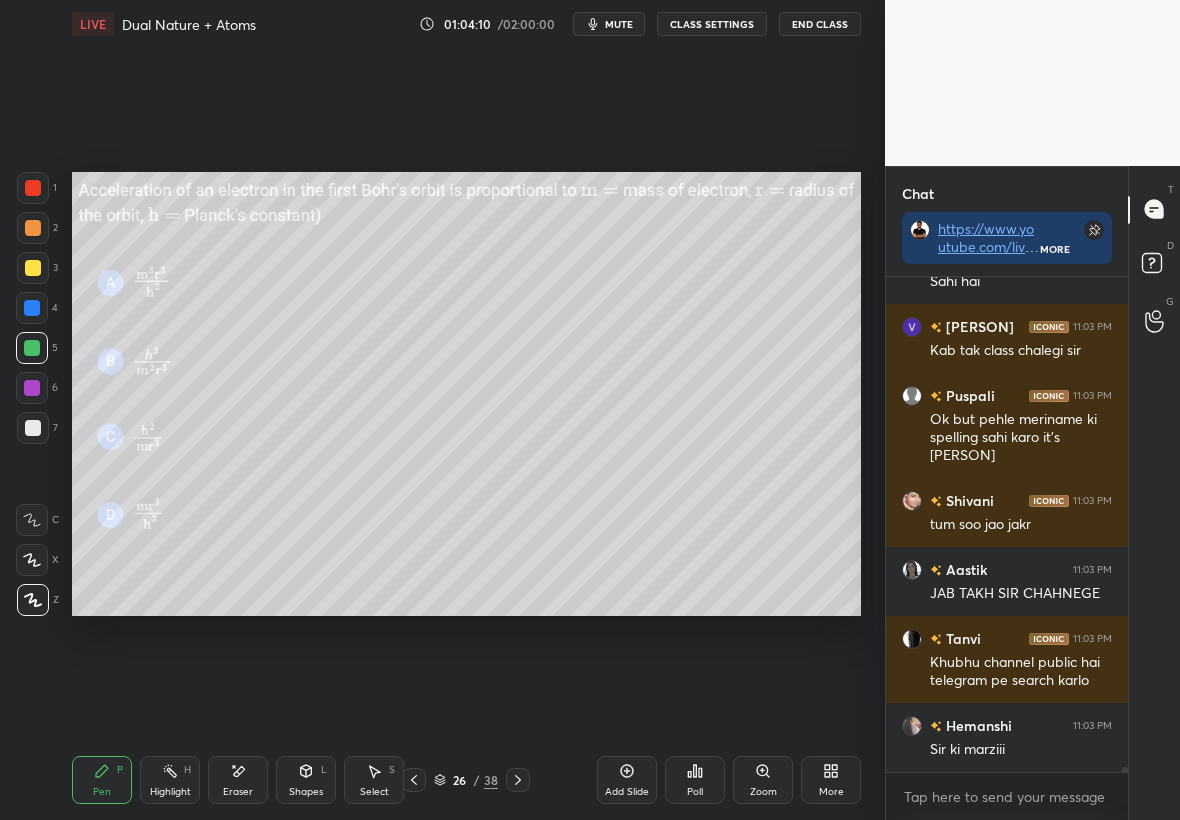 scroll, scrollTop: 53269, scrollLeft: 0, axis: vertical 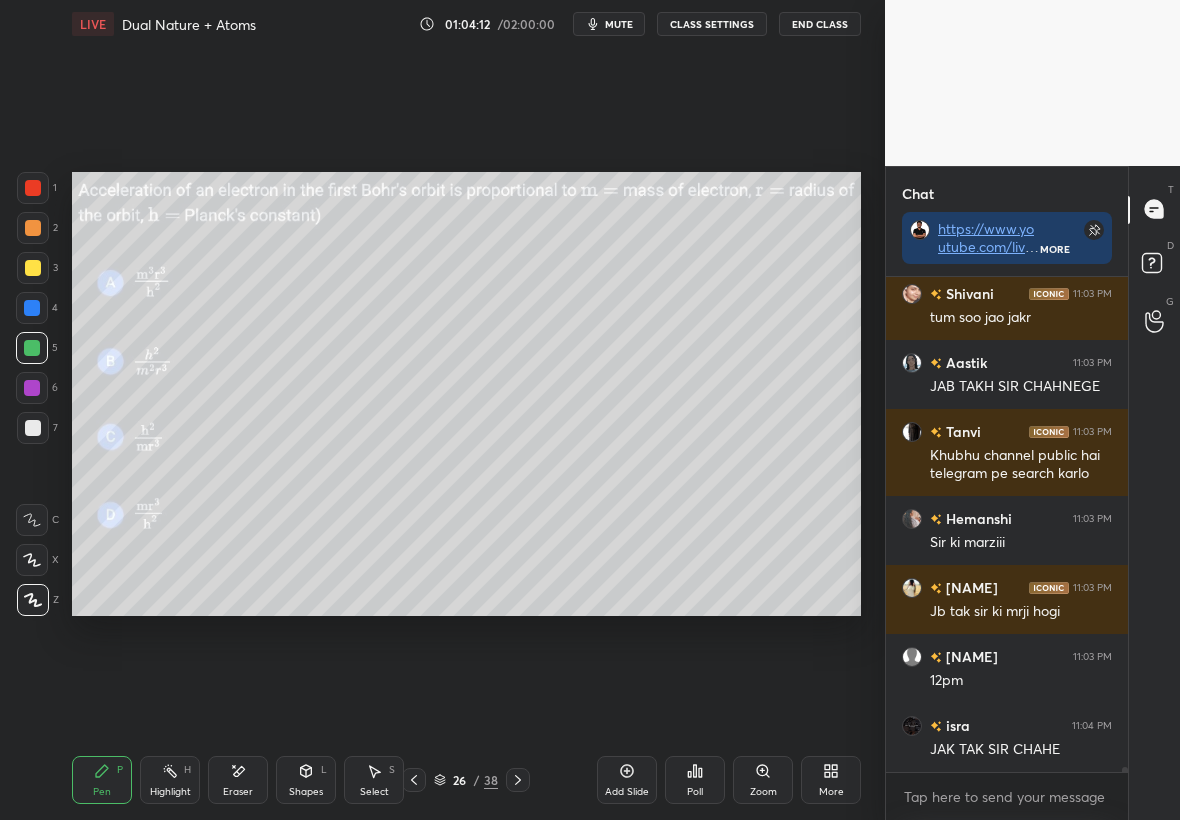 click on "Add Slide" at bounding box center (627, 792) 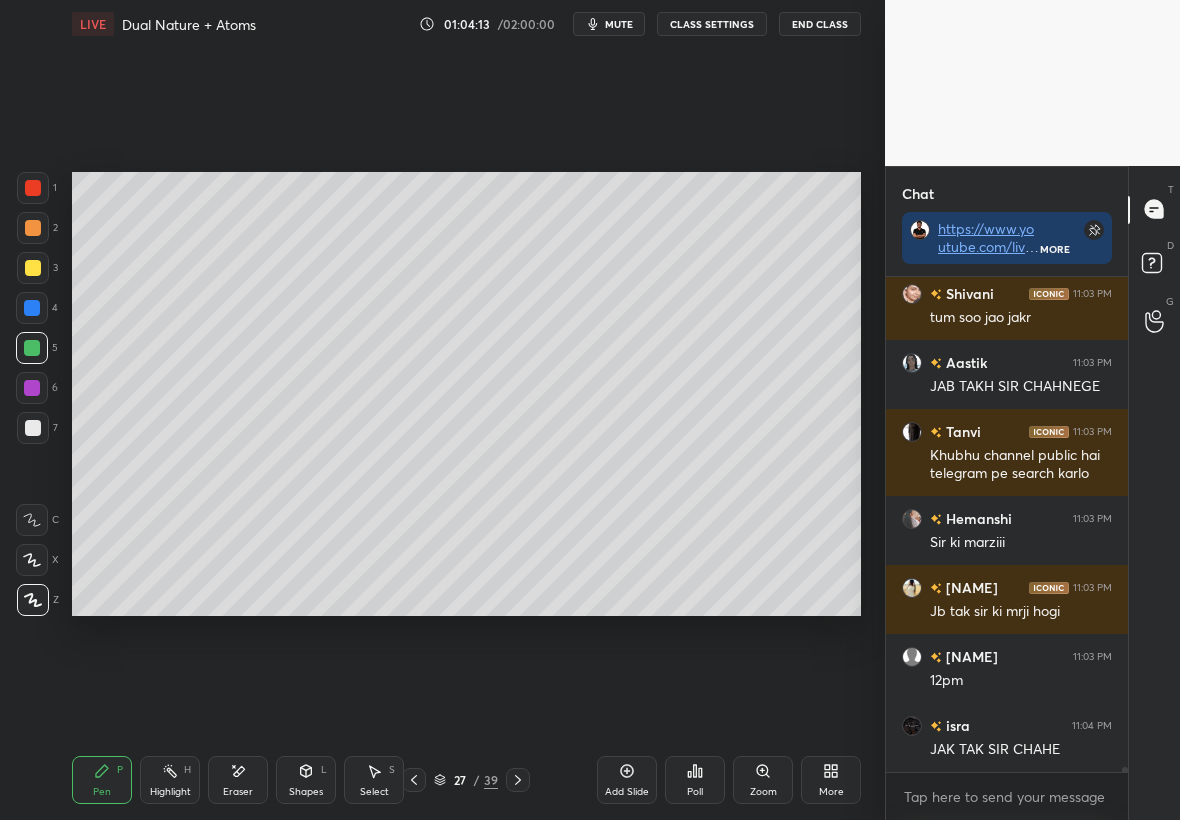 scroll, scrollTop: 53476, scrollLeft: 0, axis: vertical 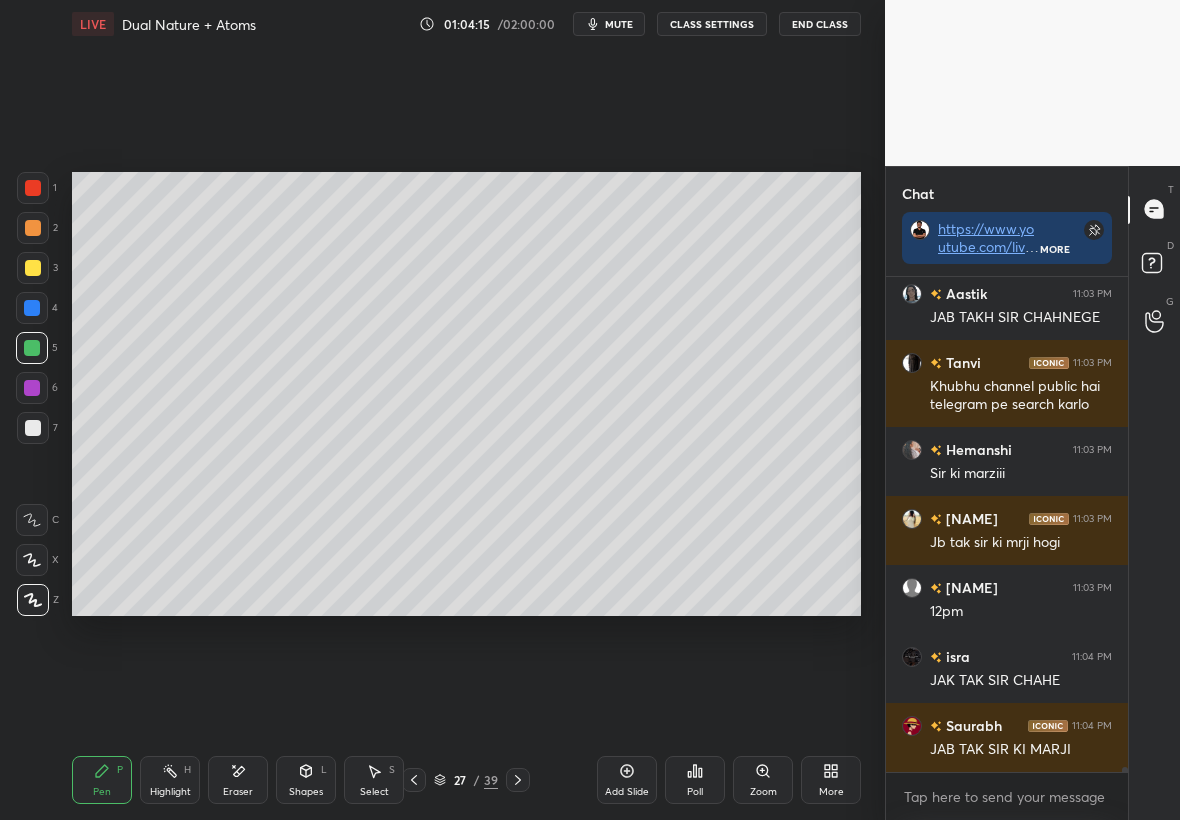 click at bounding box center (33, 268) 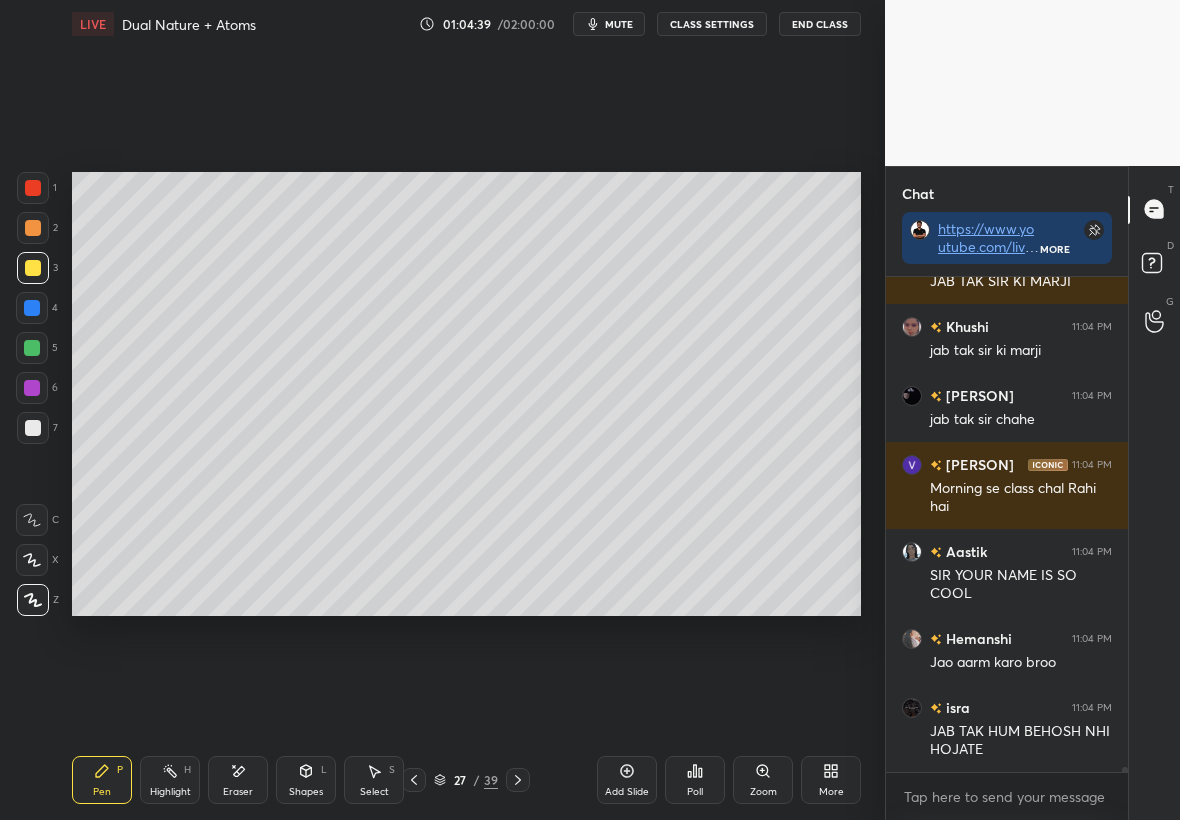 scroll, scrollTop: 54013, scrollLeft: 0, axis: vertical 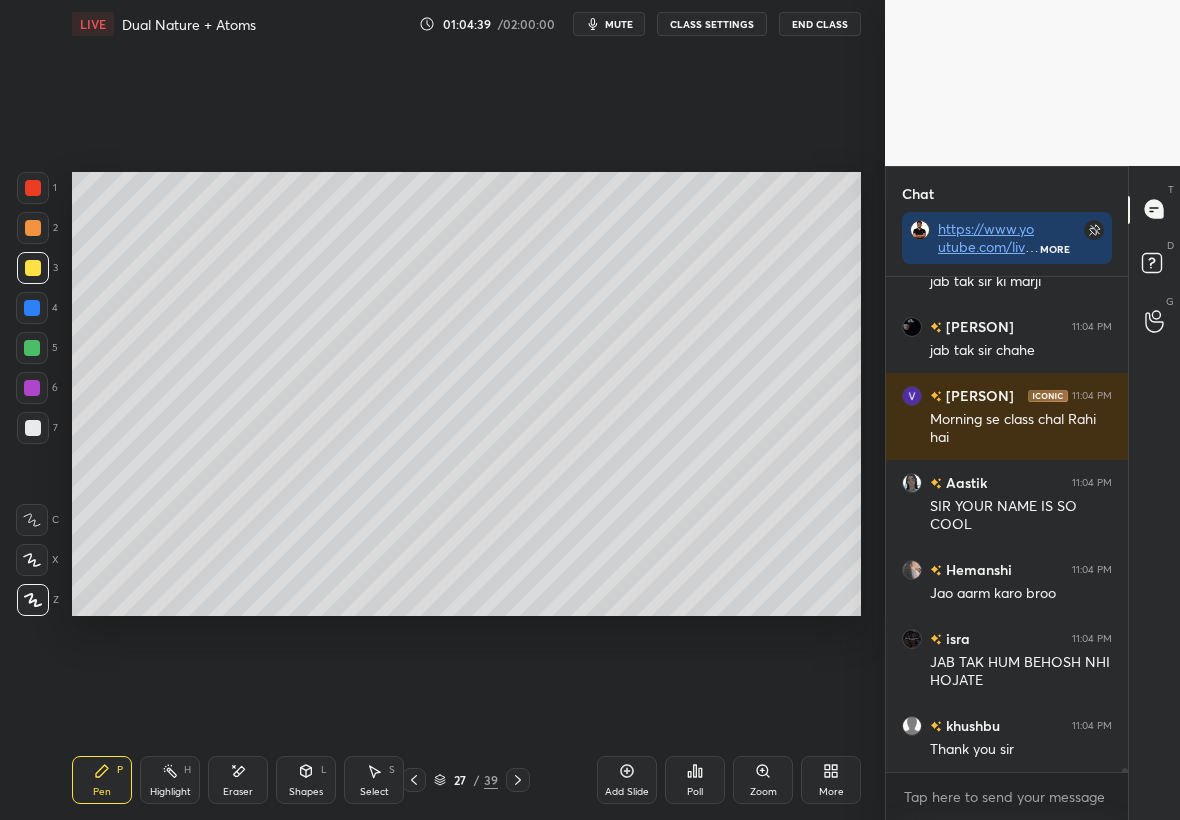 click 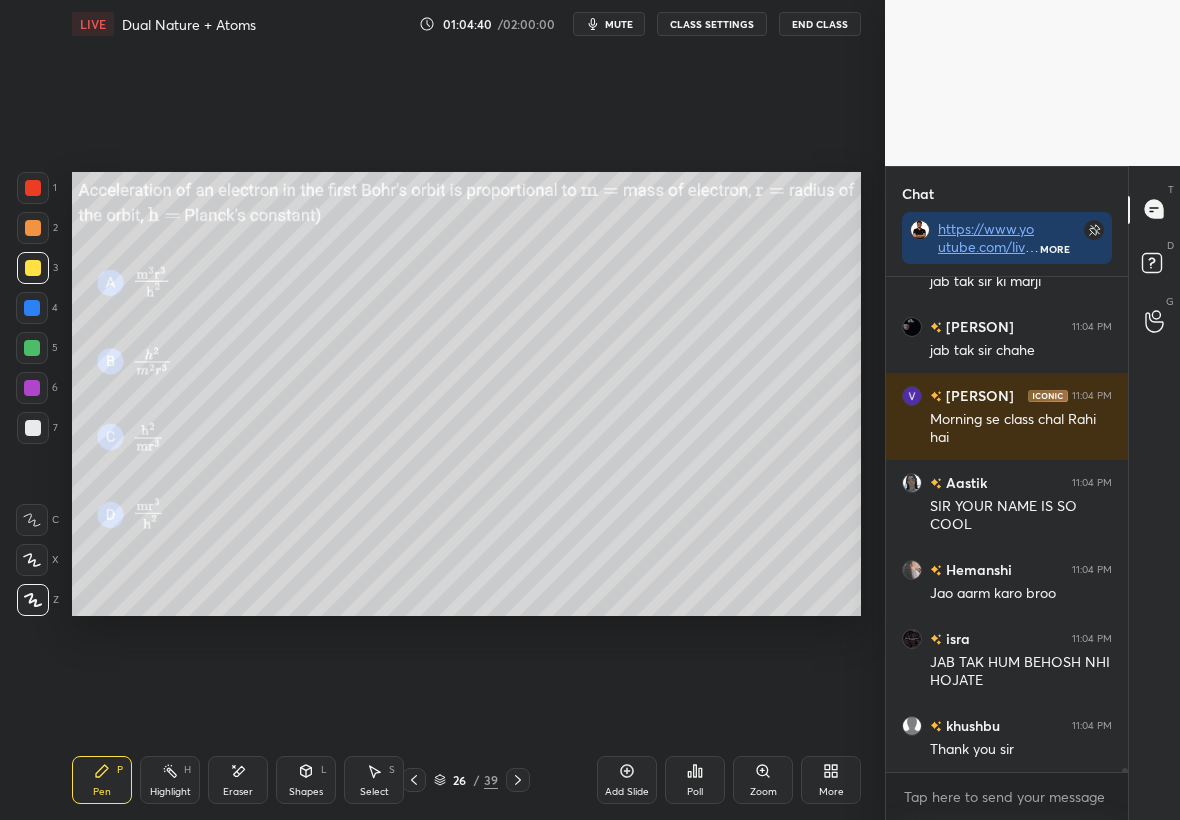 click 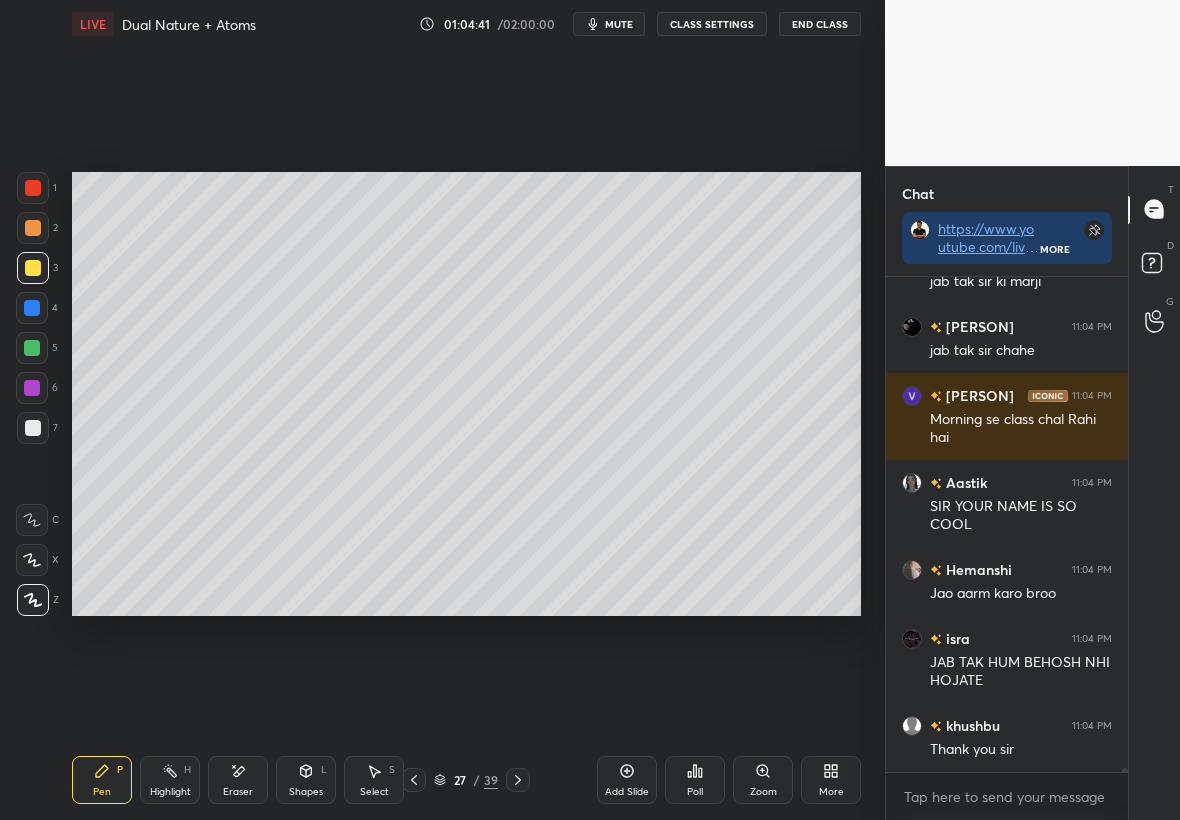 scroll, scrollTop: 54100, scrollLeft: 0, axis: vertical 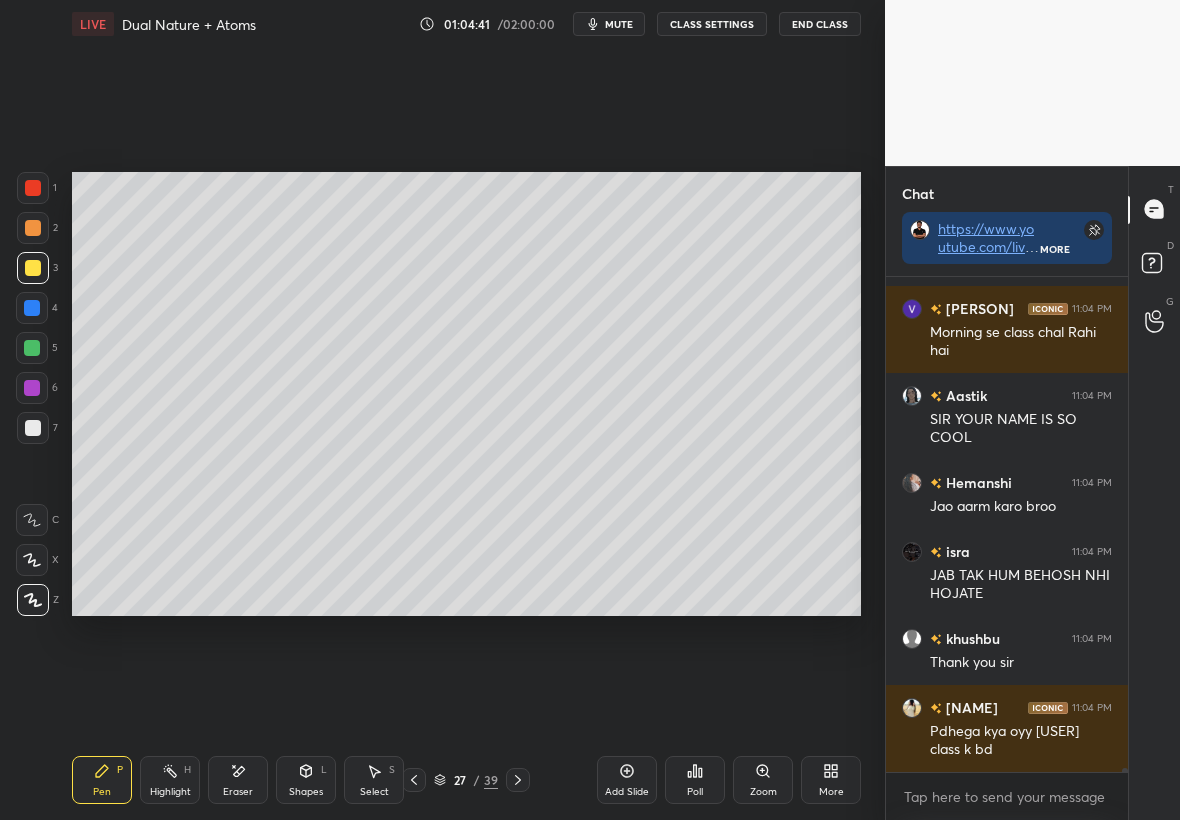 click 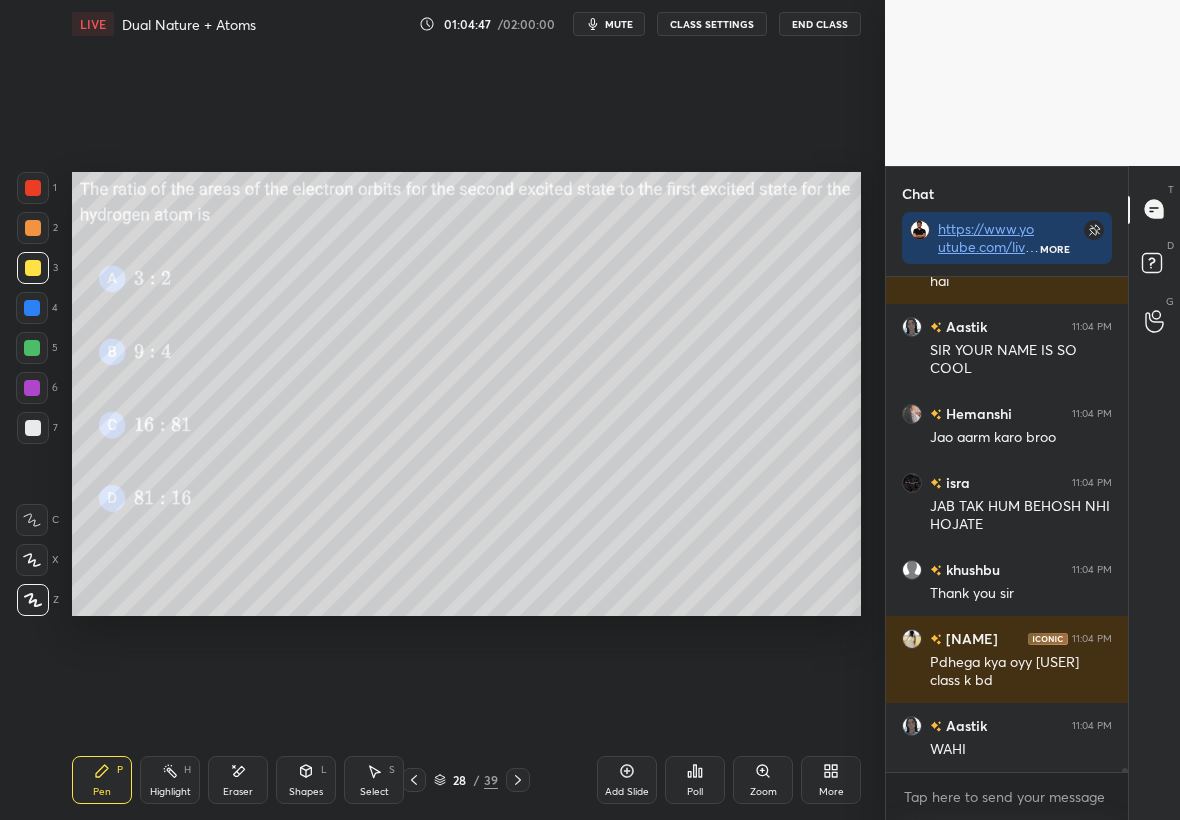 scroll, scrollTop: 54238, scrollLeft: 0, axis: vertical 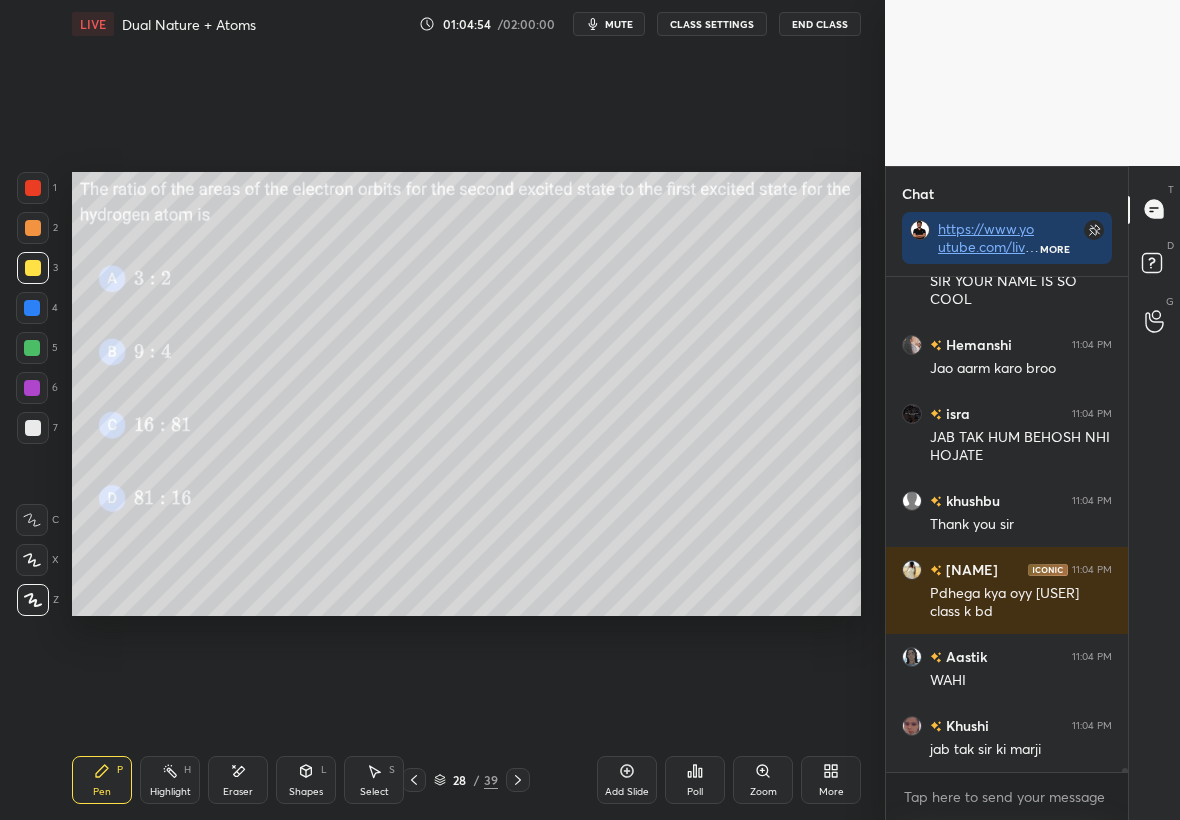 click on "Poll" at bounding box center [695, 792] 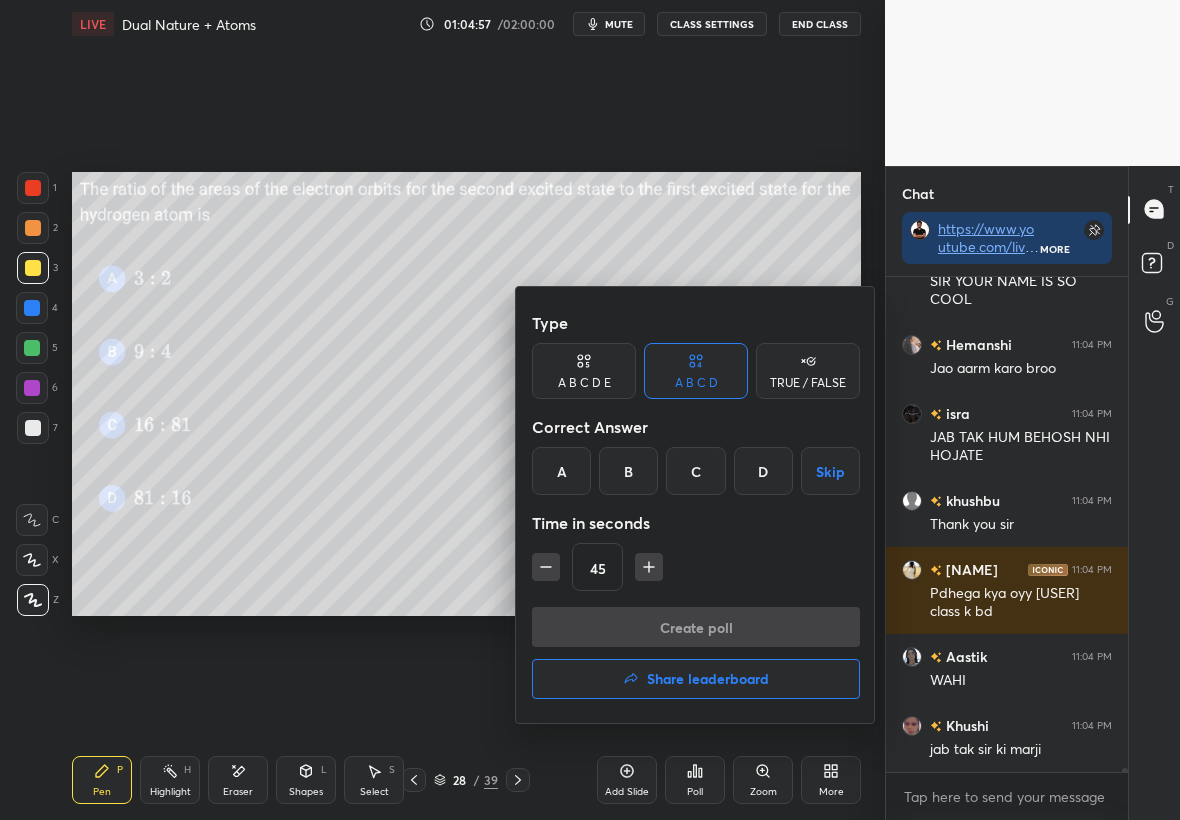 click on "D" at bounding box center [763, 471] 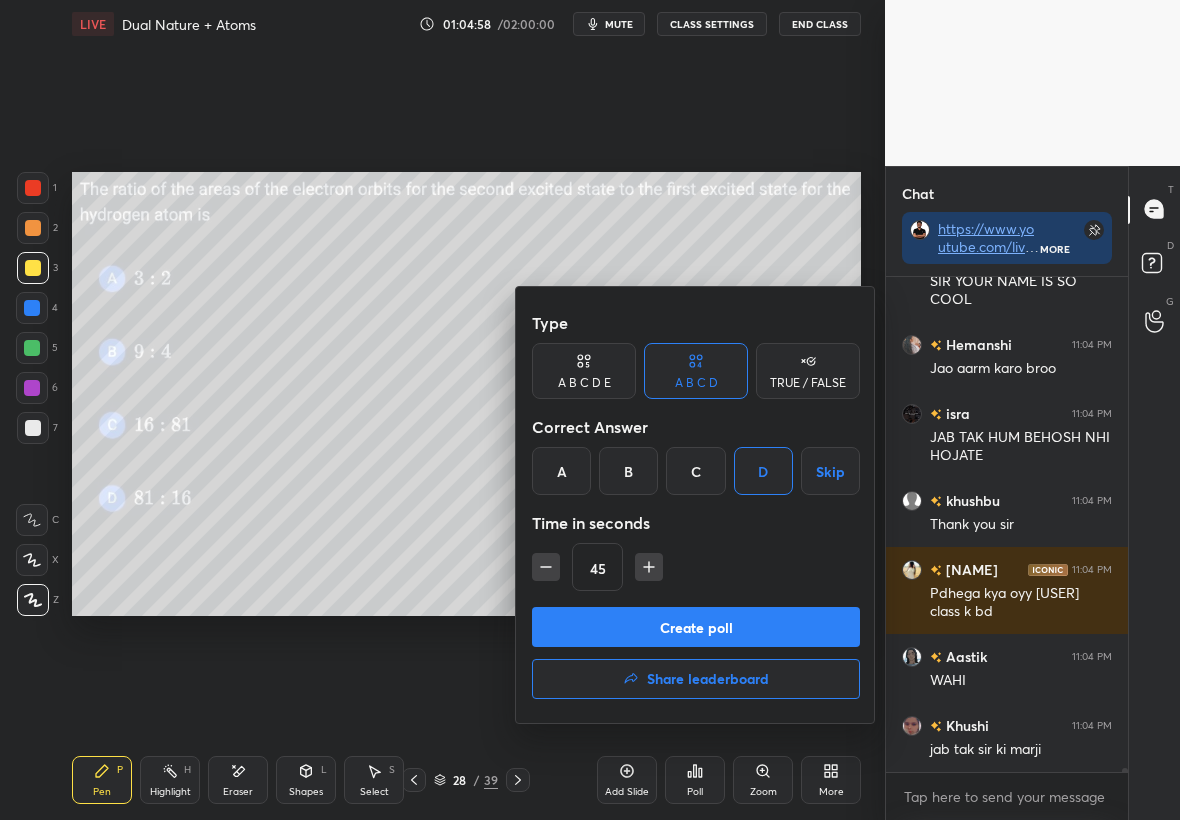 click on "Create poll" at bounding box center (696, 627) 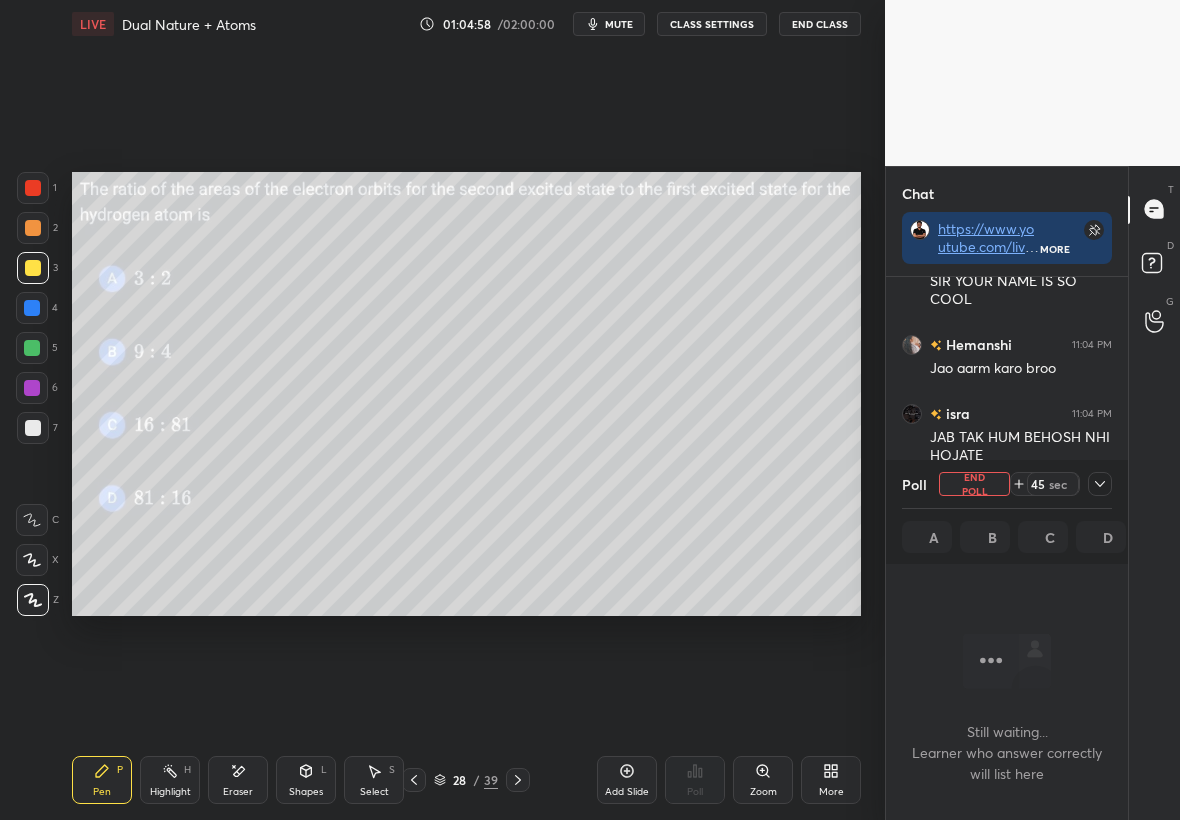 scroll, scrollTop: 402, scrollLeft: 236, axis: both 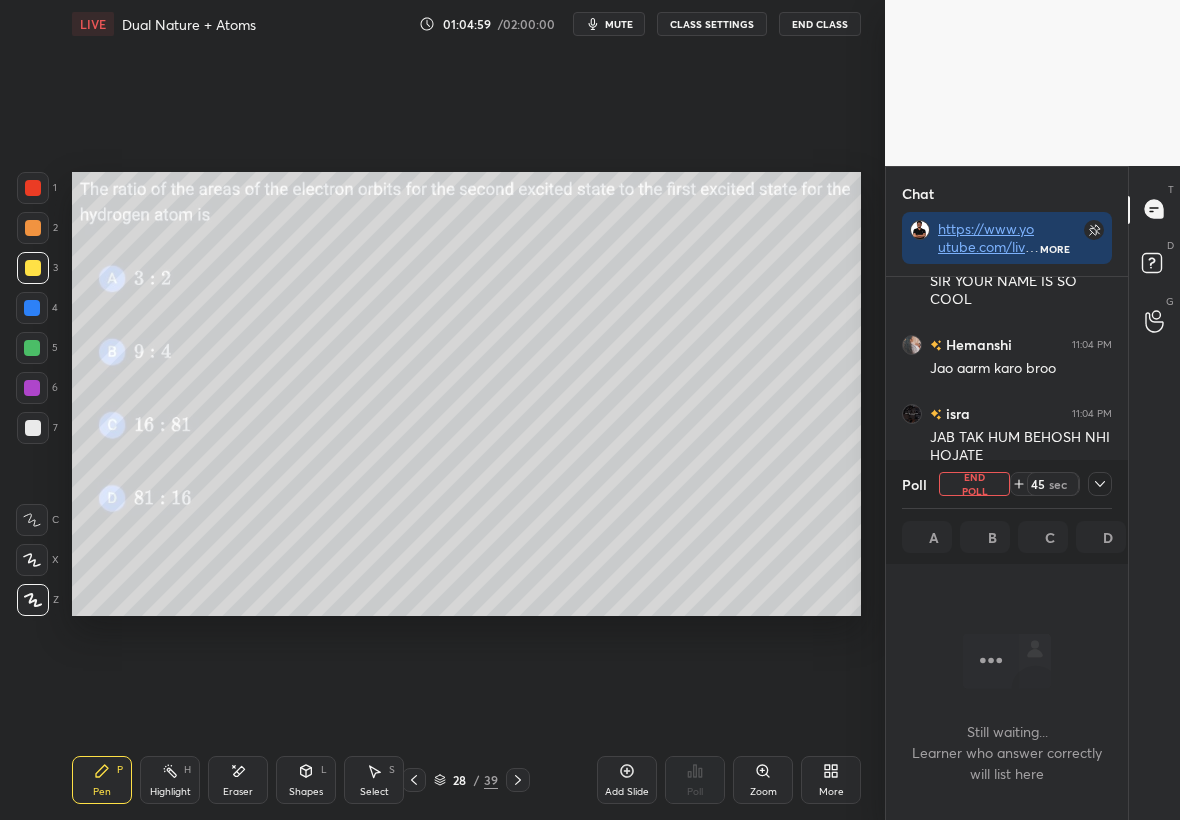 click on "Poll End Poll 45  sec A B C D" at bounding box center (1007, 512) 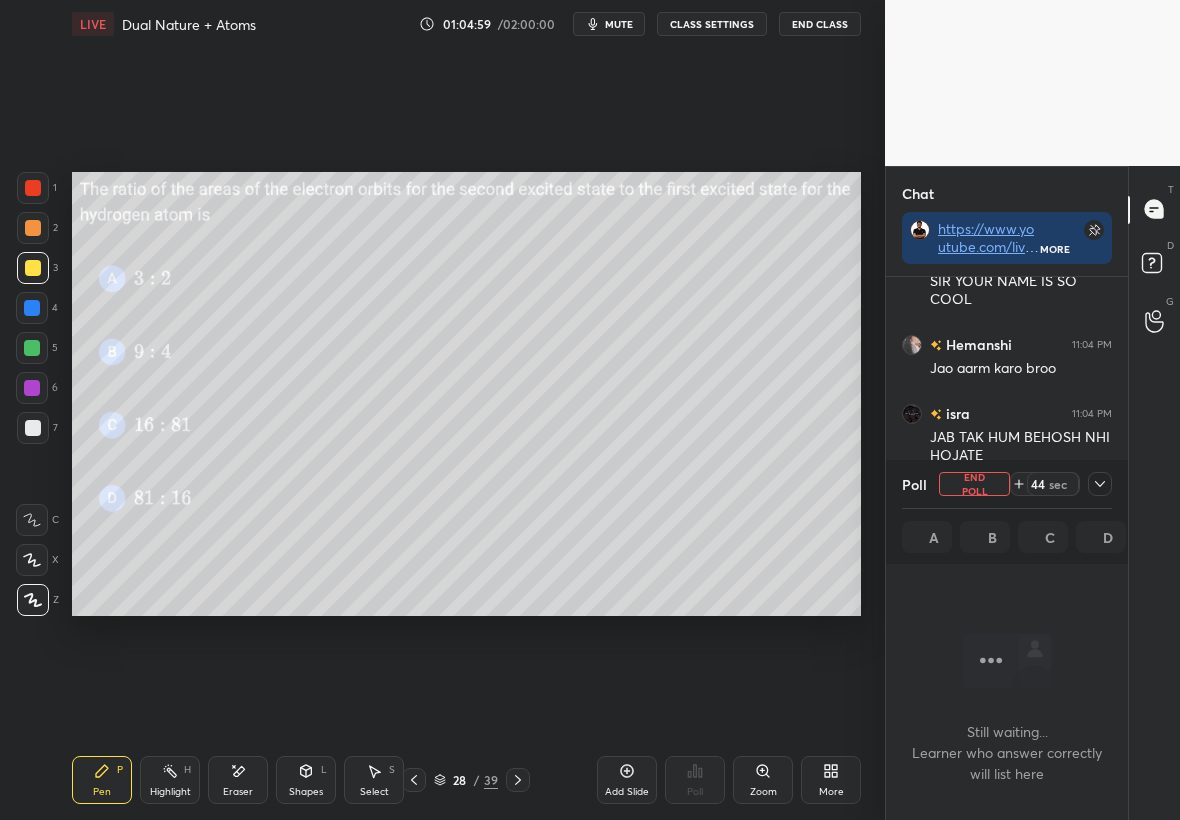 click 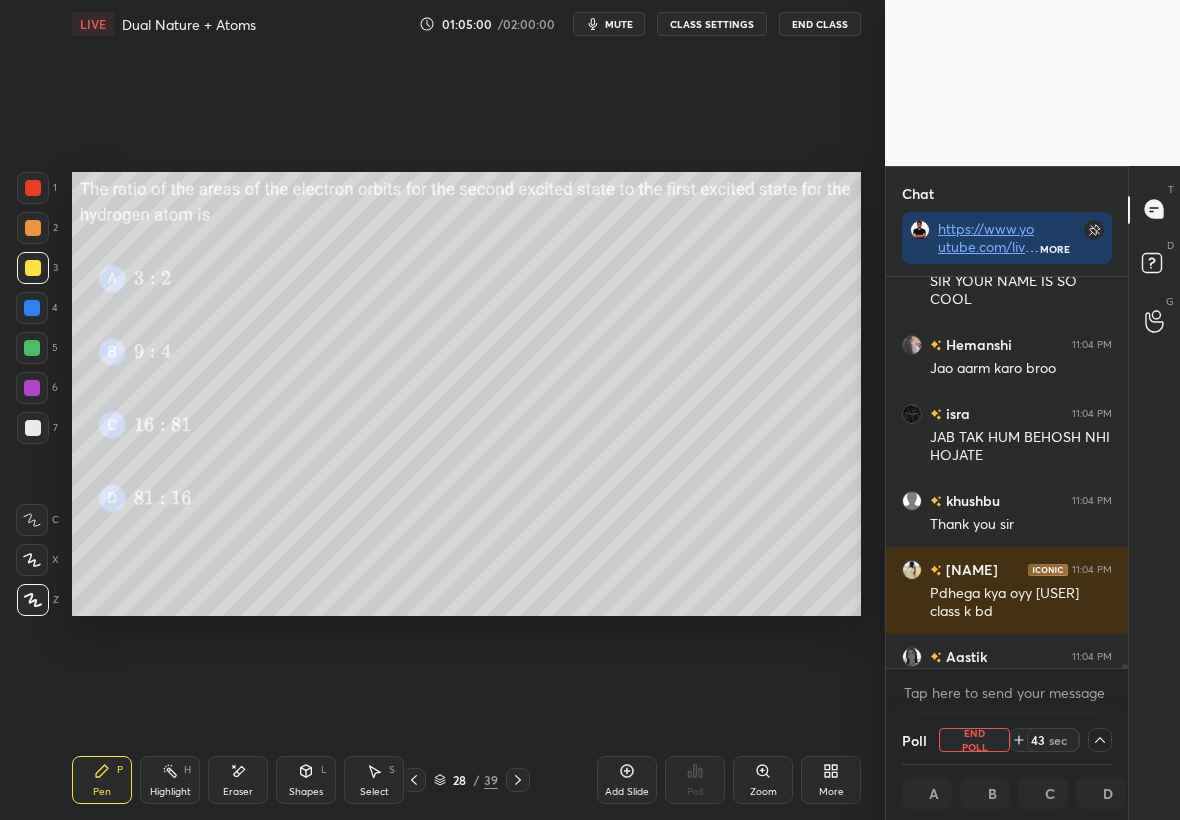 scroll, scrollTop: 1, scrollLeft: 7, axis: both 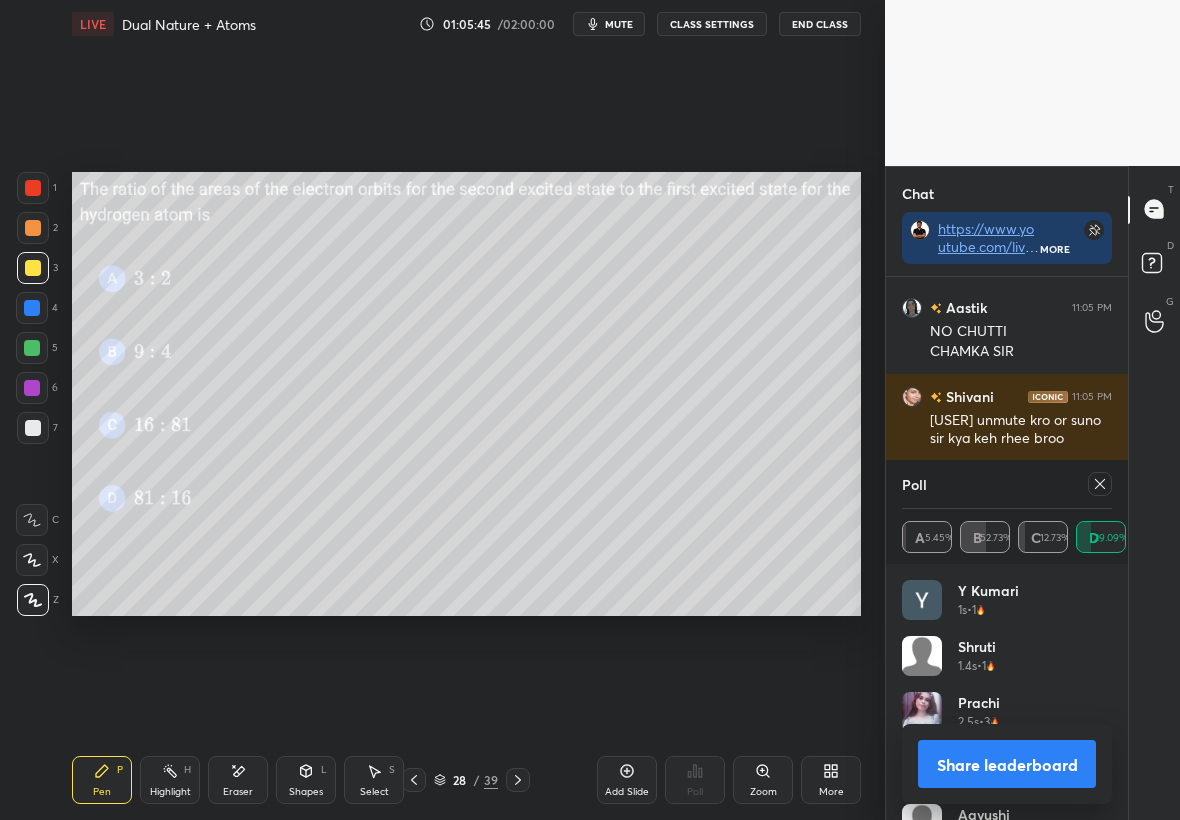 click at bounding box center (1100, 484) 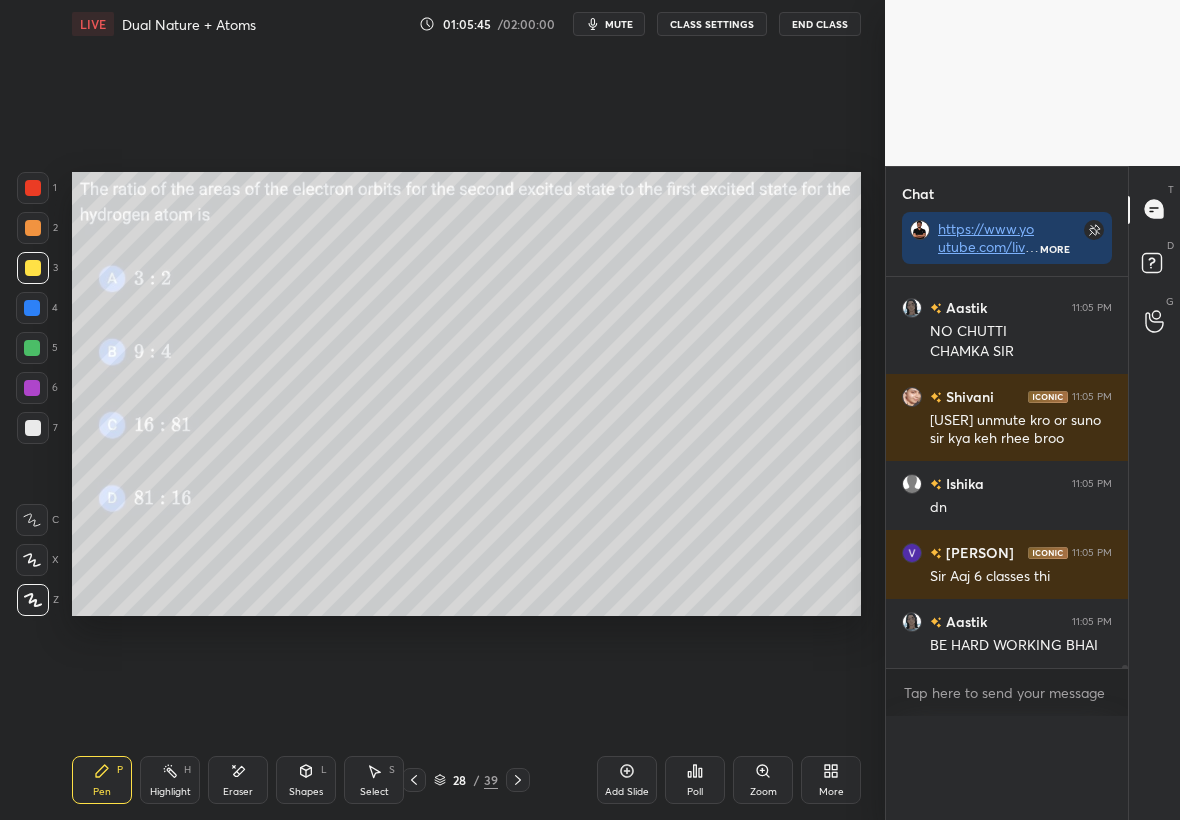 scroll, scrollTop: 0, scrollLeft: 0, axis: both 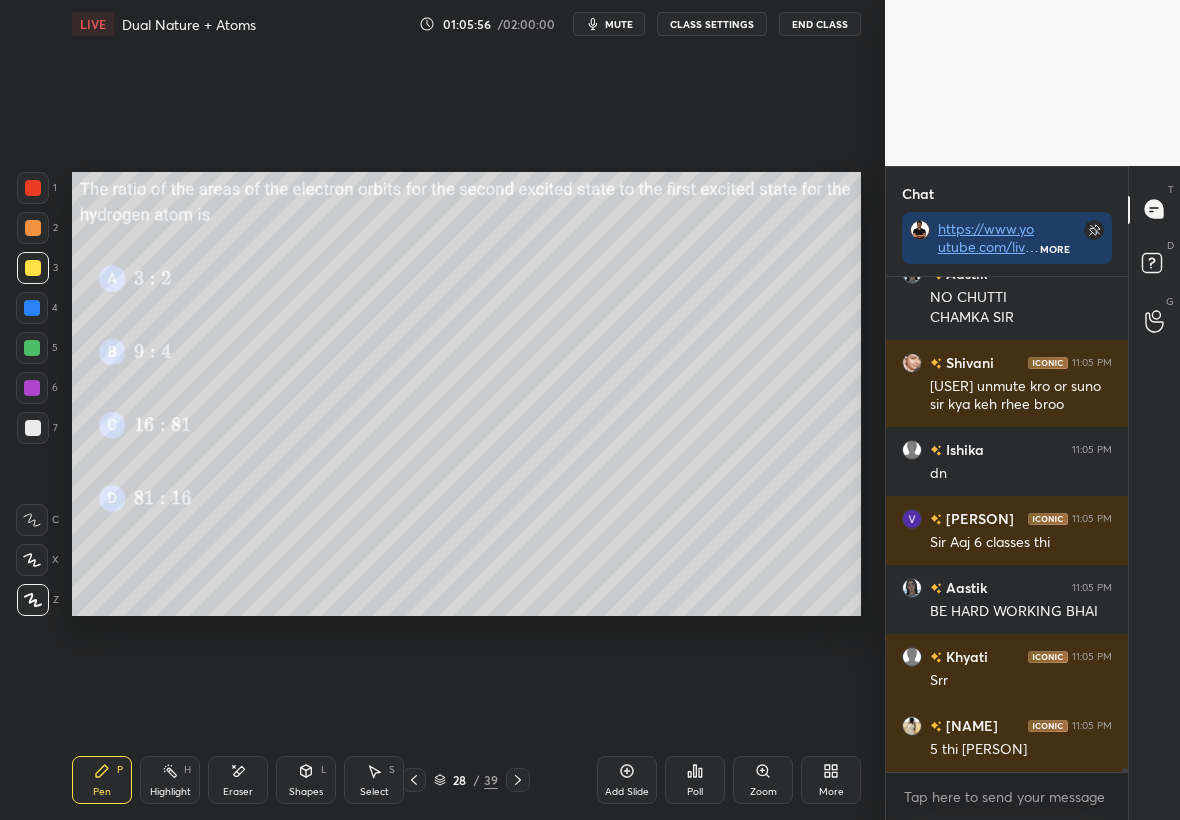click at bounding box center (33, 428) 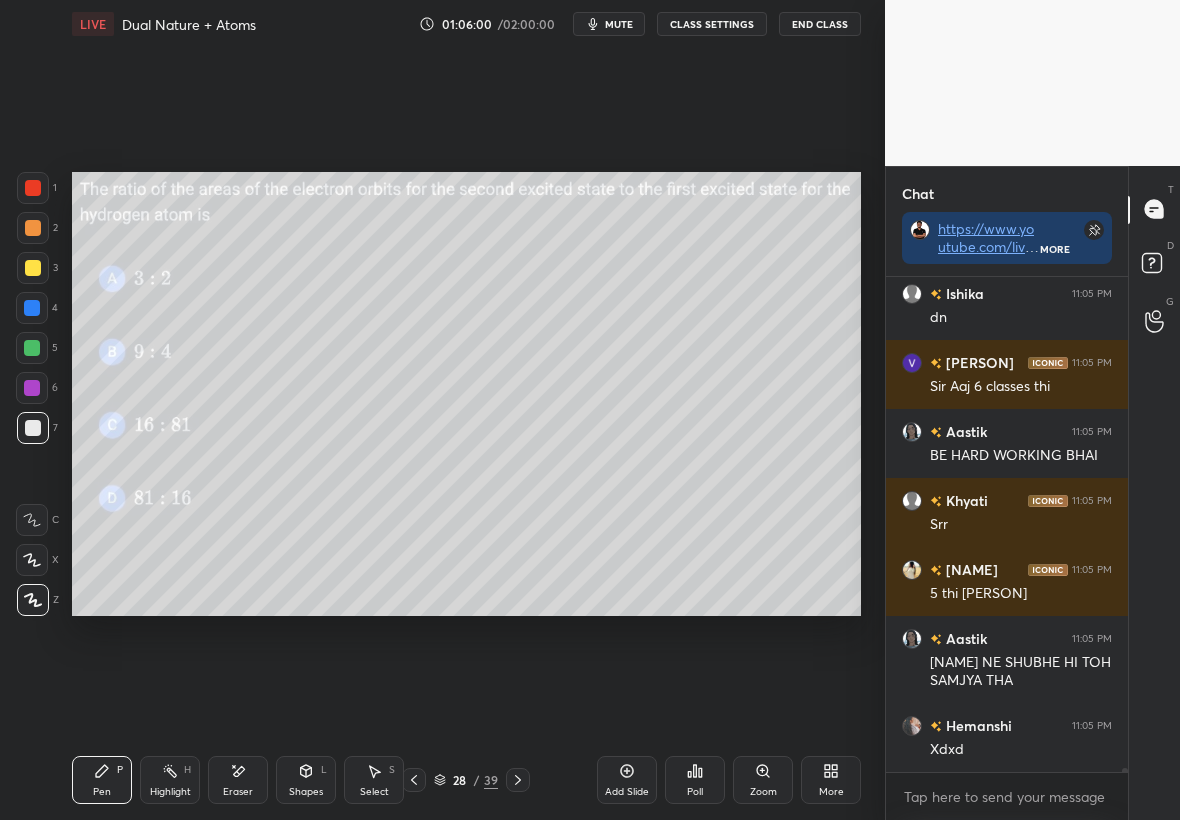 click at bounding box center (33, 268) 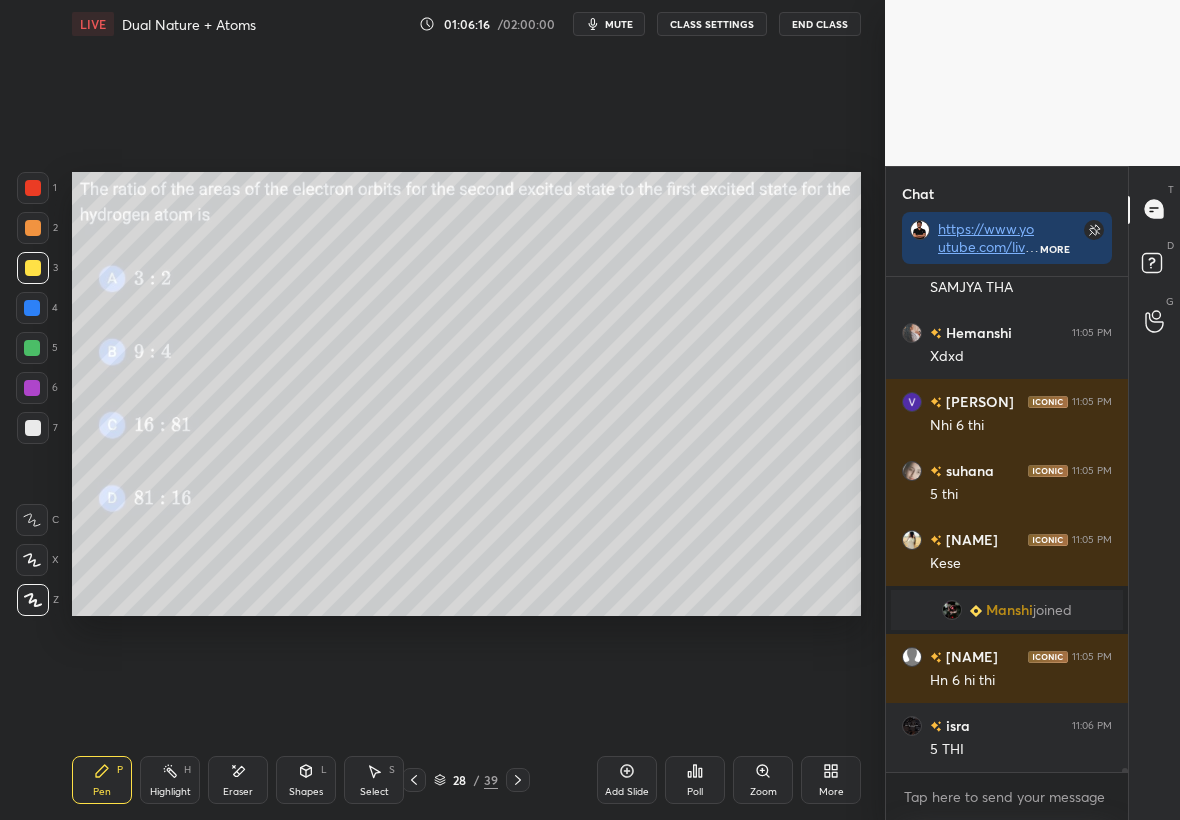 click at bounding box center [32, 348] 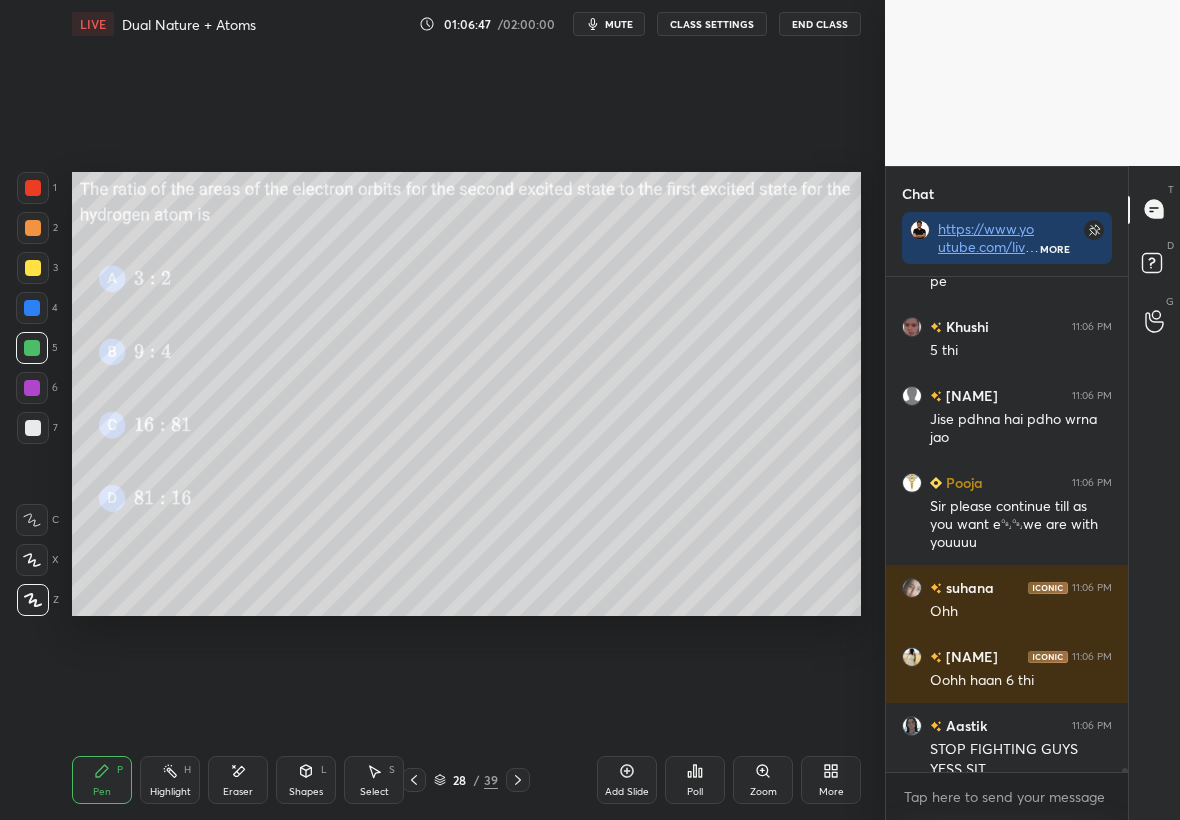 scroll, scrollTop: 55883, scrollLeft: 0, axis: vertical 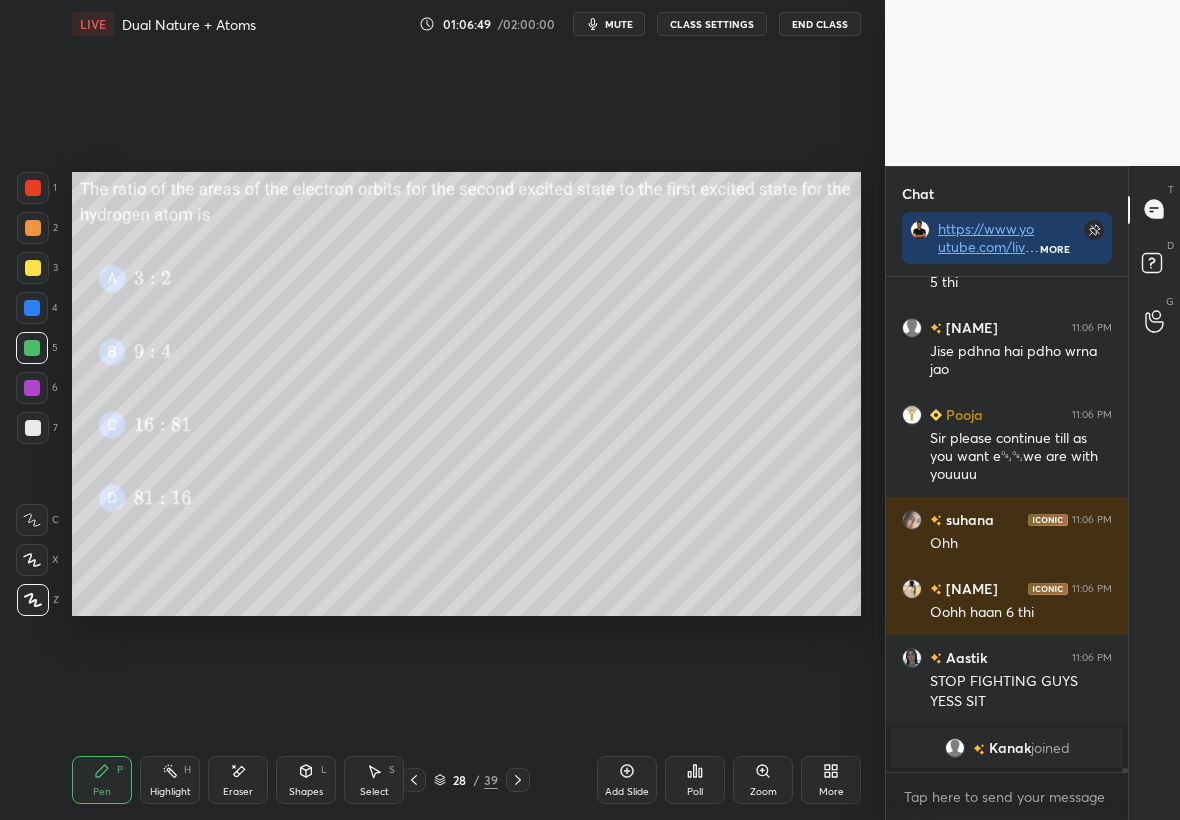 click 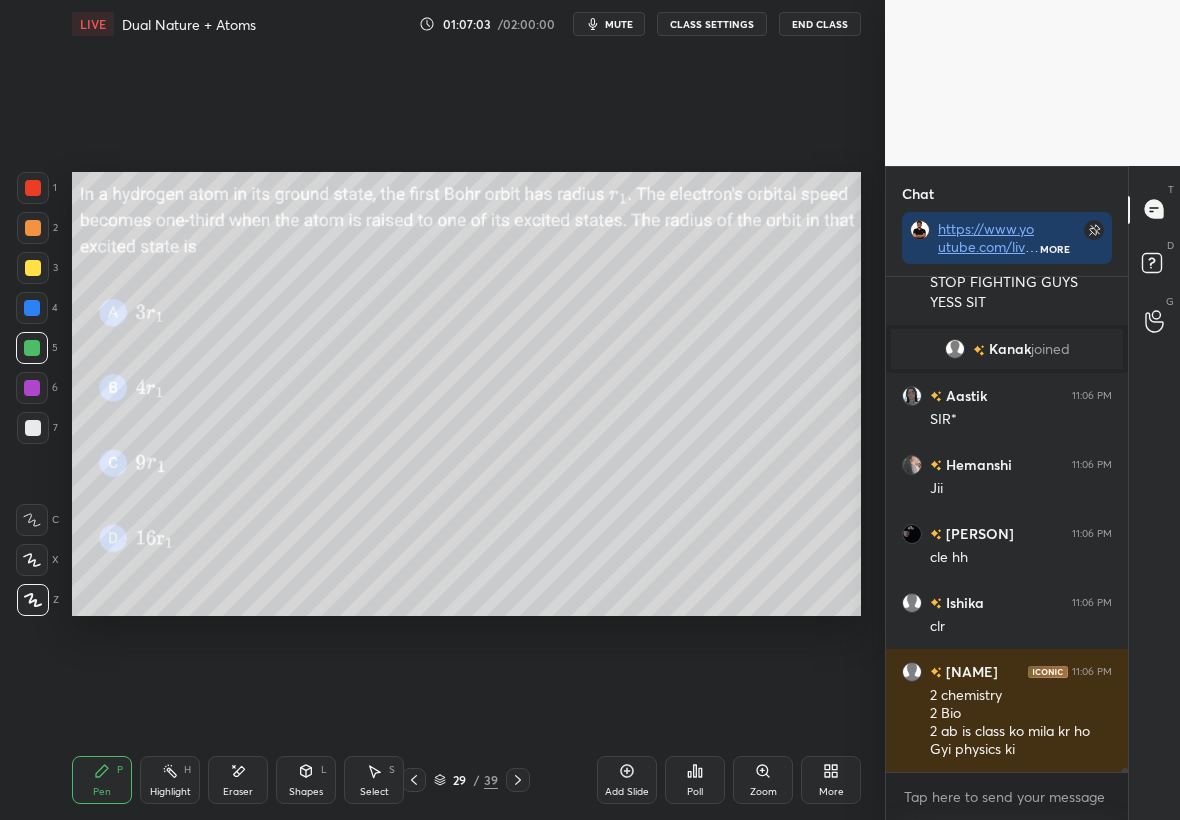 scroll, scrollTop: 55943, scrollLeft: 0, axis: vertical 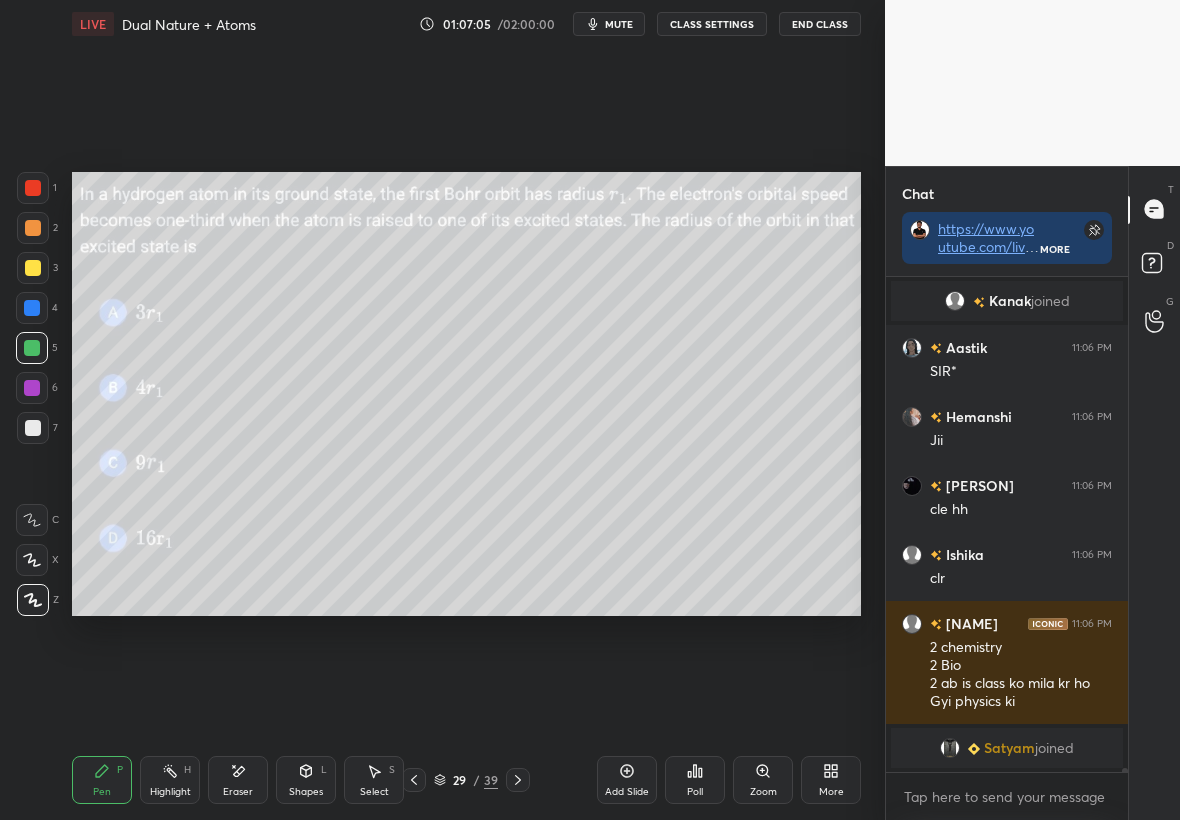 click 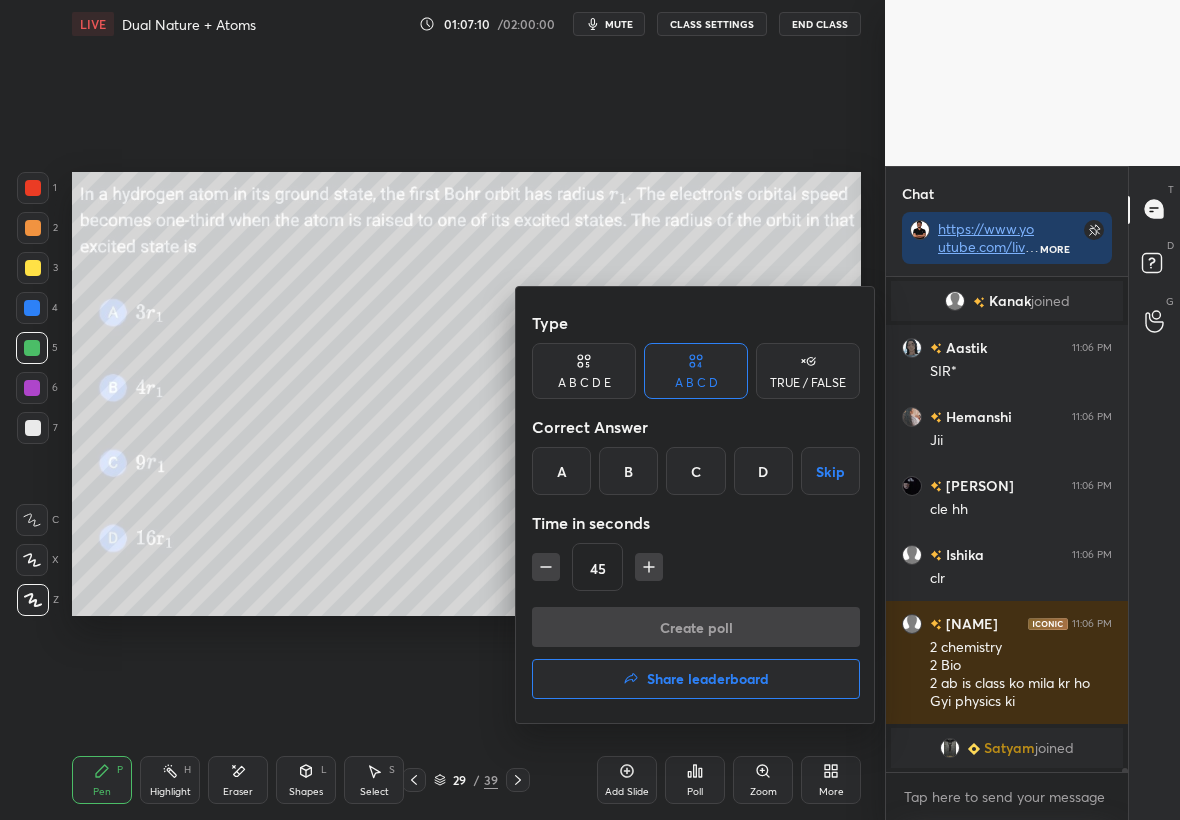 click on "C" at bounding box center (695, 471) 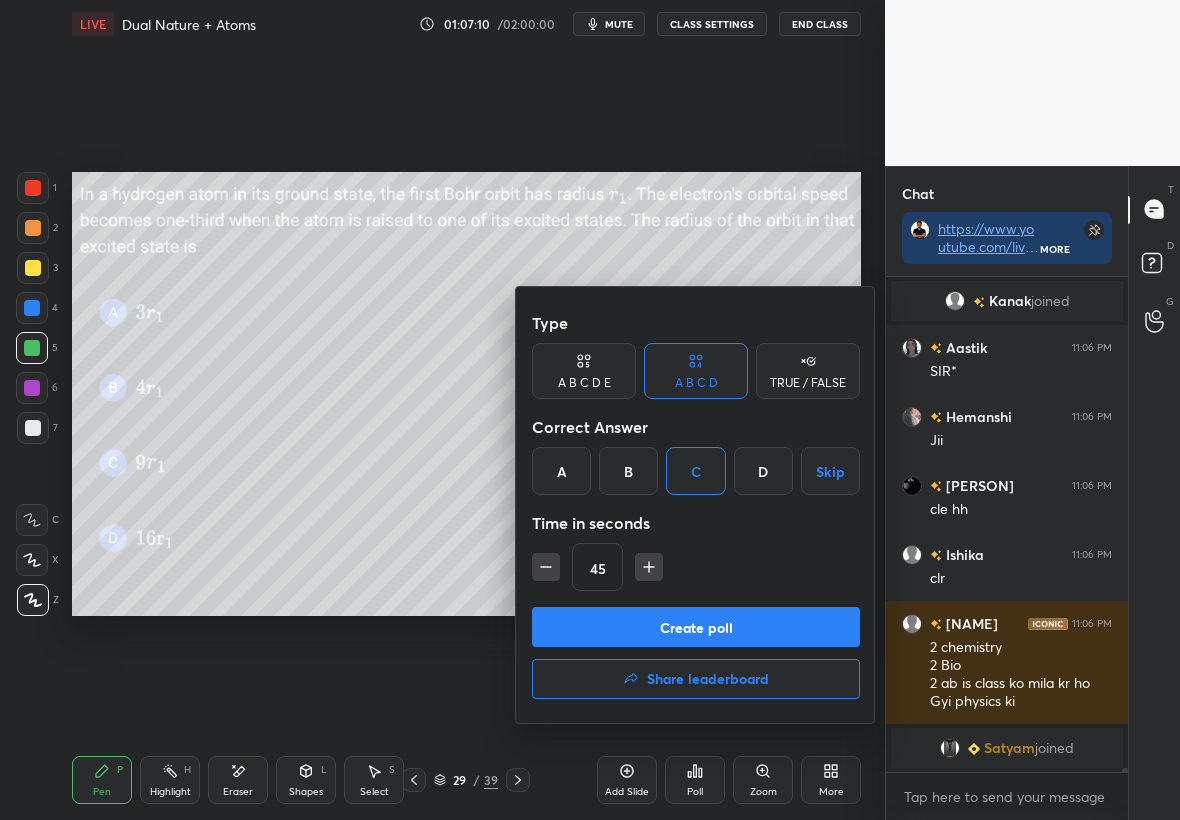 click 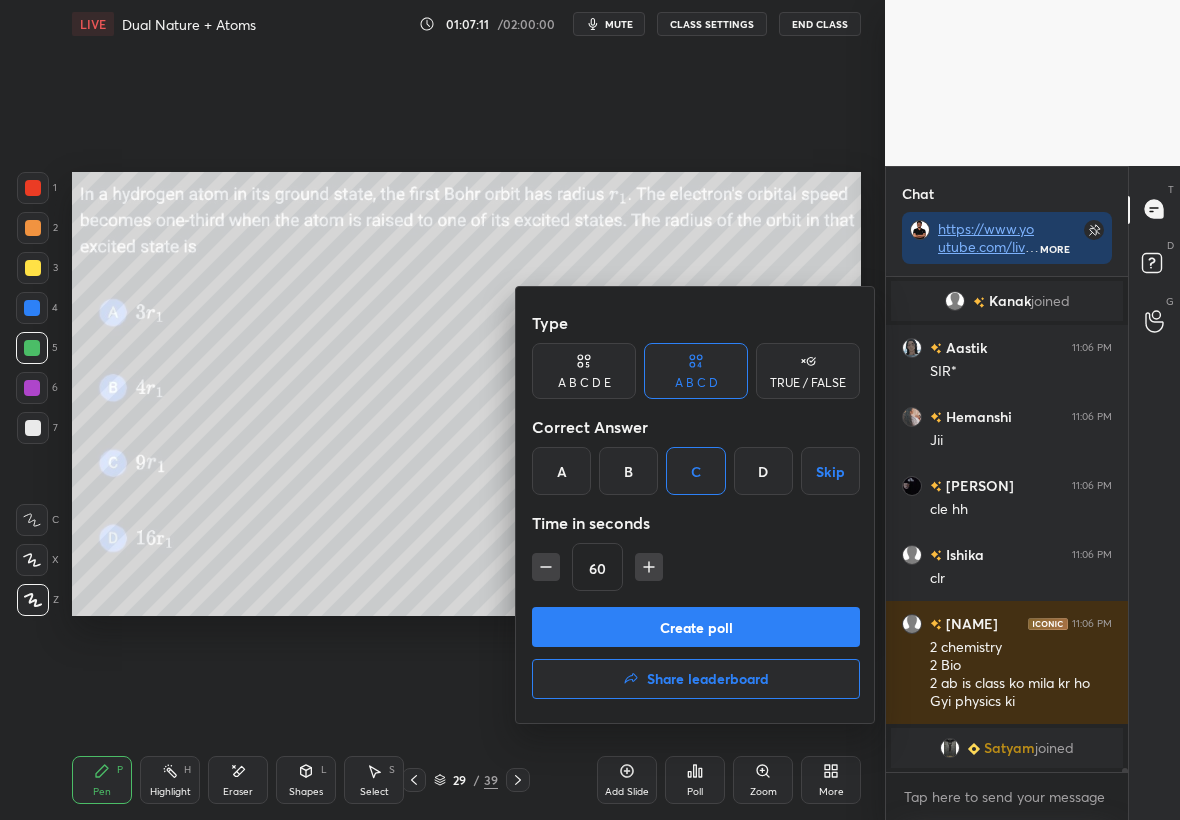 click 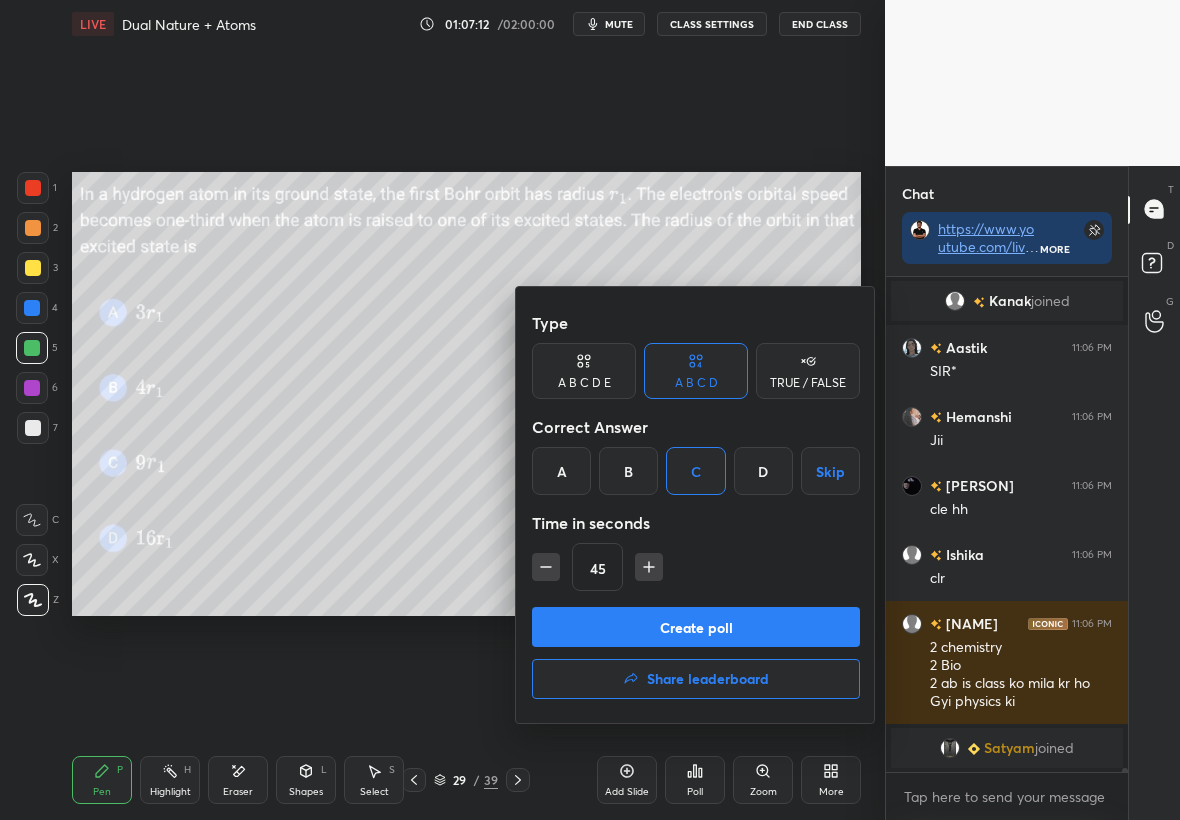 click on "Create poll" at bounding box center (696, 627) 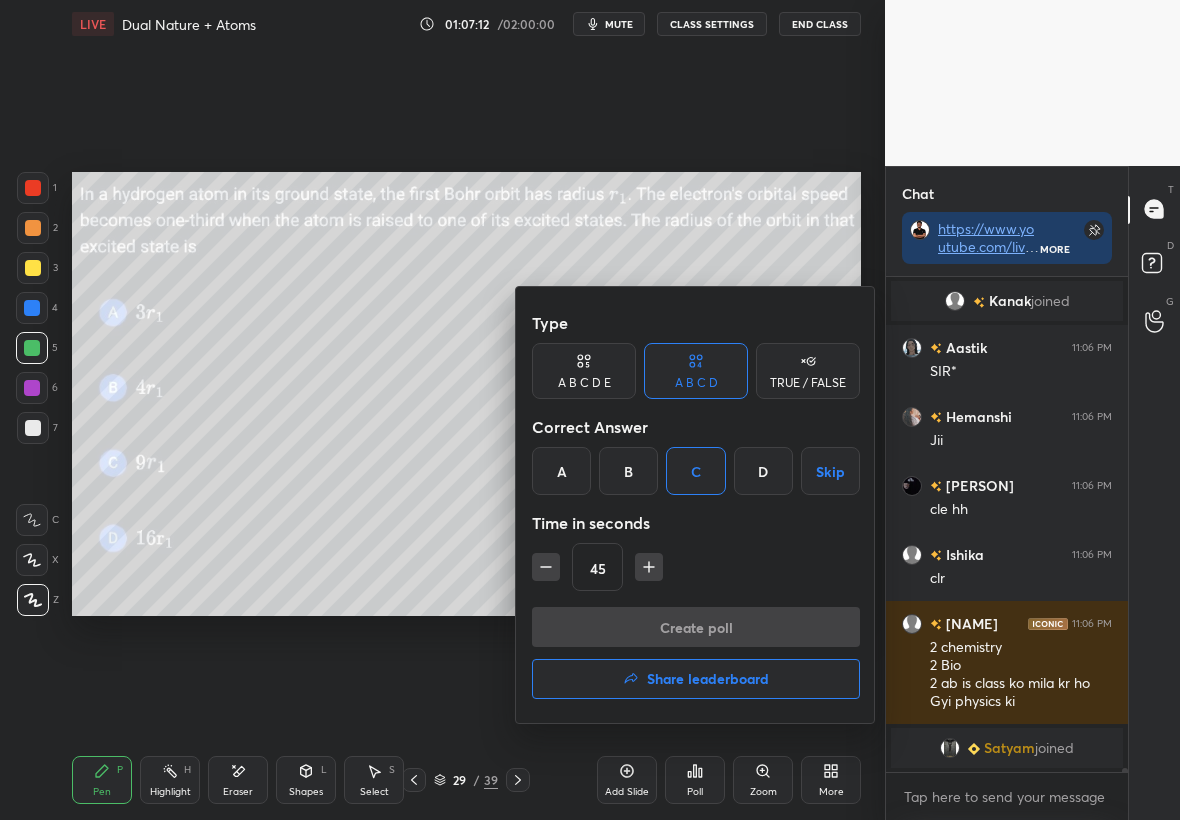 scroll, scrollTop: 447, scrollLeft: 236, axis: both 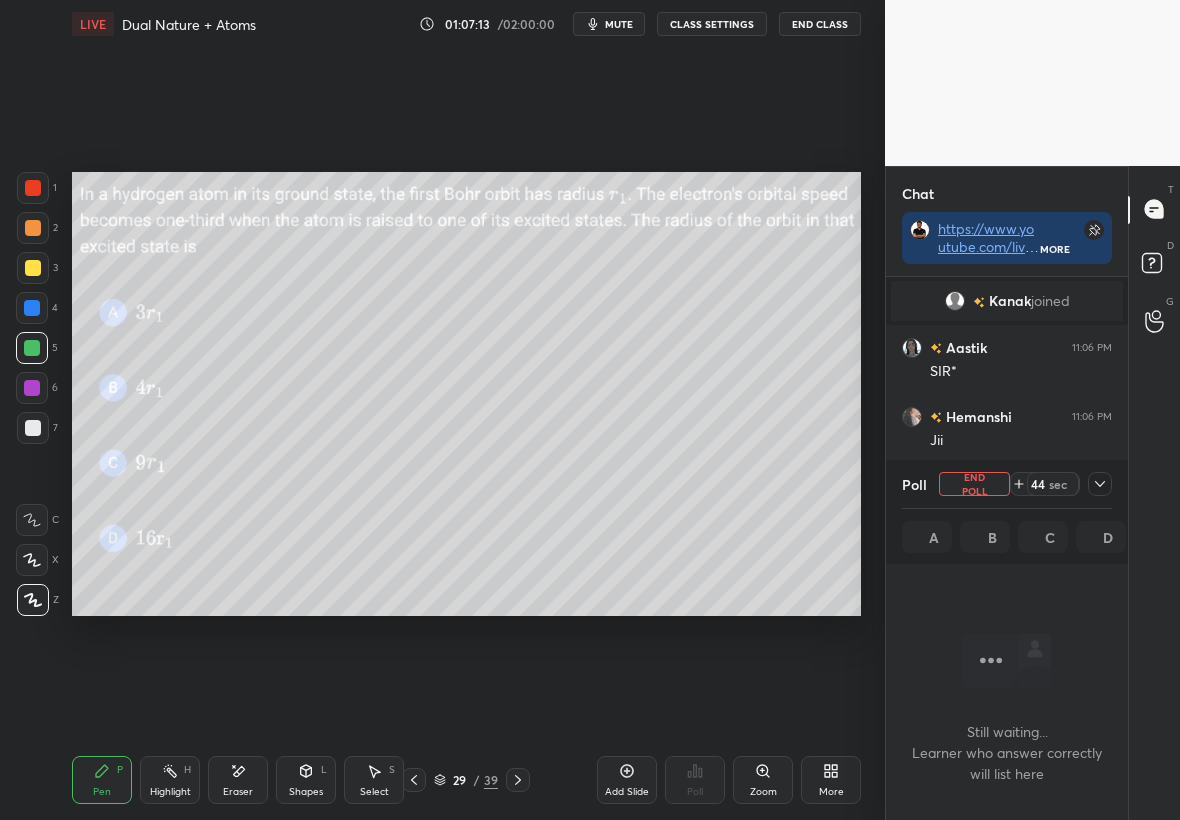 click on "Poll End Poll 44  sec A B C D" at bounding box center [1007, 512] 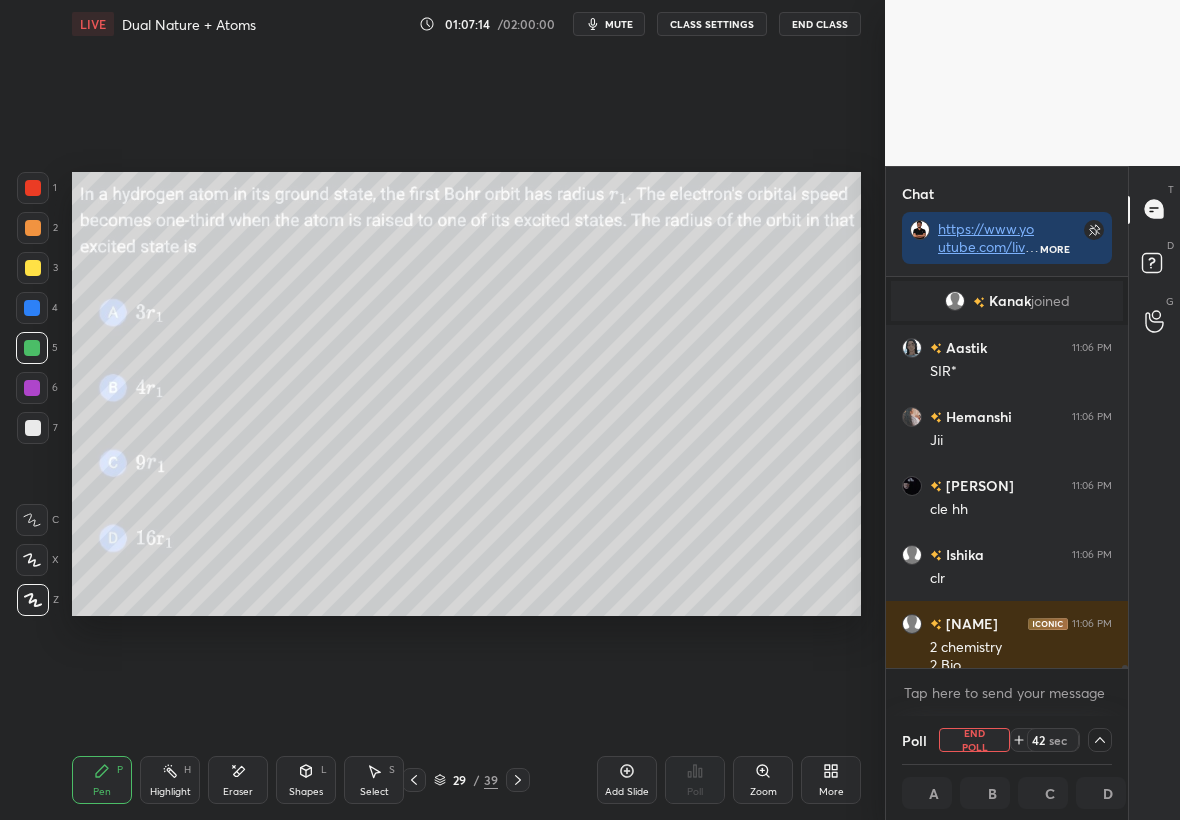scroll, scrollTop: 1, scrollLeft: 7, axis: both 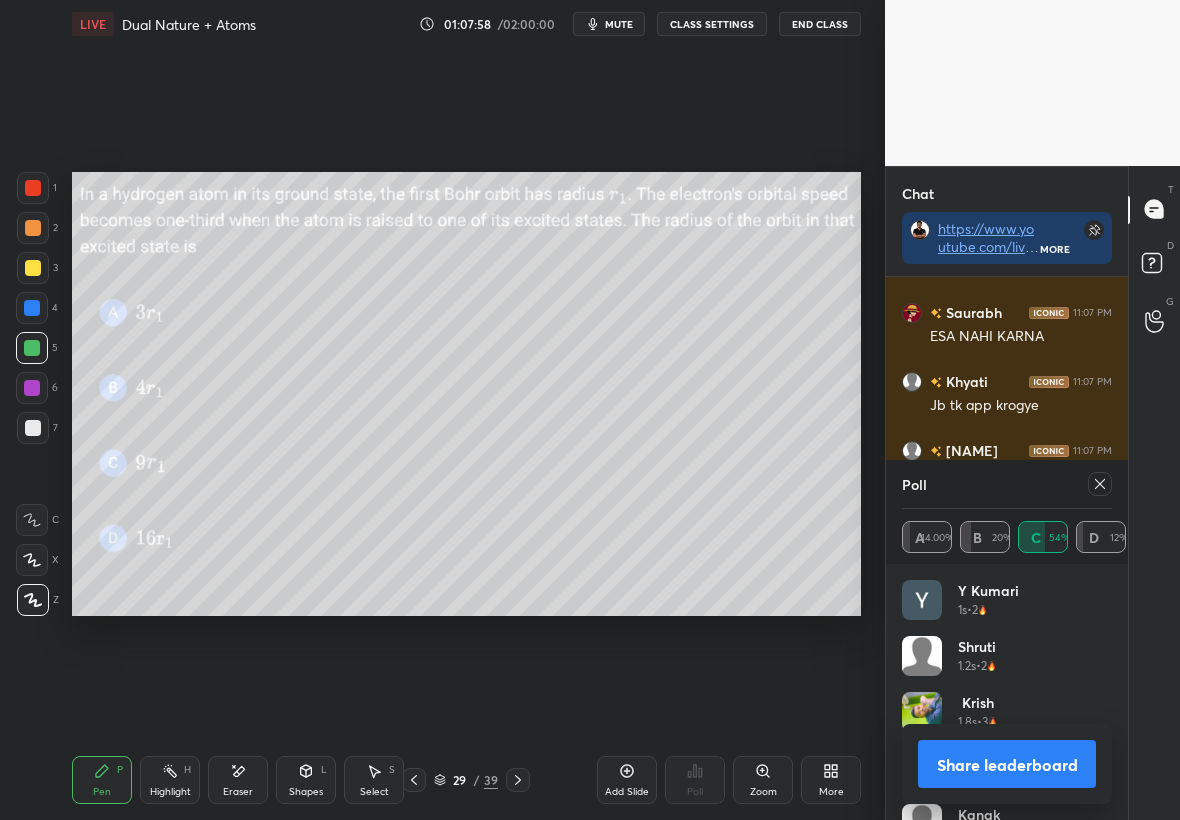 click on "Poll A 14.00% B 20% C 54% D 12%" at bounding box center (1007, 512) 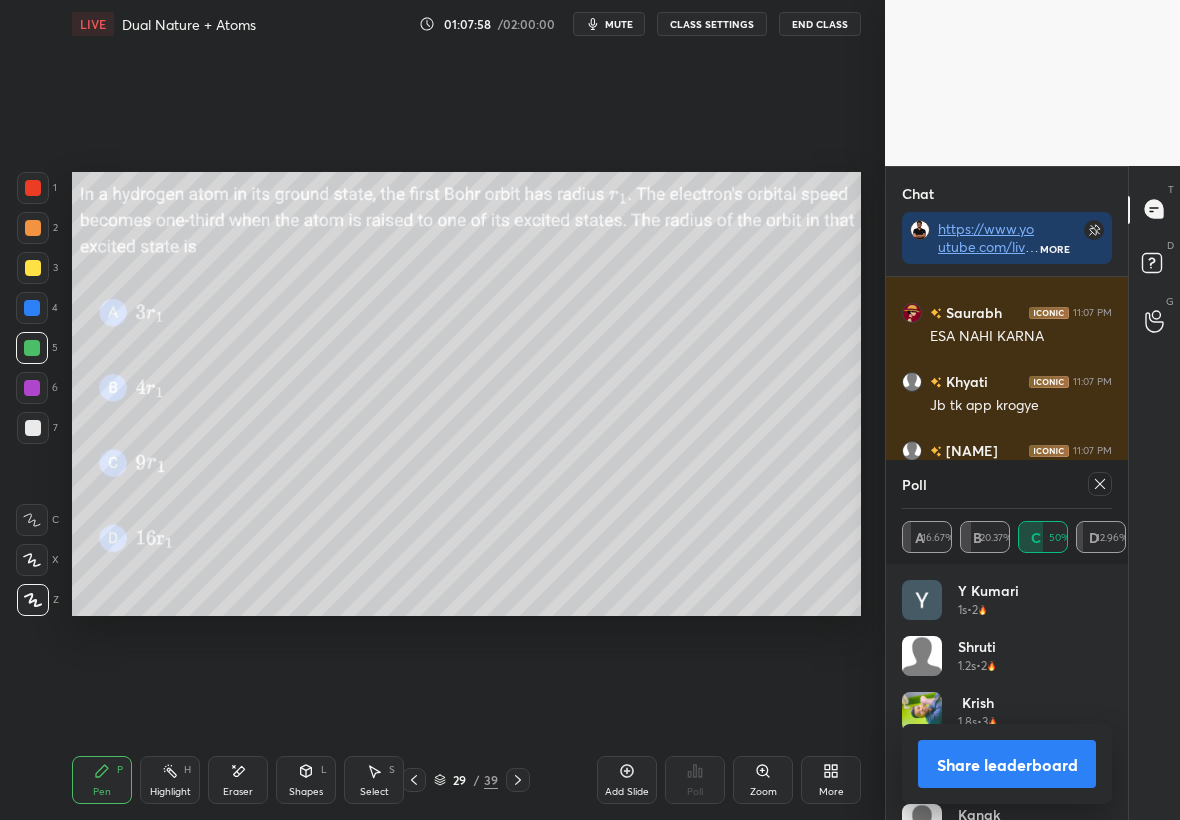 click at bounding box center [1100, 484] 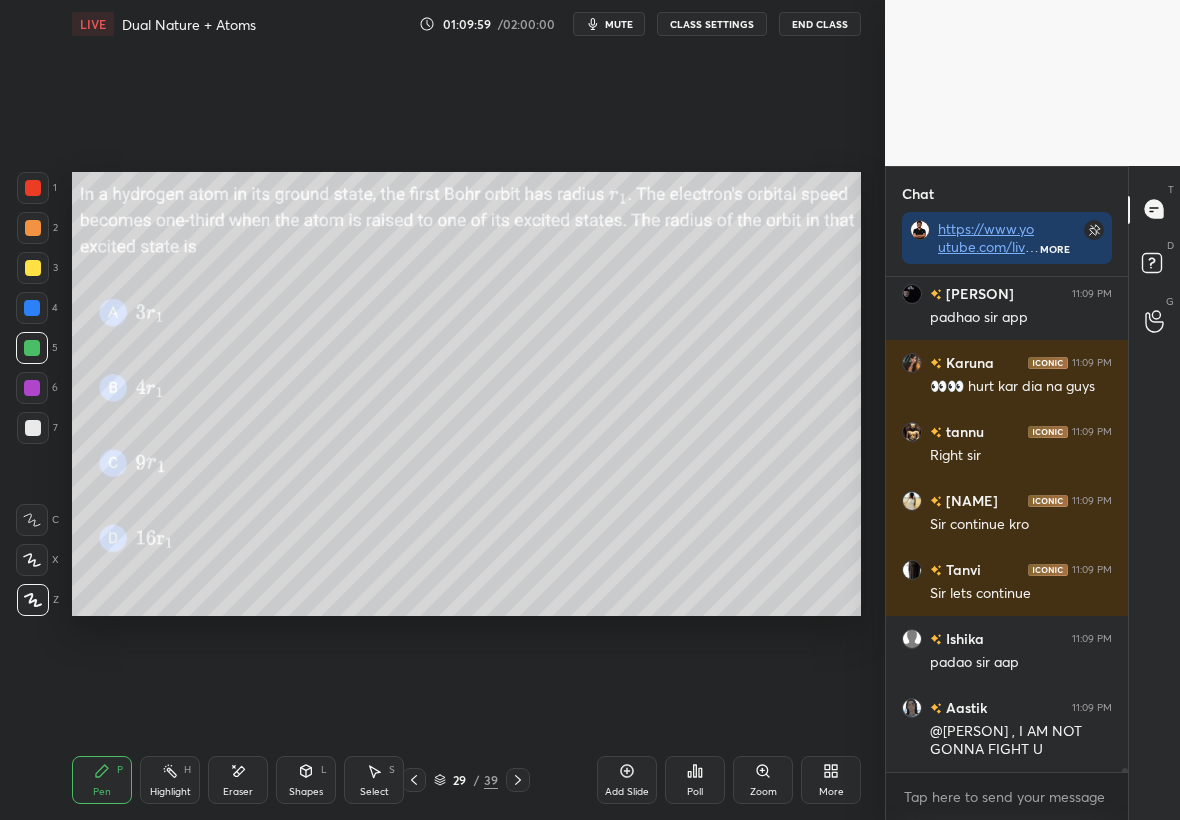 scroll, scrollTop: 59389, scrollLeft: 0, axis: vertical 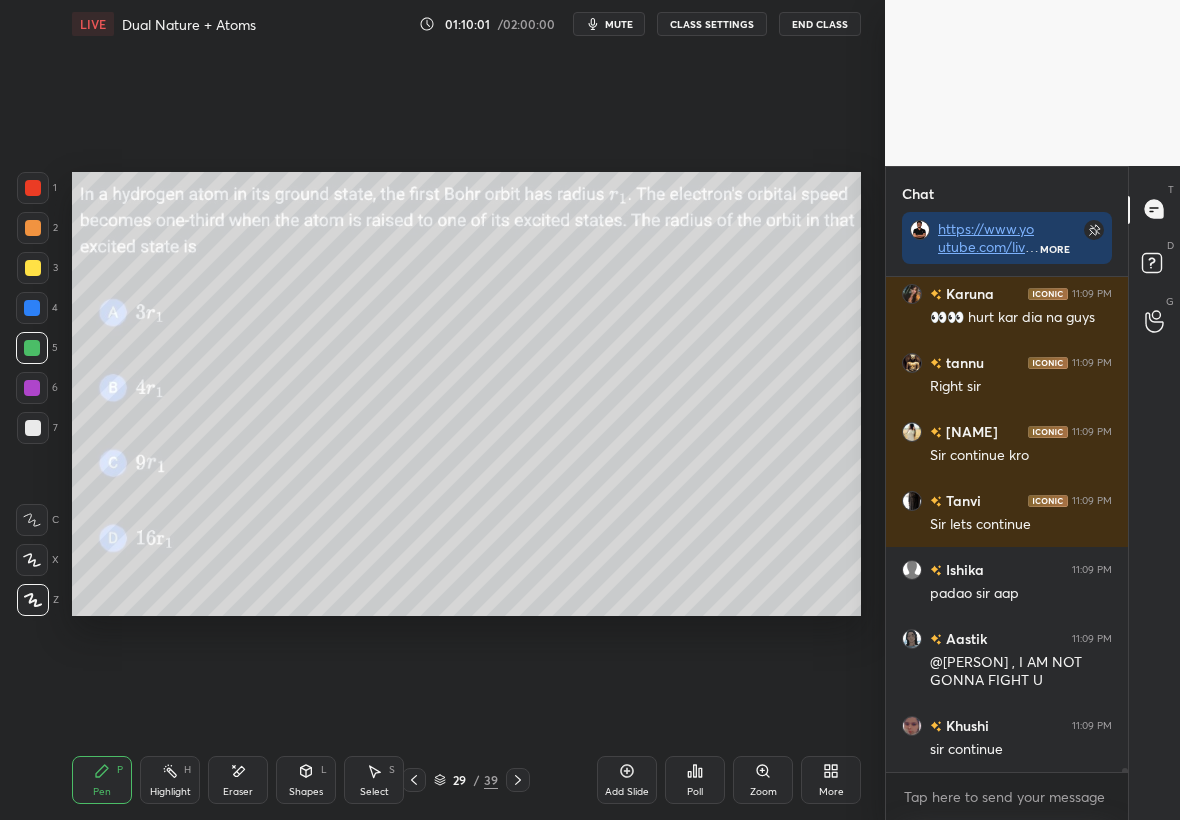 click at bounding box center (33, 268) 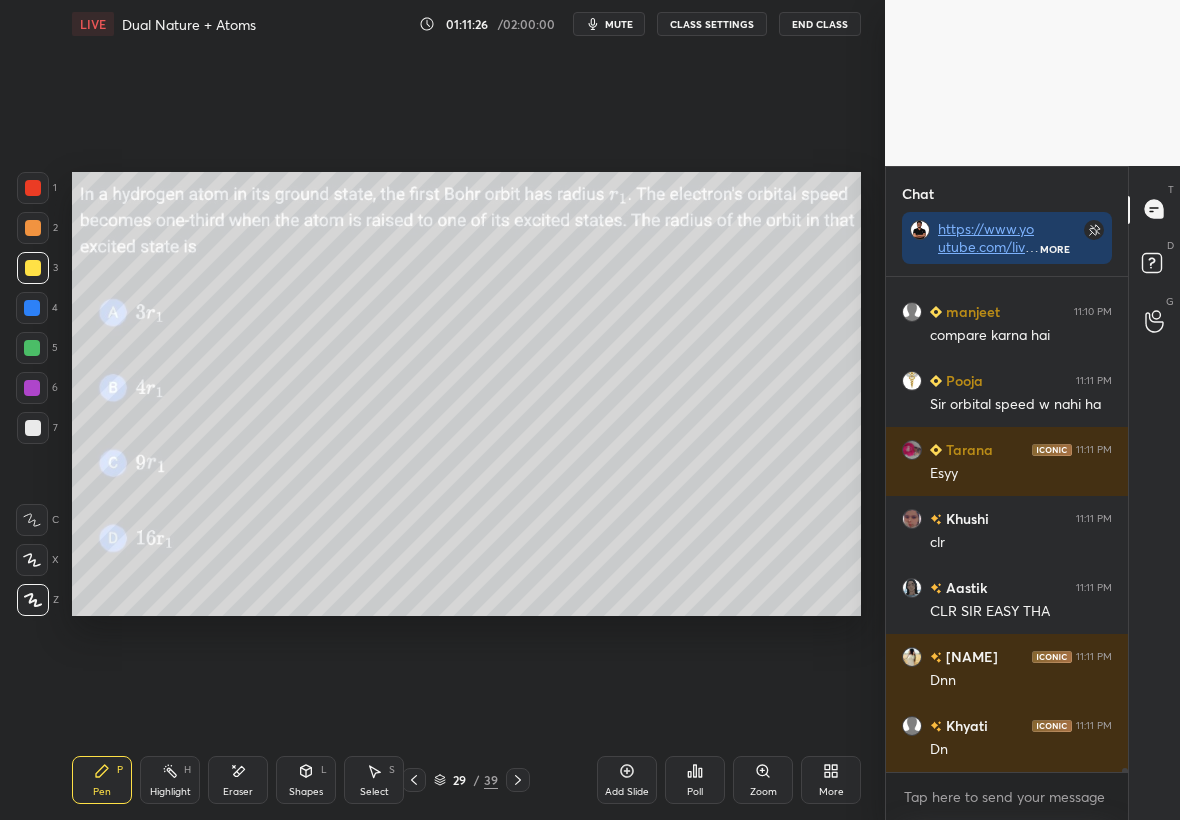 scroll, scrollTop: 60848, scrollLeft: 0, axis: vertical 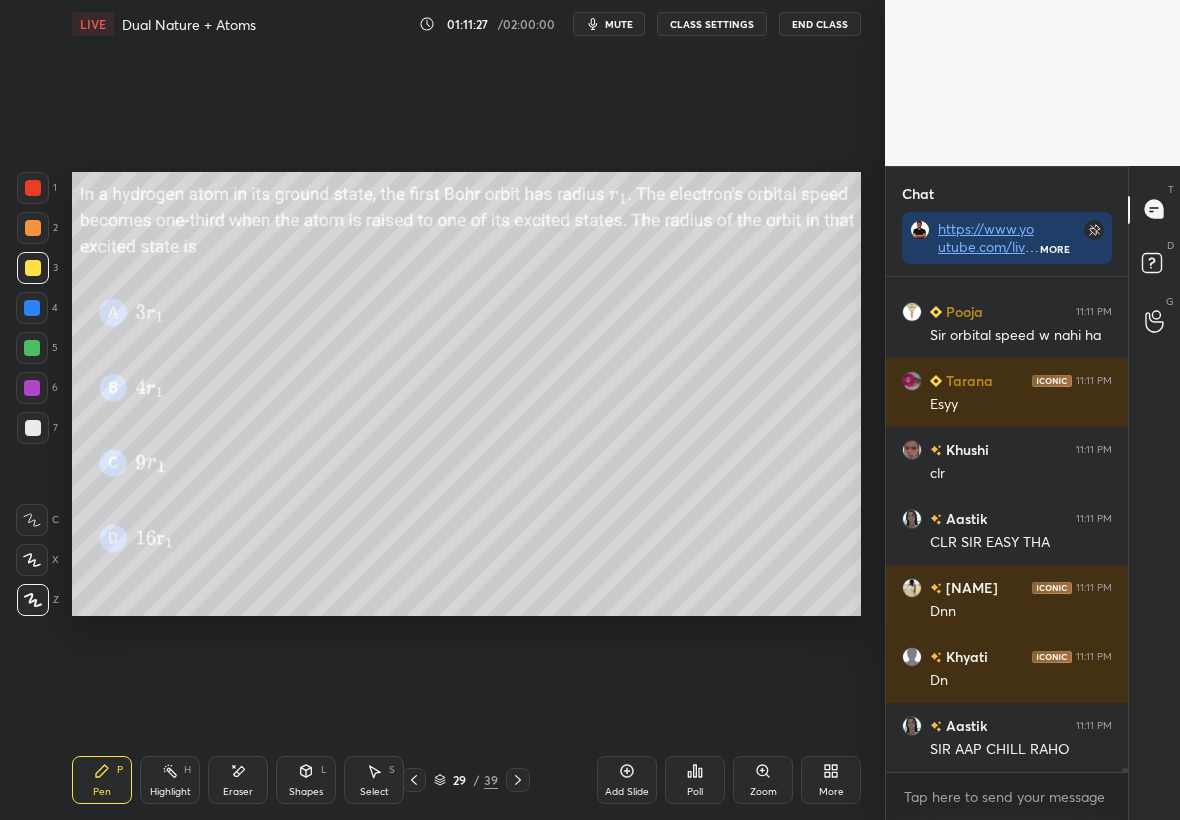 click 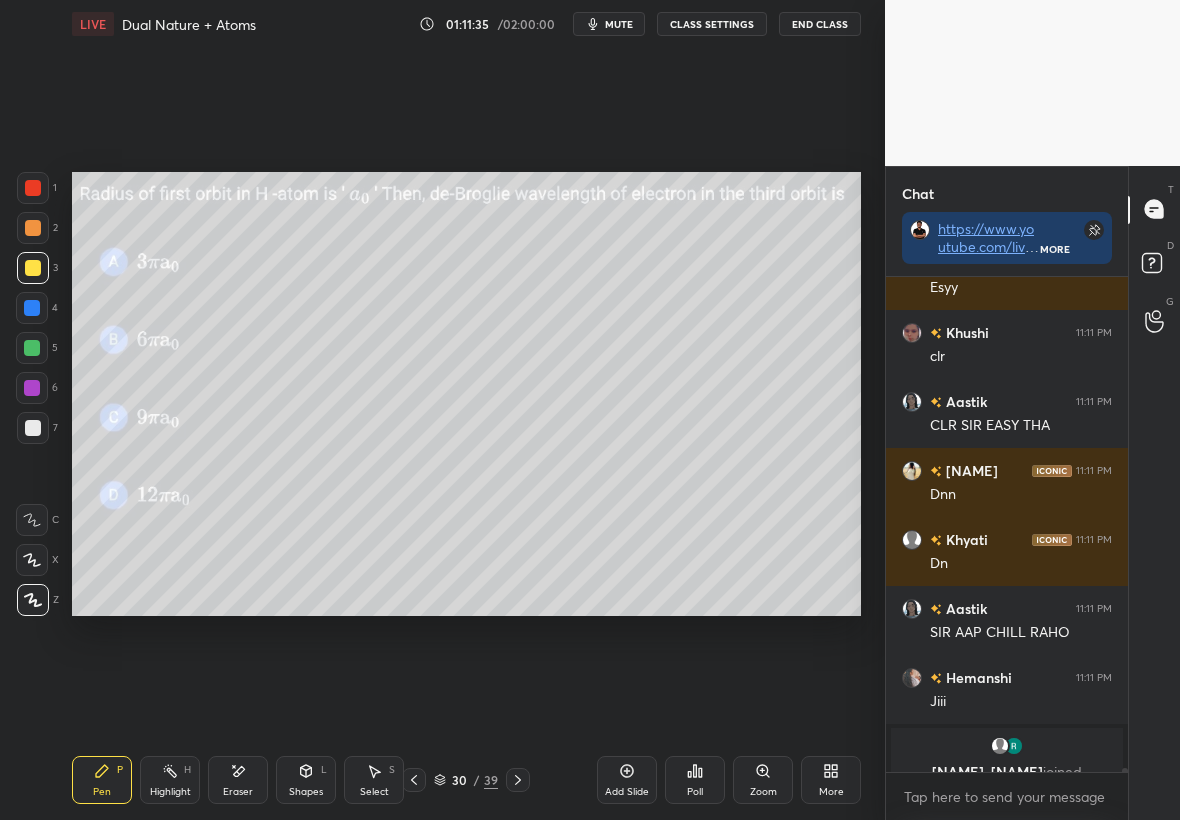 scroll, scrollTop: 60990, scrollLeft: 0, axis: vertical 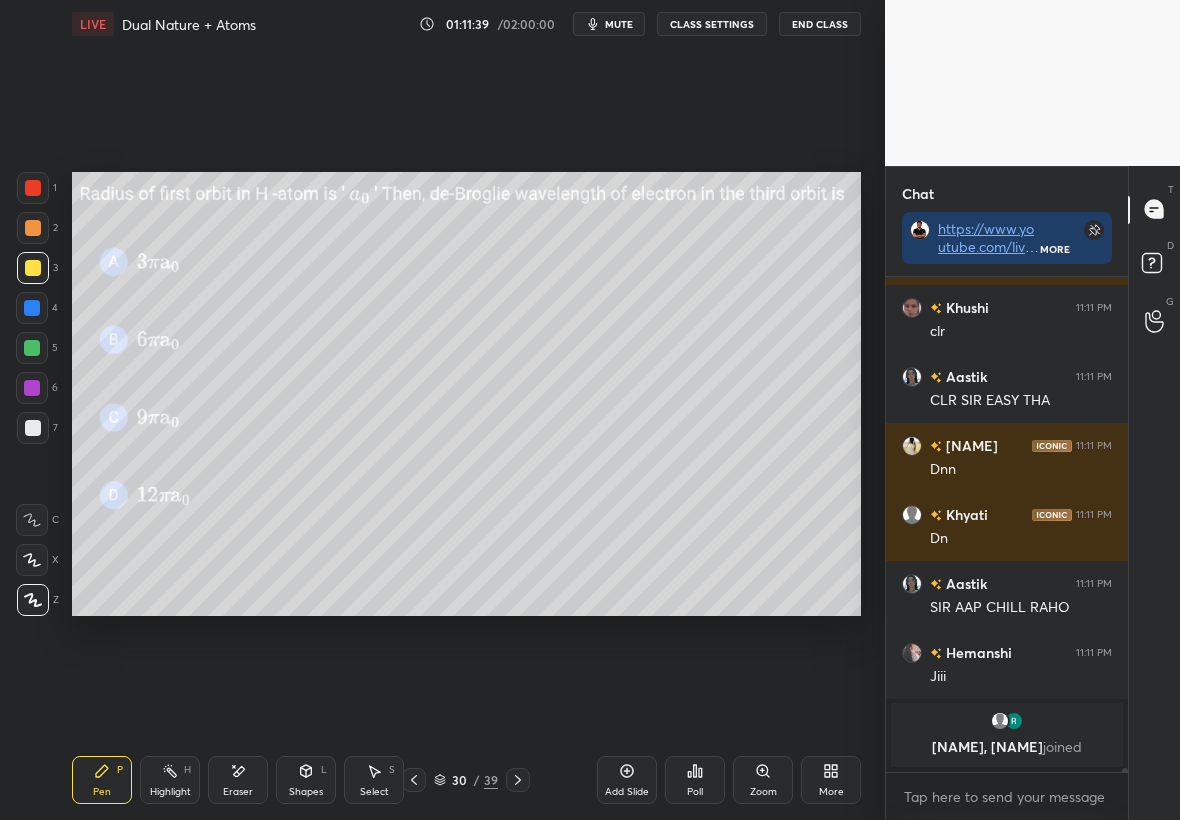 click on "Poll" at bounding box center [695, 780] 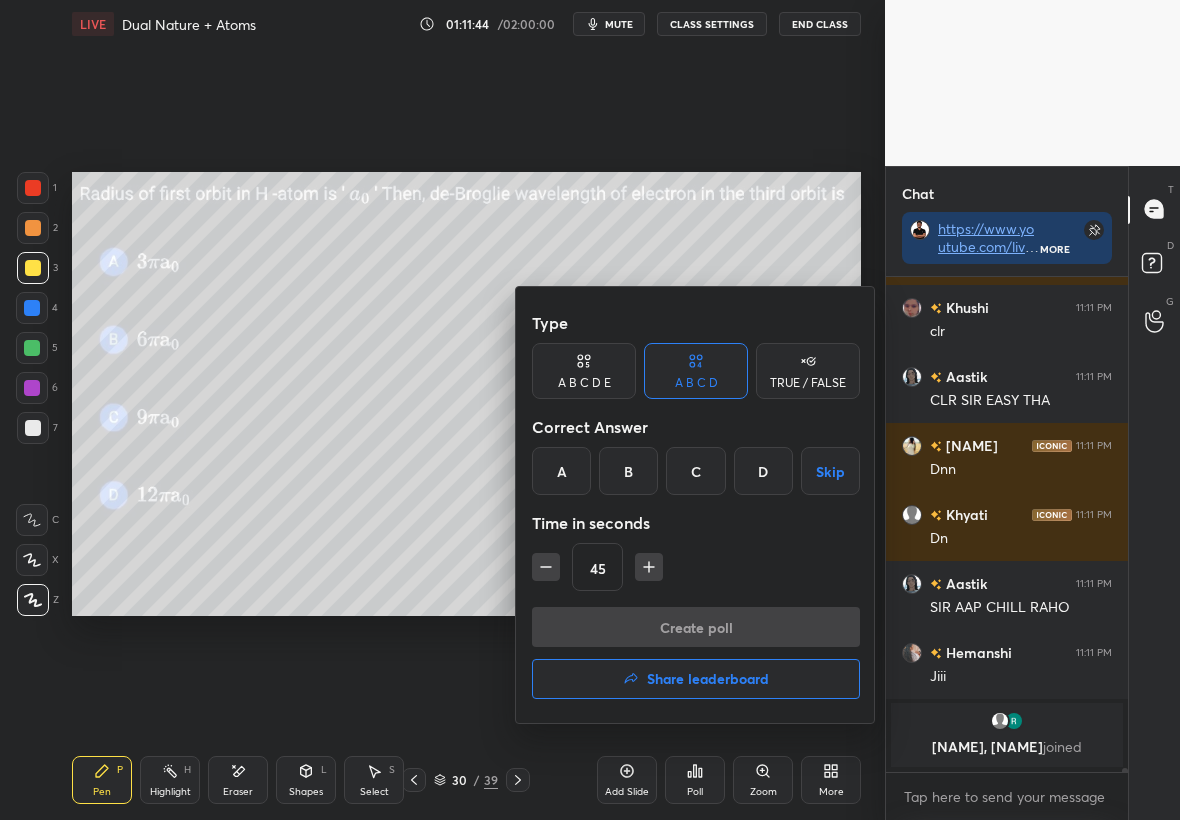 click 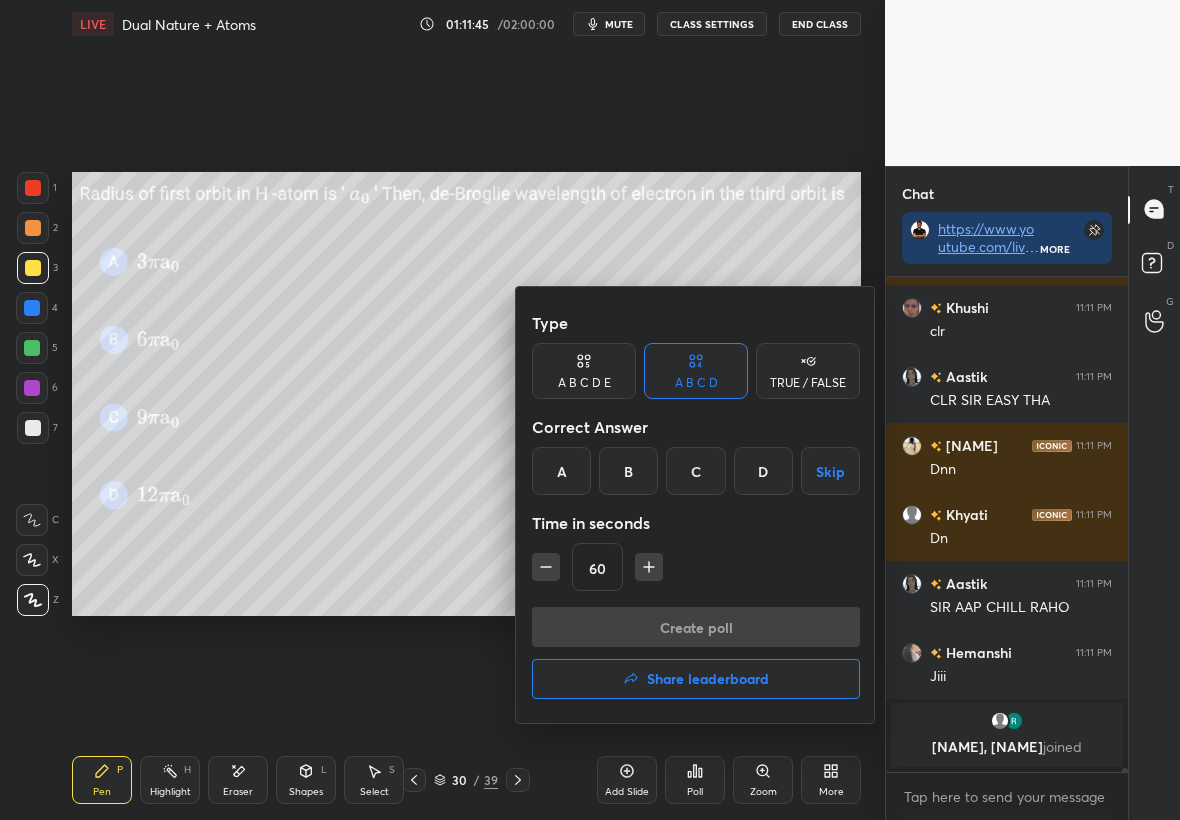 click on "B" at bounding box center [628, 471] 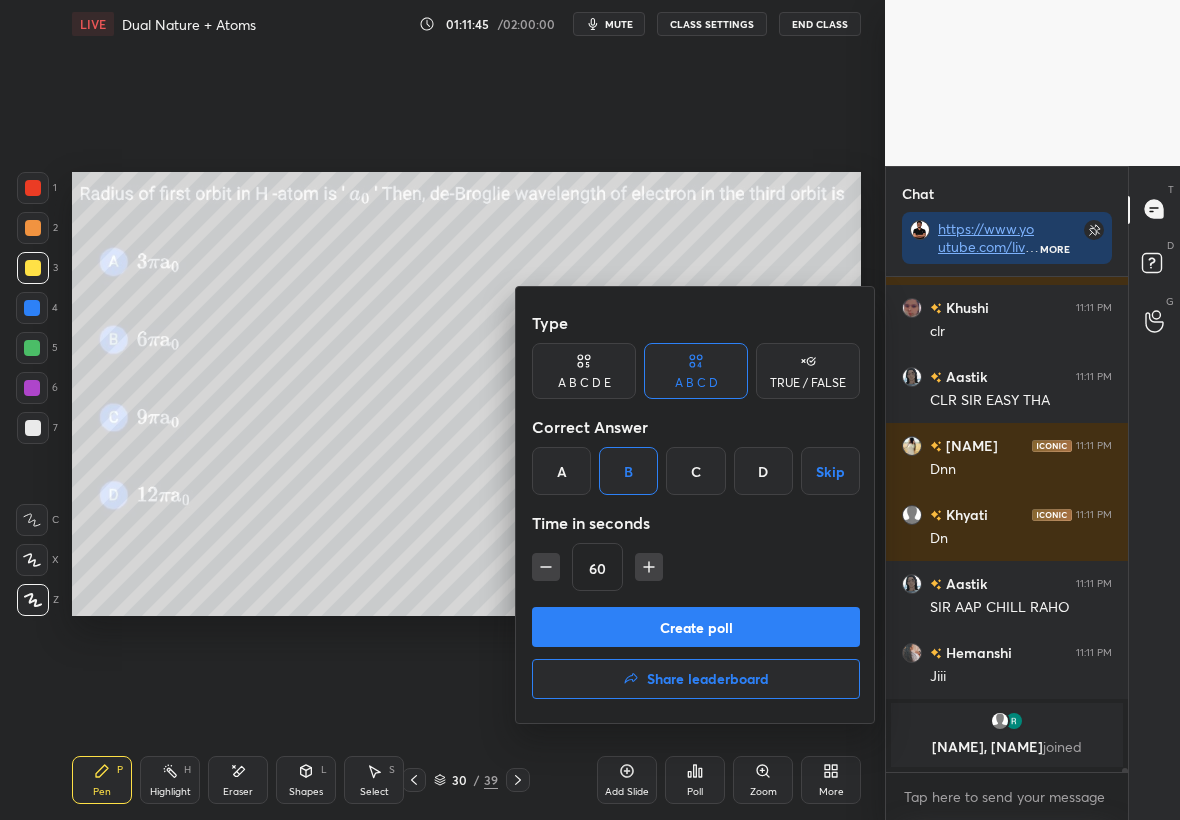click on "Create poll" at bounding box center (696, 627) 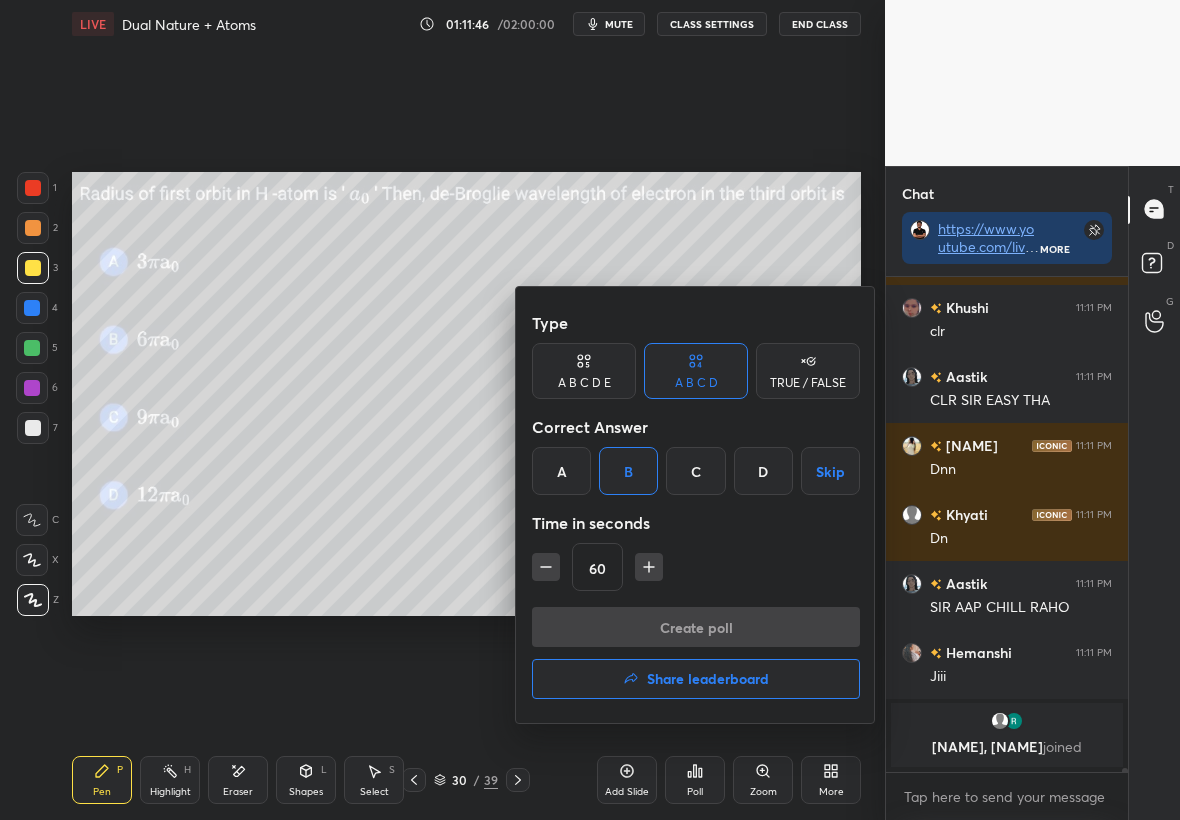 scroll, scrollTop: 447, scrollLeft: 236, axis: both 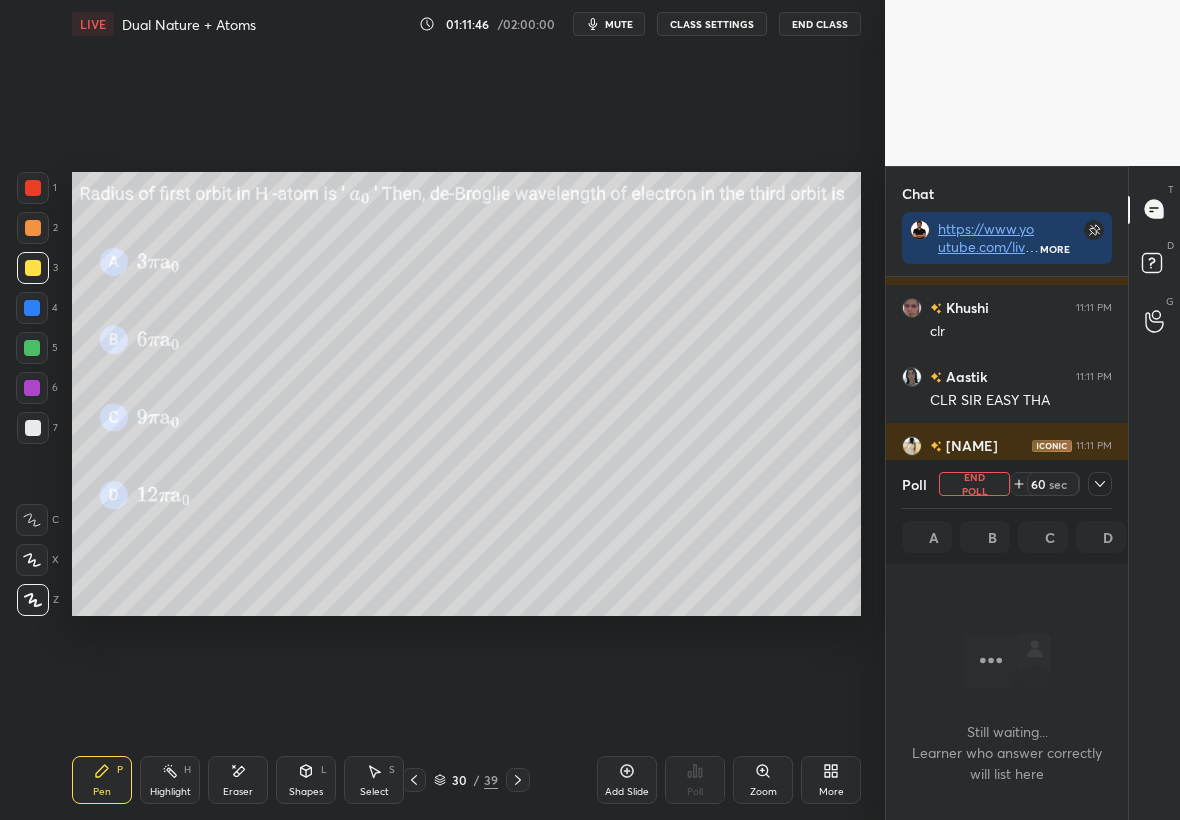 click 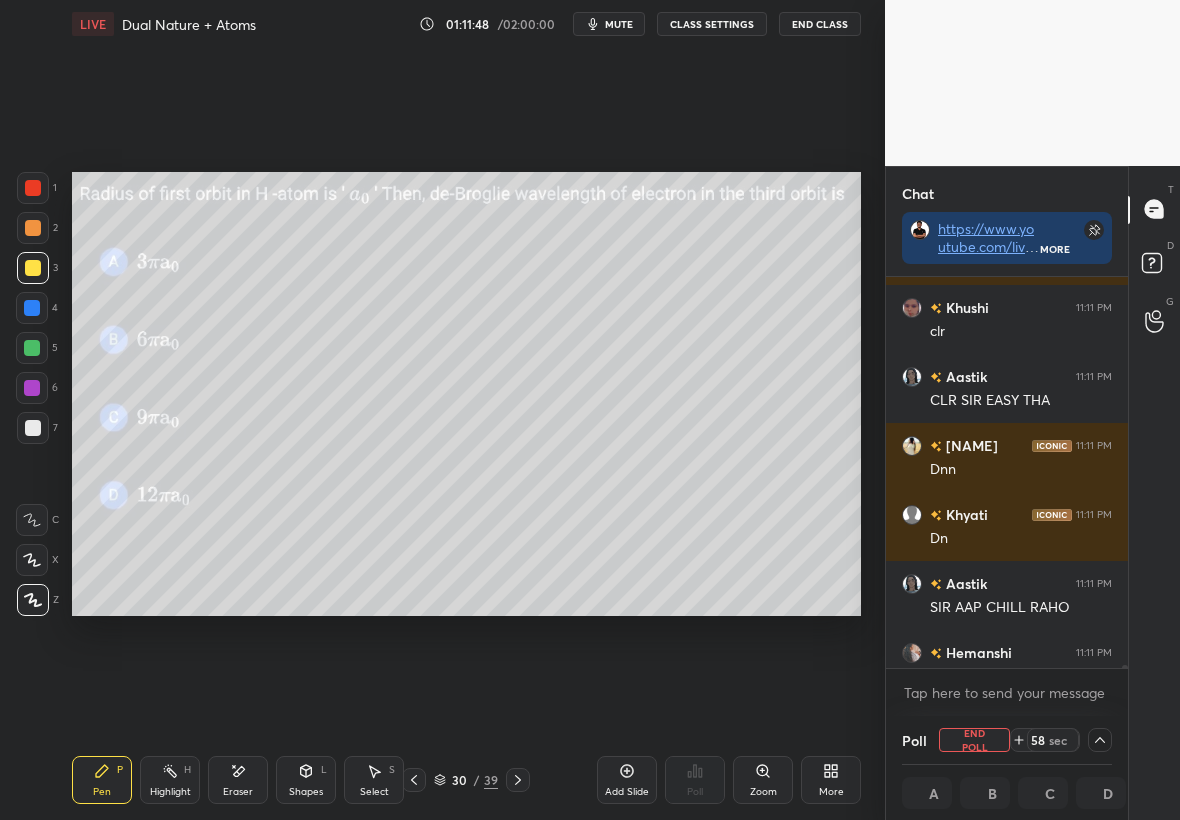 scroll, scrollTop: 1, scrollLeft: 7, axis: both 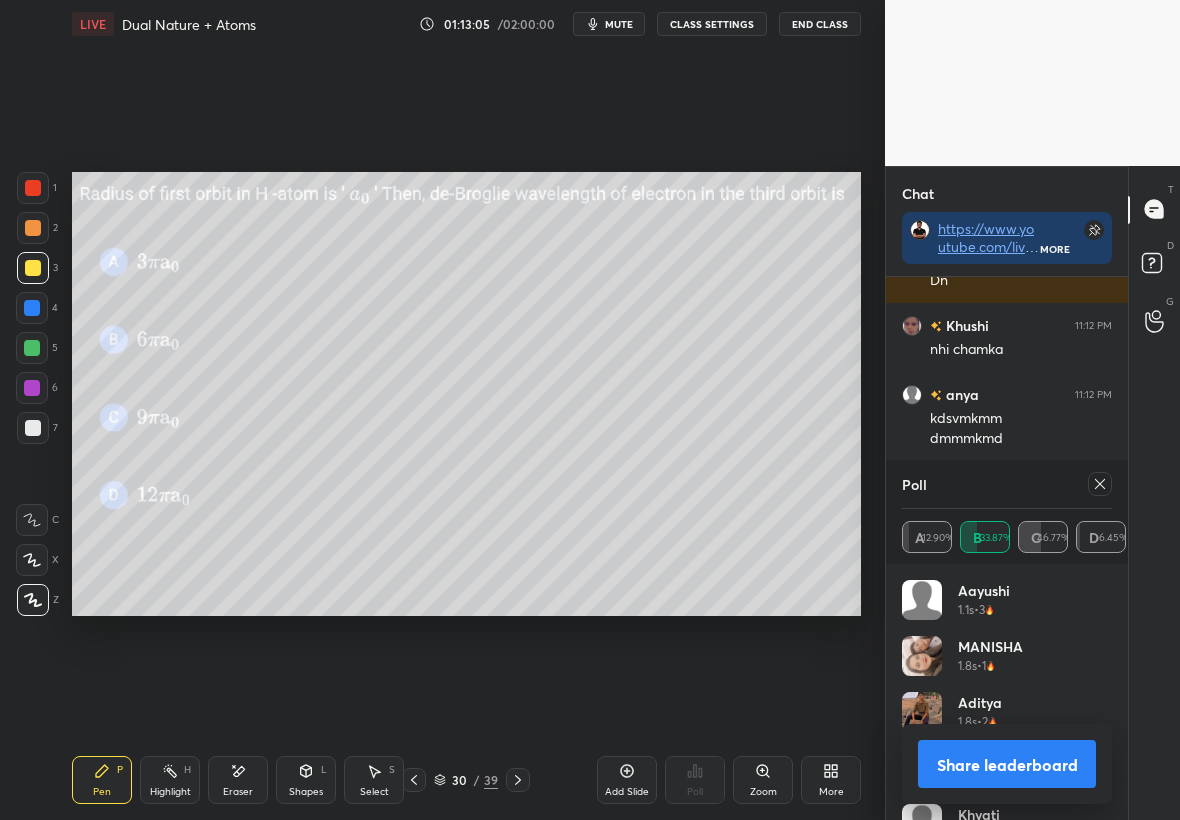 click 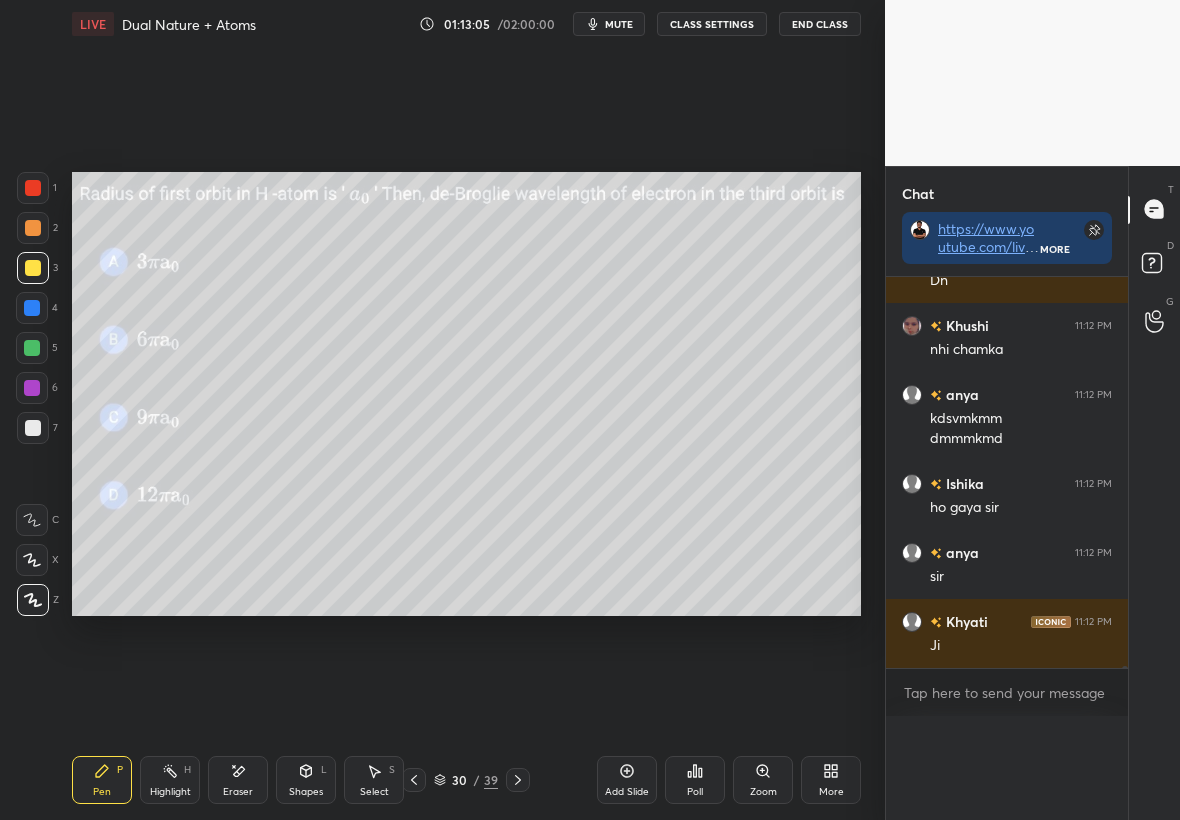 scroll, scrollTop: 0, scrollLeft: 0, axis: both 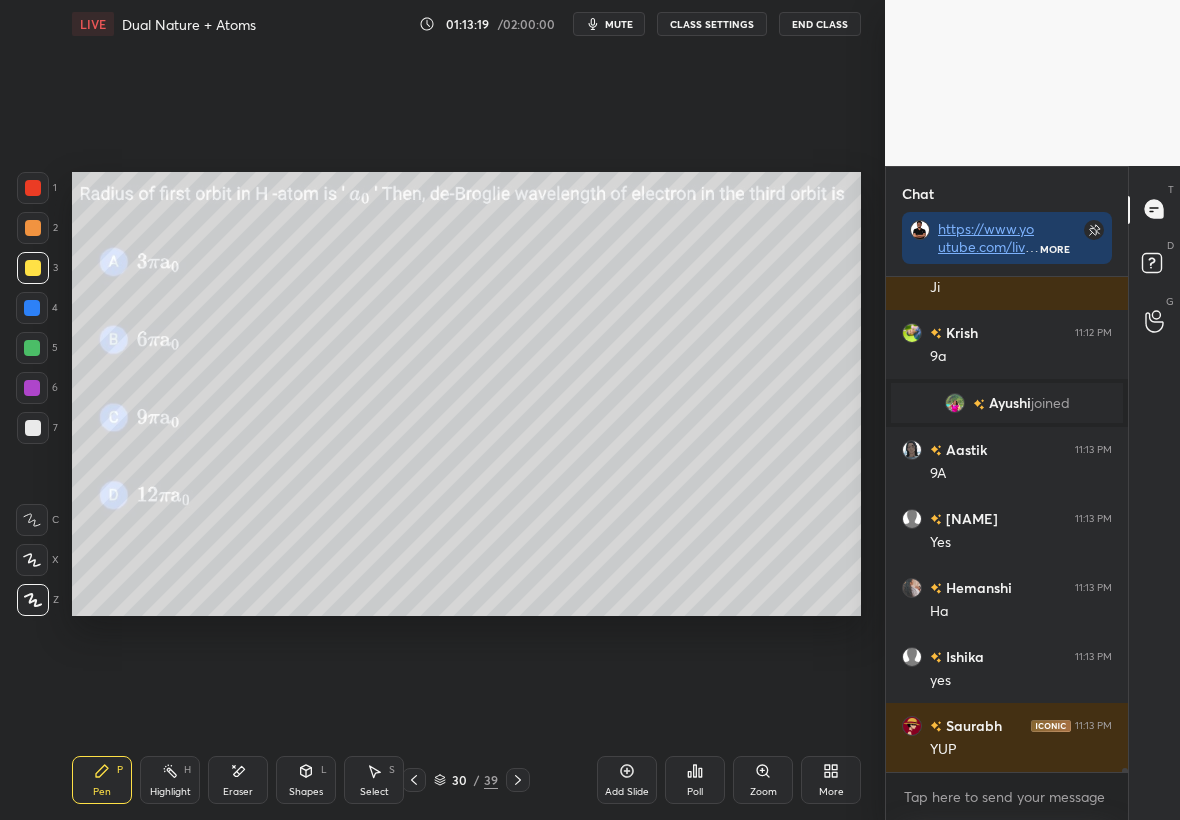 click on "Eraser" at bounding box center (238, 792) 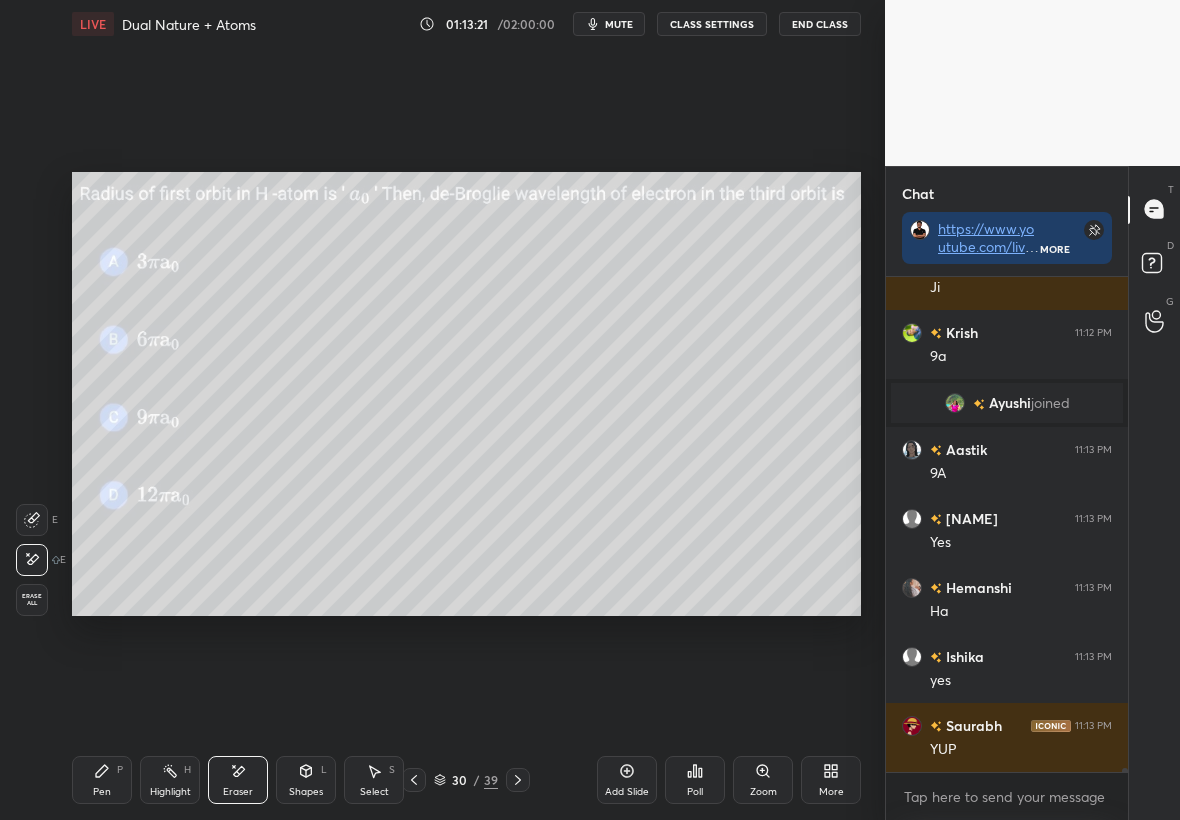 click on "Pen P" at bounding box center (102, 780) 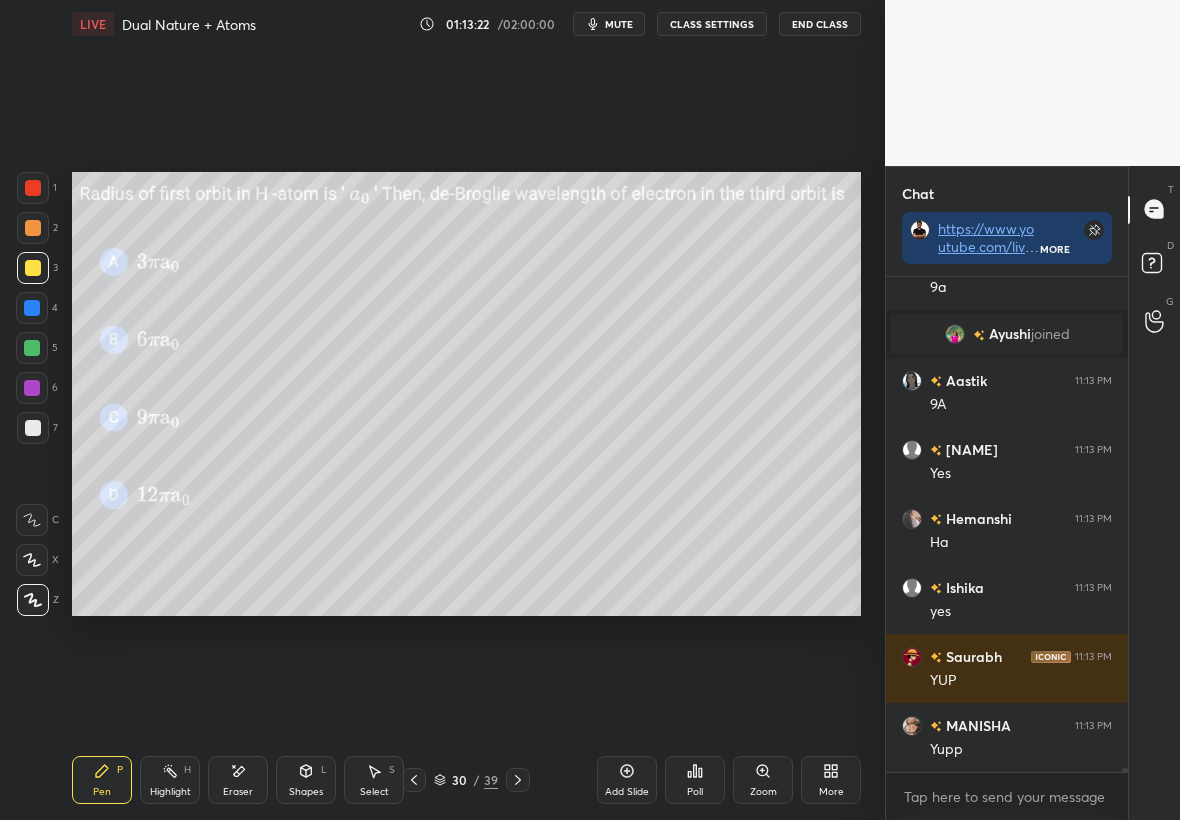 click on "Eraser" at bounding box center [238, 792] 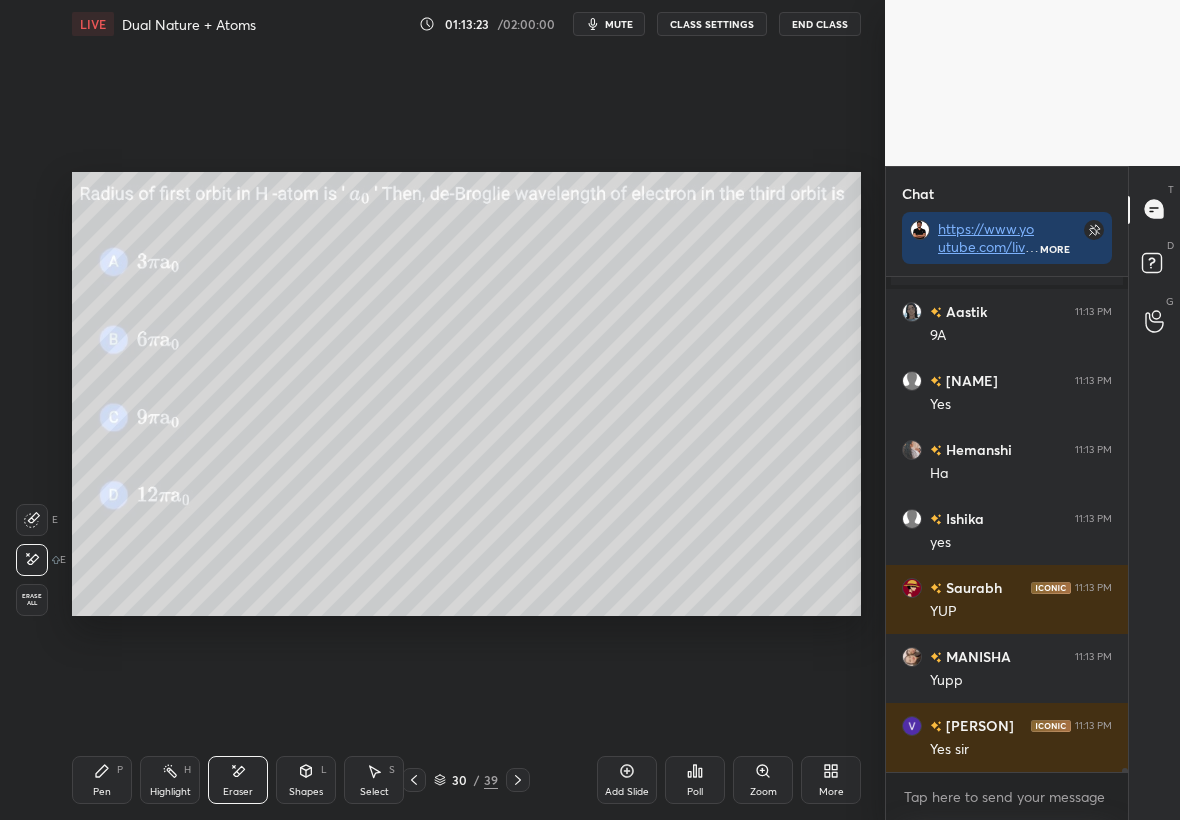 click on "Highlight H" at bounding box center (170, 780) 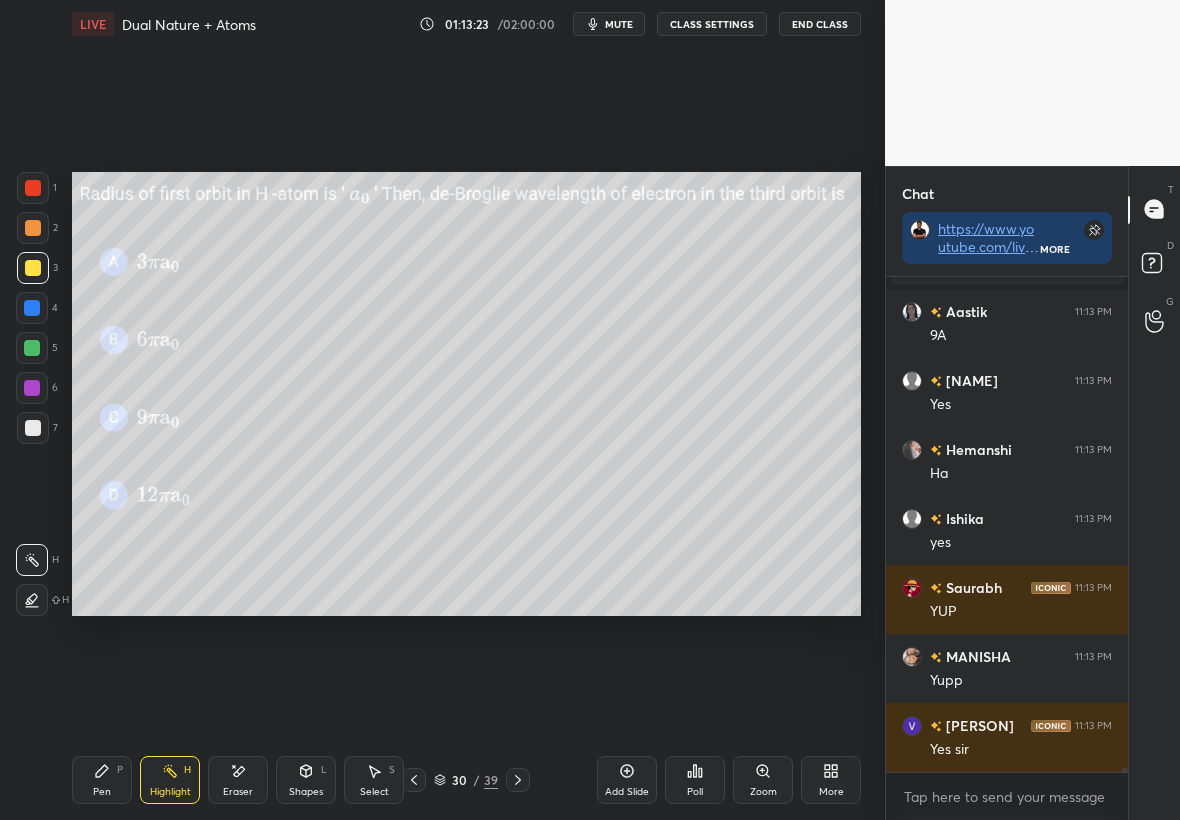 click on "Eraser" at bounding box center [238, 780] 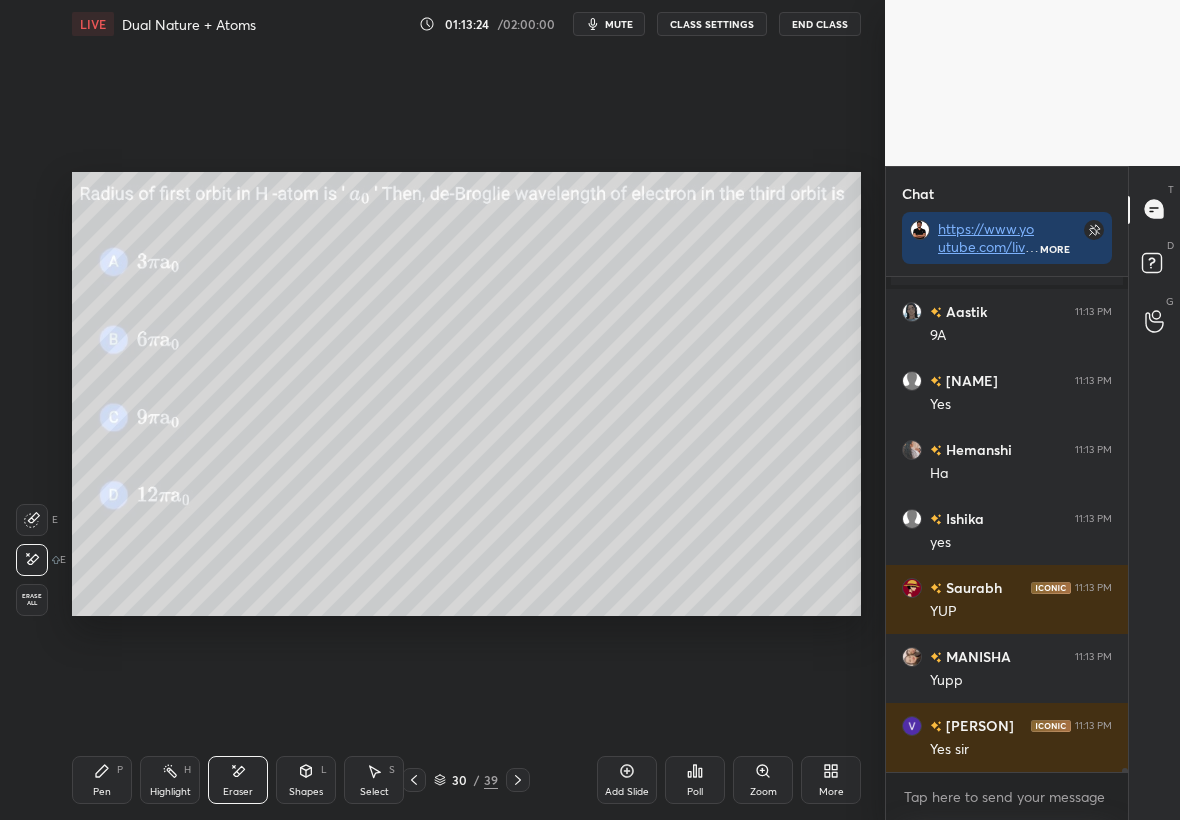 click on "Pen P" at bounding box center [102, 780] 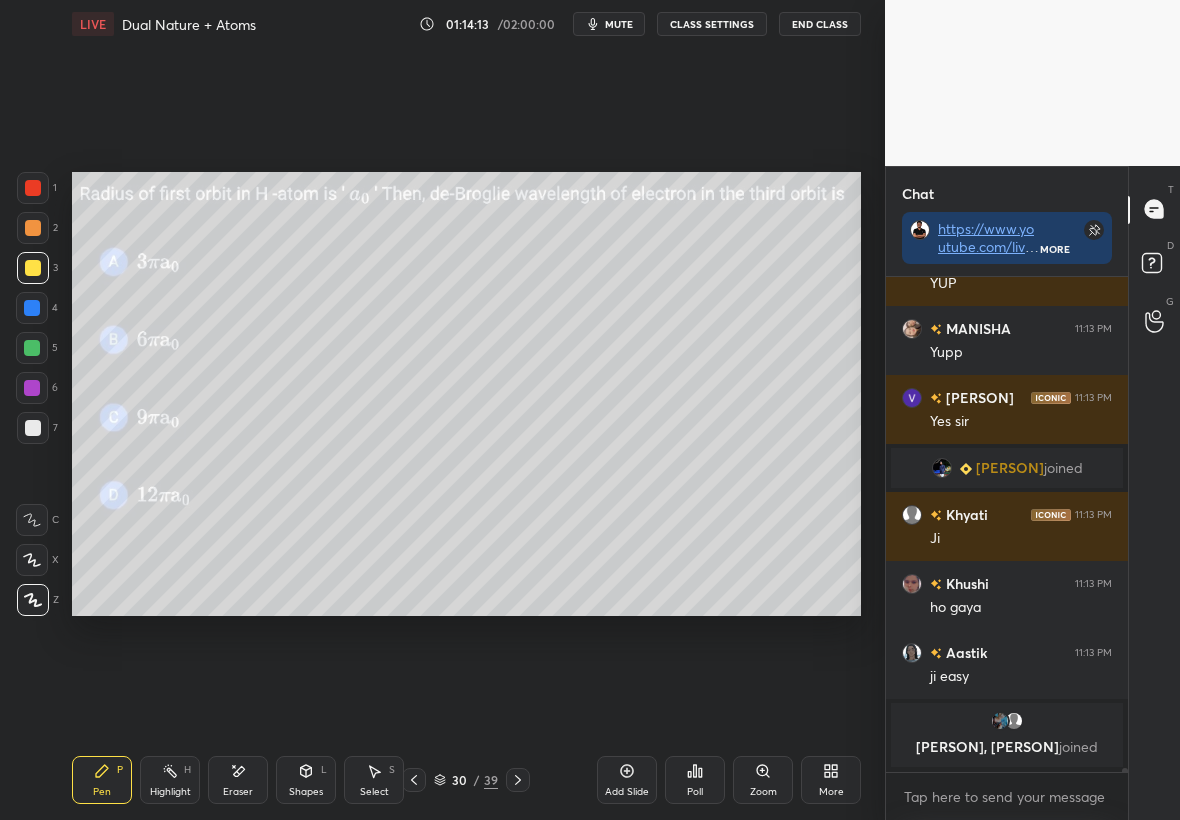scroll, scrollTop: 62236, scrollLeft: 0, axis: vertical 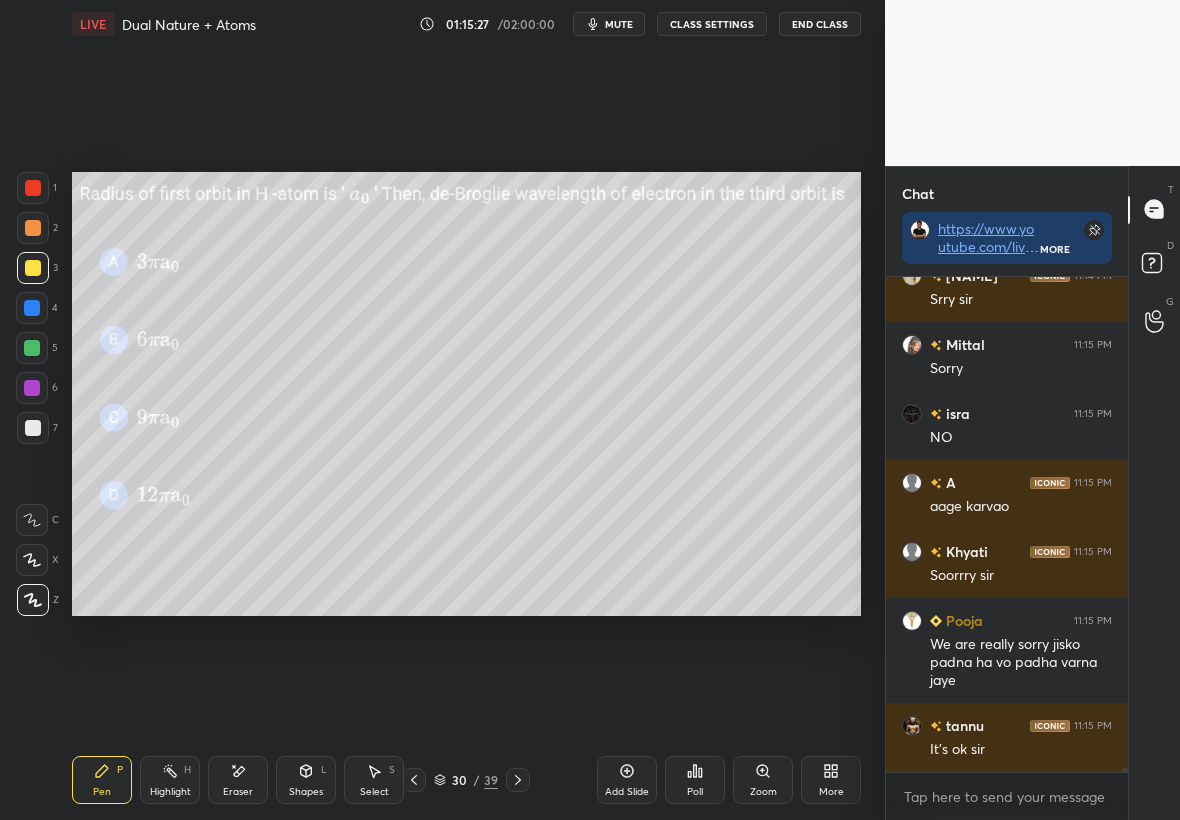 click 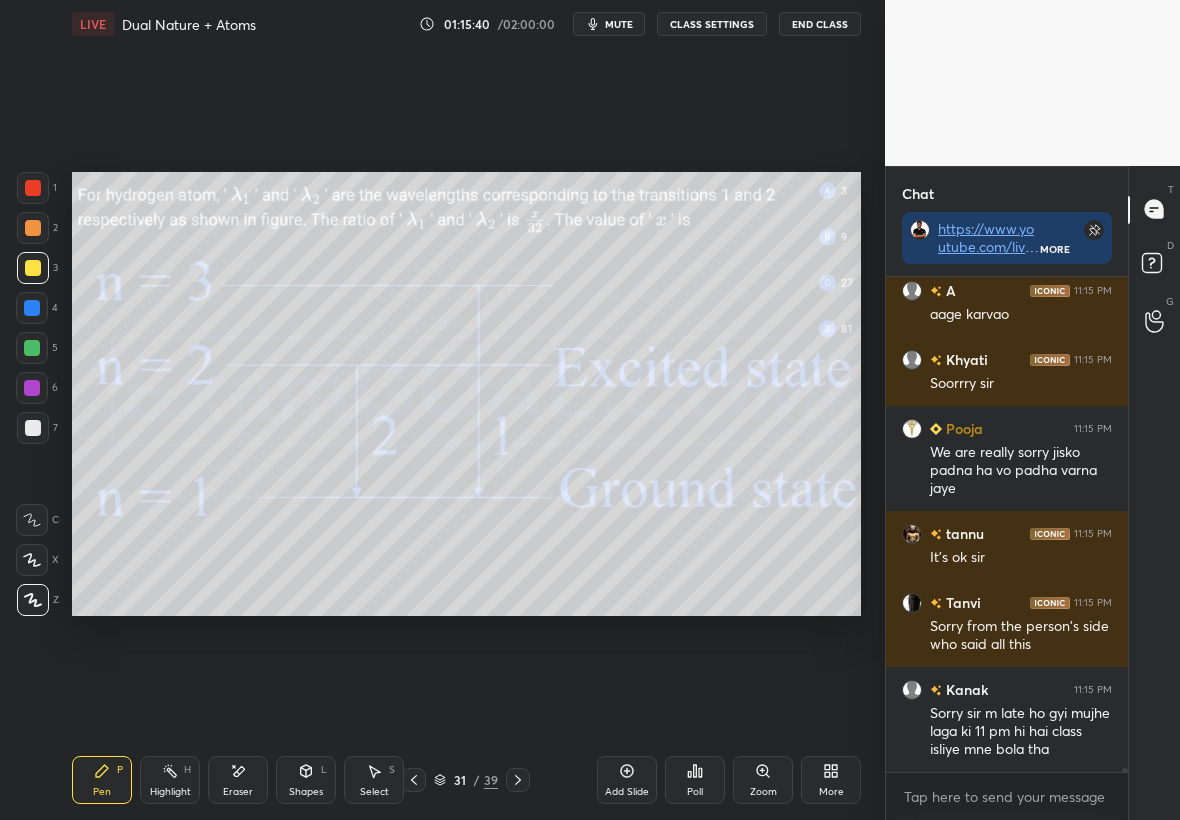 scroll, scrollTop: 63637, scrollLeft: 0, axis: vertical 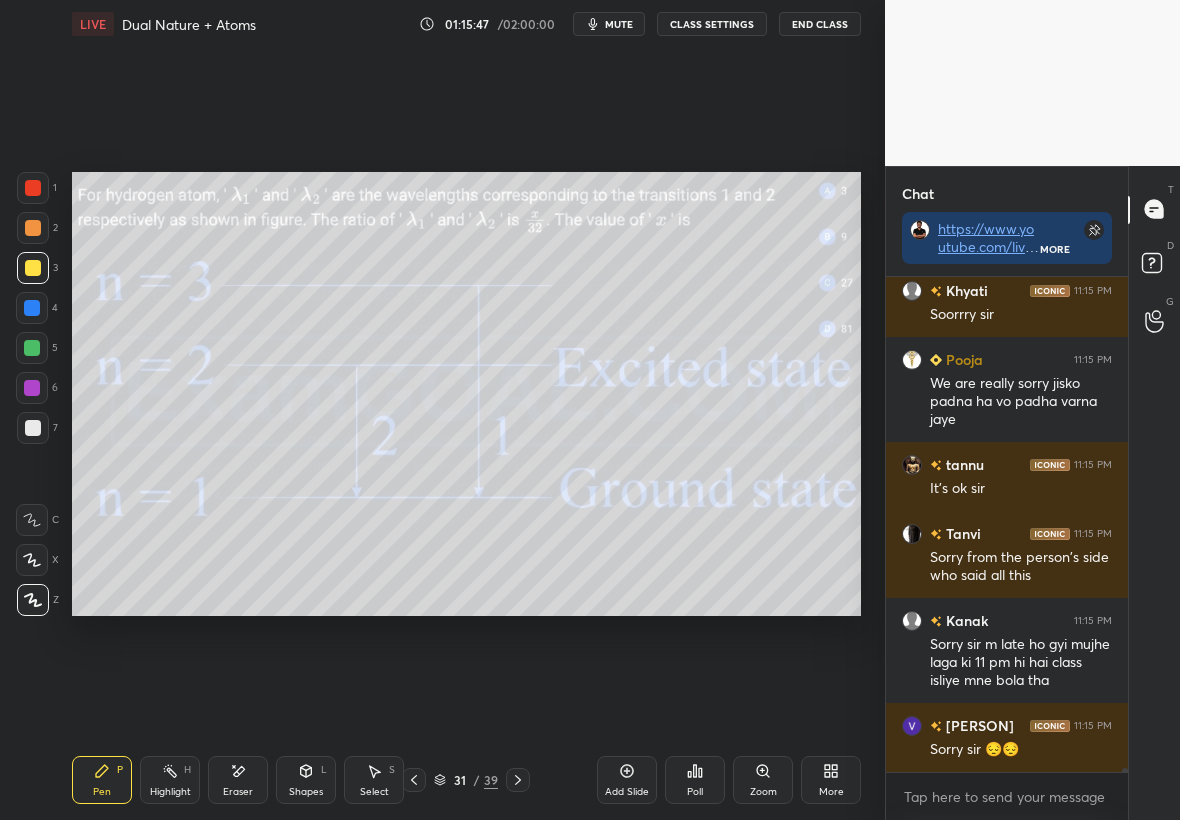 click on "Poll" at bounding box center [695, 792] 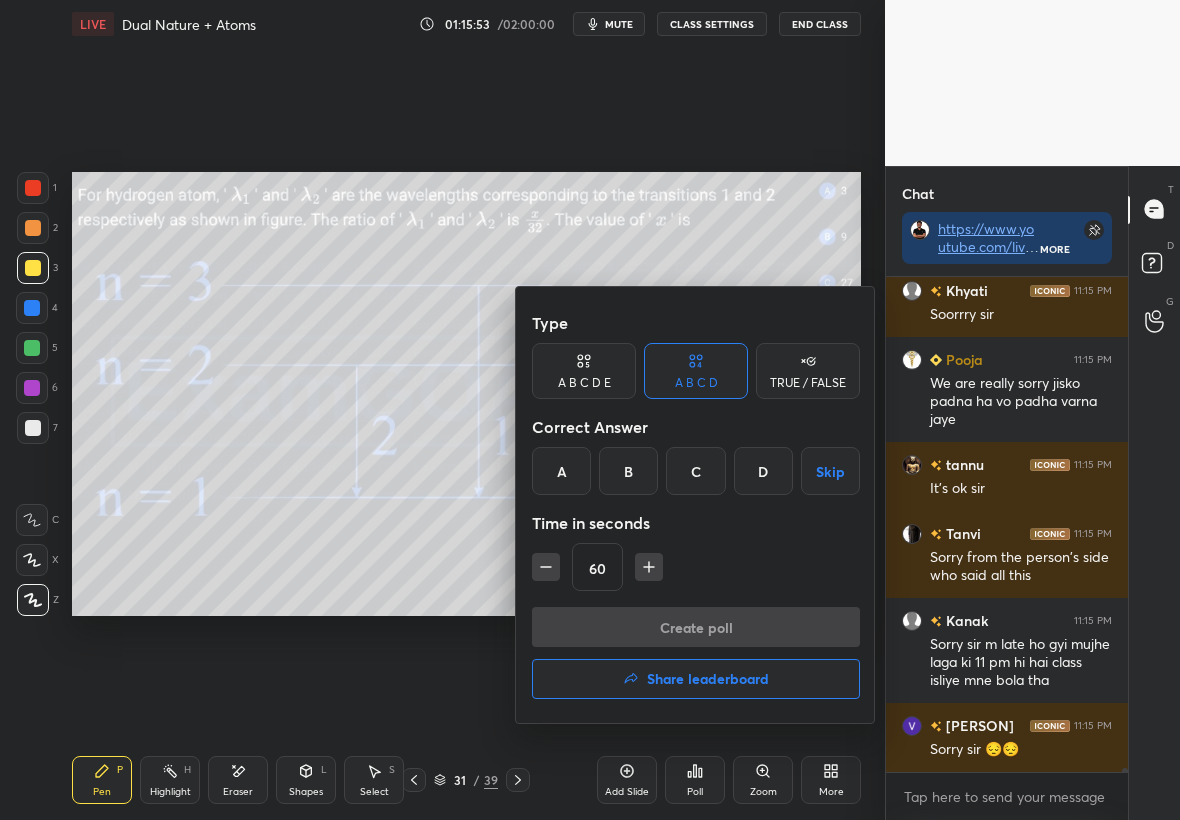 click on "C" at bounding box center (695, 471) 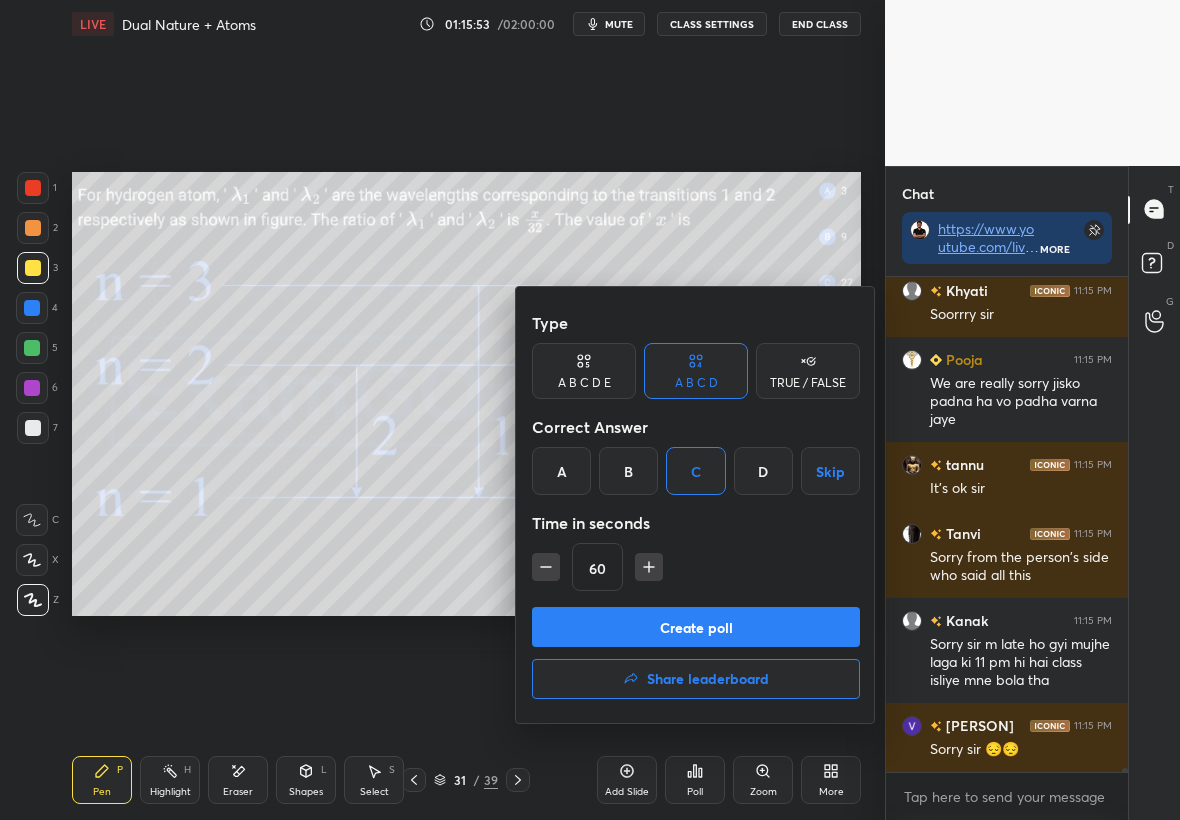 click on "Create poll" at bounding box center [696, 627] 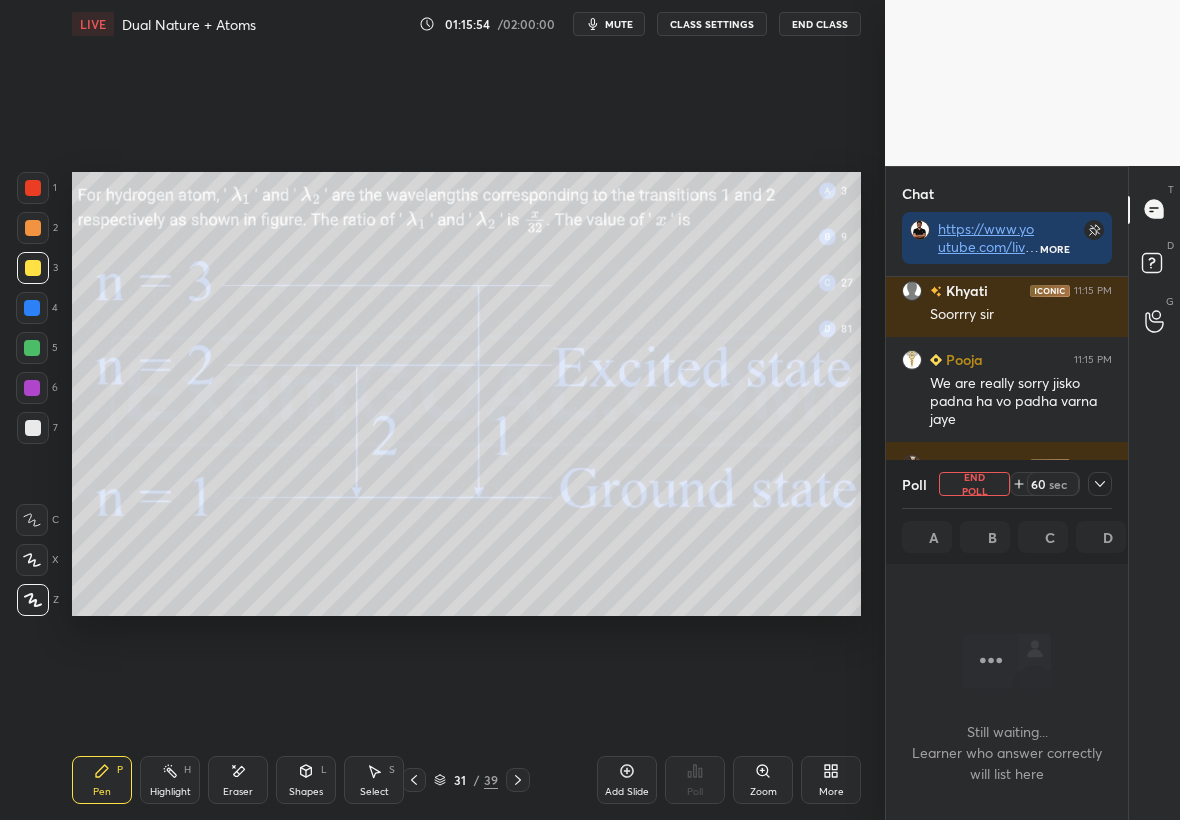 scroll, scrollTop: 391, scrollLeft: 236, axis: both 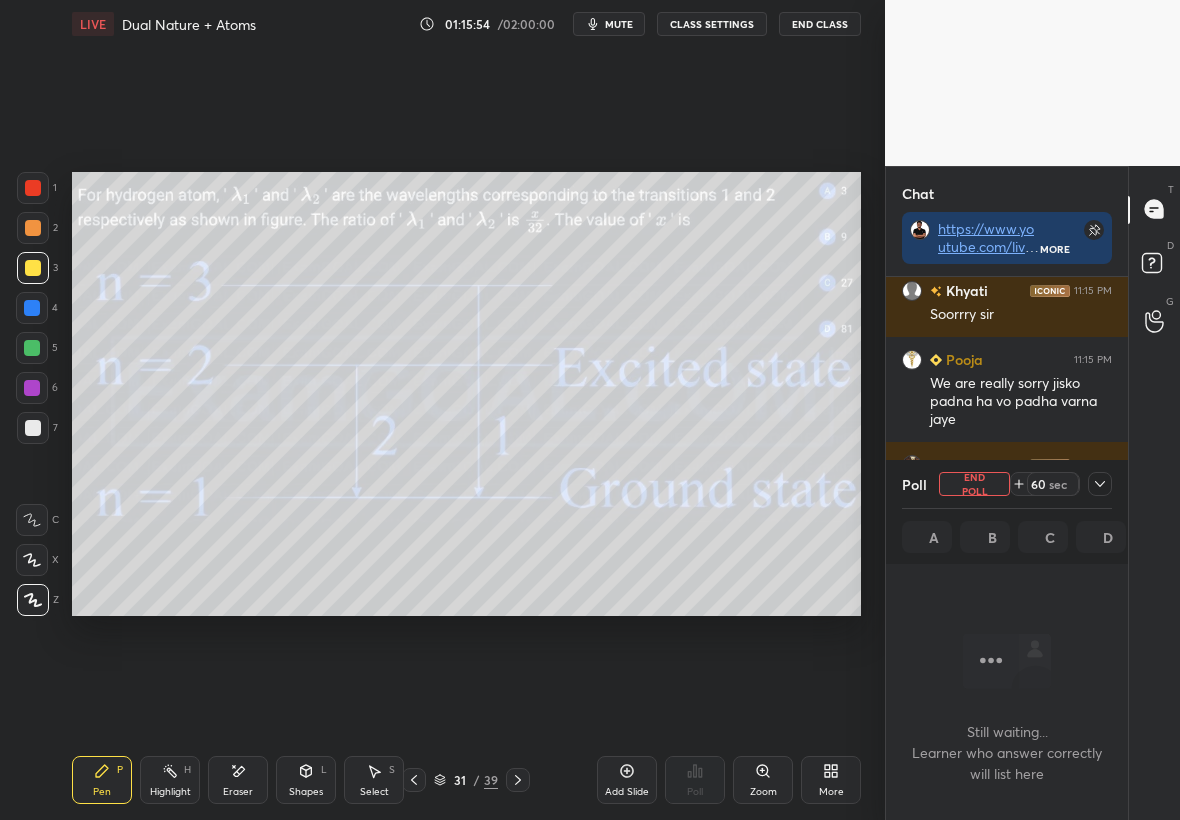 click at bounding box center (1100, 484) 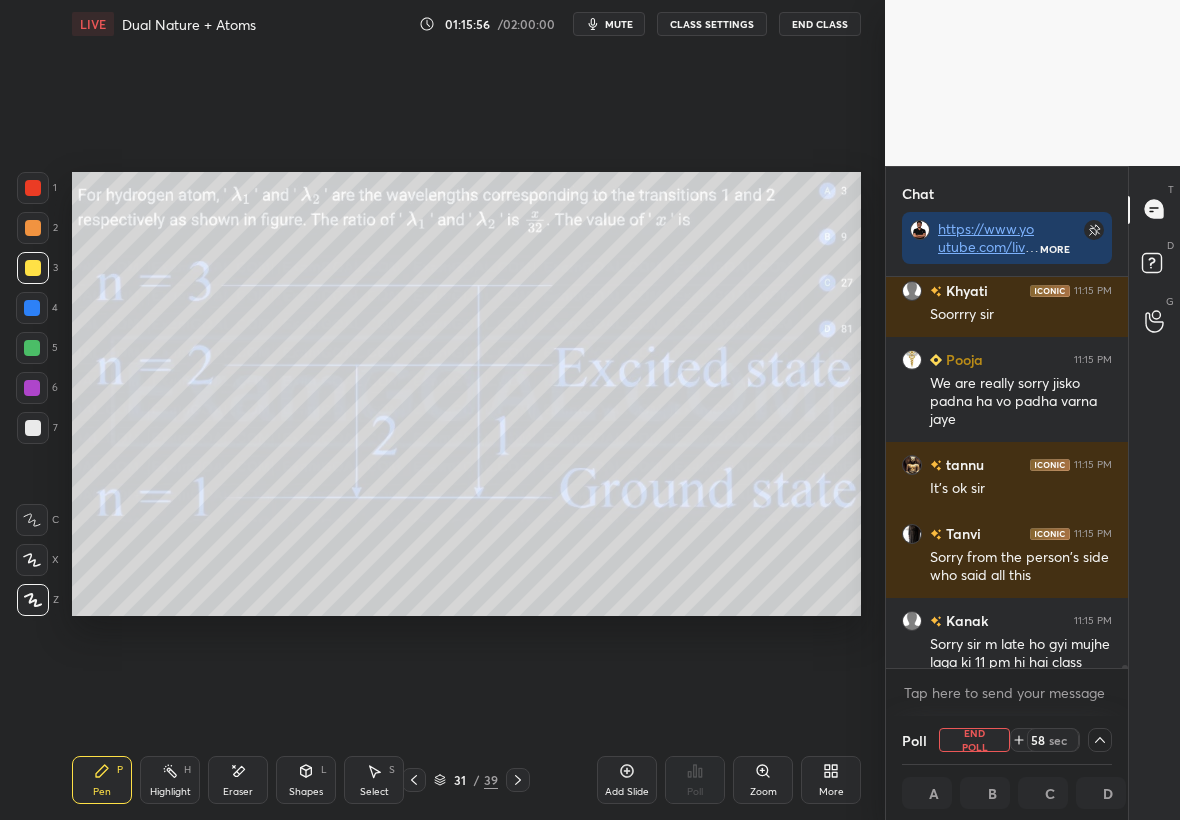 scroll, scrollTop: 1, scrollLeft: 7, axis: both 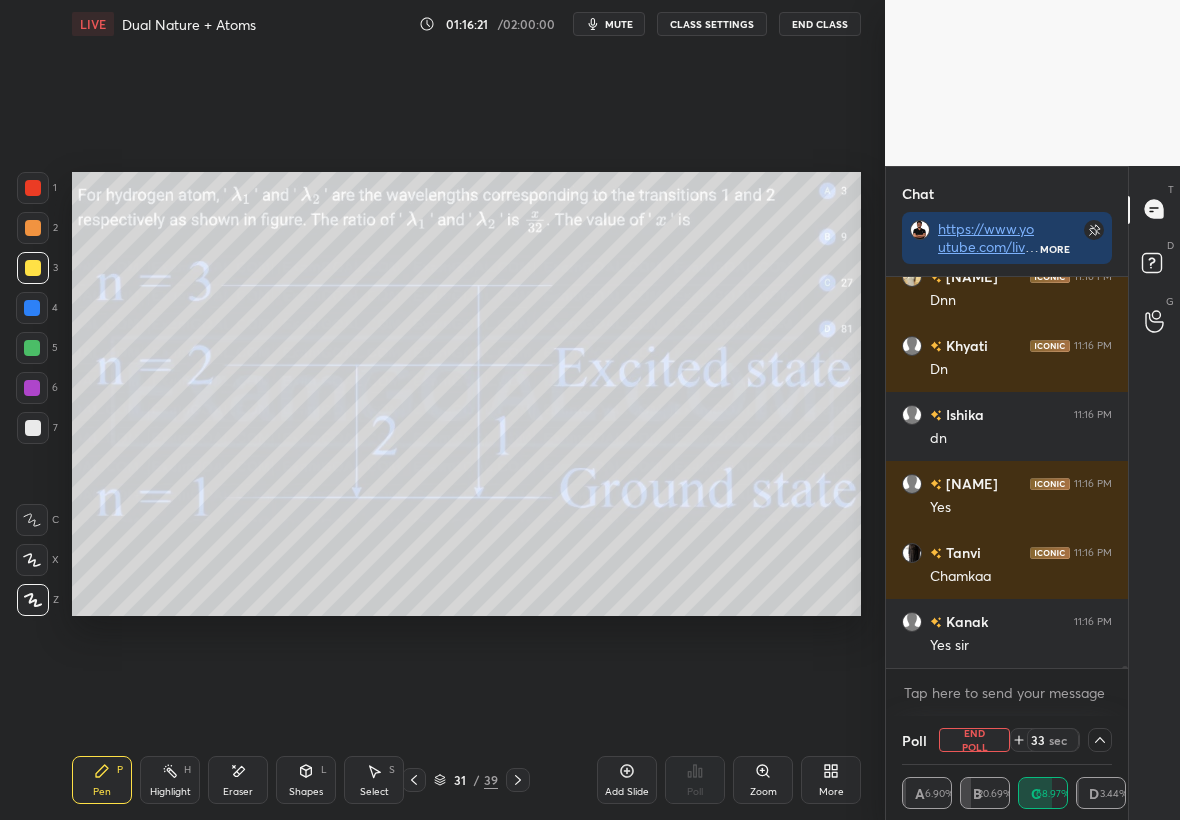 click on "Setting up your live class Poll for   secs No correct answer Start poll" at bounding box center [466, 394] 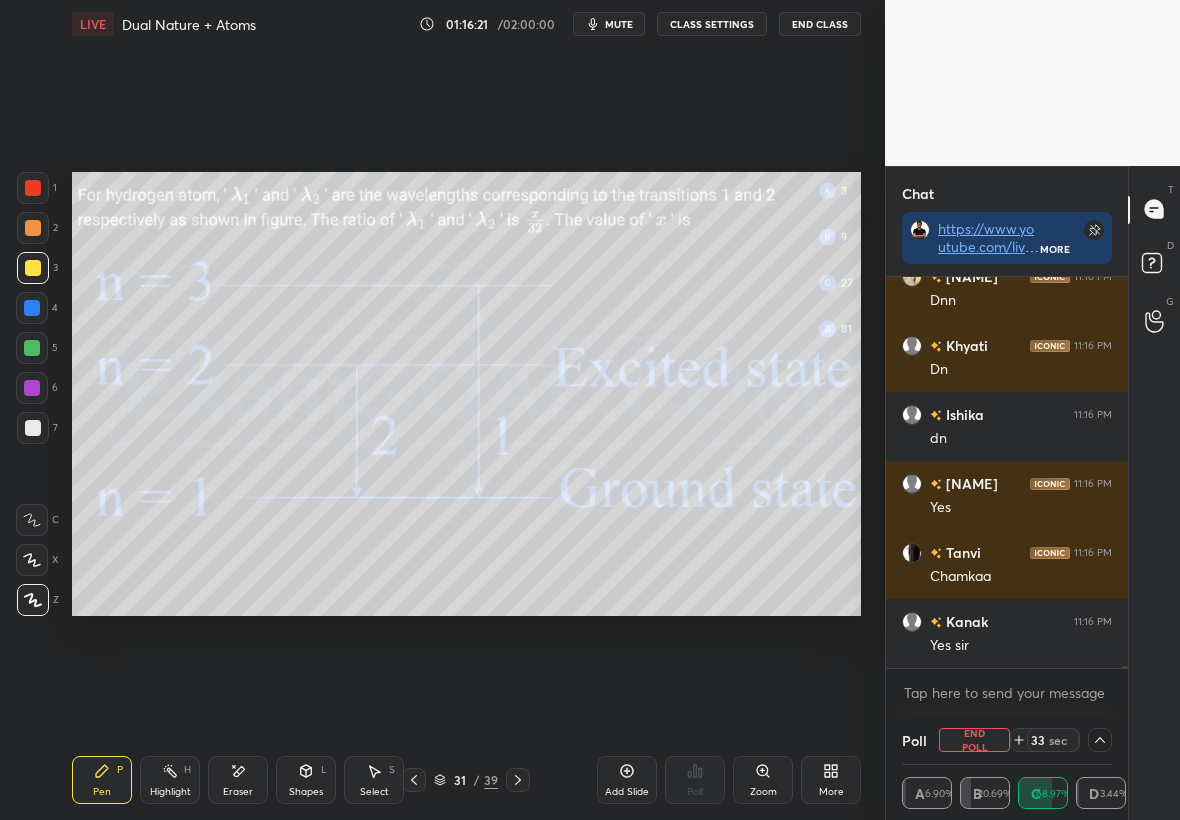 scroll, scrollTop: 64520, scrollLeft: 0, axis: vertical 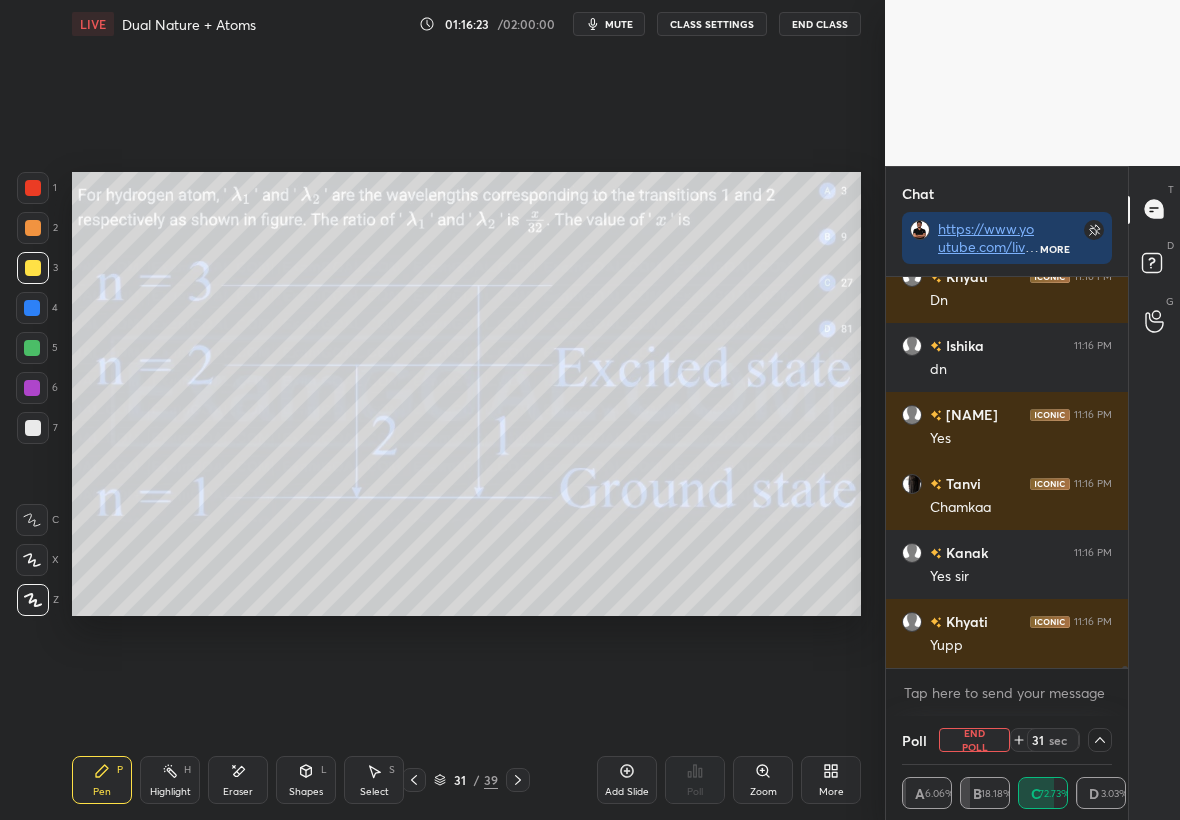 click at bounding box center [33, 428] 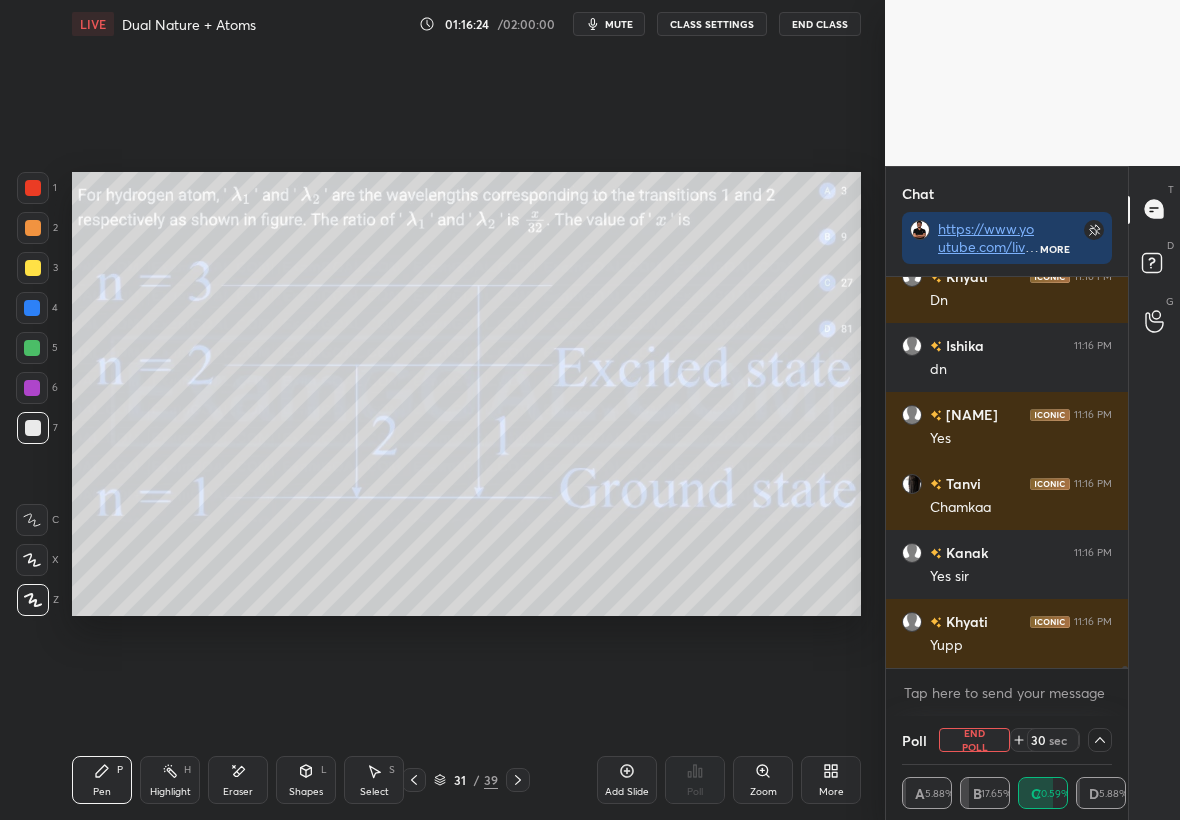 click at bounding box center [32, 348] 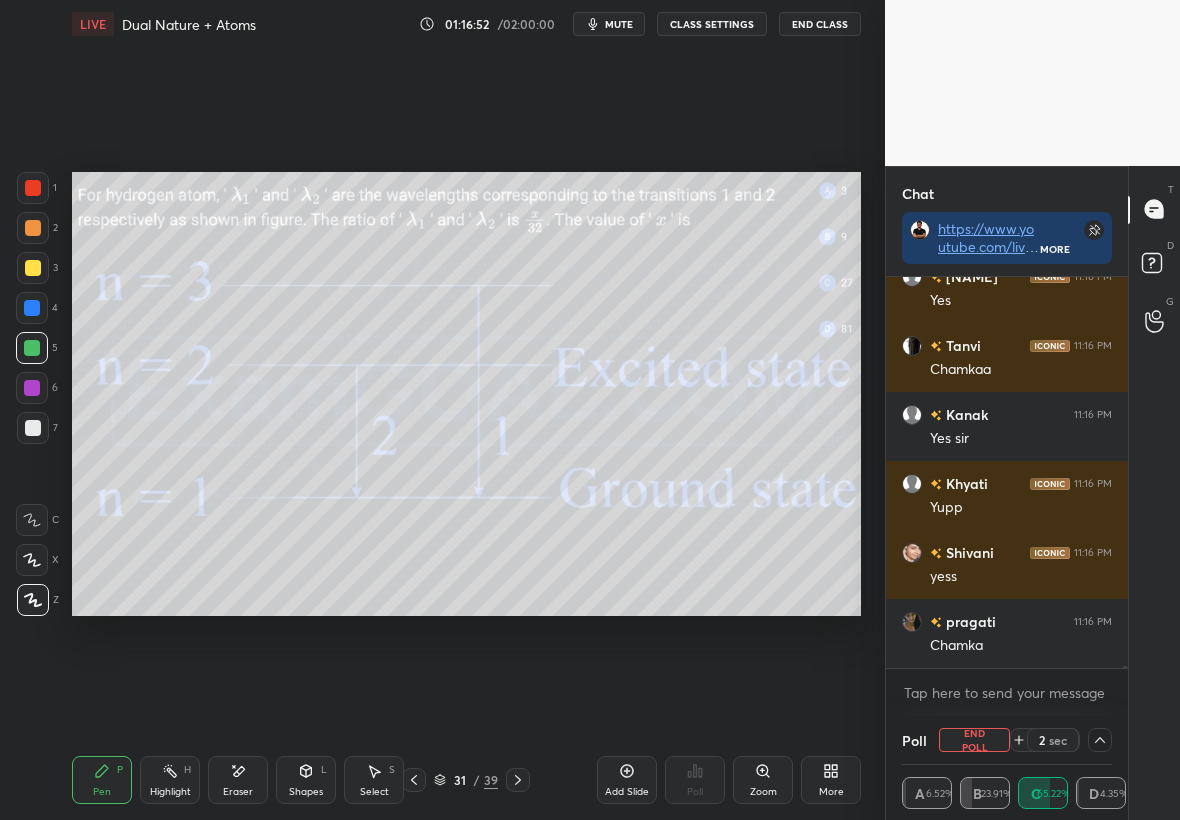 scroll, scrollTop: 64727, scrollLeft: 0, axis: vertical 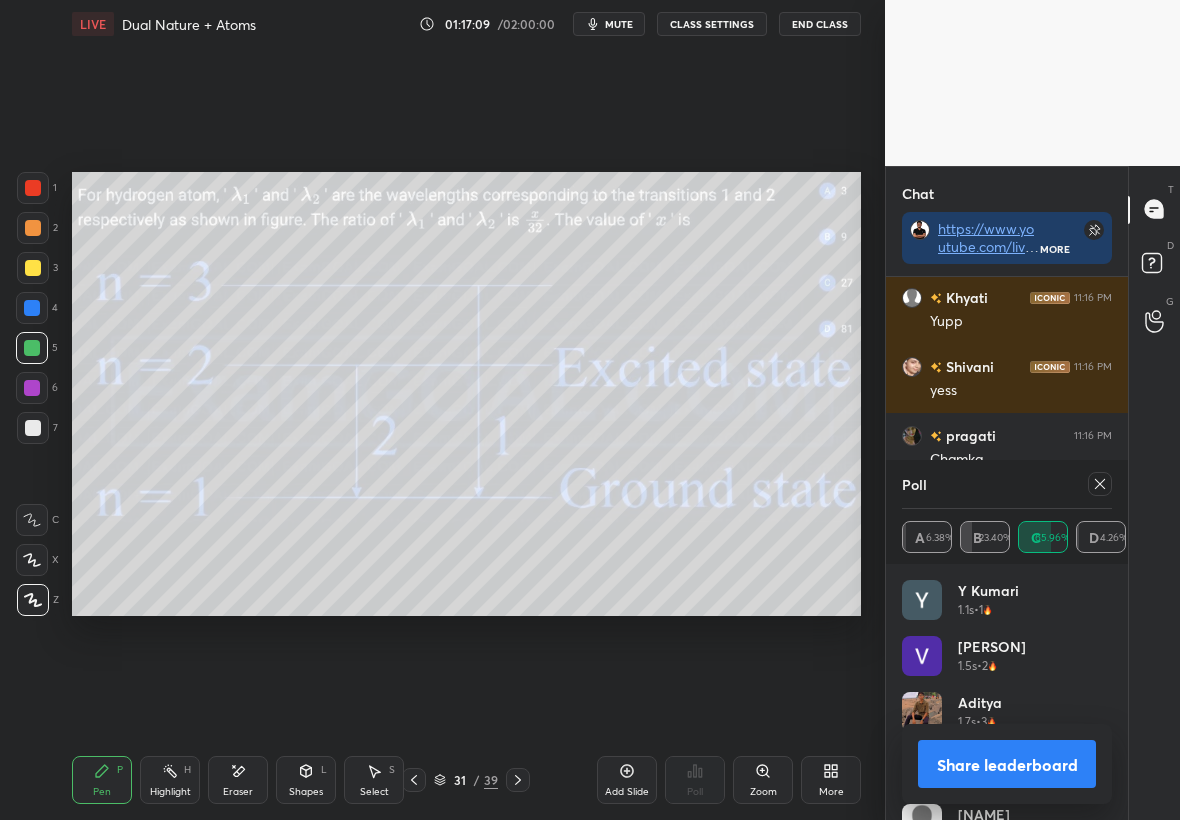 click 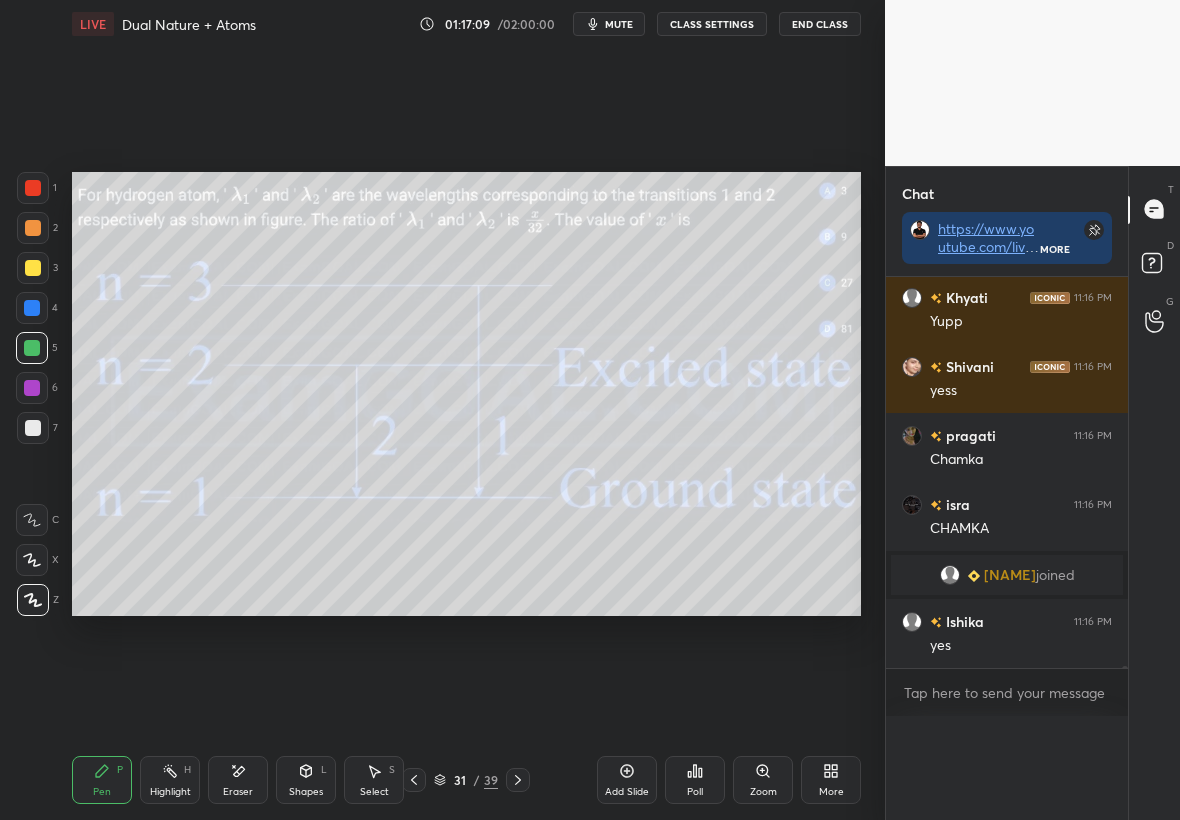 scroll, scrollTop: 0, scrollLeft: 0, axis: both 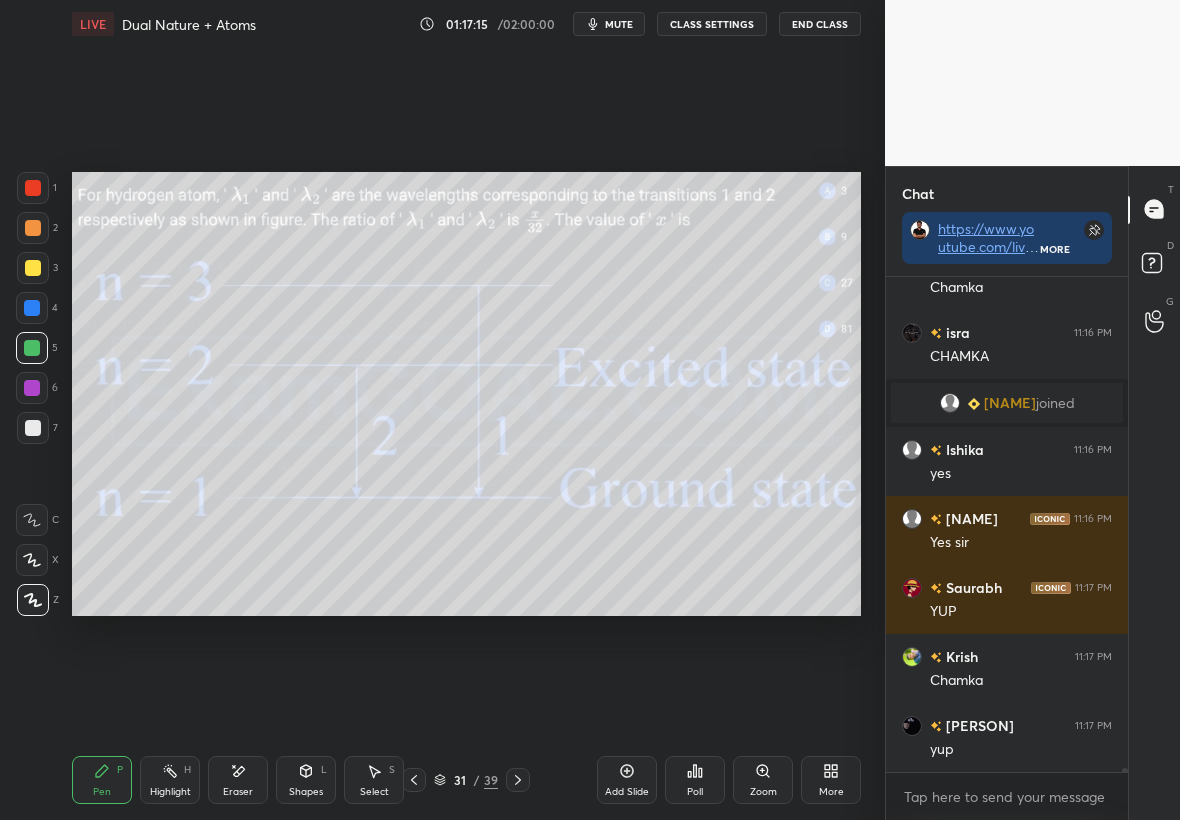 click 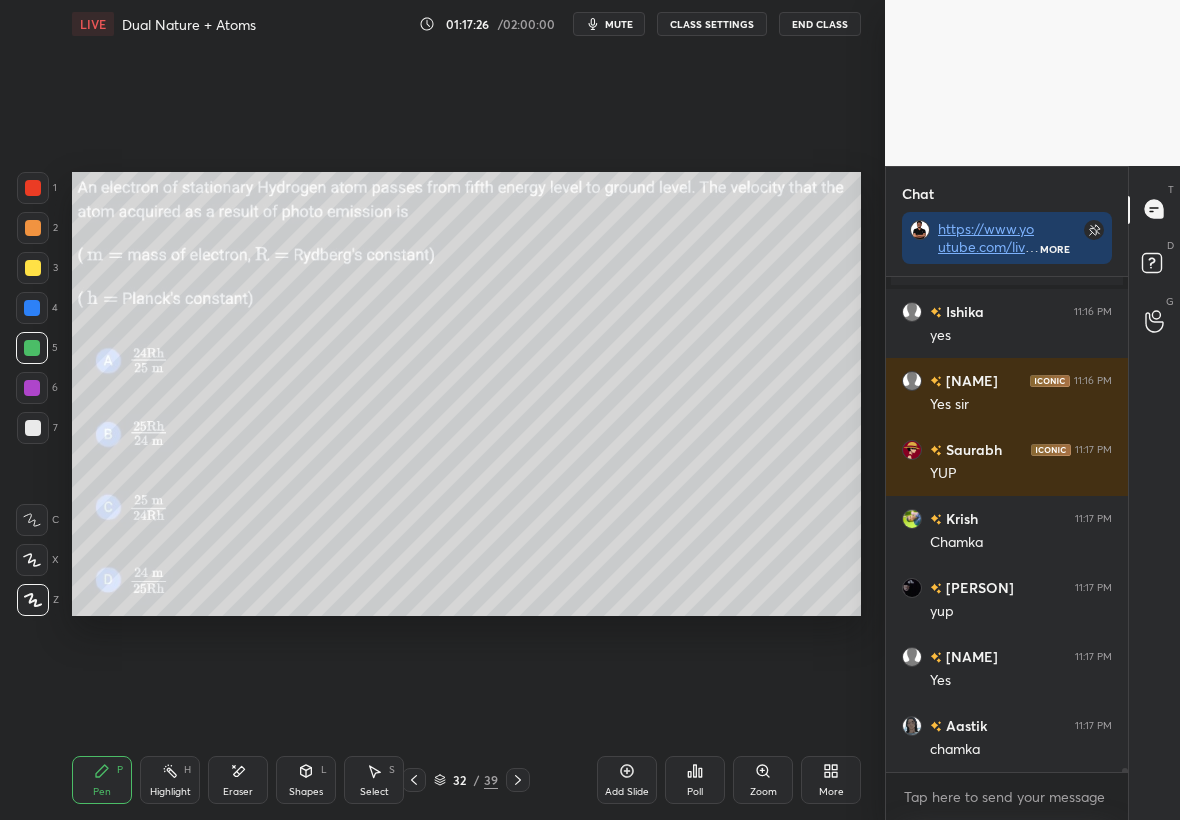 scroll, scrollTop: 64576, scrollLeft: 0, axis: vertical 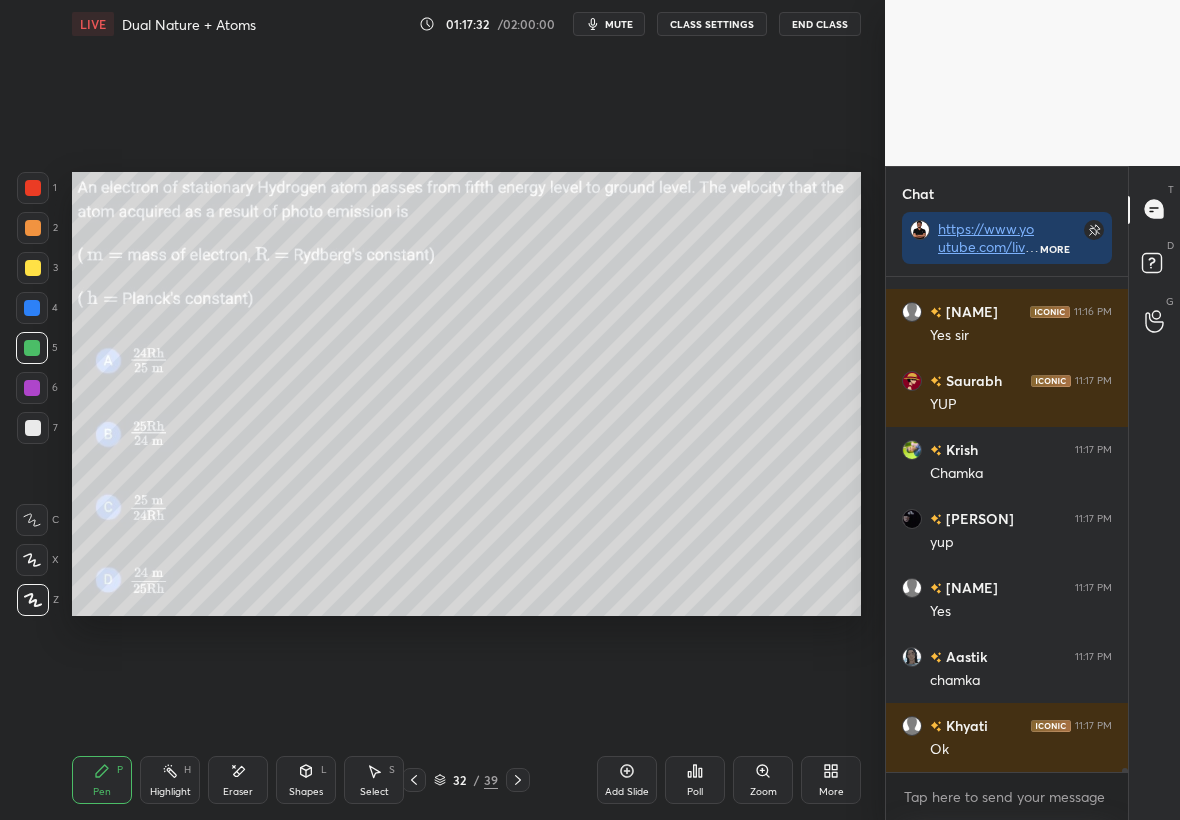 click on "Poll" at bounding box center [695, 780] 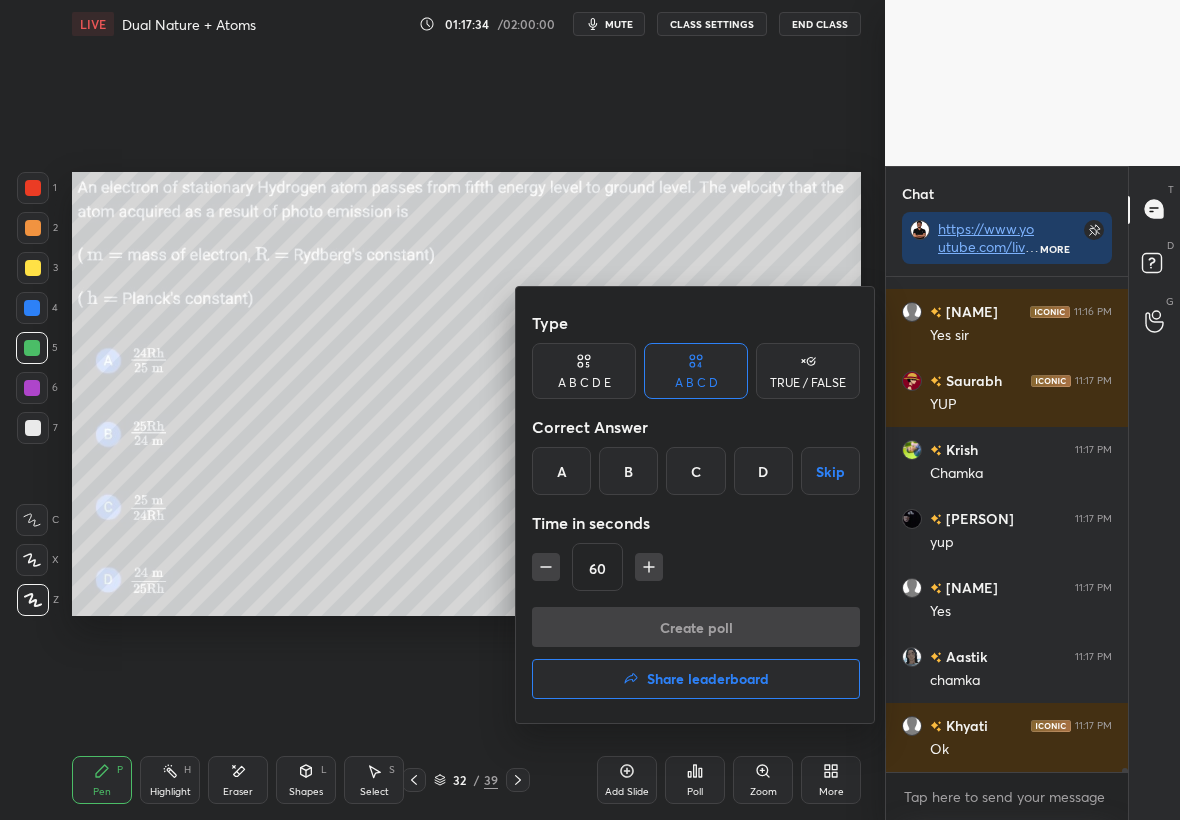 click on "A" at bounding box center (561, 471) 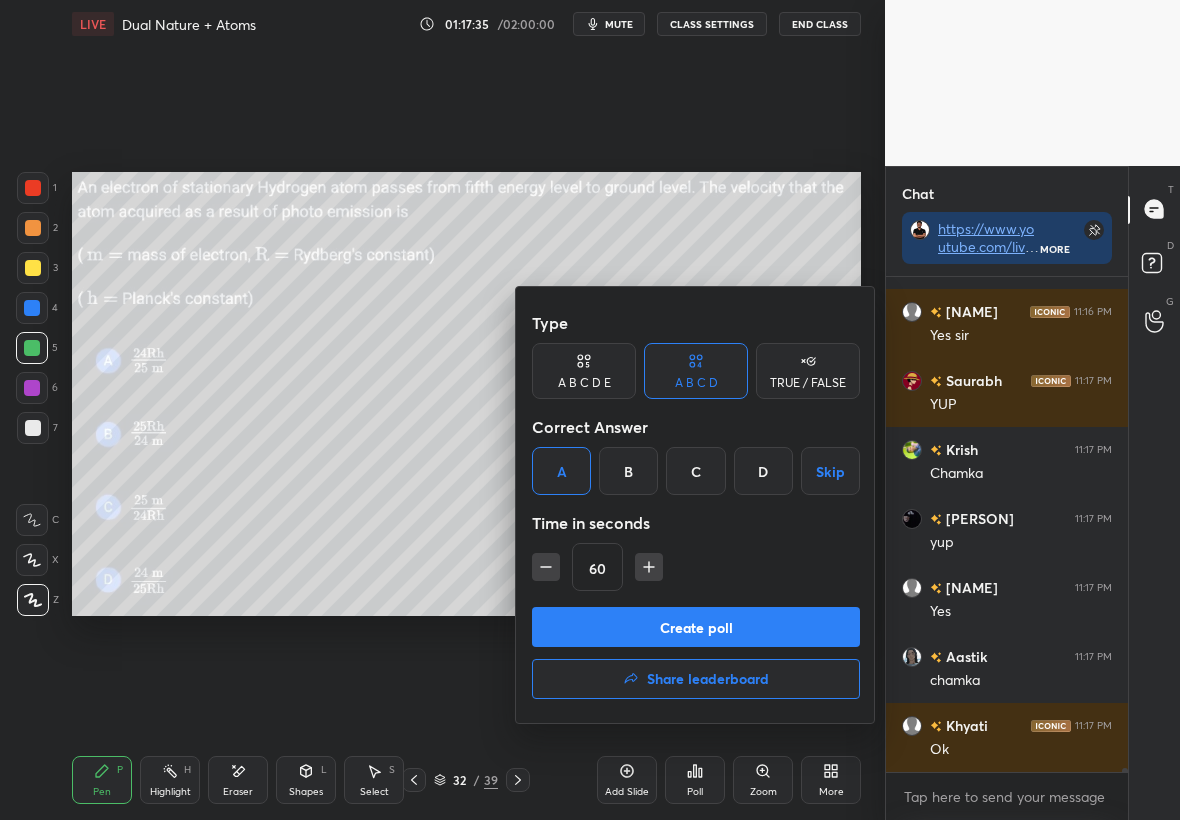click on "Create poll" at bounding box center (696, 627) 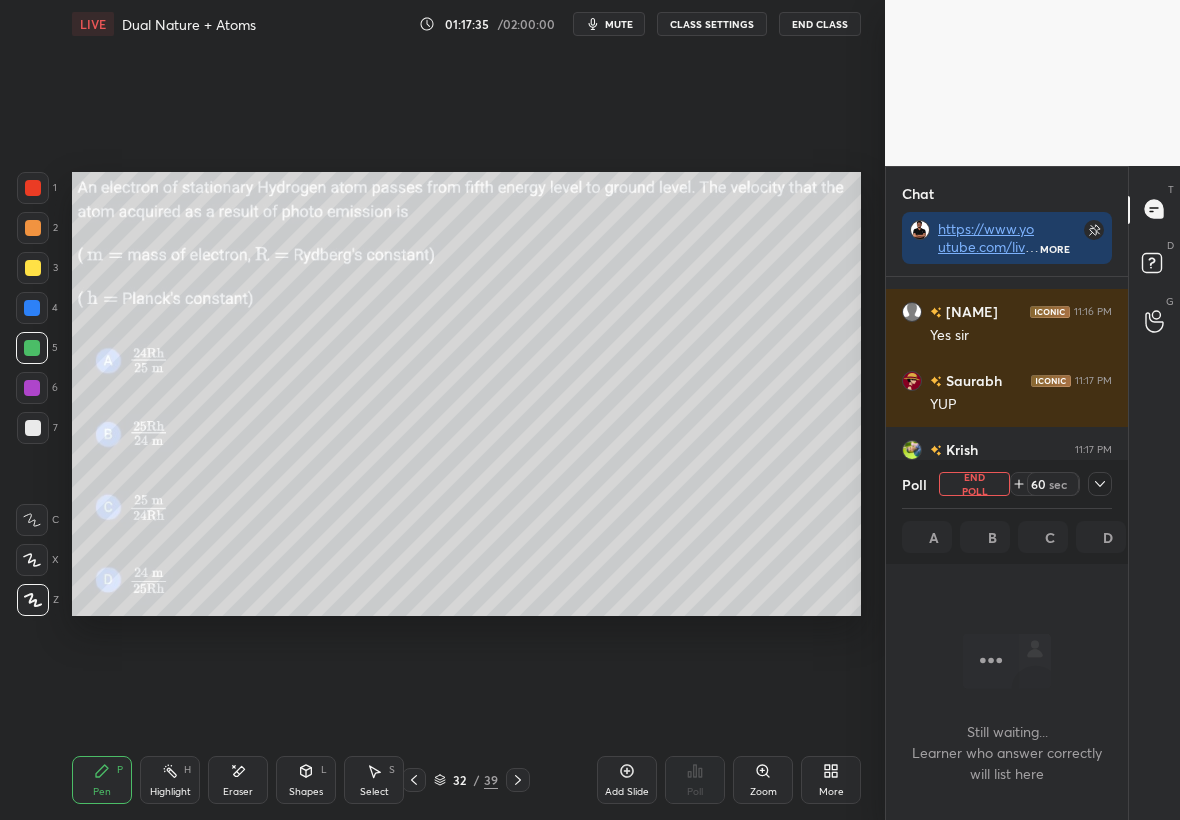 scroll, scrollTop: 401, scrollLeft: 236, axis: both 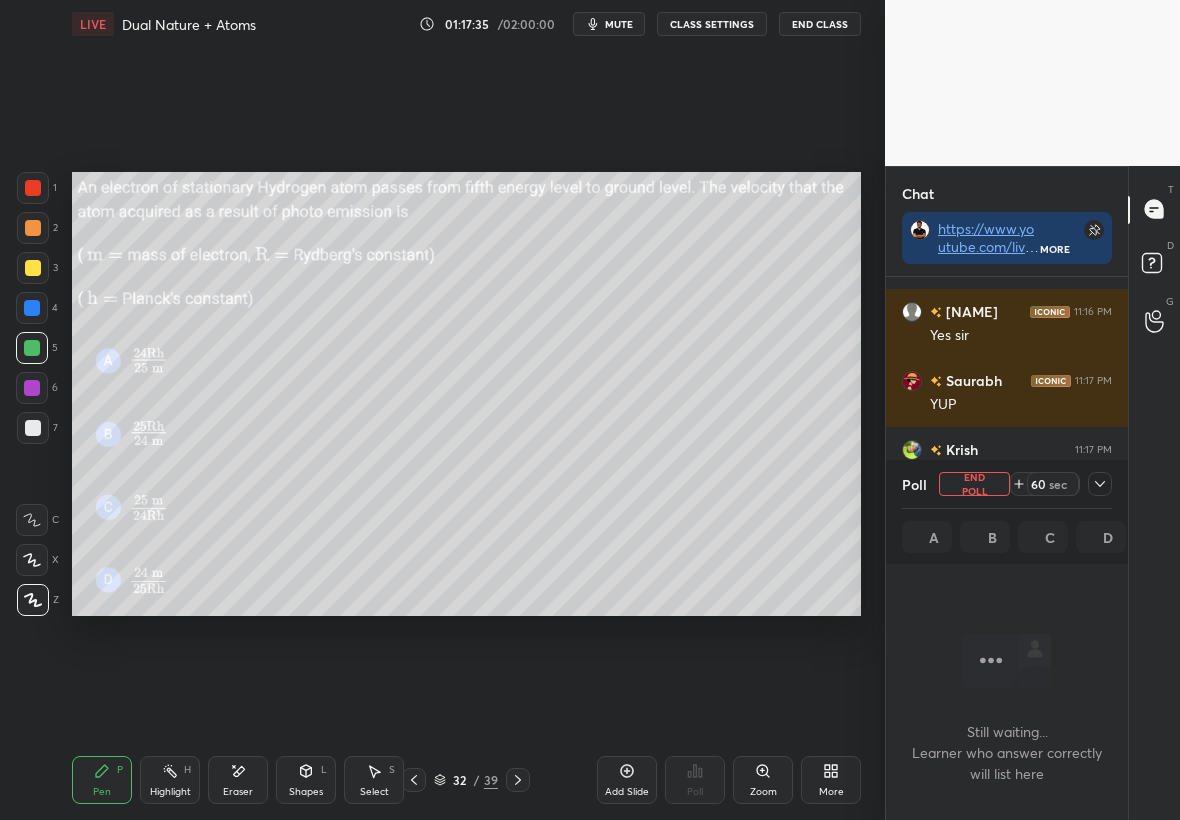 click 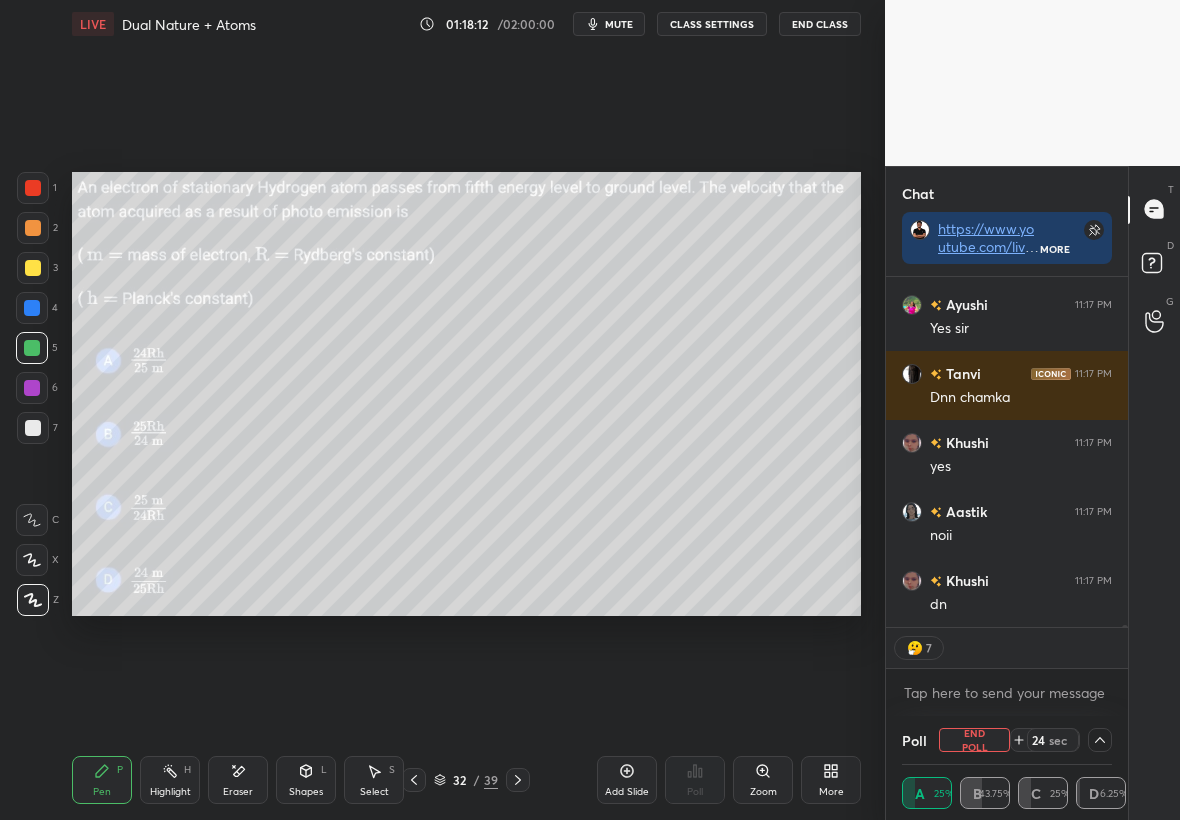 scroll, scrollTop: 7, scrollLeft: 7, axis: both 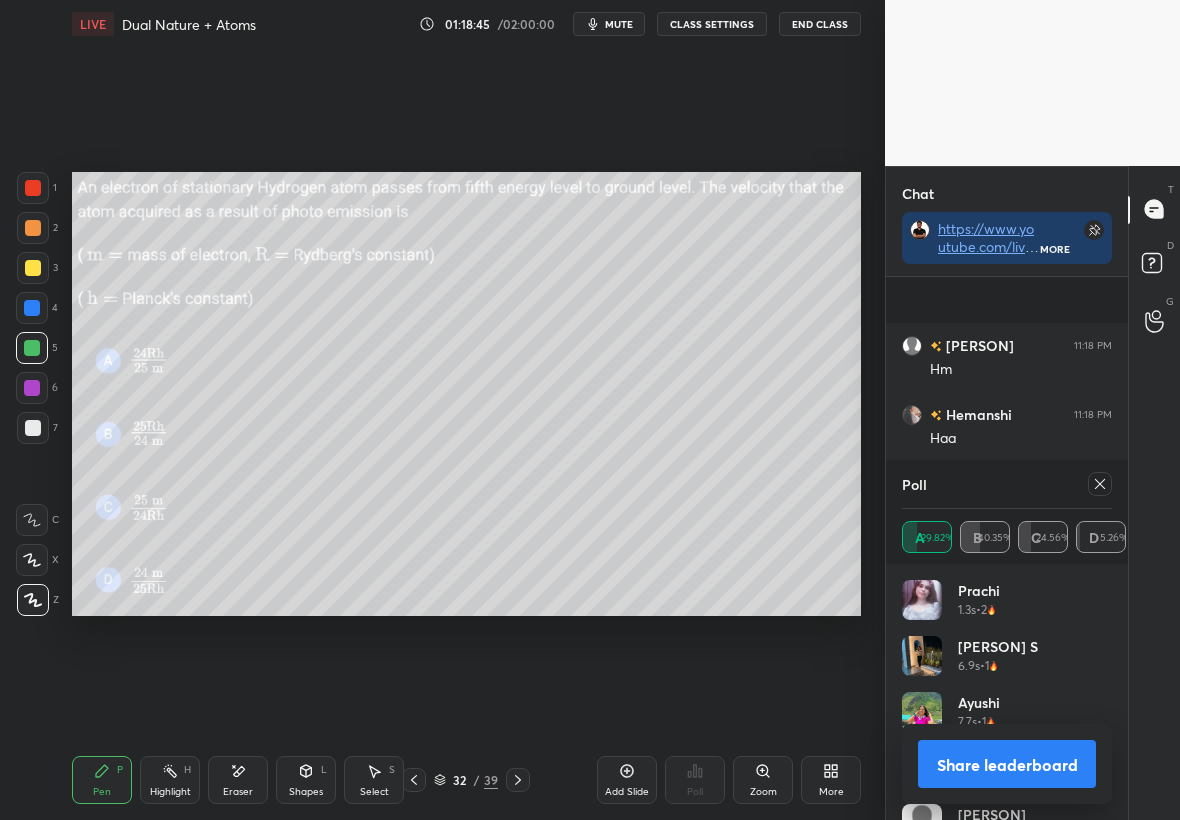 click 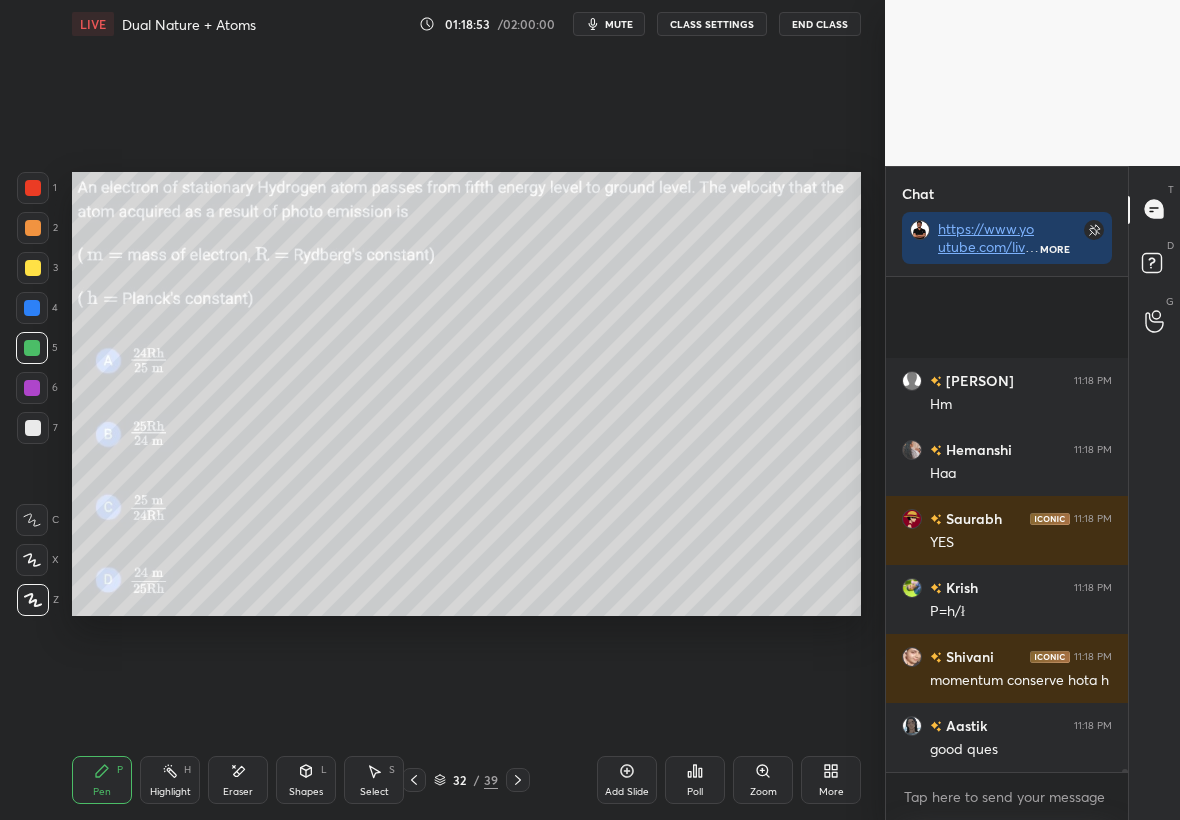 click at bounding box center (33, 268) 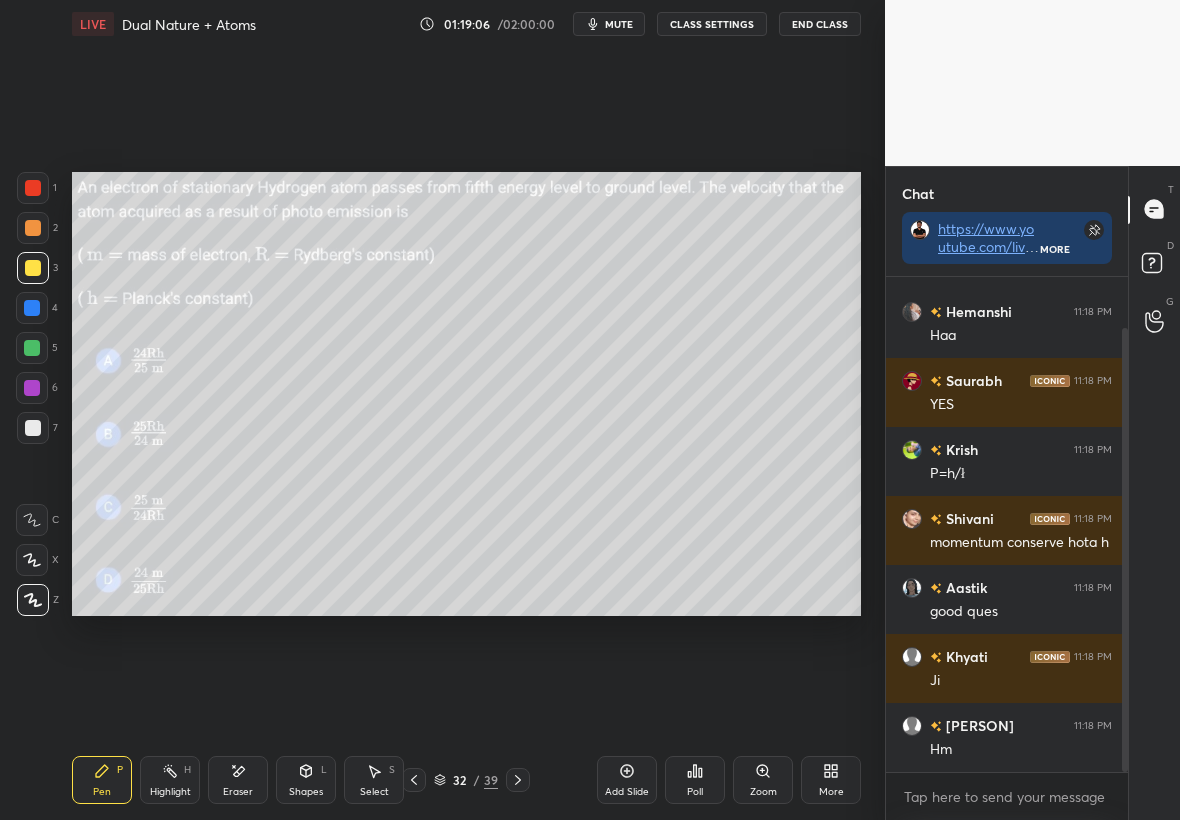 click on "Setting up your live class Poll for   secs No correct answer Start poll" at bounding box center (466, 394) 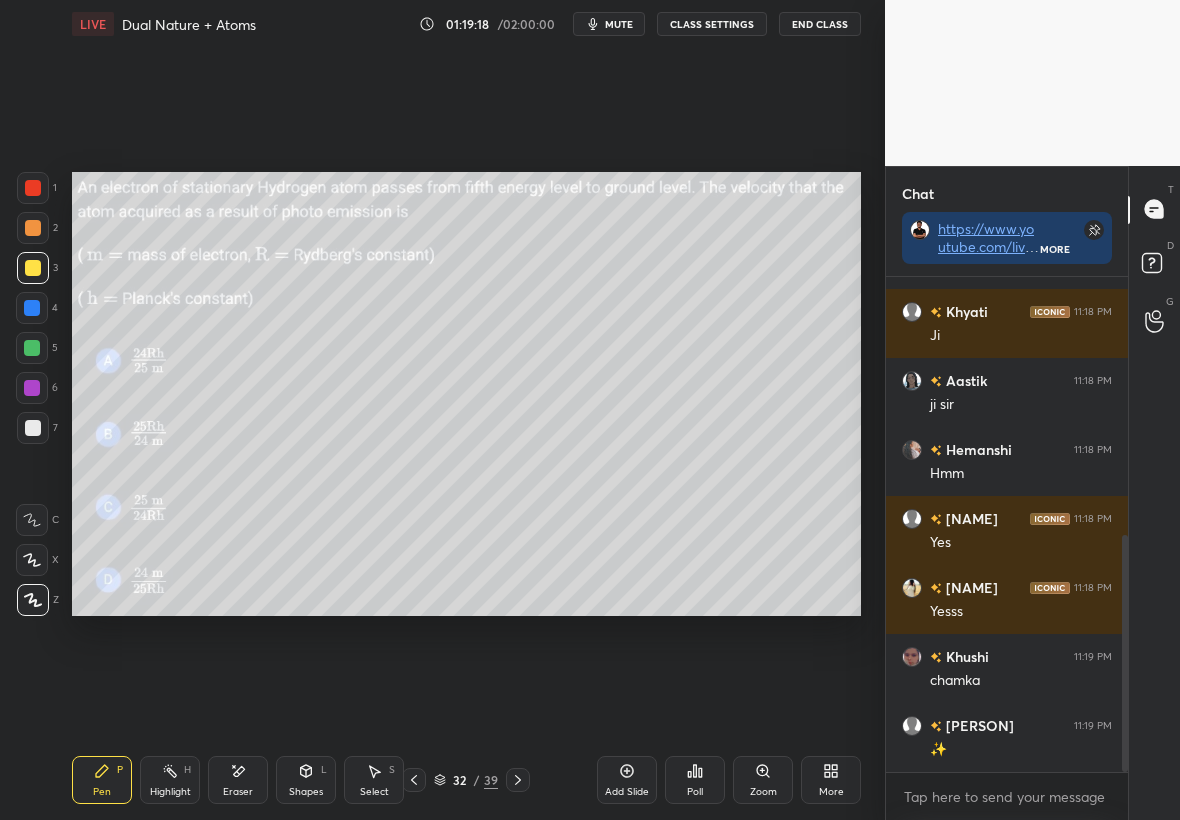scroll, scrollTop: 609, scrollLeft: 0, axis: vertical 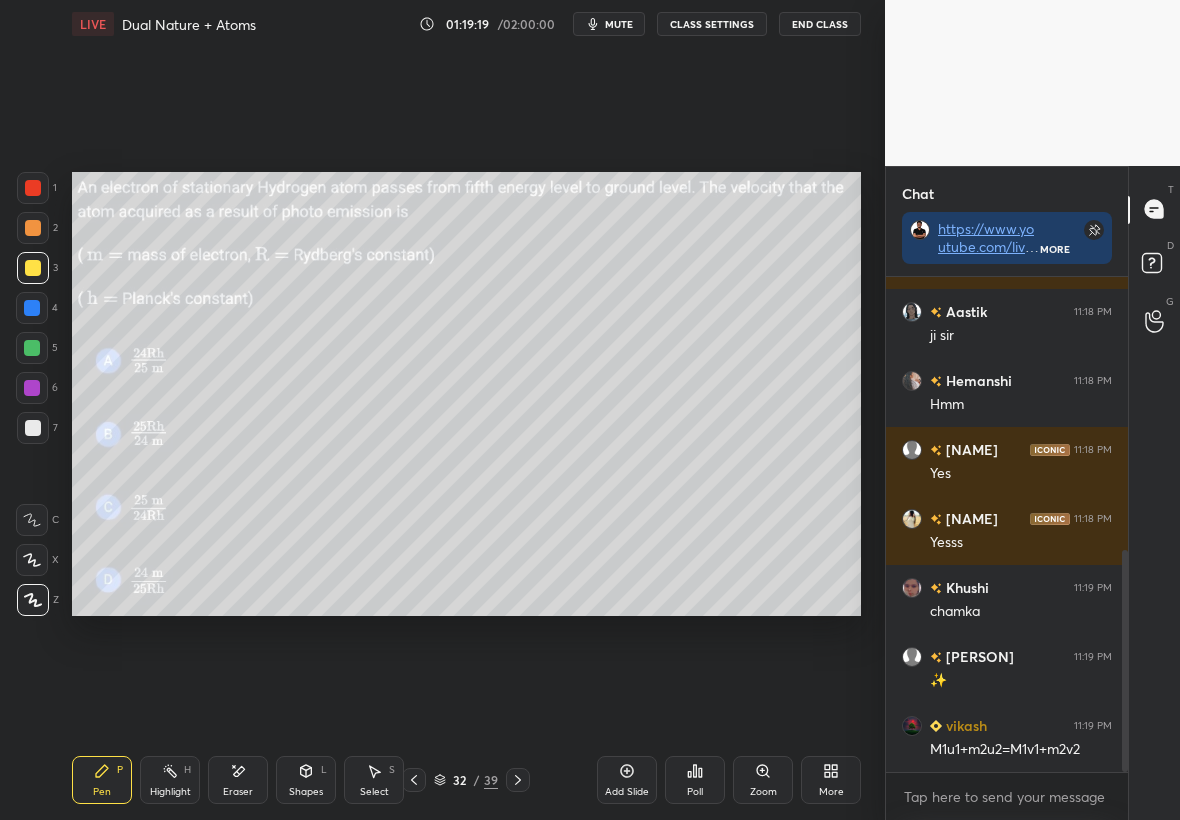 click on "Eraser" at bounding box center (238, 780) 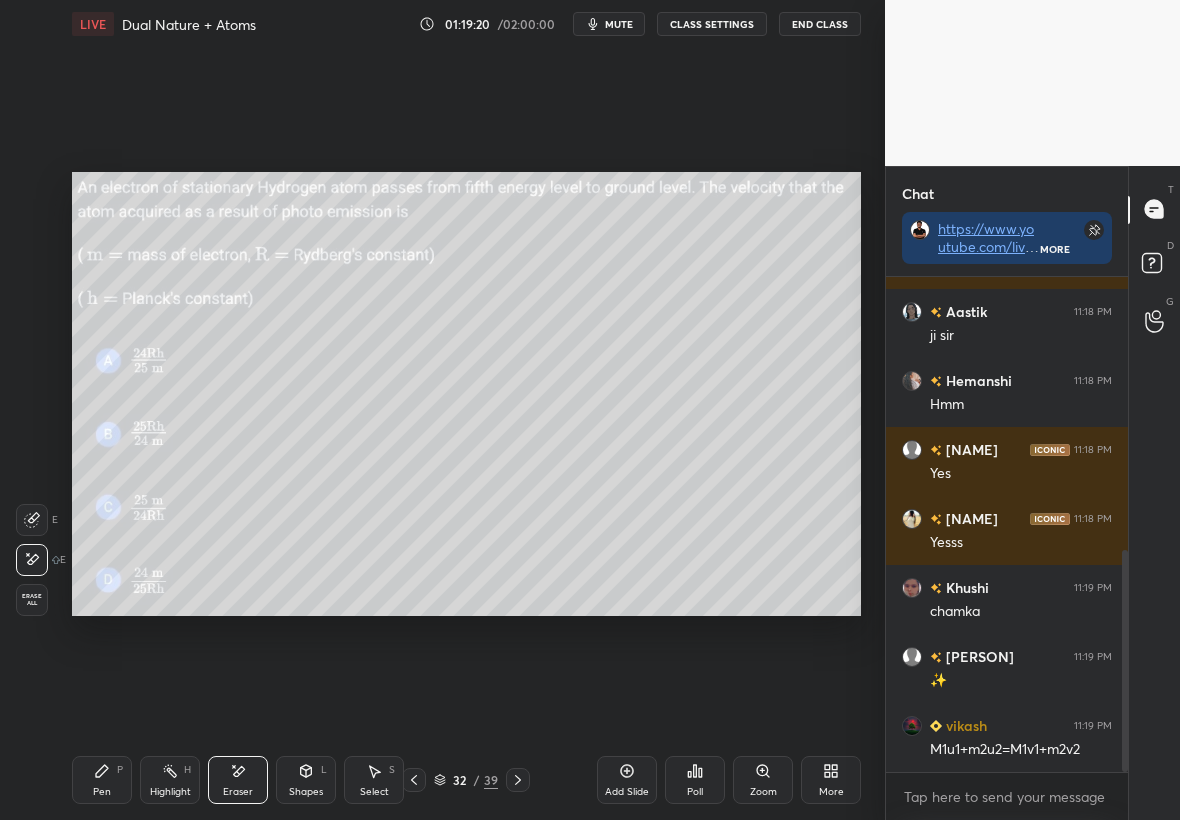 scroll, scrollTop: 657, scrollLeft: 0, axis: vertical 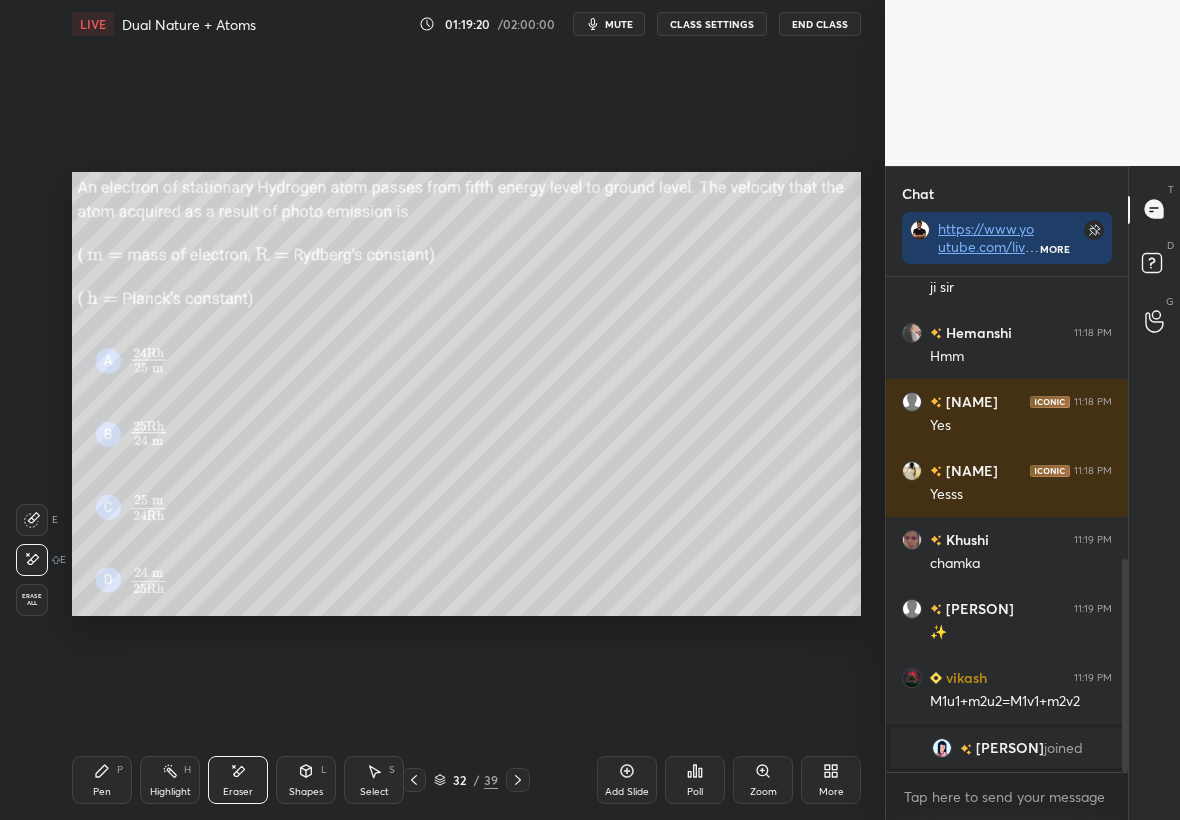 click on "Pen P" at bounding box center (102, 780) 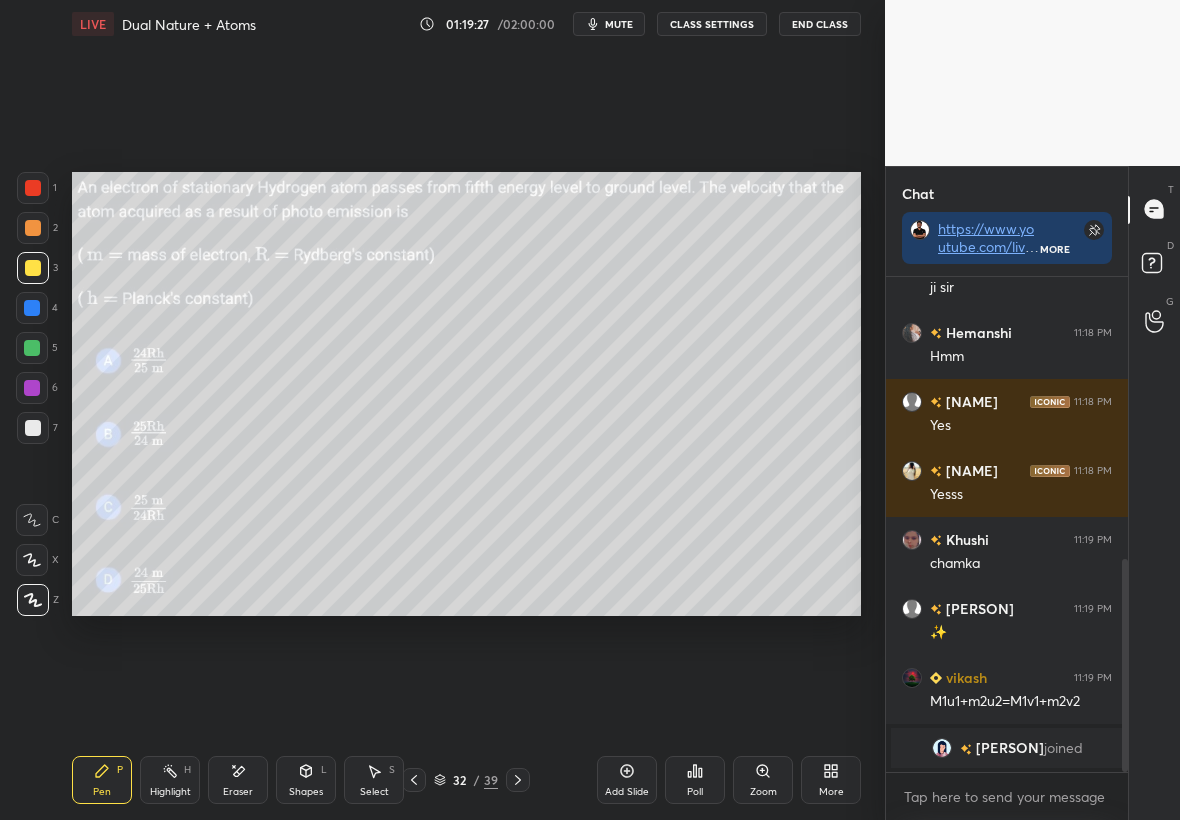 click at bounding box center [32, 348] 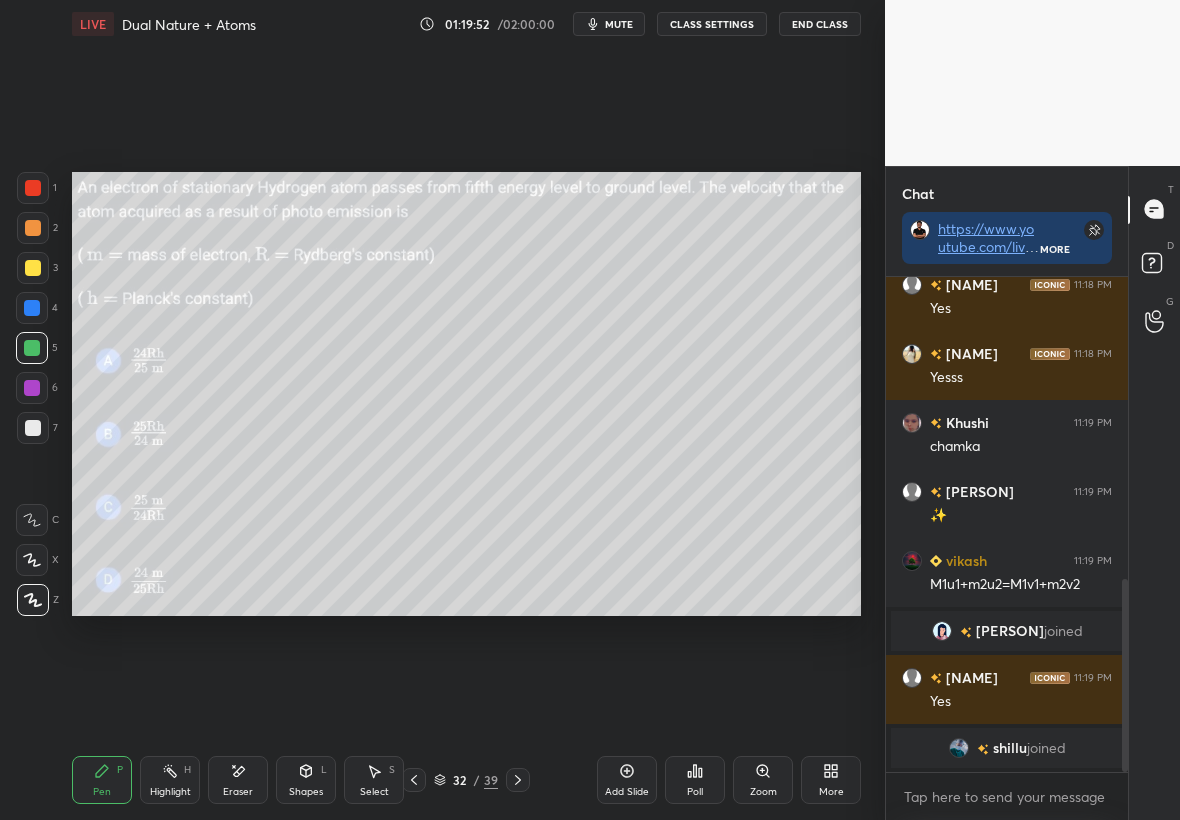 scroll, scrollTop: 843, scrollLeft: 0, axis: vertical 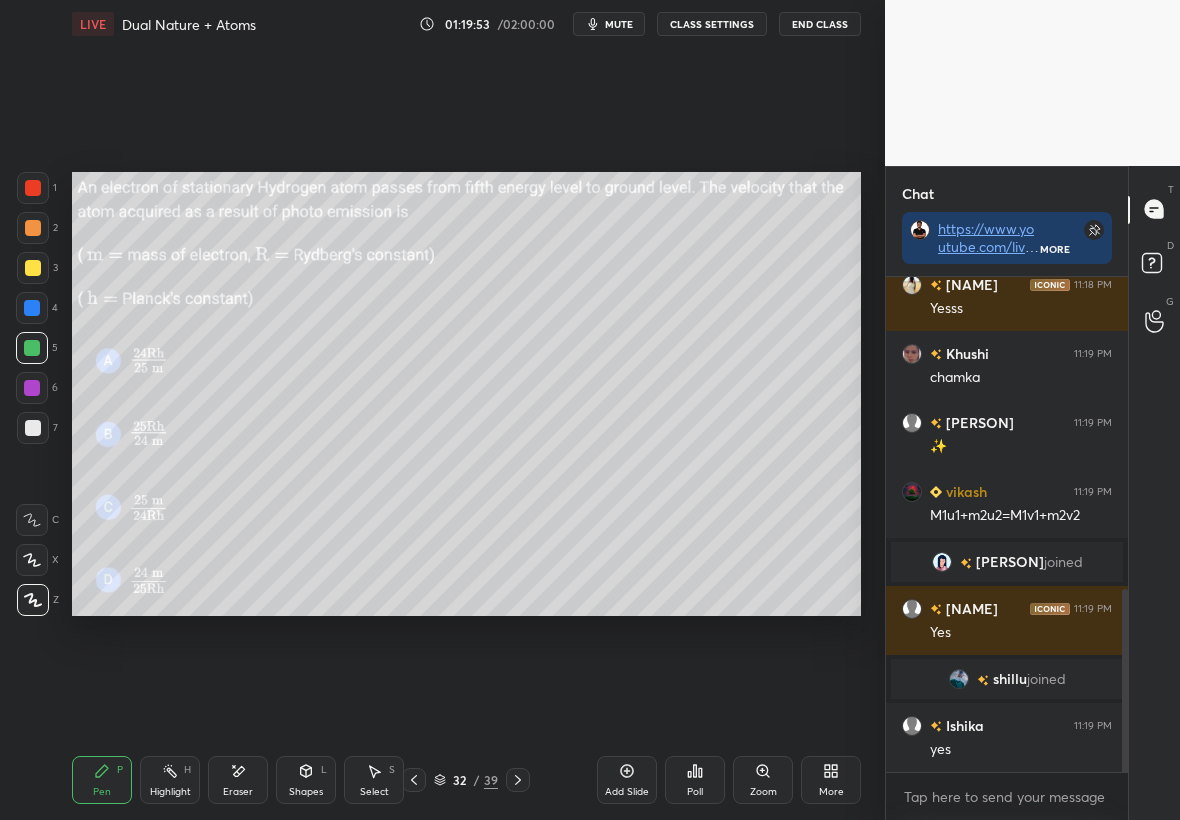 click at bounding box center [33, 428] 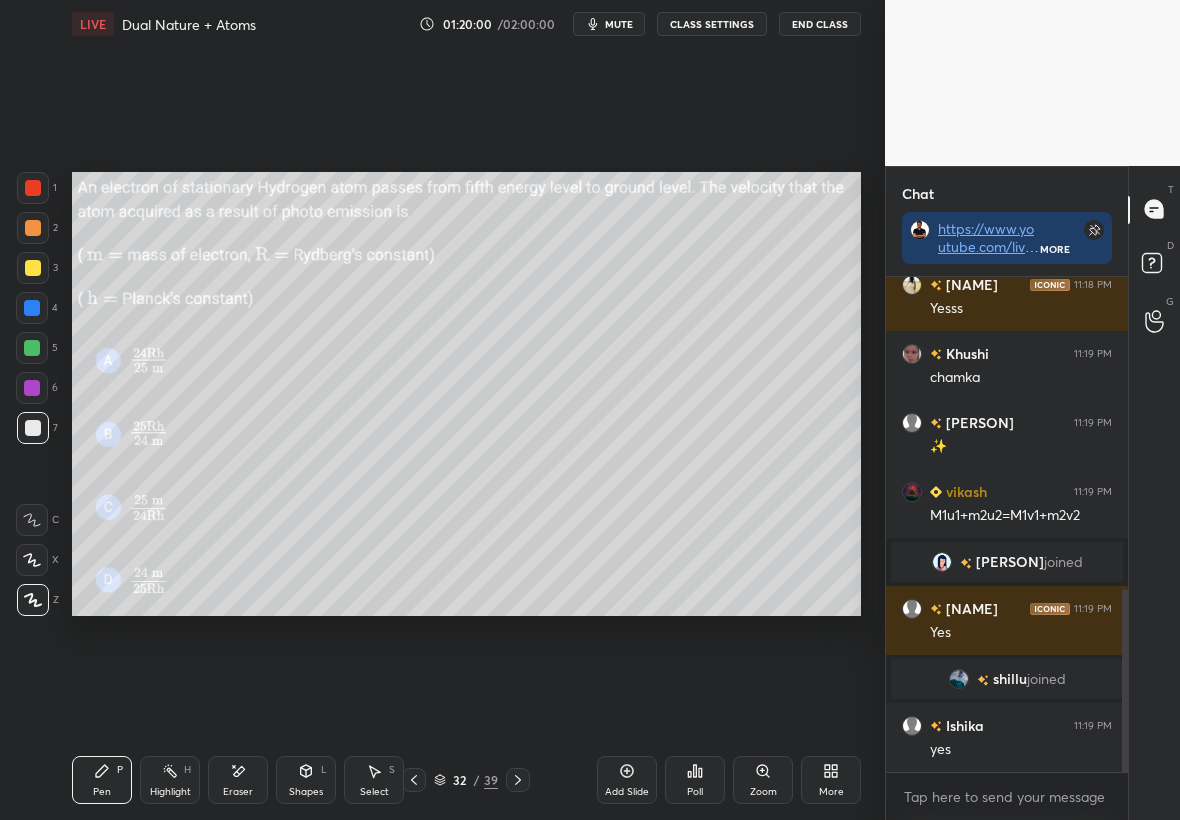 click on "Eraser" at bounding box center (238, 780) 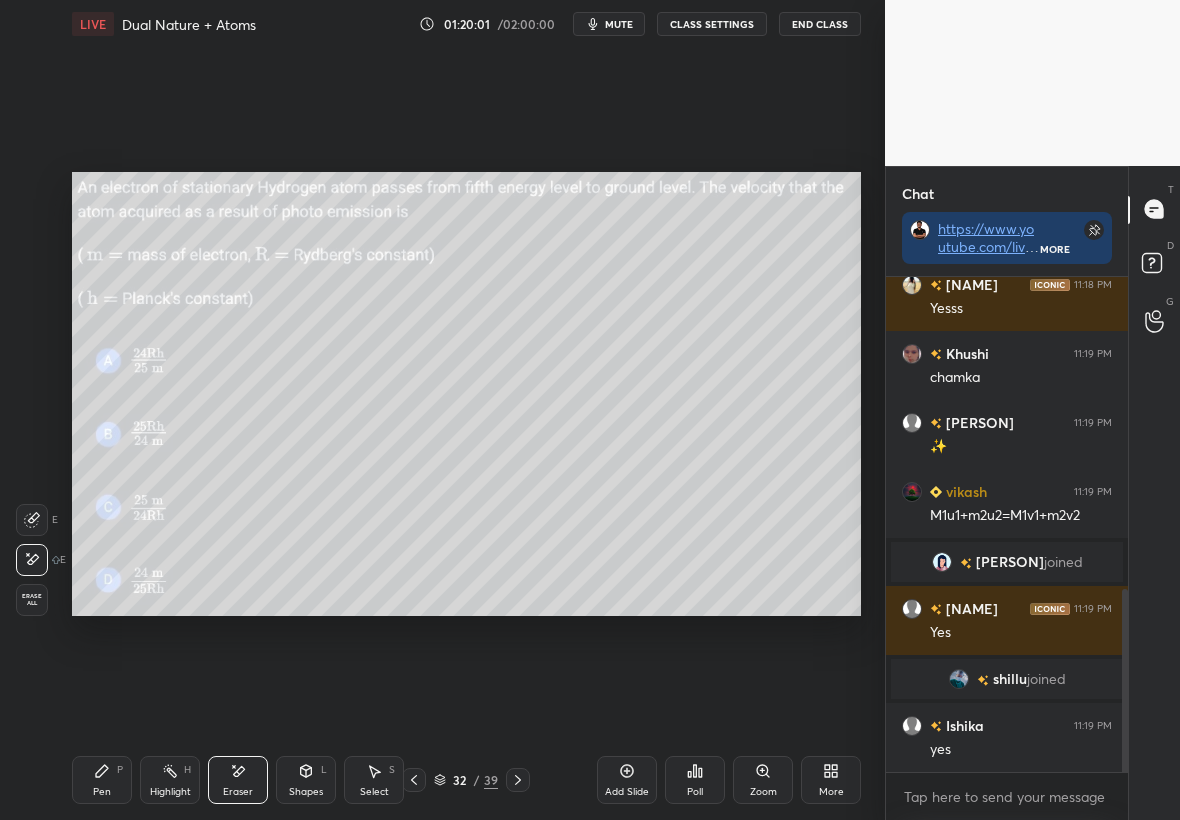 click on "Pen P" at bounding box center [102, 780] 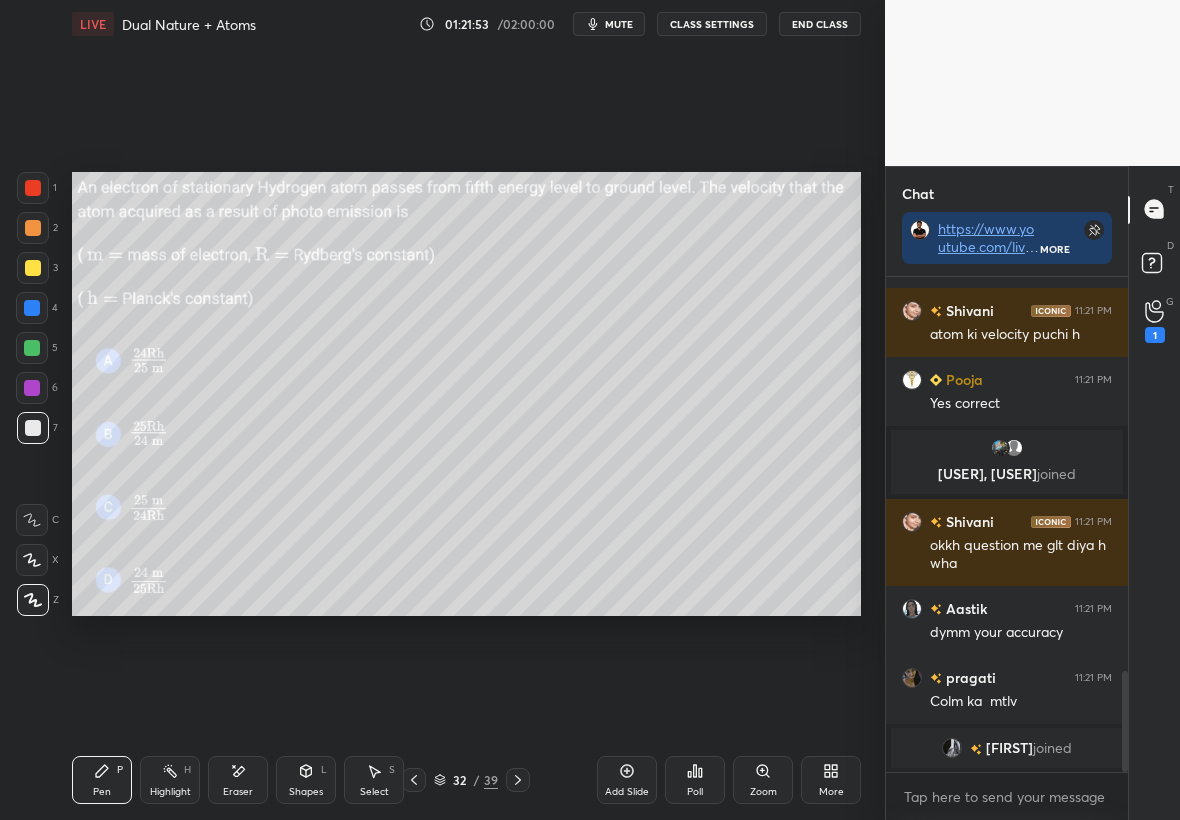 scroll, scrollTop: 1957, scrollLeft: 0, axis: vertical 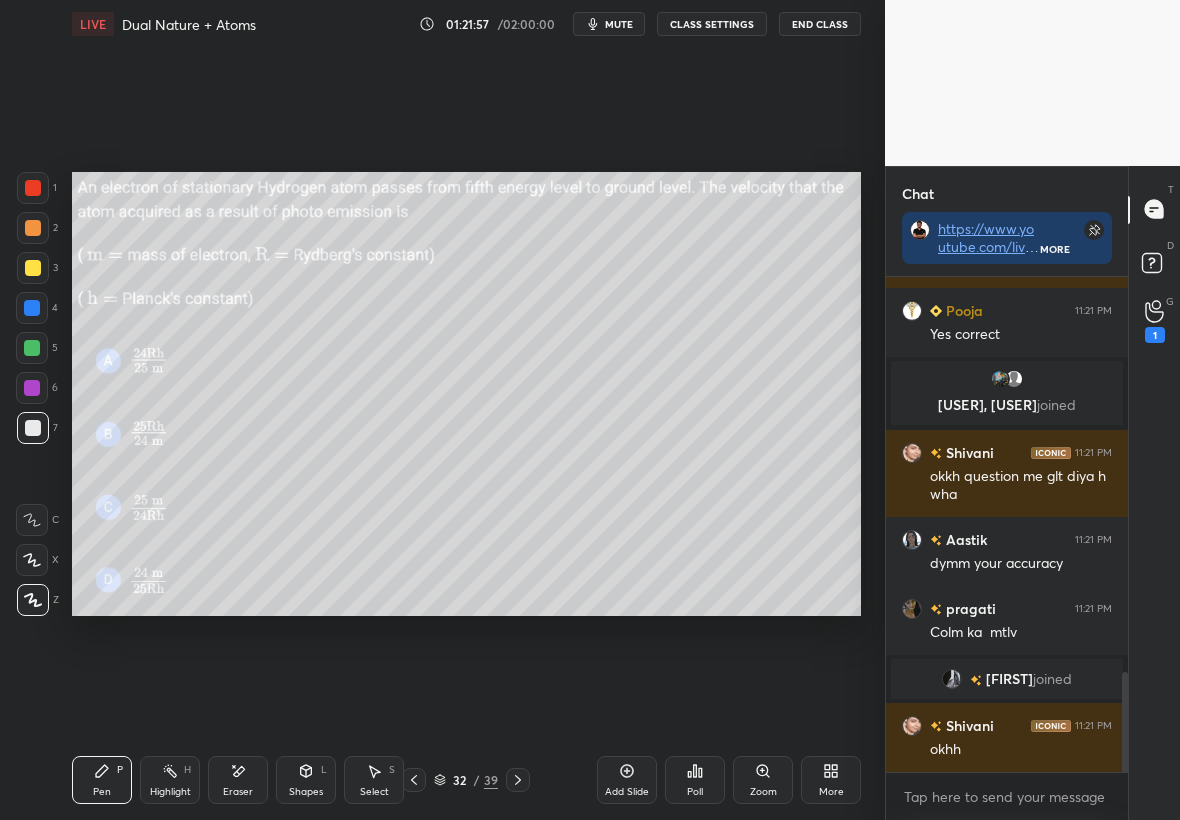 click 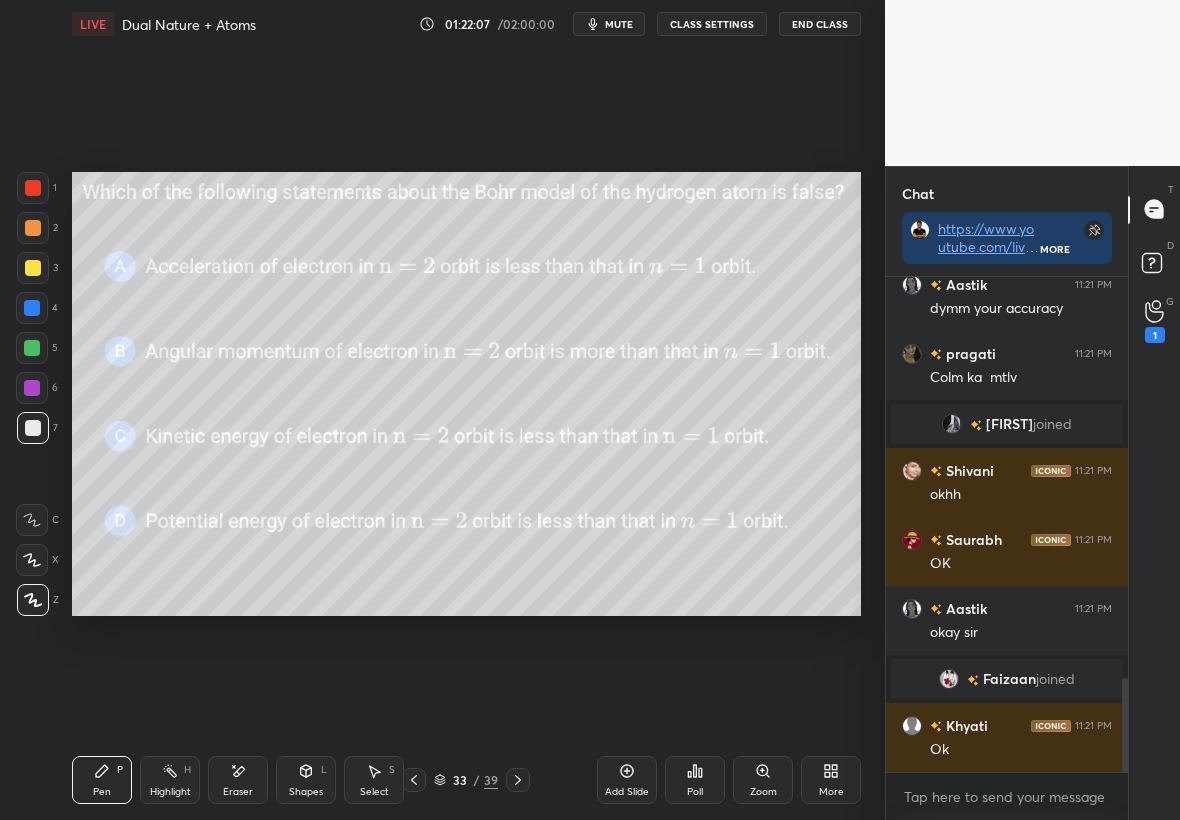 scroll, scrollTop: 2188, scrollLeft: 0, axis: vertical 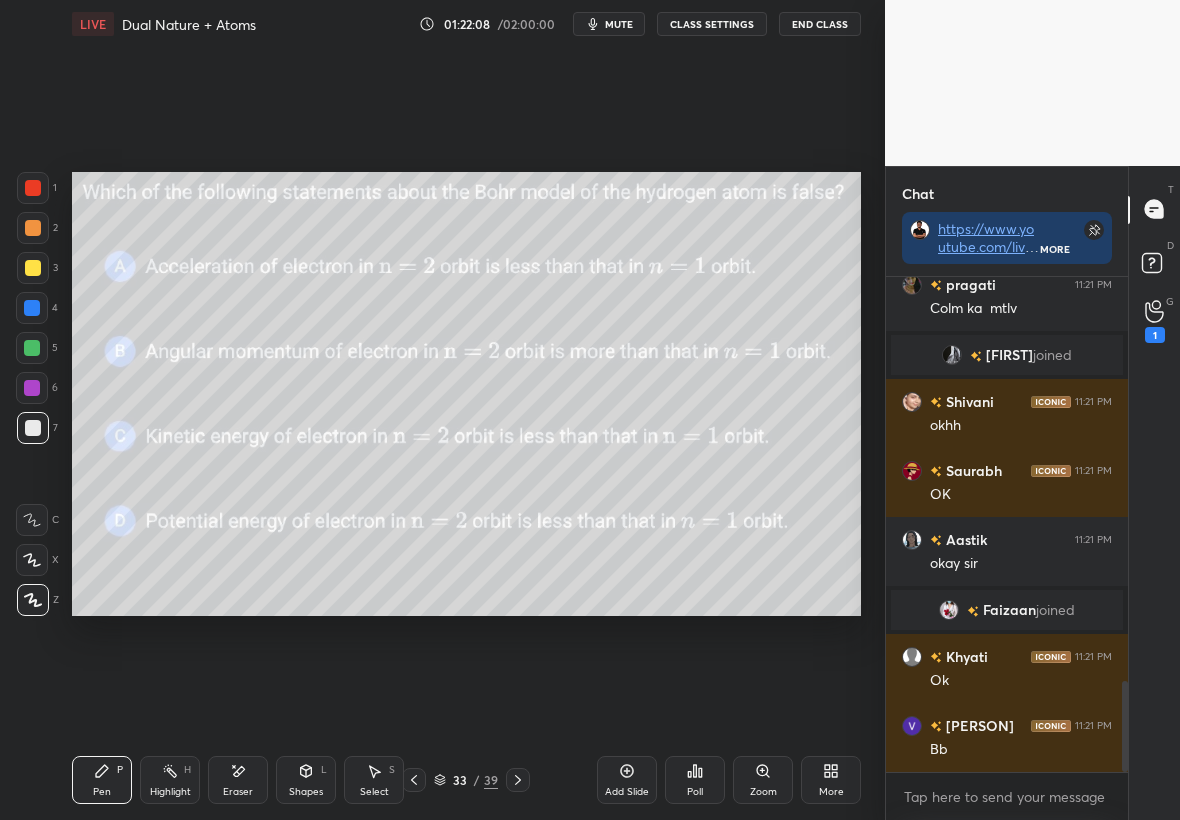 click on "3" at bounding box center [37, 268] 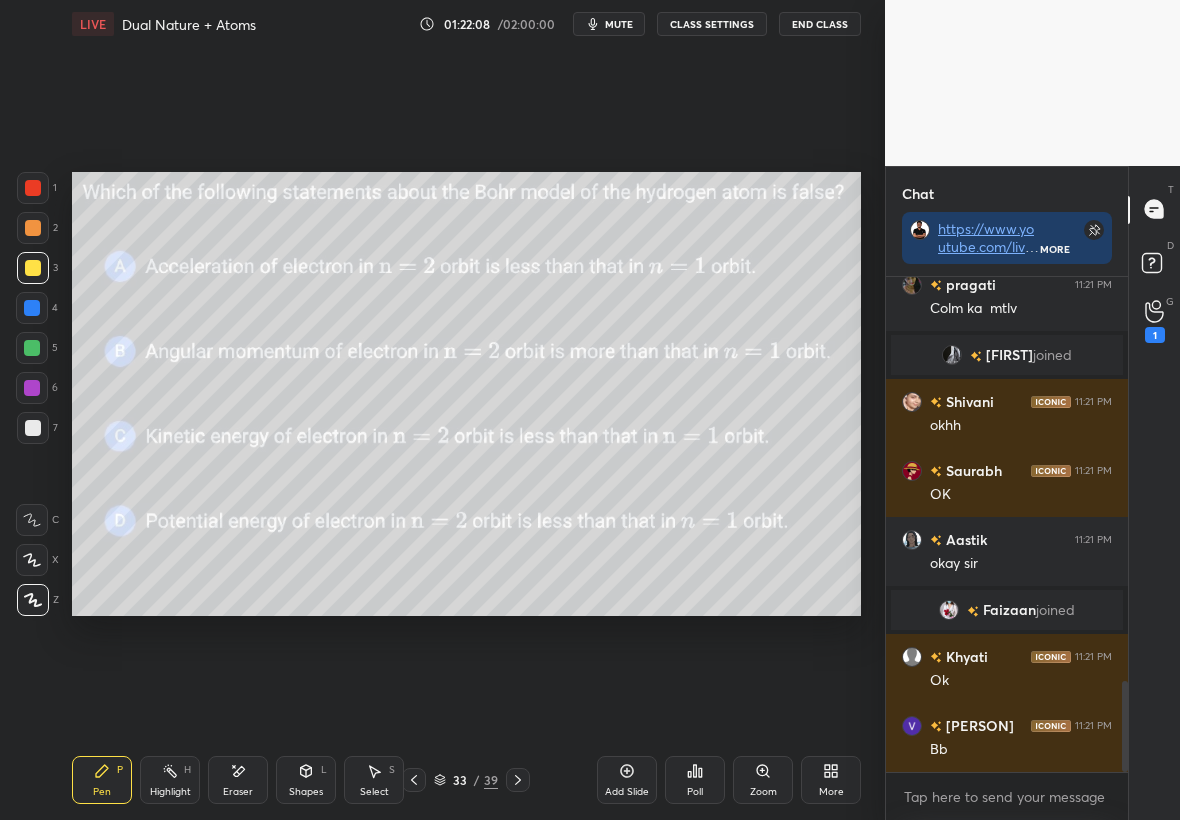 click at bounding box center (33, 268) 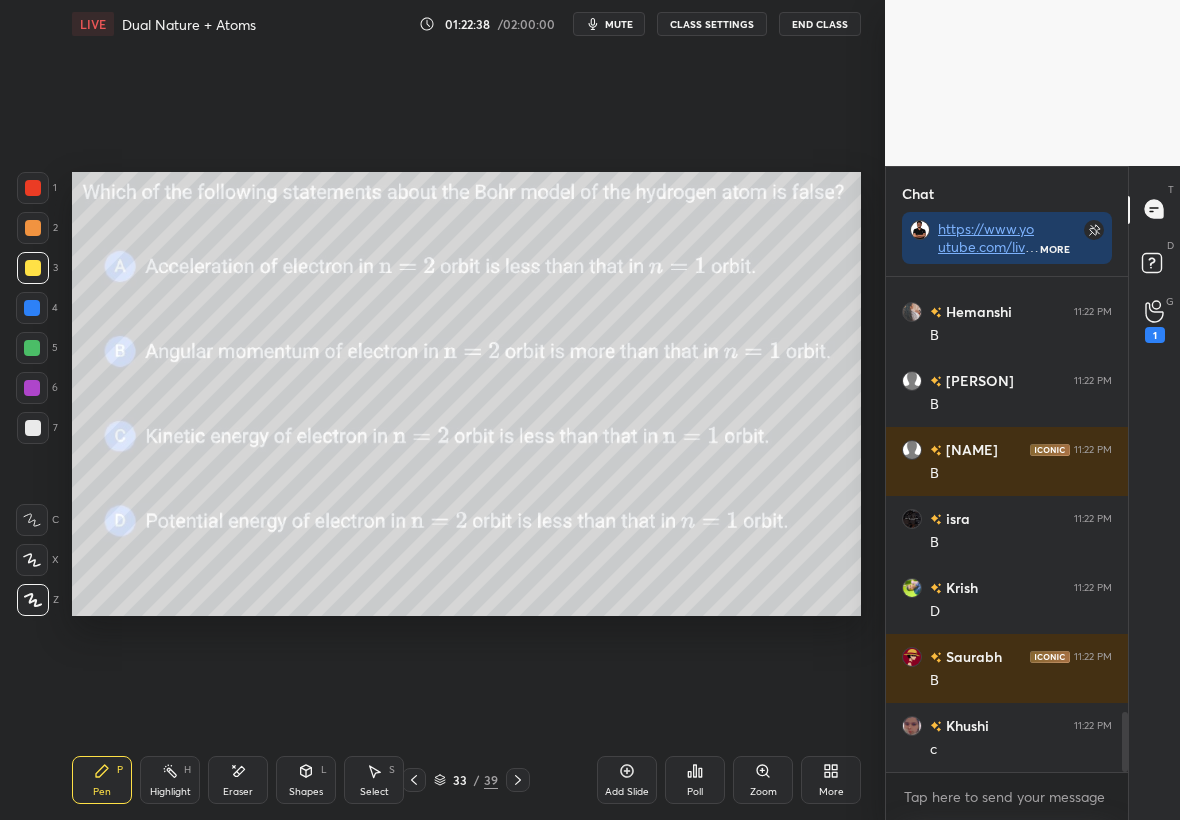 scroll, scrollTop: 3568, scrollLeft: 0, axis: vertical 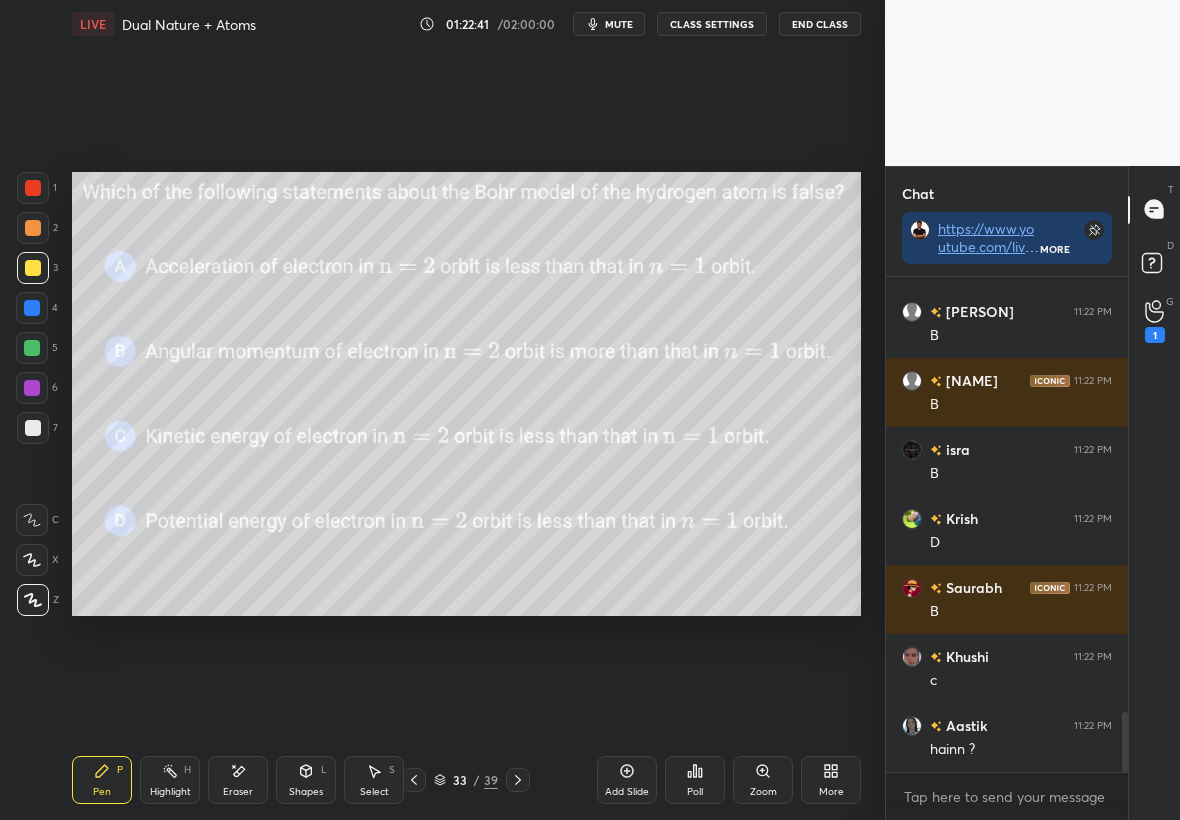 click on "Shapes L" at bounding box center (306, 780) 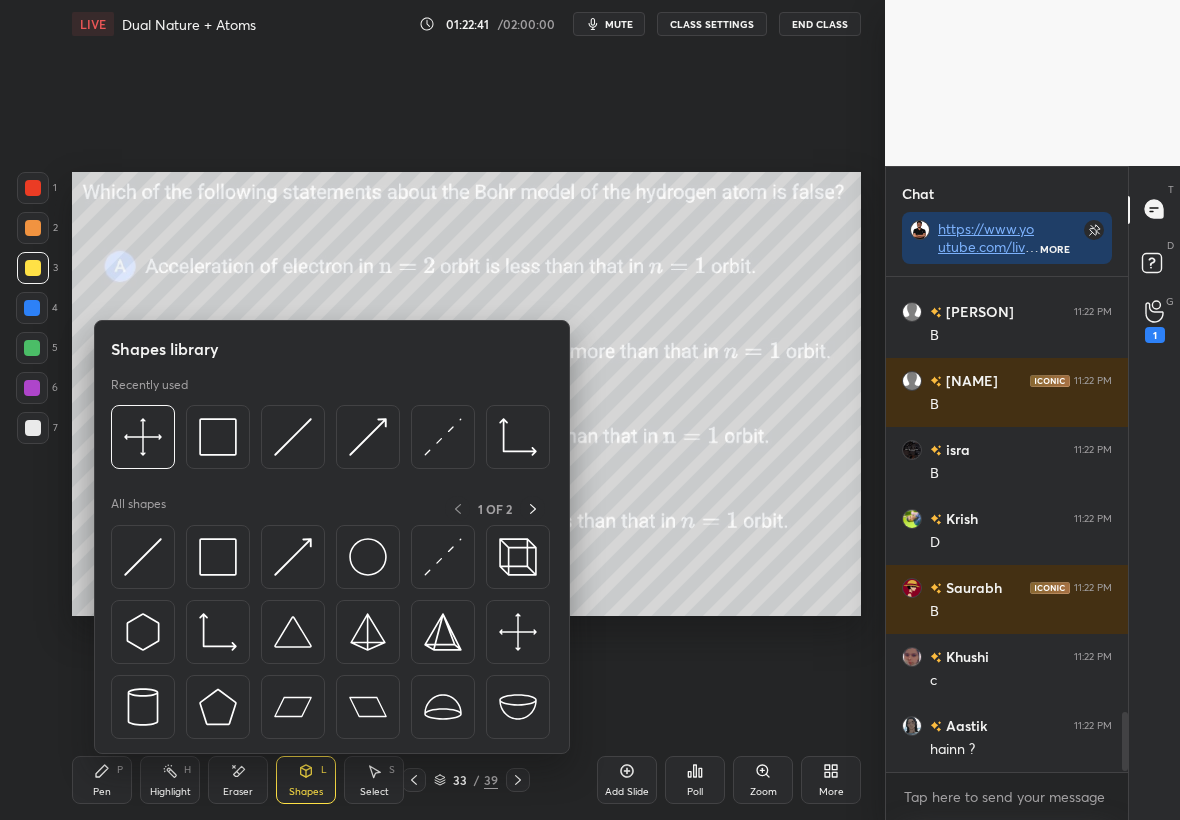 scroll, scrollTop: 3637, scrollLeft: 0, axis: vertical 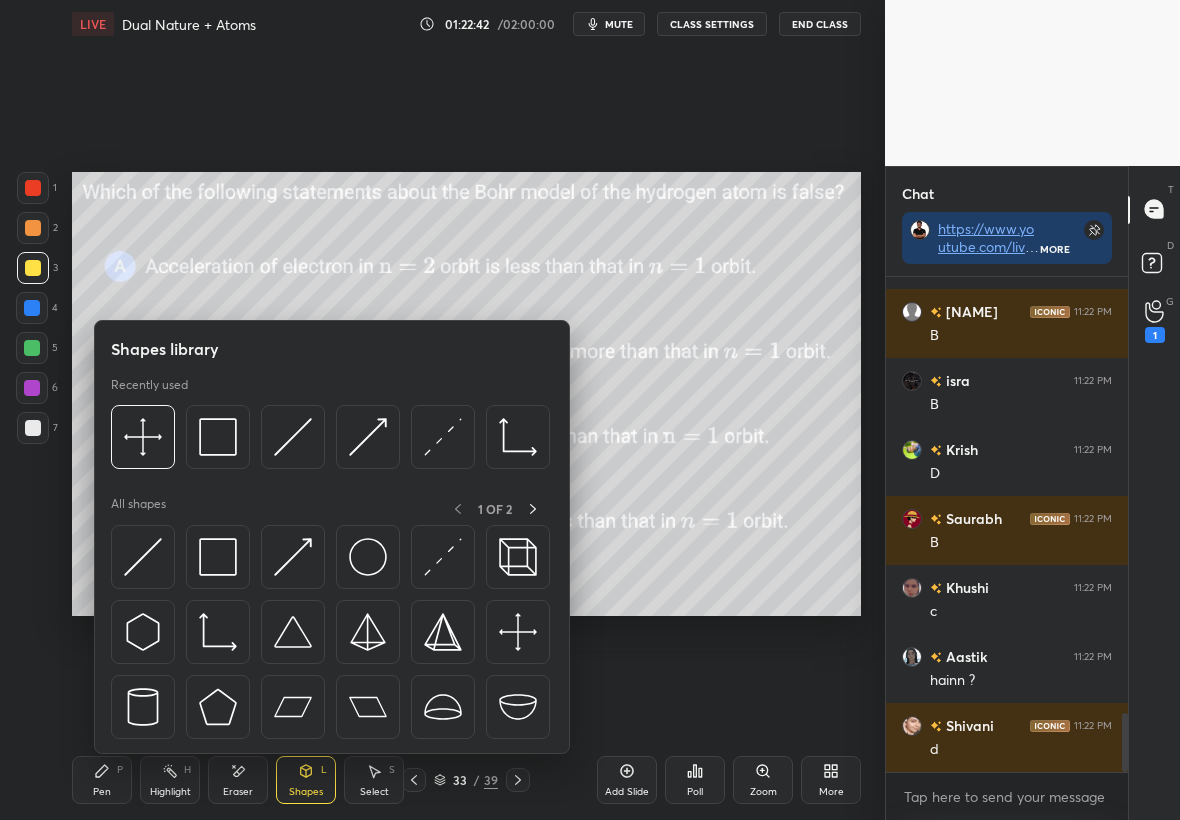 click on "Eraser" at bounding box center [238, 780] 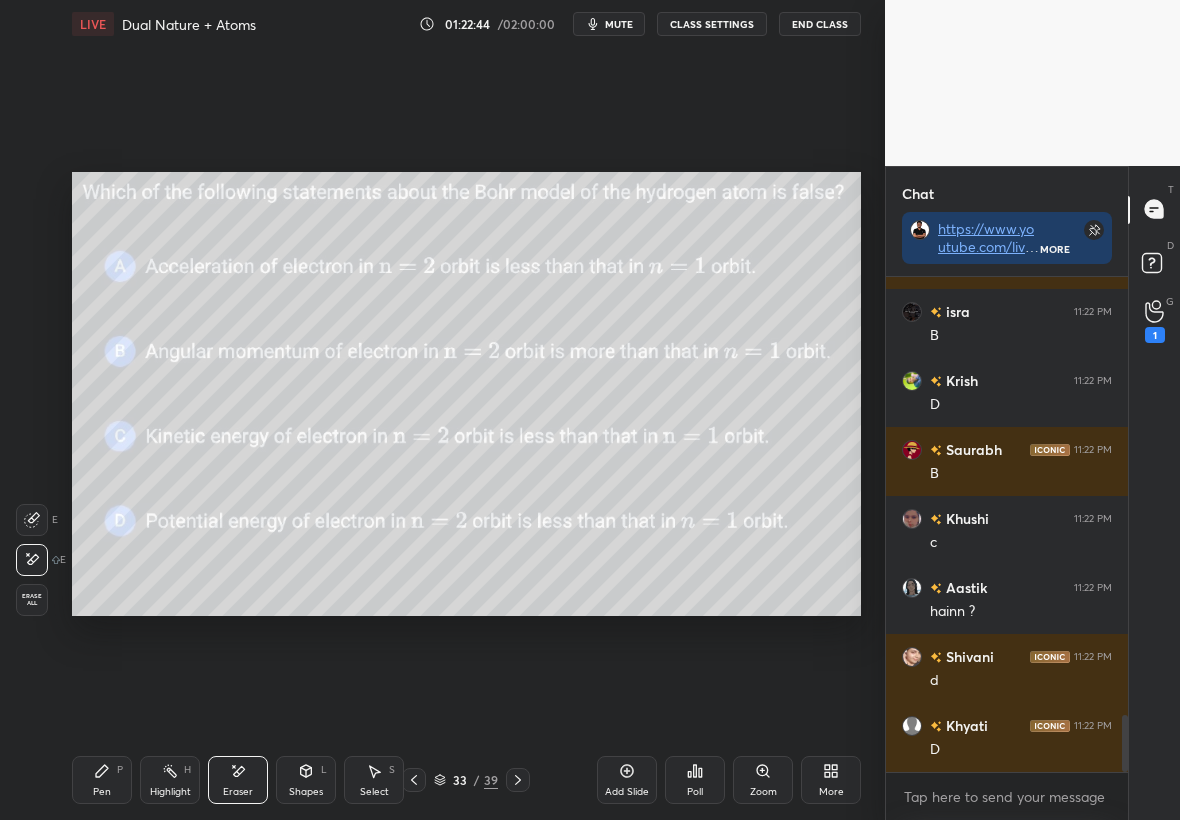 scroll, scrollTop: 3775, scrollLeft: 0, axis: vertical 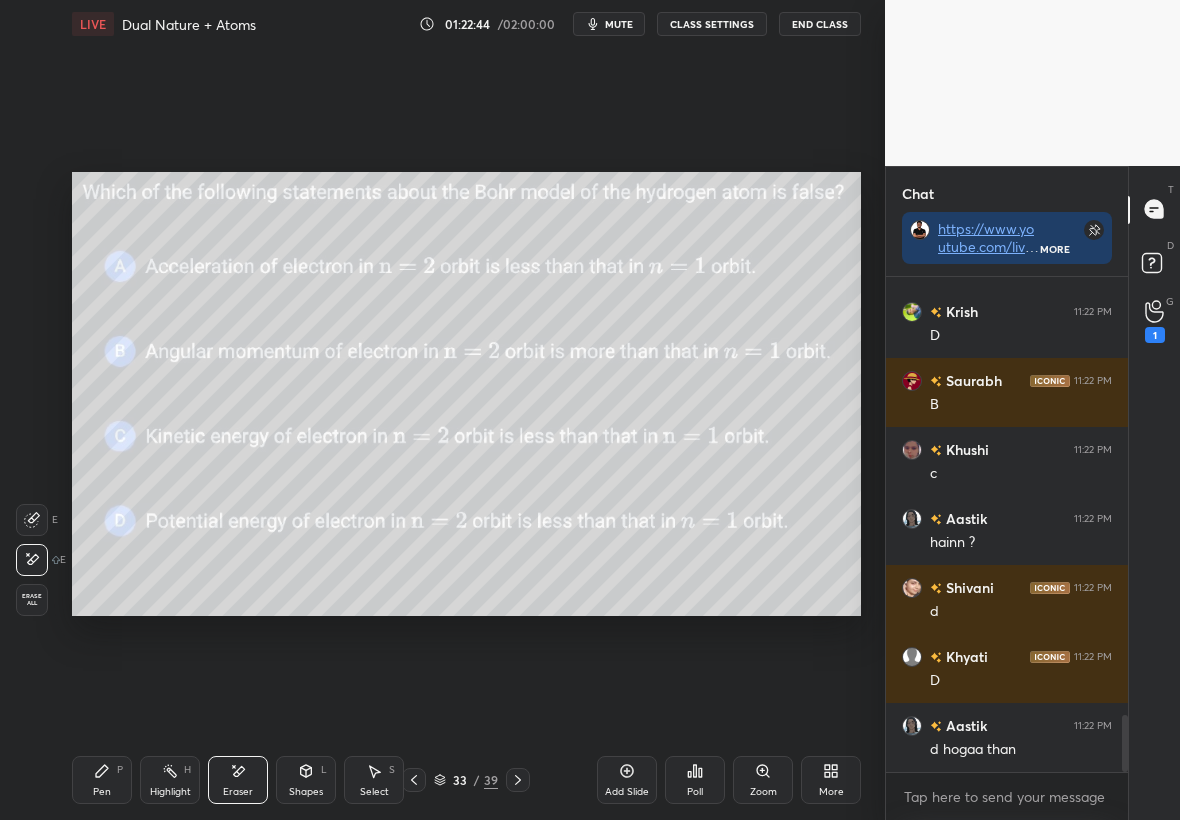 click on "Eraser" at bounding box center (238, 792) 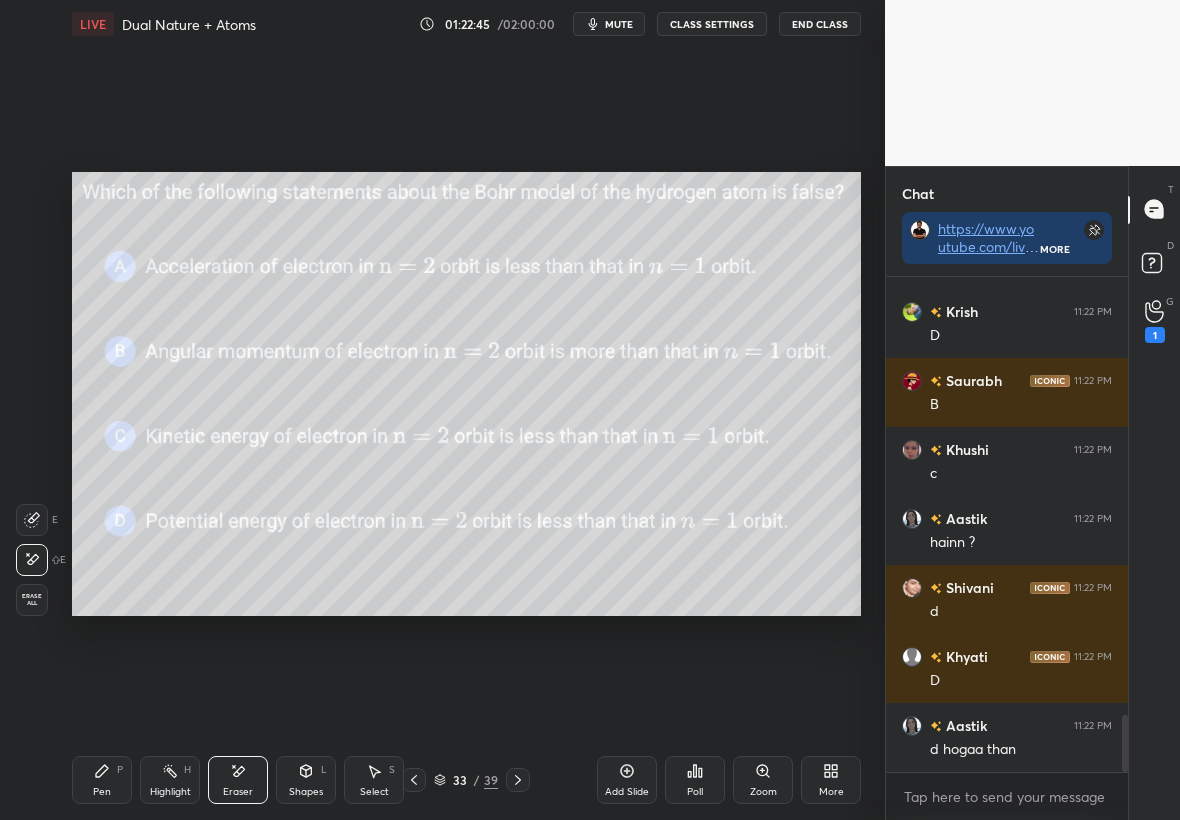 click on "Eraser" at bounding box center (238, 792) 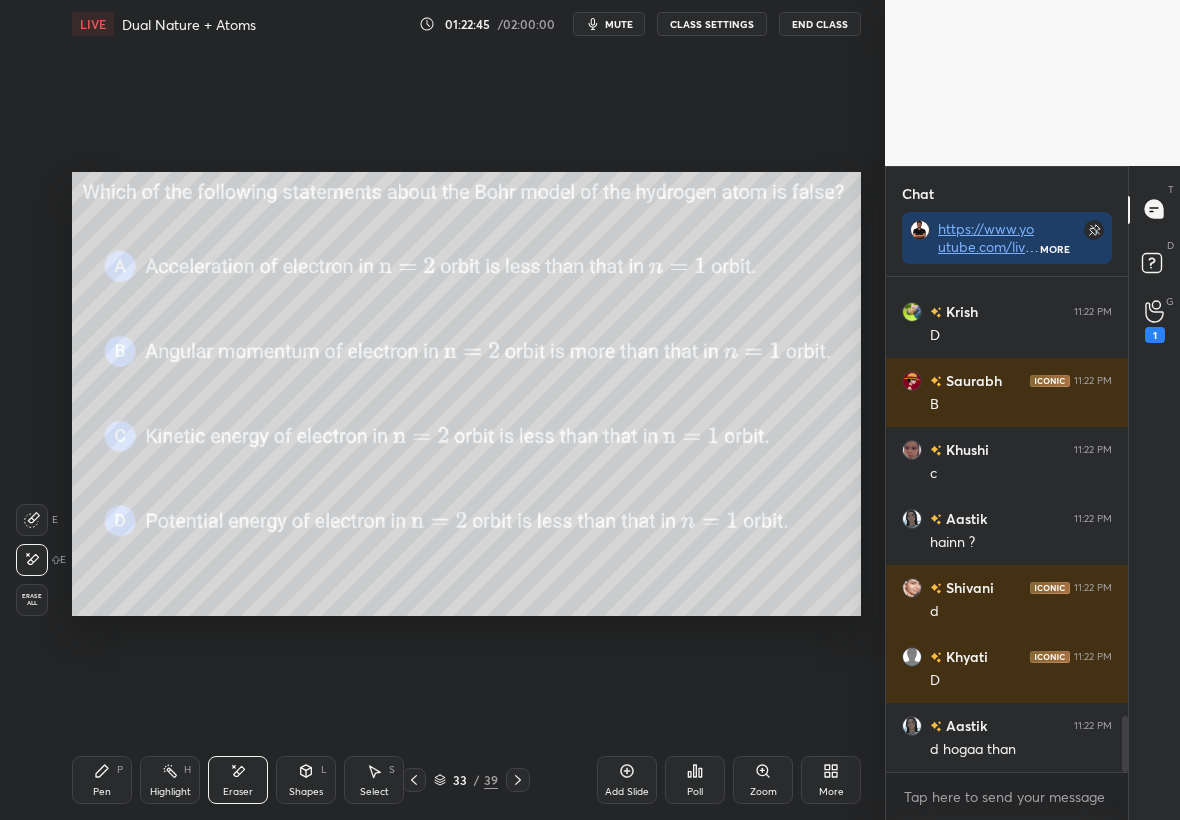 scroll, scrollTop: 3844, scrollLeft: 0, axis: vertical 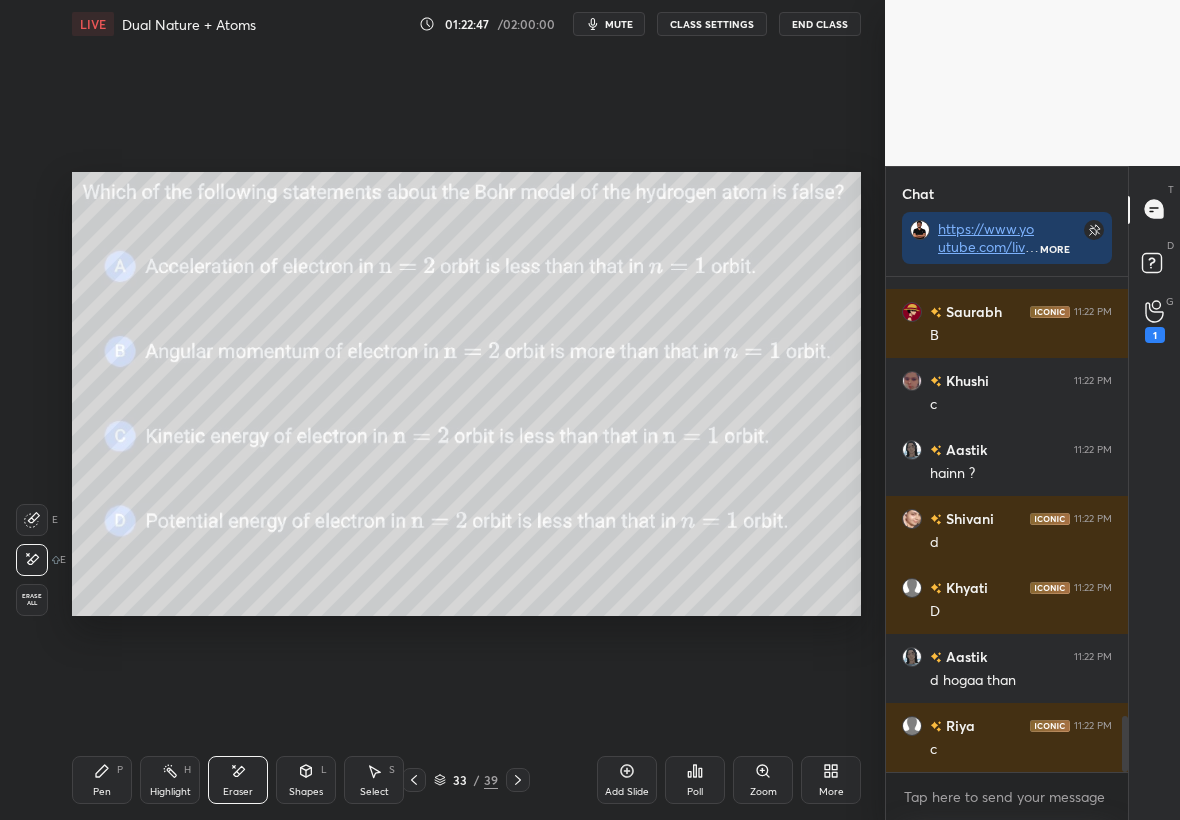 click on "Pen P" at bounding box center (102, 780) 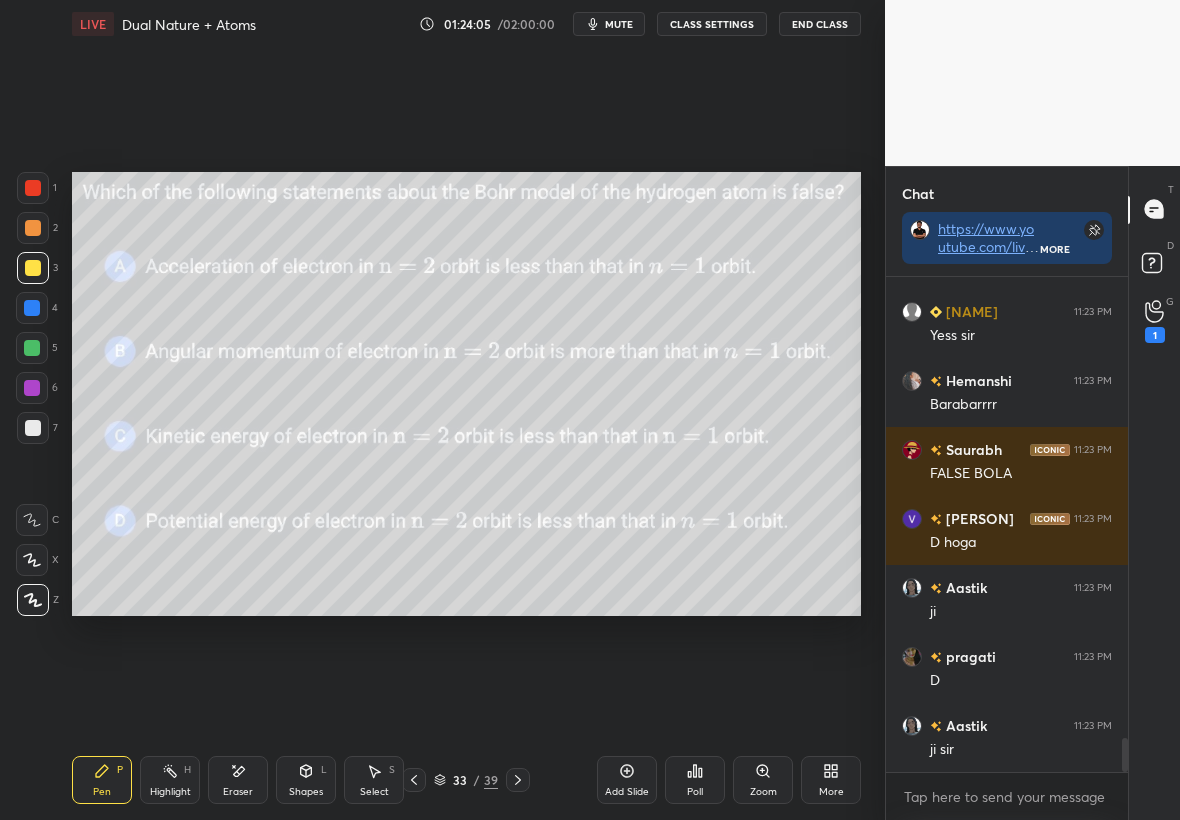 scroll, scrollTop: 6760, scrollLeft: 0, axis: vertical 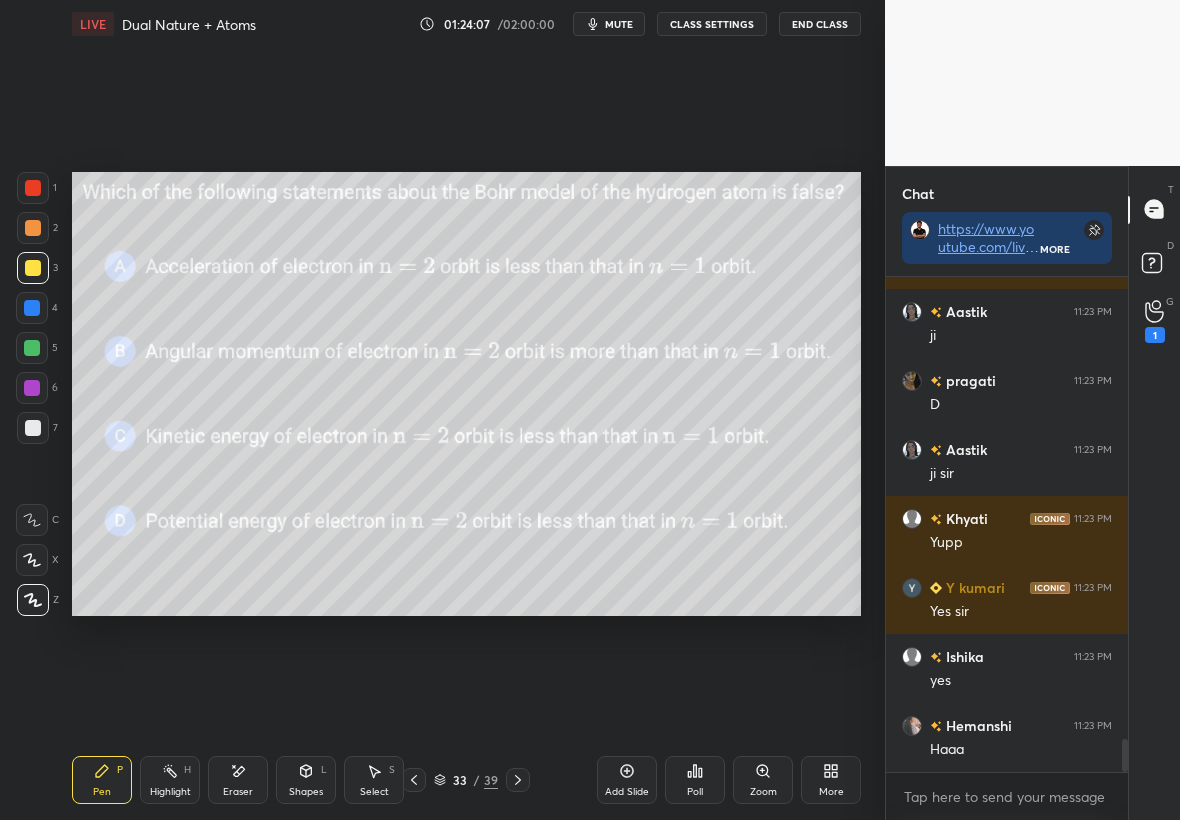 click 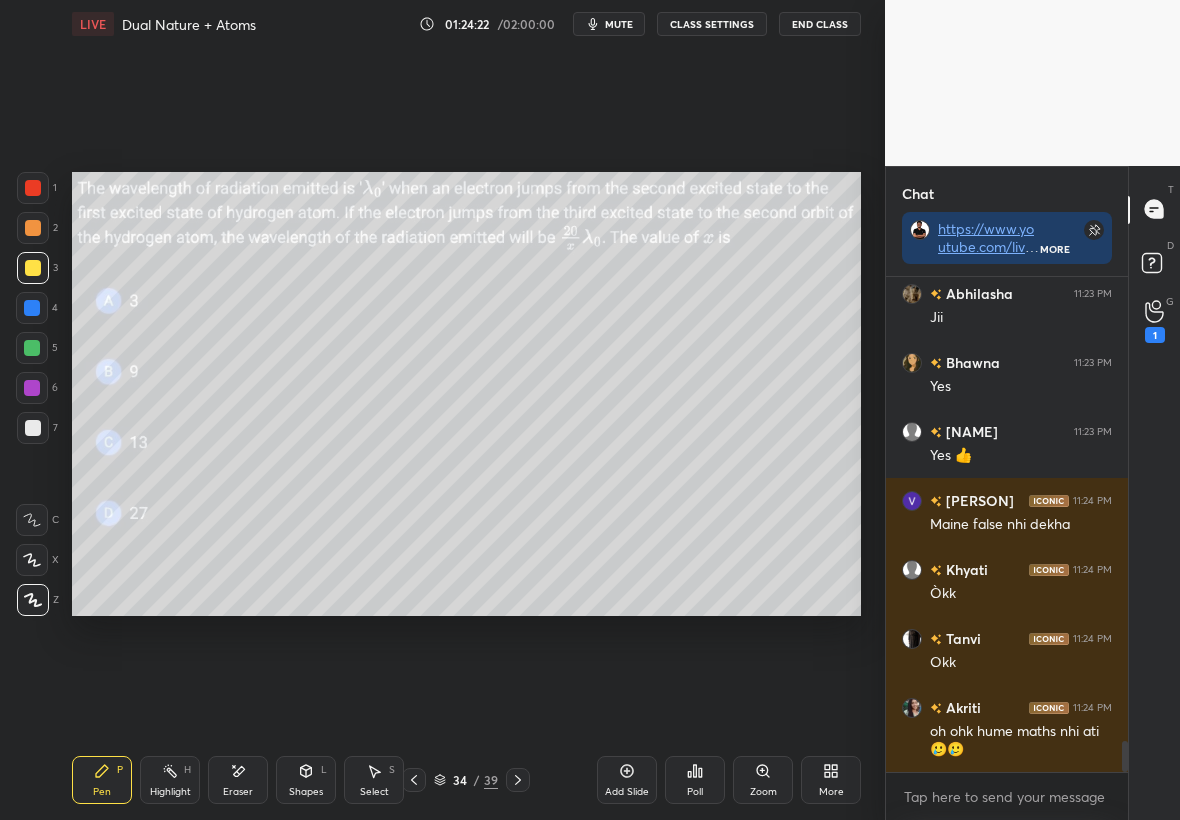 scroll, scrollTop: 7537, scrollLeft: 0, axis: vertical 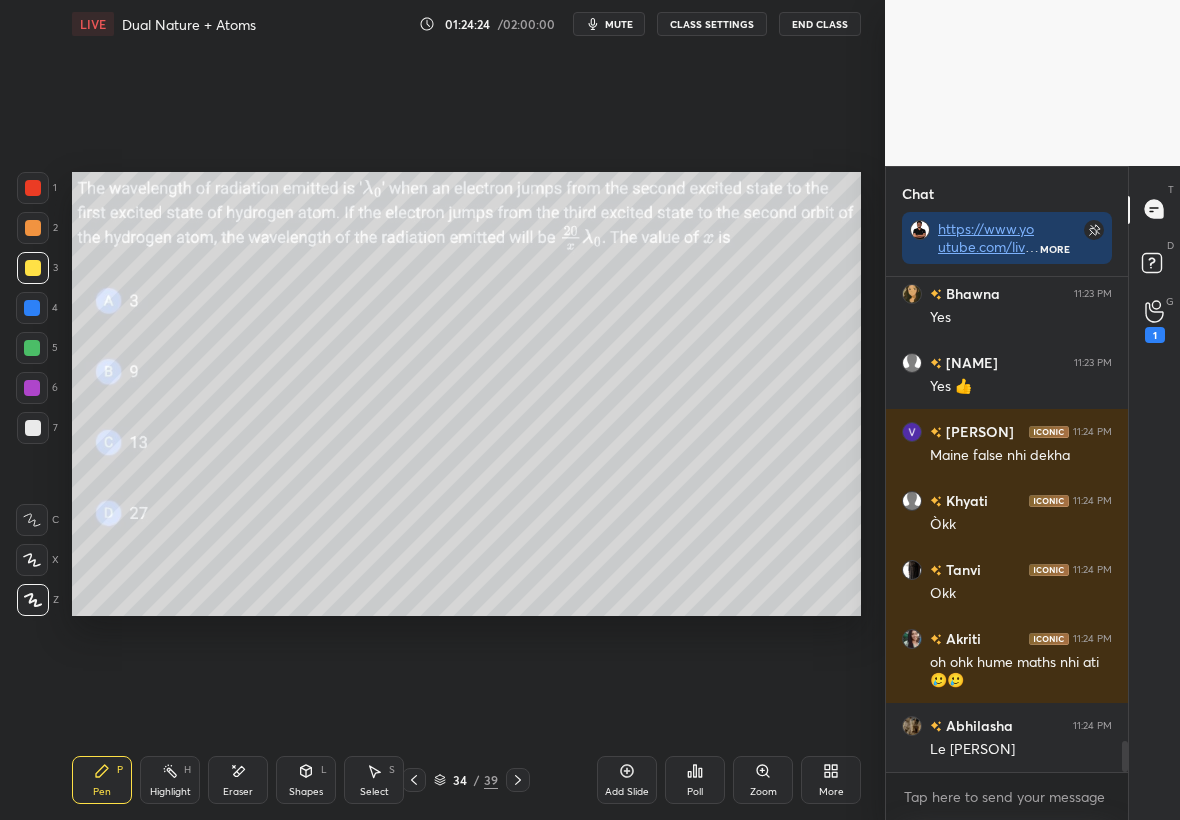 click 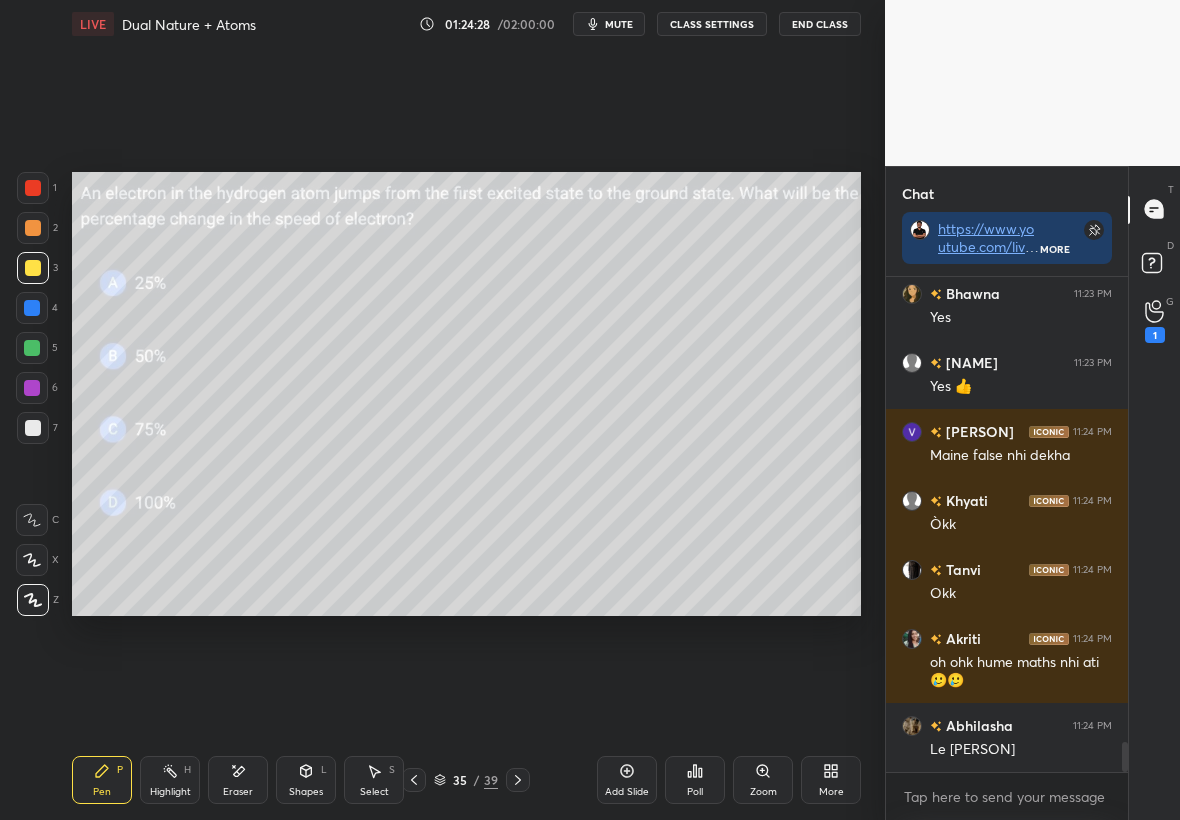 scroll, scrollTop: 7585, scrollLeft: 0, axis: vertical 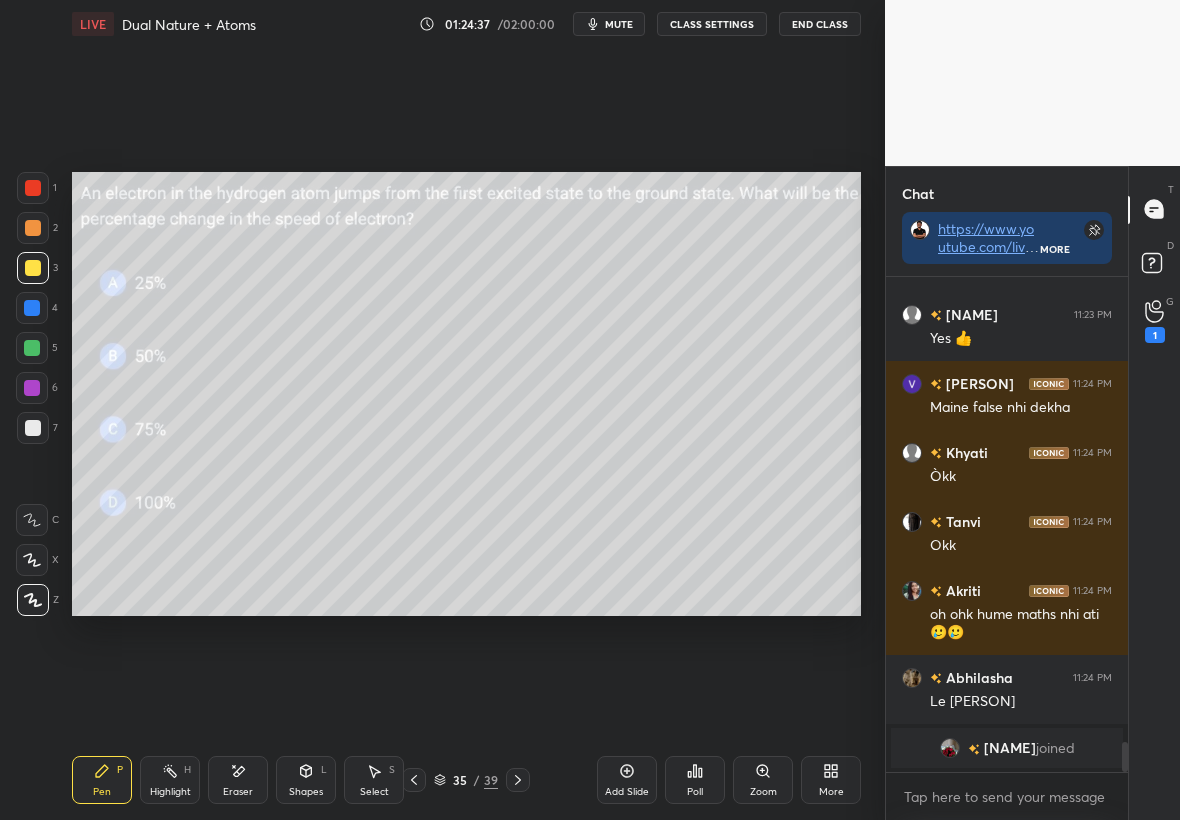 click on "Poll" at bounding box center [695, 780] 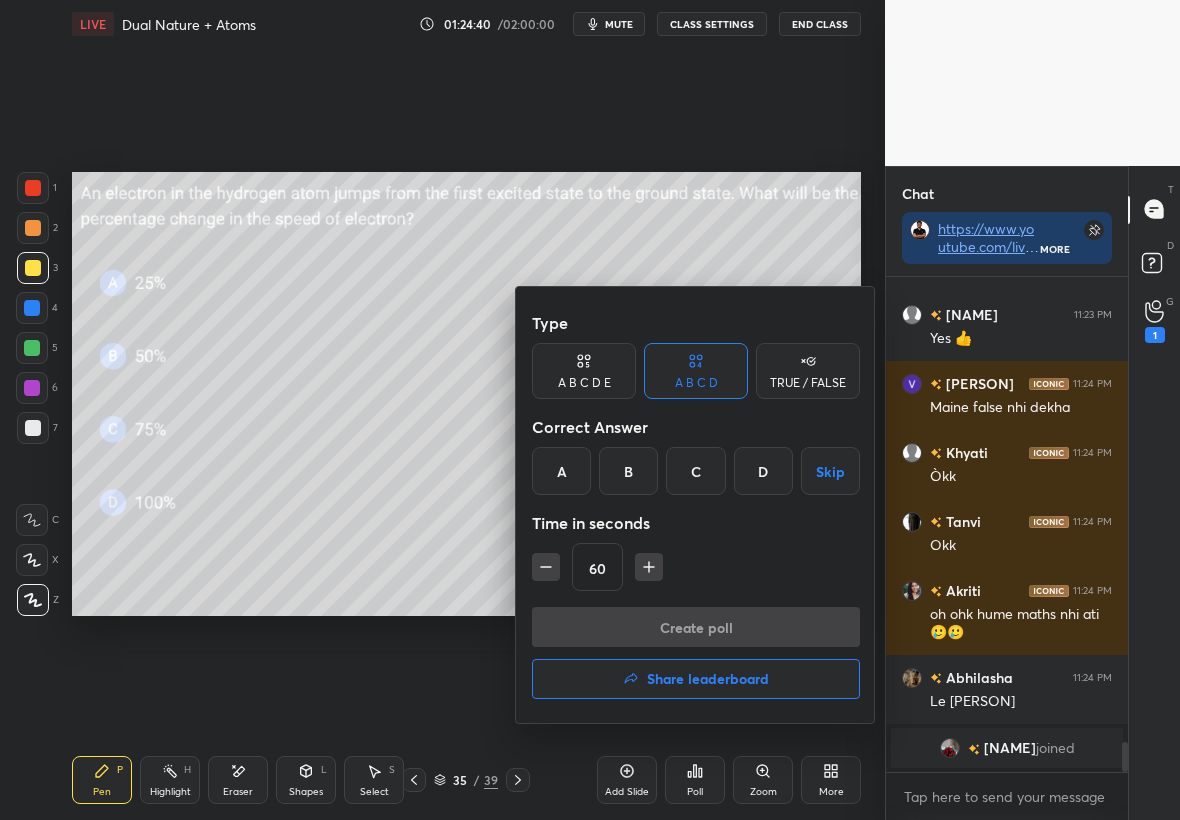 click on "D" at bounding box center [763, 471] 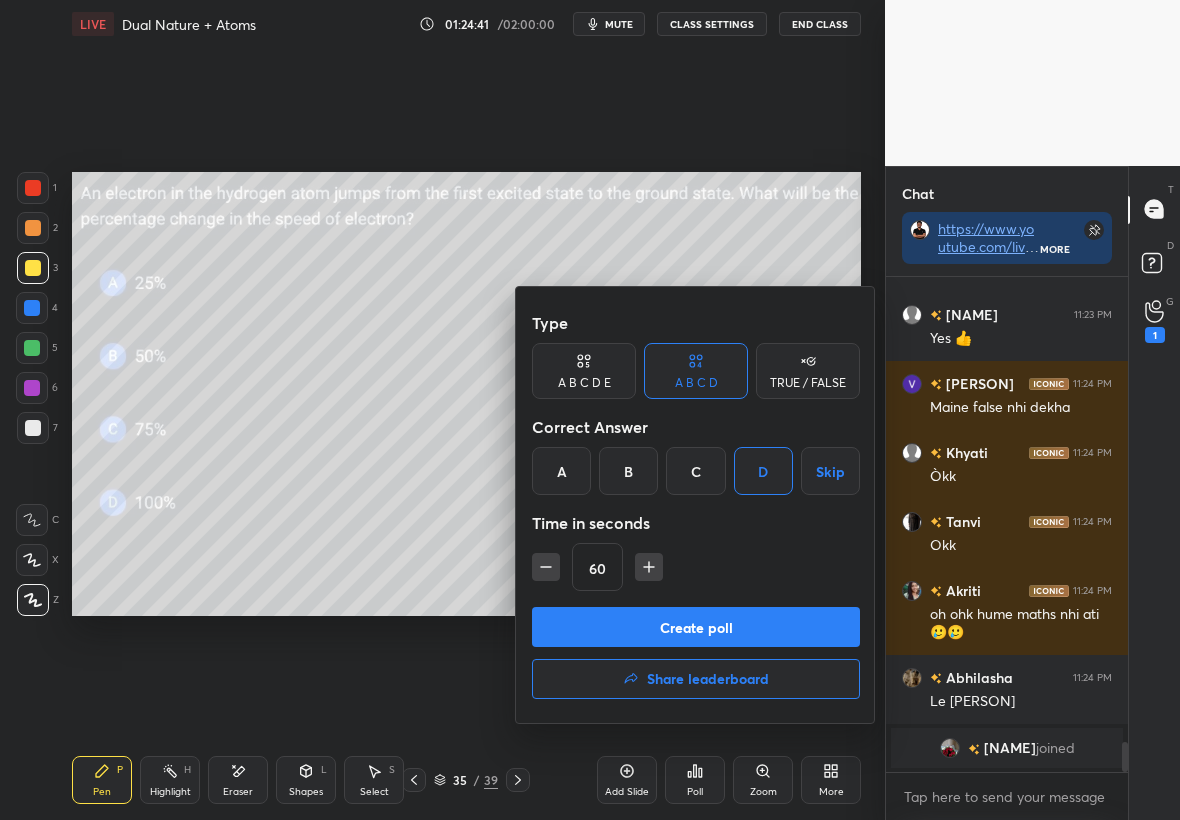 click on "Create poll" at bounding box center [696, 627] 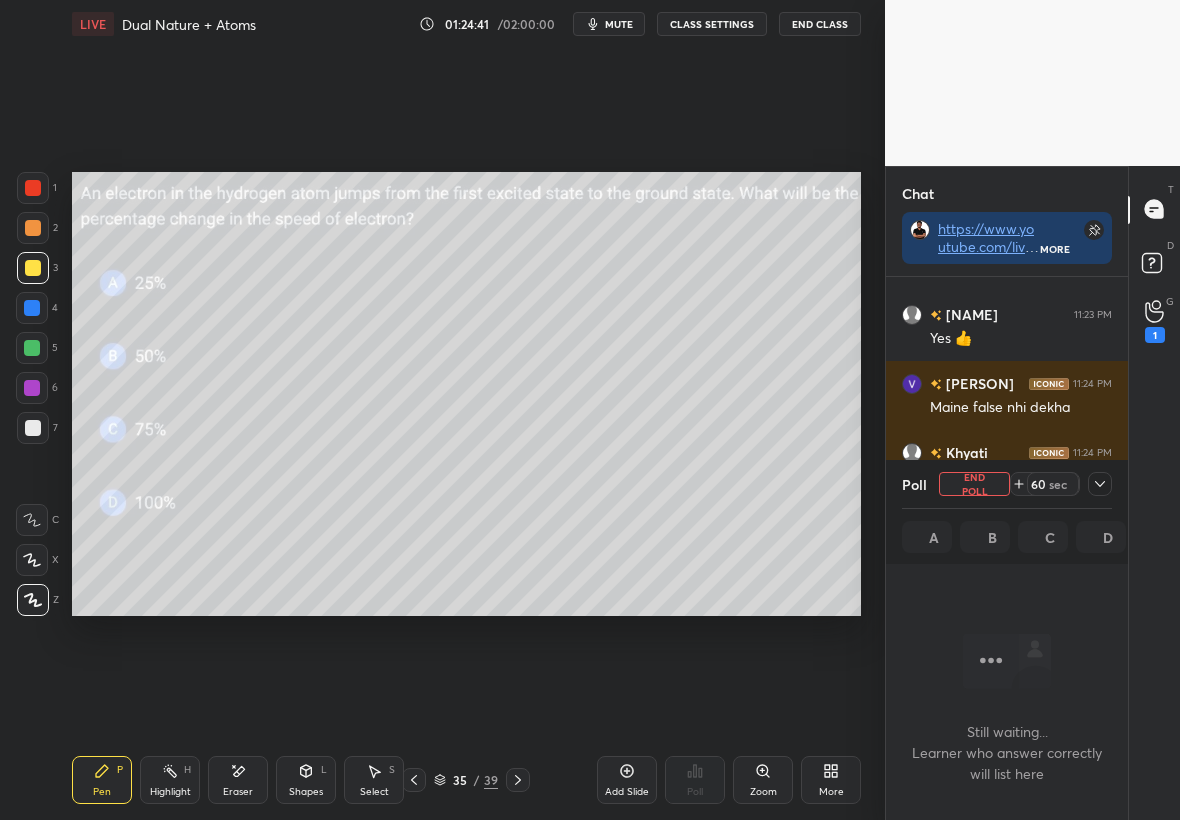 scroll, scrollTop: 396, scrollLeft: 236, axis: both 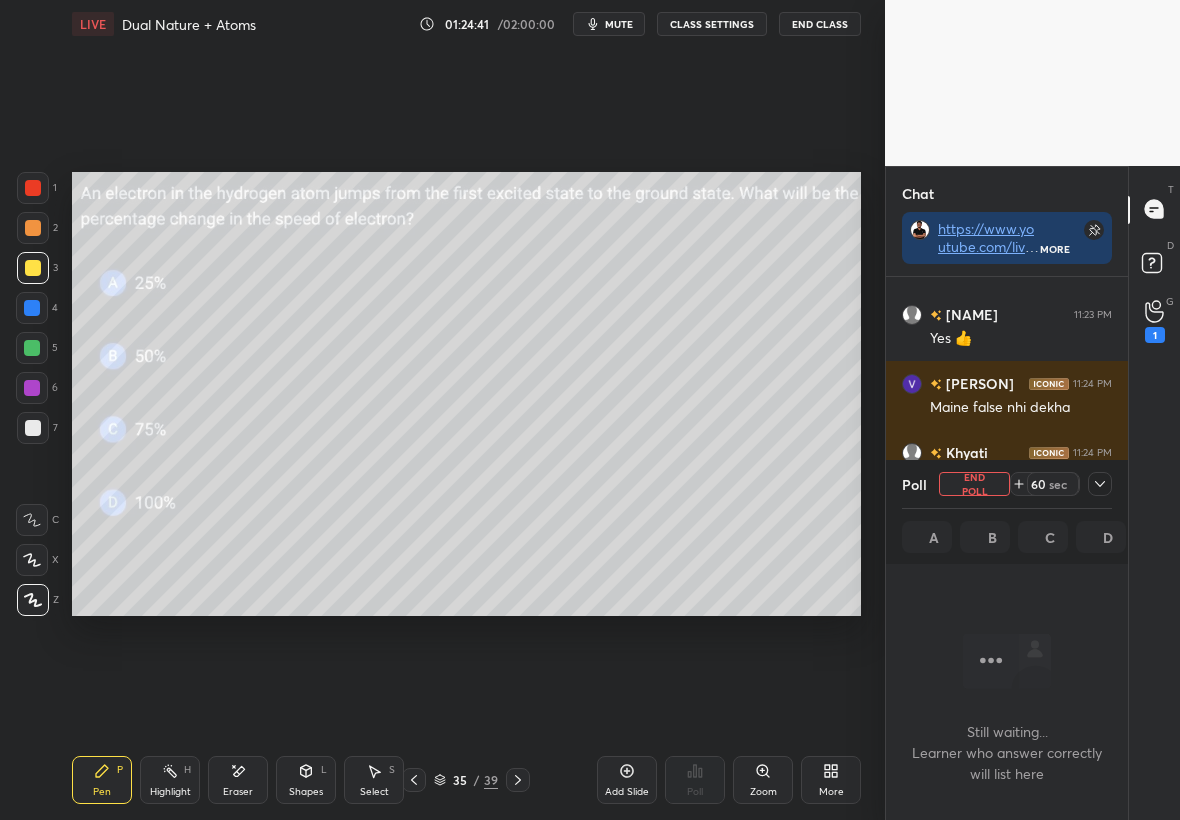 click at bounding box center (1100, 484) 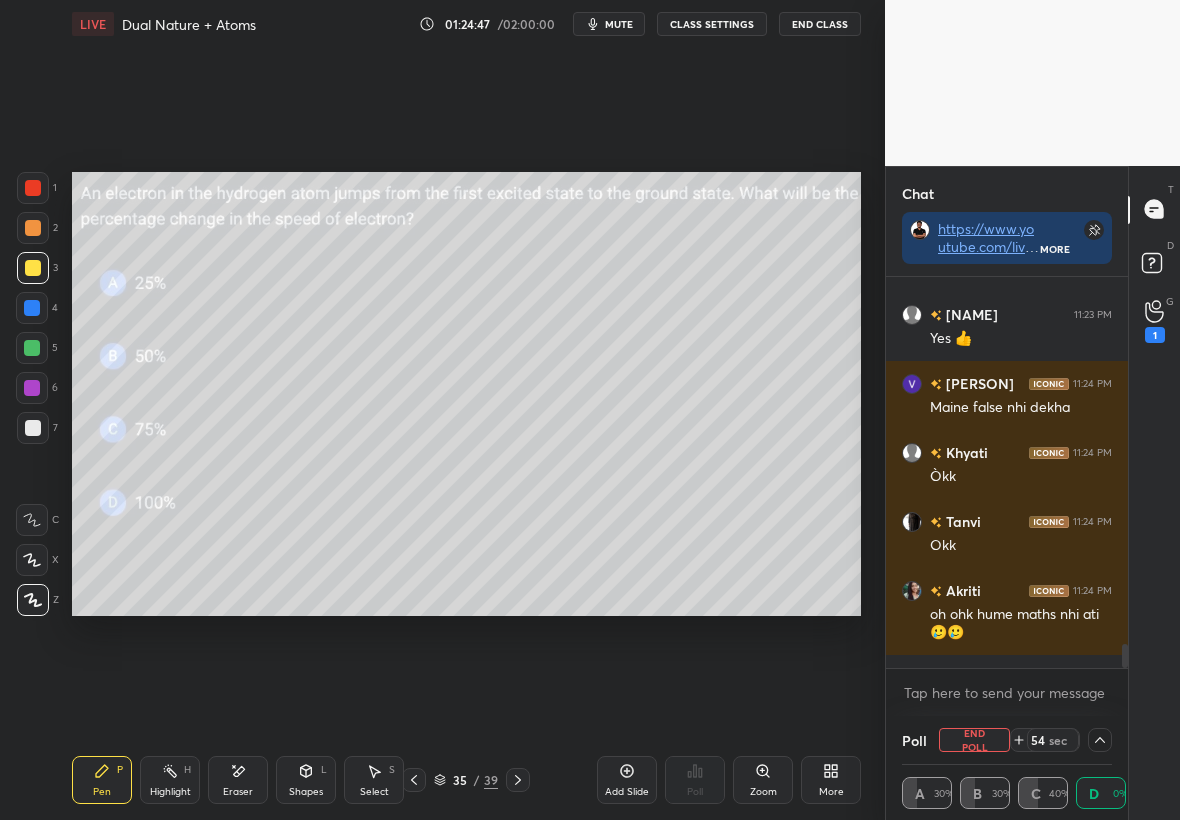 scroll, scrollTop: 1, scrollLeft: 7, axis: both 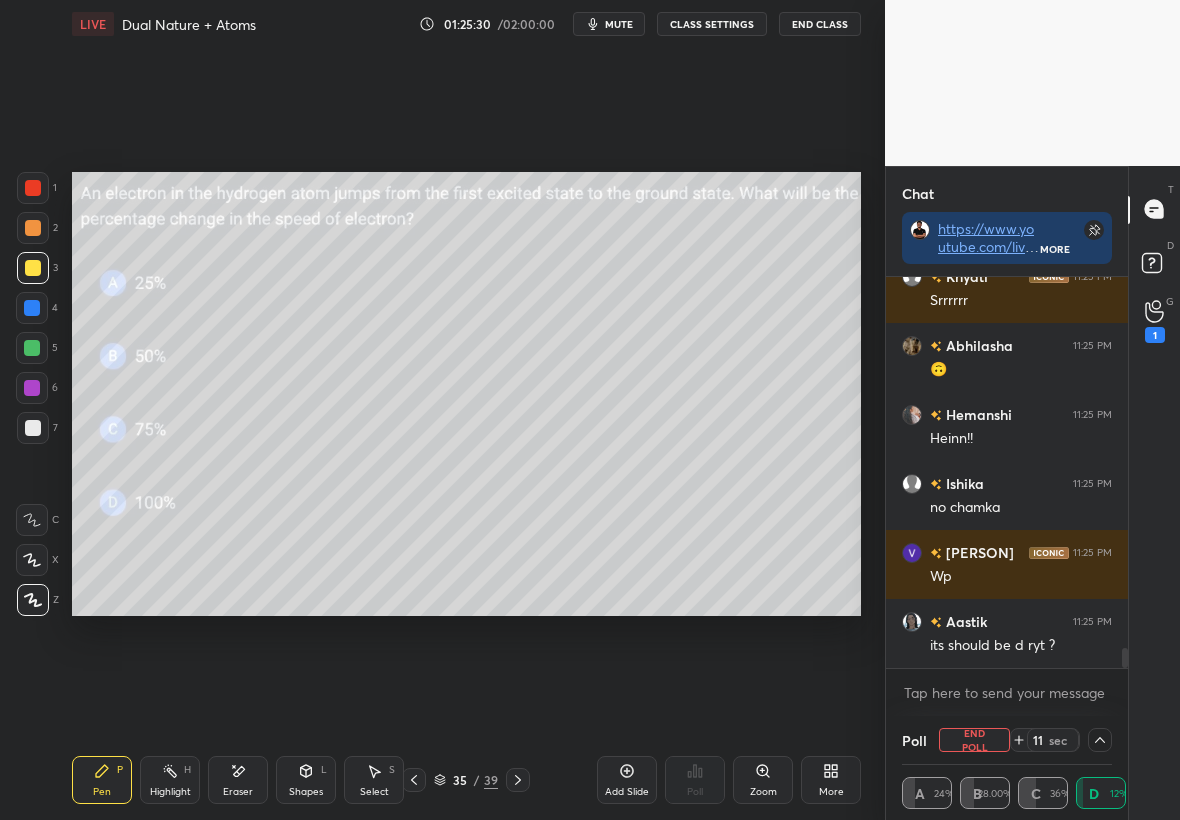 click at bounding box center [33, 268] 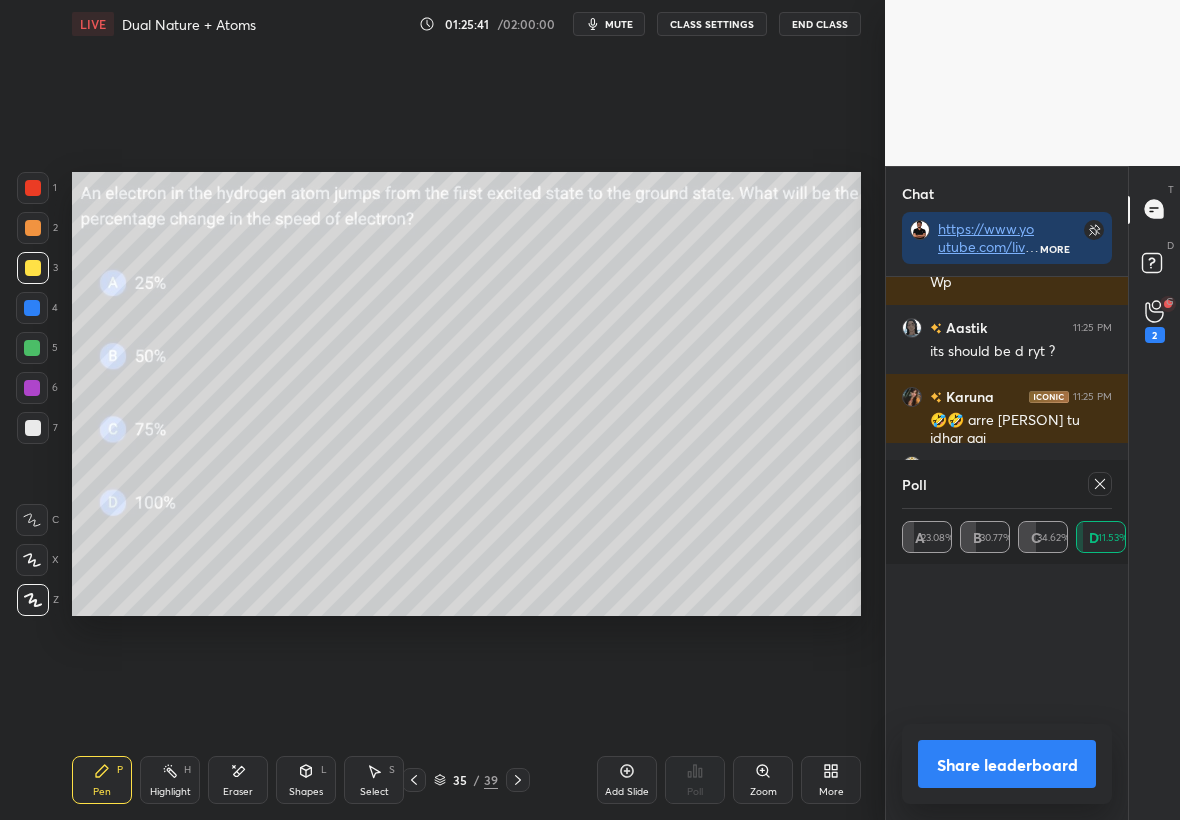 scroll, scrollTop: 7542, scrollLeft: 0, axis: vertical 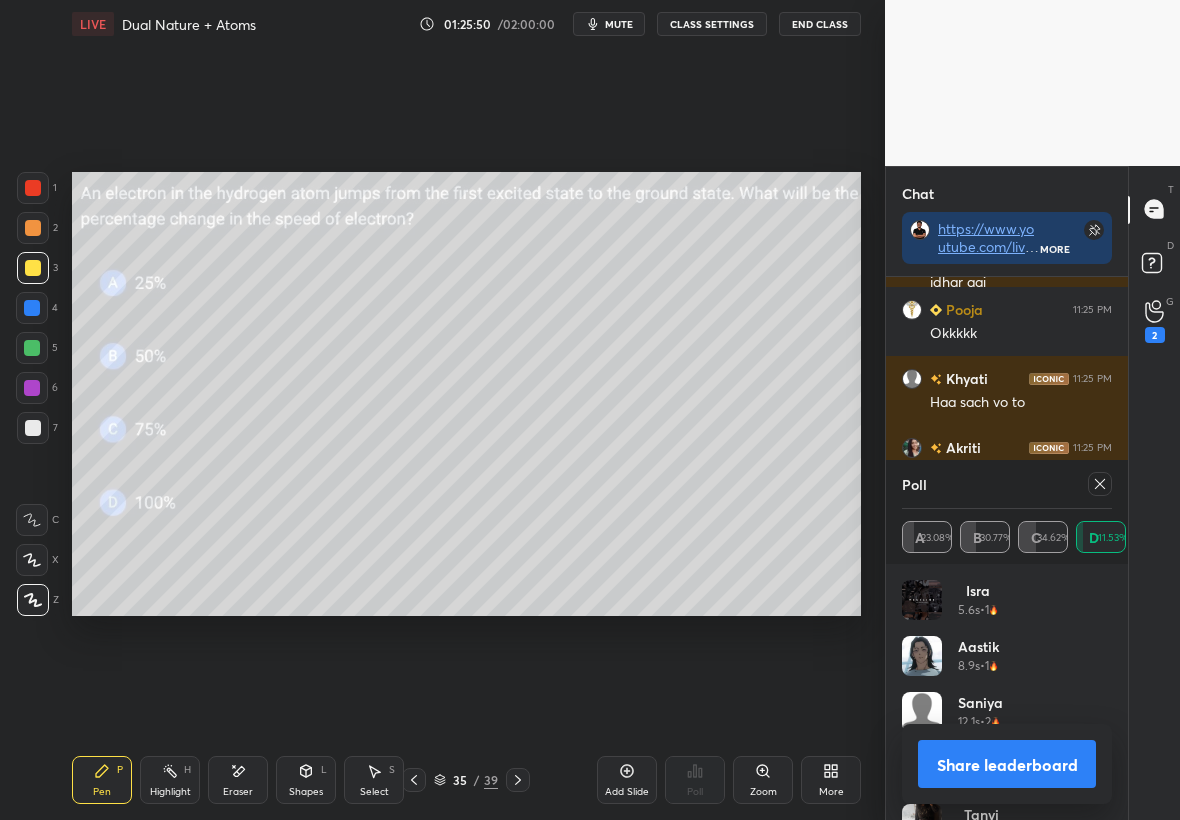 click on "Eraser" at bounding box center (238, 792) 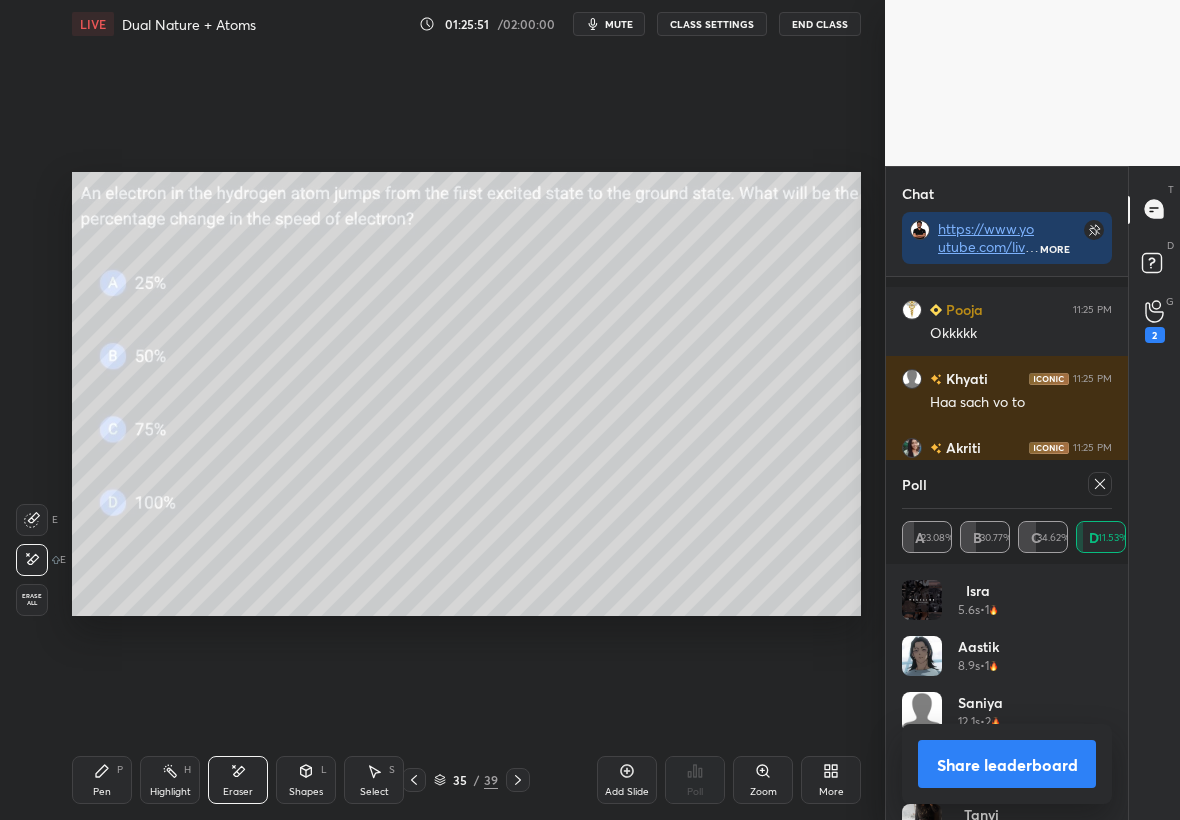 scroll, scrollTop: 7698, scrollLeft: 0, axis: vertical 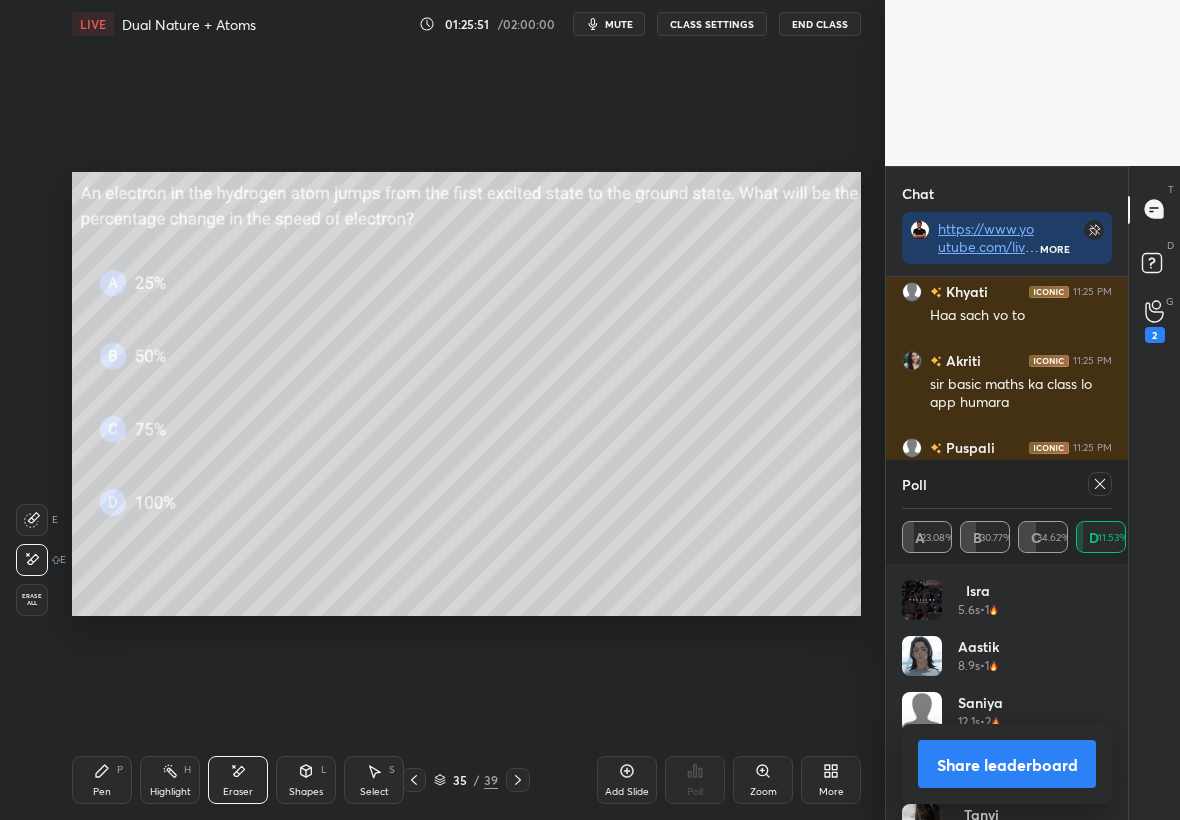 click 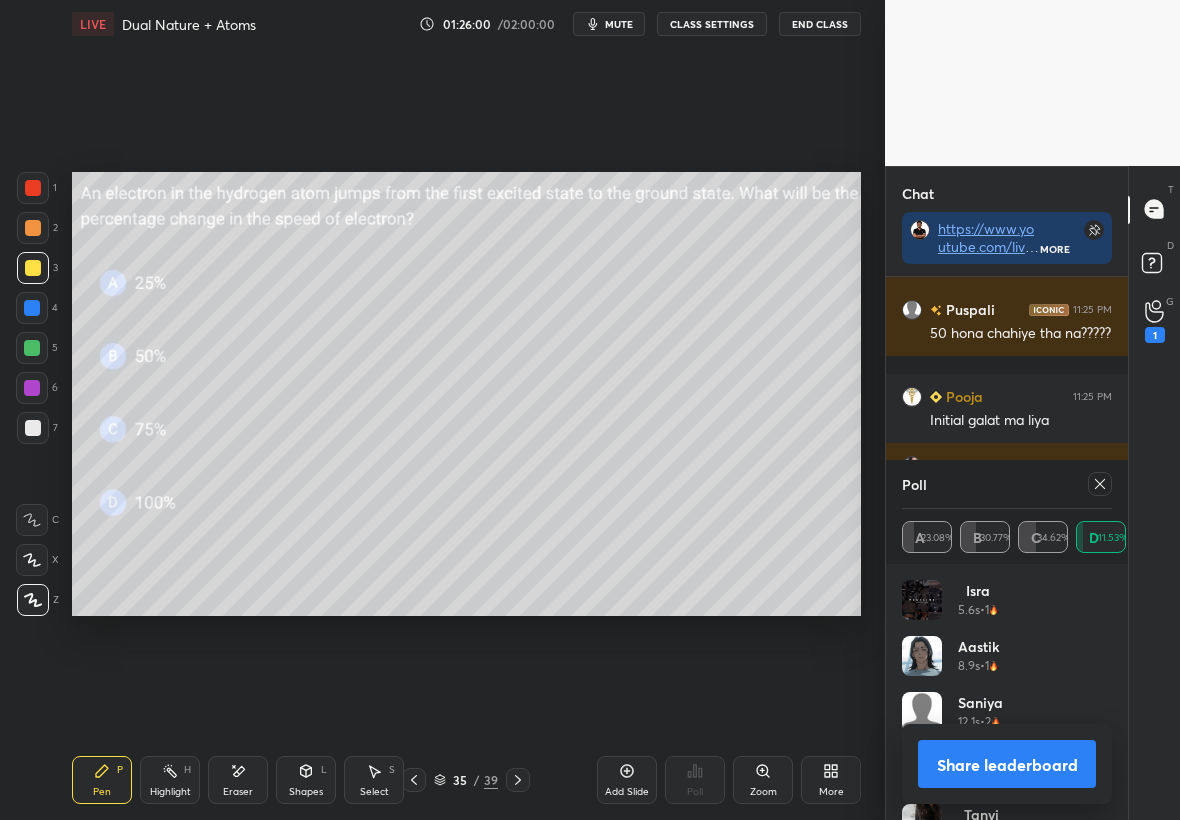 click 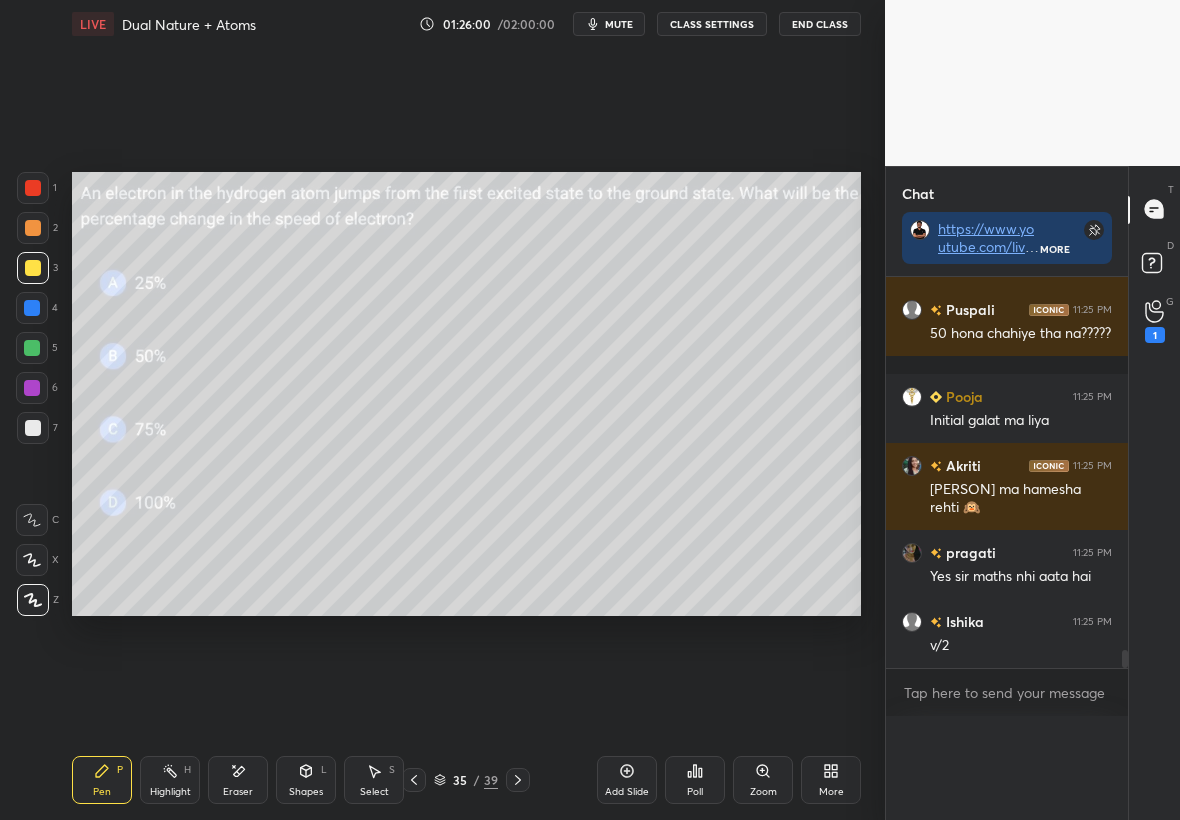 scroll, scrollTop: 0, scrollLeft: 0, axis: both 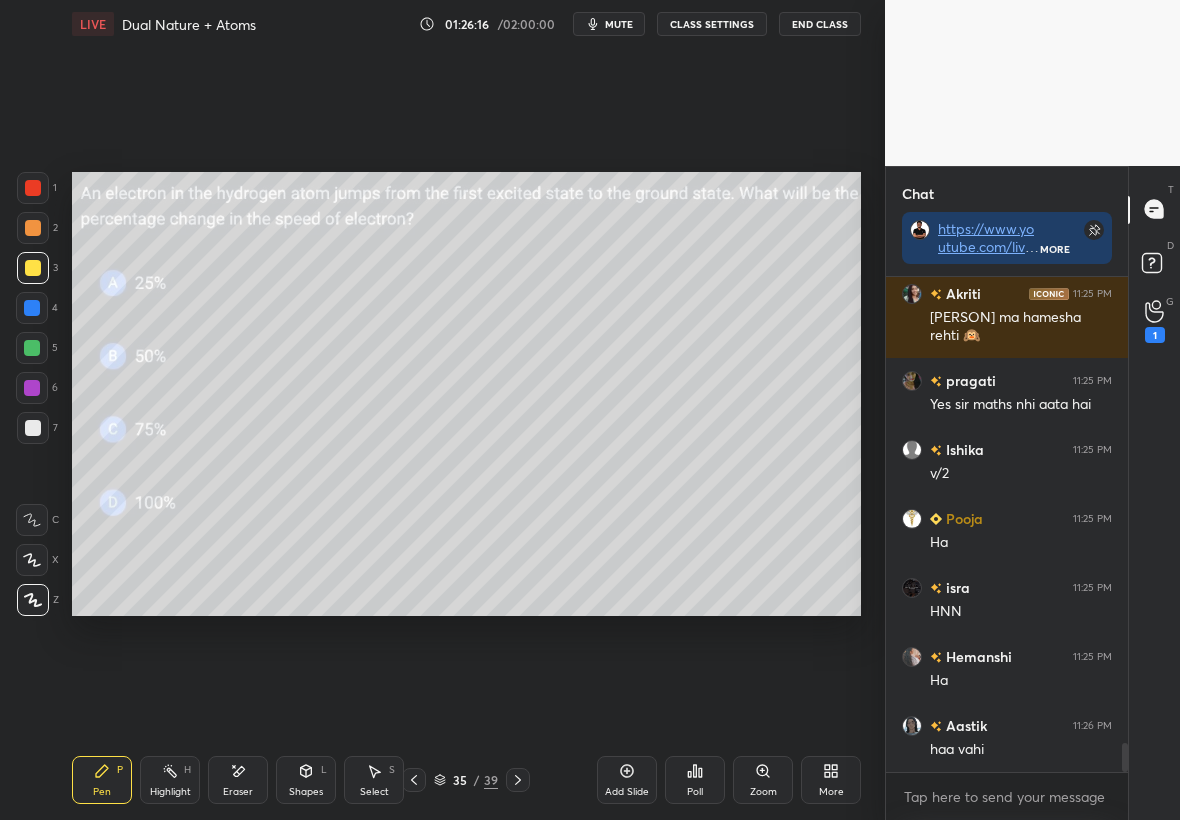 click at bounding box center [32, 348] 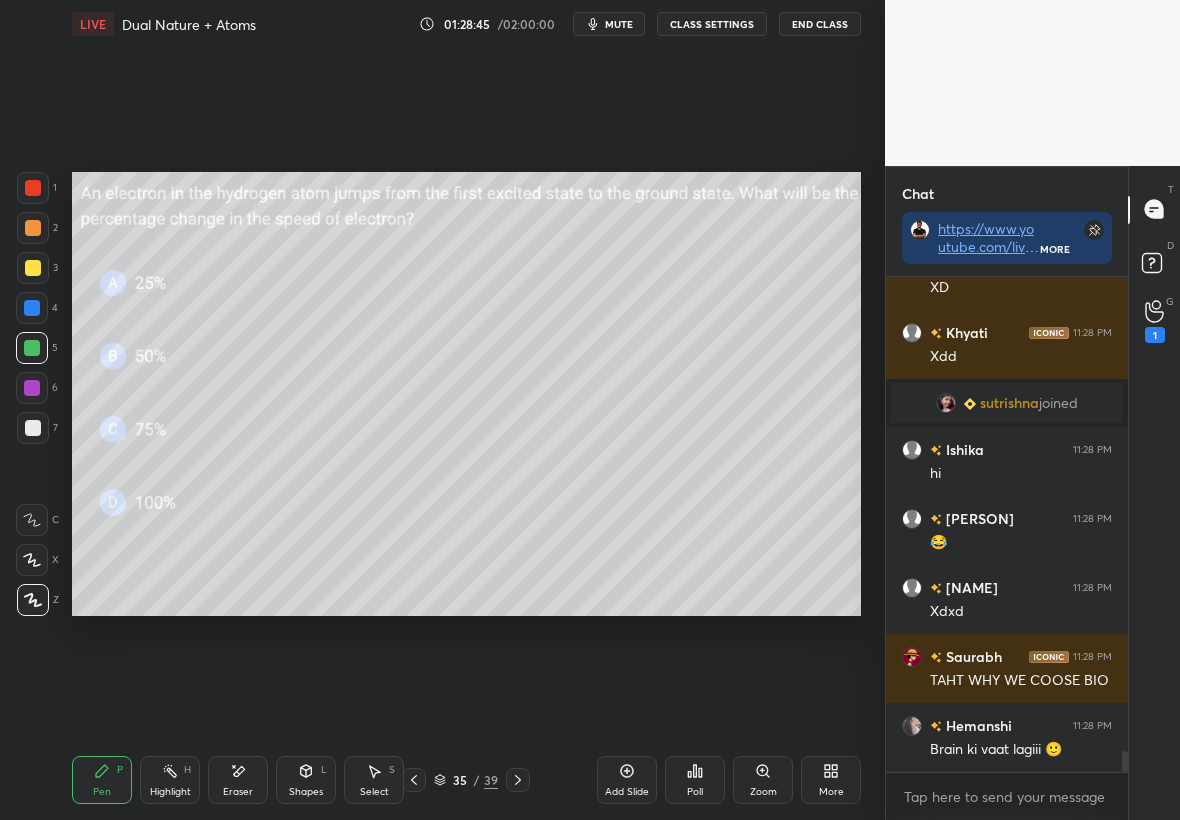 scroll, scrollTop: 11358, scrollLeft: 0, axis: vertical 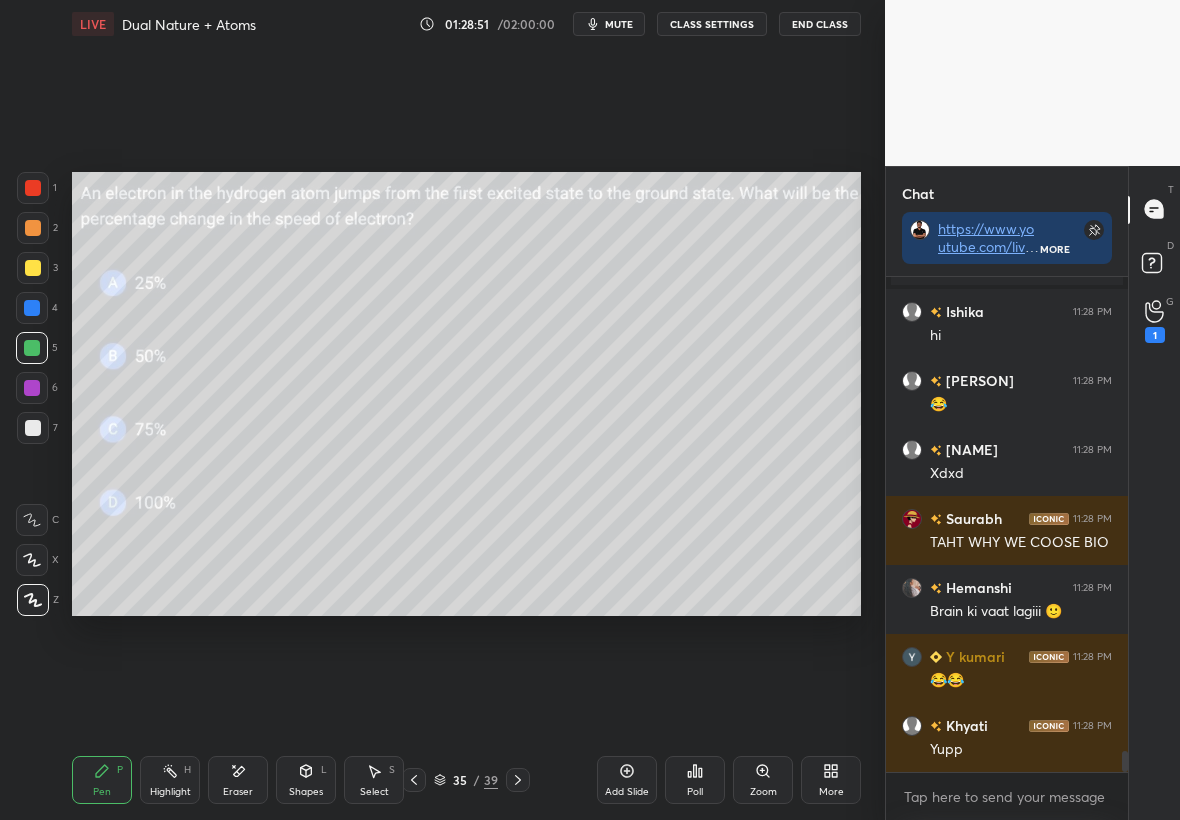 click at bounding box center (33, 428) 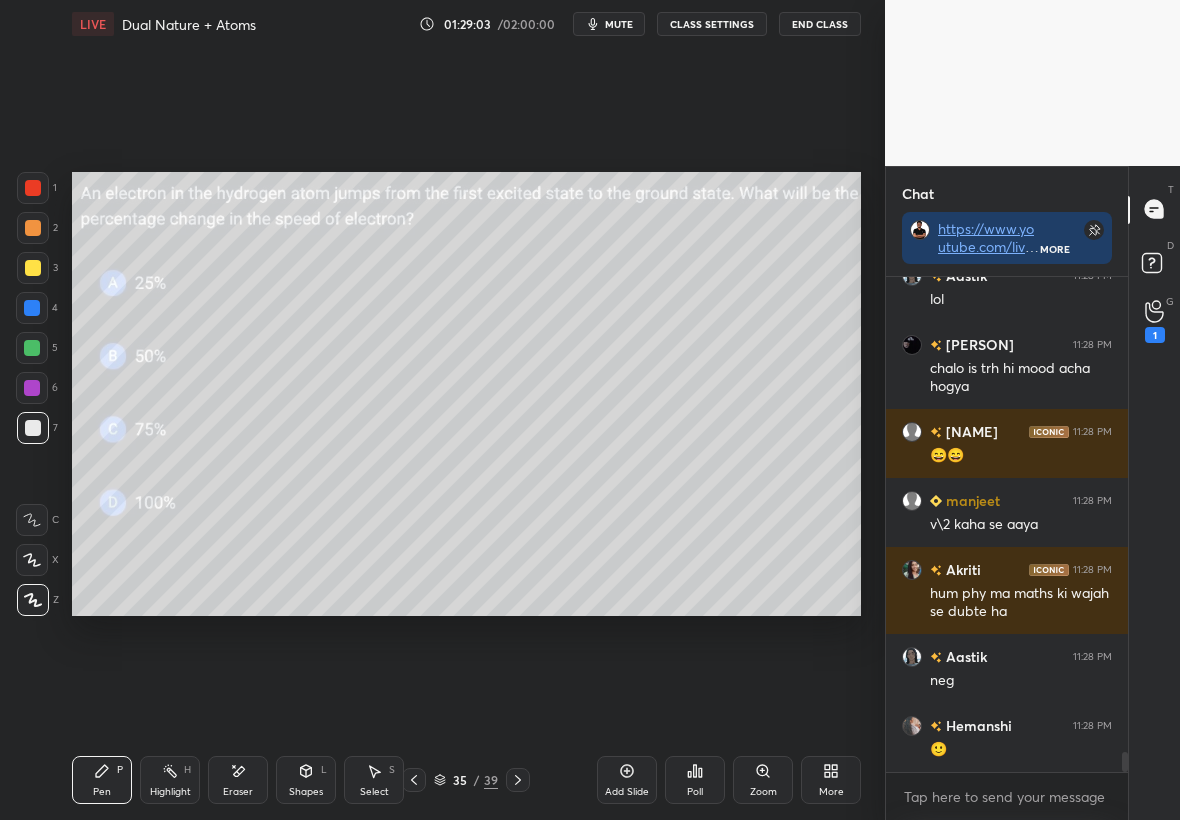 scroll, scrollTop: 12015, scrollLeft: 0, axis: vertical 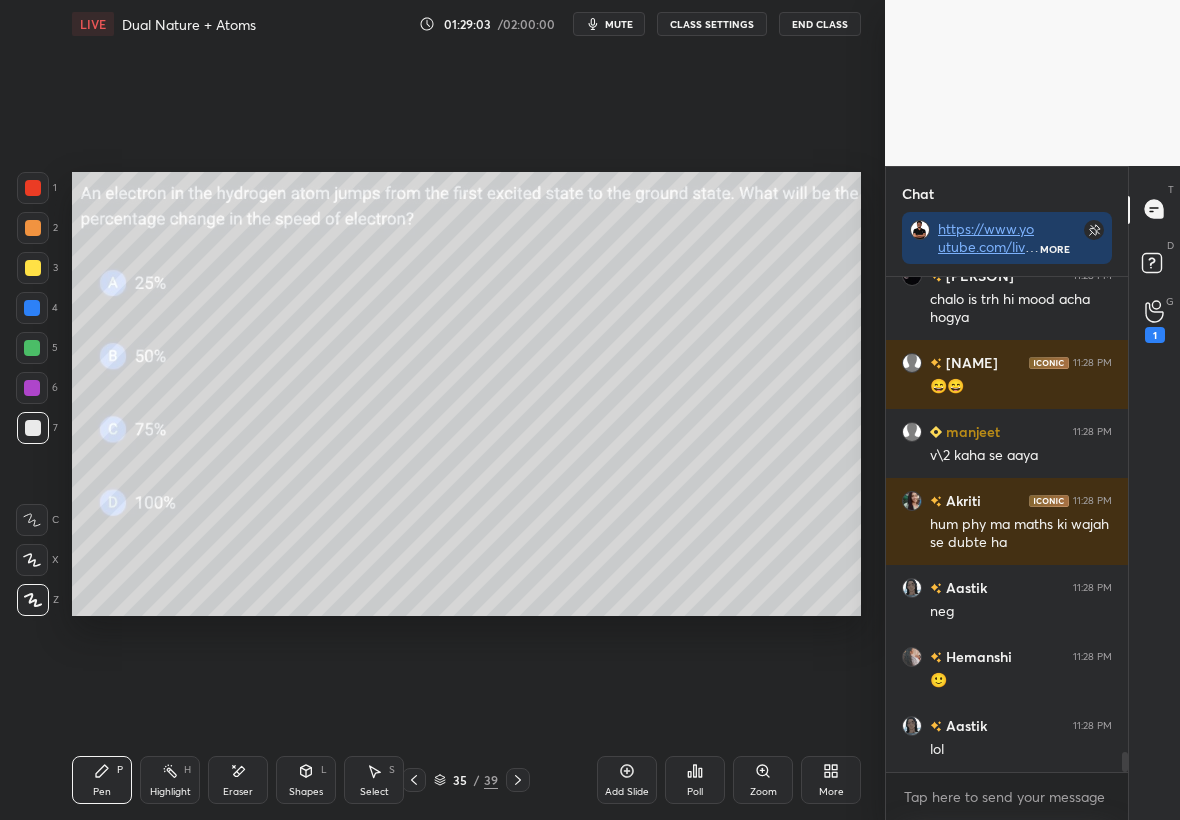 click at bounding box center (32, 348) 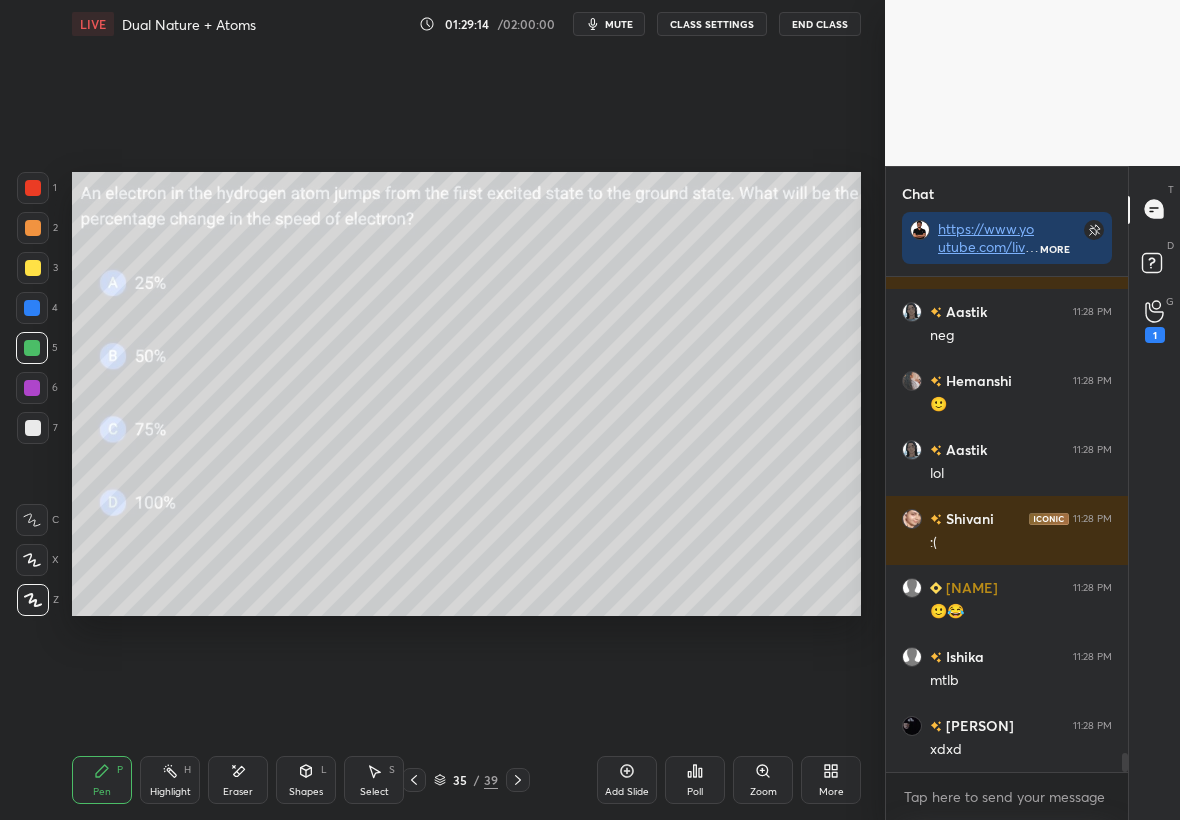 scroll, scrollTop: 12360, scrollLeft: 0, axis: vertical 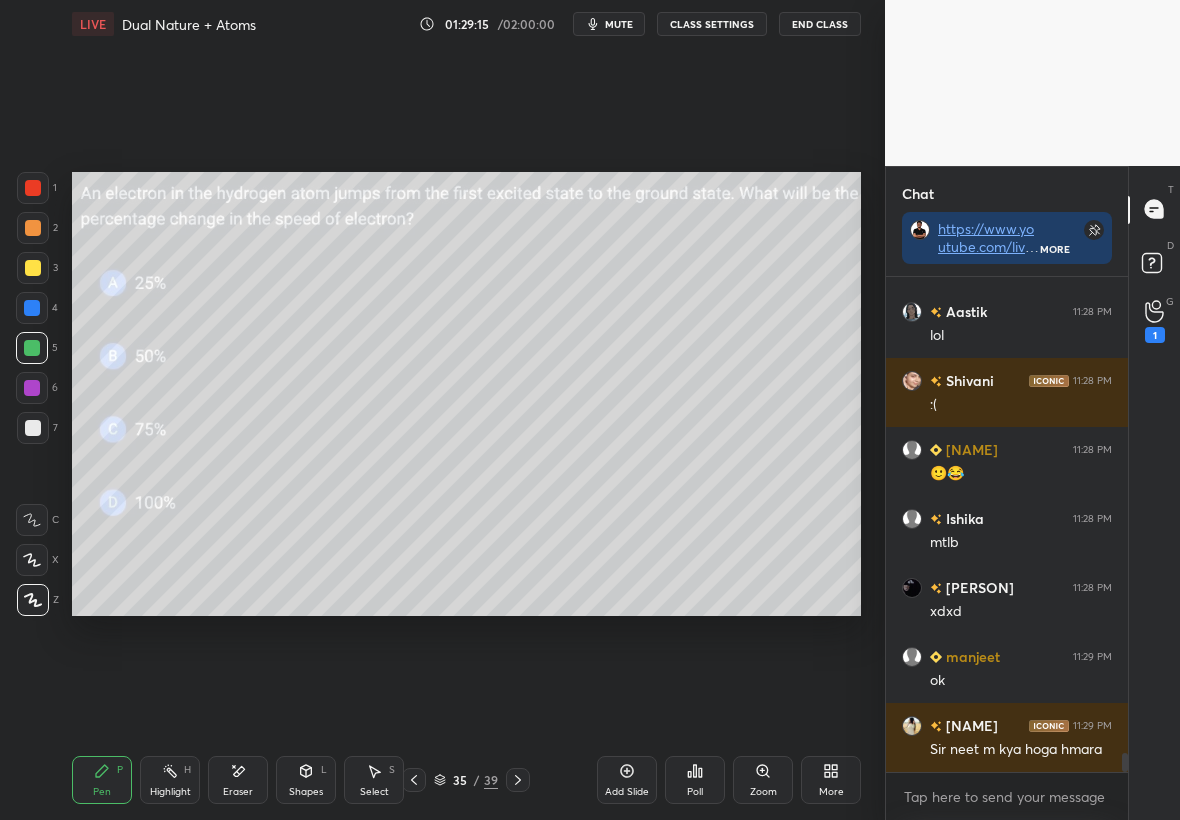 click 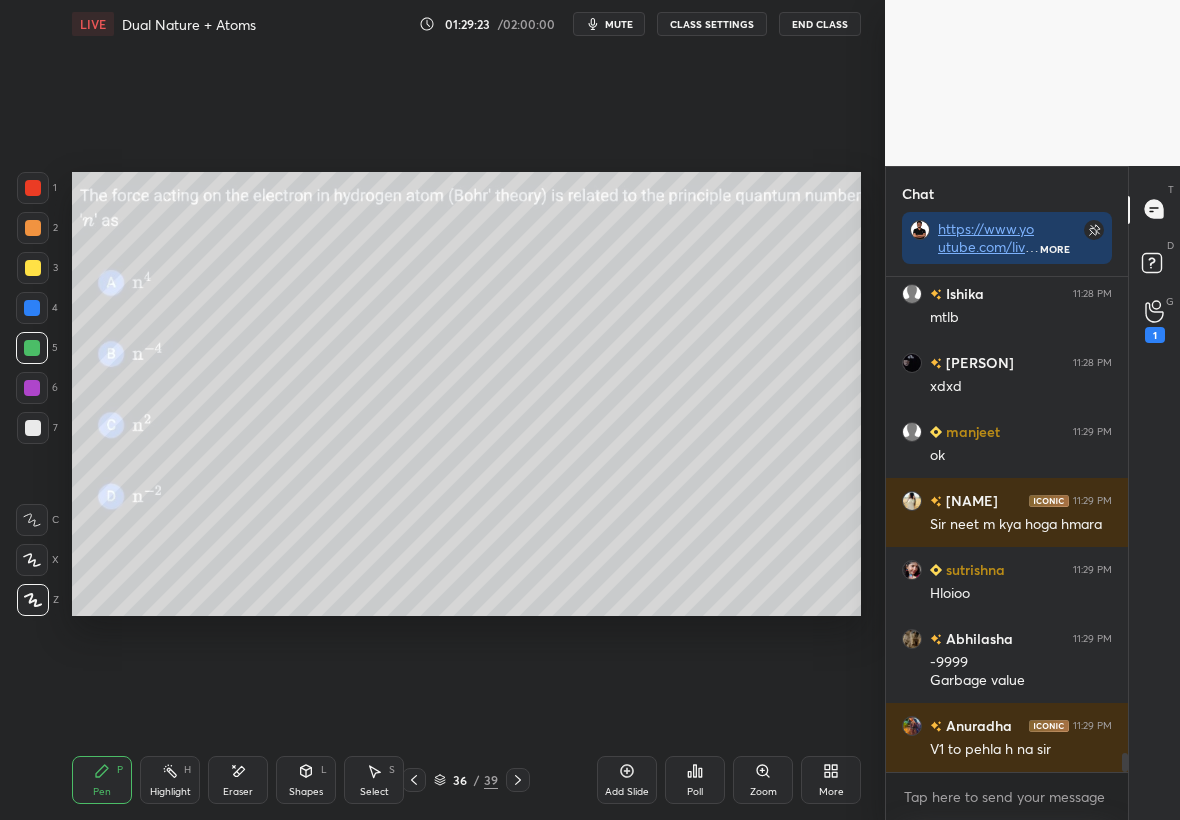 scroll, scrollTop: 12741, scrollLeft: 0, axis: vertical 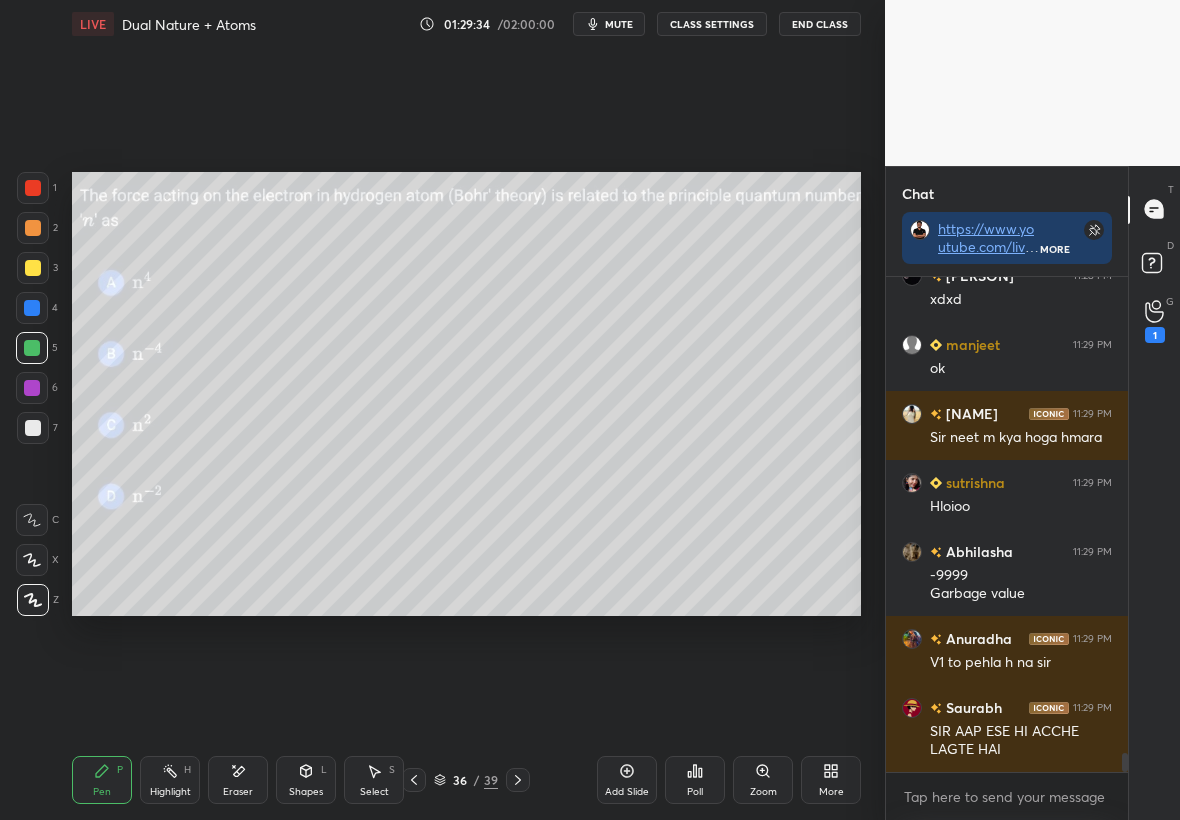 click 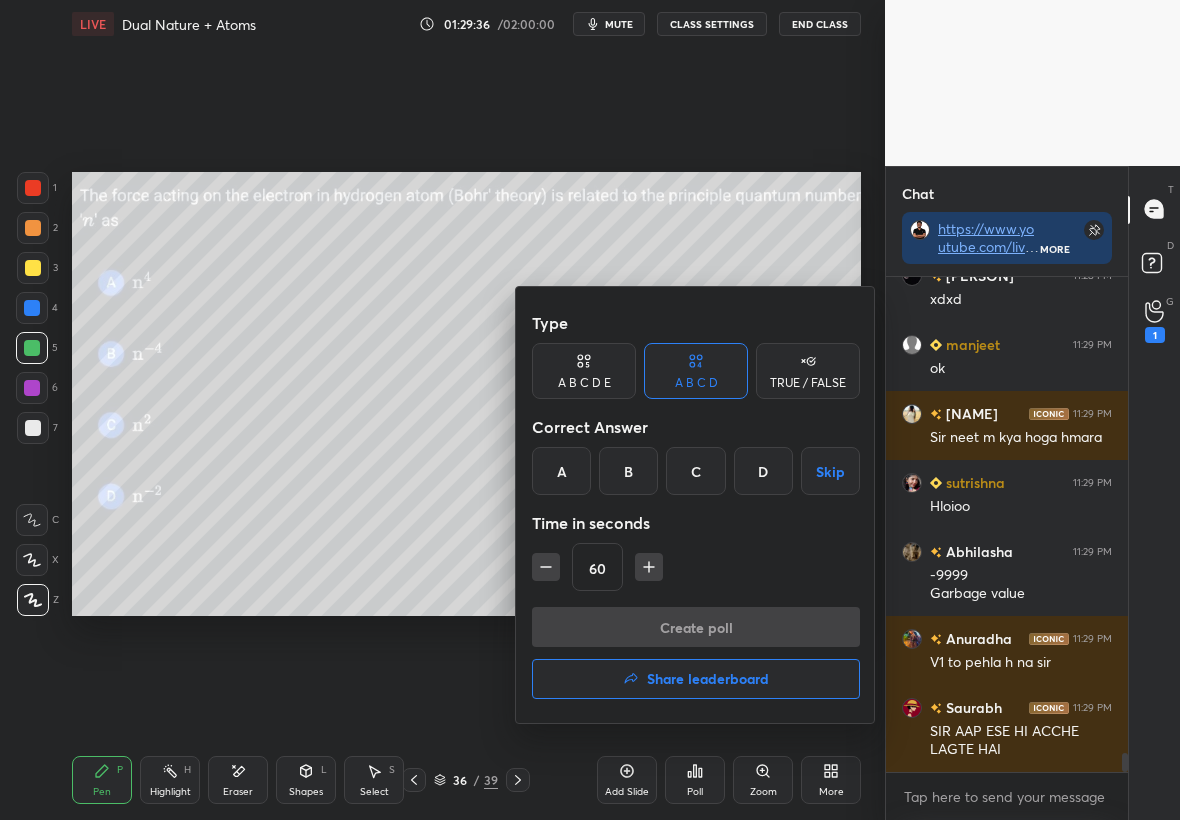 click on "B" at bounding box center (628, 471) 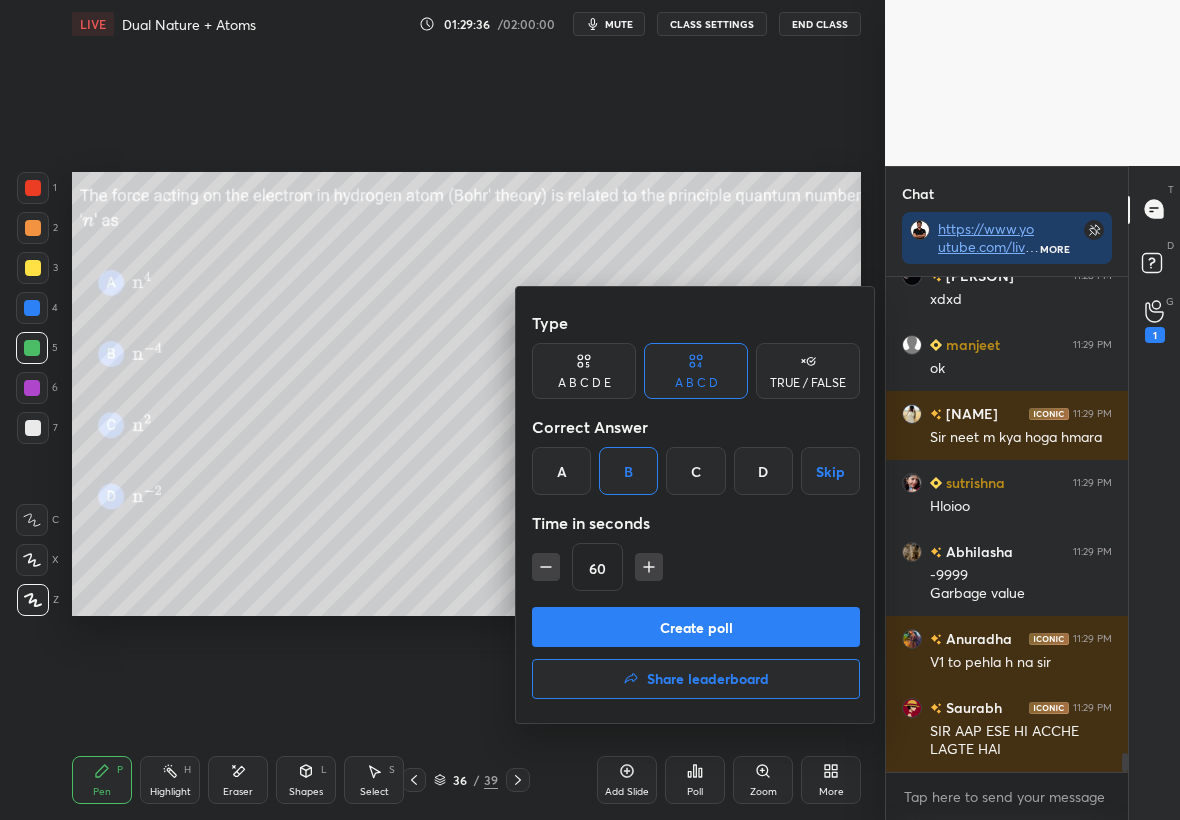 click 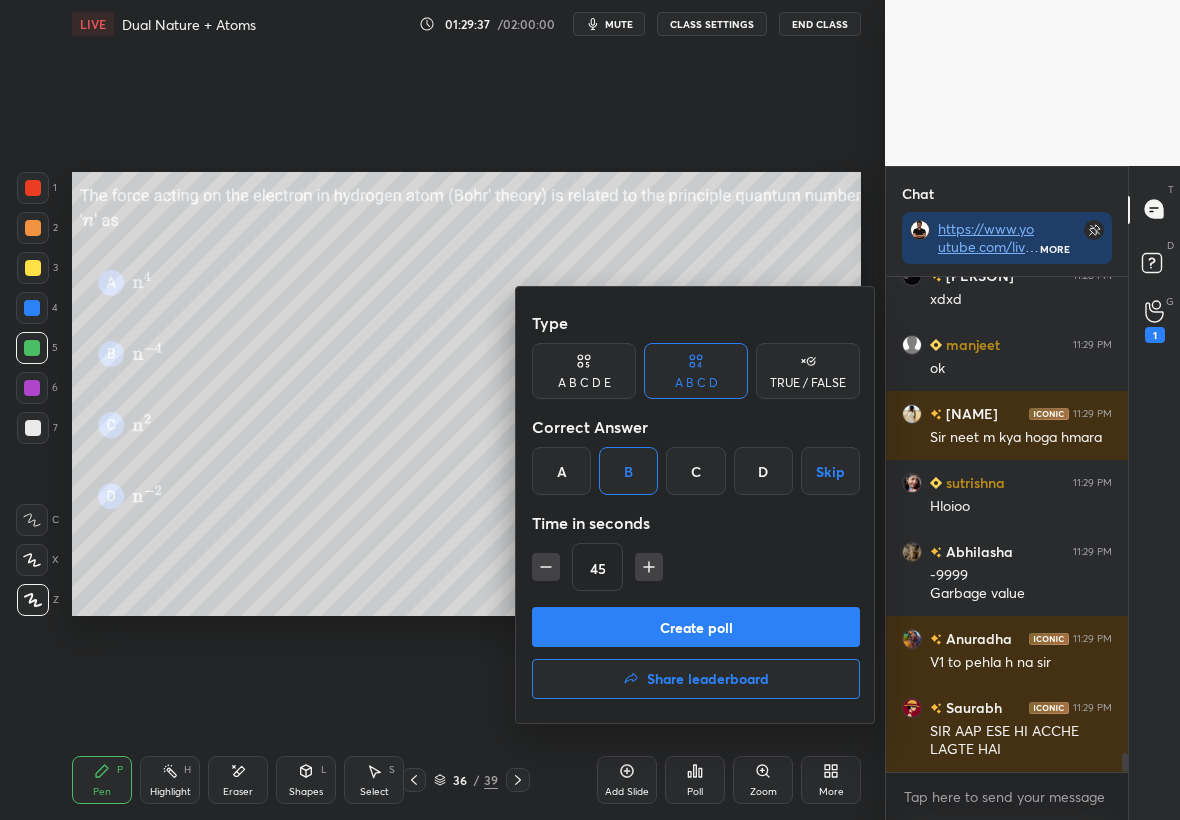 click on "Create poll" at bounding box center (696, 627) 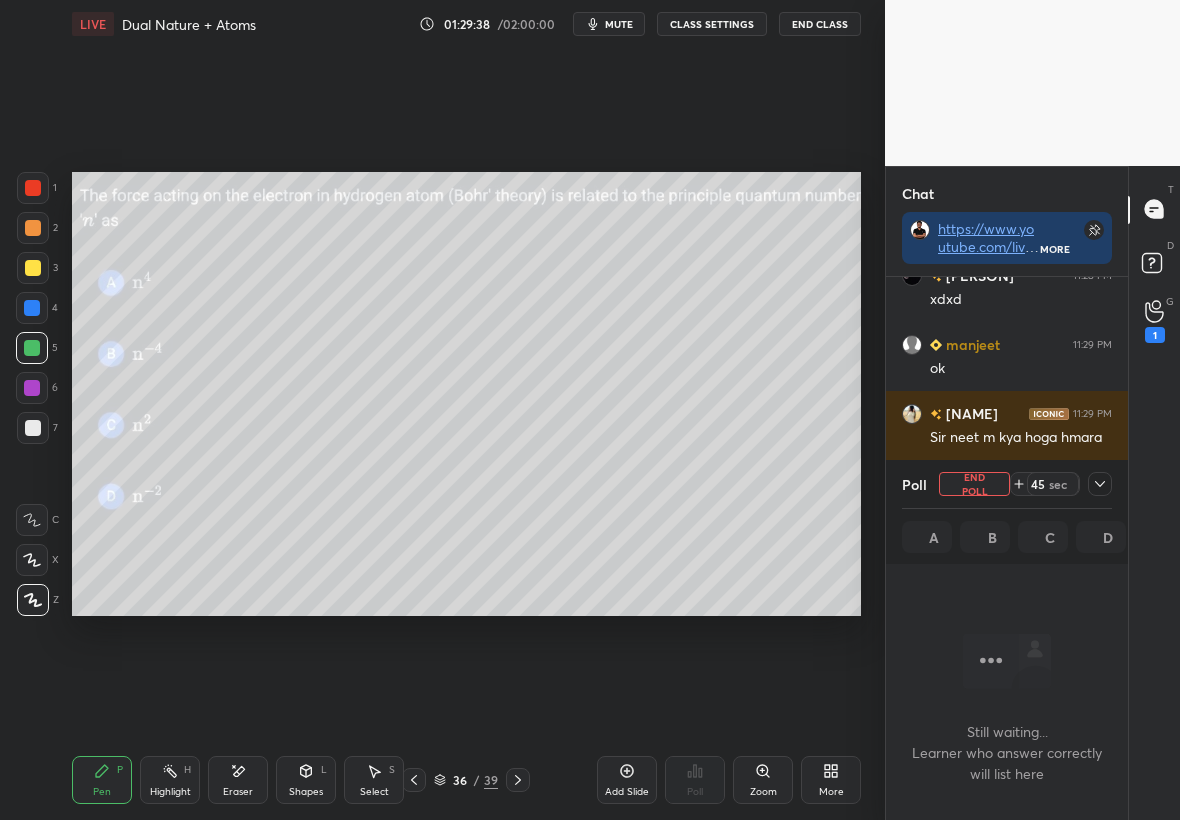 scroll, scrollTop: 391, scrollLeft: 236, axis: both 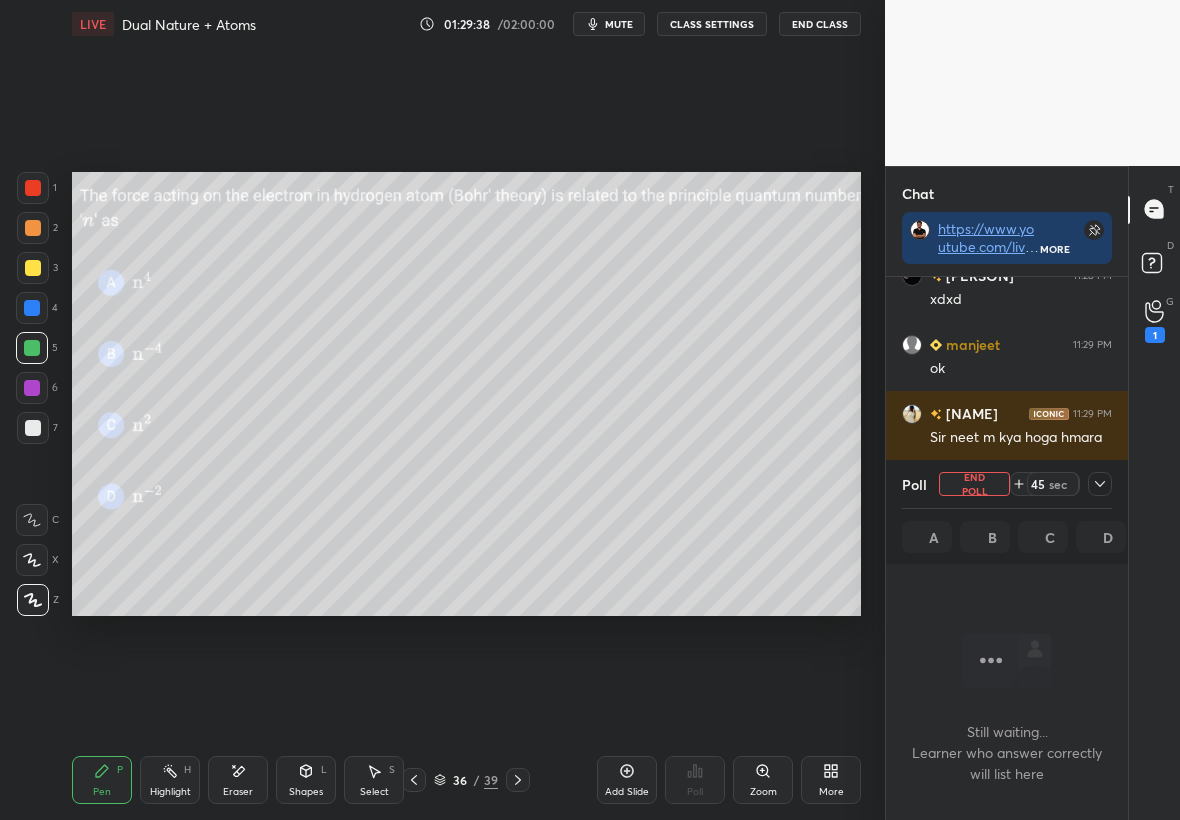 click at bounding box center [1100, 484] 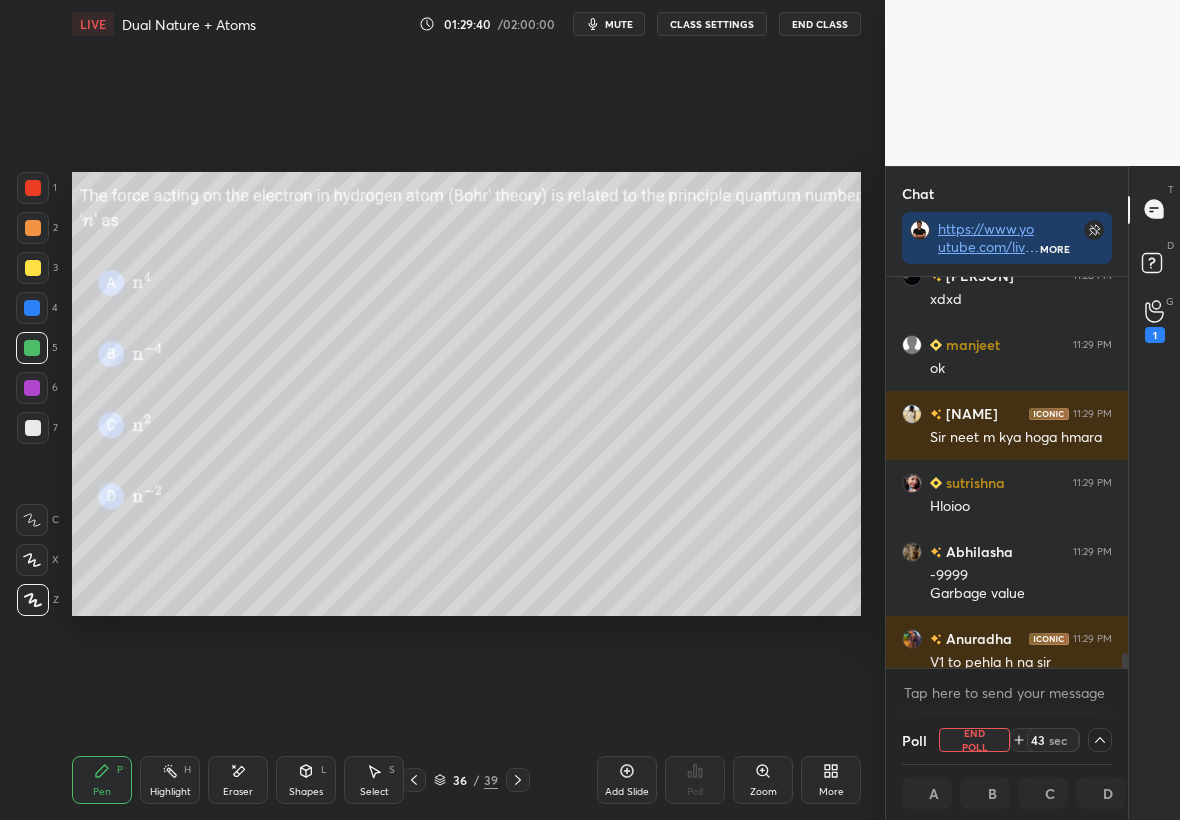 scroll, scrollTop: 1, scrollLeft: 7, axis: both 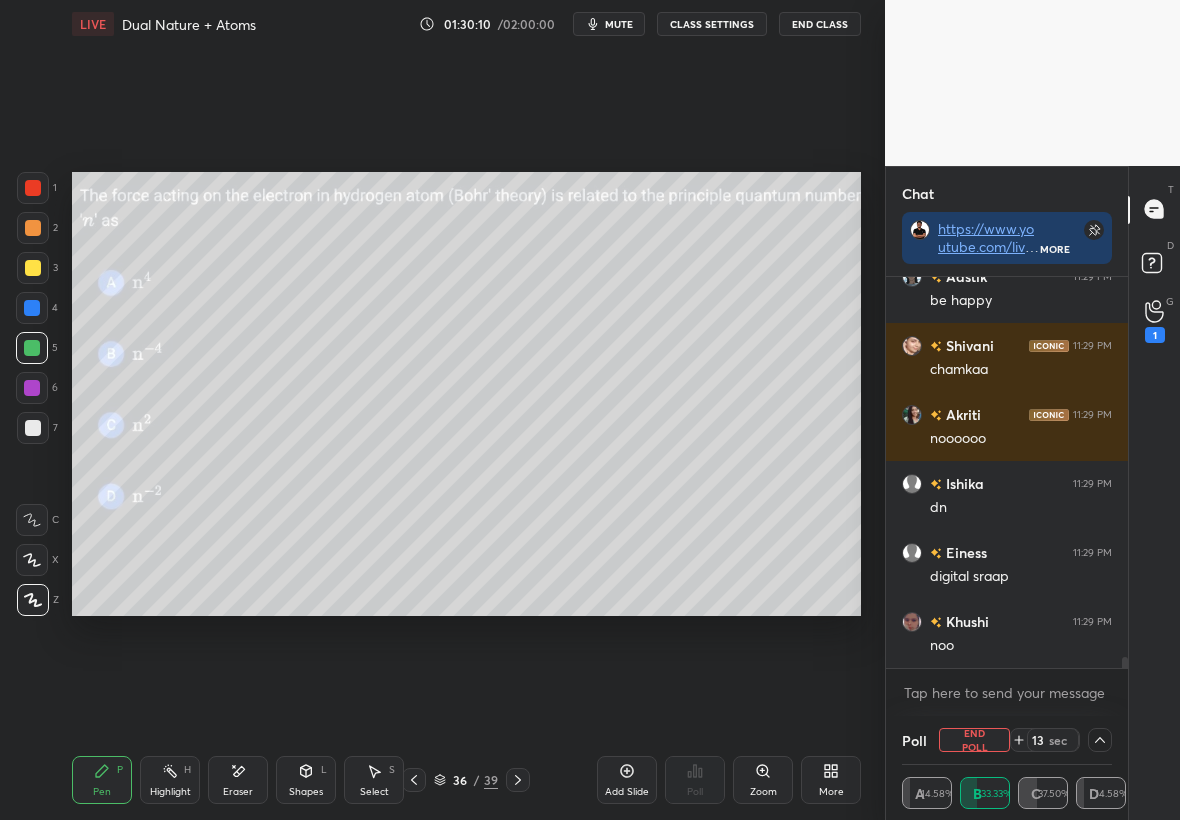 click at bounding box center [33, 268] 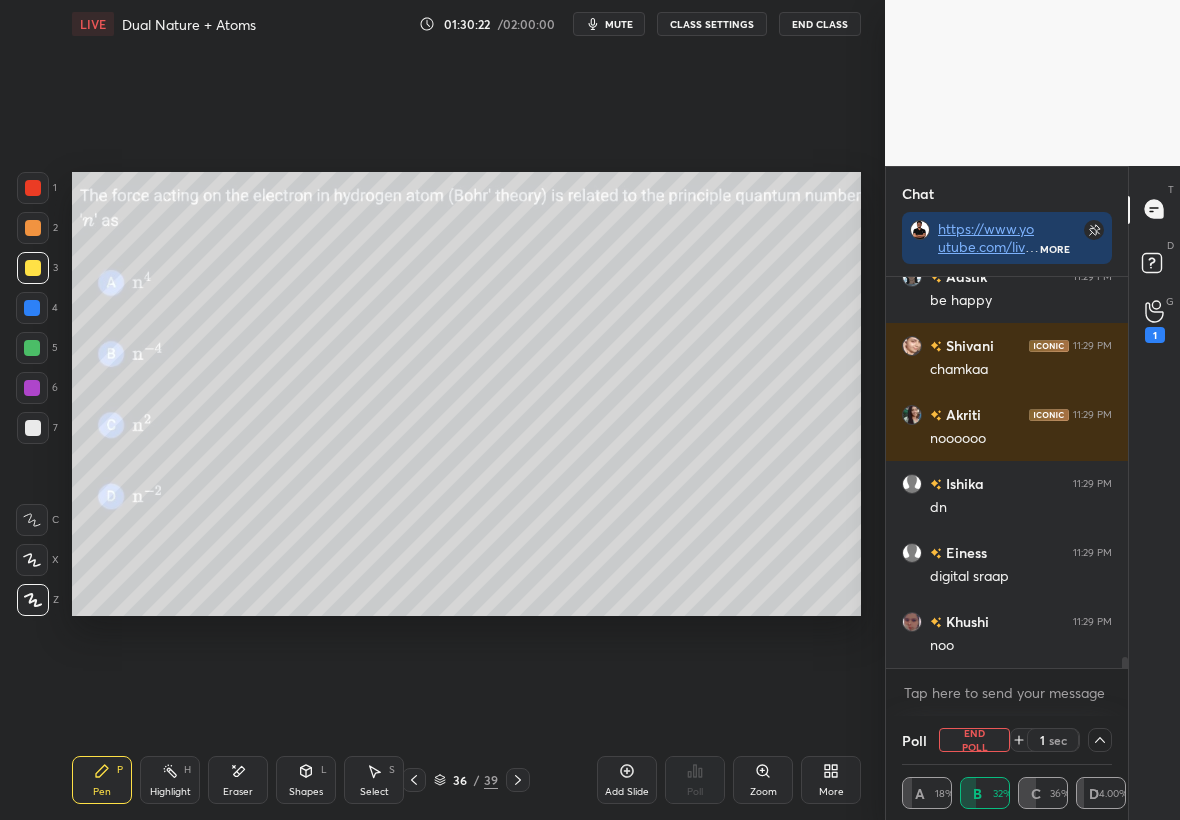 scroll, scrollTop: 14087, scrollLeft: 0, axis: vertical 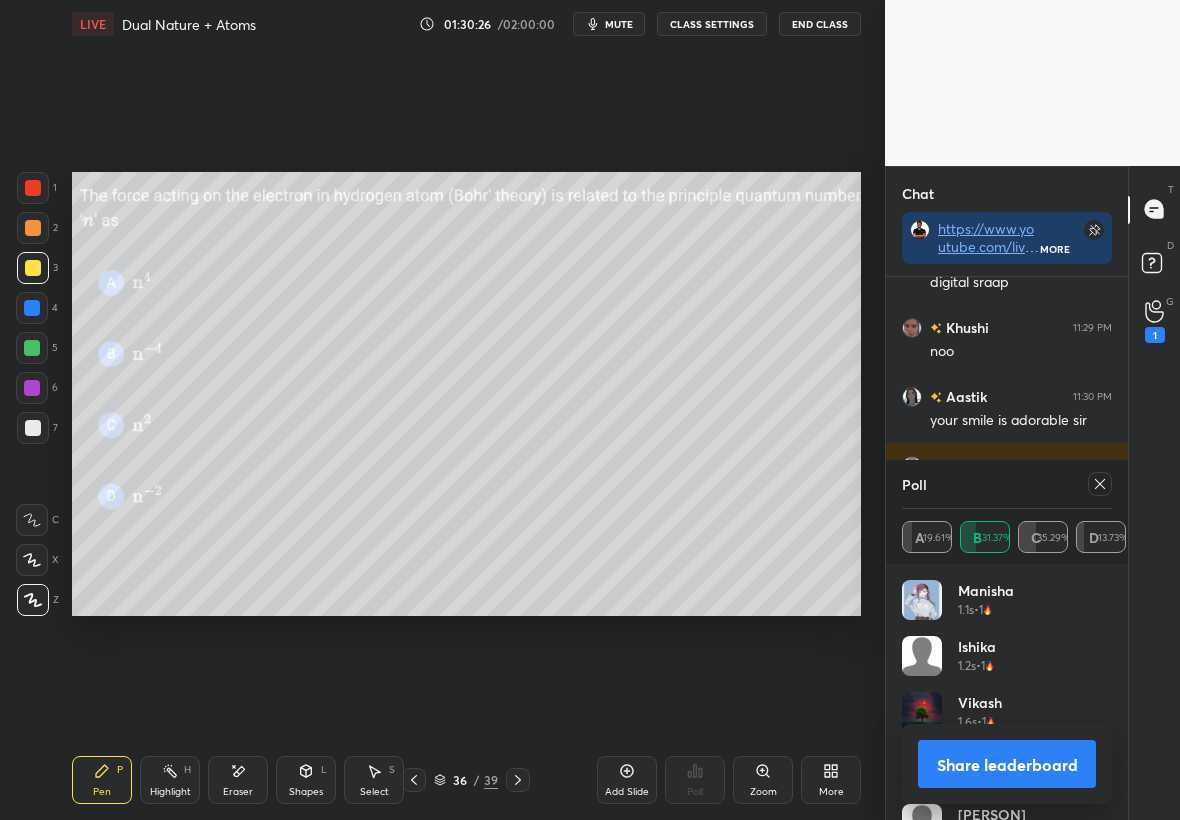 click 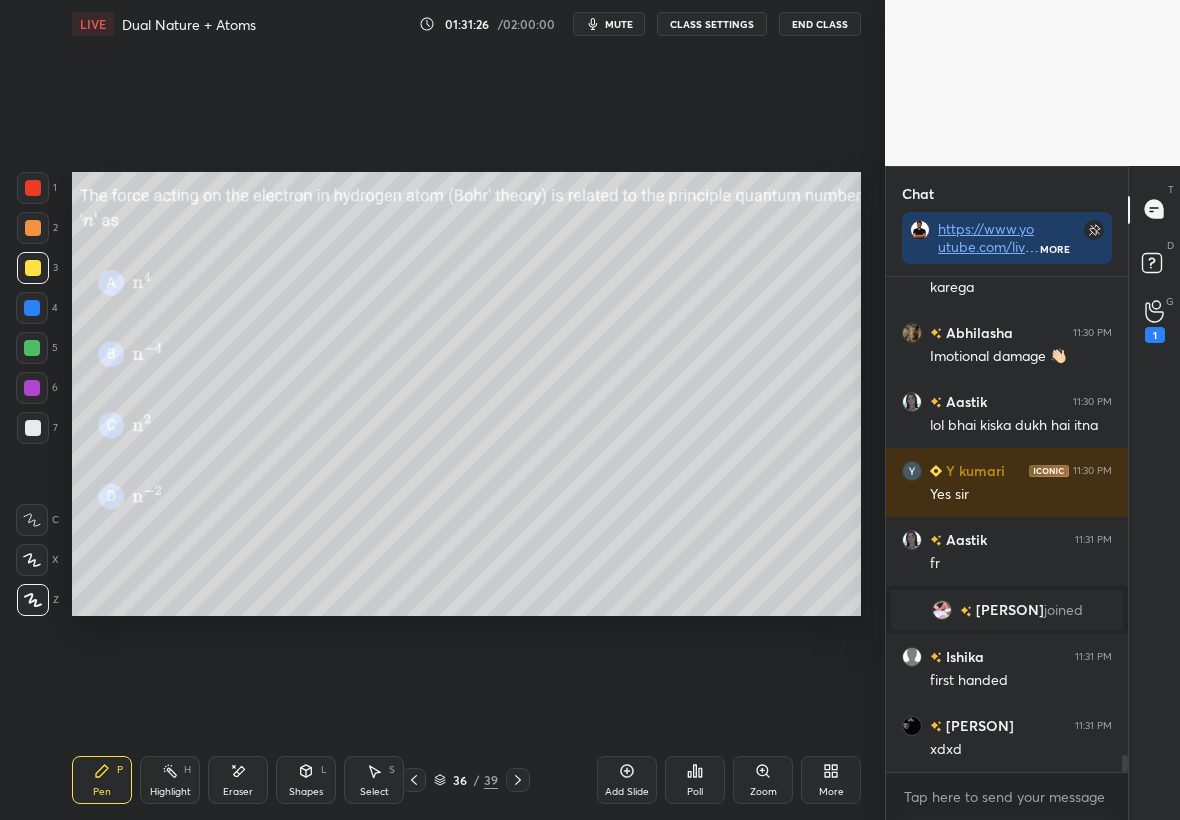 click 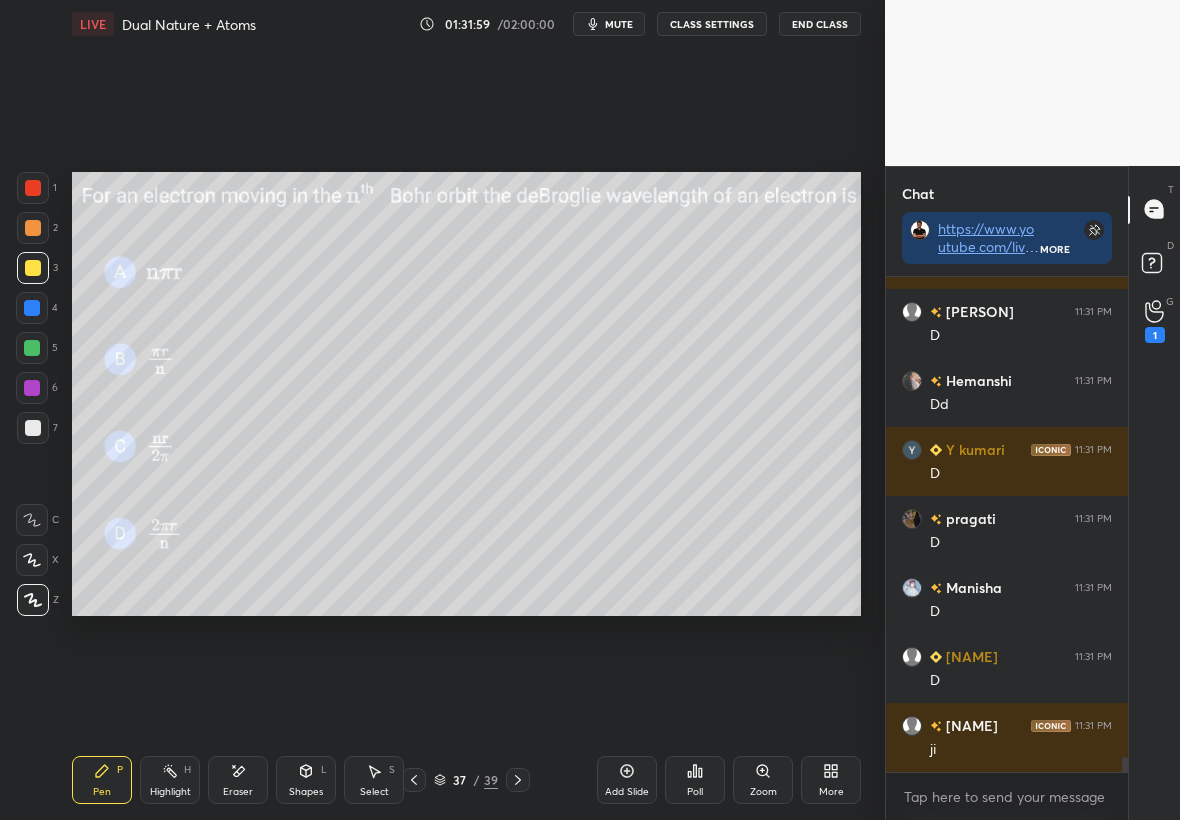 scroll, scrollTop: 15837, scrollLeft: 0, axis: vertical 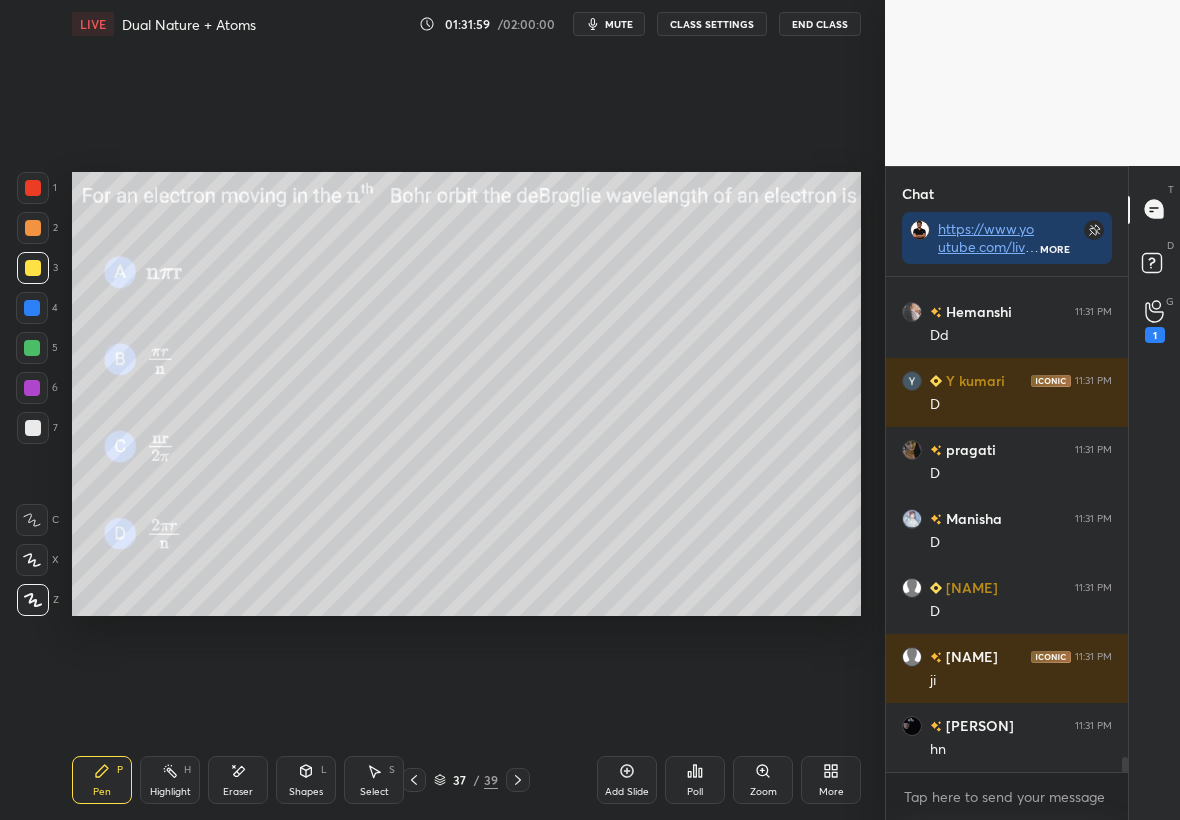 click 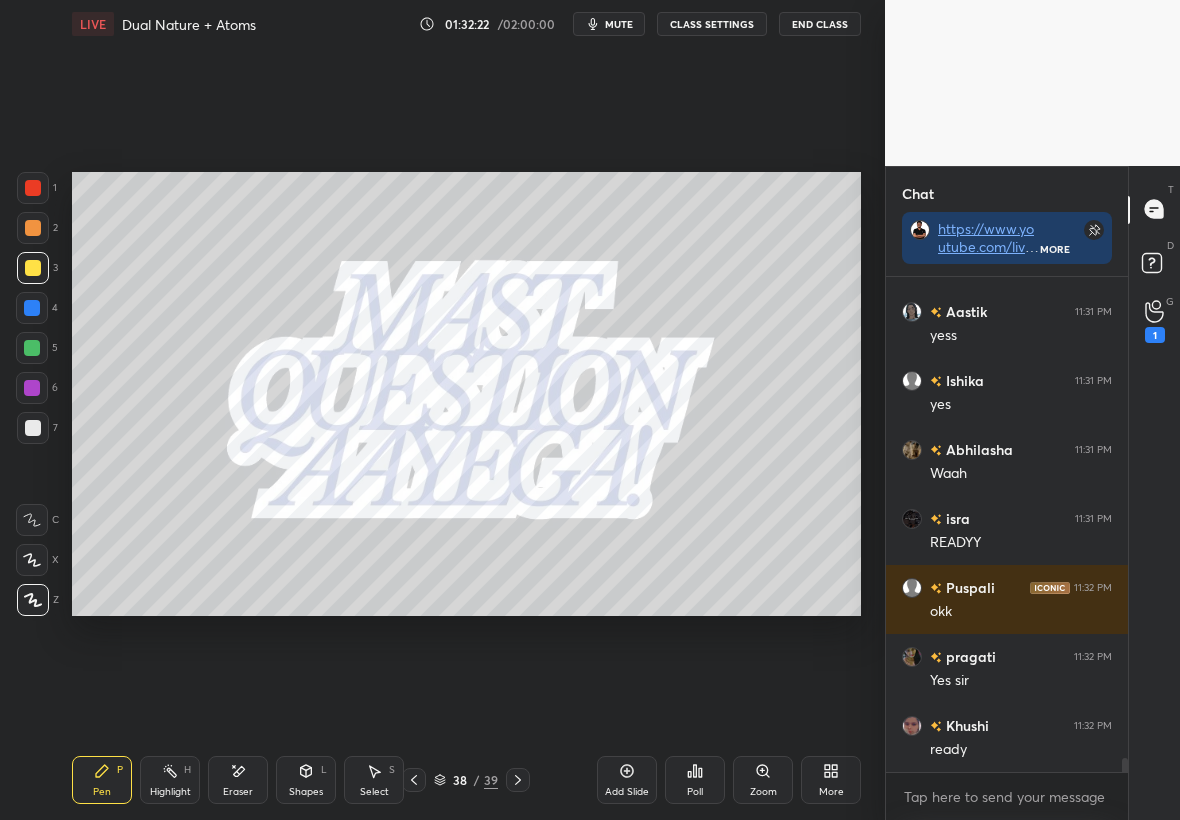scroll, scrollTop: 17217, scrollLeft: 0, axis: vertical 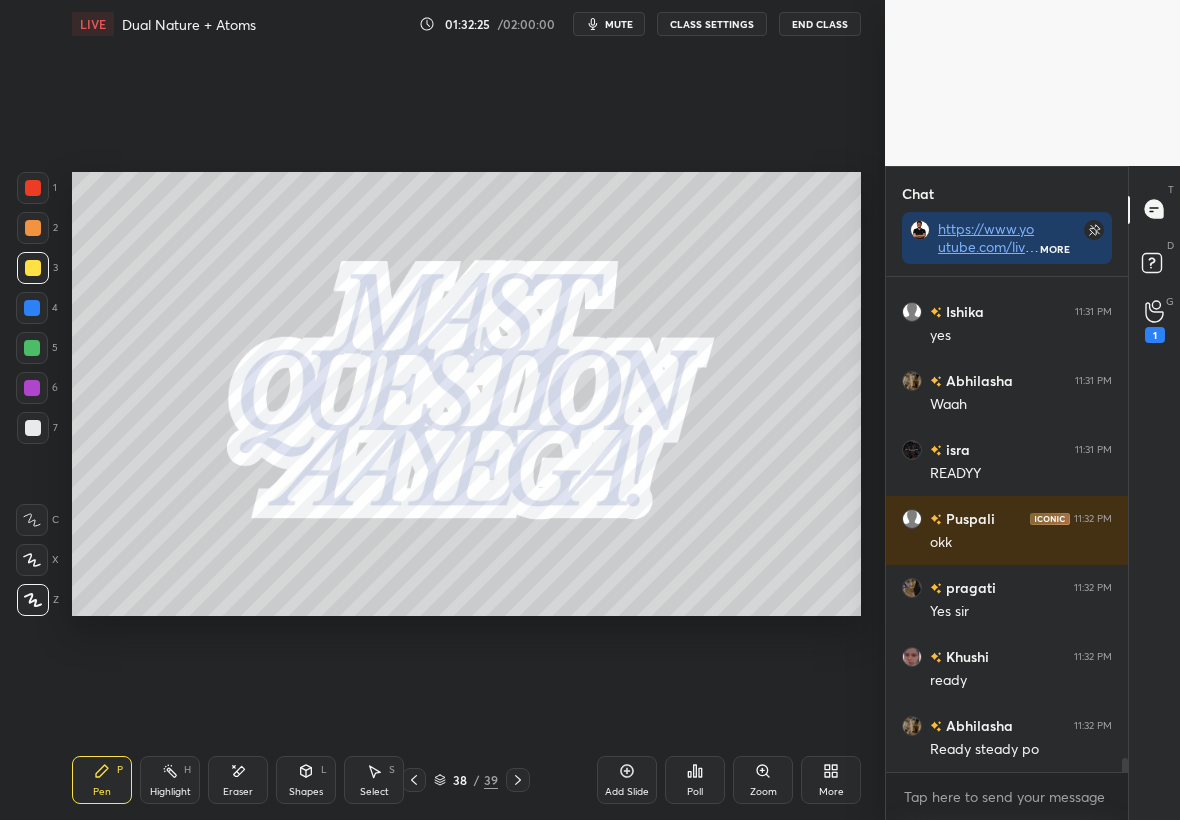 click 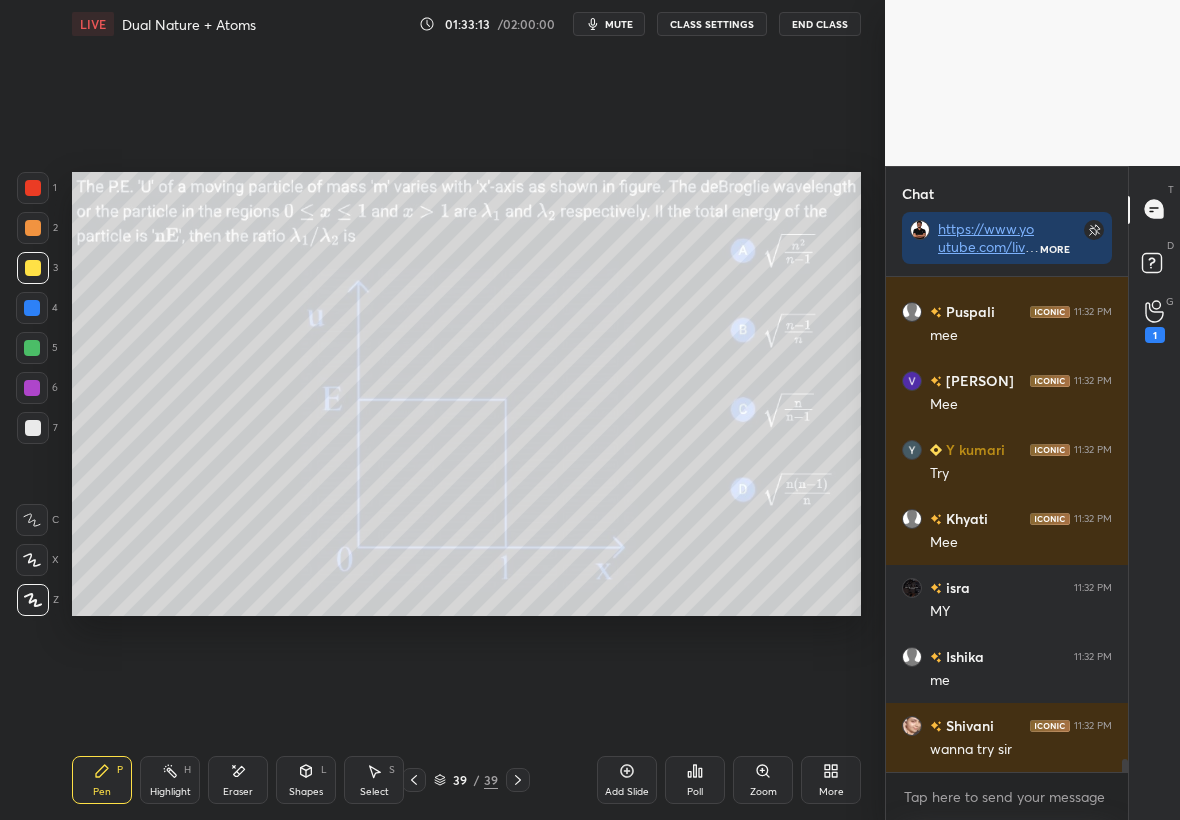 scroll, scrollTop: 18753, scrollLeft: 0, axis: vertical 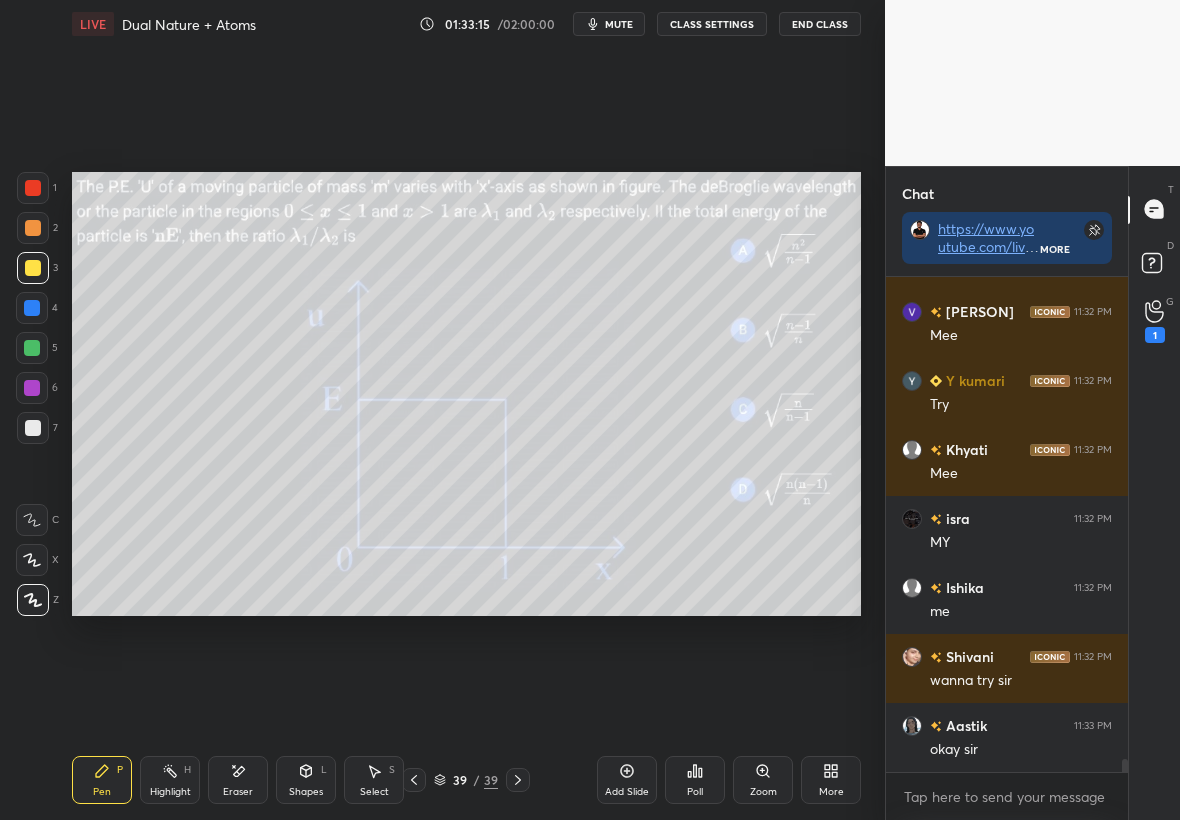 click on "Poll" at bounding box center [695, 780] 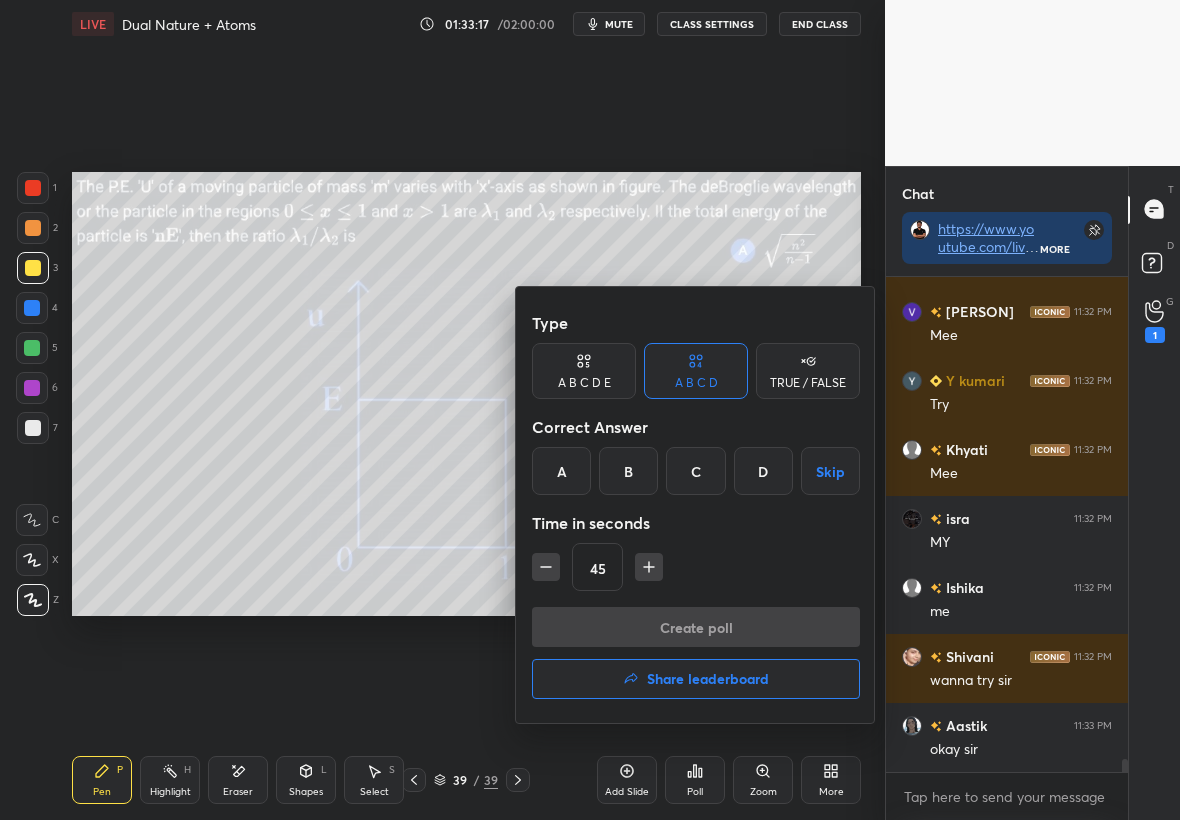click at bounding box center [649, 567] 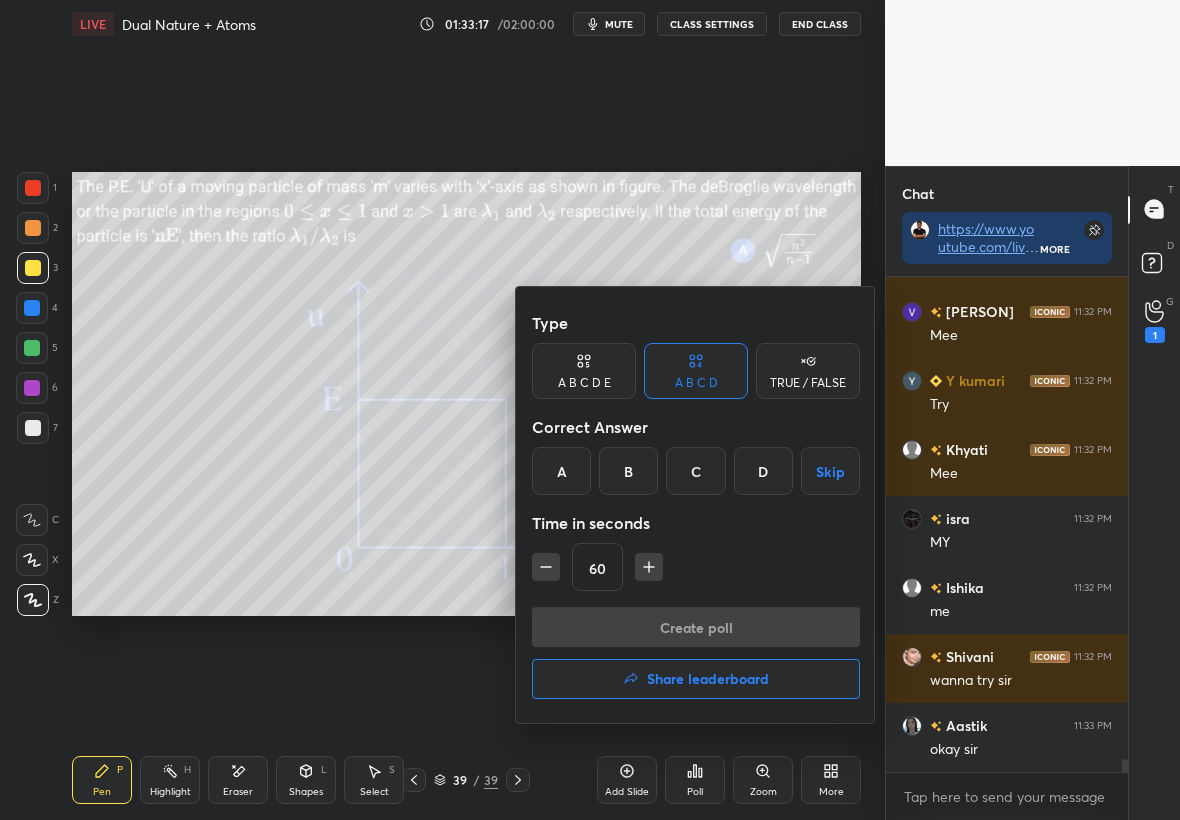 scroll, scrollTop: 18773, scrollLeft: 0, axis: vertical 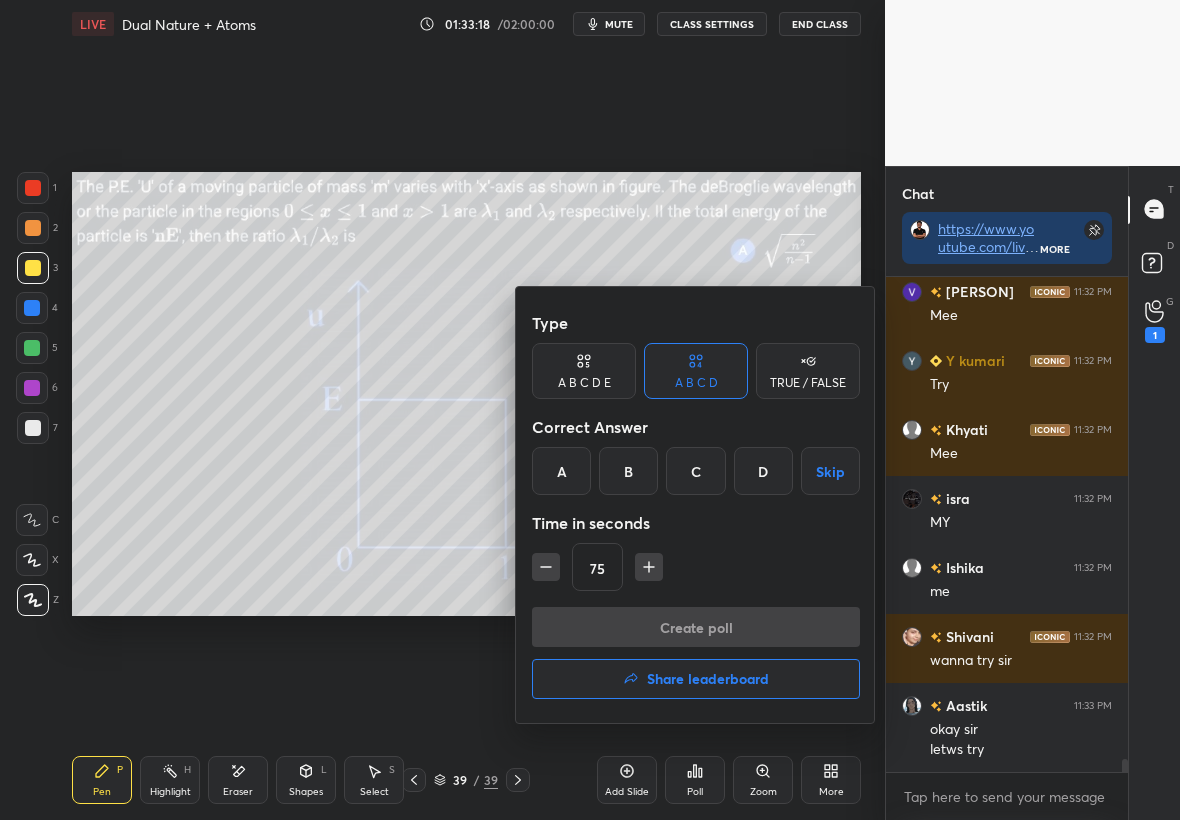 click 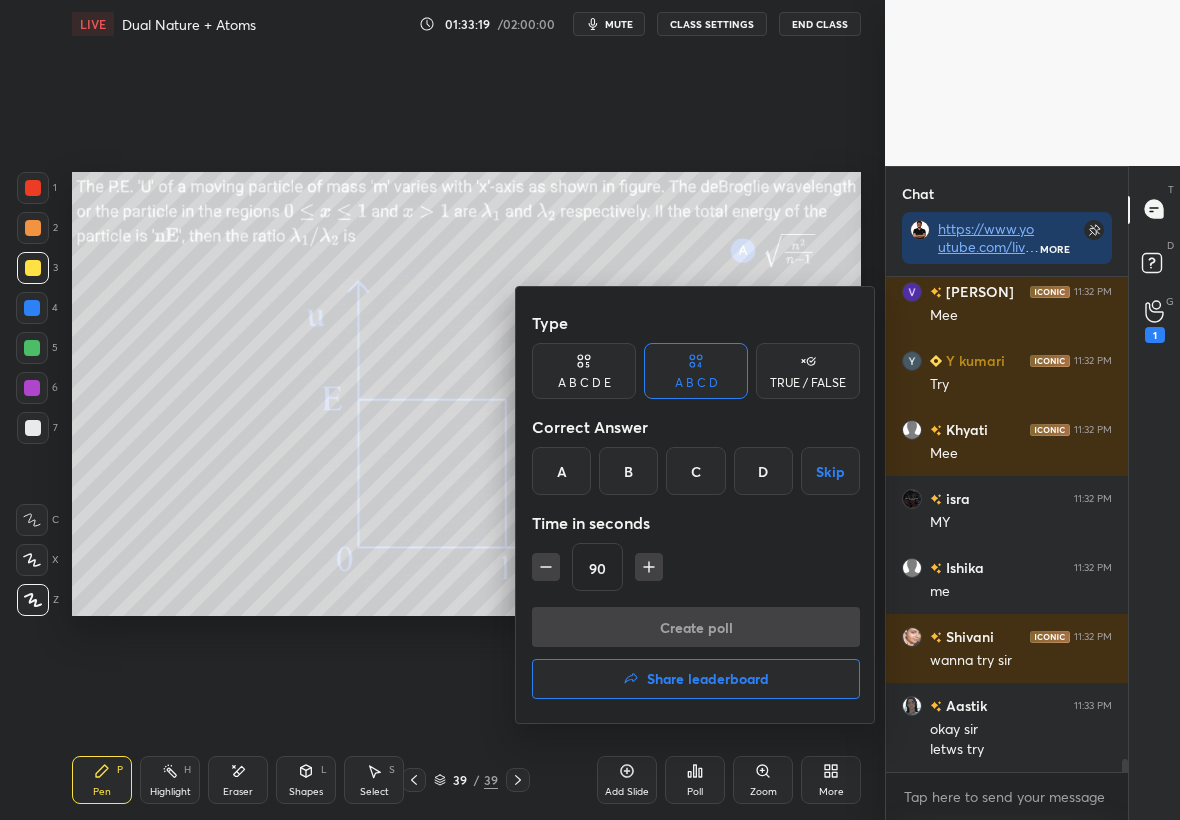 click 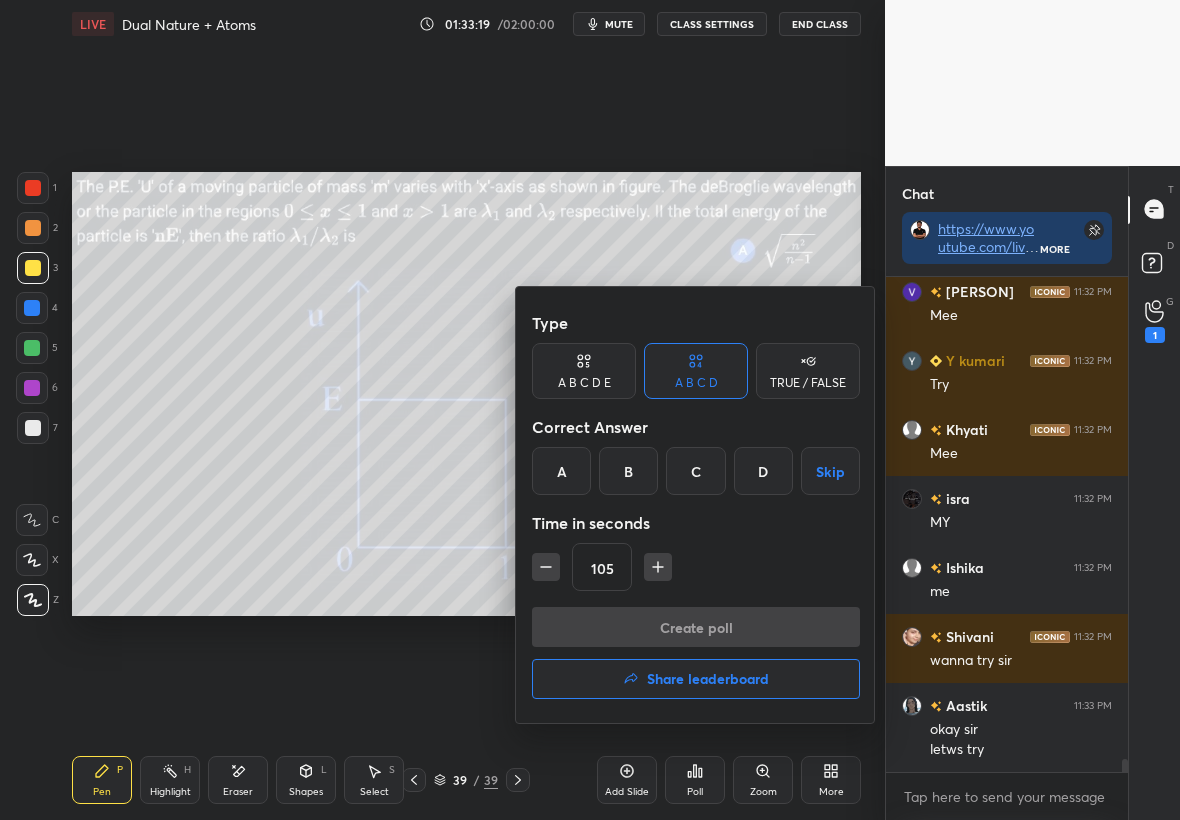 click 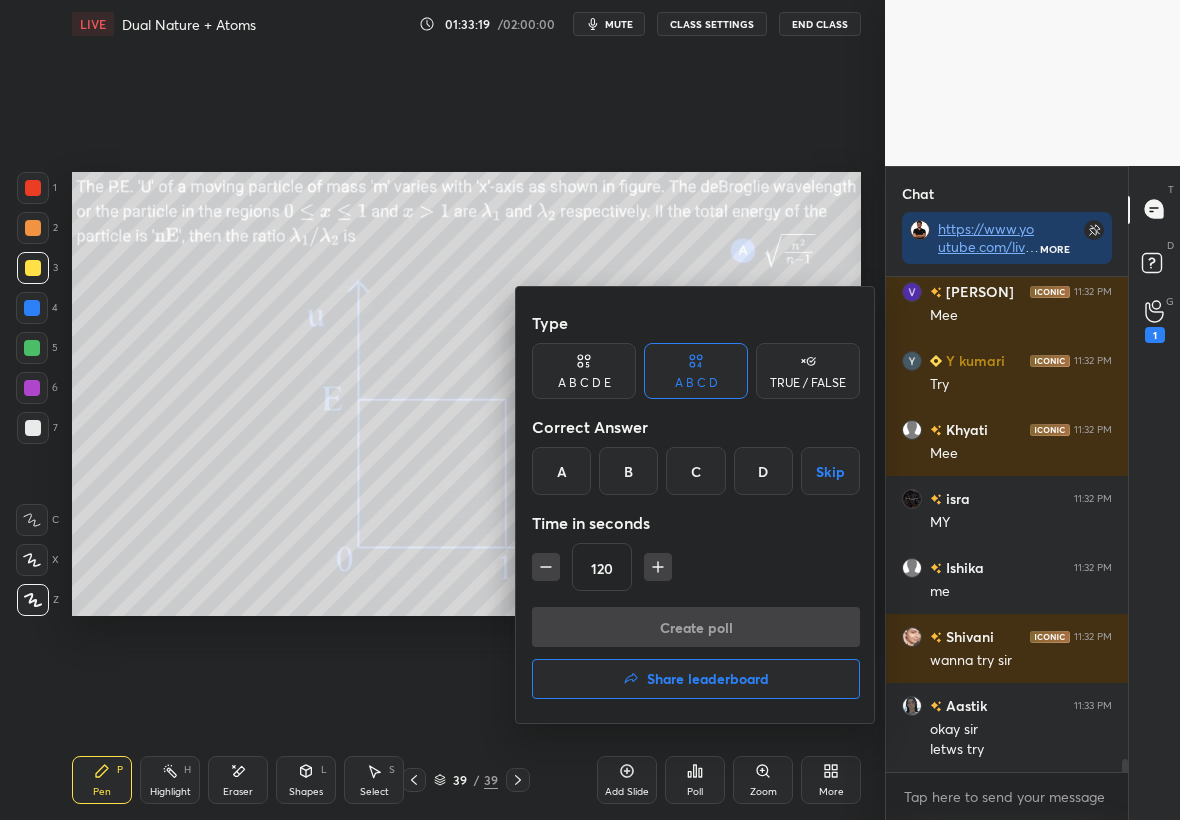 click 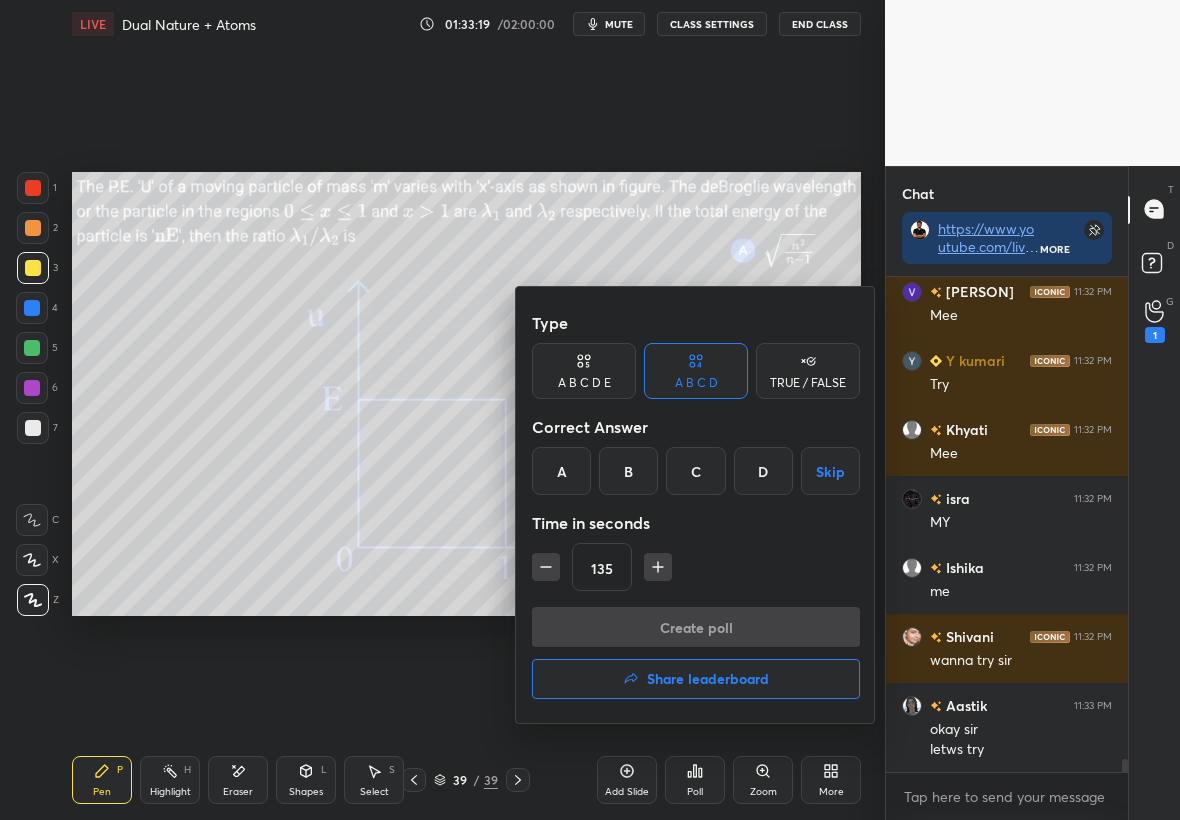 click 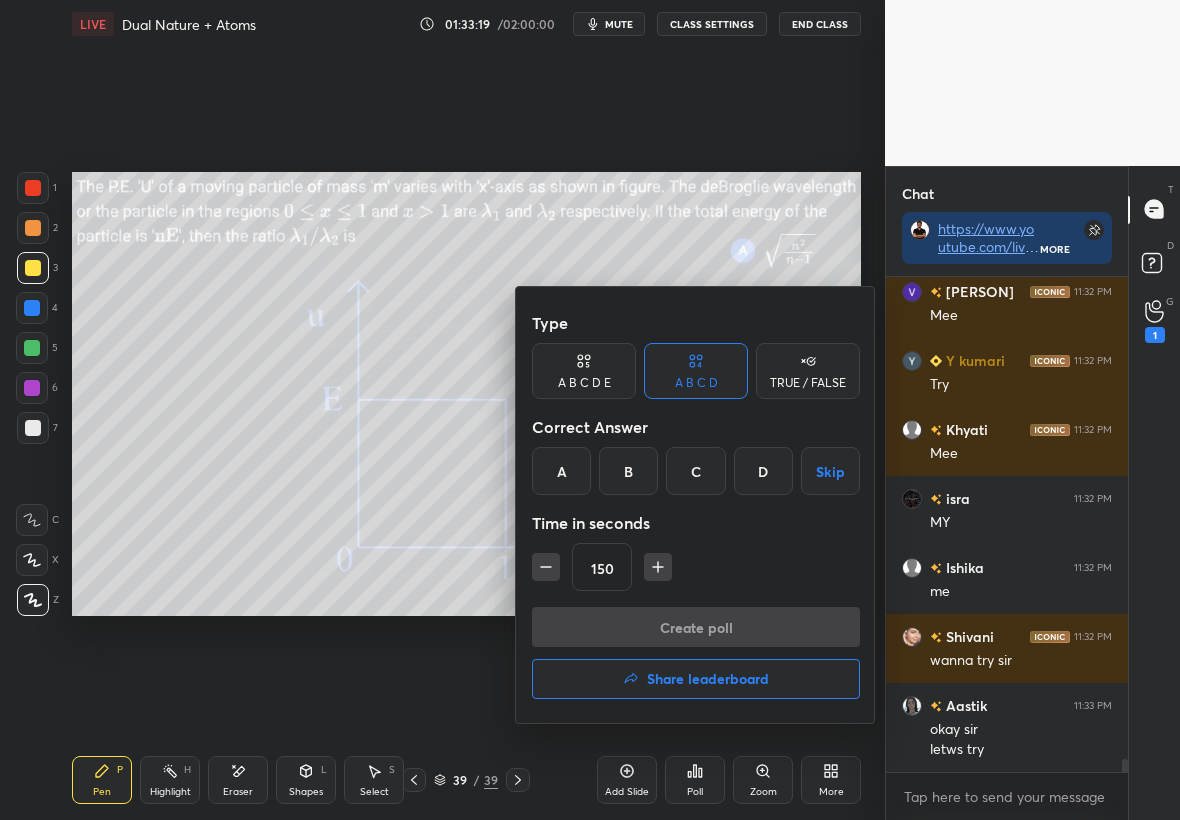 click 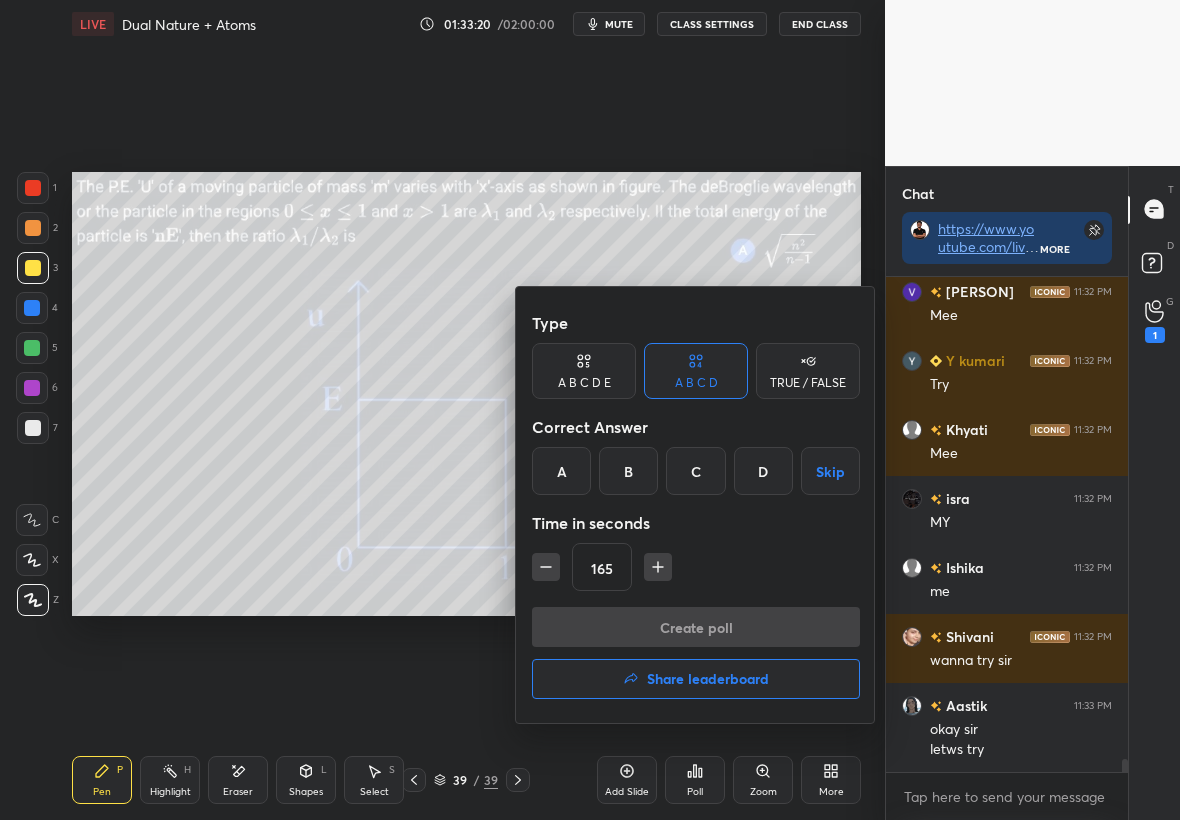 click 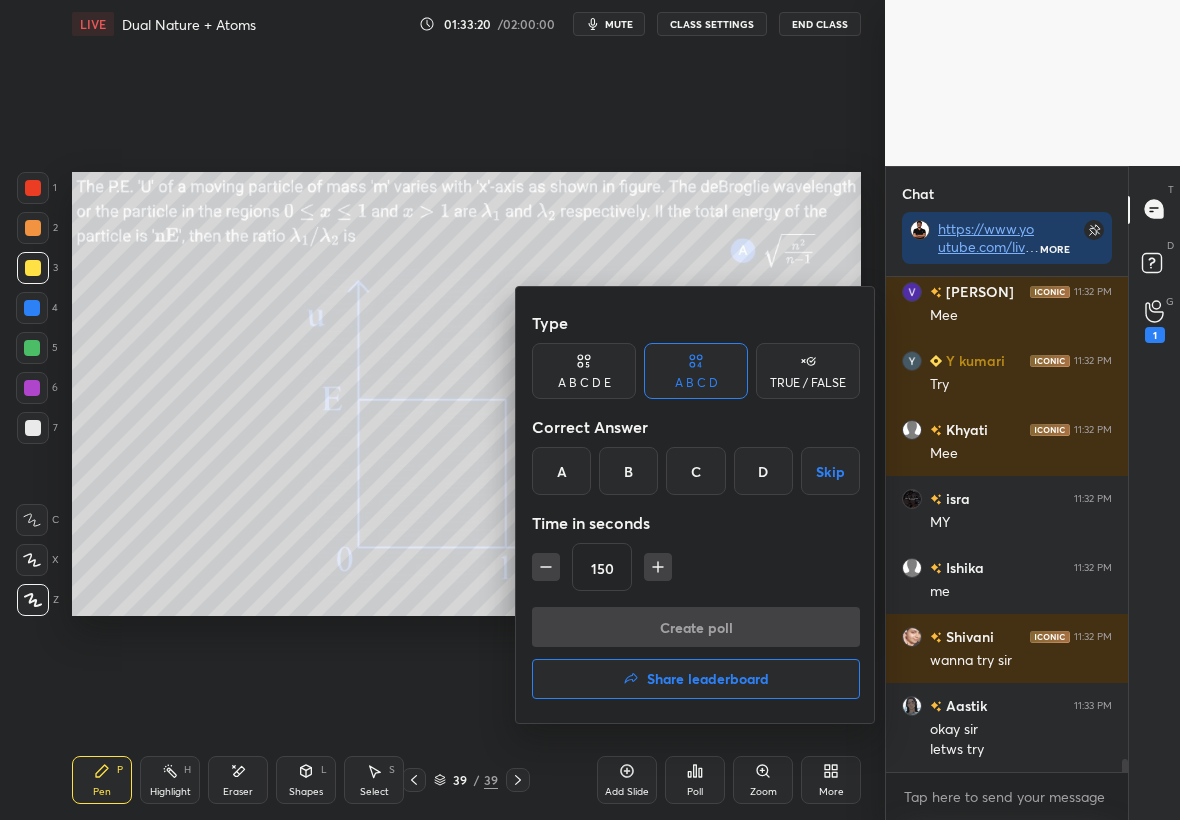 drag, startPoint x: 538, startPoint y: 566, endPoint x: 525, endPoint y: 575, distance: 15.811388 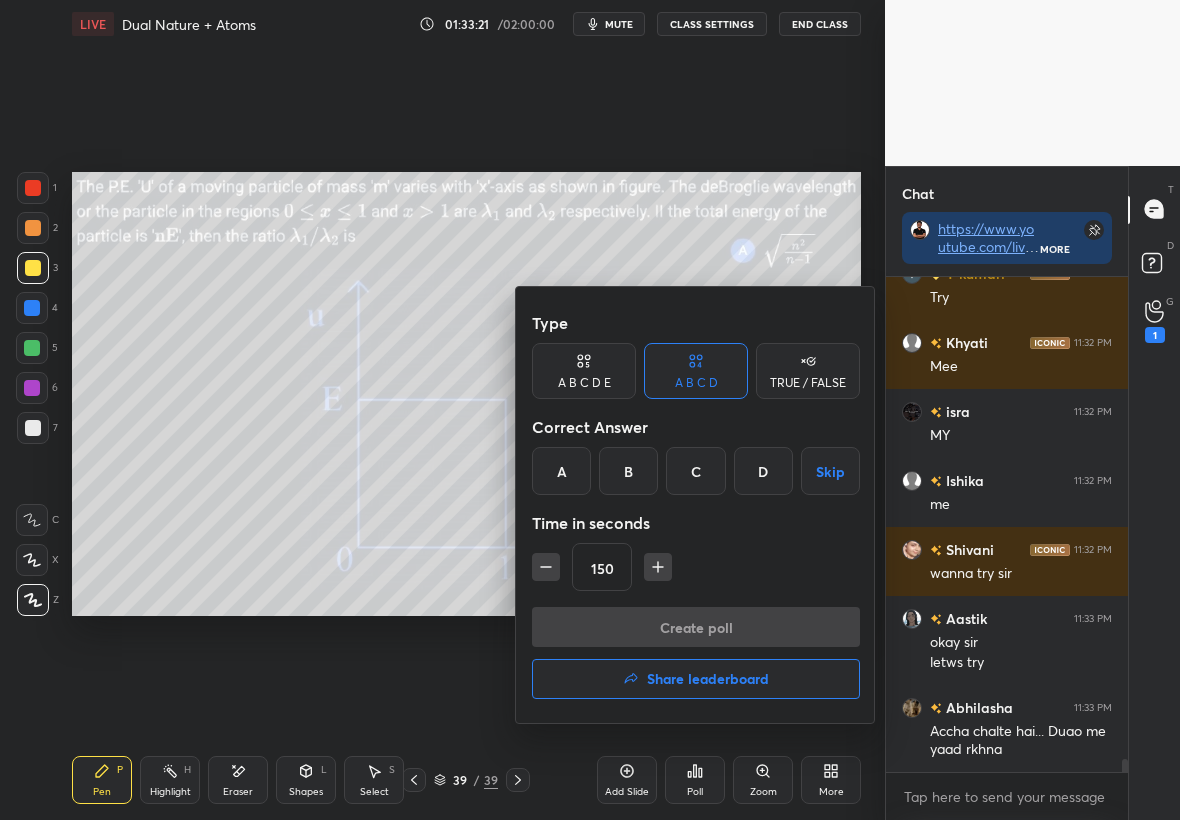 click 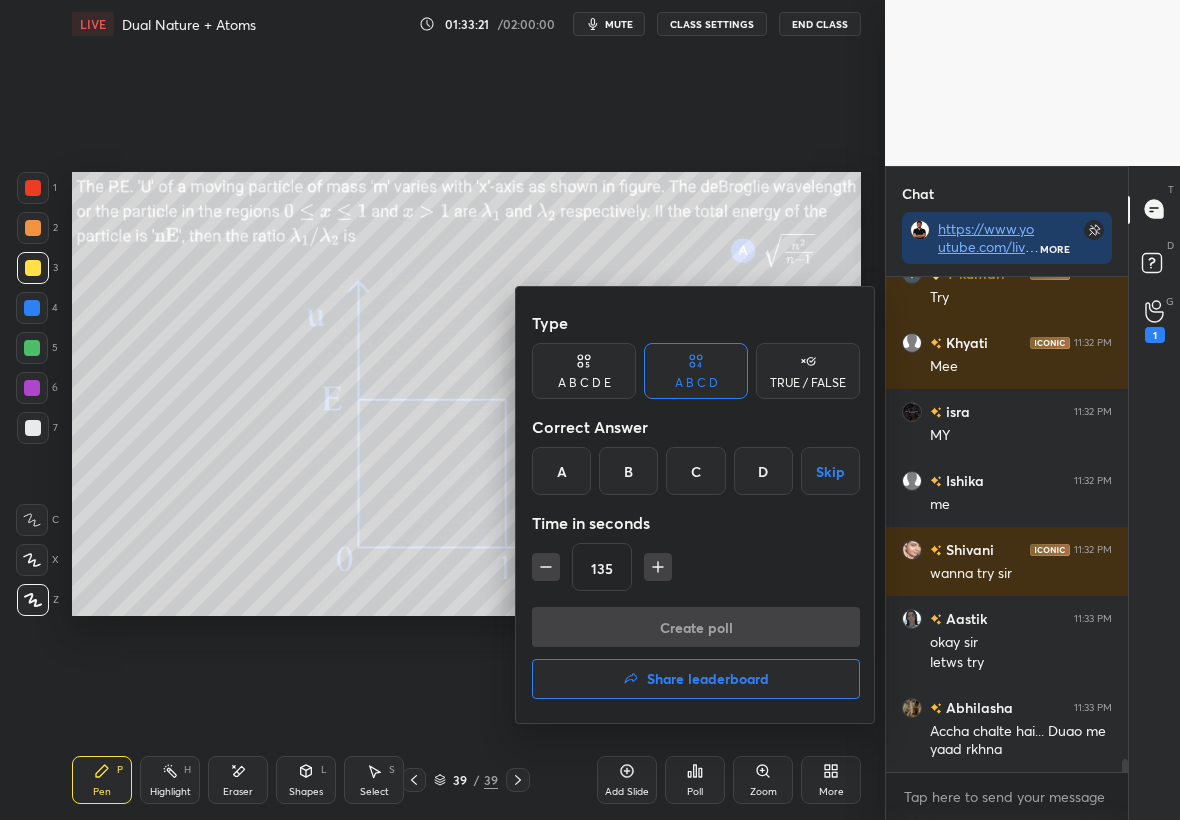 click 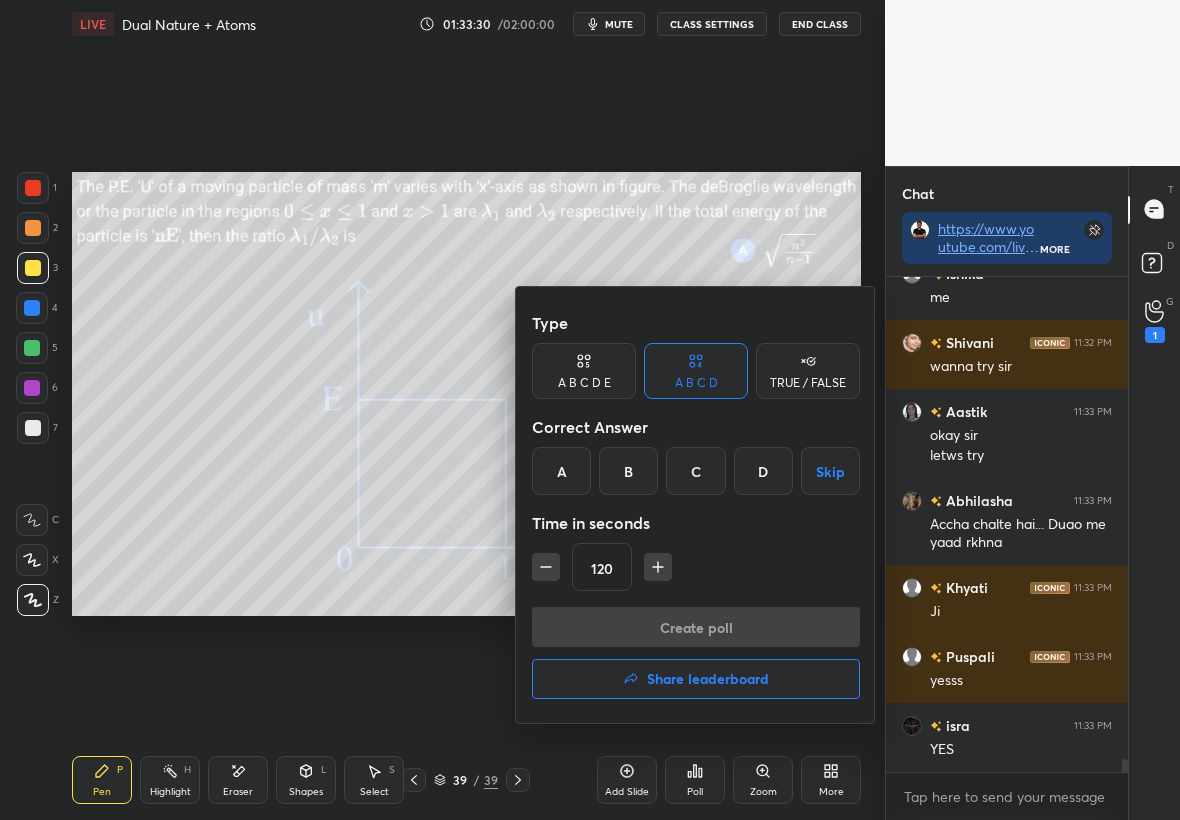 scroll, scrollTop: 19136, scrollLeft: 0, axis: vertical 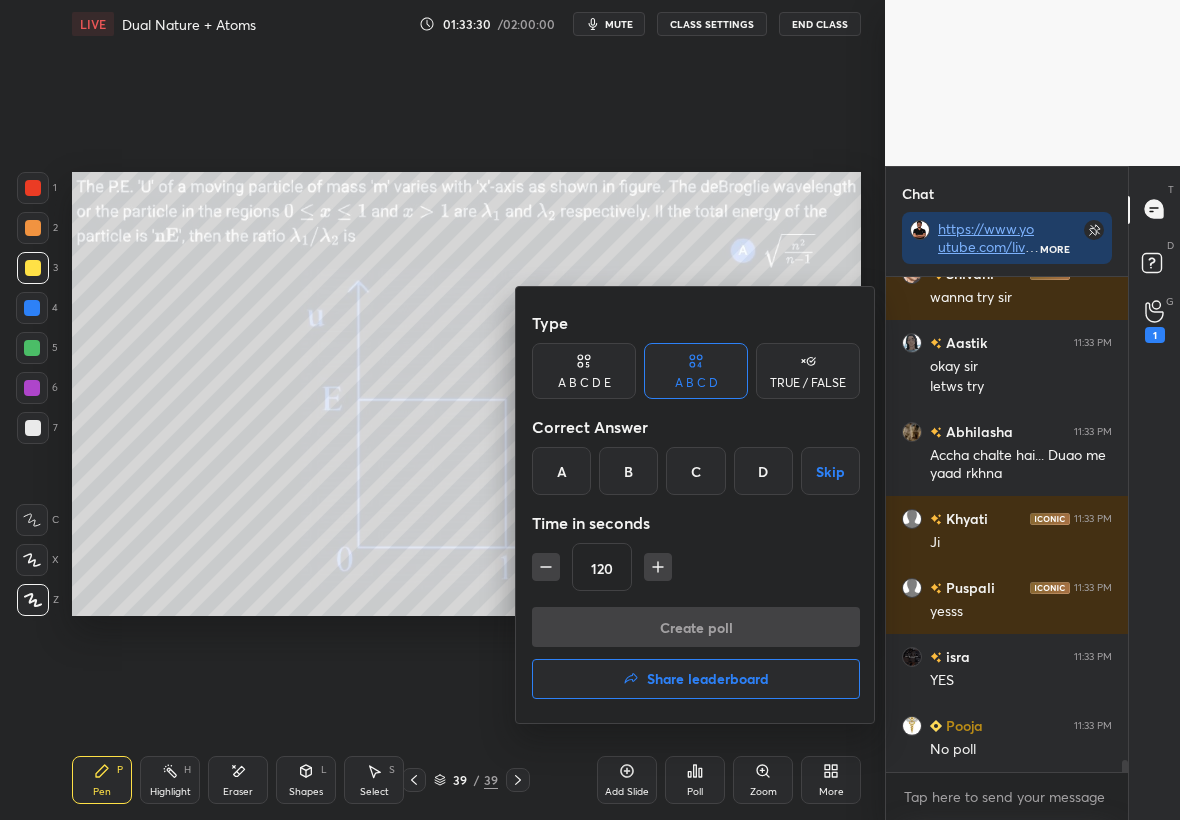click on "Skip" at bounding box center (830, 471) 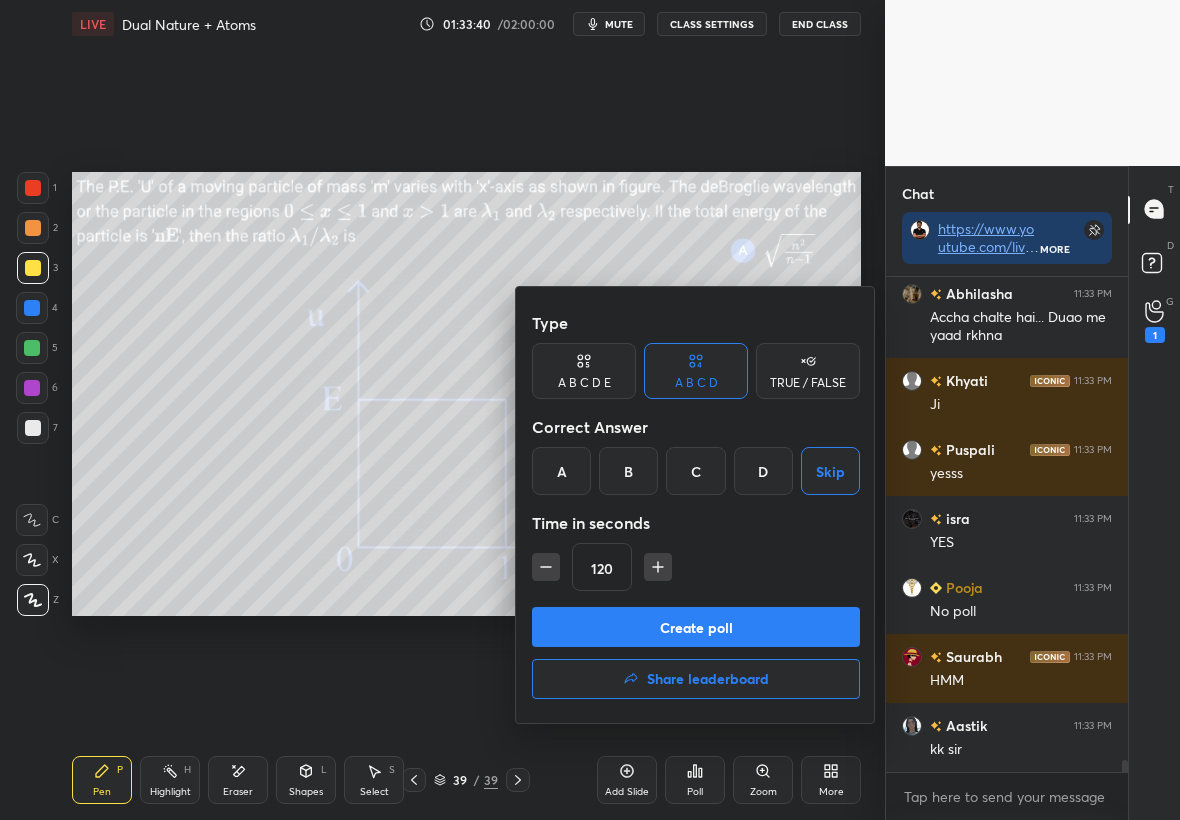 scroll, scrollTop: 19322, scrollLeft: 0, axis: vertical 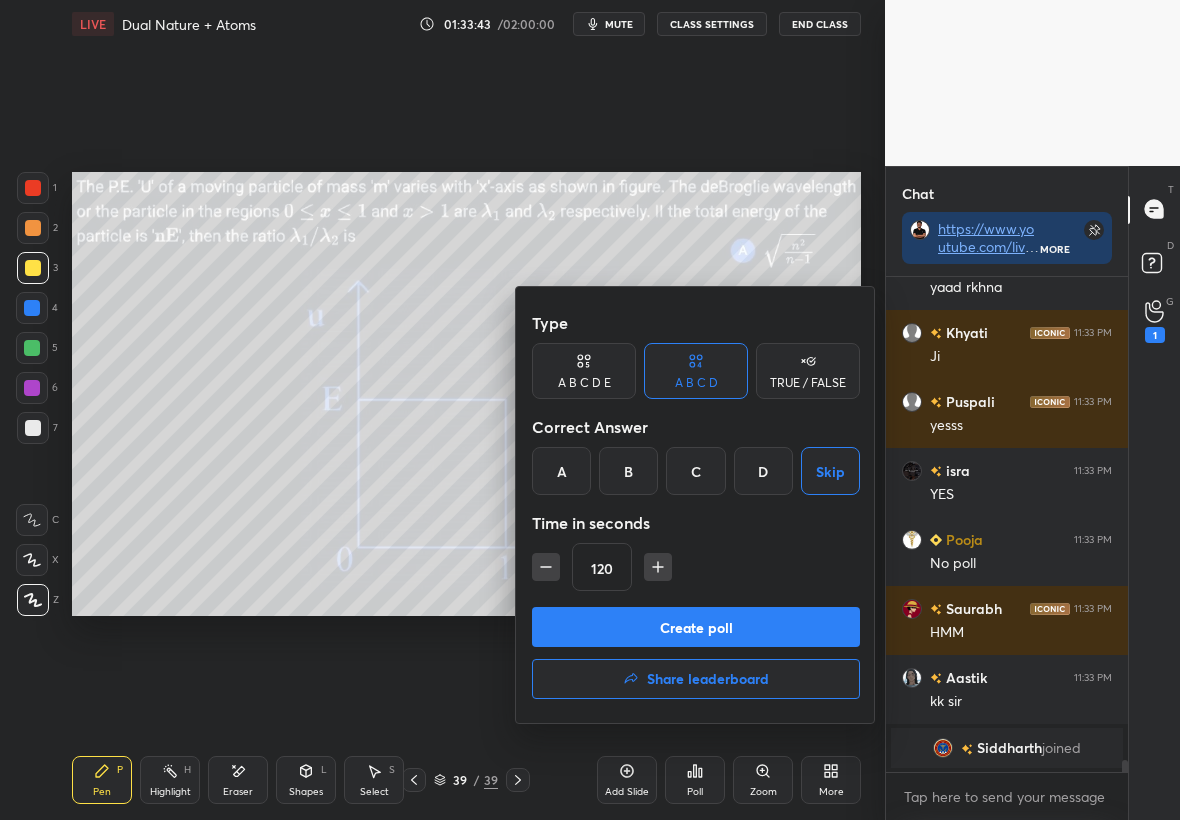 click on "Create poll" at bounding box center [696, 627] 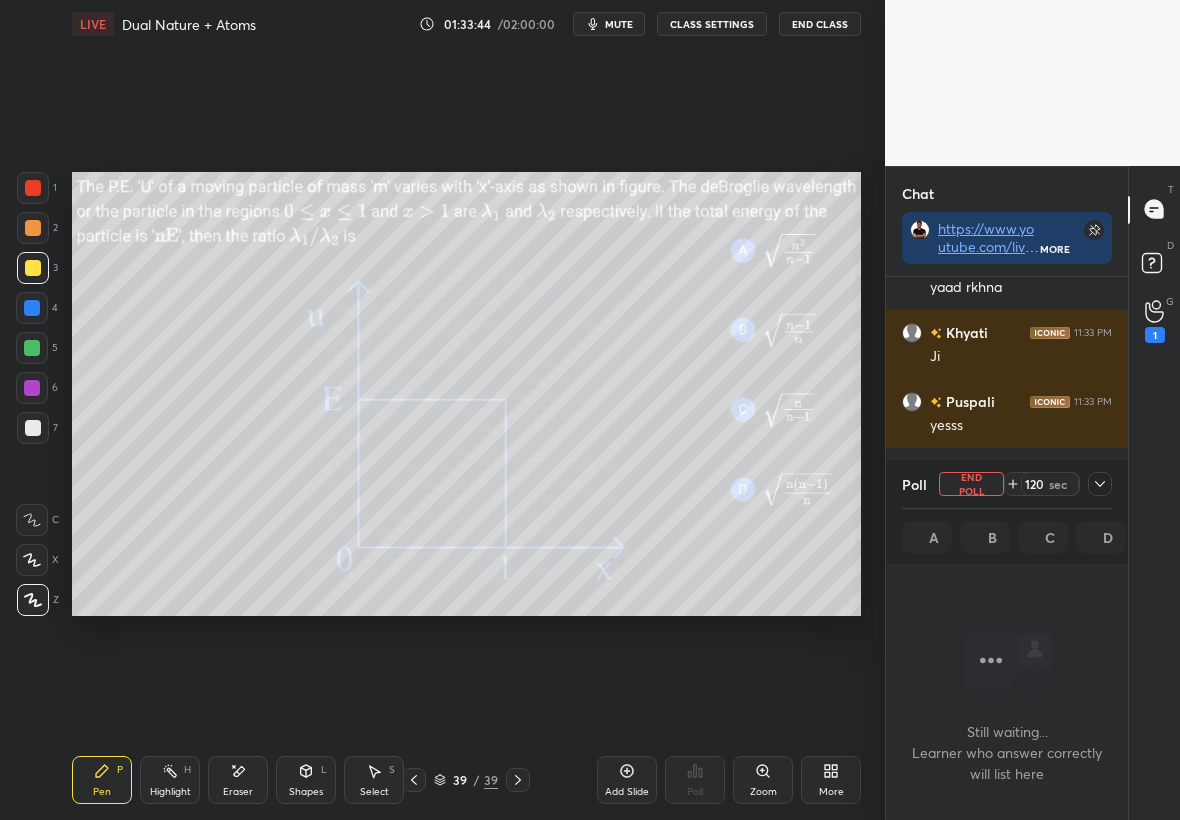 scroll, scrollTop: 391, scrollLeft: 236, axis: both 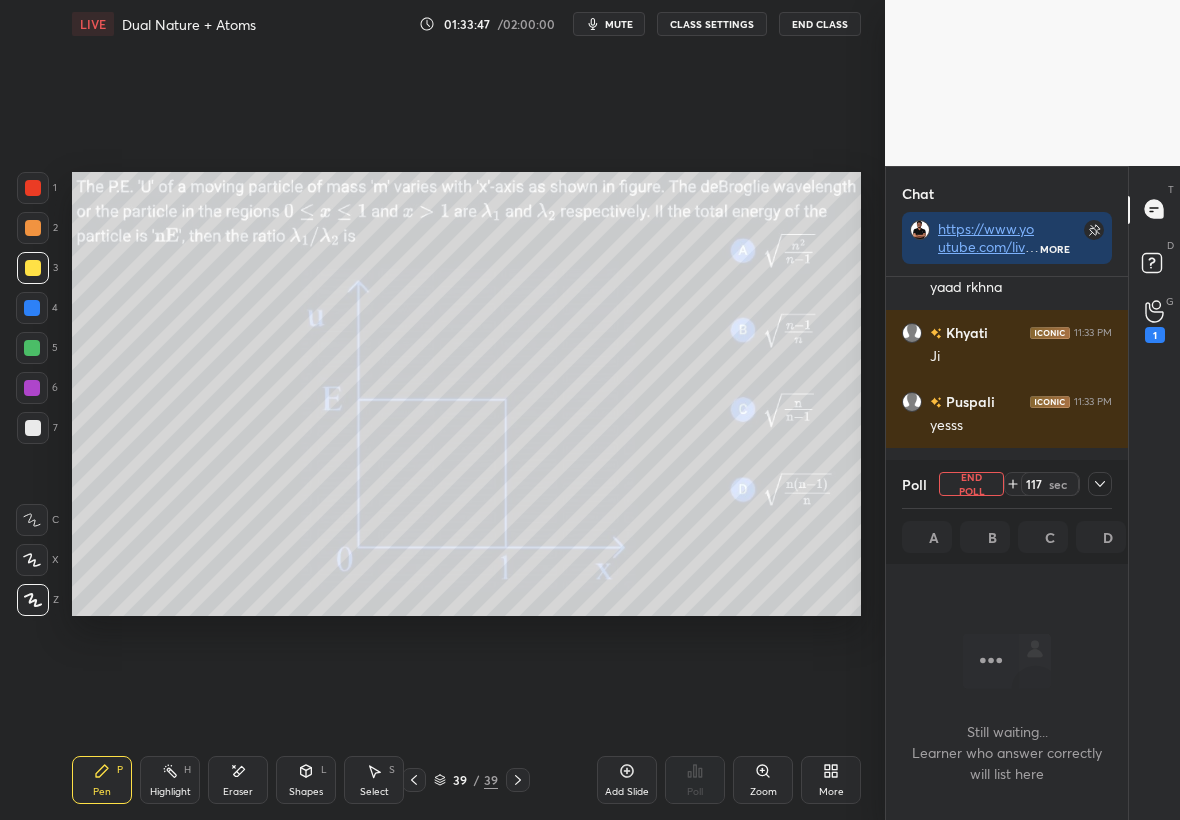 click on "mute" at bounding box center [619, 24] 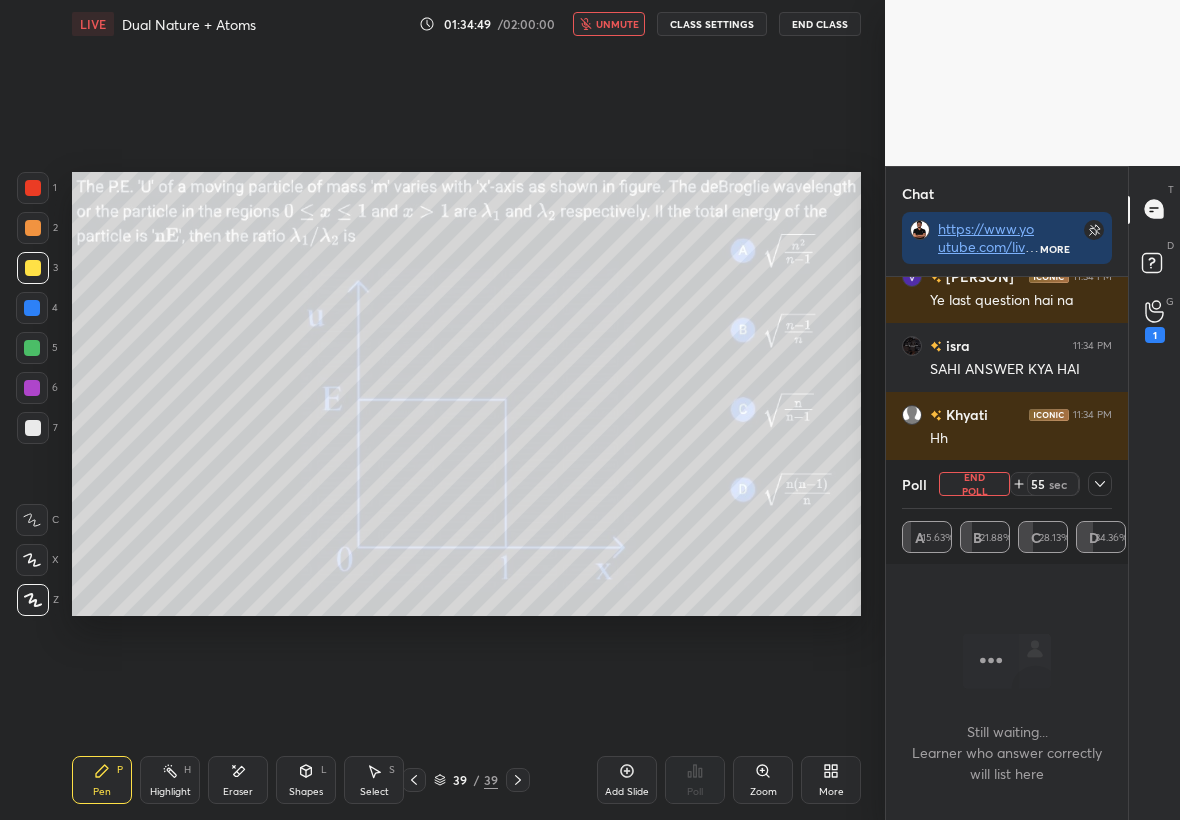 scroll, scrollTop: 18595, scrollLeft: 0, axis: vertical 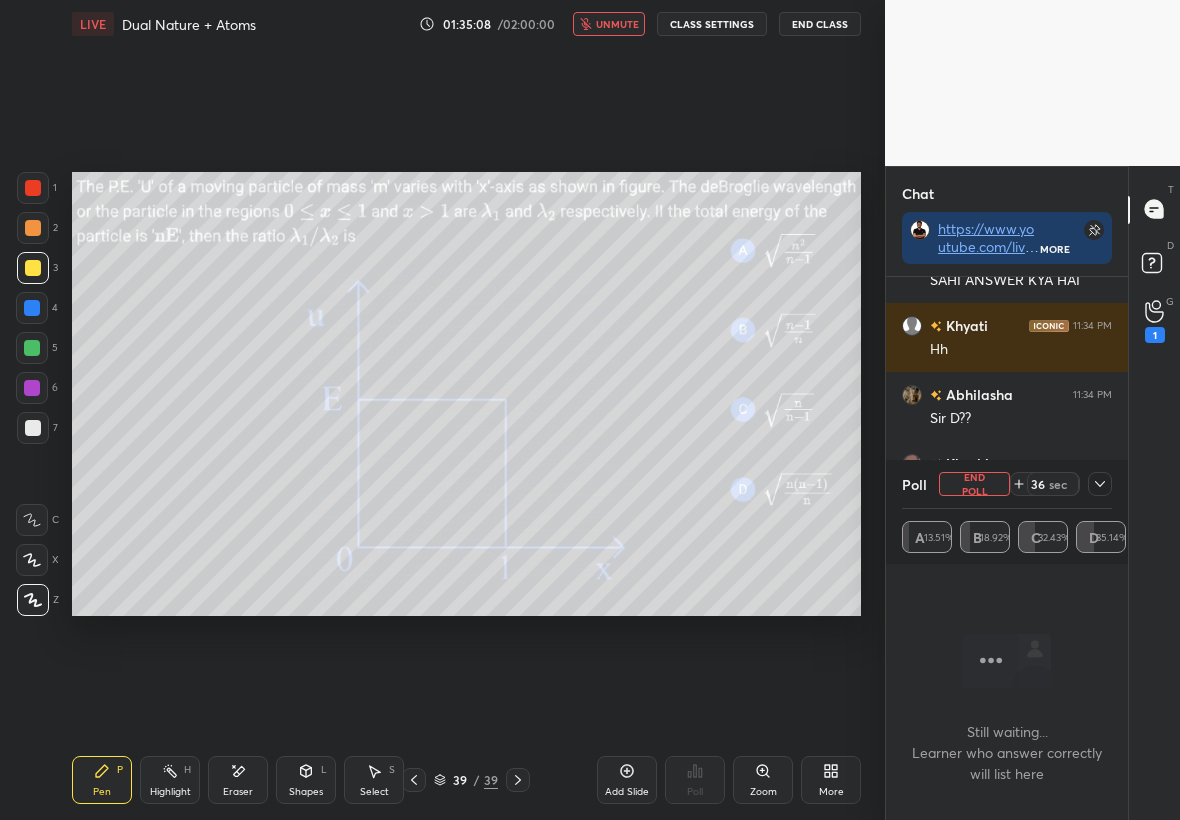 click 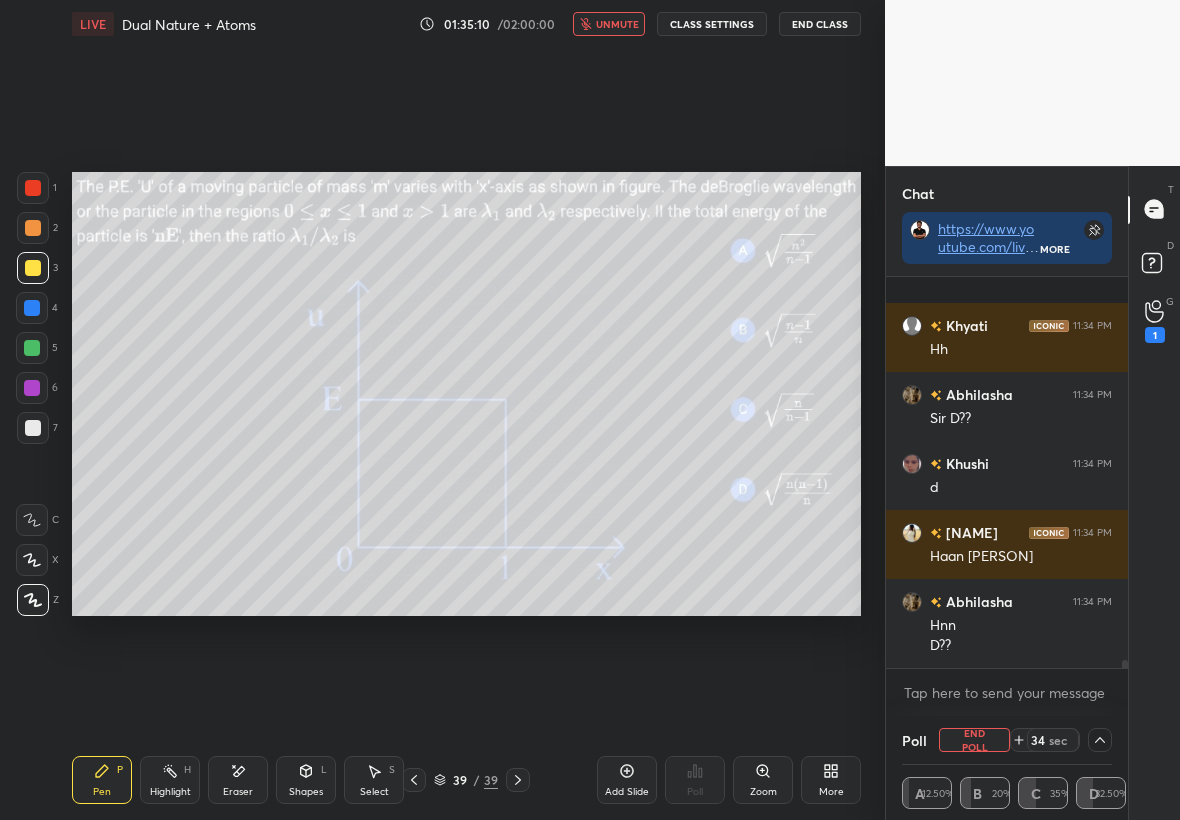 scroll, scrollTop: 18720, scrollLeft: 0, axis: vertical 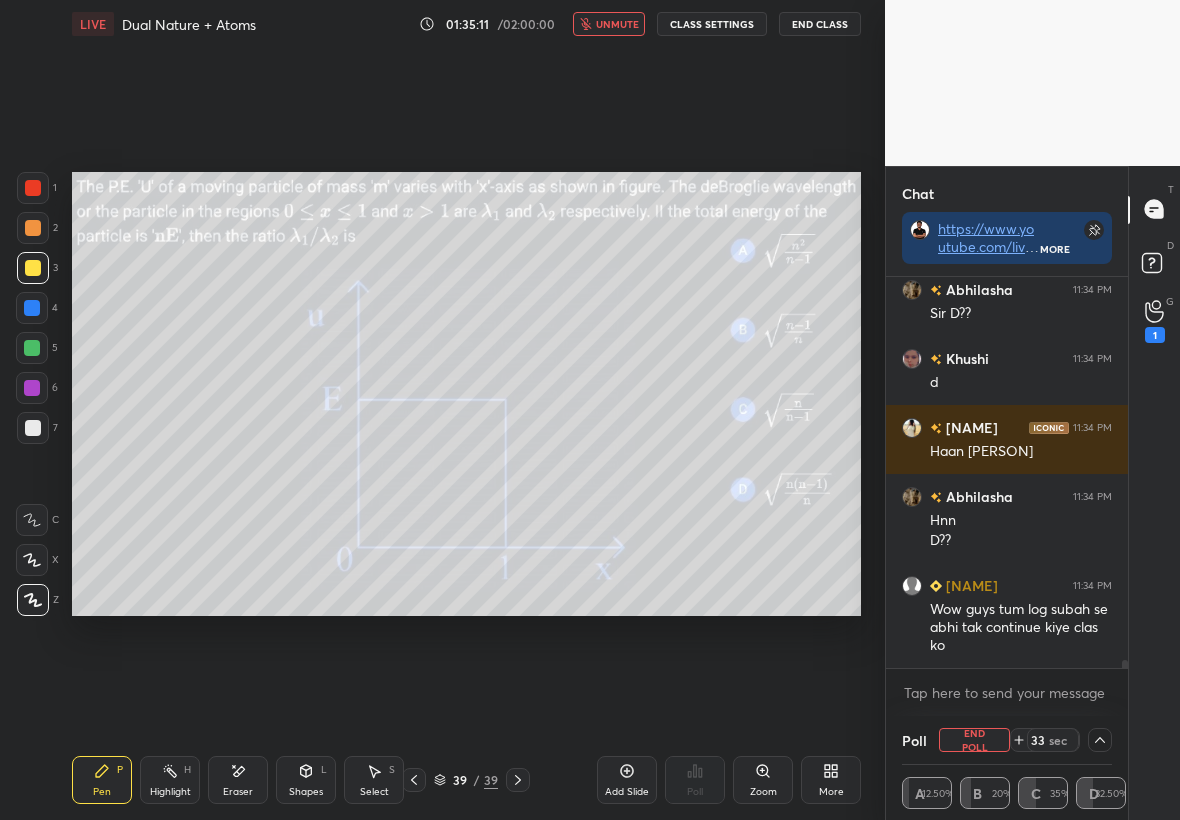 click on "unmute" at bounding box center (617, 24) 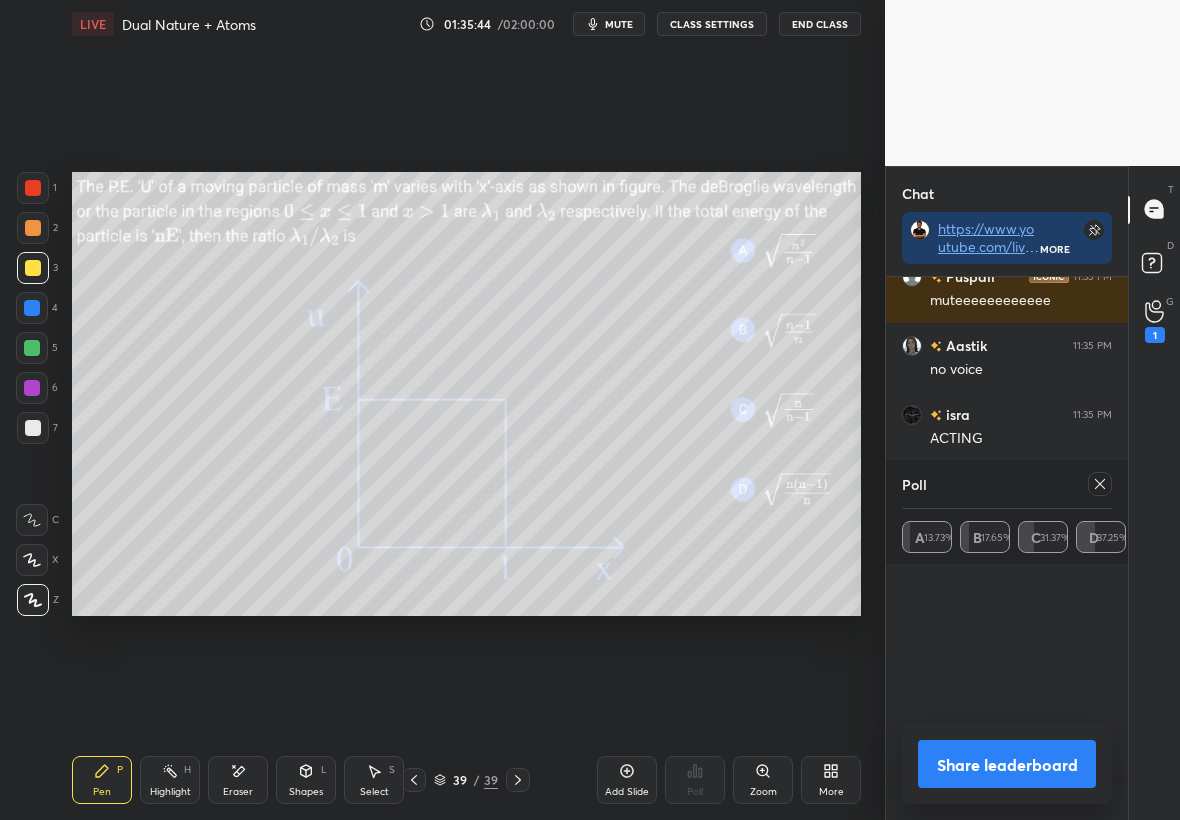 scroll, scrollTop: 20859, scrollLeft: 0, axis: vertical 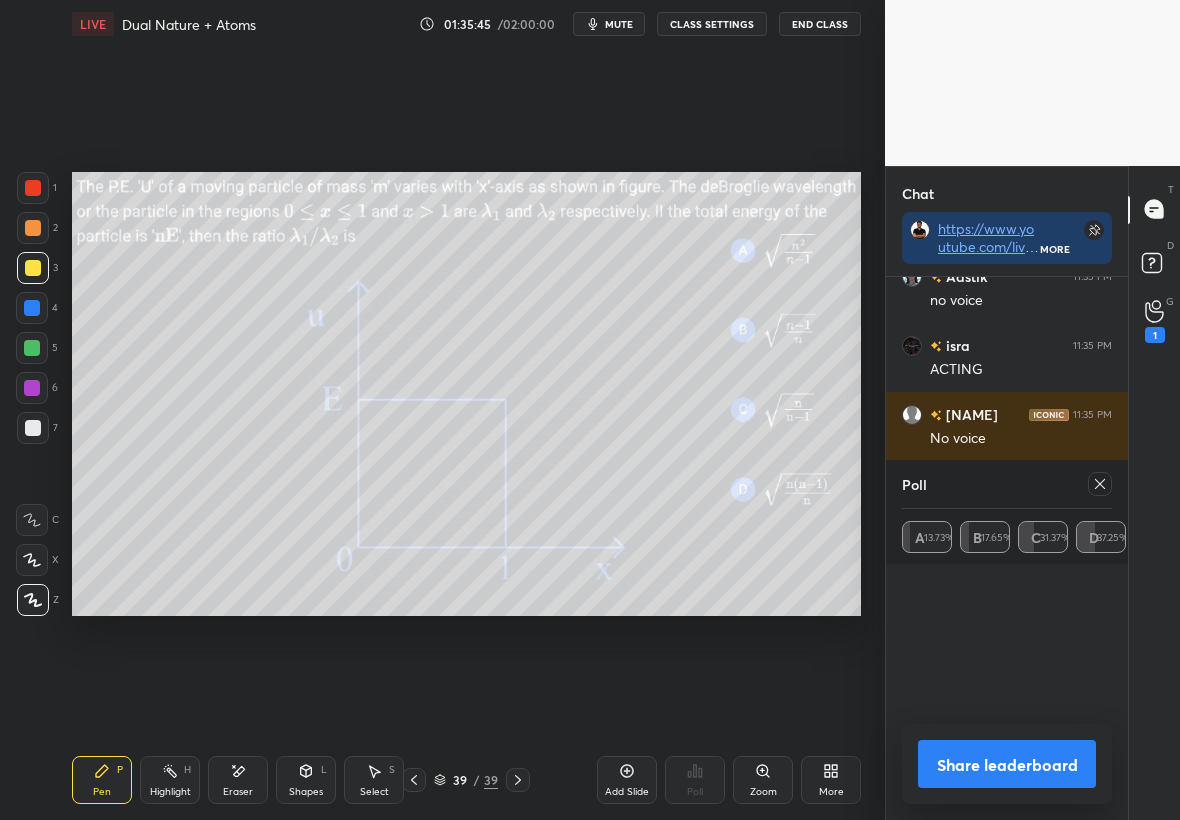 click at bounding box center [1100, 484] 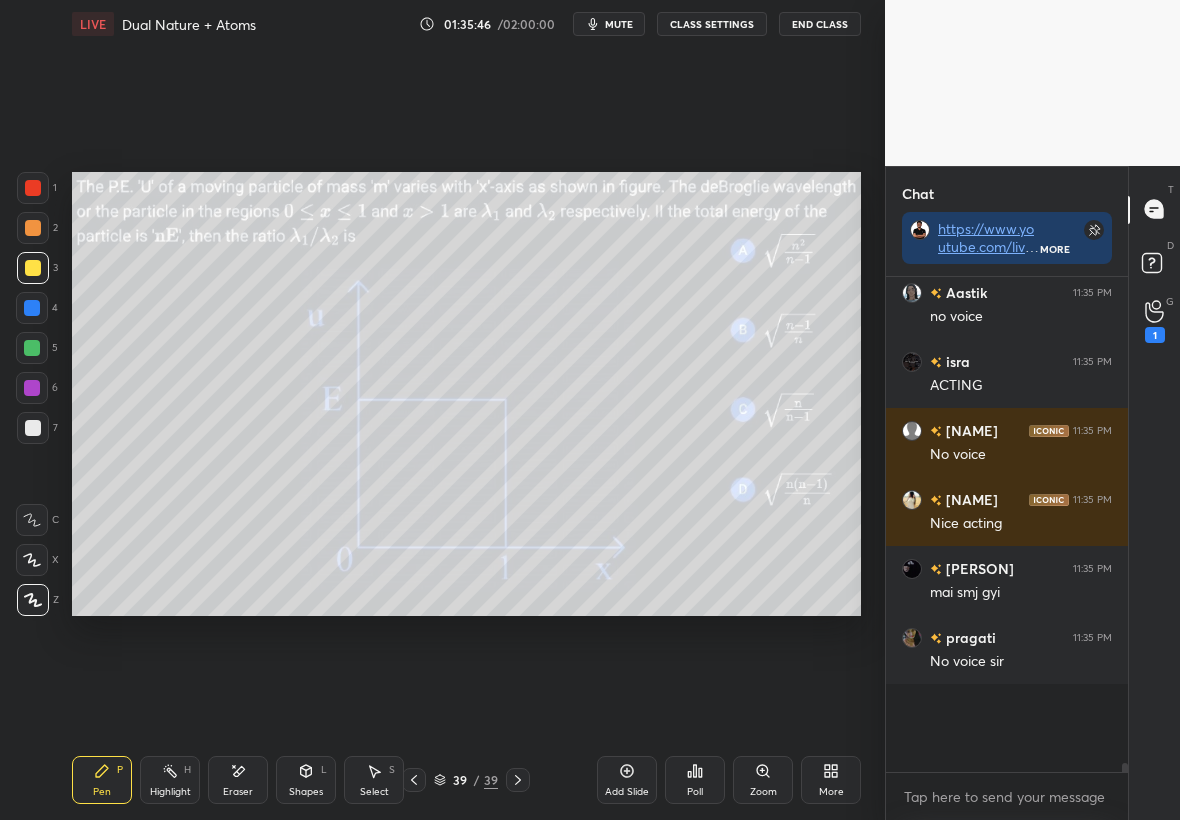 scroll, scrollTop: 7, scrollLeft: 7, axis: both 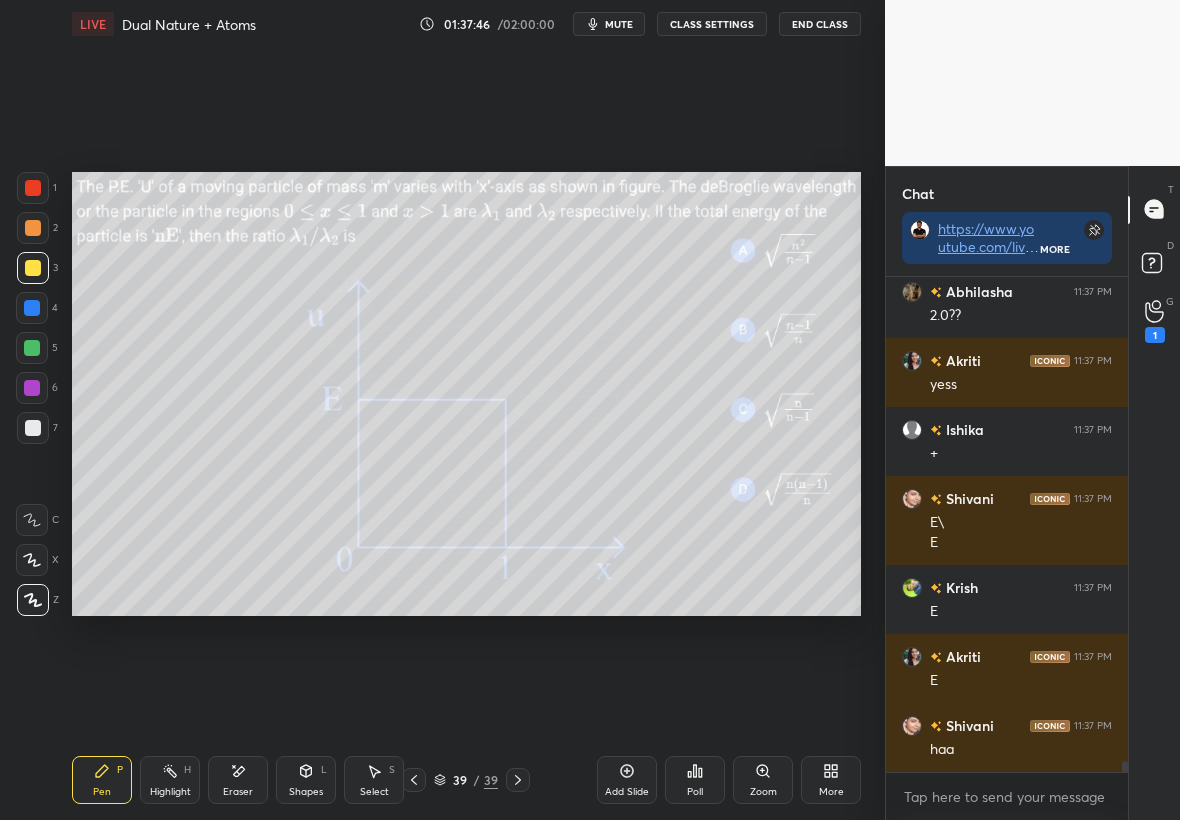 click at bounding box center [33, 428] 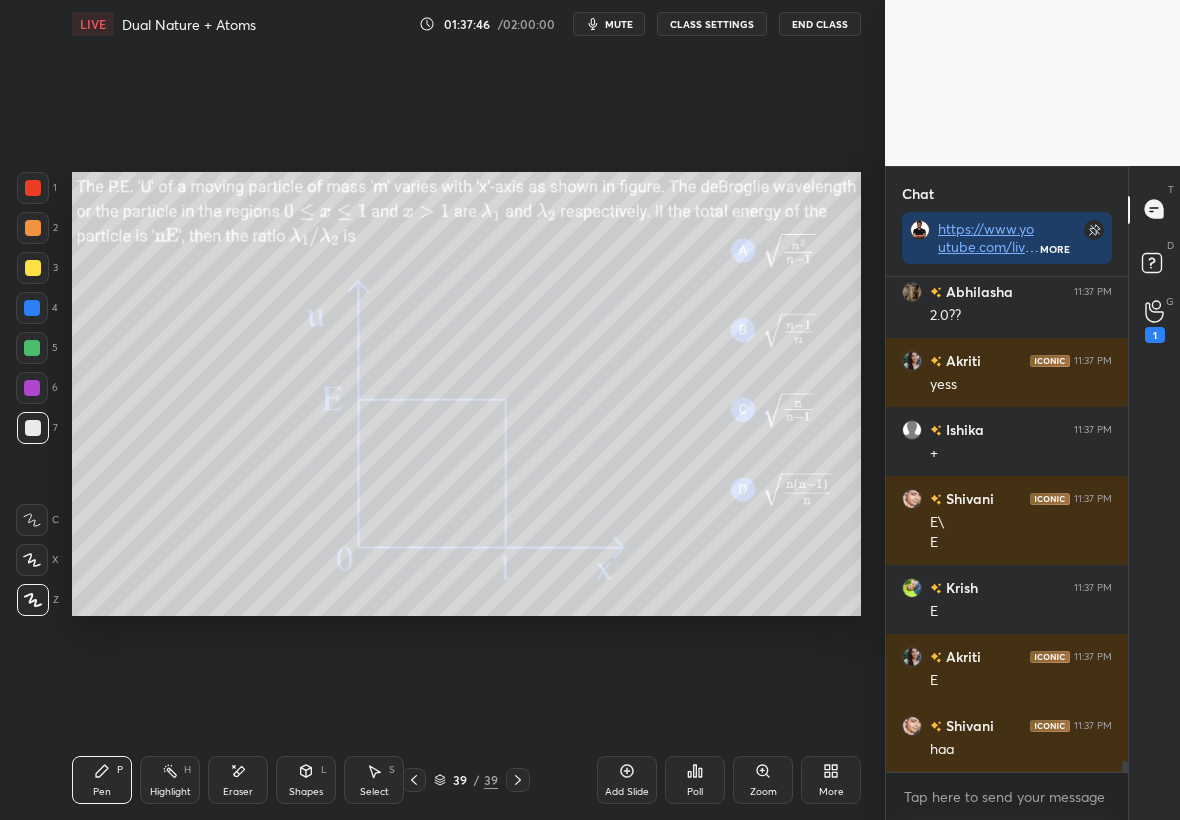 scroll, scrollTop: 22799, scrollLeft: 0, axis: vertical 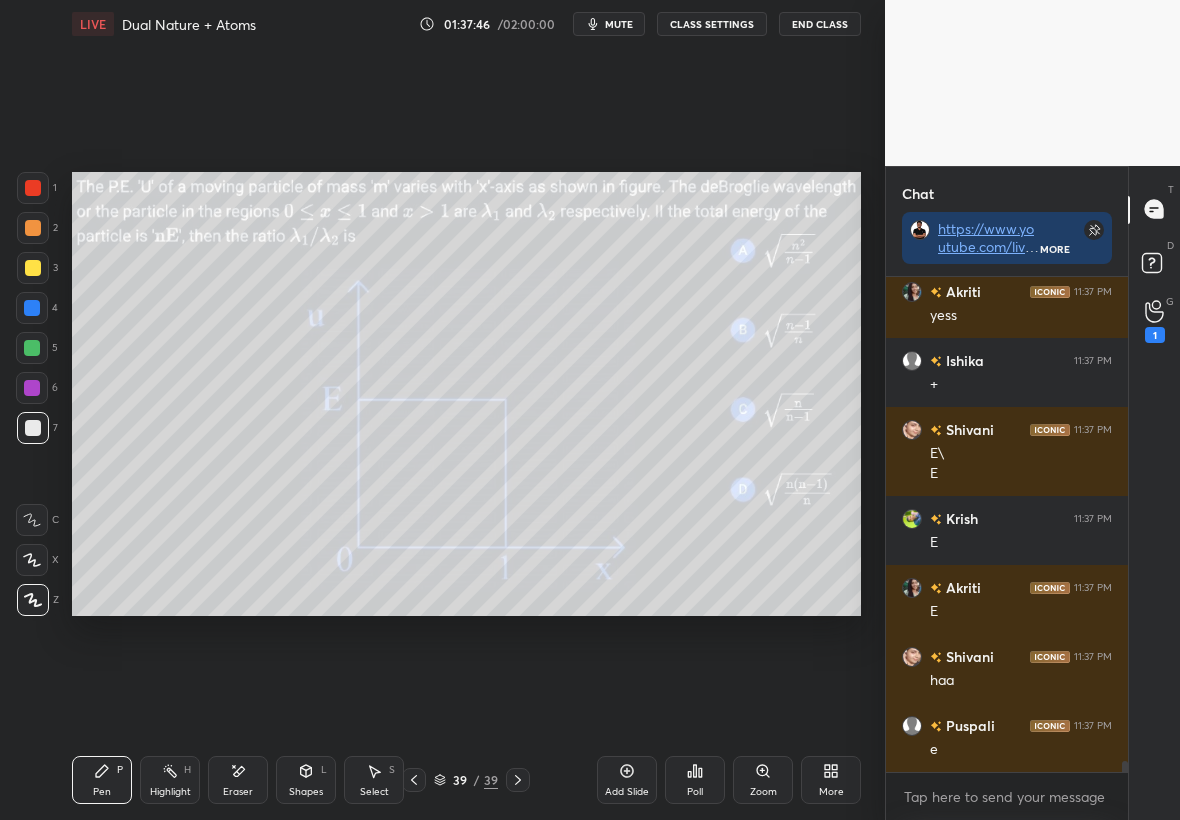 click at bounding box center [32, 348] 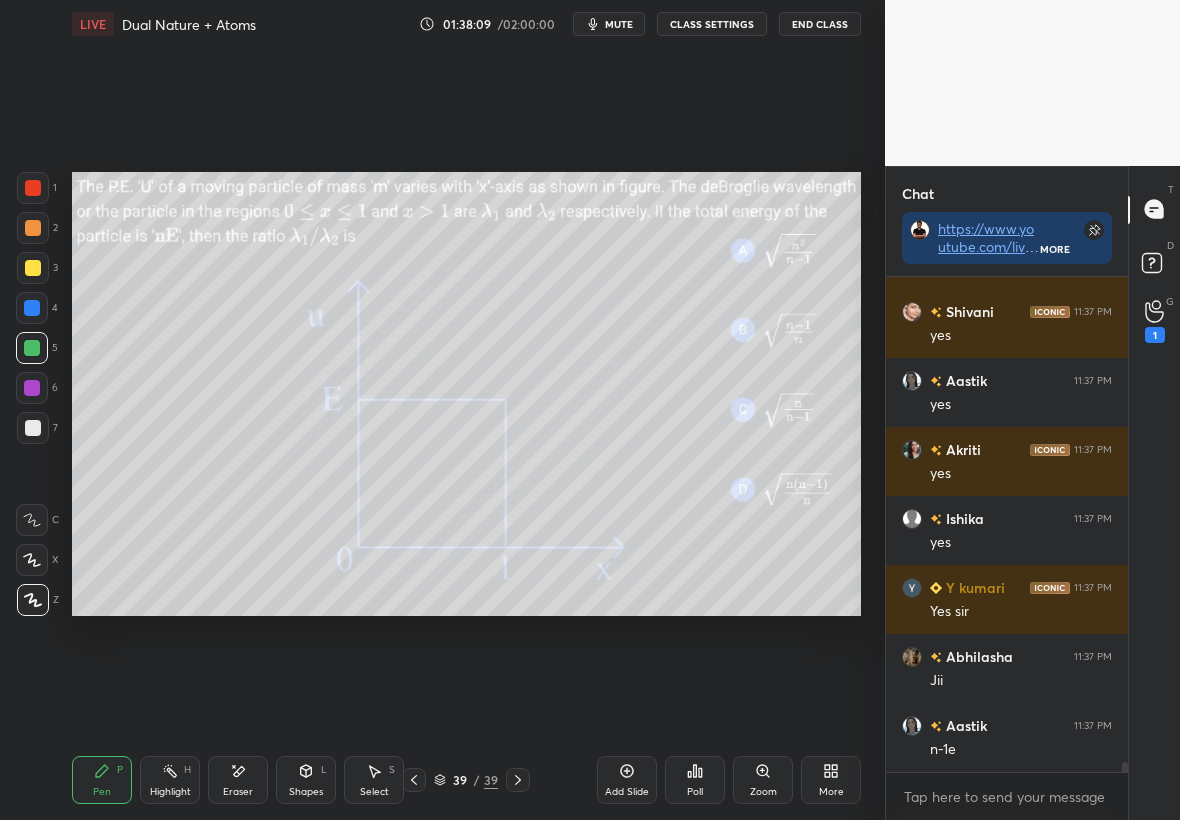 scroll, scrollTop: 23696, scrollLeft: 0, axis: vertical 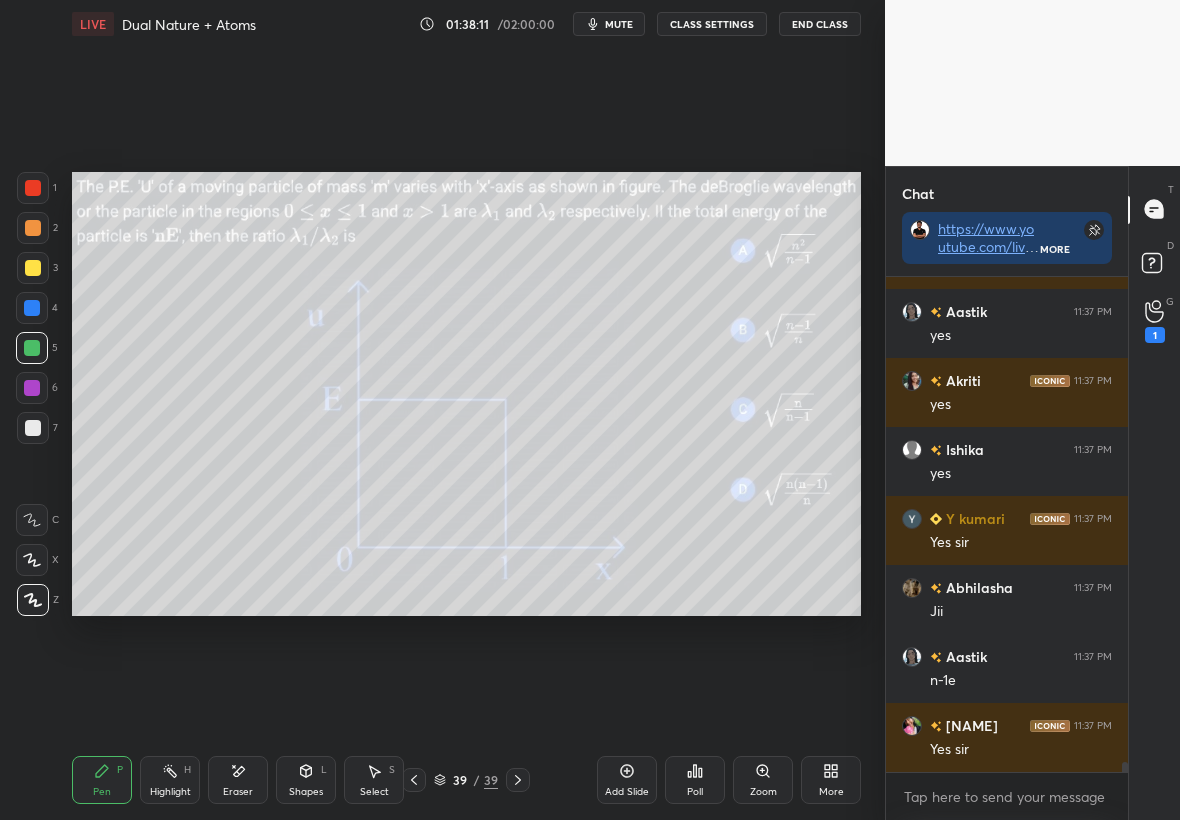 click at bounding box center [33, 268] 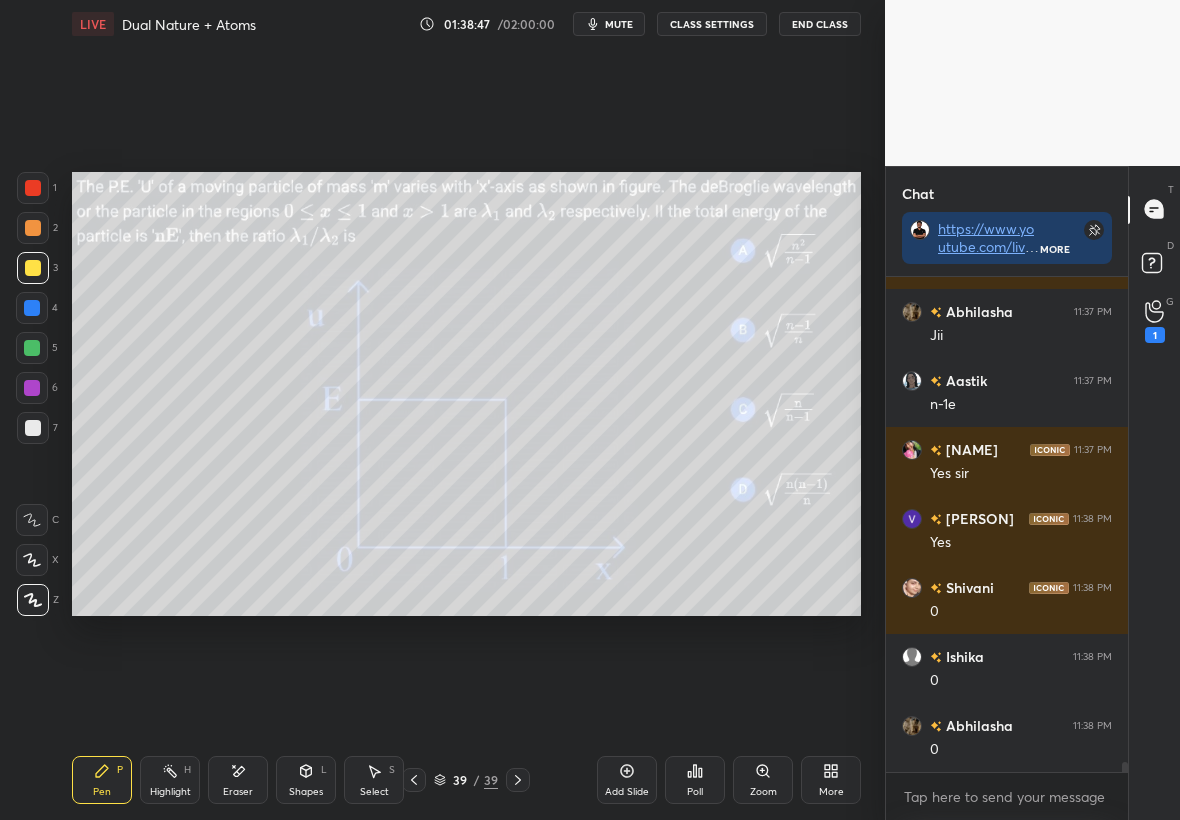 scroll, scrollTop: 24041, scrollLeft: 0, axis: vertical 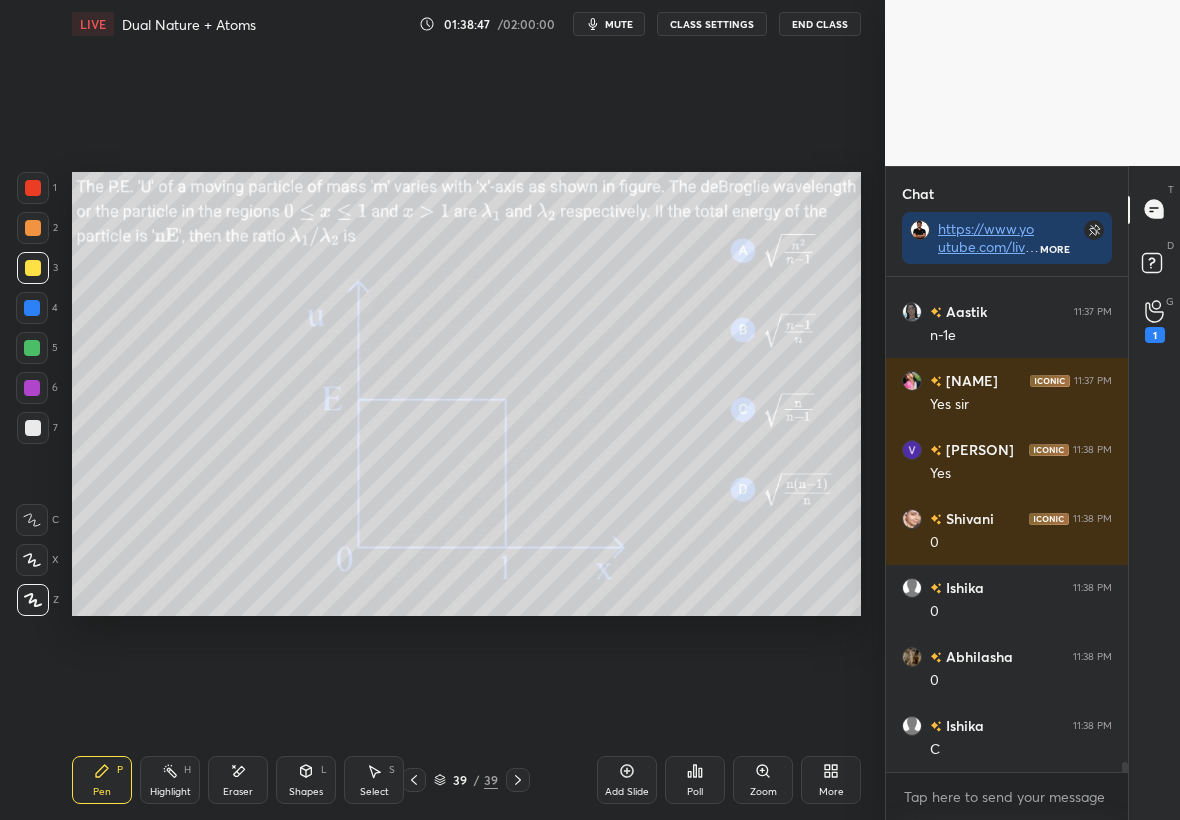 click on "7" at bounding box center [37, 432] 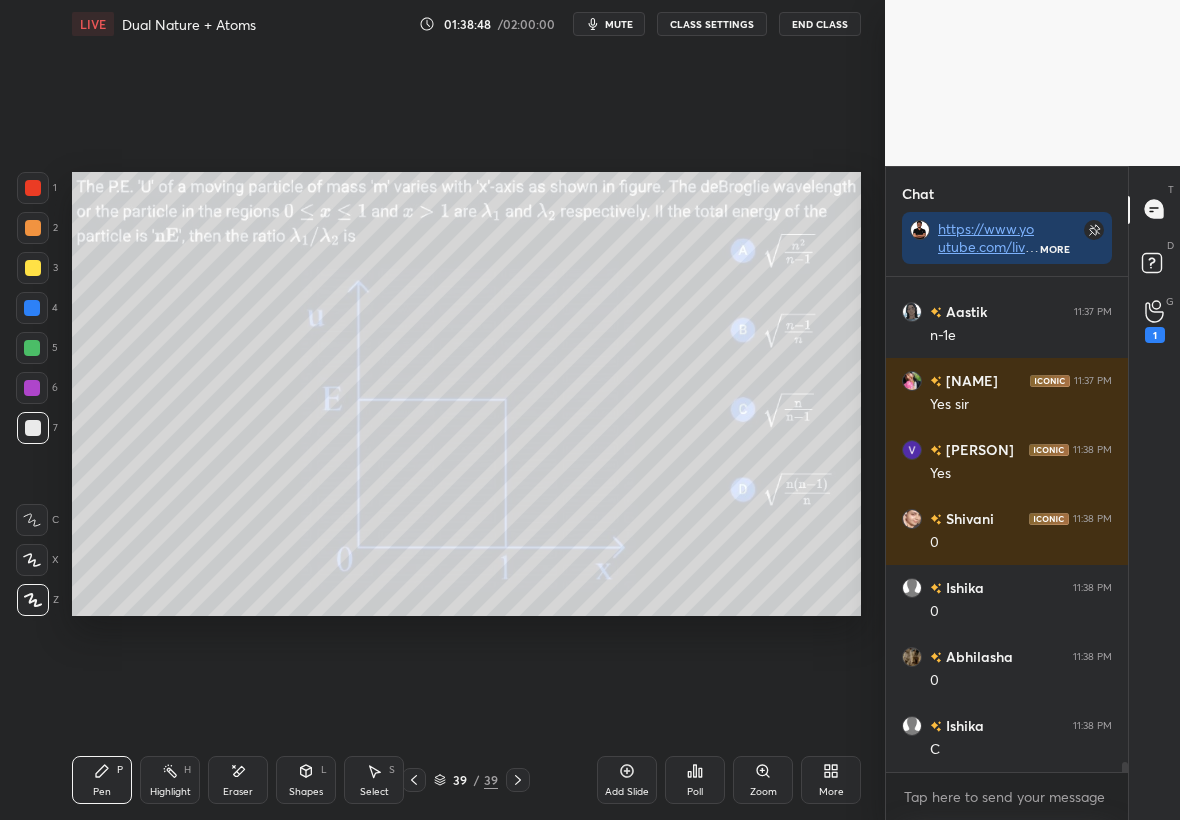 click at bounding box center [33, 188] 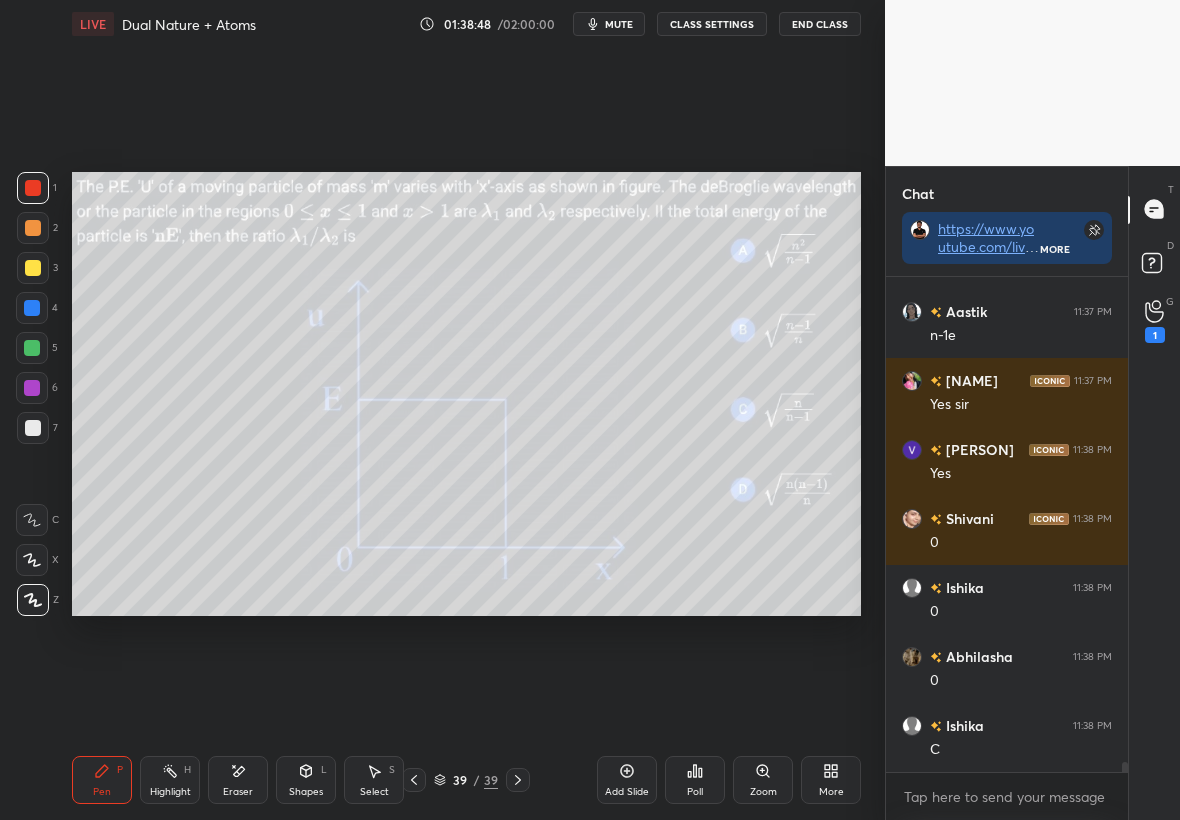 click at bounding box center (33, 228) 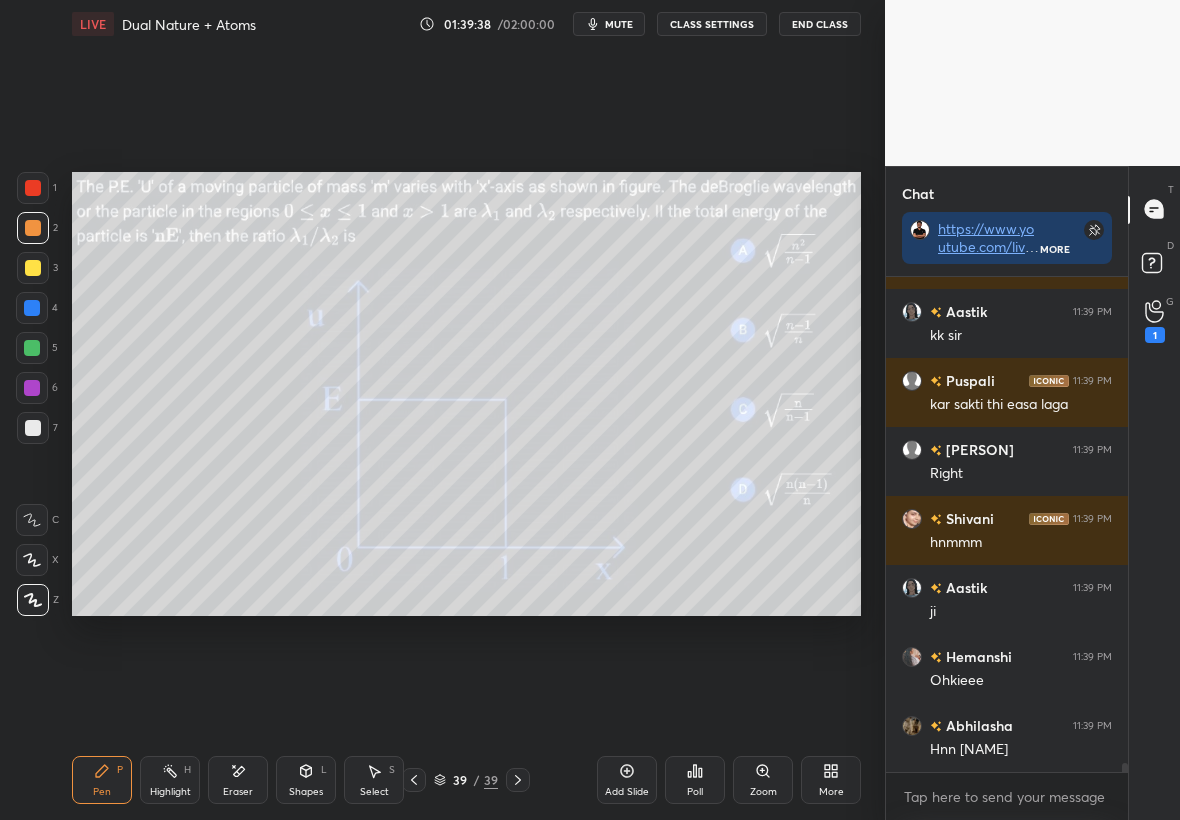 scroll, scrollTop: 26206, scrollLeft: 0, axis: vertical 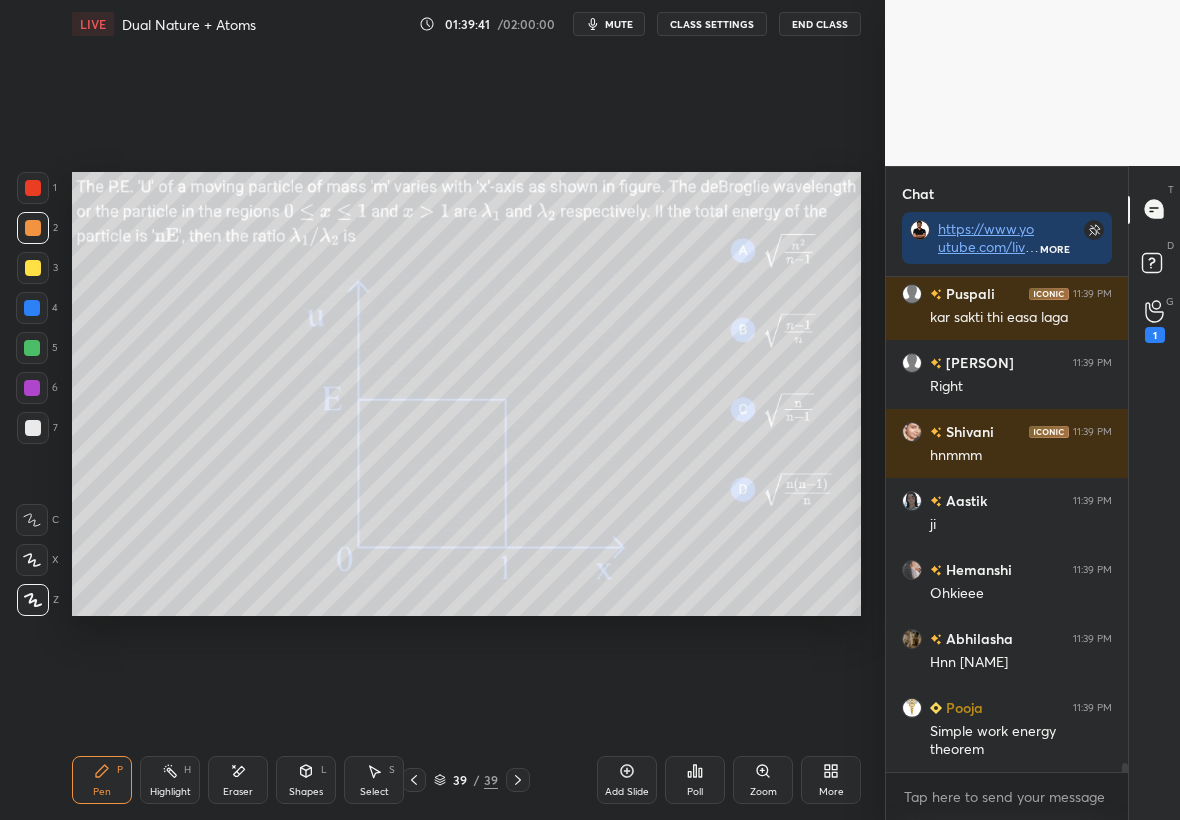 click on "1" at bounding box center [1155, 322] 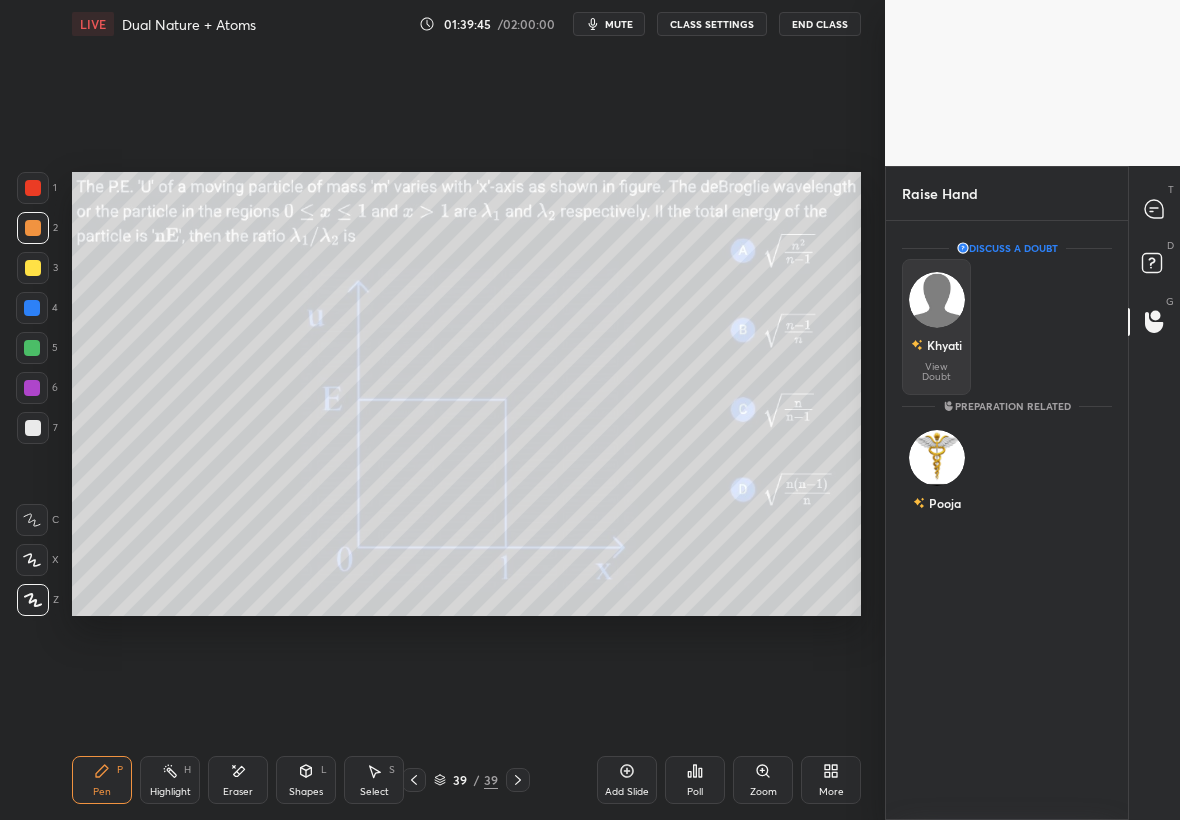 drag, startPoint x: 941, startPoint y: 303, endPoint x: 938, endPoint y: 317, distance: 14.3178215 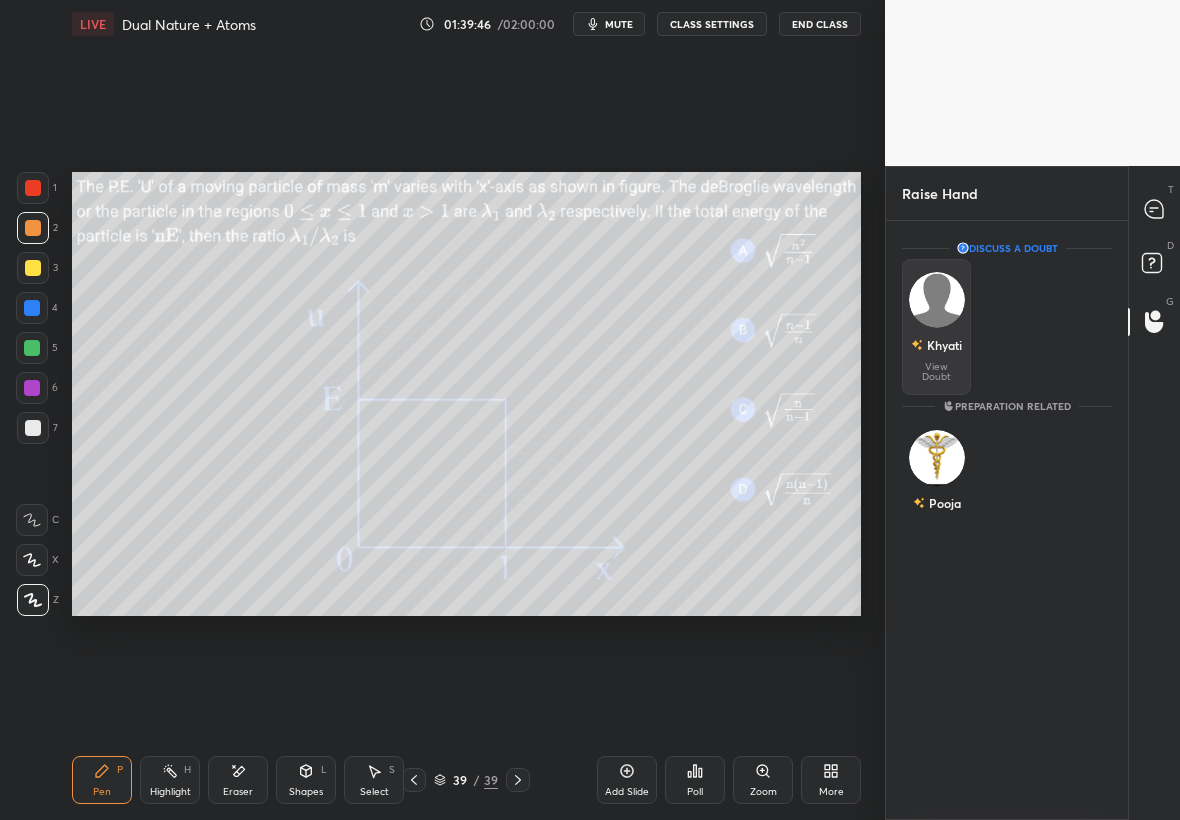 click at bounding box center (937, 300) 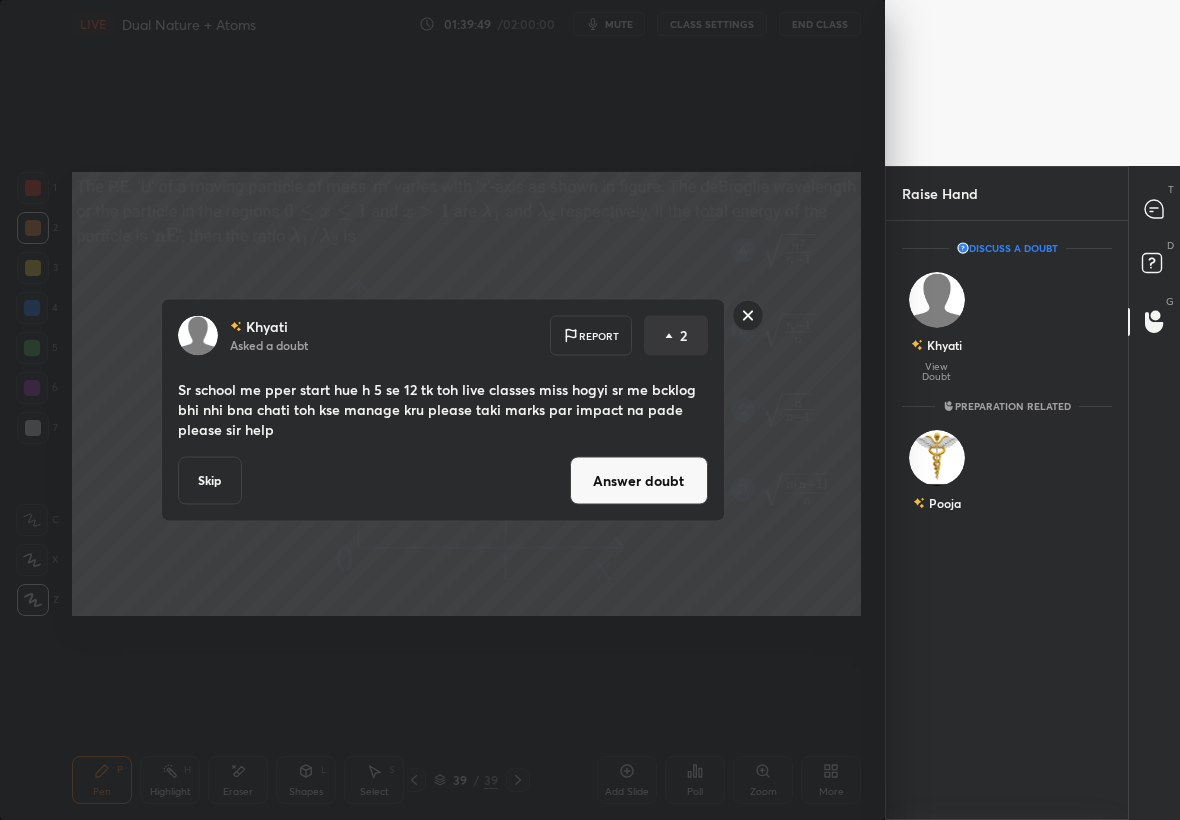 click on "Answer doubt" at bounding box center [639, 481] 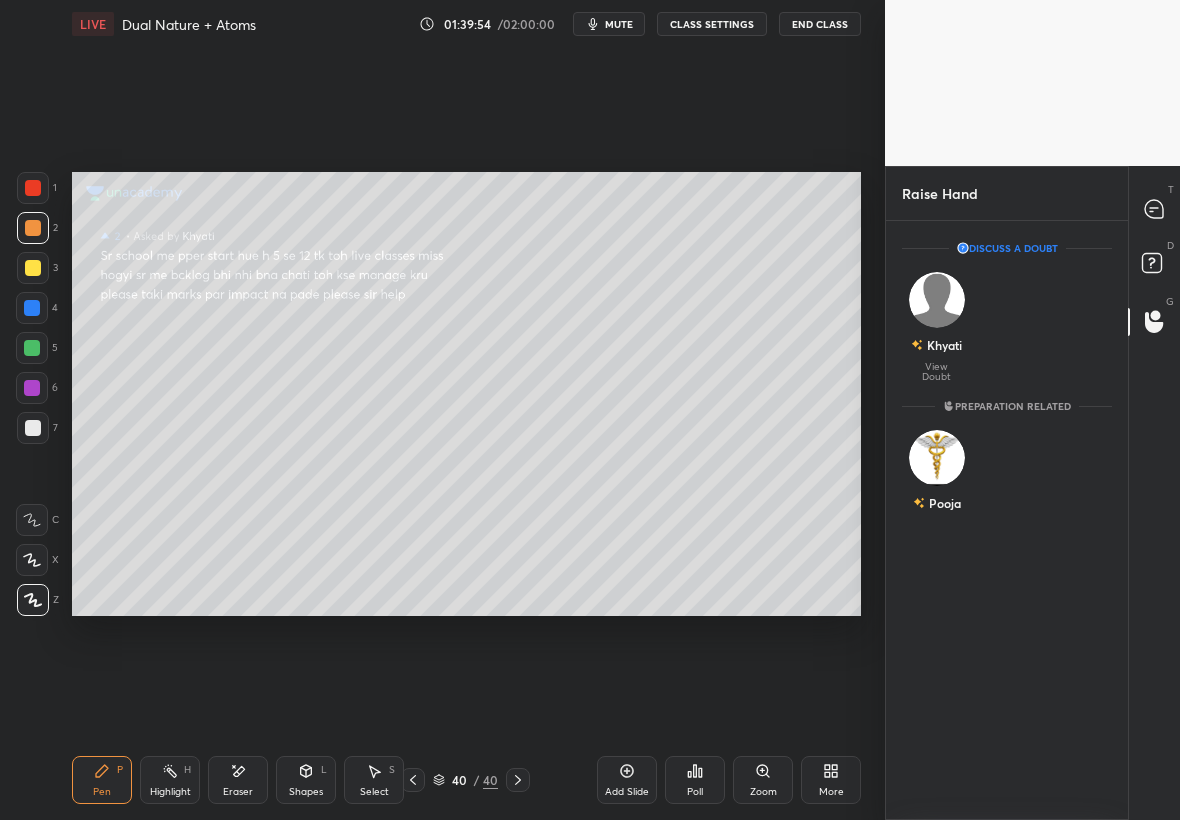 click on "Khyati" at bounding box center [936, 345] 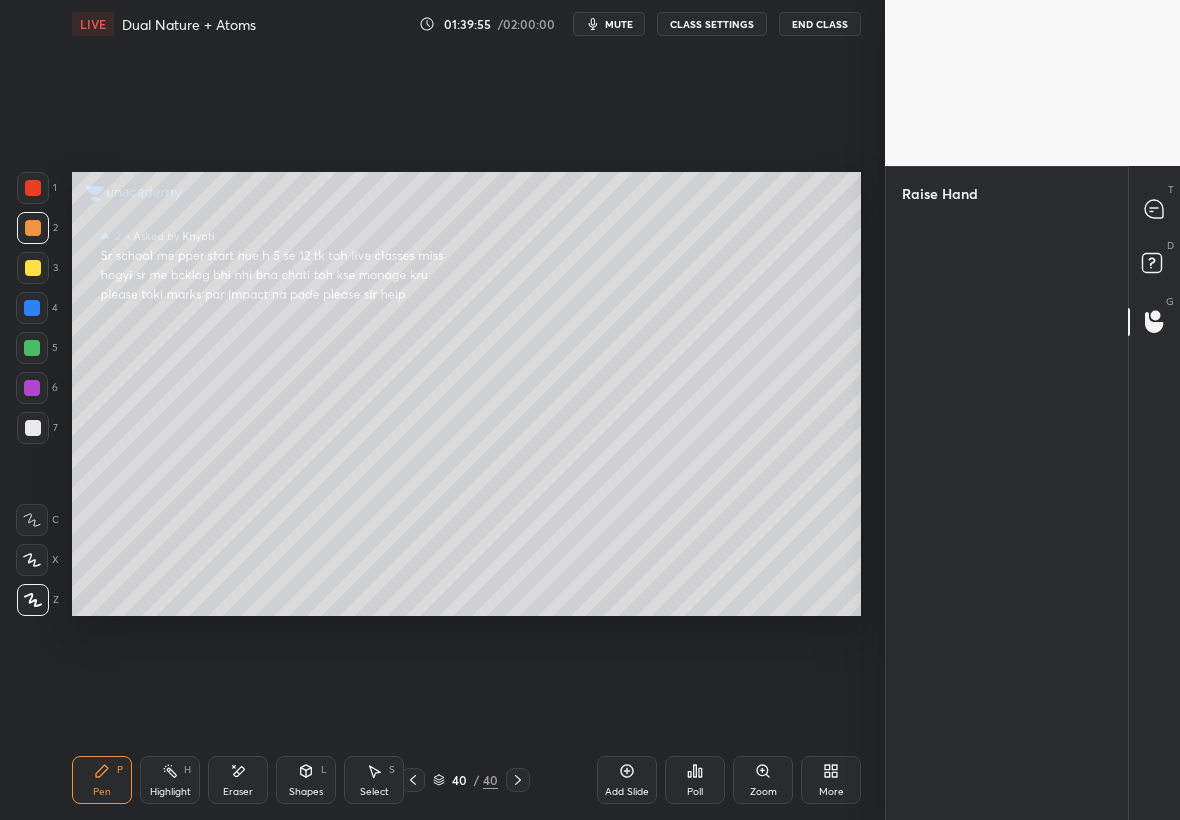 click 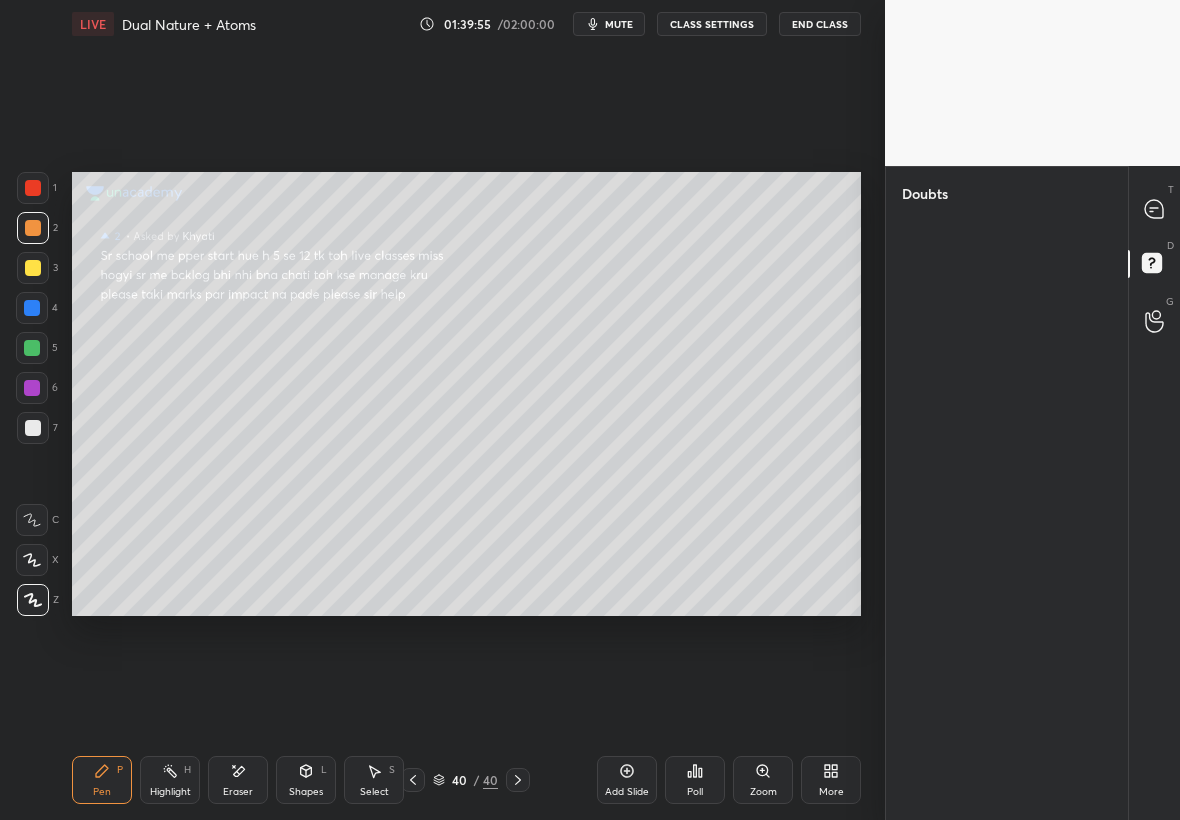 click at bounding box center [1155, 322] 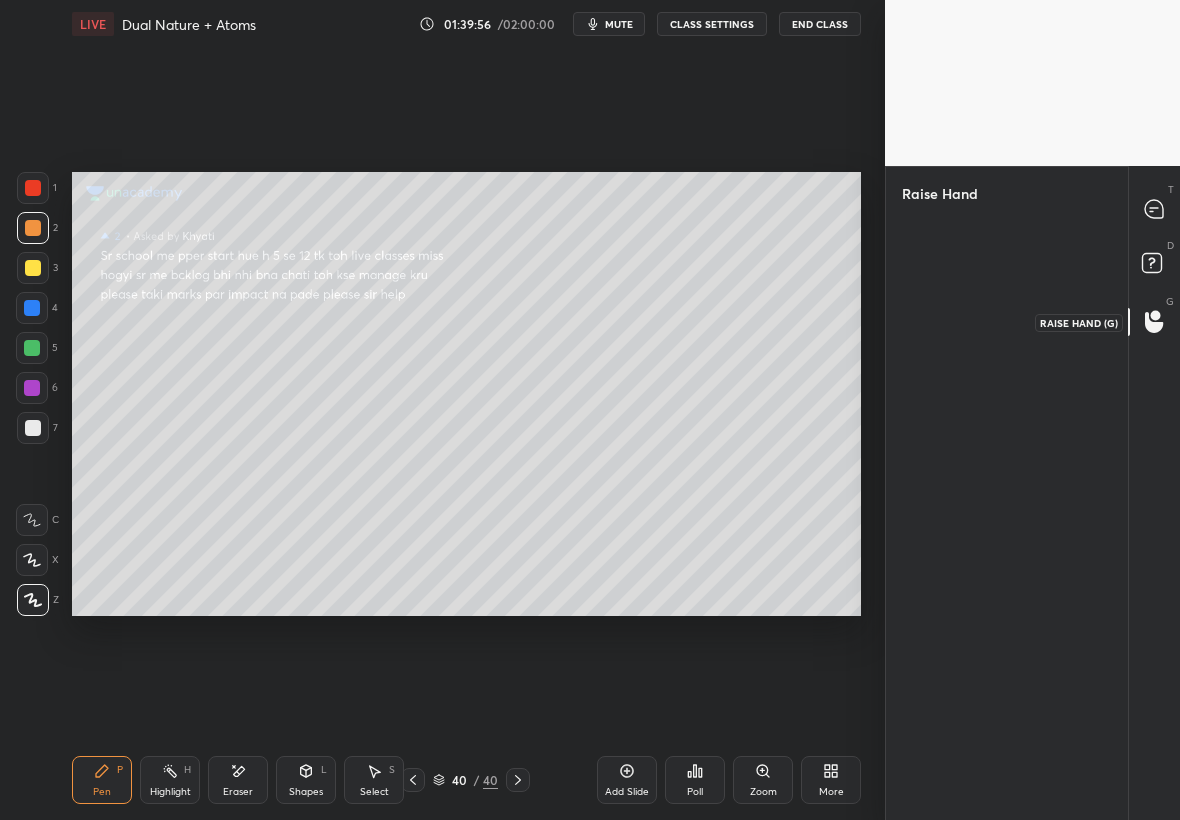 click 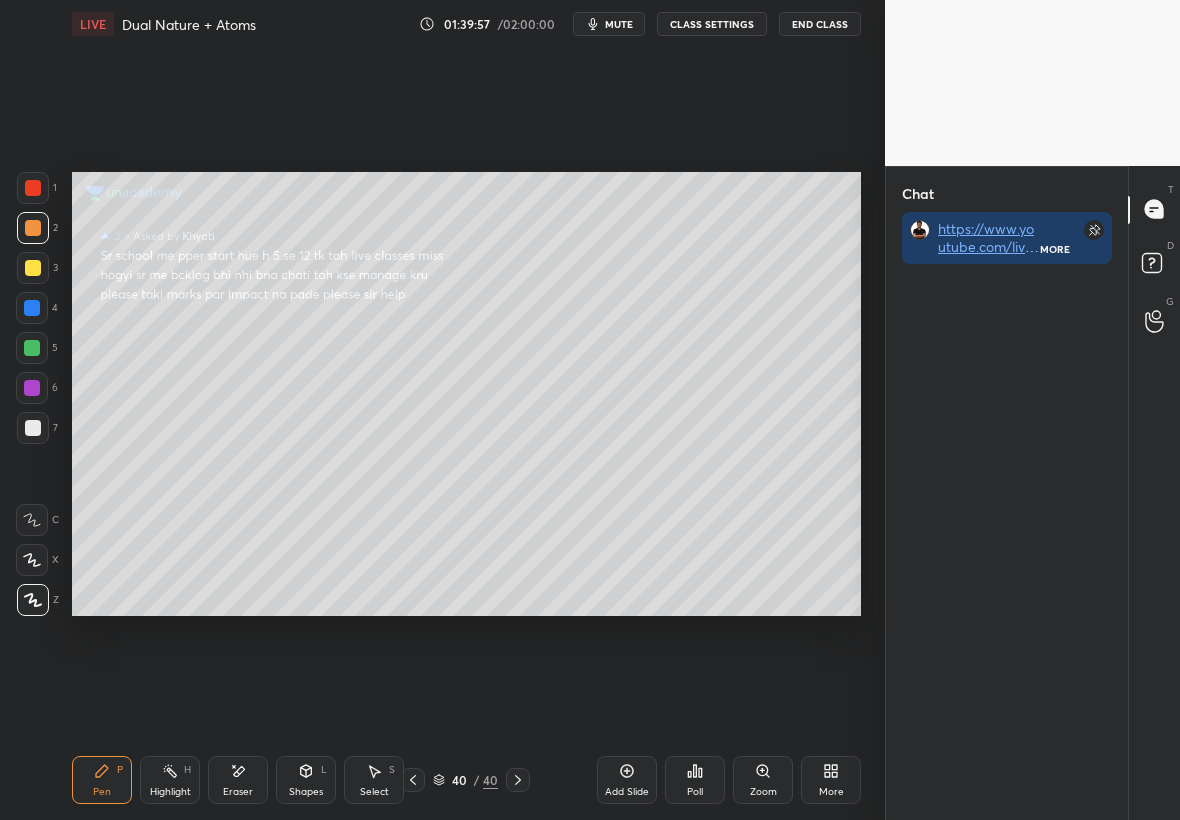 click 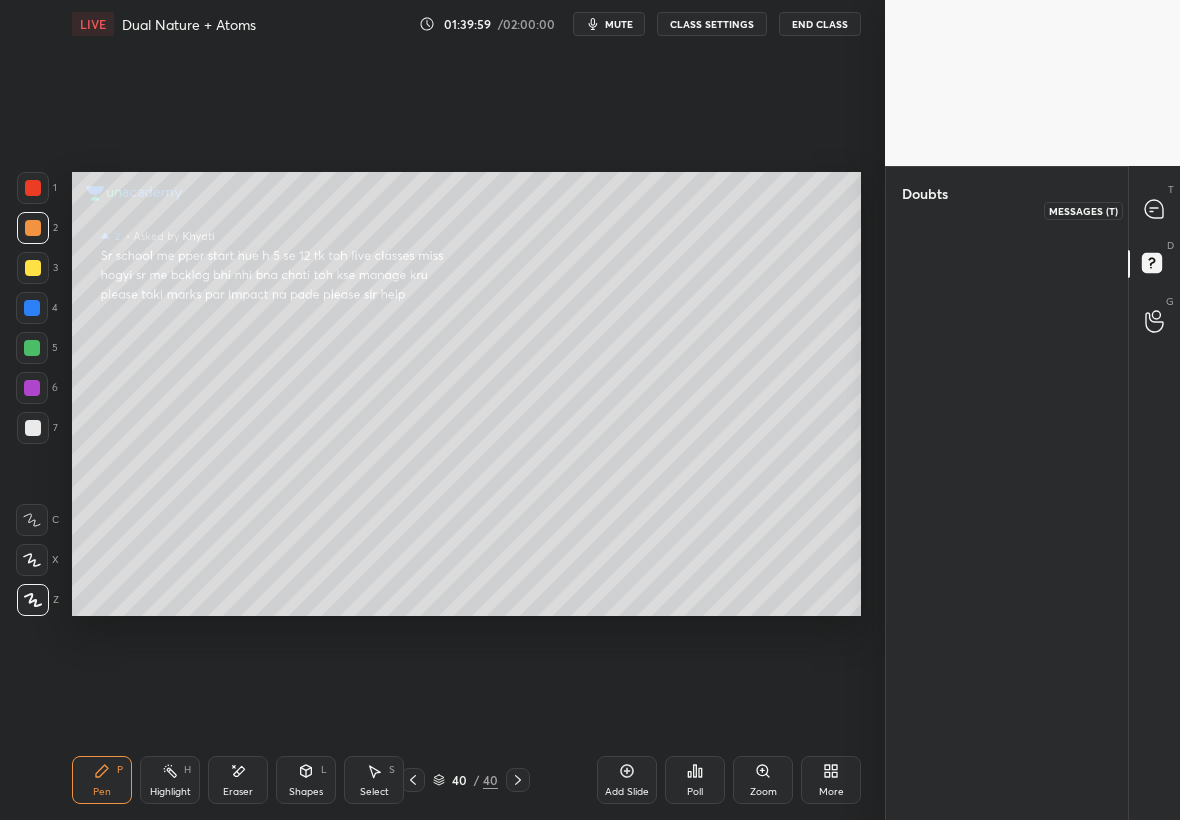 click at bounding box center (1155, 210) 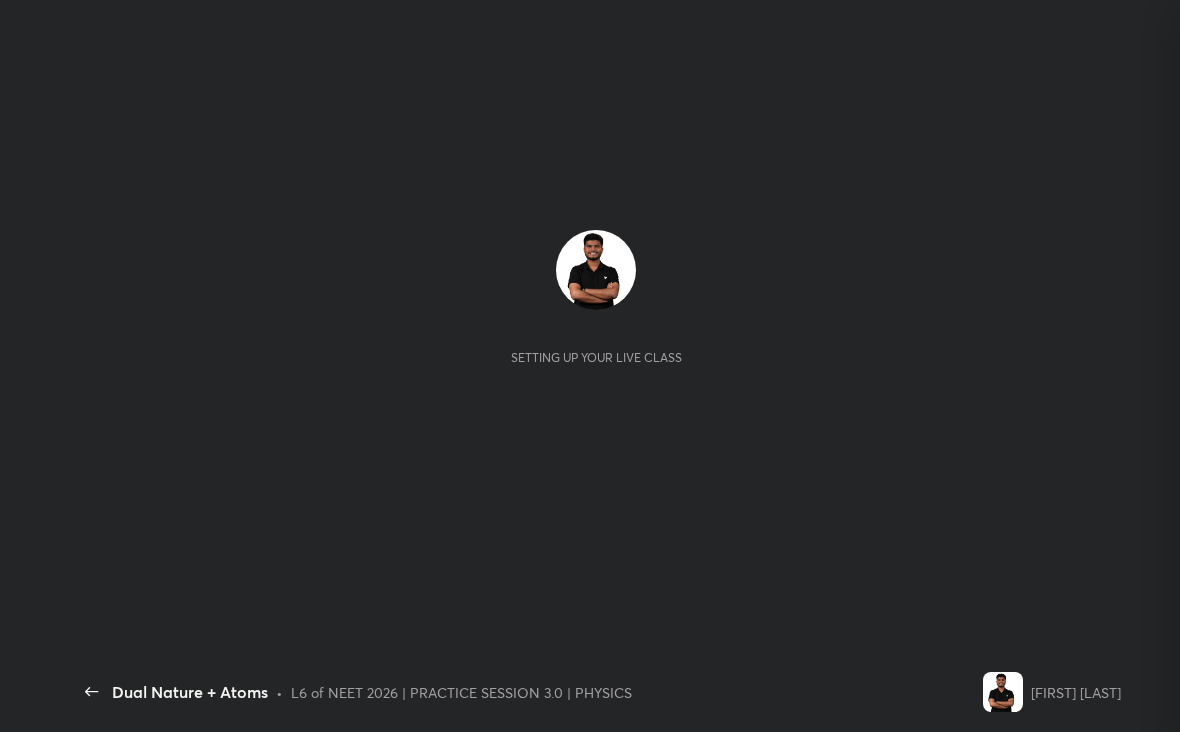 scroll, scrollTop: 0, scrollLeft: 0, axis: both 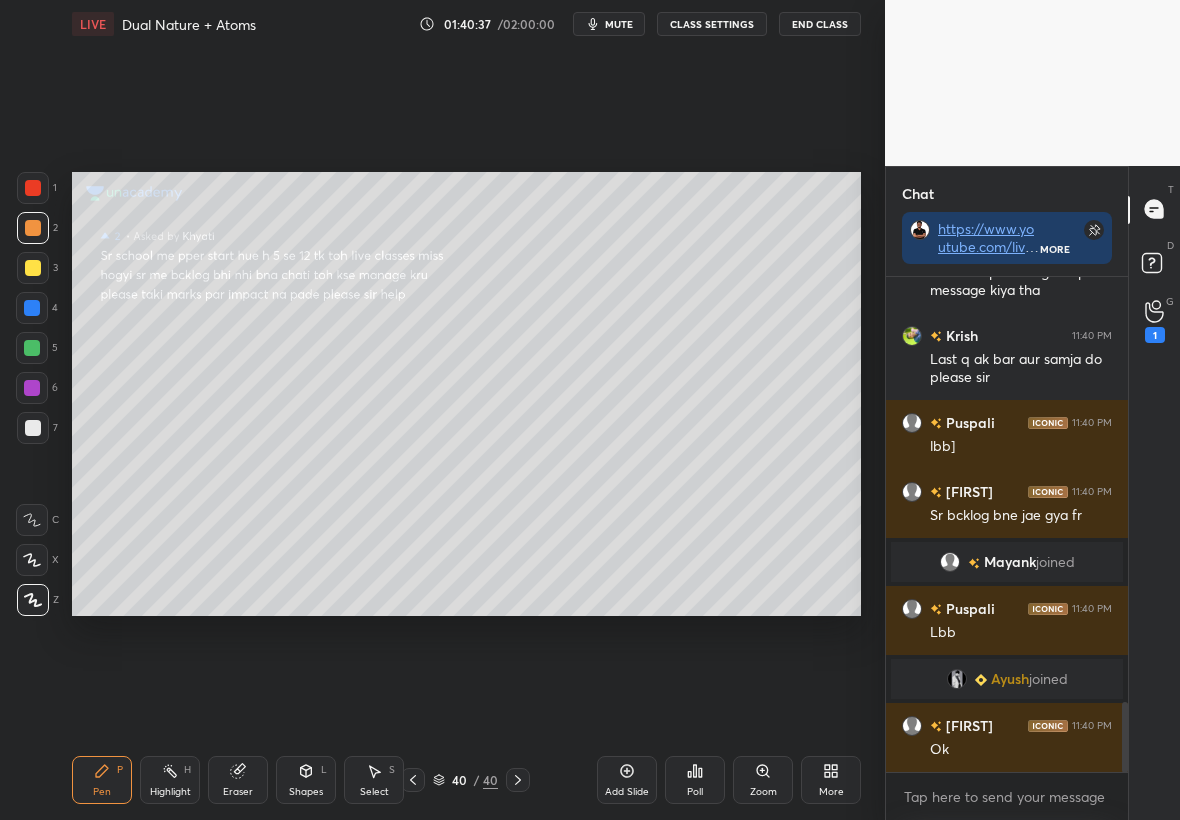 click on "Poll" at bounding box center [695, 780] 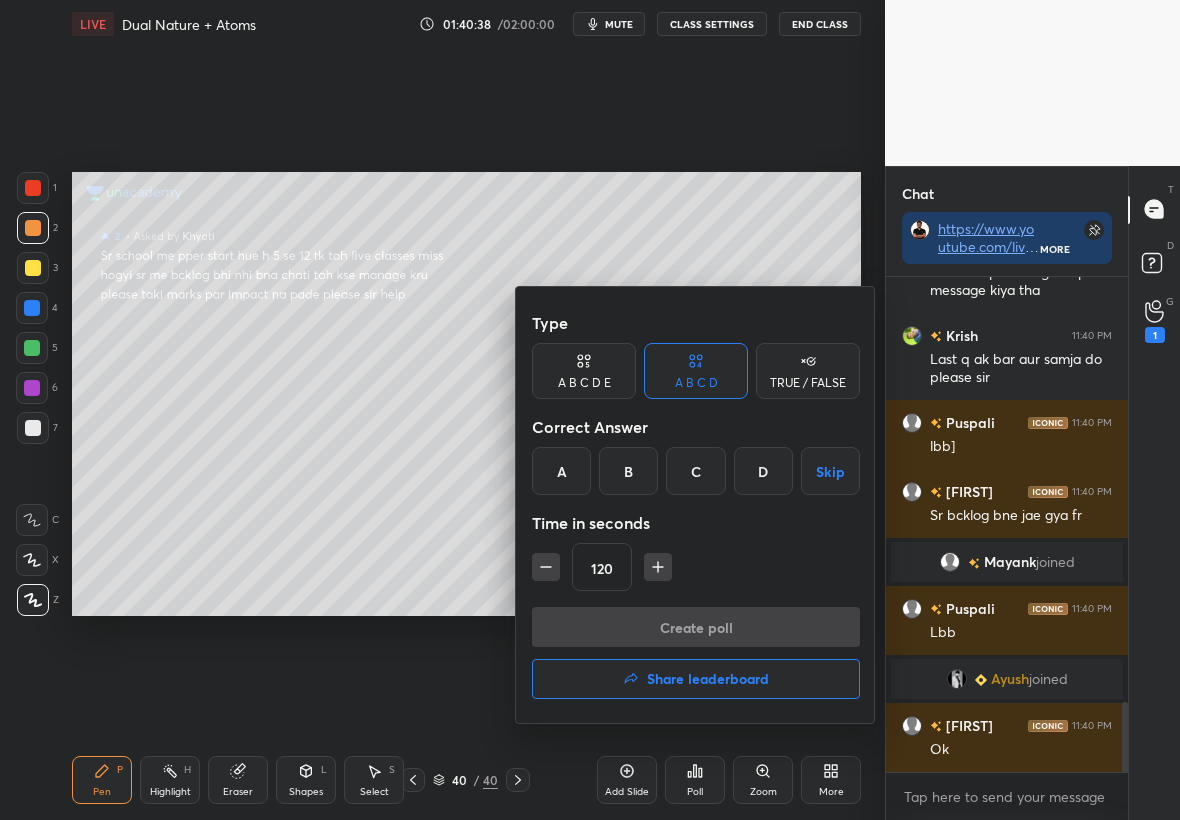 click on "Share leaderboard" at bounding box center [708, 679] 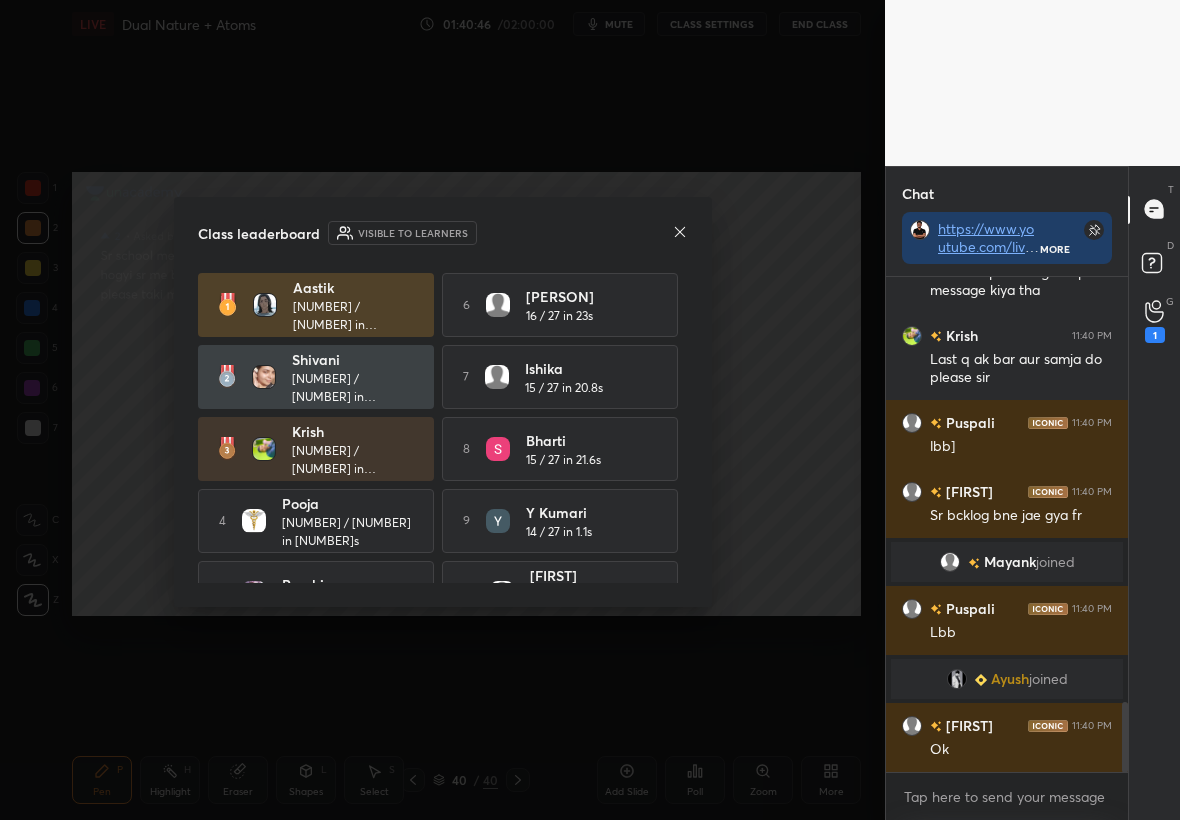 scroll, scrollTop: 48, scrollLeft: 0, axis: vertical 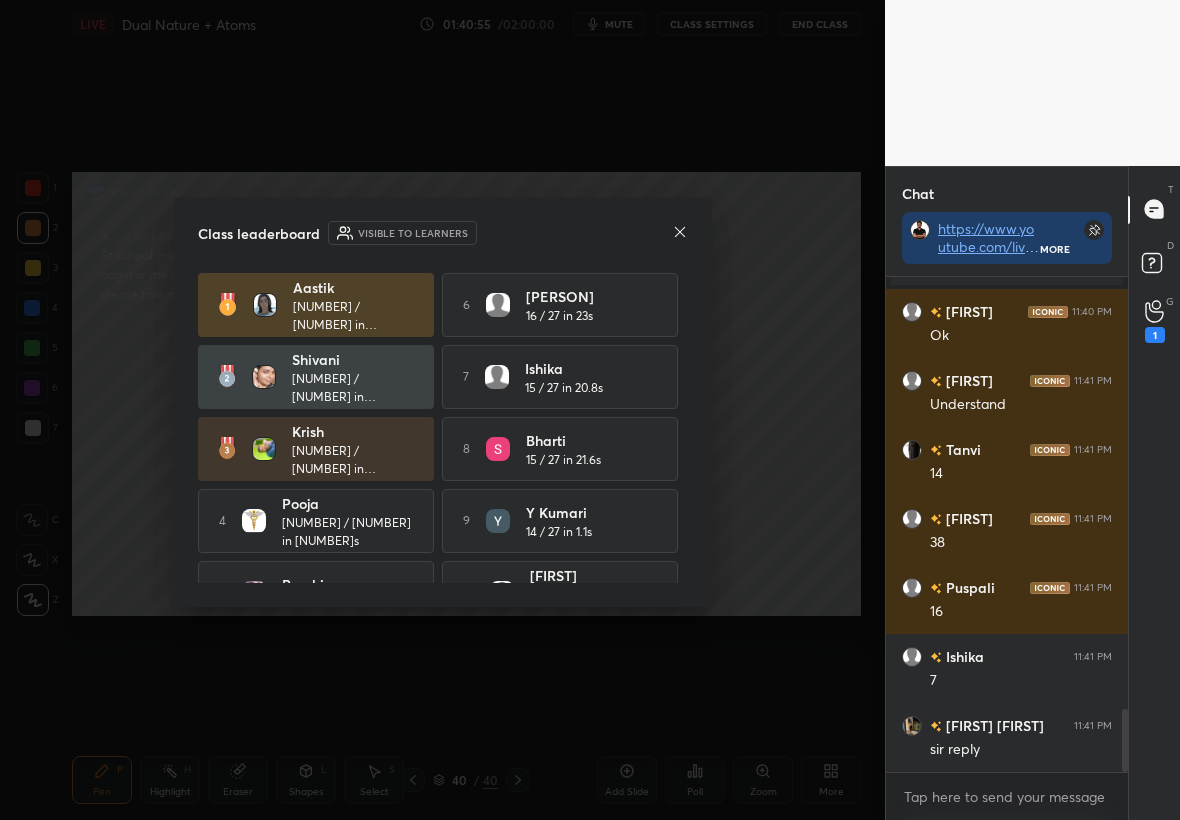 click at bounding box center (265, 305) 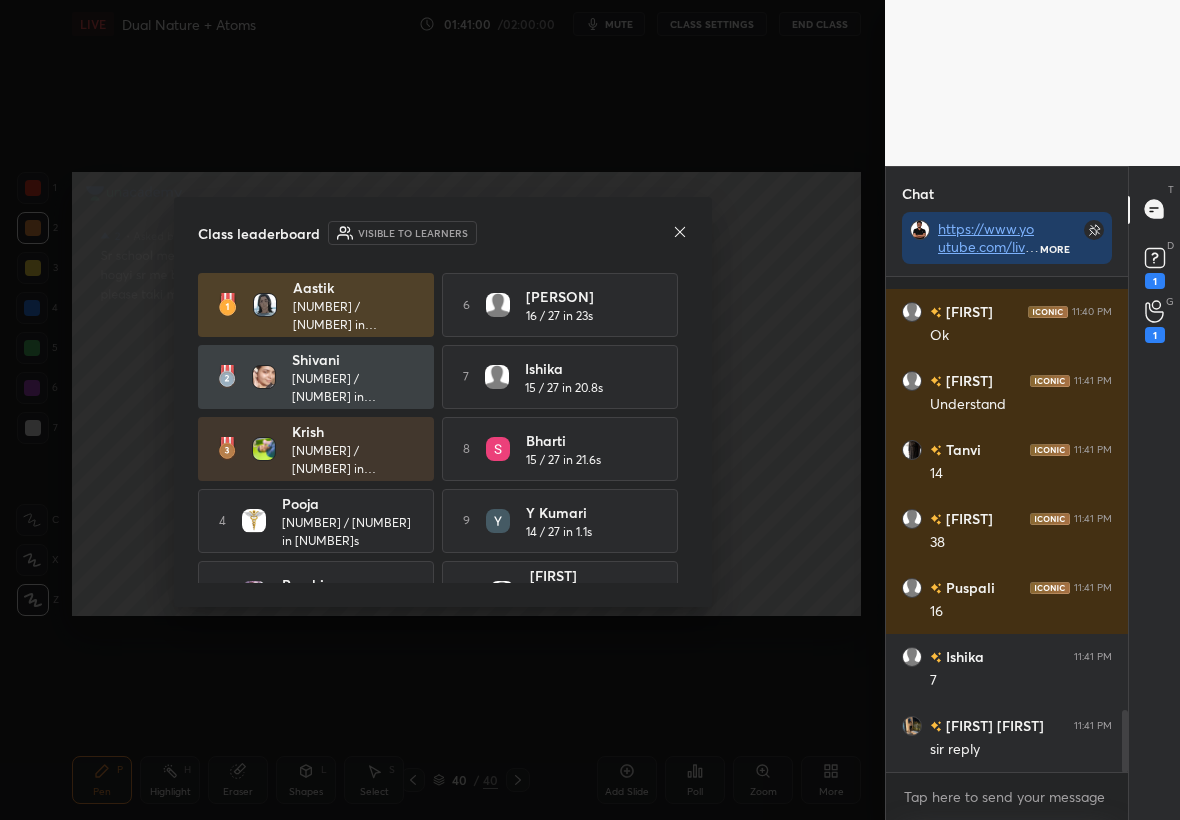 scroll, scrollTop: 3484, scrollLeft: 0, axis: vertical 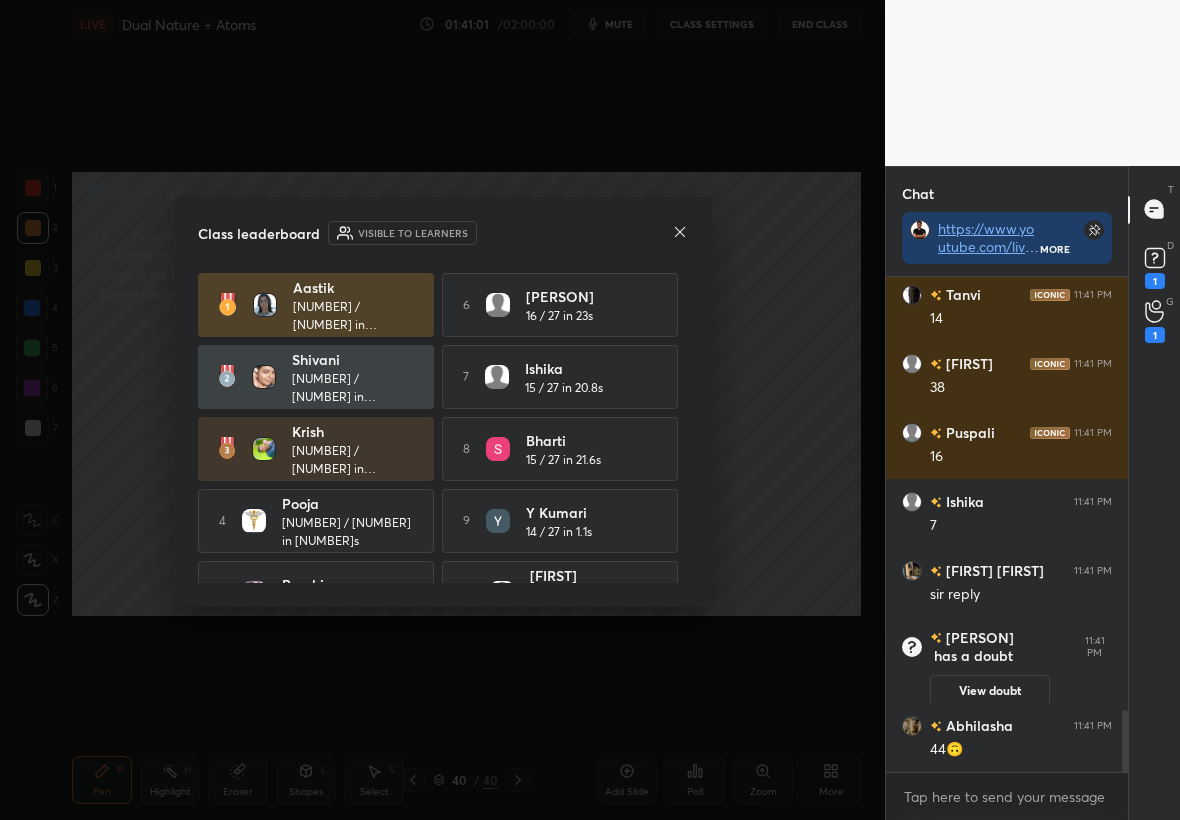click 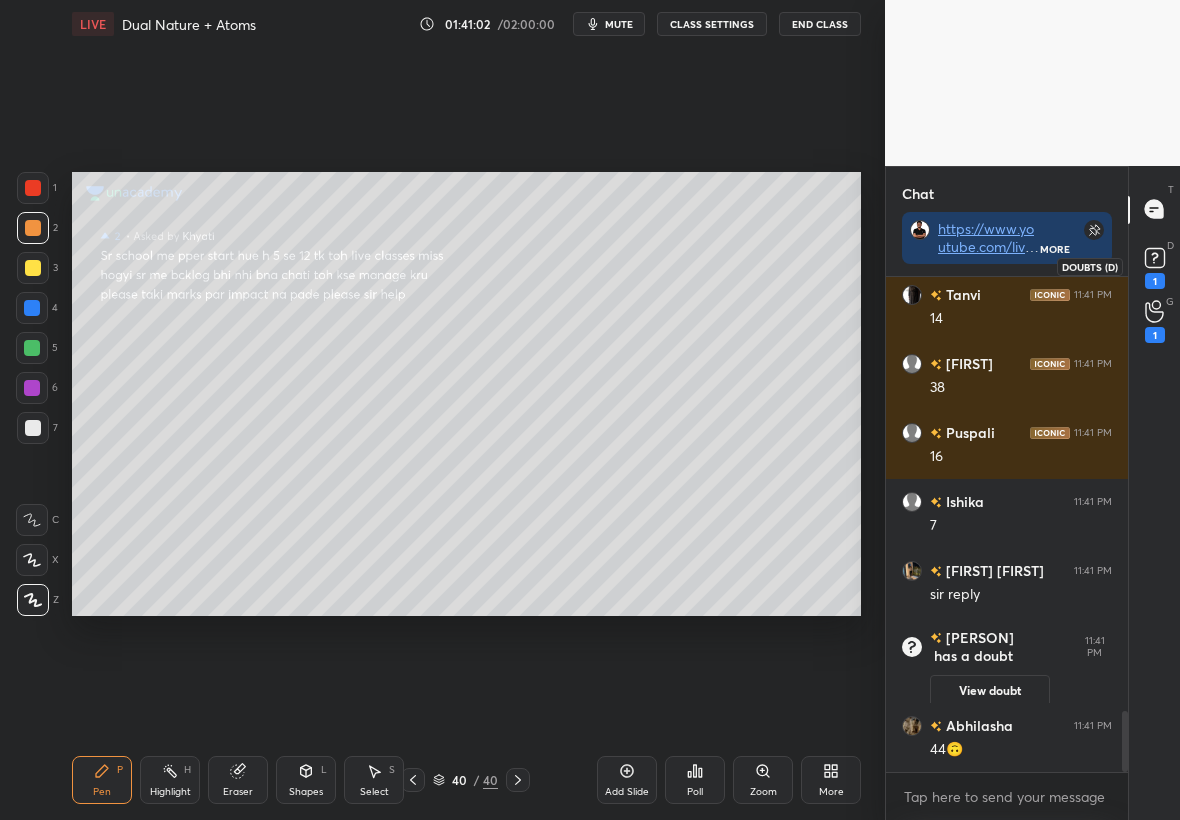 scroll, scrollTop: 3527, scrollLeft: 0, axis: vertical 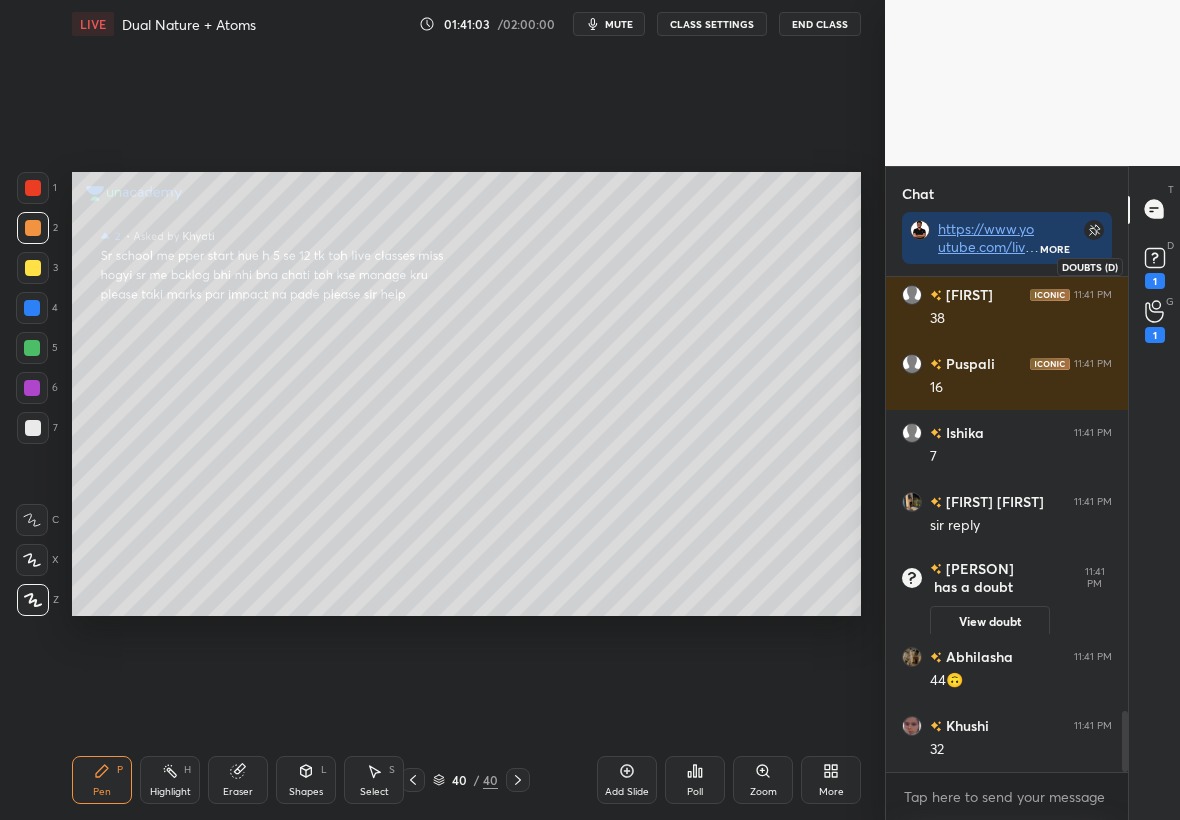 click 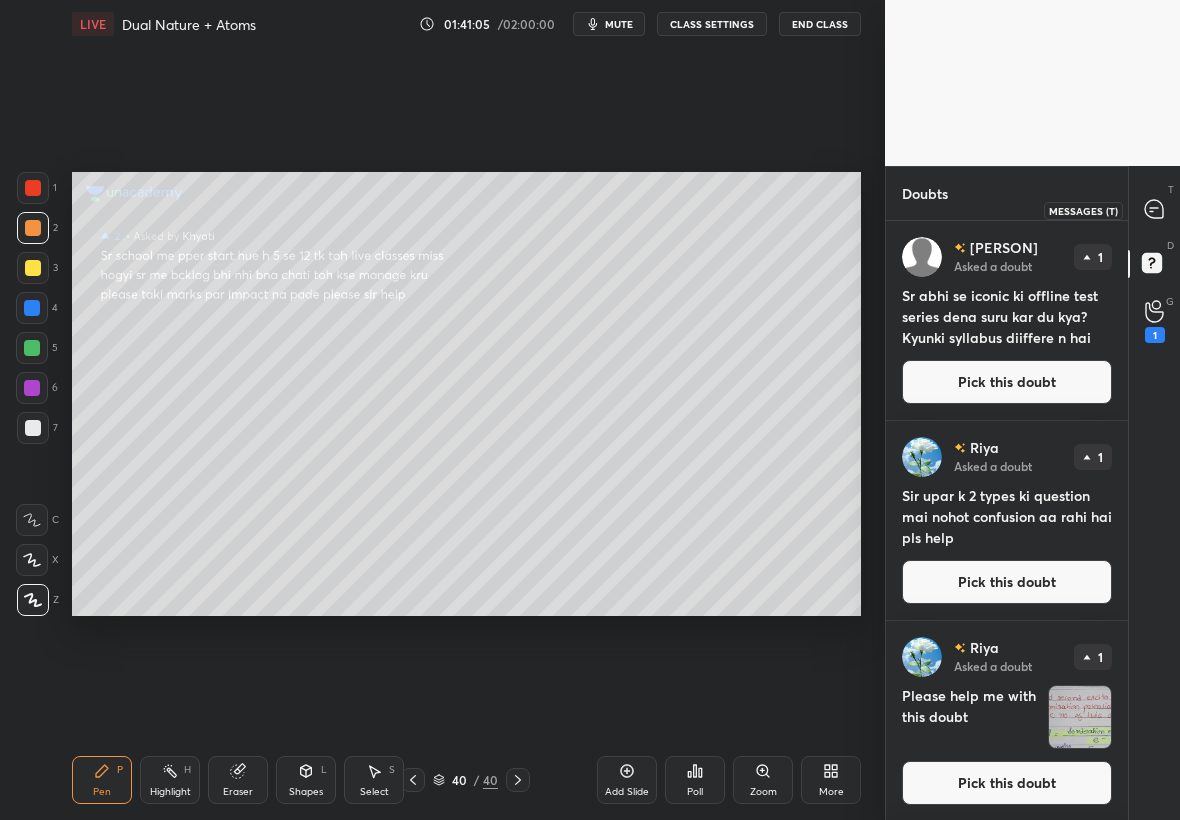 click 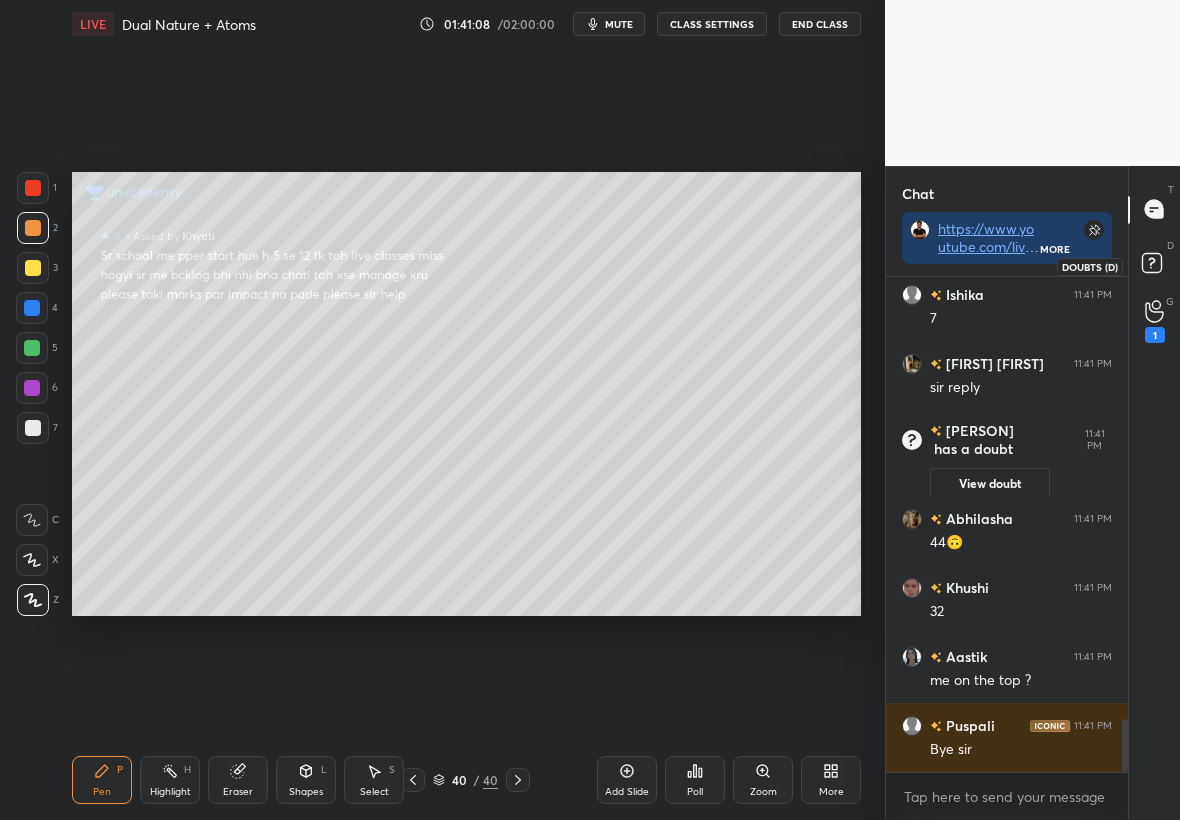 click 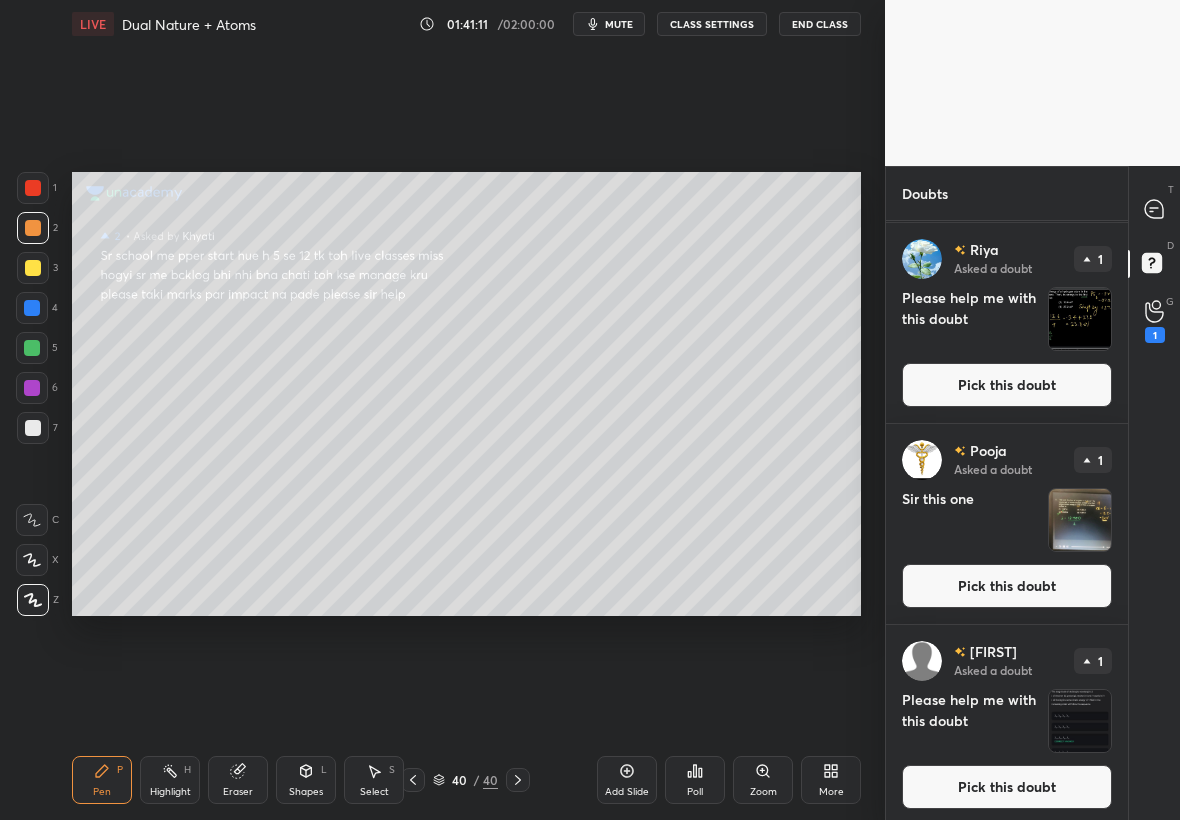 click on "Pick this doubt" at bounding box center [1007, 787] 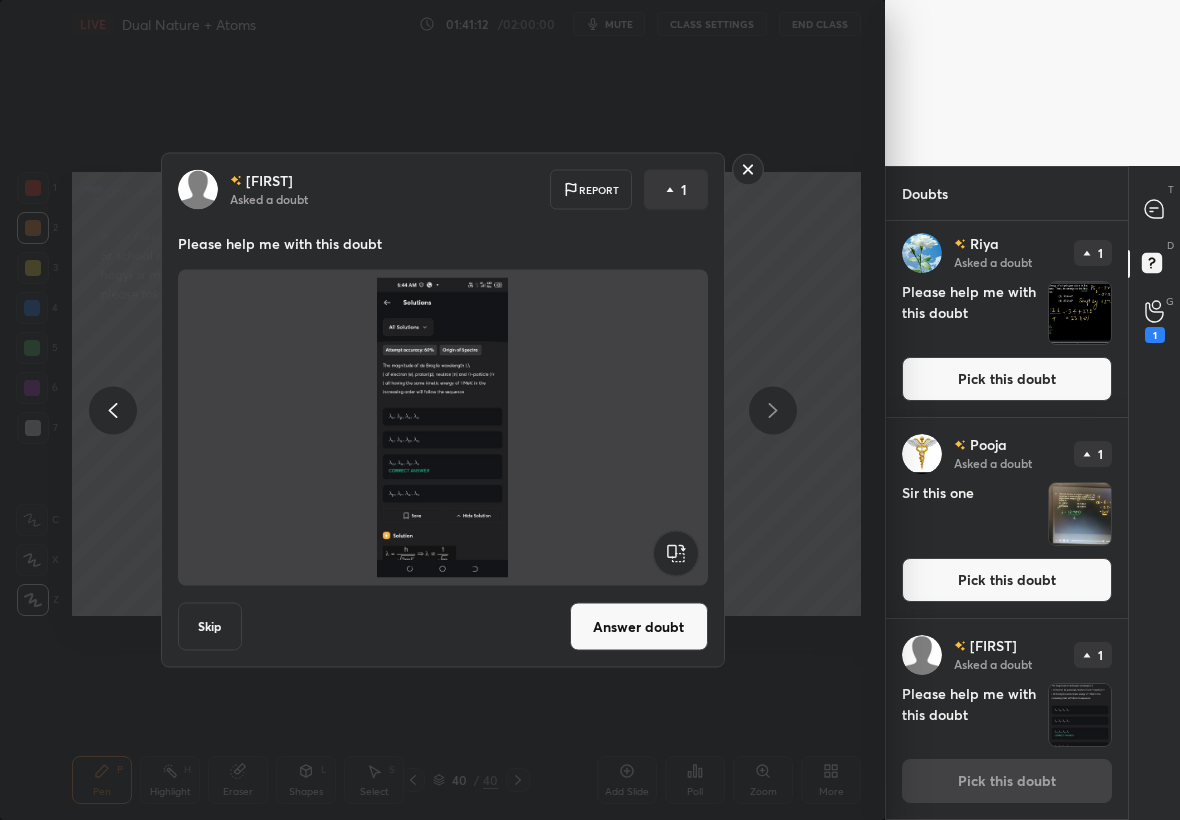 click on "Answer doubt" at bounding box center [639, 627] 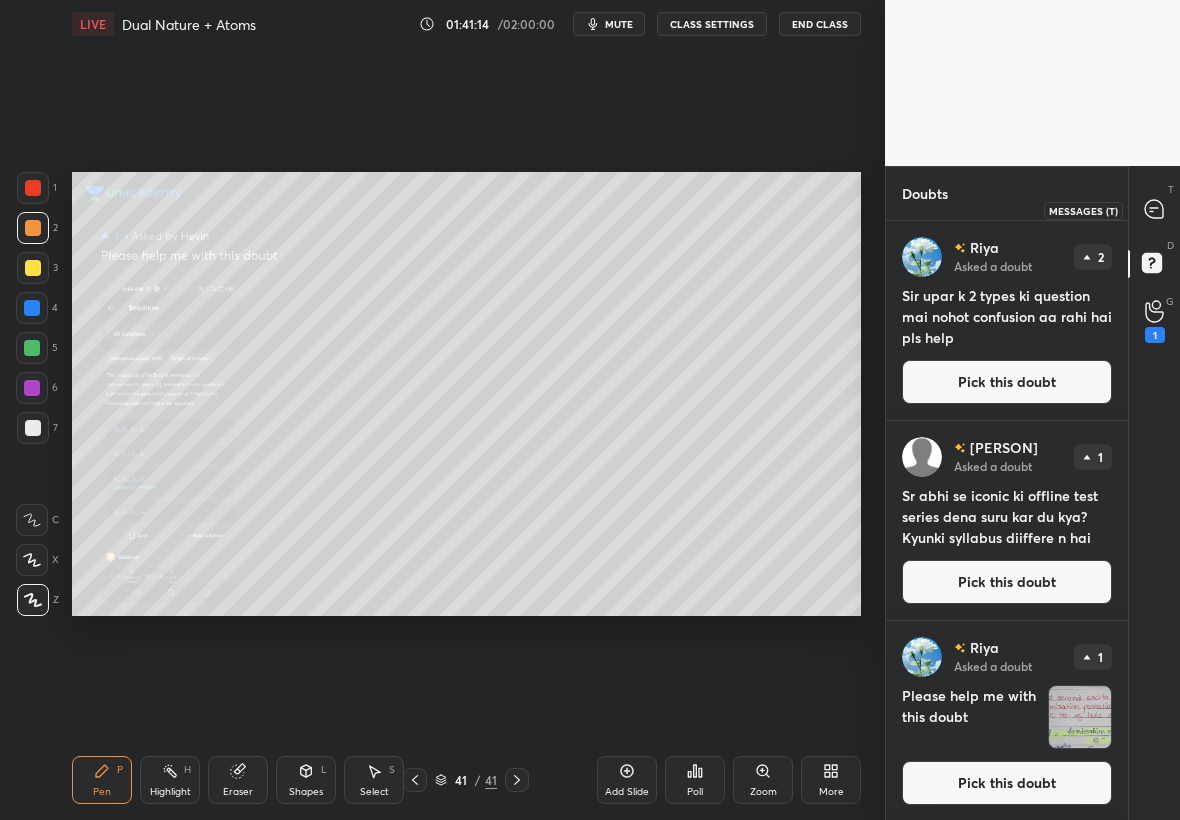 click 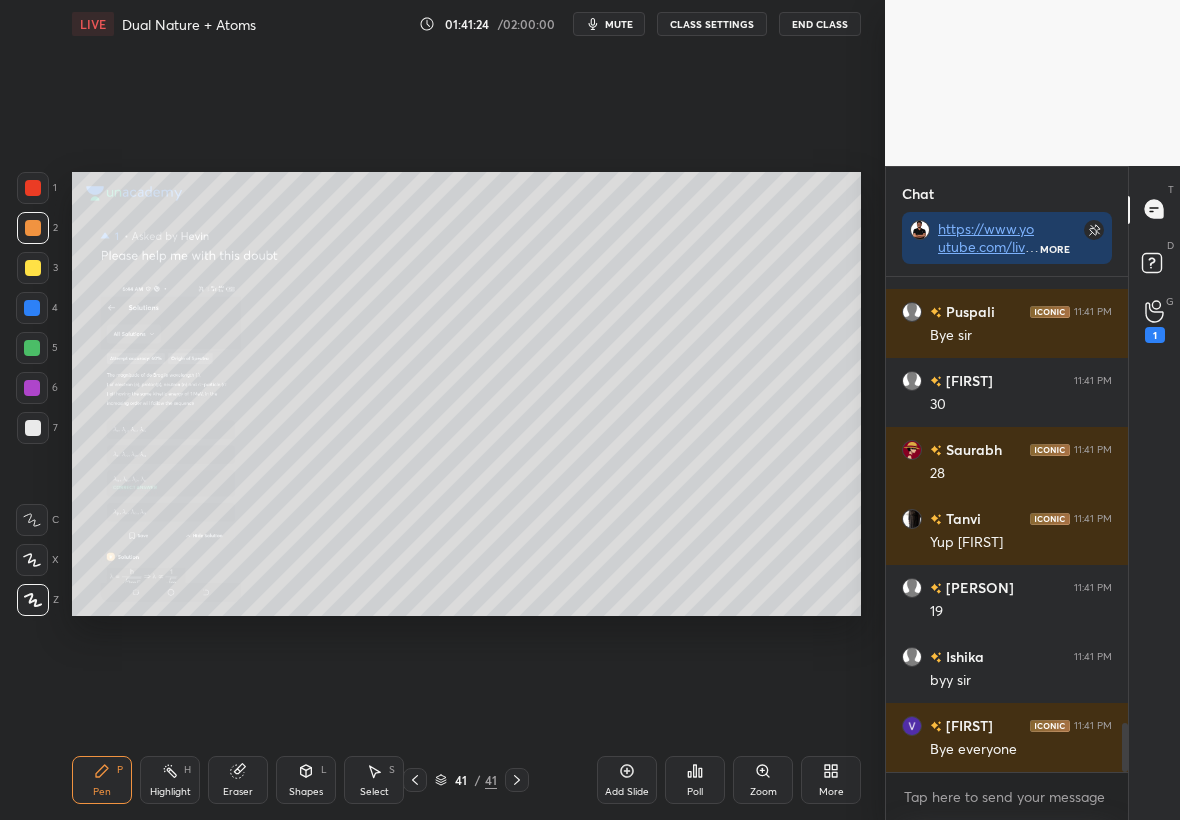 click on "Zoom" at bounding box center [763, 792] 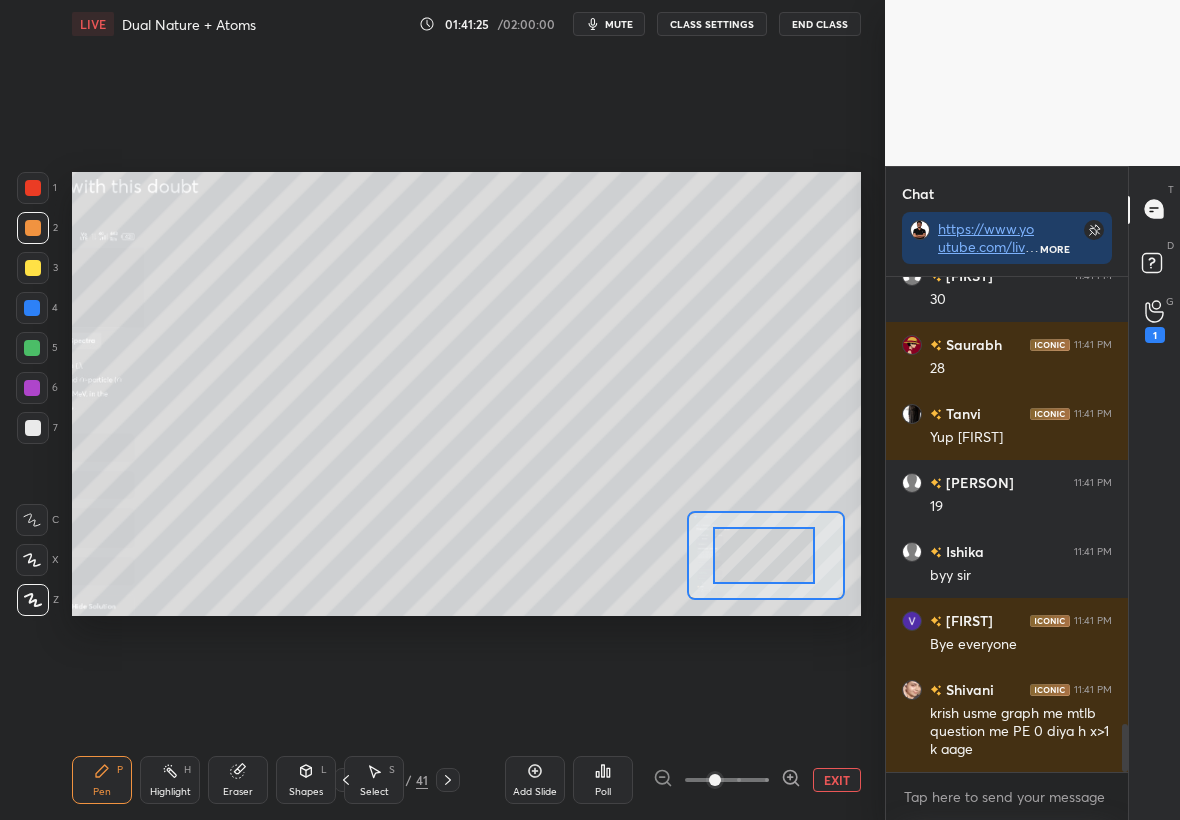 drag, startPoint x: 769, startPoint y: 564, endPoint x: 748, endPoint y: 565, distance: 21.023796 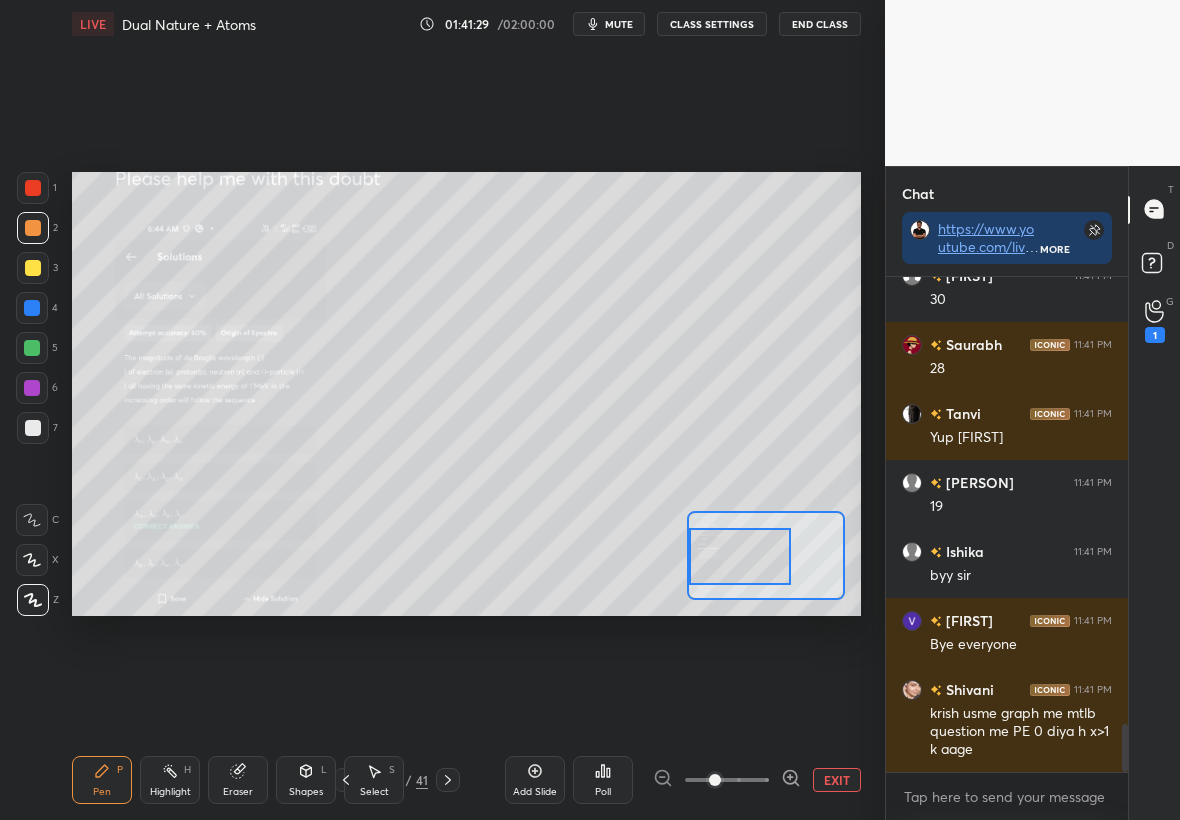 click on "Setting up your live class Poll for   secs No correct answer Start poll" at bounding box center (466, 394) 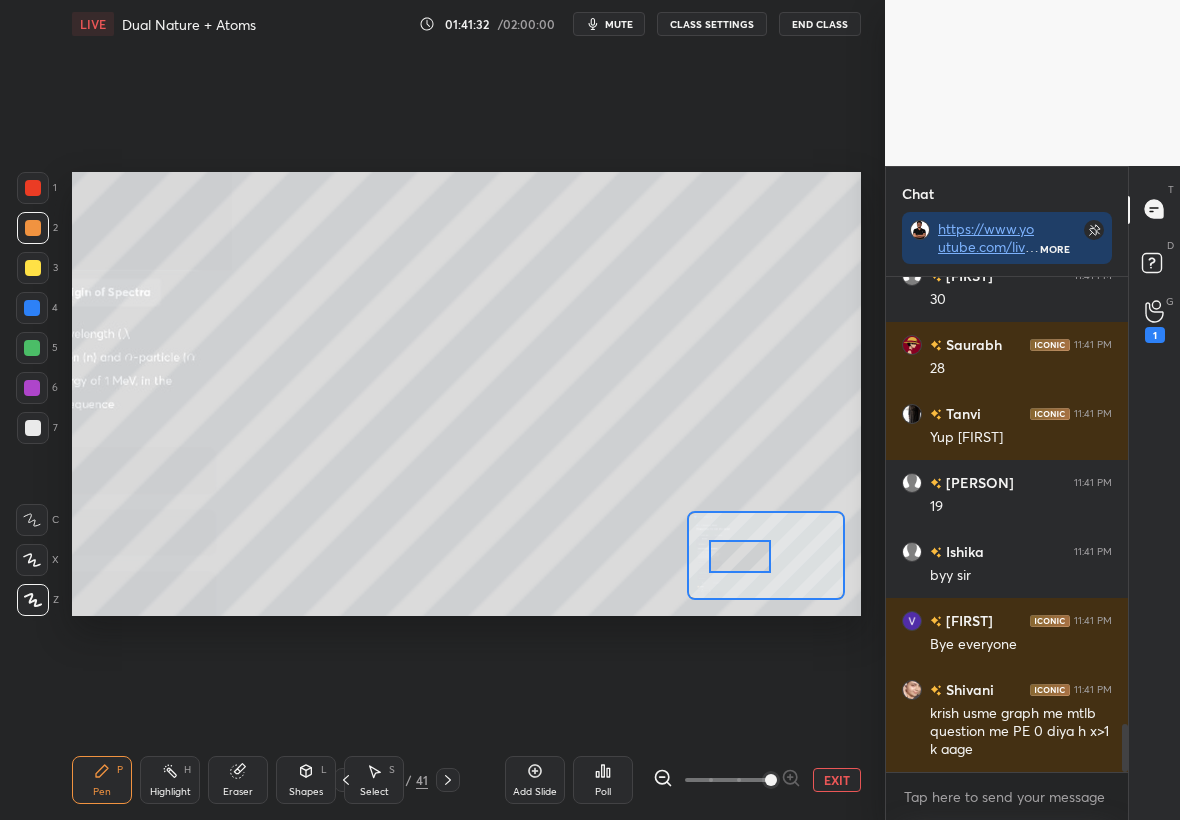 drag, startPoint x: 718, startPoint y: 781, endPoint x: 772, endPoint y: 775, distance: 54.33231 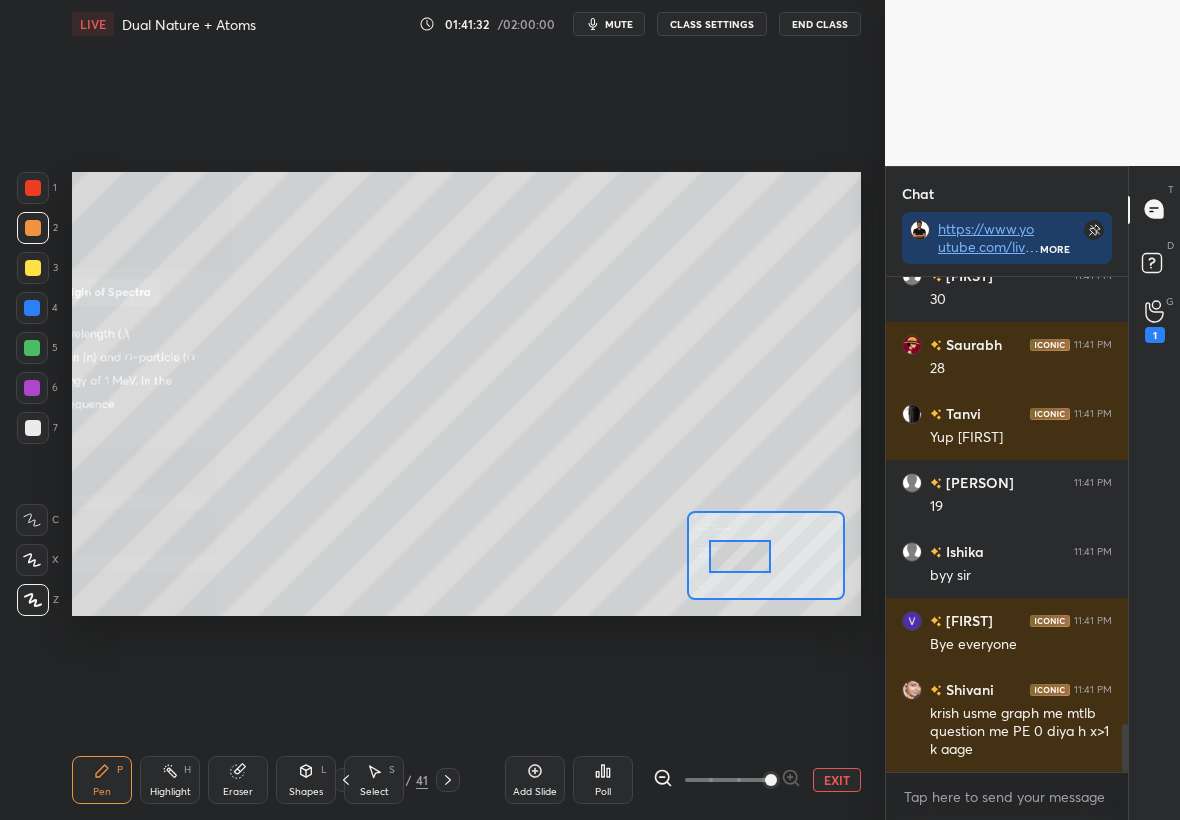 click at bounding box center (771, 780) 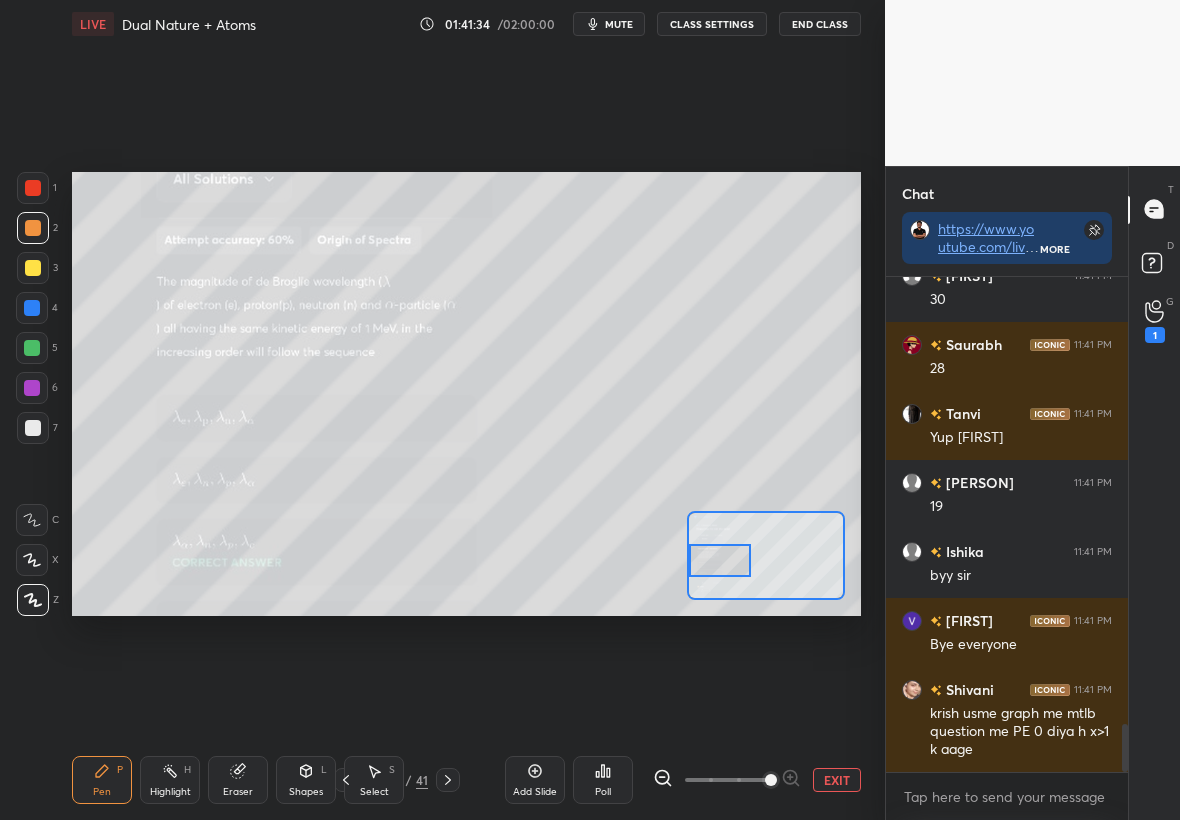 drag, startPoint x: 736, startPoint y: 566, endPoint x: 700, endPoint y: 572, distance: 36.496574 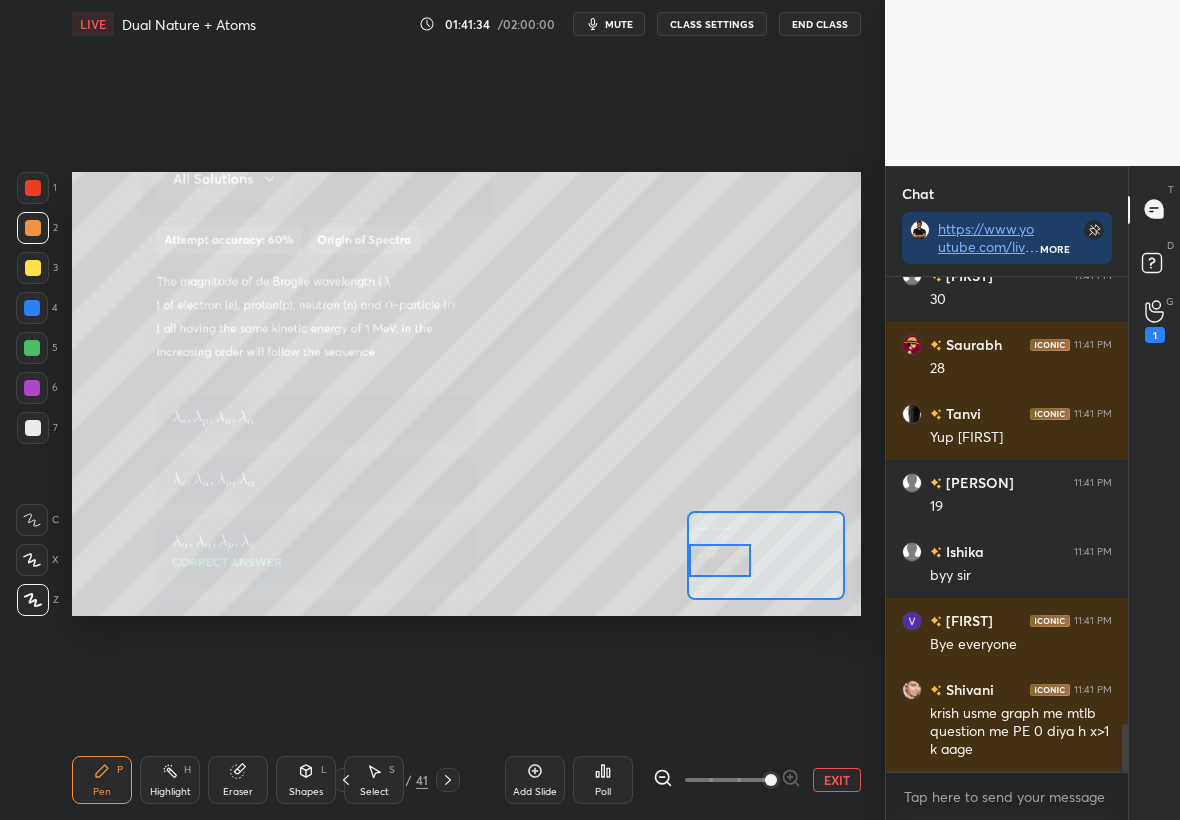 click at bounding box center (720, 561) 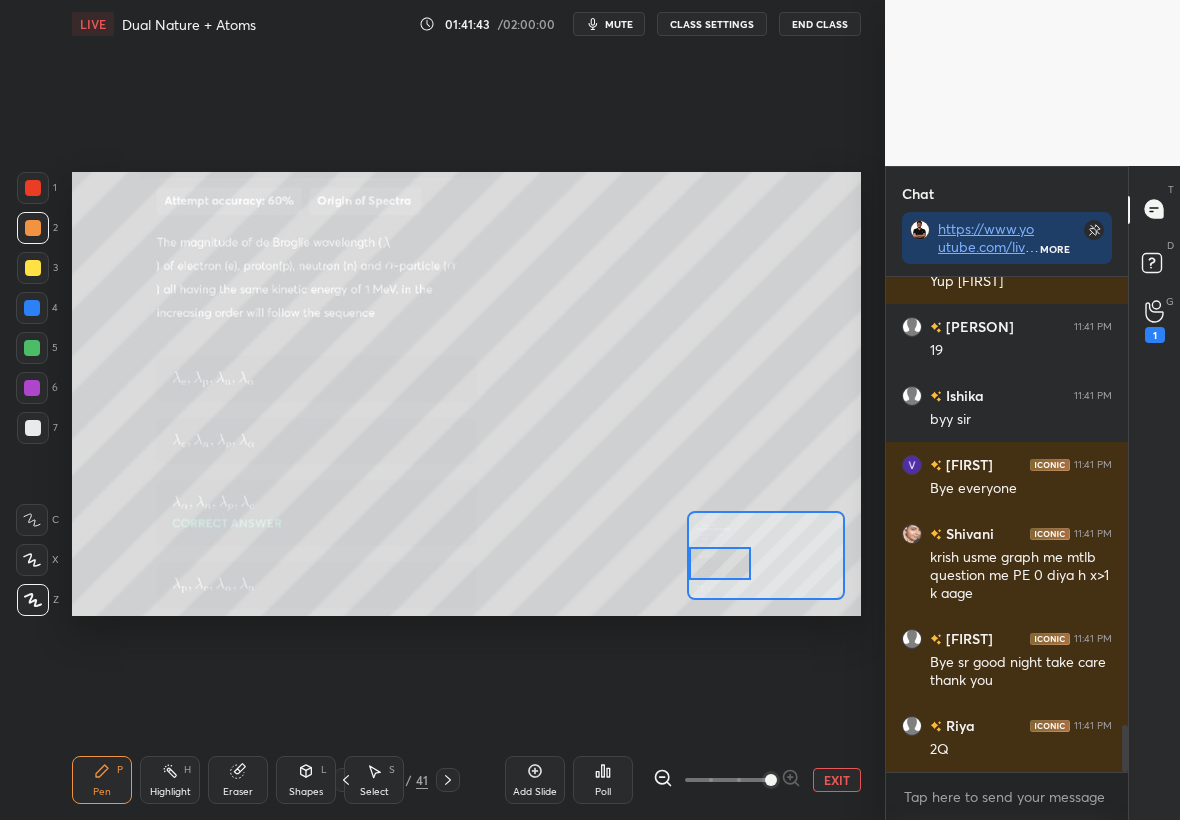 click at bounding box center (33, 268) 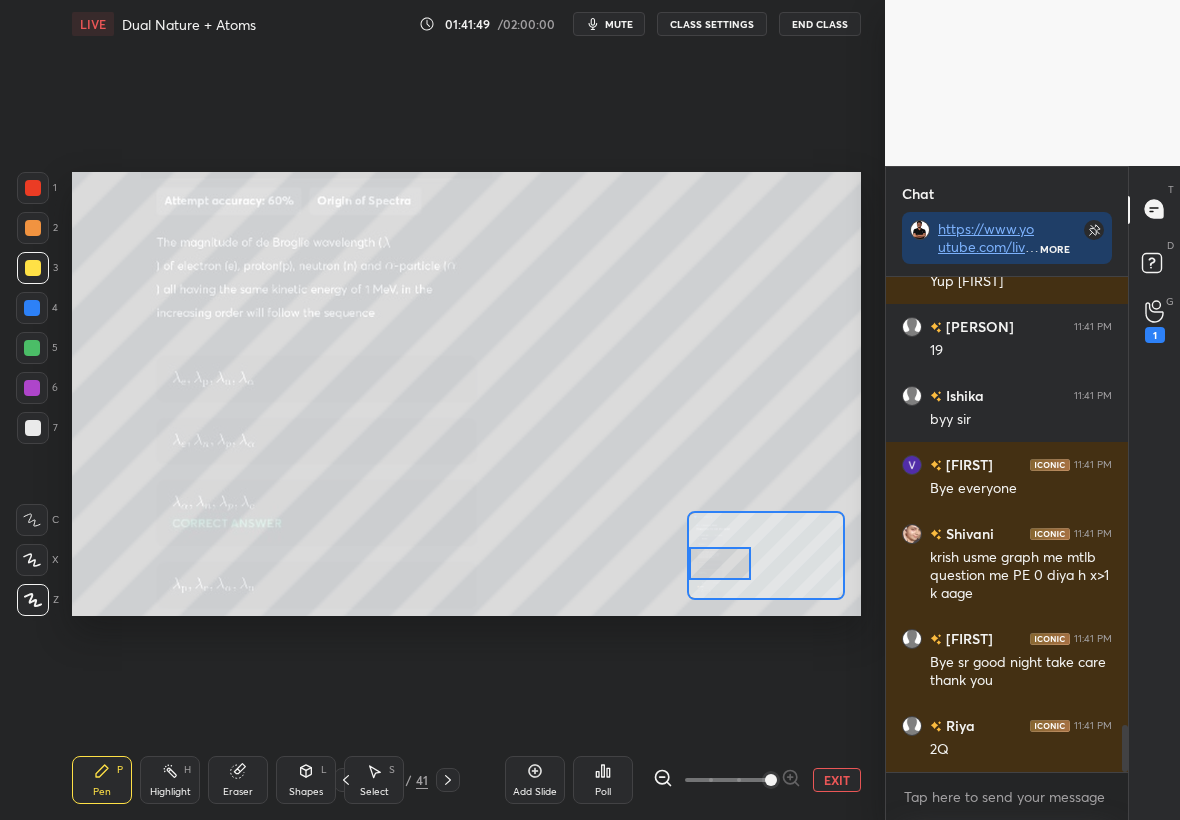 click on "Eraser" at bounding box center [238, 780] 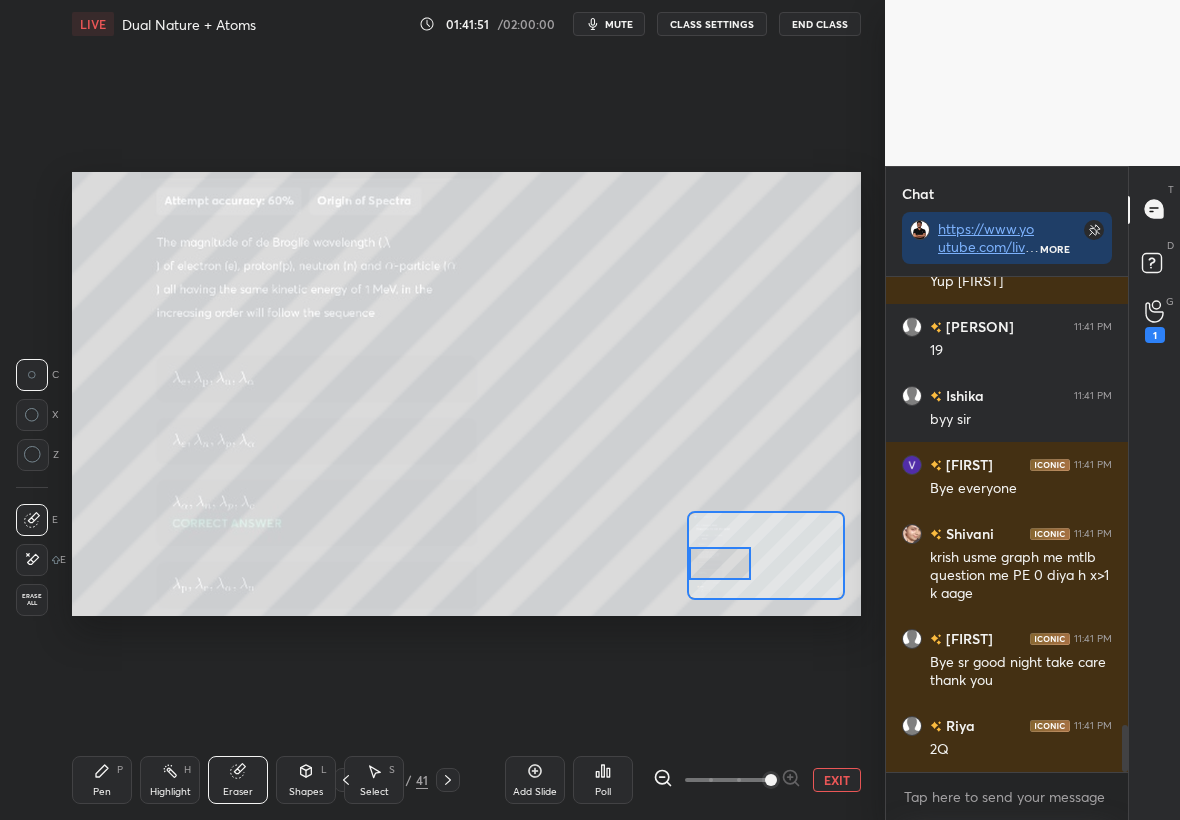 click 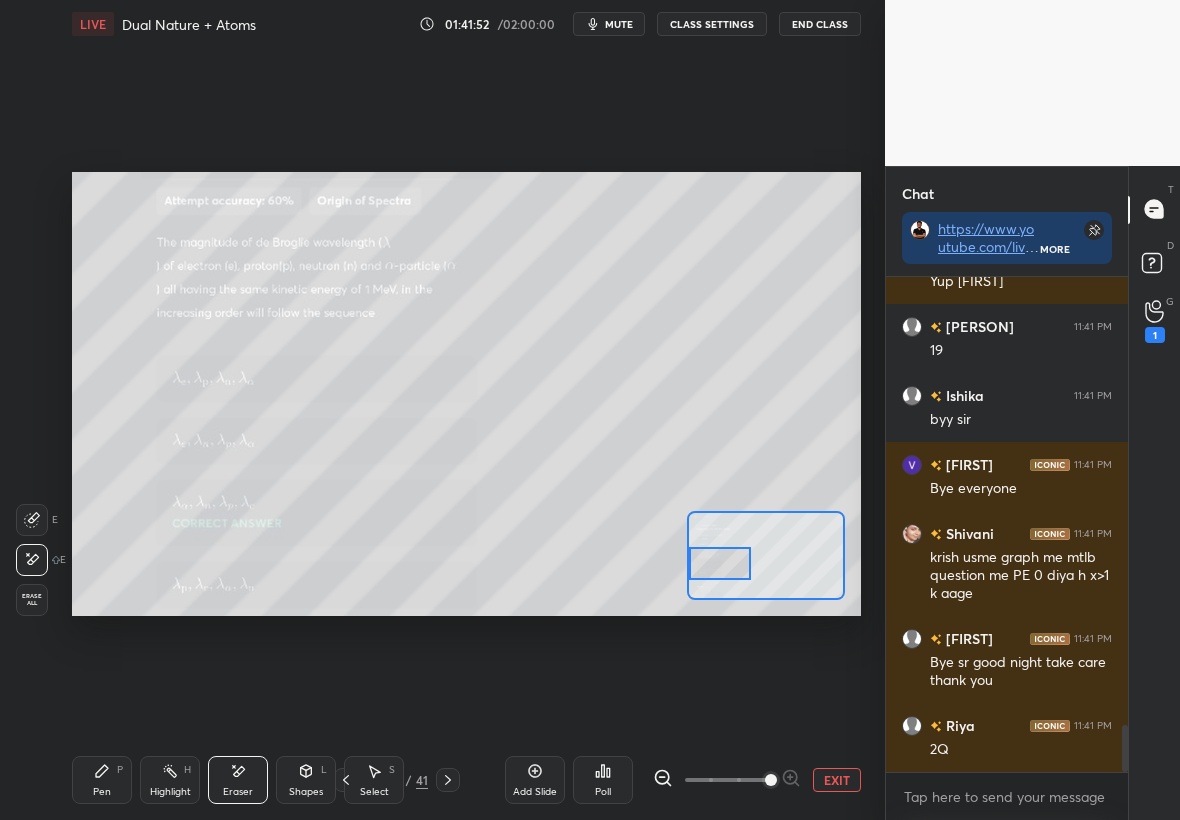 drag, startPoint x: 106, startPoint y: 785, endPoint x: 101, endPoint y: 775, distance: 11.18034 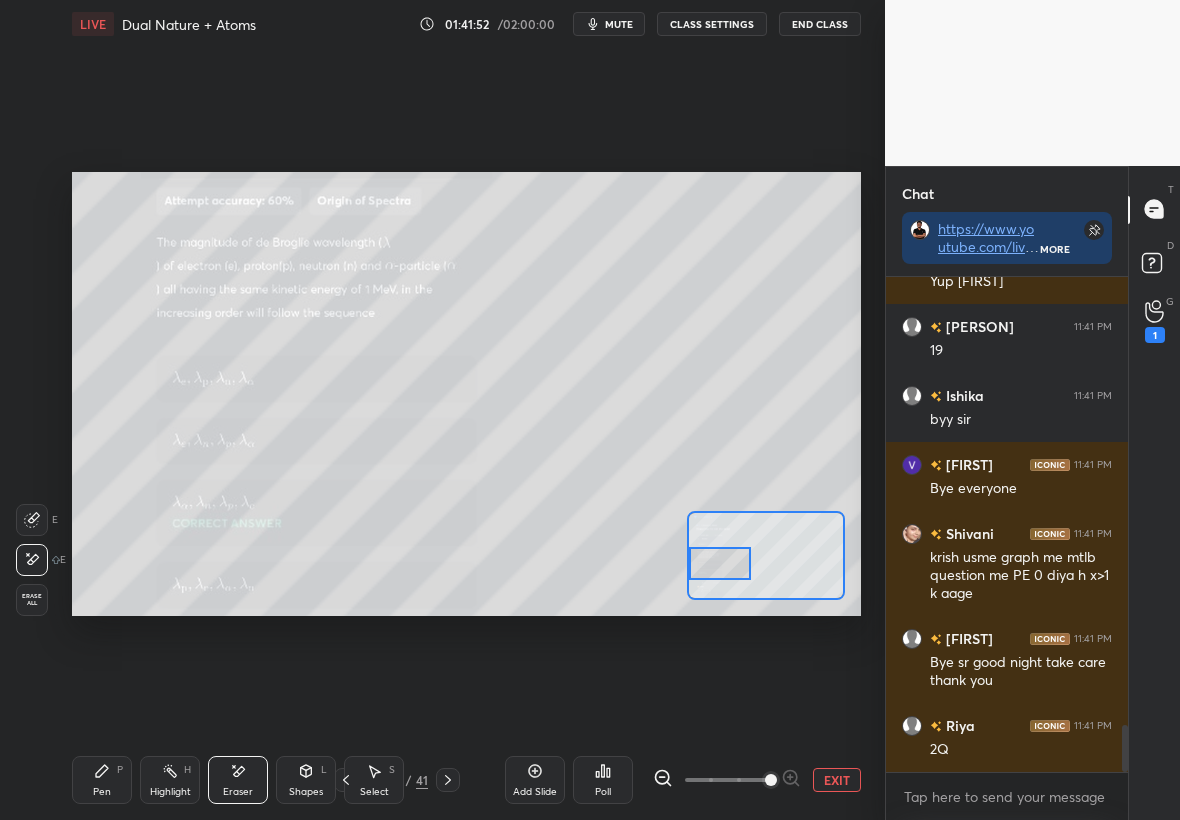 click on "Pen P" at bounding box center [102, 780] 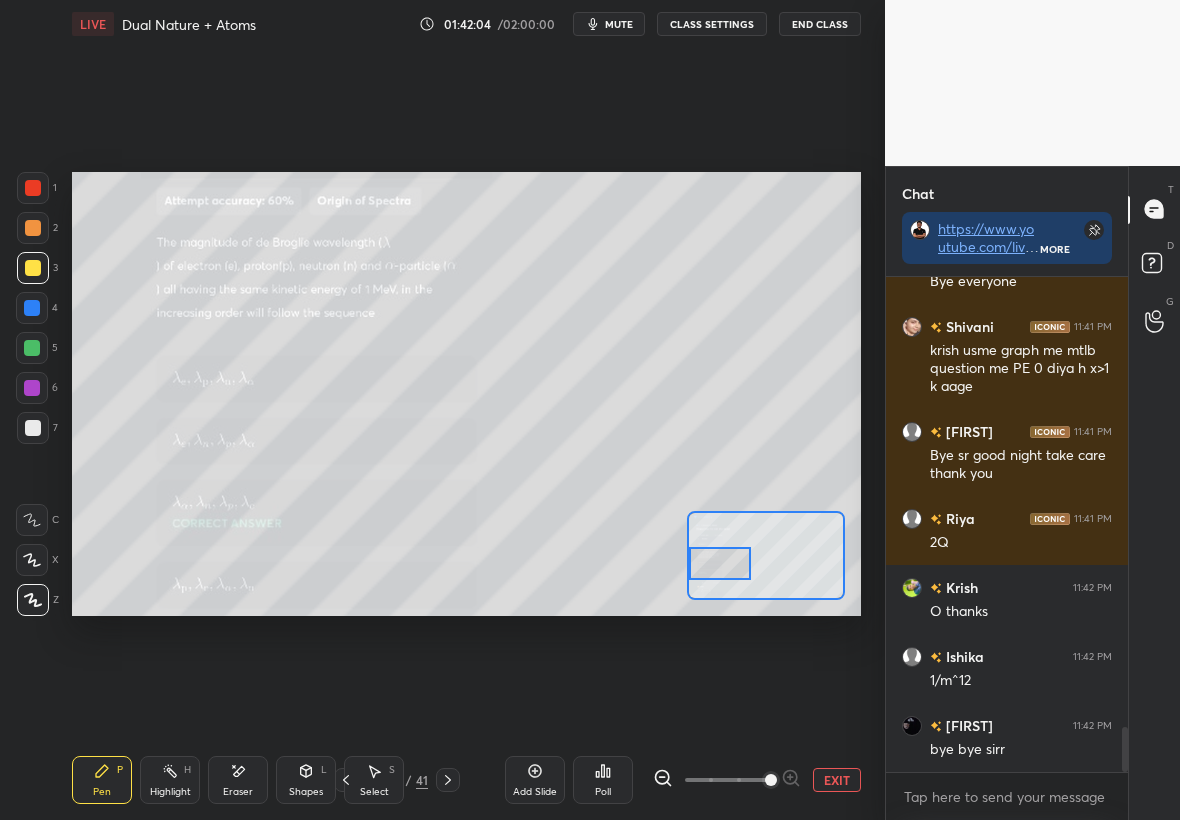 scroll, scrollTop: 4993, scrollLeft: 0, axis: vertical 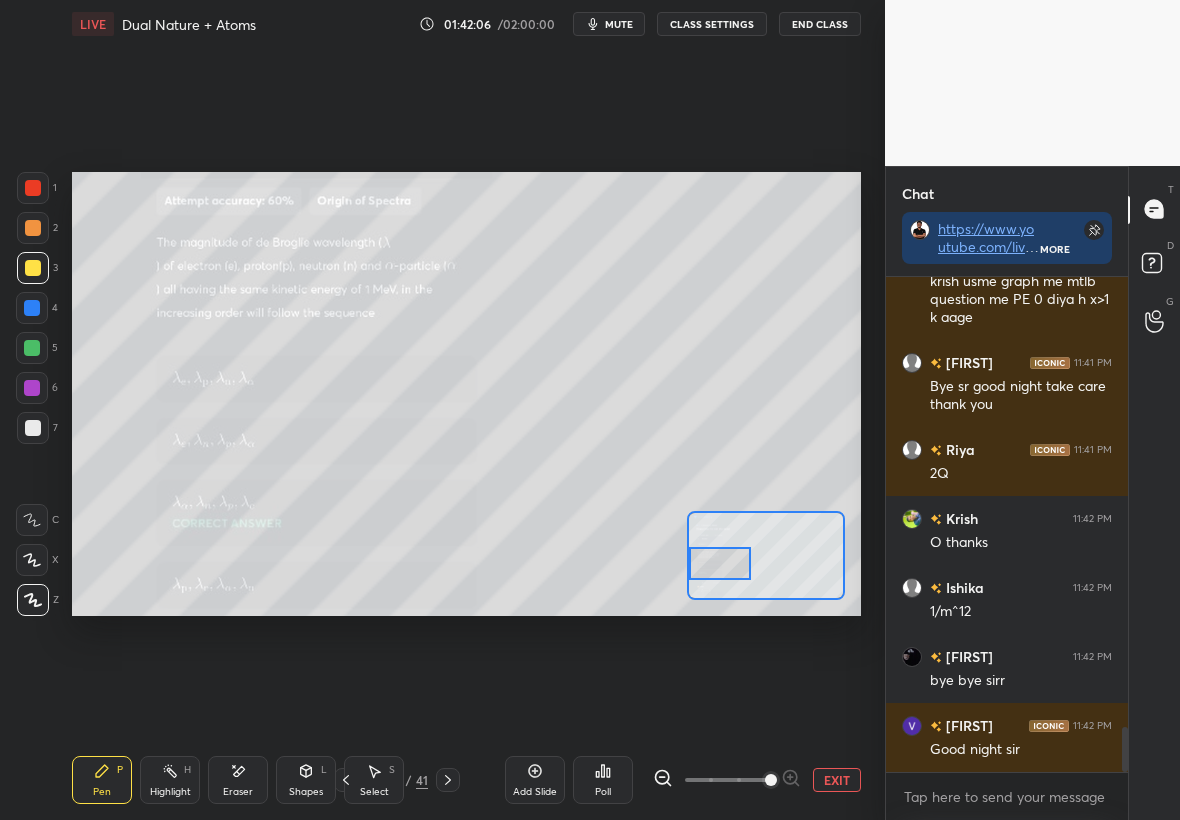 click on "Eraser" at bounding box center (238, 792) 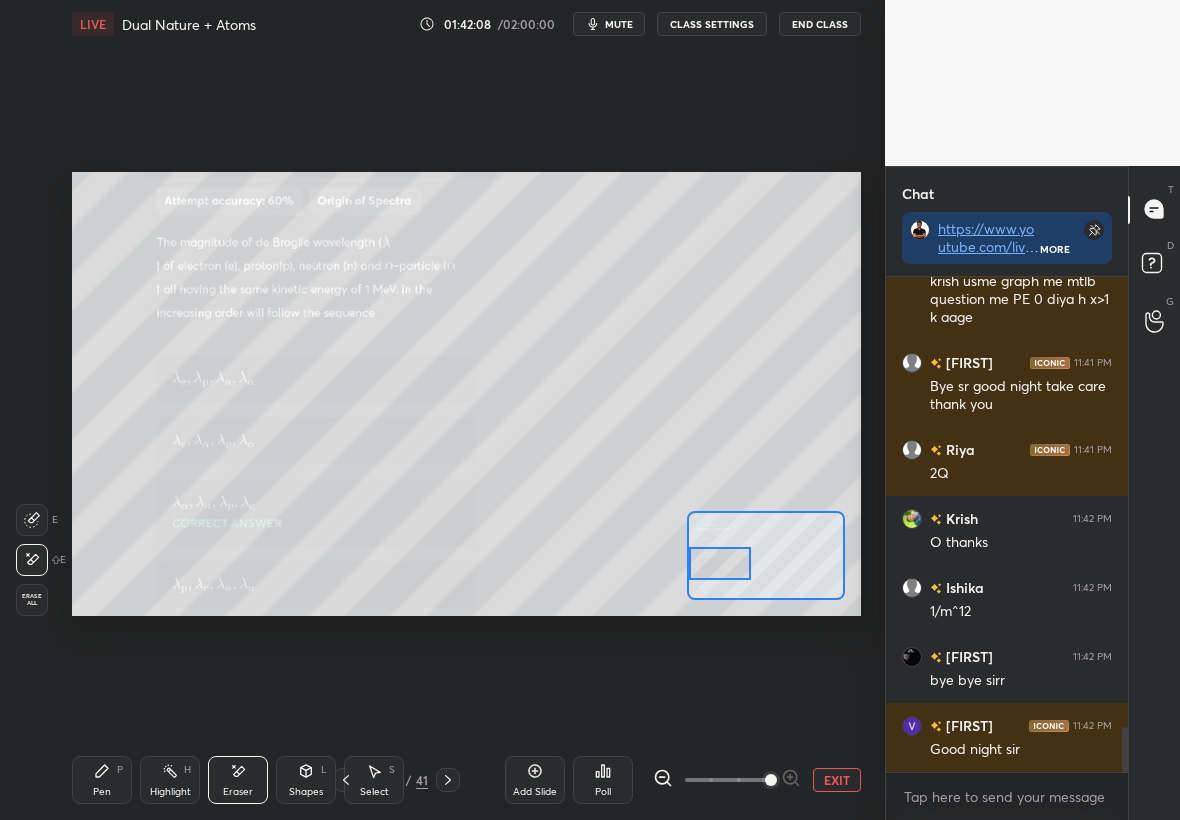 click on "Pen P" at bounding box center [102, 780] 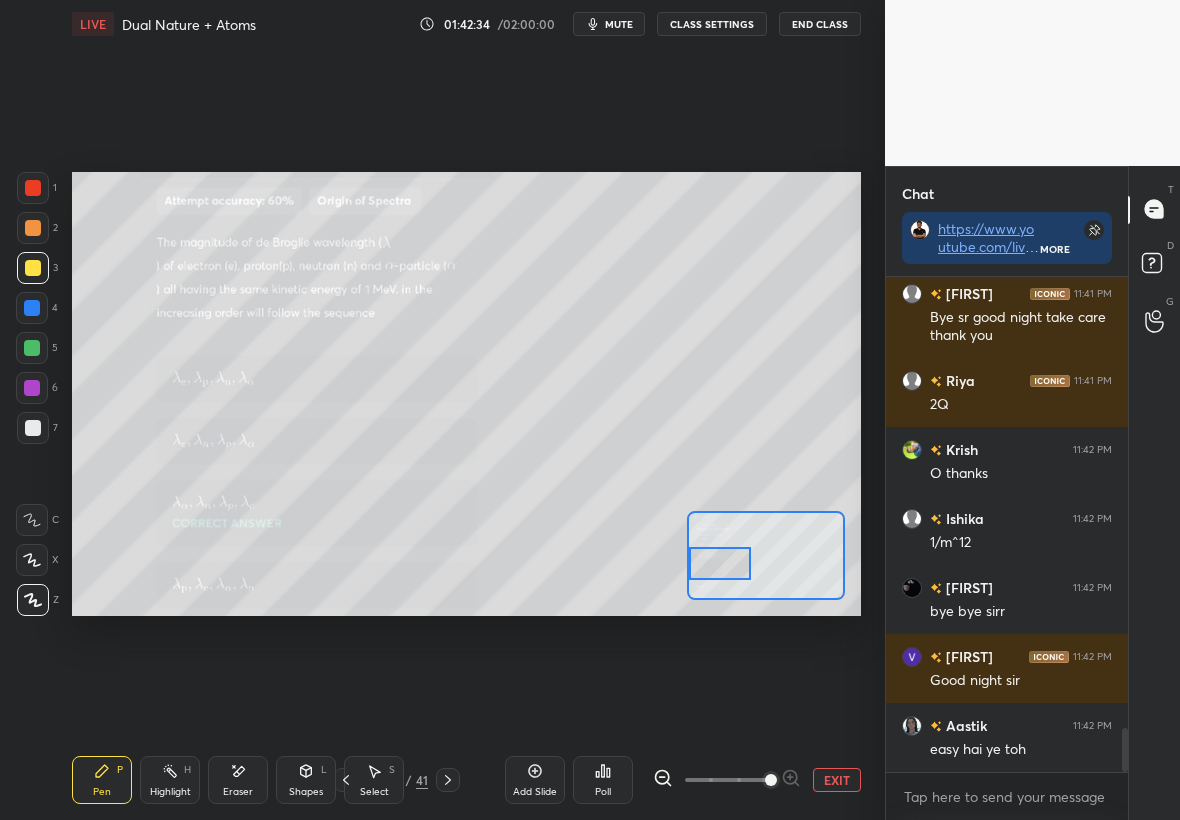 scroll, scrollTop: 5164, scrollLeft: 0, axis: vertical 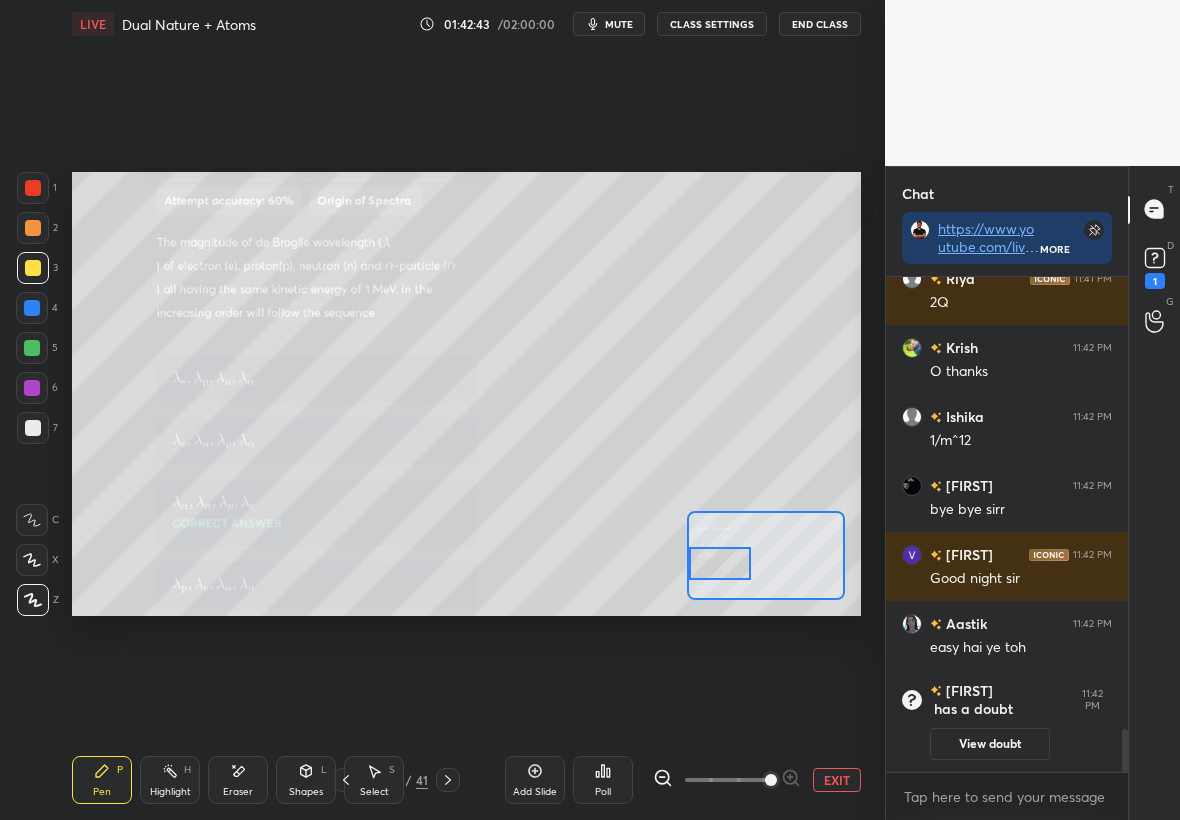 click on "Setting up your live class Poll for   secs No correct answer Start poll" at bounding box center (466, 394) 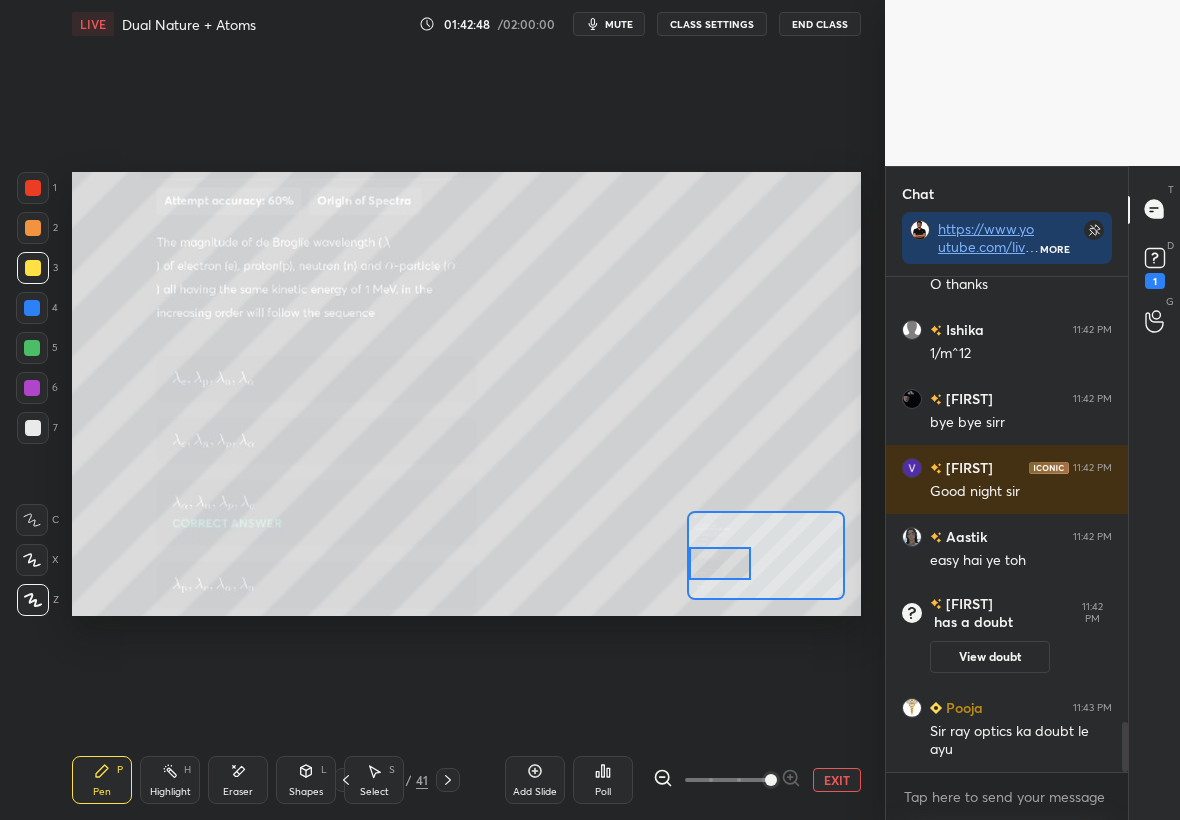scroll, scrollTop: 4371, scrollLeft: 0, axis: vertical 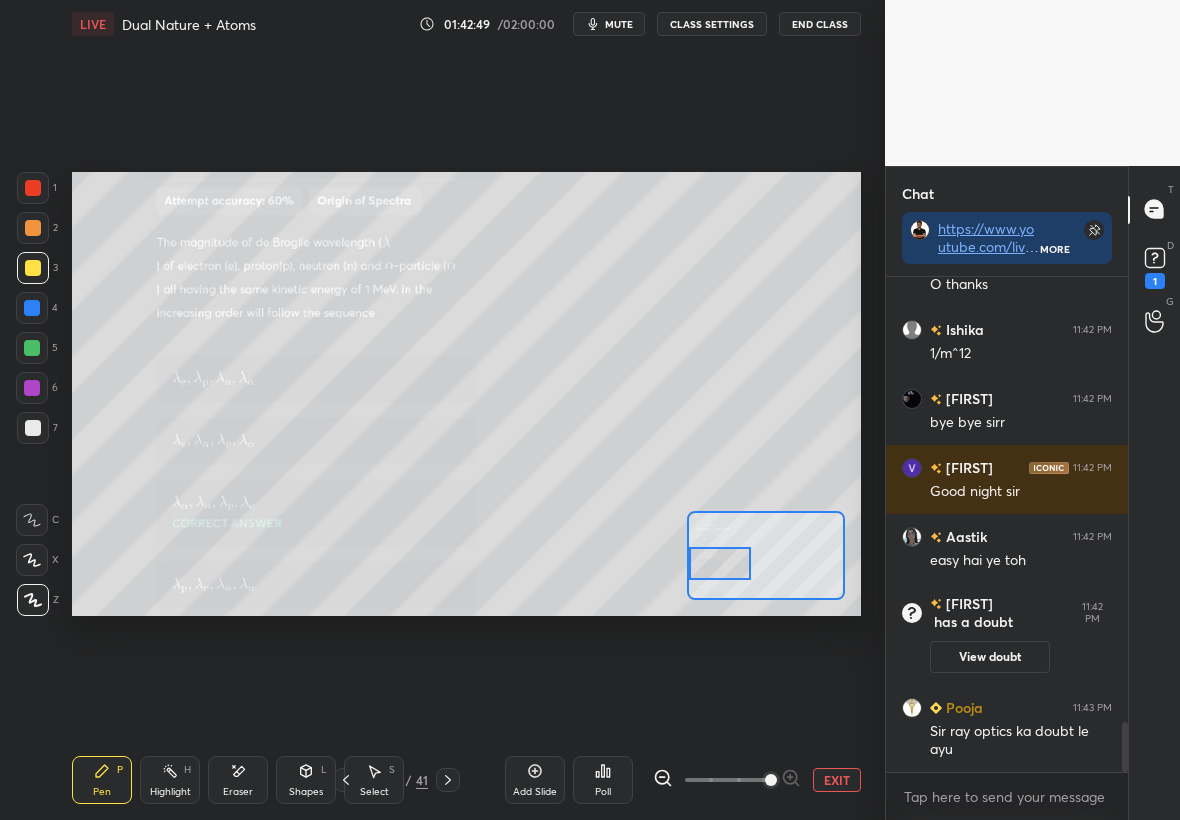 click on "EXIT" at bounding box center (837, 780) 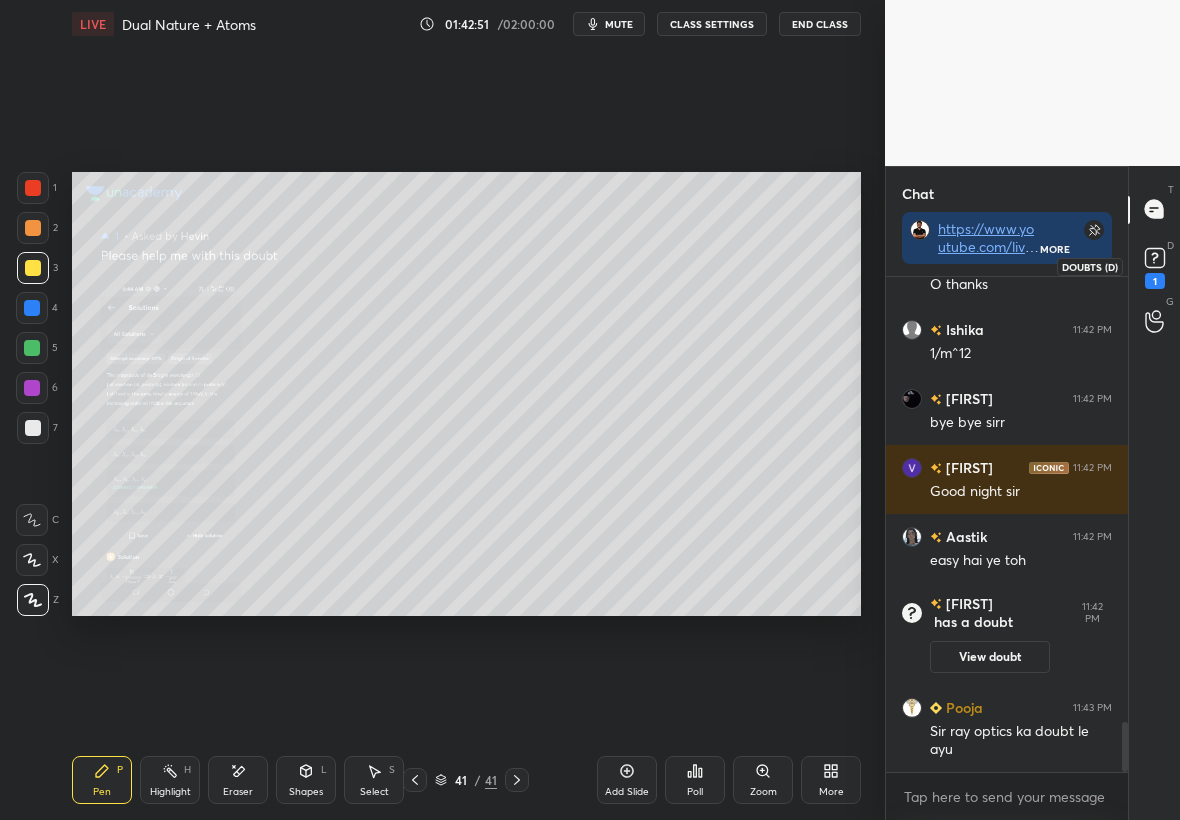 click 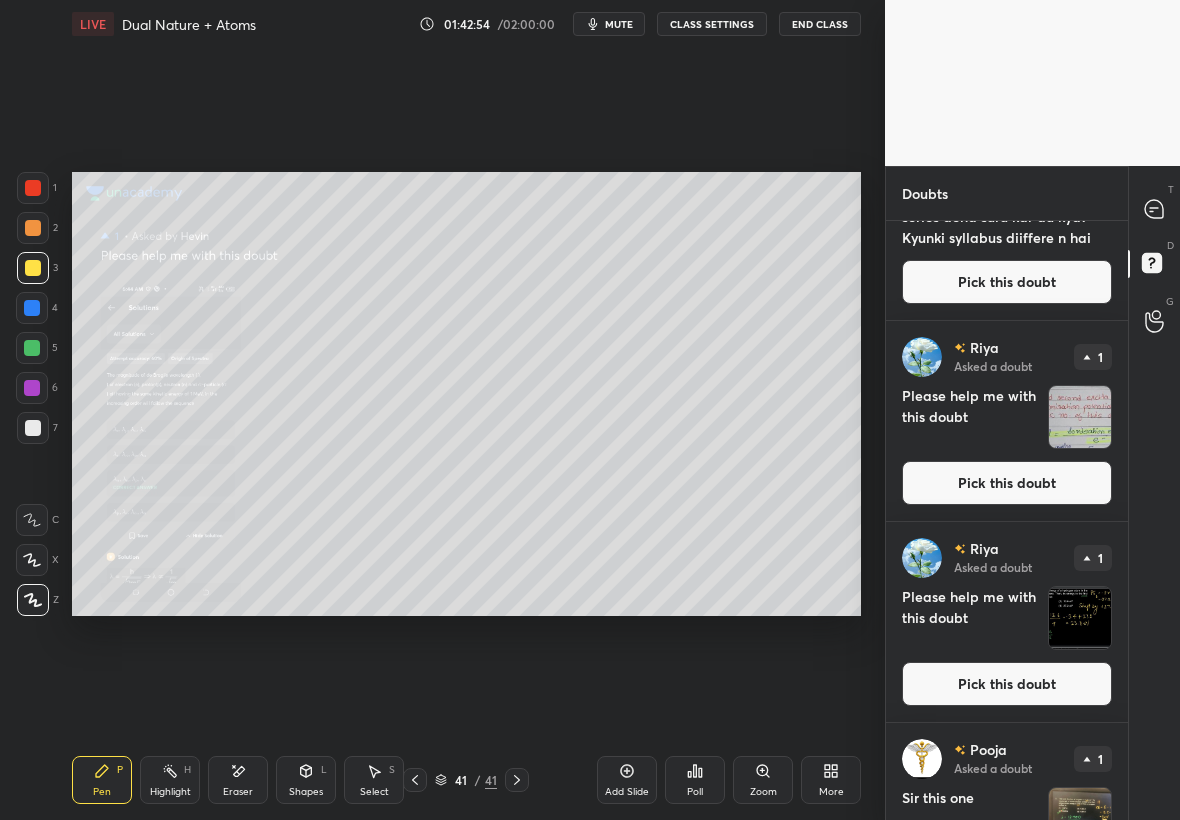 scroll, scrollTop: 605, scrollLeft: 0, axis: vertical 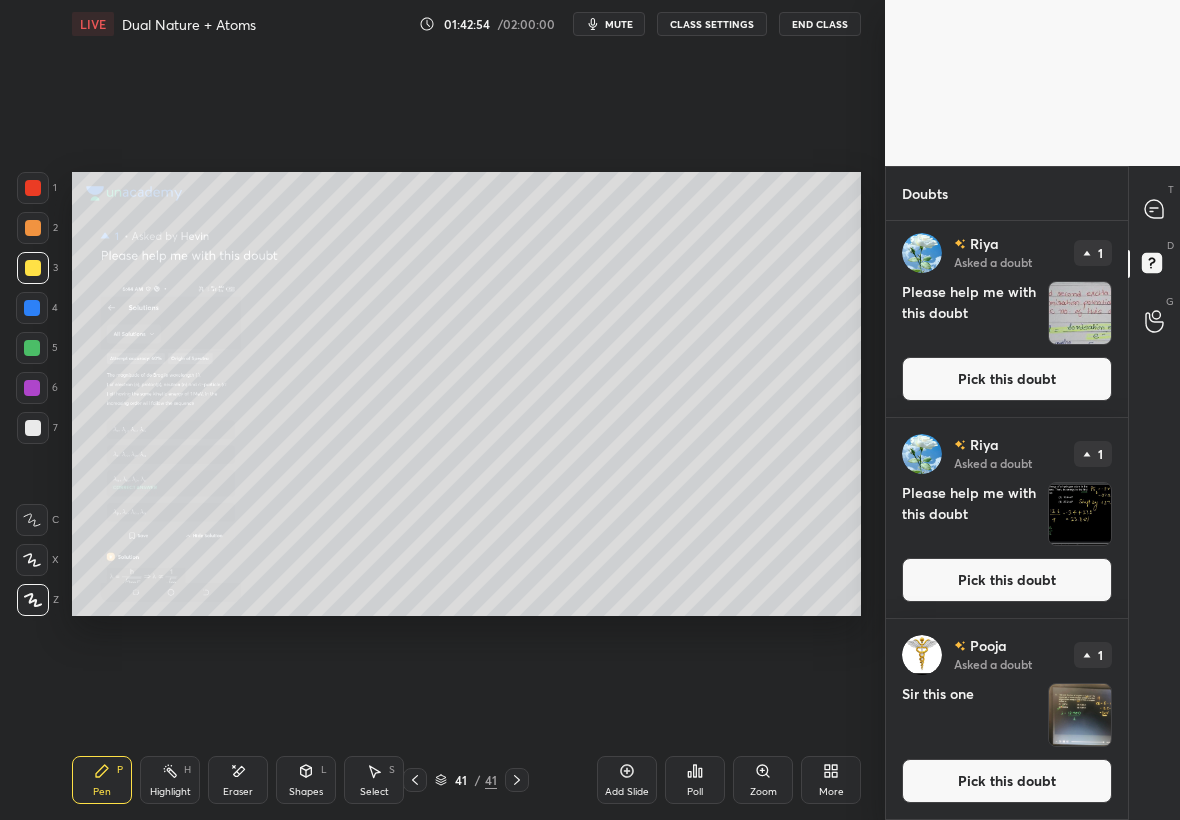 click on "Pick this doubt" at bounding box center (1007, 781) 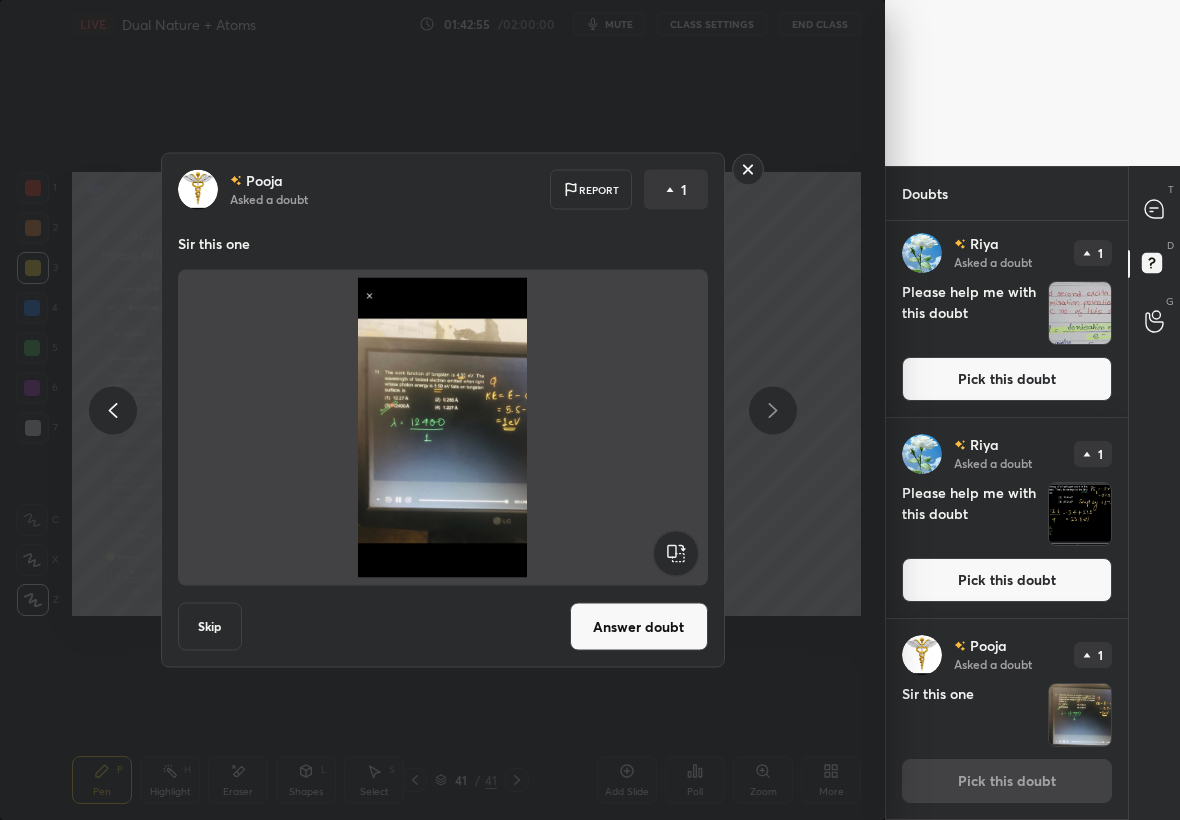 click on "Answer doubt" at bounding box center (639, 627) 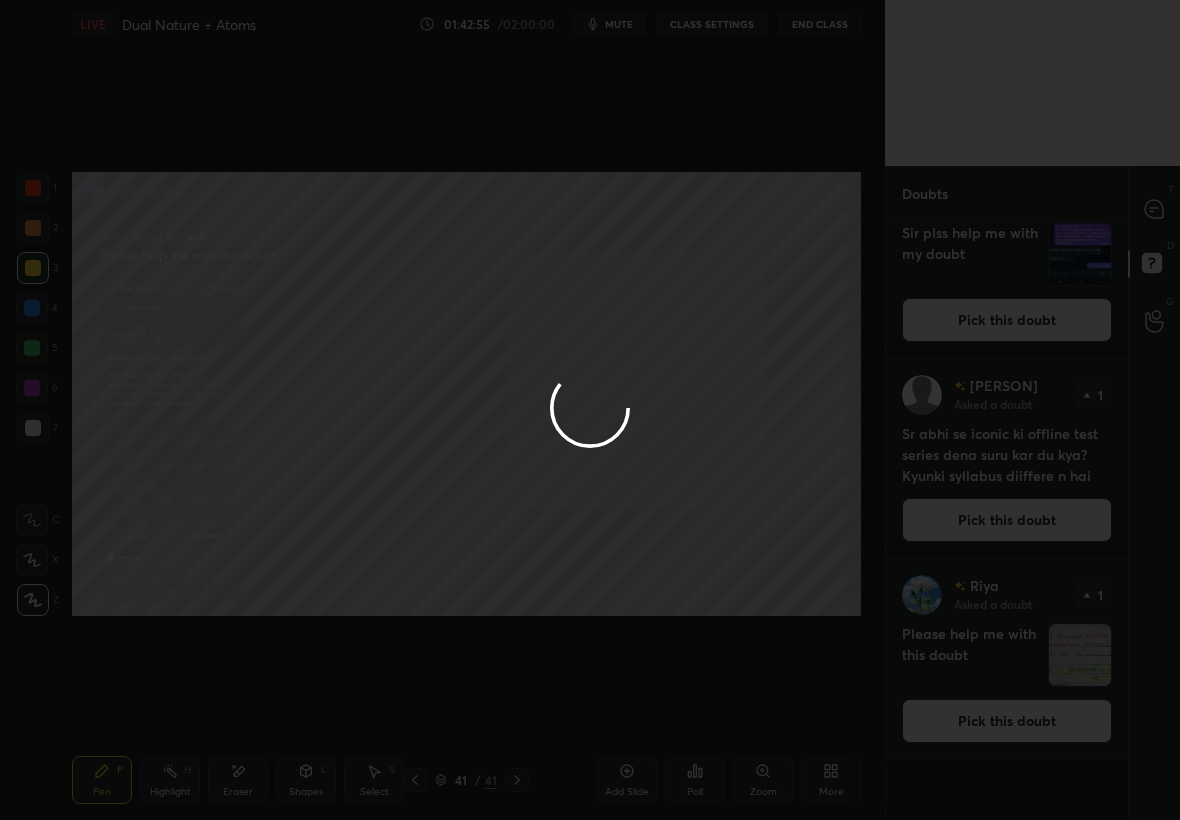 scroll, scrollTop: 0, scrollLeft: 0, axis: both 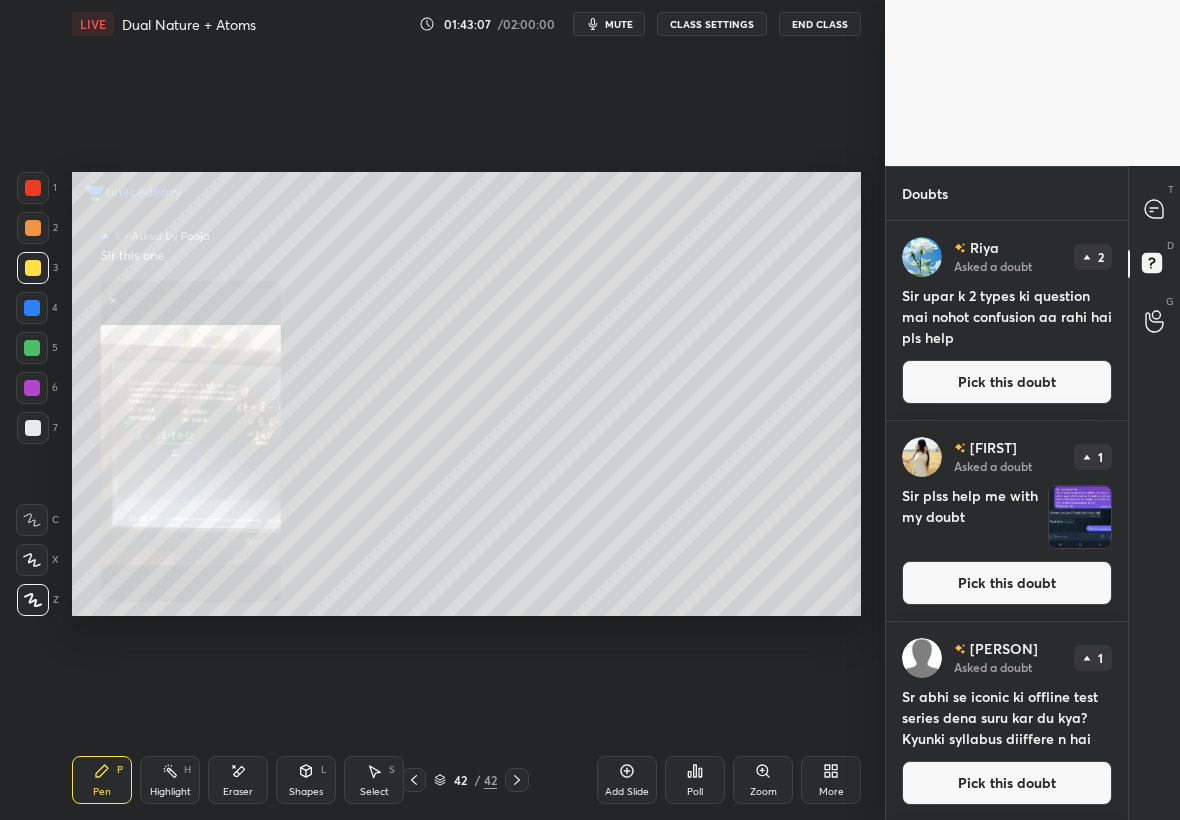 click 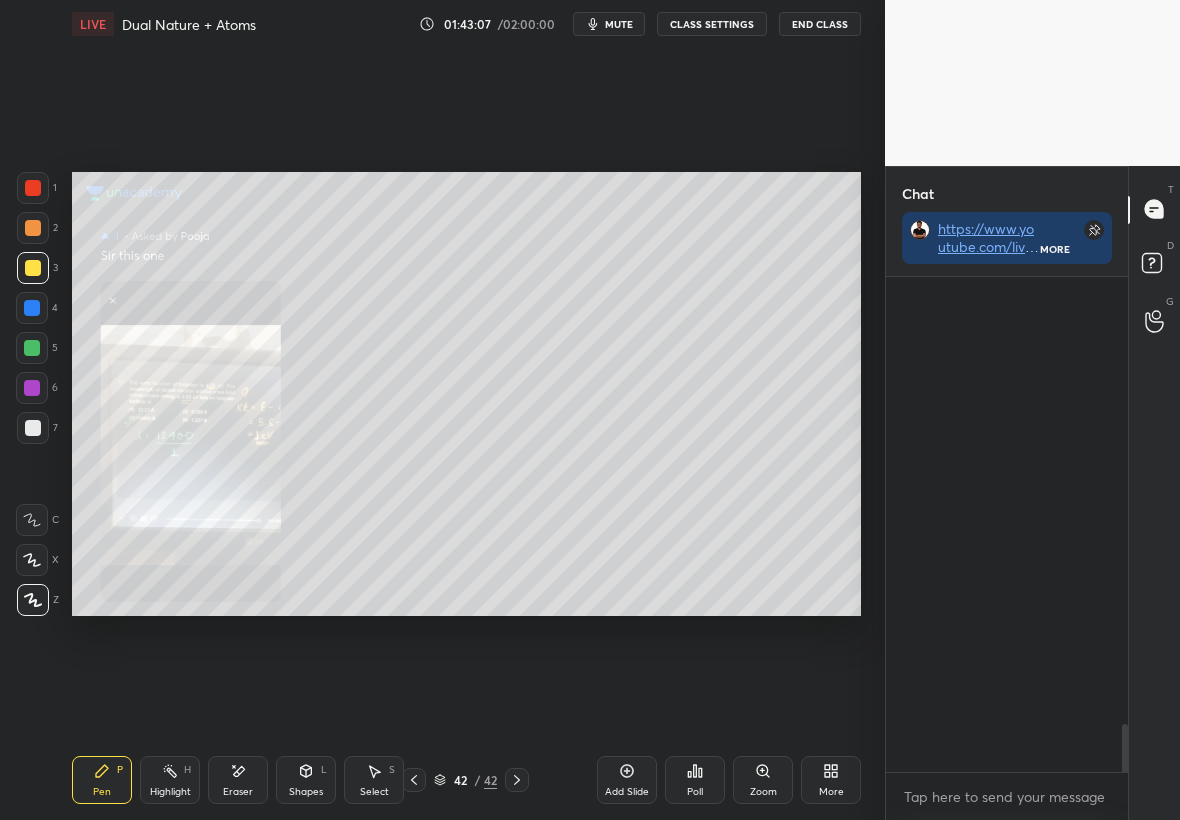 scroll, scrollTop: 537, scrollLeft: 236, axis: both 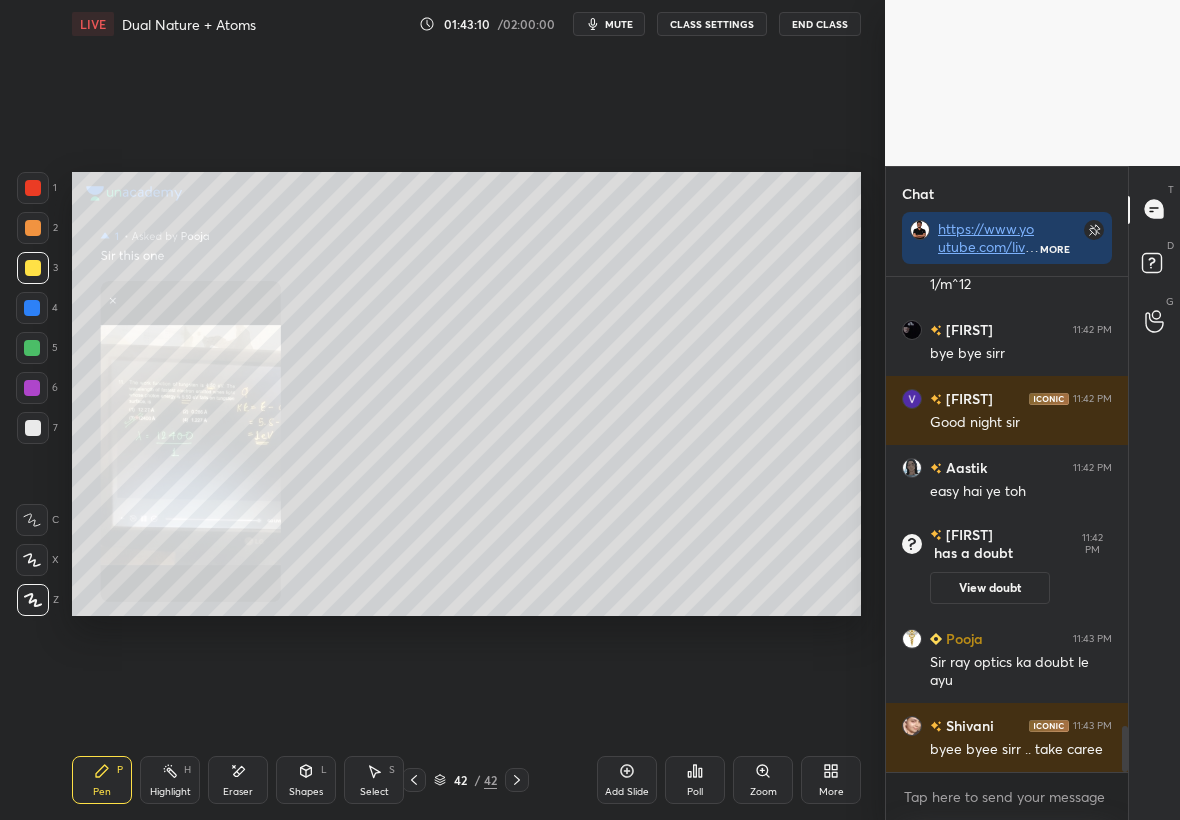 drag, startPoint x: 1126, startPoint y: 740, endPoint x: 1123, endPoint y: 798, distance: 58.077534 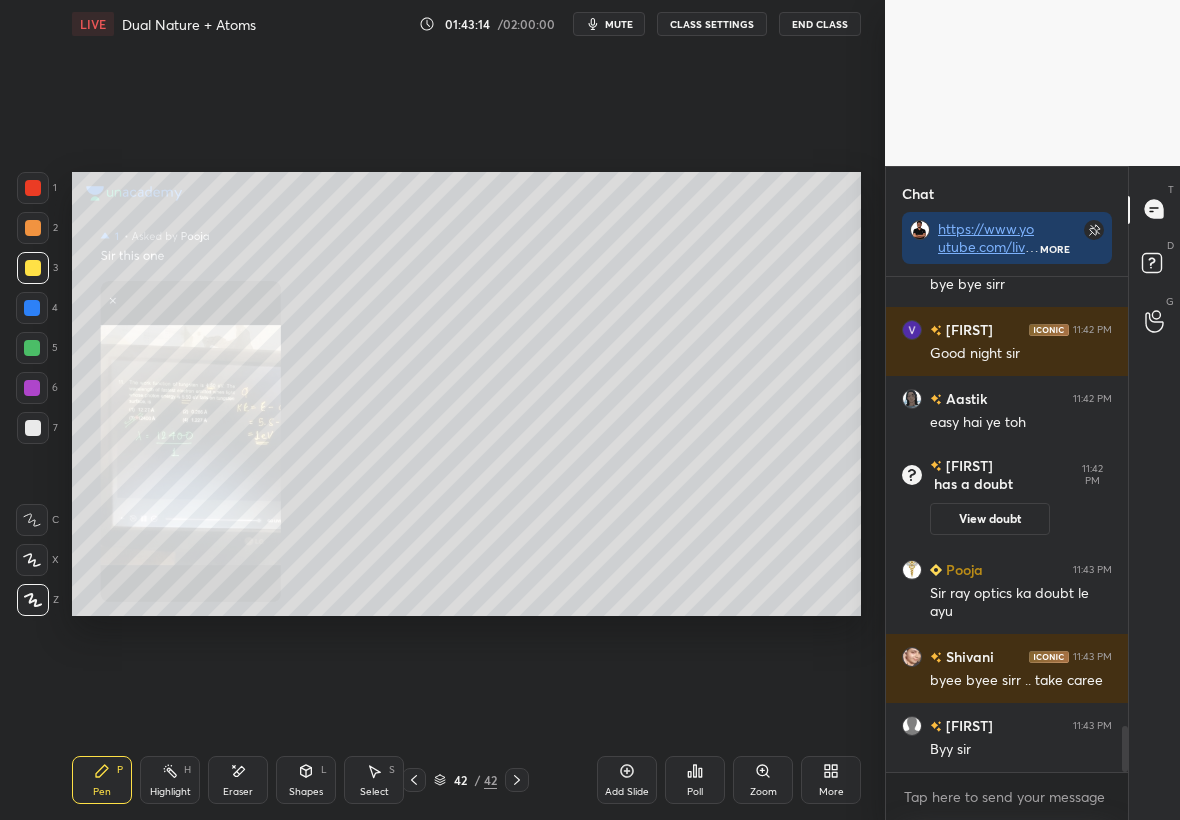 click on "Zoom" at bounding box center (763, 780) 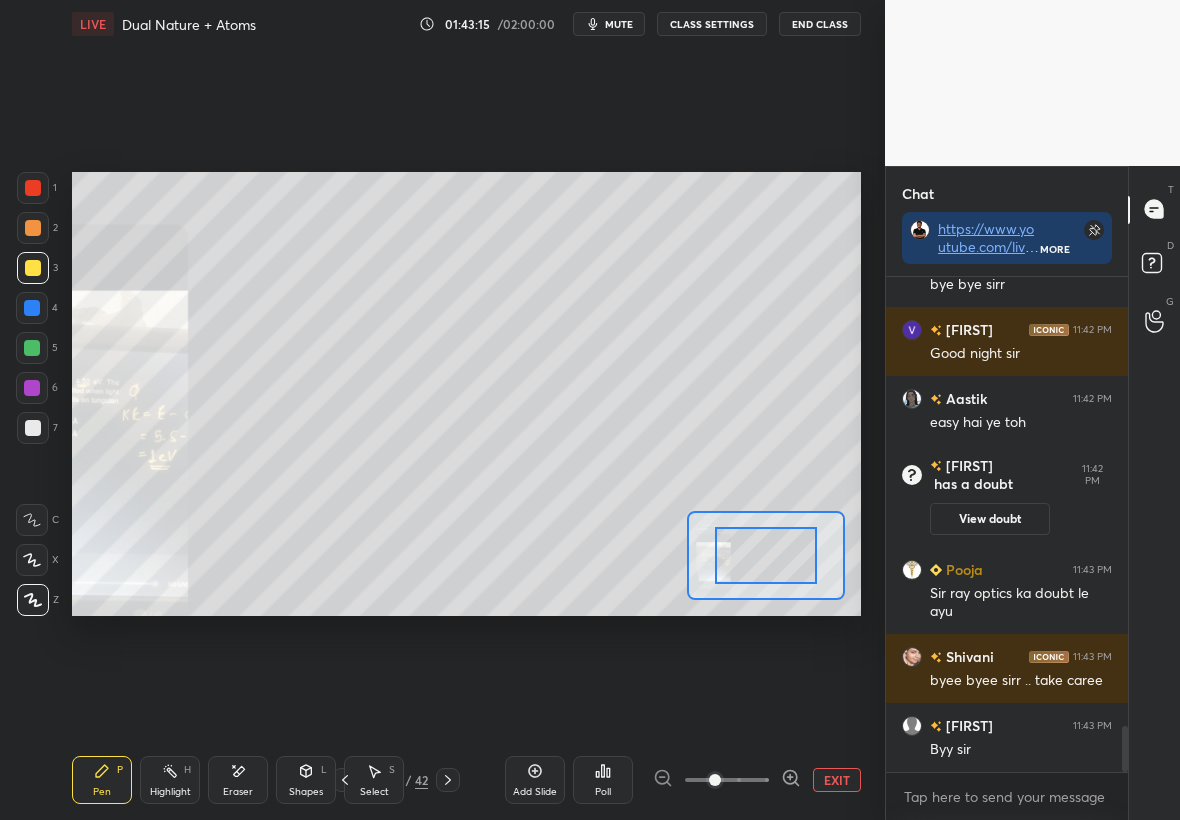 scroll, scrollTop: 4934, scrollLeft: 0, axis: vertical 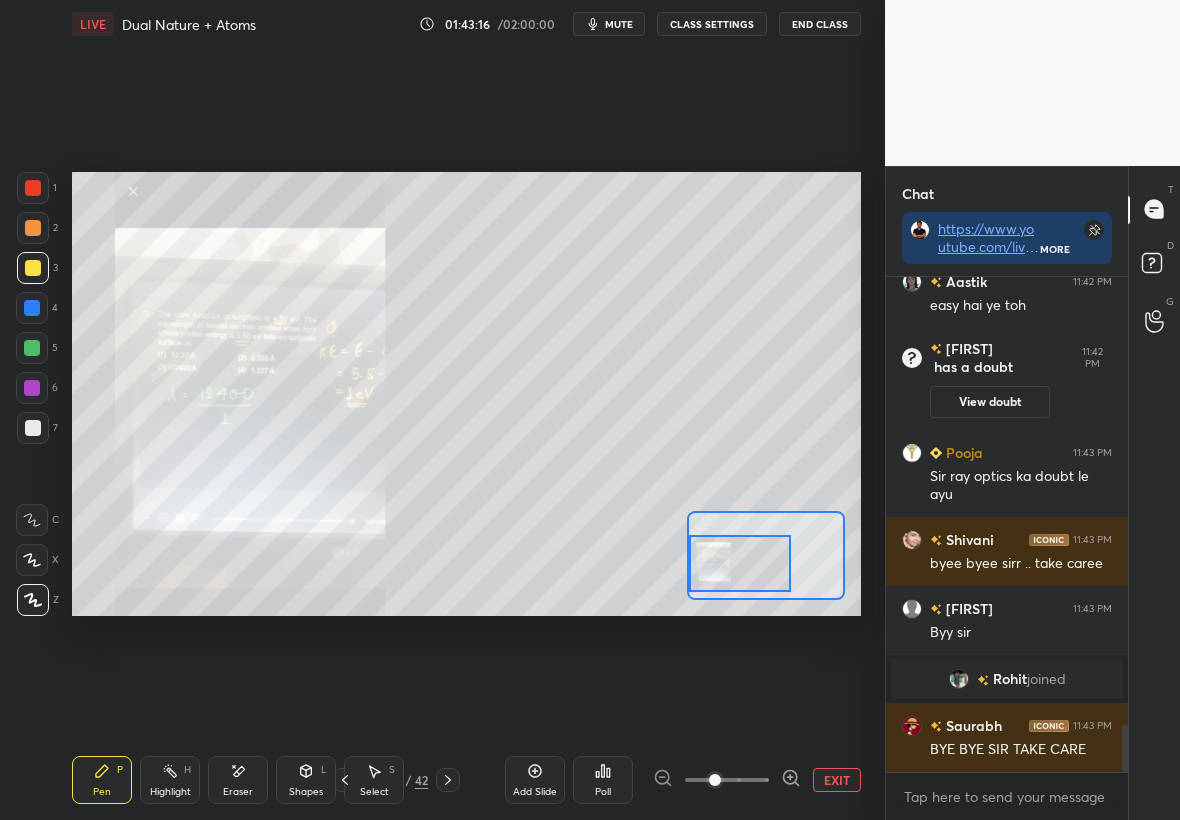 drag, startPoint x: 741, startPoint y: 567, endPoint x: 725, endPoint y: 565, distance: 16.124516 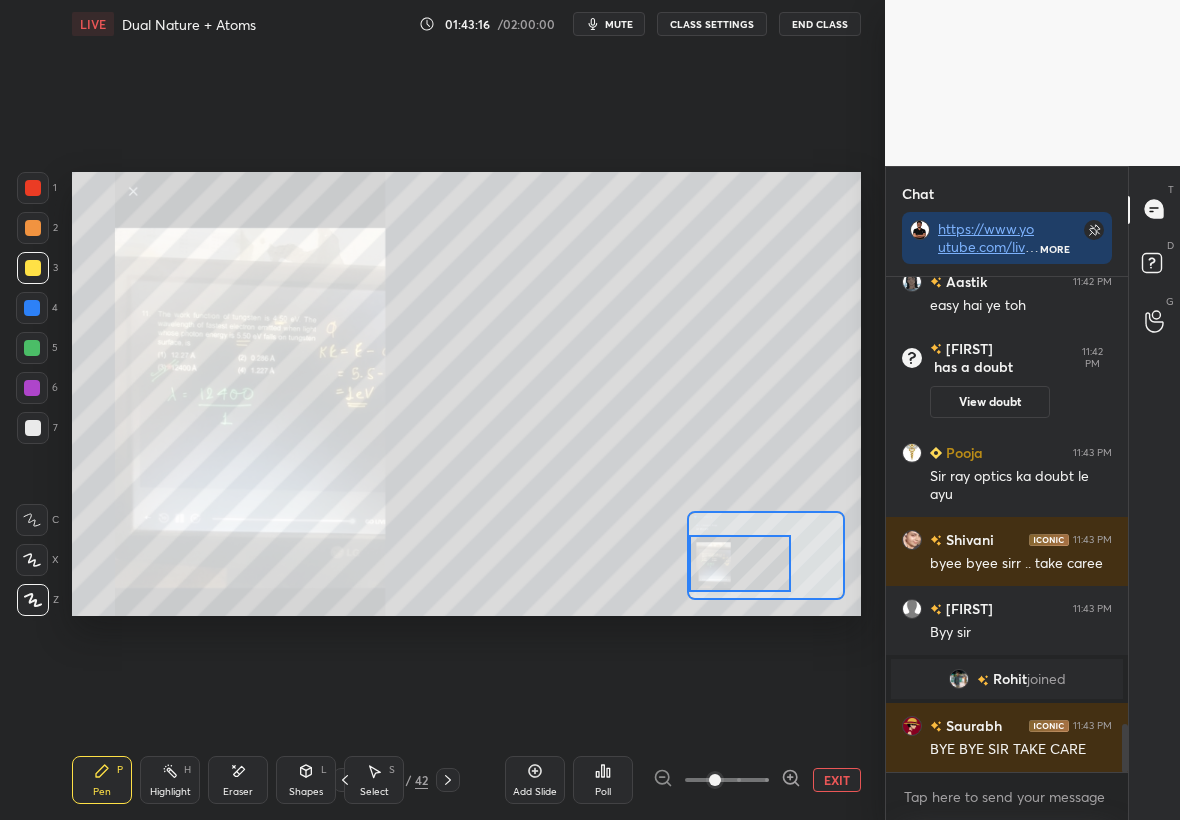 click at bounding box center (740, 563) 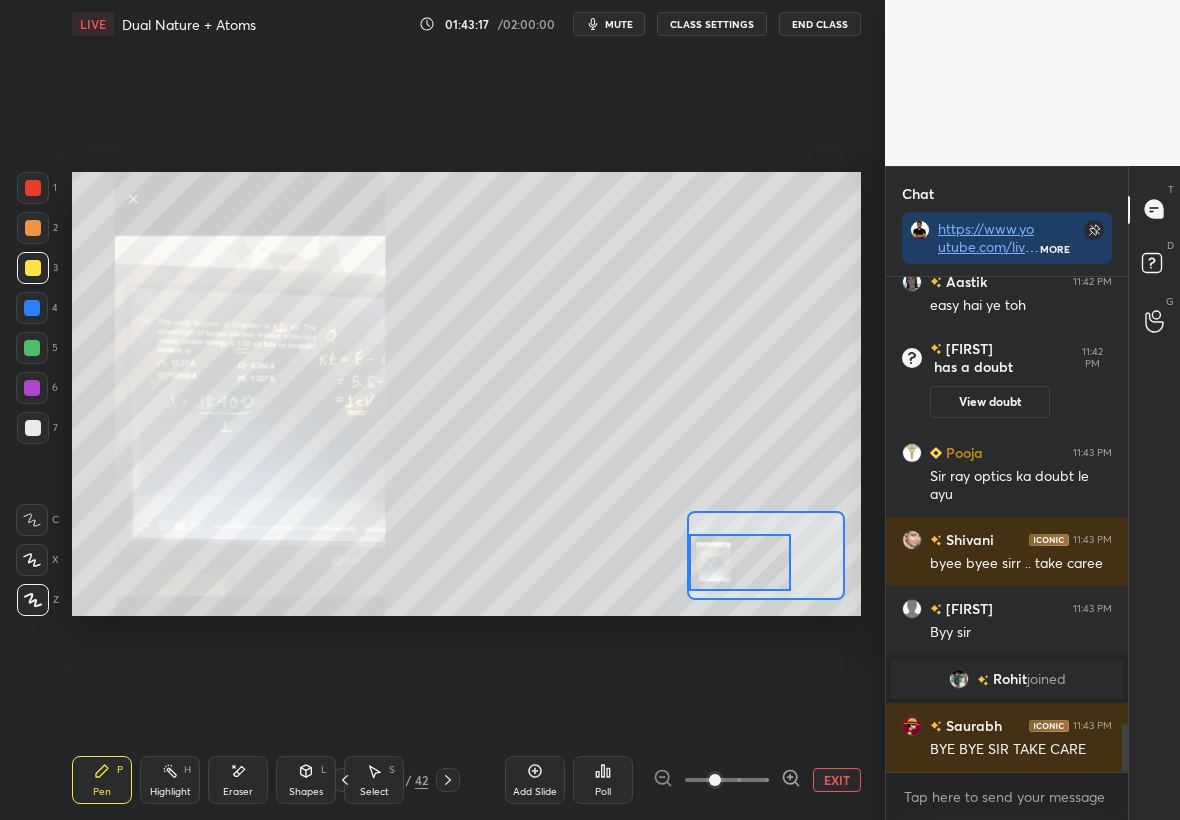 scroll, scrollTop: 4657, scrollLeft: 0, axis: vertical 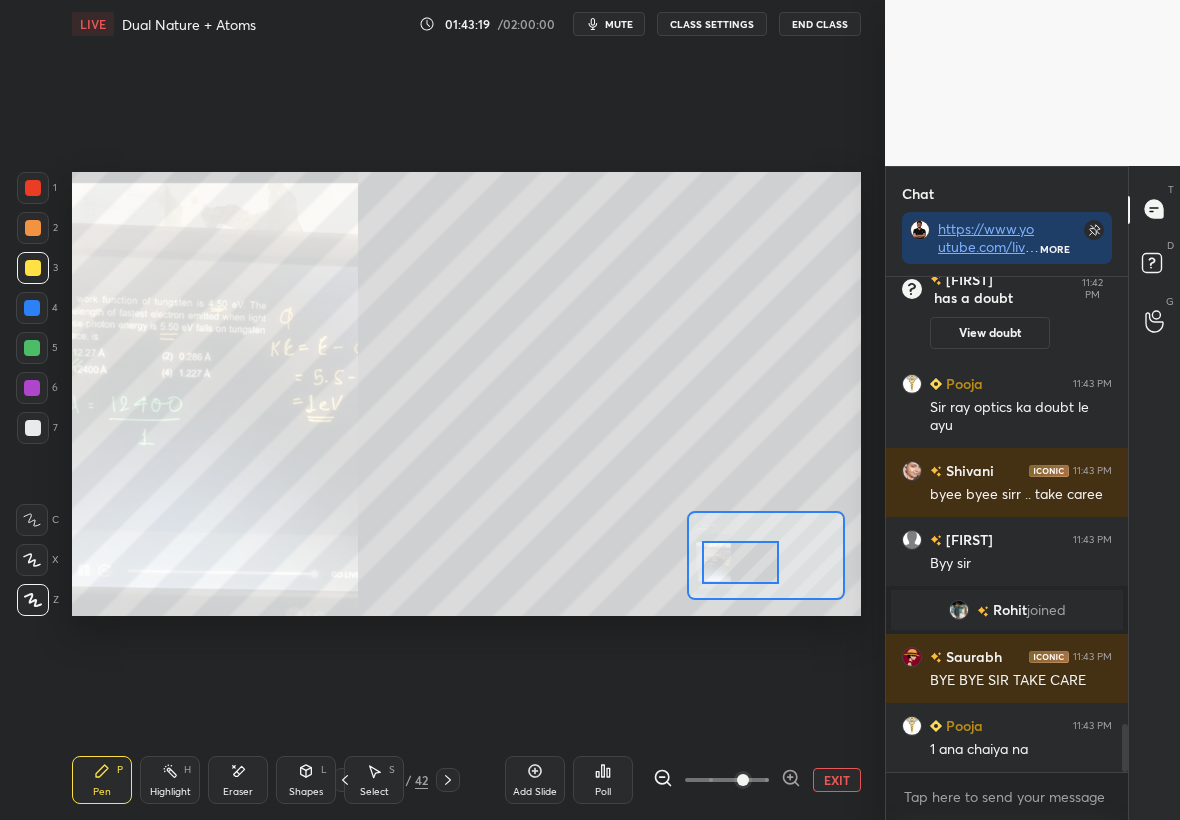 drag, startPoint x: 715, startPoint y: 780, endPoint x: 729, endPoint y: 775, distance: 14.866069 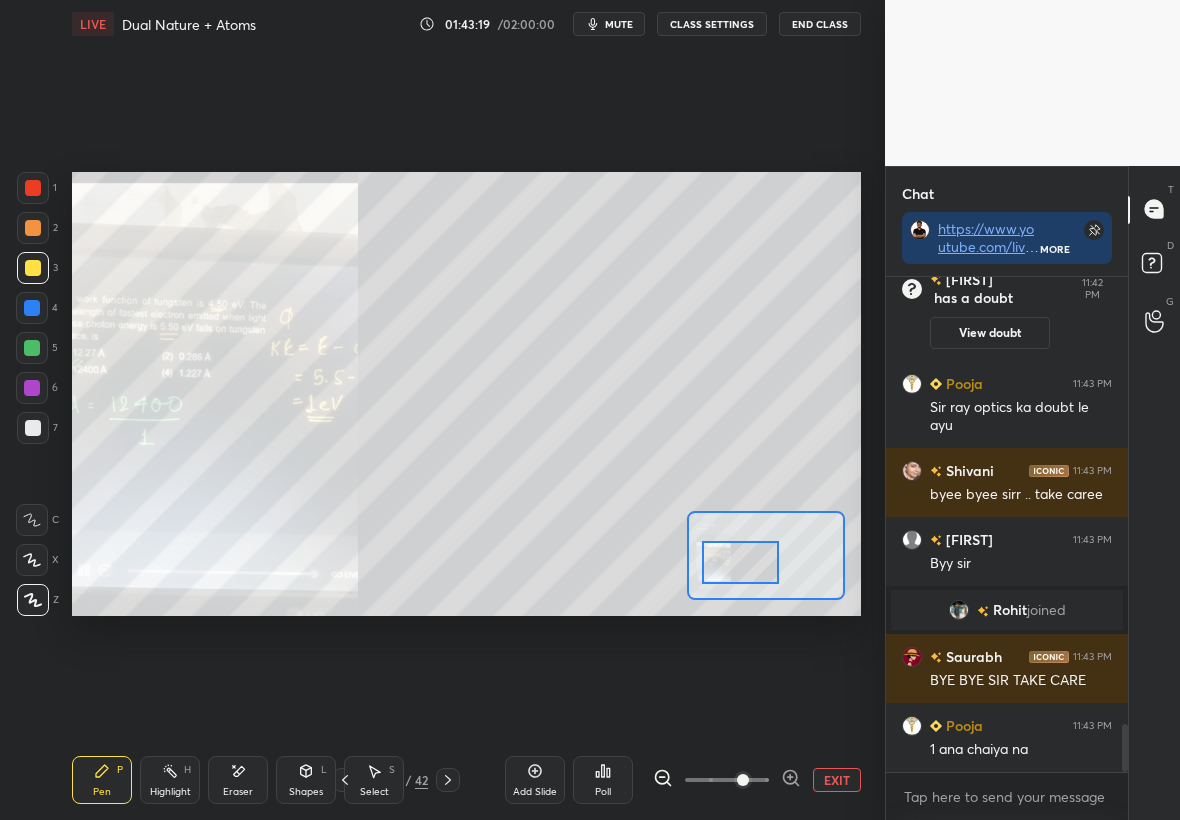 click at bounding box center (743, 780) 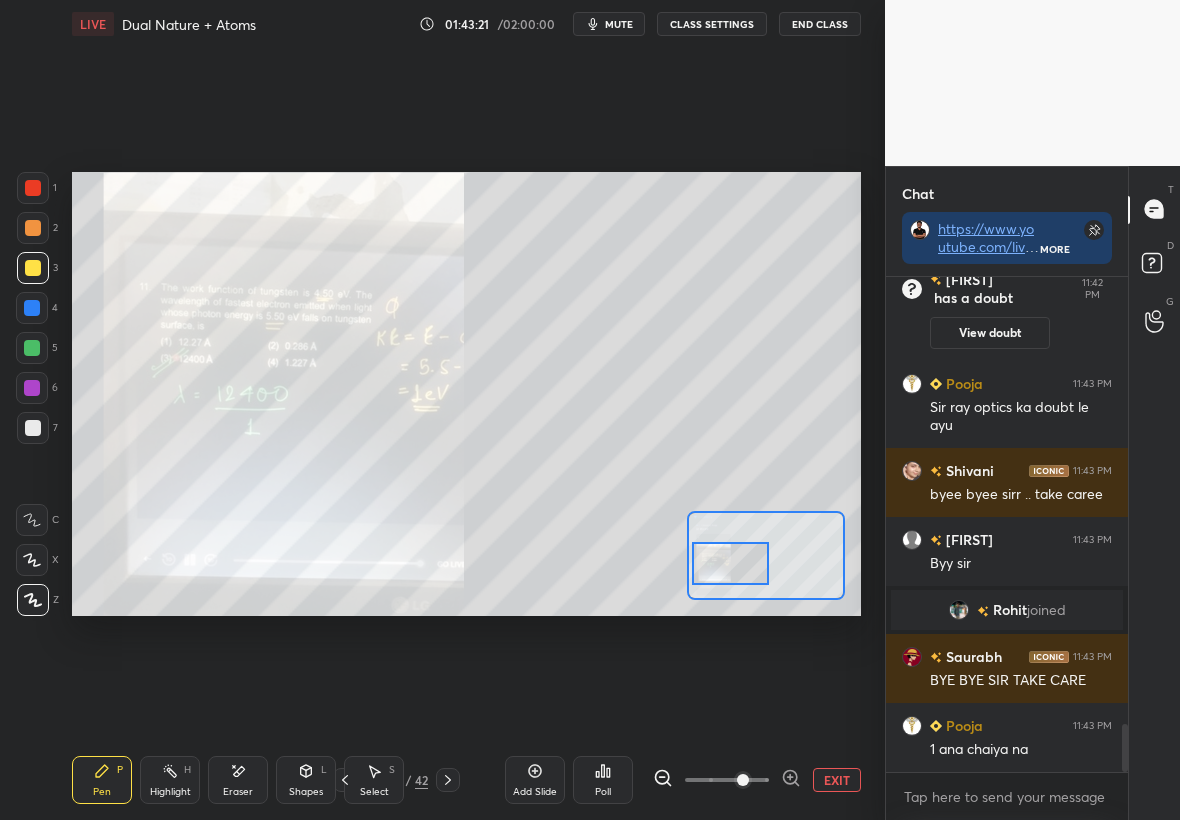 click at bounding box center [730, 563] 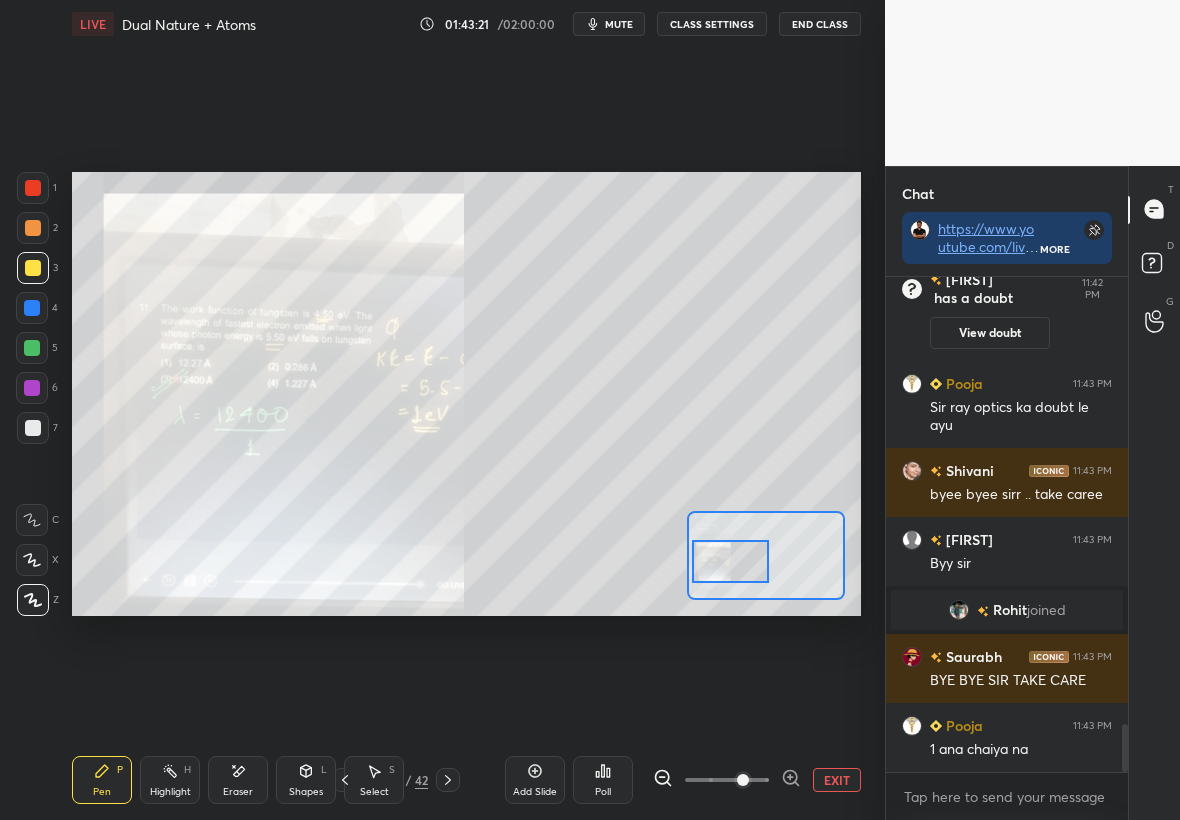 click at bounding box center [730, 561] 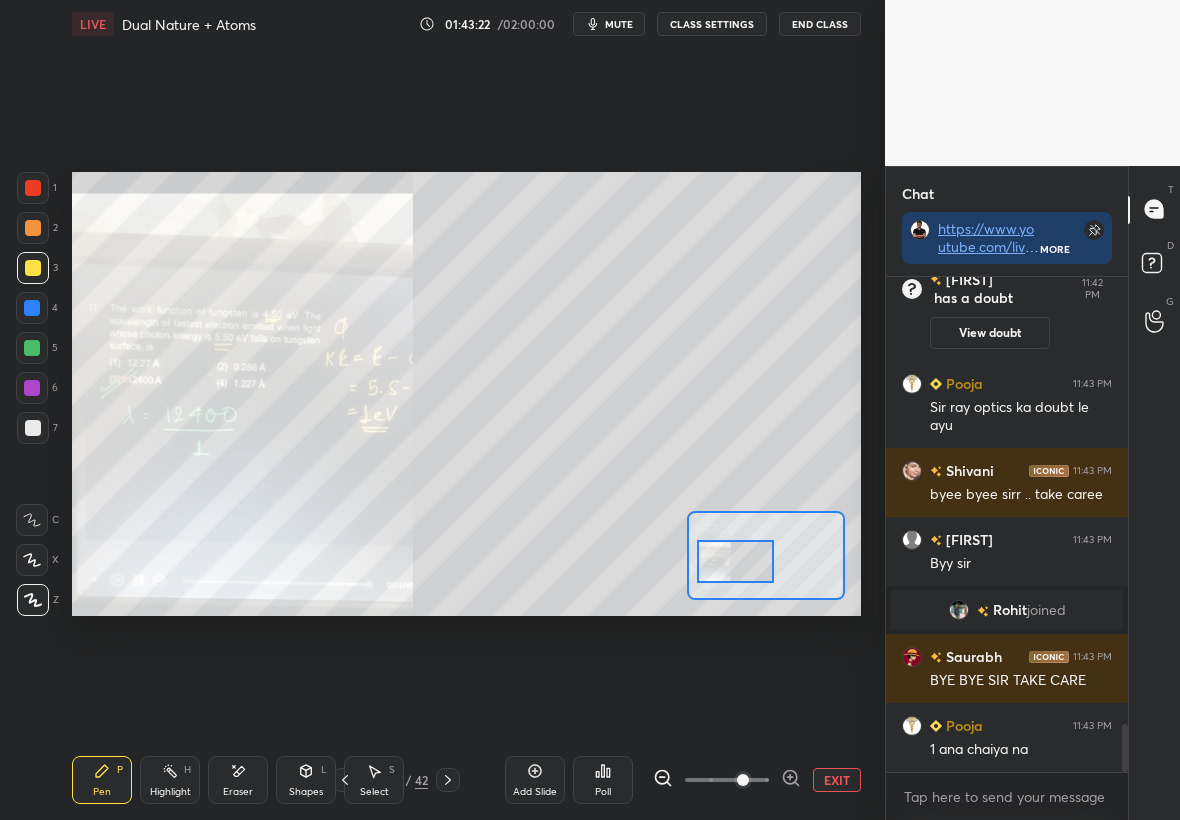 click at bounding box center (32, 348) 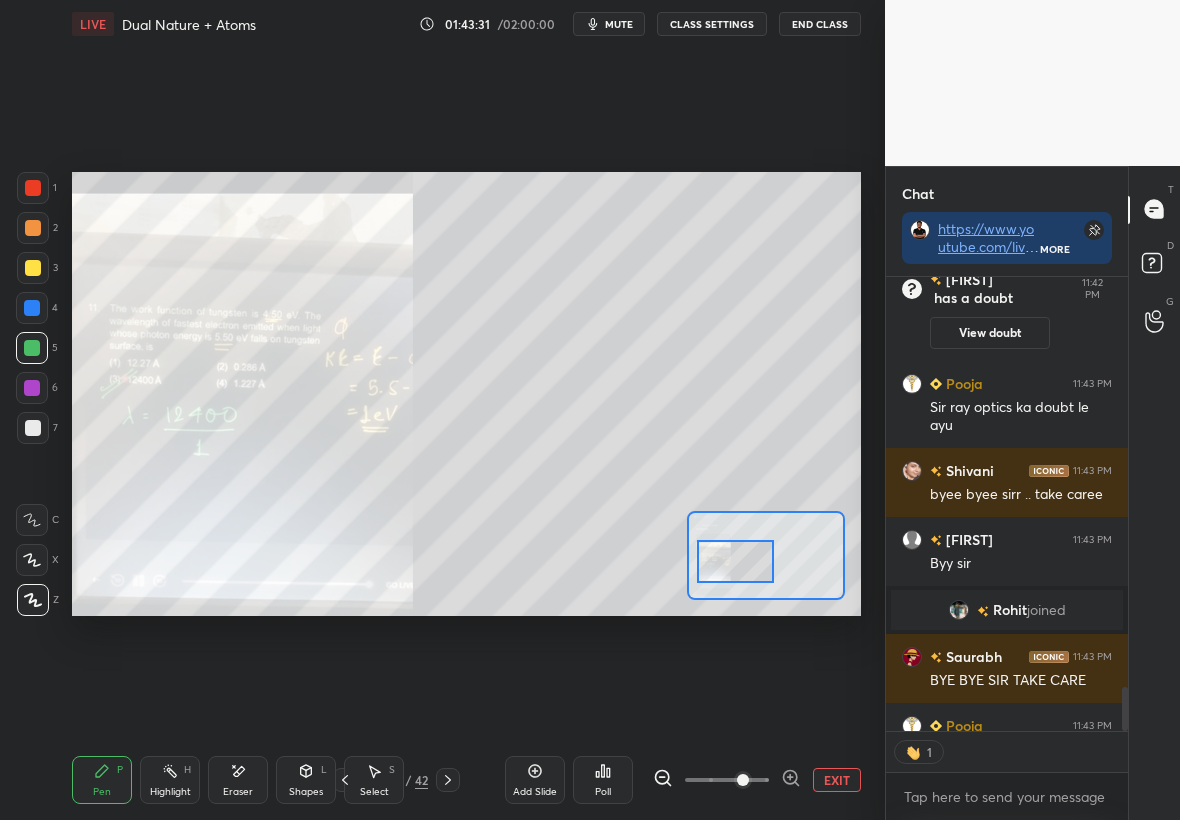 scroll, scrollTop: 448, scrollLeft: 236, axis: both 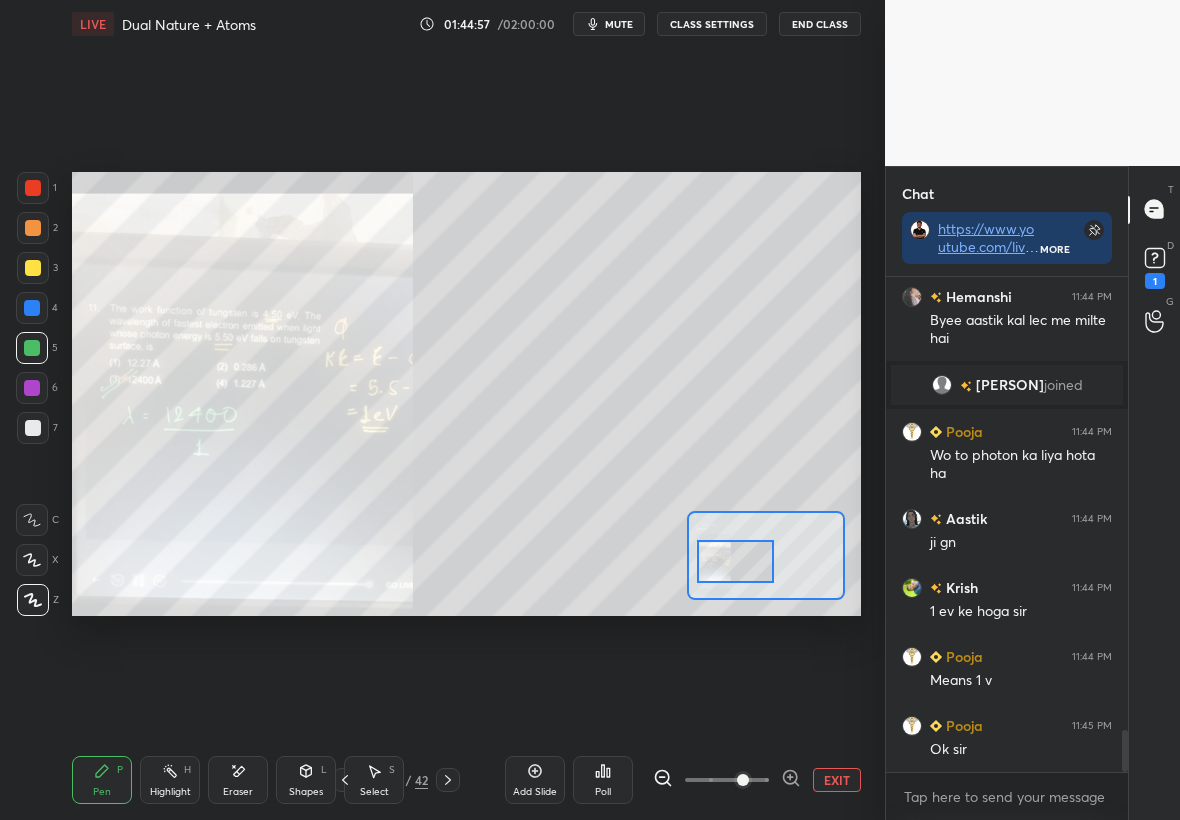 click at bounding box center (33, 188) 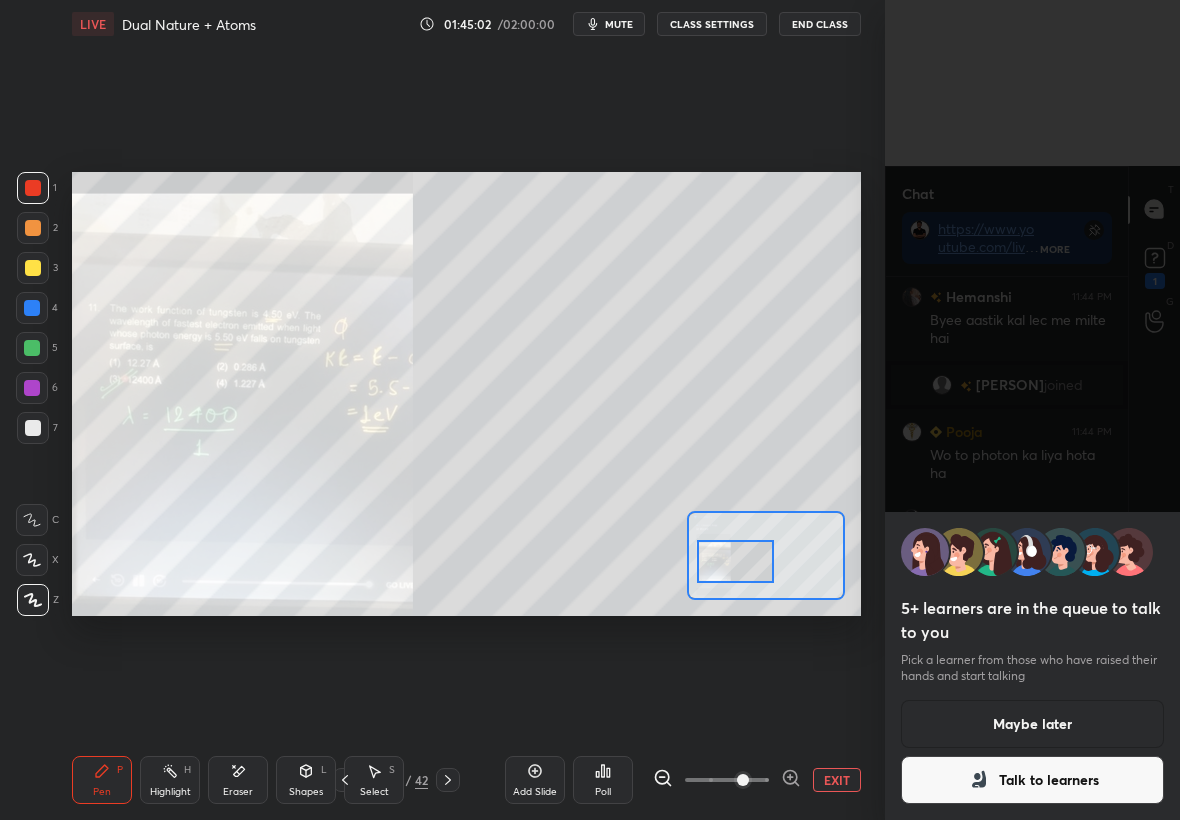 scroll, scrollTop: 5347, scrollLeft: 0, axis: vertical 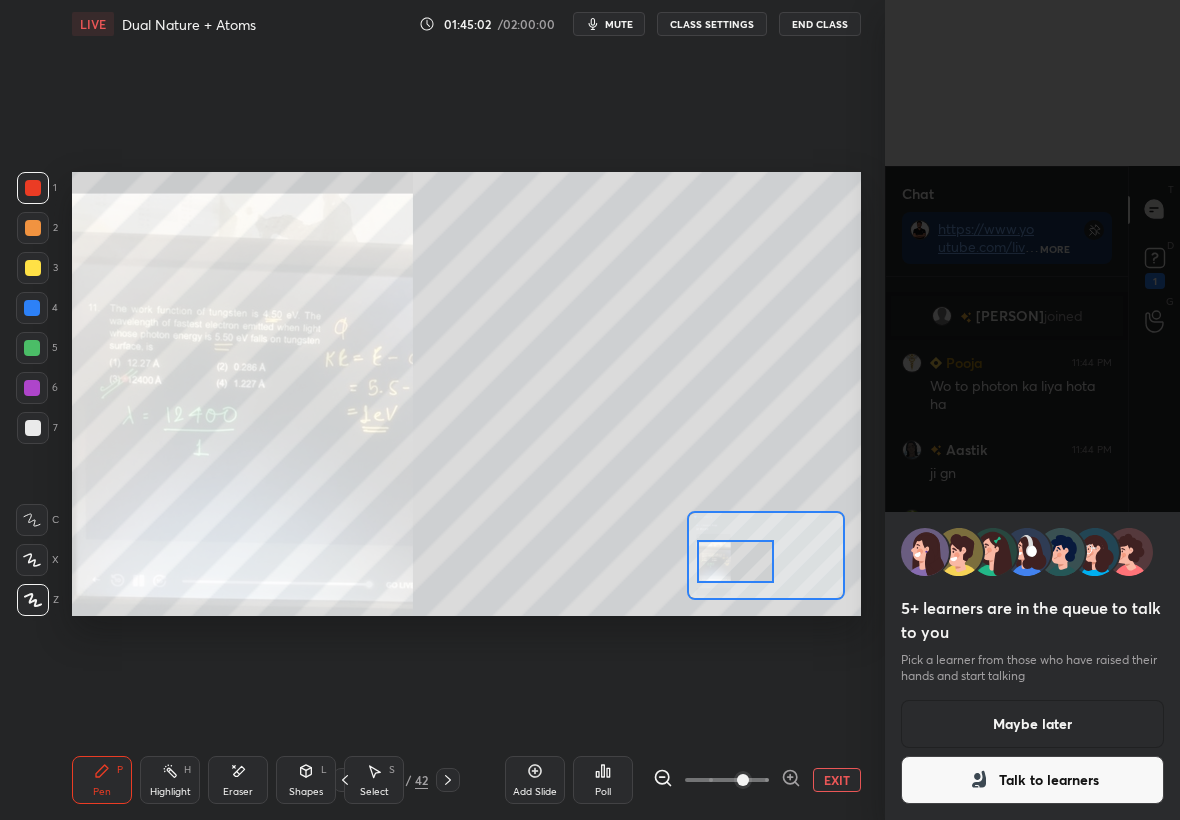 click on "5+ learners are in the queue to talk to you Pick a learner from those who have raised their hands and start talking Maybe later Talk to learners" at bounding box center [1032, 666] 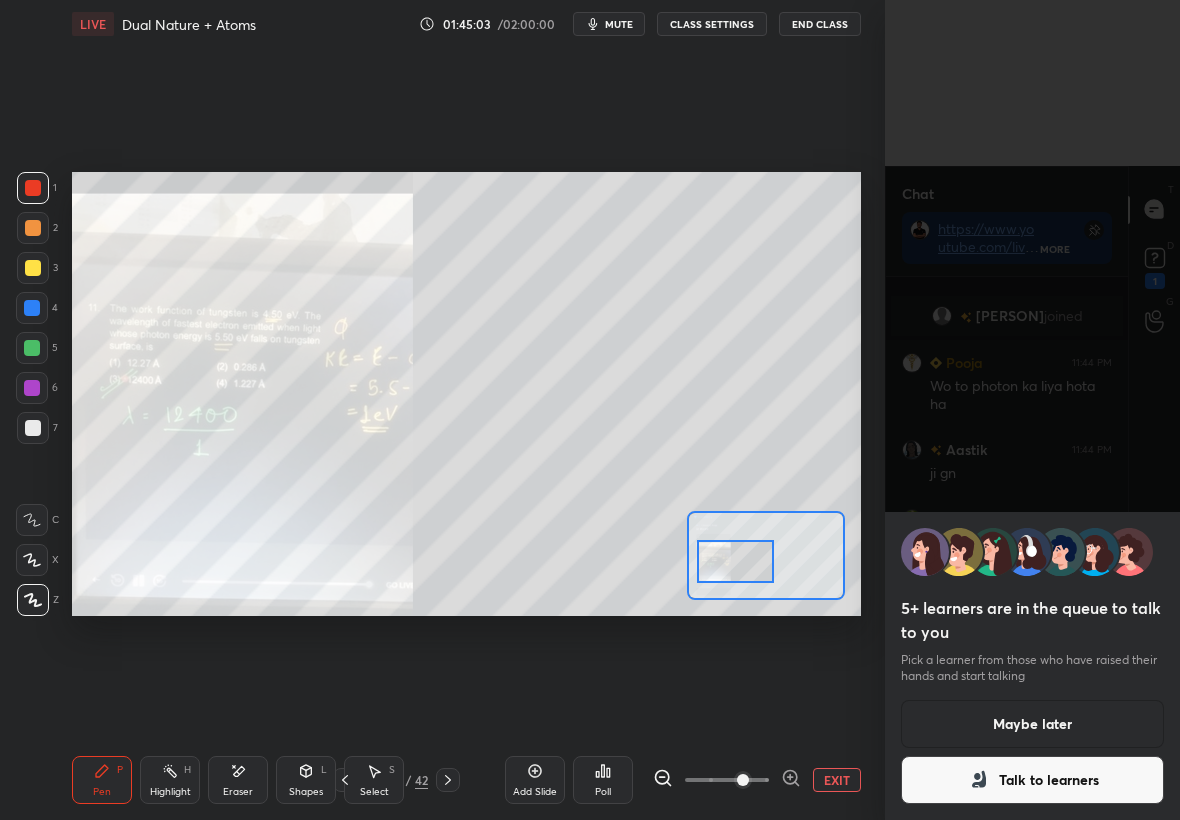 scroll, scrollTop: 5416, scrollLeft: 0, axis: vertical 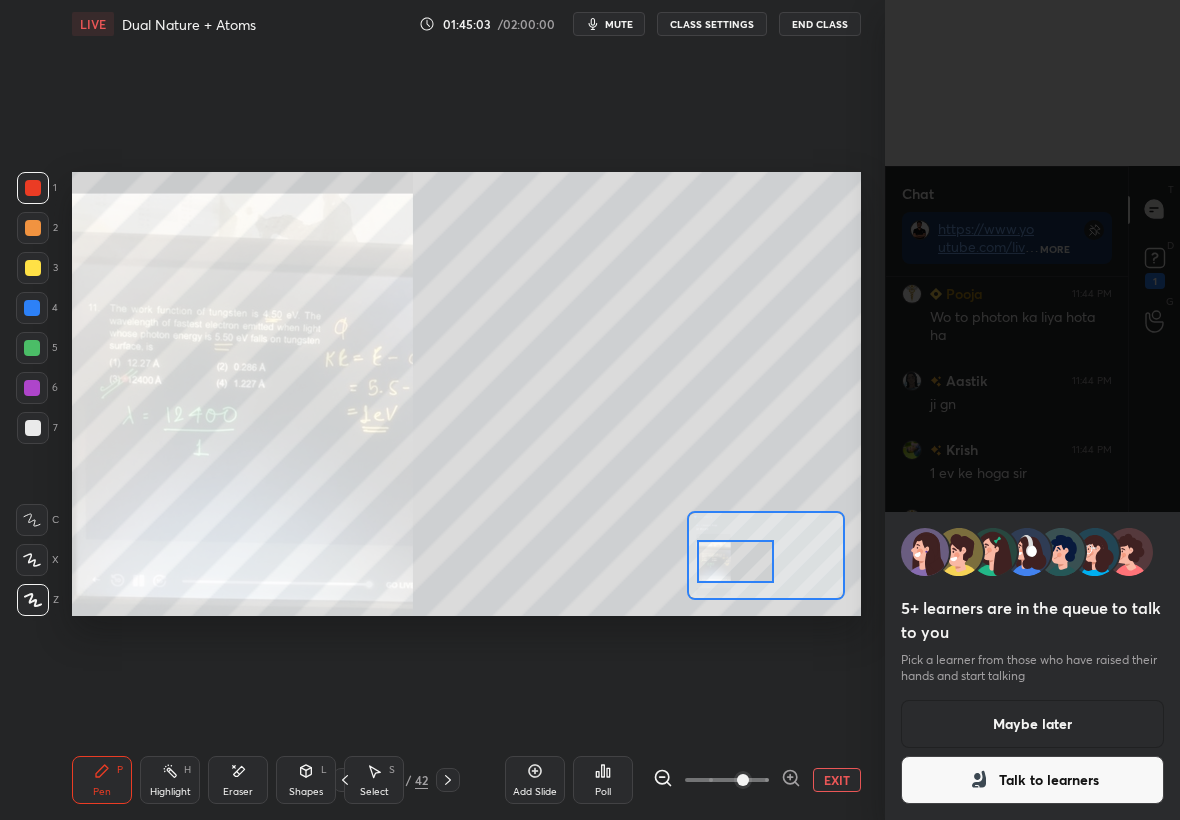 click on "Maybe later" at bounding box center (1032, 724) 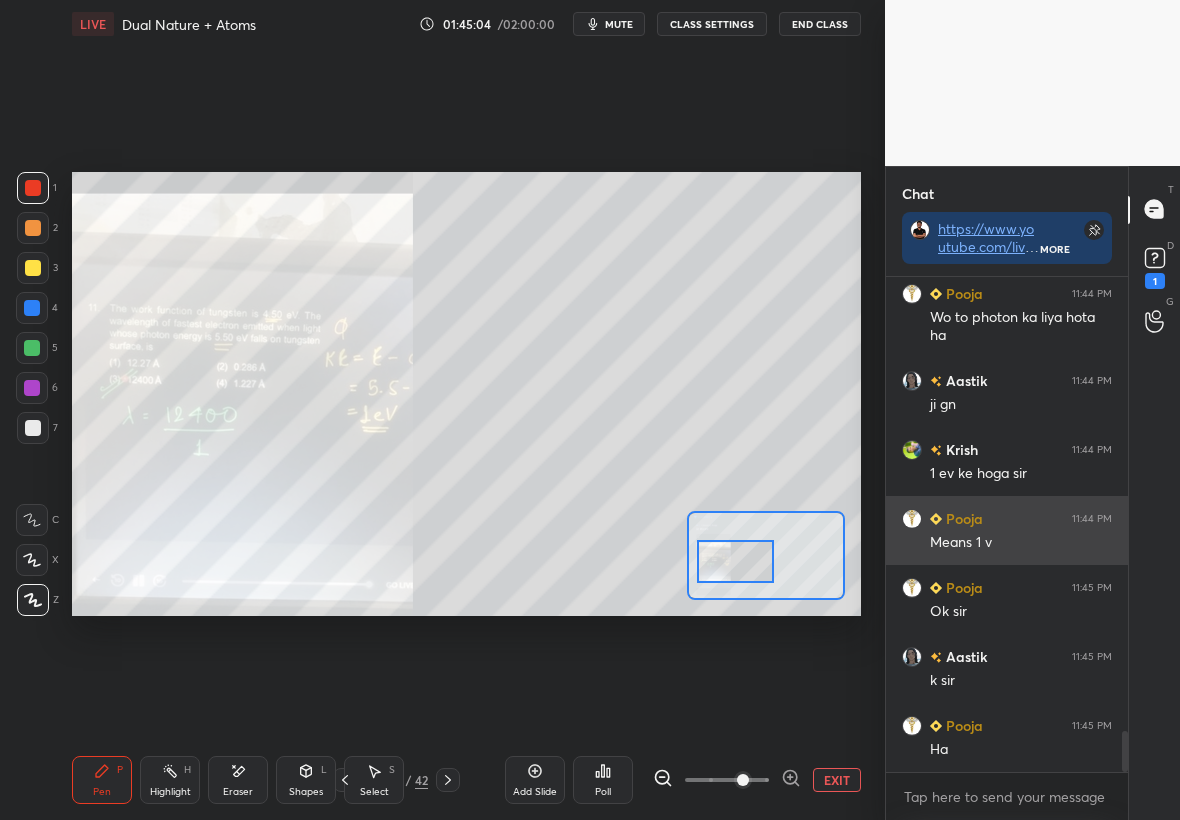 scroll, scrollTop: 5464, scrollLeft: 0, axis: vertical 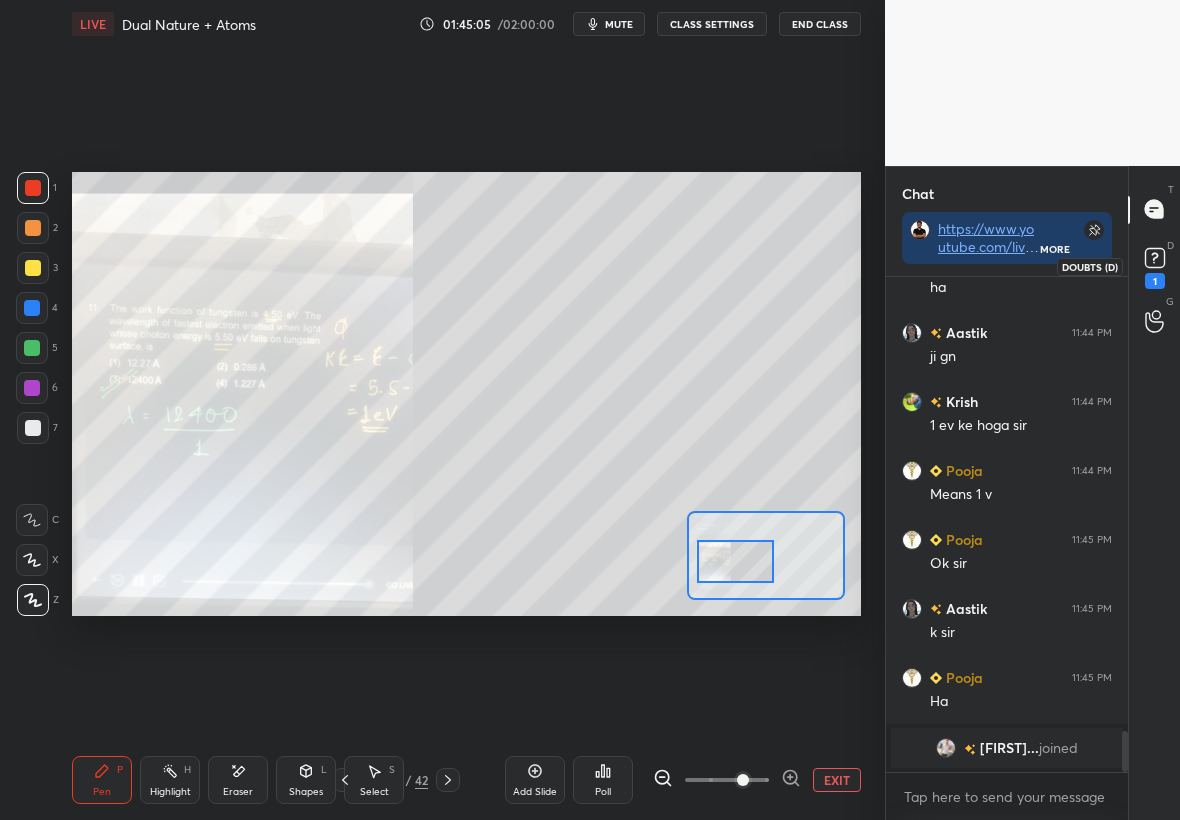 click 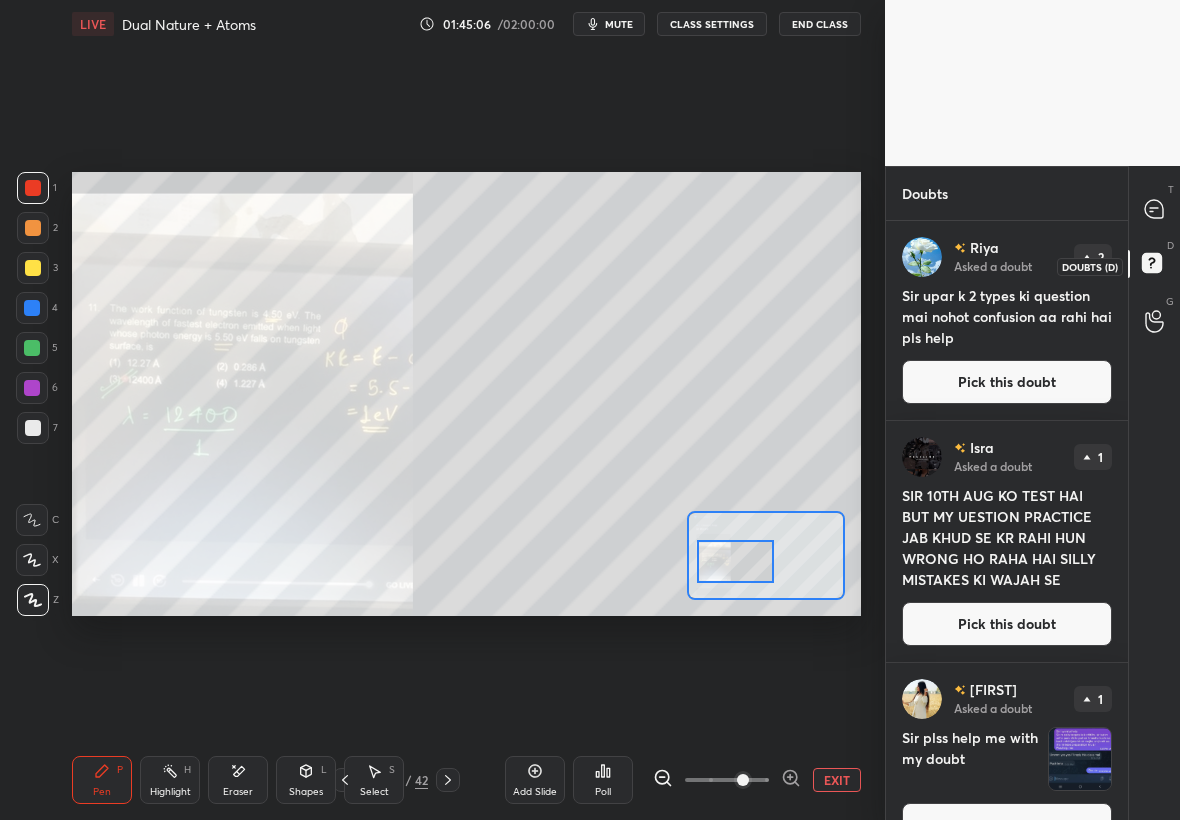 scroll, scrollTop: 7, scrollLeft: 7, axis: both 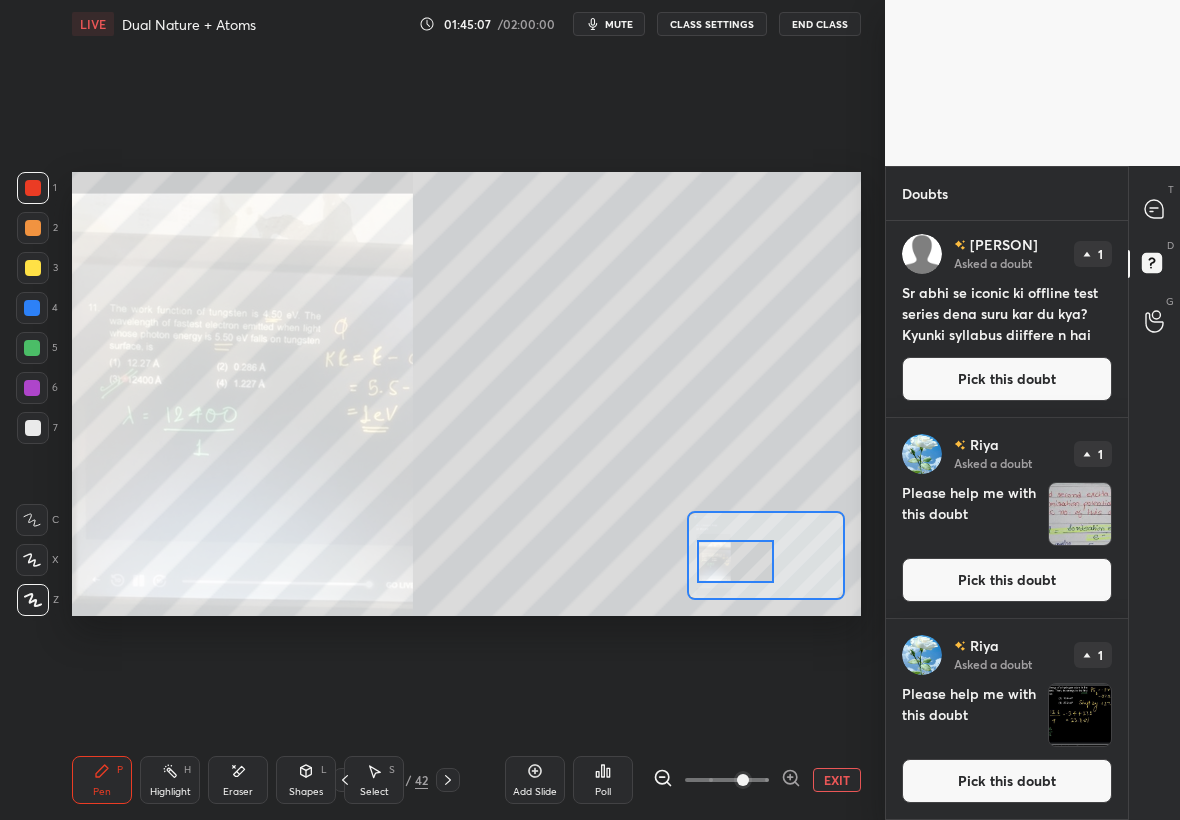 click on "Pick this doubt" at bounding box center (1007, 781) 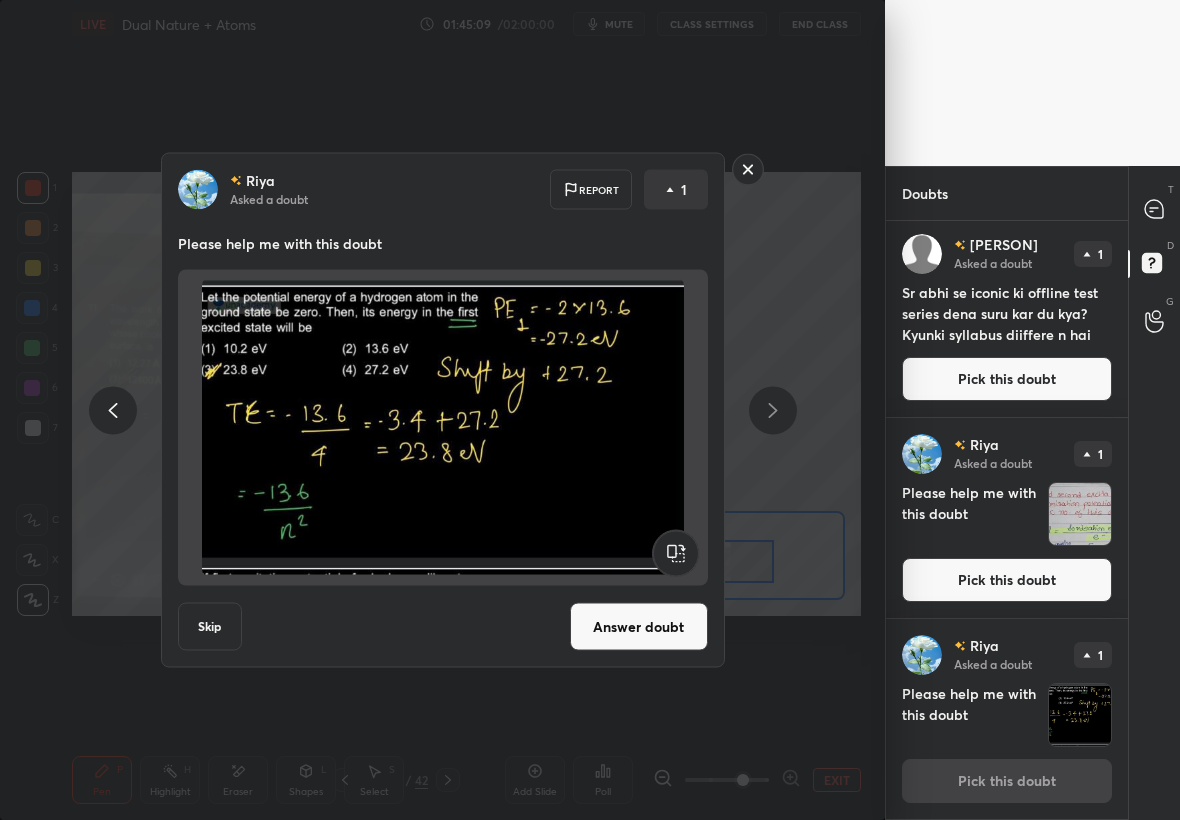 click on "Answer doubt" at bounding box center [639, 627] 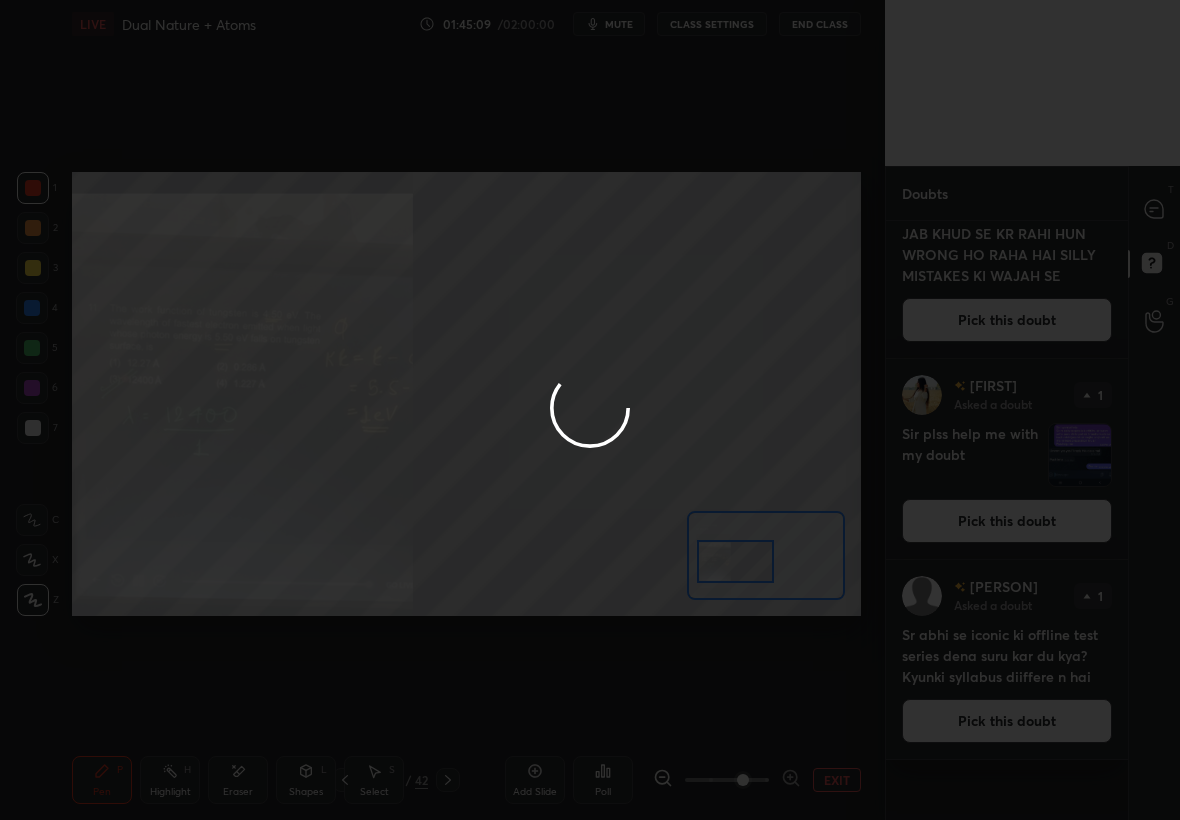 scroll, scrollTop: 0, scrollLeft: 0, axis: both 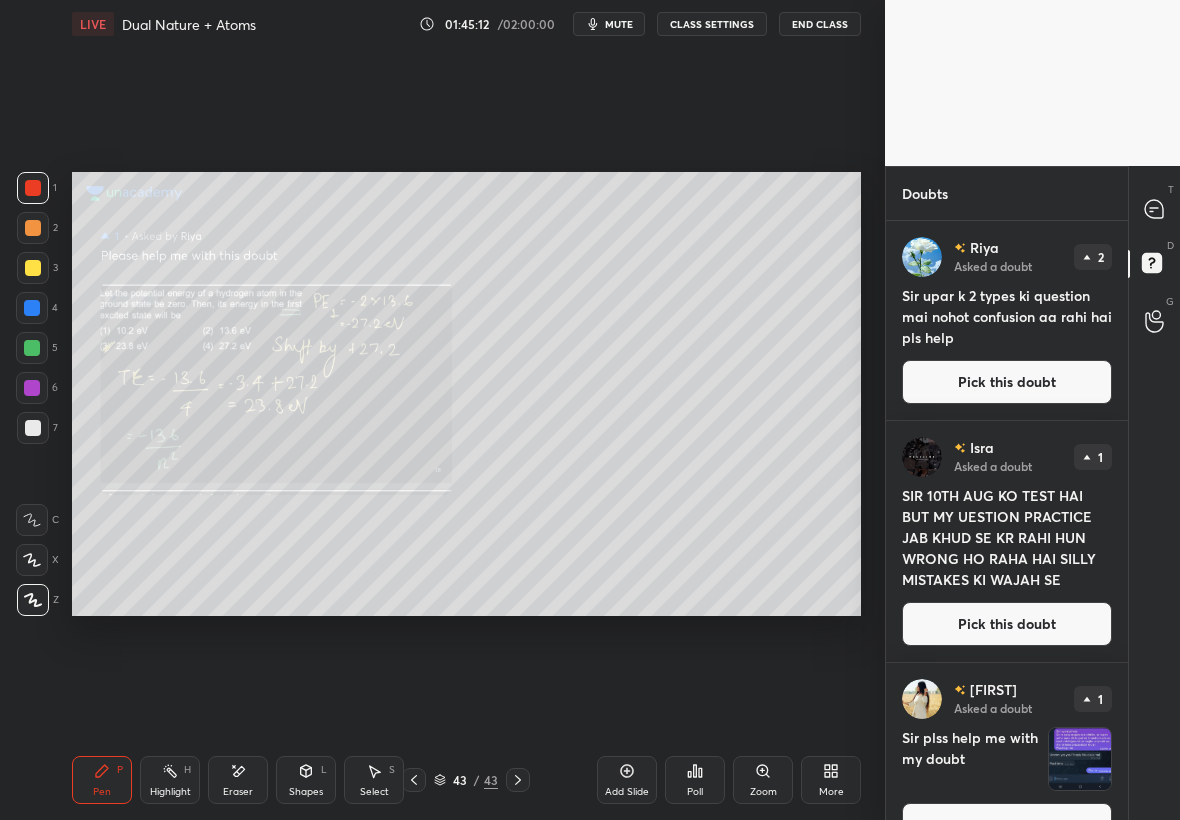 click on "Poll" at bounding box center [695, 792] 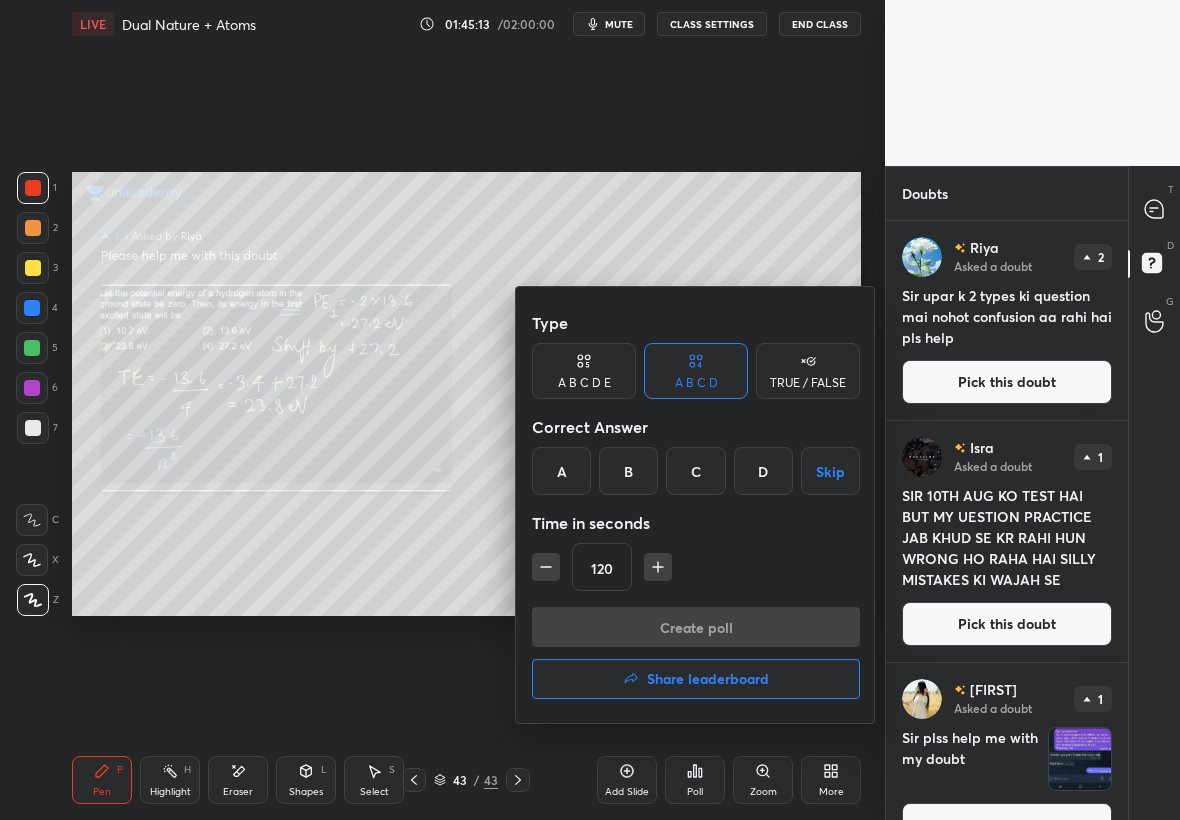 click at bounding box center (590, 410) 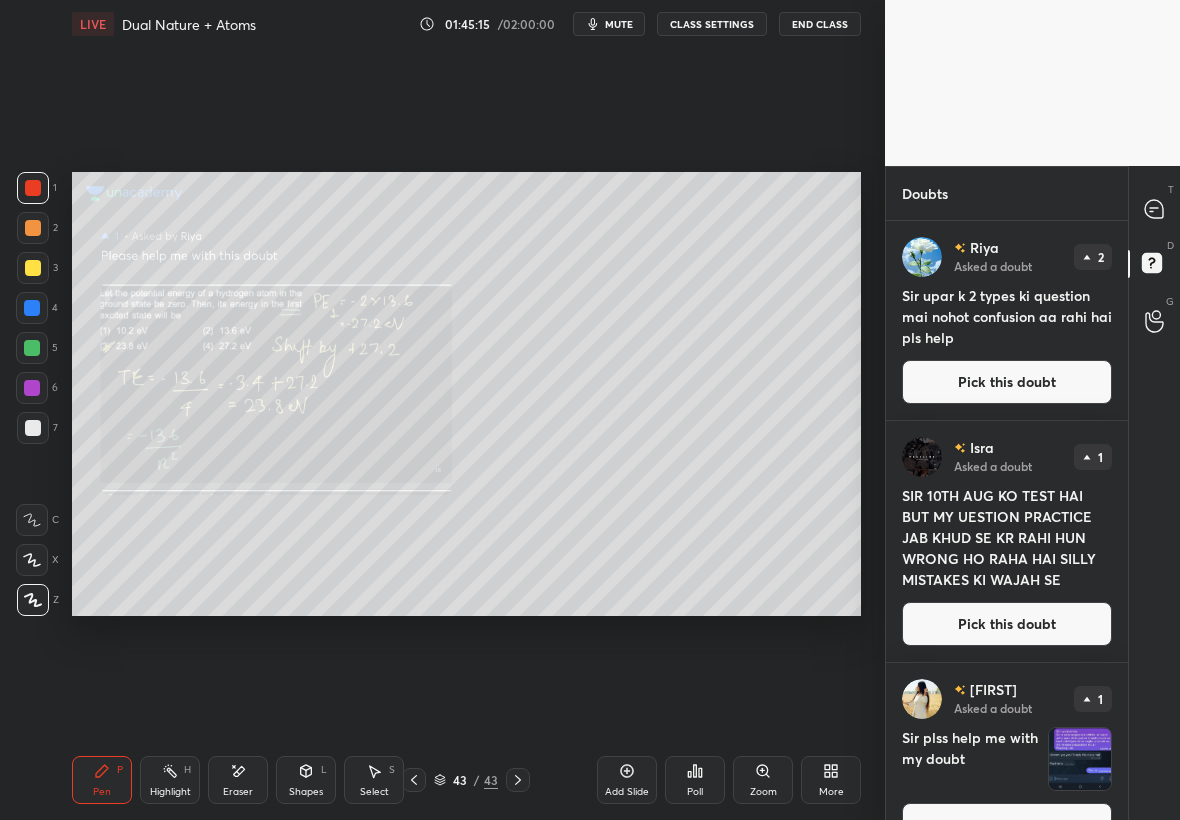 click on "Zoom" at bounding box center [763, 780] 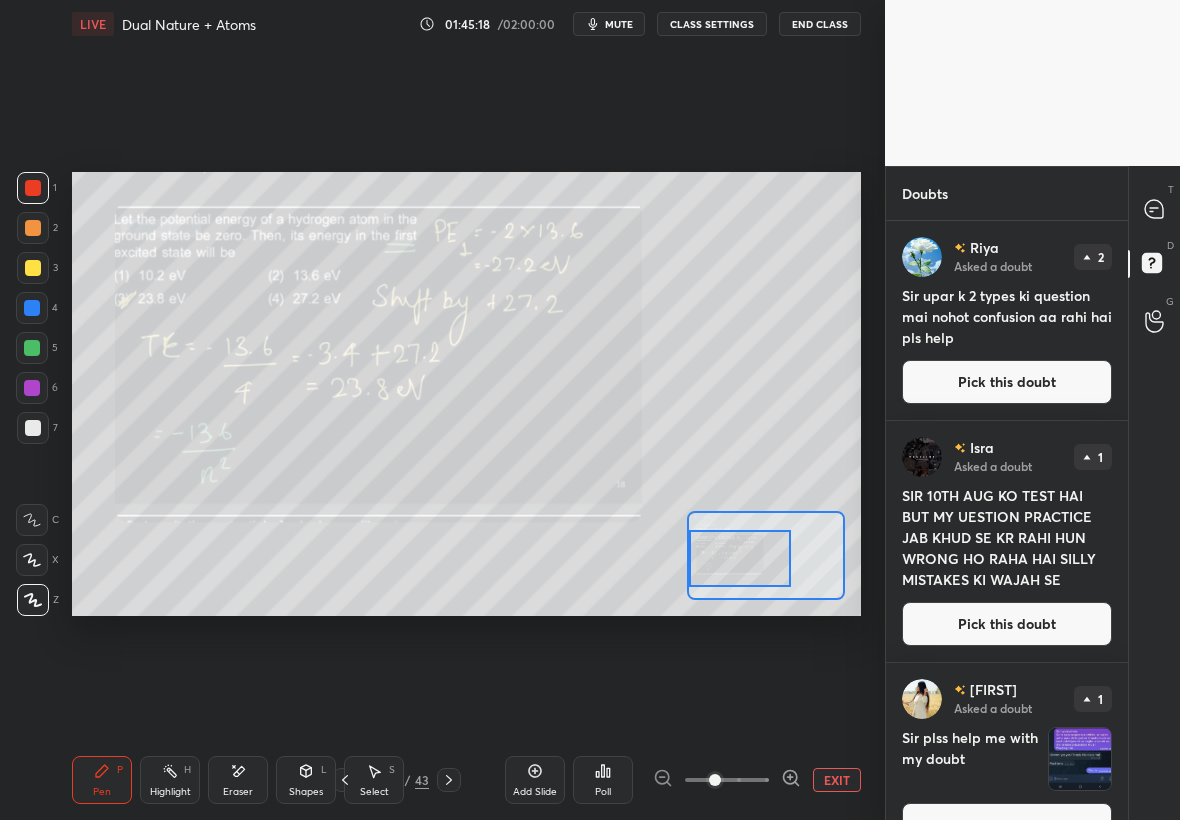 drag, startPoint x: 747, startPoint y: 559, endPoint x: 705, endPoint y: 562, distance: 42.107006 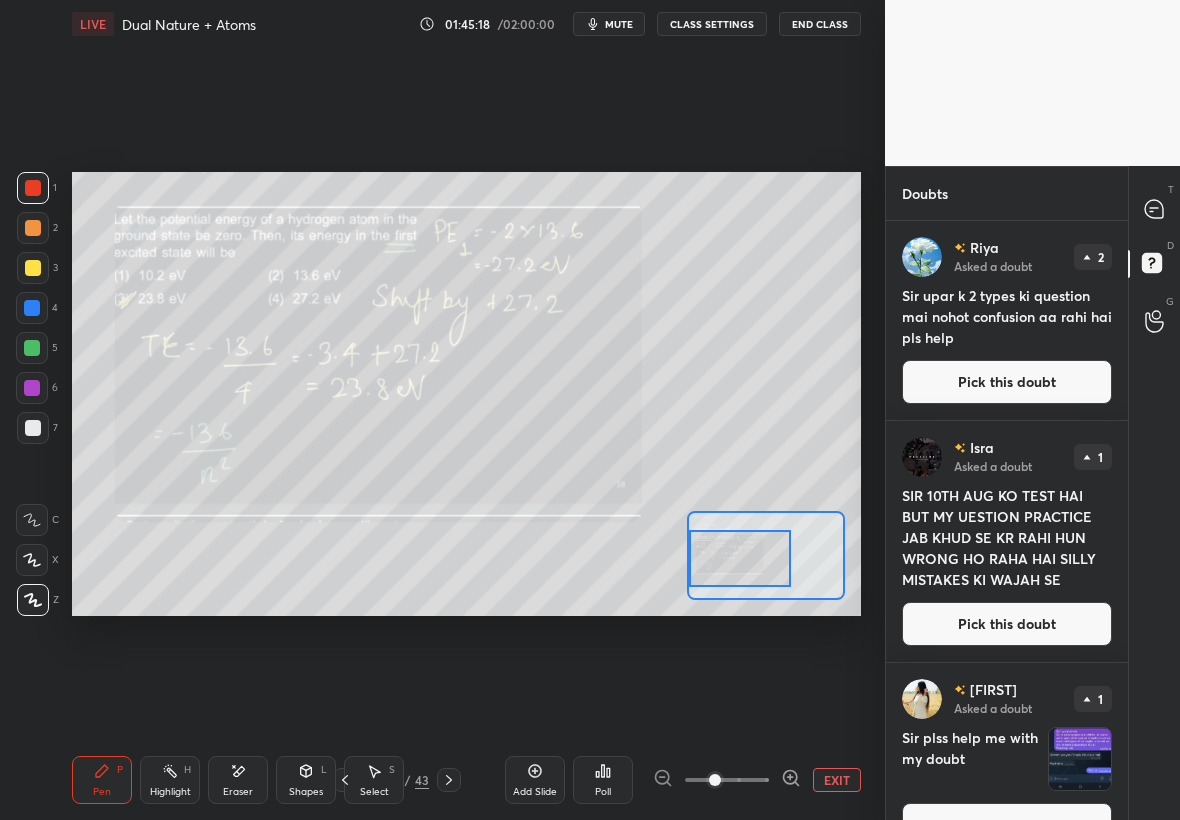 click at bounding box center [740, 558] 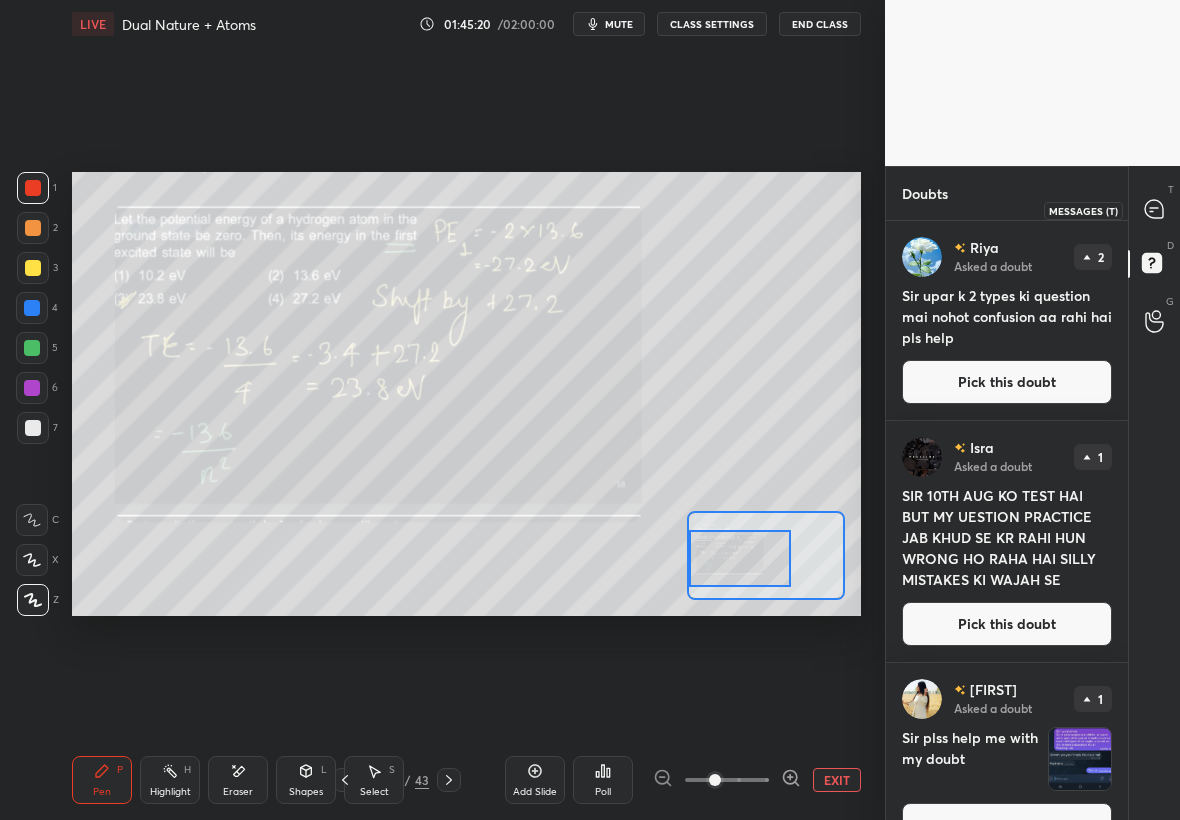 click 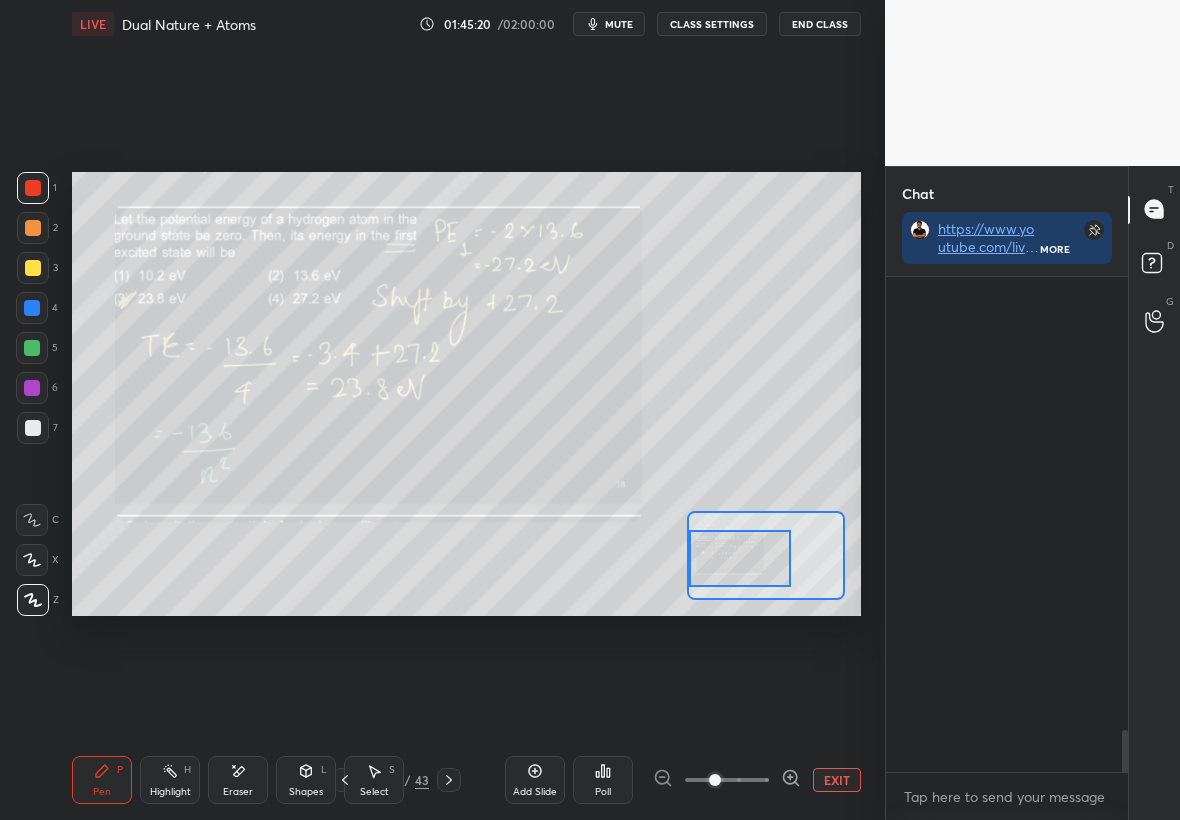 scroll, scrollTop: 5379, scrollLeft: 0, axis: vertical 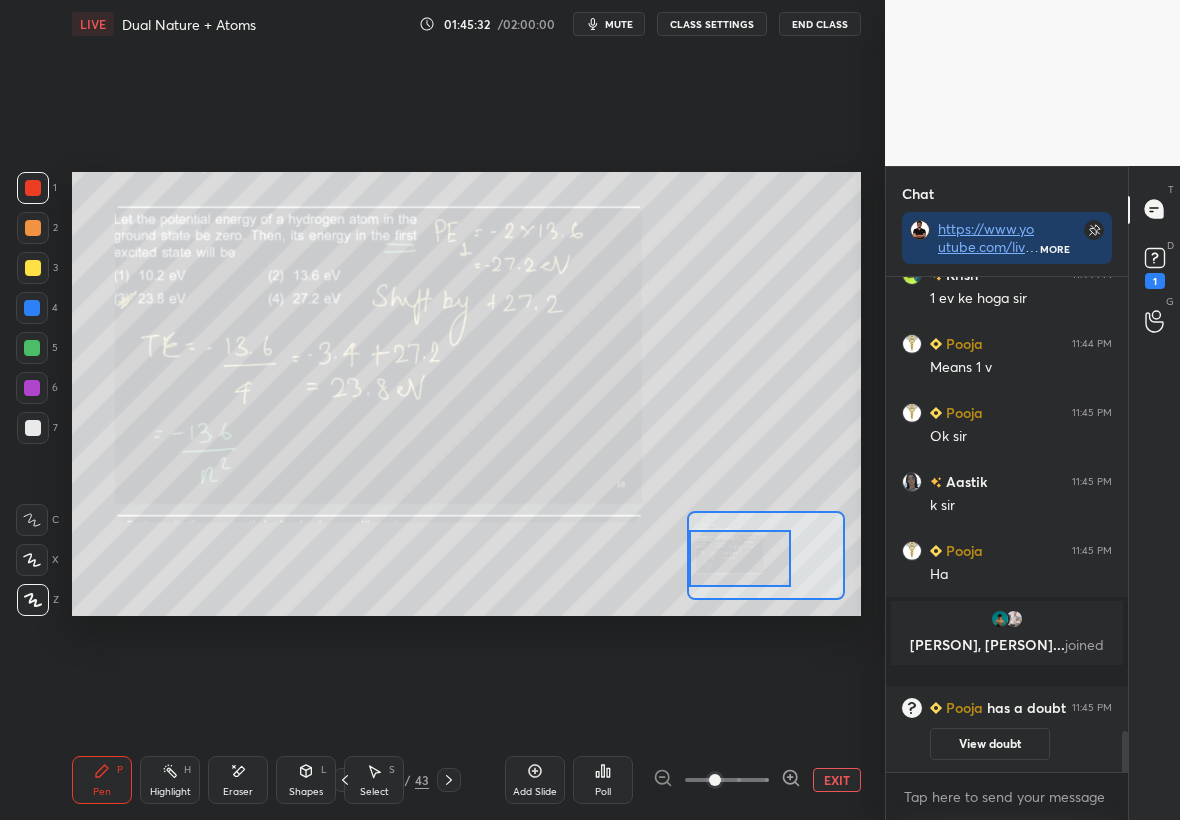 click on "Highlight" at bounding box center (170, 792) 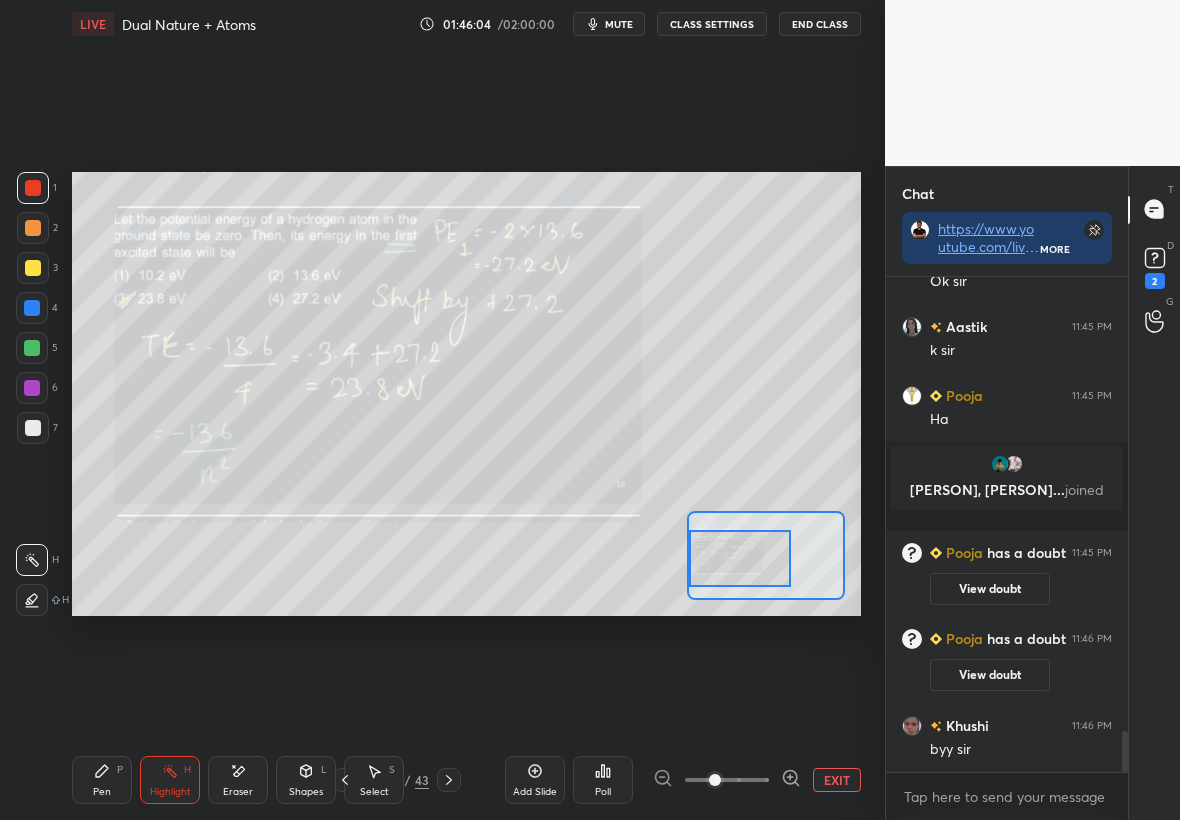 scroll, scrollTop: 5592, scrollLeft: 0, axis: vertical 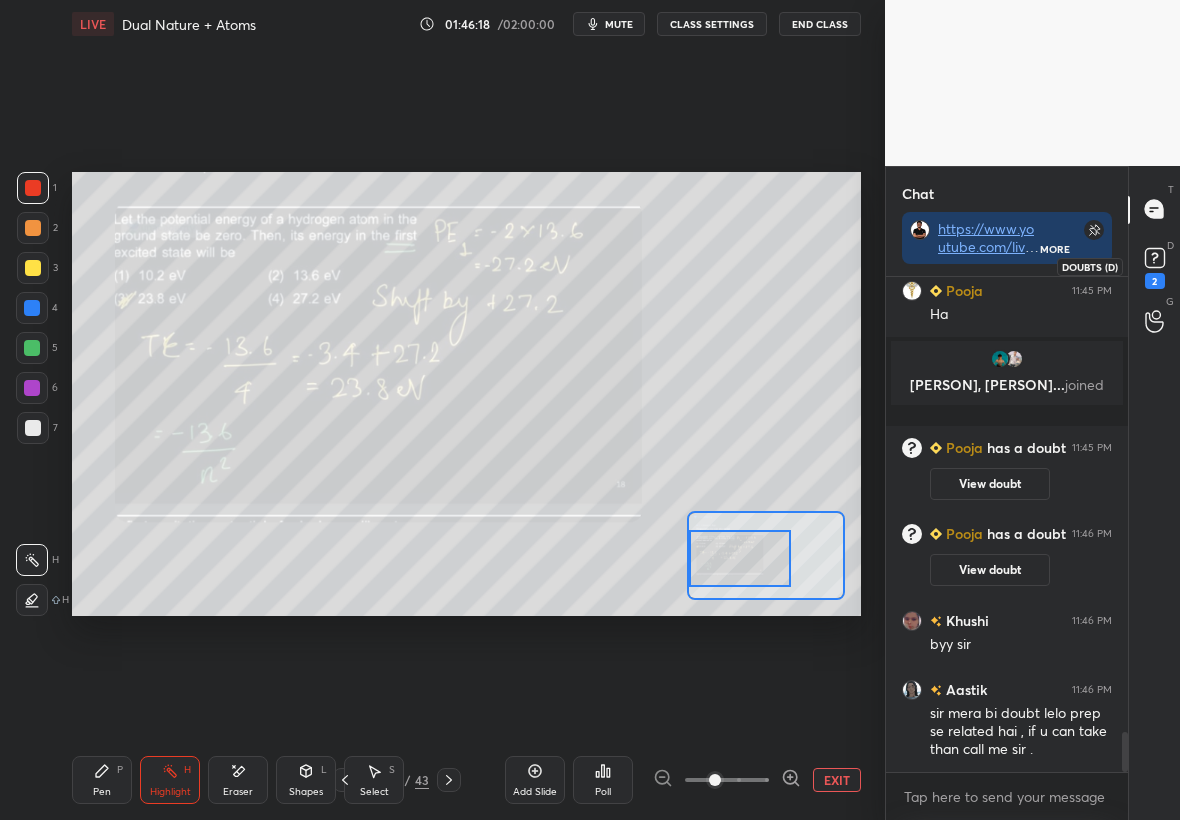 click 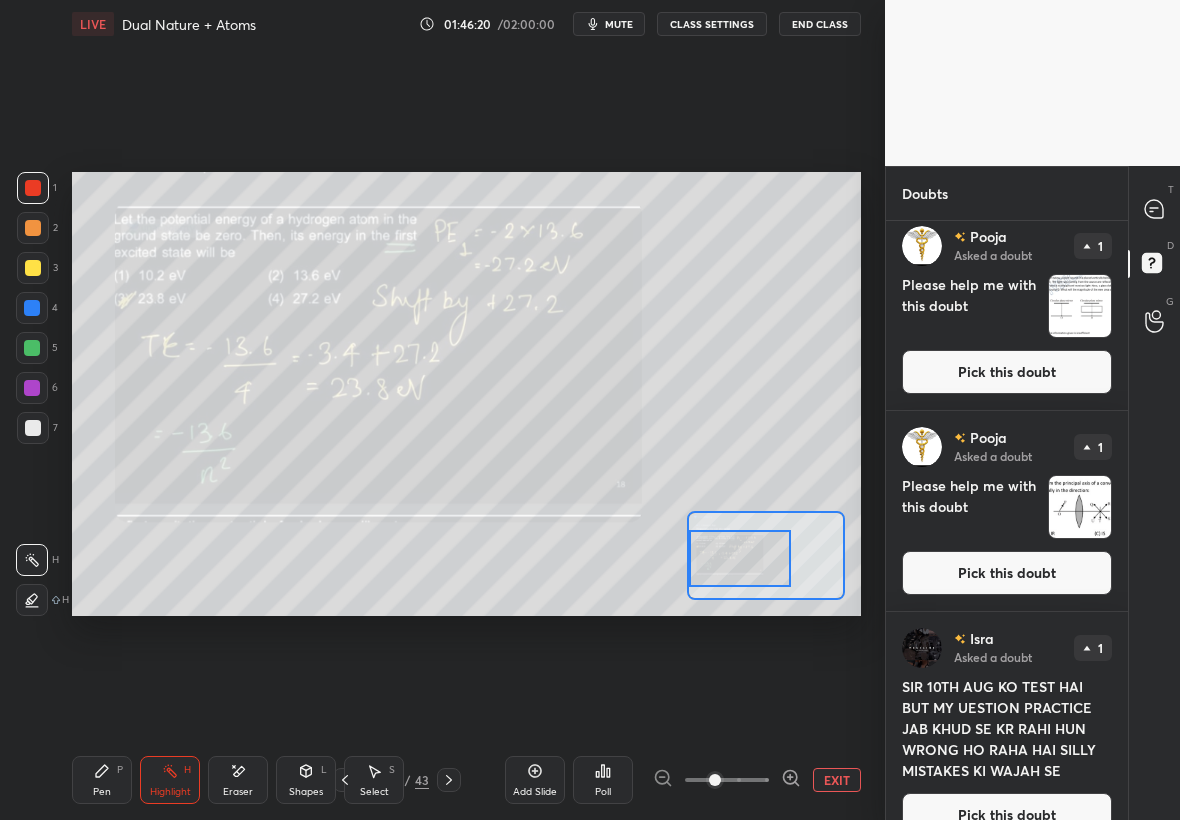 scroll, scrollTop: 0, scrollLeft: 0, axis: both 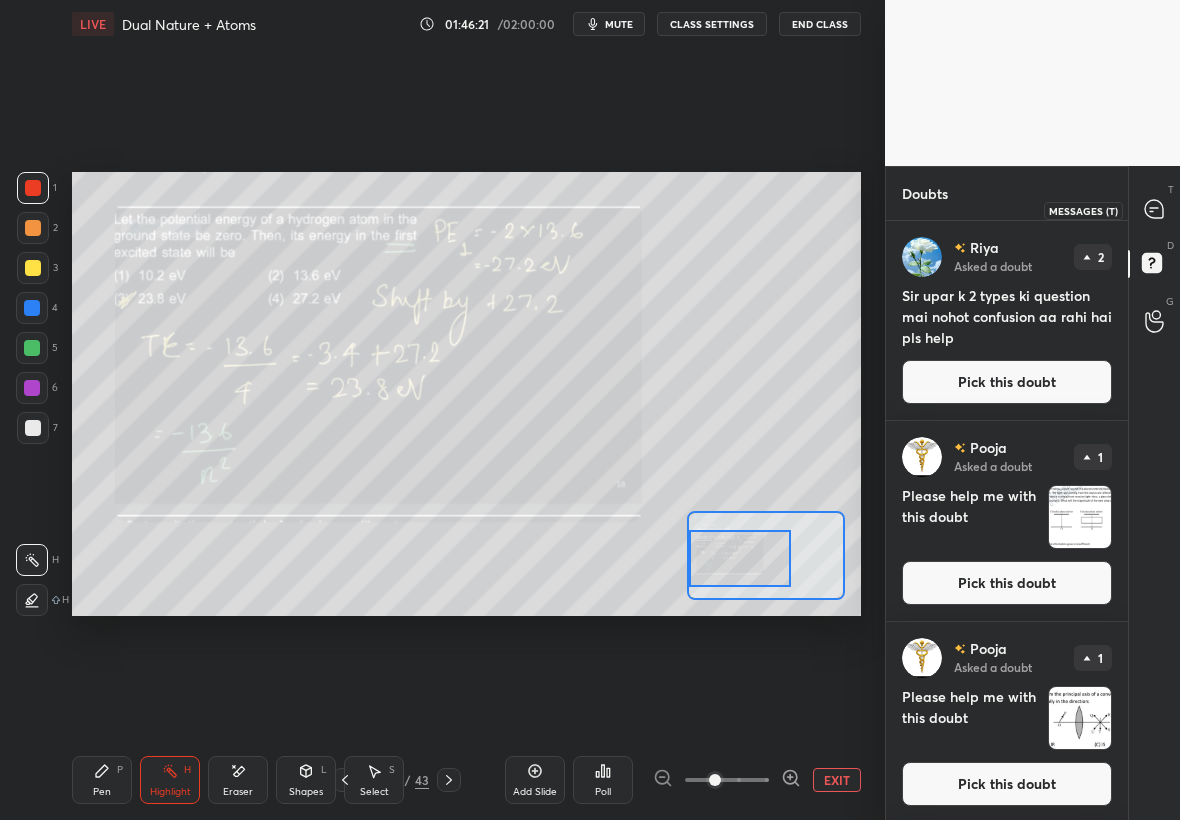 click at bounding box center (1155, 210) 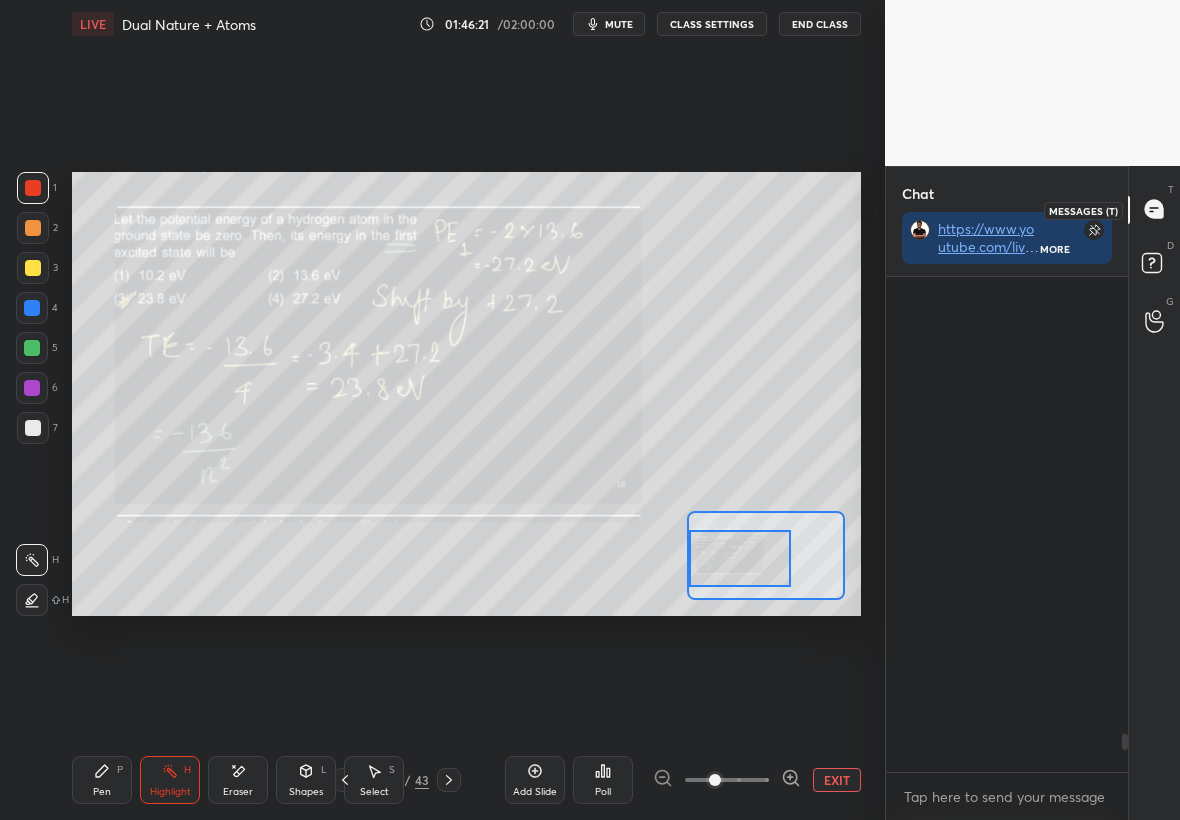 scroll, scrollTop: 5969, scrollLeft: 0, axis: vertical 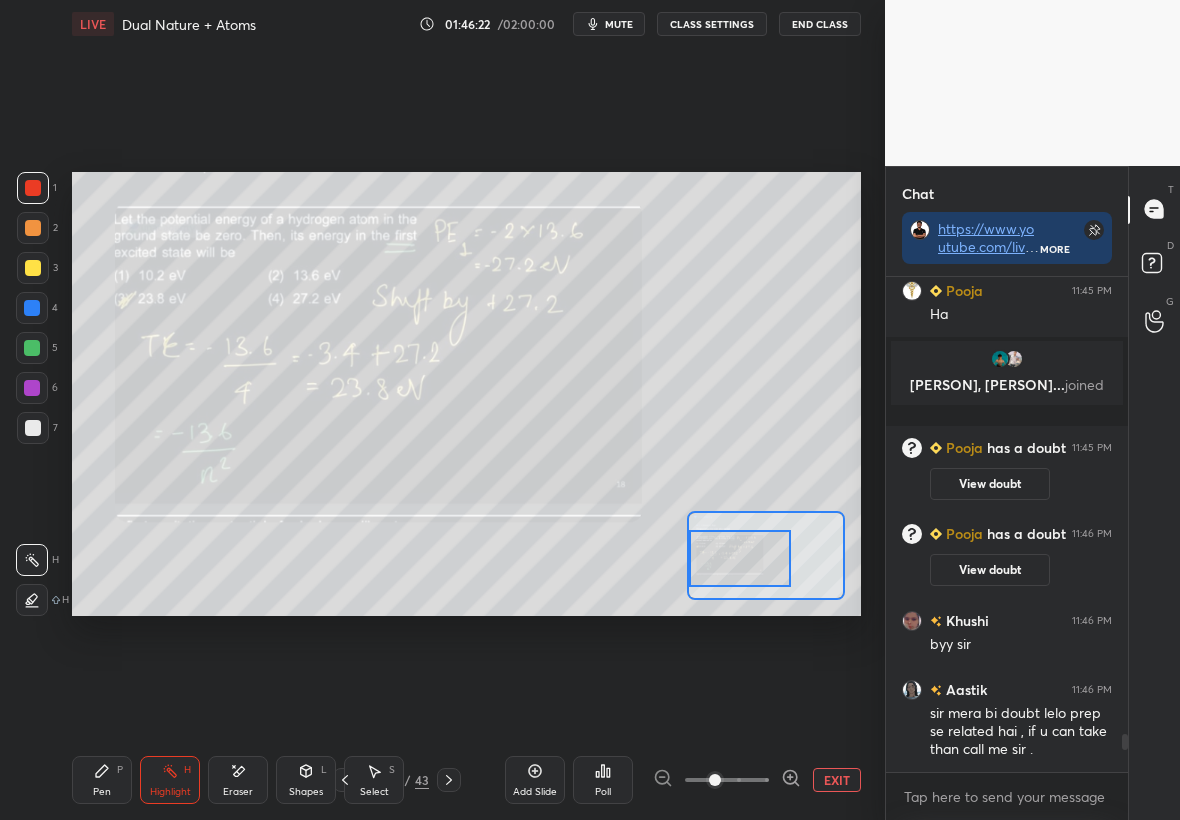click on "D Doubts (D)" at bounding box center [1154, 266] 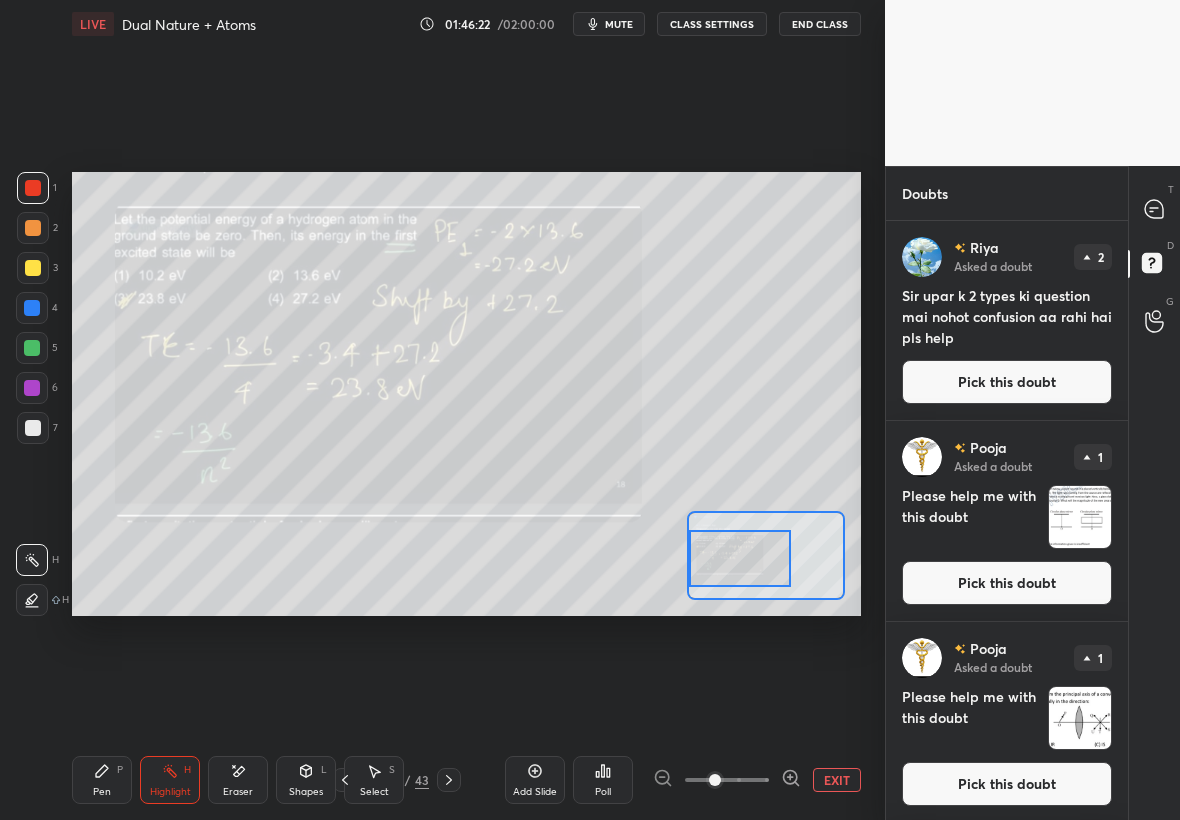 scroll, scrollTop: 7, scrollLeft: 7, axis: both 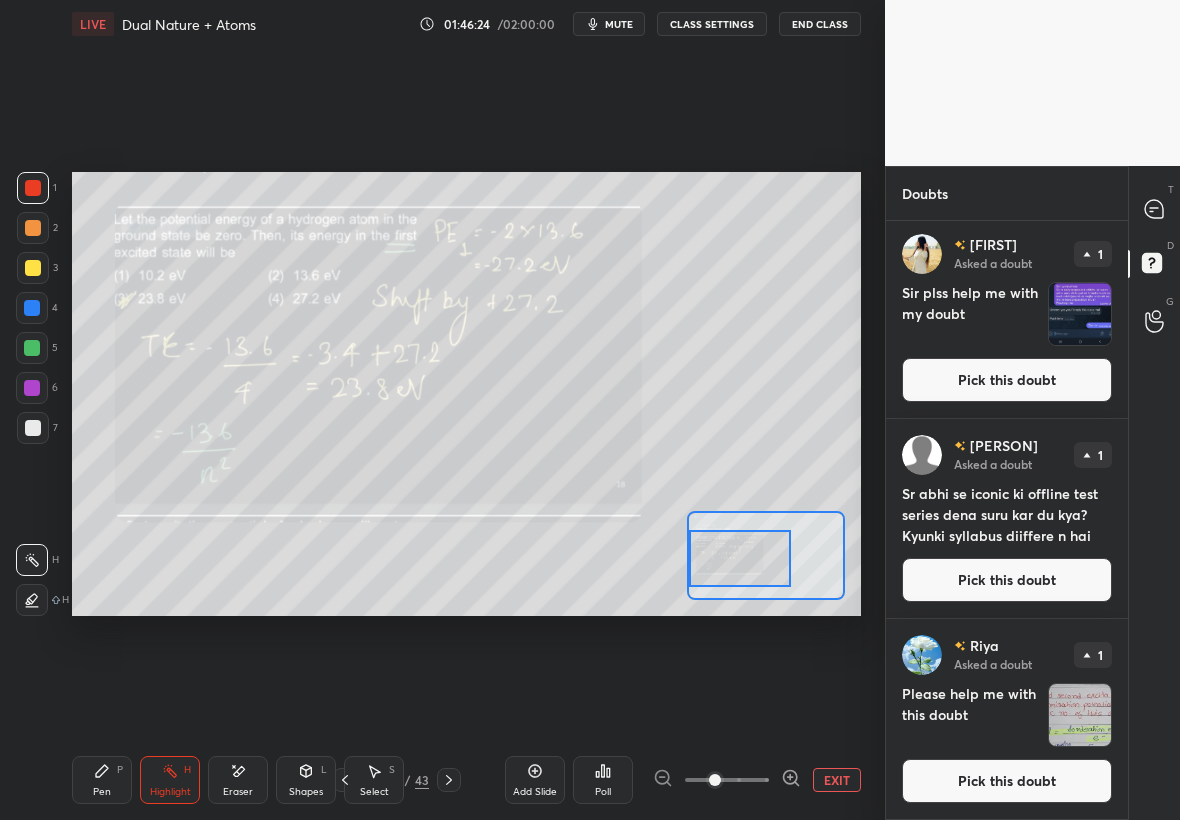 click on "Pick this doubt" at bounding box center [1007, 781] 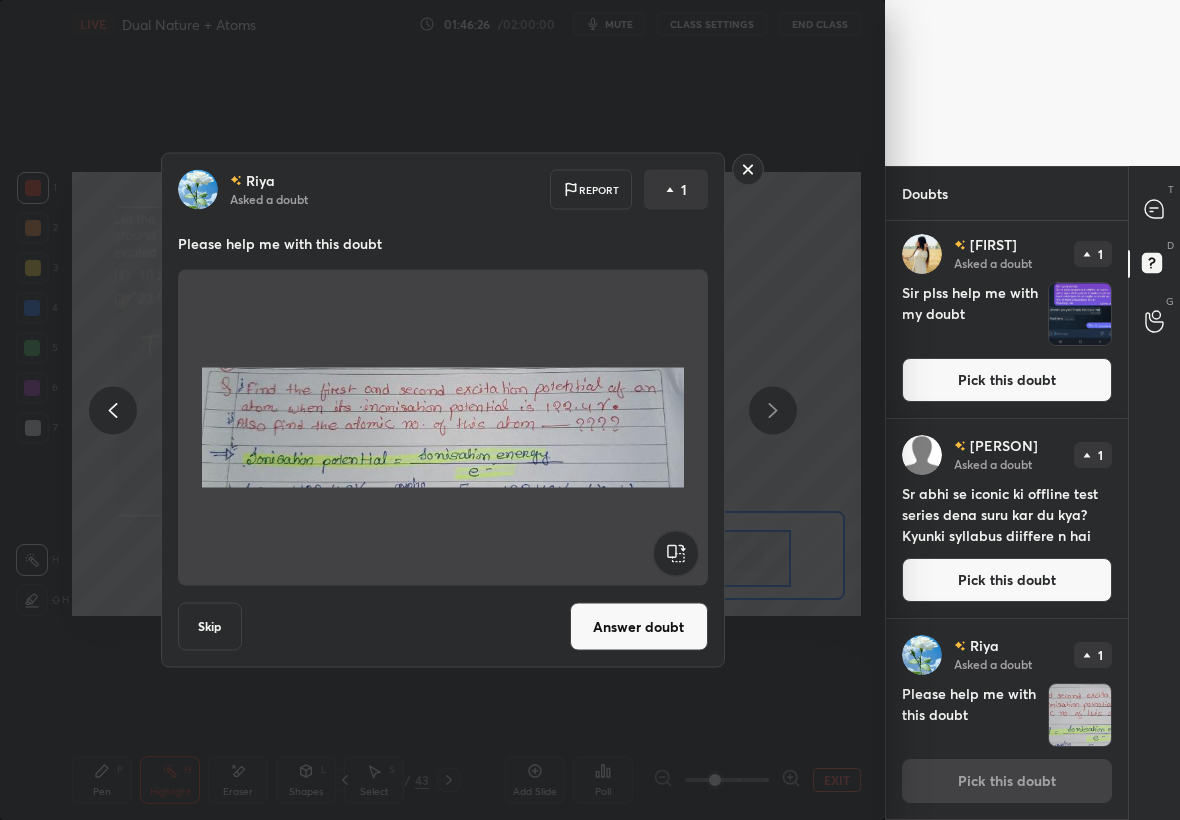 click on "Answer doubt" at bounding box center [639, 627] 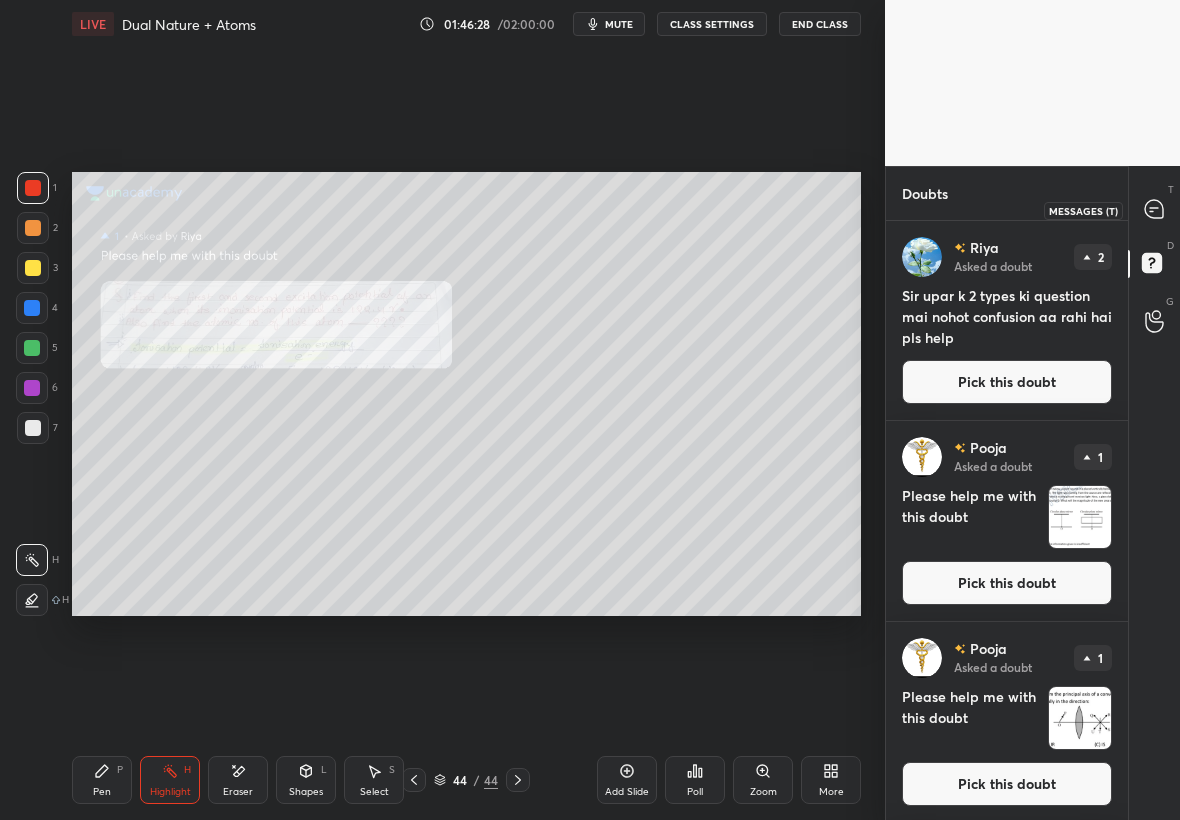 click at bounding box center [1155, 210] 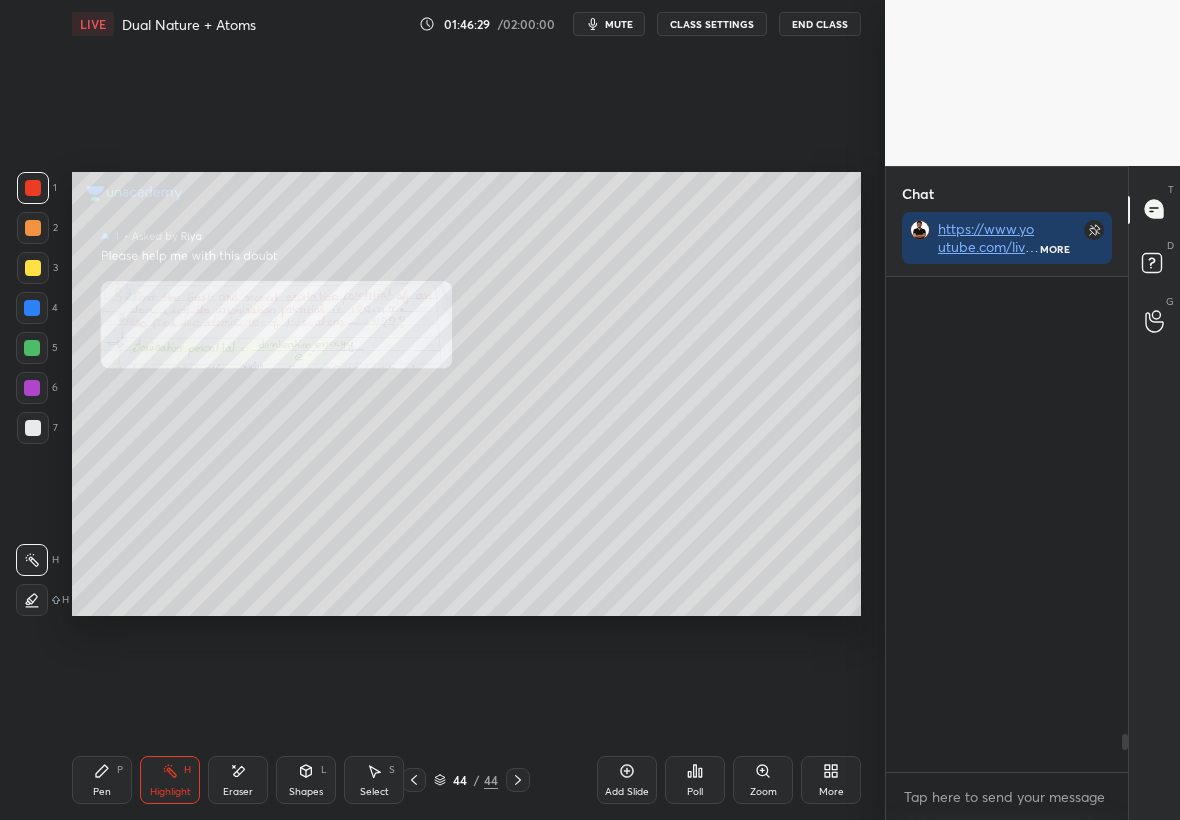 scroll, scrollTop: 5969, scrollLeft: 0, axis: vertical 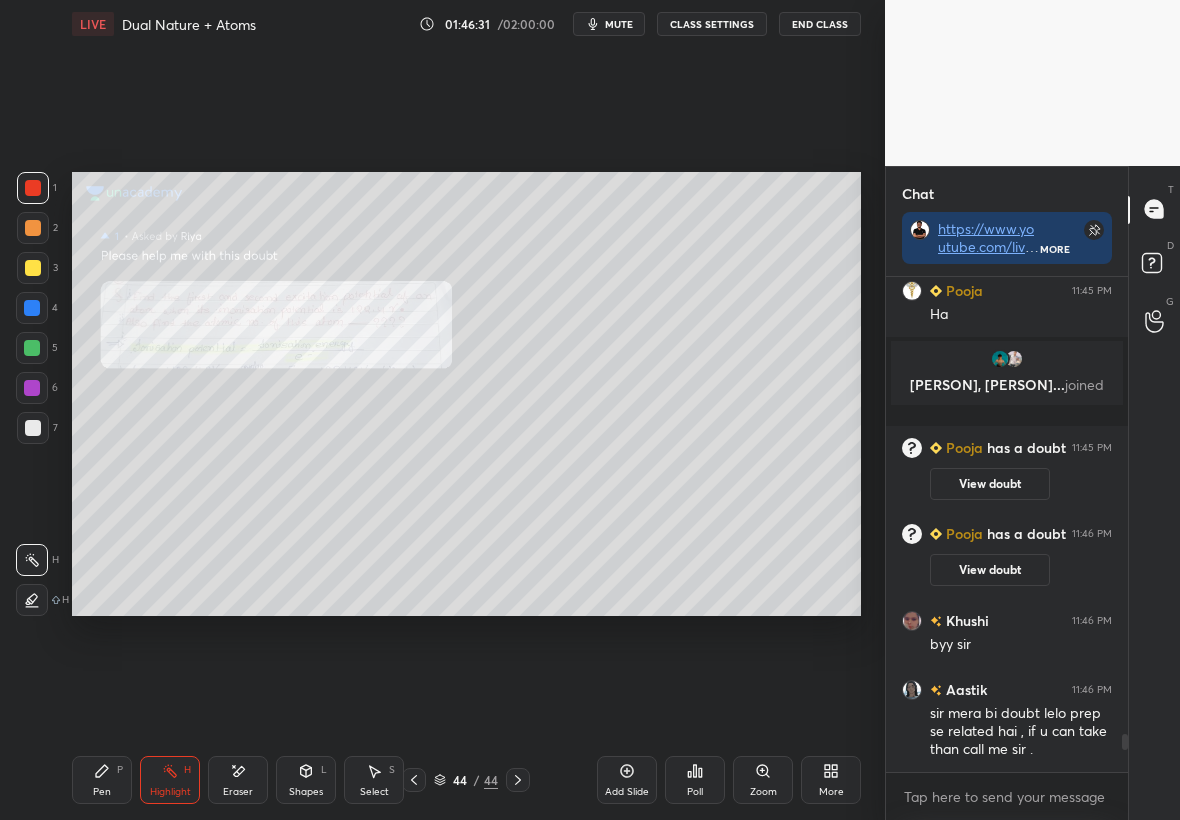 click on "Zoom" at bounding box center (763, 780) 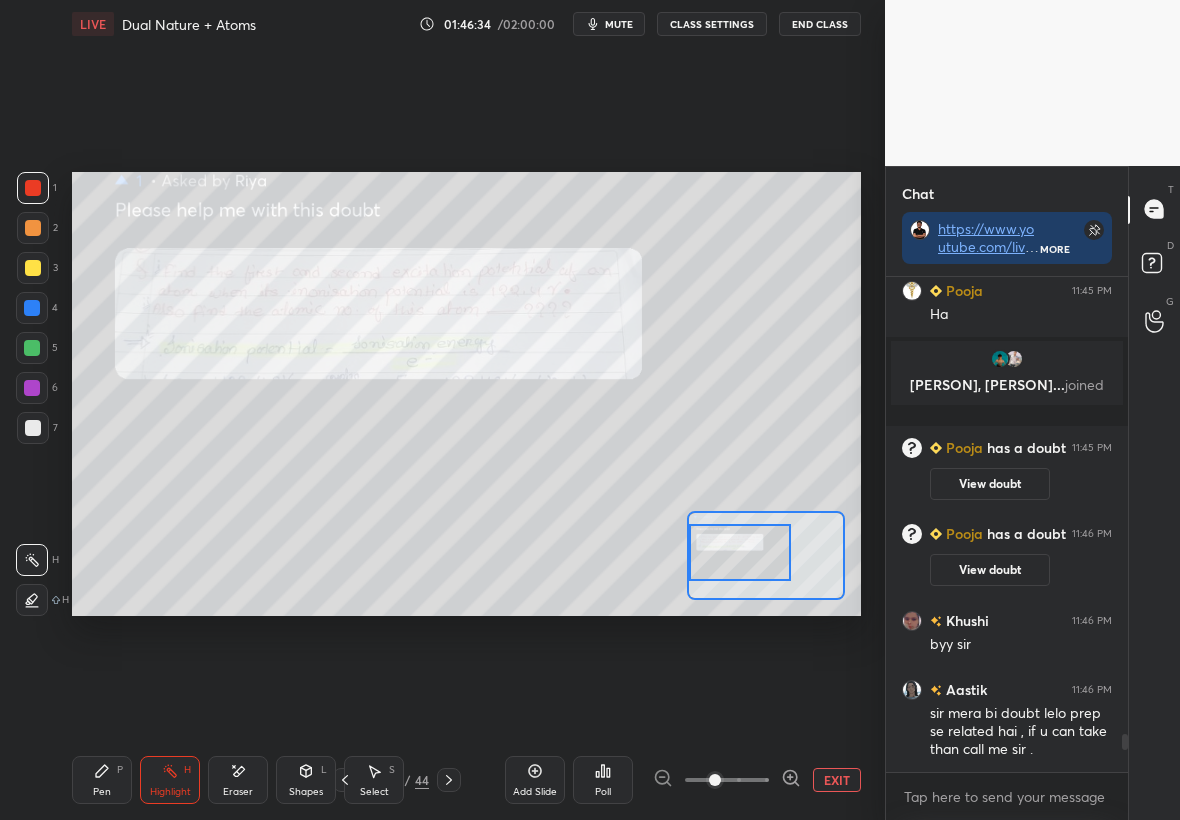 drag, startPoint x: 751, startPoint y: 549, endPoint x: 724, endPoint y: 546, distance: 27.166155 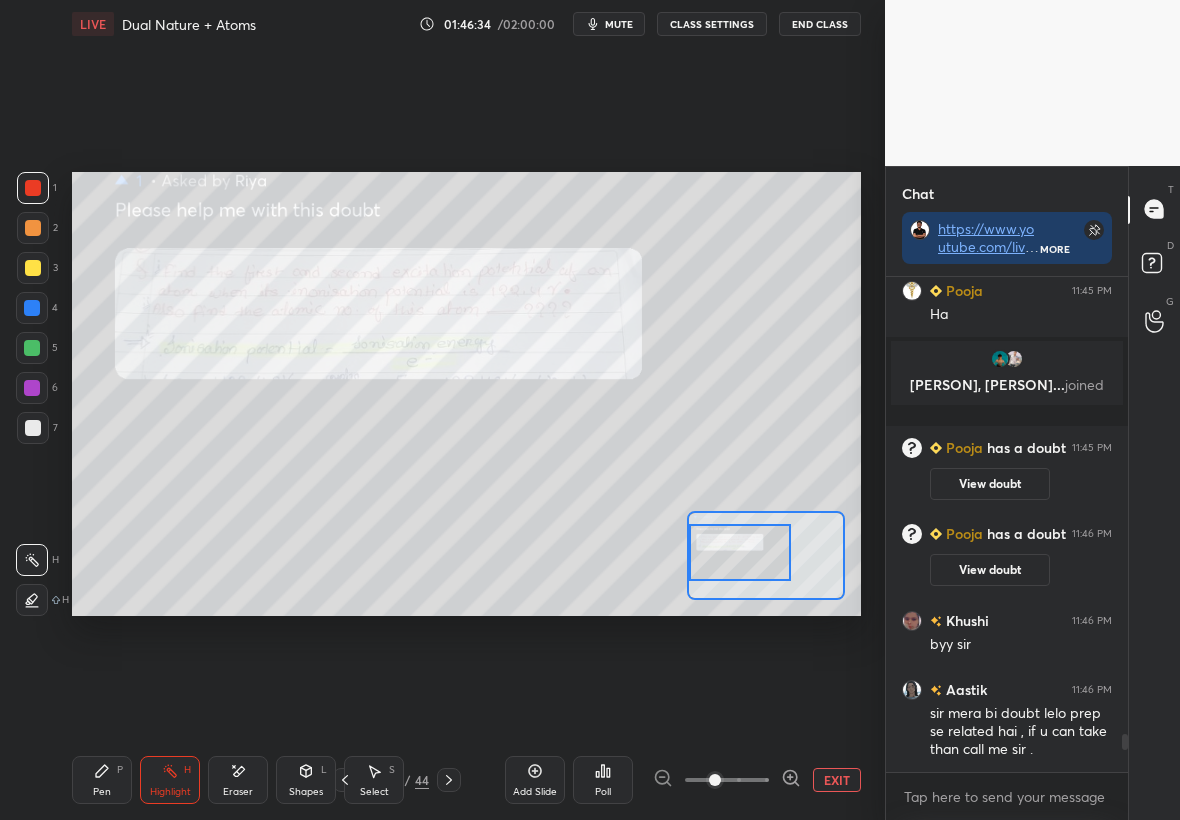 click at bounding box center (740, 552) 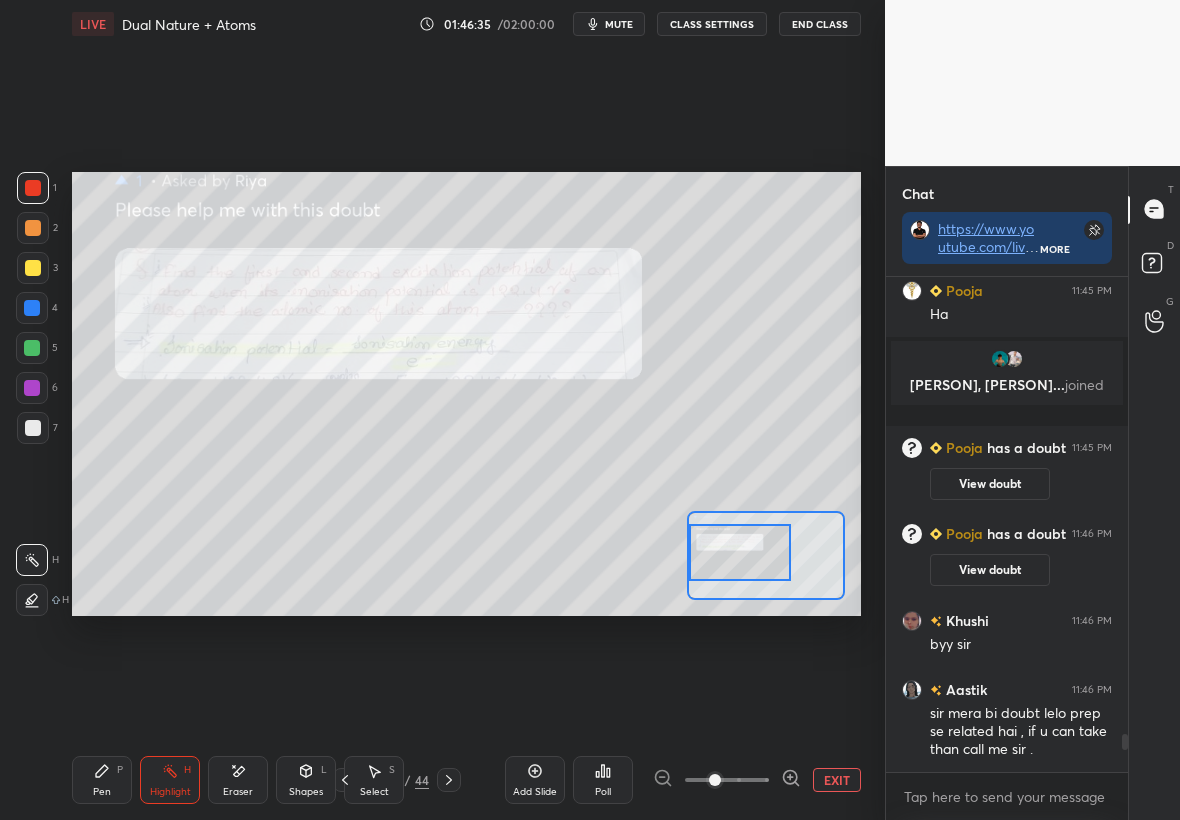 click at bounding box center (740, 552) 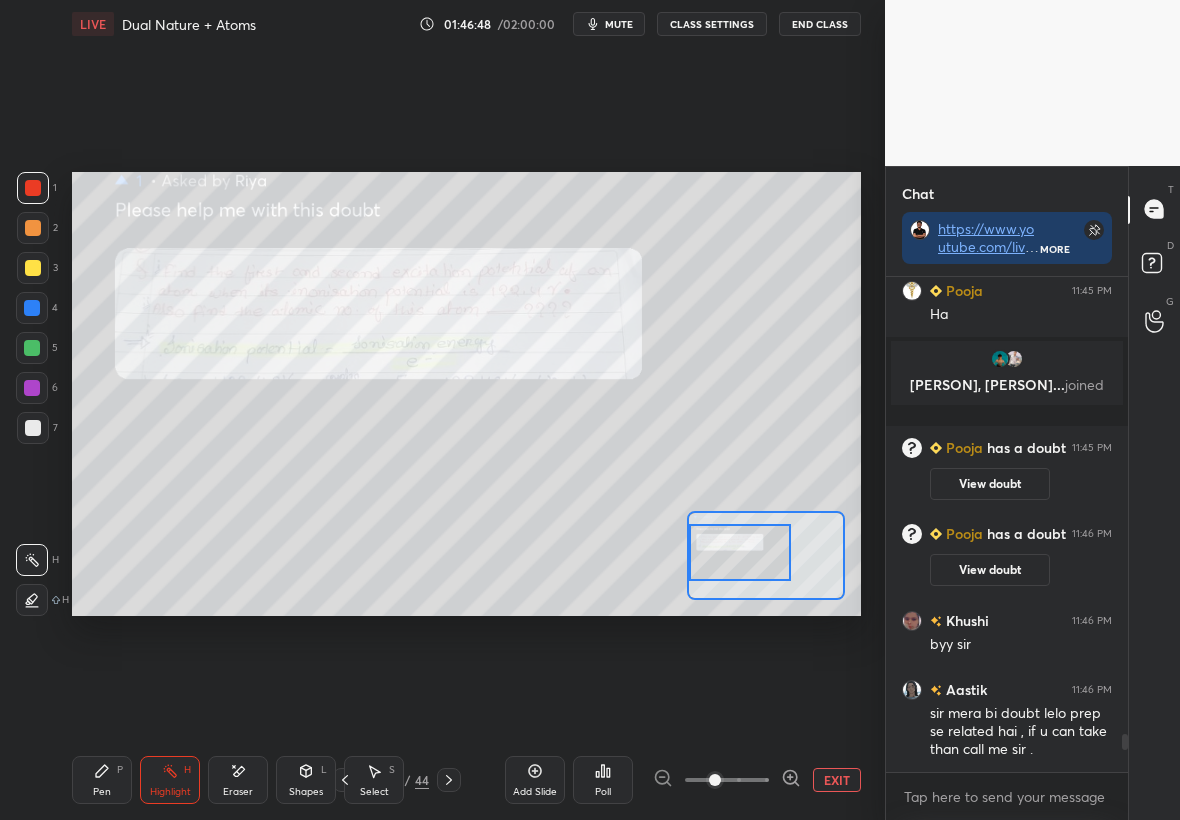 click on "Pen P" at bounding box center (102, 780) 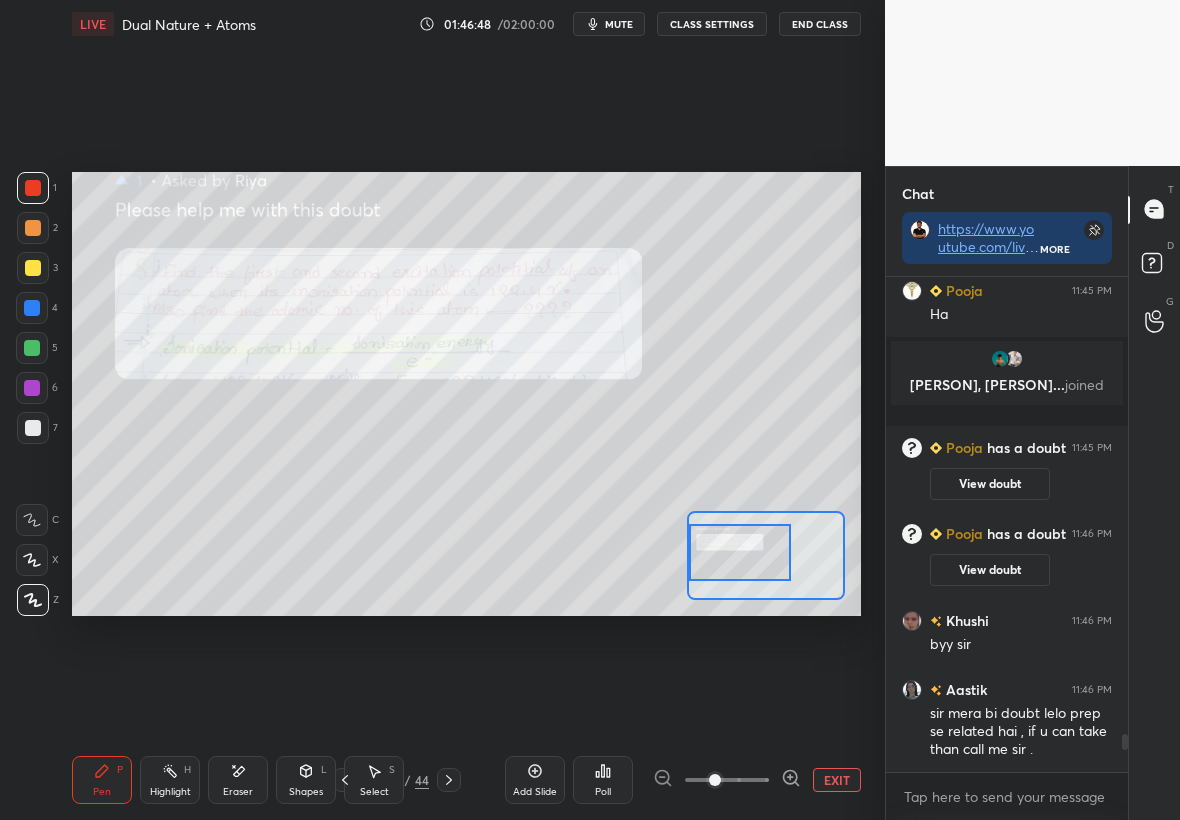 click on "Pen P" at bounding box center (102, 780) 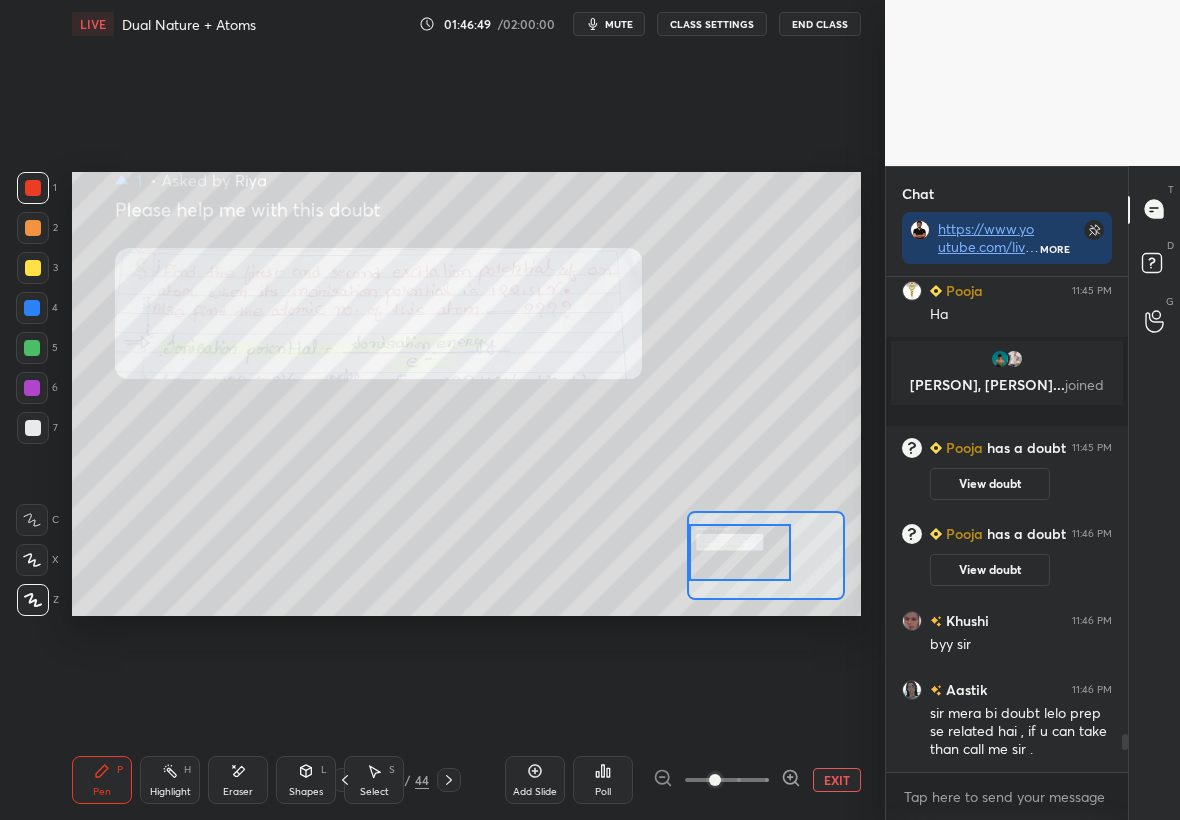 click at bounding box center [33, 268] 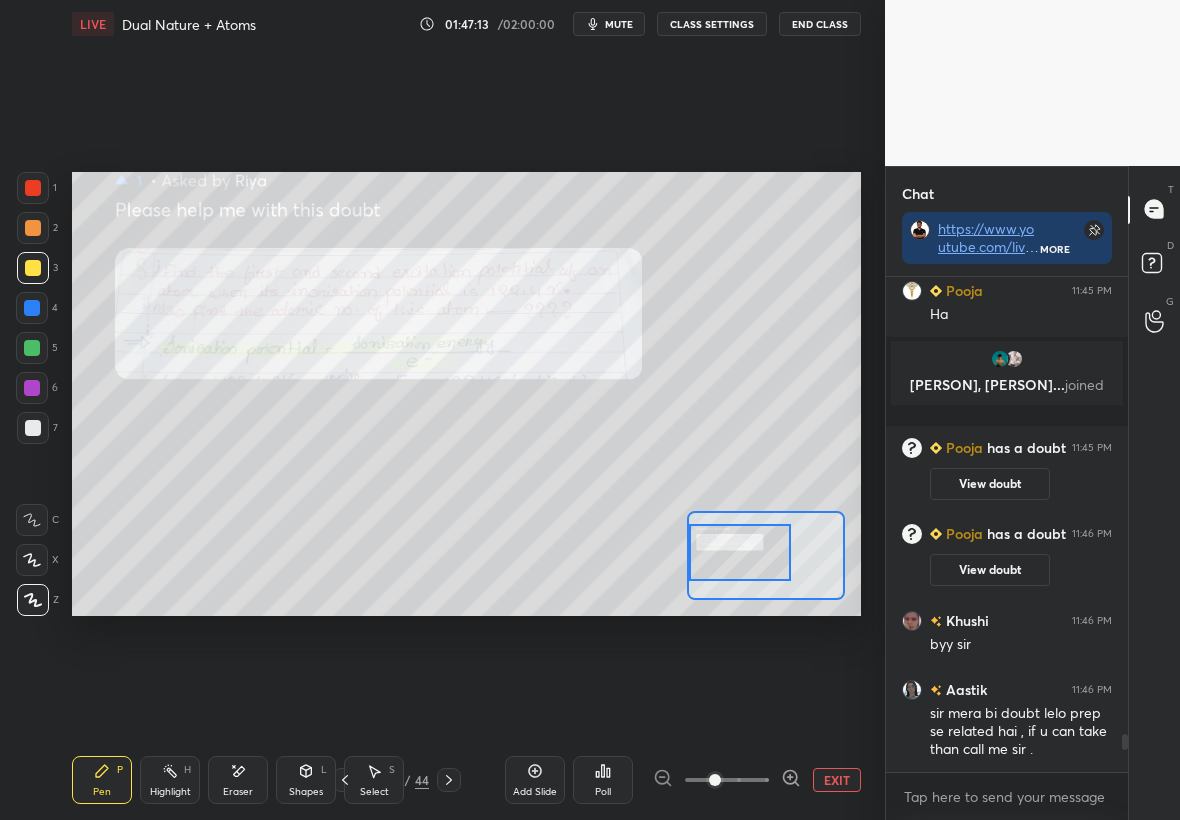 click on "Setting up your live class Poll for   secs No correct answer Start poll" at bounding box center [466, 394] 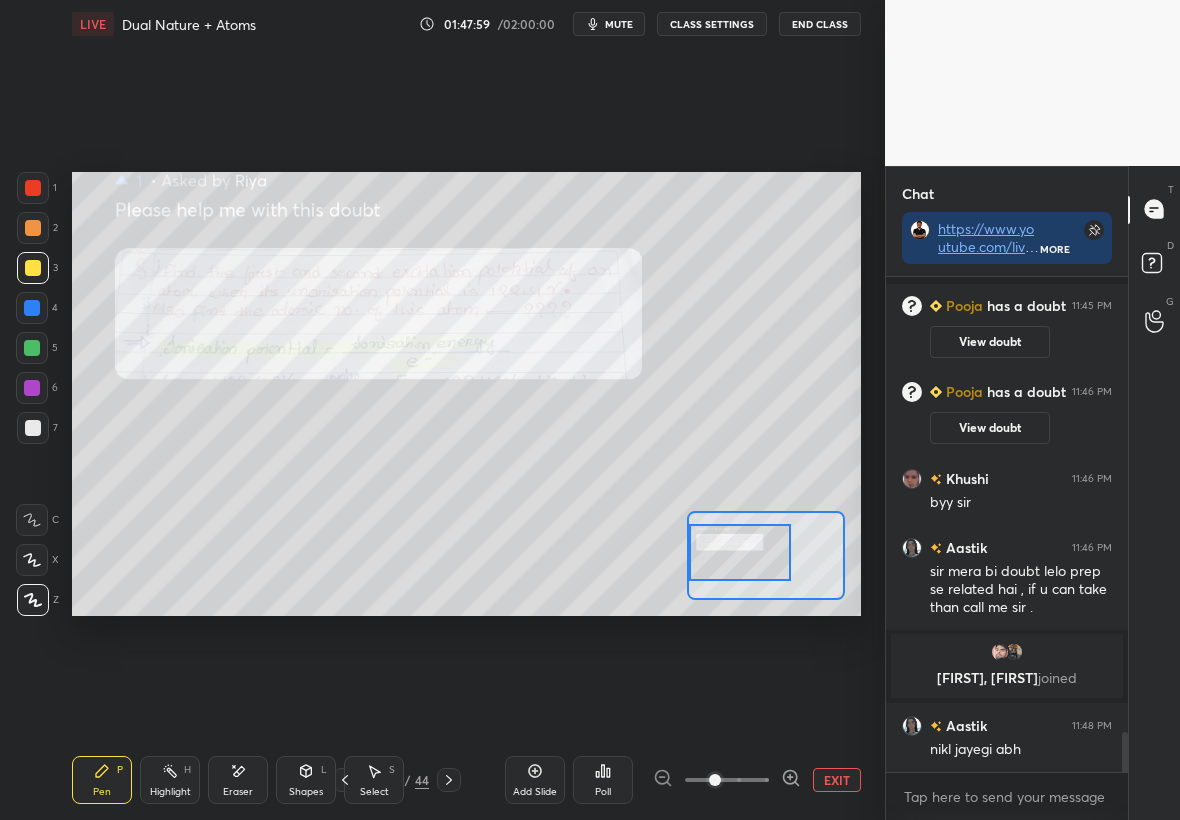 scroll, scrollTop: 5699, scrollLeft: 0, axis: vertical 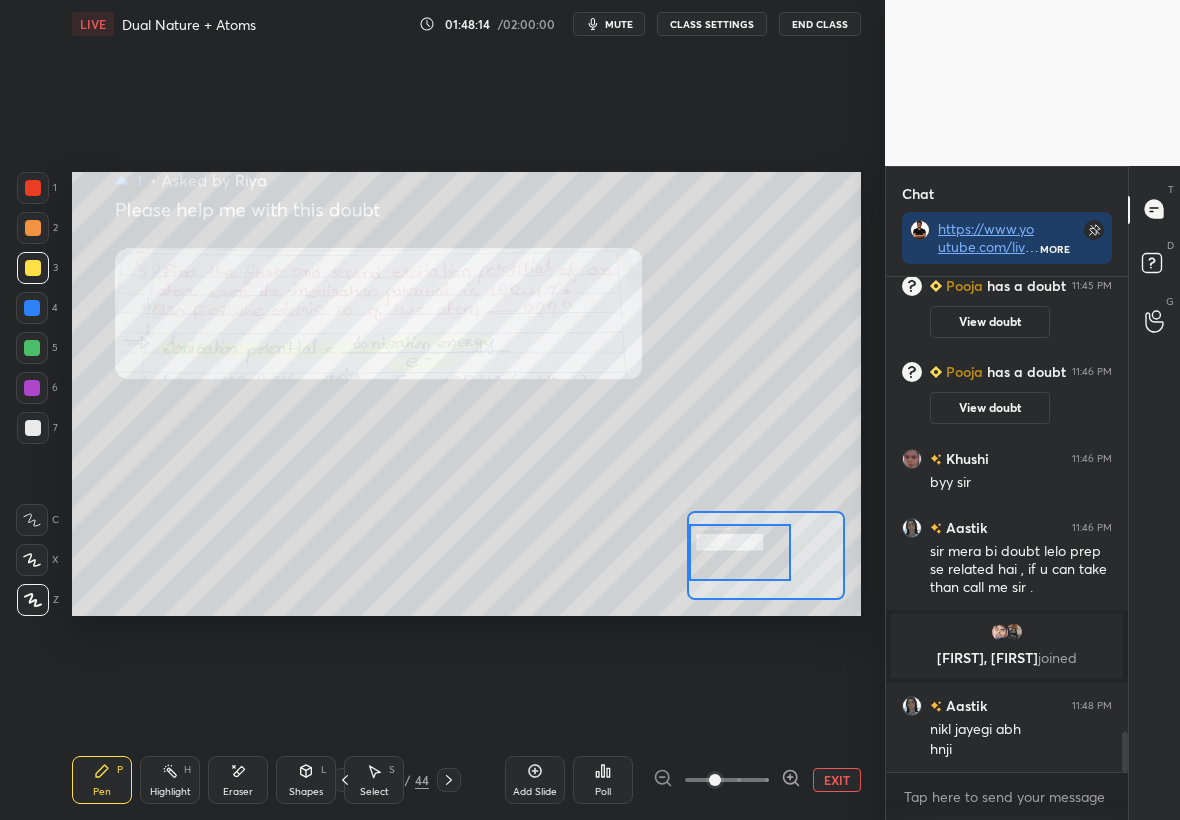 click on "Setting up your live class Poll for   secs No correct answer Start poll" at bounding box center (466, 394) 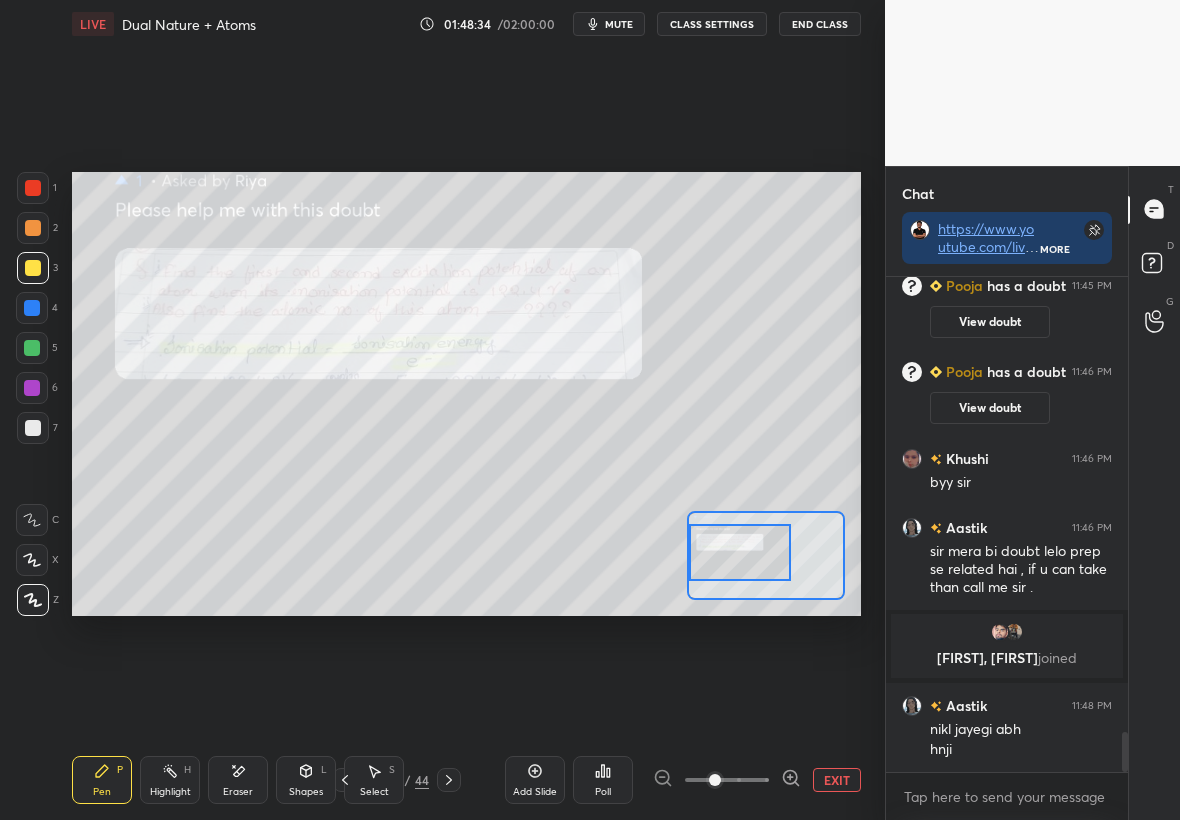 click on "EXIT" at bounding box center (837, 780) 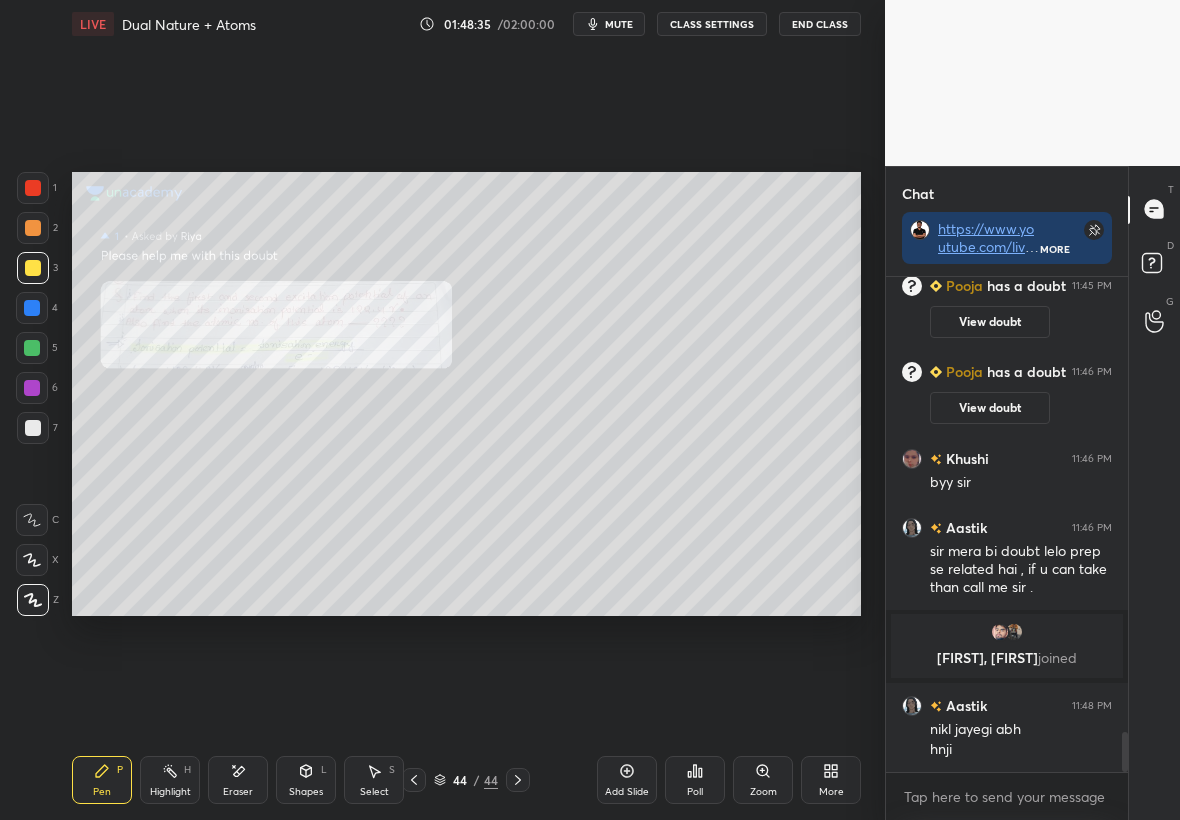 click 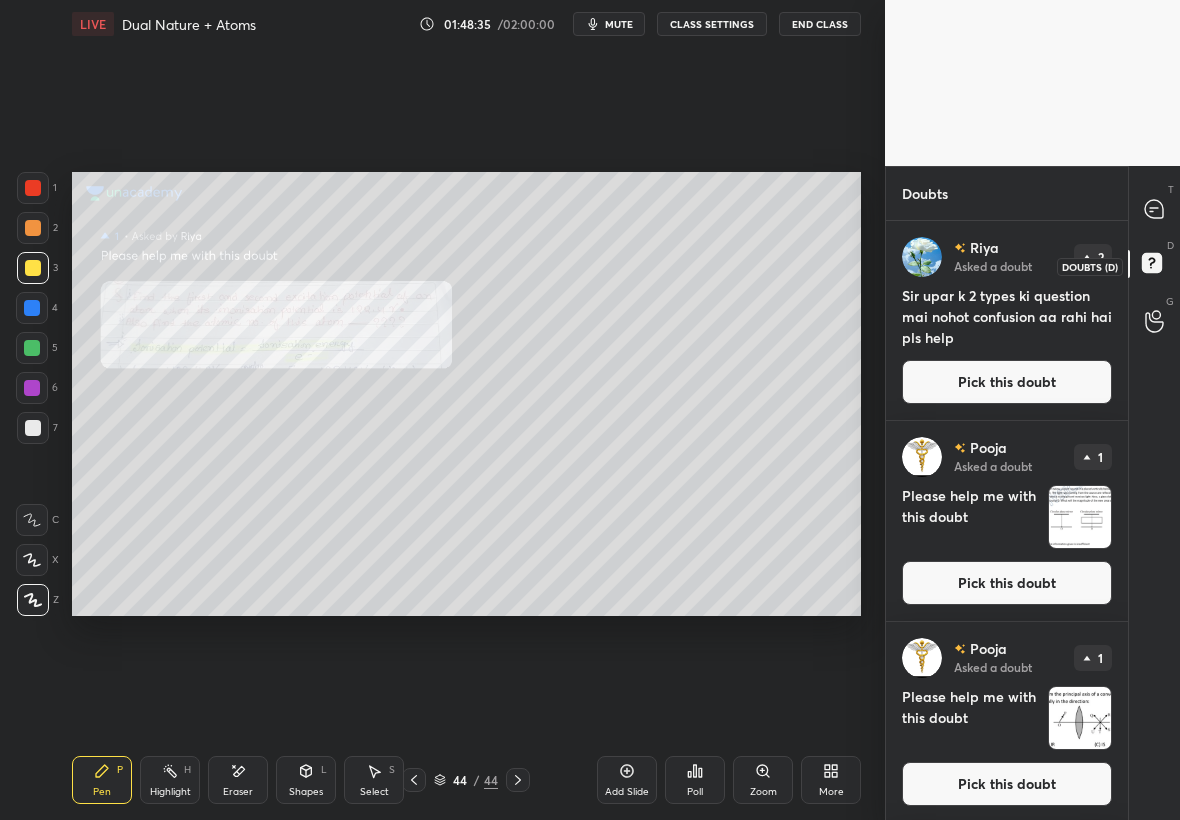 scroll, scrollTop: 7, scrollLeft: 7, axis: both 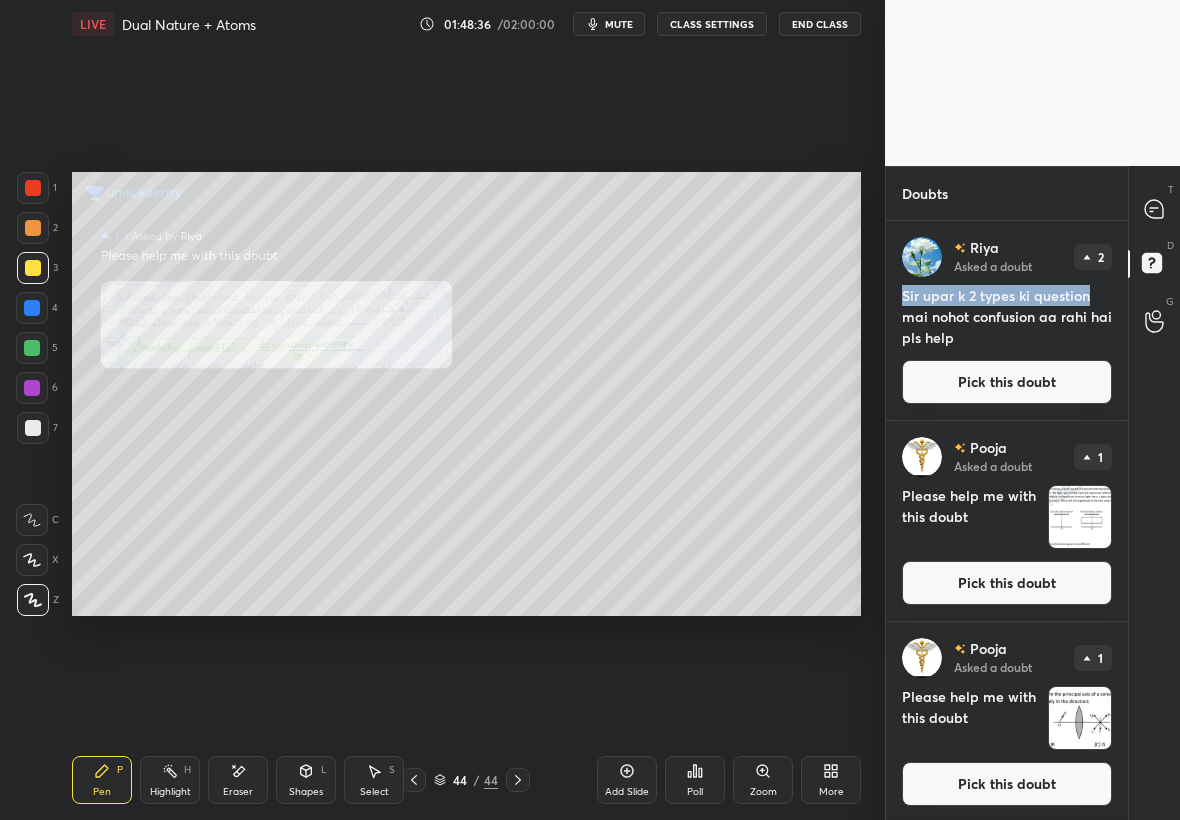 click on "Riya Asked a doubt 2 Sir upar k 2 types ki question mai nohot confusion aa rahi hai pls help Pick this doubt Pooja Asked a doubt 1 Please help me with this doubt Pick this doubt Pooja Asked a doubt 1 Please help me with this doubt Pick this doubt Isra Asked a doubt 1 SIR 10TH AUG KO TEST HAI BUT MY UESTION PRACTICE JAB KHUD SE KR RAHI HUN WRONG HO RAHA HAI SILLY MISTAKES KI WAJAH SE Pick this doubt" at bounding box center [1007, 520] 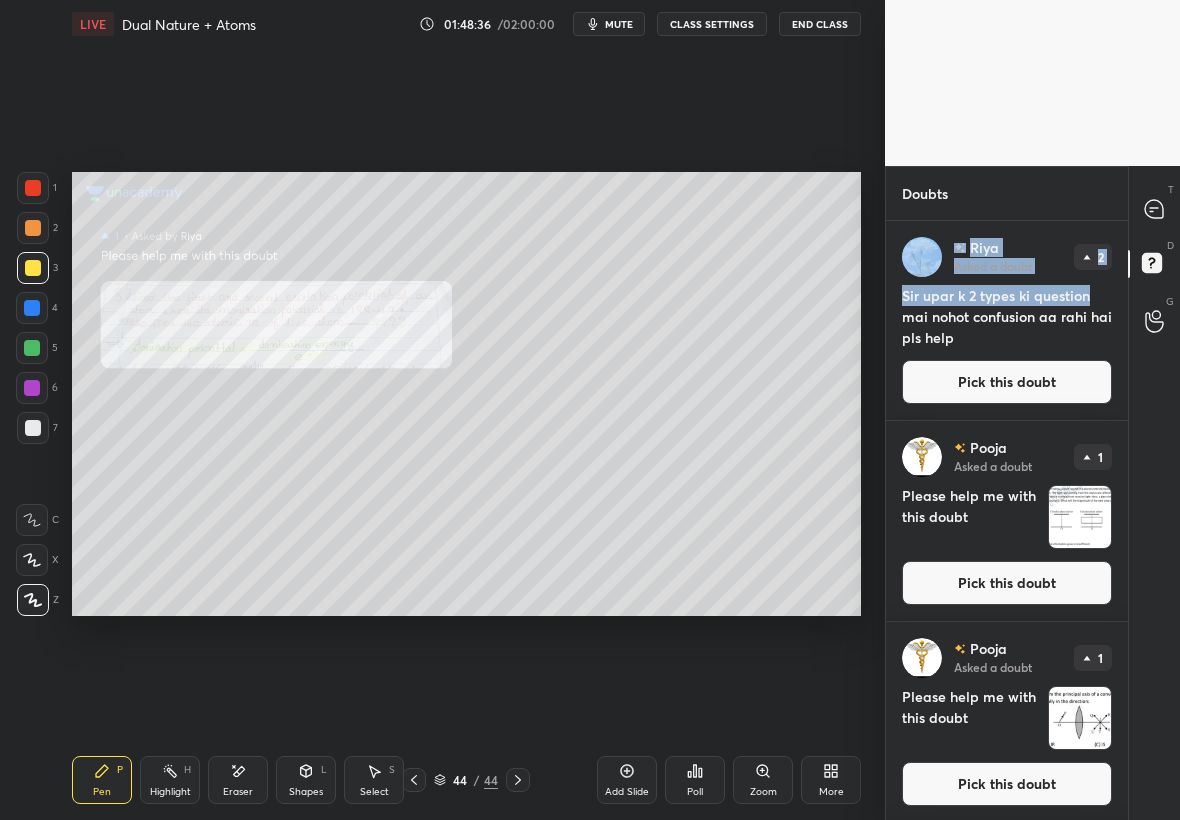 drag, startPoint x: 1129, startPoint y: 280, endPoint x: 1127, endPoint y: 294, distance: 14.142136 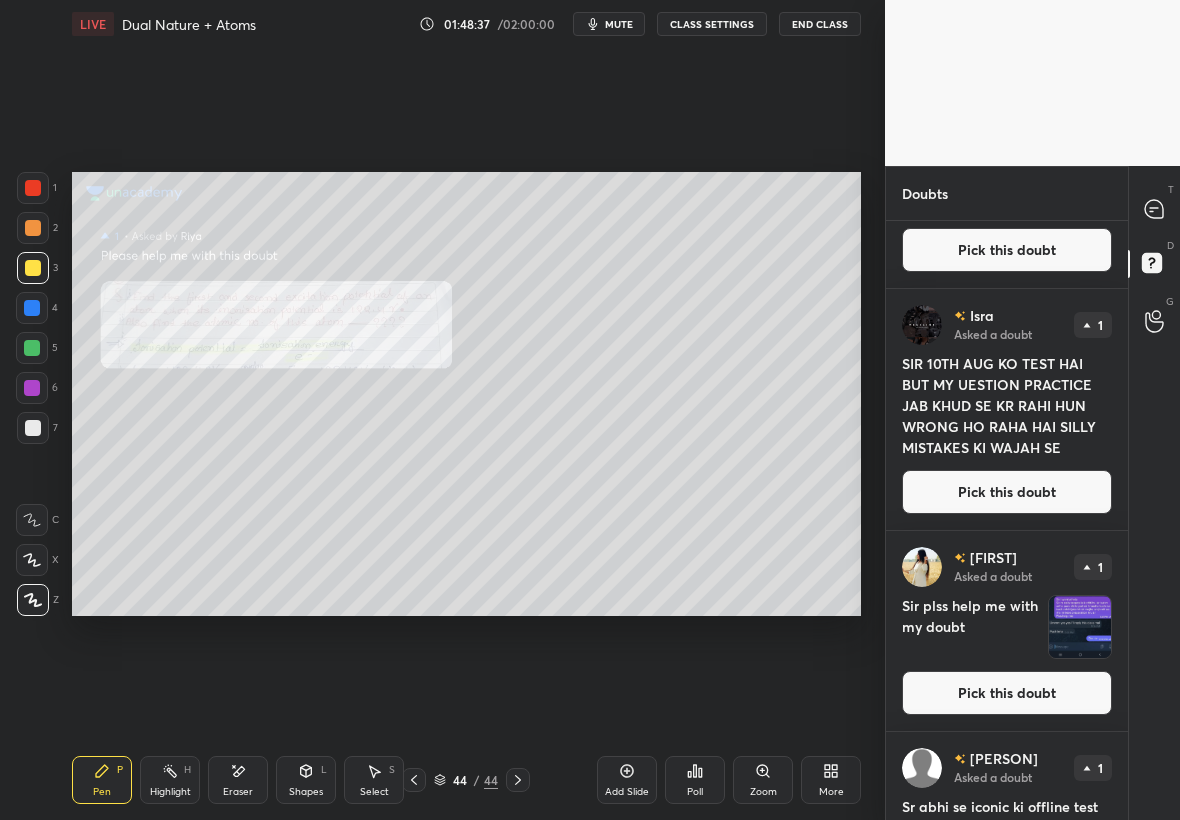 scroll, scrollTop: 646, scrollLeft: 0, axis: vertical 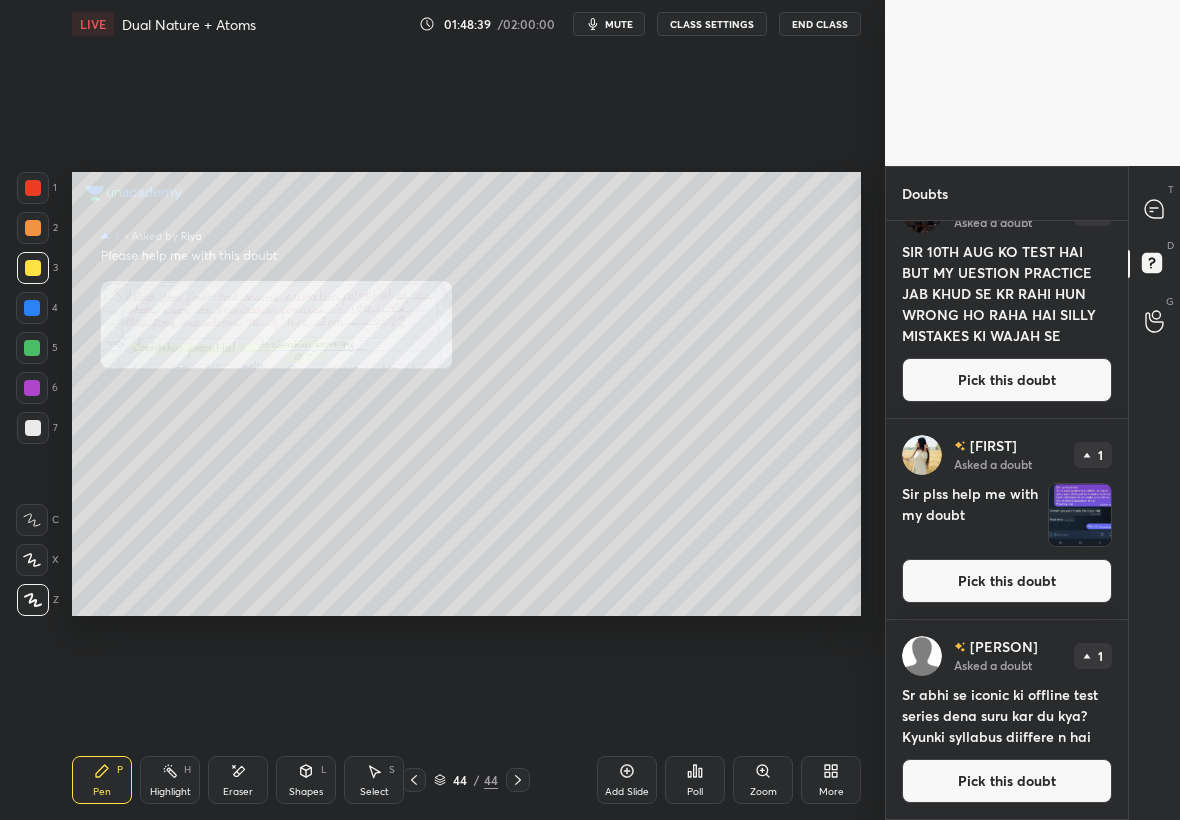 click on "Pick this doubt" at bounding box center (1007, 781) 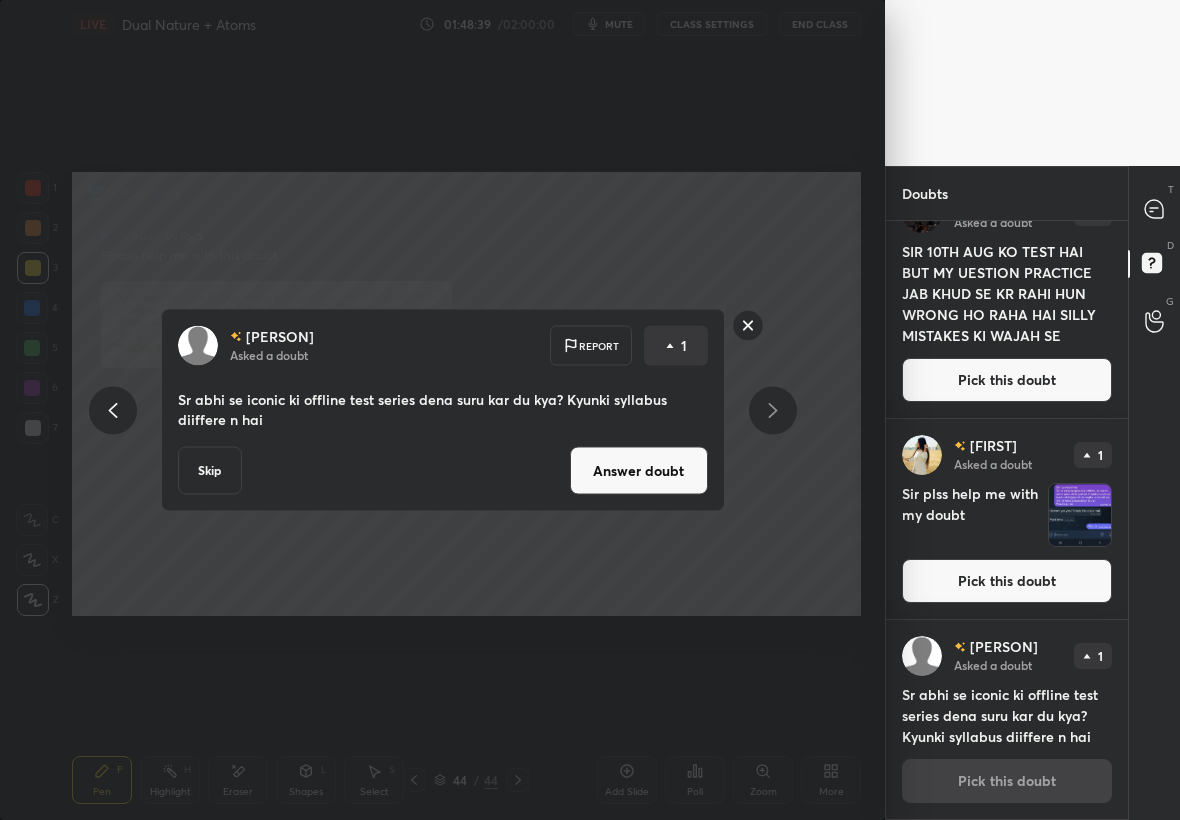 click on "Answer doubt" at bounding box center (639, 471) 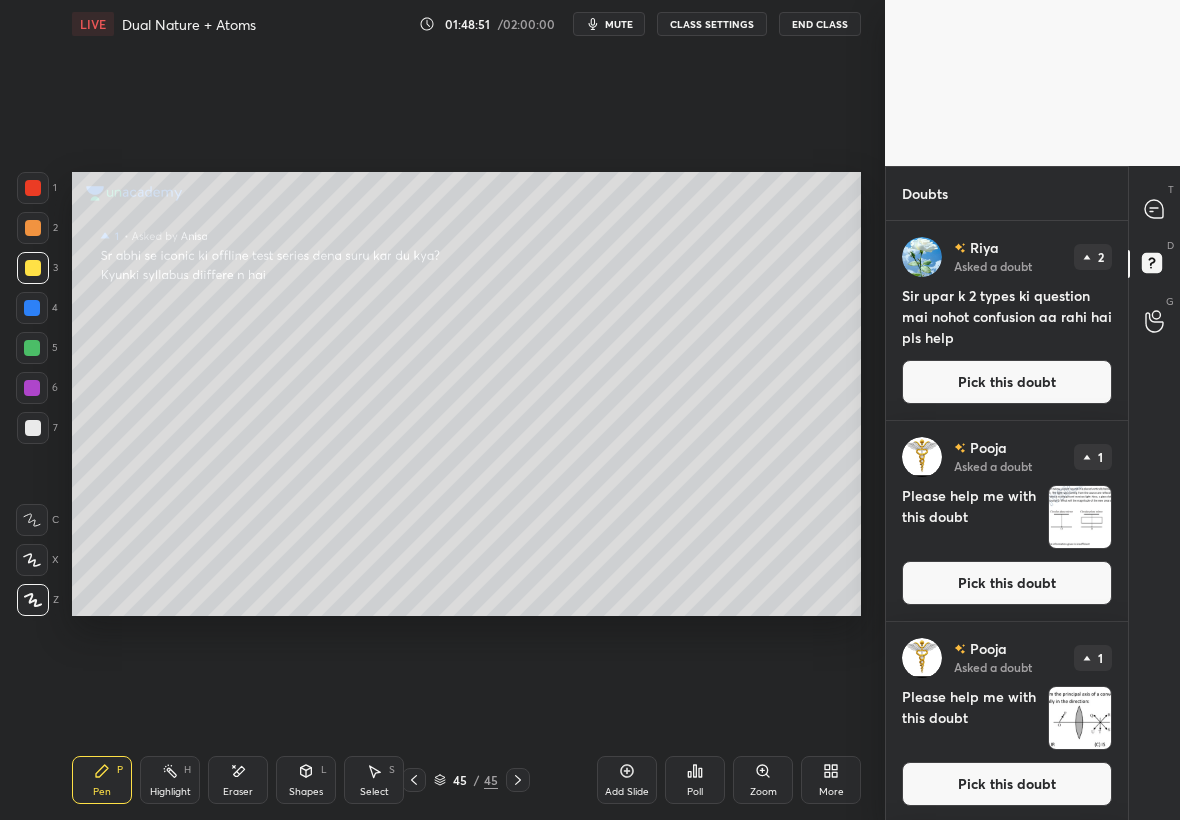 click at bounding box center (1155, 210) 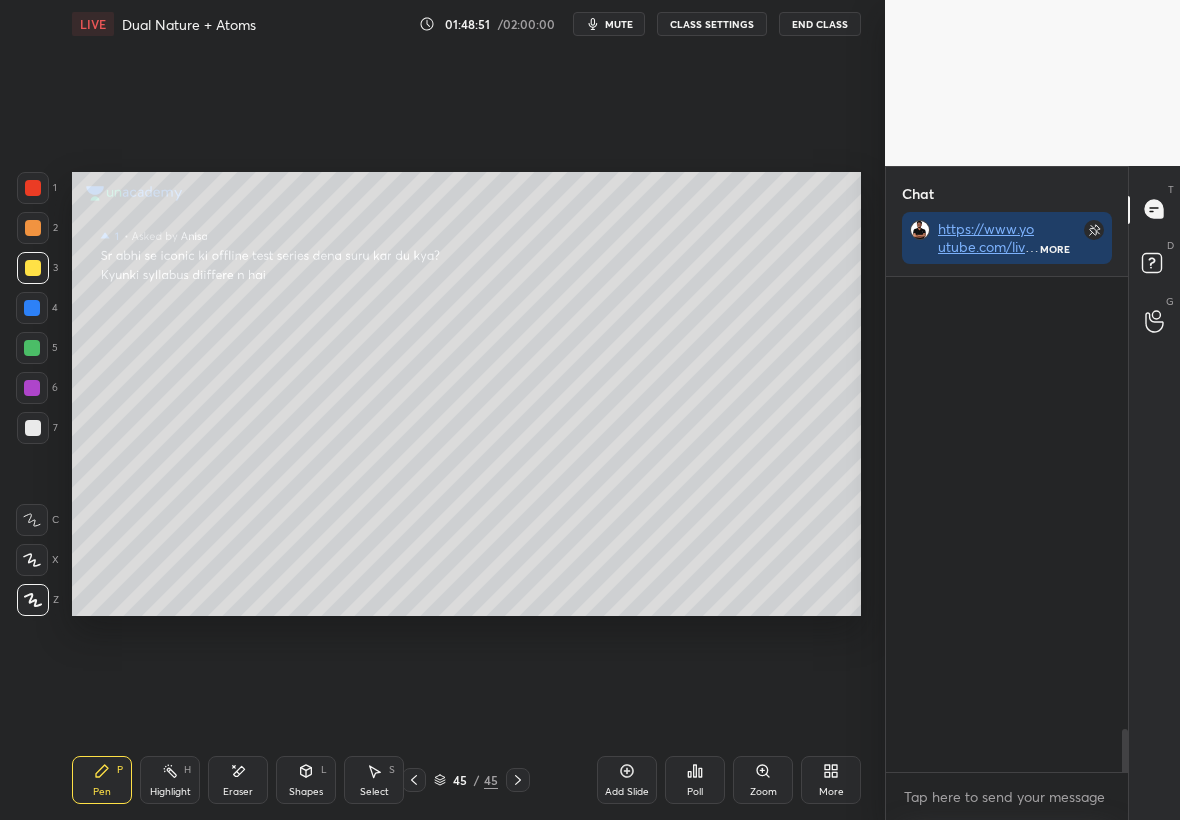 scroll, scrollTop: 537, scrollLeft: 236, axis: both 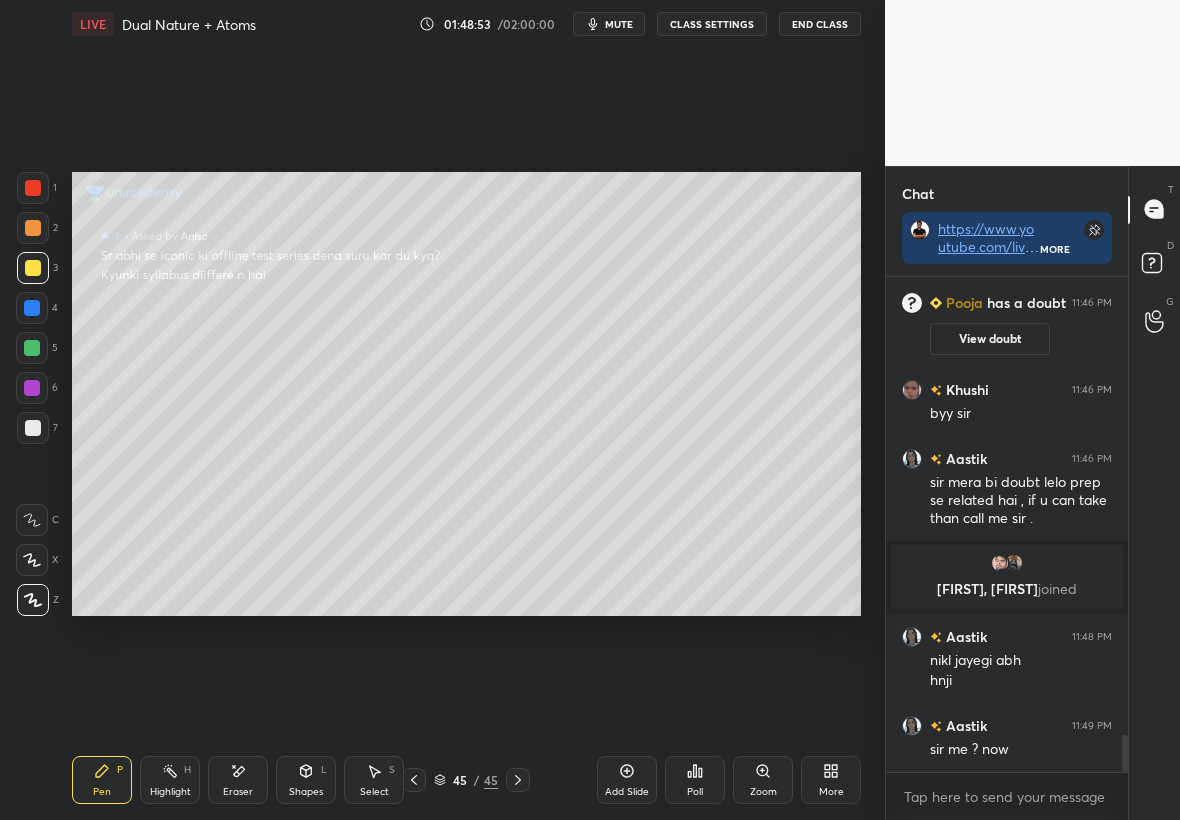 drag, startPoint x: 1122, startPoint y: 752, endPoint x: 1108, endPoint y: 799, distance: 49.0408 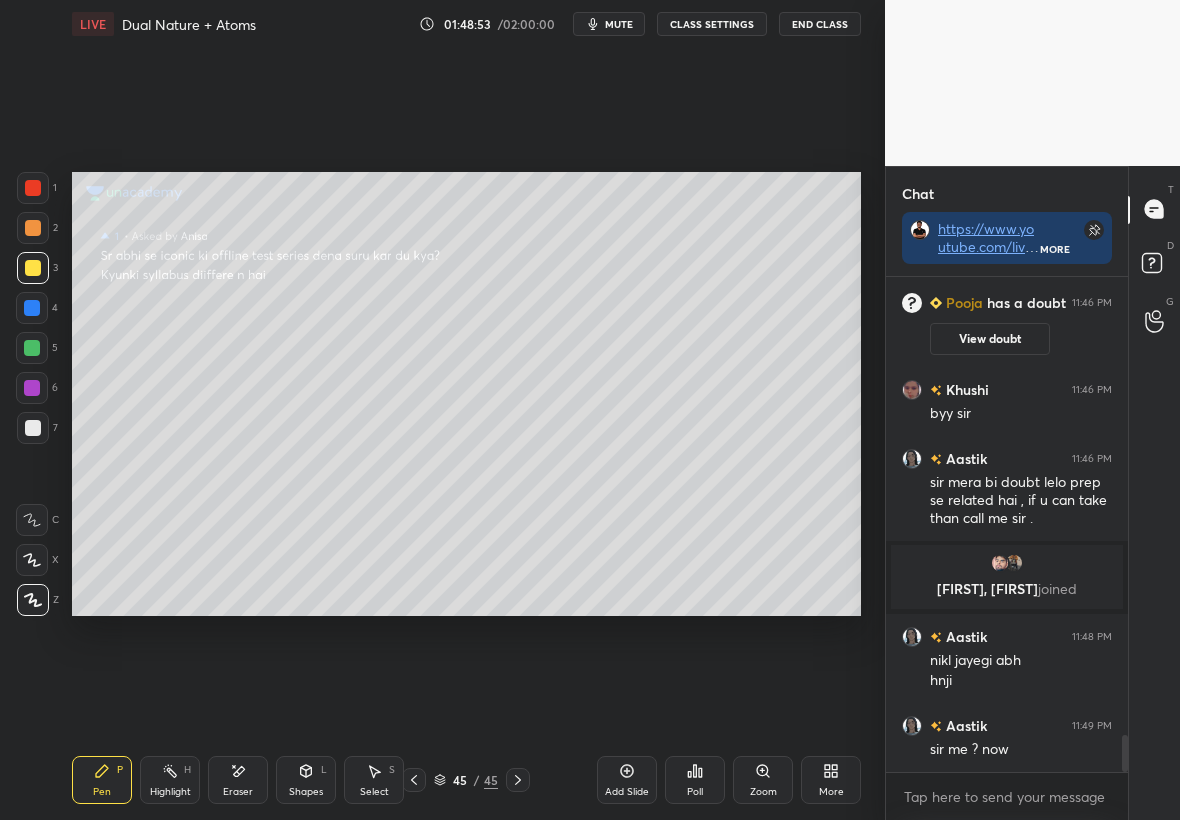 click on "Mohammad, ManishSahu...  joined Pooja   has a doubt 11:45 PM View doubt Pooja   has a doubt 11:46 PM View doubt Khushi 11:46 PM byy sir Aastik 11:46 PM sir mera bi doubt lelo prep se related hai , if u can take than call me sir . sumit, Abubakkar  joined Aastik 11:48 PM nikl jayegi abh hnji Aastik 11:49 PM sir me ? now JUMP TO LATEST Enable hand raising Enable raise hand to speak to learners. Once enabled, chat will be turned off temporarily. Enable x" at bounding box center (1007, 548) 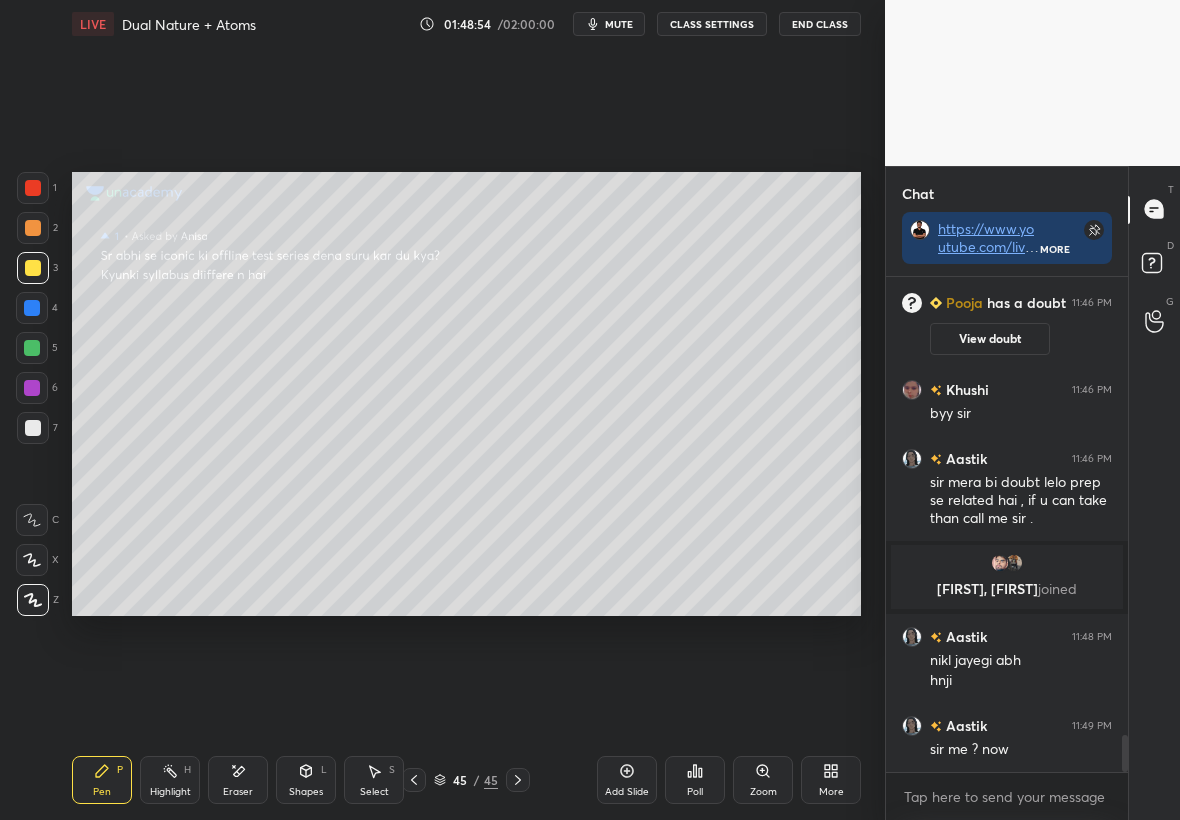 click 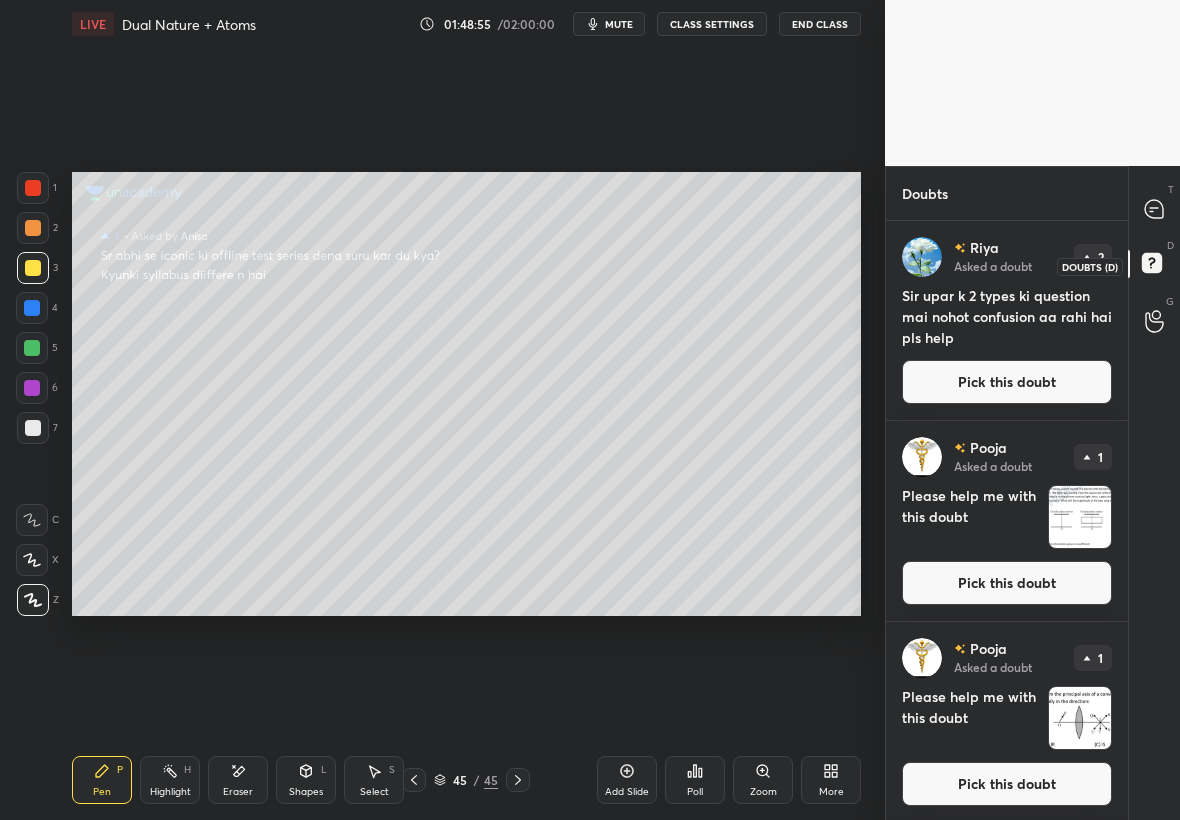 scroll, scrollTop: 7, scrollLeft: 7, axis: both 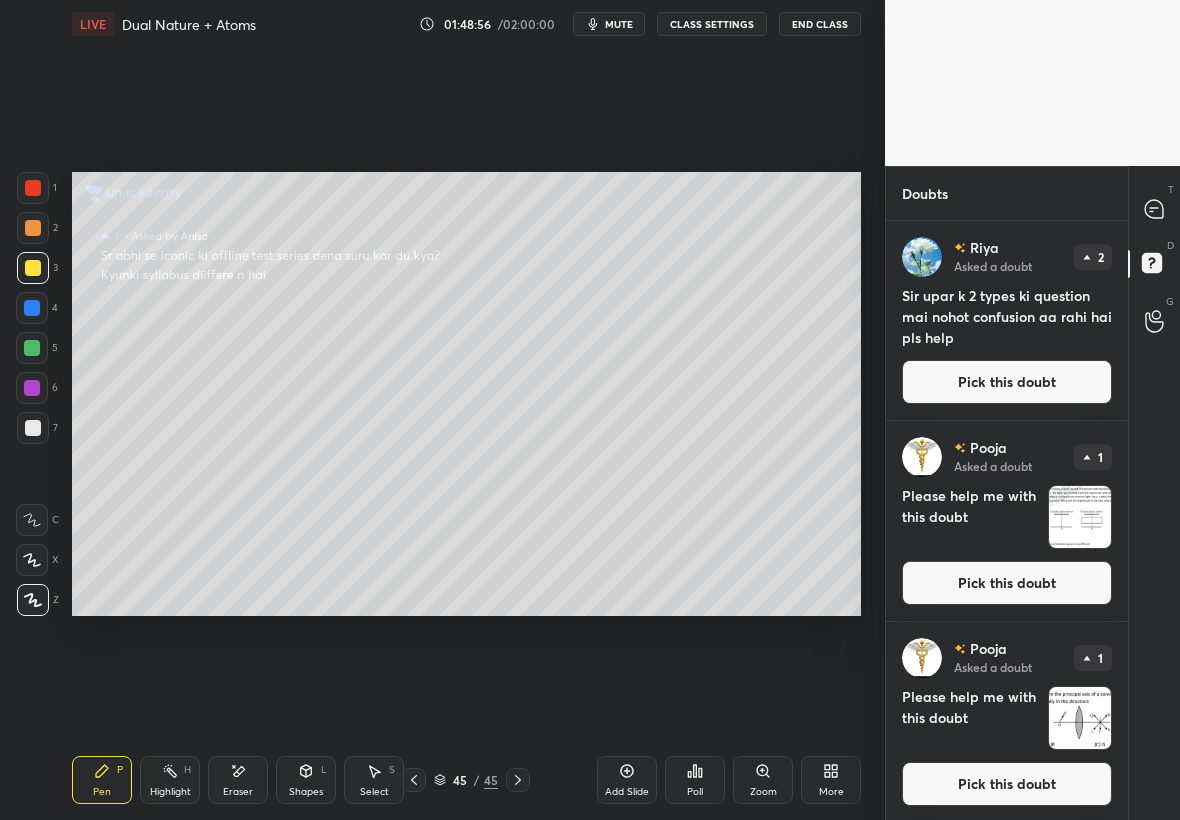 drag, startPoint x: 1126, startPoint y: 535, endPoint x: 1130, endPoint y: 580, distance: 45.17743 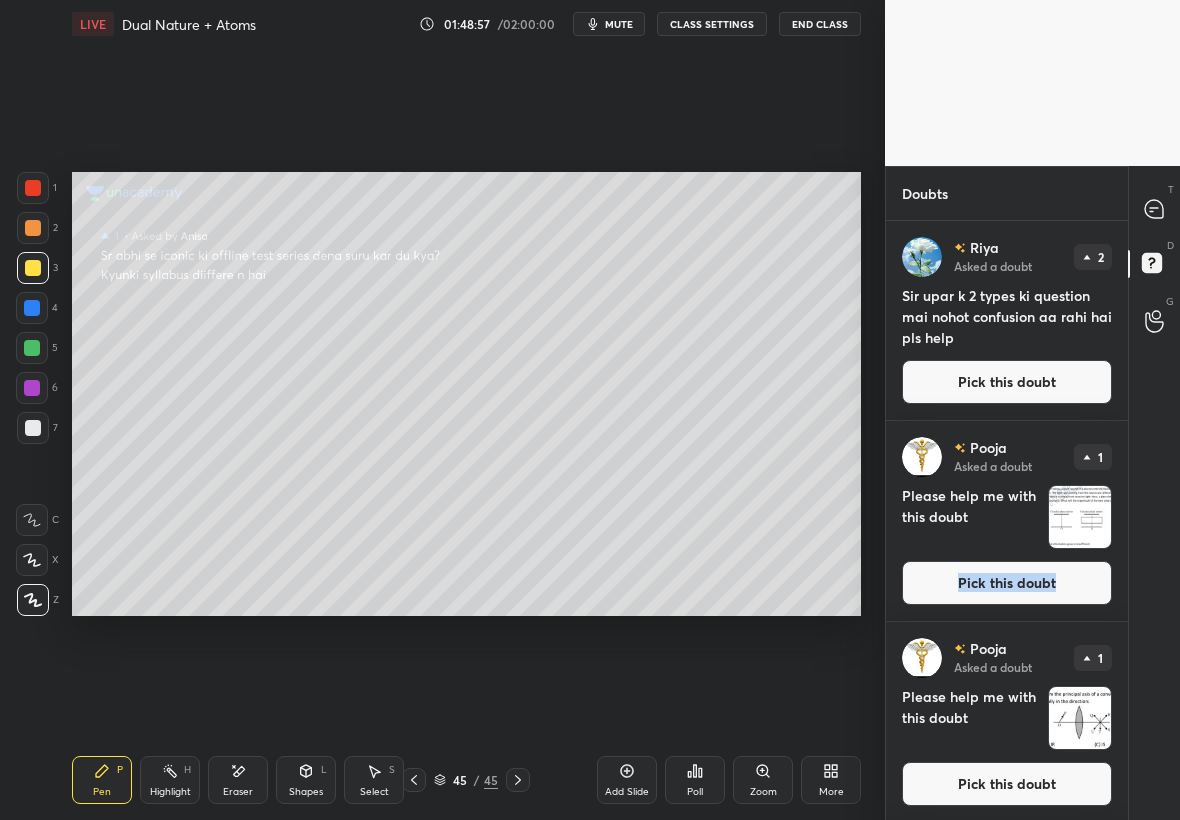 drag, startPoint x: 1121, startPoint y: 571, endPoint x: 1117, endPoint y: 590, distance: 19.416489 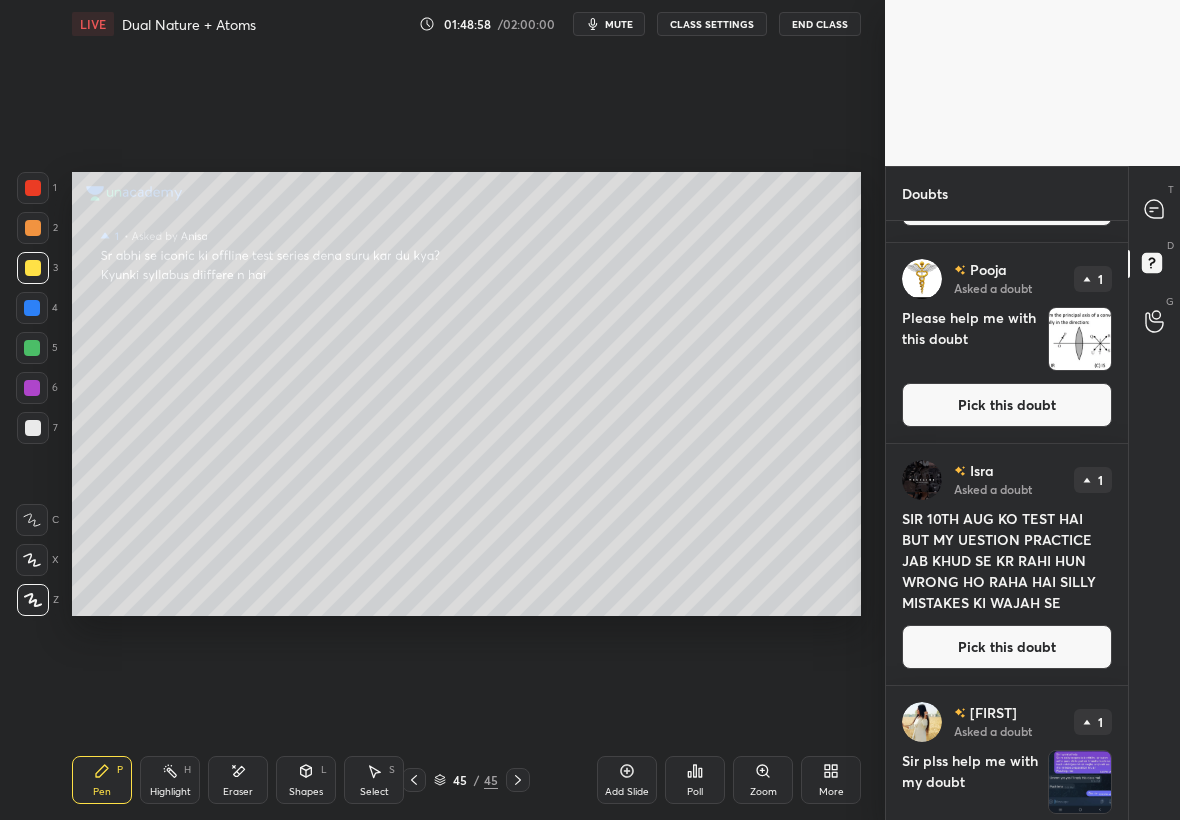scroll, scrollTop: 414, scrollLeft: 0, axis: vertical 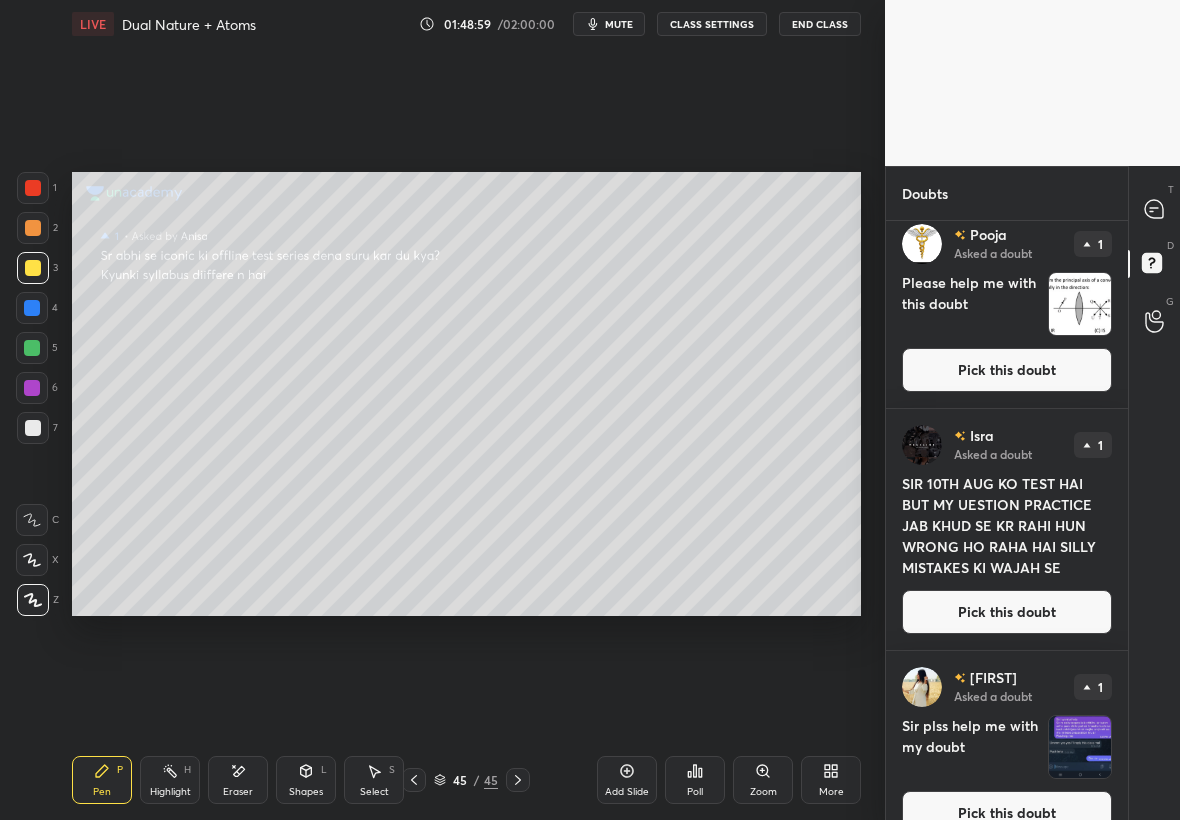 click on "Pick this doubt" at bounding box center [1007, 813] 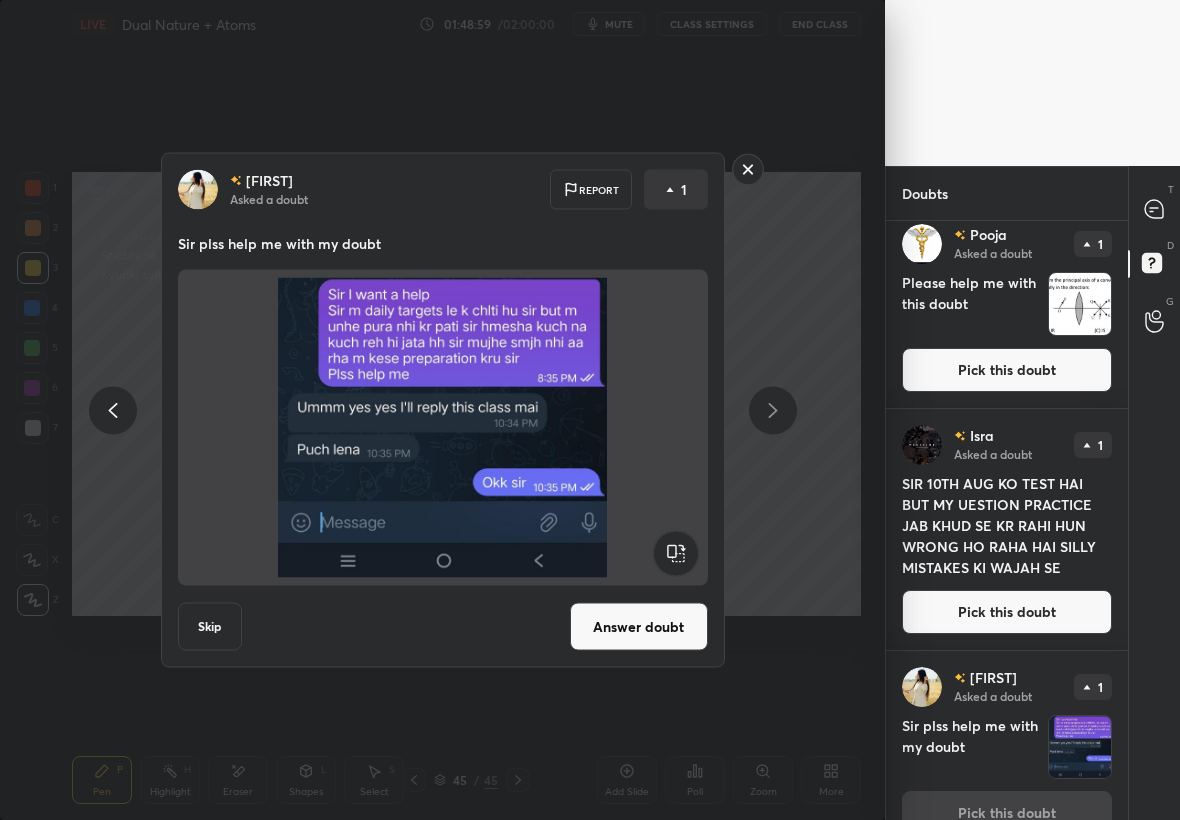 scroll, scrollTop: 446, scrollLeft: 0, axis: vertical 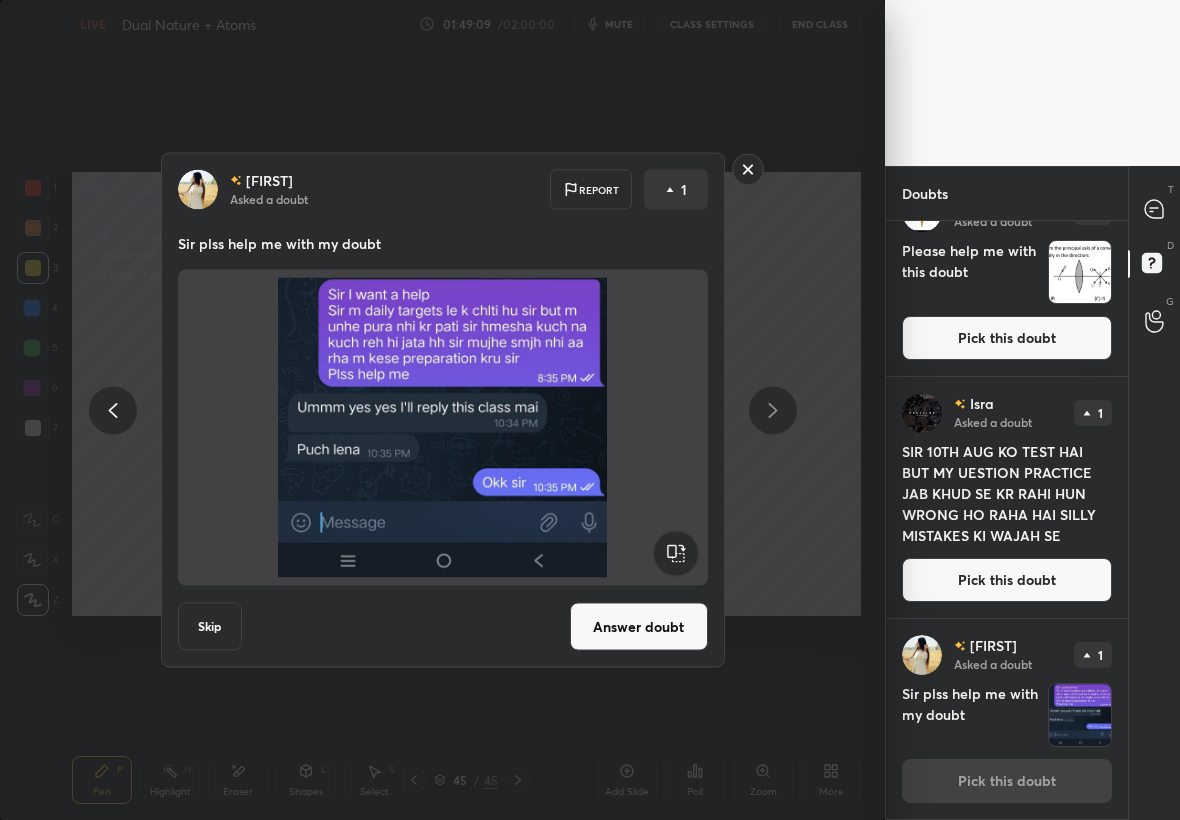 click on "Answer doubt" at bounding box center (639, 627) 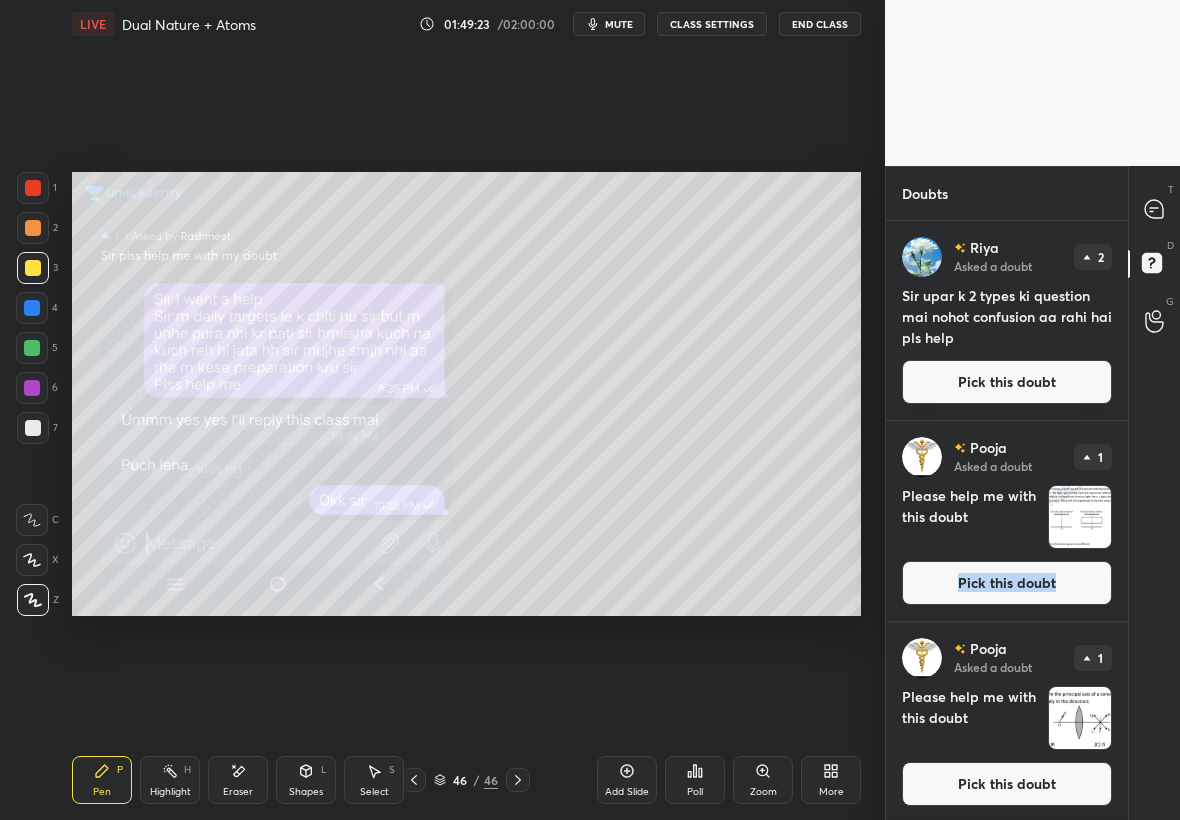 click 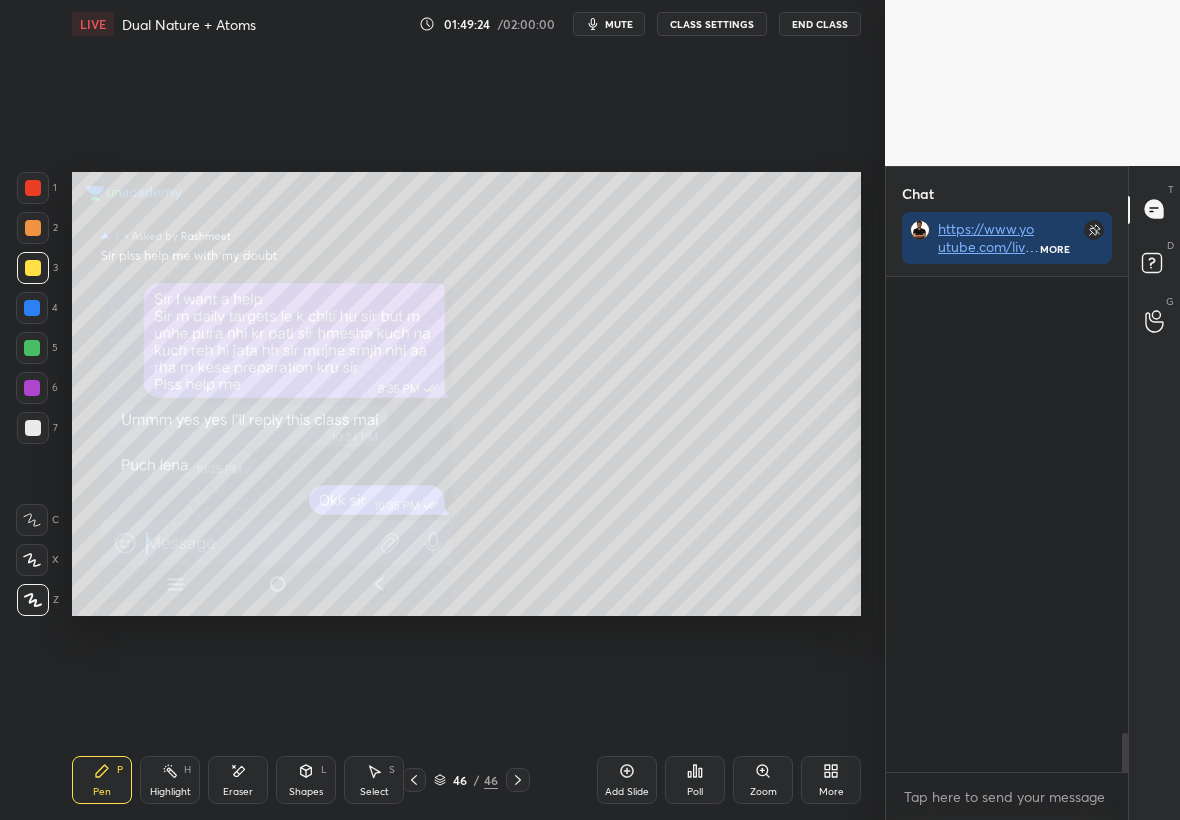 scroll, scrollTop: 537, scrollLeft: 236, axis: both 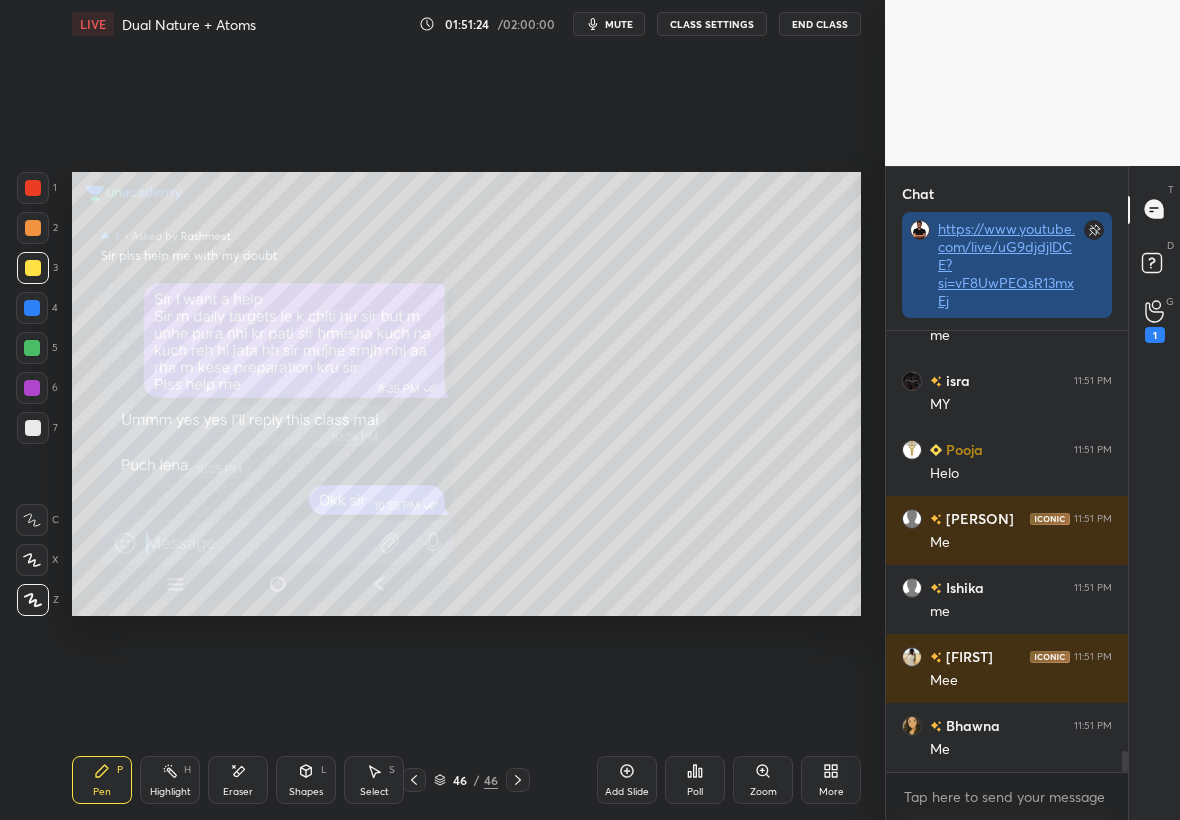 click on "https://www.youtube.com/live/uG9djdjlDCE?si=vF8UwPEQsR13mxEj" at bounding box center [1006, 264] 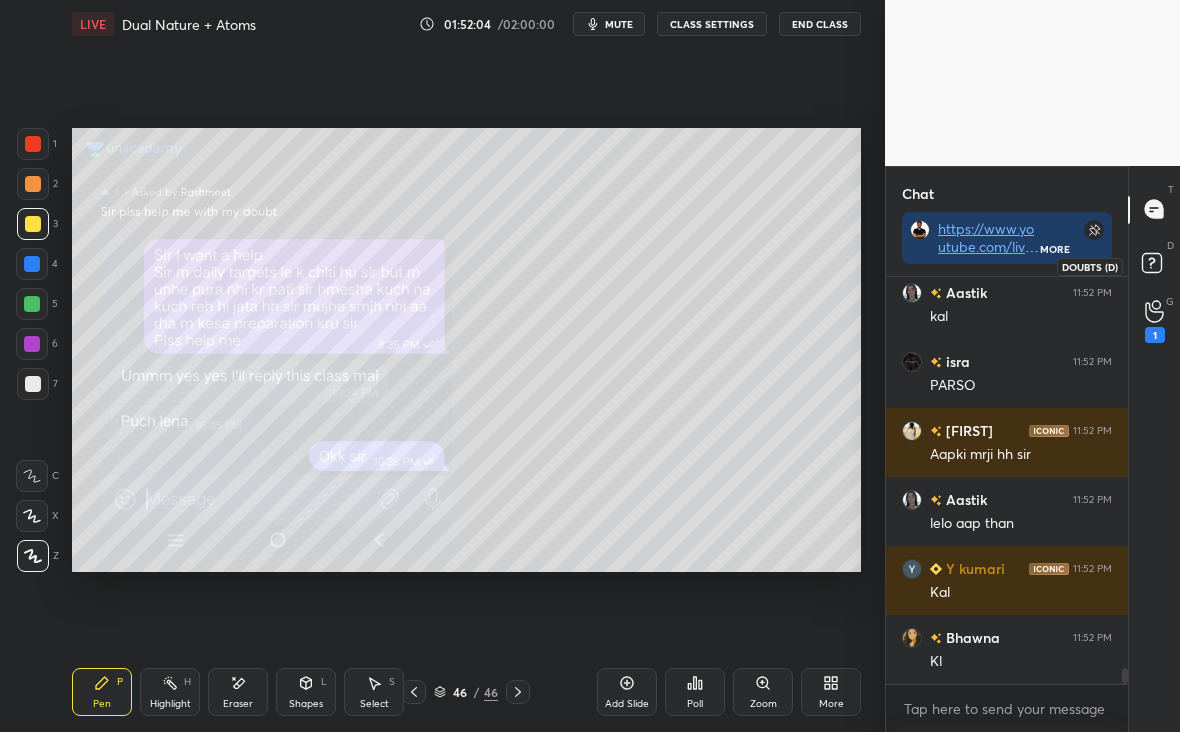 click 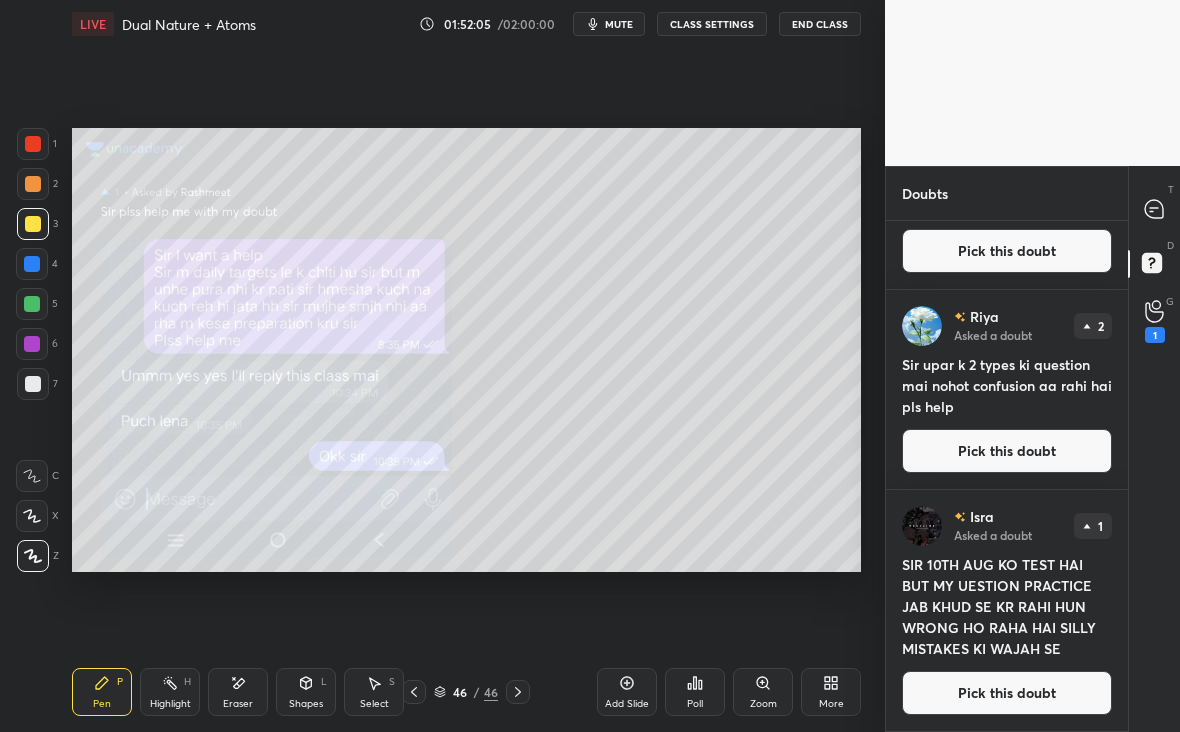 click on "Pick this doubt" at bounding box center (1007, 693) 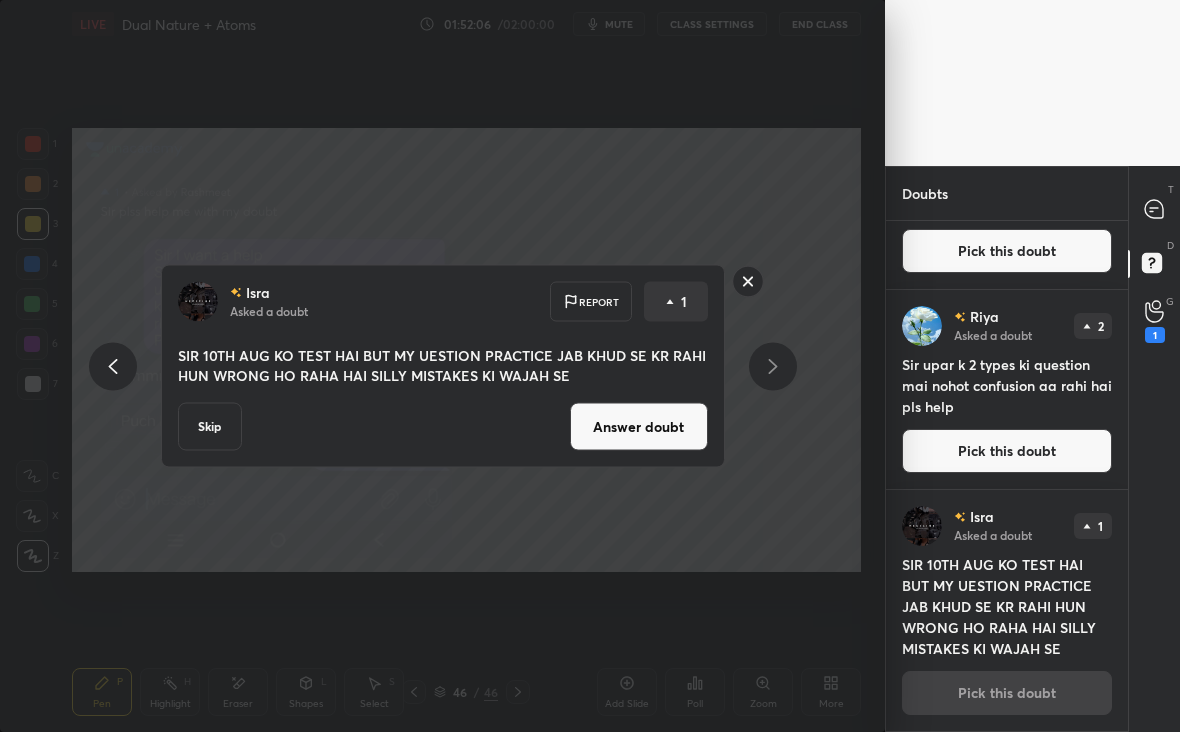 click on "Answer doubt" at bounding box center [639, 427] 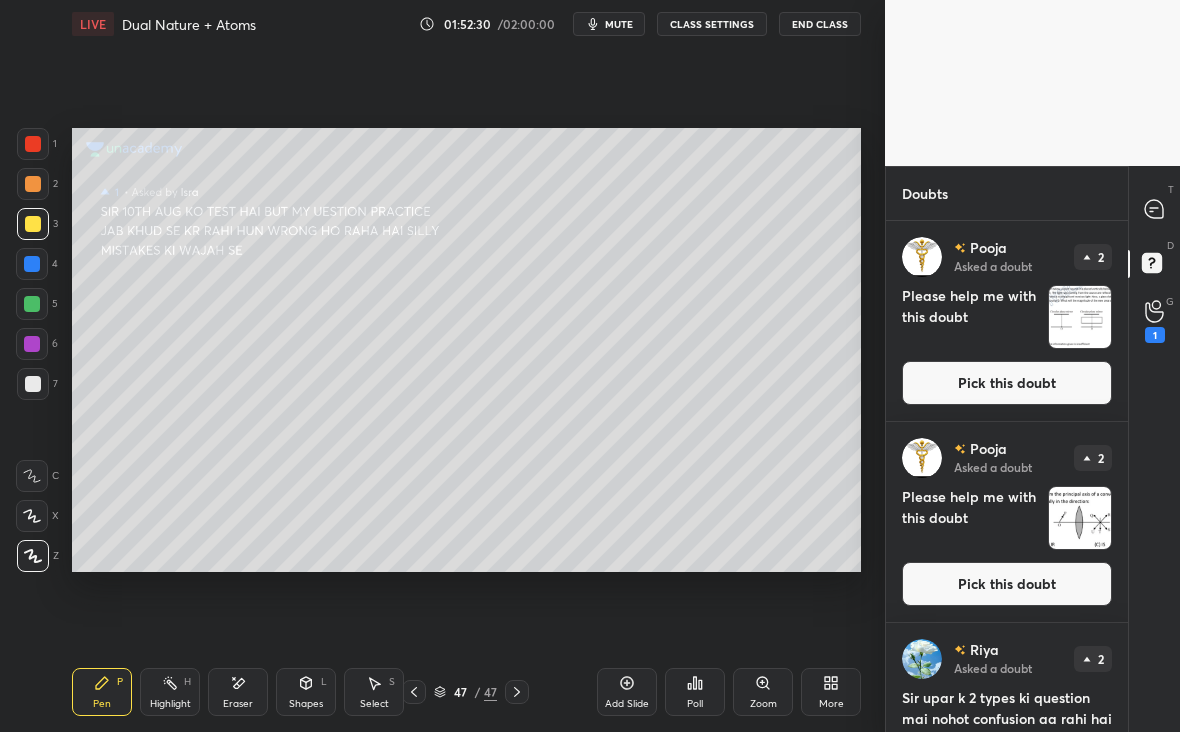 scroll, scrollTop: 91, scrollLeft: 0, axis: vertical 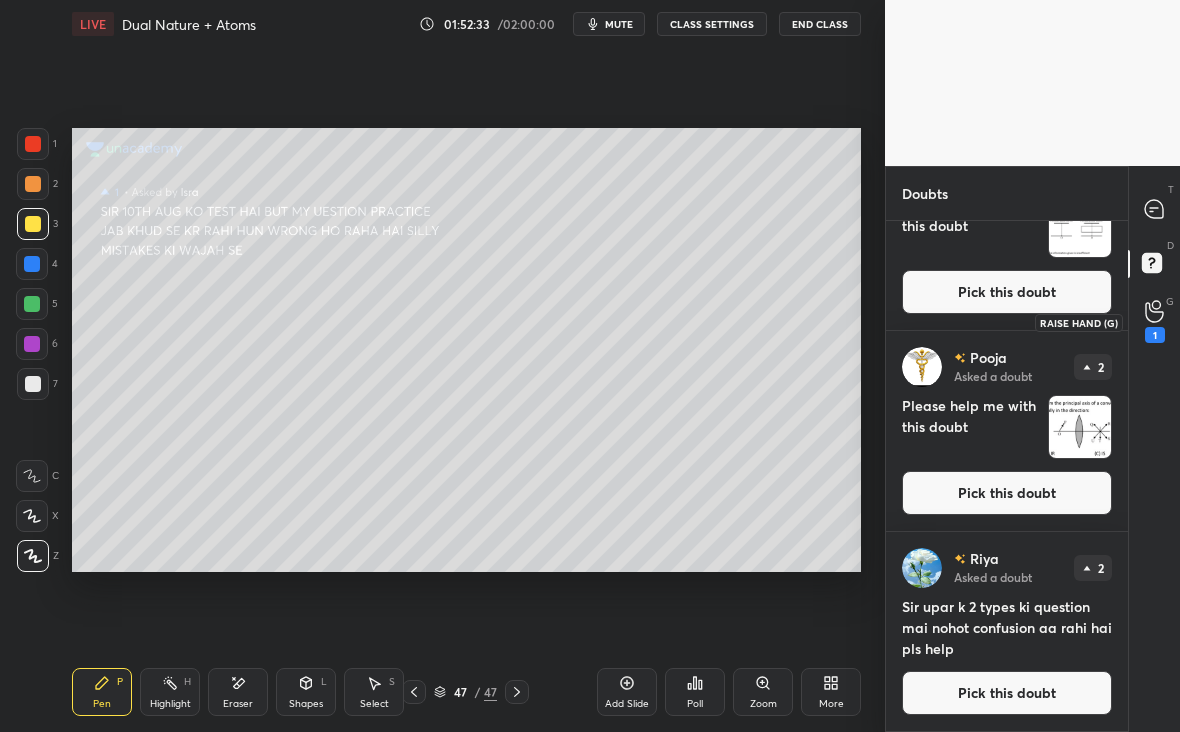 click on "1" at bounding box center (1155, 321) 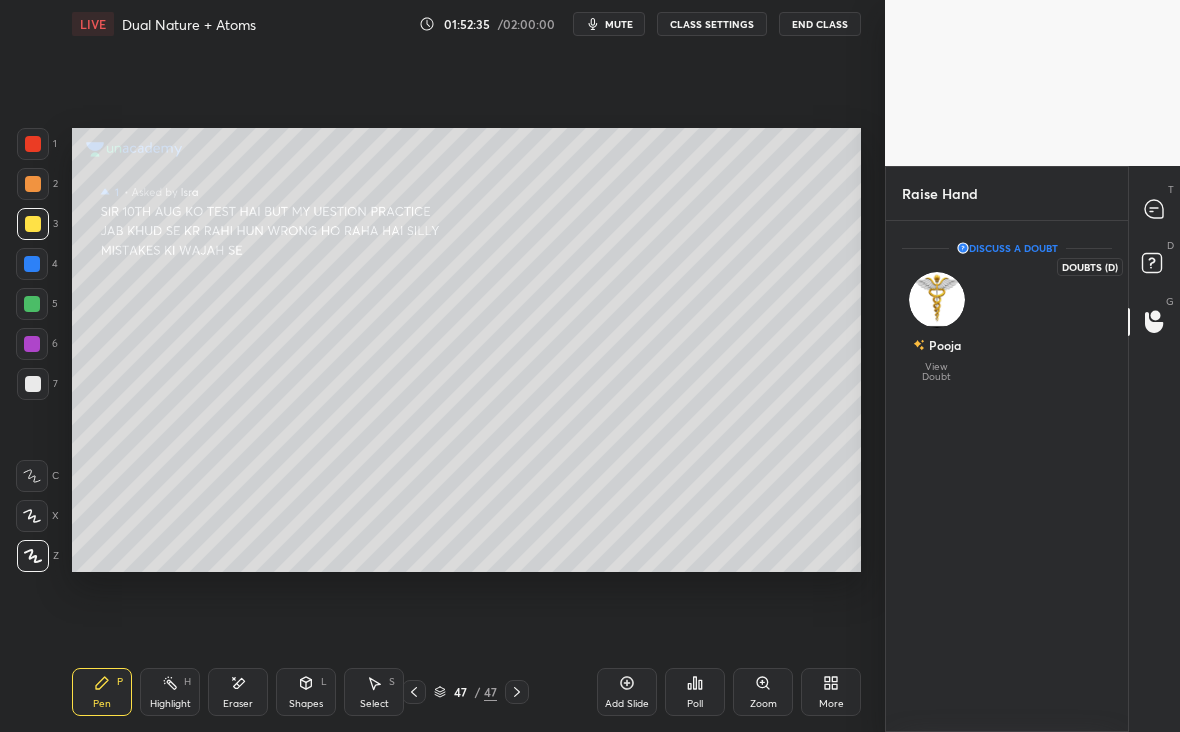 click 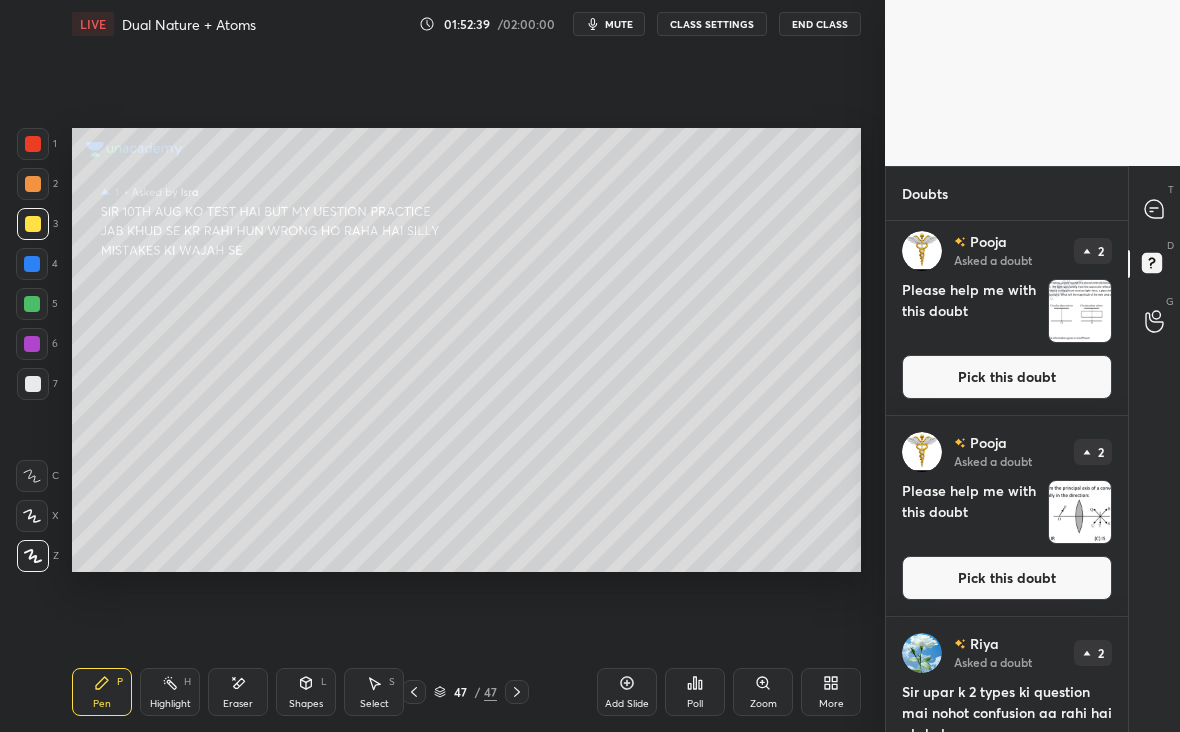 scroll, scrollTop: 0, scrollLeft: 0, axis: both 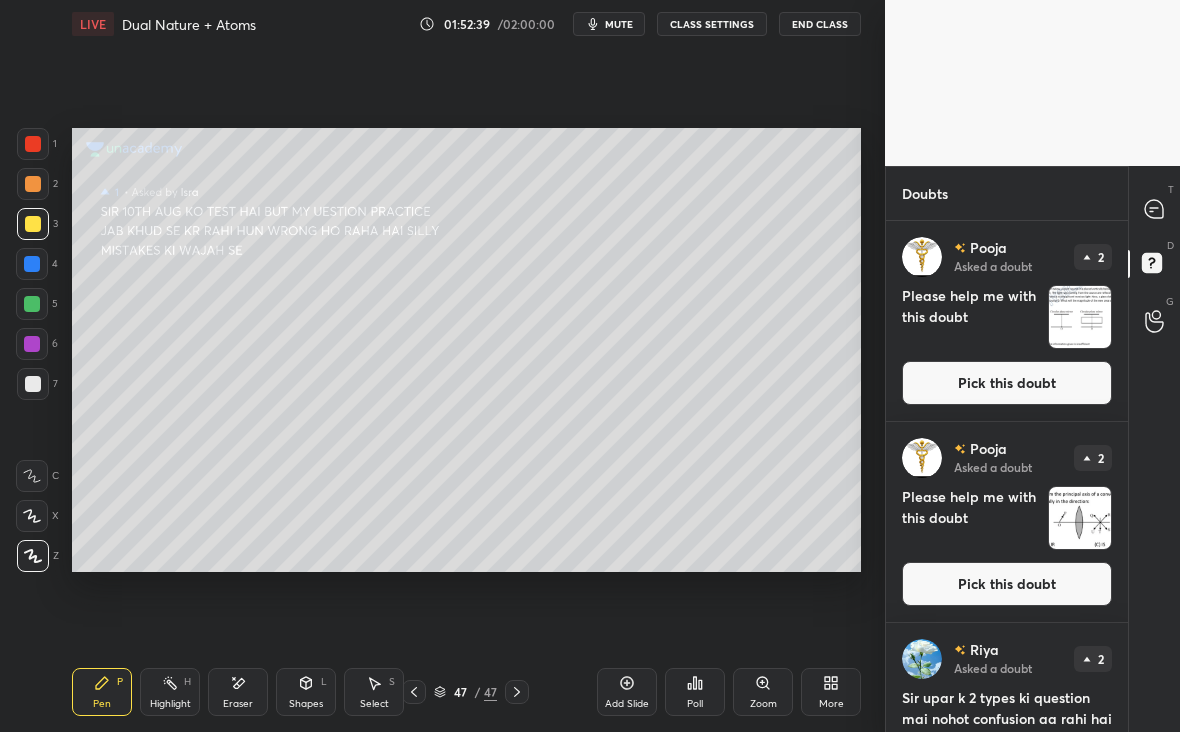 click on "Pick this doubt" at bounding box center (1007, 383) 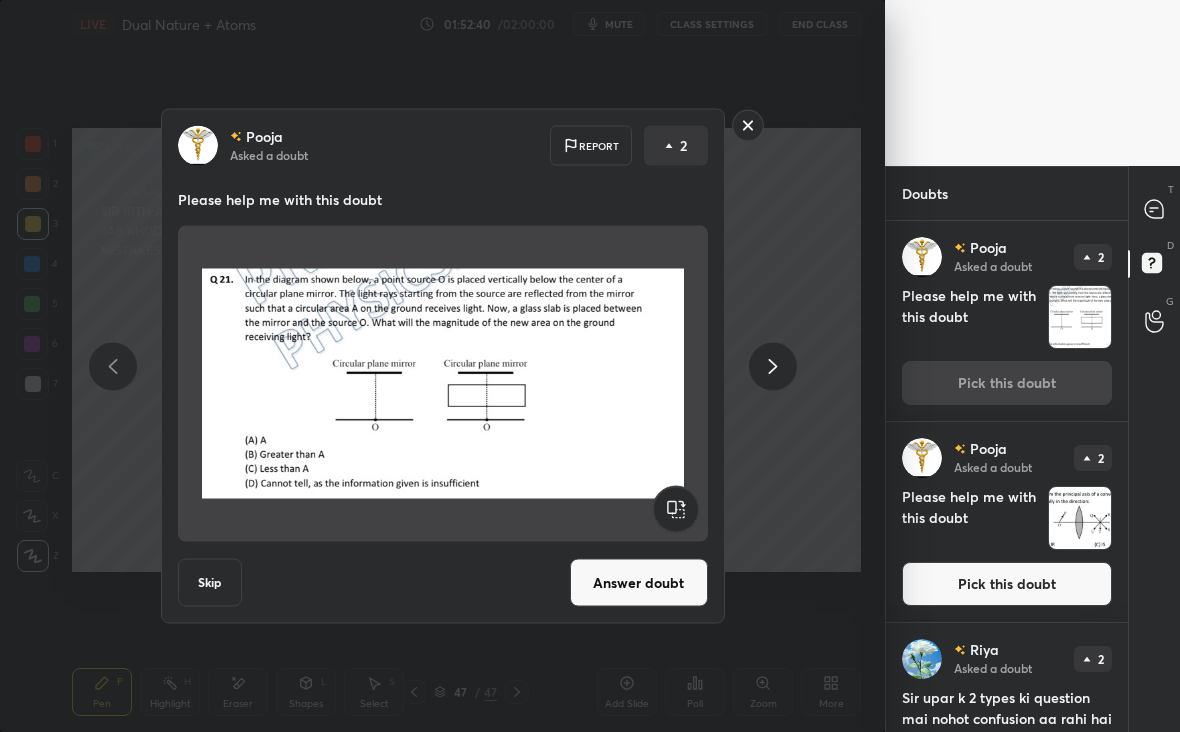 click on "Answer doubt" at bounding box center (639, 583) 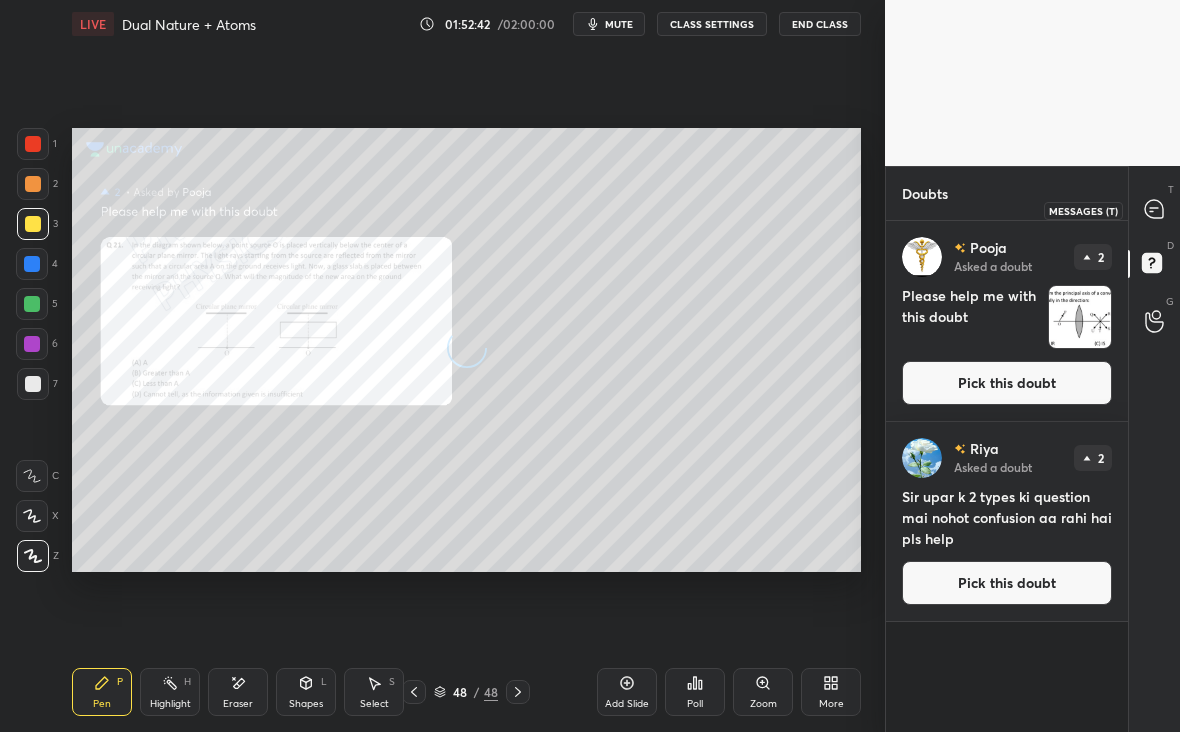 click at bounding box center [1155, 210] 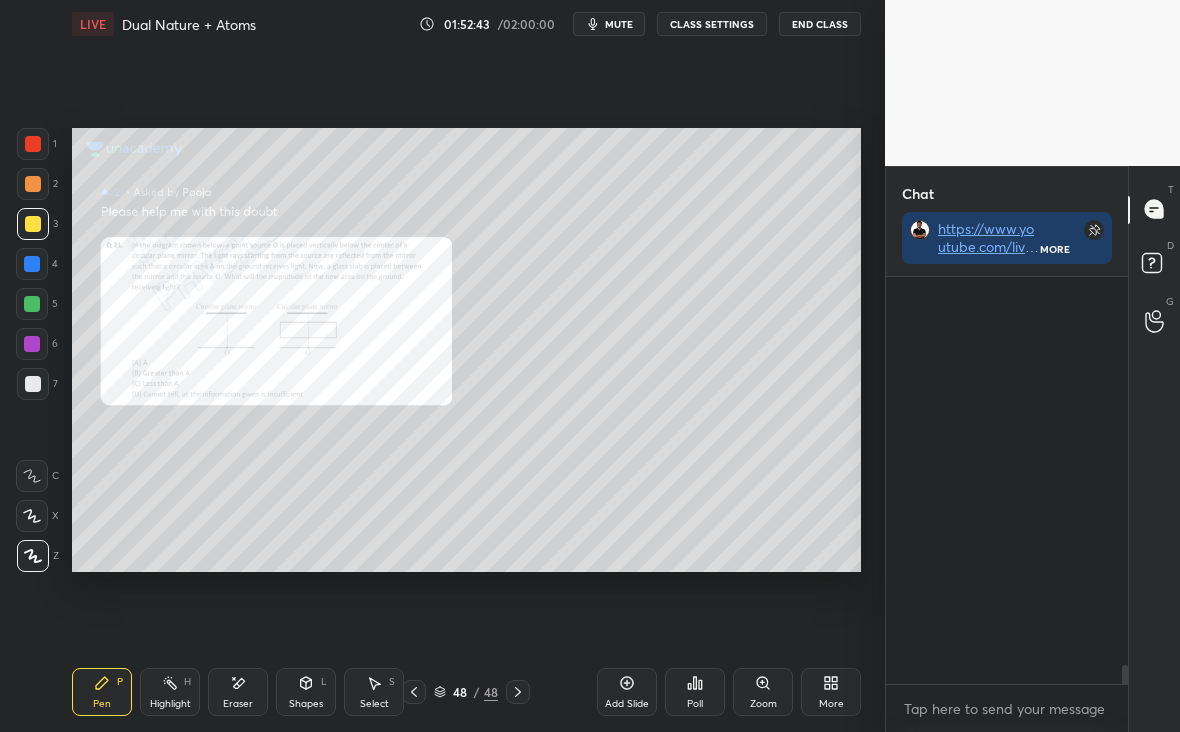 scroll, scrollTop: 449, scrollLeft: 236, axis: both 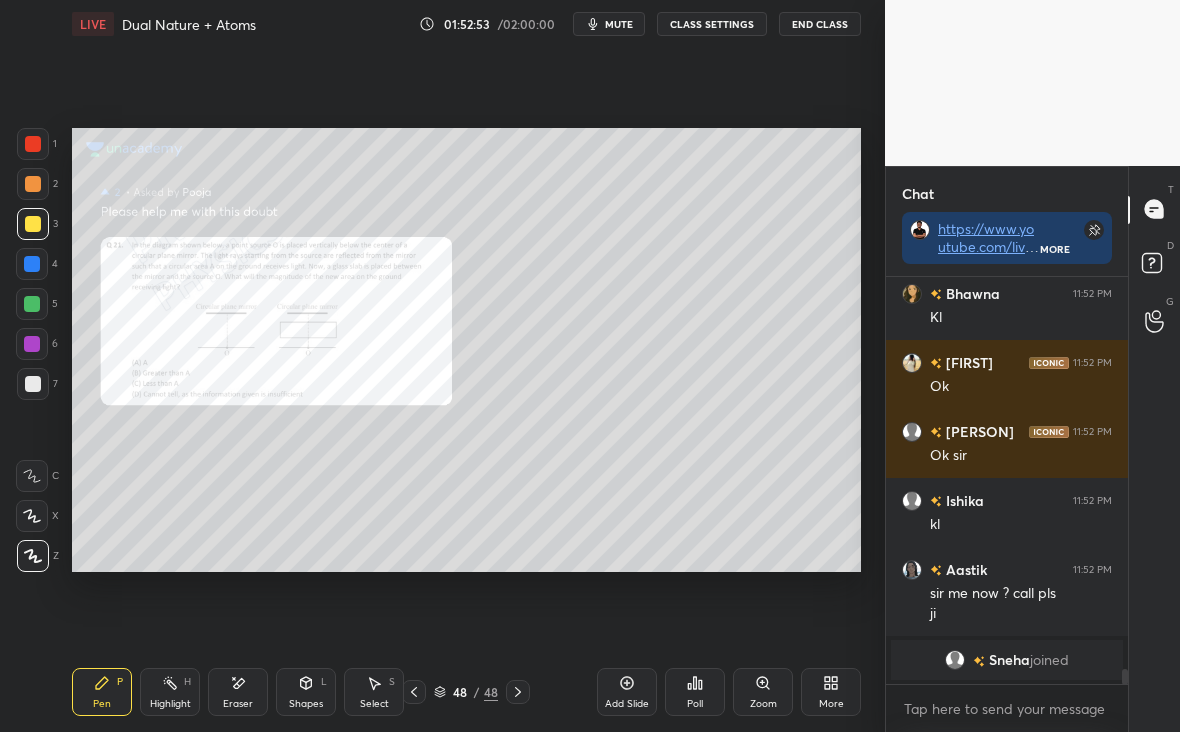 click on "Add Slide Poll Zoom More" at bounding box center (729, 692) 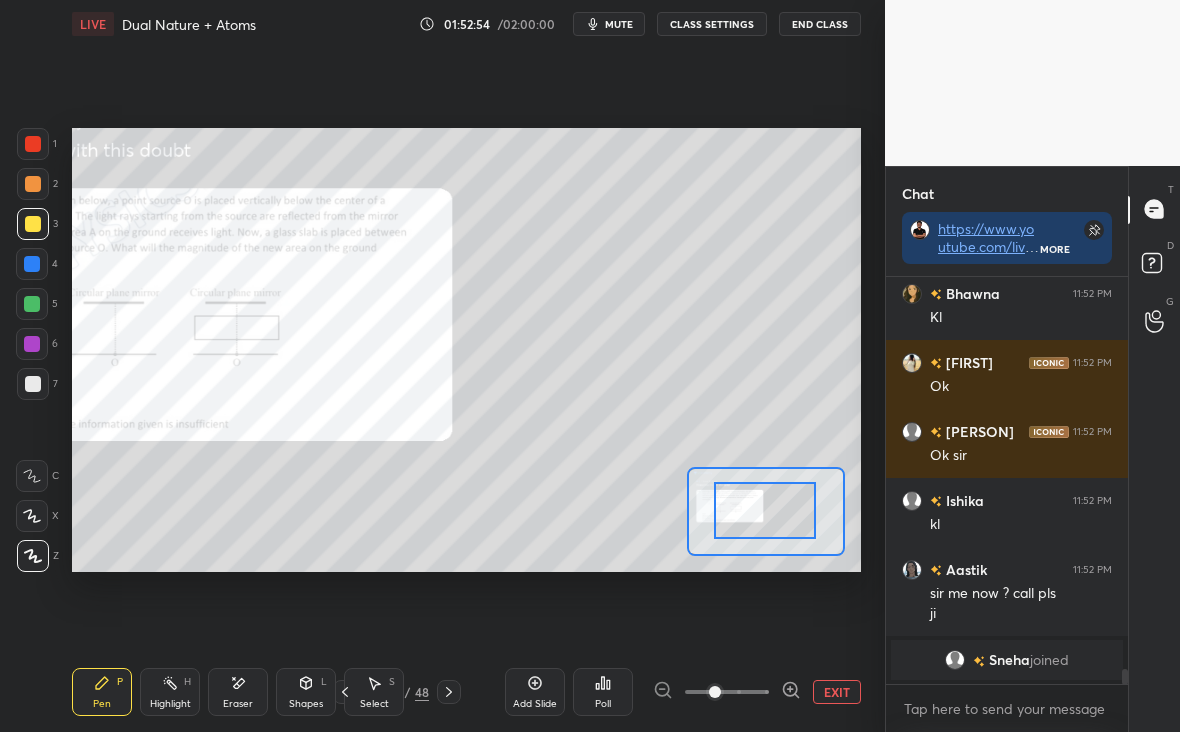 drag, startPoint x: 780, startPoint y: 511, endPoint x: 756, endPoint y: 502, distance: 25.632011 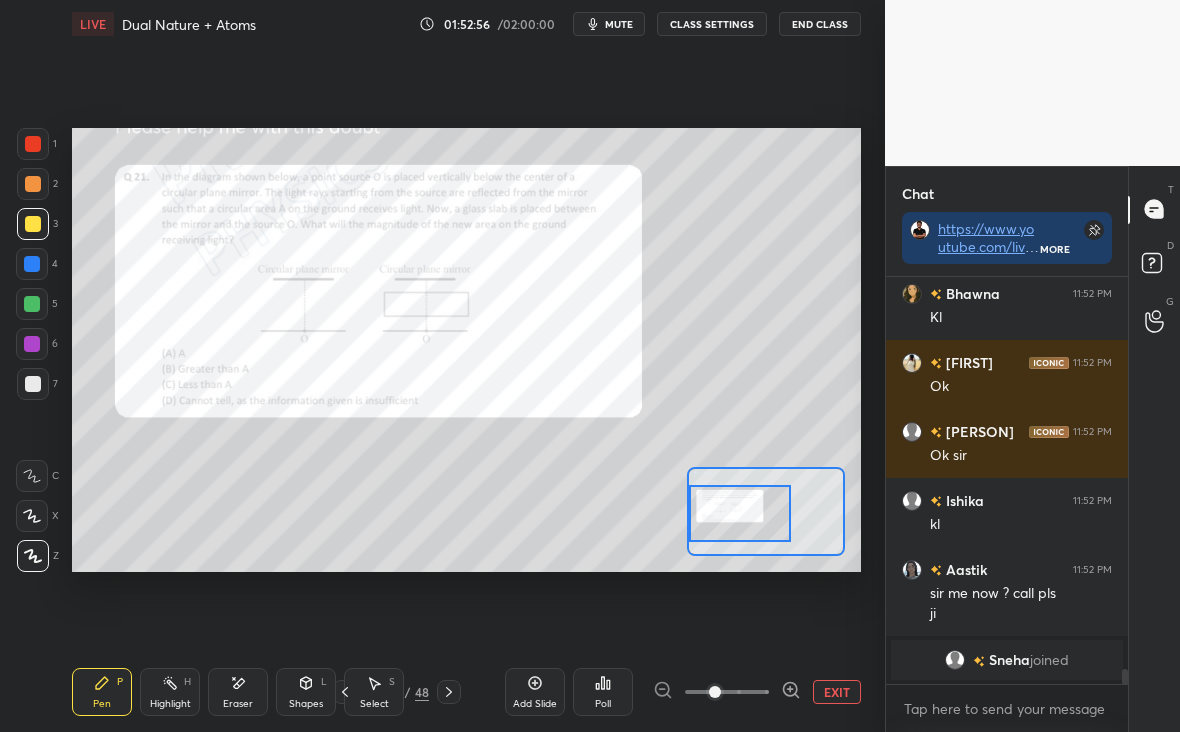 drag, startPoint x: 741, startPoint y: 513, endPoint x: 724, endPoint y: 515, distance: 17.117243 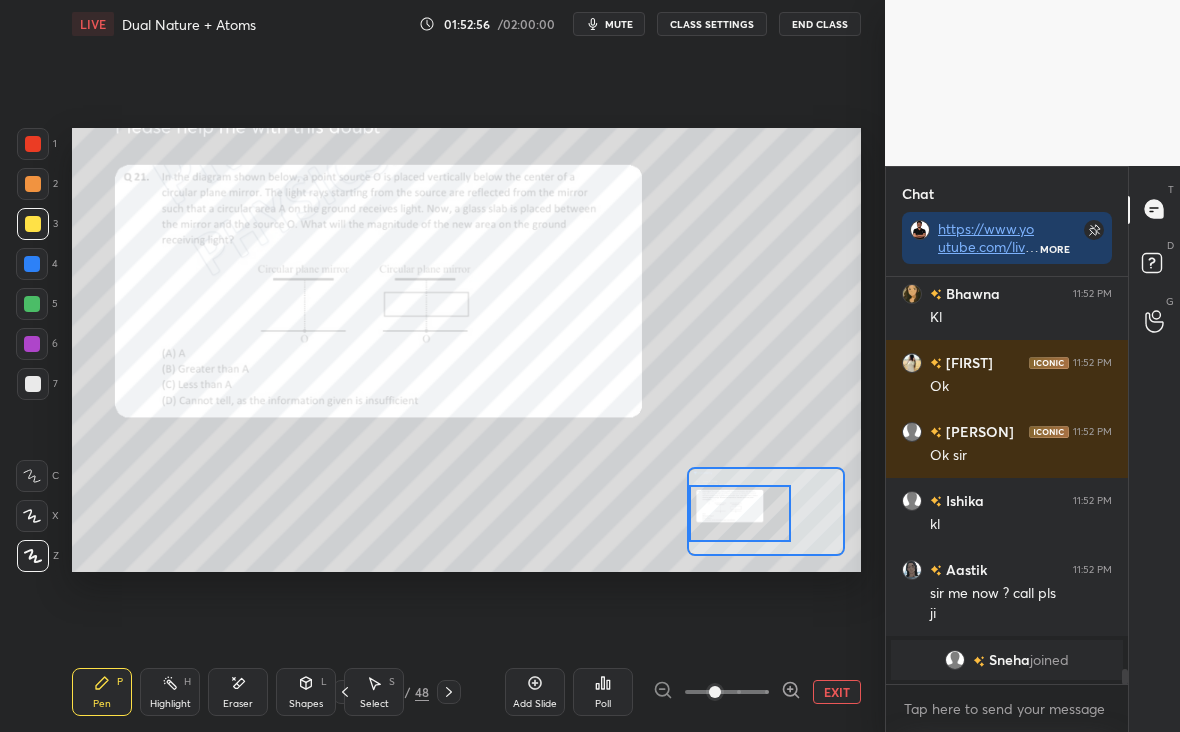 click at bounding box center (740, 513) 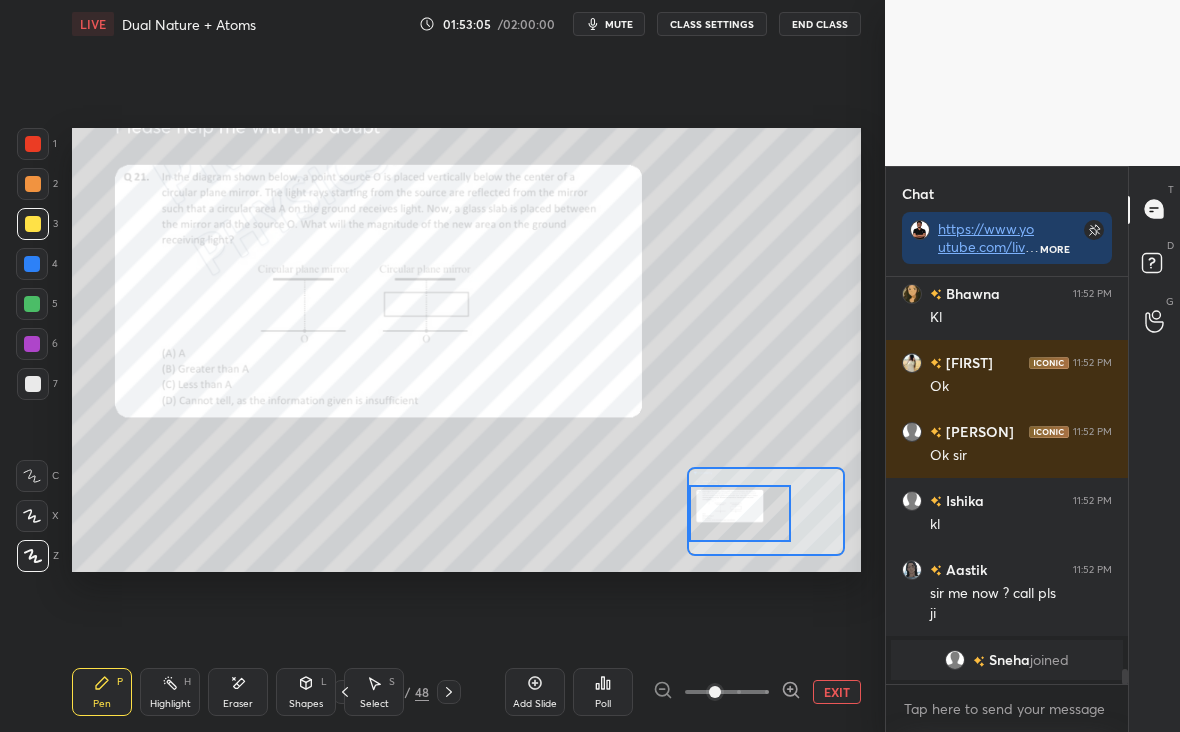 click on "1" at bounding box center [37, 144] 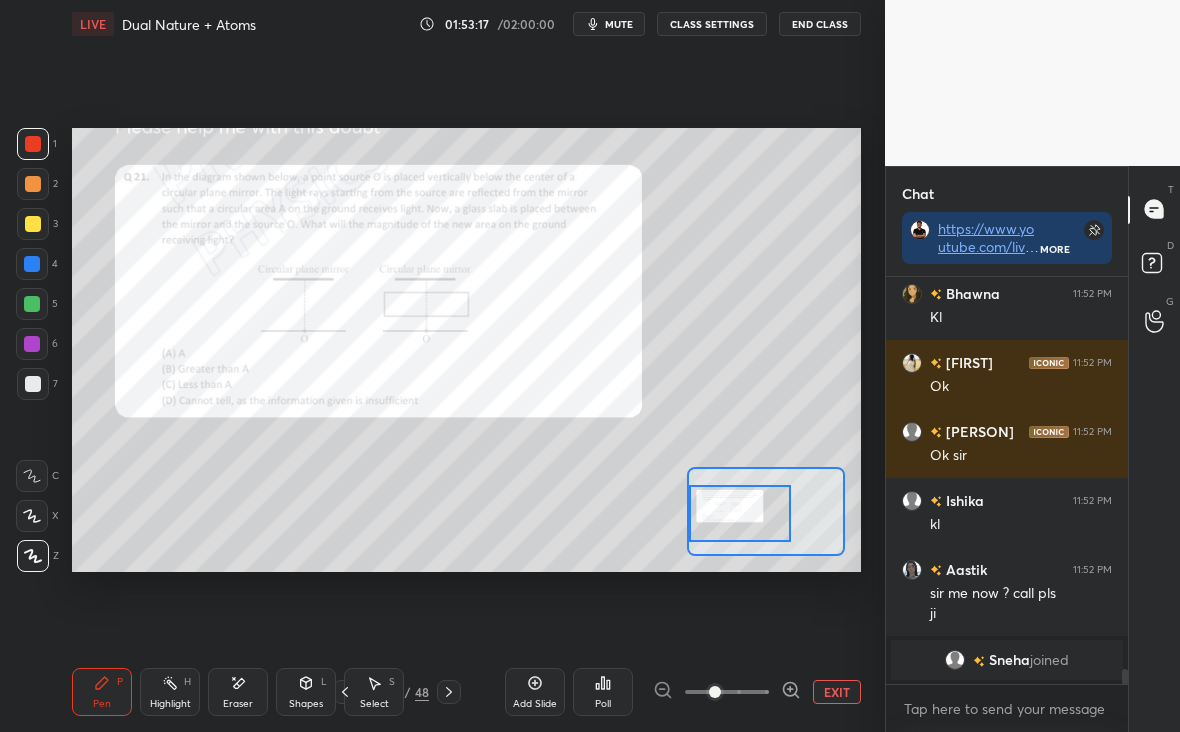 scroll, scrollTop: 7821, scrollLeft: 0, axis: vertical 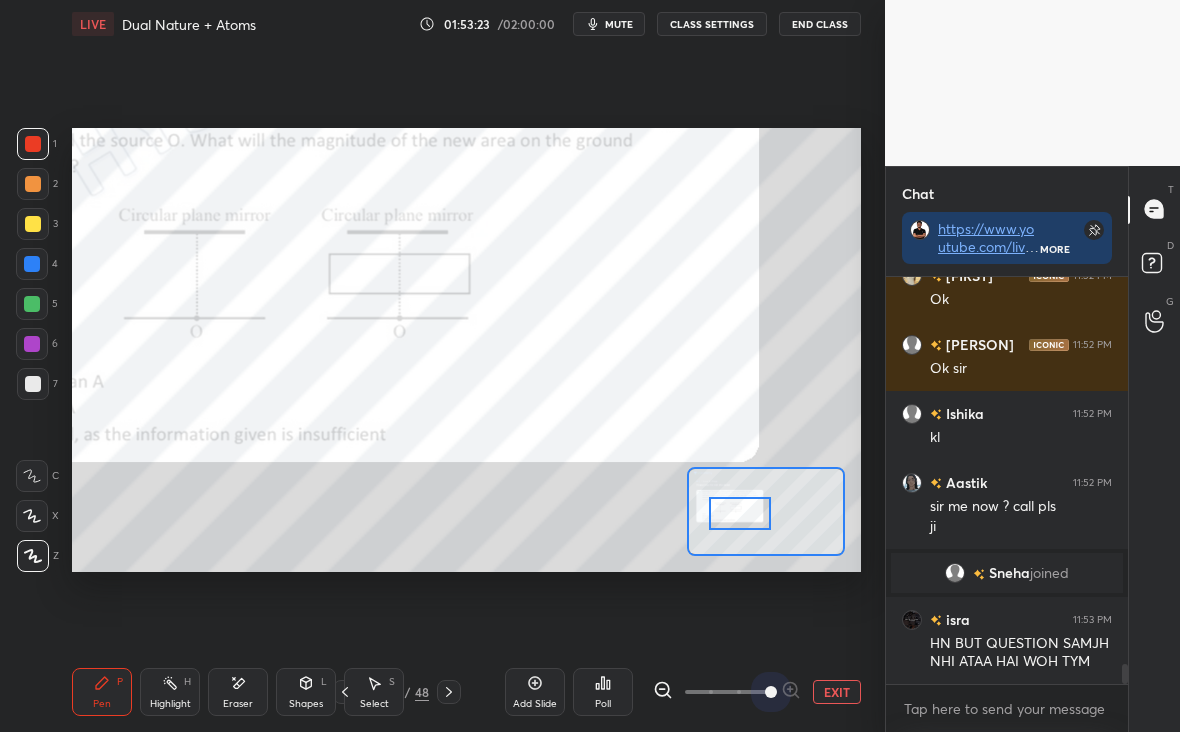 drag, startPoint x: 725, startPoint y: 691, endPoint x: 828, endPoint y: 679, distance: 103.69667 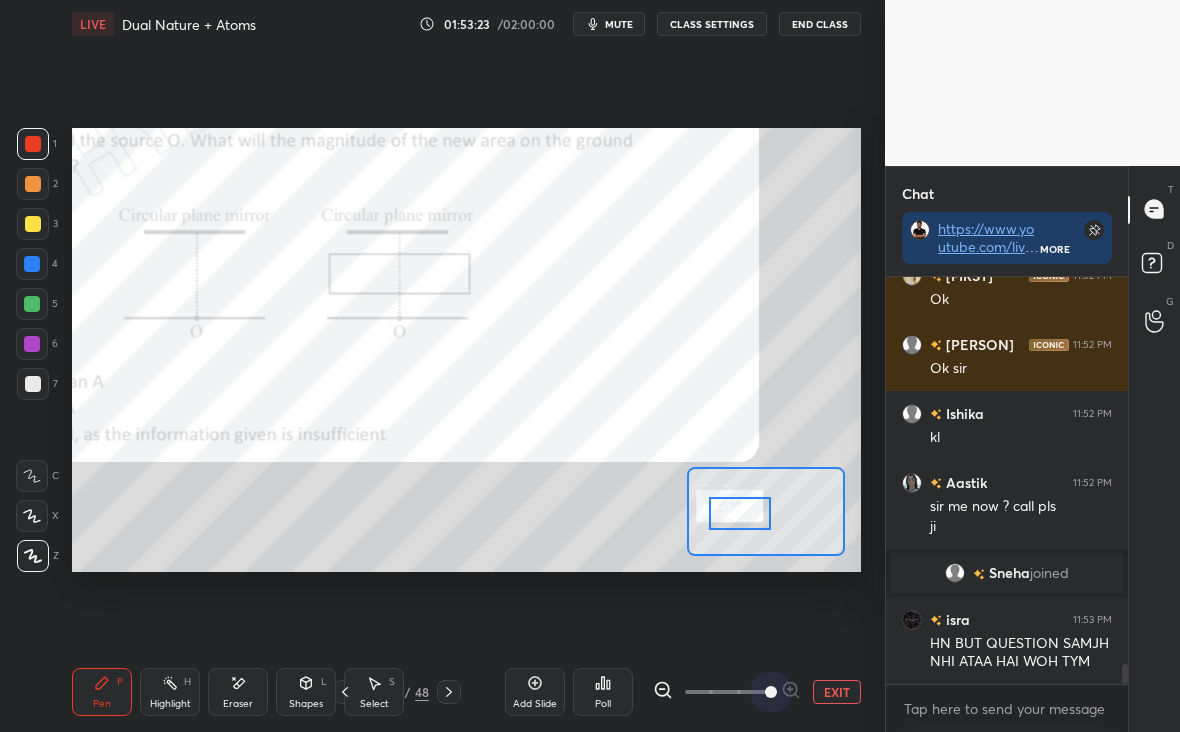 click on "EXIT" at bounding box center (757, 692) 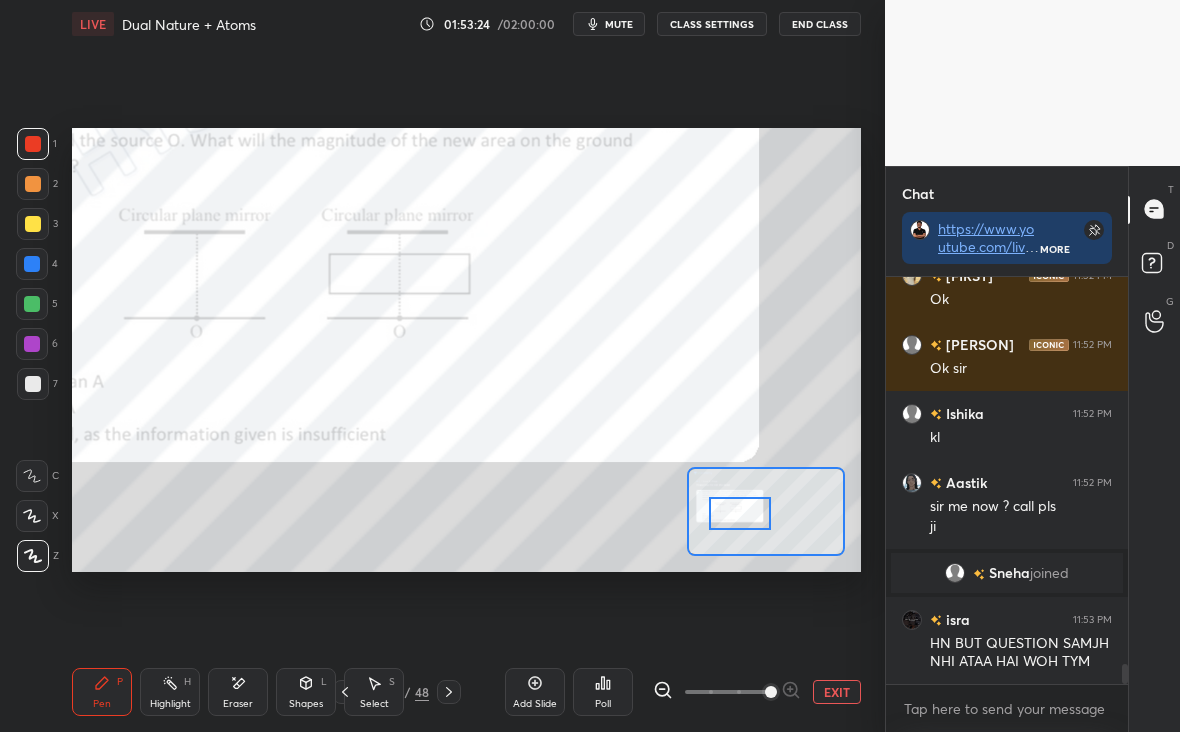click at bounding box center [33, 224] 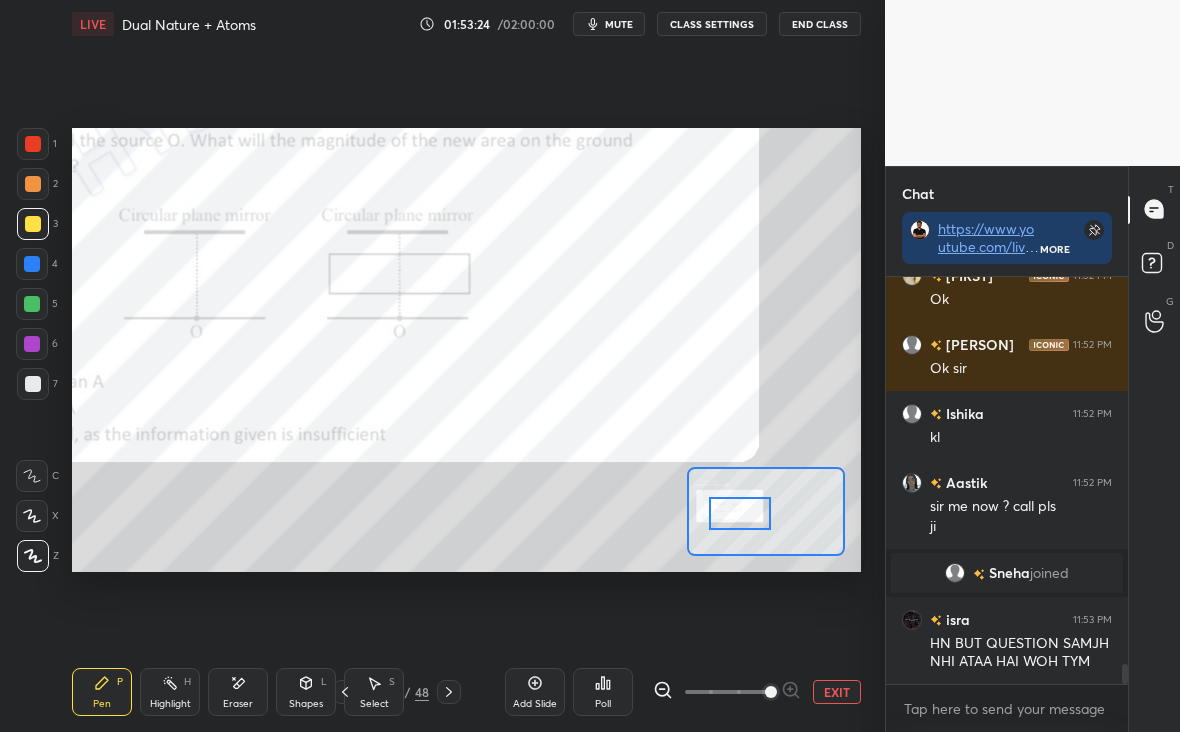 click at bounding box center (33, 144) 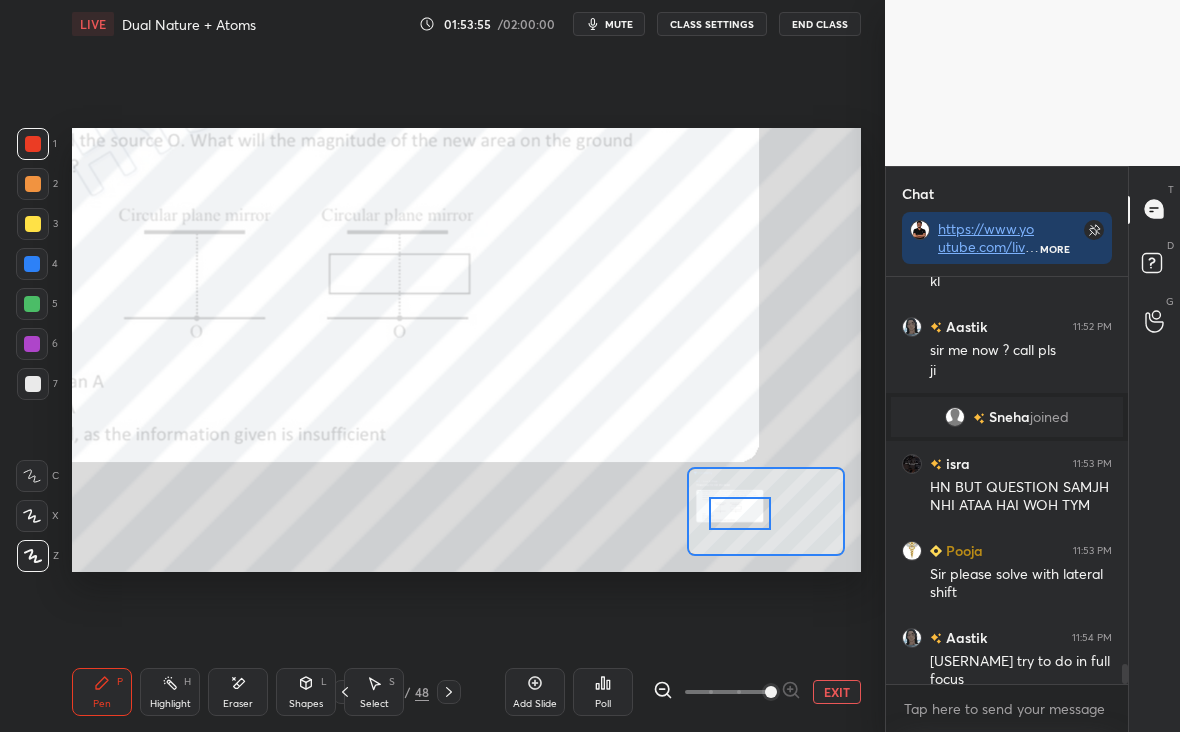 scroll, scrollTop: 8046, scrollLeft: 0, axis: vertical 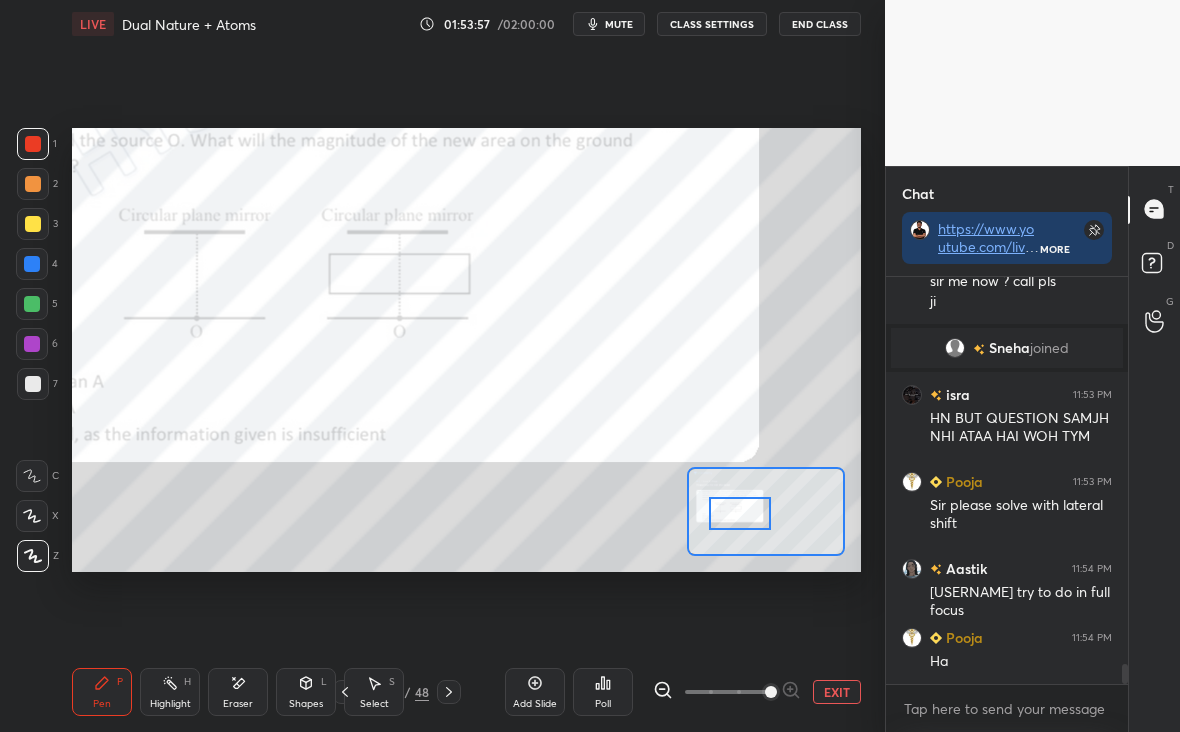 click on "EXIT" at bounding box center (837, 692) 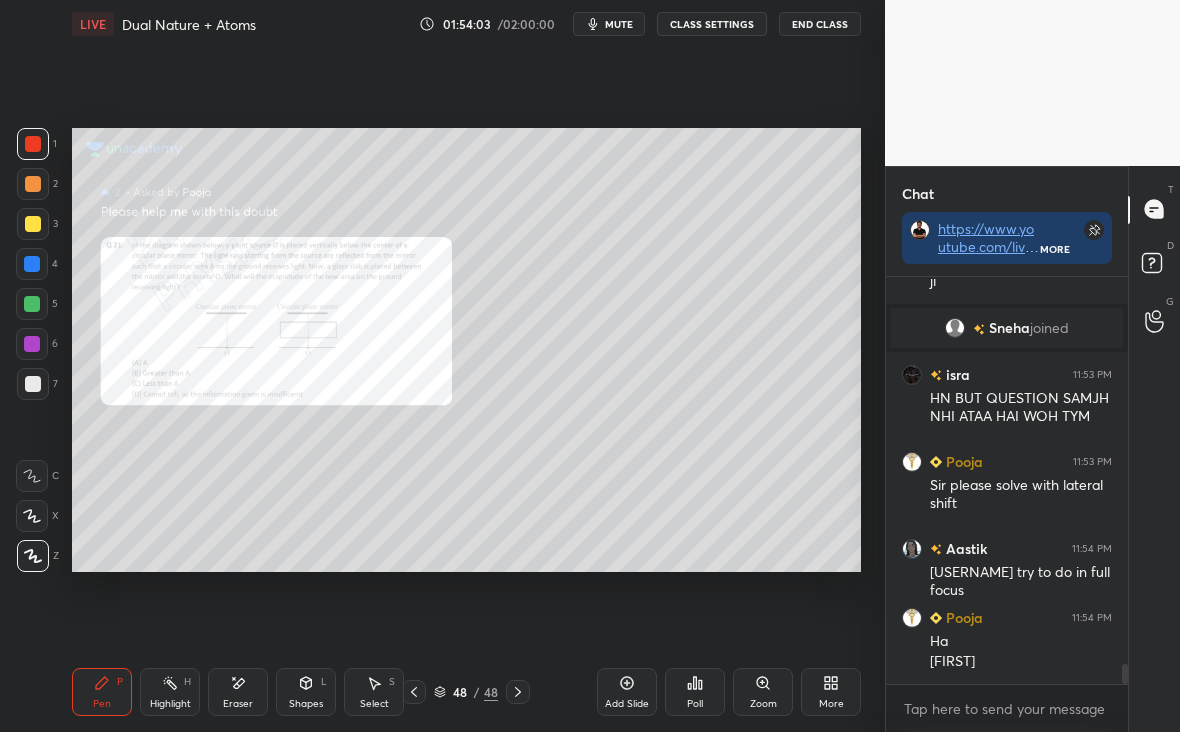 scroll, scrollTop: 8153, scrollLeft: 0, axis: vertical 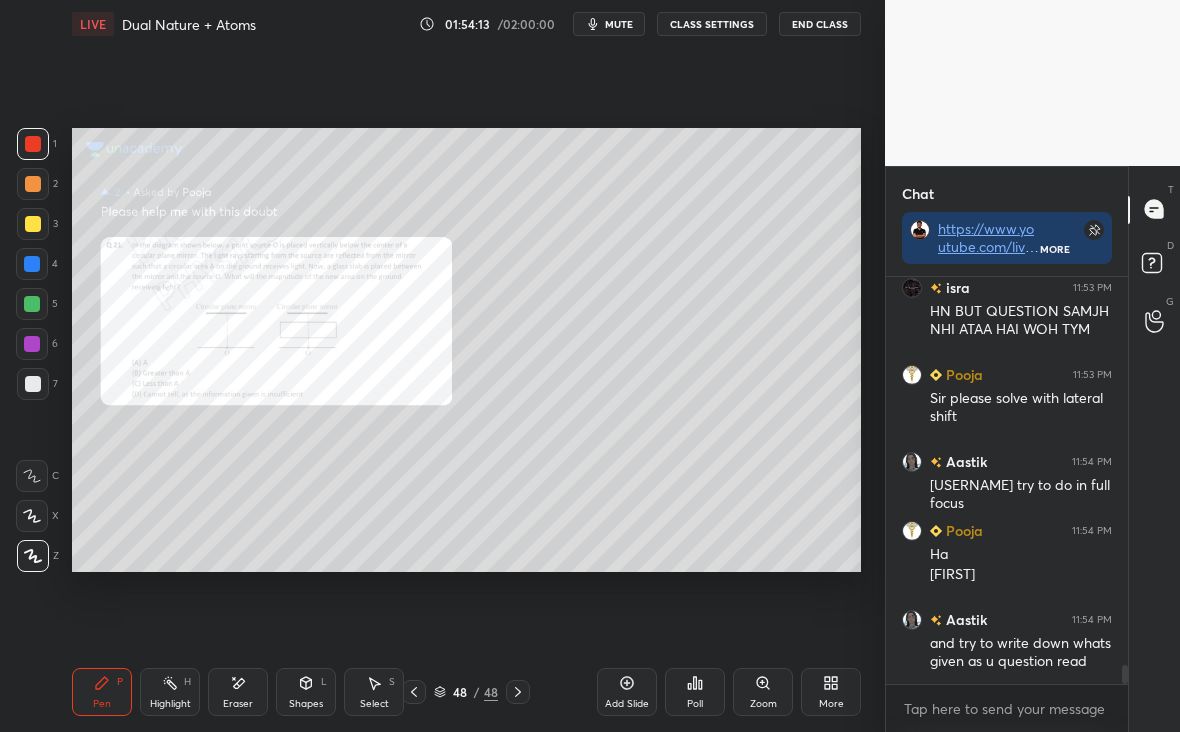 click at bounding box center (33, 384) 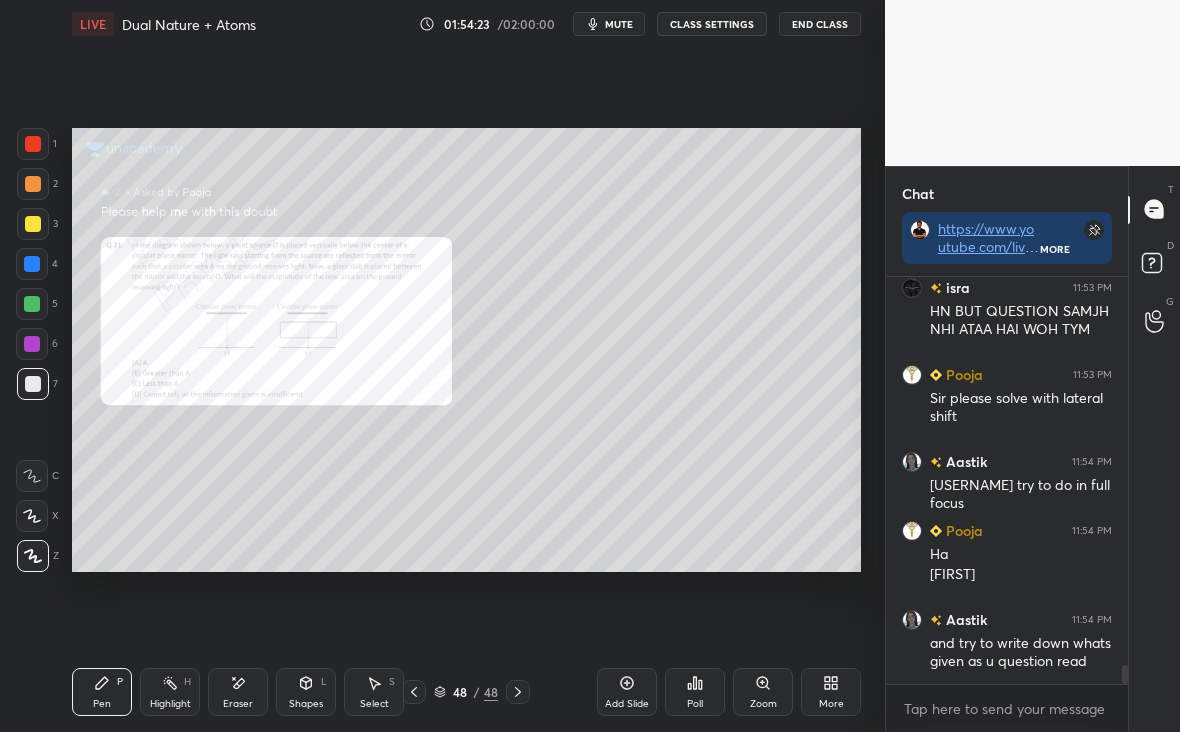 scroll, scrollTop: 8240, scrollLeft: 0, axis: vertical 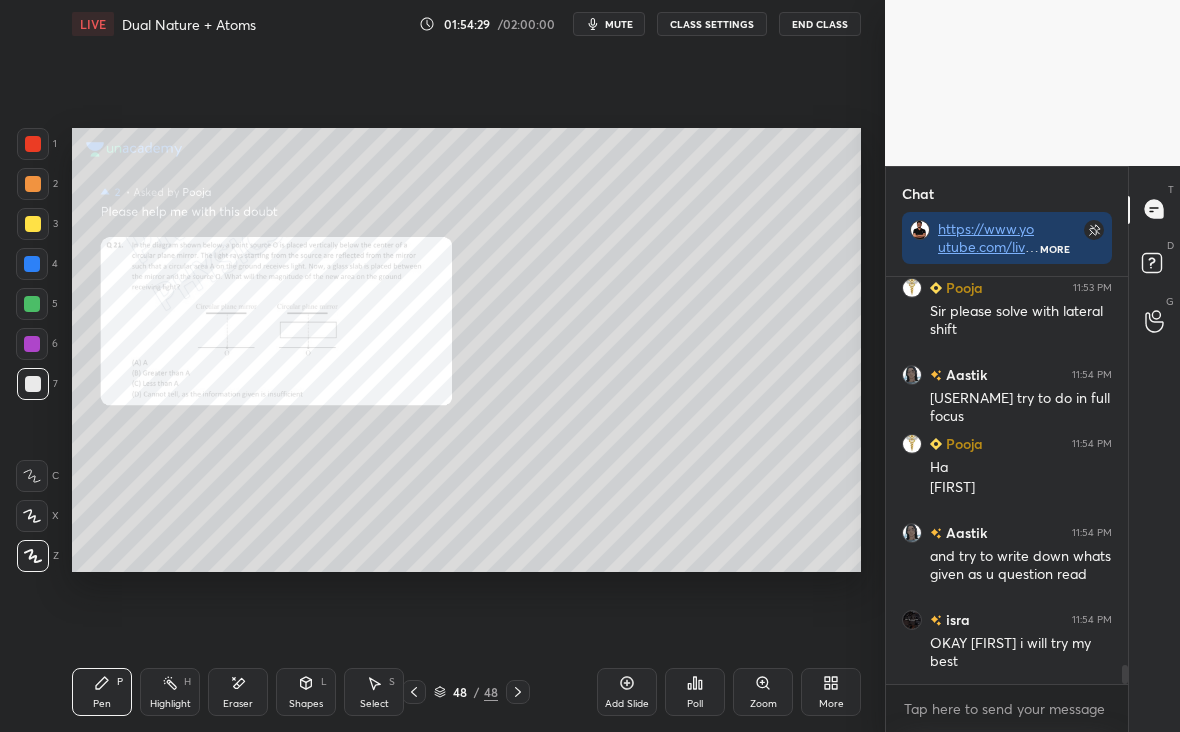 click at bounding box center (33, 224) 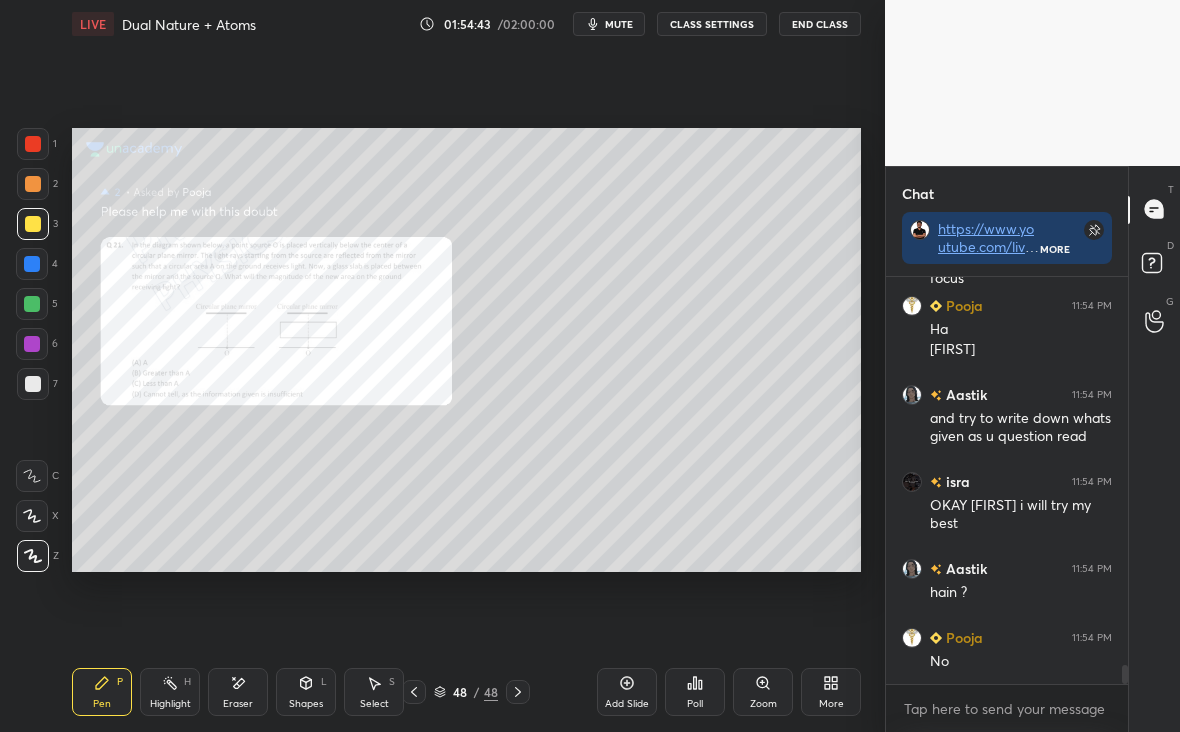 scroll, scrollTop: 8447, scrollLeft: 0, axis: vertical 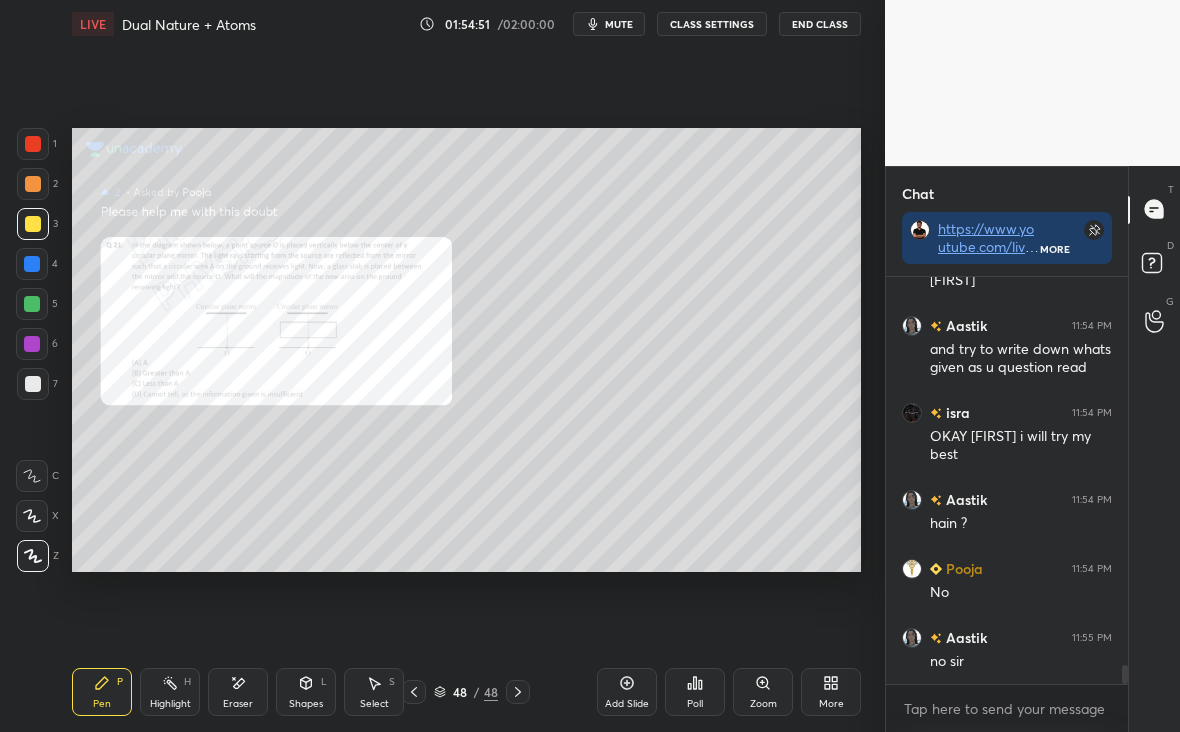 click on "Shapes L" at bounding box center [306, 692] 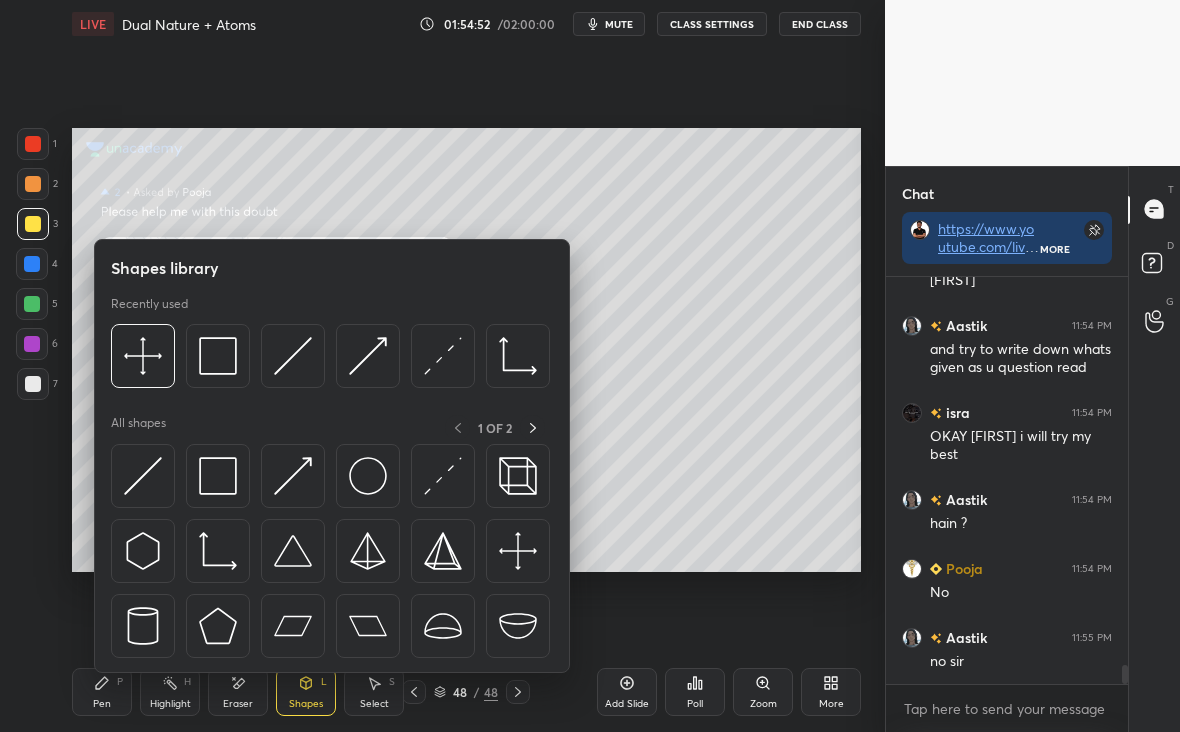 click on "Eraser" at bounding box center [238, 692] 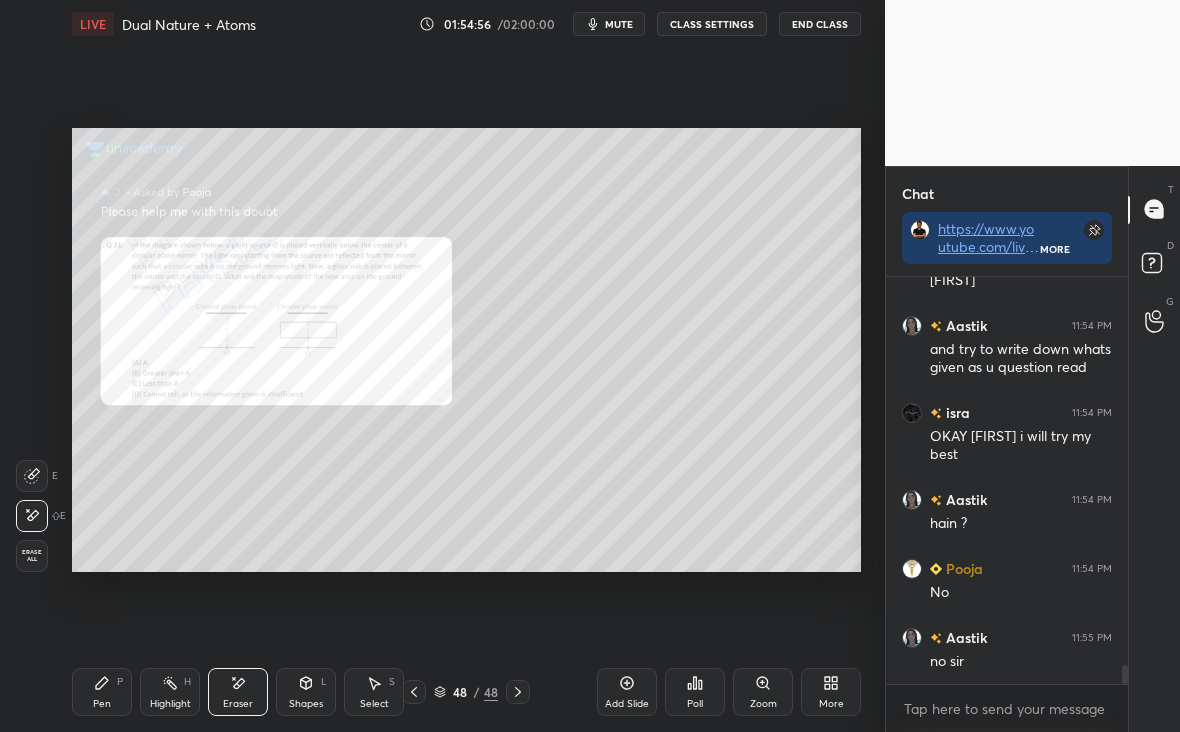 click on "Pen P" at bounding box center (102, 692) 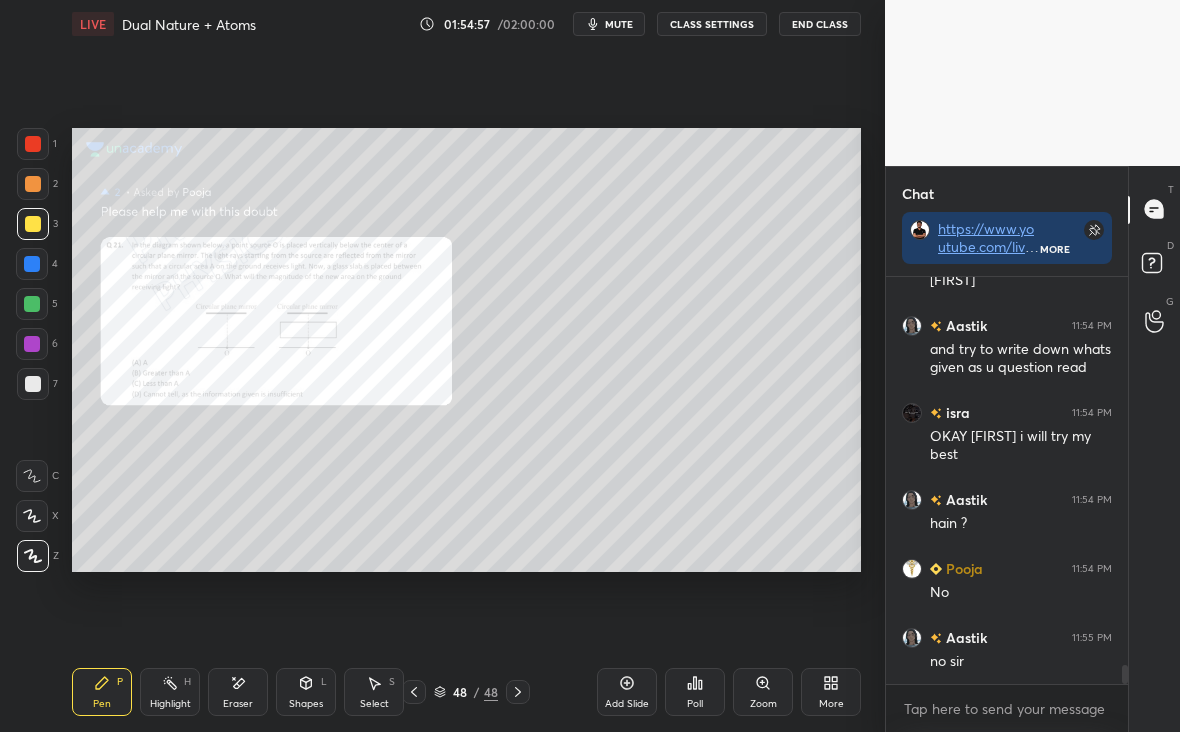 click at bounding box center (33, 384) 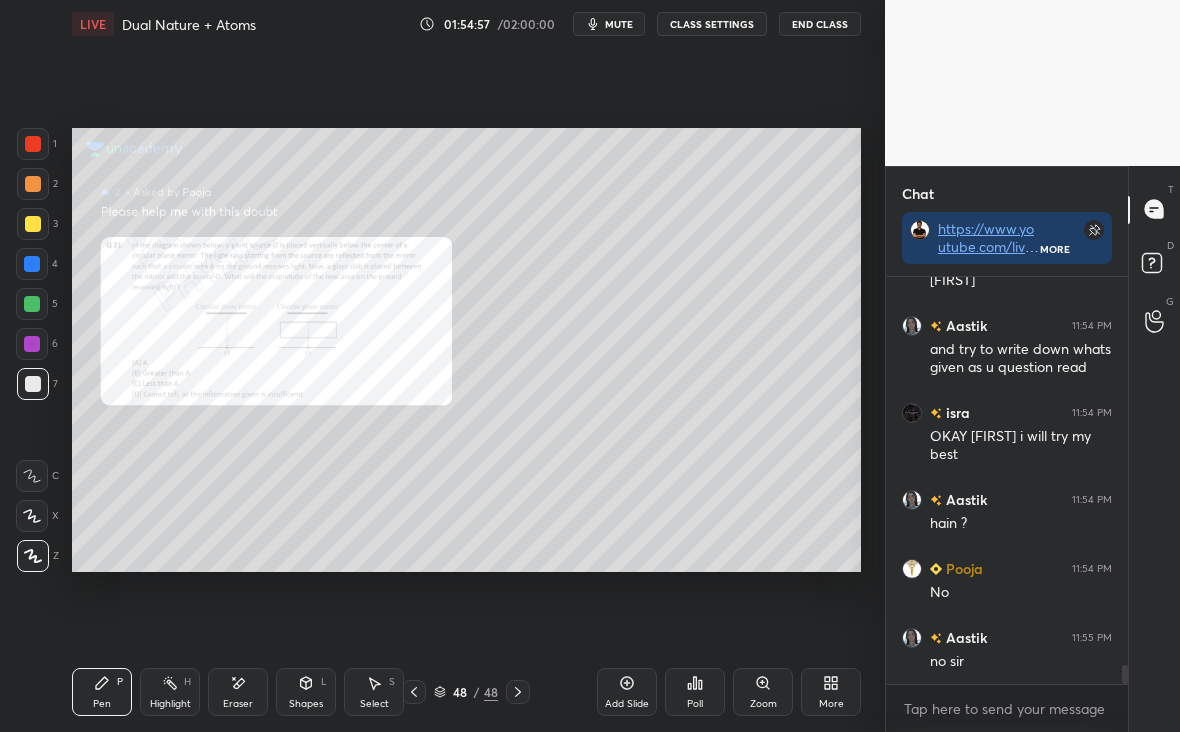 scroll, scrollTop: 8495, scrollLeft: 0, axis: vertical 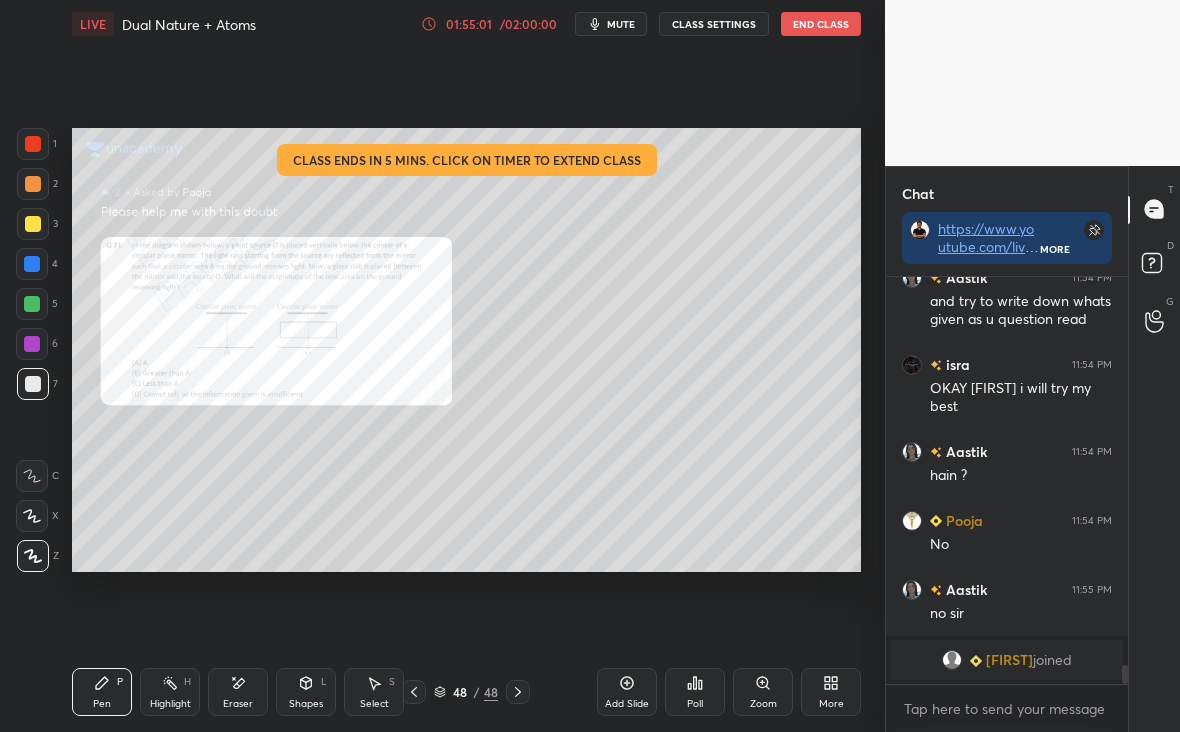 click on "/  02:00:00" at bounding box center (528, 24) 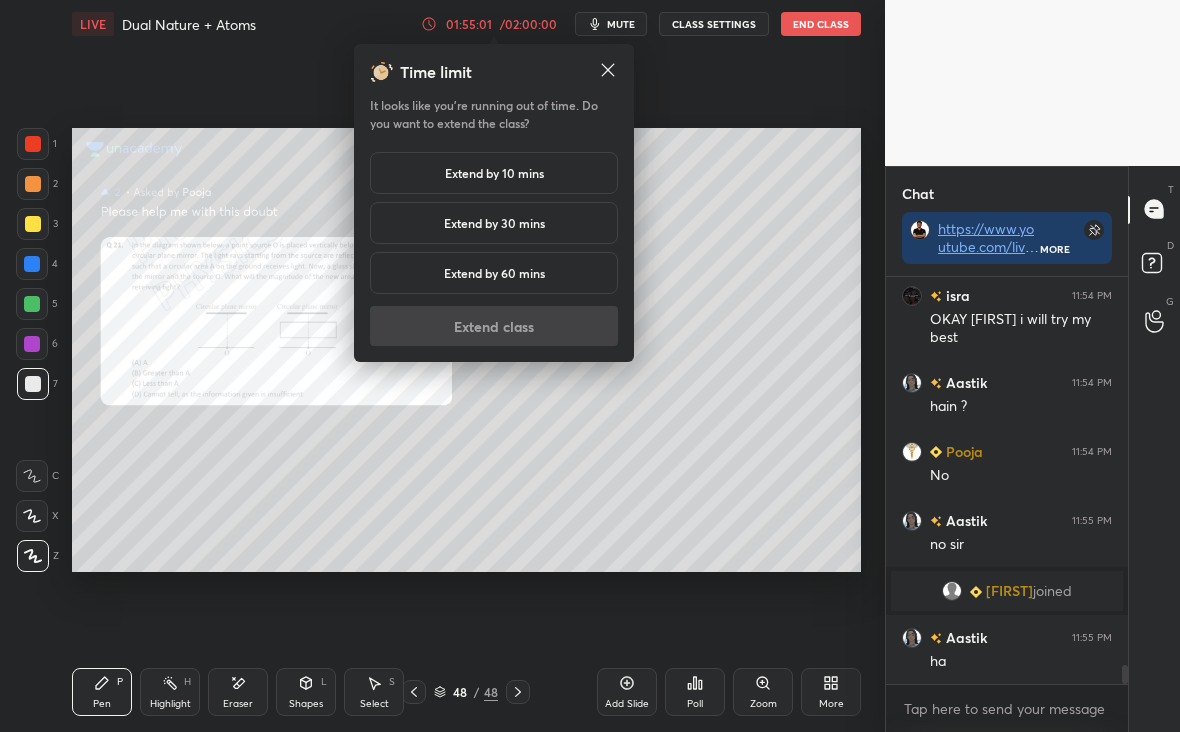 scroll, scrollTop: 8374, scrollLeft: 0, axis: vertical 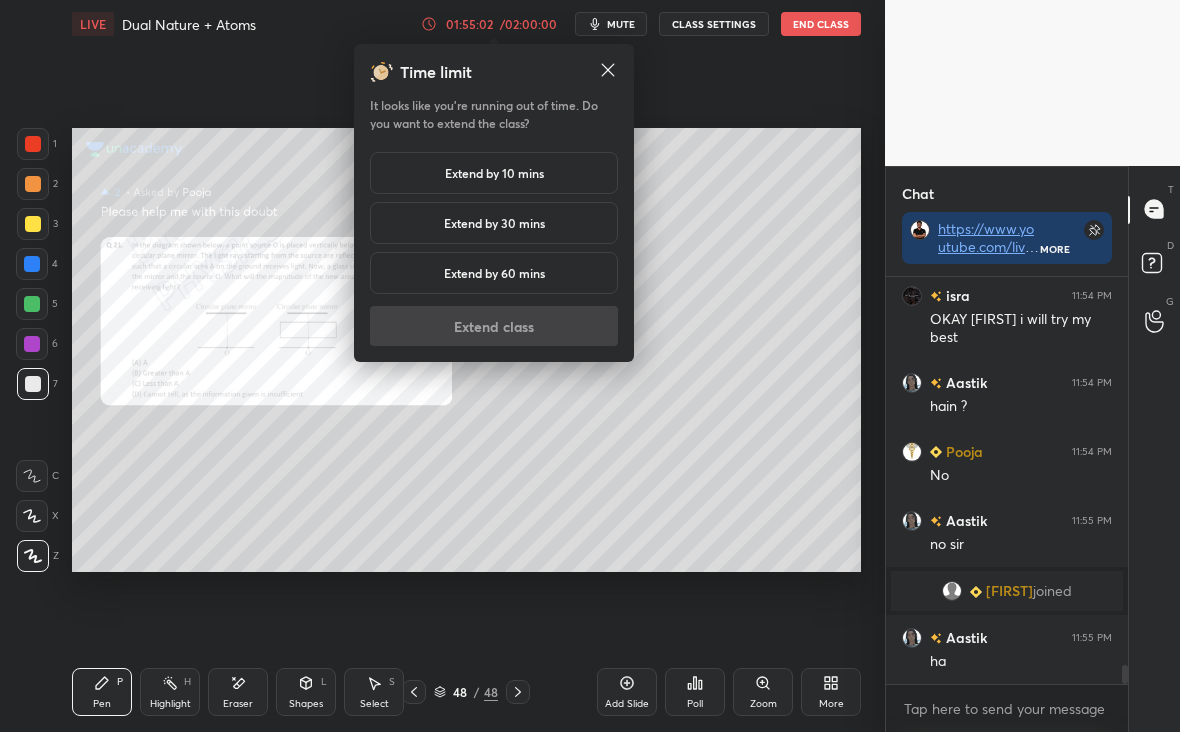click on "Extend by 30 mins" at bounding box center [494, 223] 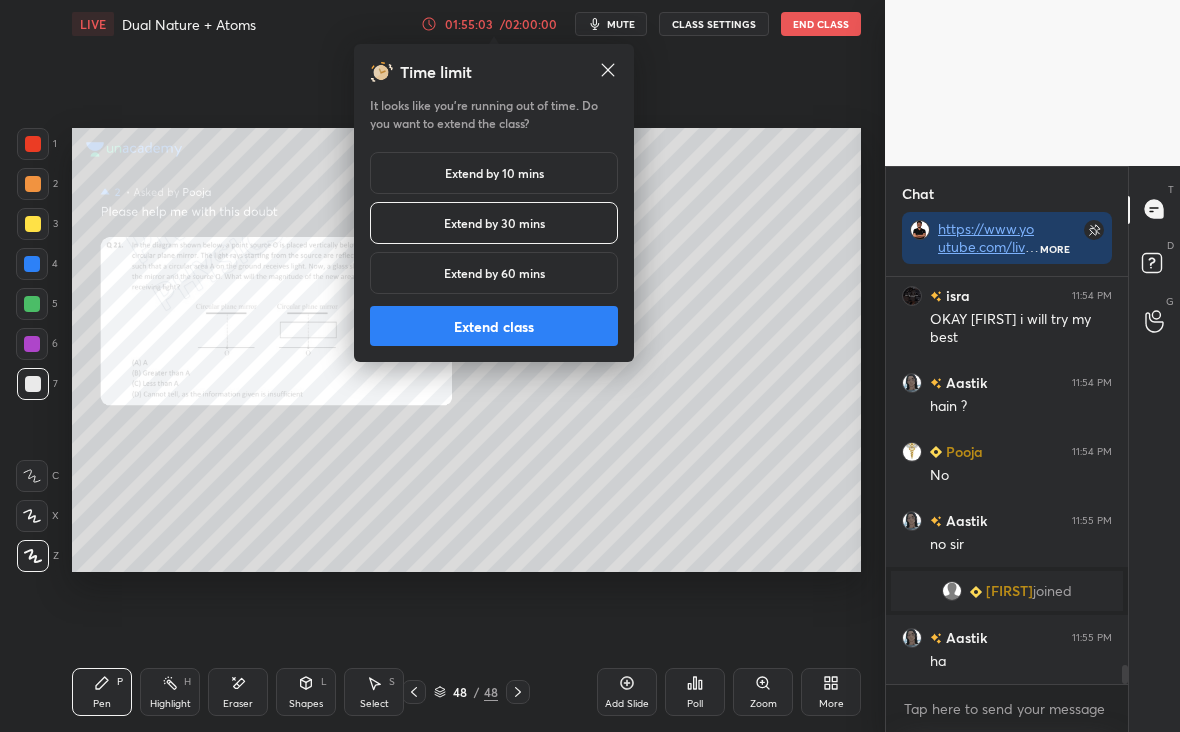 click on "Extend class" at bounding box center (494, 326) 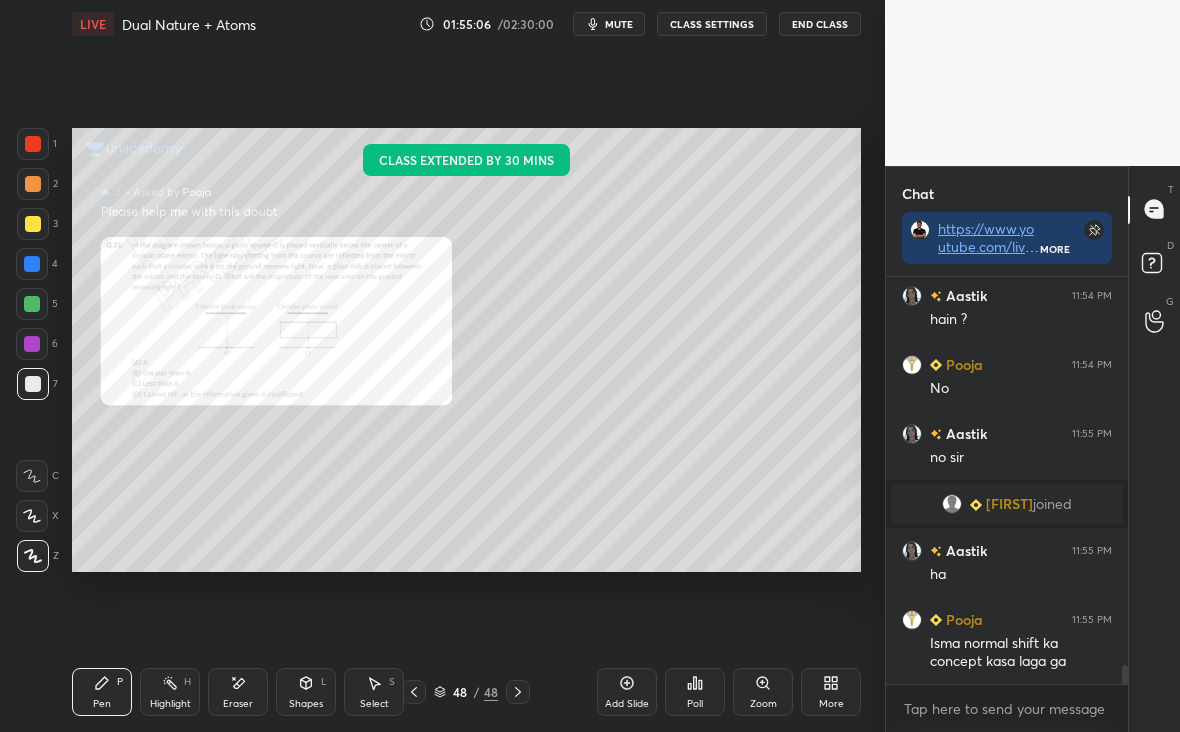 scroll, scrollTop: 8530, scrollLeft: 0, axis: vertical 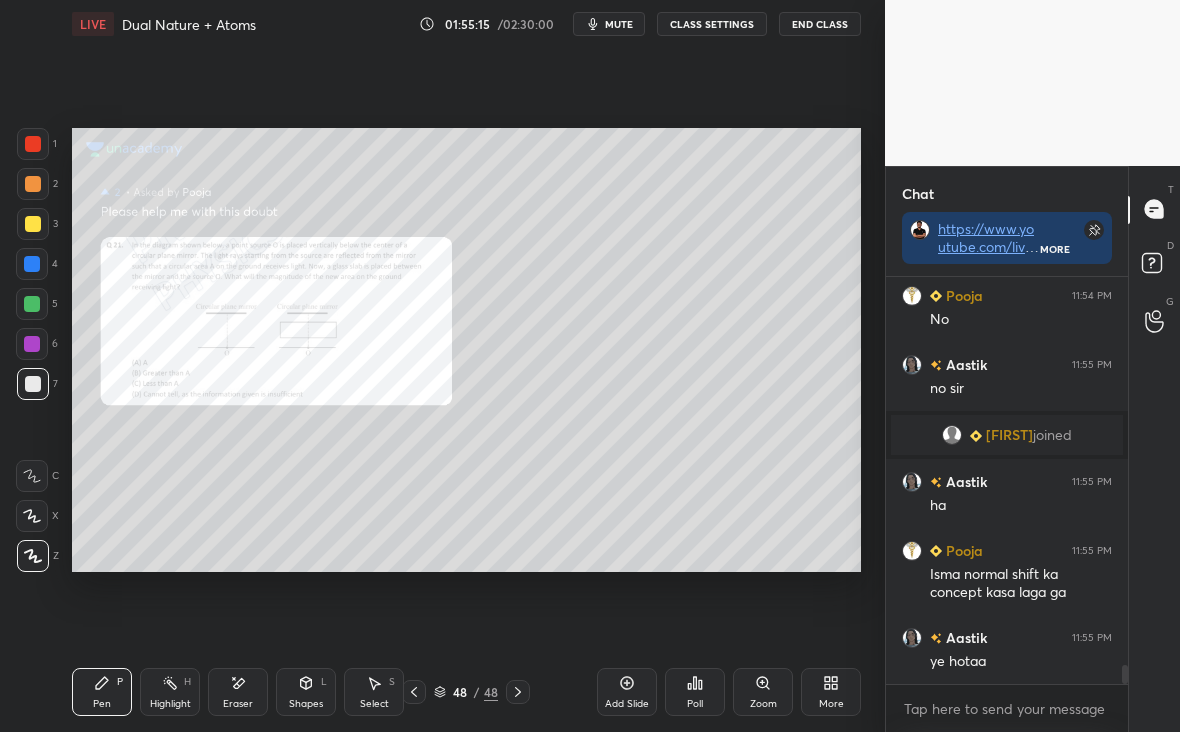 click on "Select S" at bounding box center (374, 692) 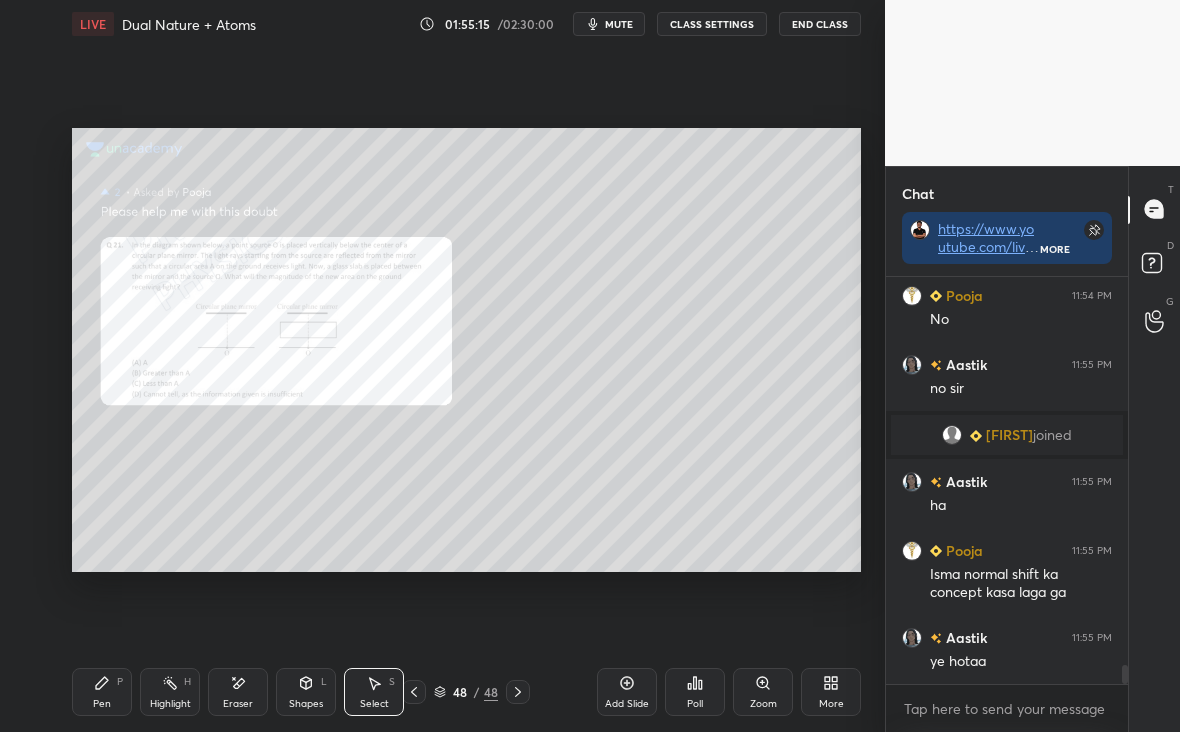 click on "Pen P Highlight H Eraser Shapes L Select S 48 / 48 Add Slide Poll Zoom More" at bounding box center (466, 692) 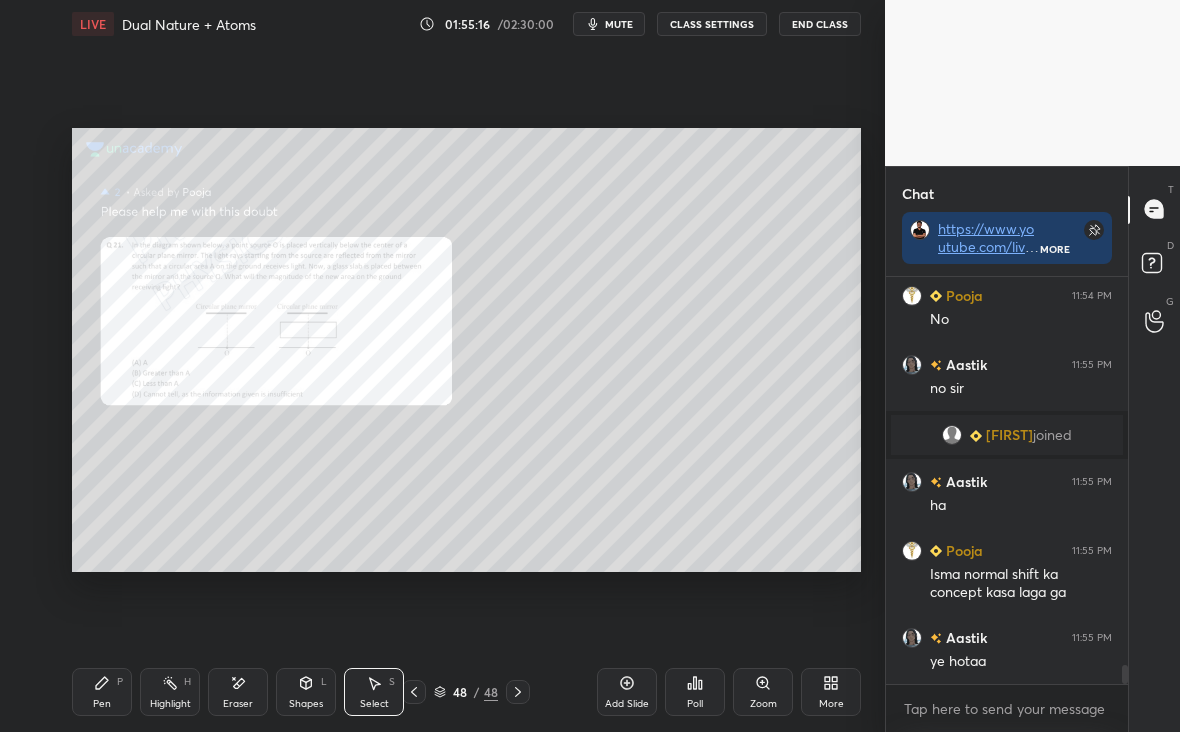 click on "Eraser" at bounding box center [238, 692] 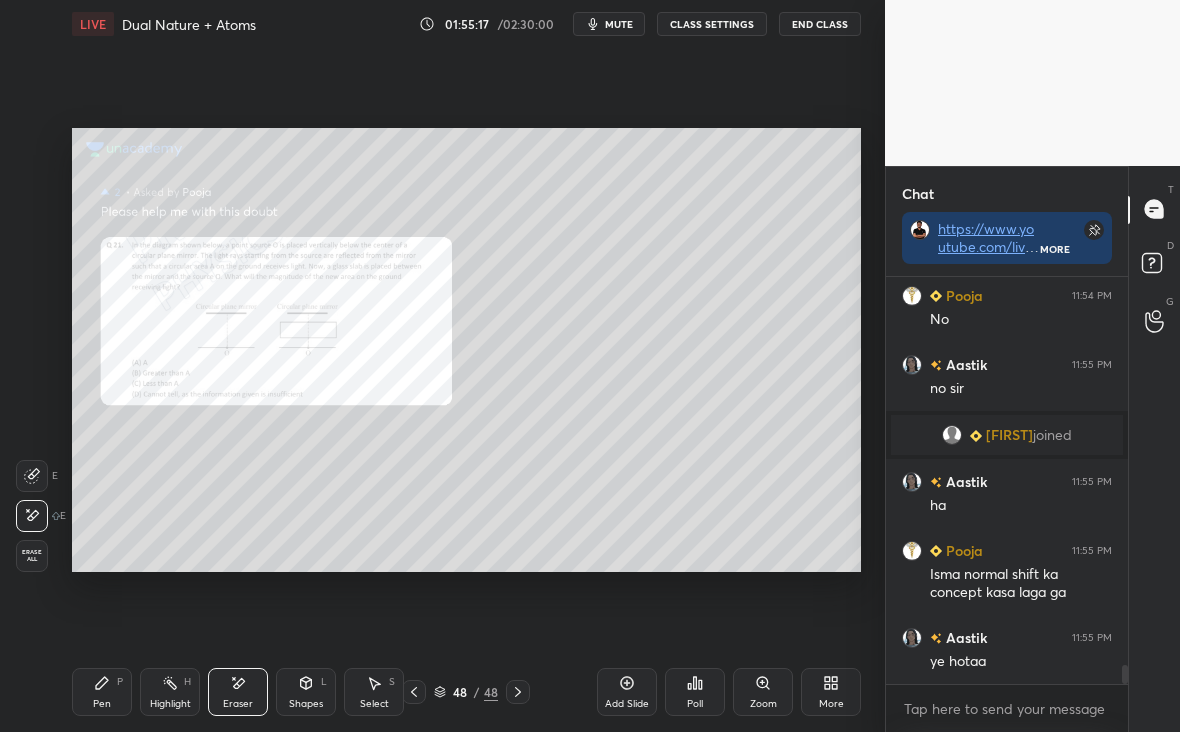 click on "Pen P" at bounding box center (102, 692) 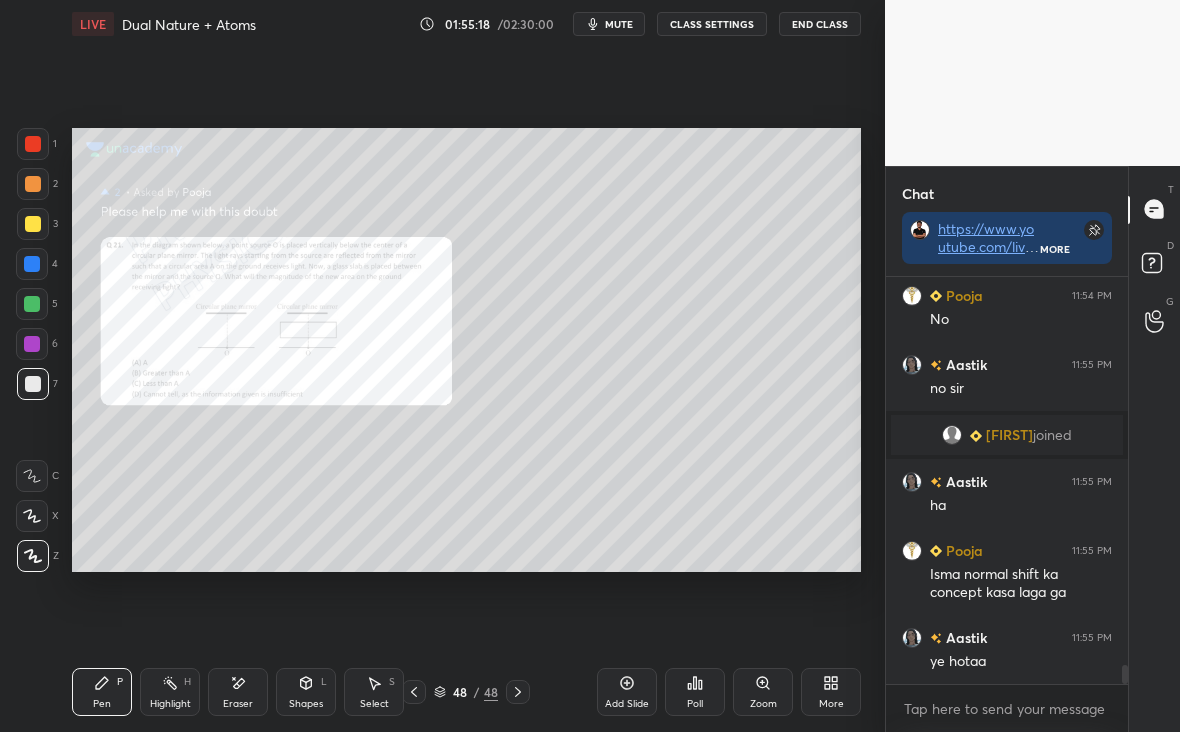 click on "1 2 3 4 5 6 7" at bounding box center (37, 268) 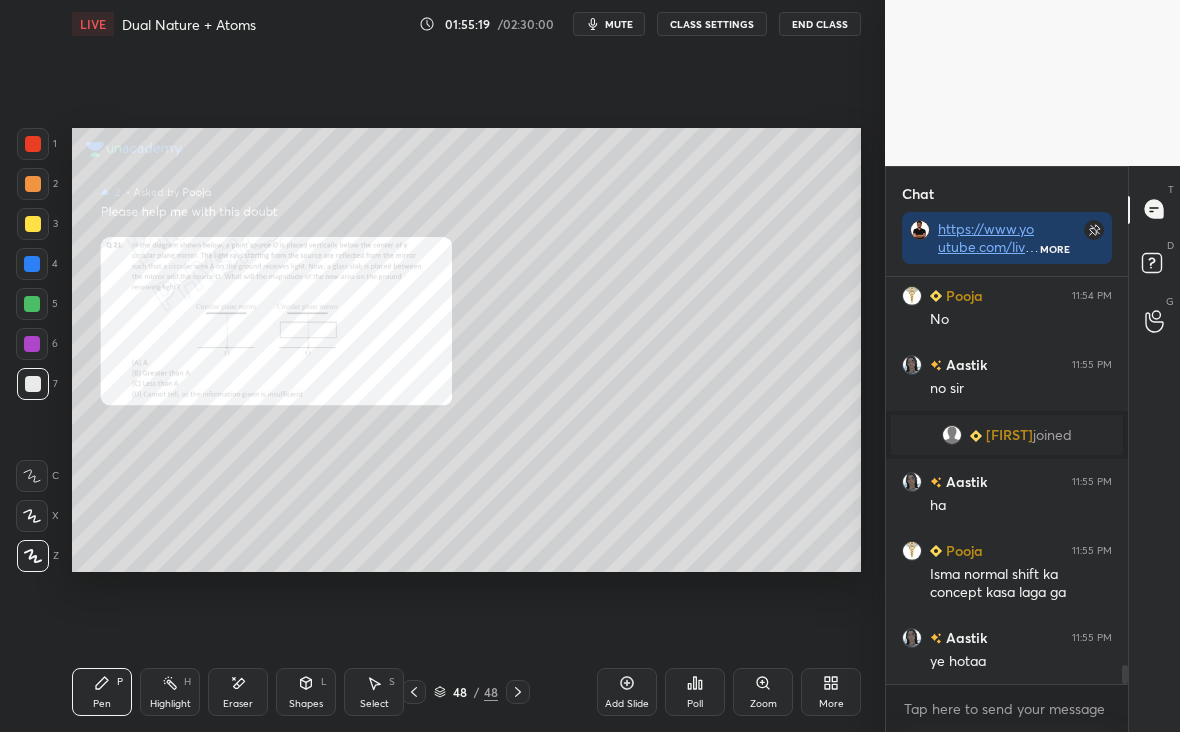 scroll, scrollTop: 8578, scrollLeft: 0, axis: vertical 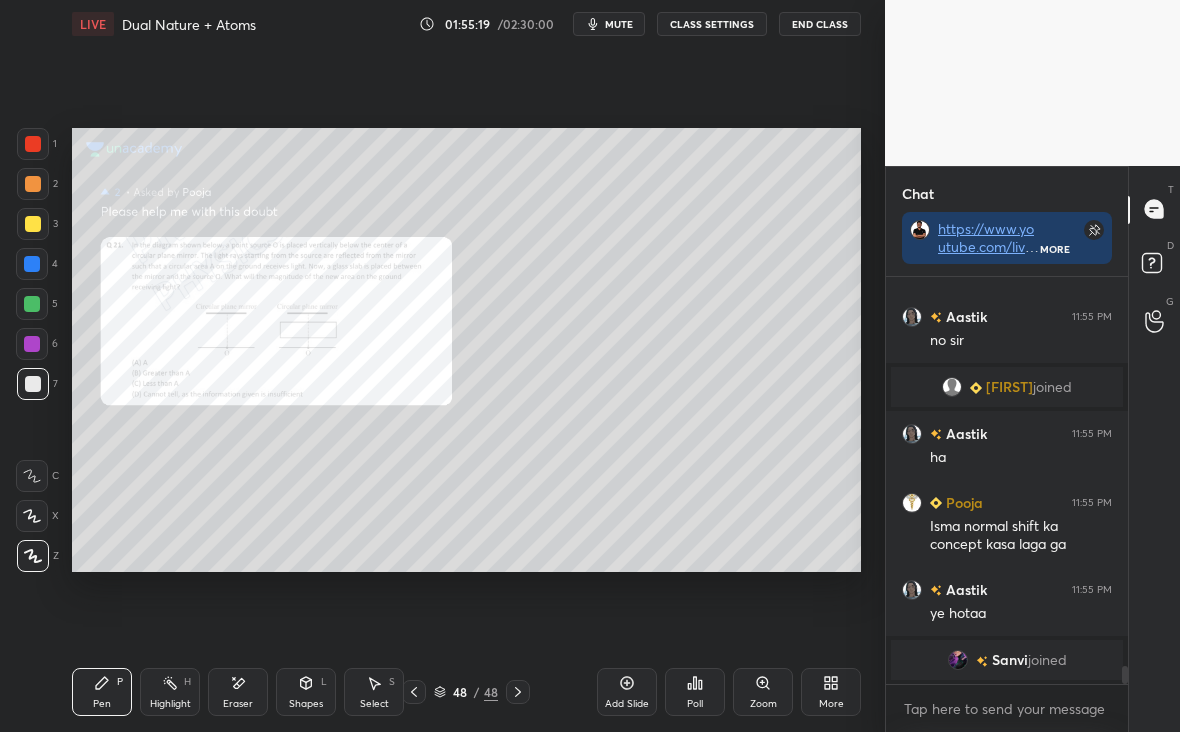 click at bounding box center [33, 224] 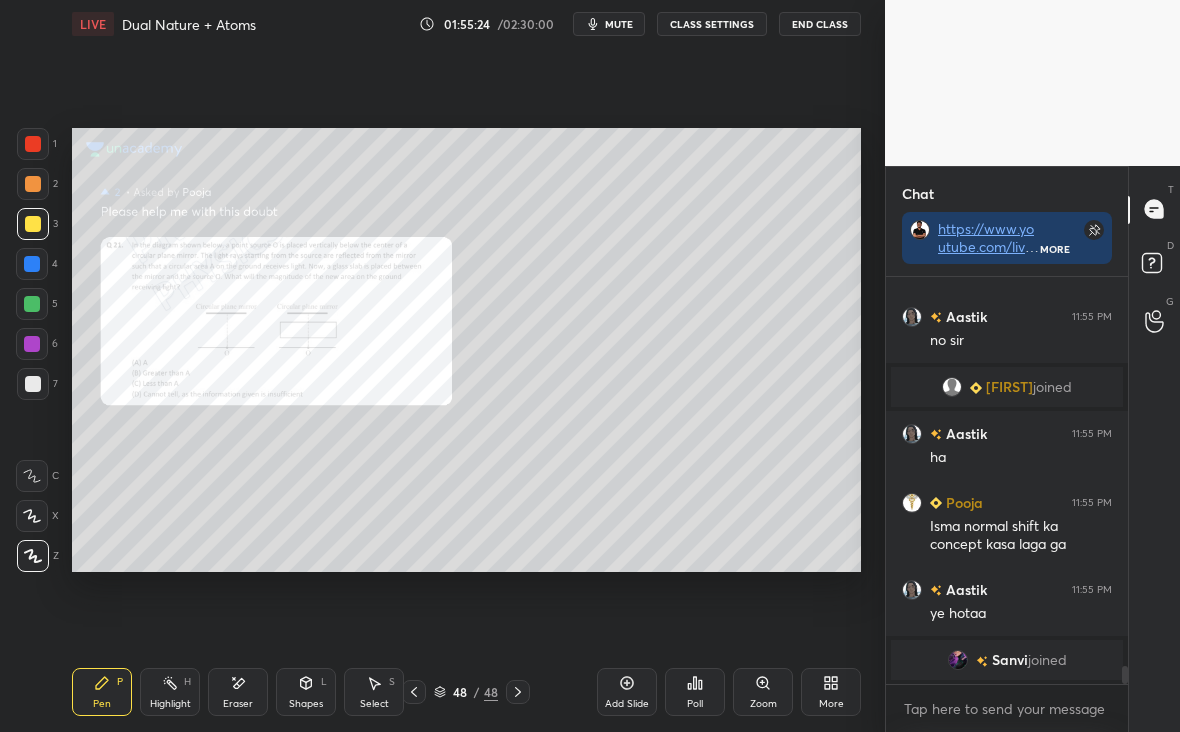 click at bounding box center (33, 144) 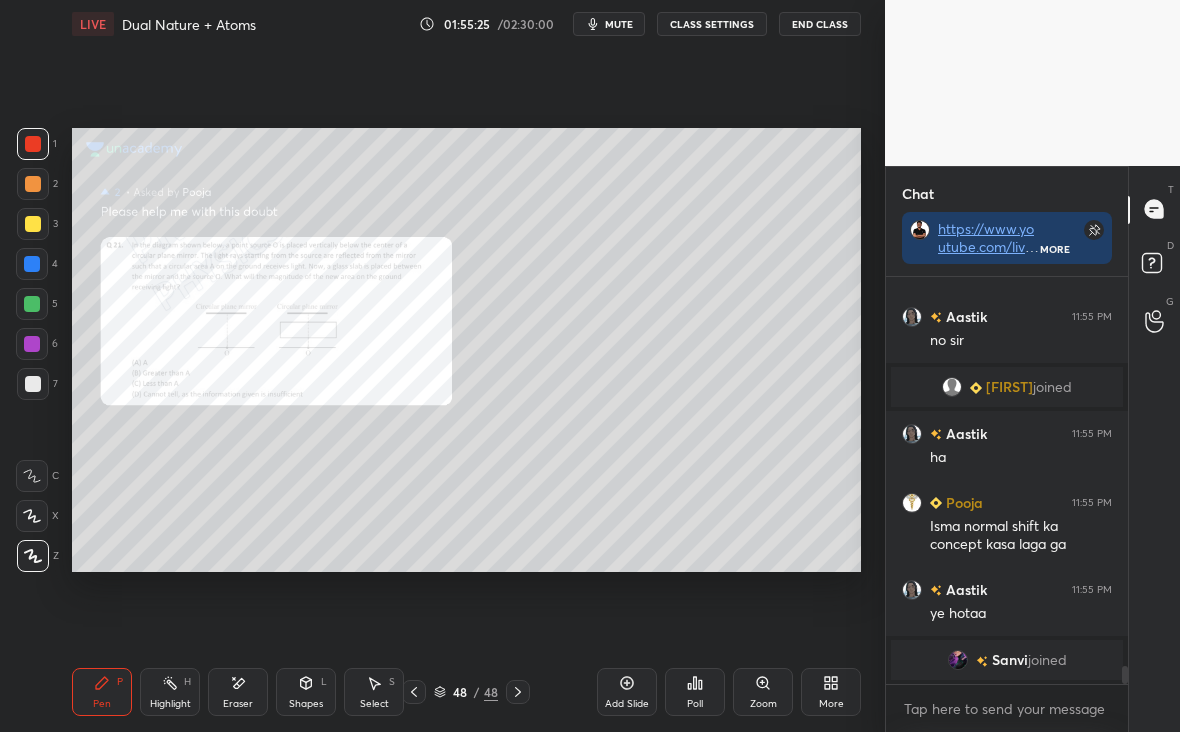 click at bounding box center (33, 384) 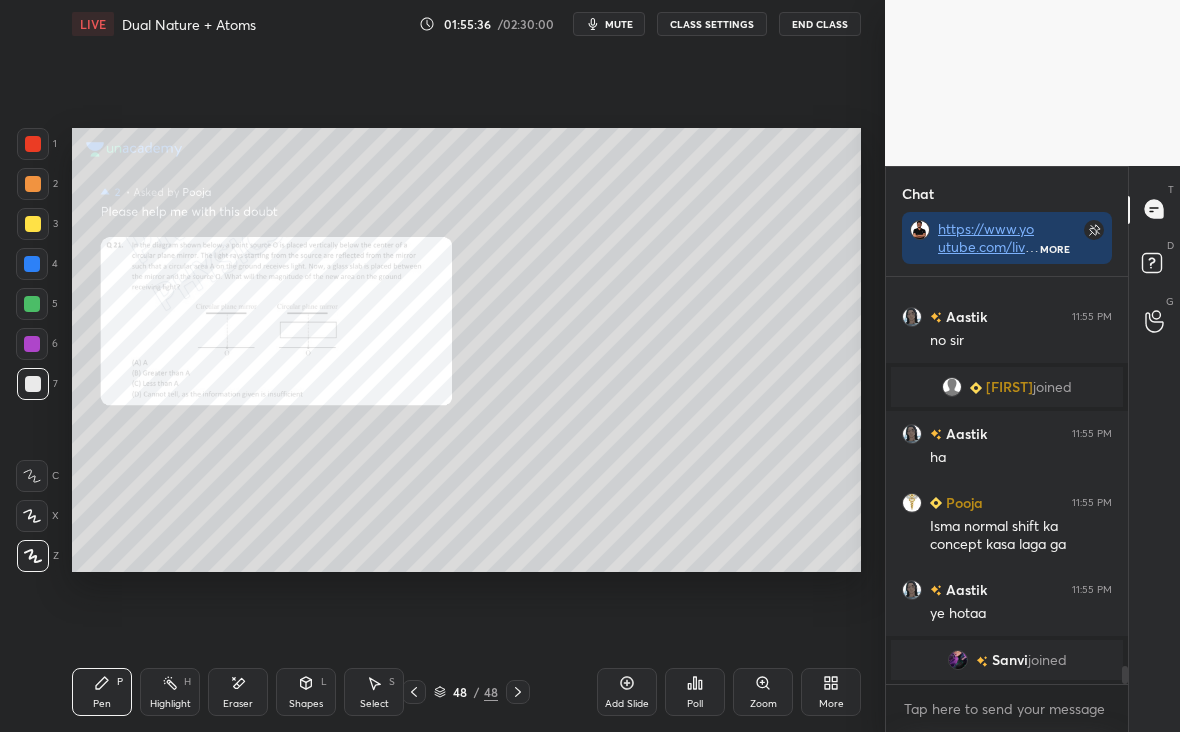 click at bounding box center [33, 144] 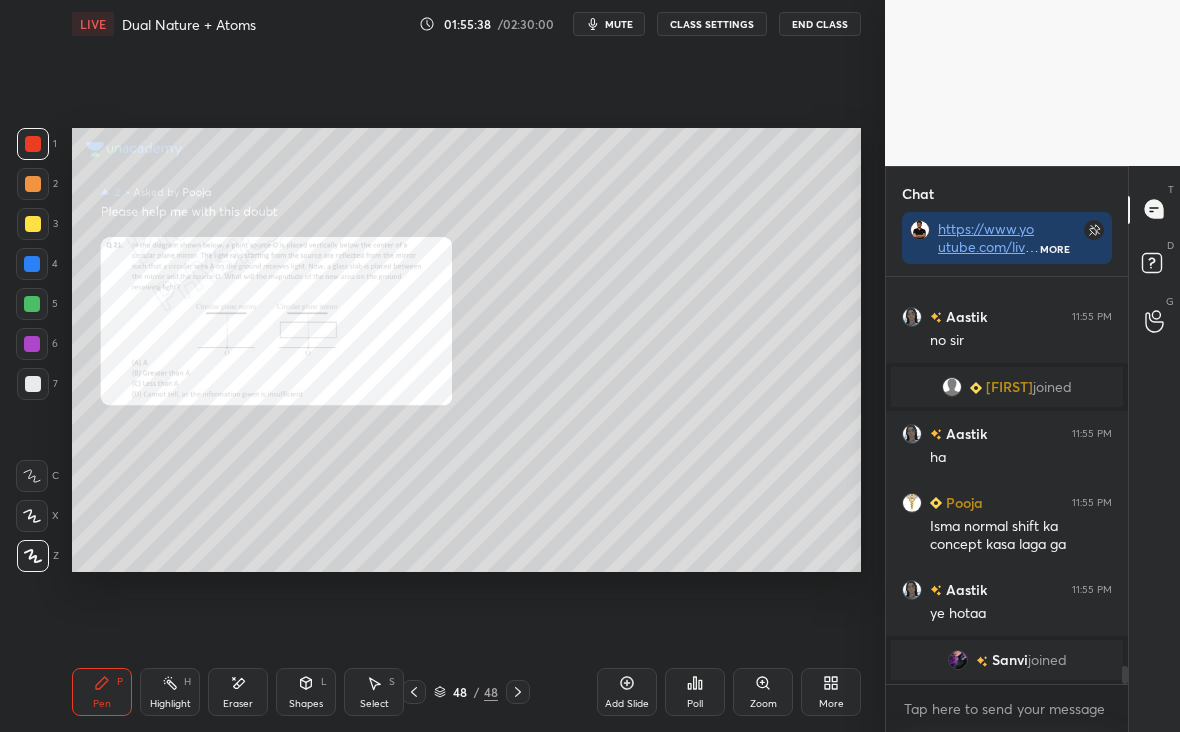 click at bounding box center [33, 384] 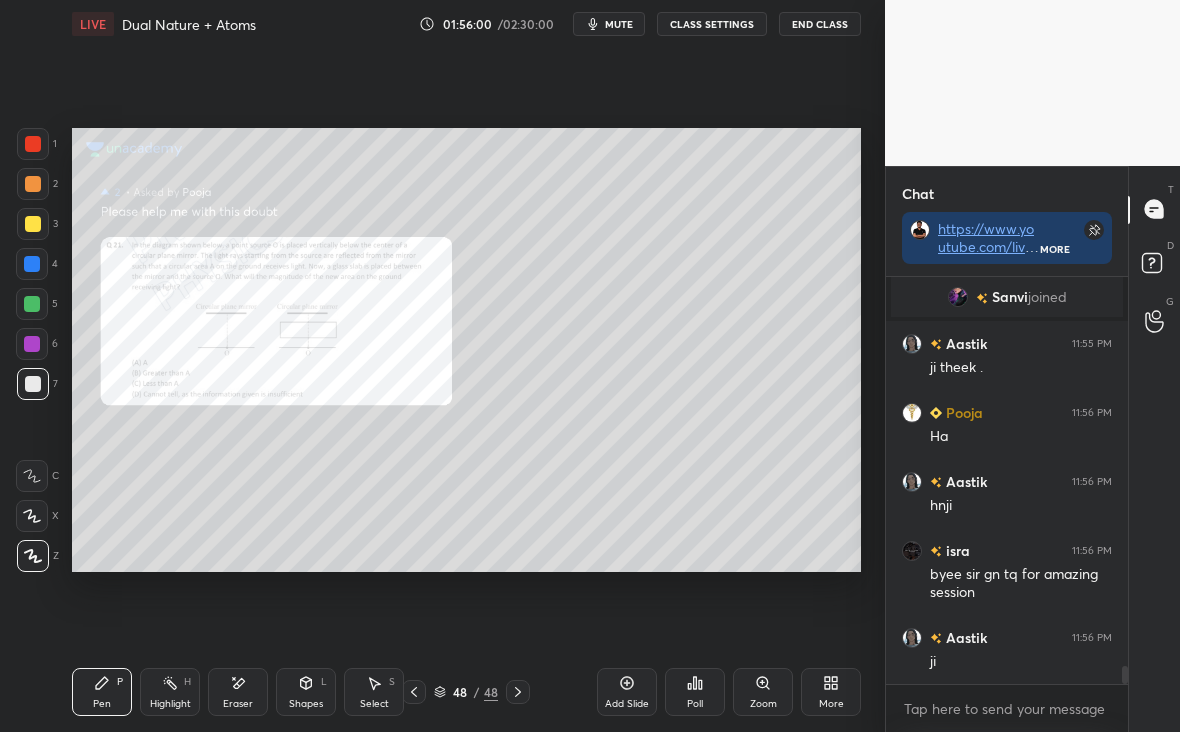 scroll, scrollTop: 8972, scrollLeft: 0, axis: vertical 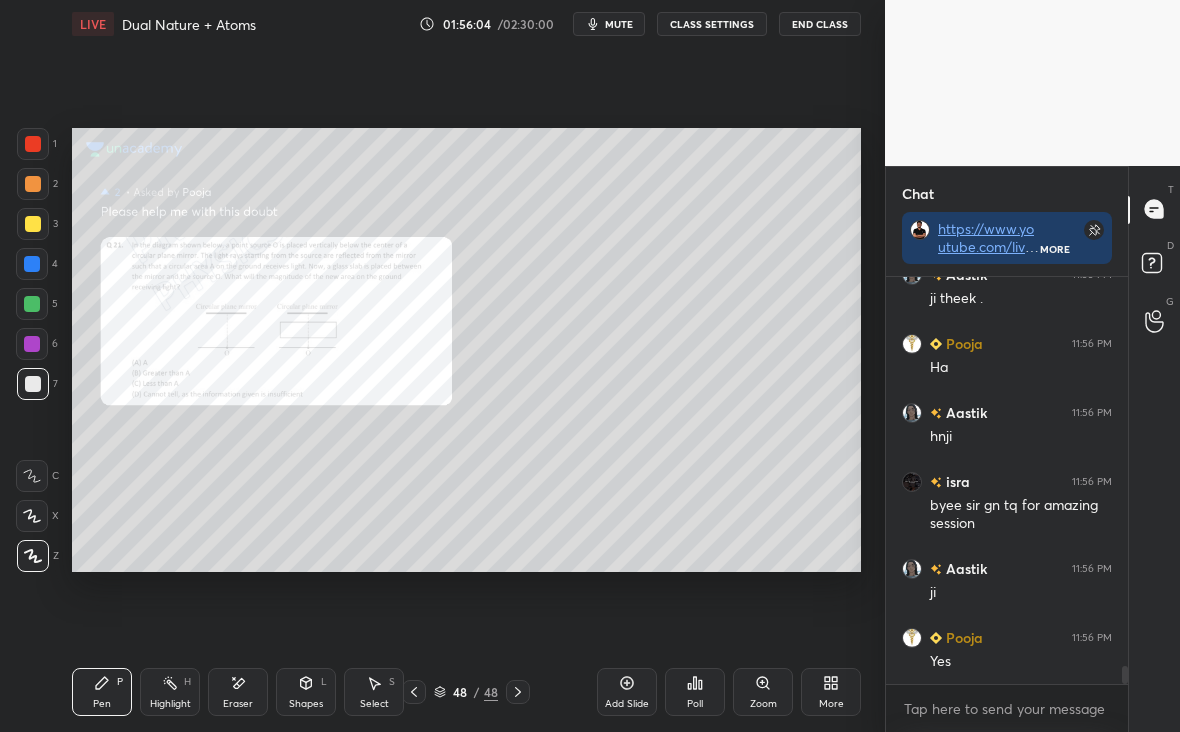 click at bounding box center (33, 384) 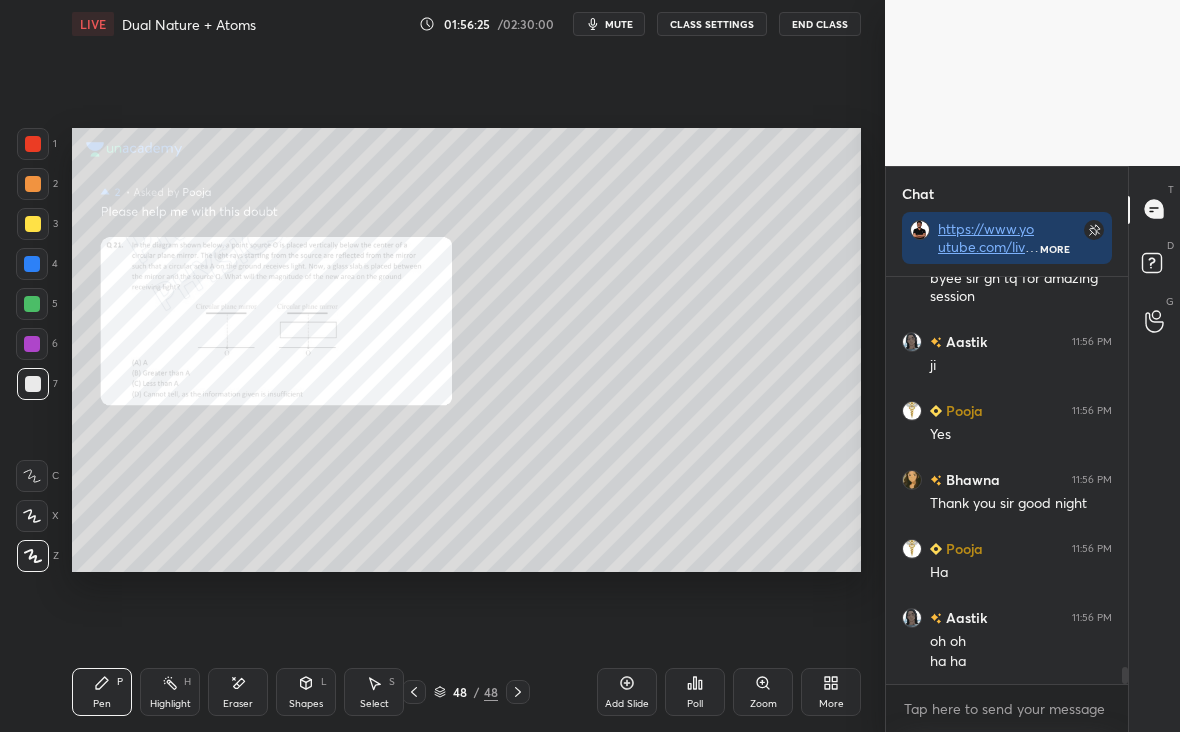 scroll, scrollTop: 9268, scrollLeft: 0, axis: vertical 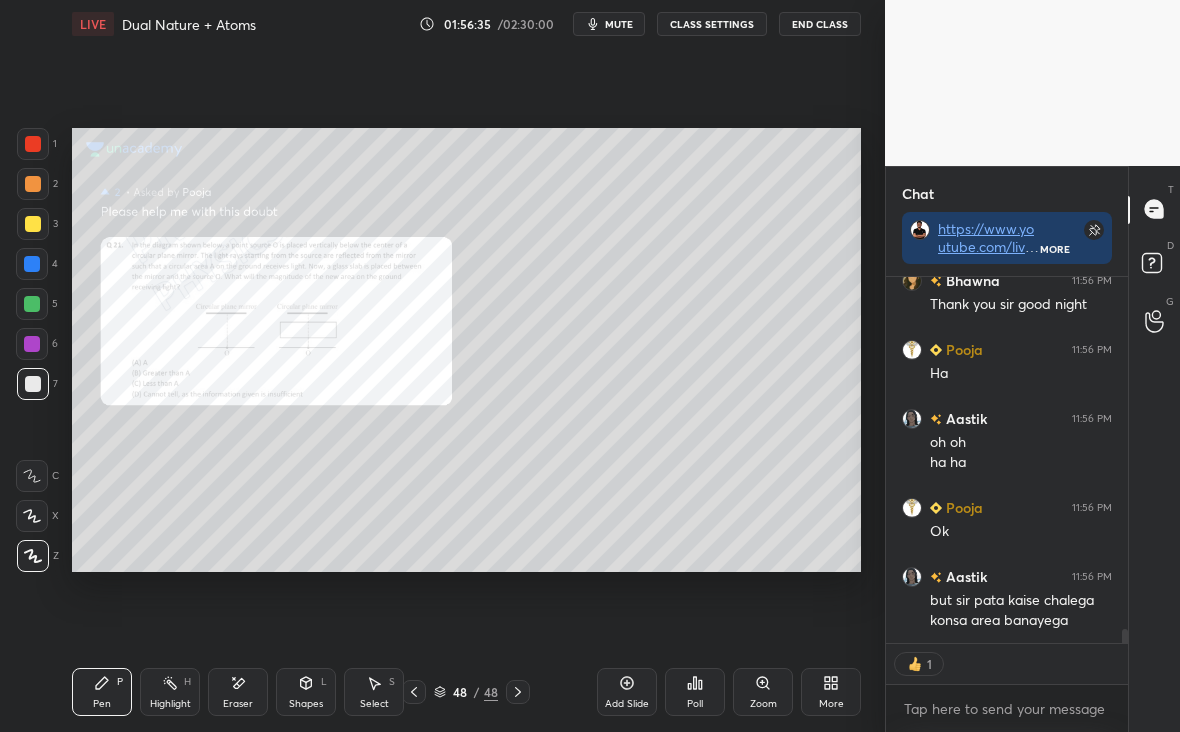 click at bounding box center [32, 304] 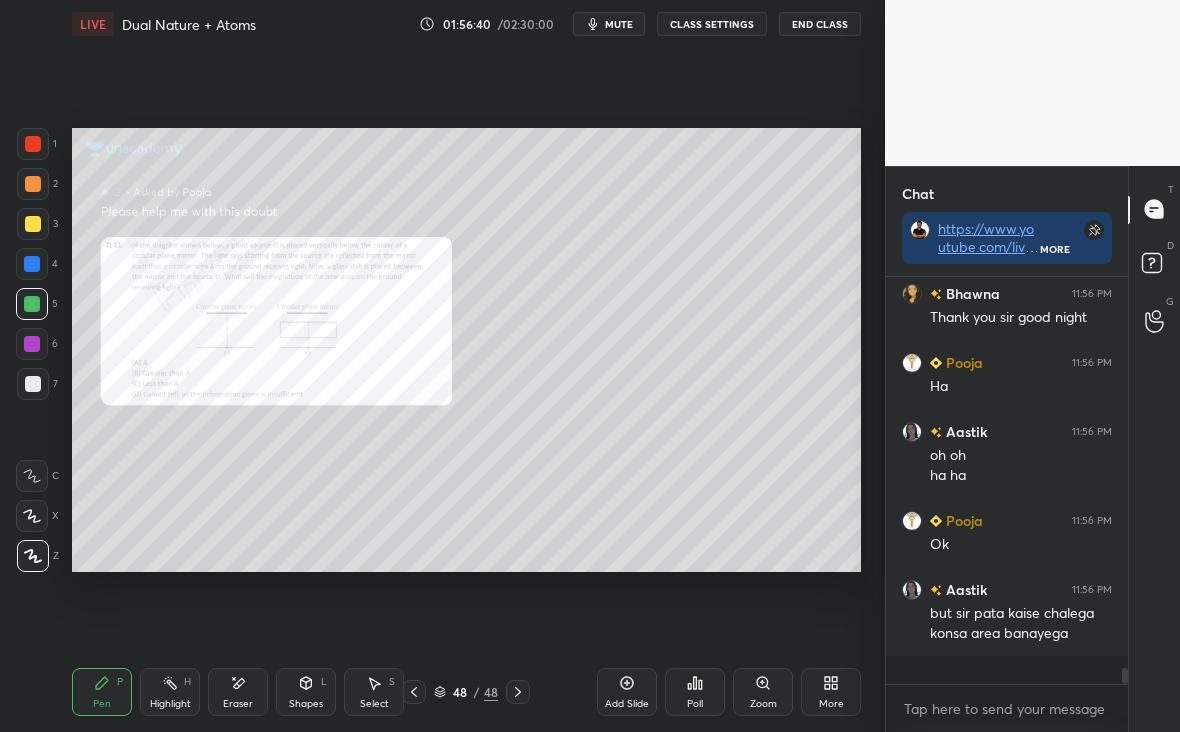 scroll, scrollTop: 7, scrollLeft: 7, axis: both 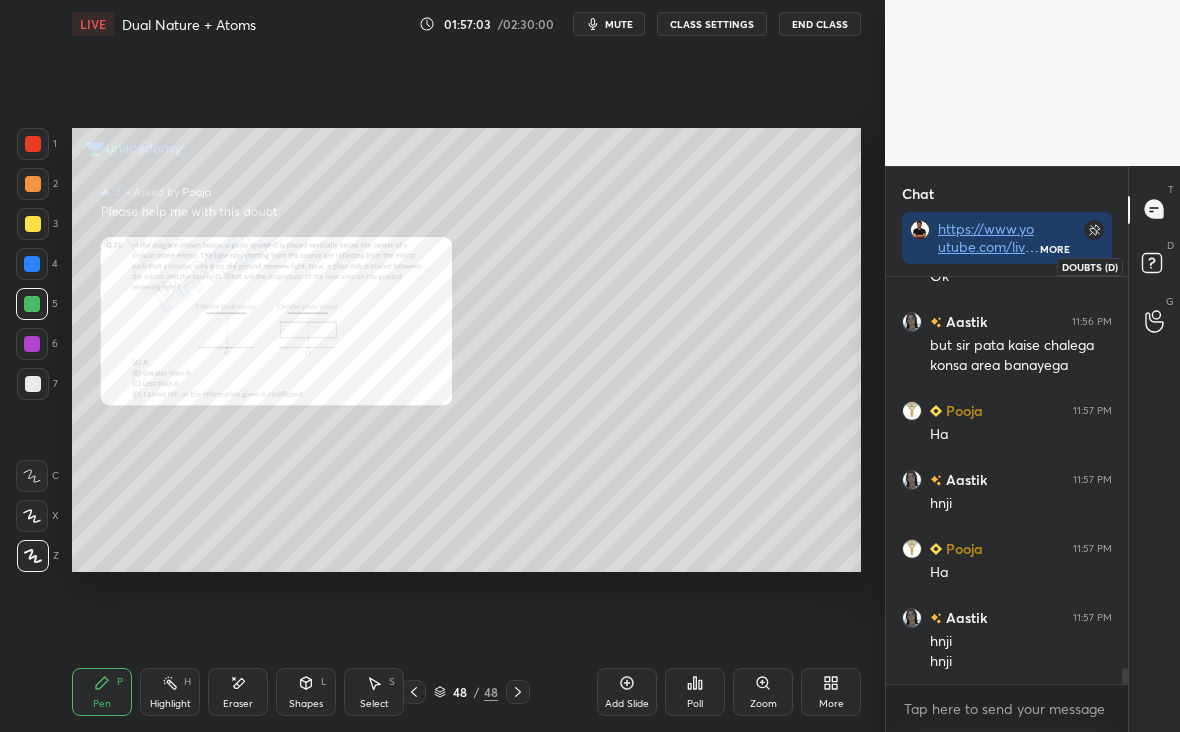 click 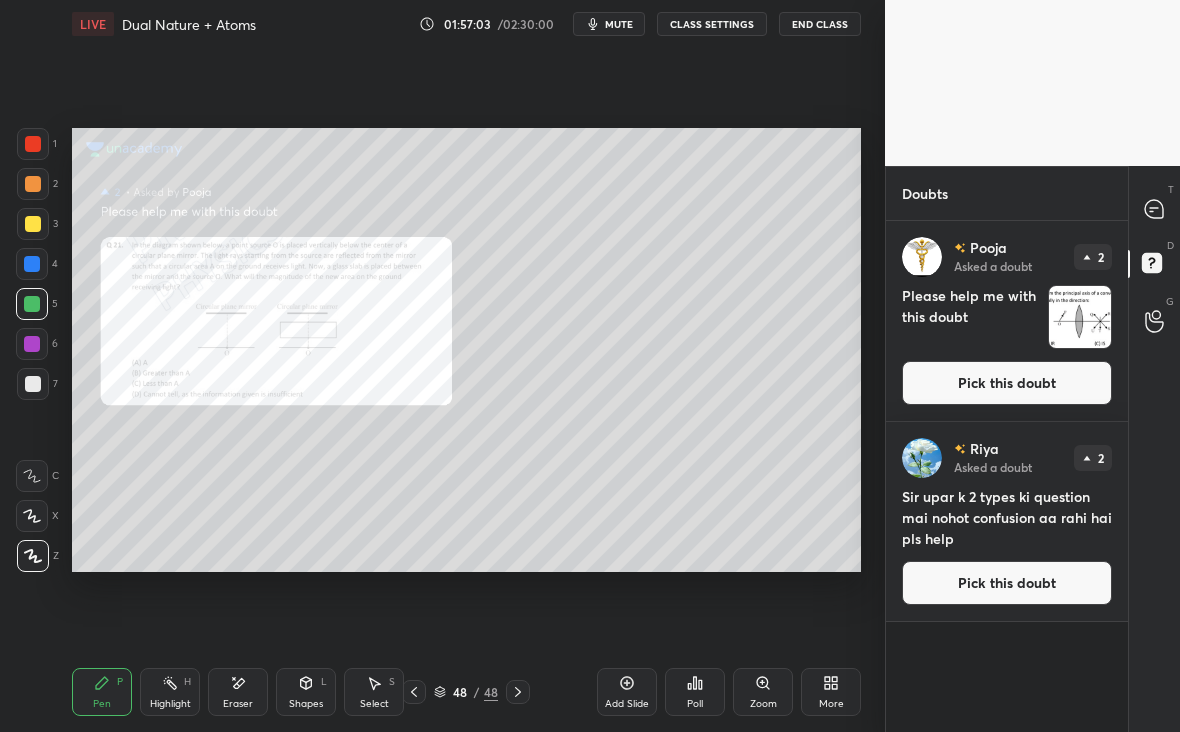 click at bounding box center (1080, 317) 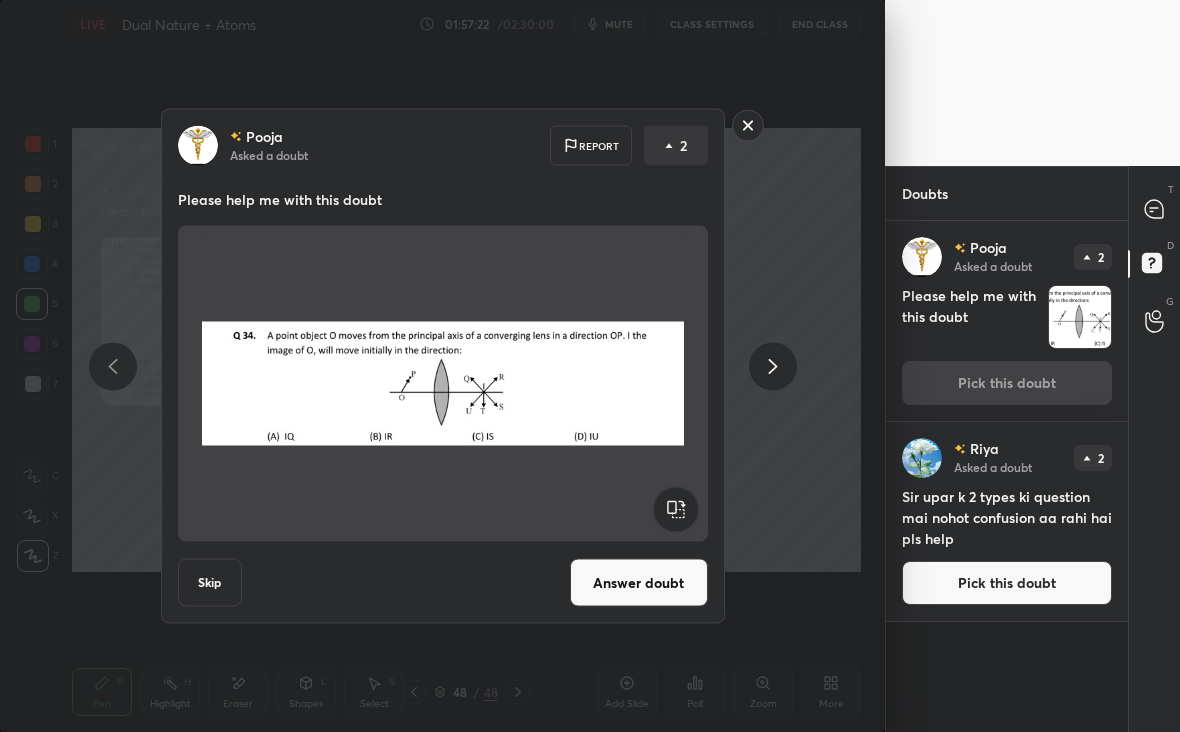 click on "Answer doubt" at bounding box center [639, 583] 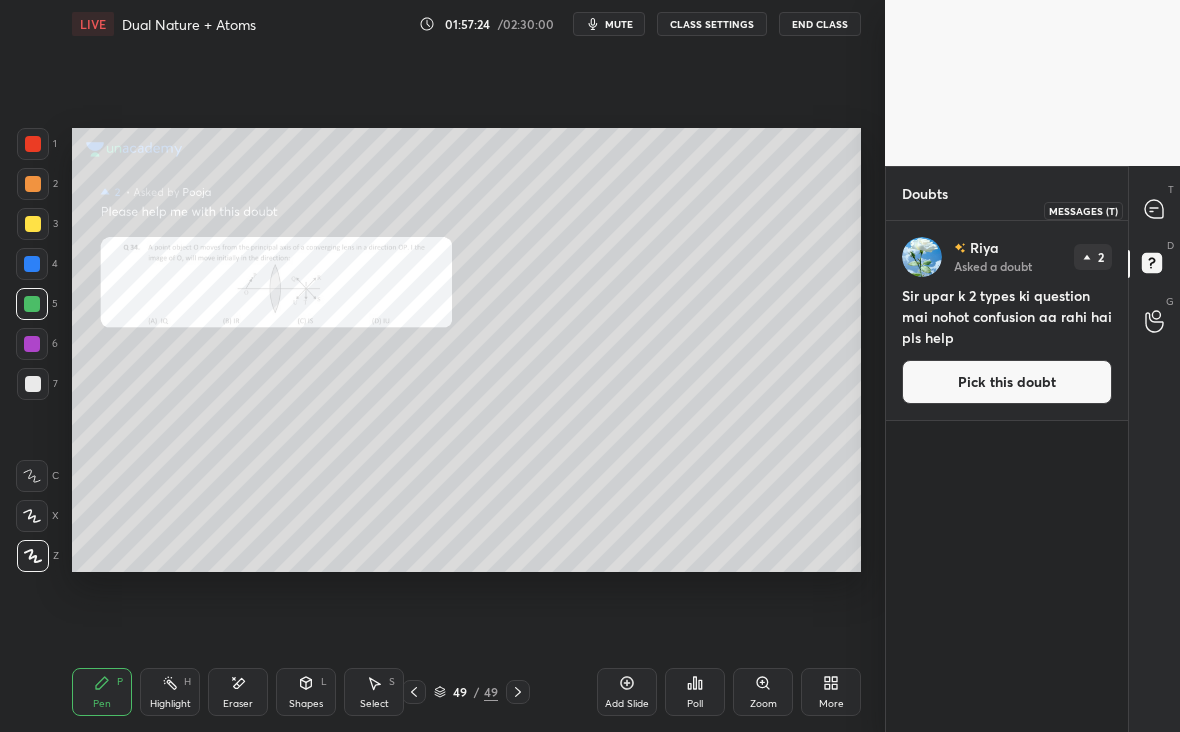 click 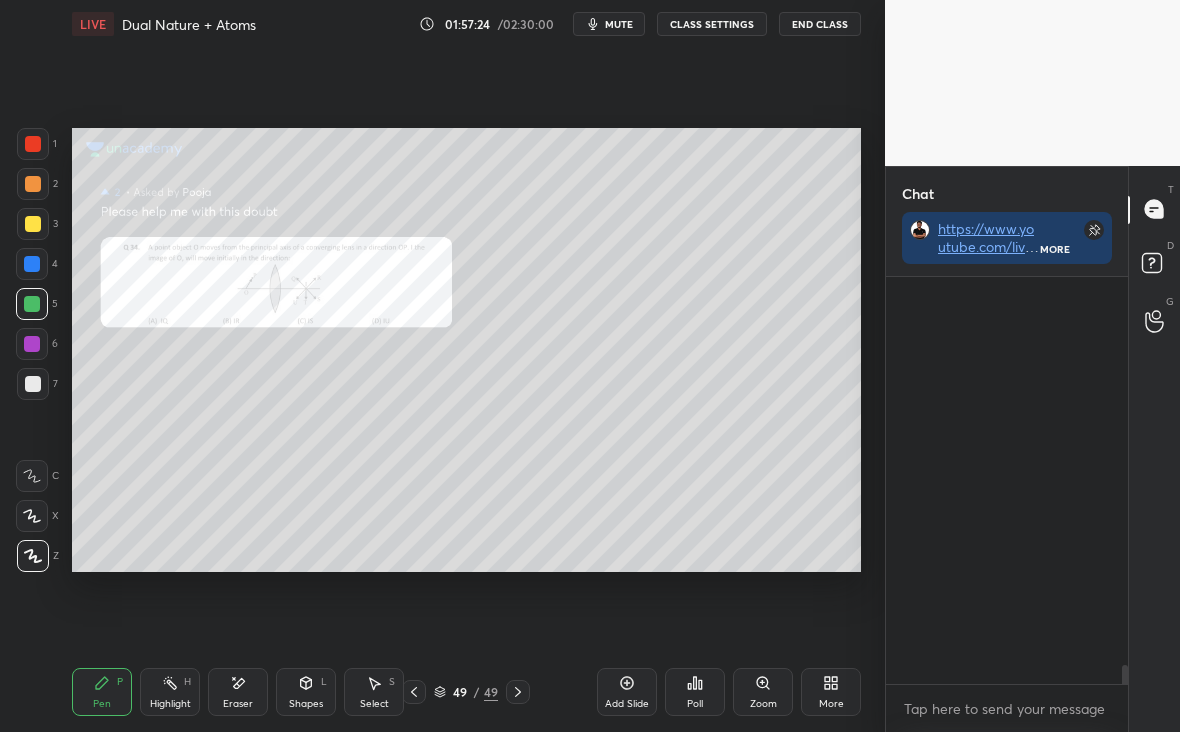 scroll, scrollTop: 449, scrollLeft: 236, axis: both 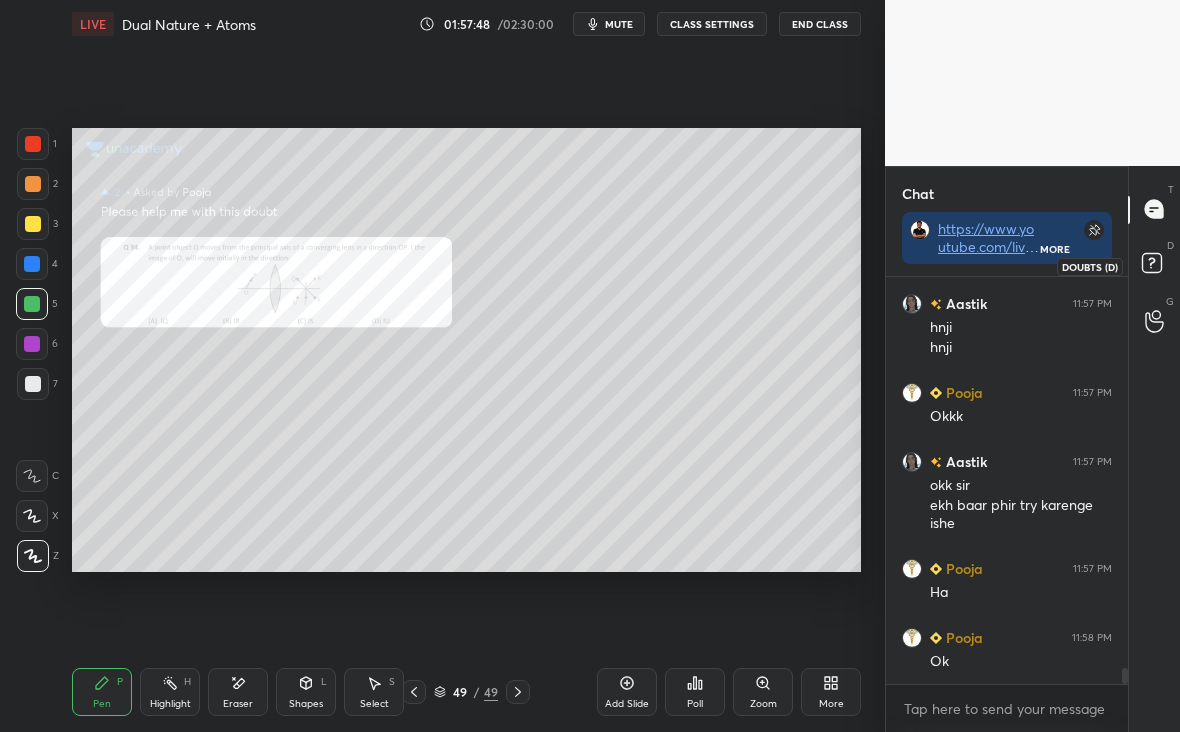 click 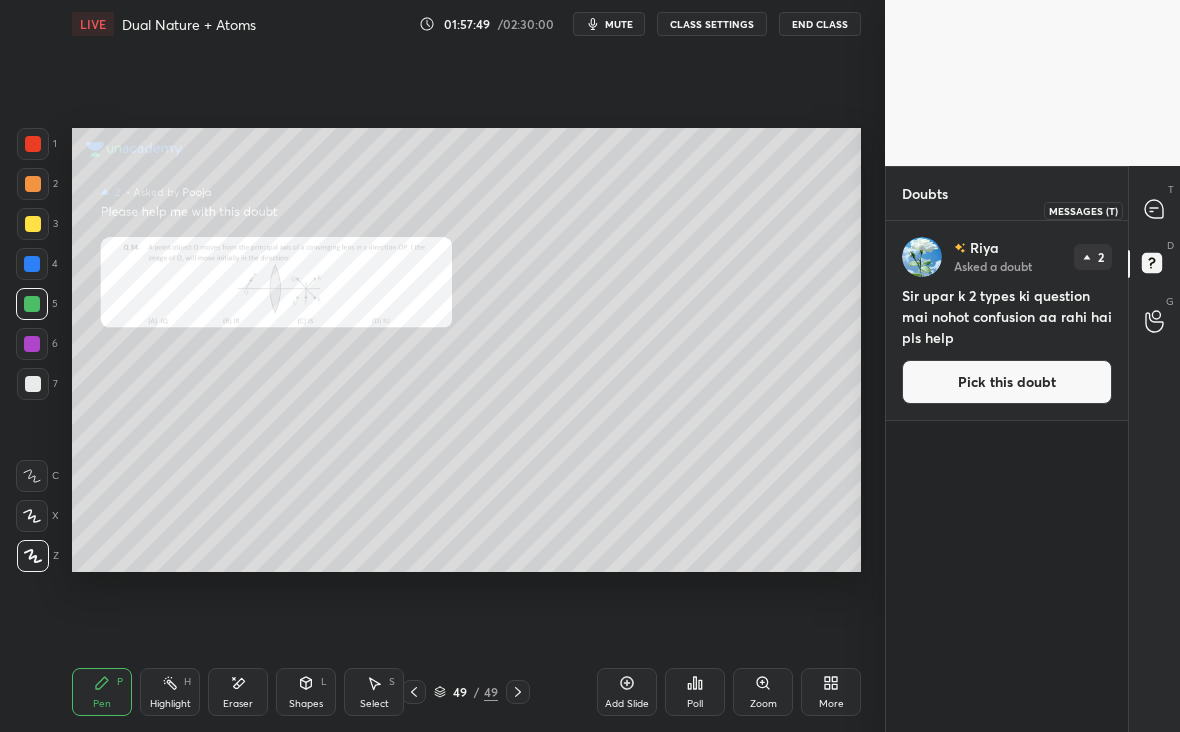click at bounding box center (1155, 210) 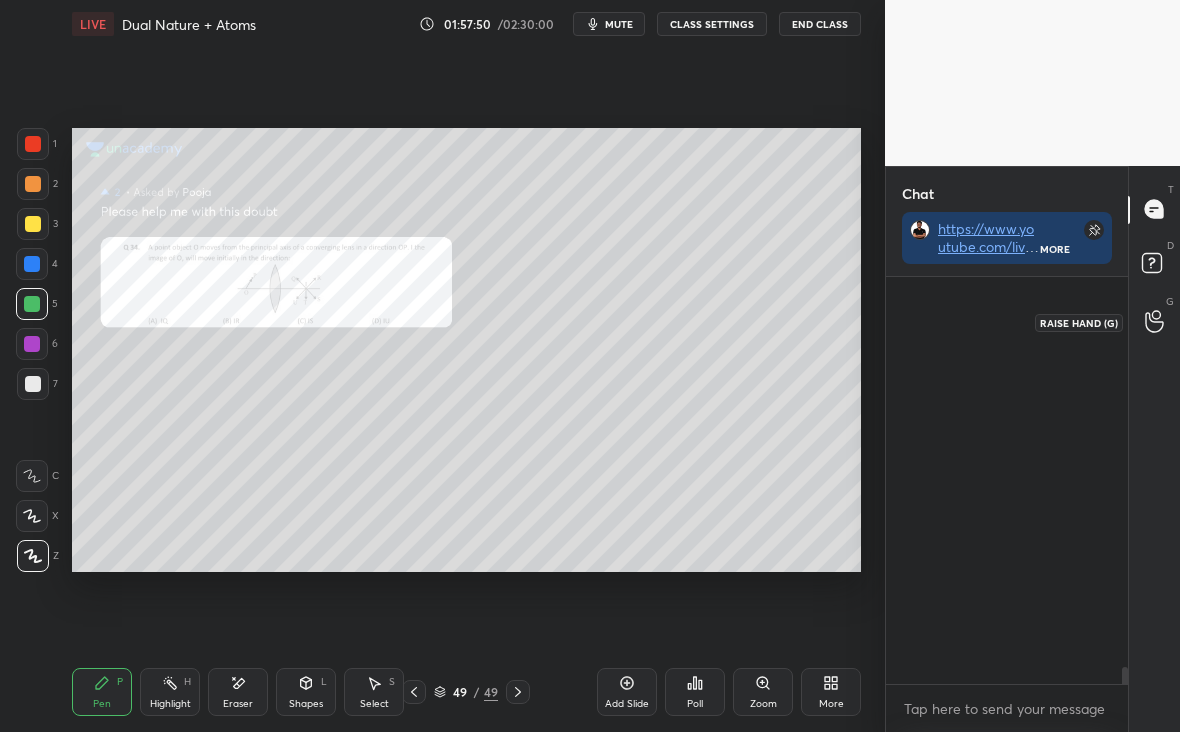 scroll, scrollTop: 10244, scrollLeft: 0, axis: vertical 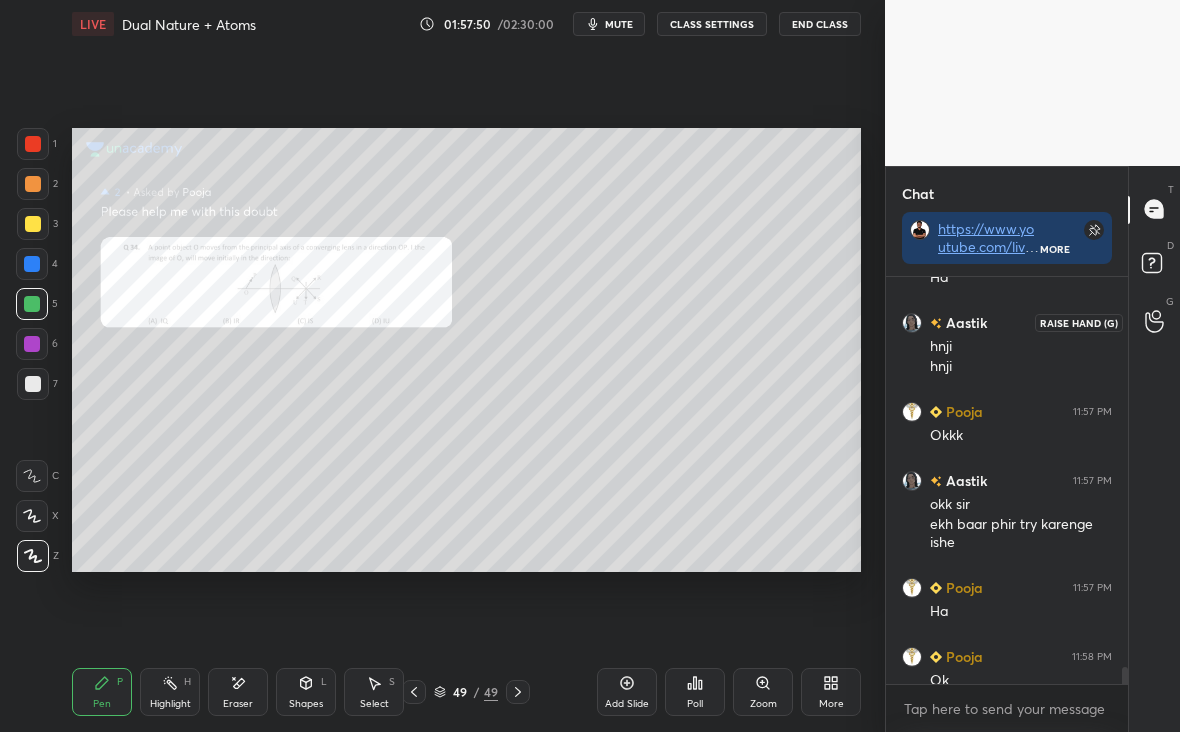 click 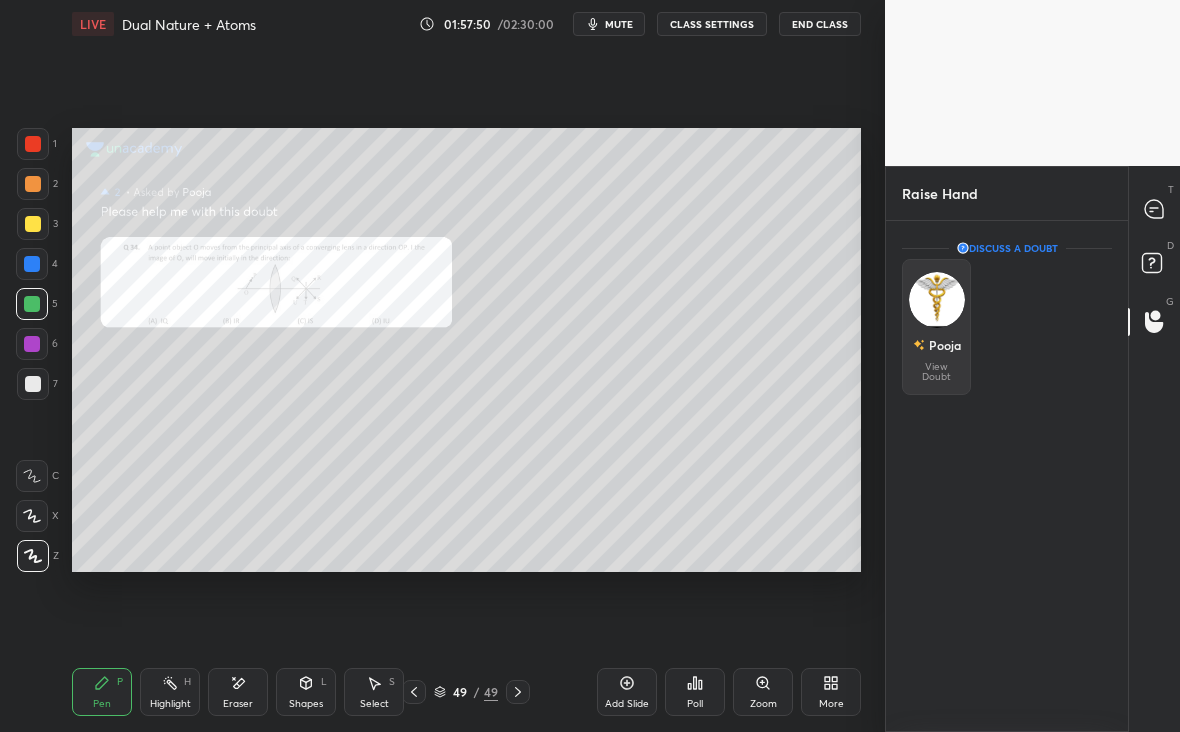 click at bounding box center [937, 300] 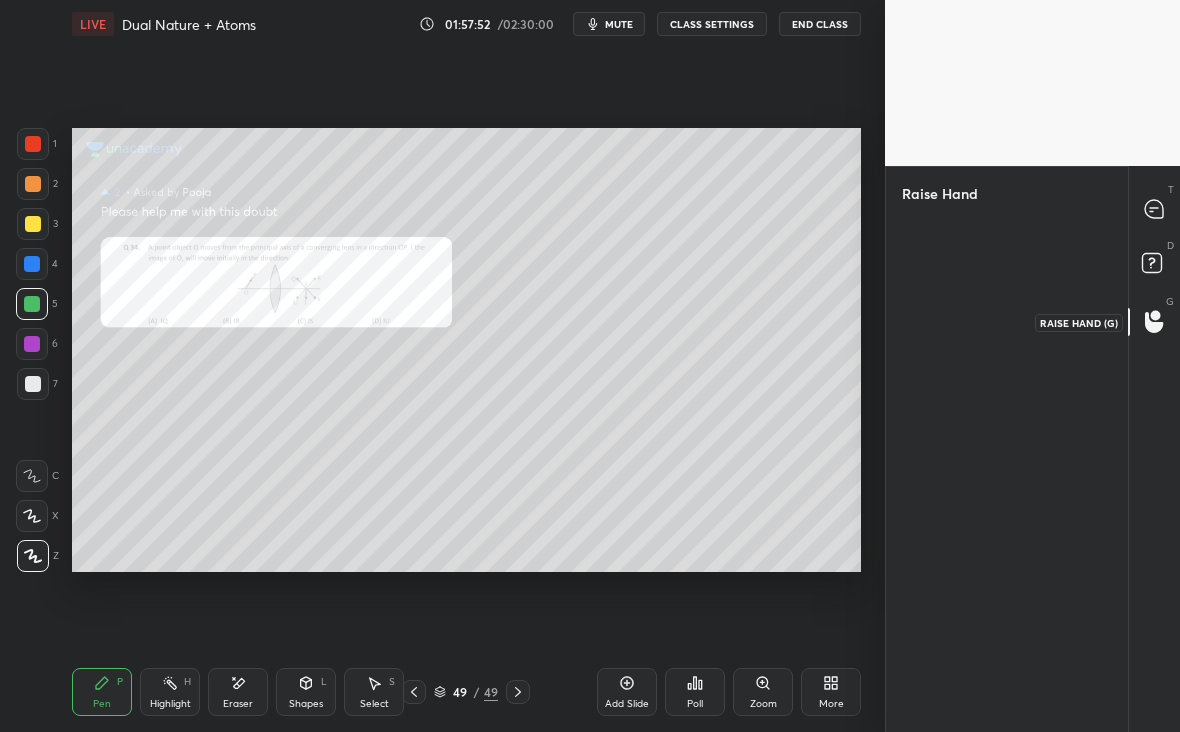click 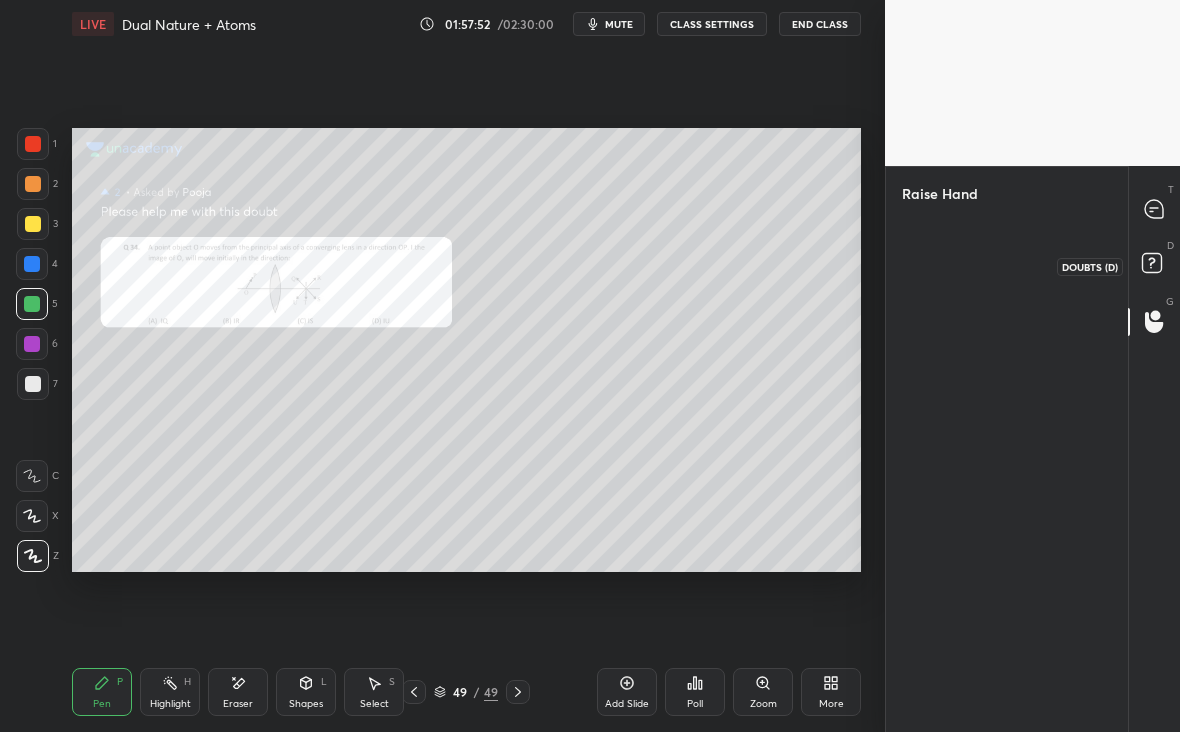 click 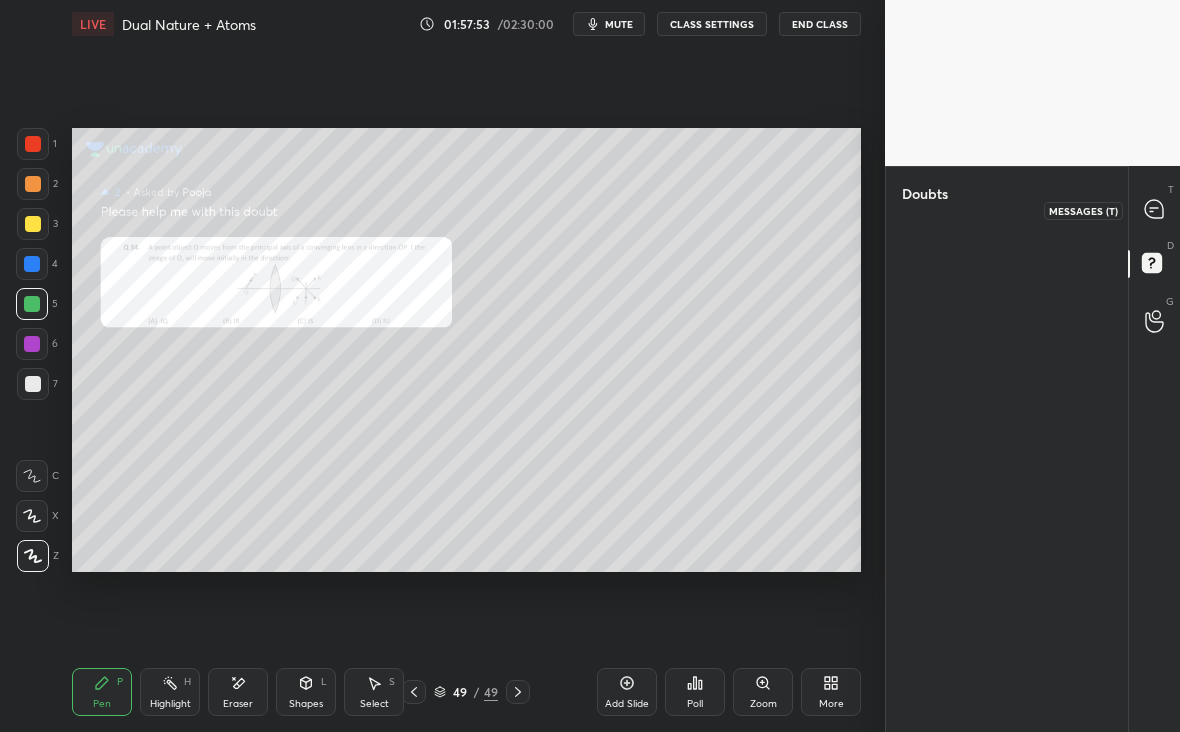 click at bounding box center [1155, 210] 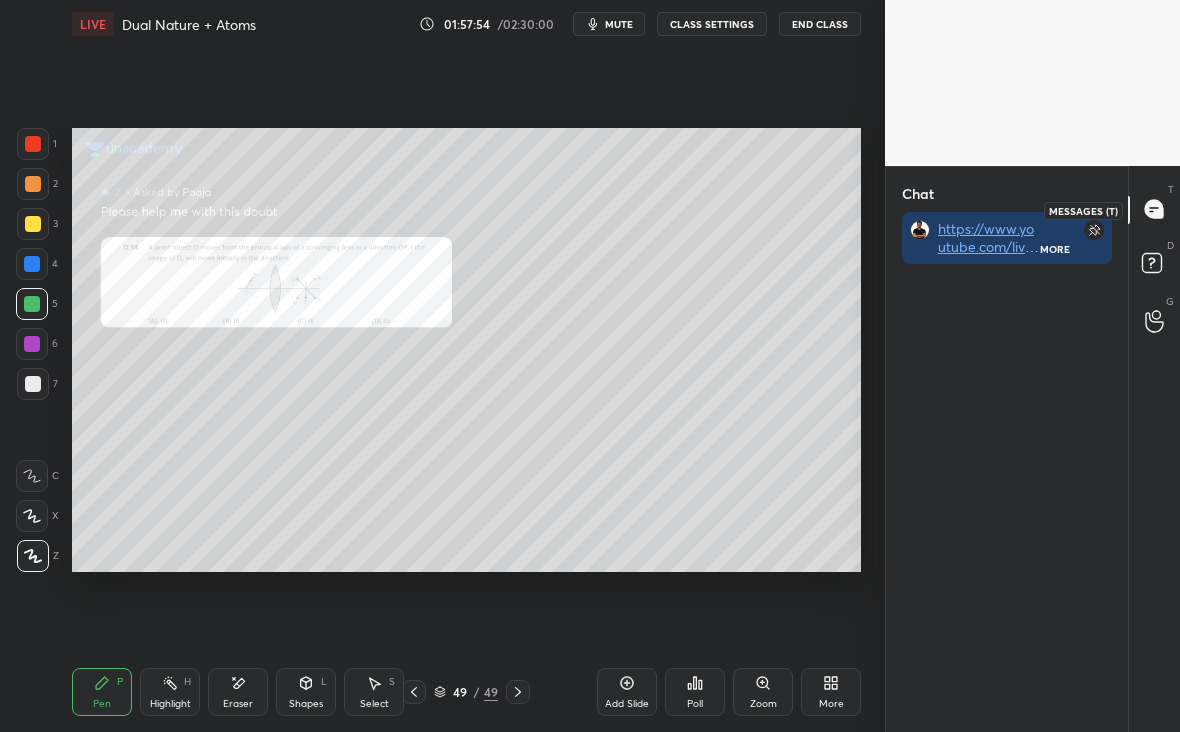 click 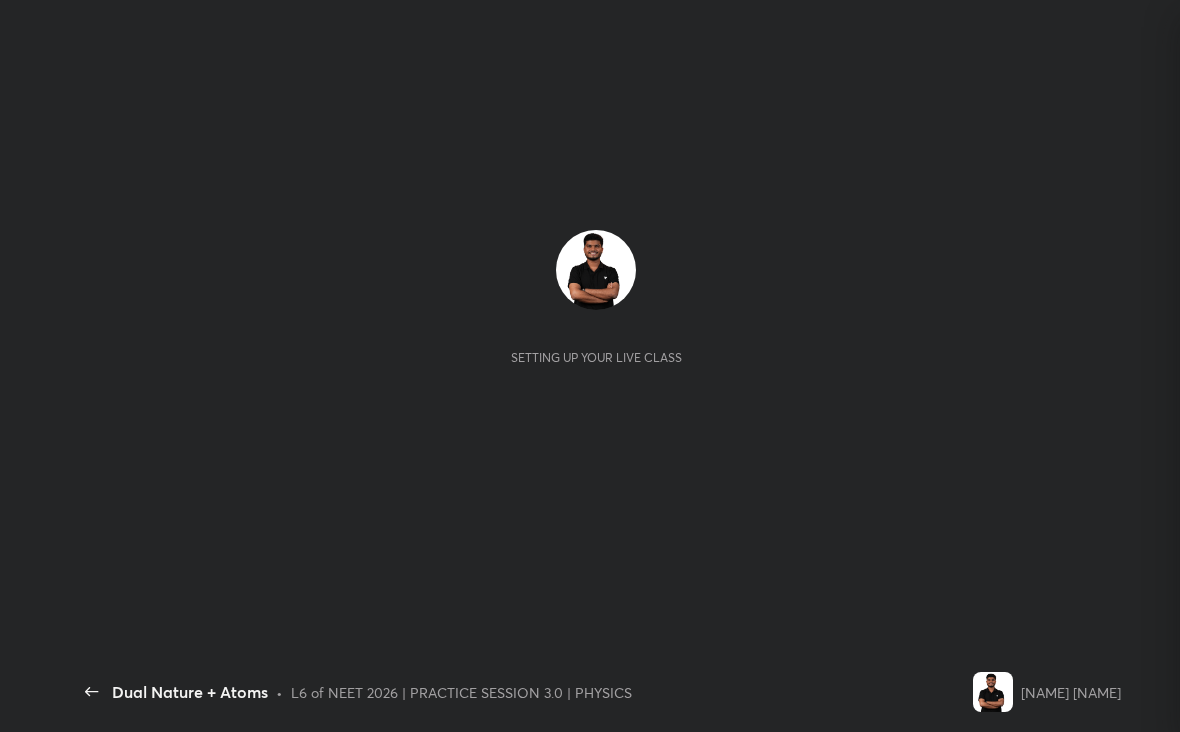 scroll, scrollTop: 0, scrollLeft: 0, axis: both 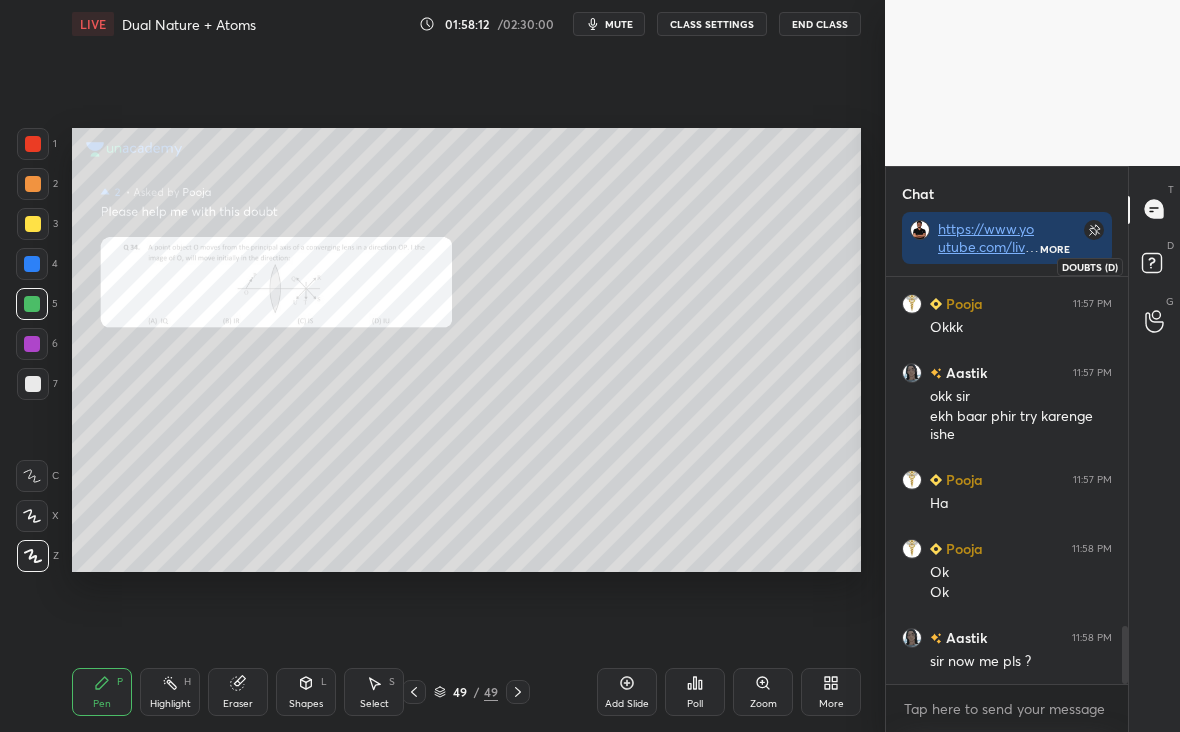 click 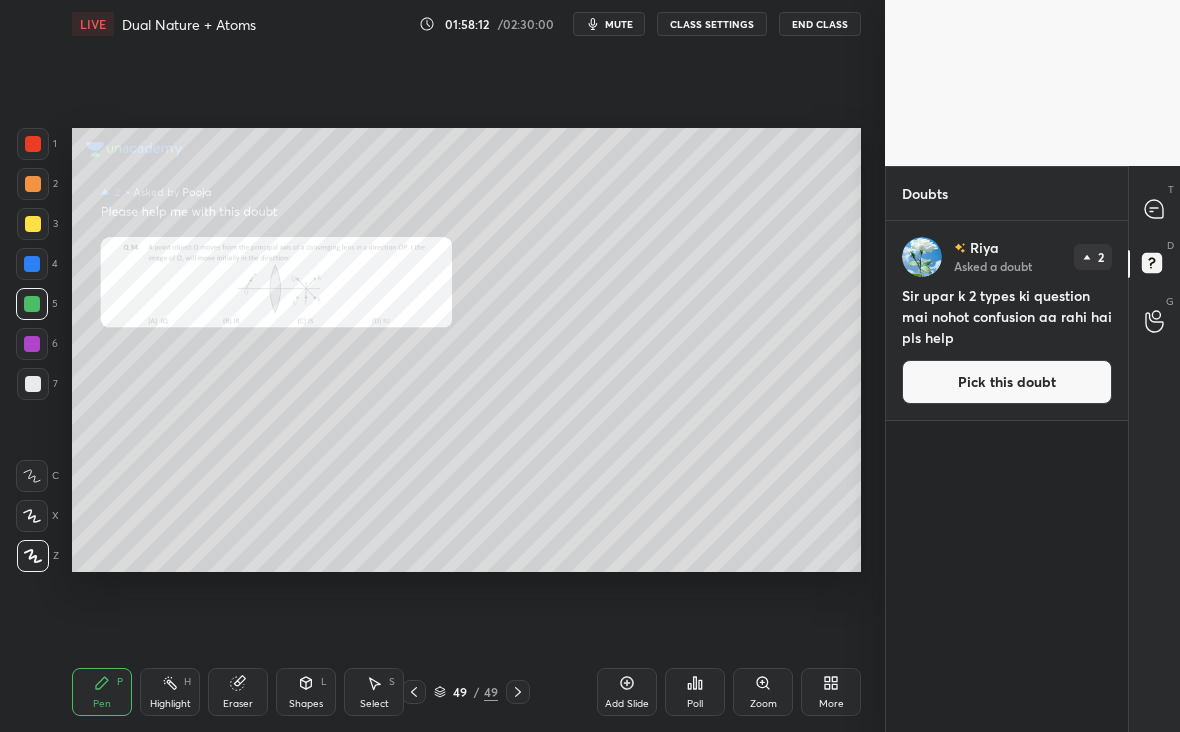 scroll, scrollTop: 7, scrollLeft: 7, axis: both 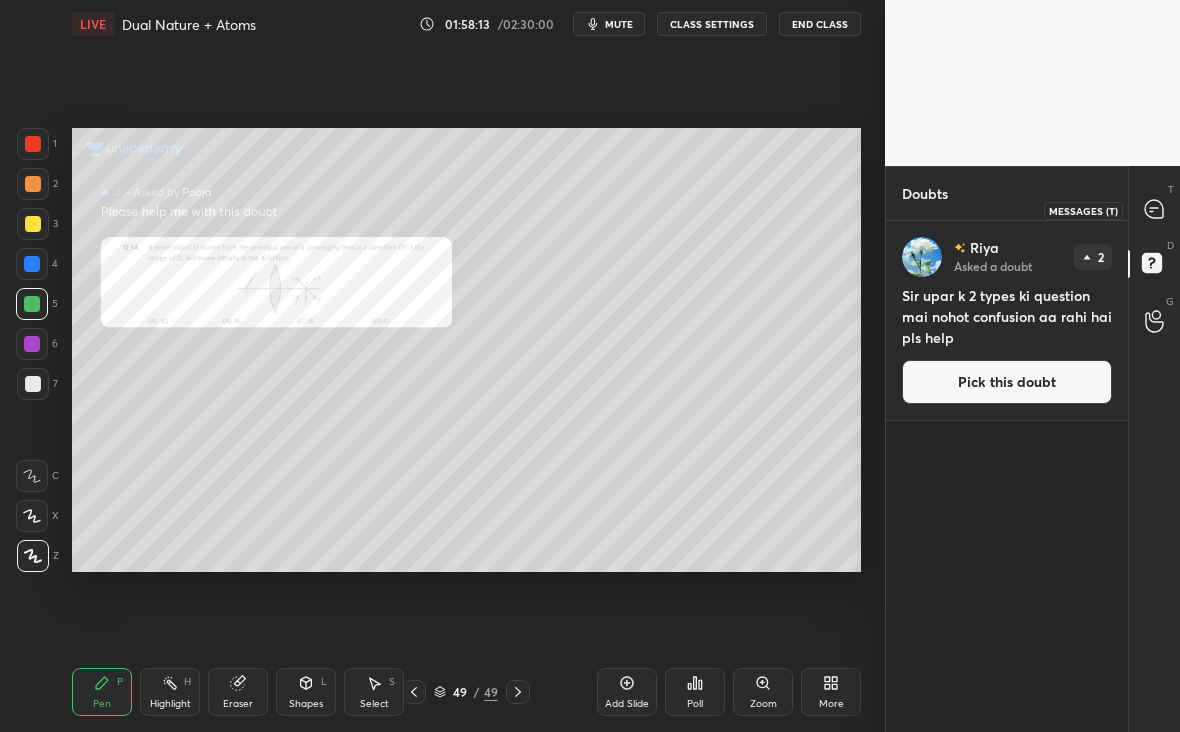 click 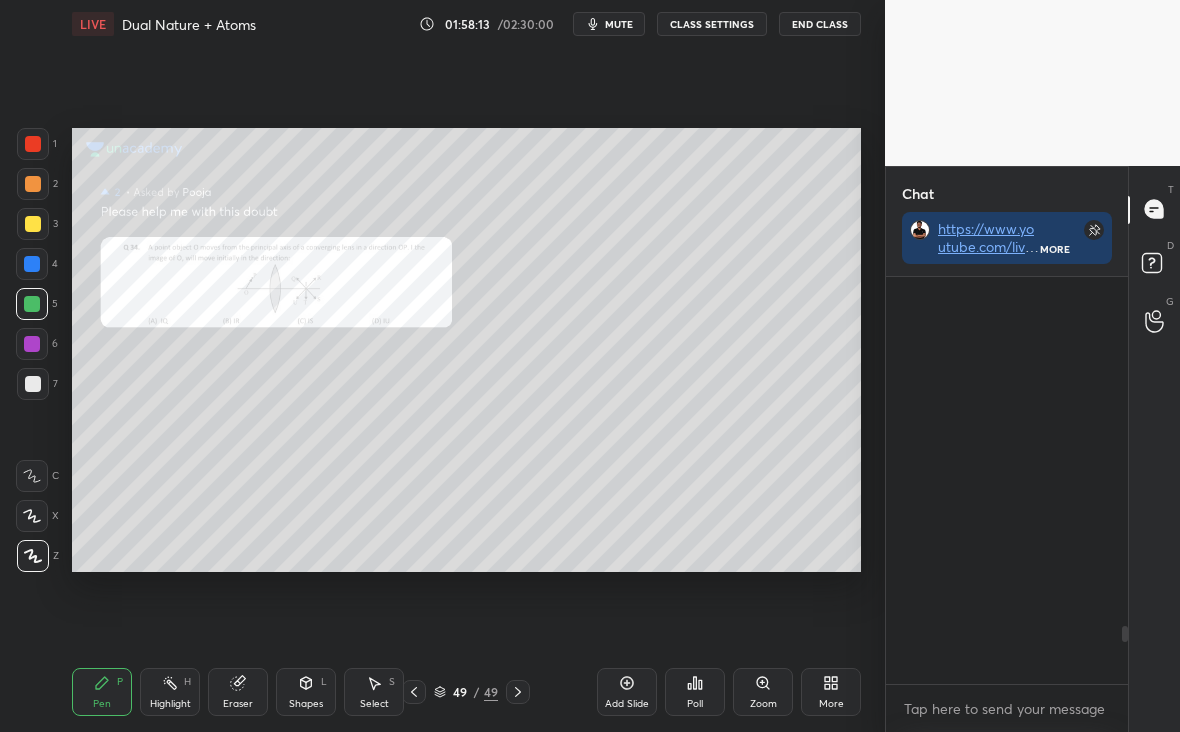 scroll, scrollTop: 2449, scrollLeft: 0, axis: vertical 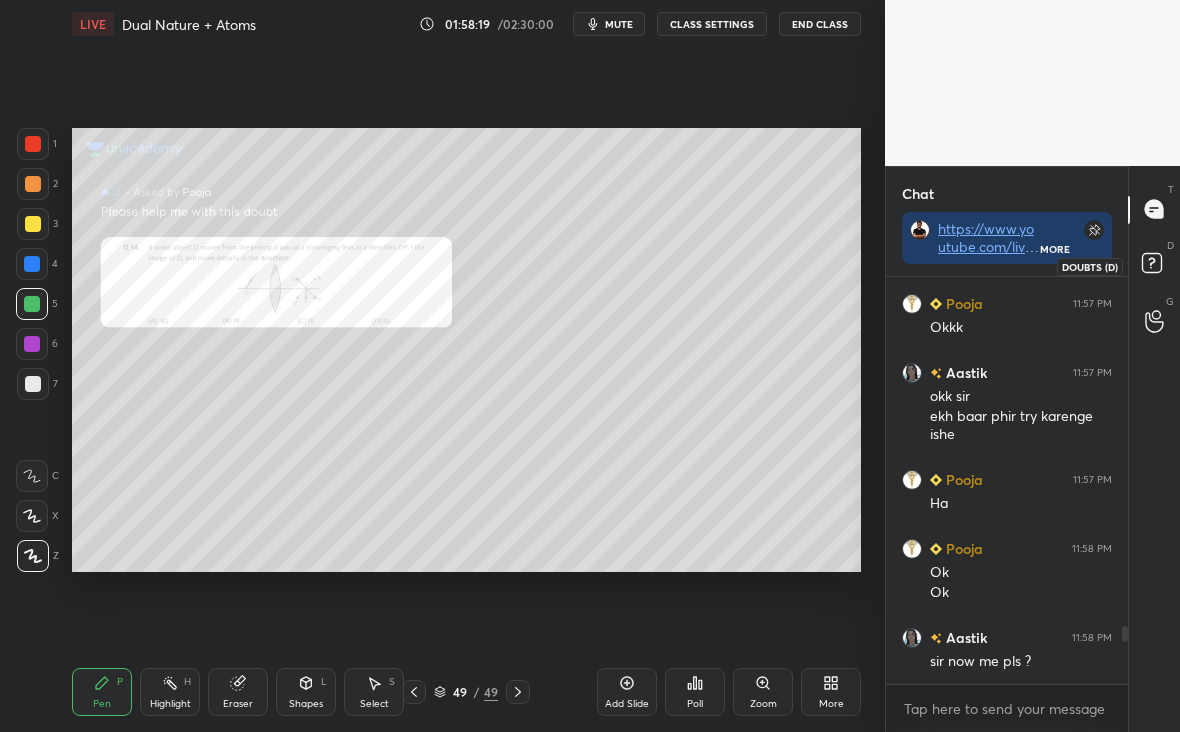click 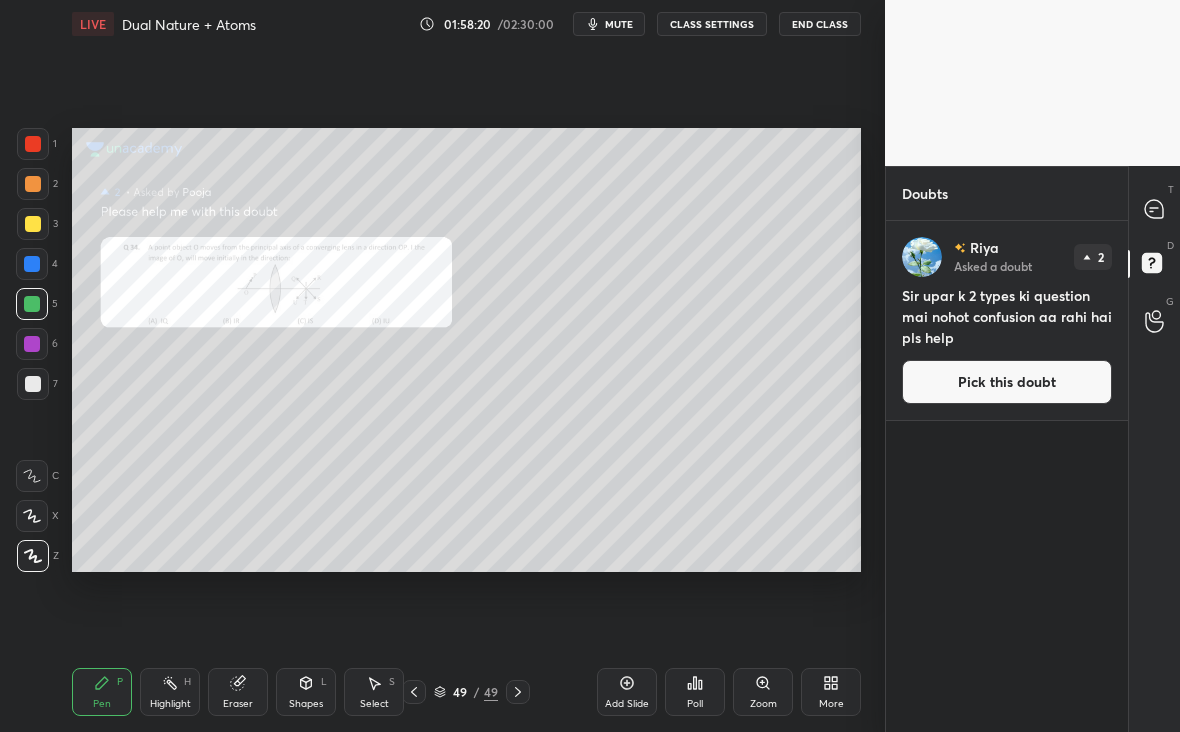 click on "T Messages (T)" at bounding box center (1154, 210) 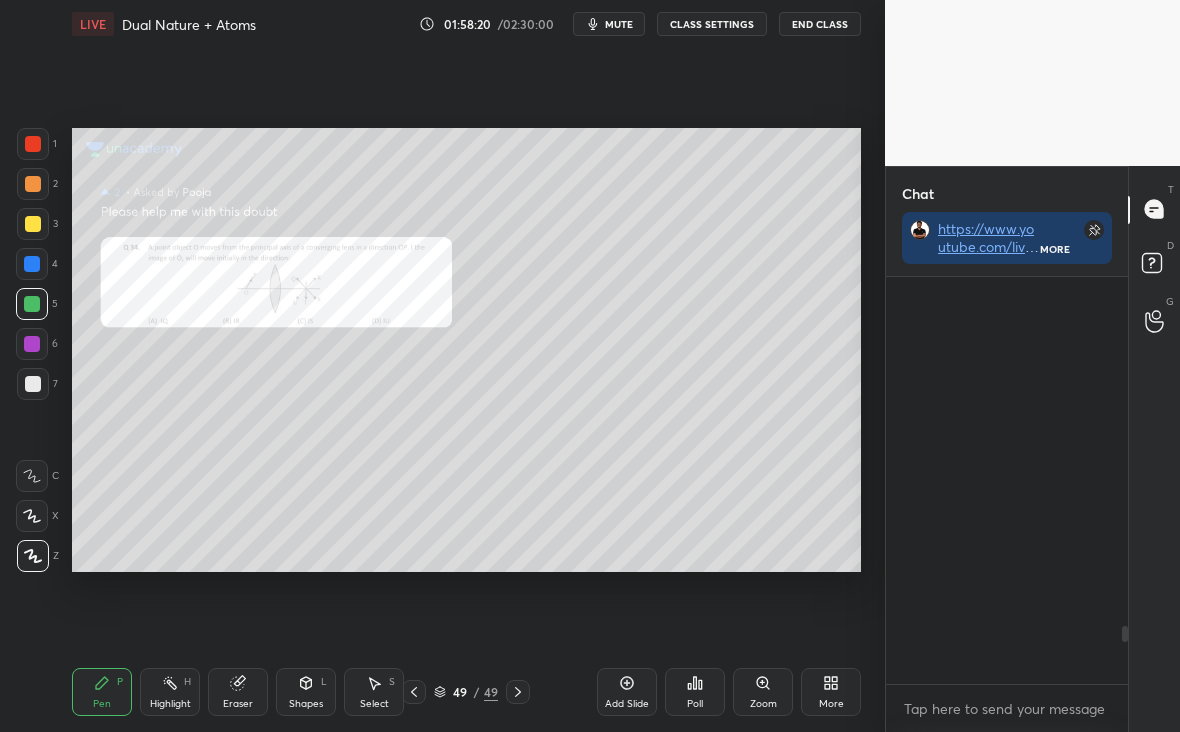 scroll, scrollTop: 449, scrollLeft: 236, axis: both 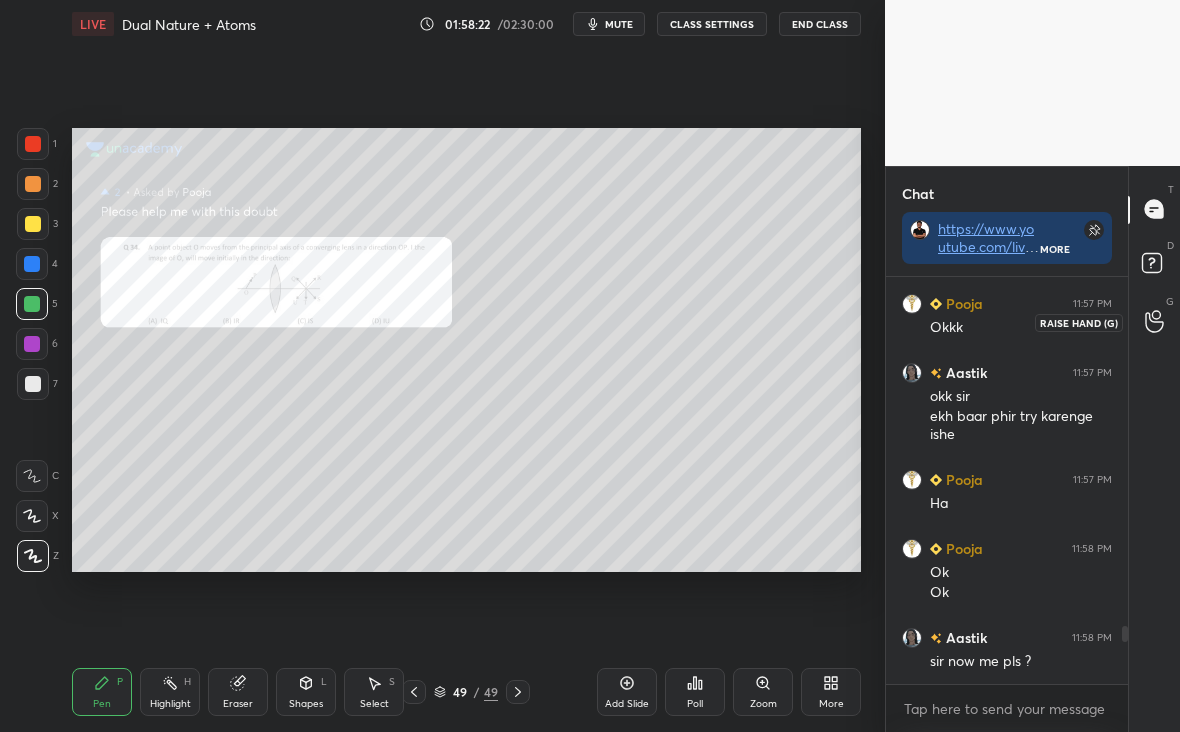 click at bounding box center [1155, 322] 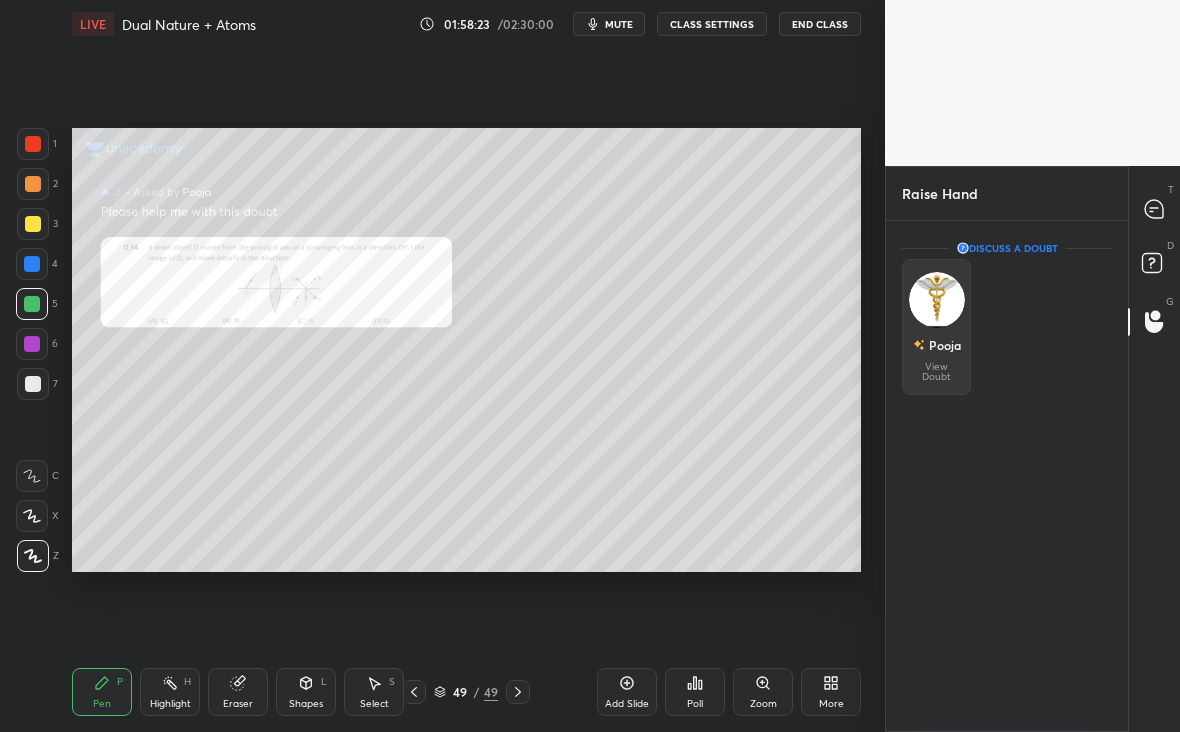 click at bounding box center (937, 300) 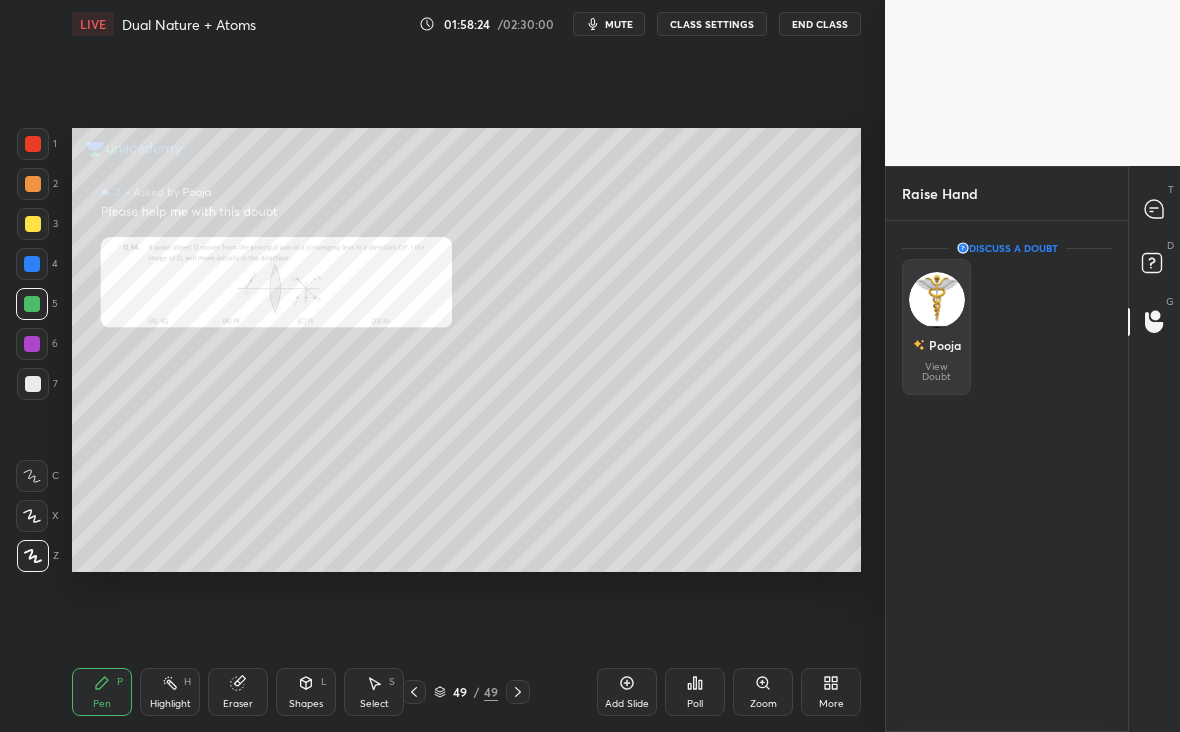 click on "Pooja" at bounding box center (945, 345) 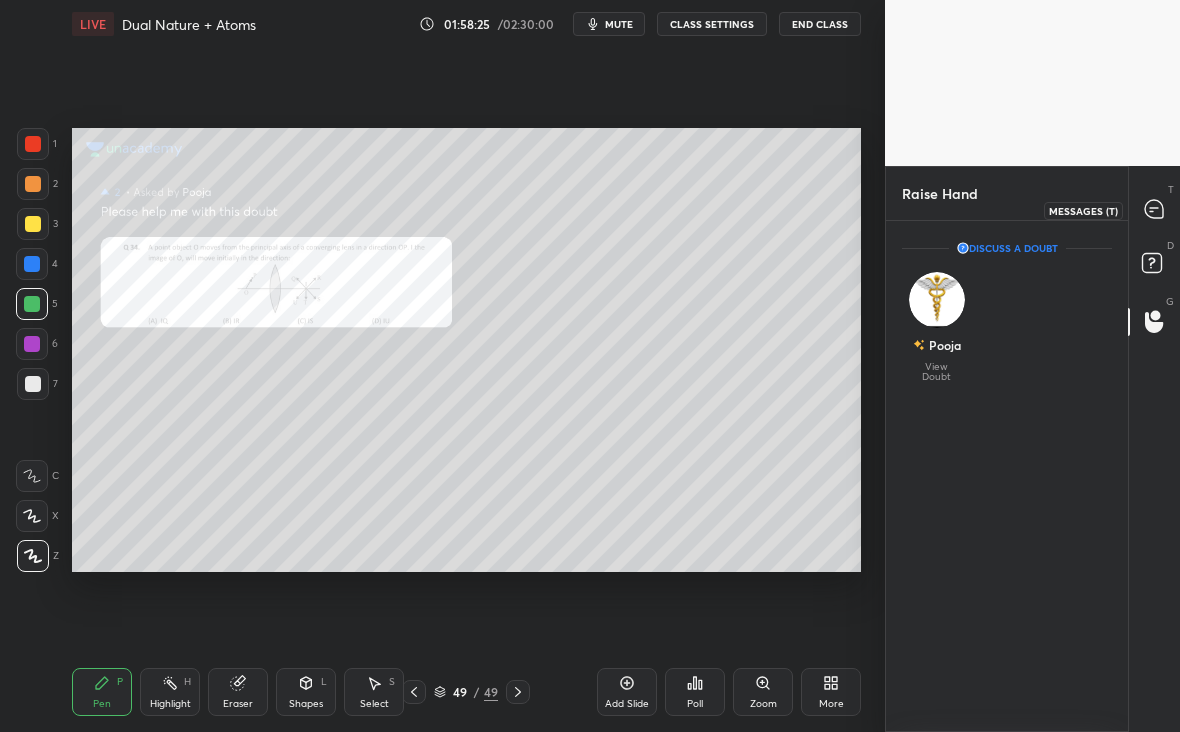 click 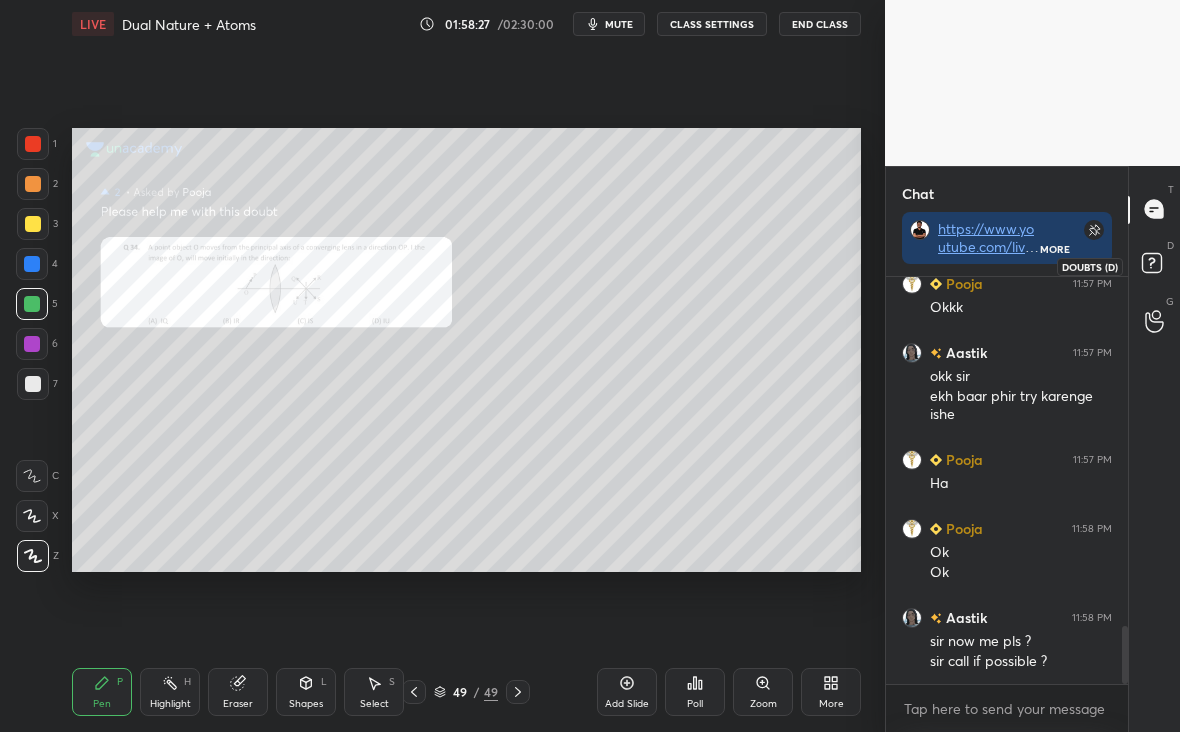 click 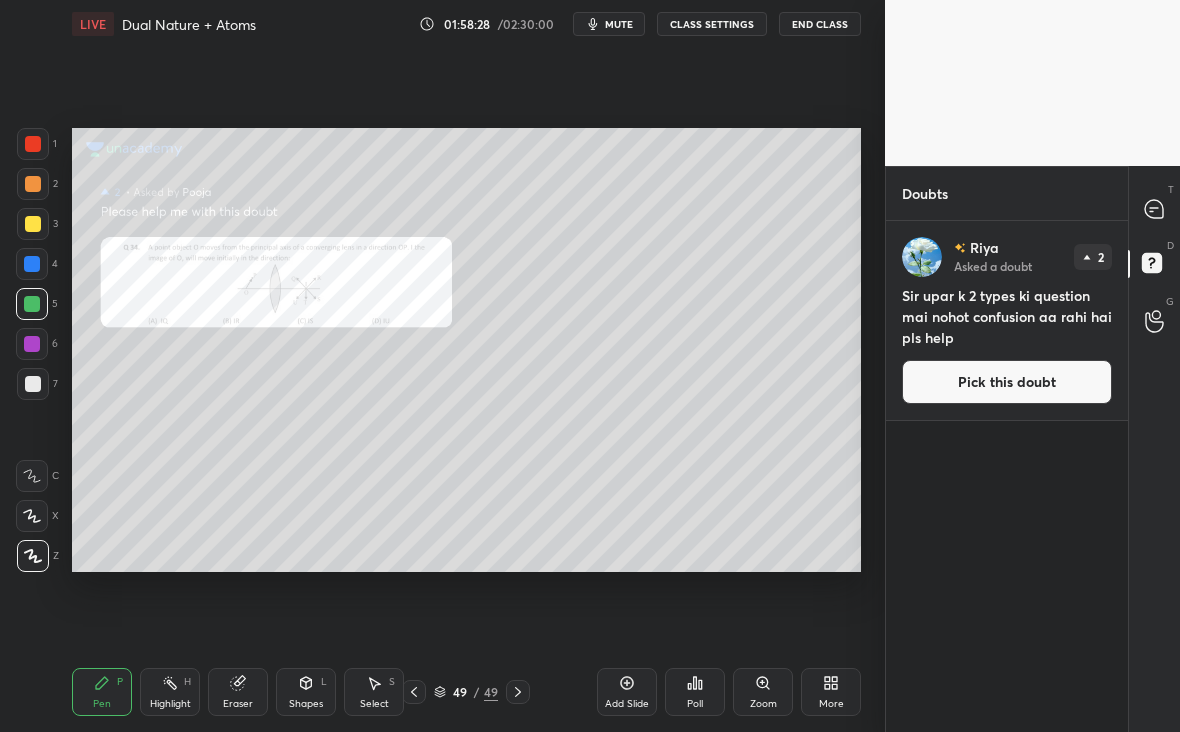 click on "G Raise Hand (G)" at bounding box center (1154, 322) 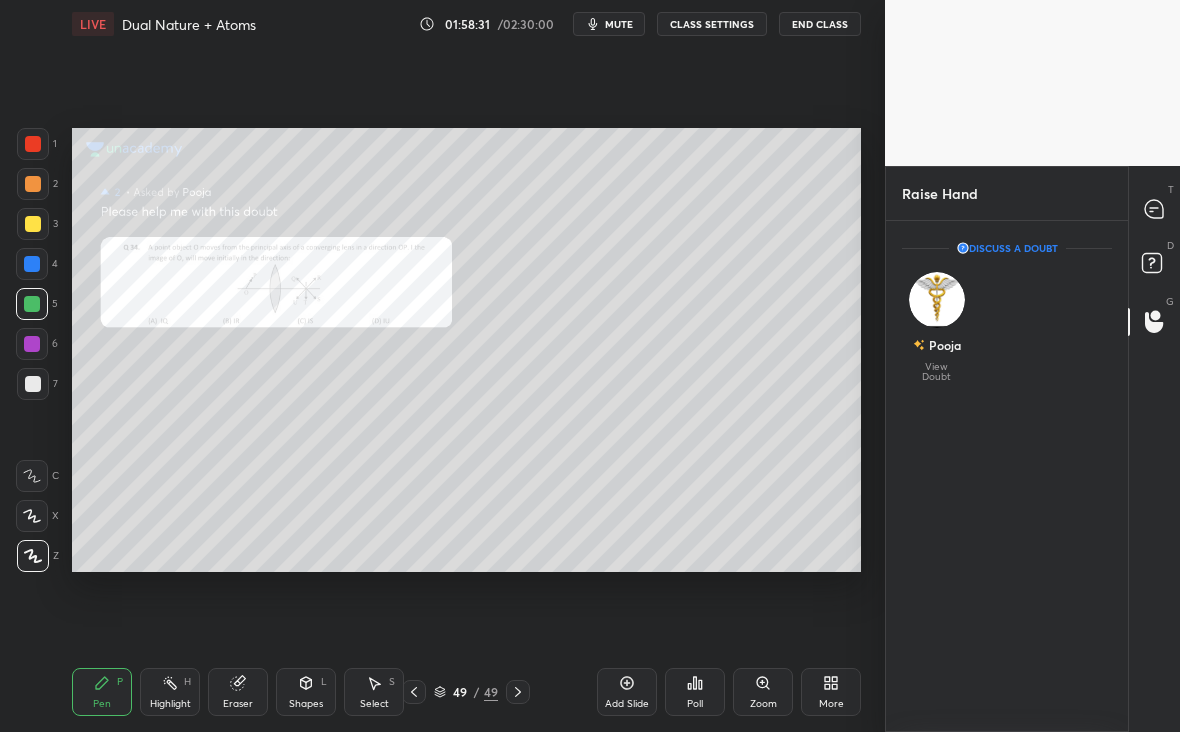 click 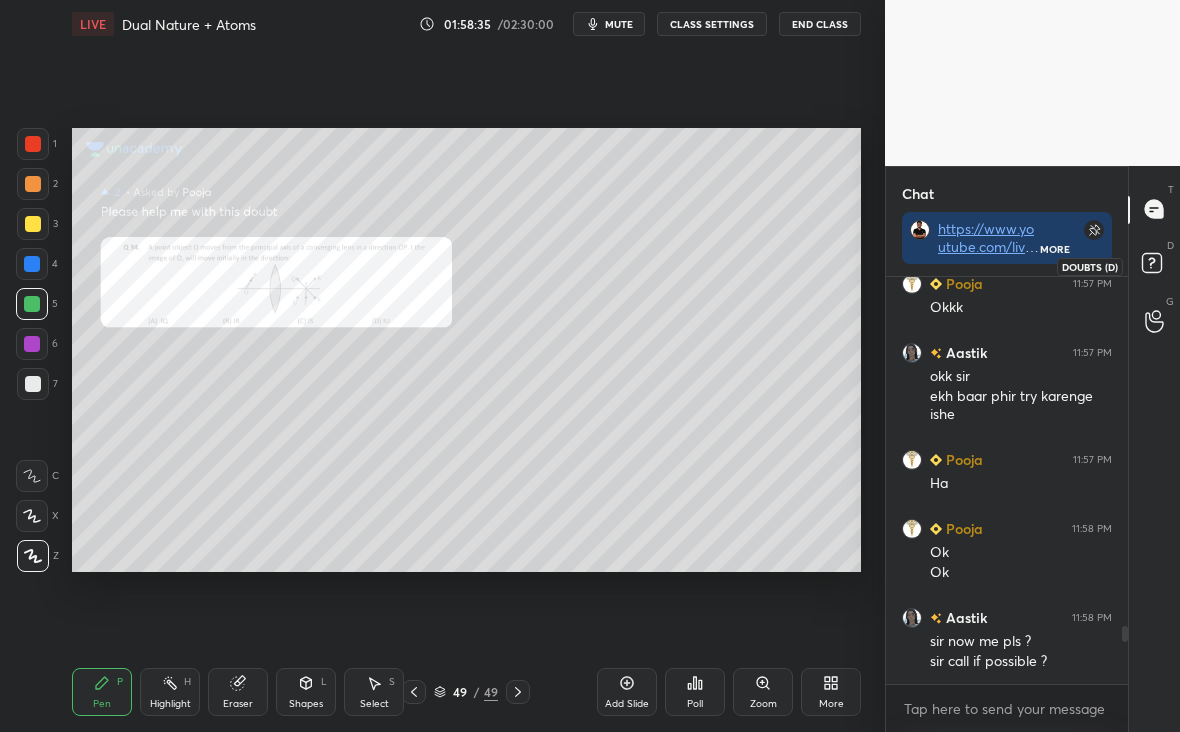 click 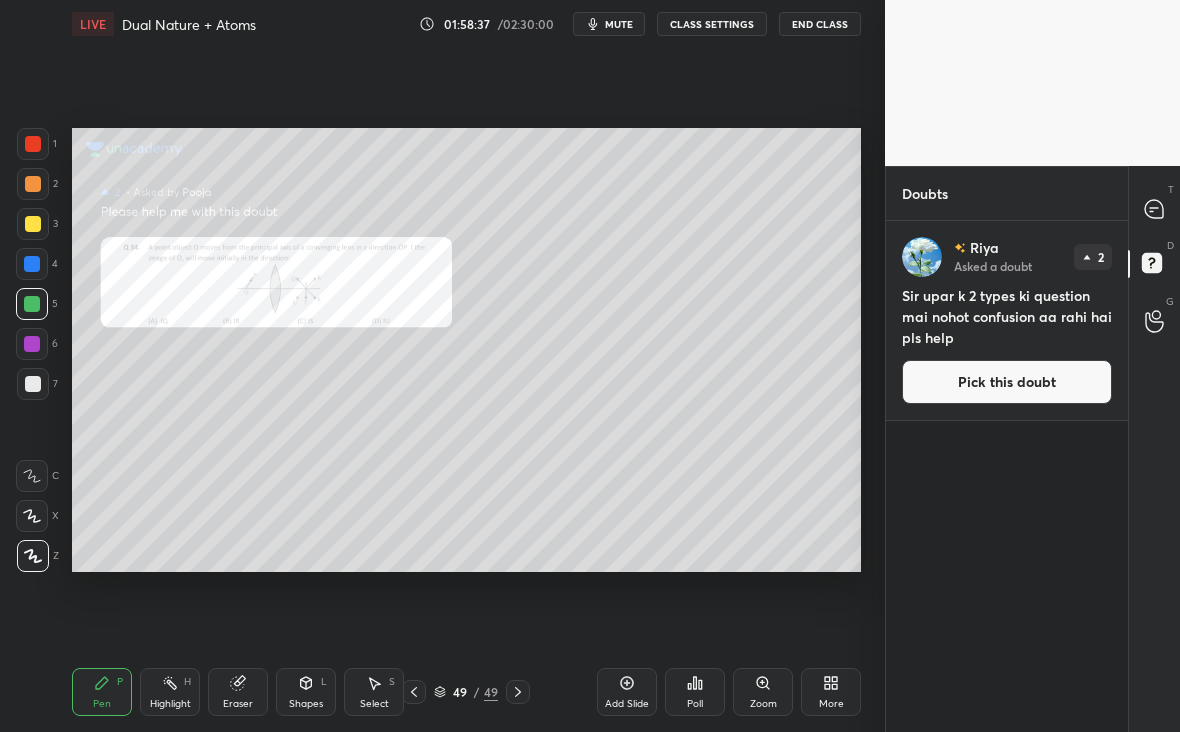 click on "Riya Asked a doubt 2" at bounding box center (1007, 257) 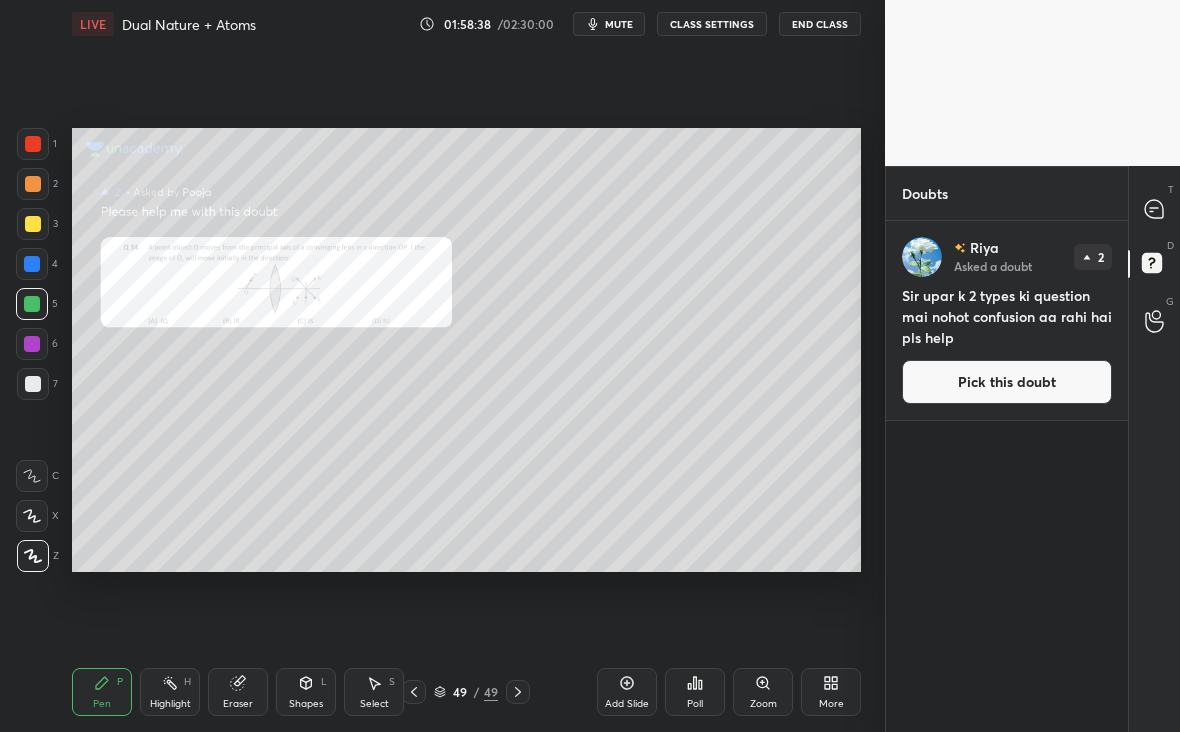 click on "2" at bounding box center (1093, 257) 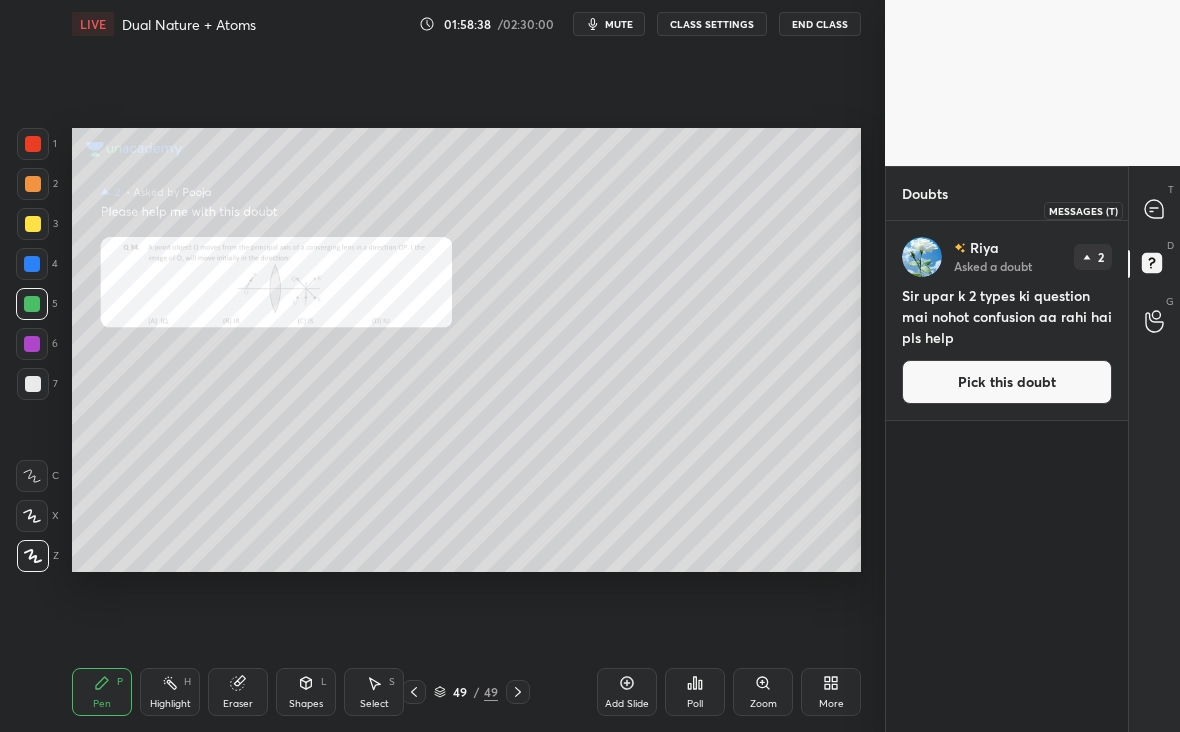 click at bounding box center (1155, 210) 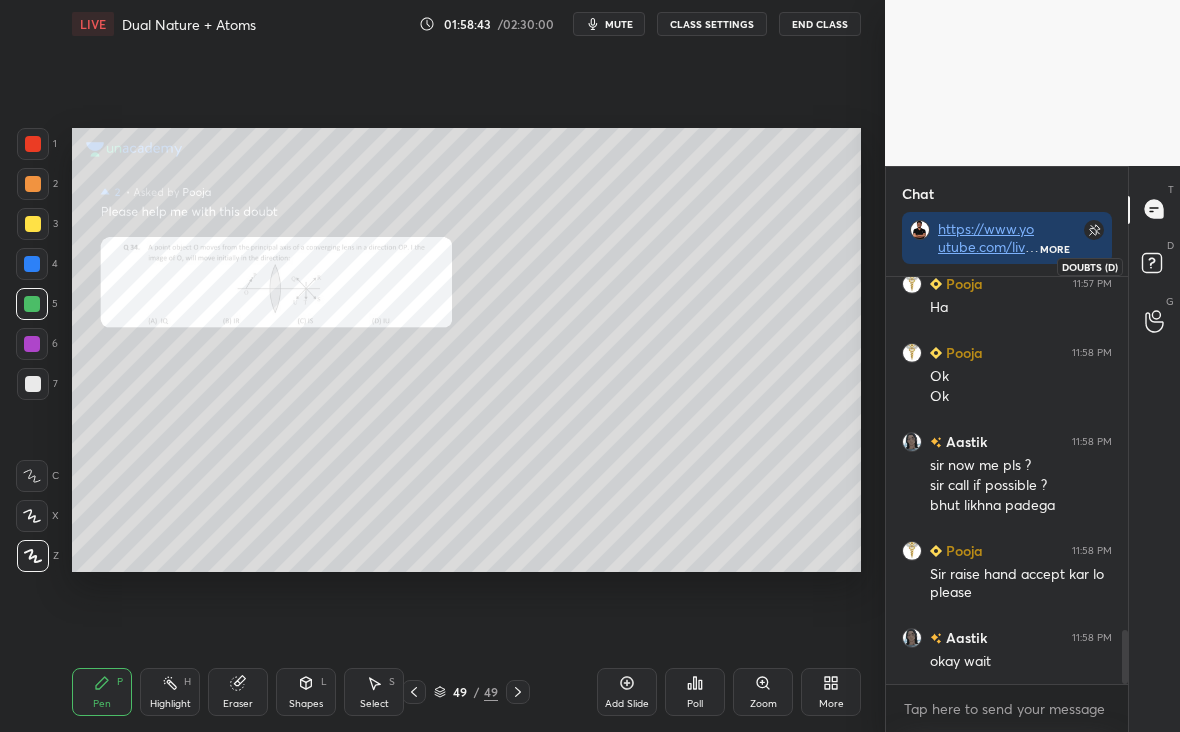 click 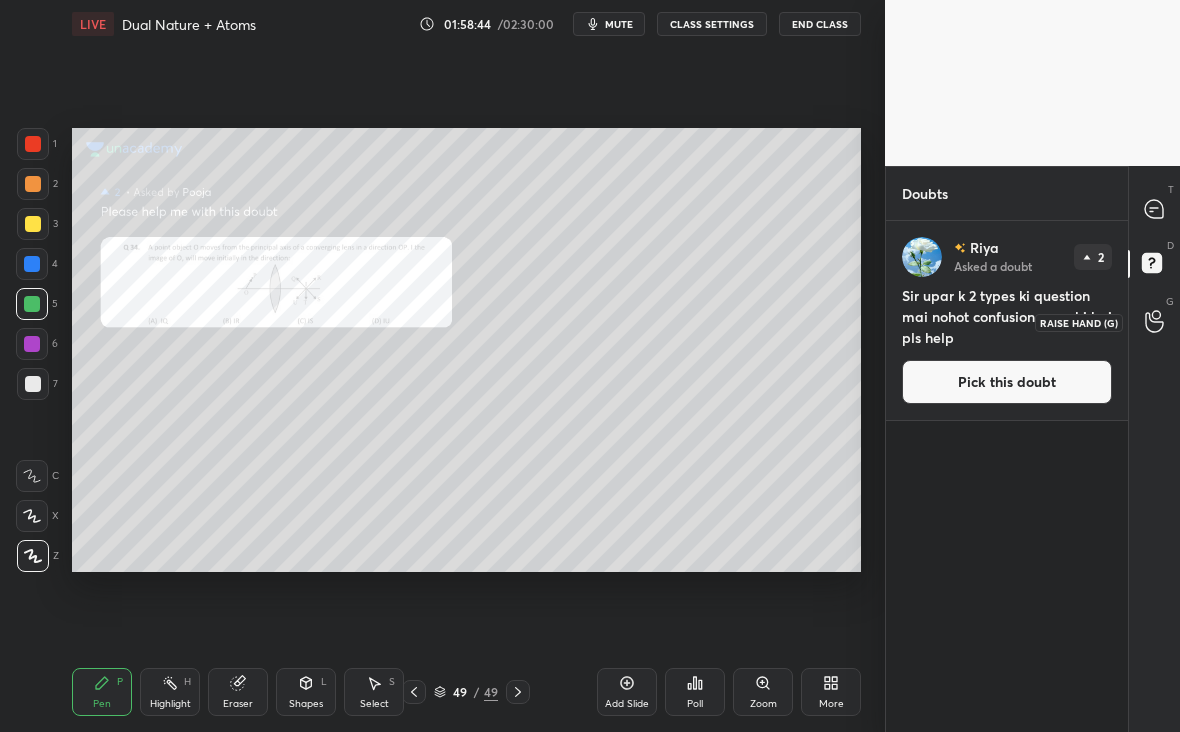 click at bounding box center [1155, 322] 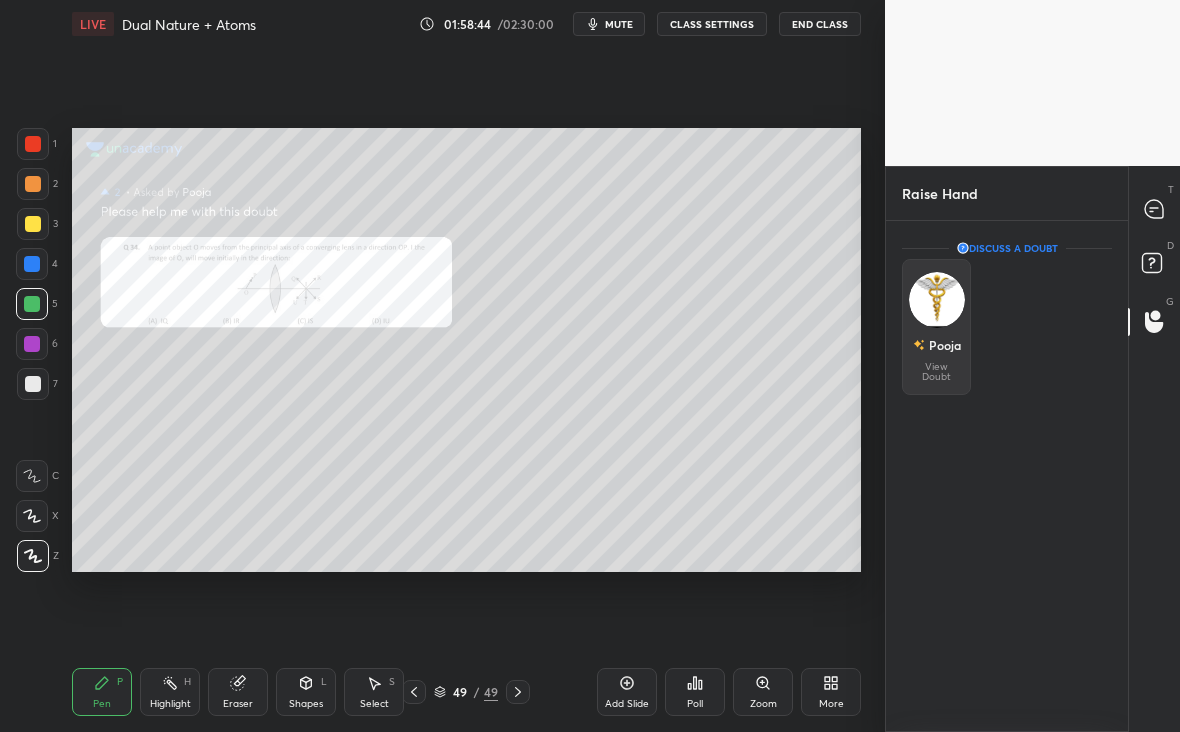 click on "Pooja" at bounding box center (937, 345) 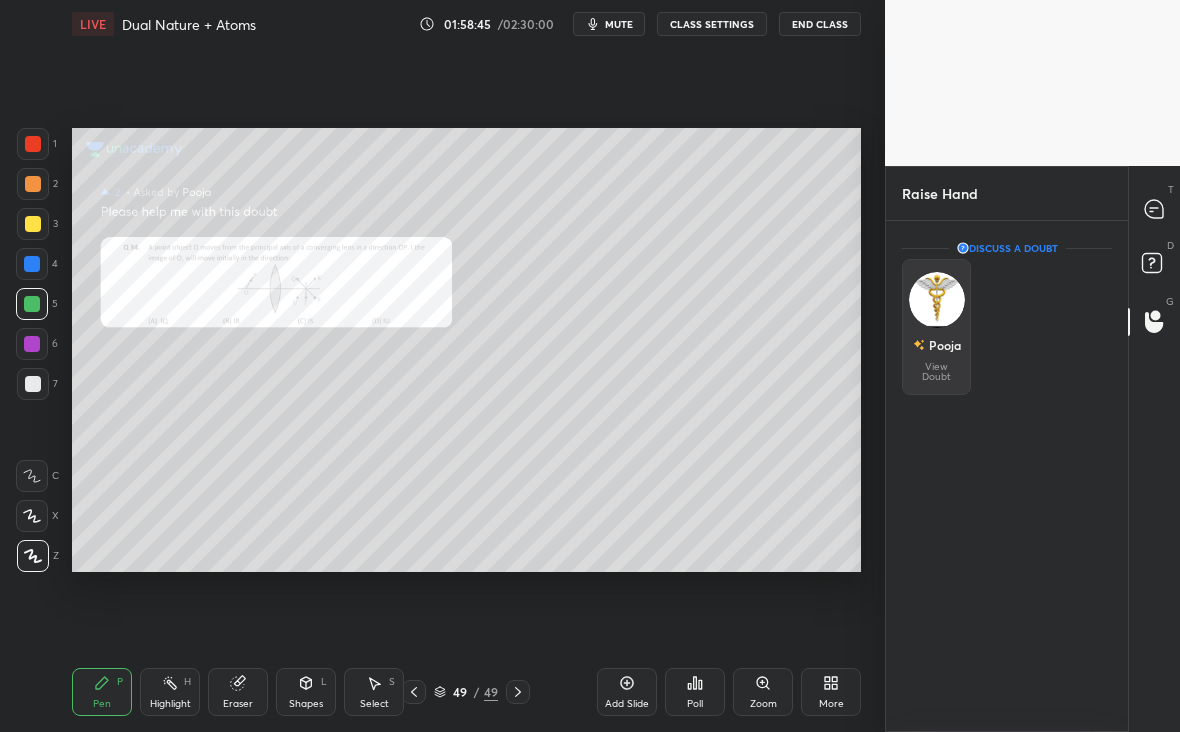 click on "View Doubt" at bounding box center (936, 372) 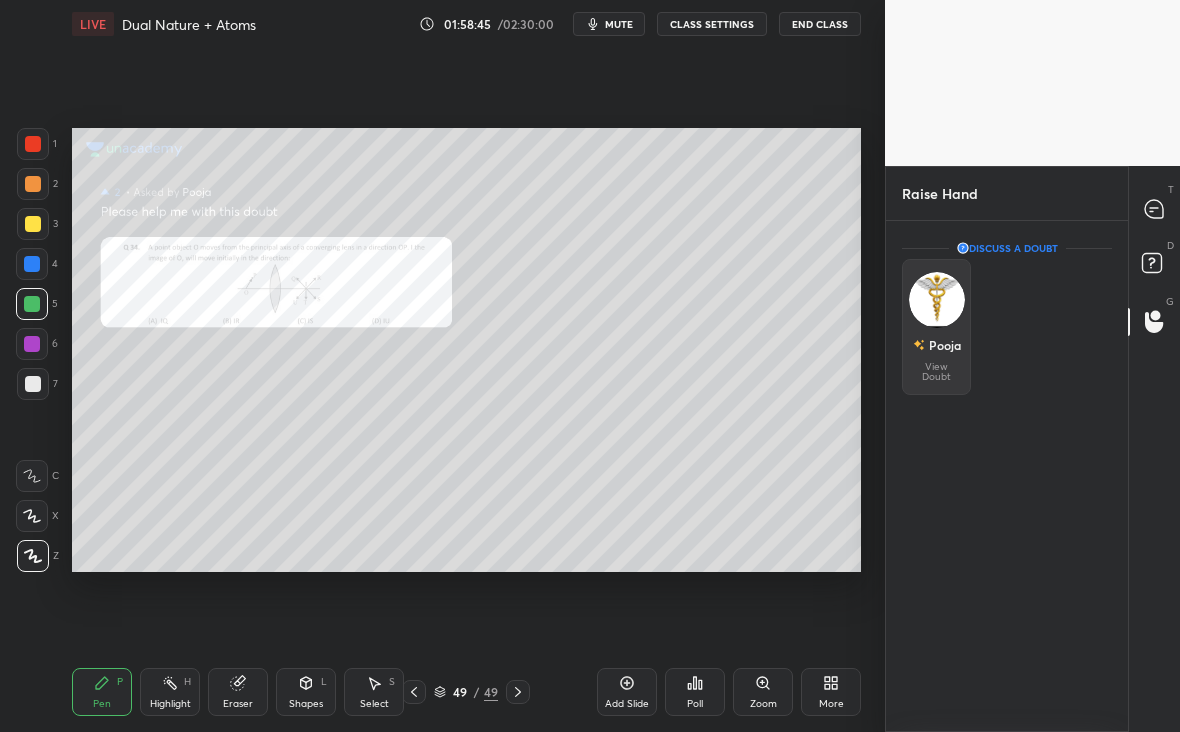 click on "View Doubt" at bounding box center (936, 372) 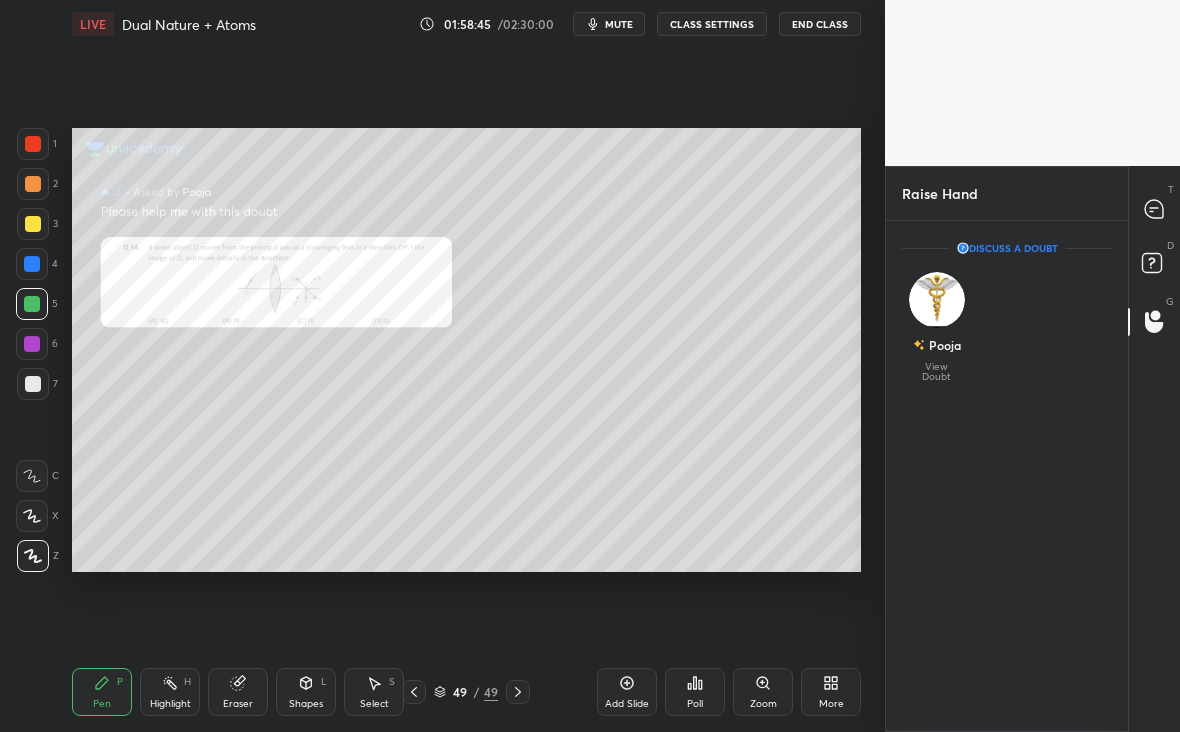 click on "Discuss a doubt" at bounding box center (1007, 248) 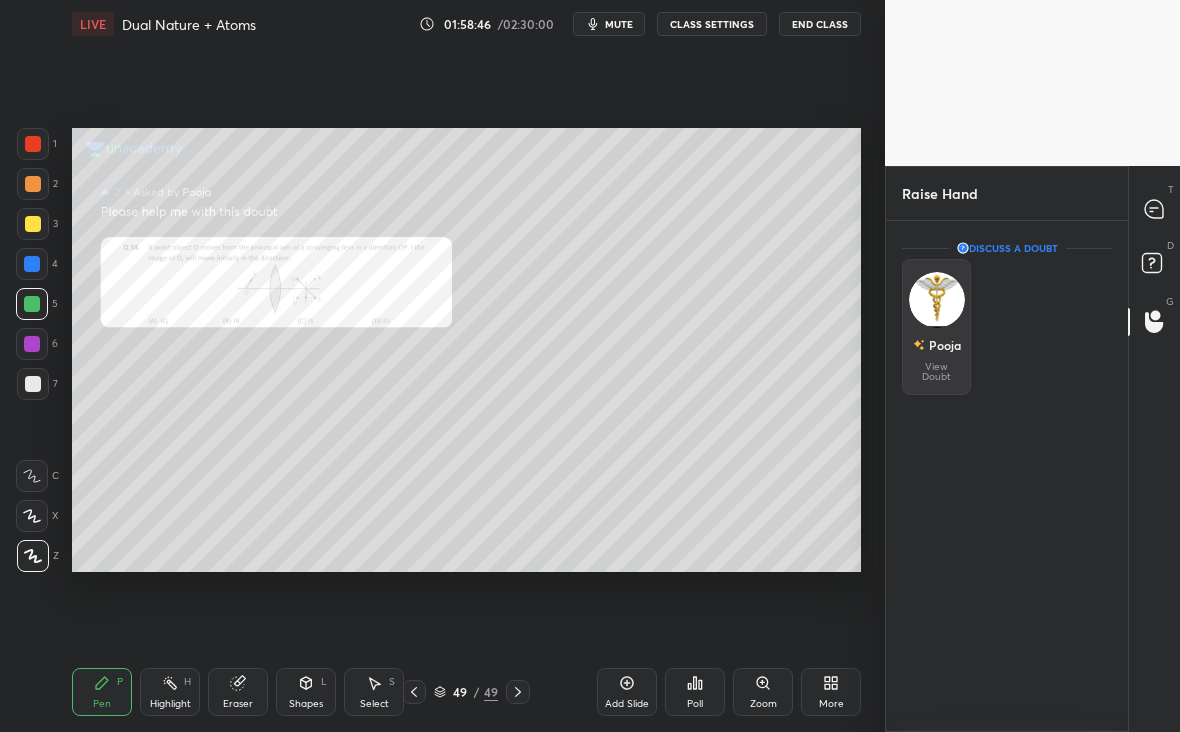 click at bounding box center [937, 300] 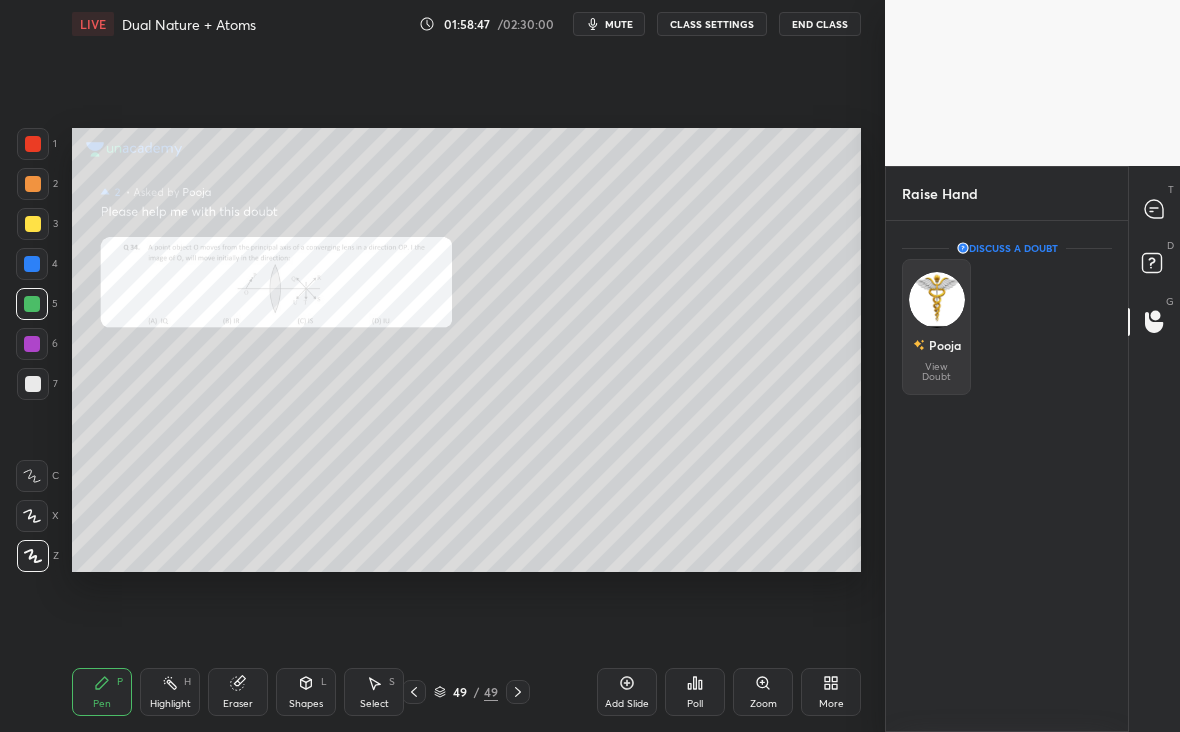click at bounding box center [937, 300] 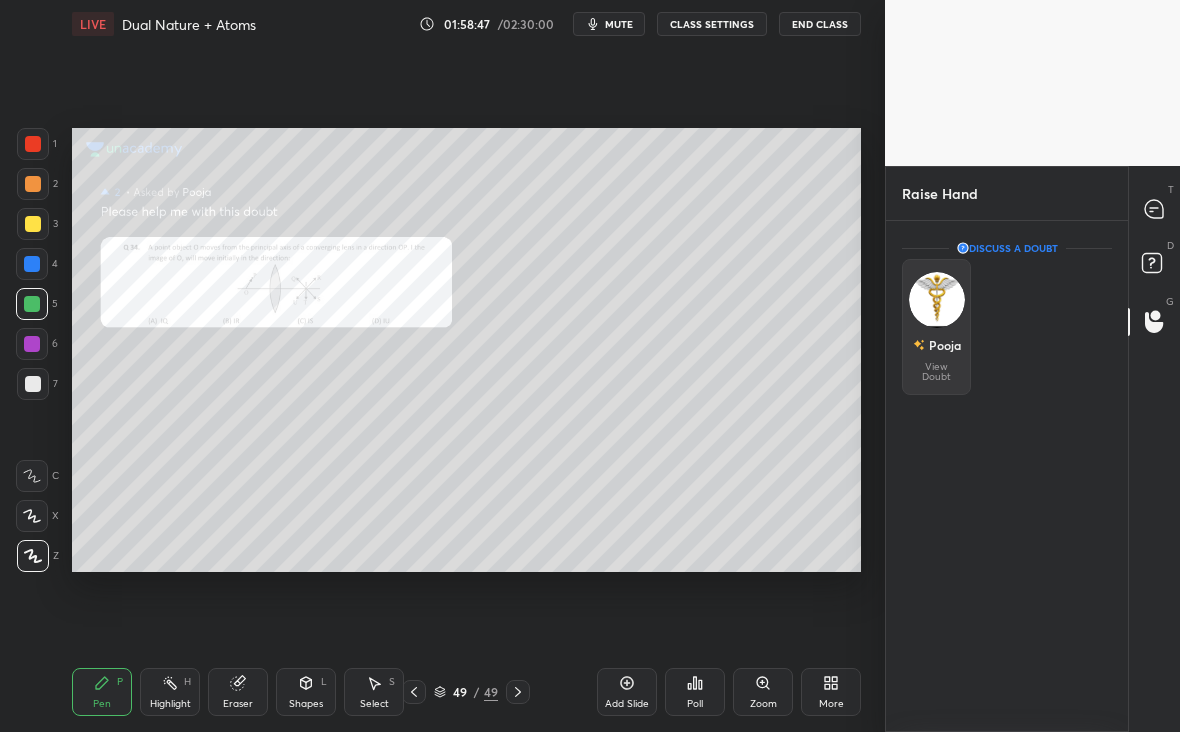 click on "Pooja" at bounding box center [937, 345] 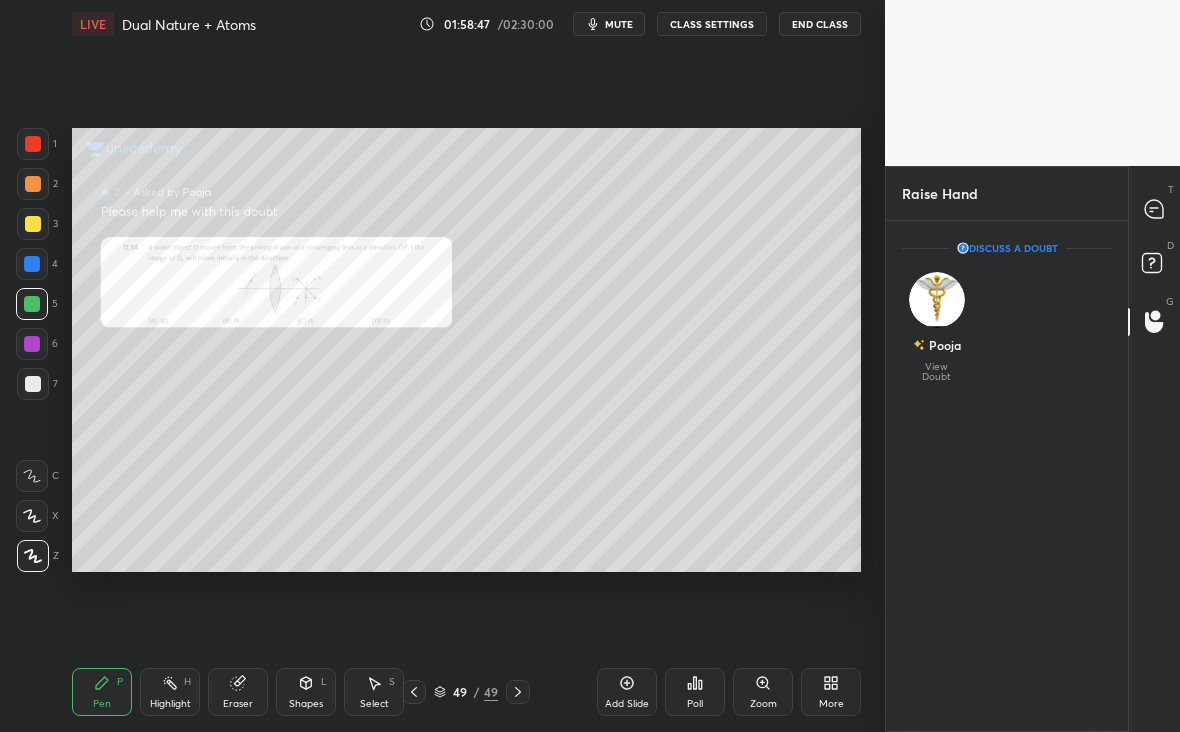 click on "Discuss a doubt Pooja View Doubt" at bounding box center [1007, 476] 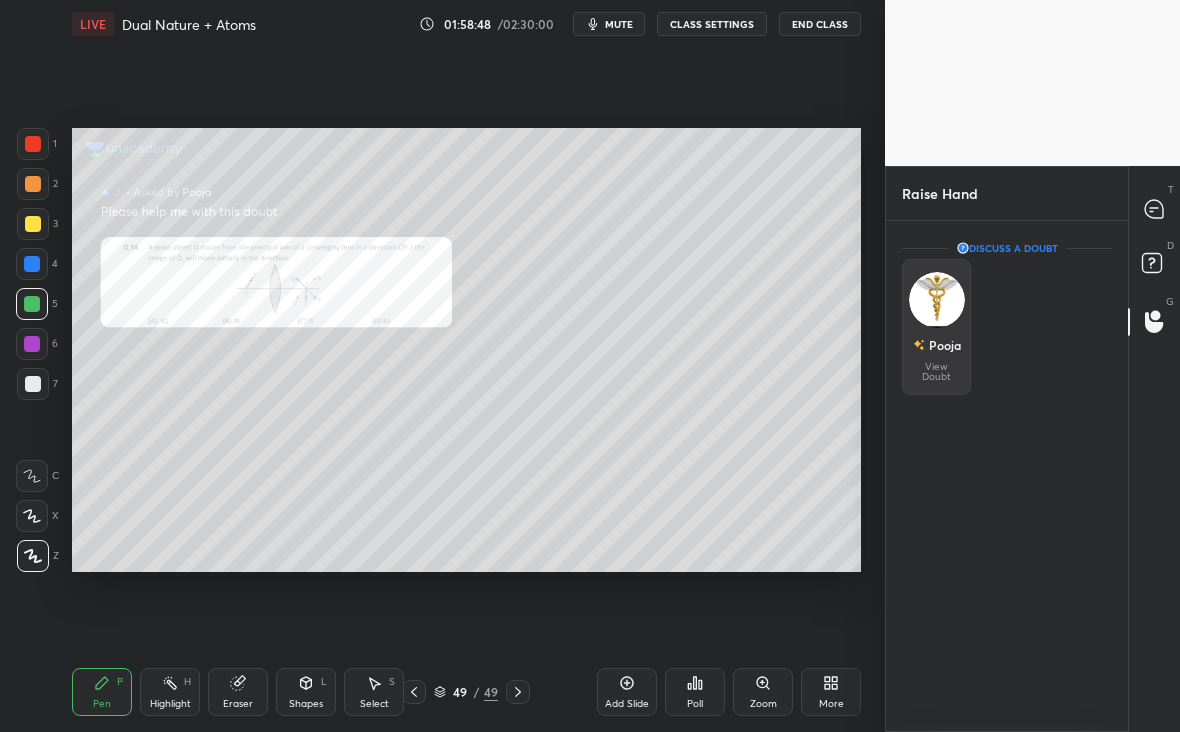 click on "Pooja View Doubt" at bounding box center [936, 327] 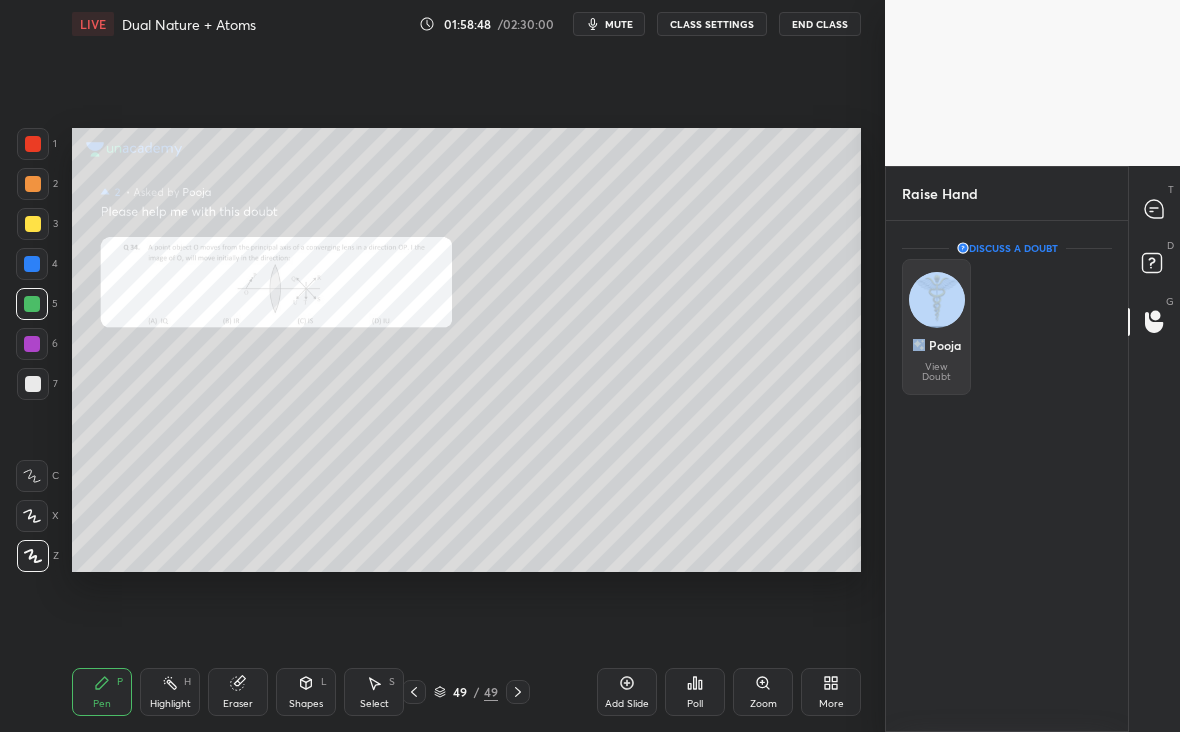 click on "Pooja View Doubt" at bounding box center (936, 327) 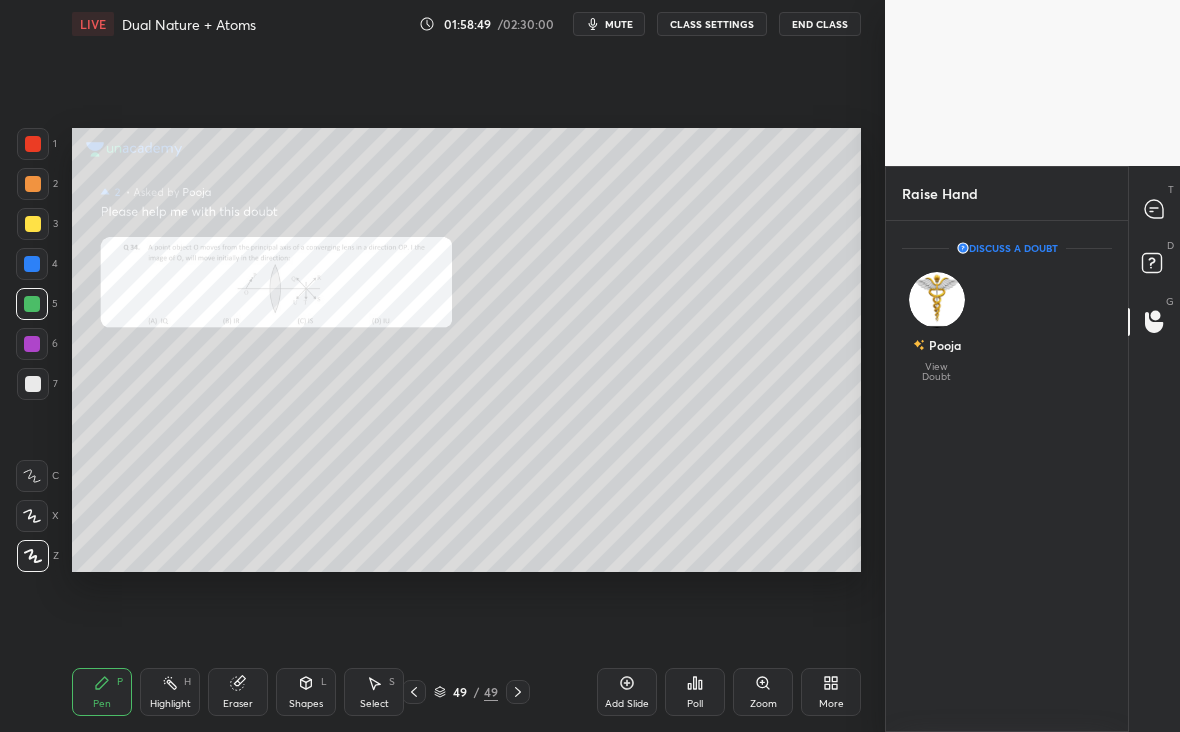 click on "Discuss a doubt" at bounding box center [1007, 248] 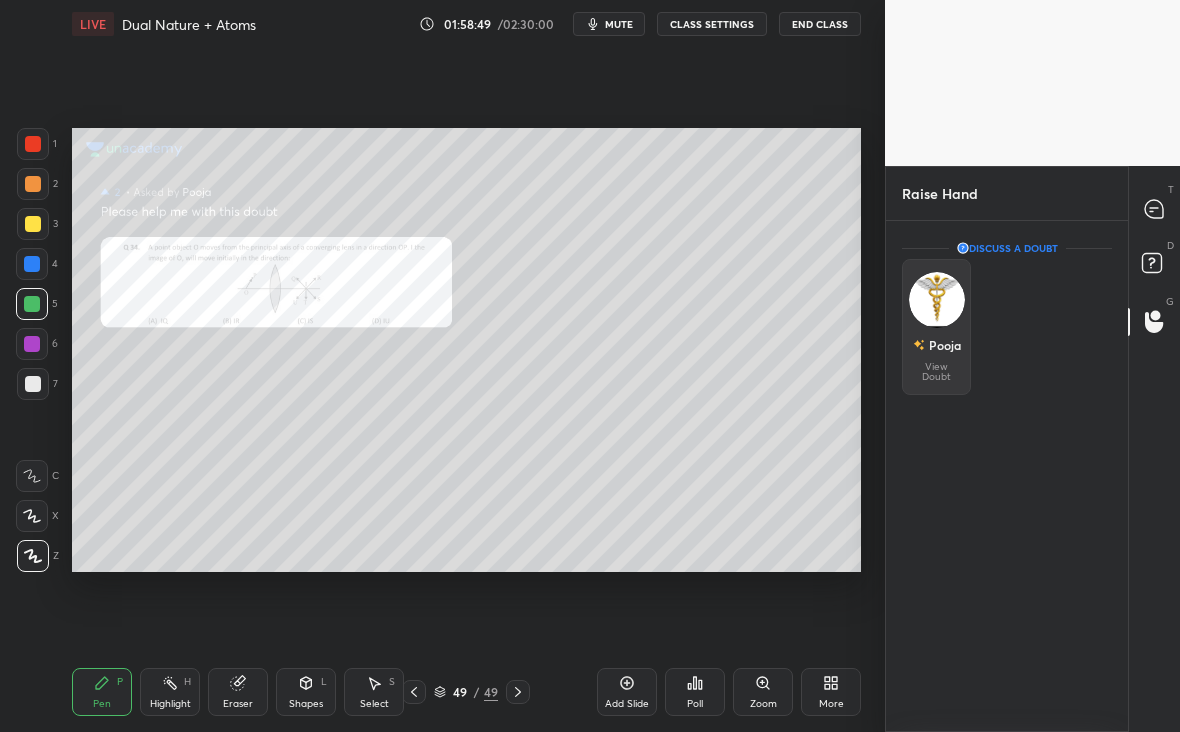click at bounding box center (937, 300) 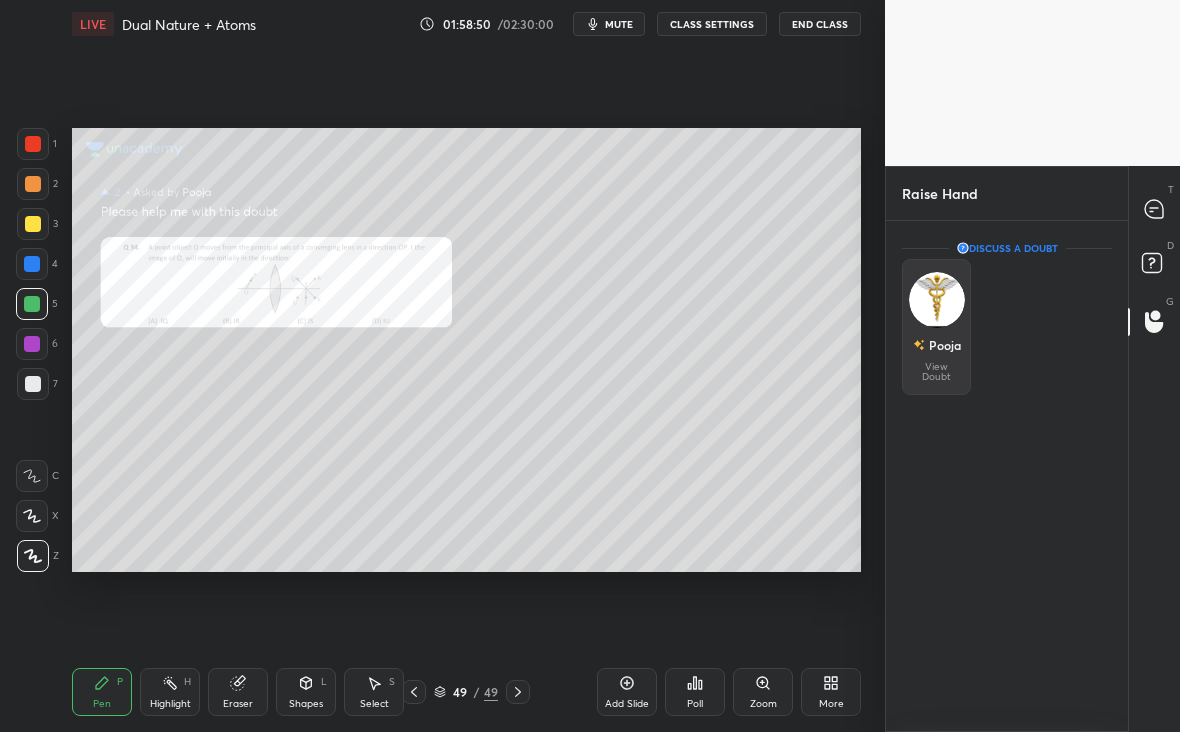 click on "Pooja" at bounding box center [945, 345] 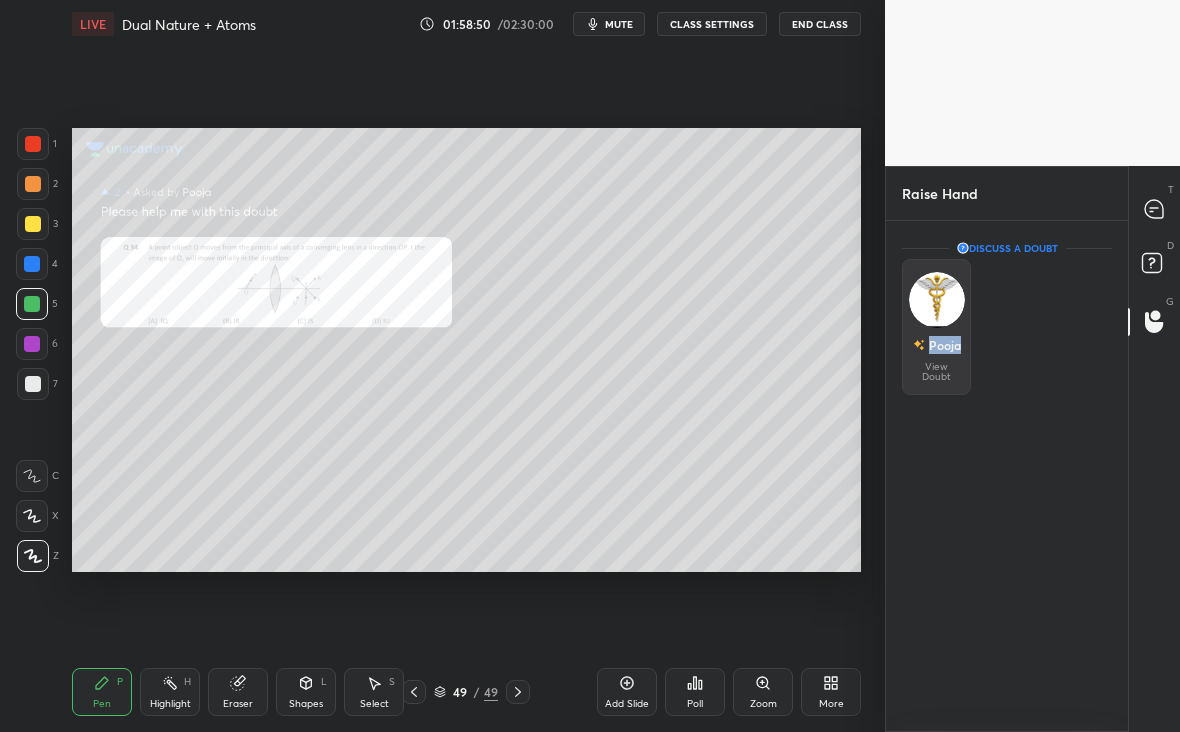 click on "Pooja" at bounding box center [945, 345] 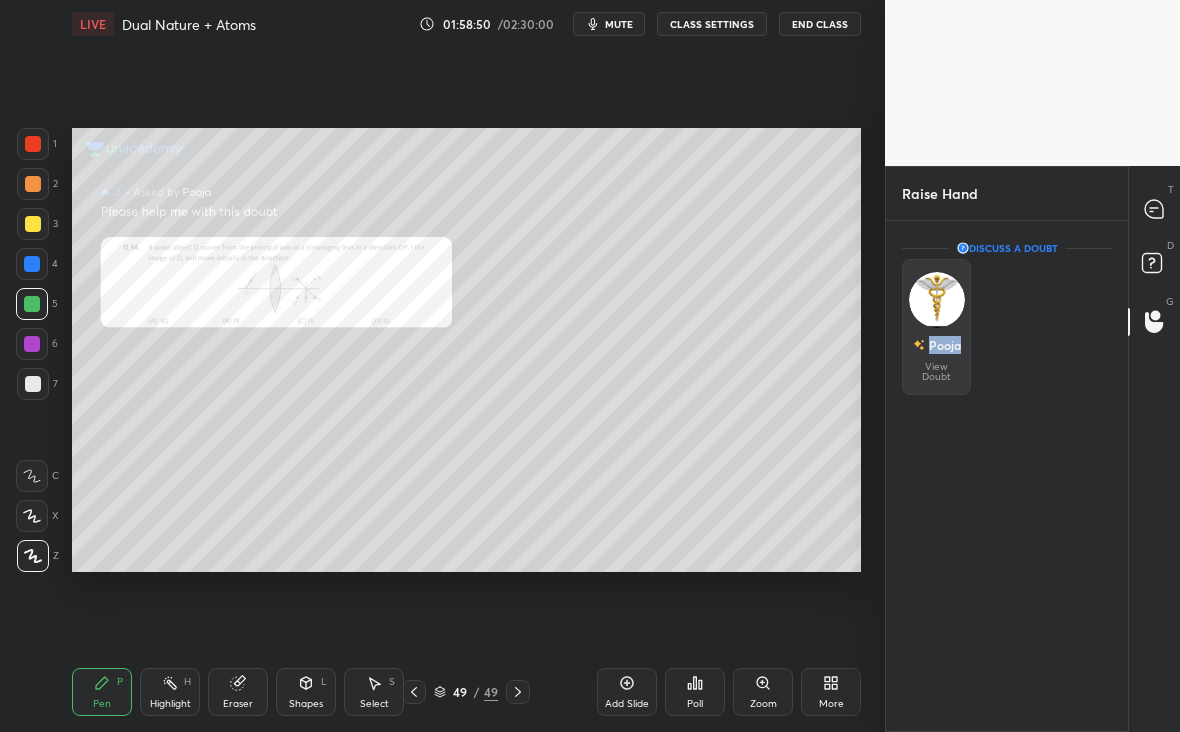 click on "Pooja" at bounding box center (945, 345) 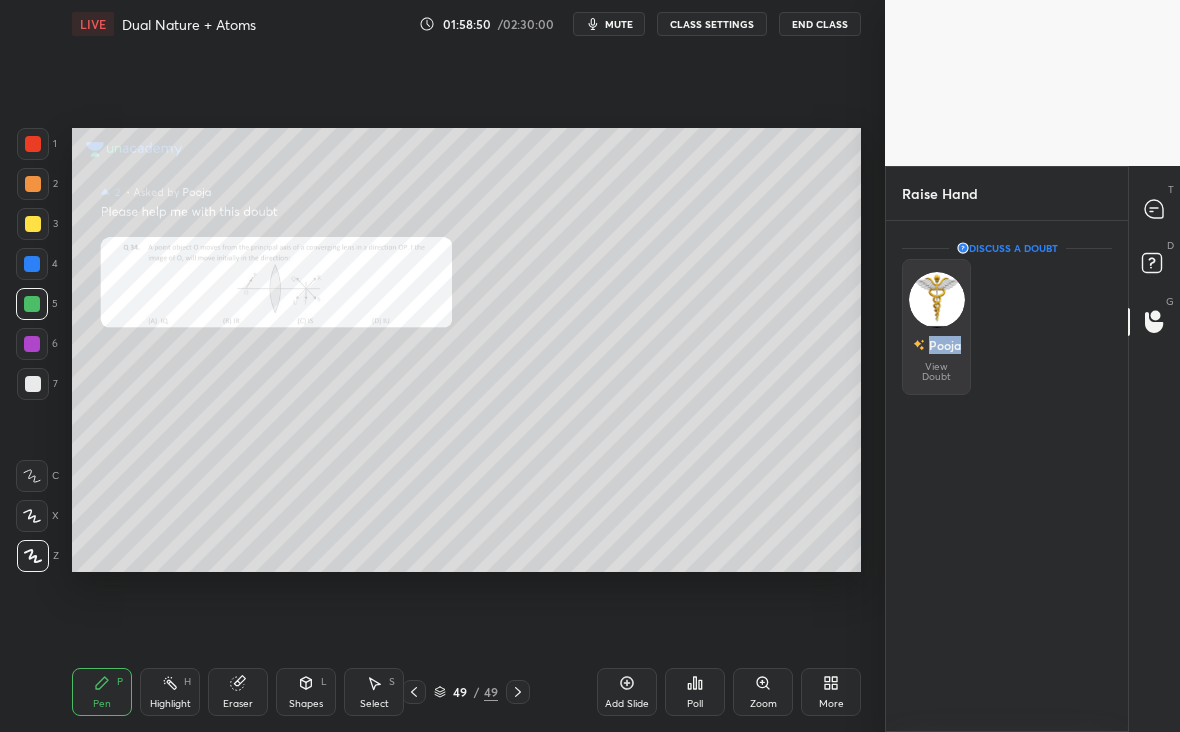 click on "Pooja" at bounding box center (945, 345) 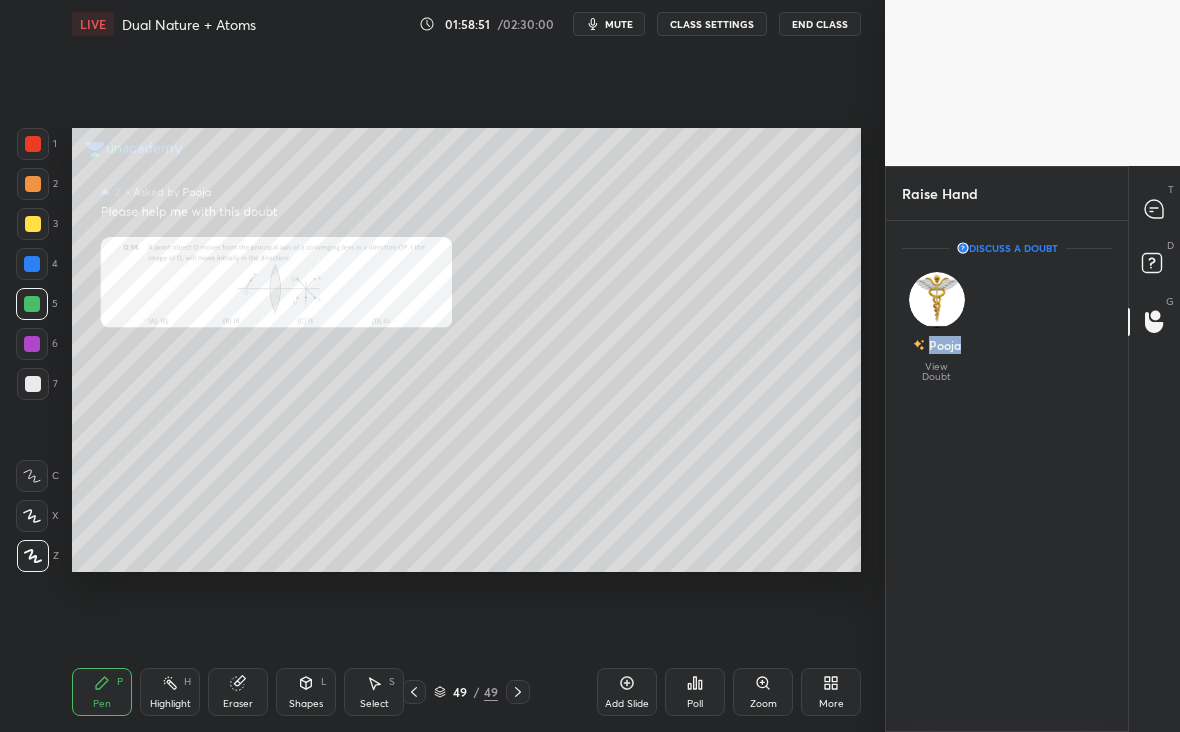 click 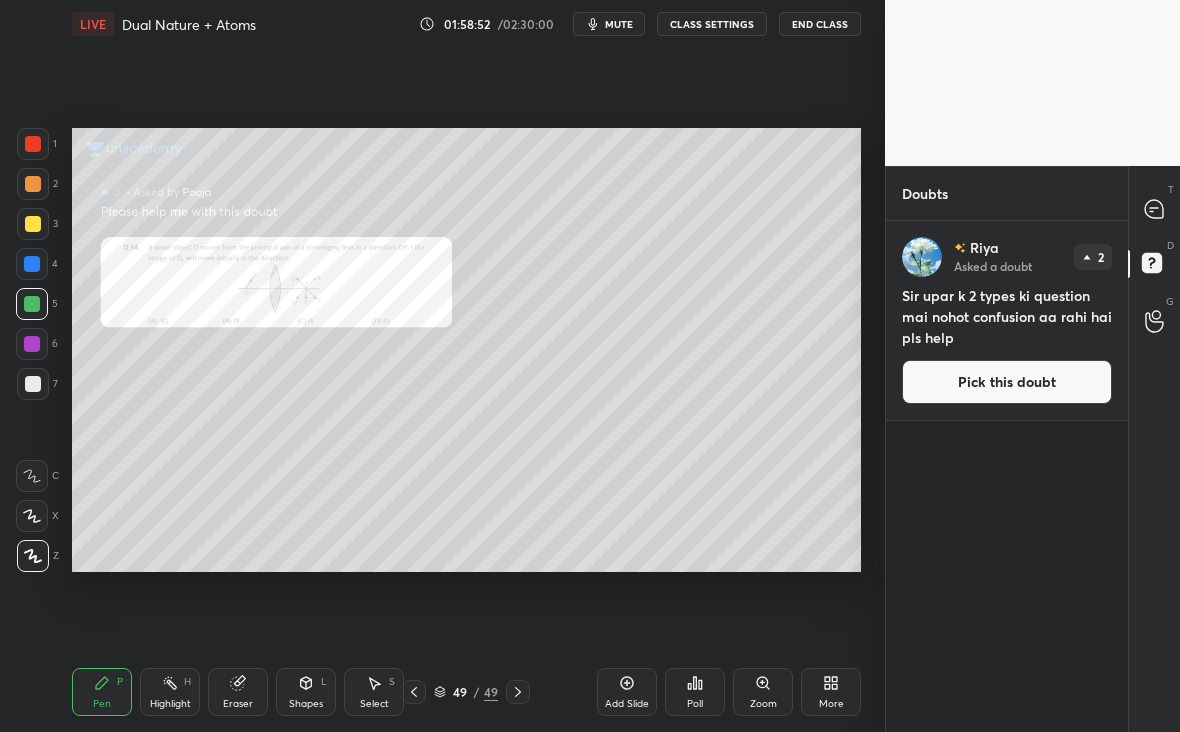 click on "T Messages (T)" at bounding box center [1154, 210] 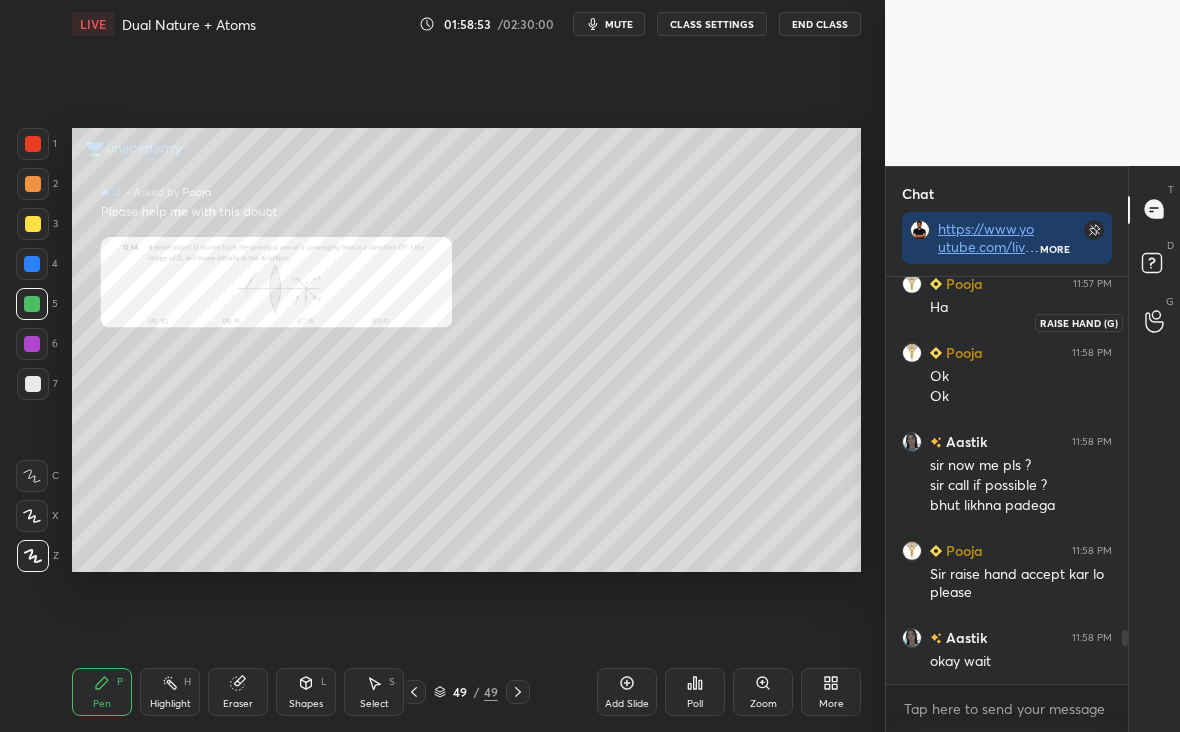 click at bounding box center (1155, 322) 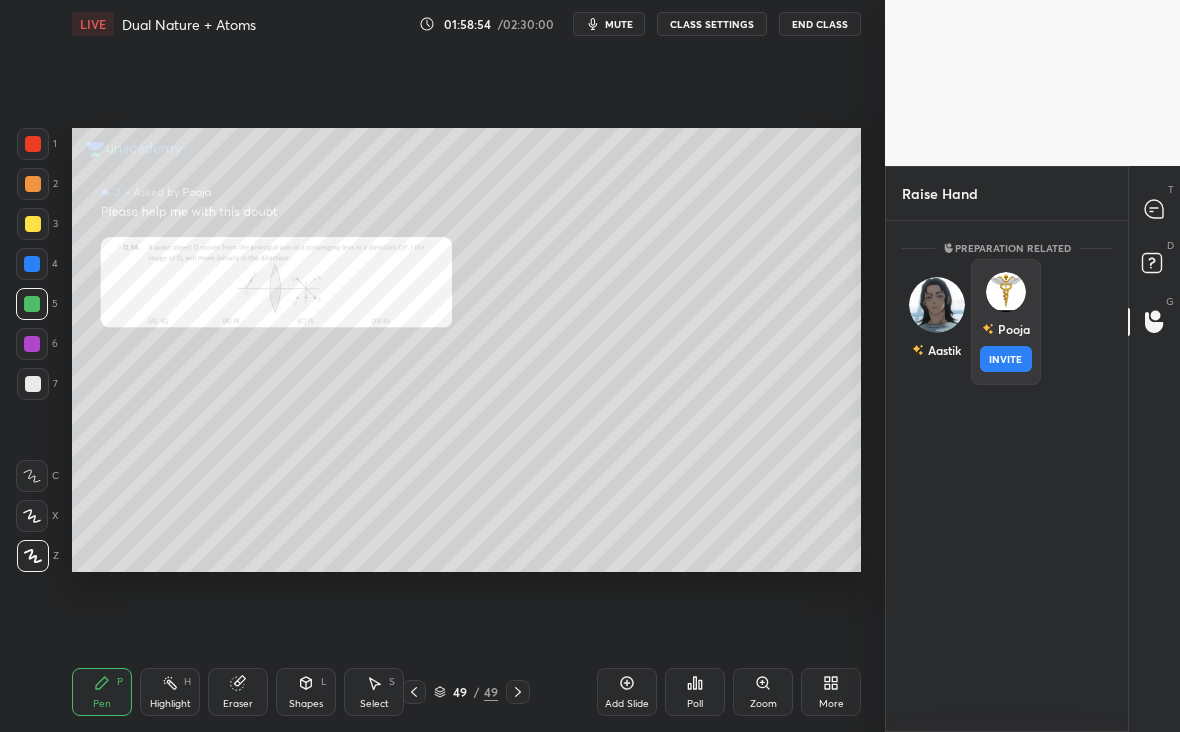 click at bounding box center (1006, 292) 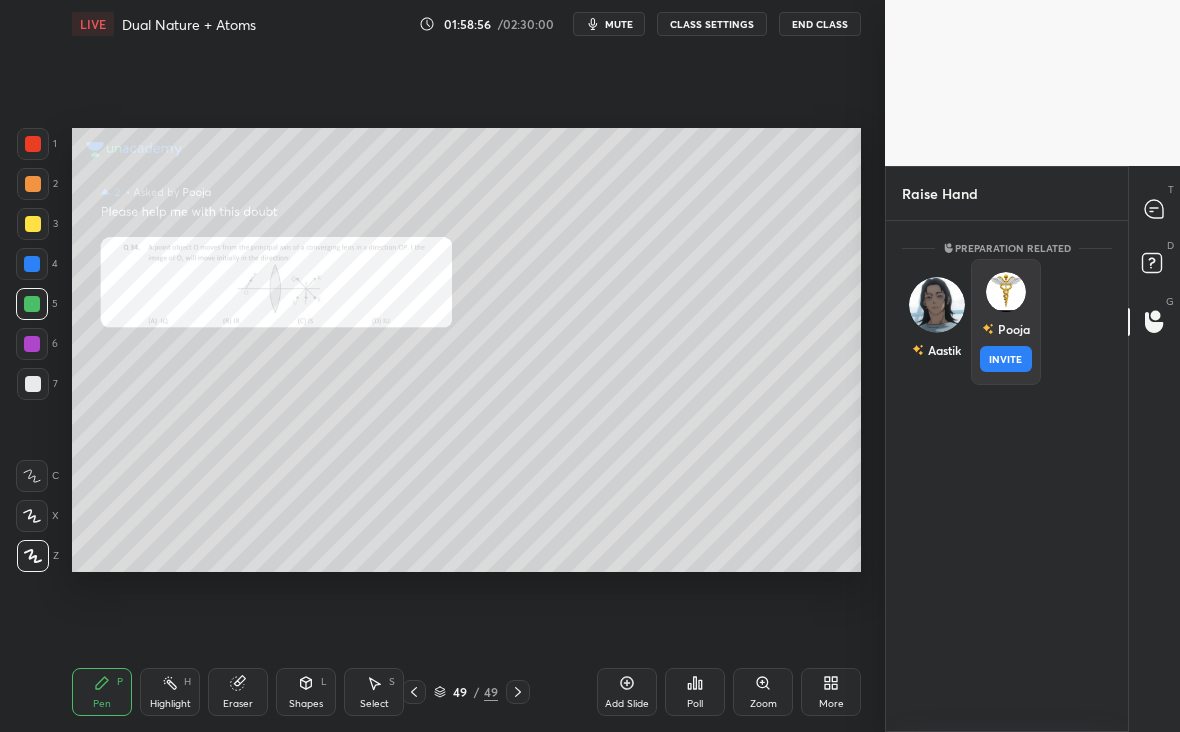 click on "INVITE" at bounding box center [1005, 359] 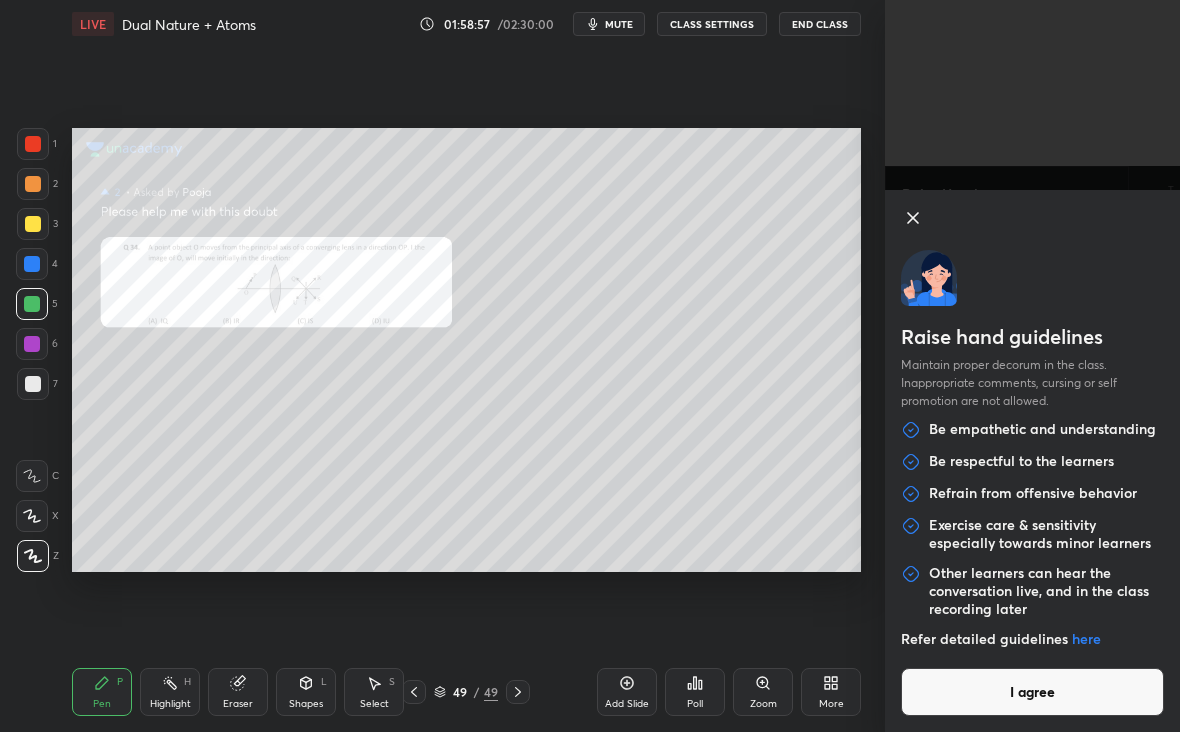 click on "I agree" at bounding box center (1032, 692) 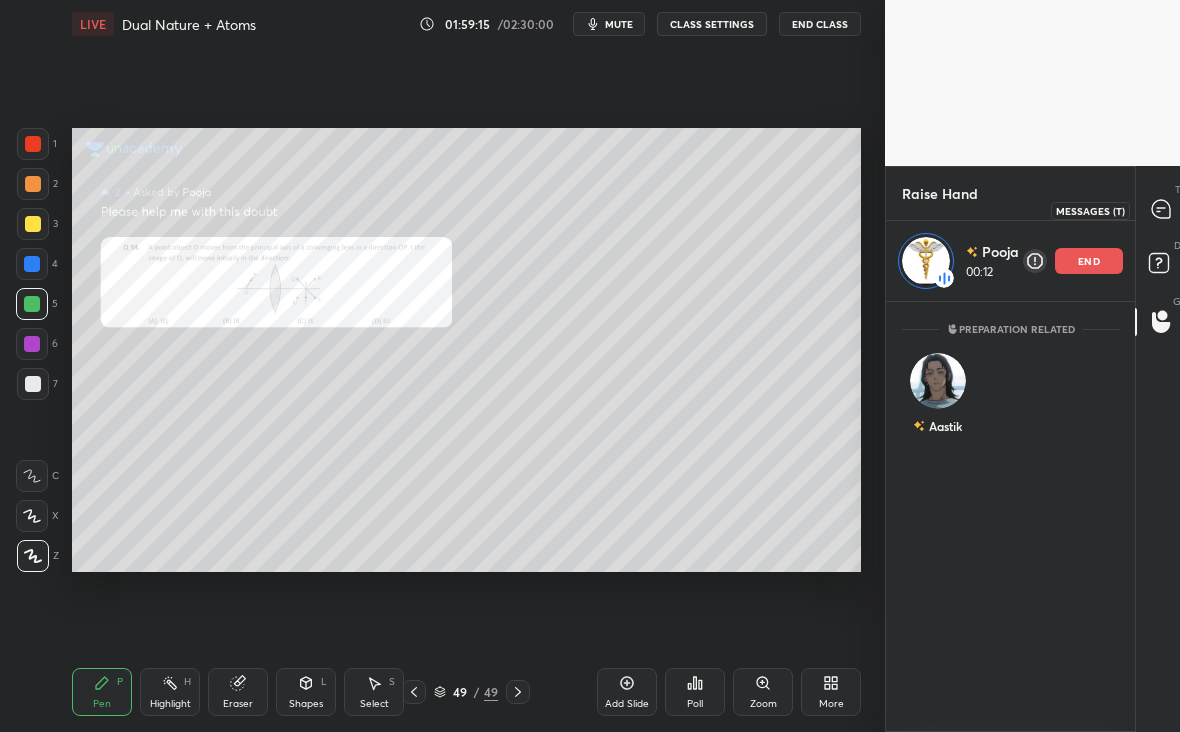 click 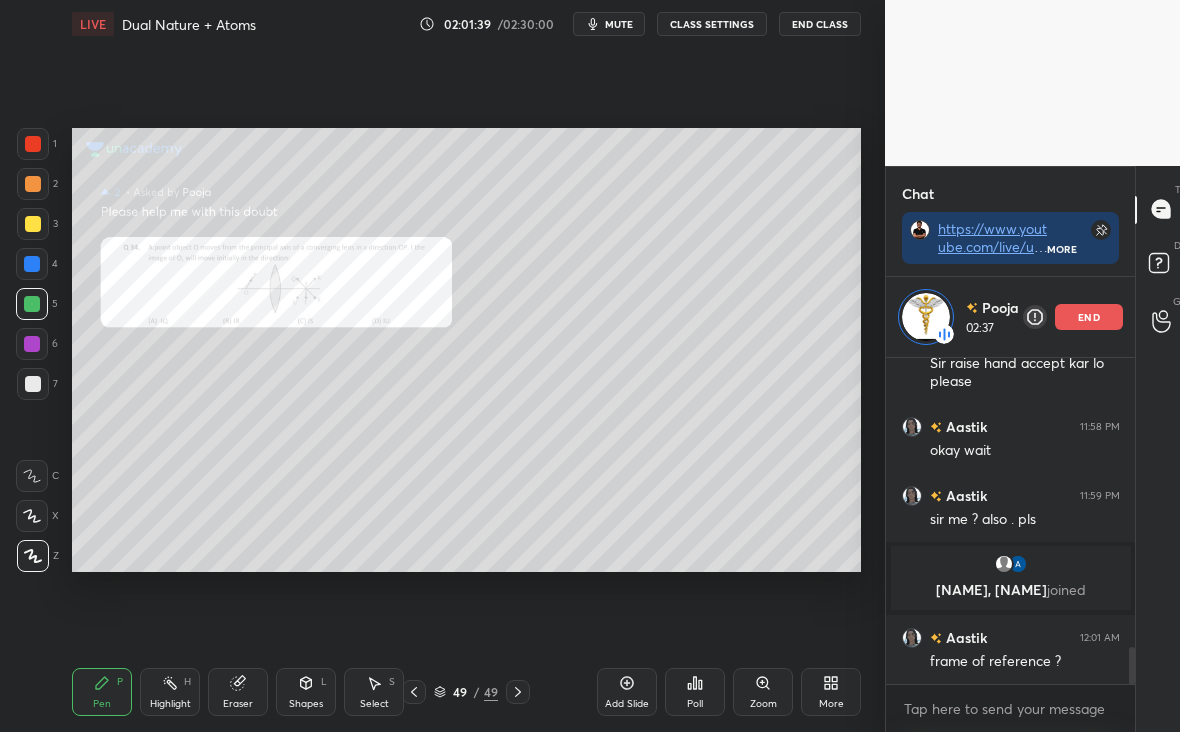 scroll, scrollTop: 2526, scrollLeft: 0, axis: vertical 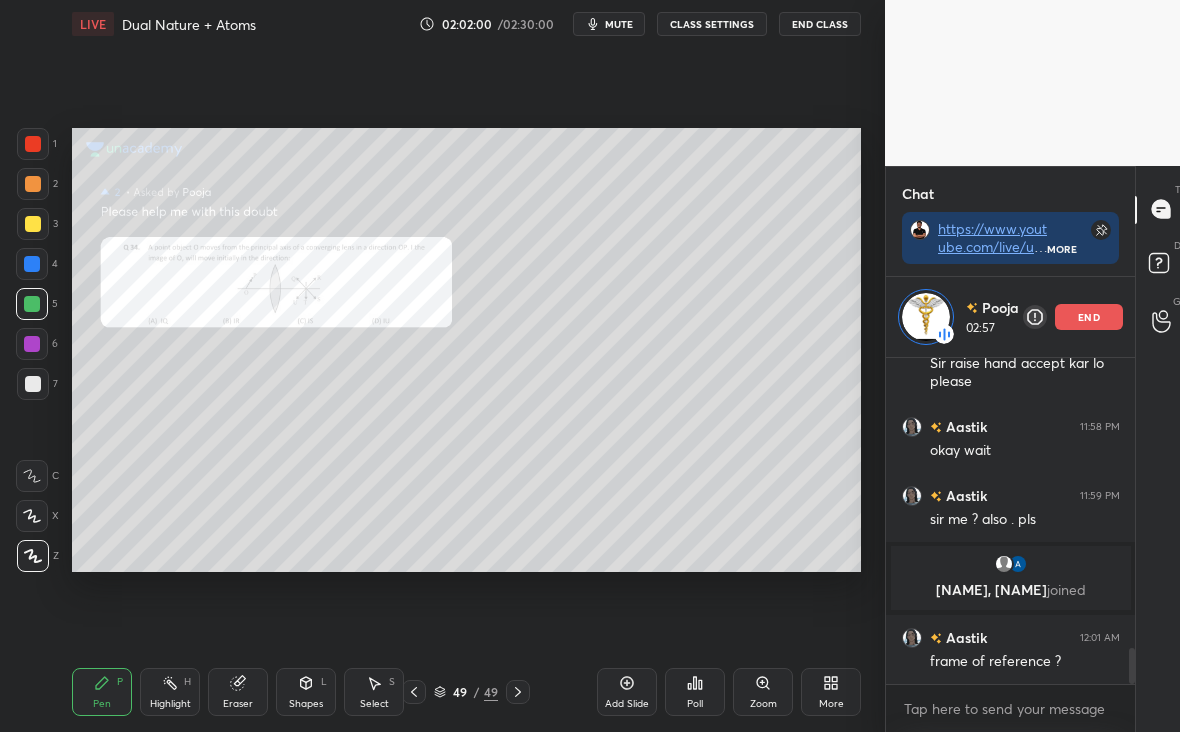 click on "end" at bounding box center (1089, 317) 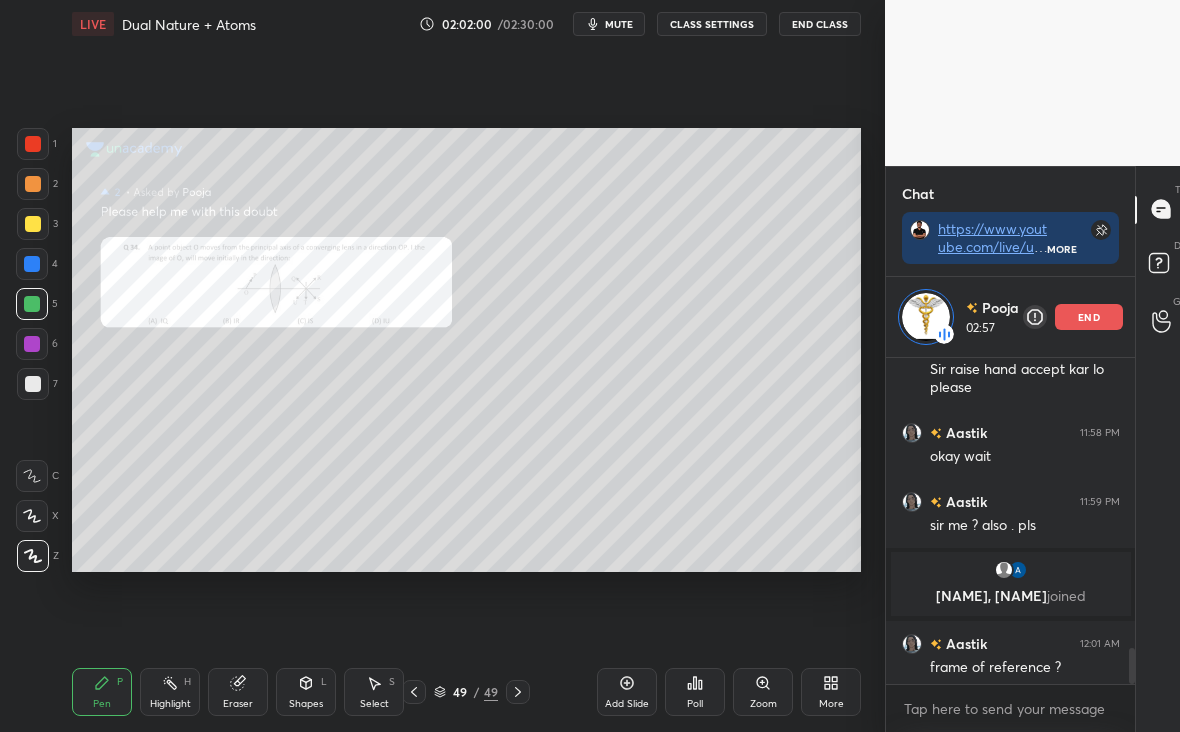 scroll, scrollTop: 7, scrollLeft: 7, axis: both 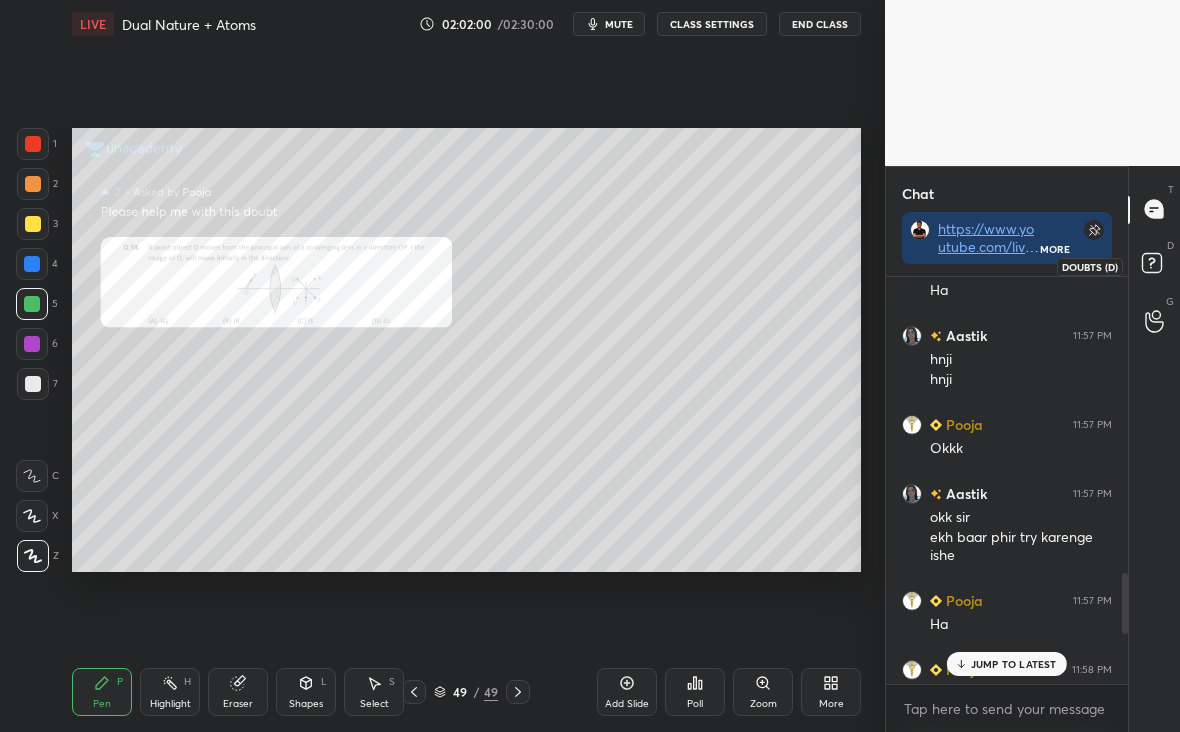 click 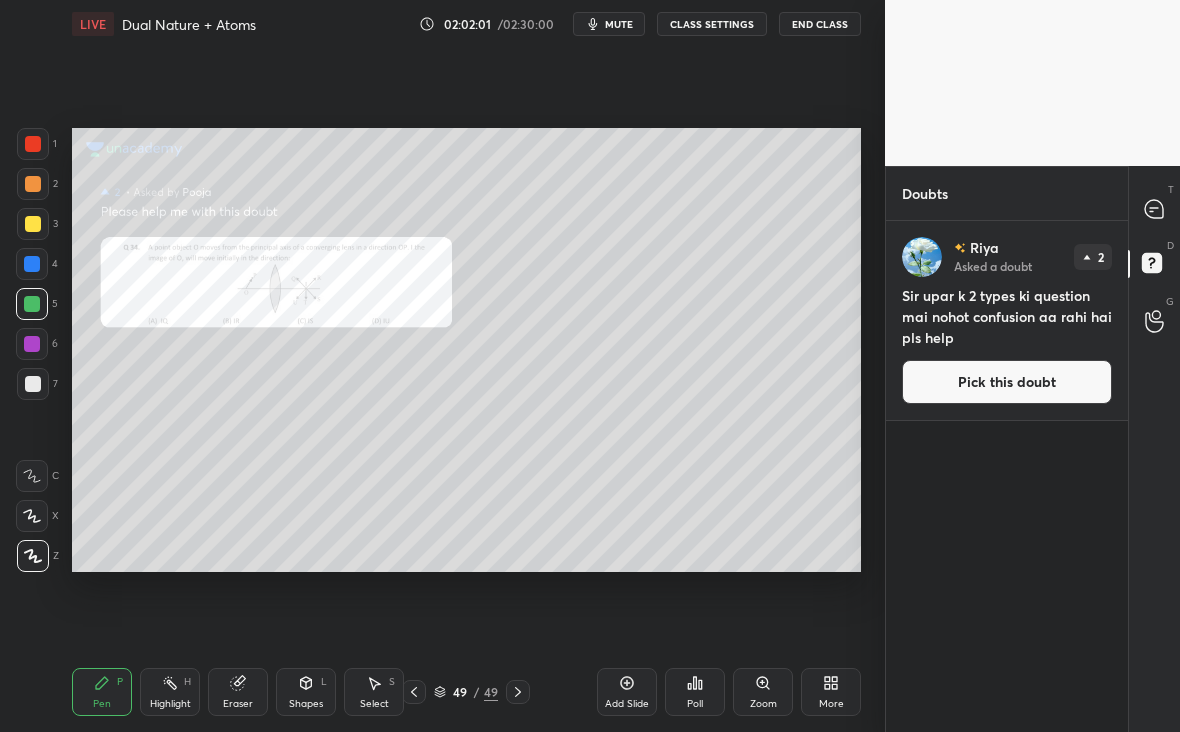 scroll, scrollTop: 7, scrollLeft: 7, axis: both 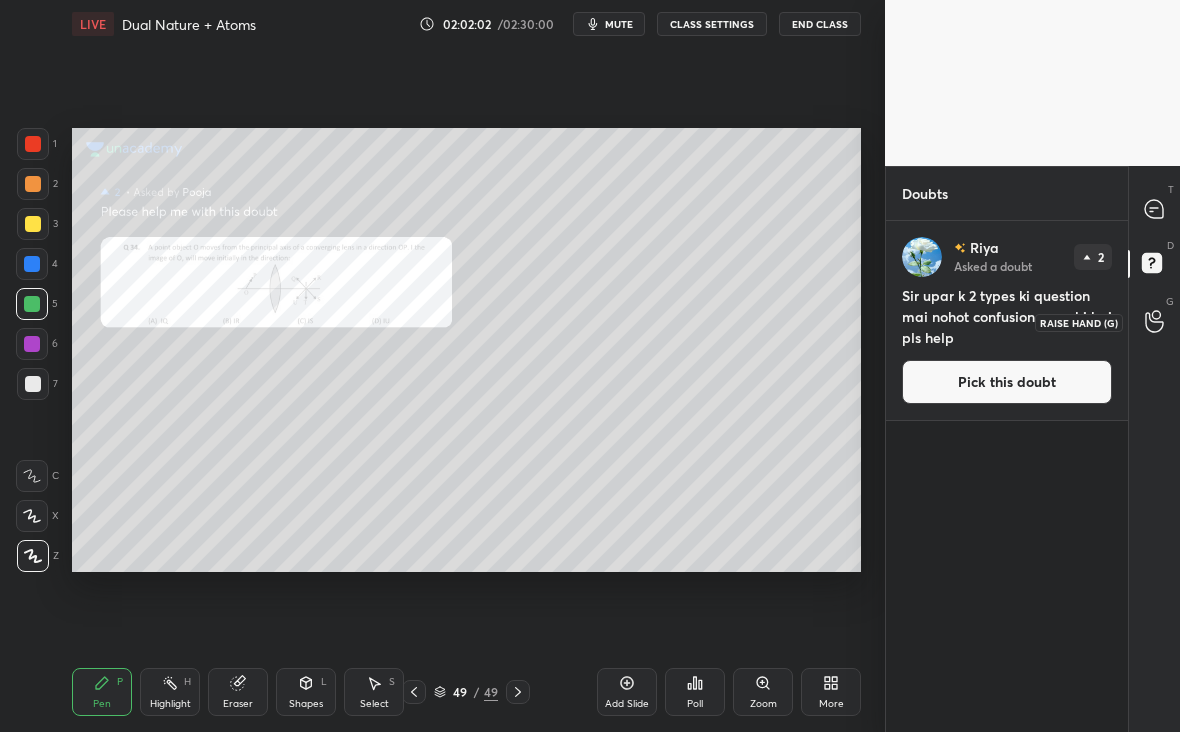 click at bounding box center [1155, 322] 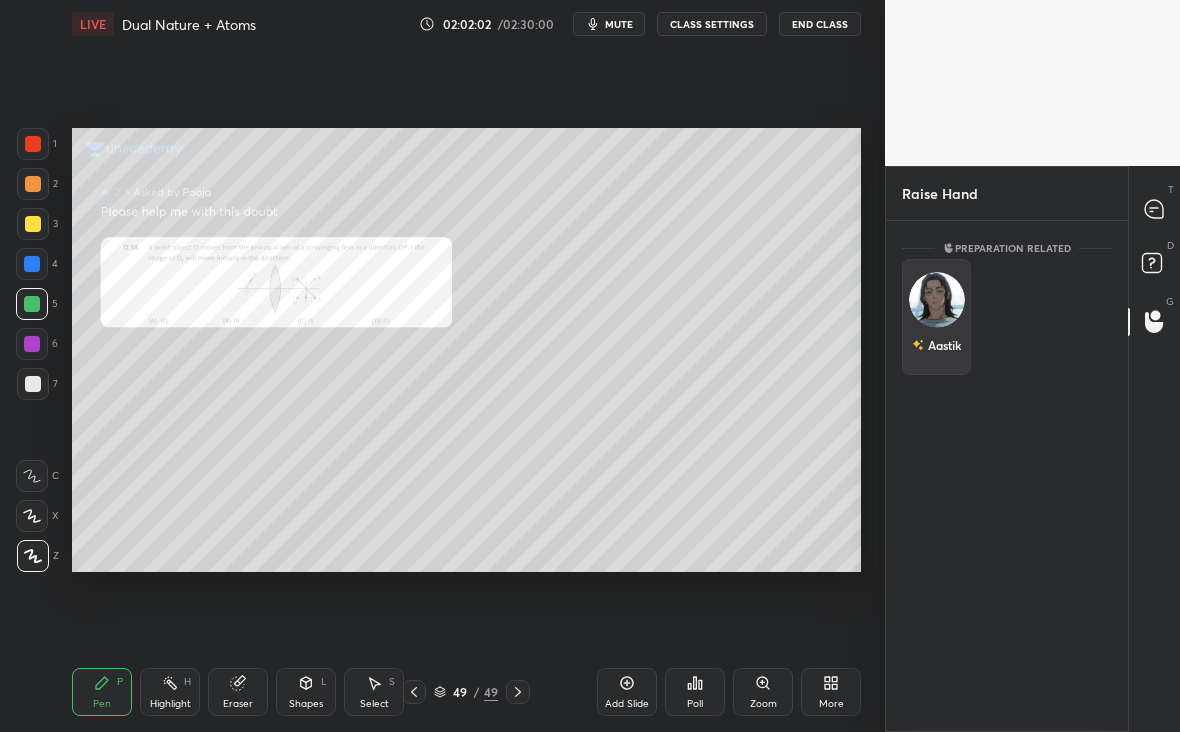 click on "Aastik" at bounding box center [936, 317] 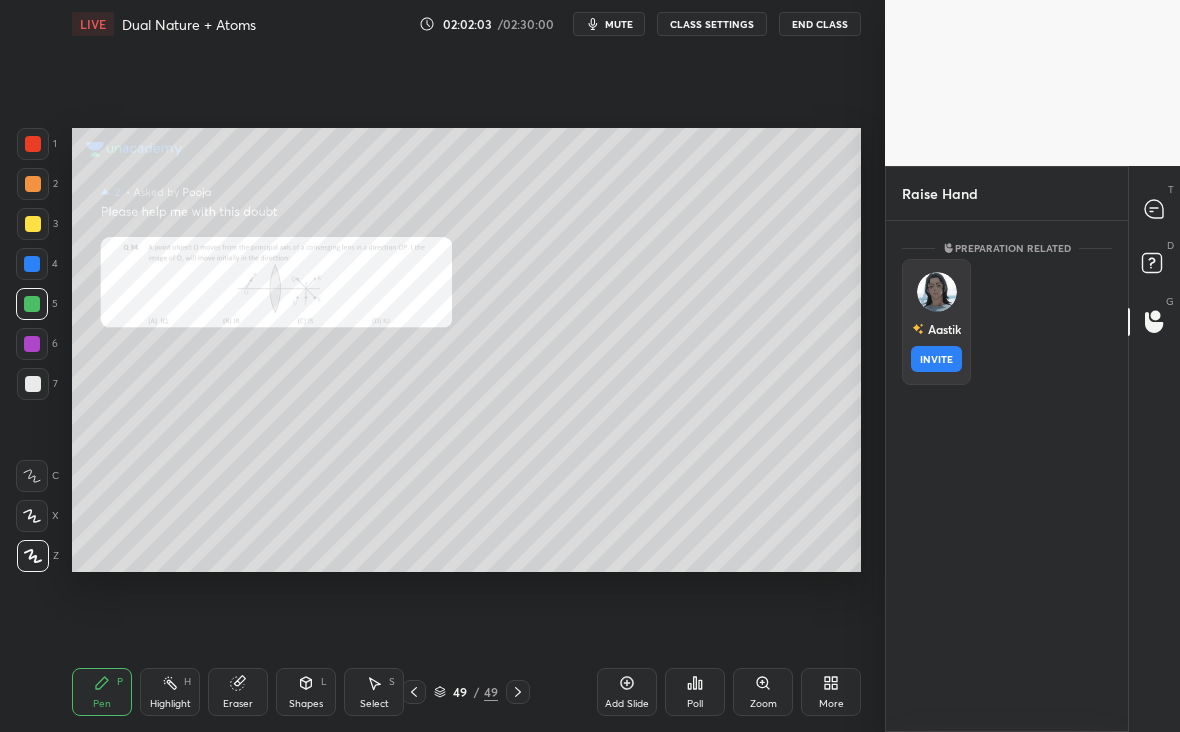 click on "INVITE" at bounding box center (936, 359) 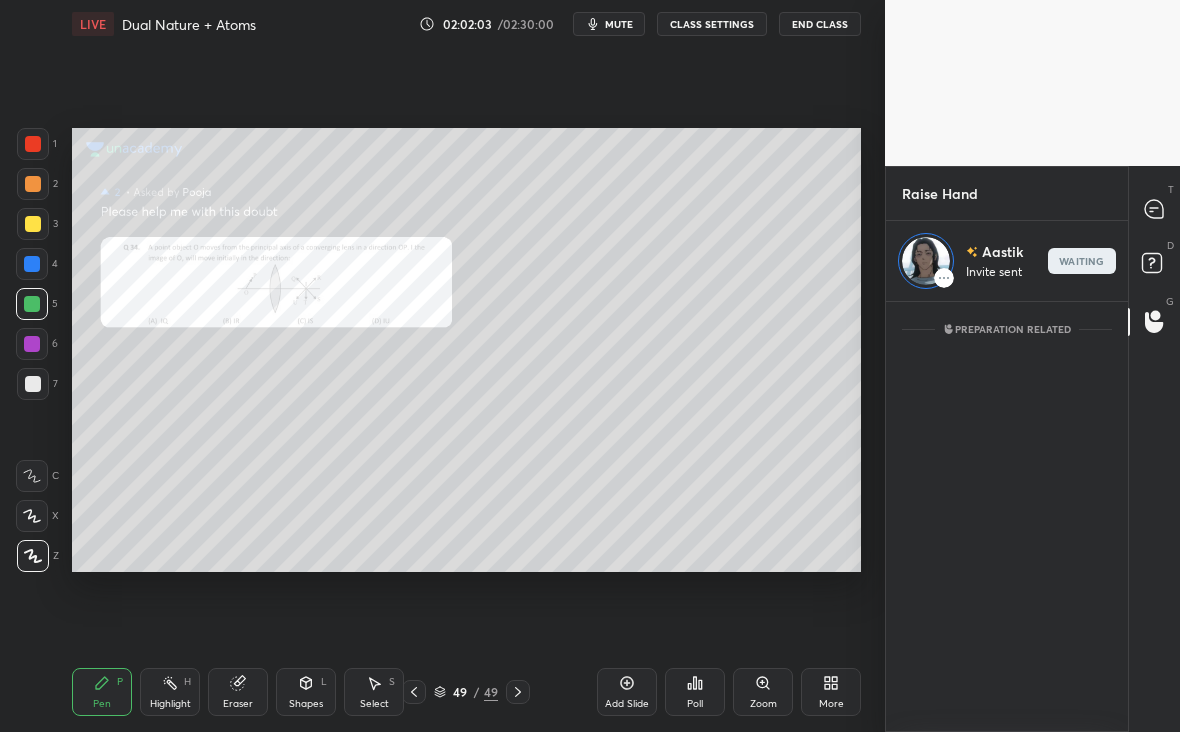 scroll, scrollTop: 424, scrollLeft: 236, axis: both 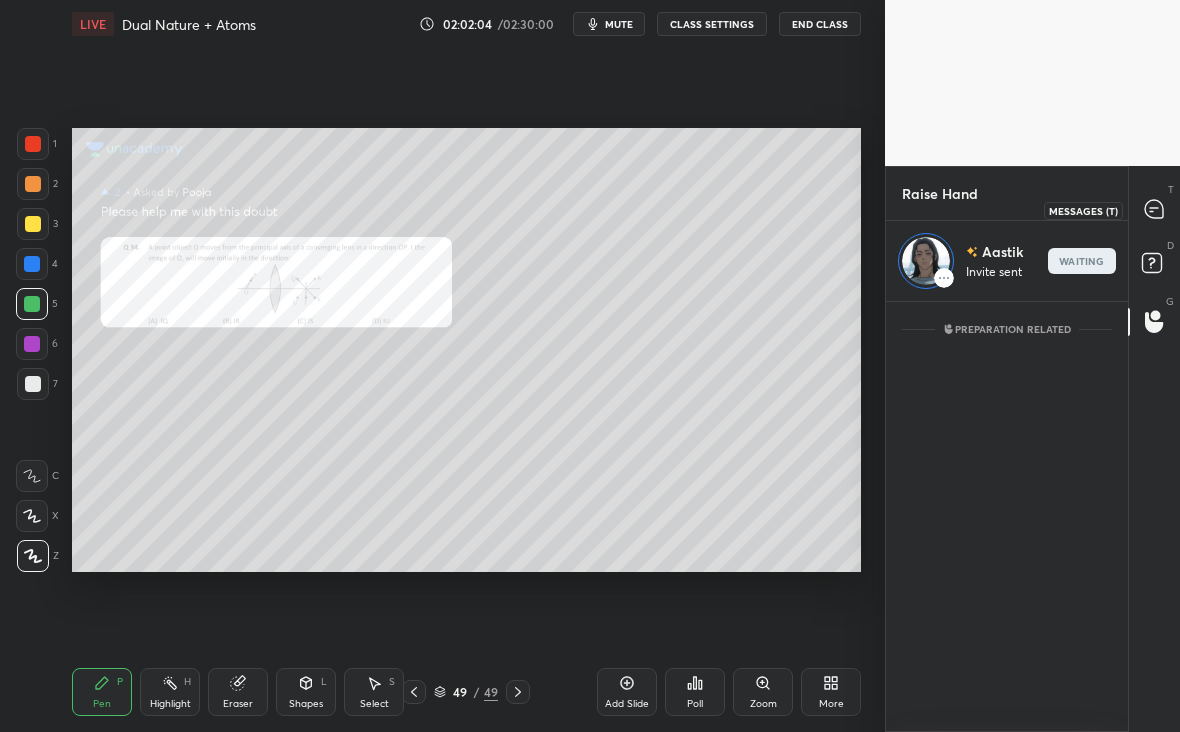 click 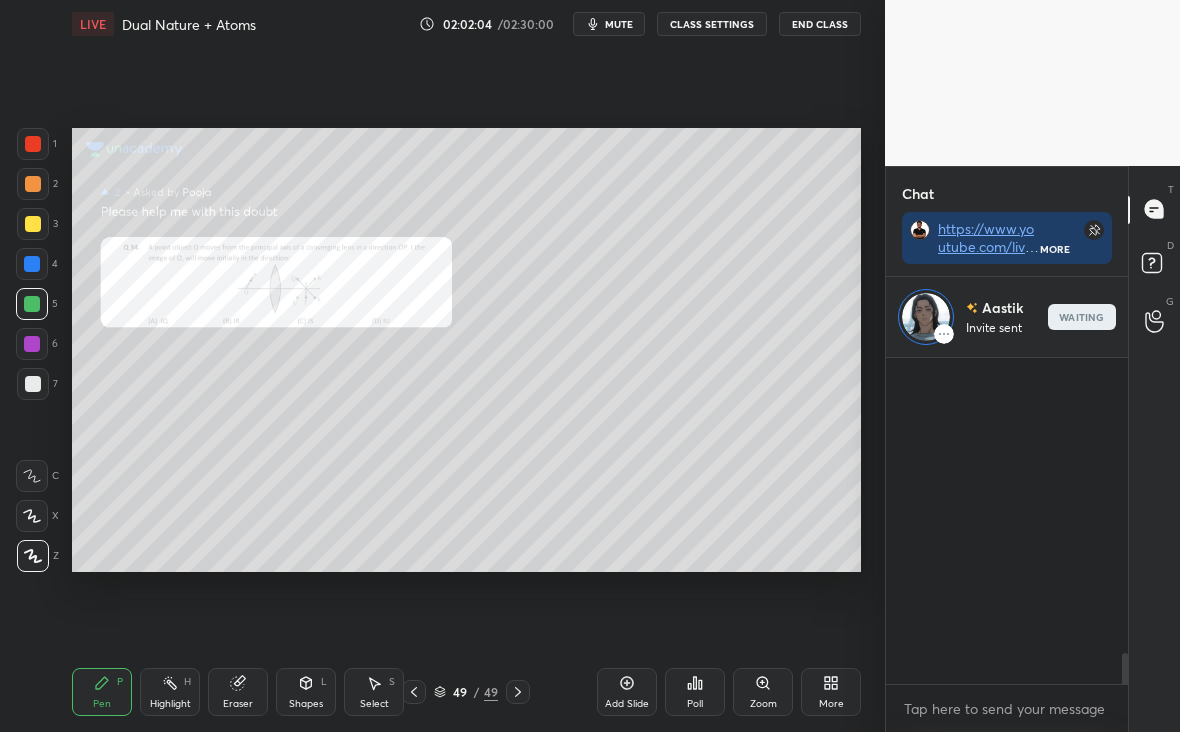 scroll, scrollTop: 368, scrollLeft: 236, axis: both 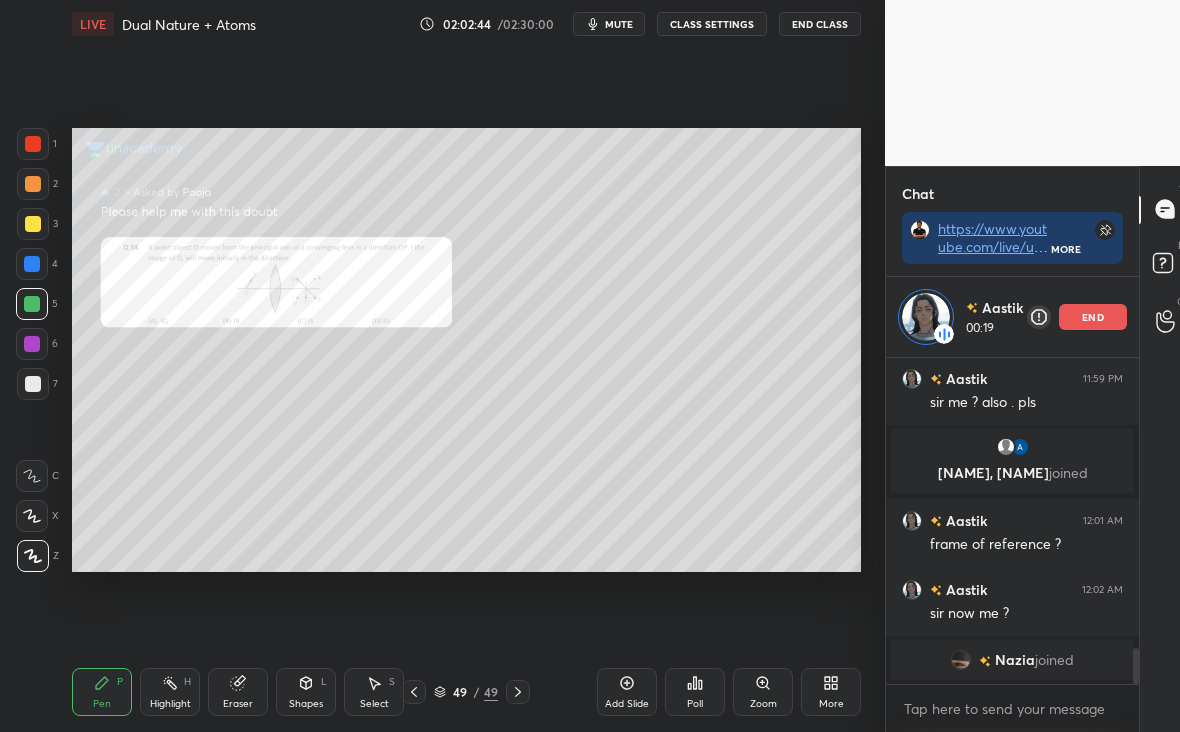 click 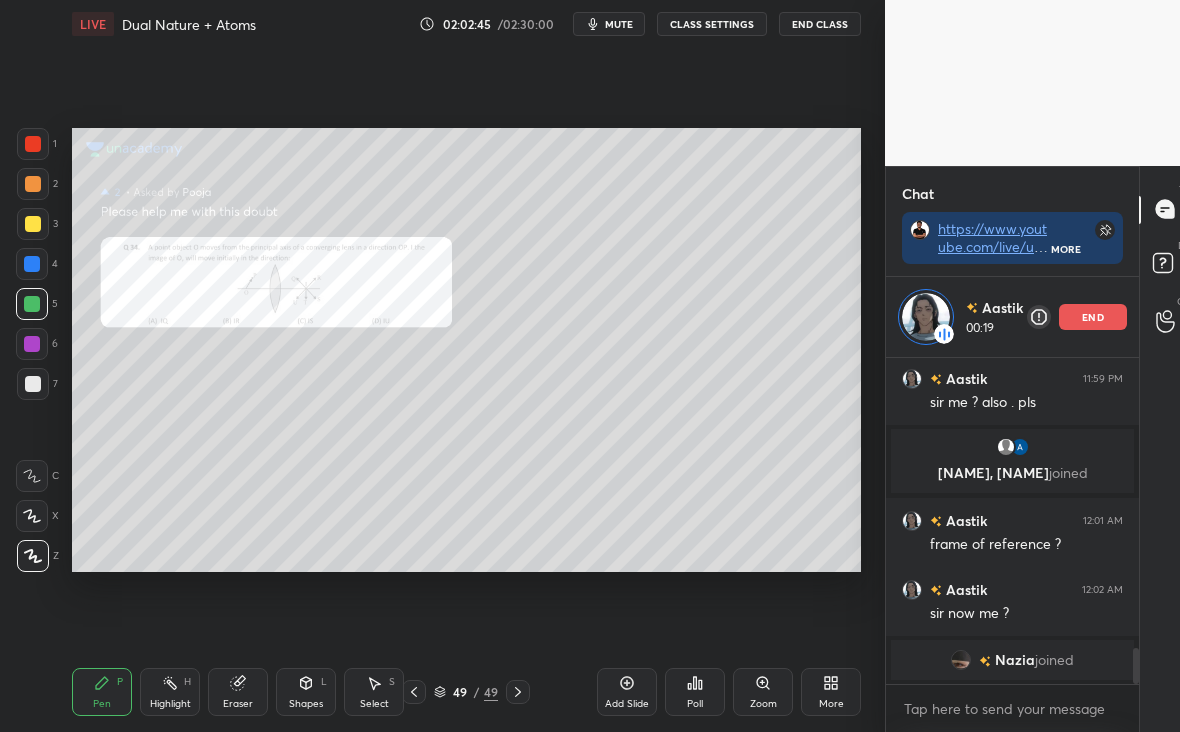 click 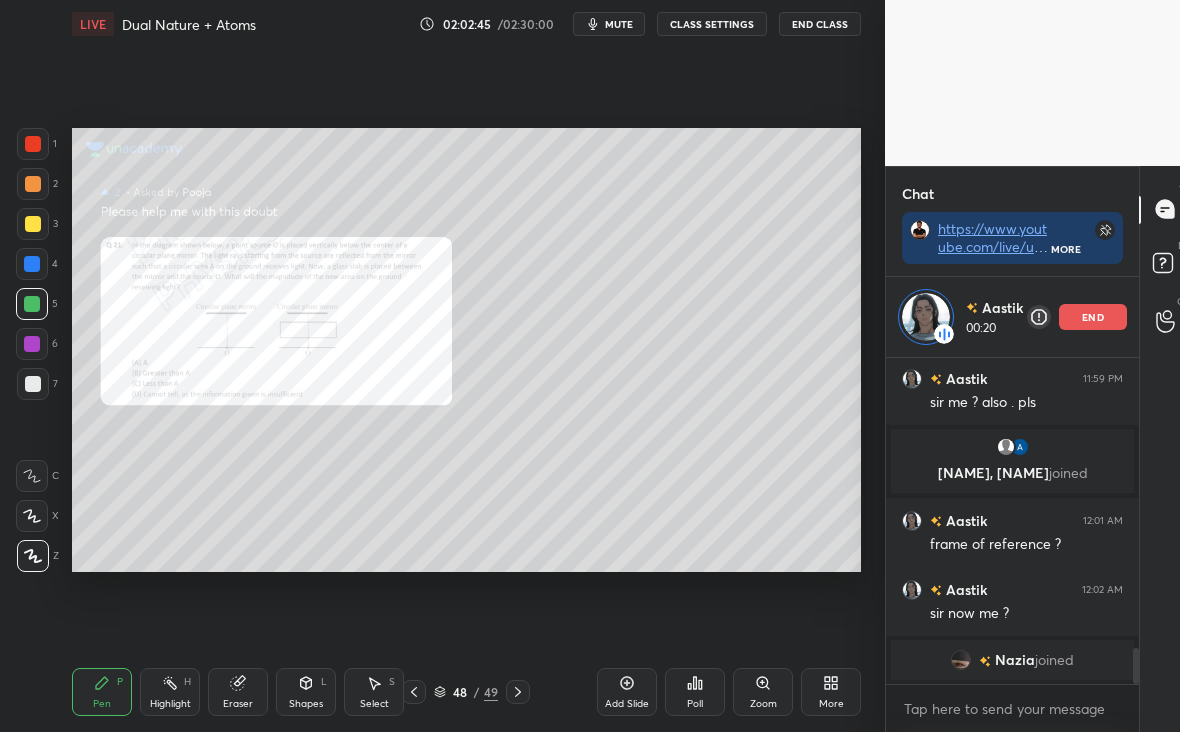 click 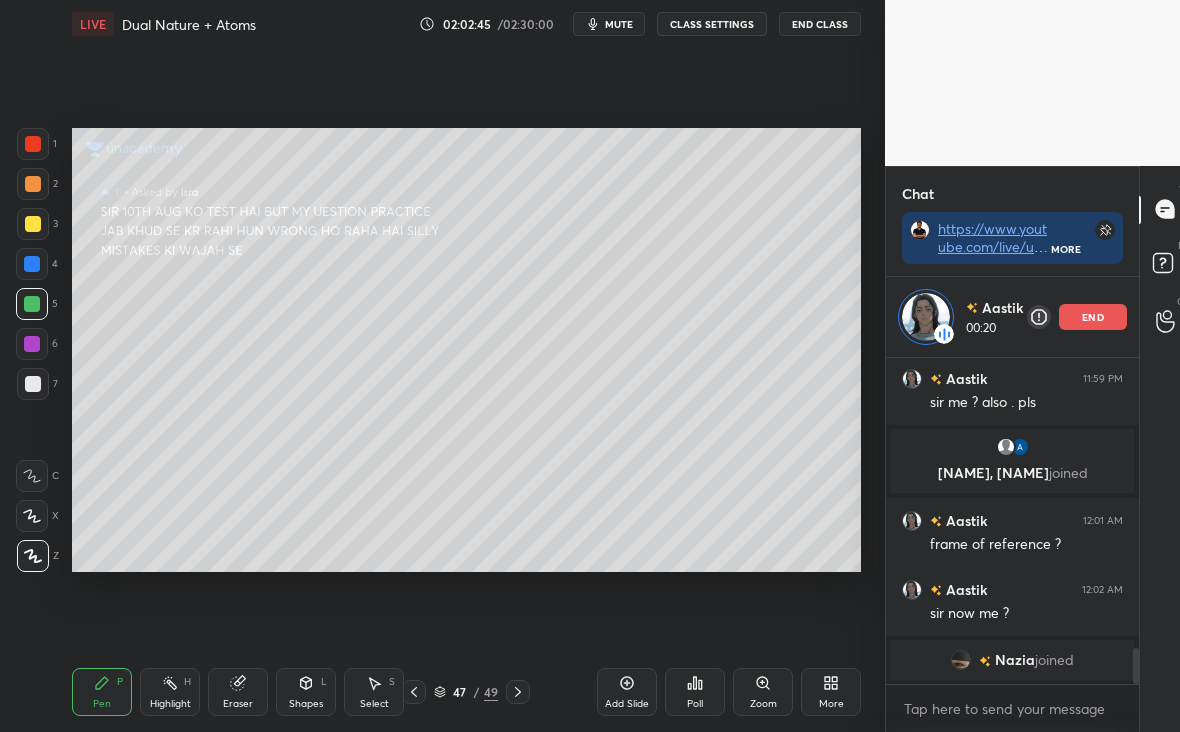 click 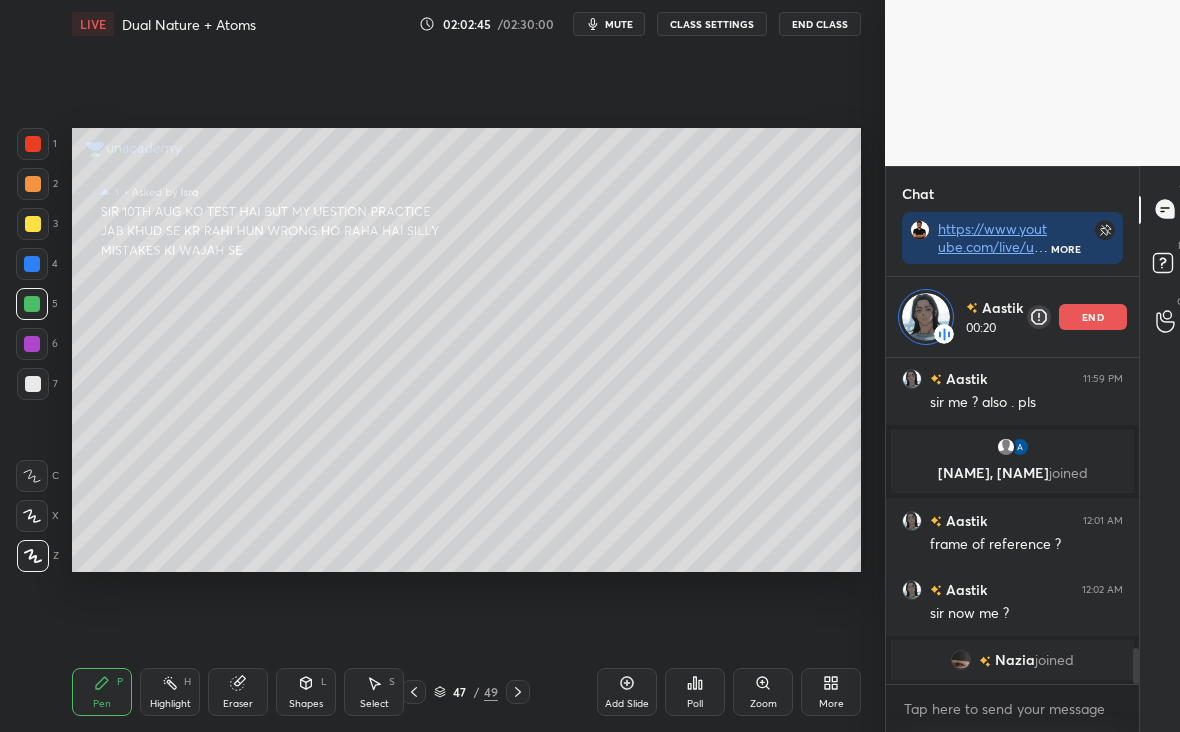 click 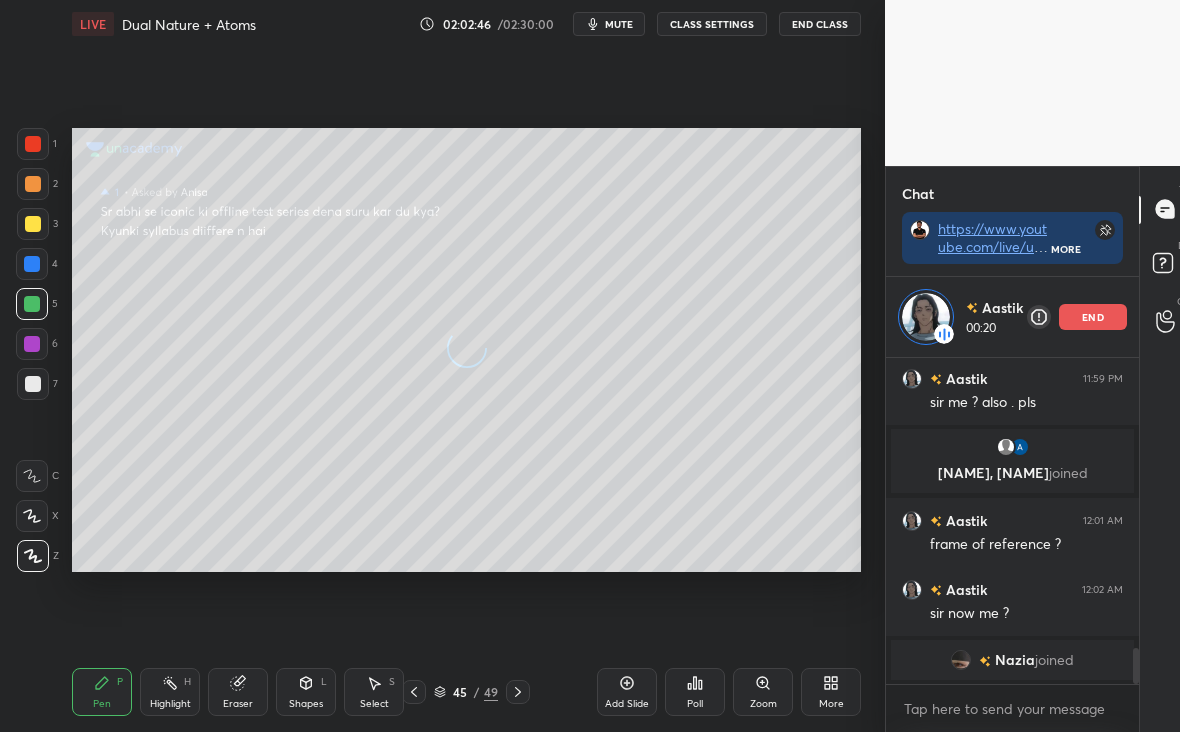 click 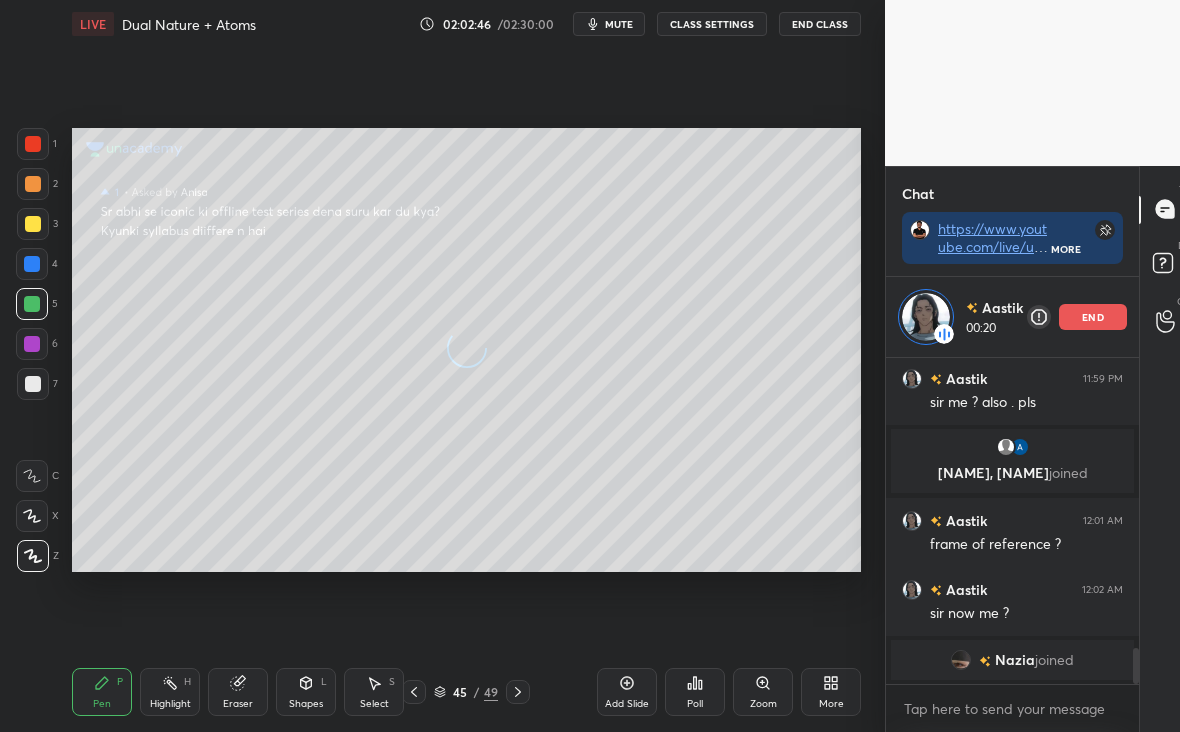 click 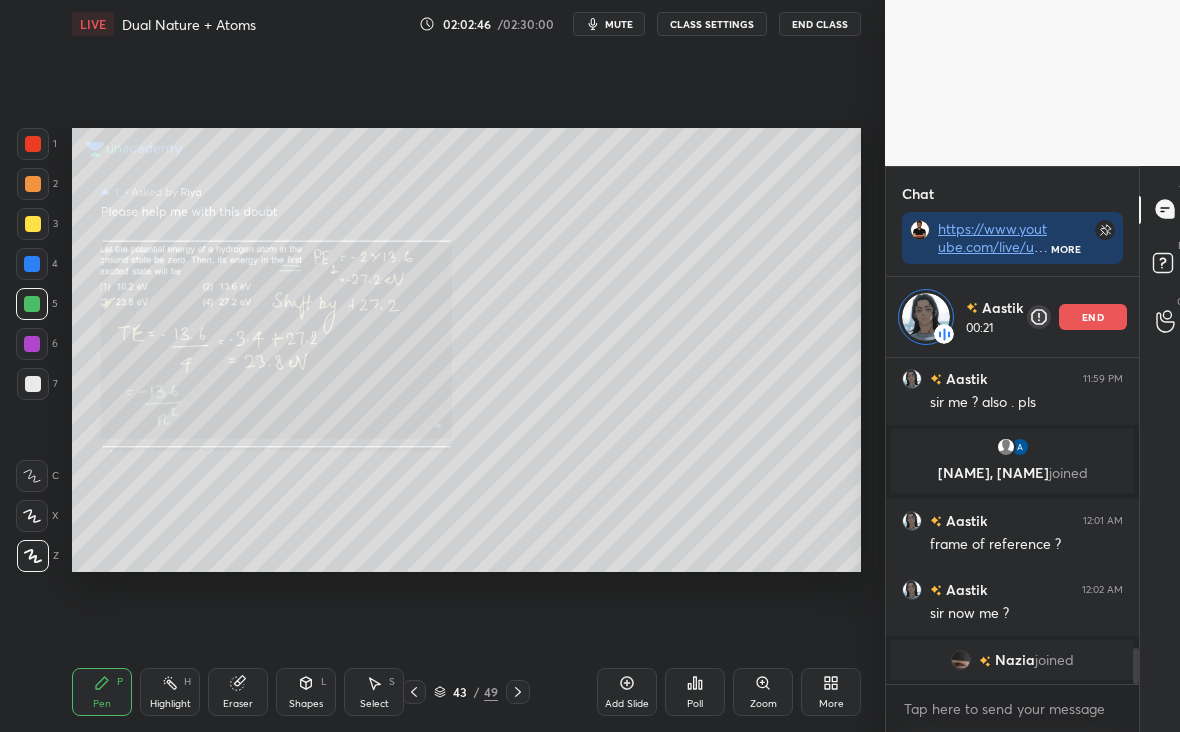 click 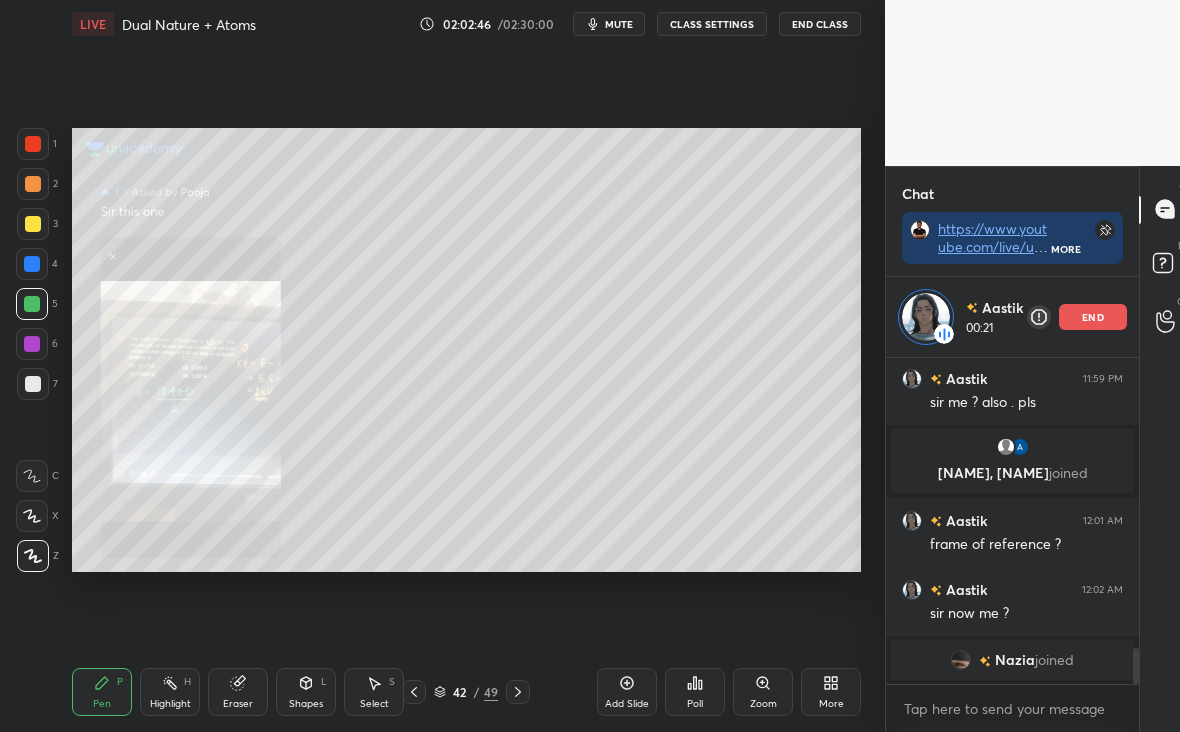 click 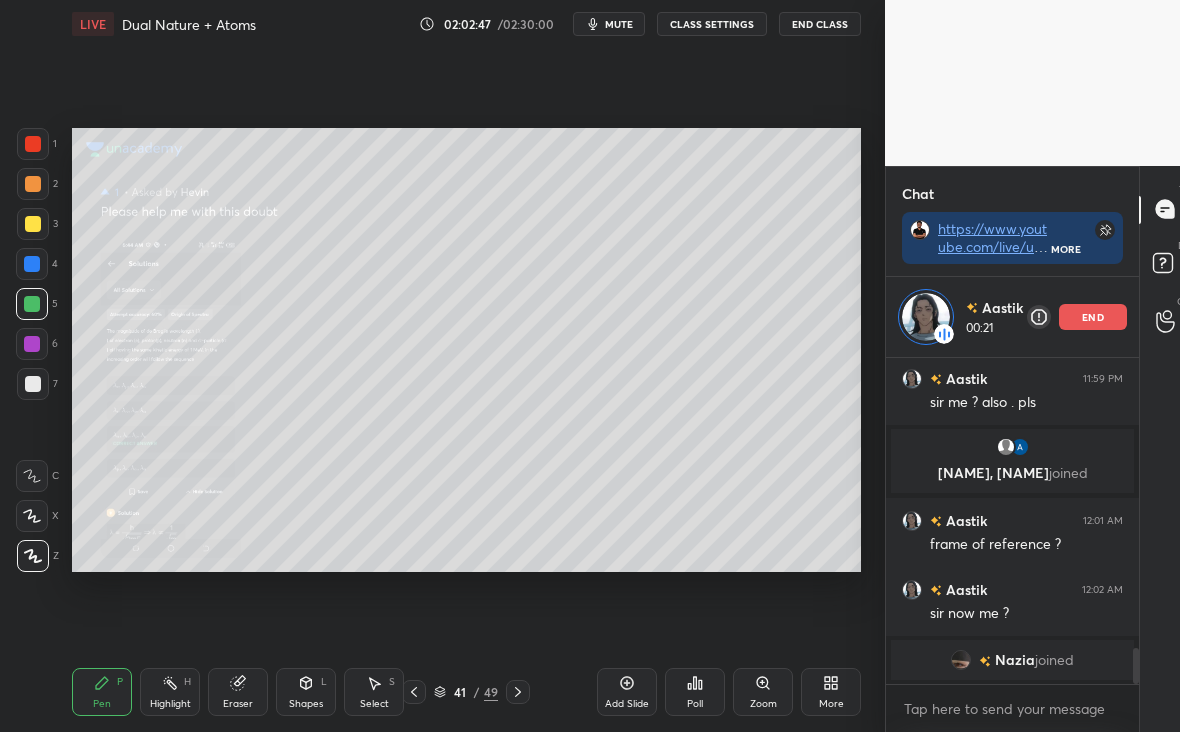 click 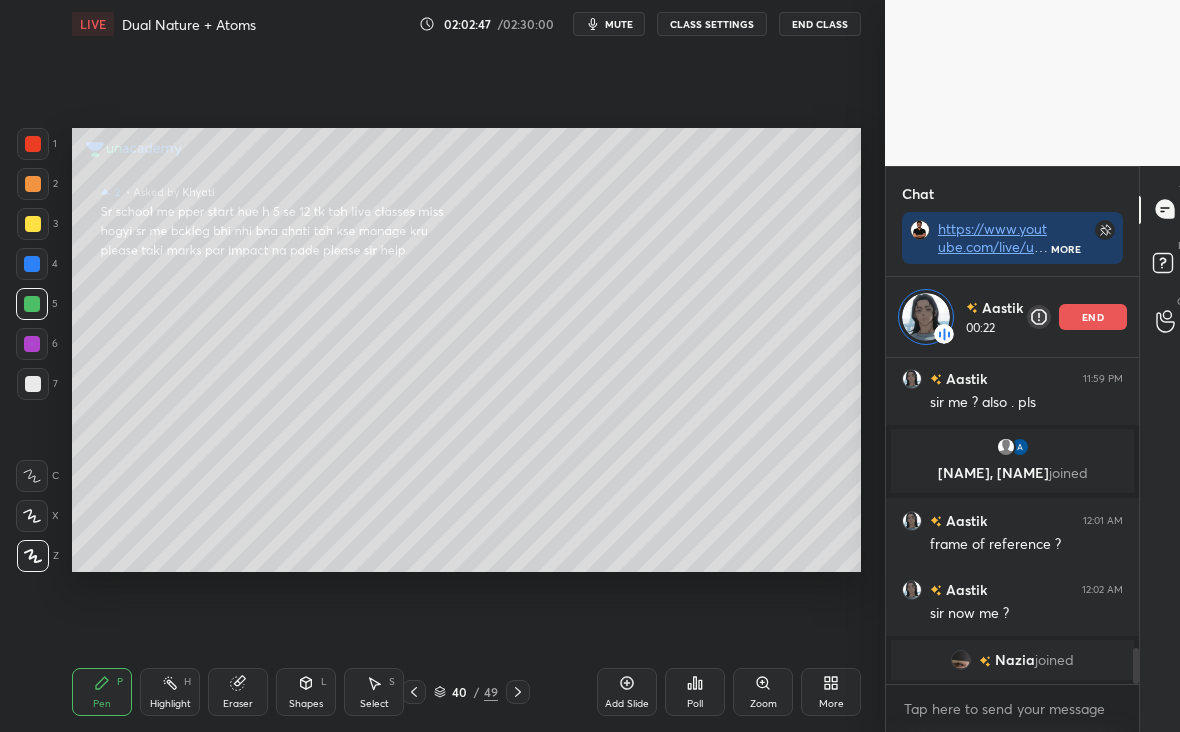 click at bounding box center (414, 692) 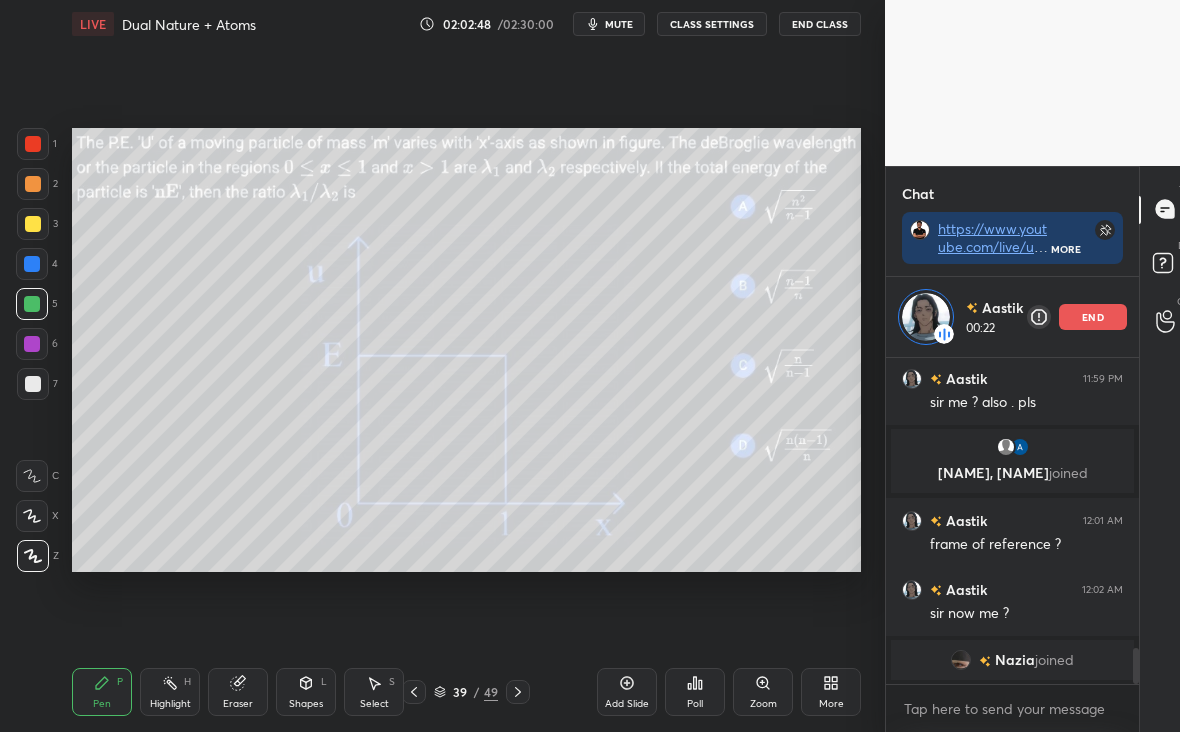 click 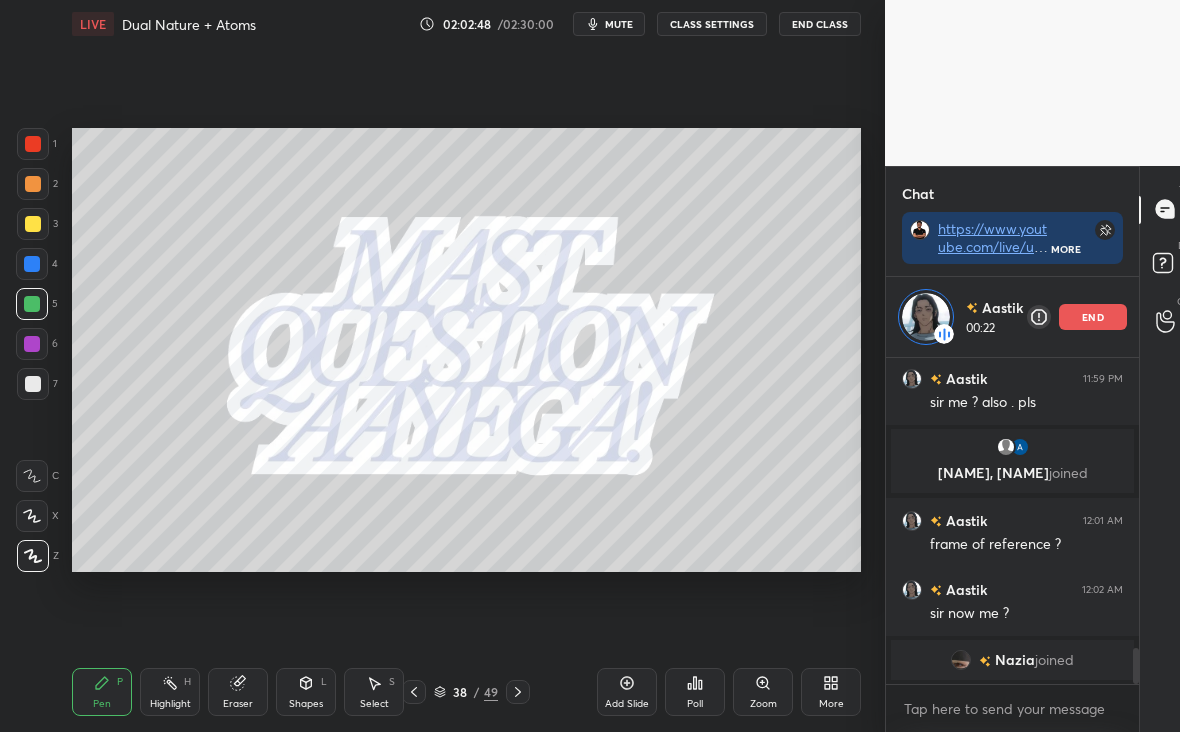 click 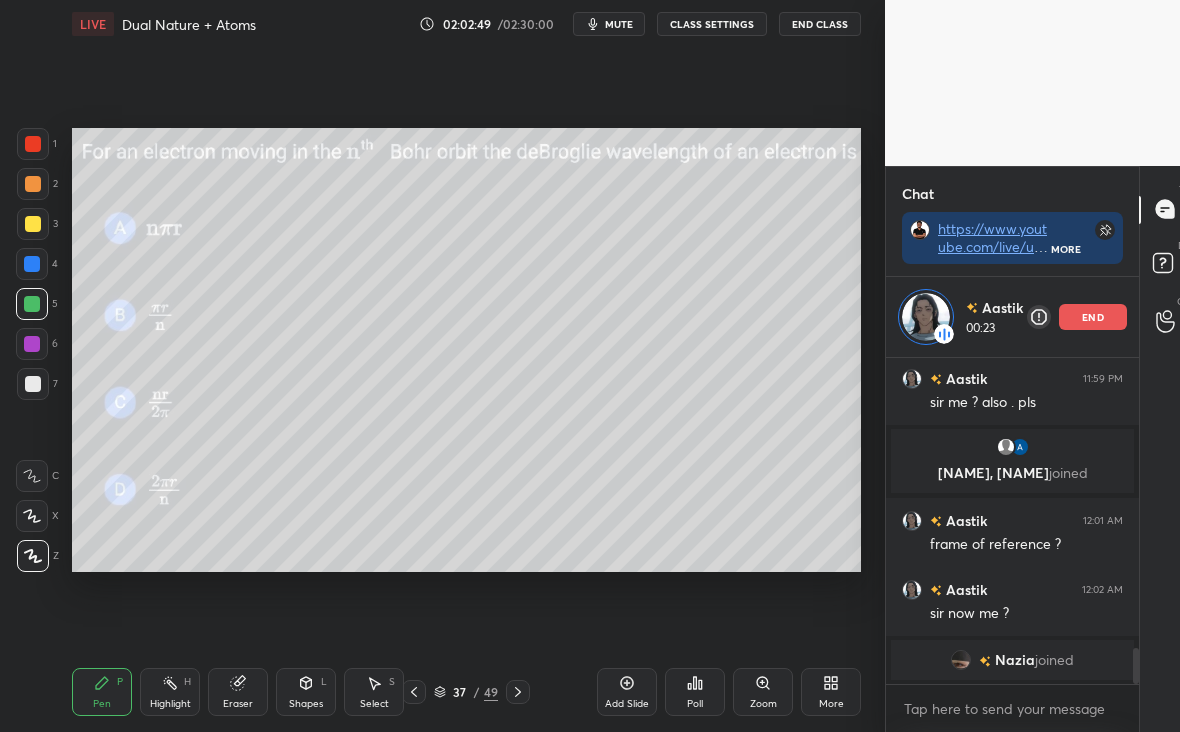 click at bounding box center (518, 692) 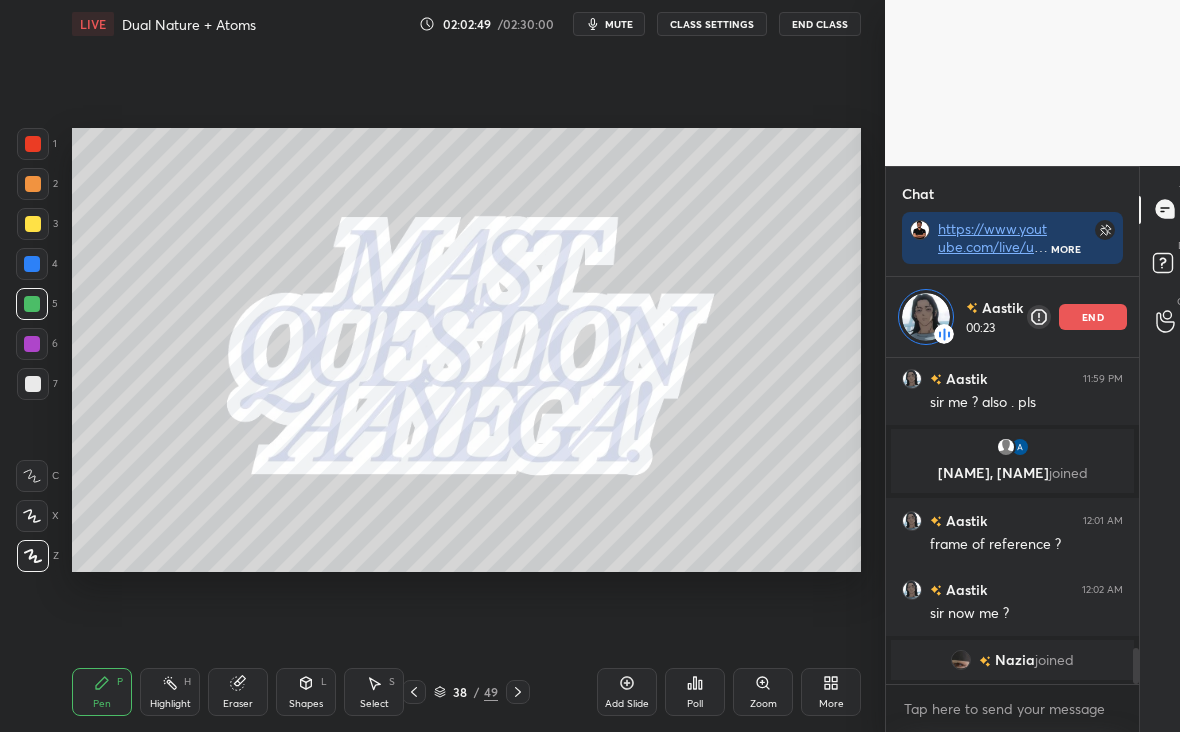 click at bounding box center [518, 692] 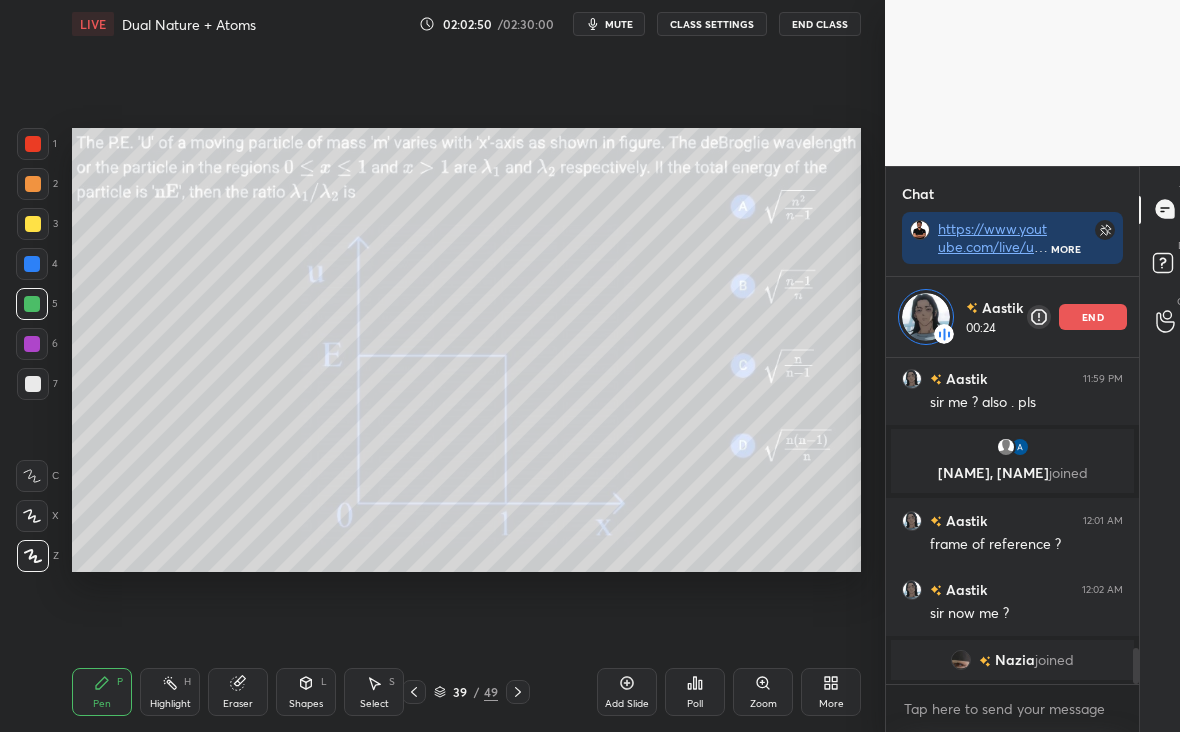 click 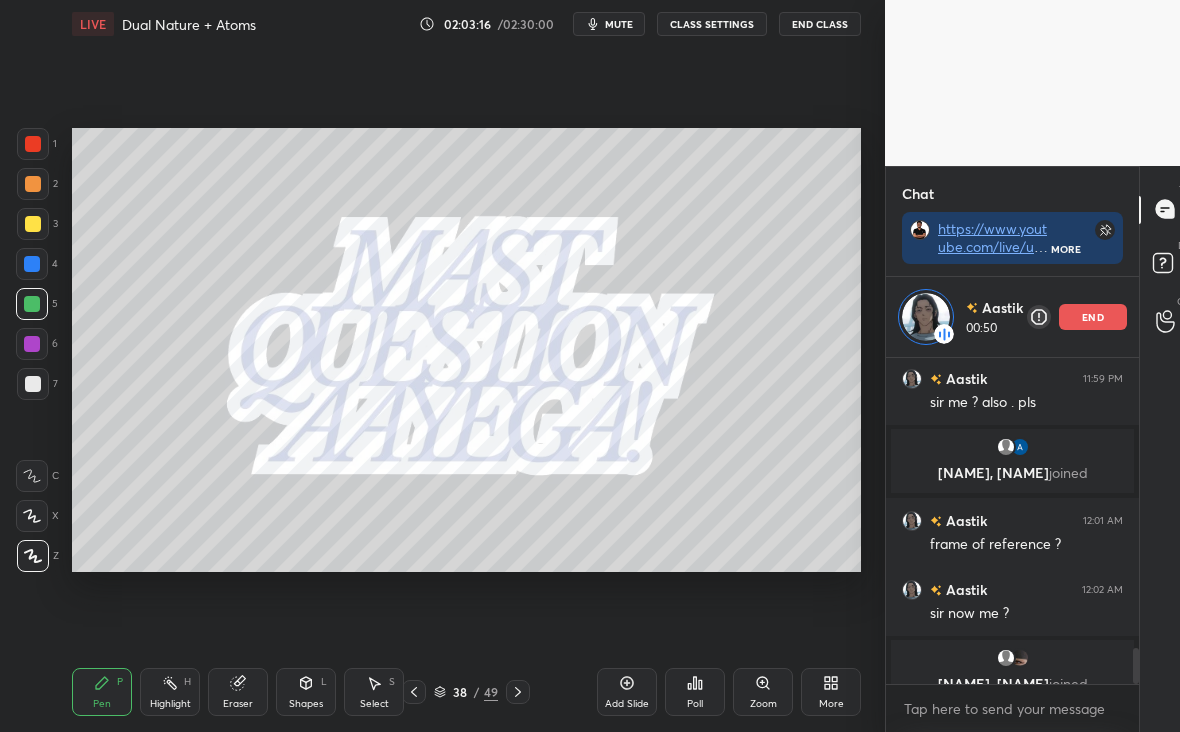 scroll, scrollTop: 2669, scrollLeft: 0, axis: vertical 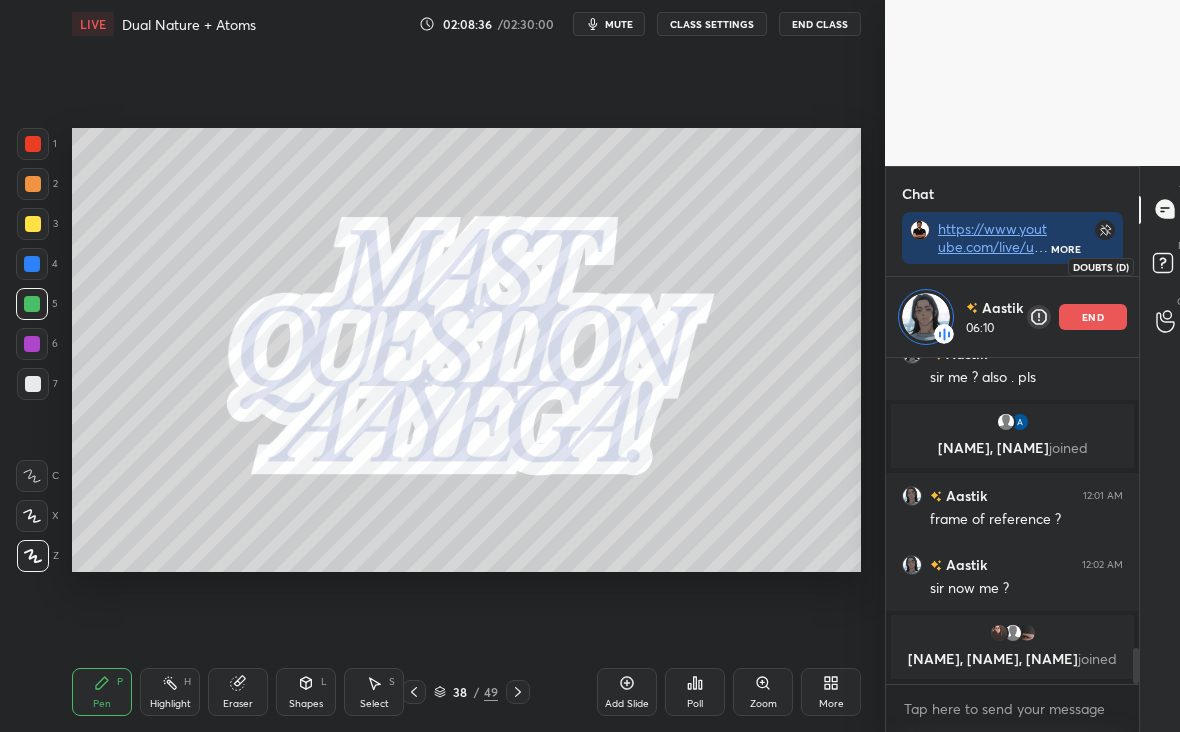 click 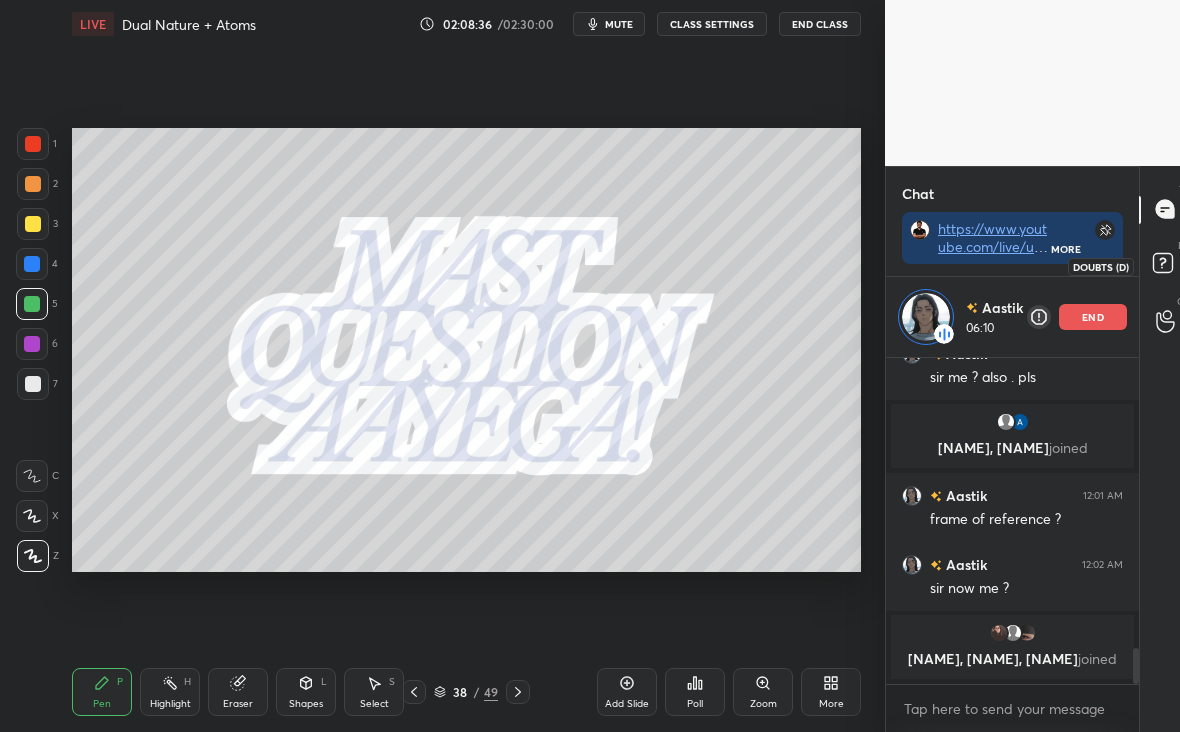 scroll, scrollTop: 6, scrollLeft: 7, axis: both 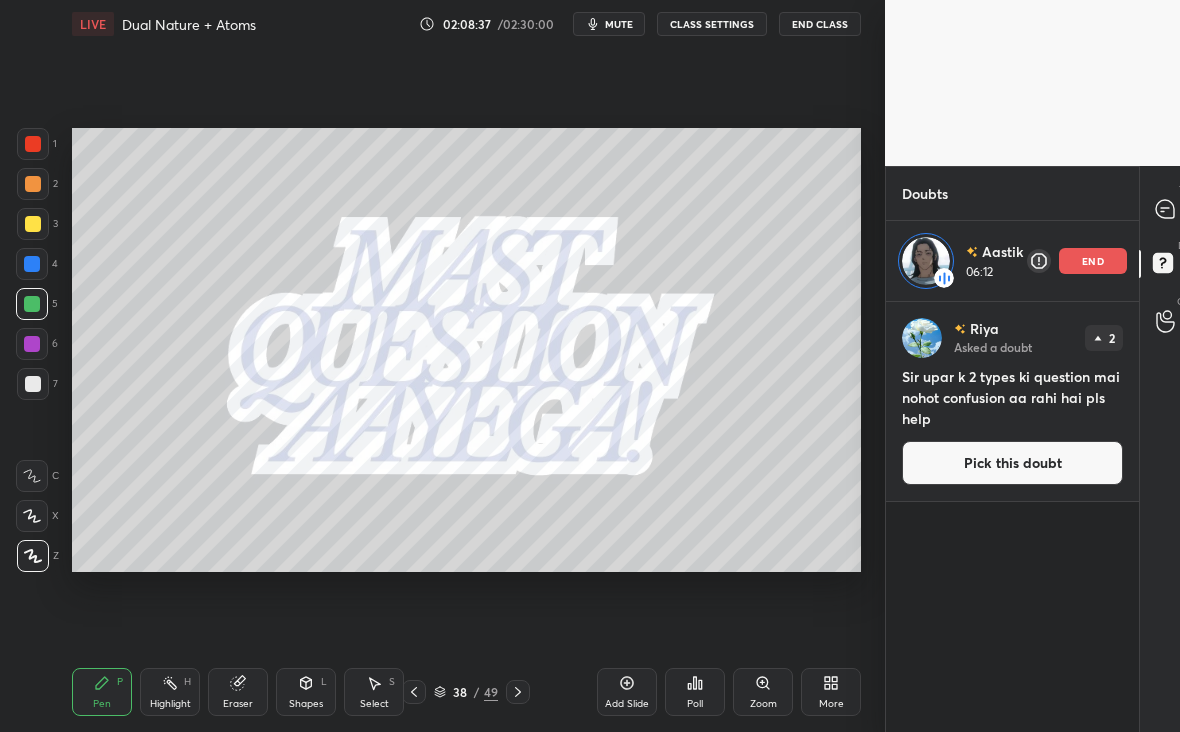 click on "end" at bounding box center [1093, 261] 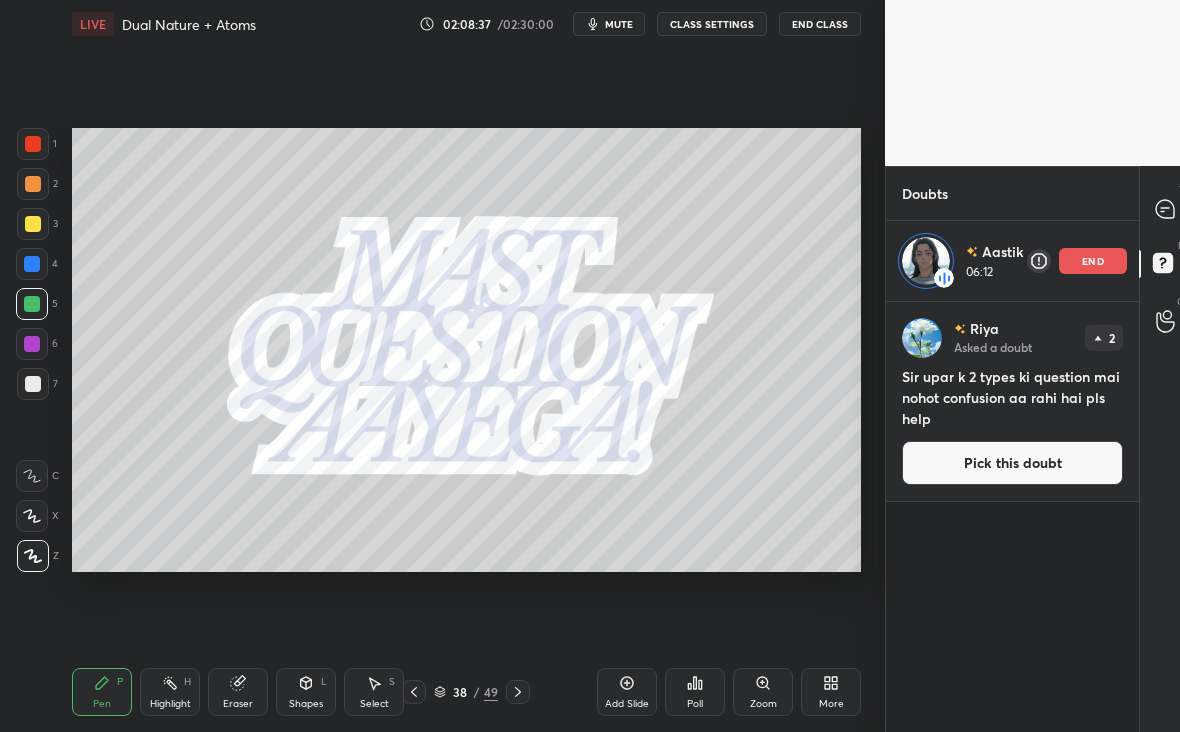 scroll, scrollTop: 7, scrollLeft: 7, axis: both 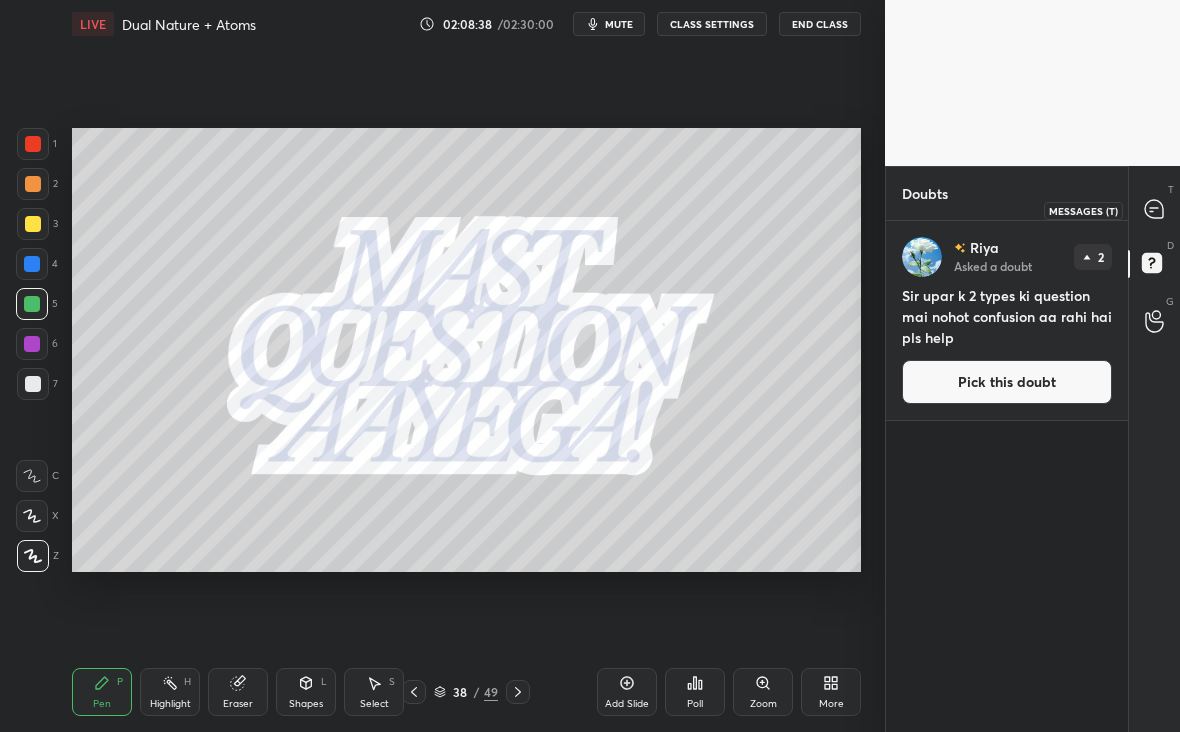 click 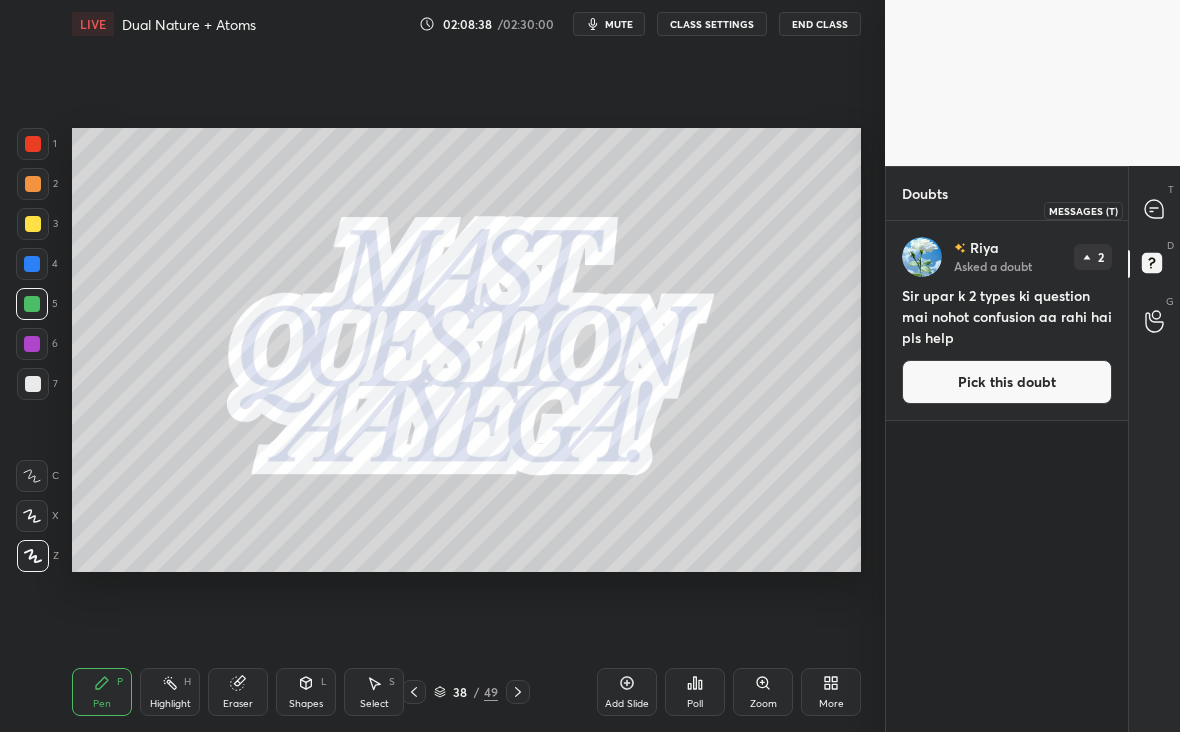 scroll, scrollTop: 7, scrollLeft: 7, axis: both 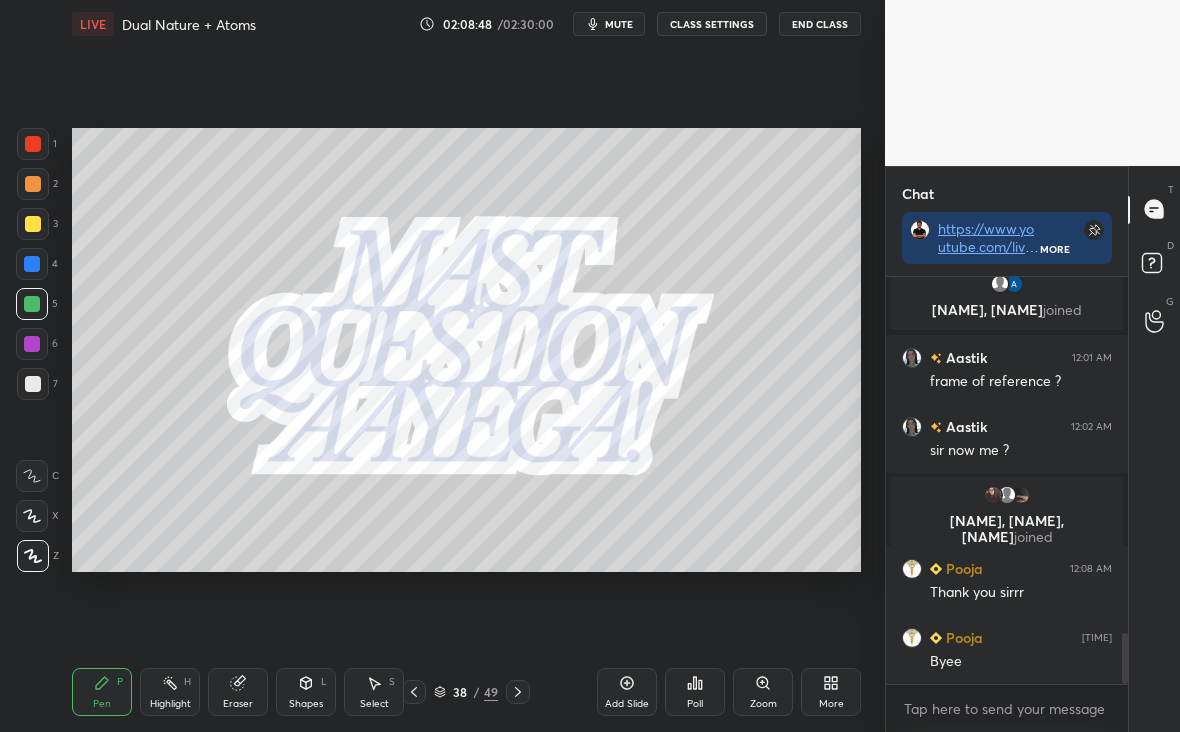 click on "End Class" at bounding box center [820, 24] 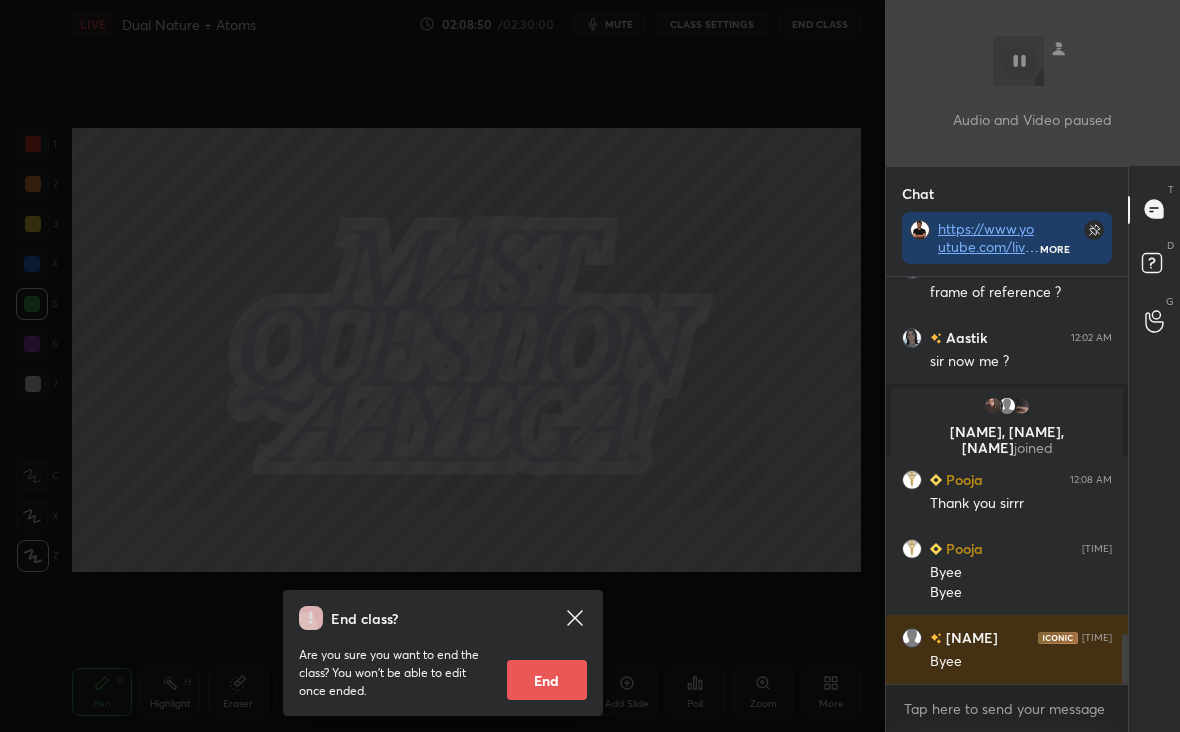 scroll, scrollTop: 3006, scrollLeft: 0, axis: vertical 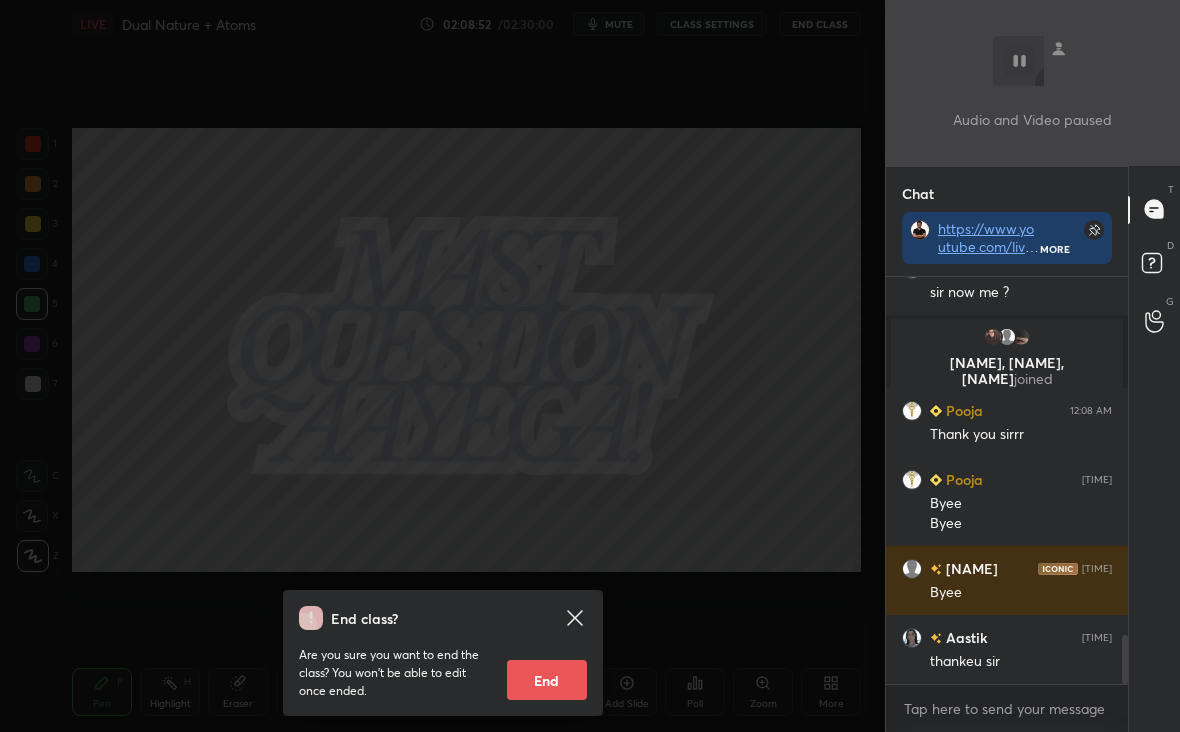 click on "End" at bounding box center (547, 680) 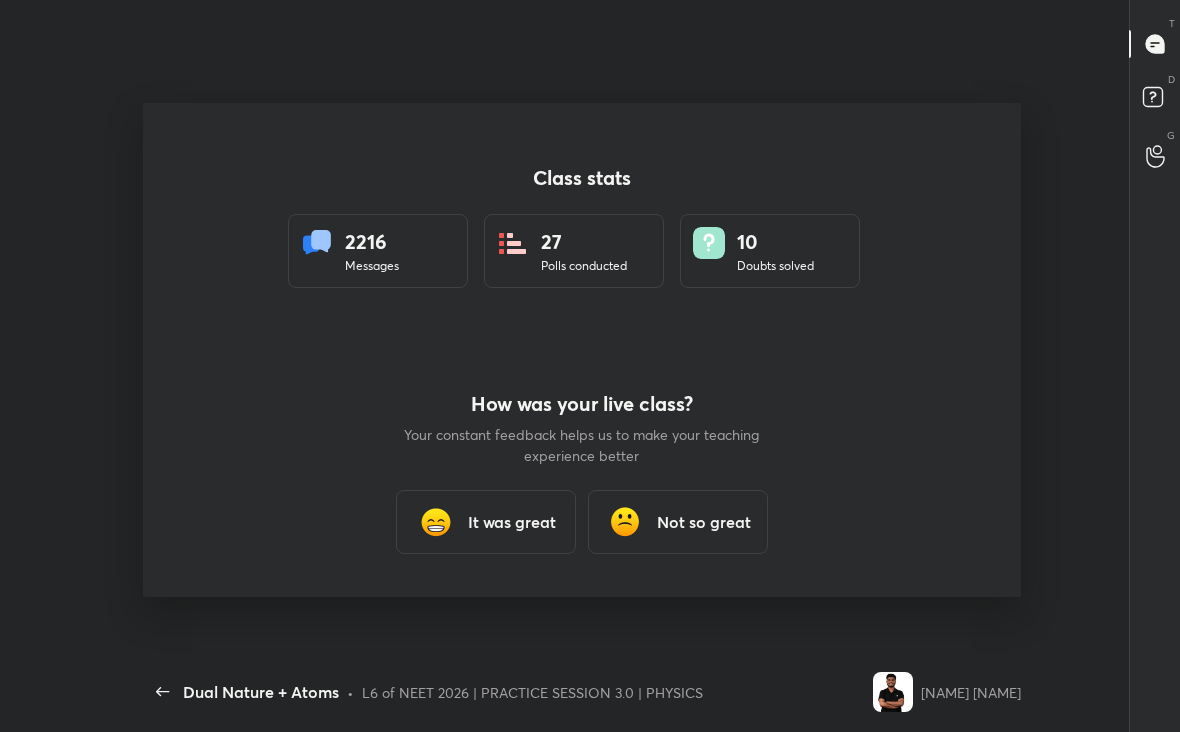 scroll, scrollTop: 99396, scrollLeft: 99000, axis: both 